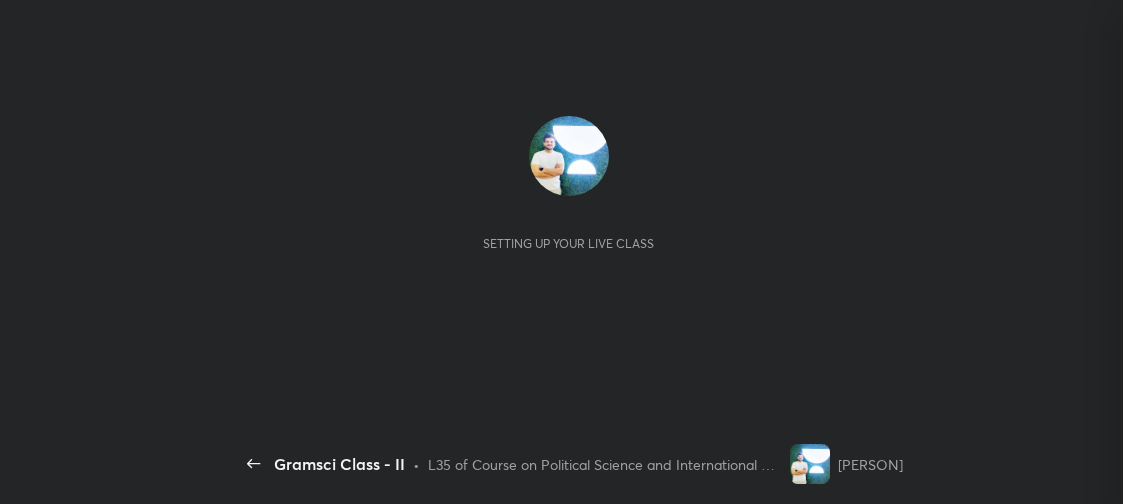 scroll, scrollTop: 0, scrollLeft: 0, axis: both 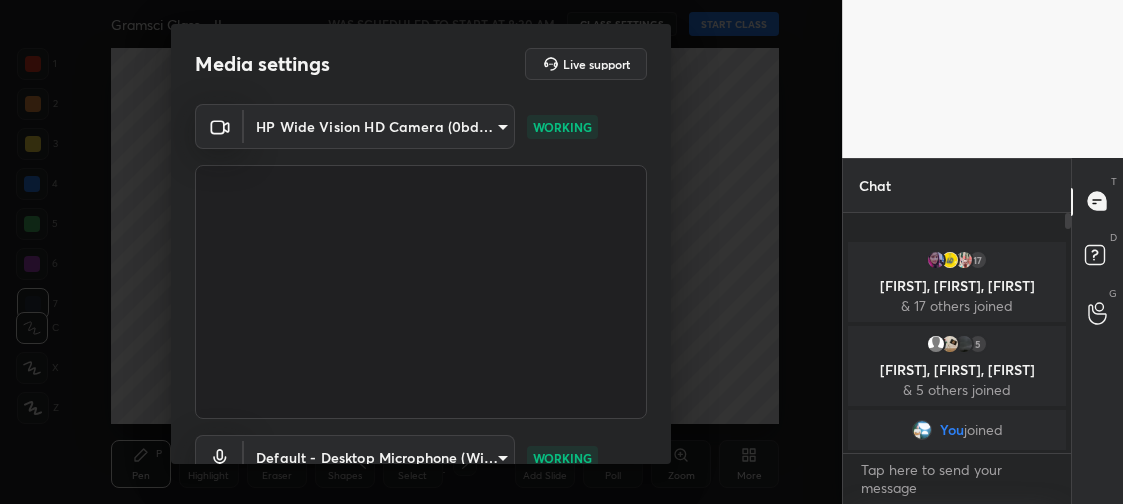 click on "1 2 3 4 5 6 7 C X Z C X Z E E Erase all   H H Gramsci Class - II WAS SCHEDULED TO START AT  8:30 AM CLASS SETTINGS START CLASS Setting up your live class Back Gramsci Class - II • L35 of Course on Political Science and International Relations (PSIR)-Paper I For 2026 [PERSON] Pen P Highlight H Eraser Shapes L Select S 1 / 1 Add Slide Poll Zoom More Chat 17 Chandra, Om, subhrayu &  17 others  joined 5 Shreya, Neha, Kuldeep &  5 others  joined You  joined 1 NEW MESSAGE Enable hand raising Enable raise hand to speak to learners. Once enabled, chat will be turned off temporarily. Enable x   Doubts asked by learners will show up here Raise hand disabled You have disabled Raise hand currently. Enable it to invite learners to speak Enable Can't raise hand Looks like educator just invited you to speak. Please wait before you can raise your hand again. Got it T Messages (T) D Doubts (D) G Raise Hand (G) Report an issue Reason for reporting Buffering Chat not working Audio - Video sync issue ​ Report 1" at bounding box center [561, 252] 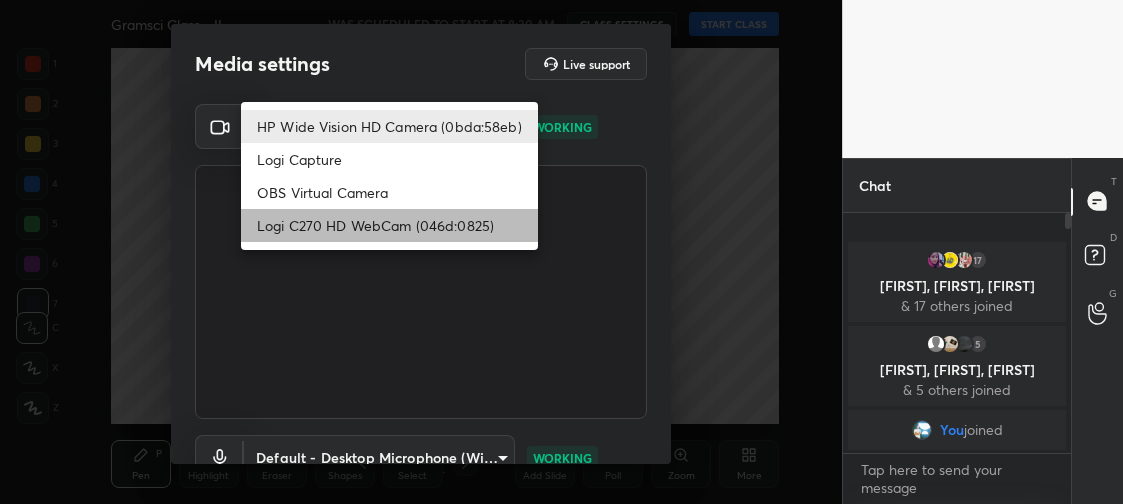 click on "Logi C270 HD WebCam (046d:0825)" at bounding box center (389, 225) 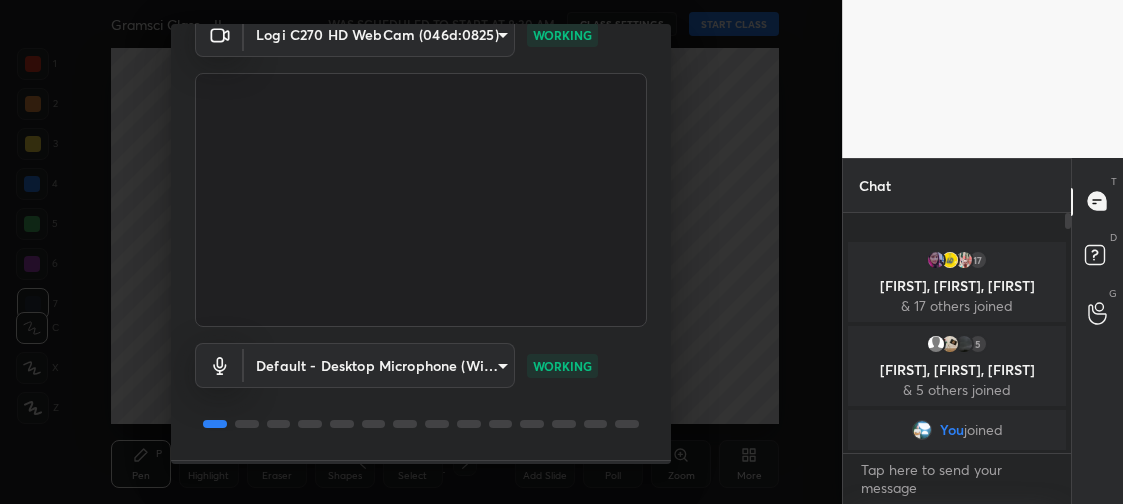 scroll, scrollTop: 151, scrollLeft: 0, axis: vertical 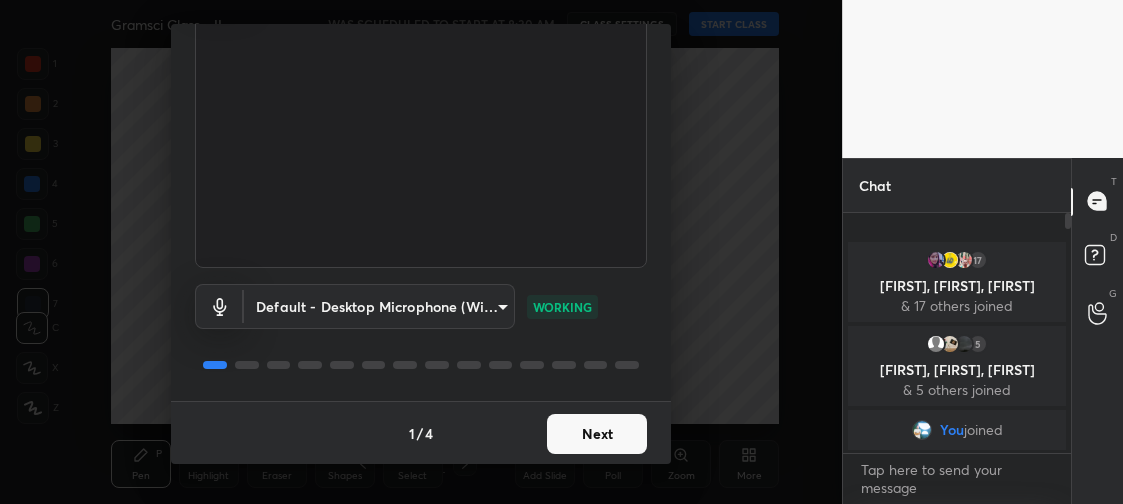 click on "Next" at bounding box center (597, 434) 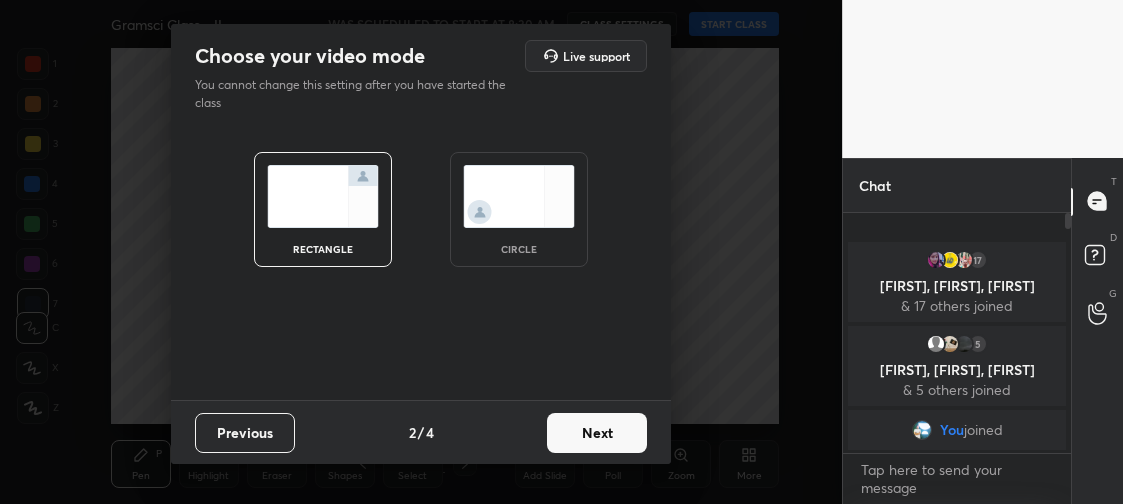scroll, scrollTop: 0, scrollLeft: 0, axis: both 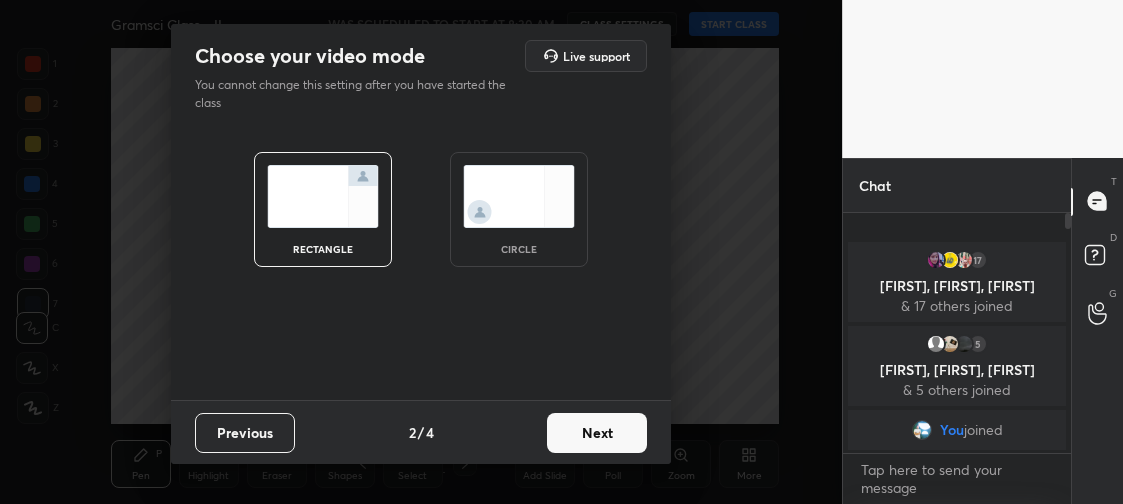 click on "Next" at bounding box center [597, 433] 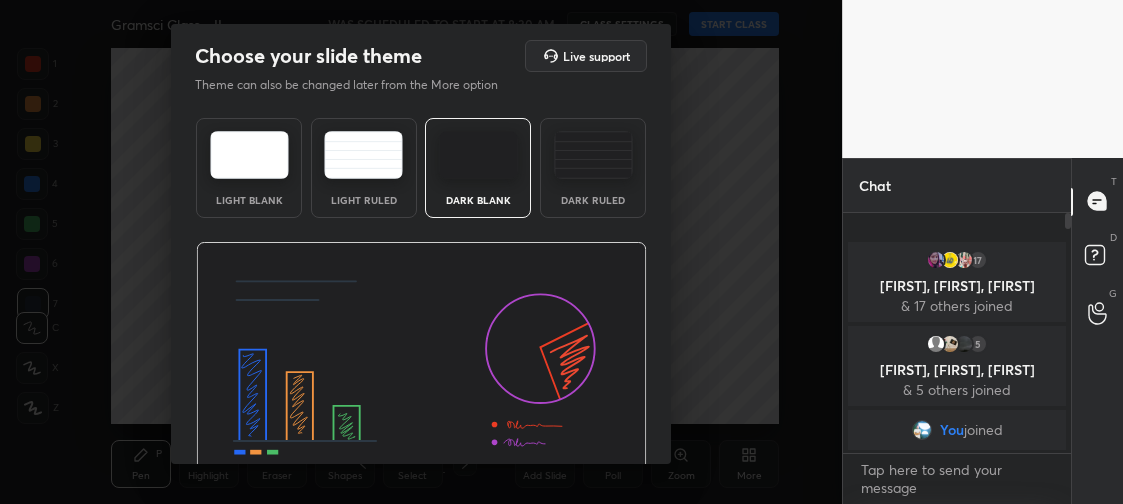 scroll, scrollTop: 94, scrollLeft: 0, axis: vertical 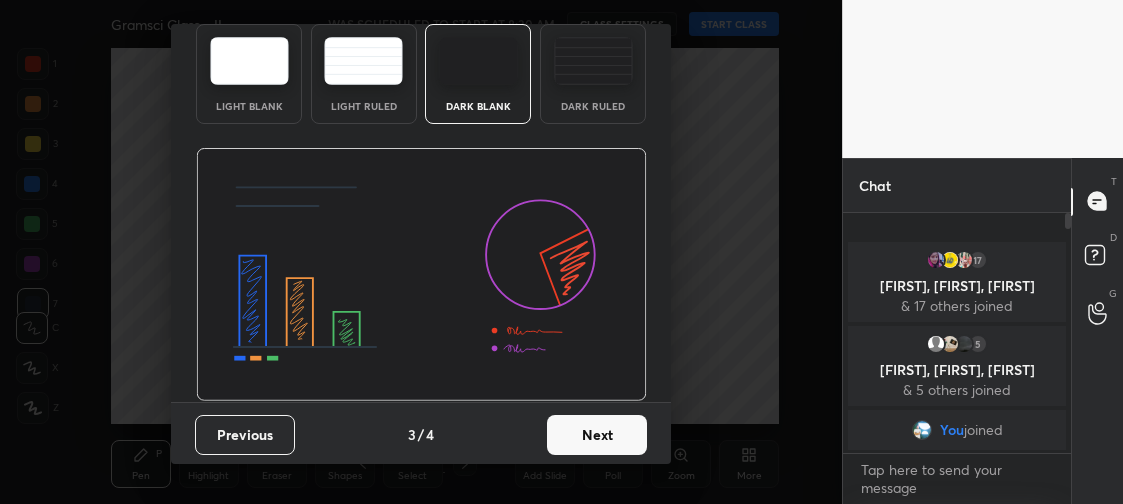 click on "Next" at bounding box center (597, 435) 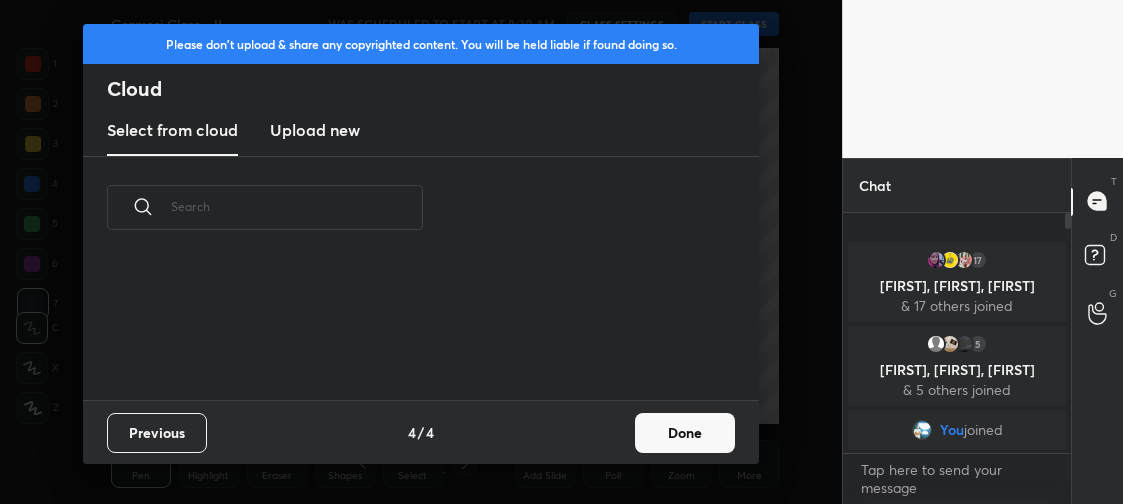 scroll, scrollTop: 0, scrollLeft: 0, axis: both 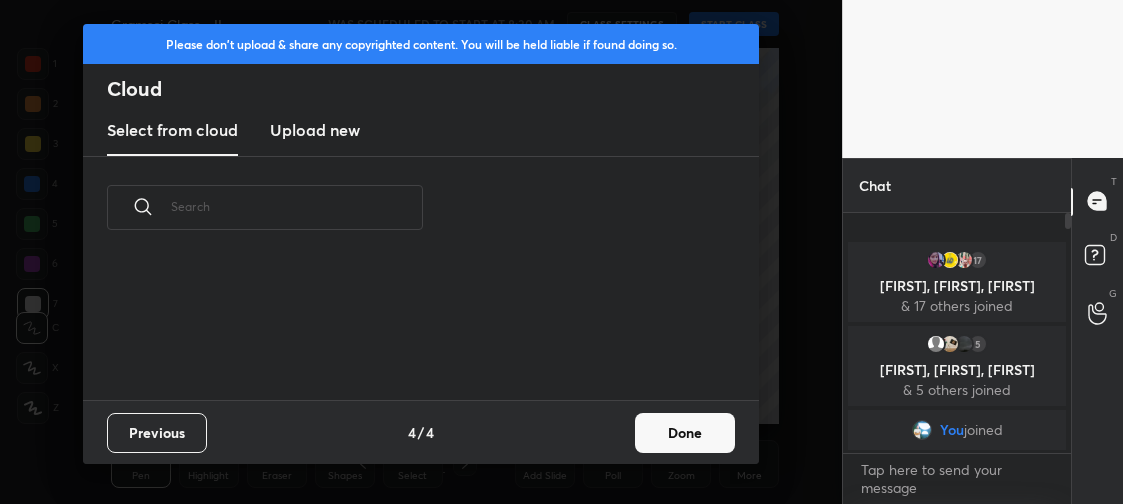 click on "Done" at bounding box center (685, 433) 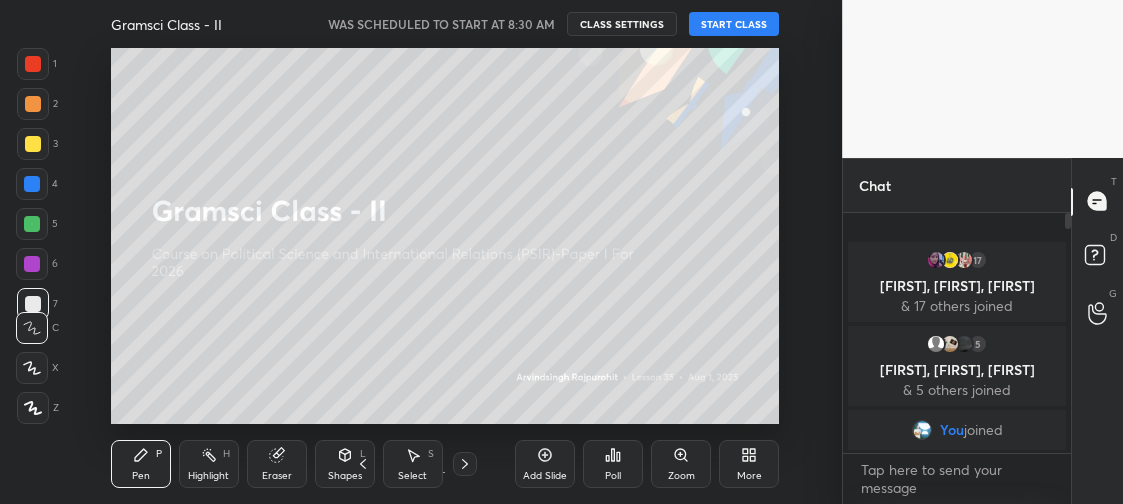 click on "START CLASS" at bounding box center (734, 24) 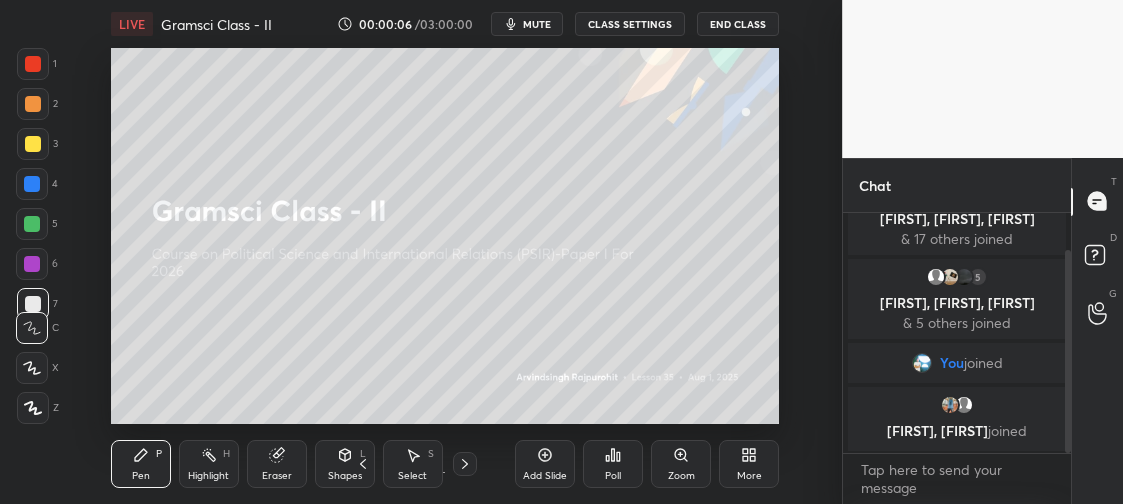 scroll, scrollTop: 43, scrollLeft: 0, axis: vertical 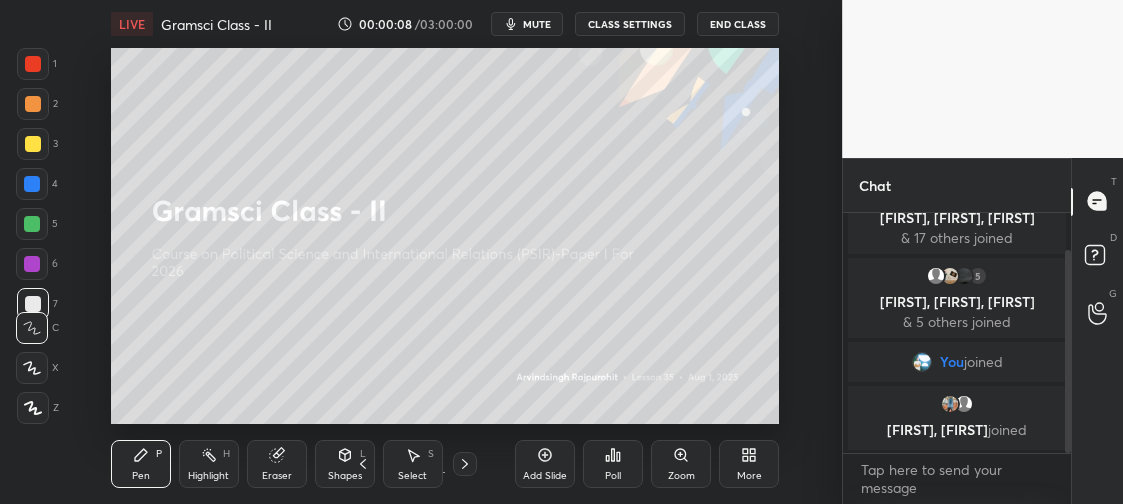 click on "More" at bounding box center [749, 464] 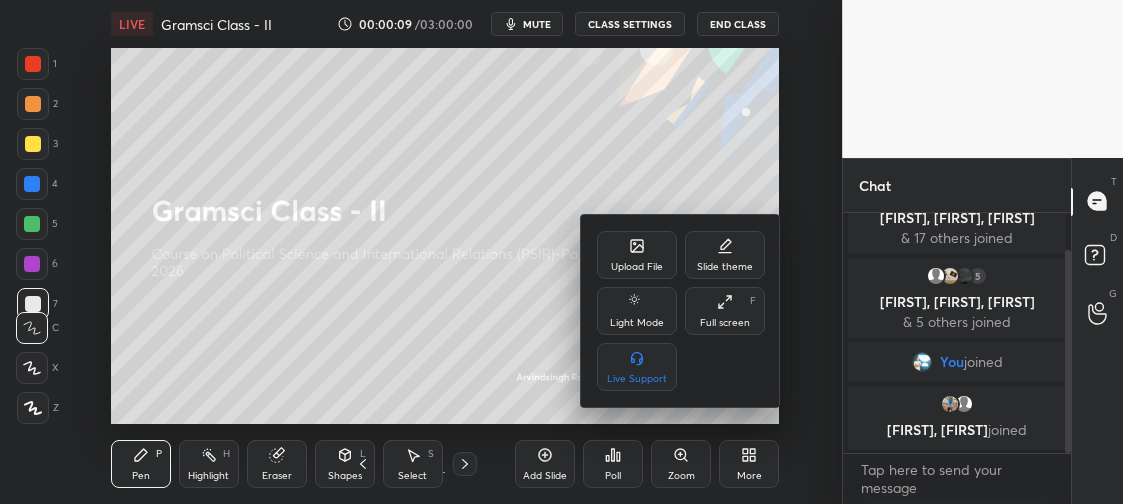 scroll, scrollTop: 111, scrollLeft: 0, axis: vertical 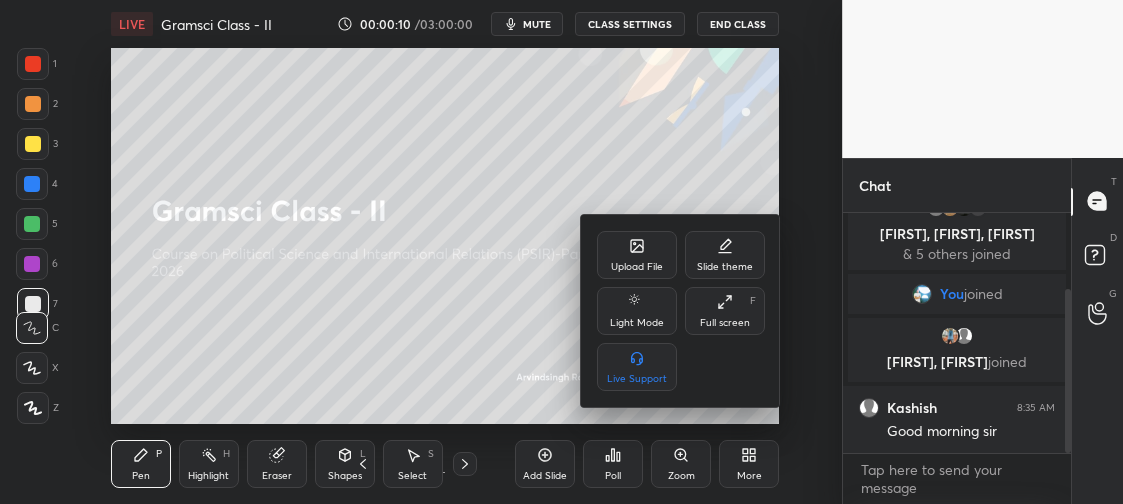 click on "Upload File" at bounding box center (637, 255) 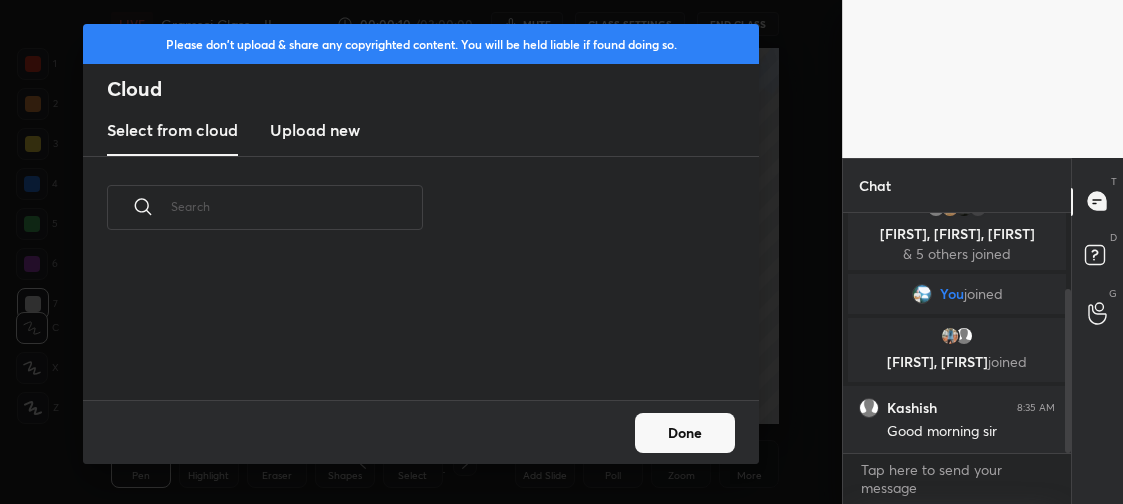 scroll, scrollTop: 183, scrollLeft: 0, axis: vertical 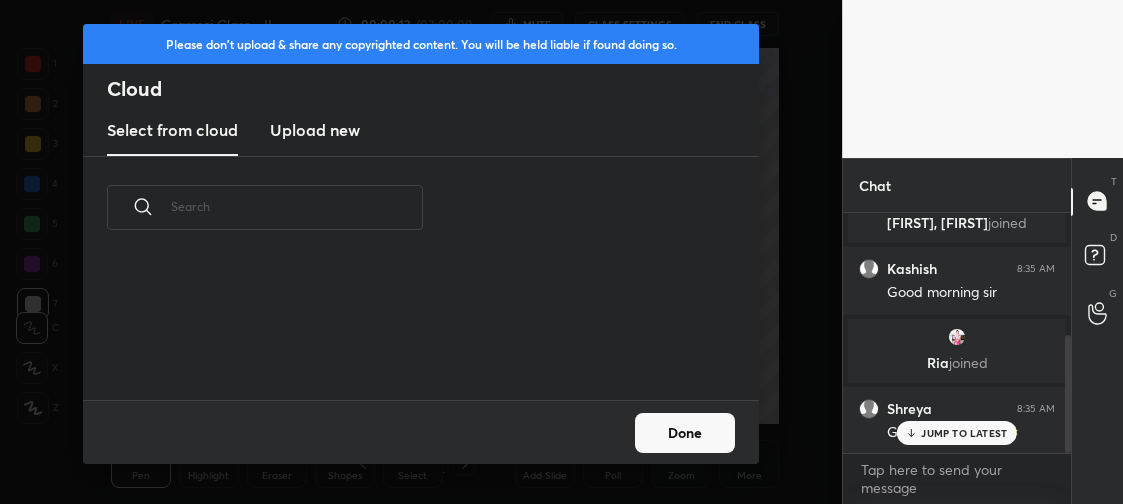 click on "Upload new" at bounding box center (315, 131) 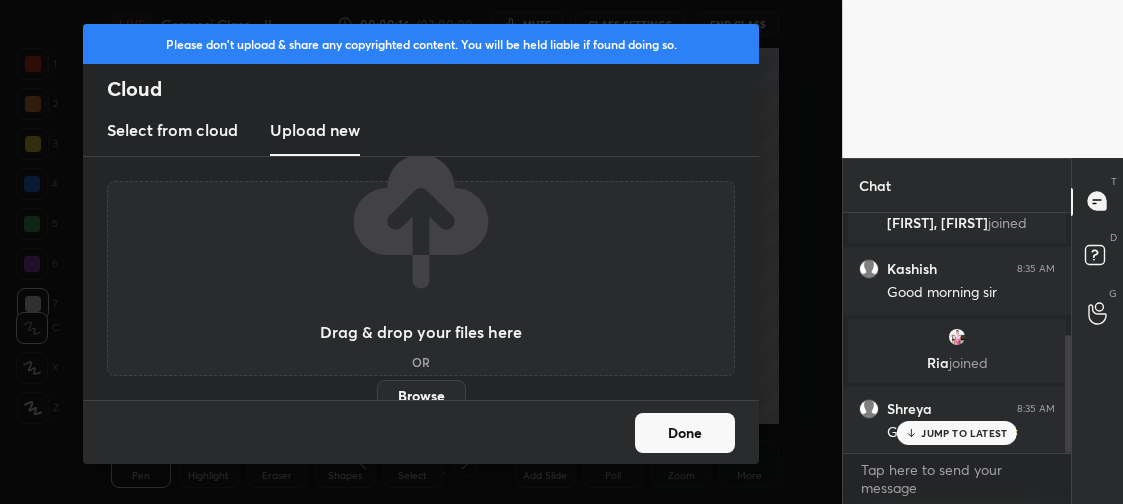 click on "Browse" at bounding box center [421, 396] 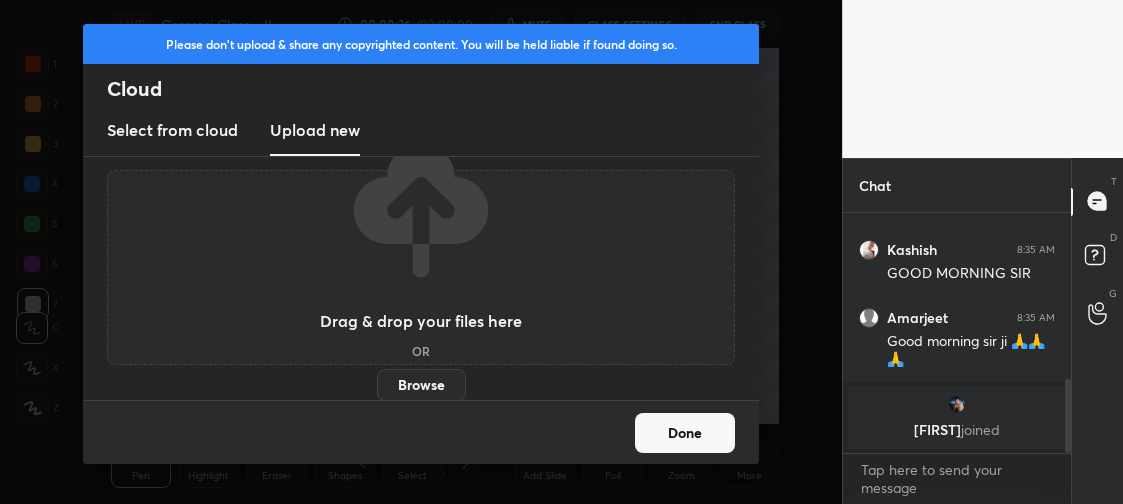 scroll, scrollTop: 545, scrollLeft: 0, axis: vertical 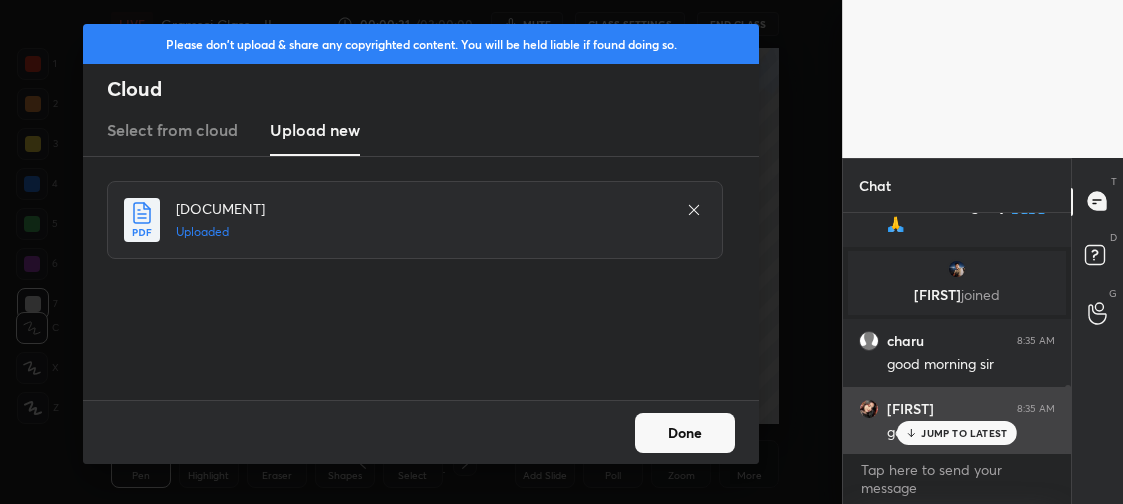 click on "JUMP TO LATEST" at bounding box center (964, 433) 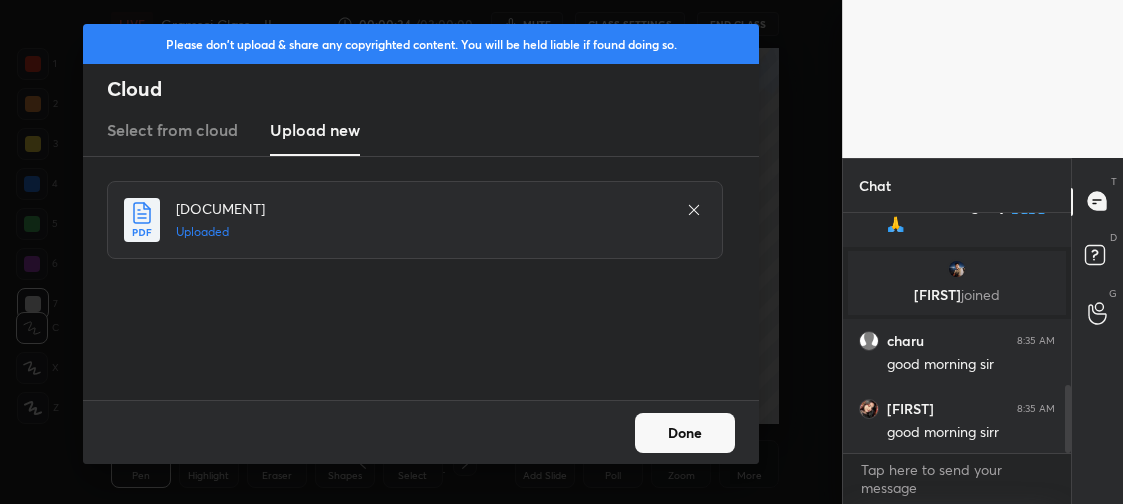click on "Done" at bounding box center (685, 433) 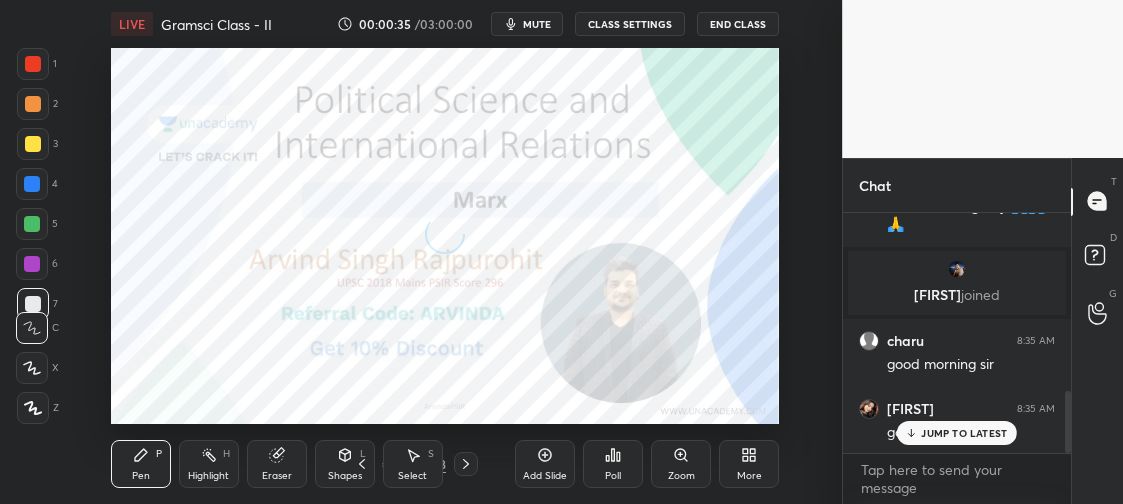 scroll, scrollTop: 698, scrollLeft: 0, axis: vertical 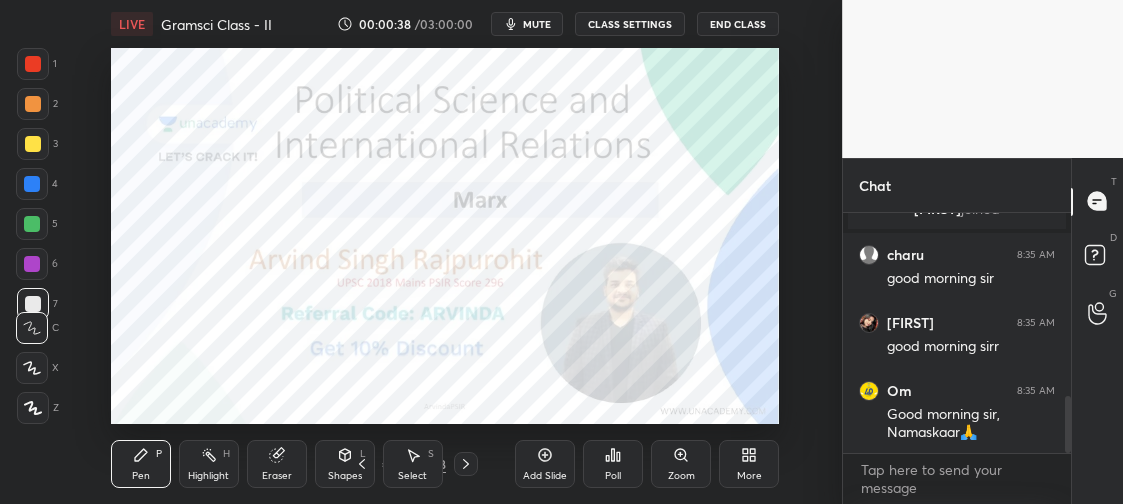 click on "VAIBHAV  joined charu 8:35 AM good morning sir paridhi 8:35 AM good morning sirr Om 8:35 AM Good morning sir, Namaskaar🙏 Shiba 8:35 AM good morning sir" at bounding box center [957, 333] 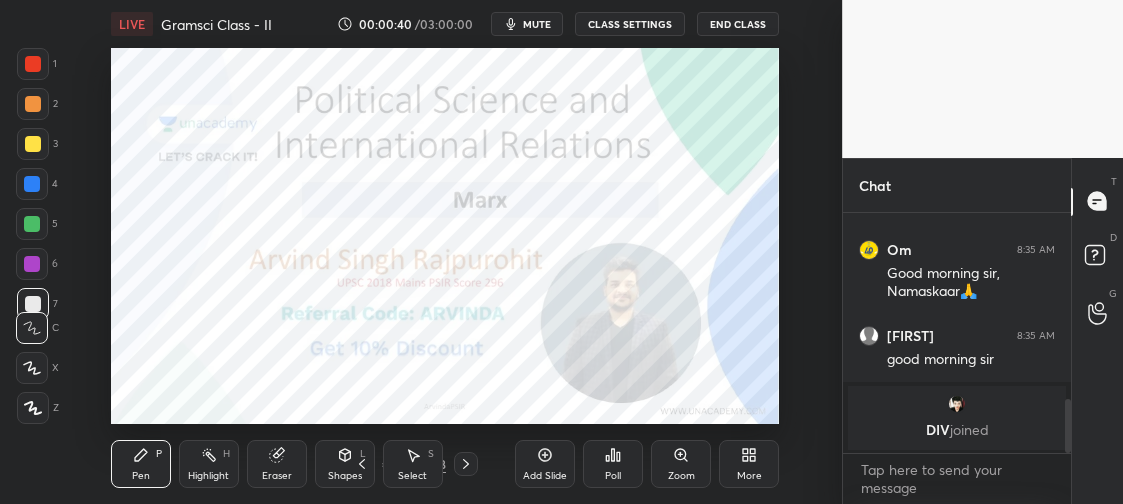 scroll, scrollTop: 925, scrollLeft: 0, axis: vertical 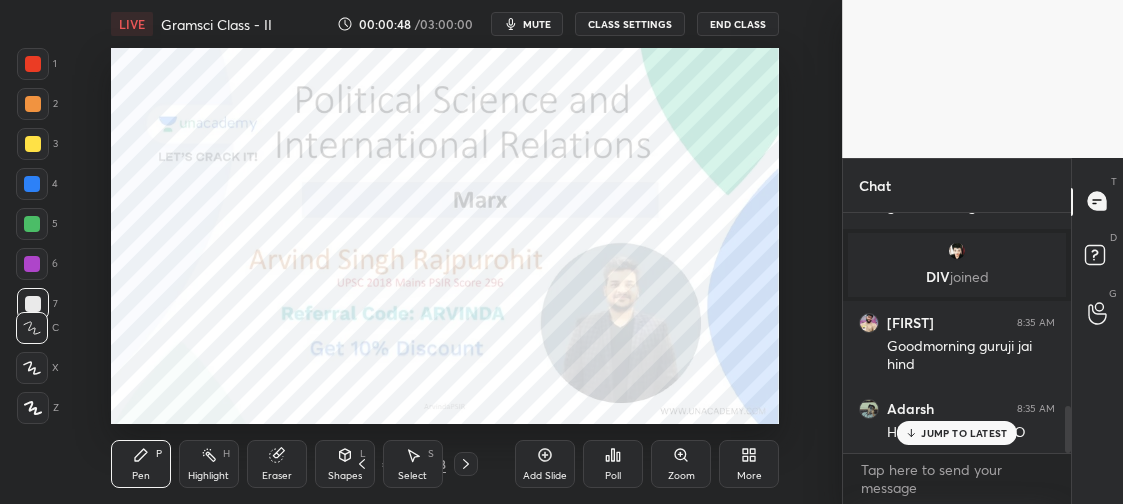 click at bounding box center [33, 64] 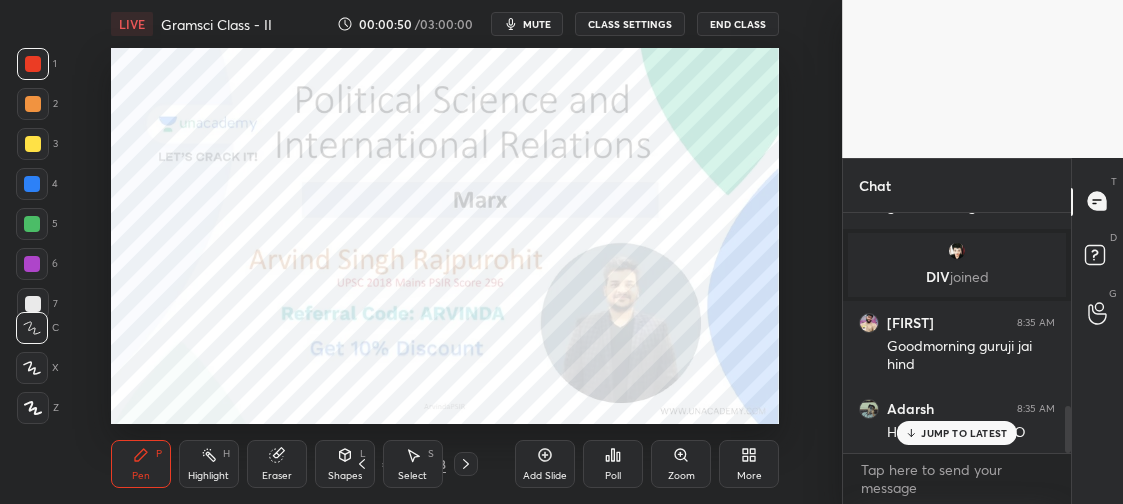 click on "JUMP TO LATEST" at bounding box center [964, 433] 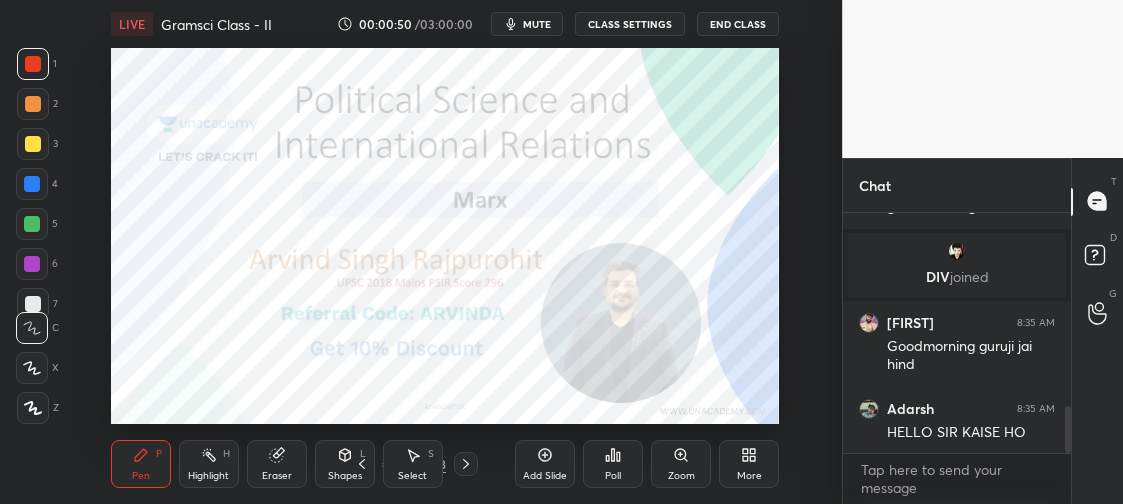 scroll, scrollTop: 1060, scrollLeft: 0, axis: vertical 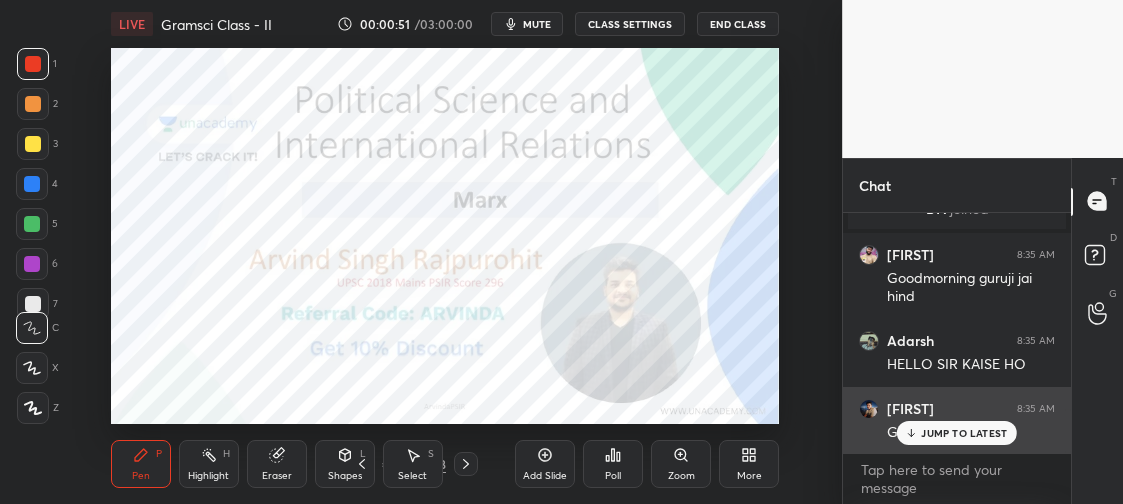 click on "JUMP TO LATEST" at bounding box center [964, 433] 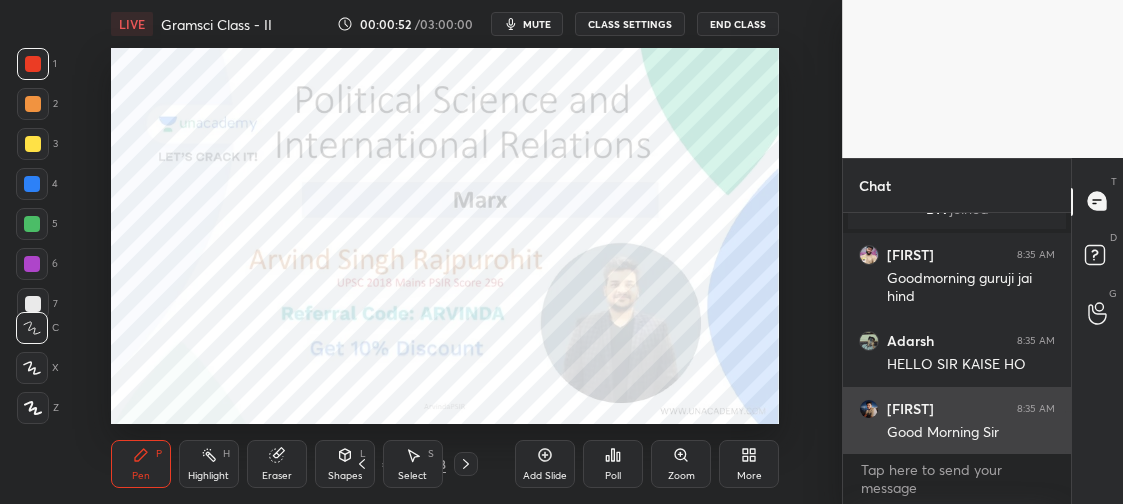 scroll, scrollTop: 1129, scrollLeft: 0, axis: vertical 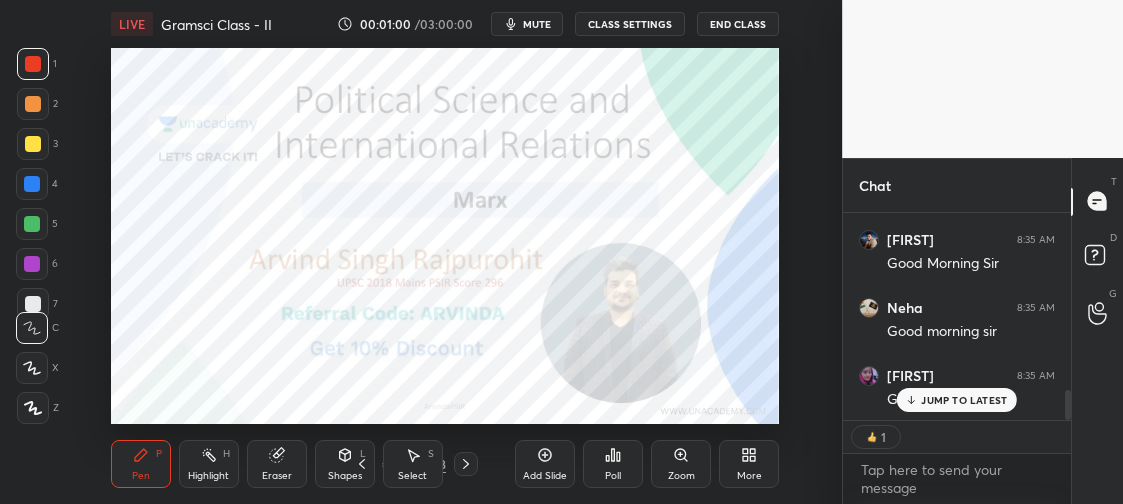click on "JUMP TO LATEST" at bounding box center [964, 400] 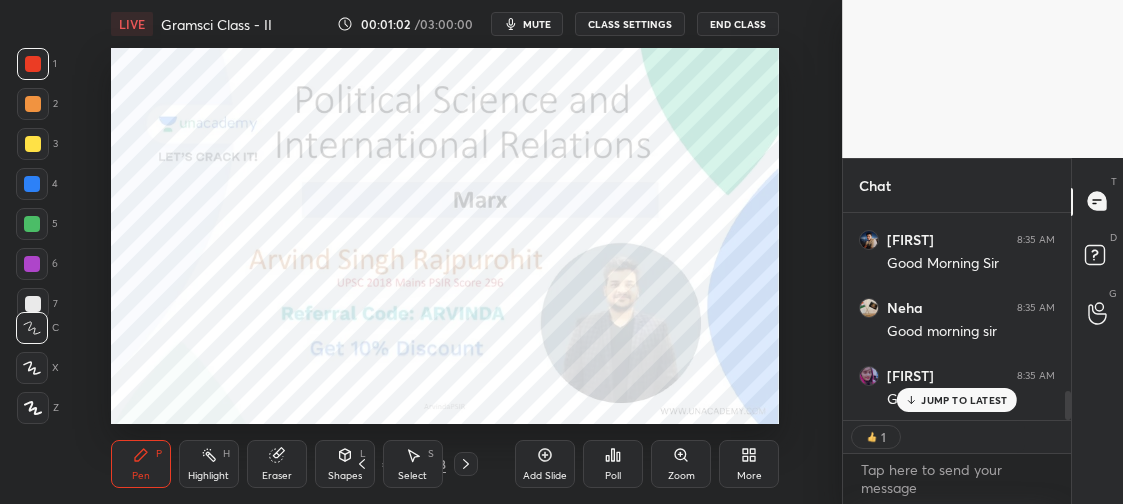 scroll, scrollTop: 1297, scrollLeft: 0, axis: vertical 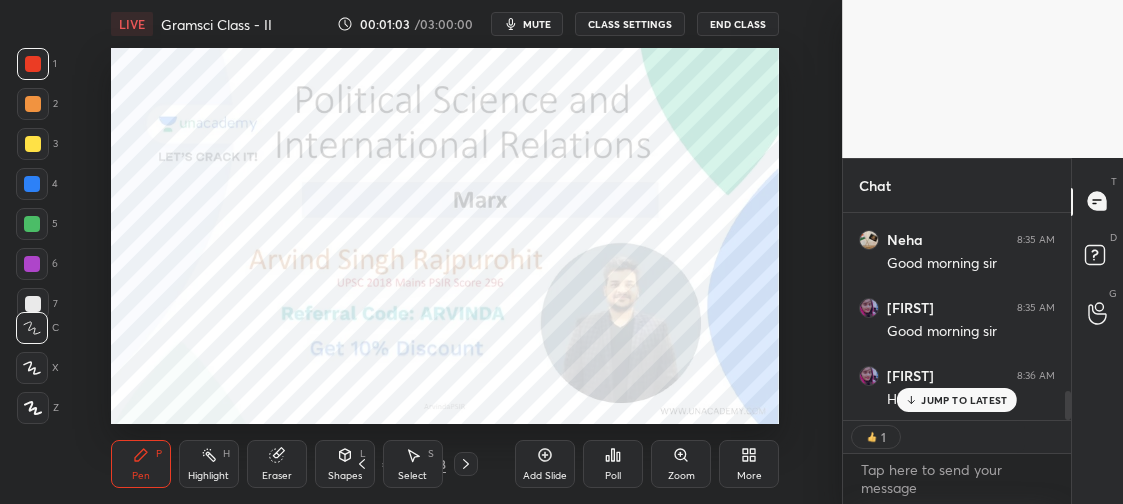 click on "Kashish 8:35 AM GOOD MORNING SIR Amarjeet 8:35 AM Good morning sir ji 🙏🙏🙏 VAIBHAV  joined charu 8:35 AM good morning sir paridhi 8:35 AM good morning sirr Om 8:35 AM Good morning sir, Namaskaar🙏 Shiba 8:35 AM good morning sir DIV  joined Aniket 8:35 AM Goodmorning guruji jai hind Adarsh 8:35 AM HELLO SIR KAISE HO VAIBHAV 8:35 AM Good Morning Sir Neha 8:35 AM Good morning sir Chandra Ka... 8:35 AM Good morning sir Chandra Ka... 8:36 AM How r u?" at bounding box center [957, 317] 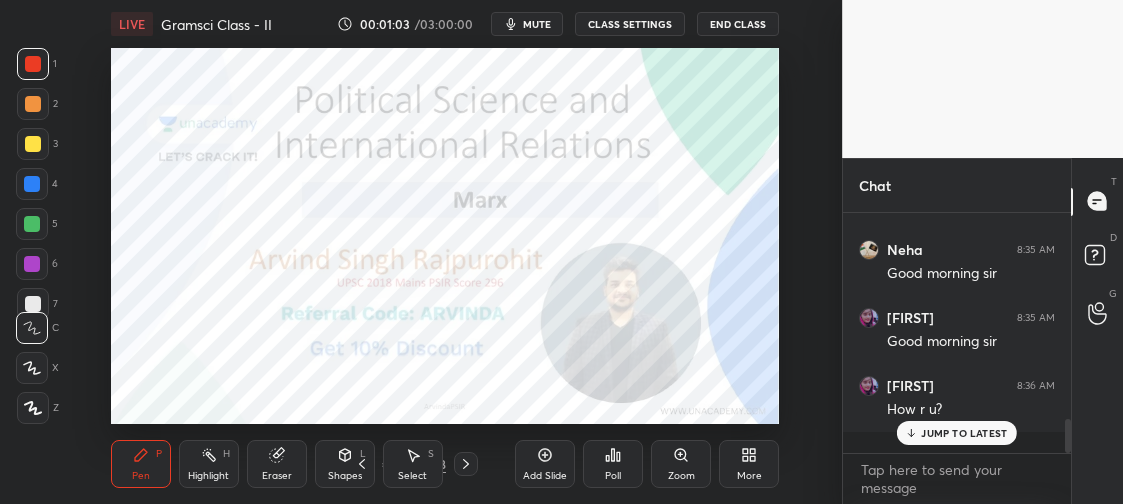 scroll, scrollTop: 6, scrollLeft: 7, axis: both 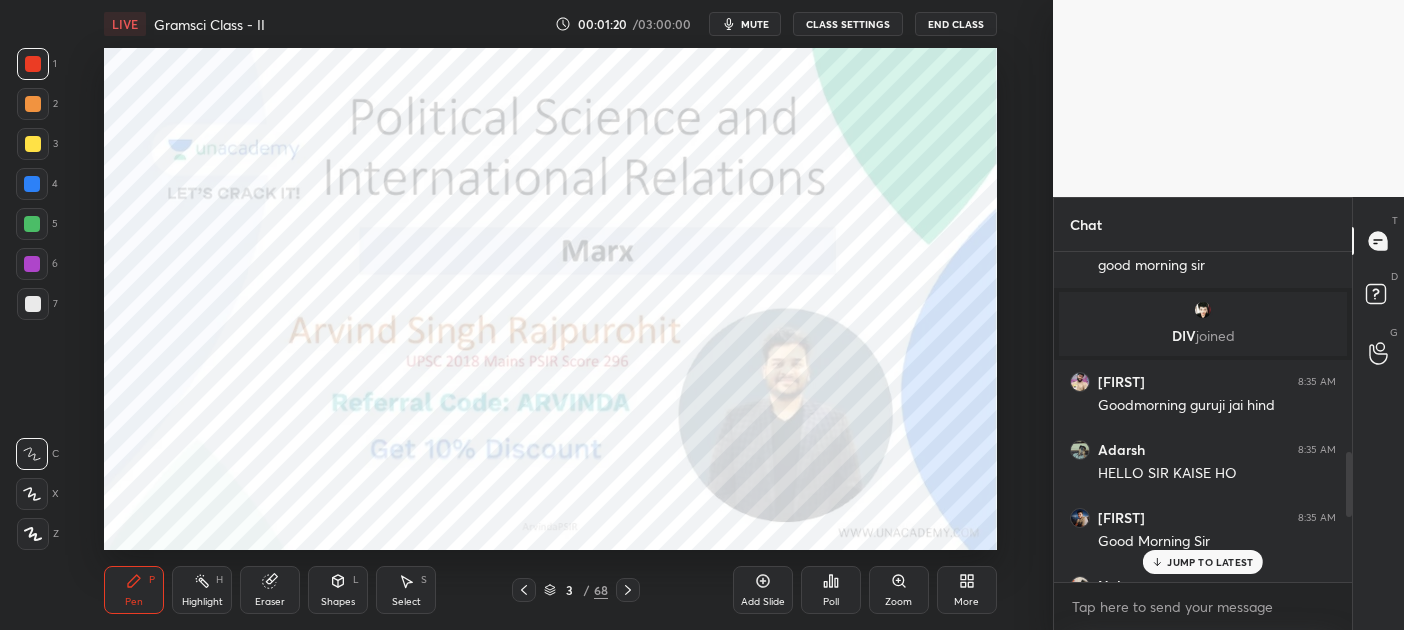 click on "JUMP TO LATEST" at bounding box center [1203, 562] 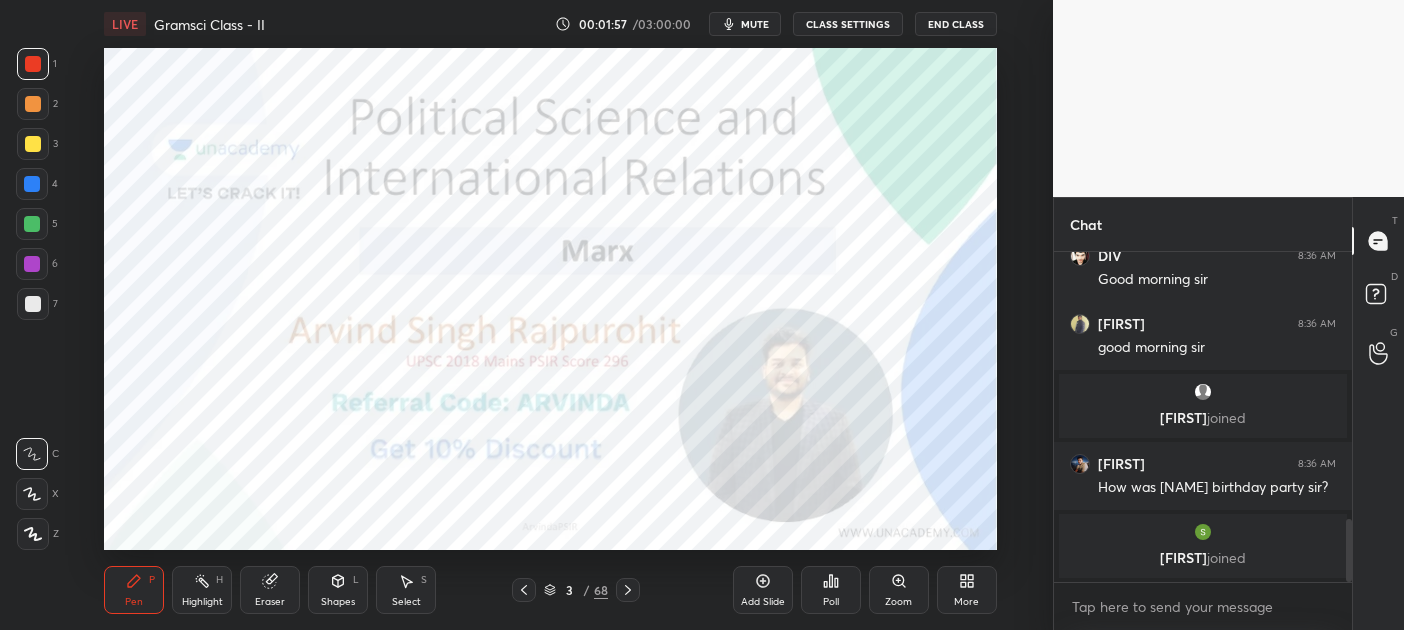 click on "End Class" at bounding box center [956, 24] 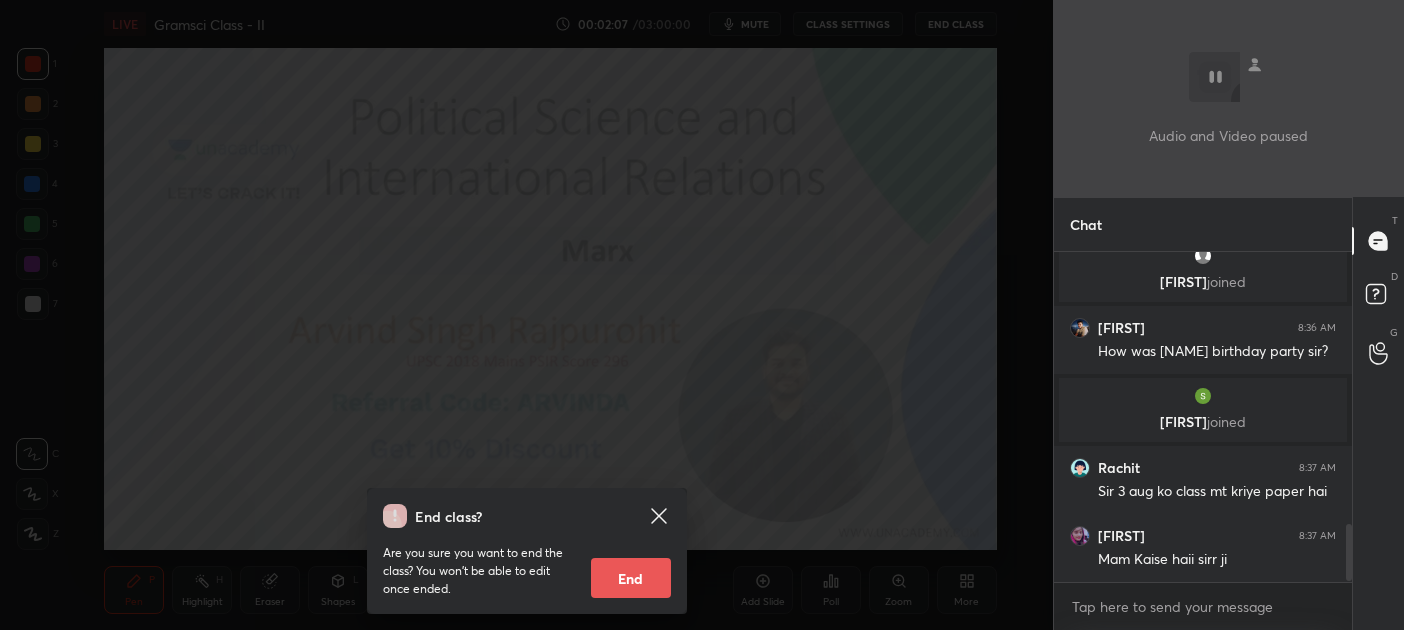 scroll, scrollTop: 1611, scrollLeft: 0, axis: vertical 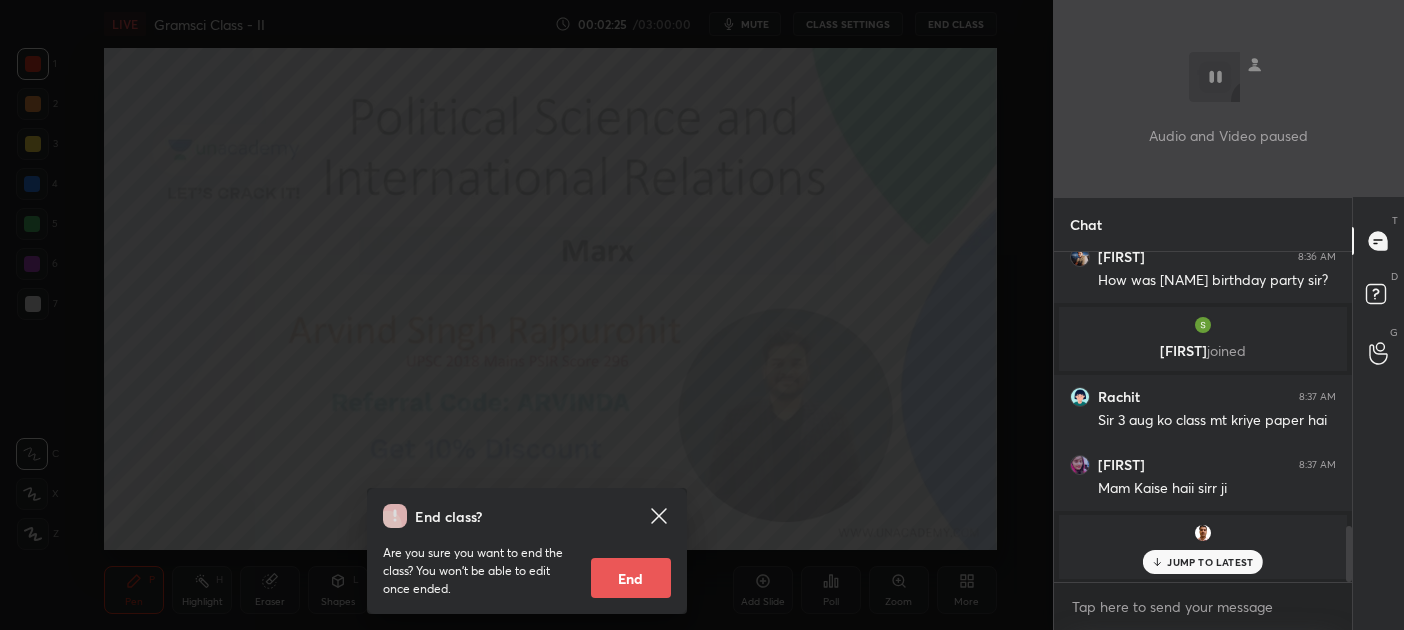 click on "End class? Are you sure you want to end the class? You won’t be able to edit once ended. End" at bounding box center [526, 315] 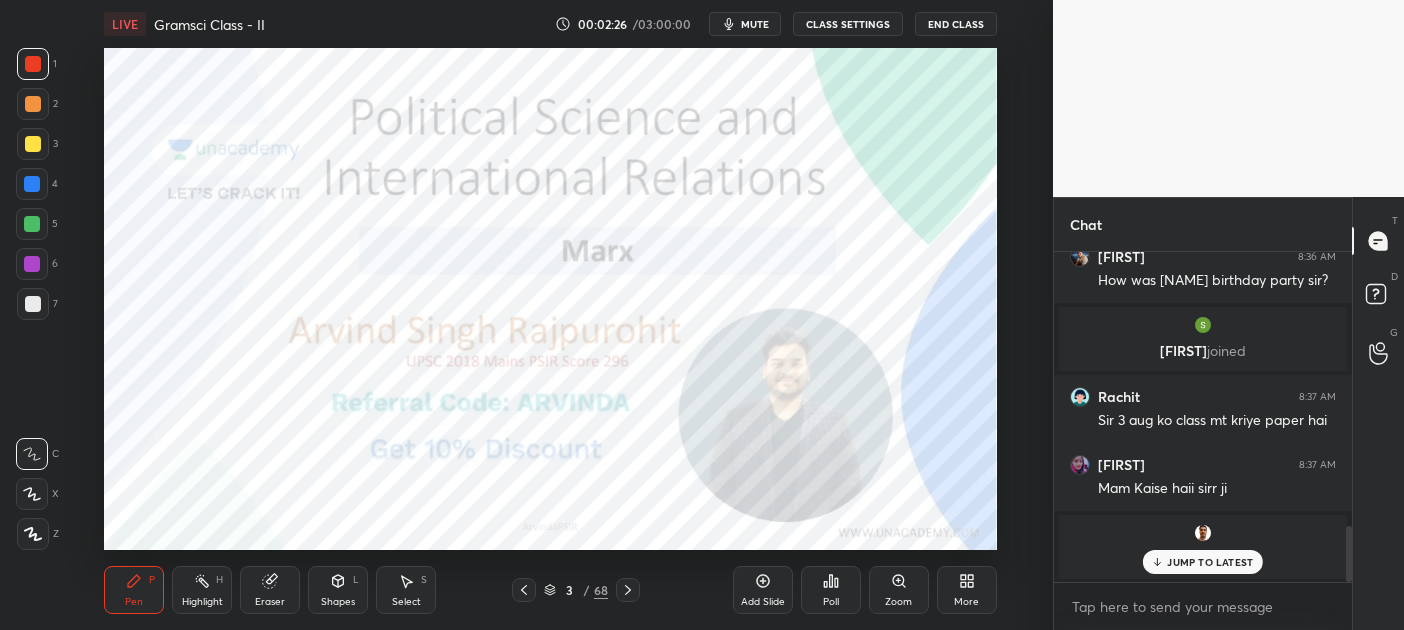 click on "JUMP TO LATEST" at bounding box center [1210, 562] 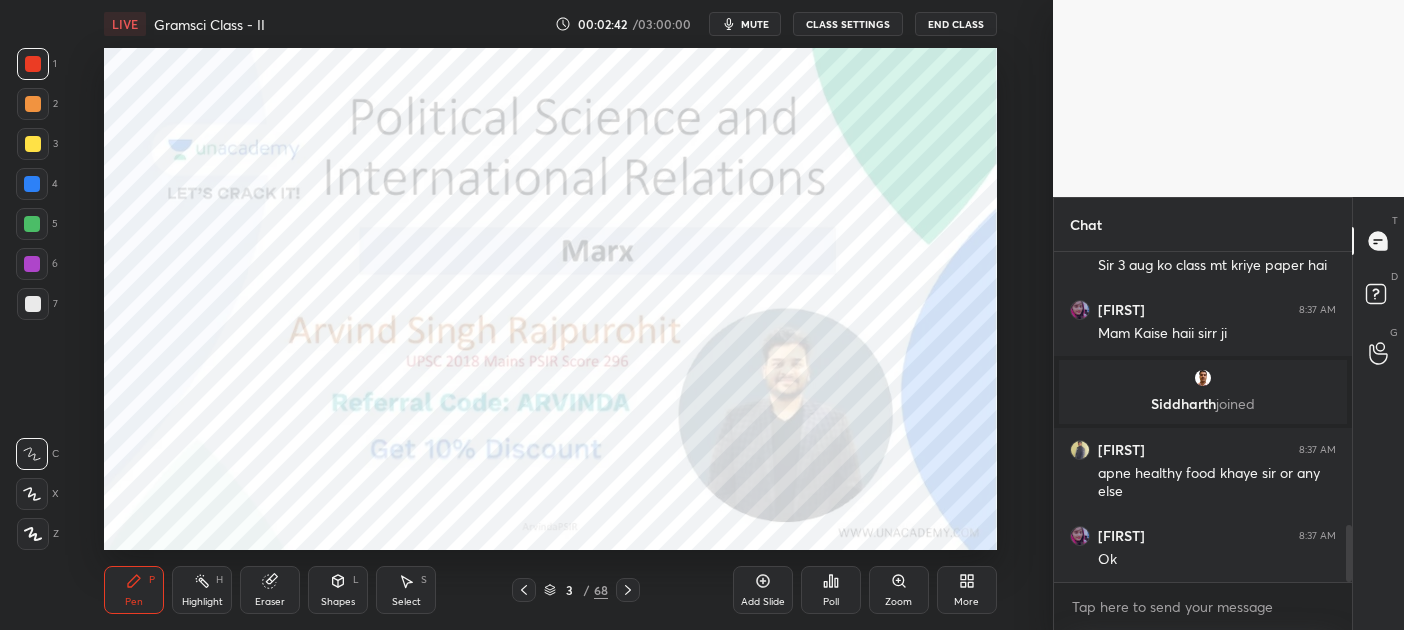 scroll, scrollTop: 1627, scrollLeft: 0, axis: vertical 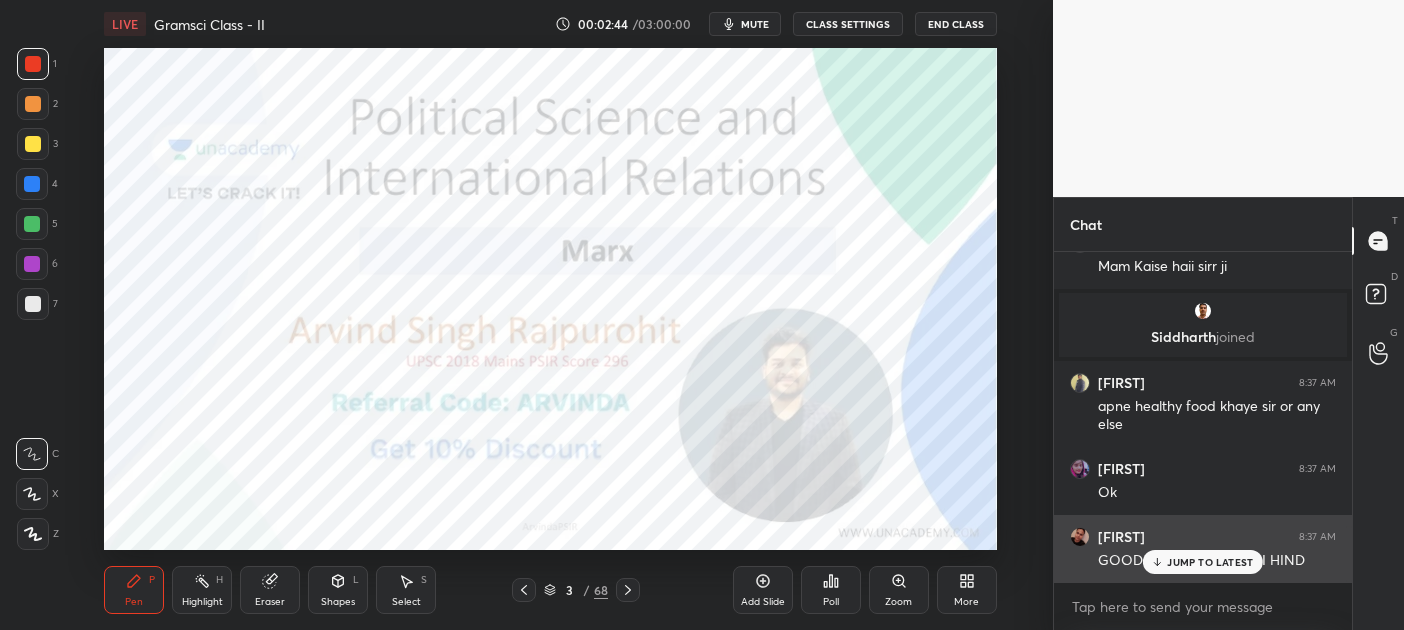 click on "JUMP TO LATEST" at bounding box center (1210, 562) 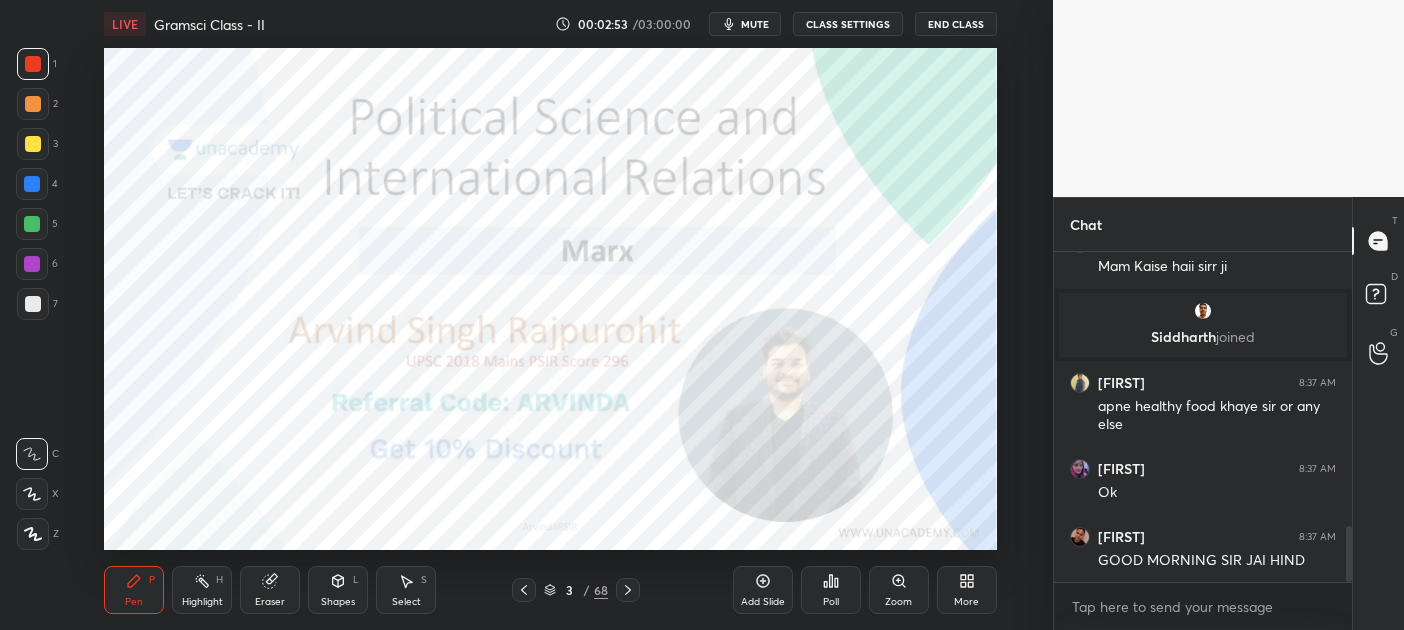 click at bounding box center [33, 64] 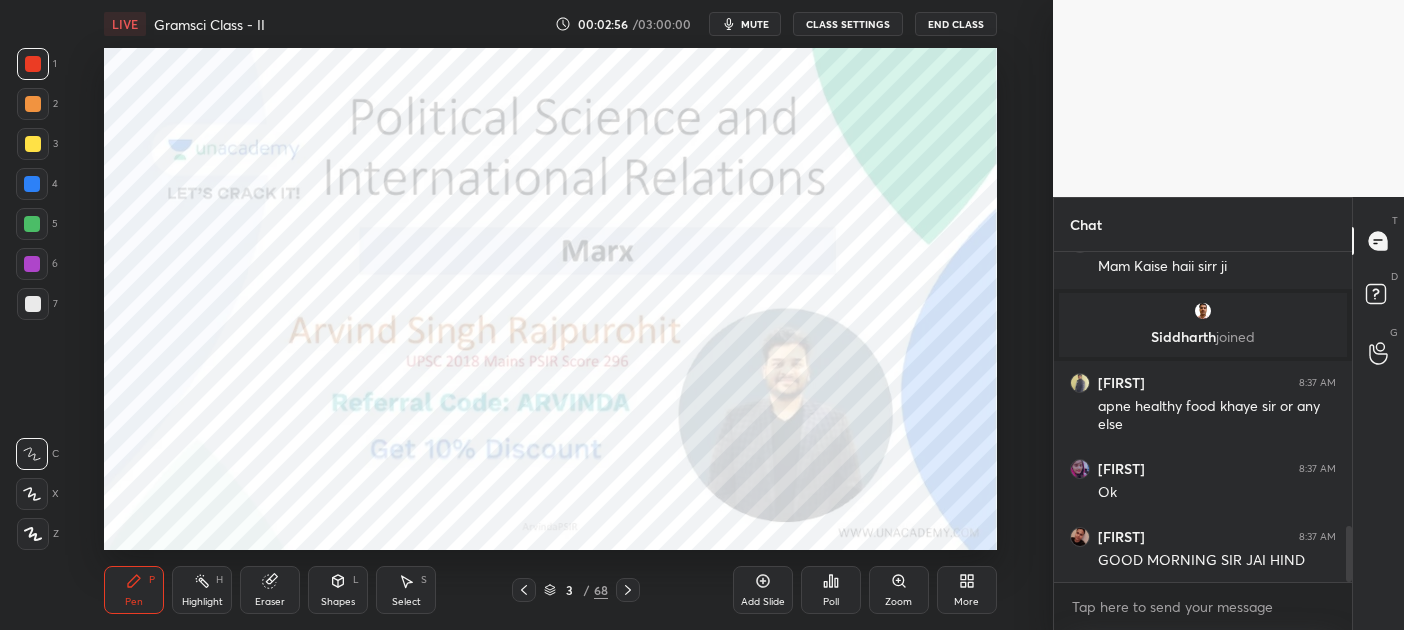 click 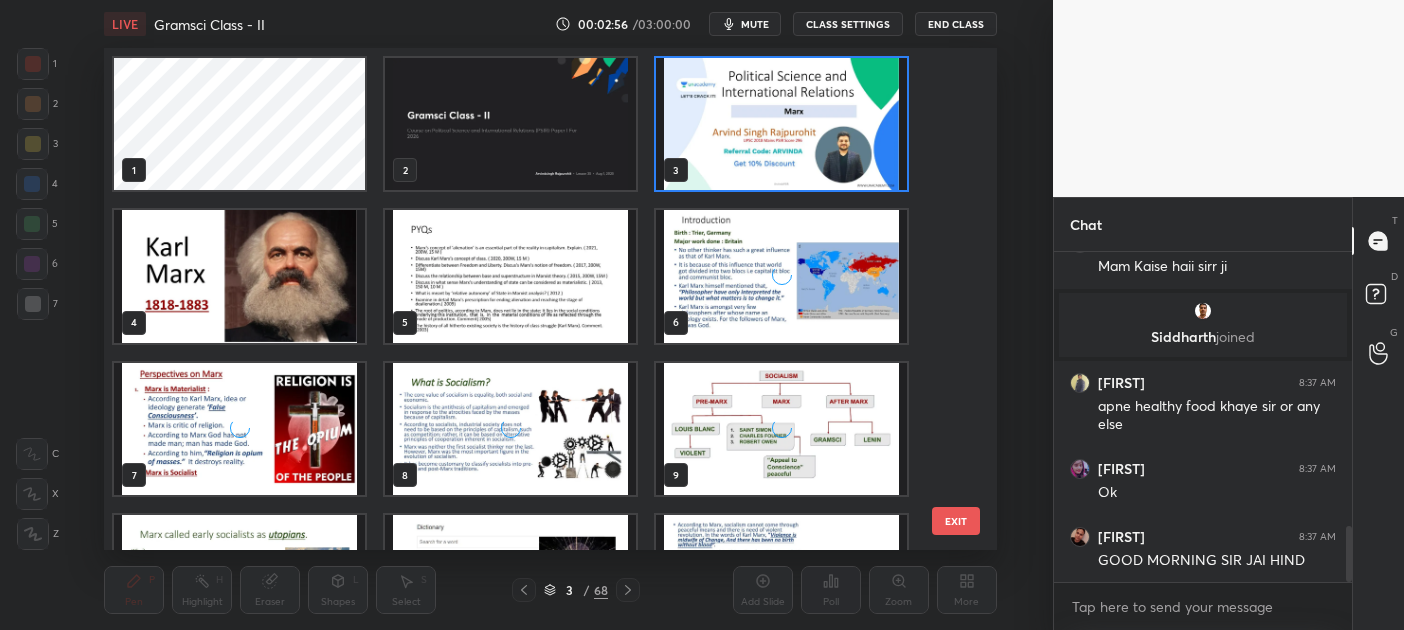 scroll, scrollTop: 6, scrollLeft: 10, axis: both 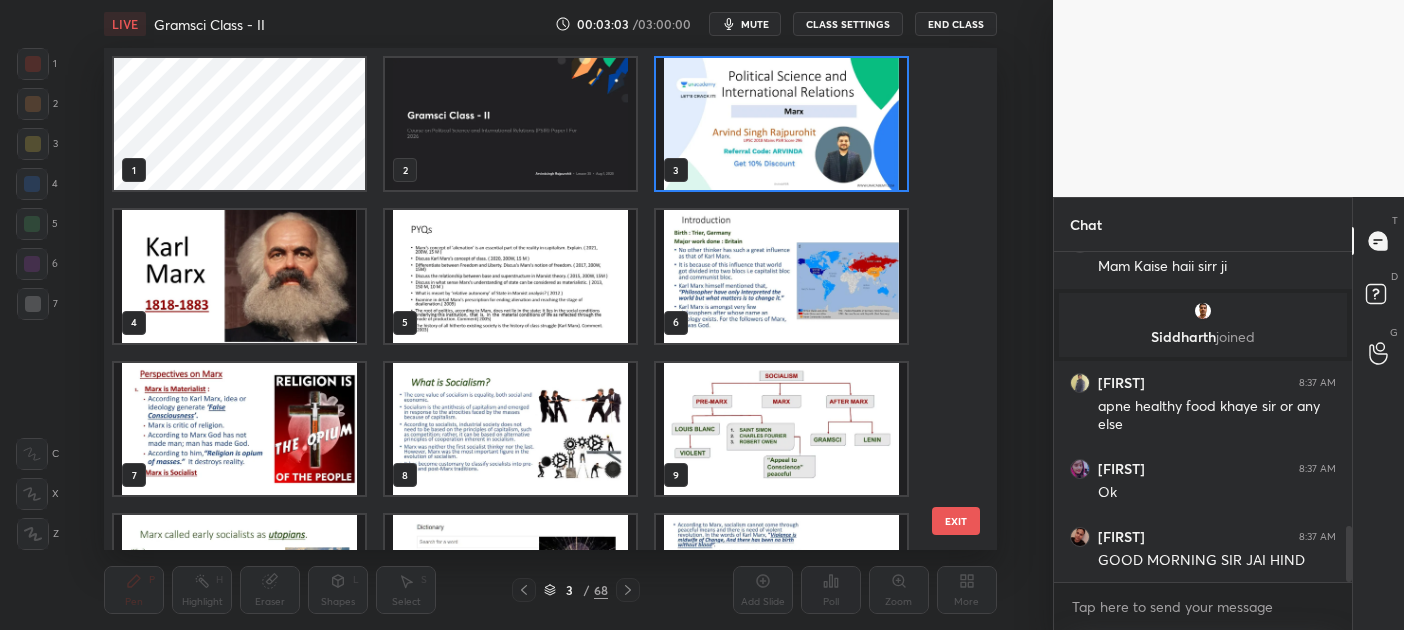 click at bounding box center [781, 276] 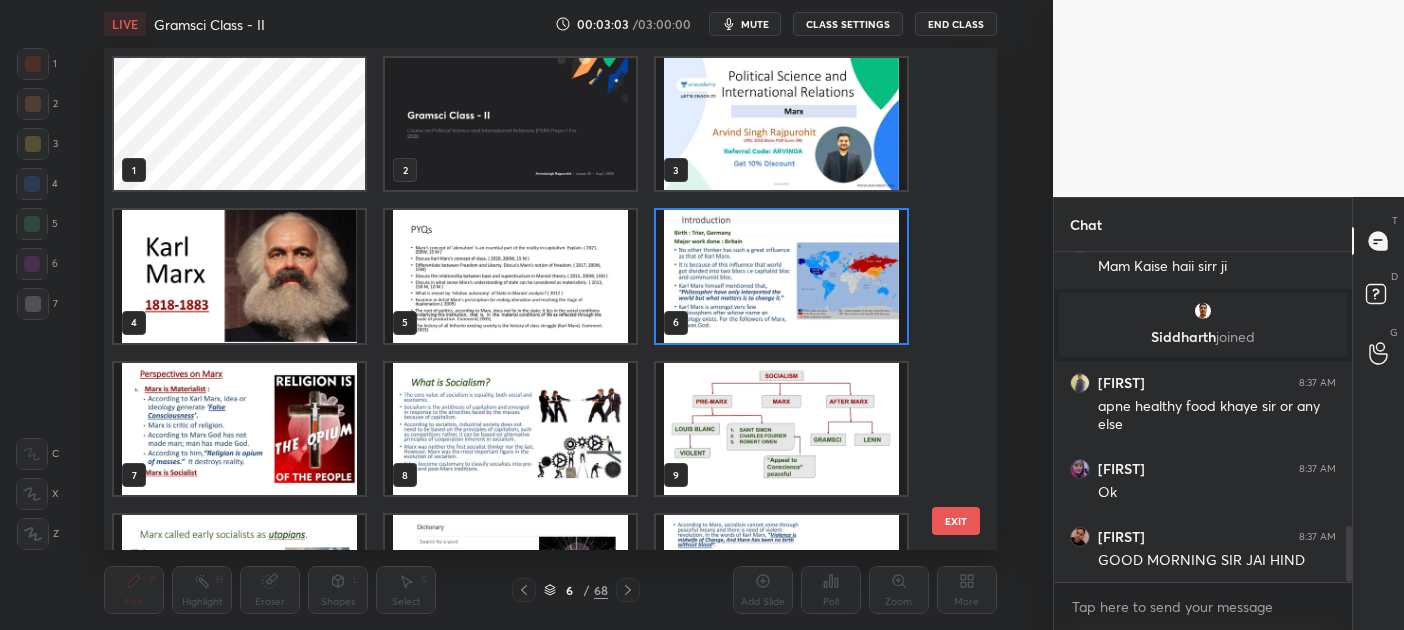 click at bounding box center (781, 276) 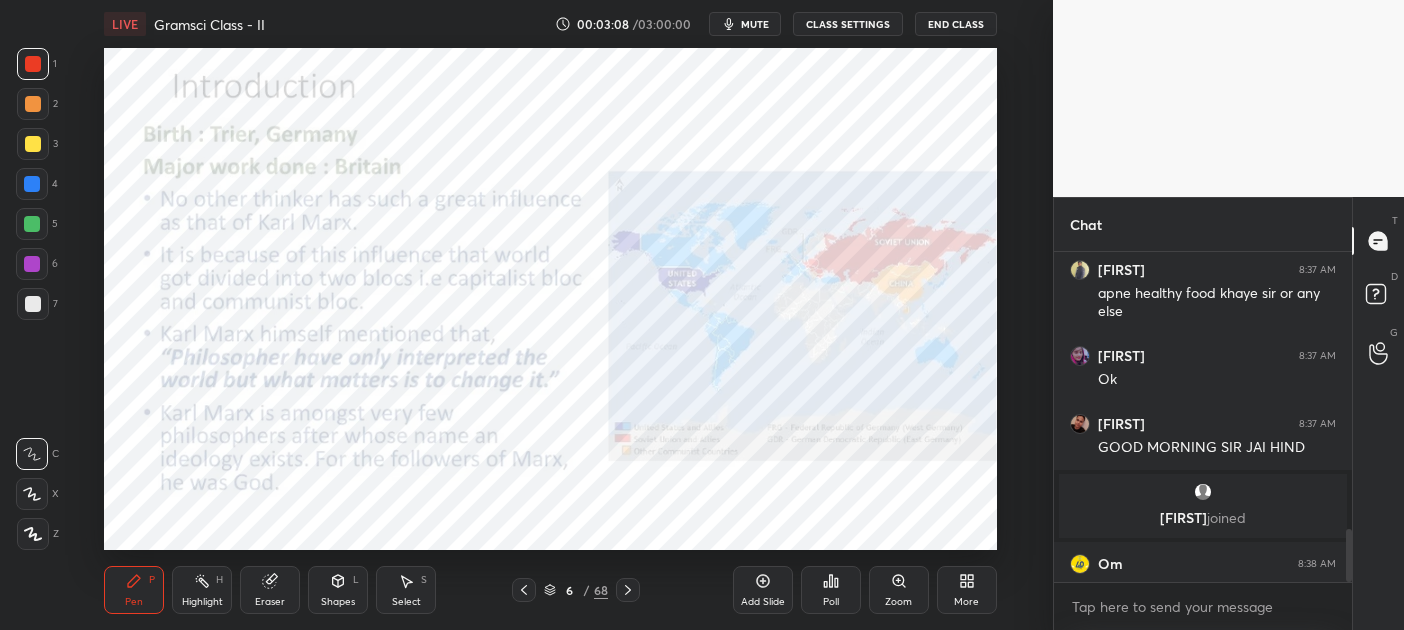 scroll, scrollTop: 1728, scrollLeft: 0, axis: vertical 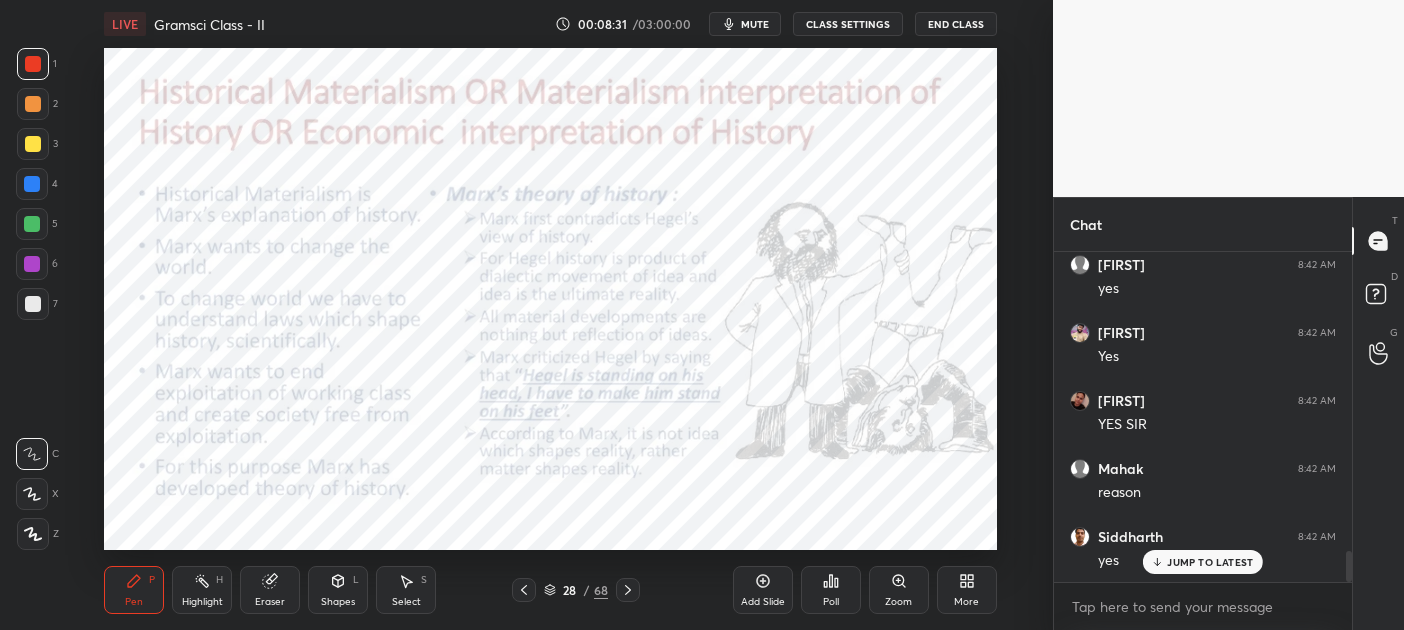 click on "Add Slide" at bounding box center [763, 590] 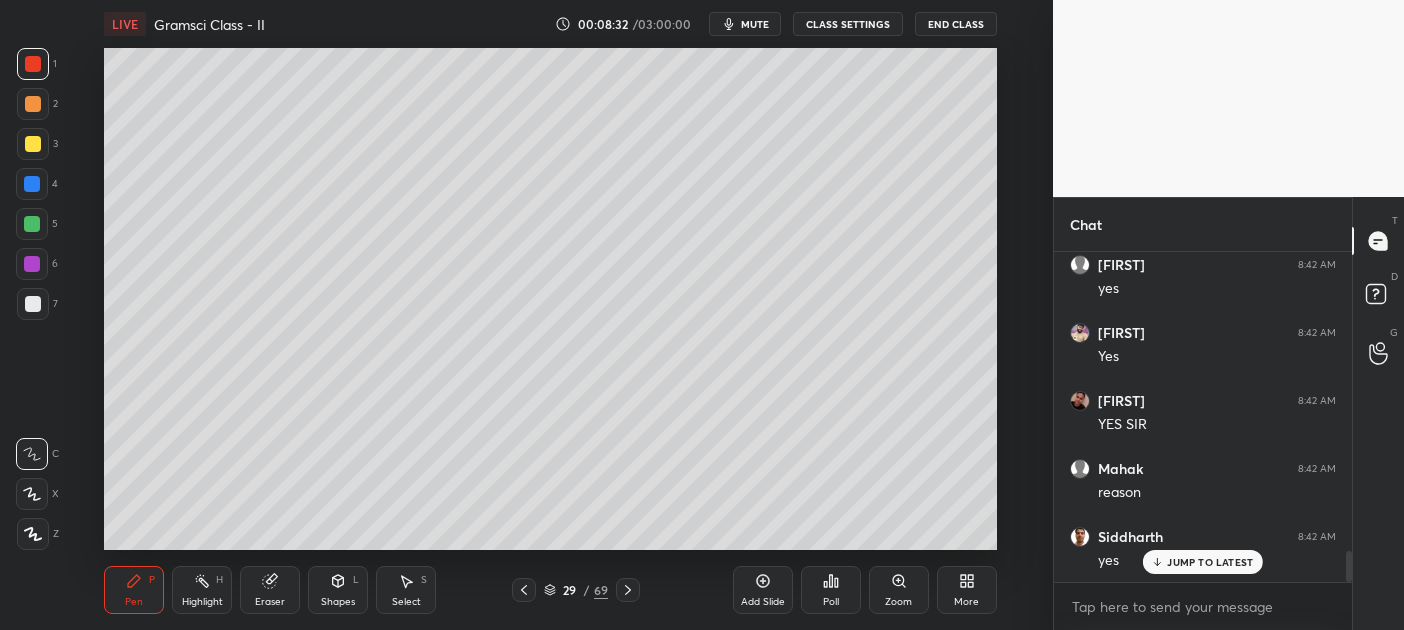 click on "2" at bounding box center (37, 108) 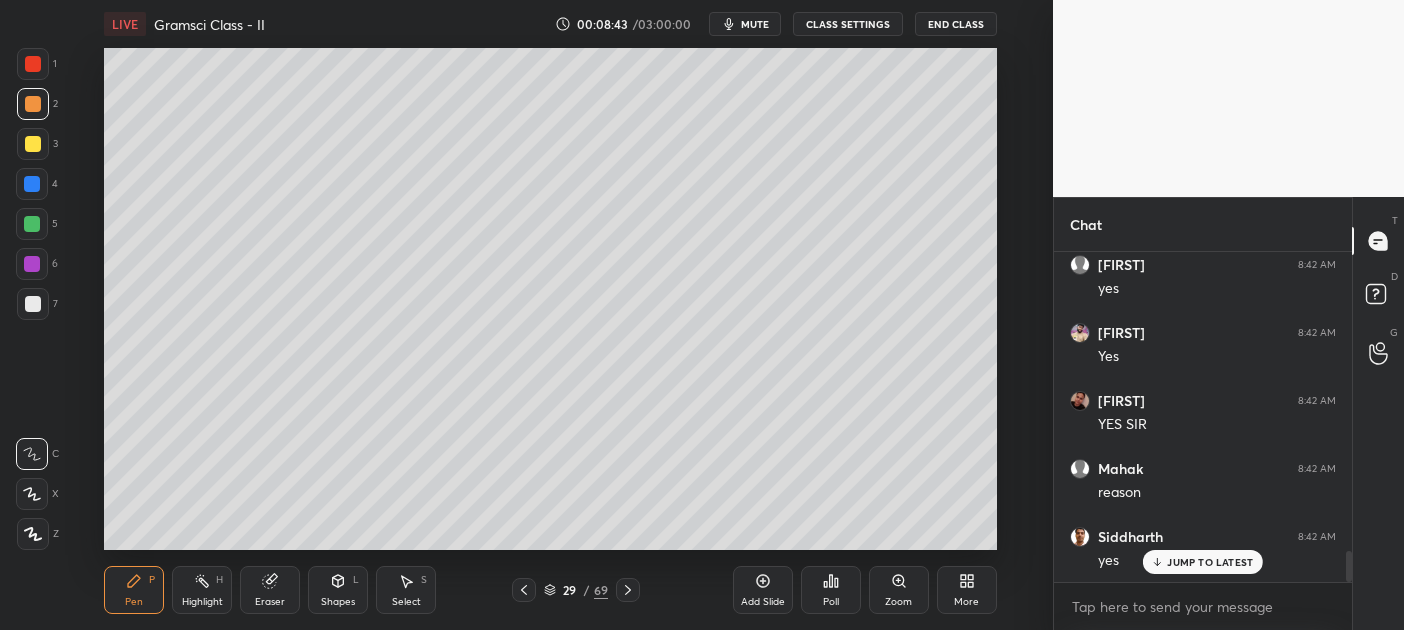 click at bounding box center (32, 224) 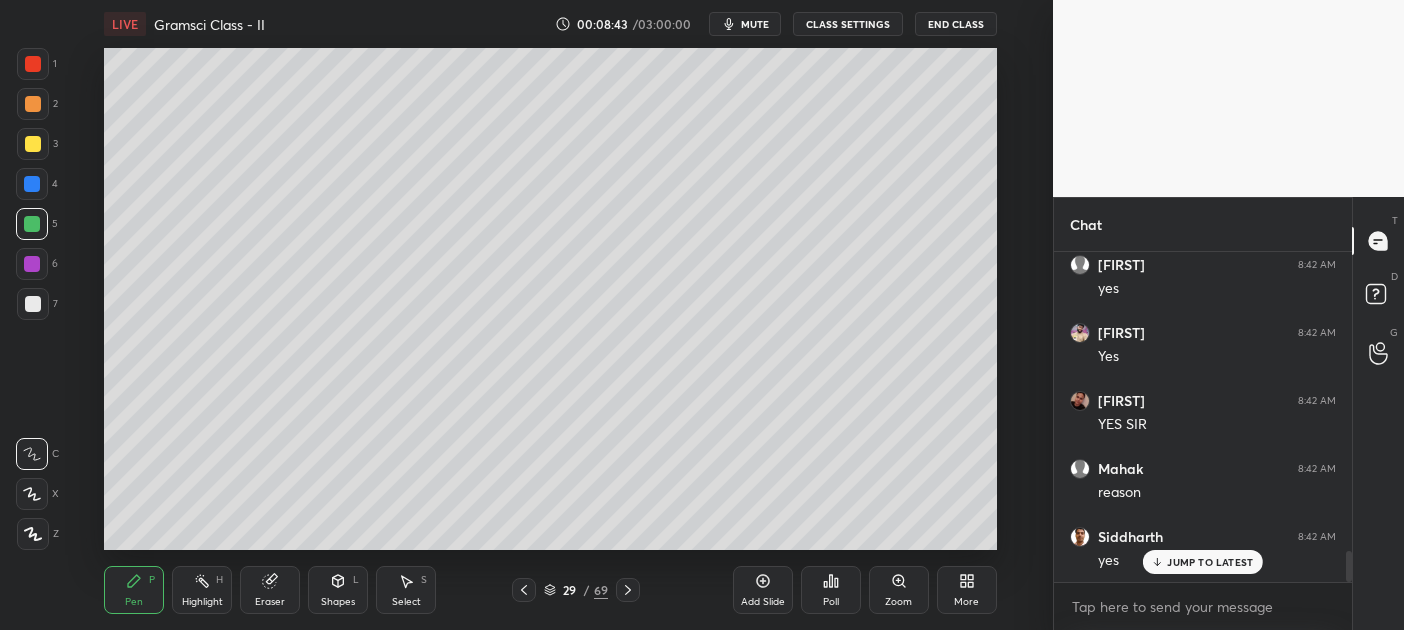 click at bounding box center [32, 224] 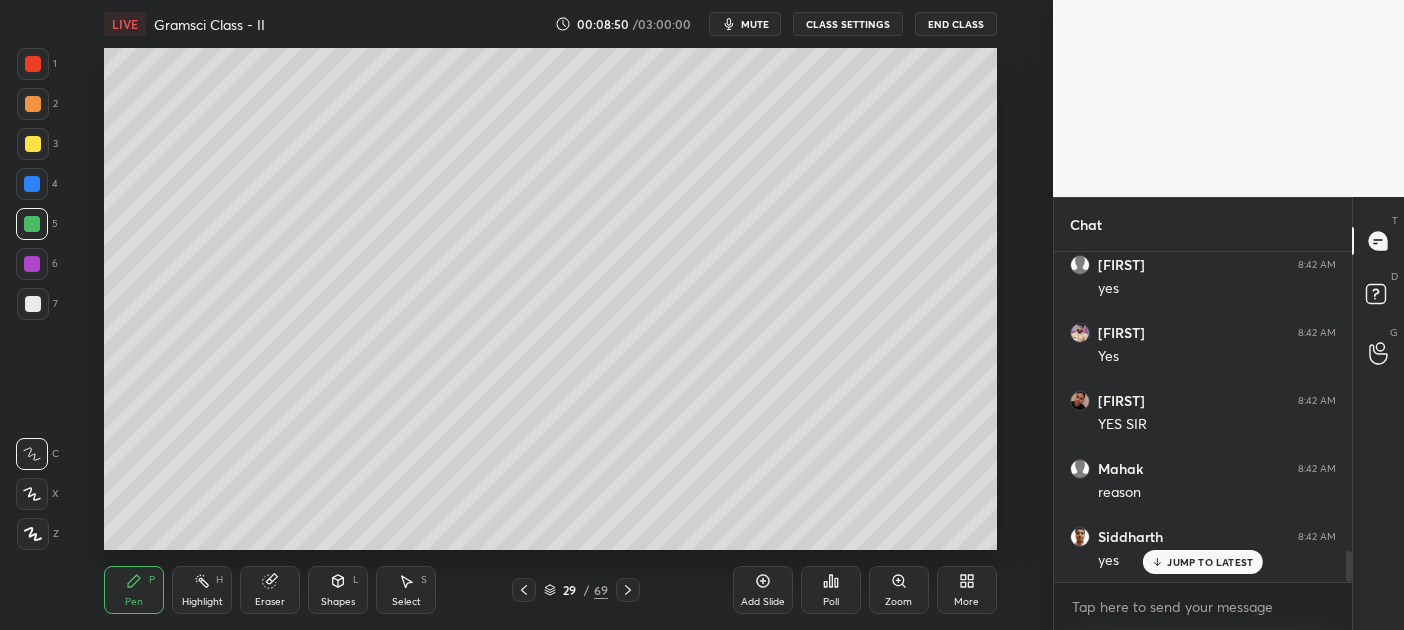 click at bounding box center (32, 184) 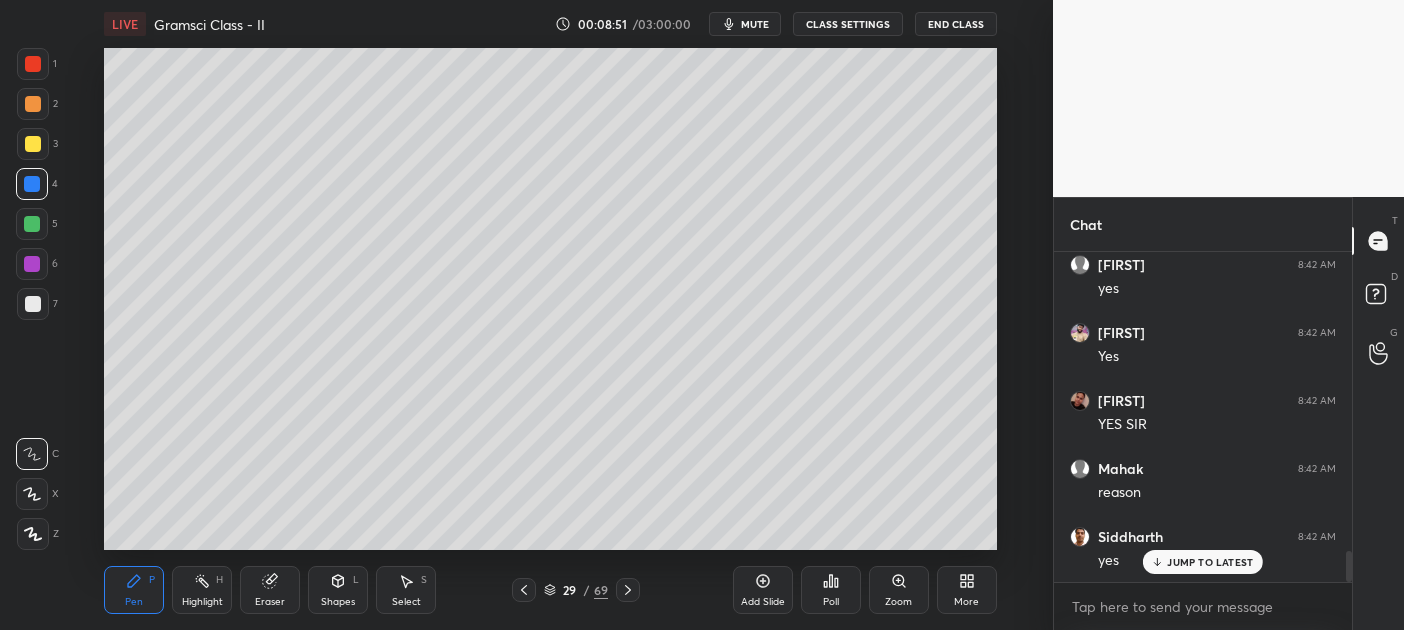 click at bounding box center [32, 184] 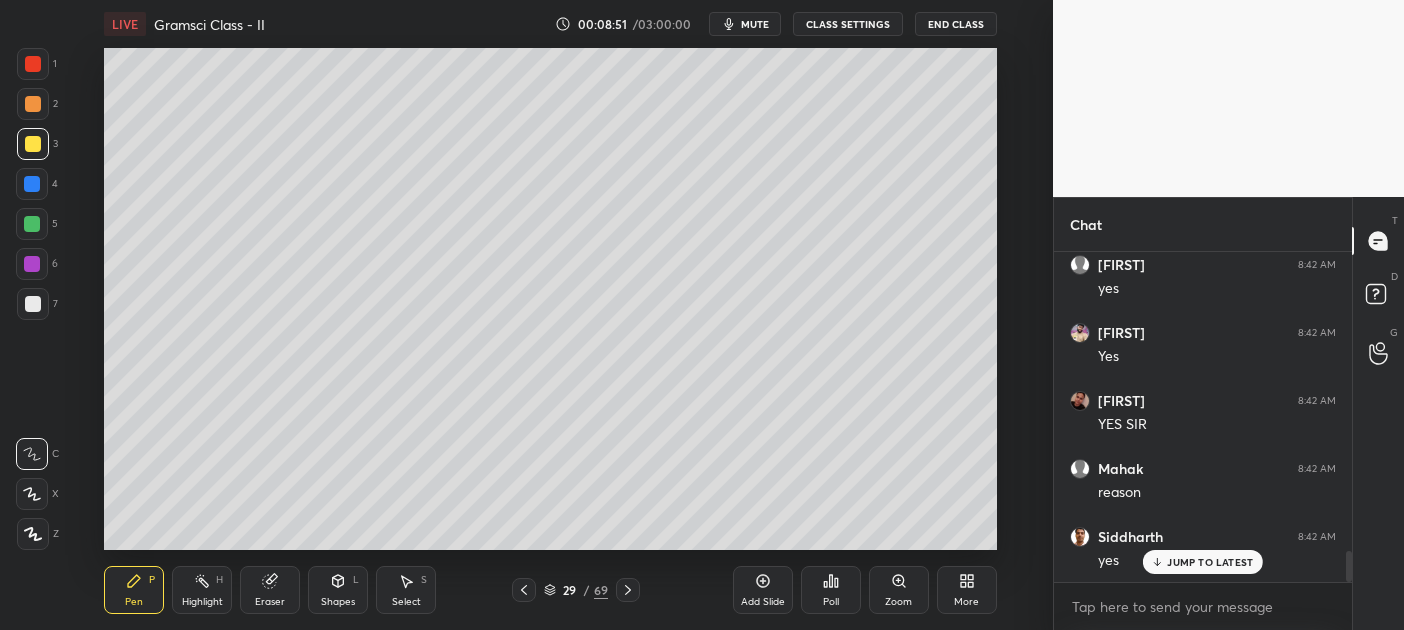 click at bounding box center (33, 144) 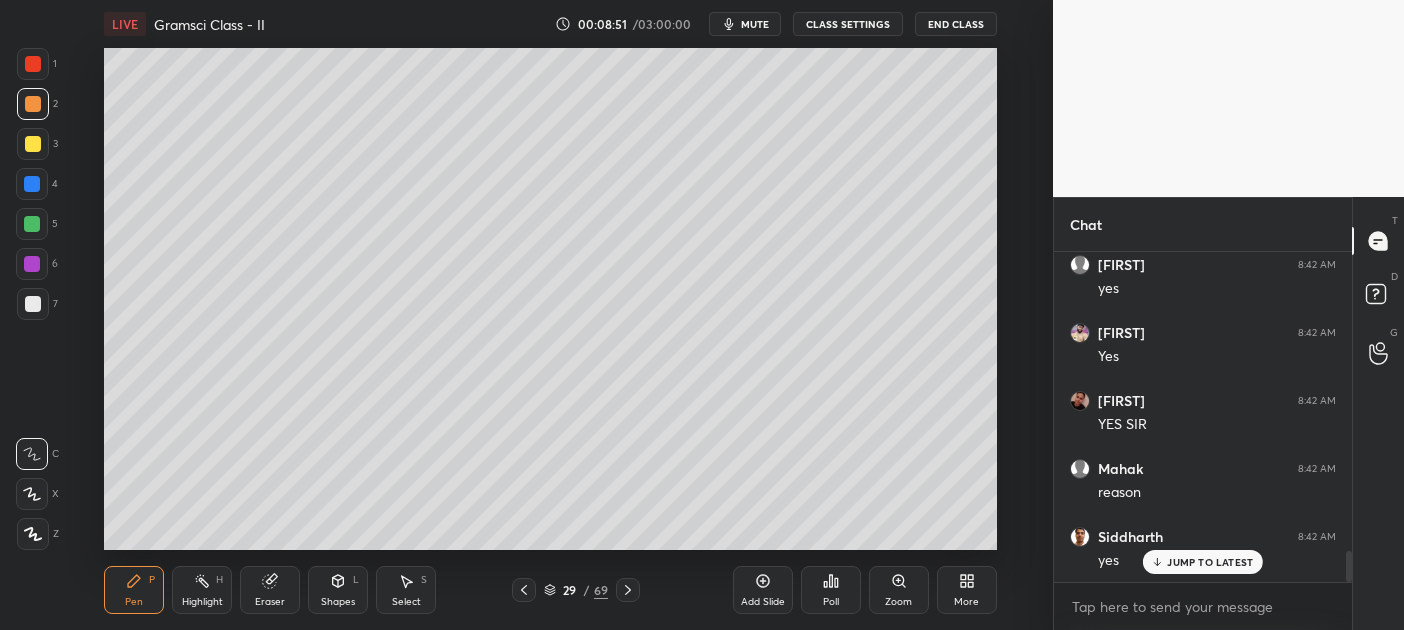click on "1" at bounding box center [37, 68] 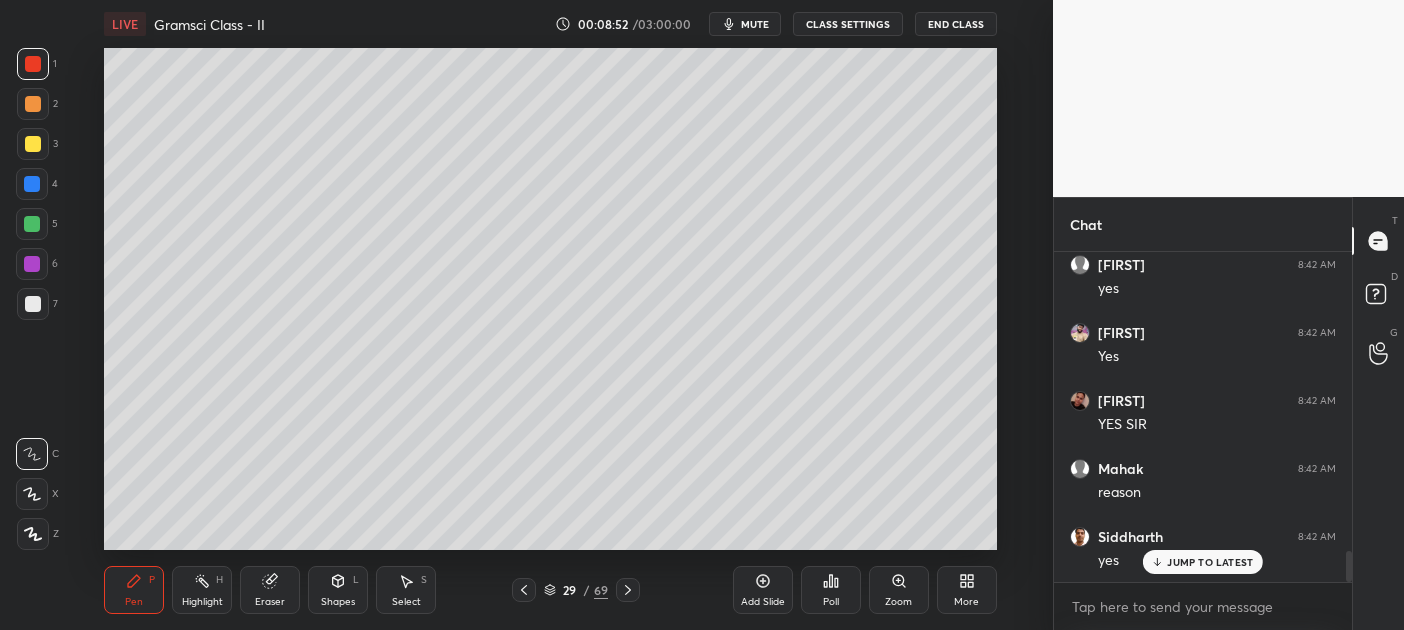 click at bounding box center [33, 64] 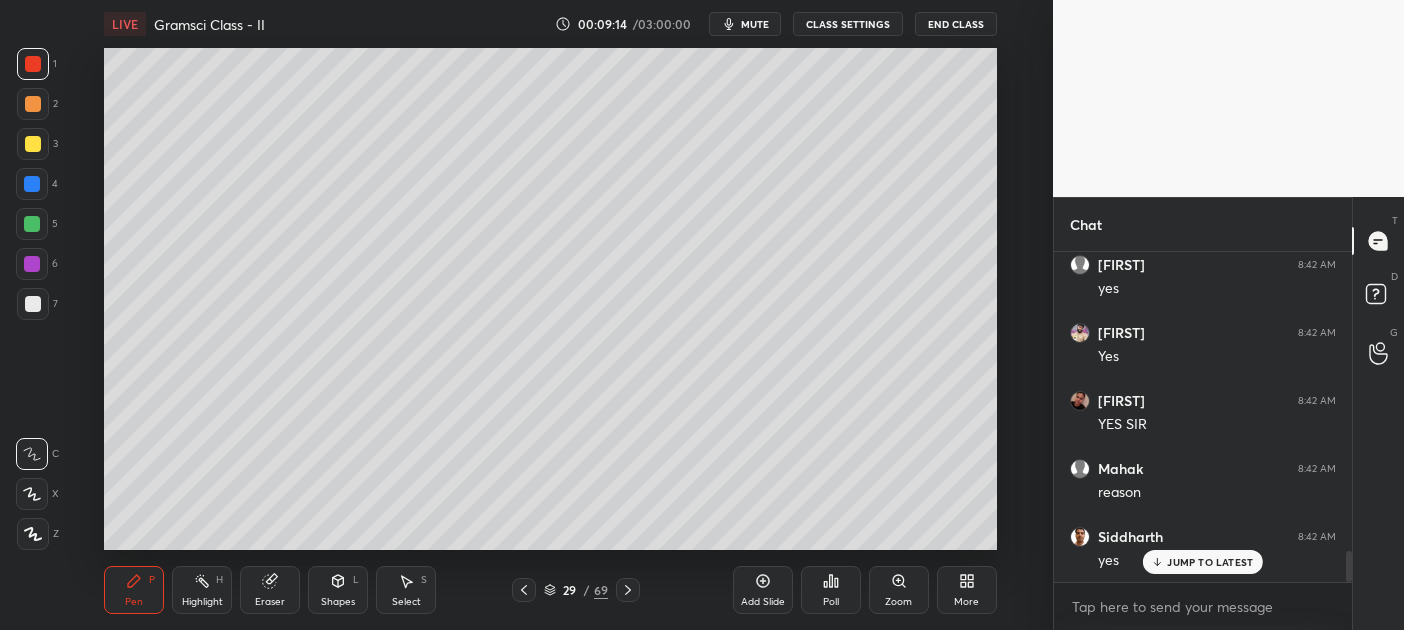 click on "3" at bounding box center (37, 144) 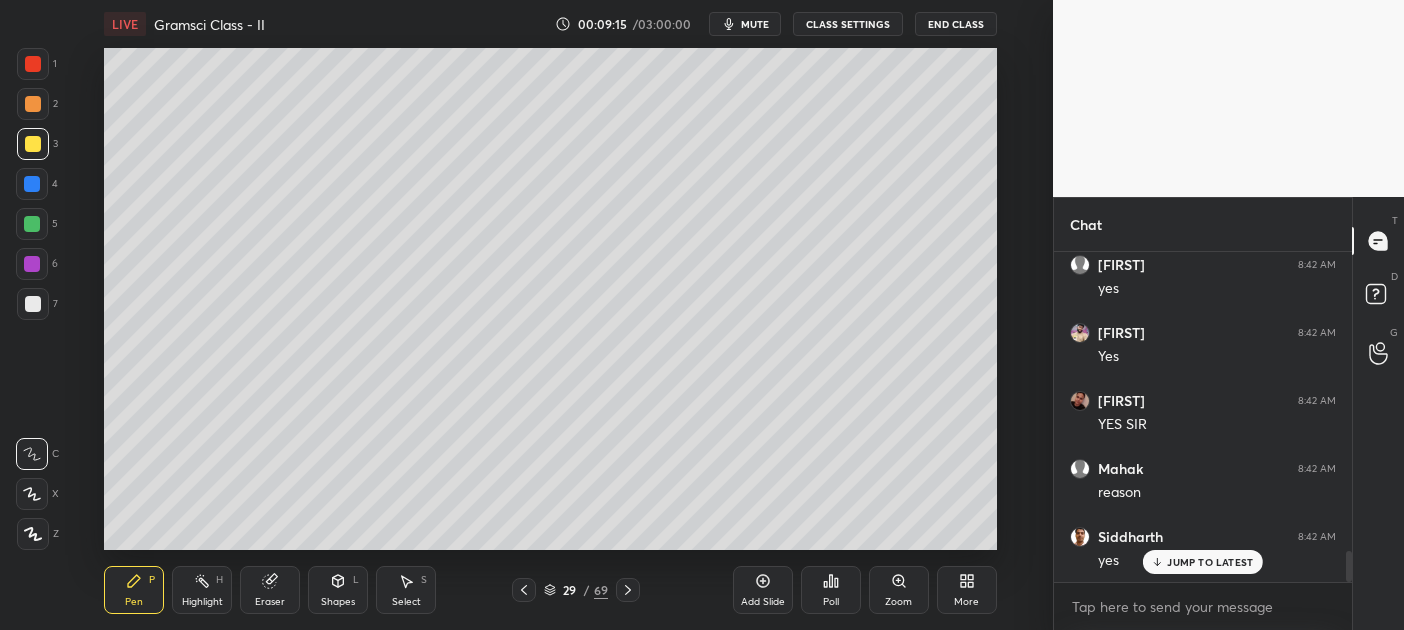 click at bounding box center [33, 144] 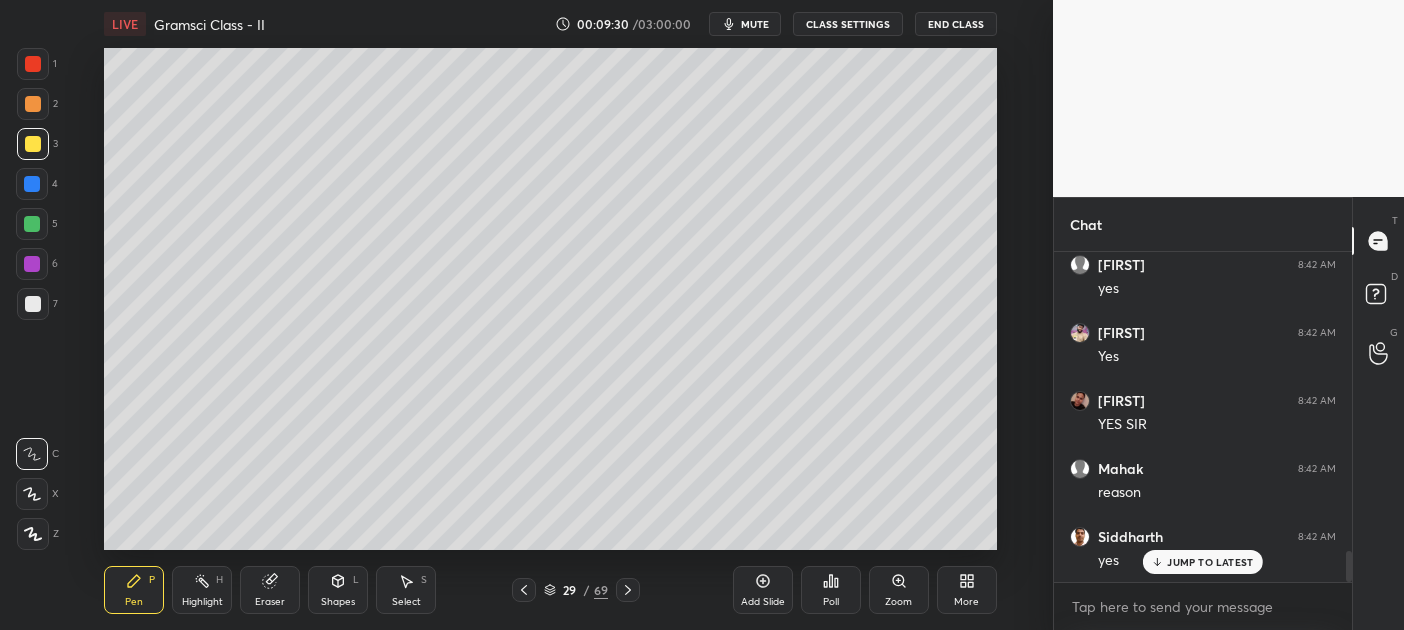 click at bounding box center (32, 184) 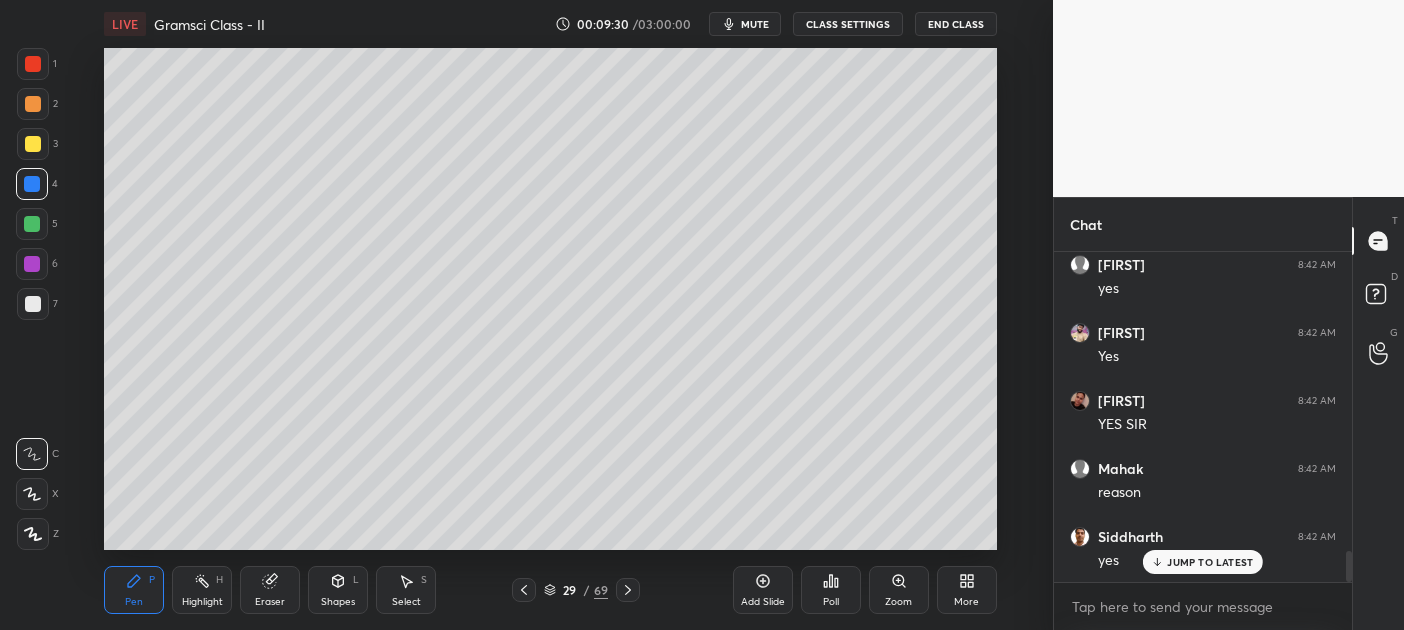 click on "4" at bounding box center (37, 184) 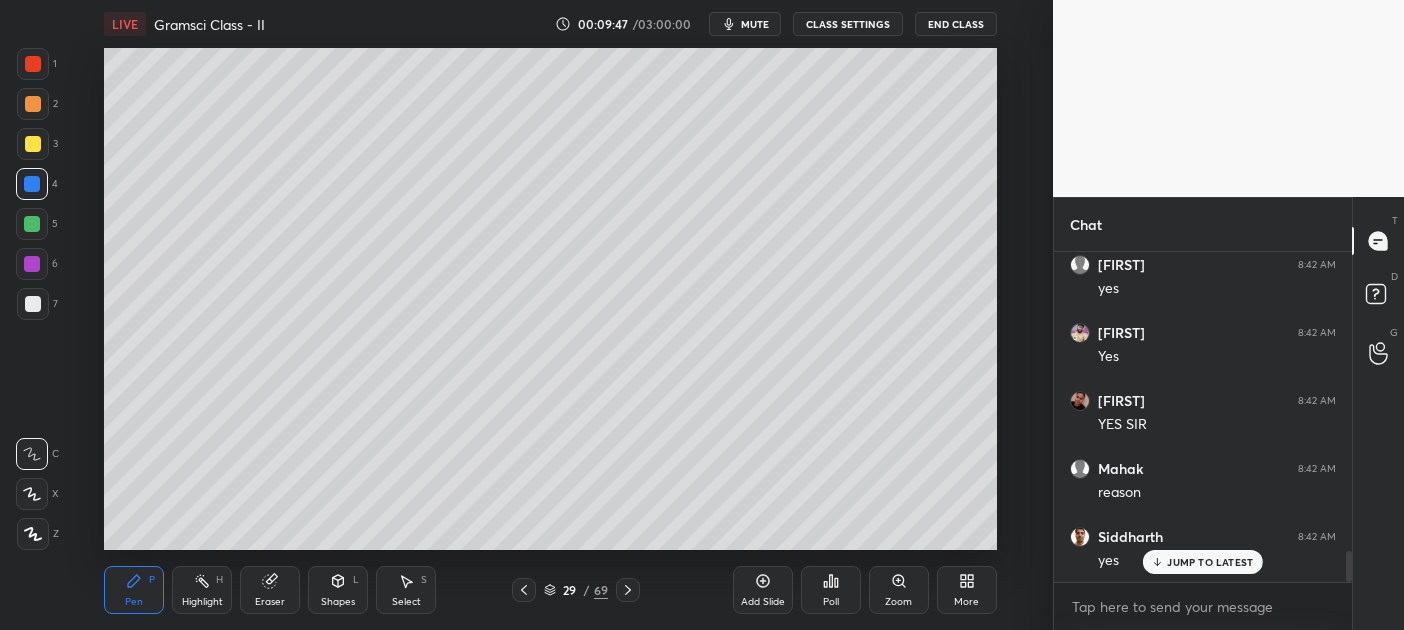 click at bounding box center (32, 224) 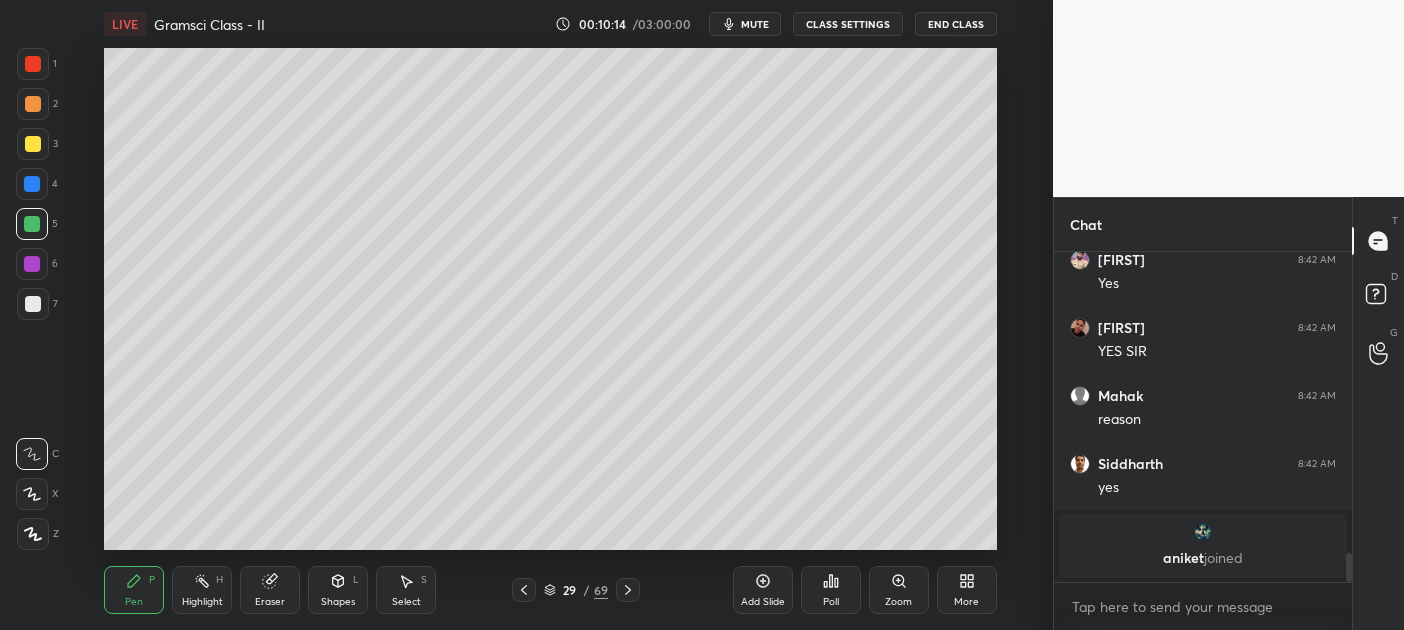 scroll, scrollTop: 3364, scrollLeft: 0, axis: vertical 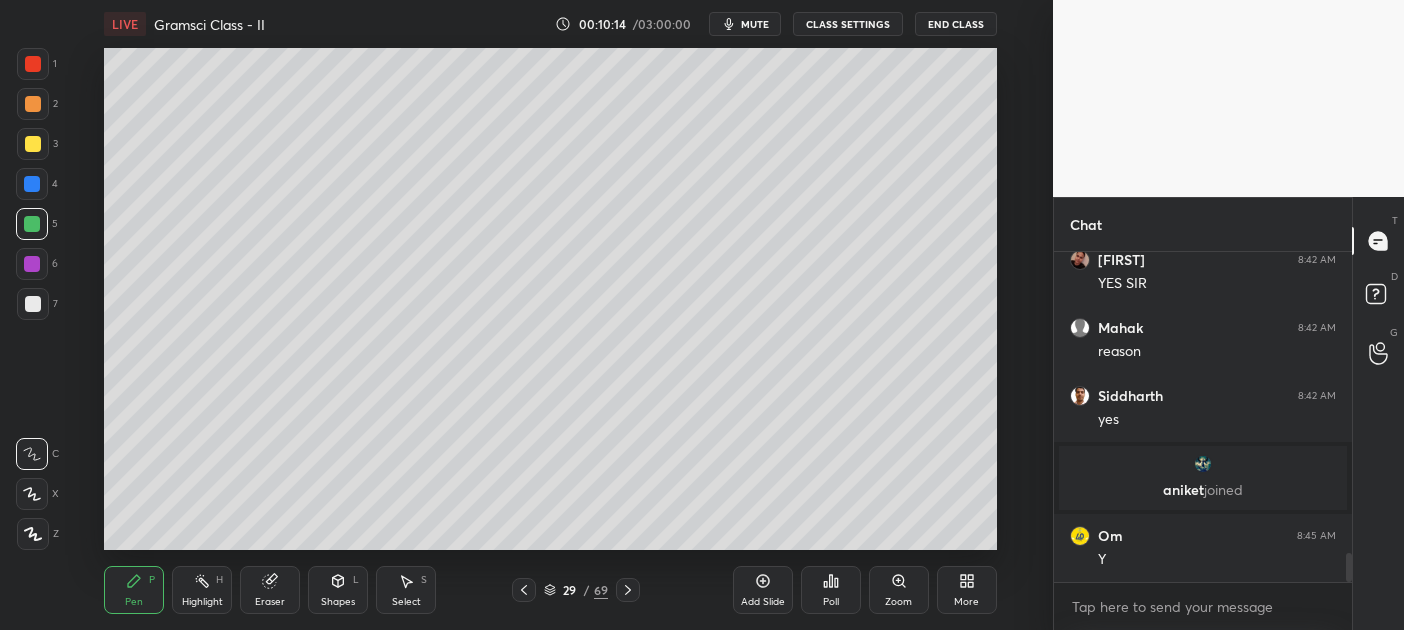 click at bounding box center (32, 224) 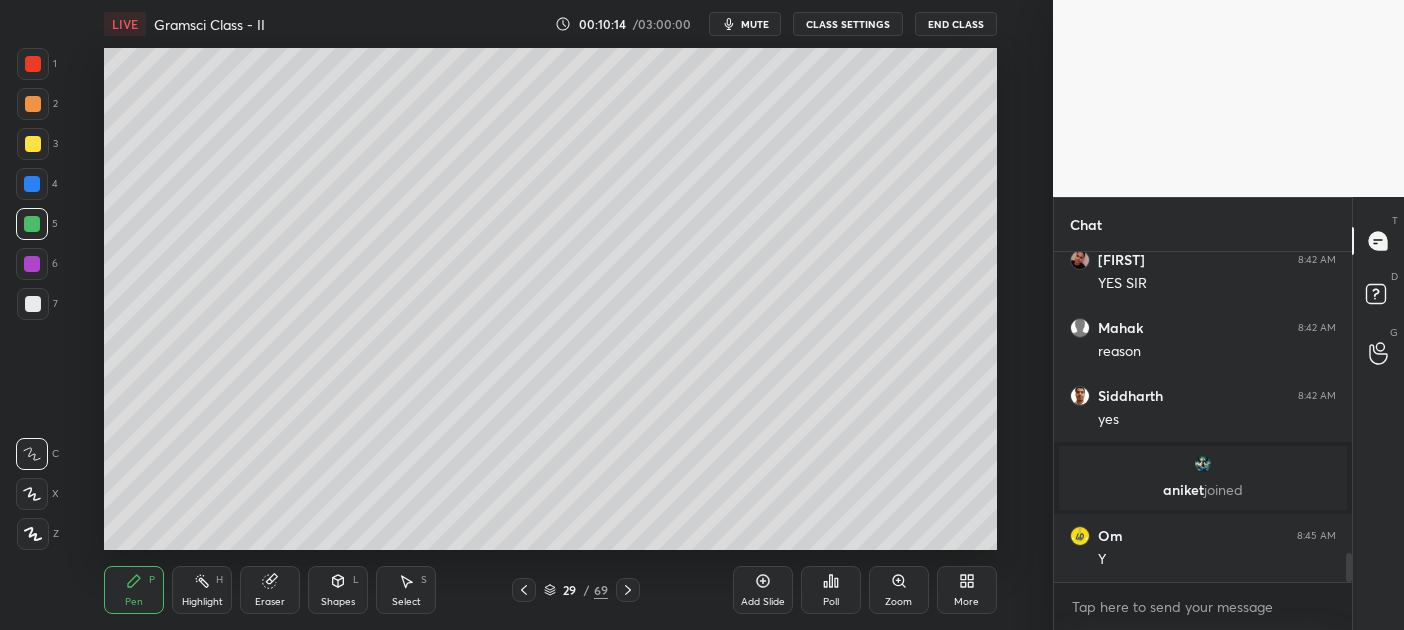 click at bounding box center [32, 224] 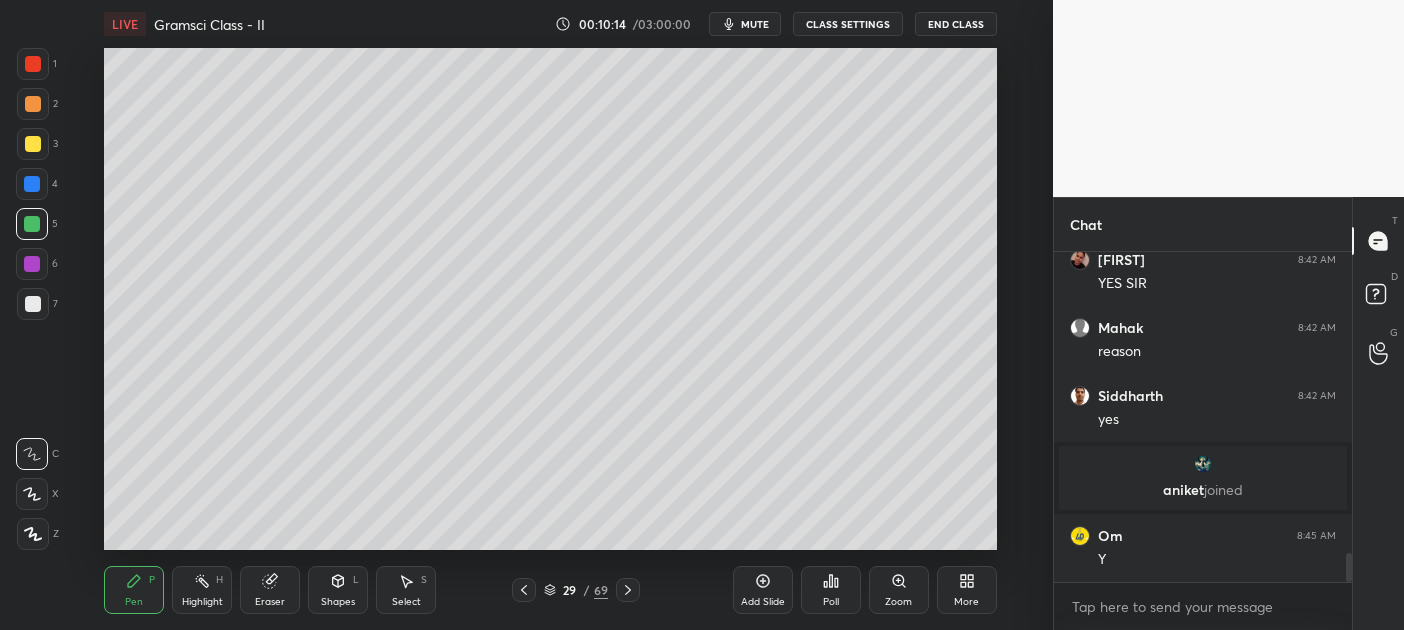 click at bounding box center (32, 184) 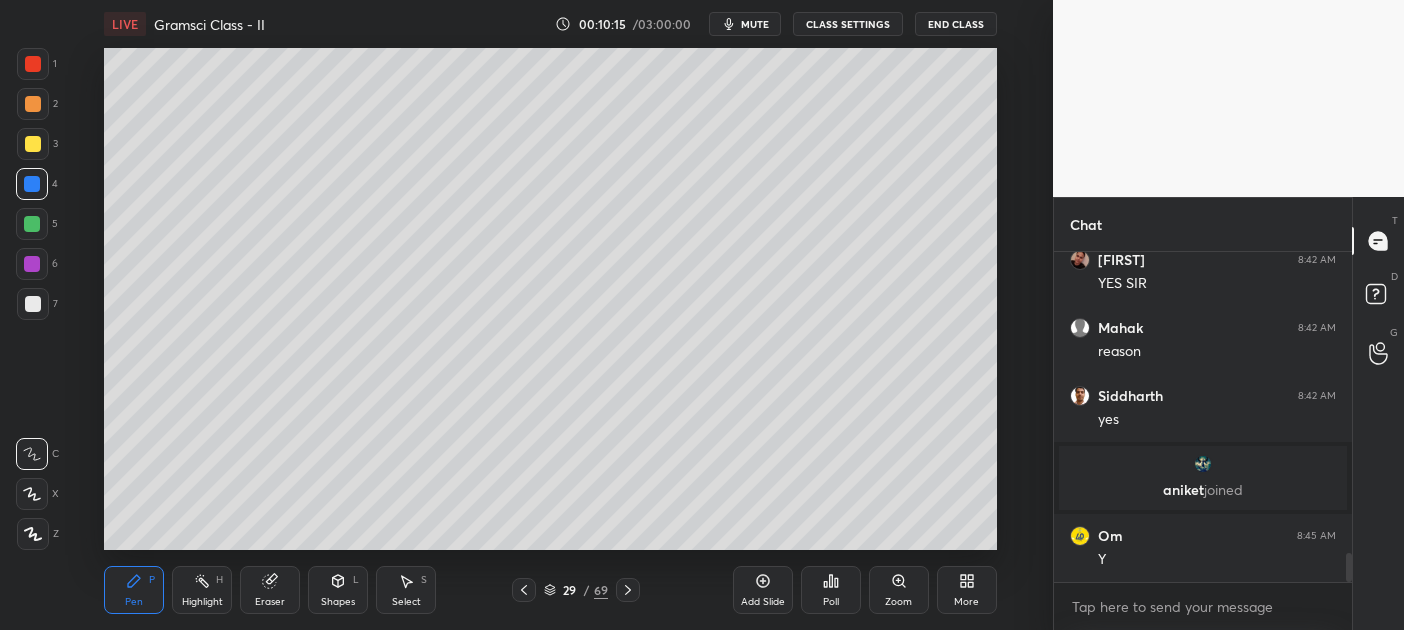 click at bounding box center (33, 144) 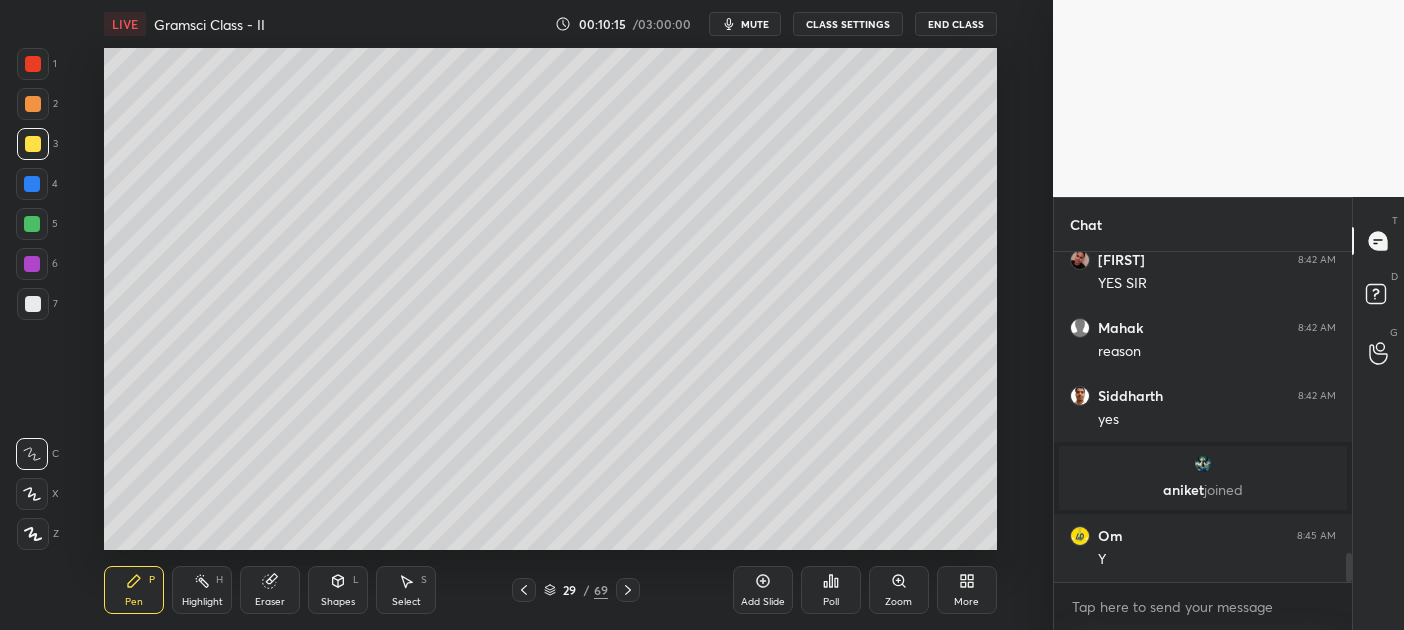 click at bounding box center (33, 144) 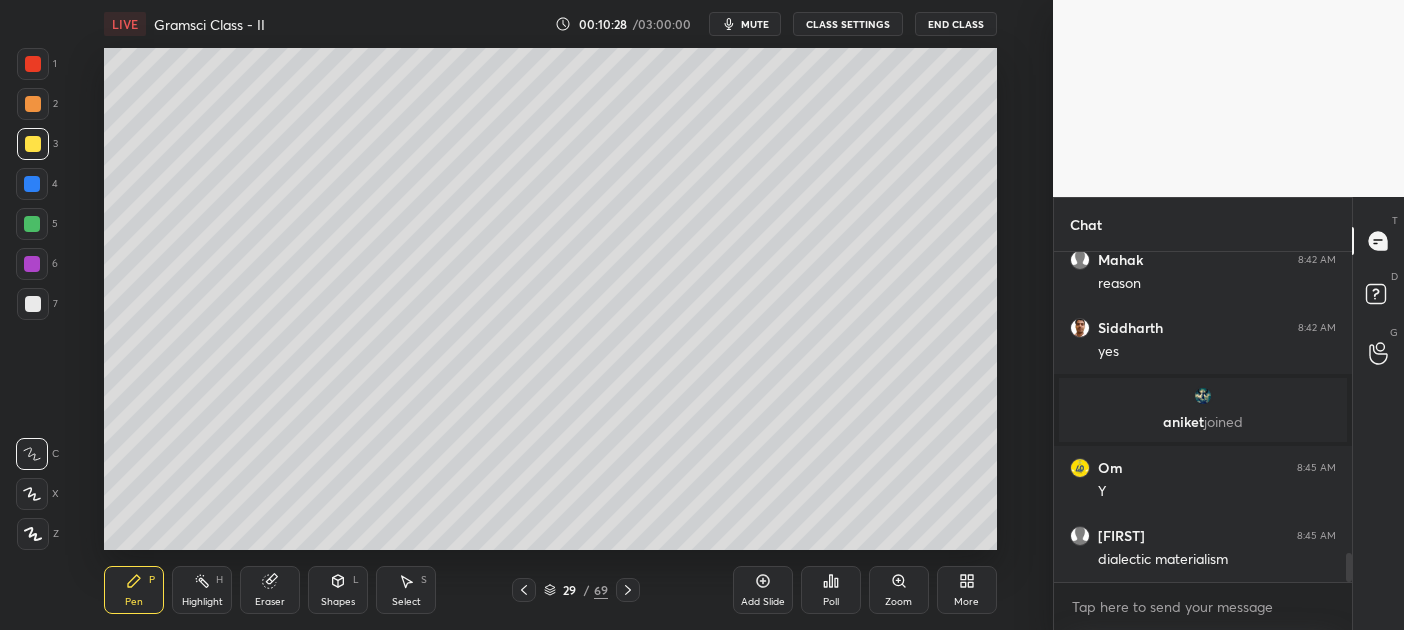 scroll, scrollTop: 3500, scrollLeft: 0, axis: vertical 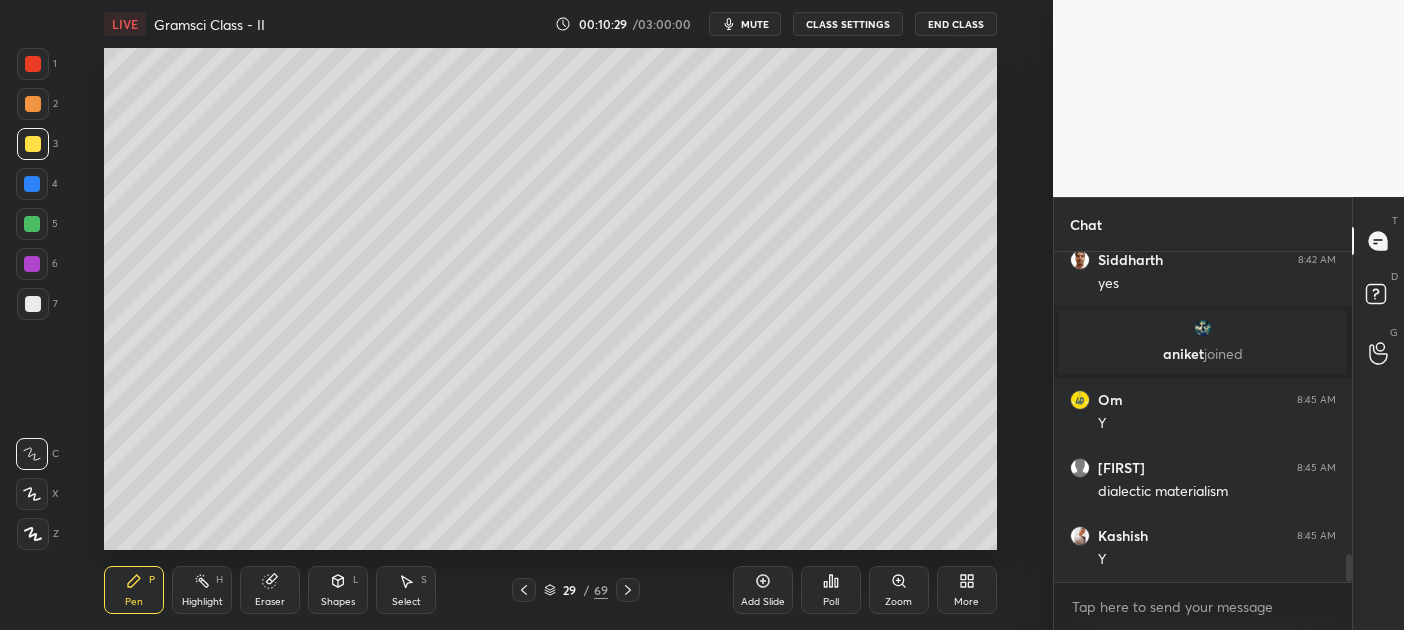 click at bounding box center (33, 104) 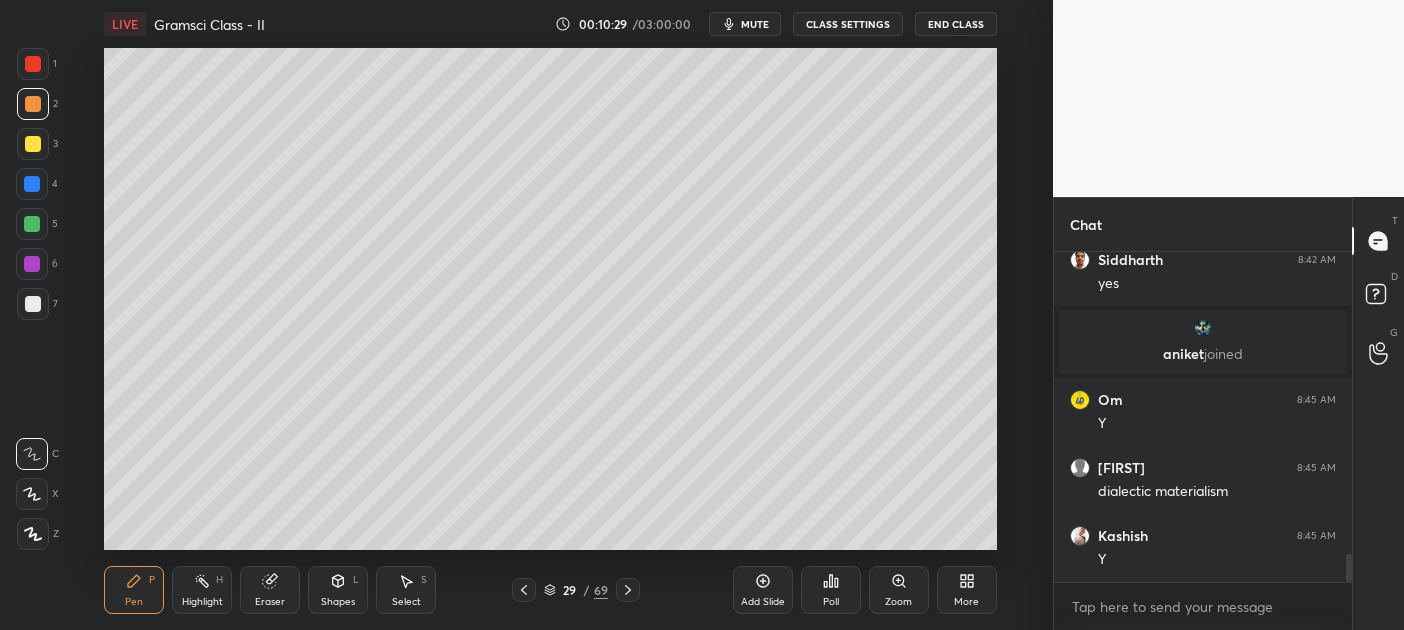 click at bounding box center [33, 64] 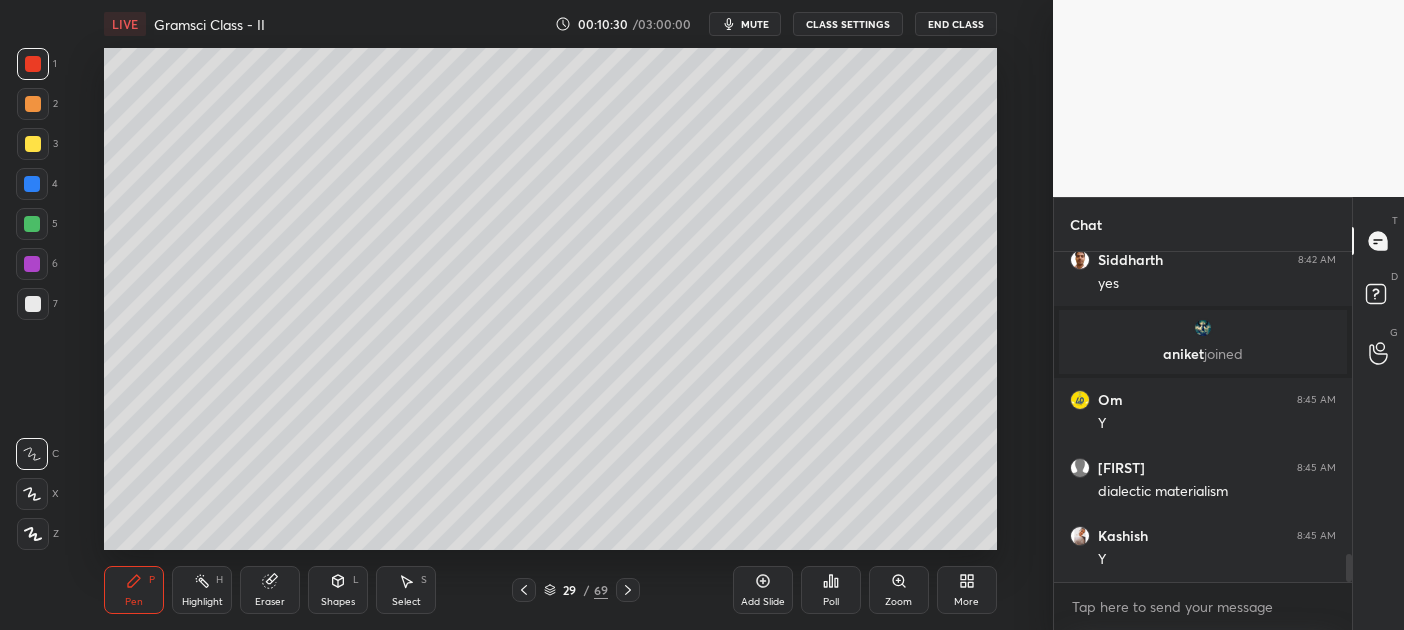 click at bounding box center (33, 64) 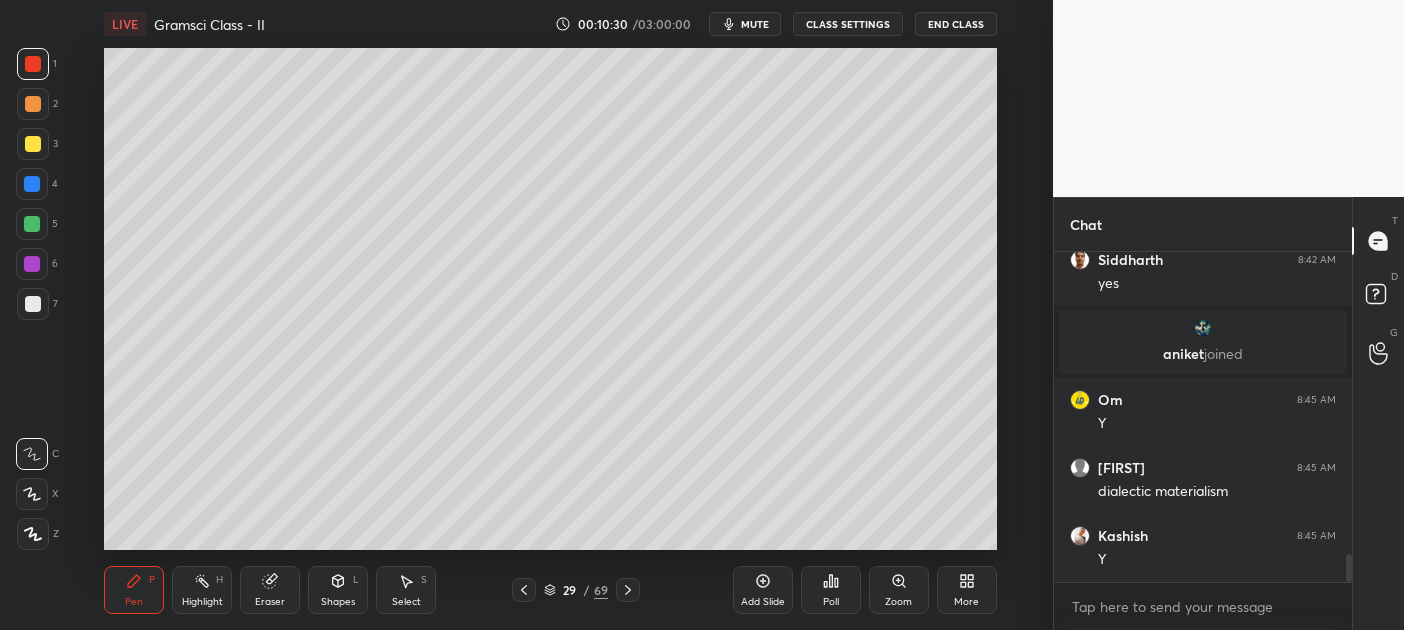 click on "Add Slide" at bounding box center [763, 590] 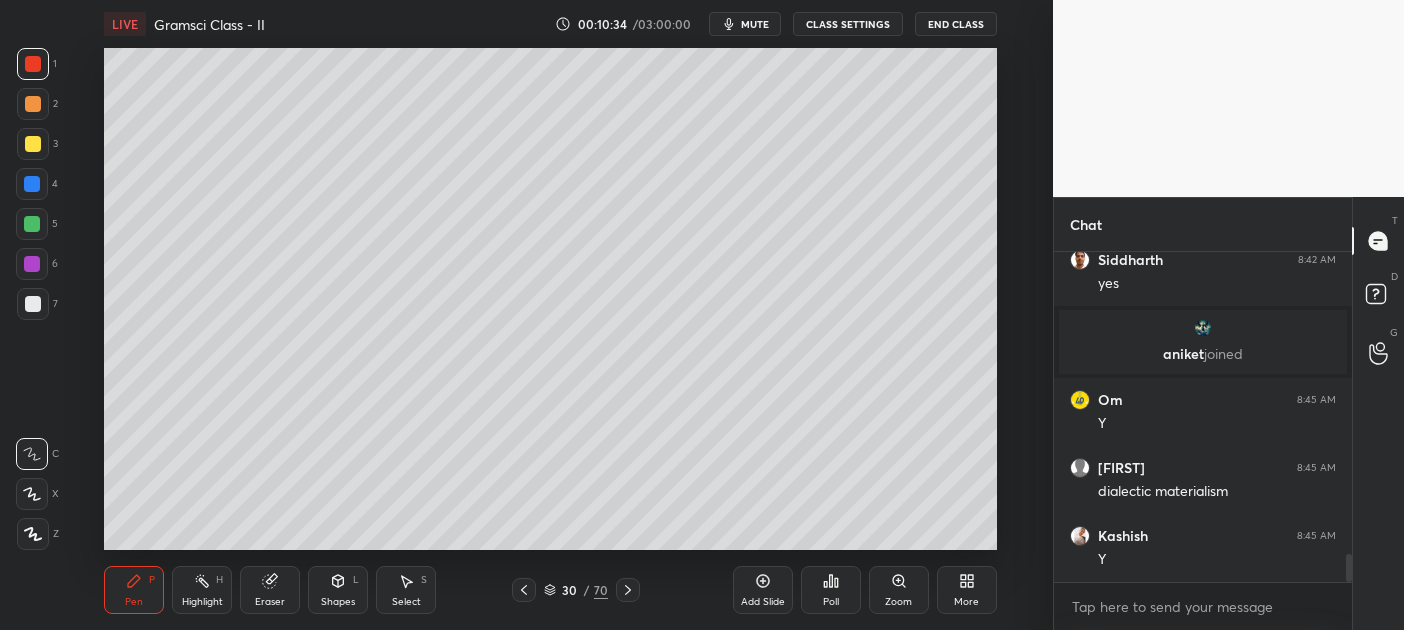 scroll, scrollTop: 3571, scrollLeft: 0, axis: vertical 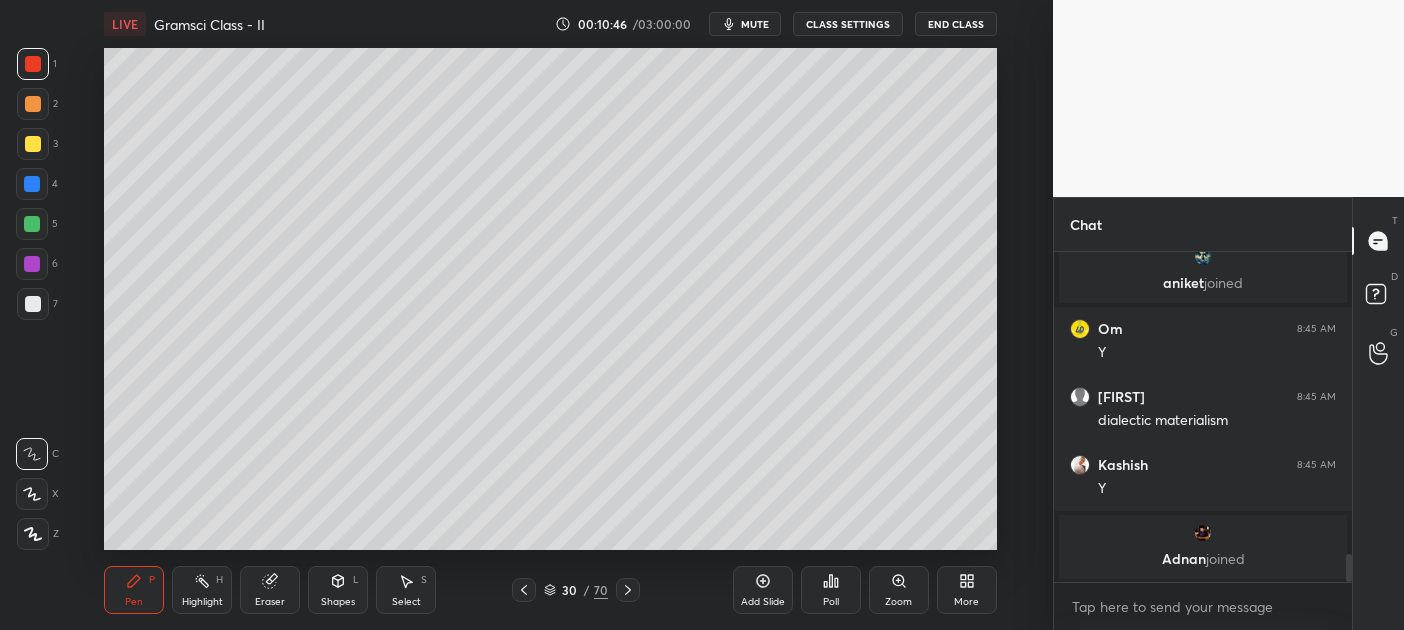 click at bounding box center (32, 264) 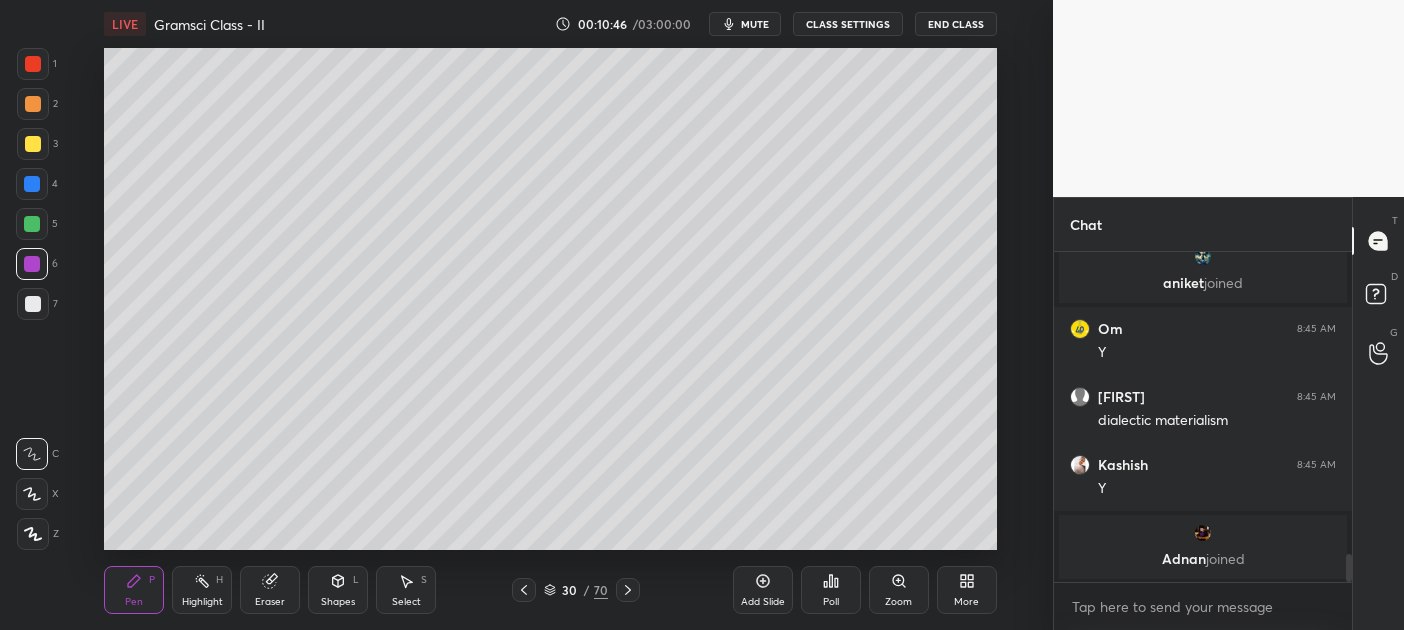 click at bounding box center [32, 224] 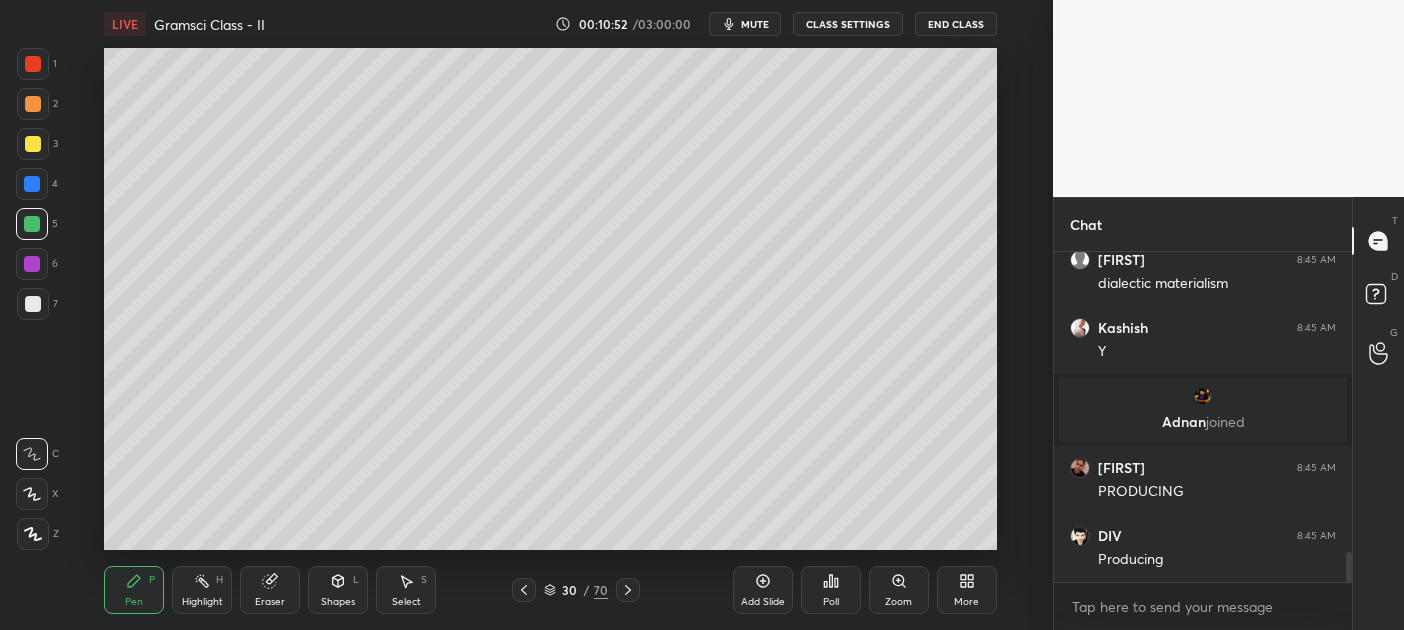 scroll, scrollTop: 3252, scrollLeft: 0, axis: vertical 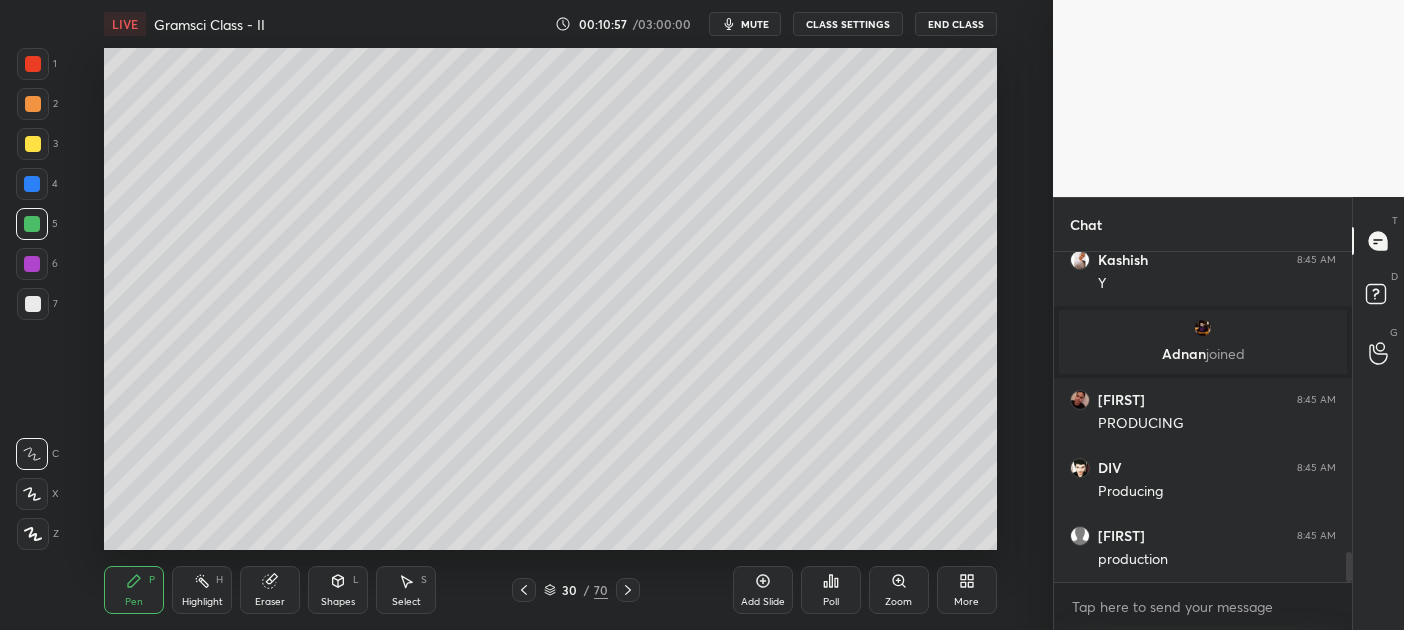 click on "1 2 3 4 5 6 7 C X Z C X Z E E Erase all   H H" at bounding box center [32, 299] 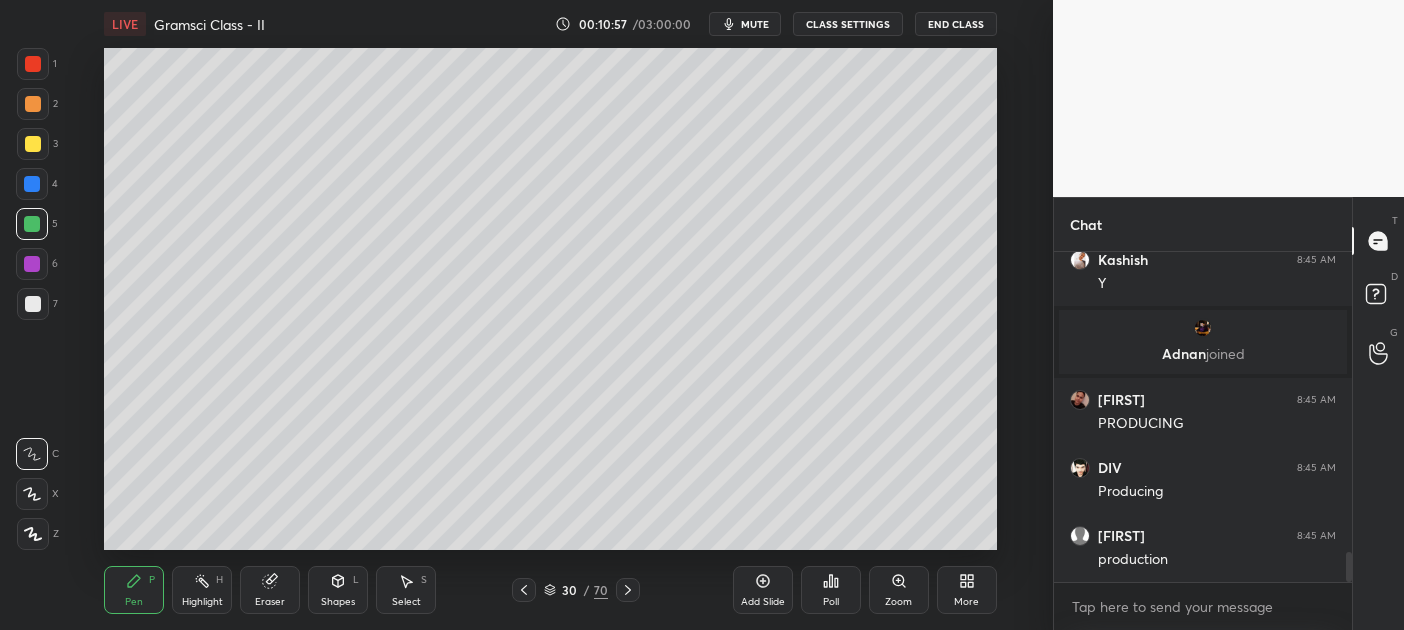 click on "1 2 3 4 5 6 7 C X Z C X Z E E Erase all   H H" at bounding box center [32, 299] 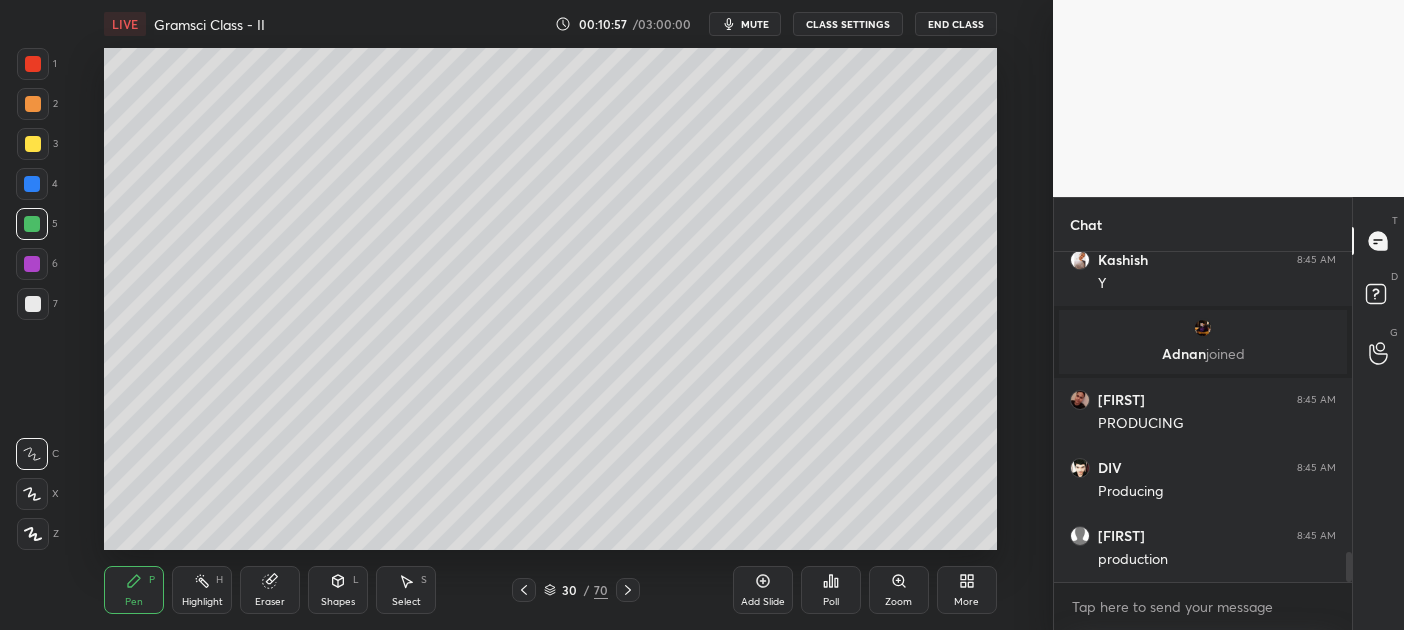 click at bounding box center [33, 144] 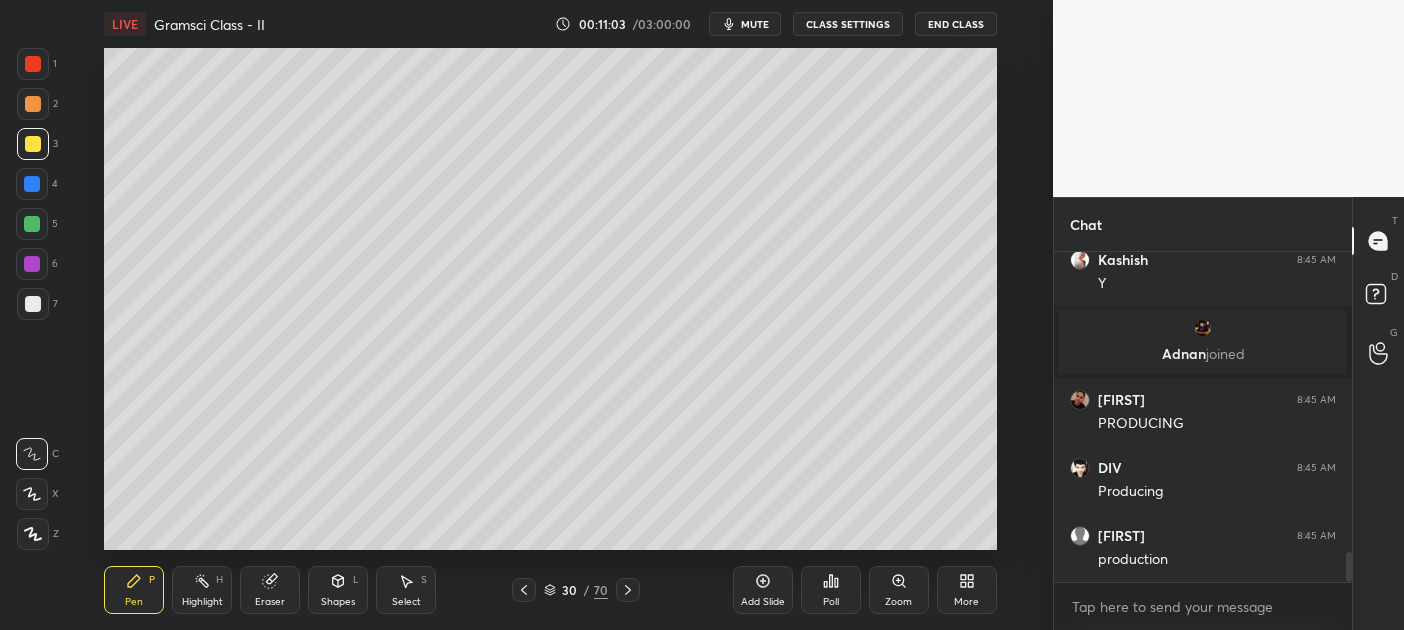 click at bounding box center (33, 104) 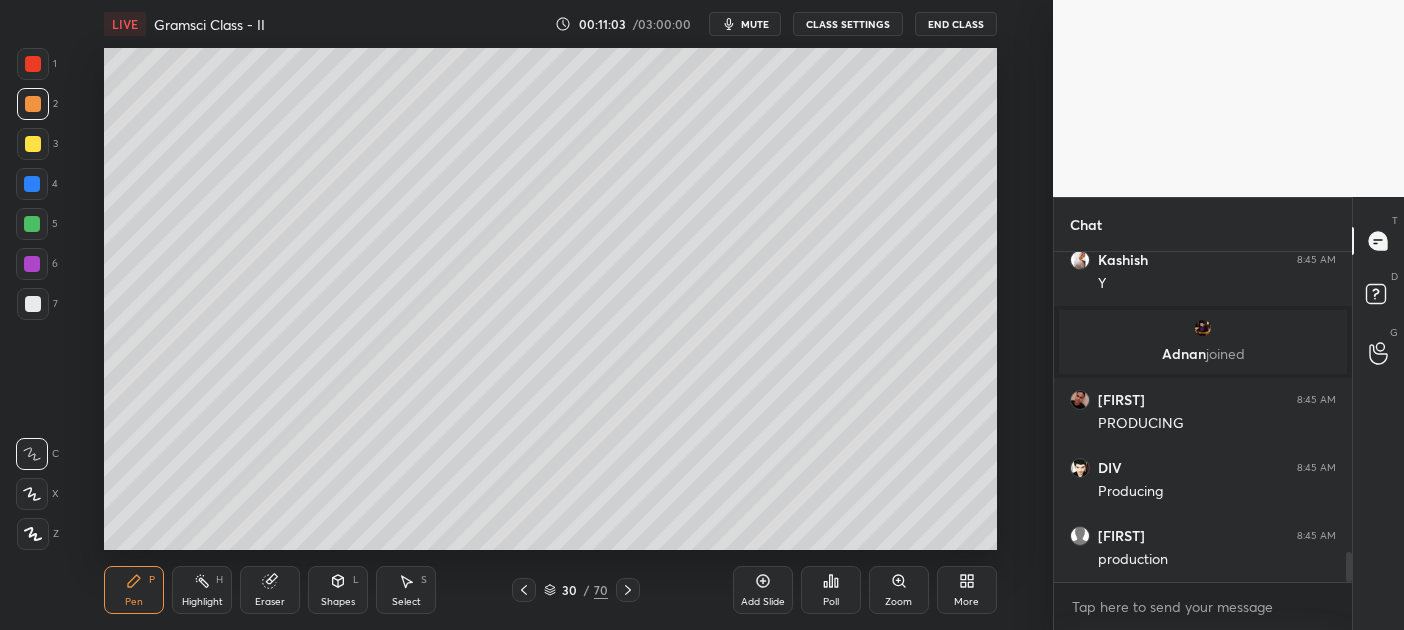 click at bounding box center [33, 104] 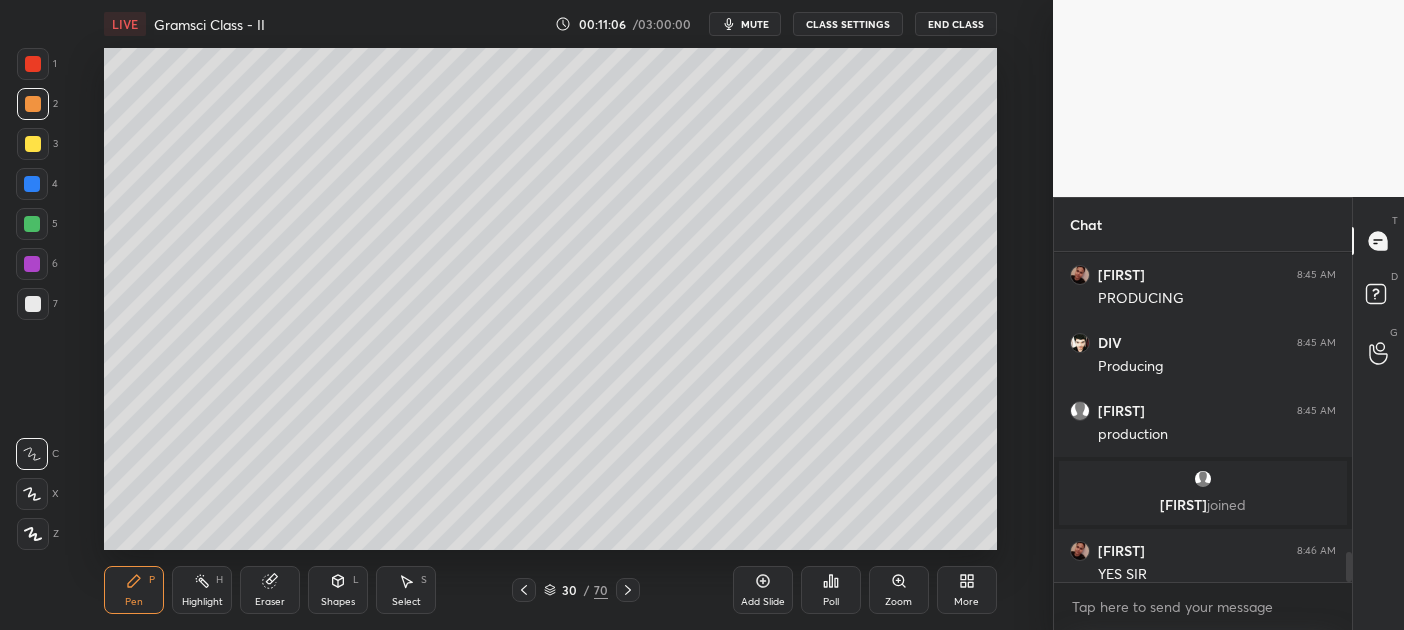 scroll, scrollTop: 3337, scrollLeft: 0, axis: vertical 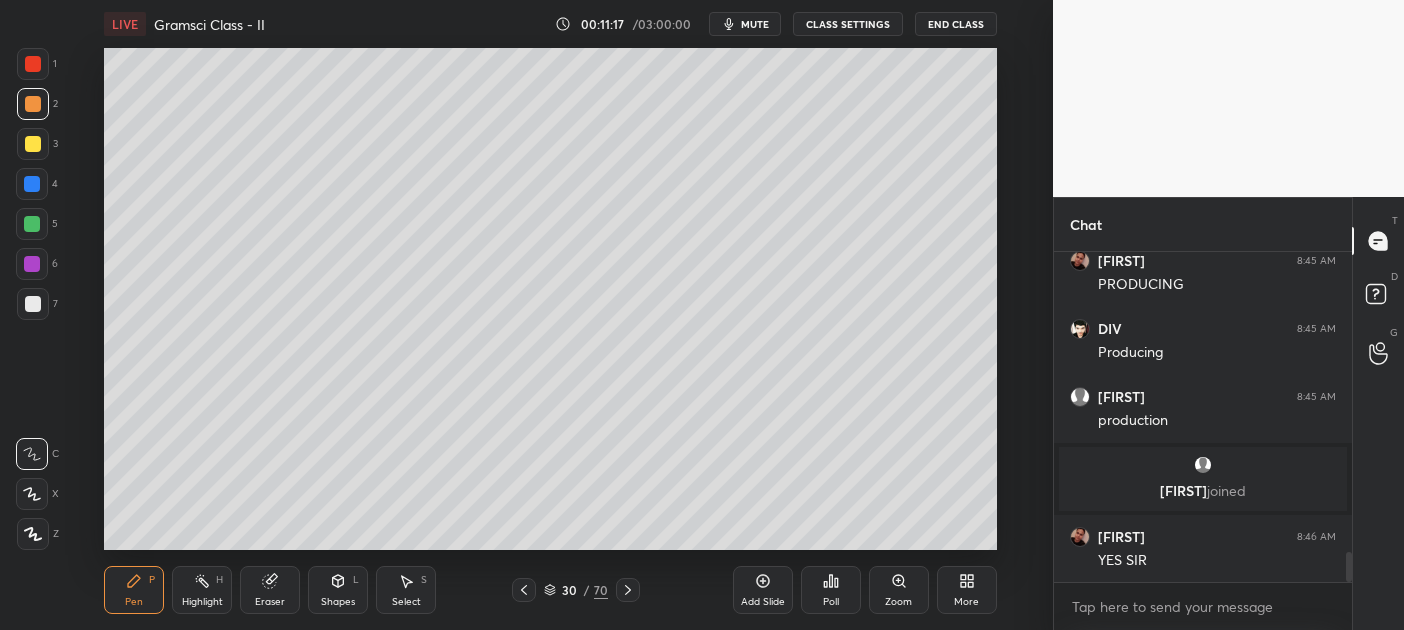 click on "1 2 3 4 5 6 7 C X Z C X Z E E Erase all   H H" at bounding box center (32, 299) 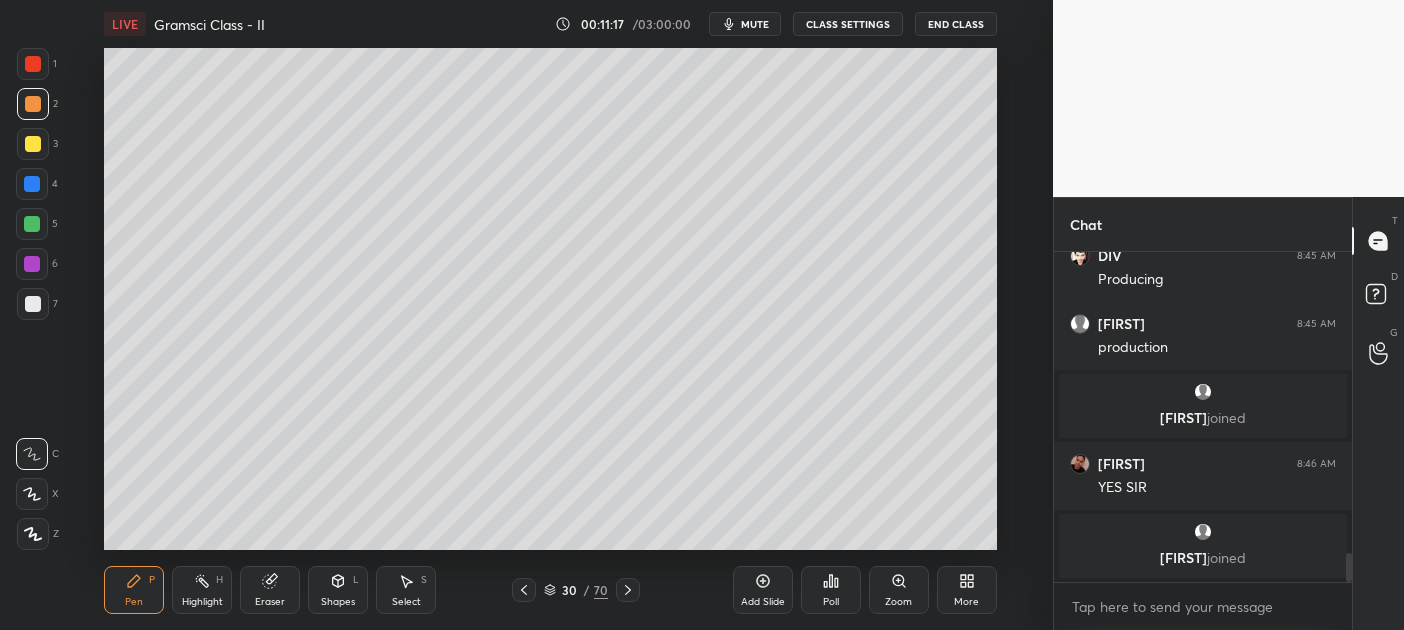 click at bounding box center (33, 64) 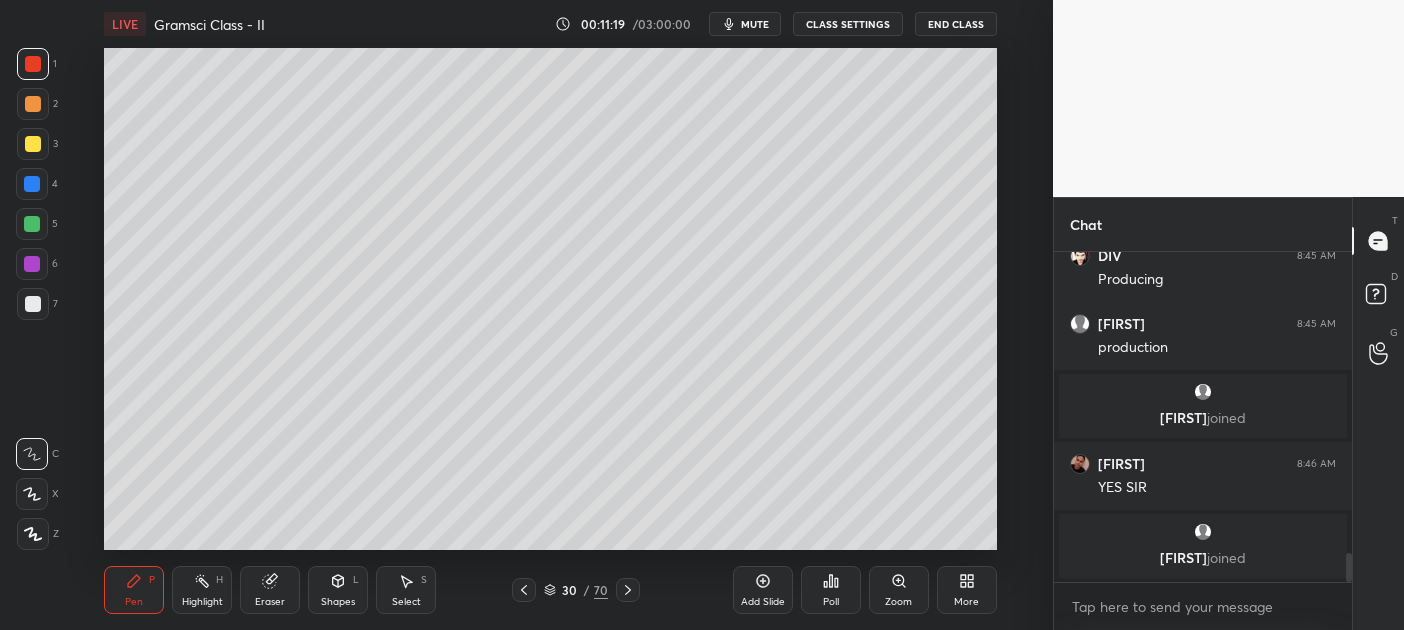 click at bounding box center [33, 104] 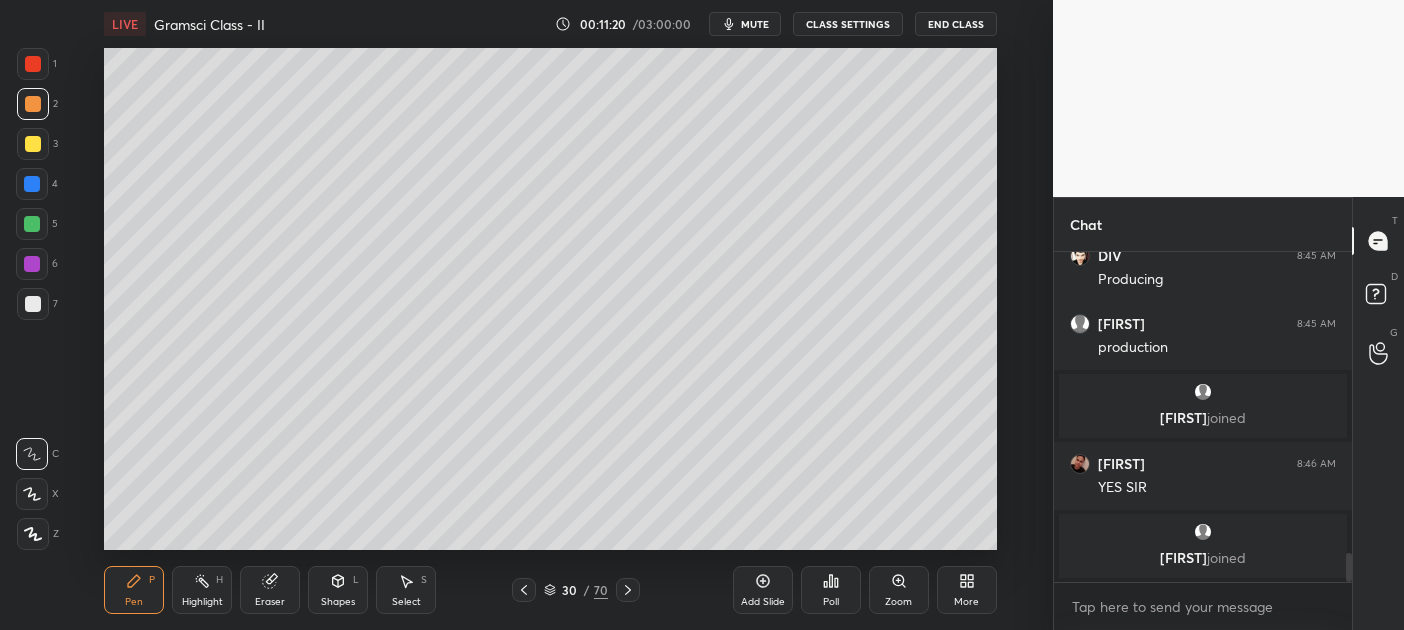 click at bounding box center [33, 104] 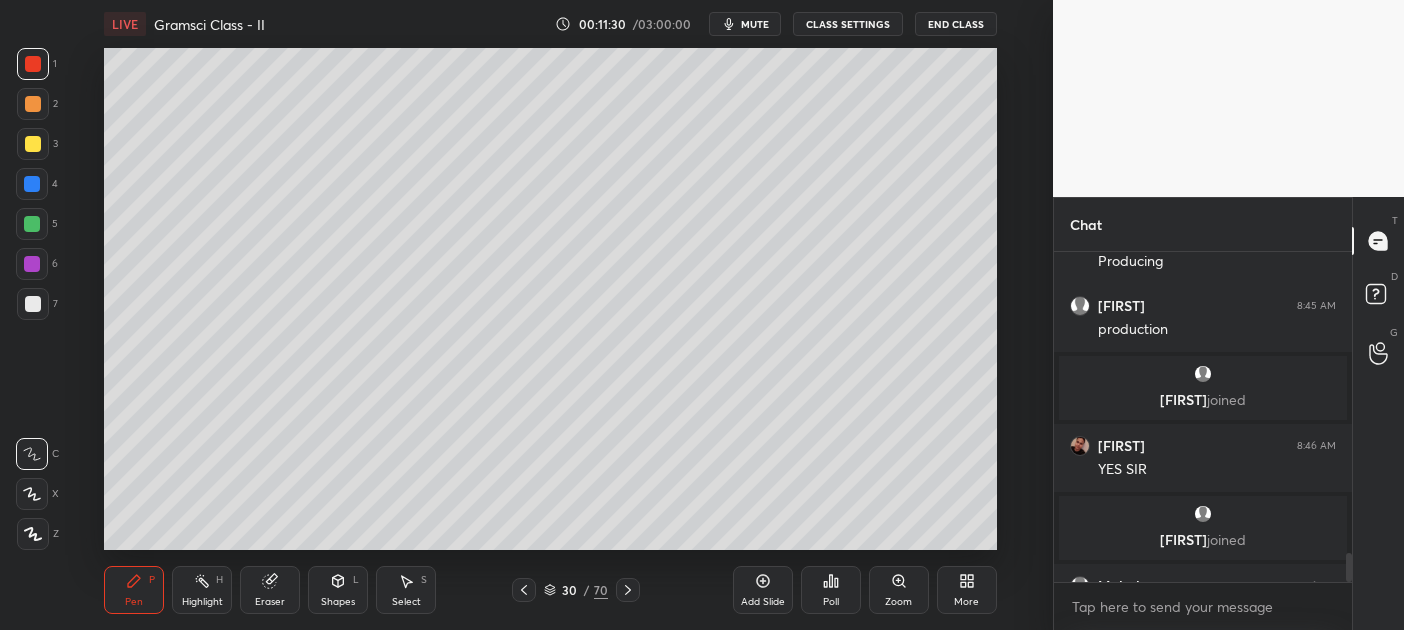 scroll, scrollTop: 3478, scrollLeft: 0, axis: vertical 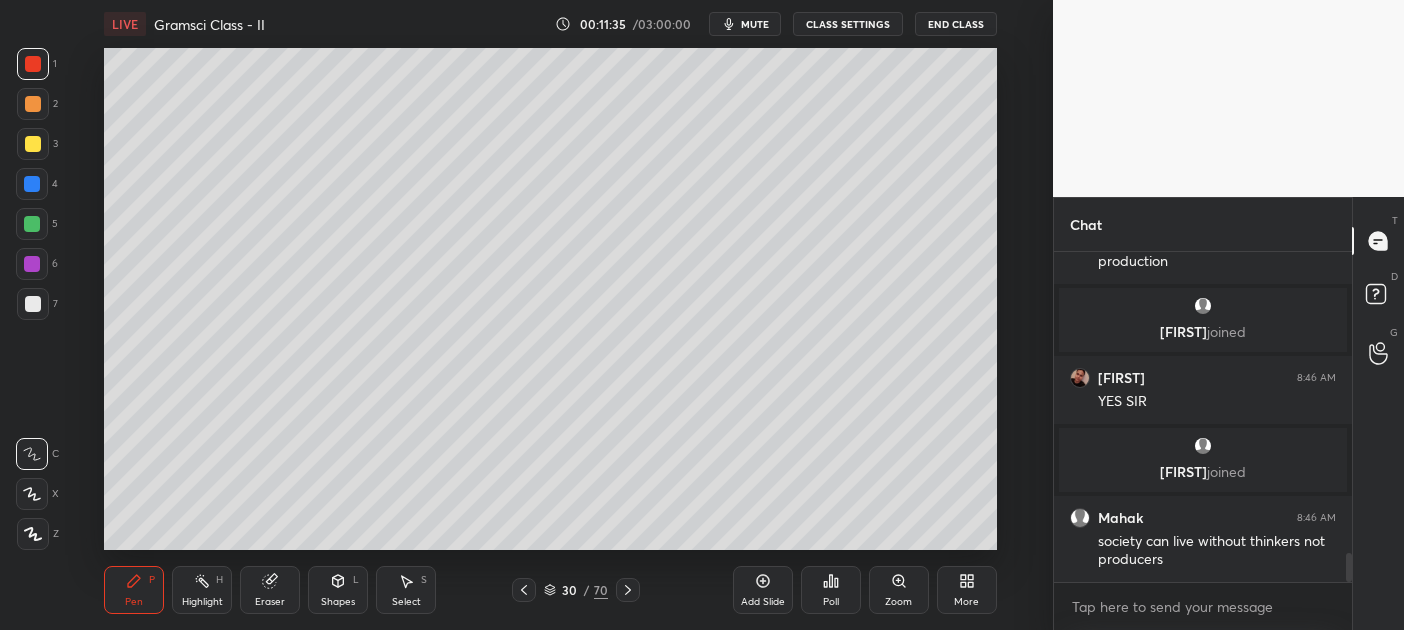 click at bounding box center [32, 184] 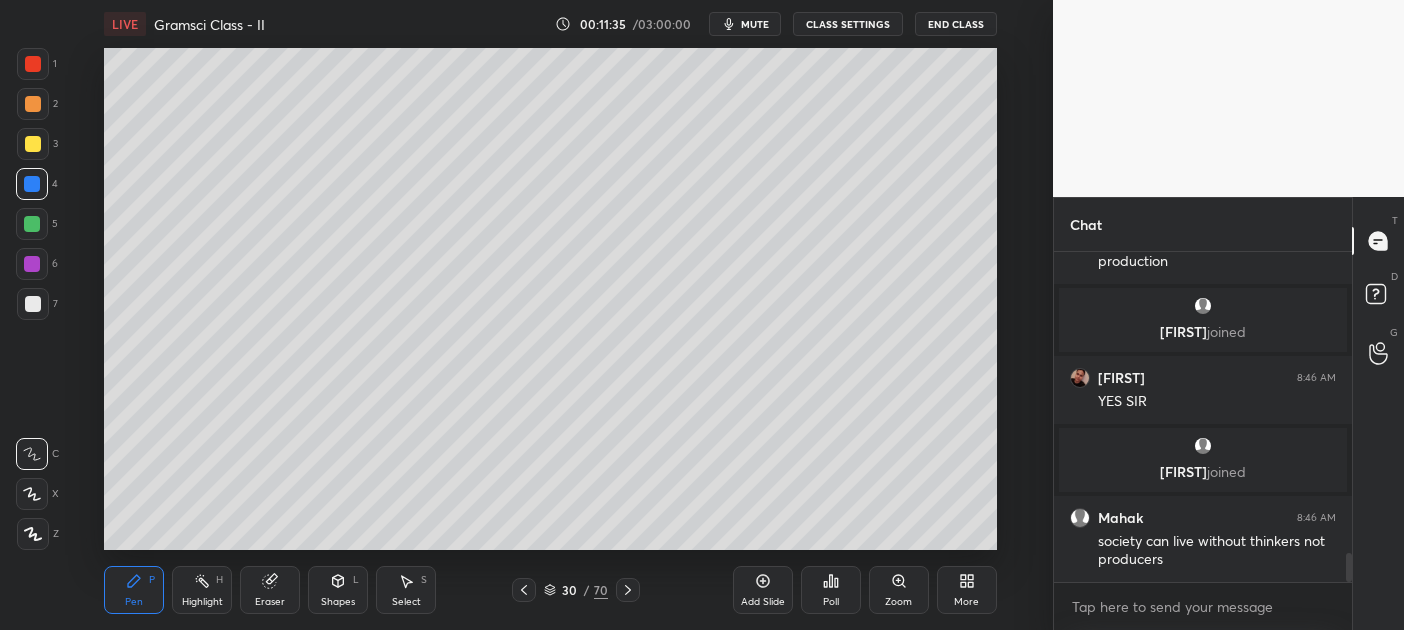 click at bounding box center (32, 184) 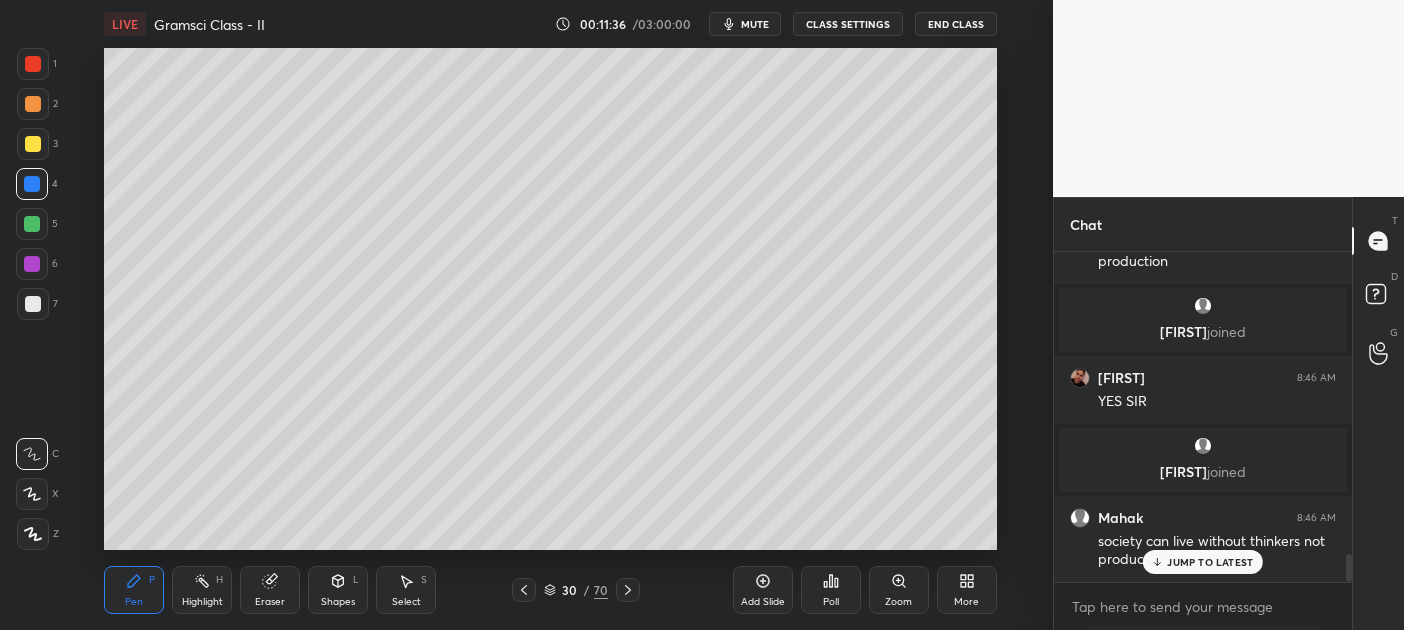 scroll, scrollTop: 3549, scrollLeft: 0, axis: vertical 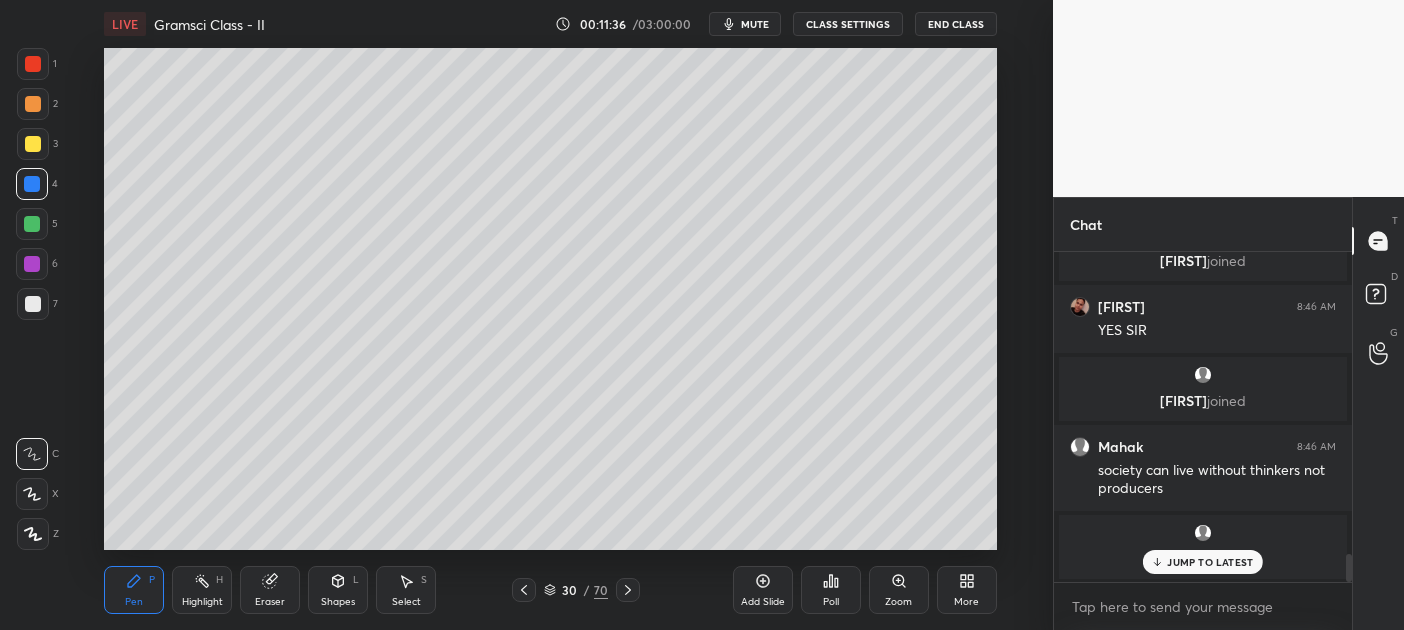 click at bounding box center [628, 590] 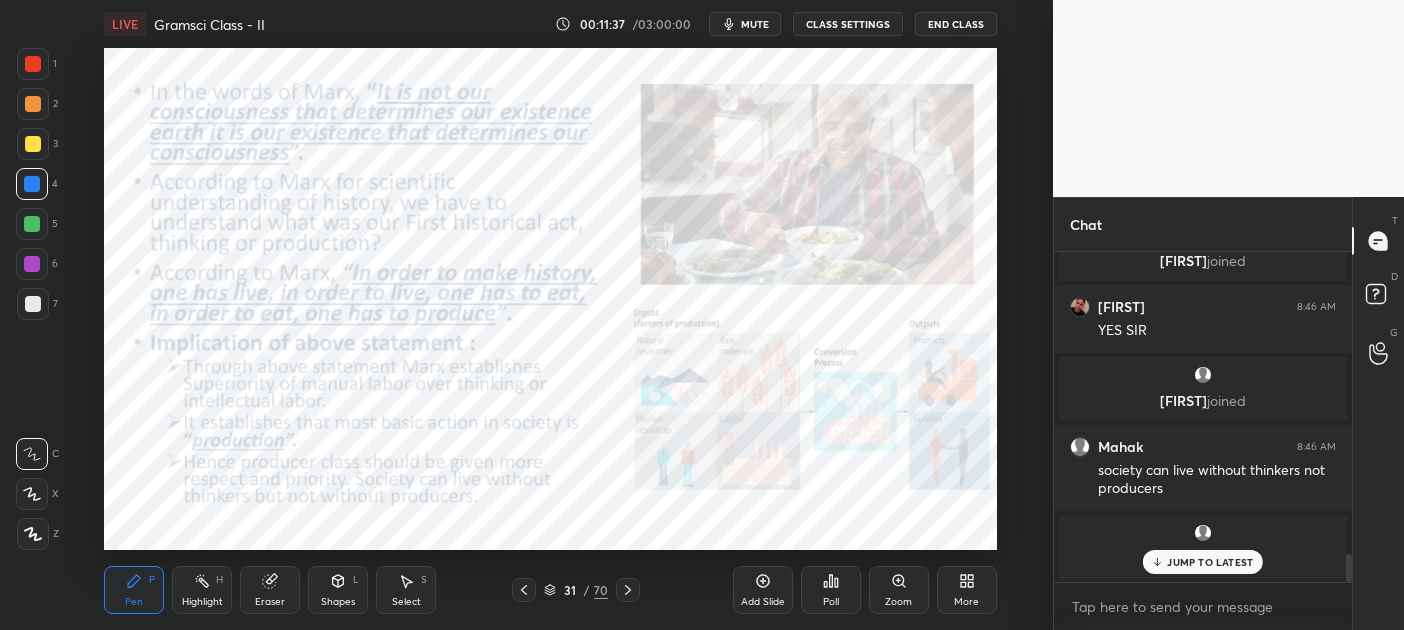 click on "Pen P Highlight H Eraser Shapes L Select S 31 / 70 Add Slide Poll Zoom More" at bounding box center (550, 590) 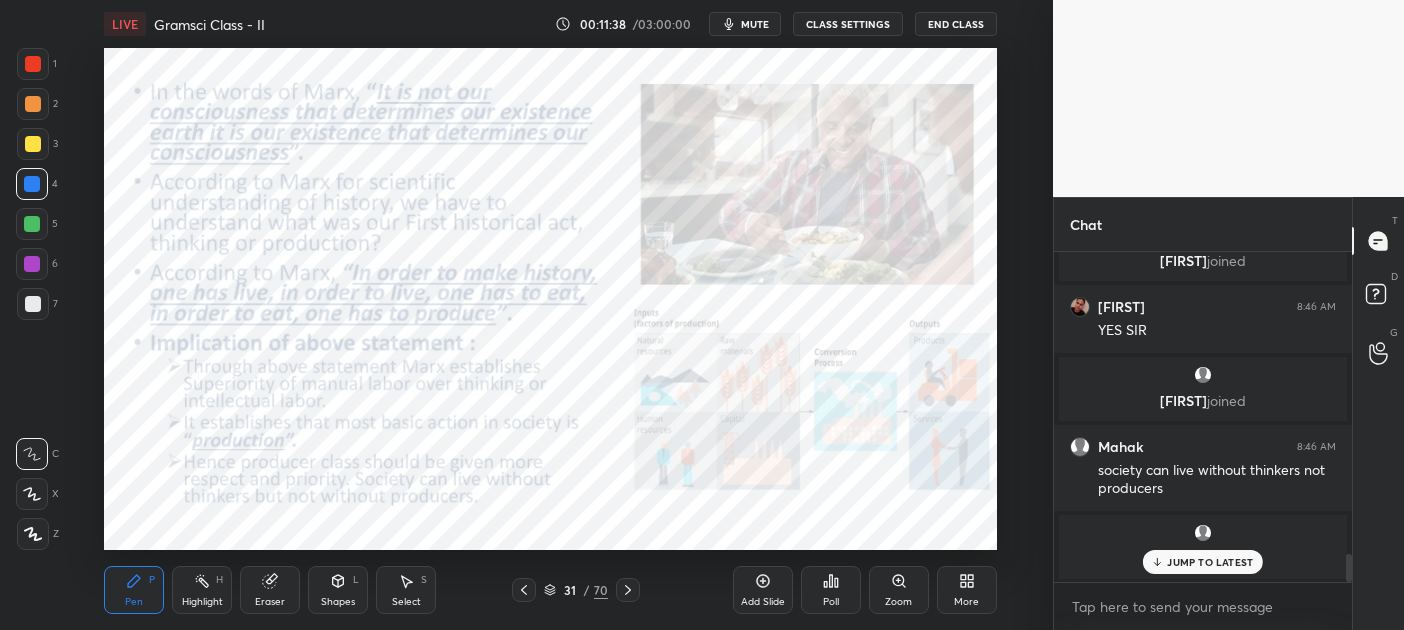click 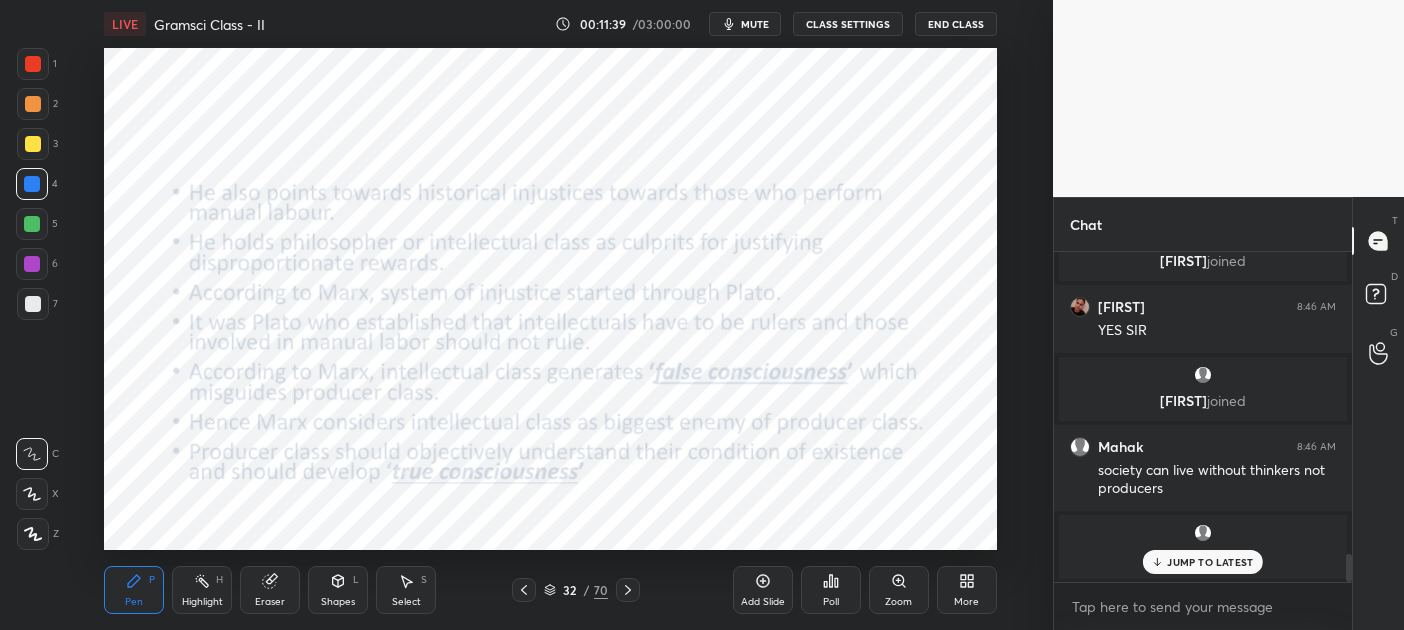 click 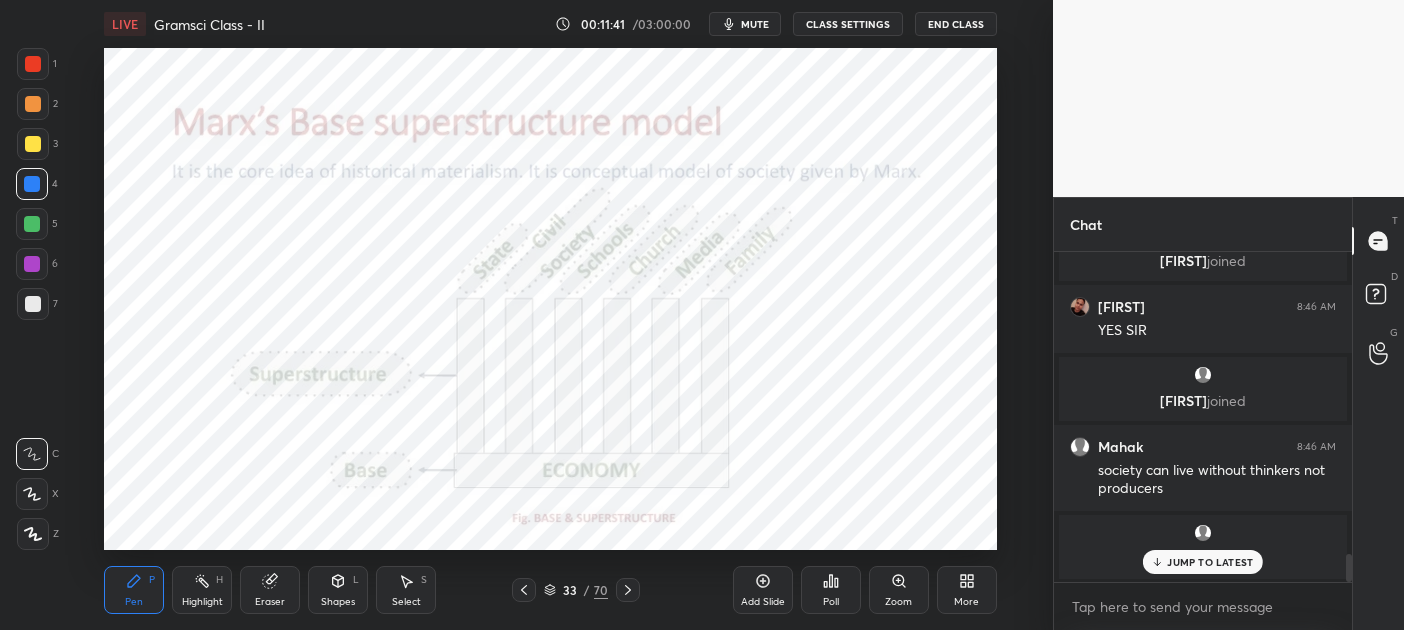 click on "1 2 3 4 5 6 7" at bounding box center [37, 188] 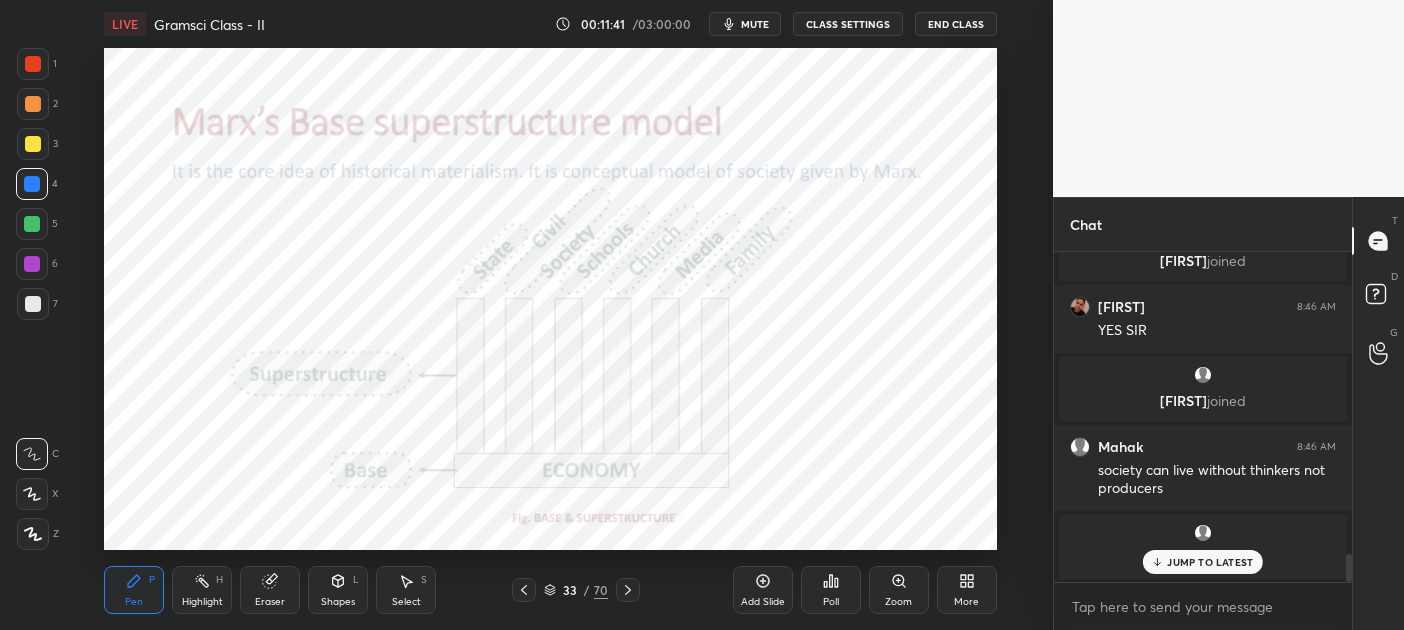 click at bounding box center [33, 64] 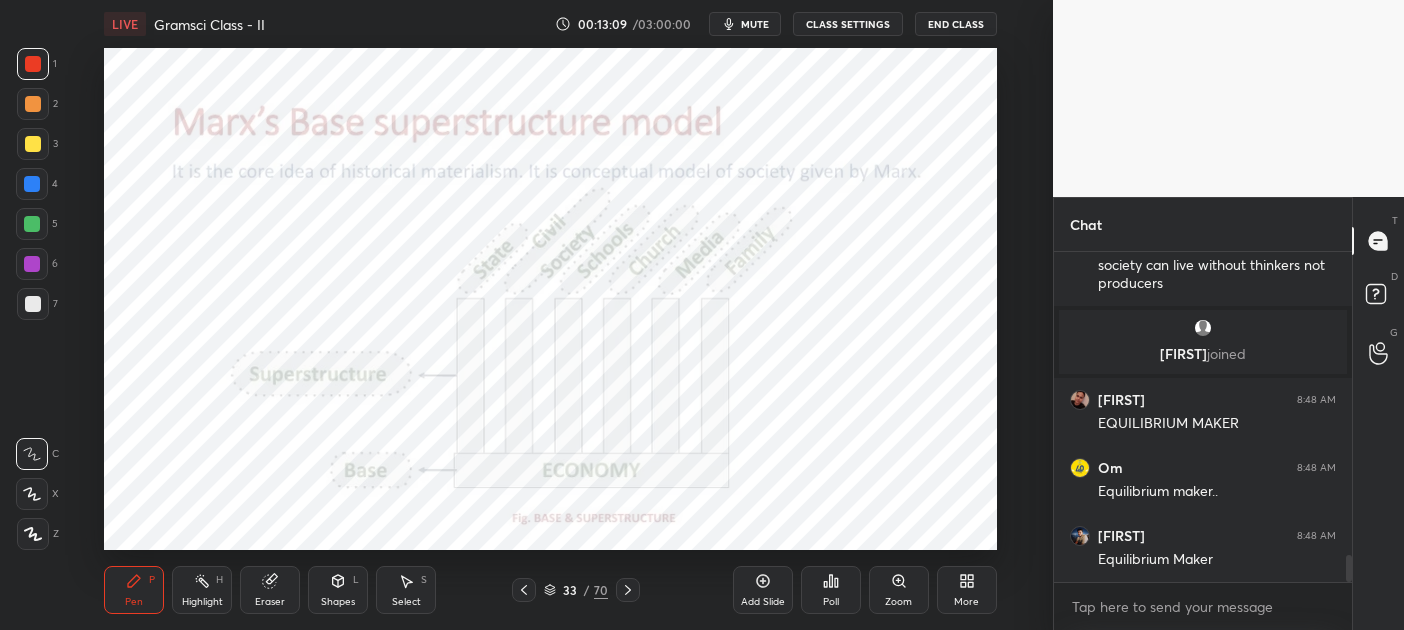 scroll, scrollTop: 3768, scrollLeft: 0, axis: vertical 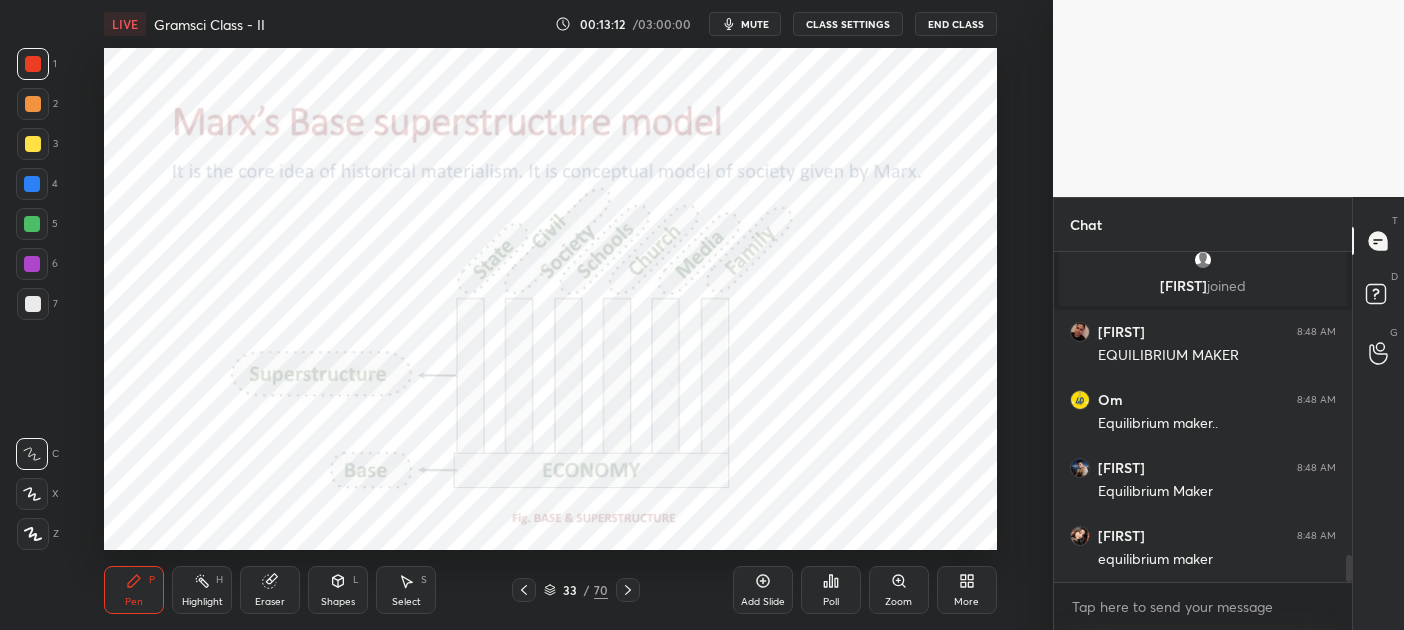 click on "1 2 3 4 5 6 7 C X Z C X Z E E Erase all   H H" at bounding box center (32, 299) 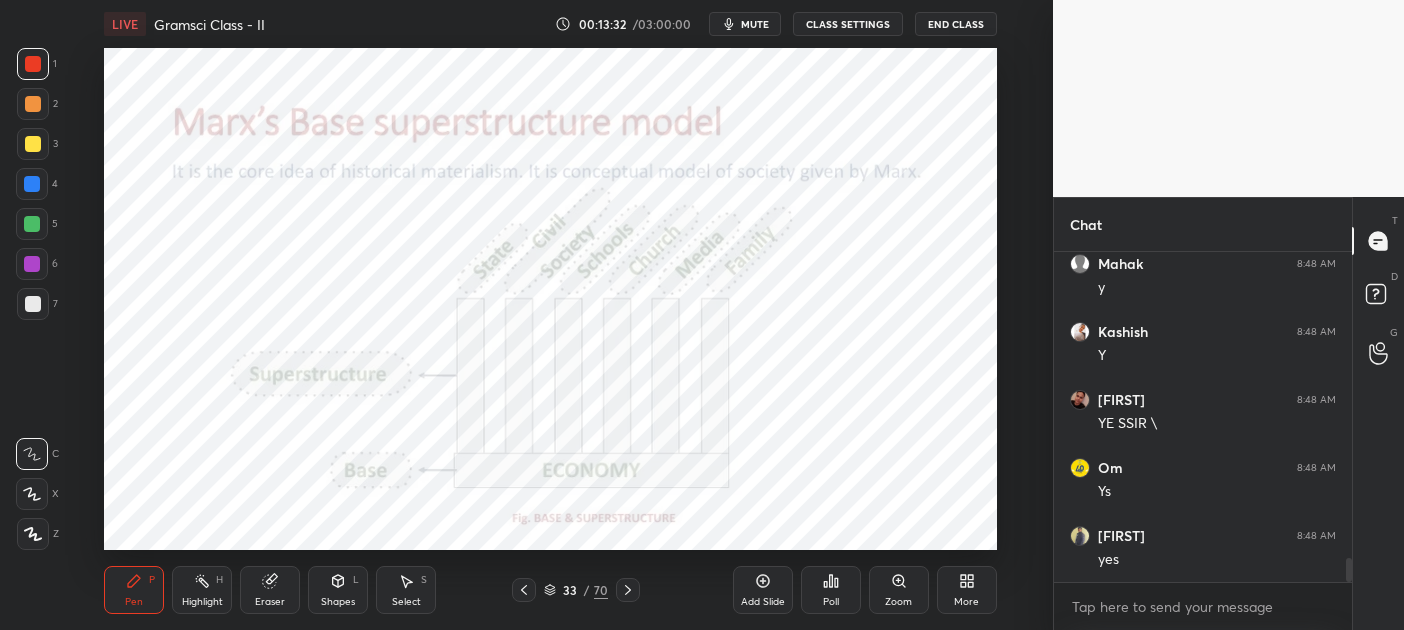scroll, scrollTop: 4176, scrollLeft: 0, axis: vertical 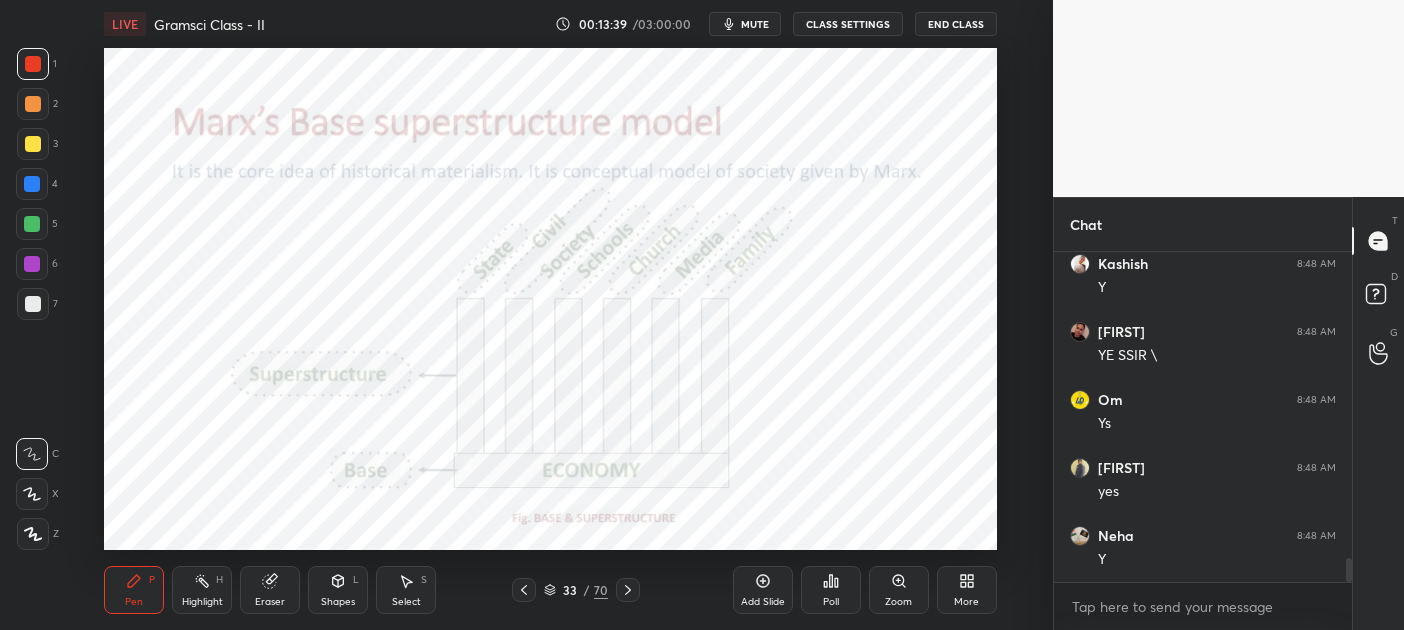 click on "Add Slide" at bounding box center (763, 602) 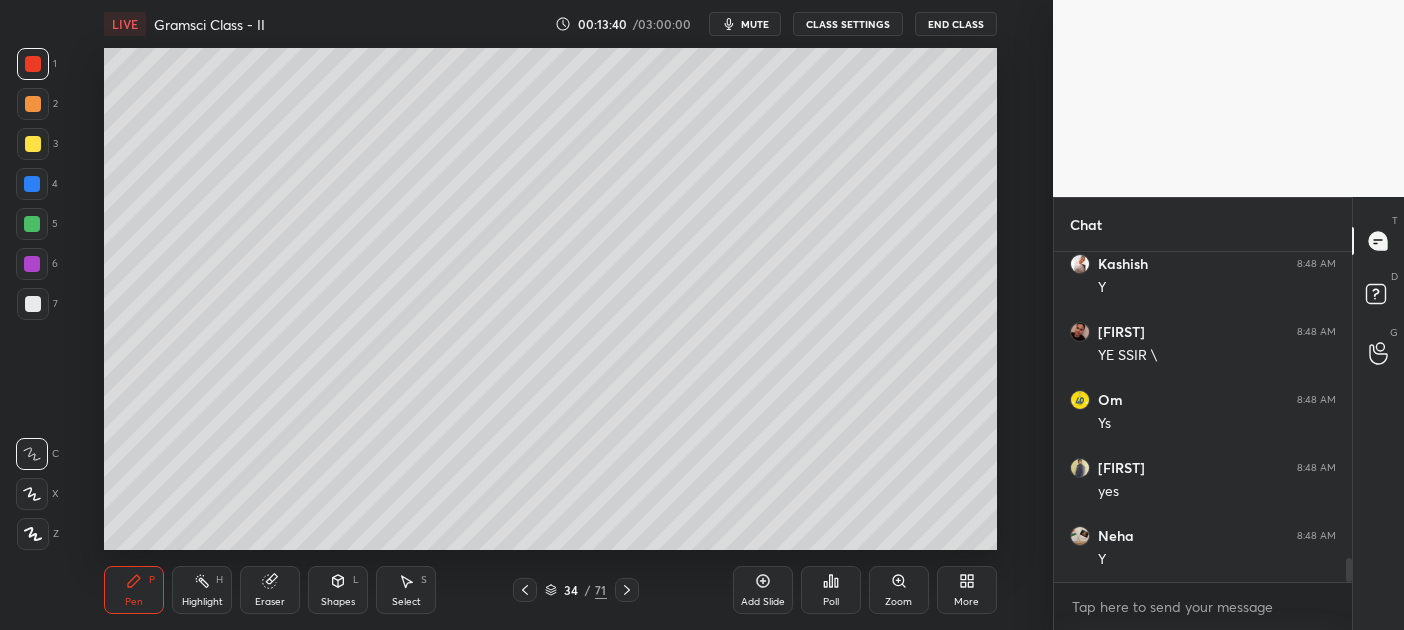 click at bounding box center [32, 224] 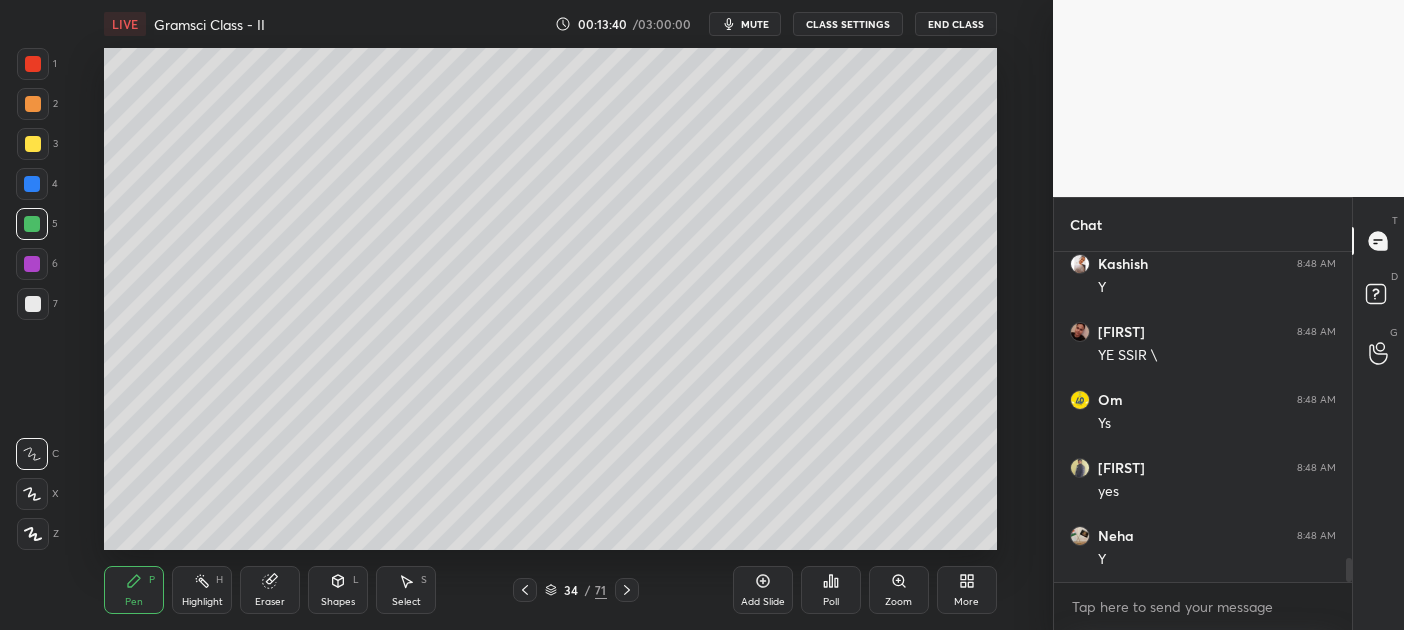 click at bounding box center (32, 224) 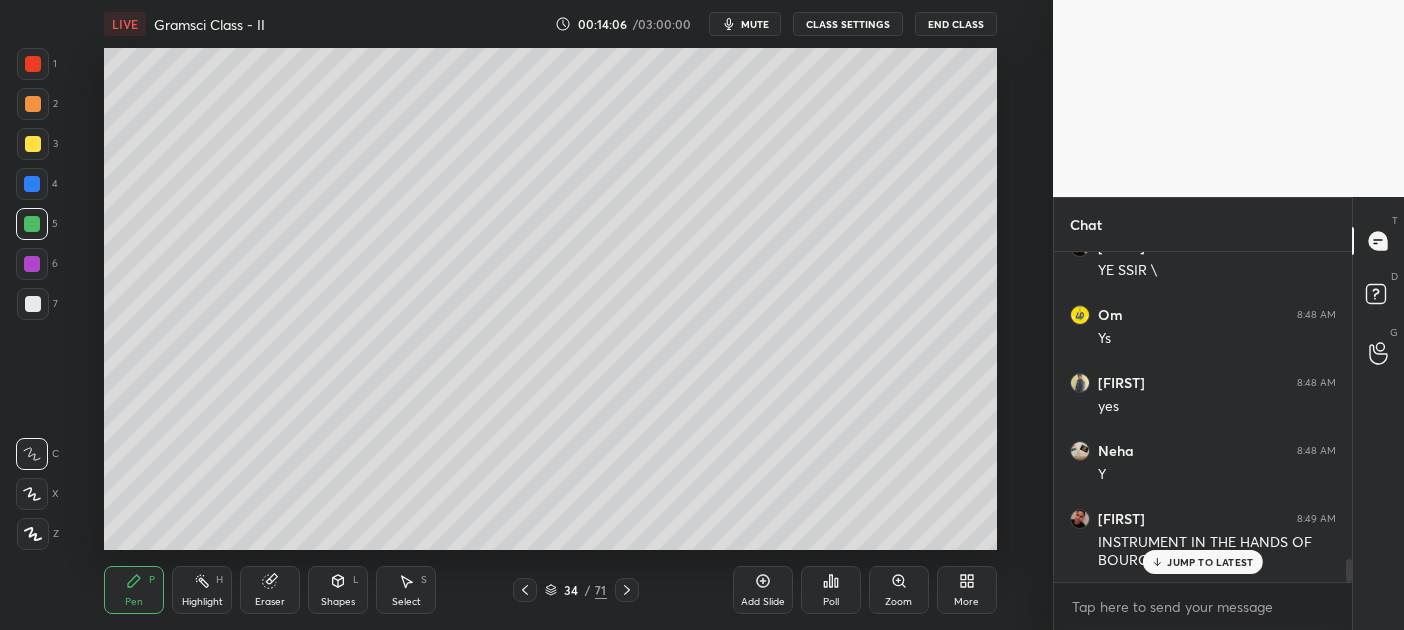 scroll, scrollTop: 4329, scrollLeft: 0, axis: vertical 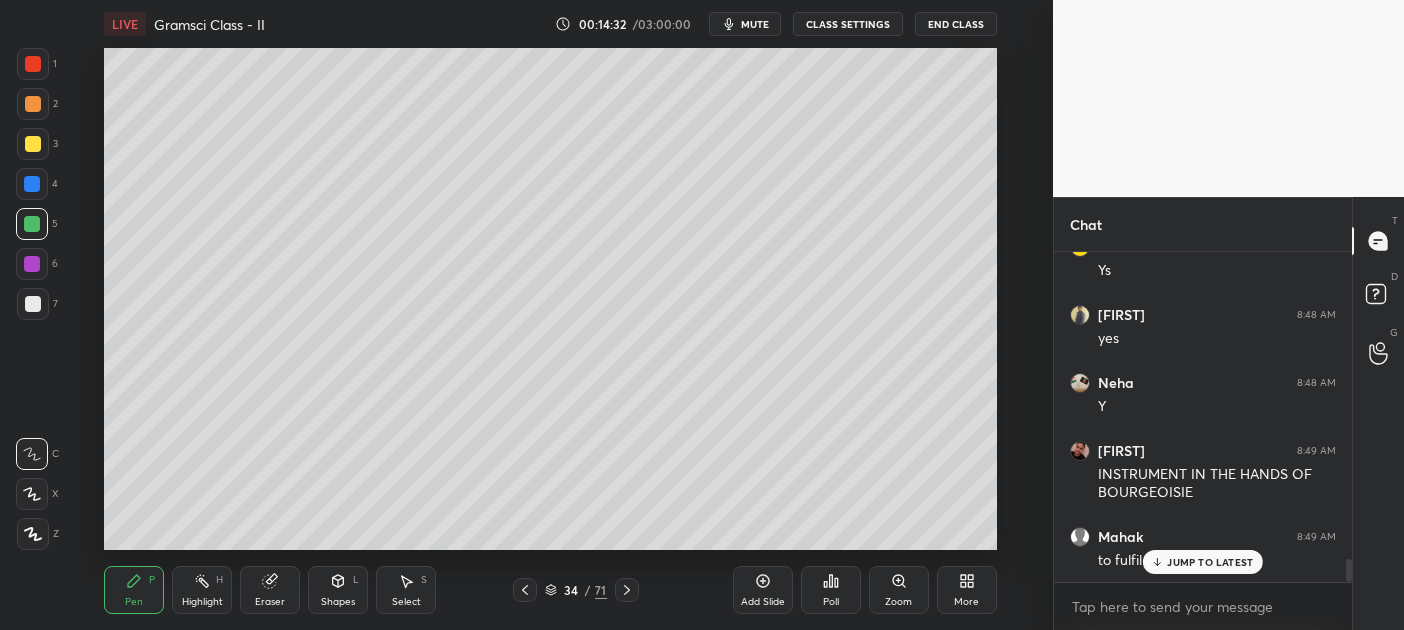 click at bounding box center (32, 264) 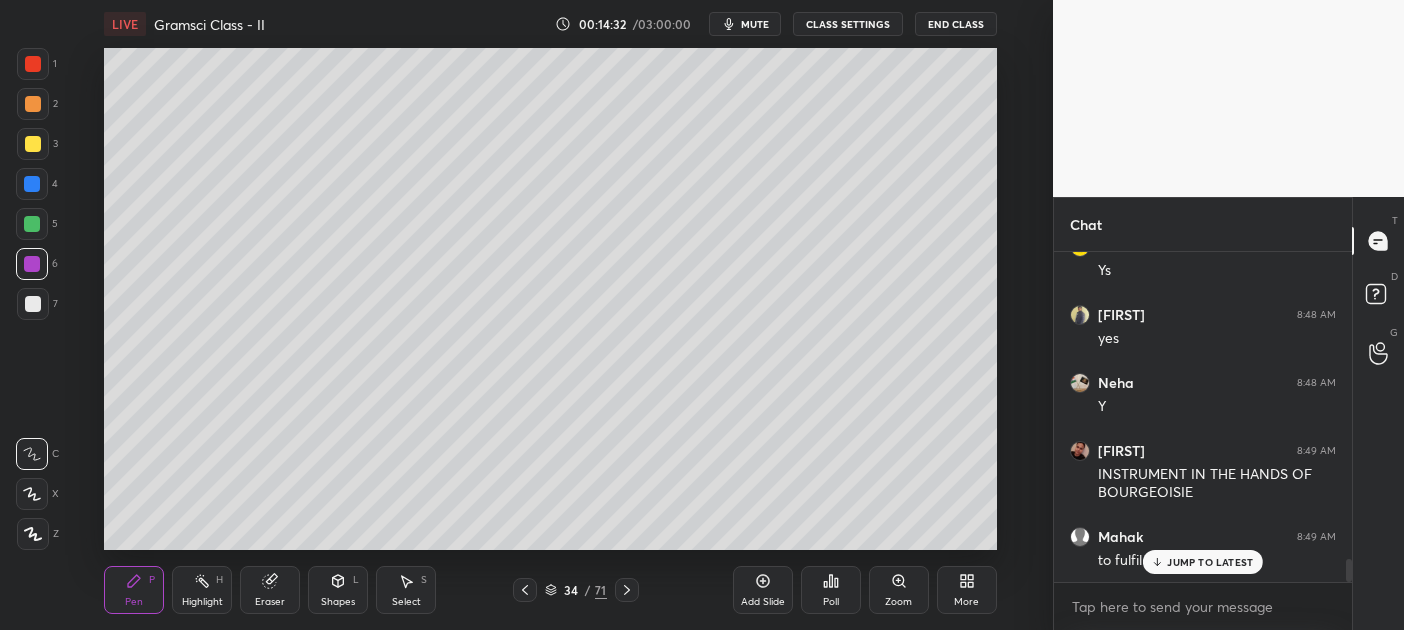 click on "6" at bounding box center [37, 268] 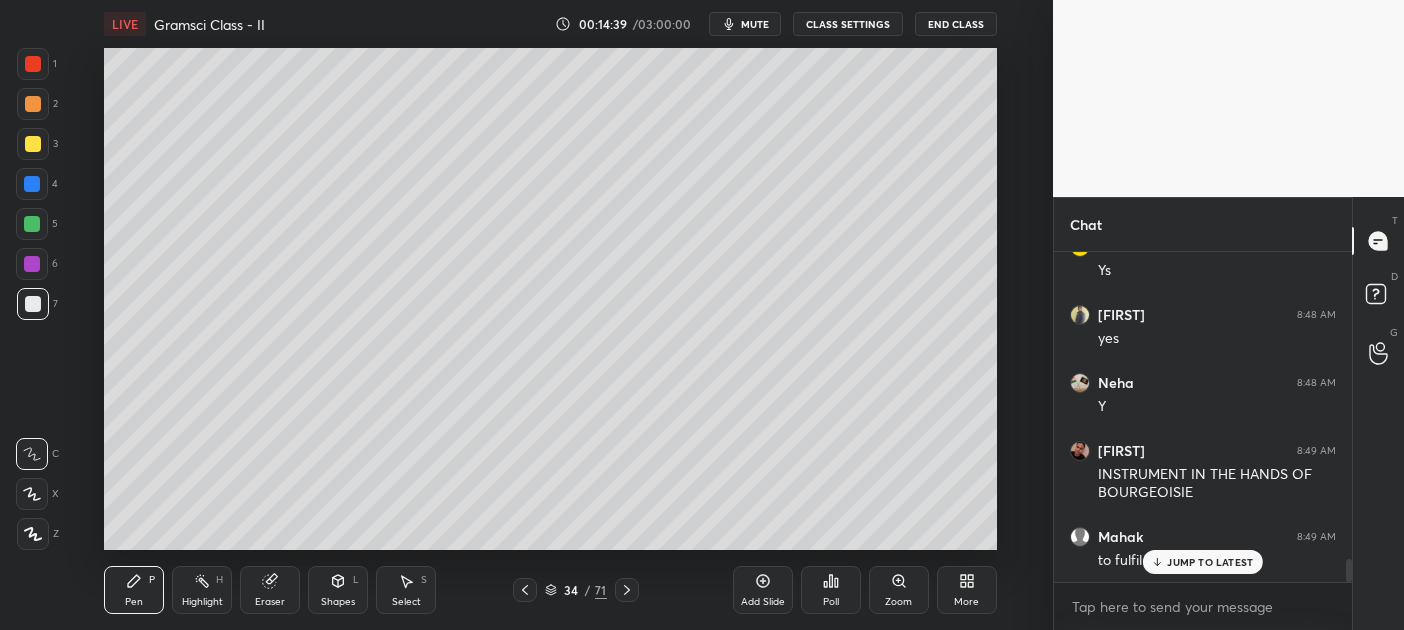 click at bounding box center [33, 144] 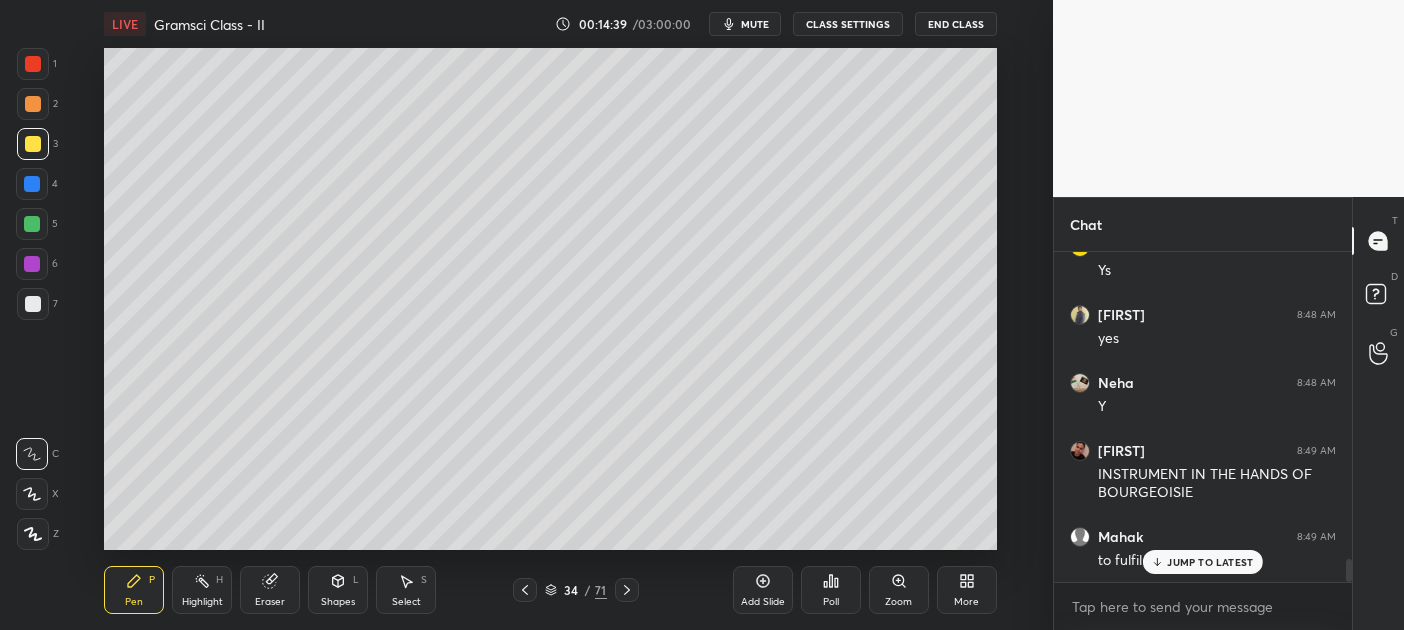 click at bounding box center [33, 144] 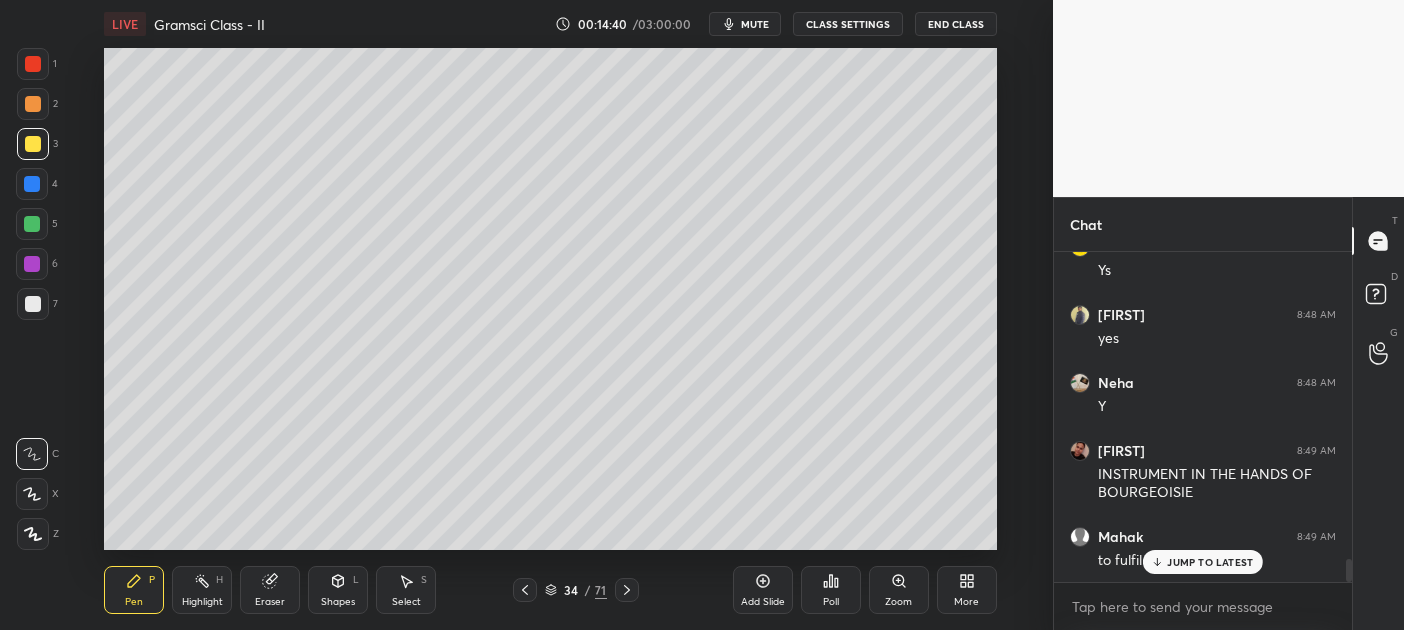 click at bounding box center (33, 104) 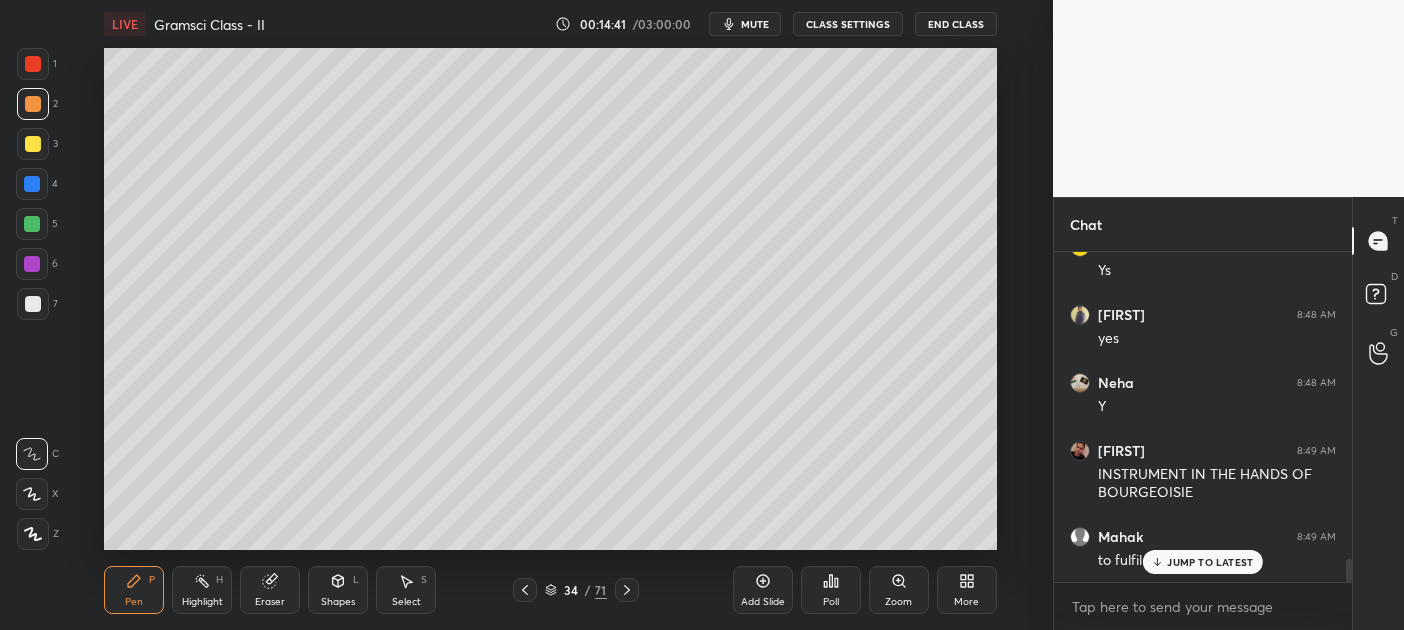 click on "2" at bounding box center [37, 104] 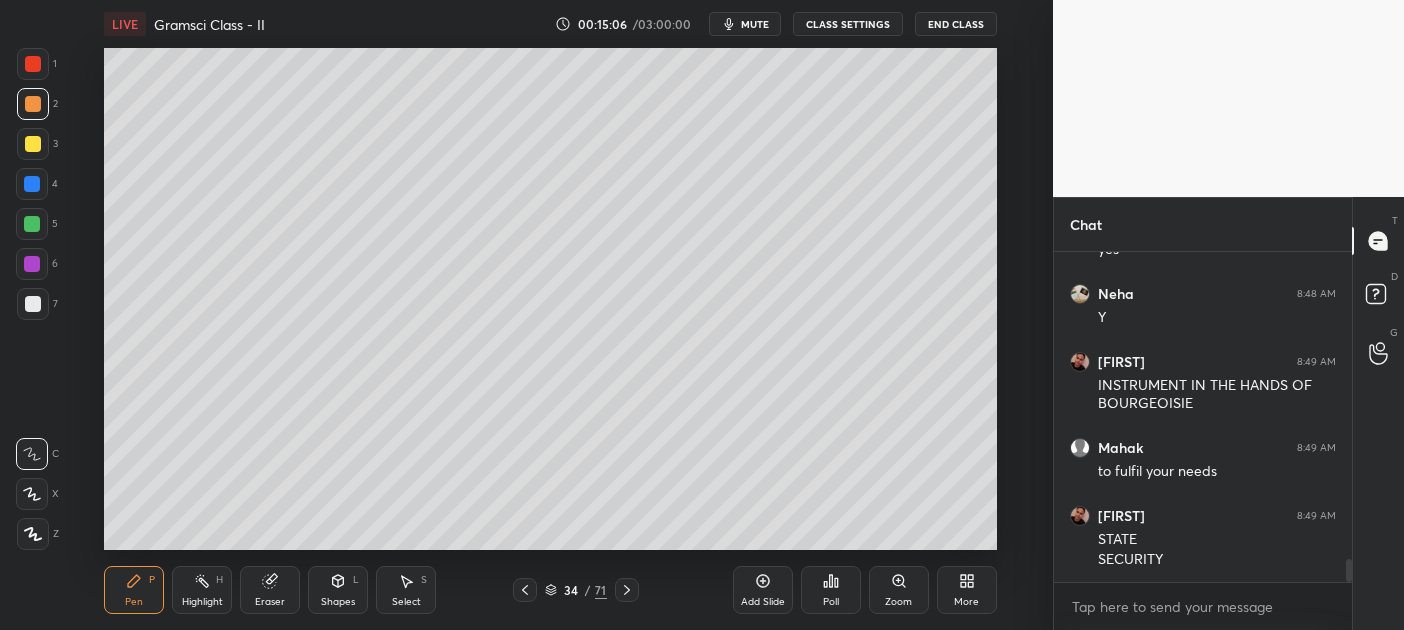 scroll, scrollTop: 4486, scrollLeft: 0, axis: vertical 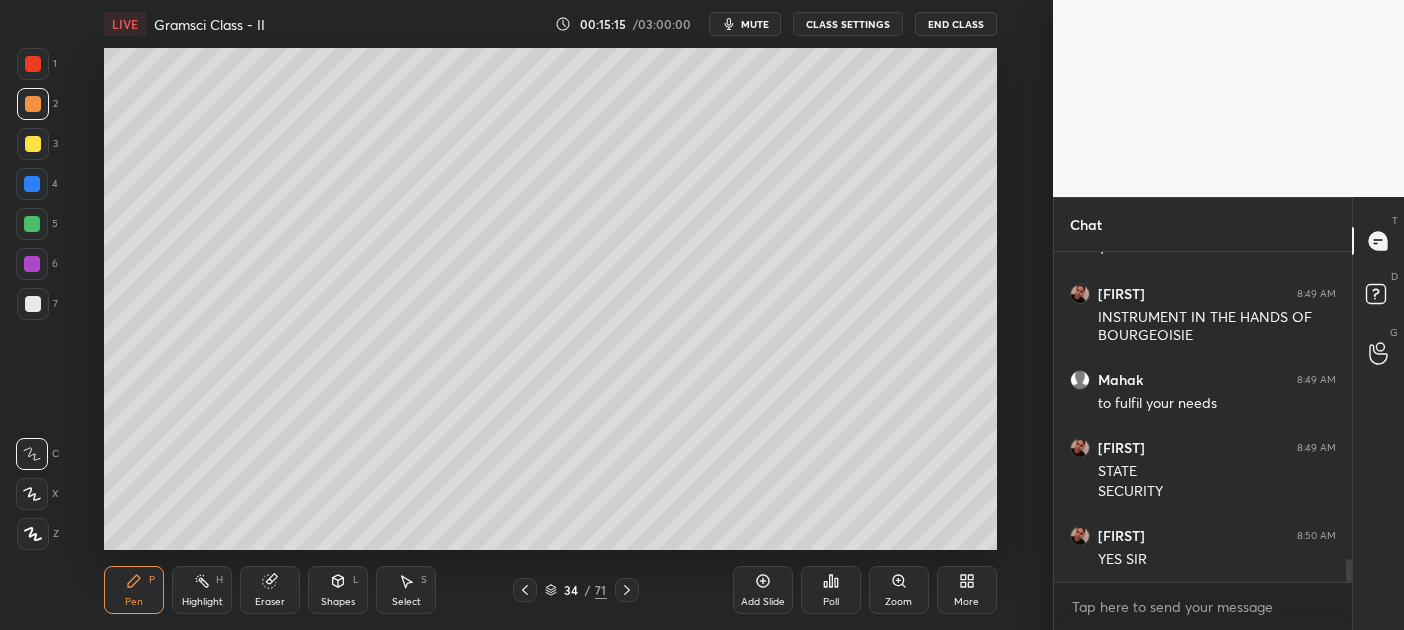 click at bounding box center (32, 184) 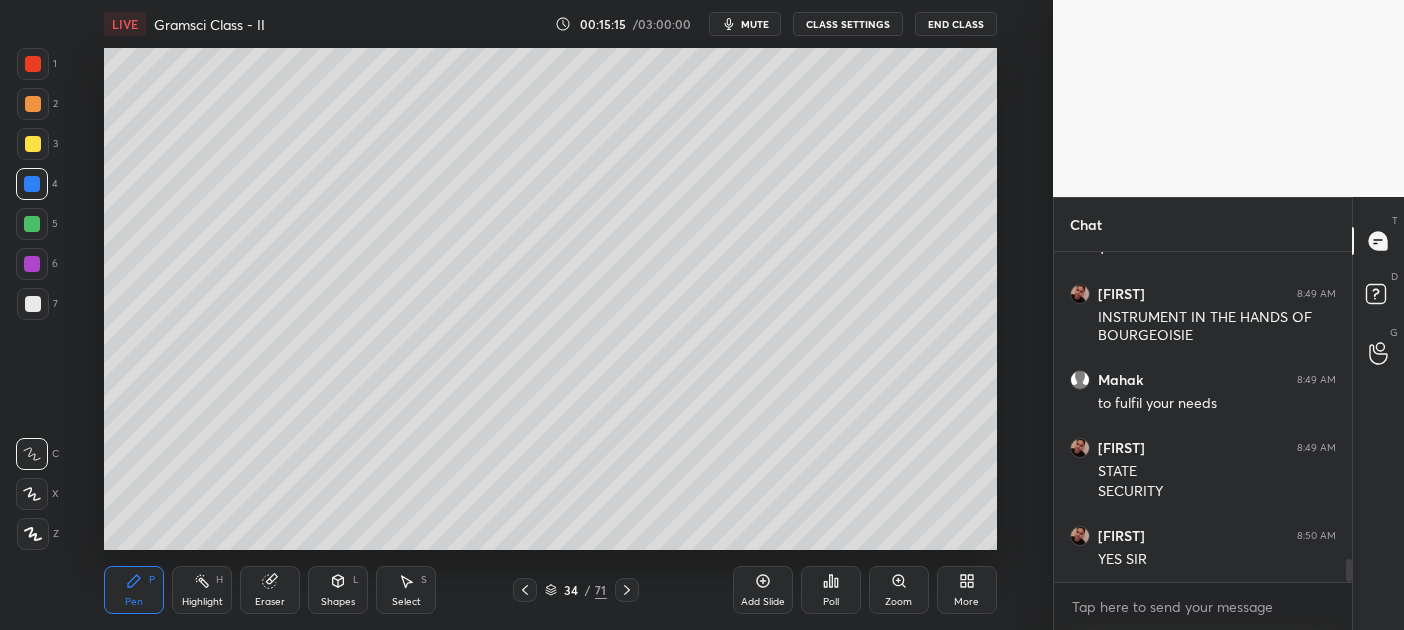 click at bounding box center (32, 184) 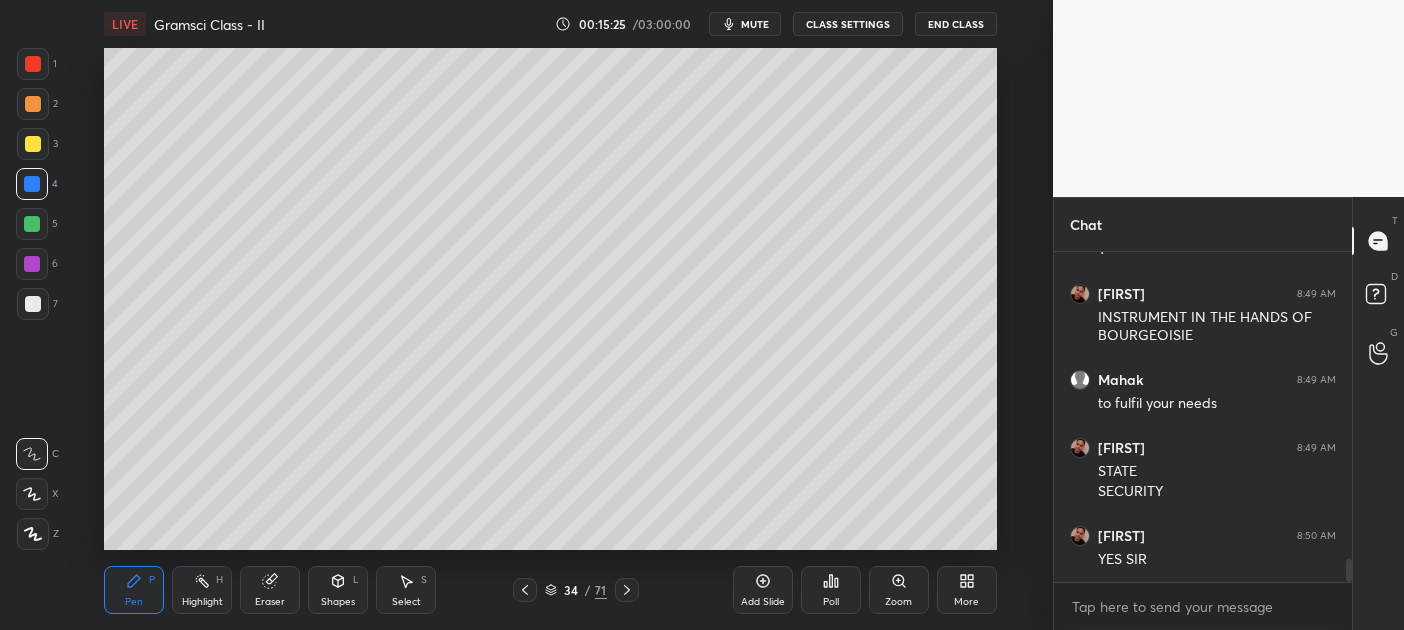 click at bounding box center [32, 224] 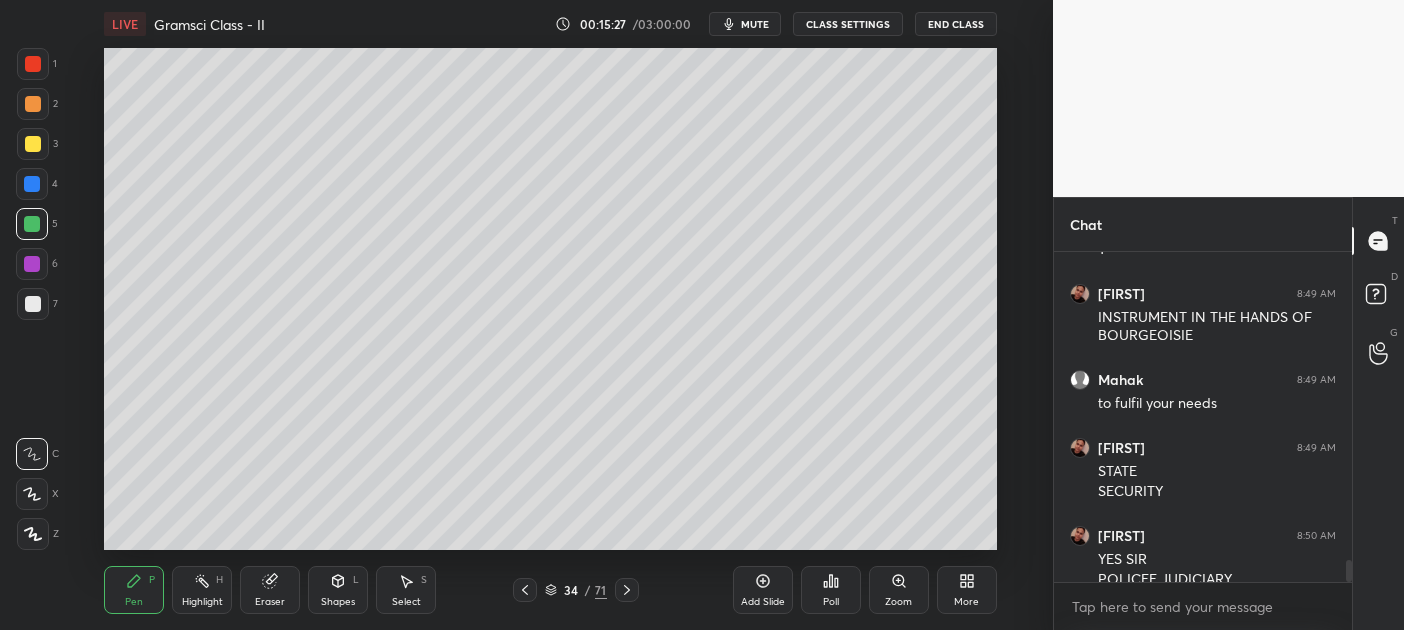 scroll, scrollTop: 4505, scrollLeft: 0, axis: vertical 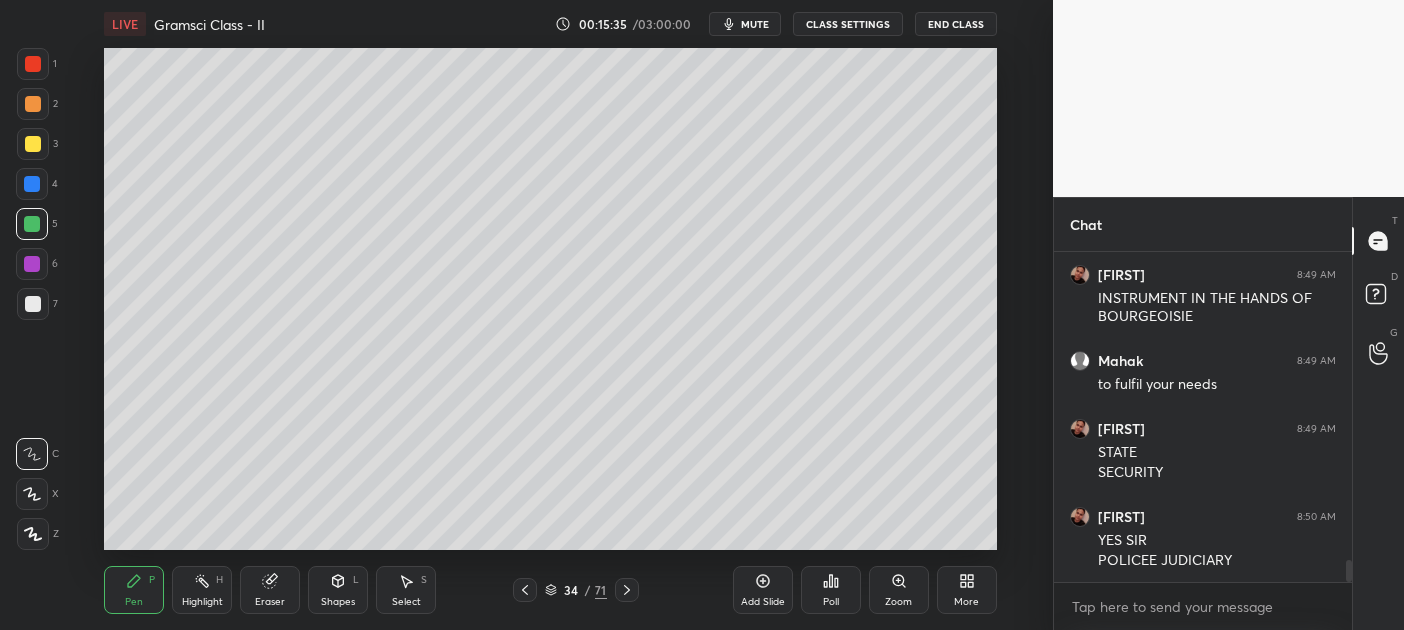 click at bounding box center [32, 184] 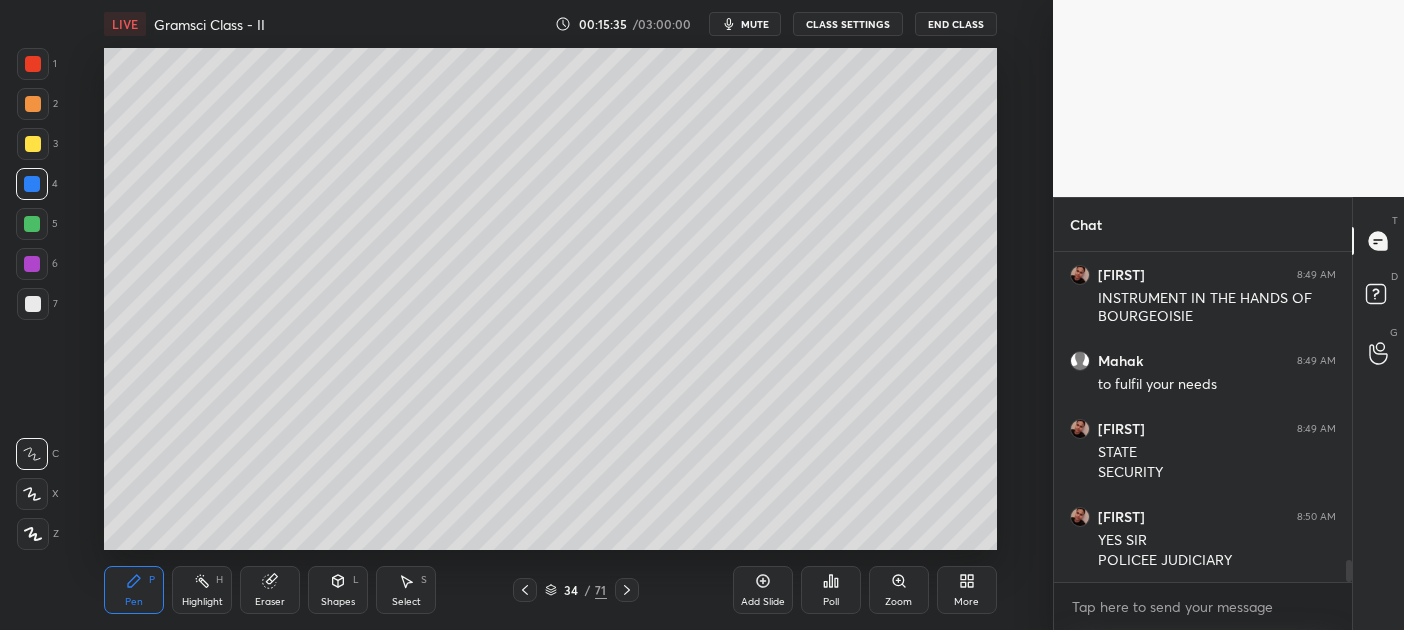 click at bounding box center (32, 184) 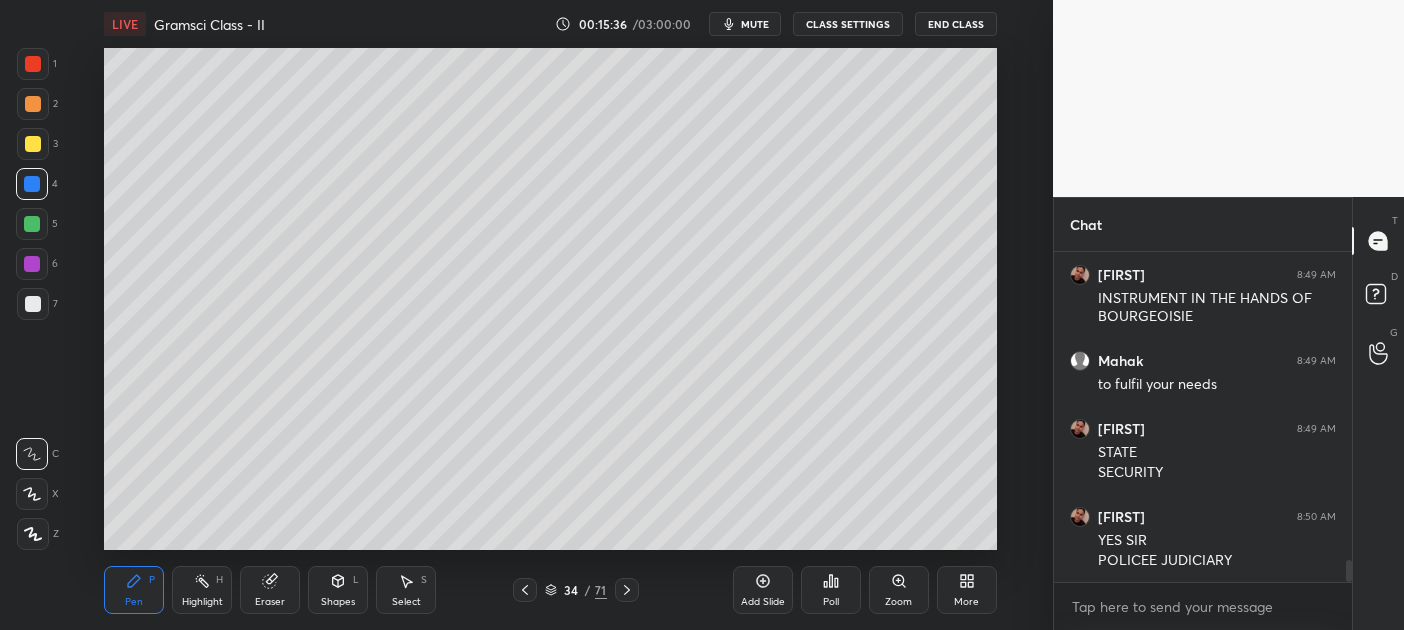 click at bounding box center (33, 144) 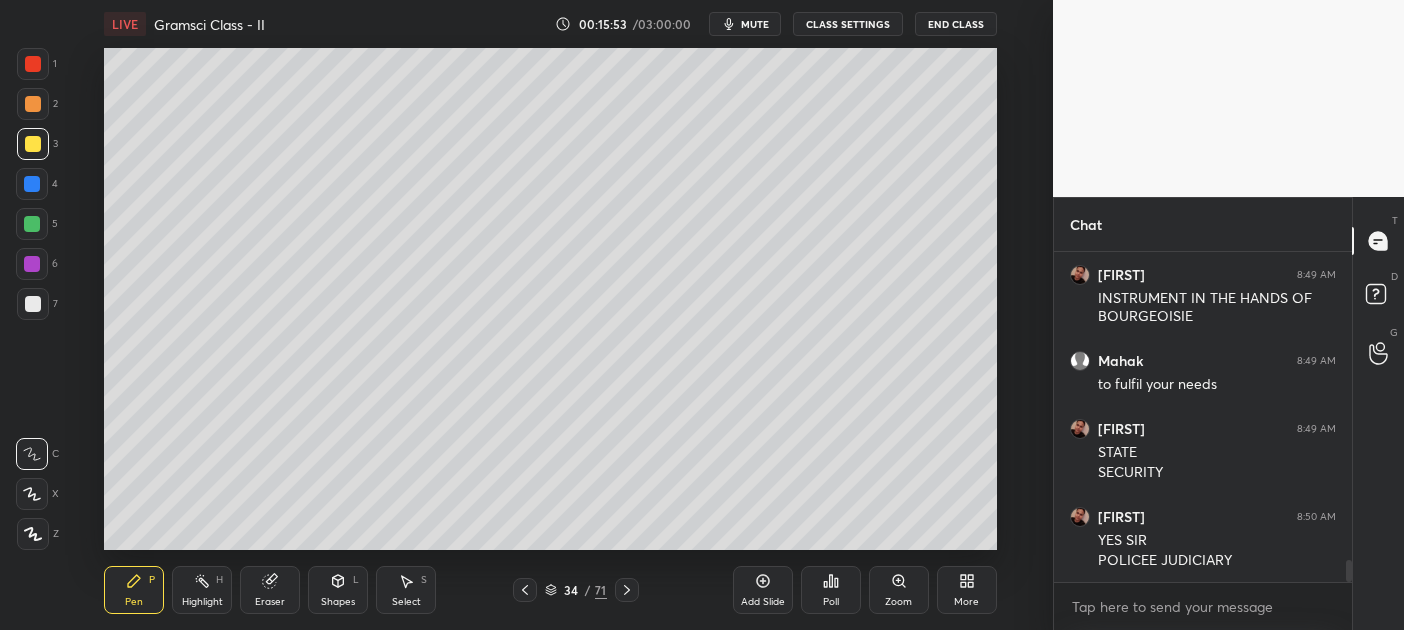 click at bounding box center [32, 264] 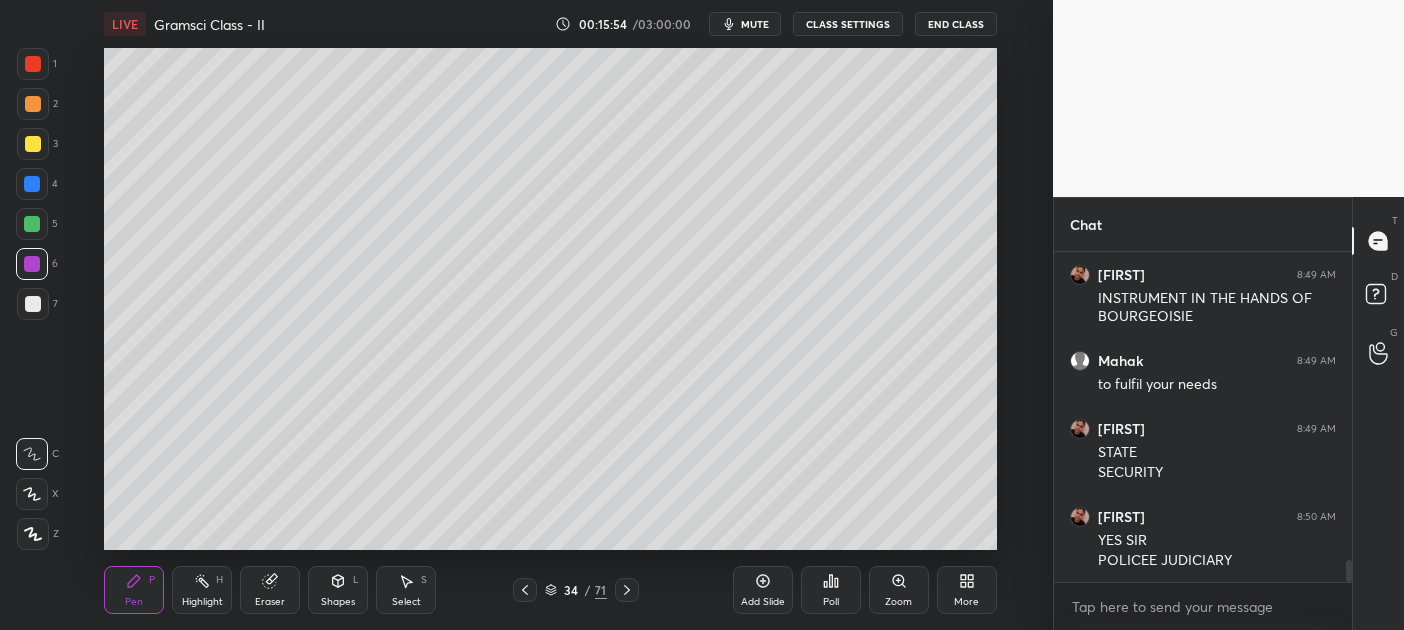 click at bounding box center [32, 264] 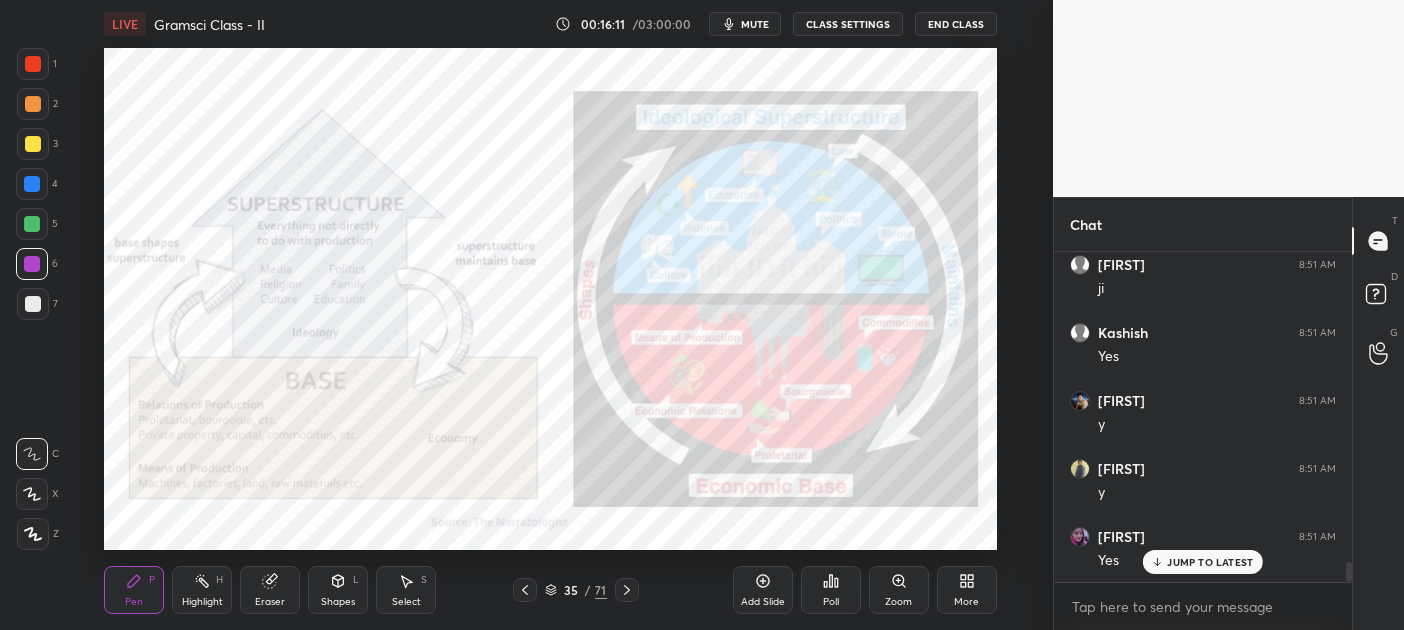 scroll, scrollTop: 5117, scrollLeft: 0, axis: vertical 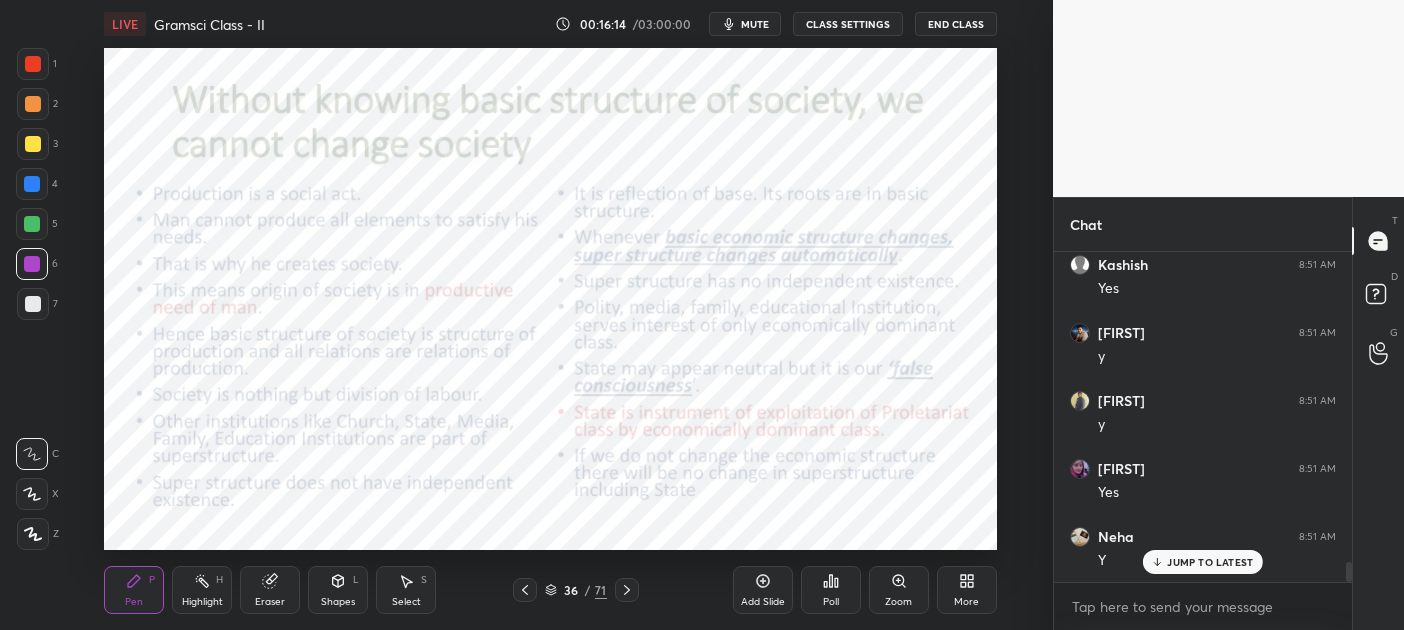 click at bounding box center [33, 64] 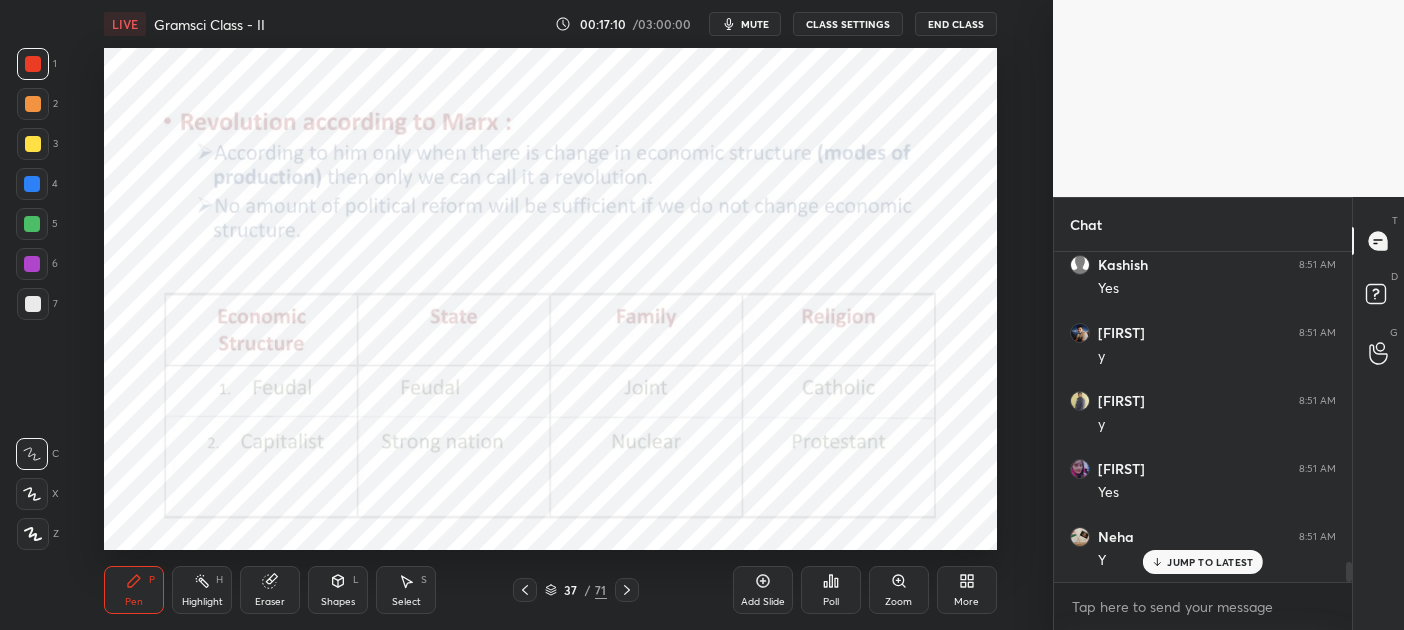 click at bounding box center [33, 104] 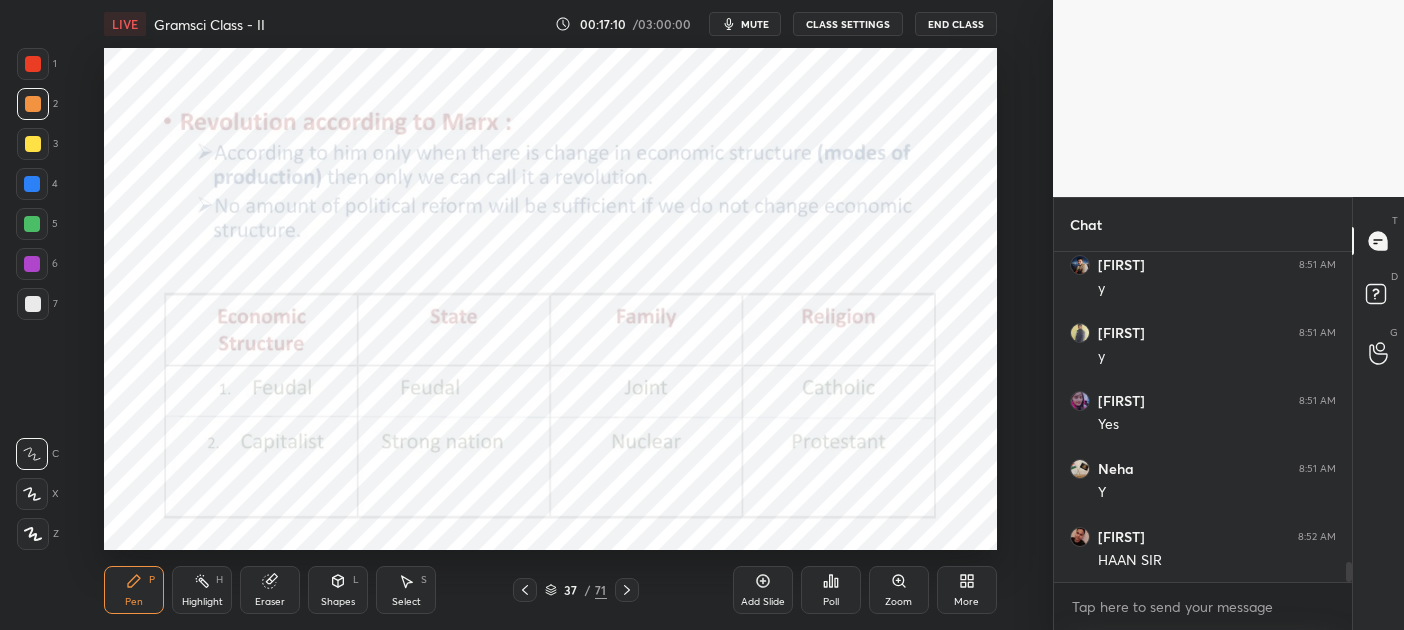 click at bounding box center (33, 144) 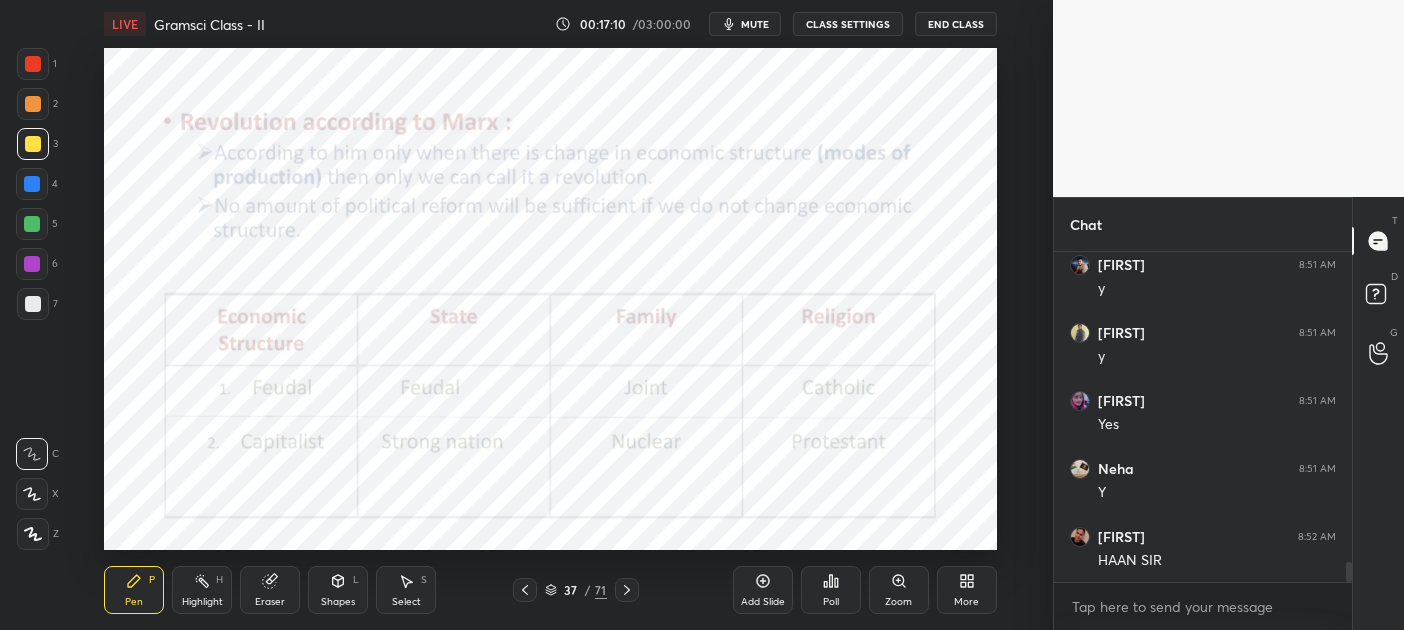 click at bounding box center [33, 144] 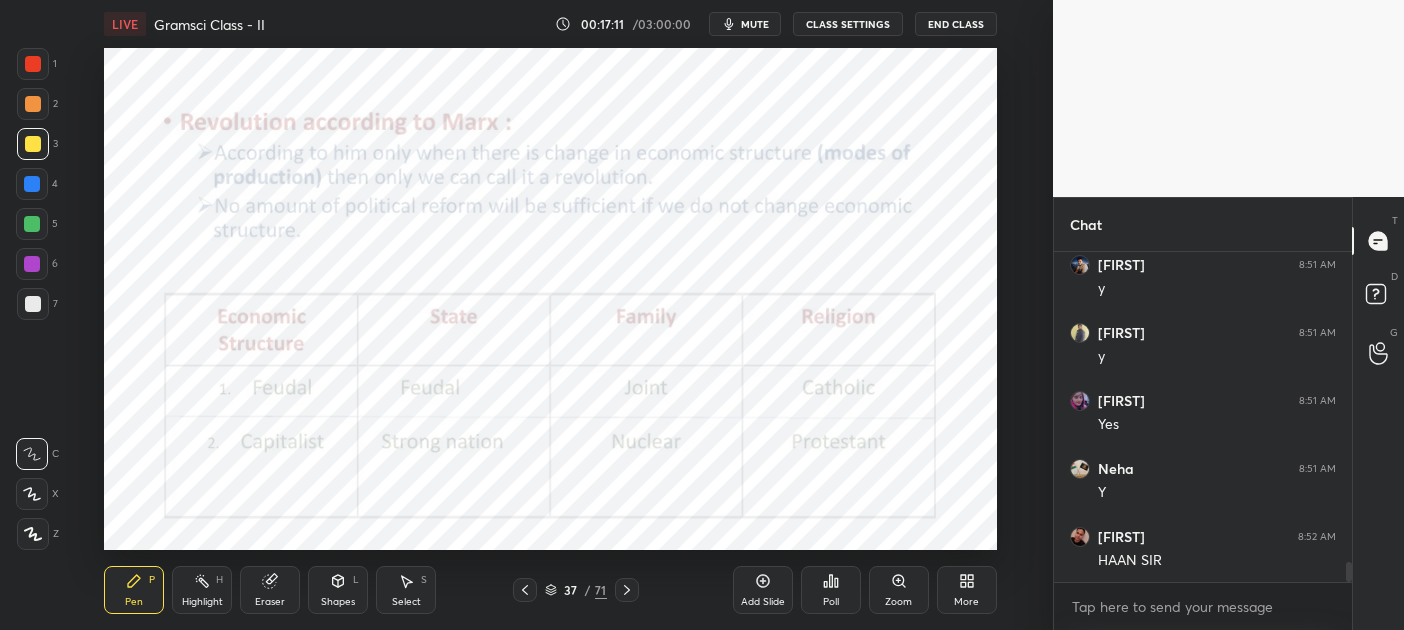 click at bounding box center [32, 184] 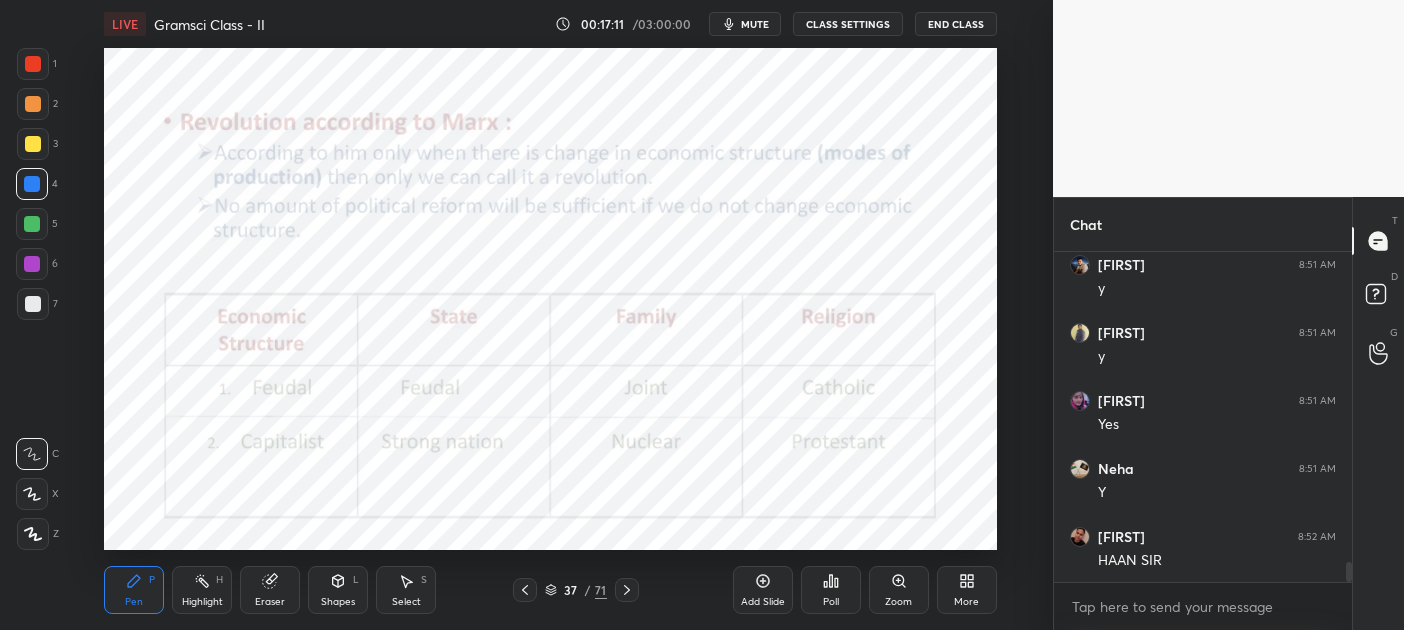 click at bounding box center (32, 184) 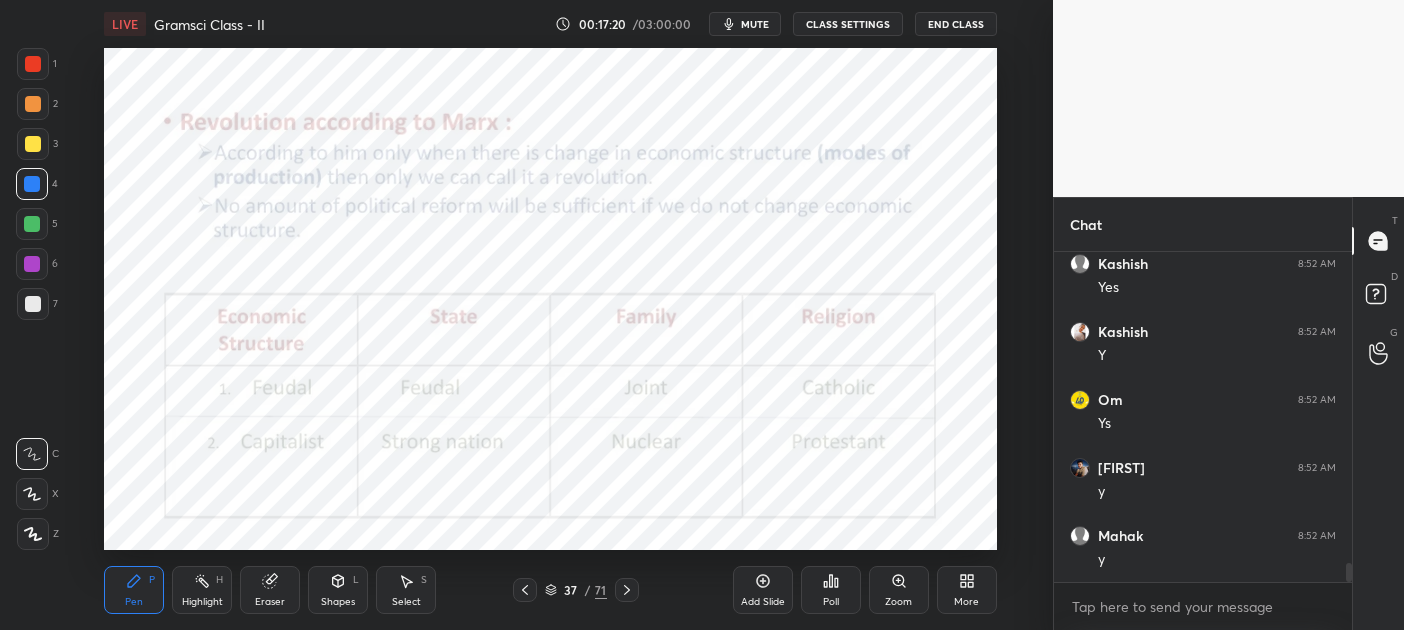 scroll, scrollTop: 5594, scrollLeft: 0, axis: vertical 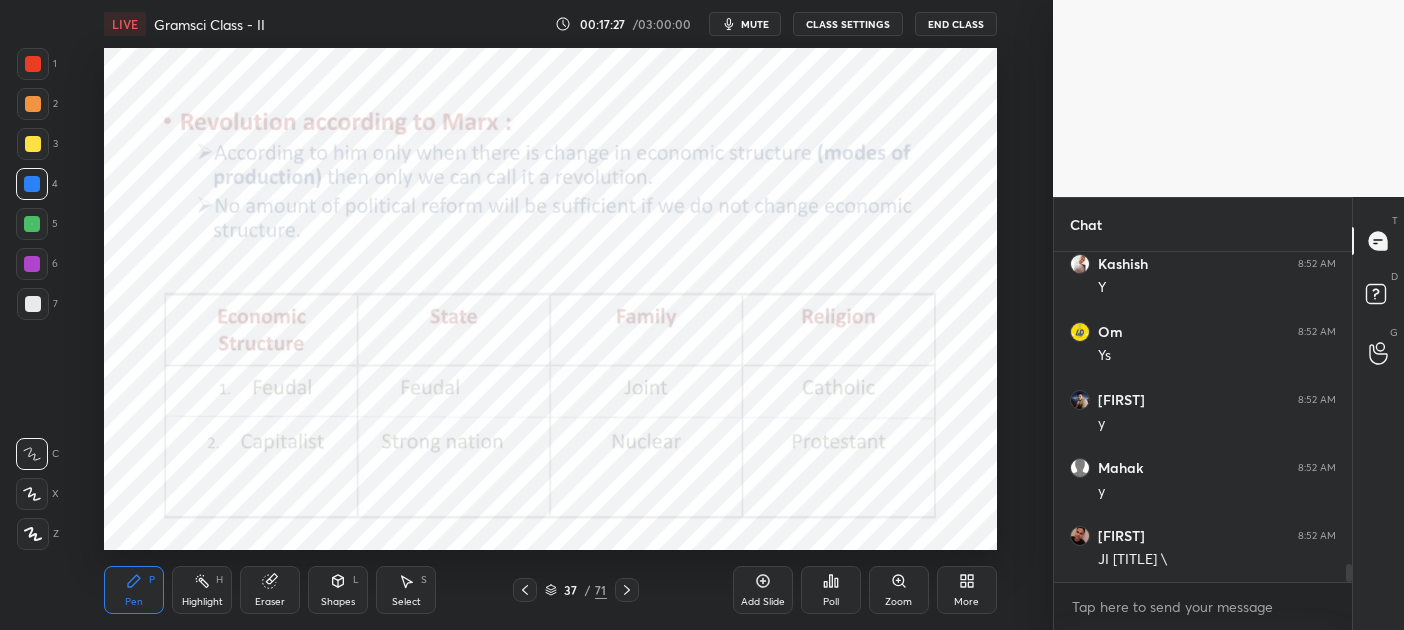 click at bounding box center (33, 64) 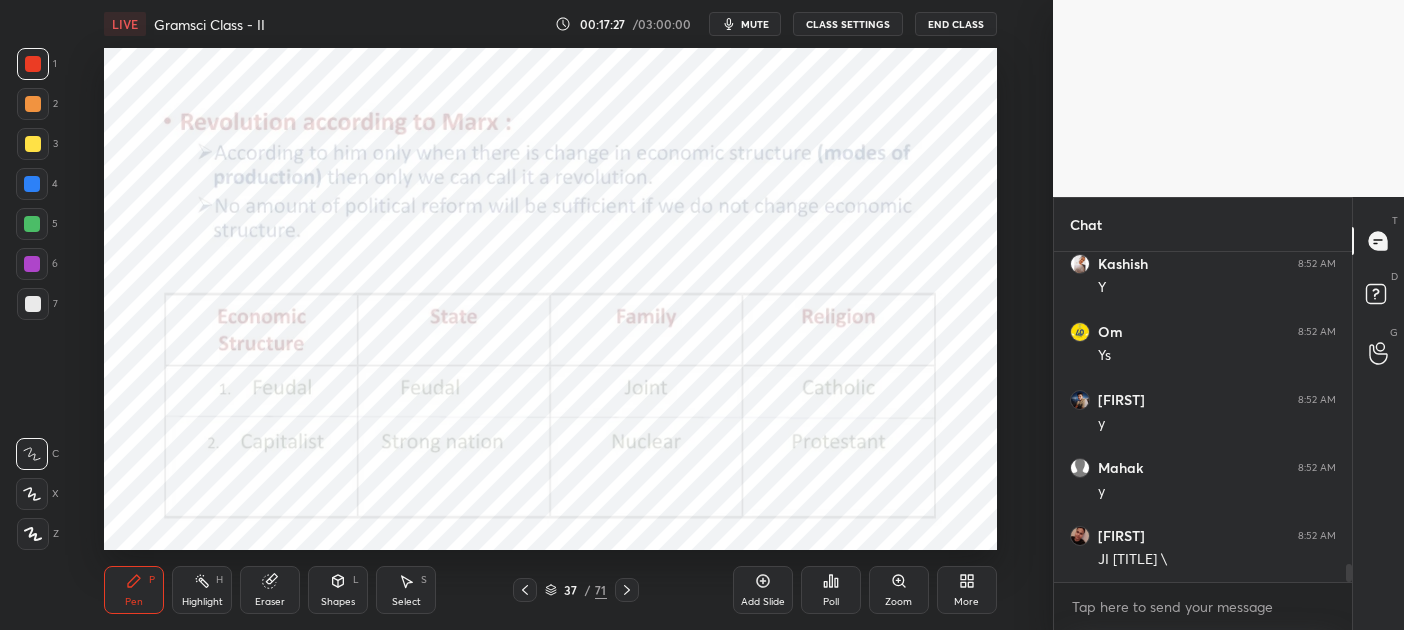 click at bounding box center [33, 64] 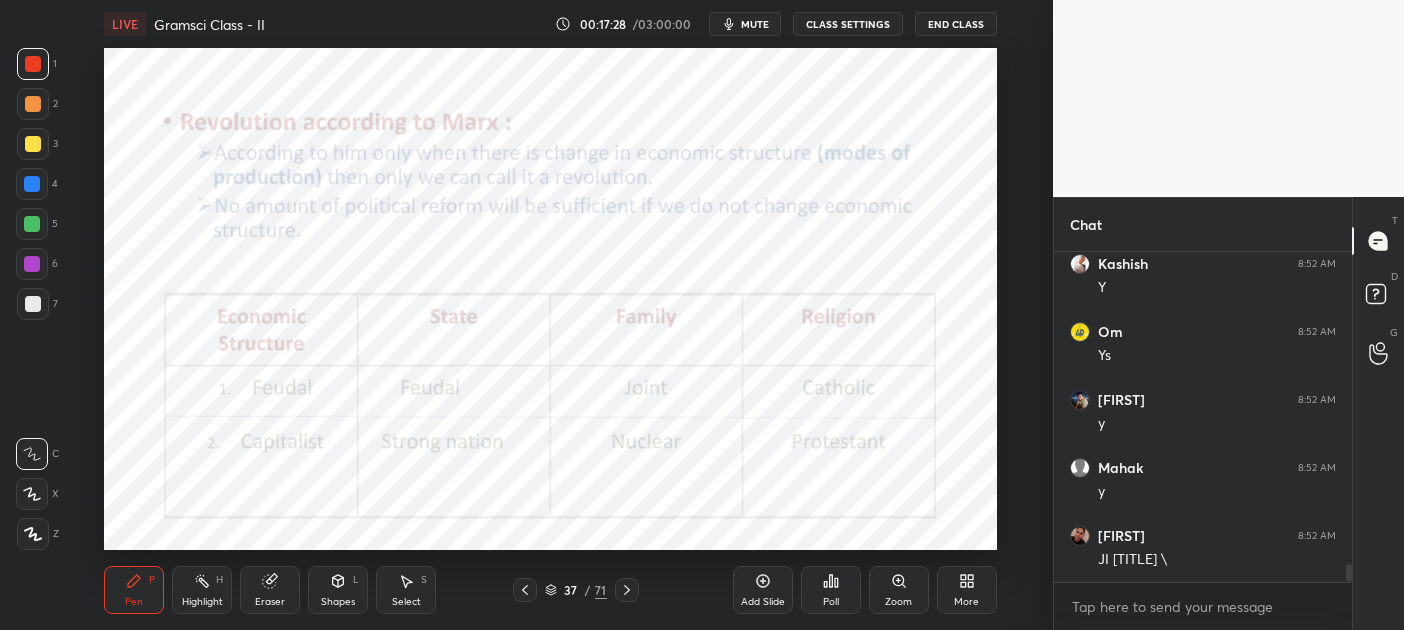 click on "Select S" at bounding box center [406, 590] 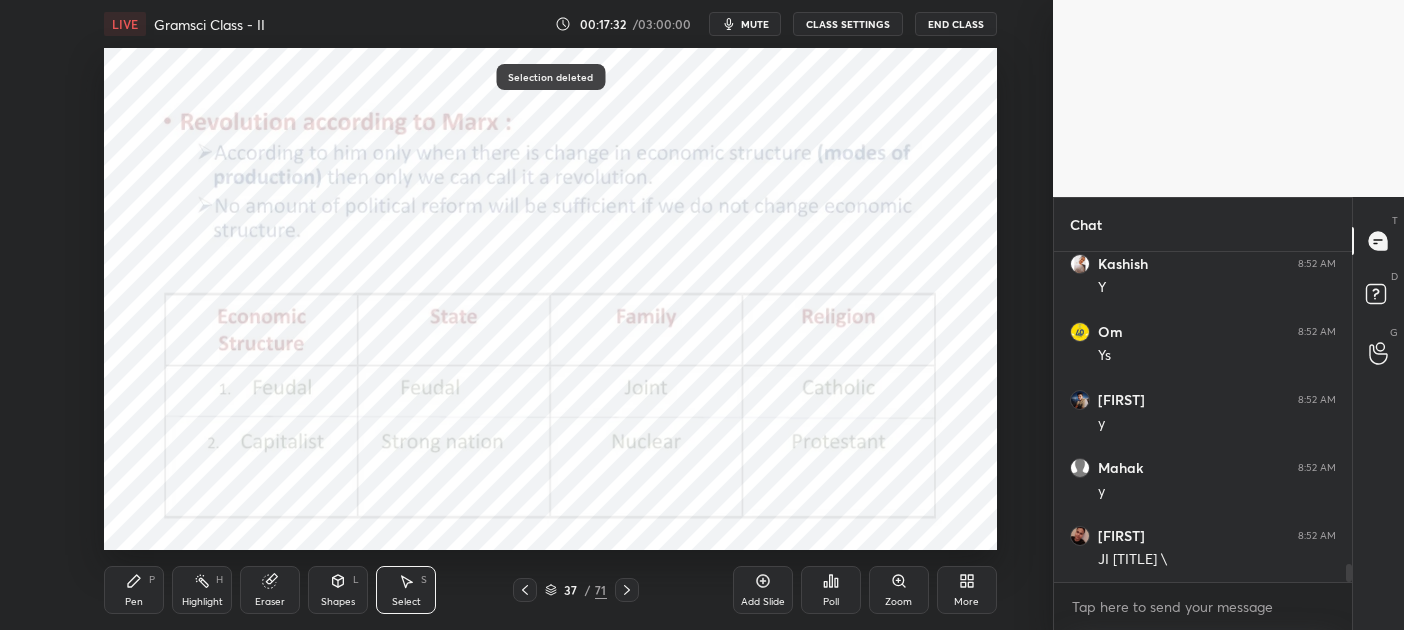click on "Pen" at bounding box center (134, 602) 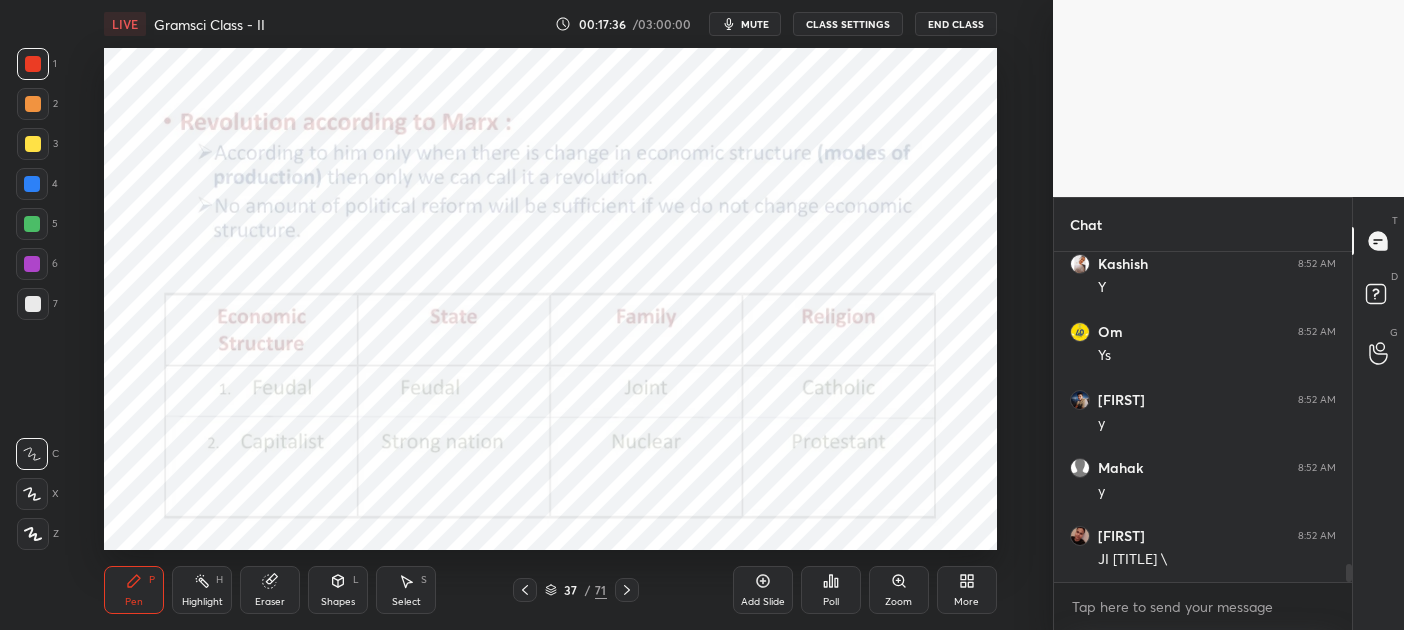 scroll, scrollTop: 5679, scrollLeft: 0, axis: vertical 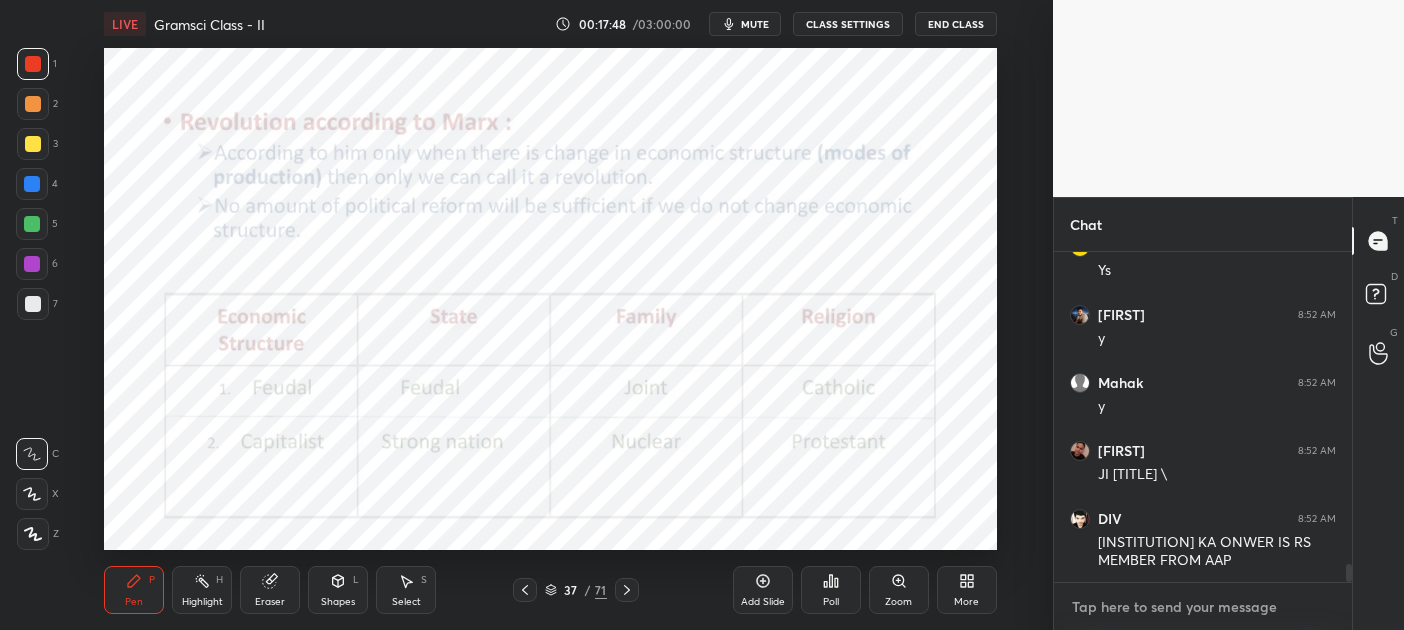 click at bounding box center [1203, 607] 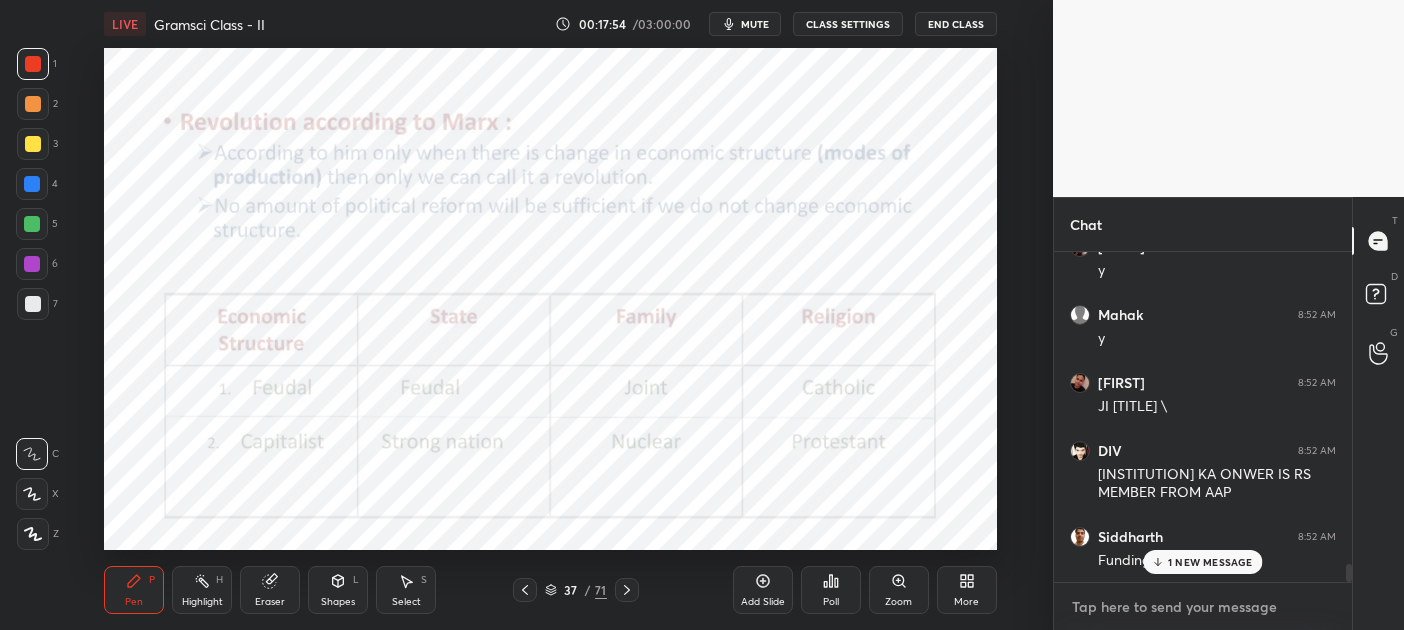 scroll, scrollTop: 5815, scrollLeft: 0, axis: vertical 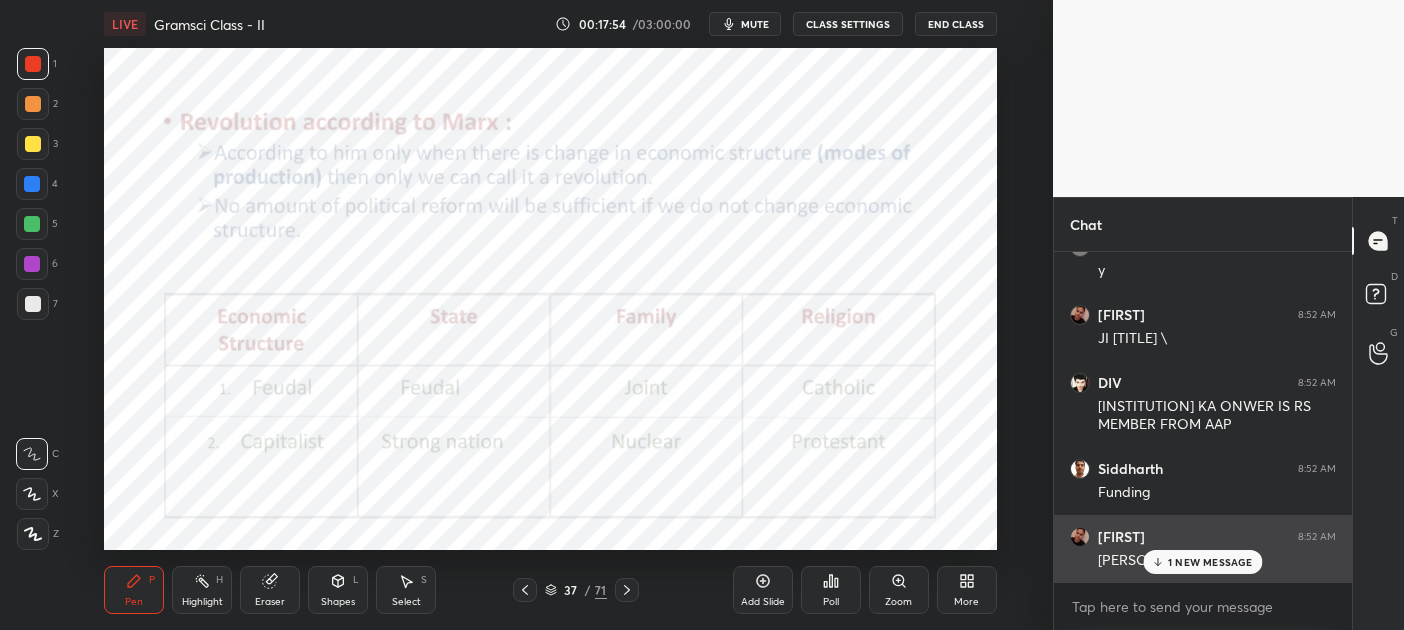 click on "1 NEW MESSAGE" at bounding box center [1210, 562] 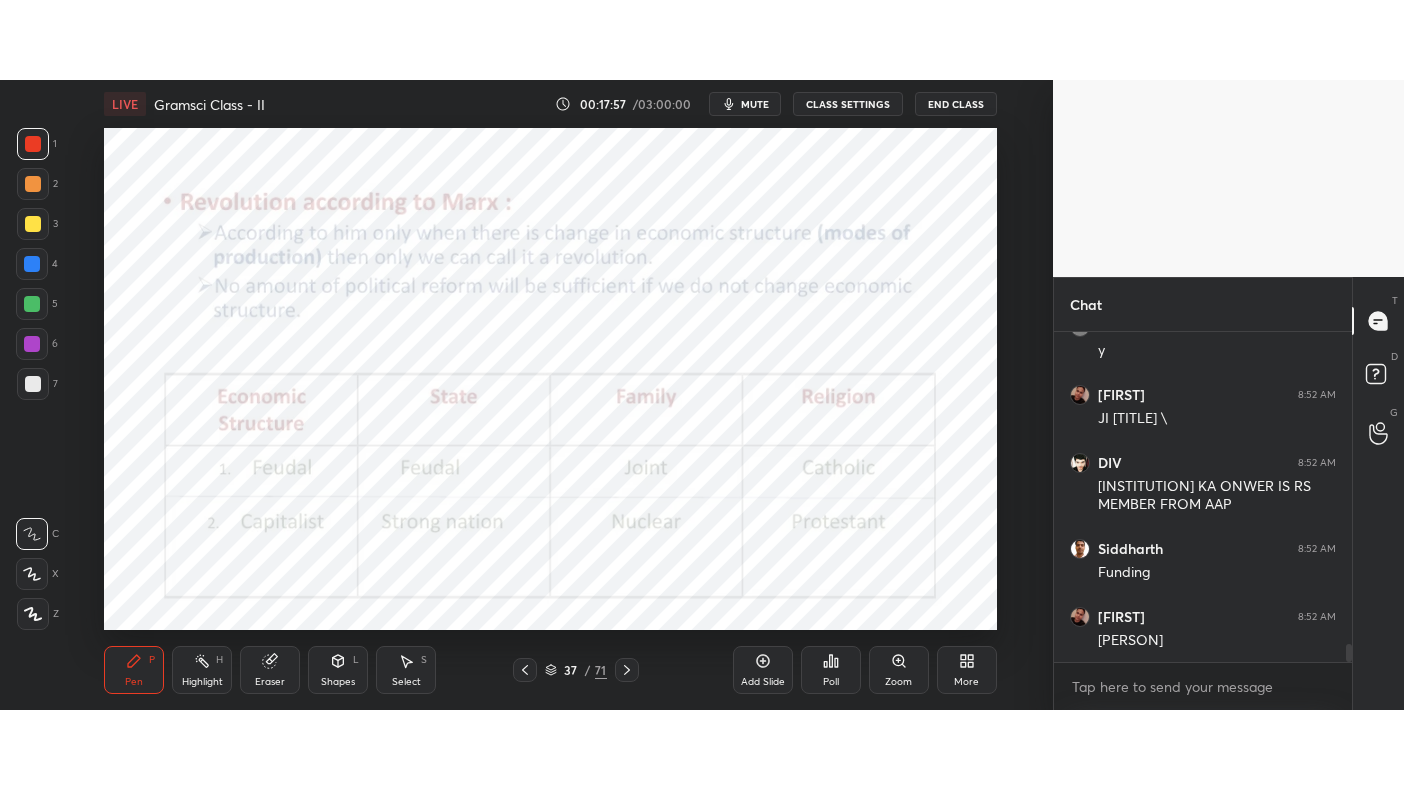scroll, scrollTop: 5883, scrollLeft: 0, axis: vertical 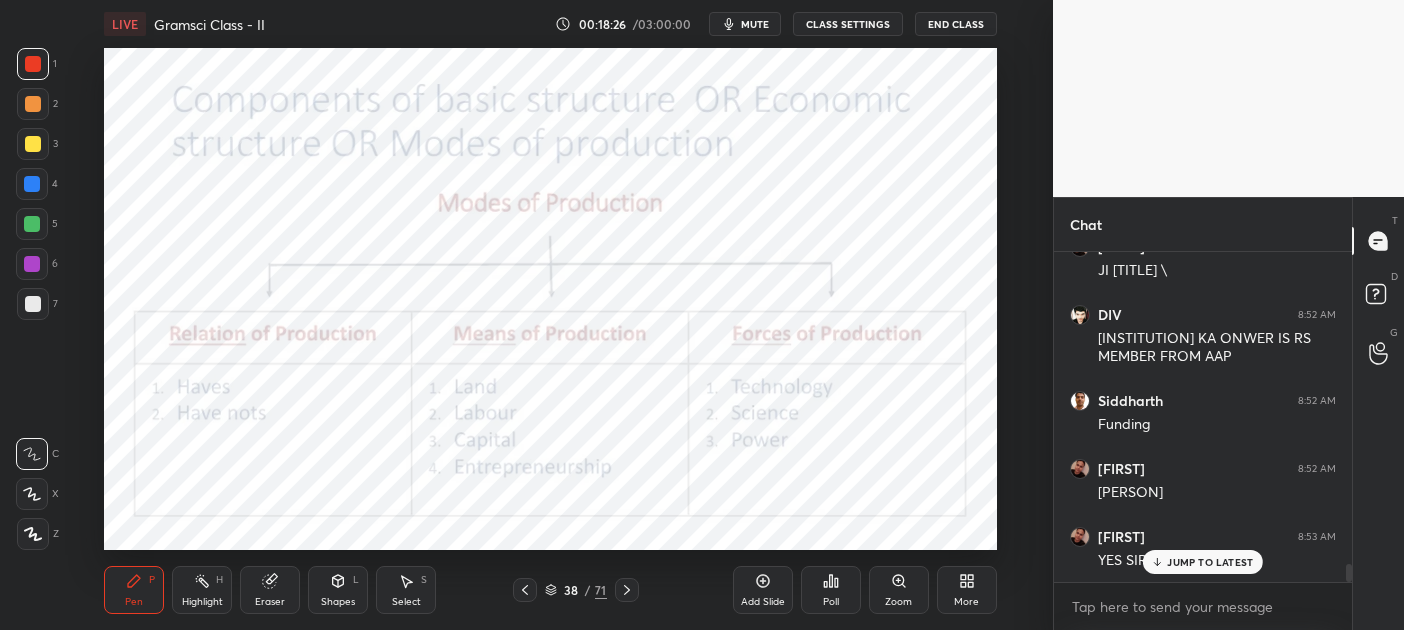 click at bounding box center (33, 64) 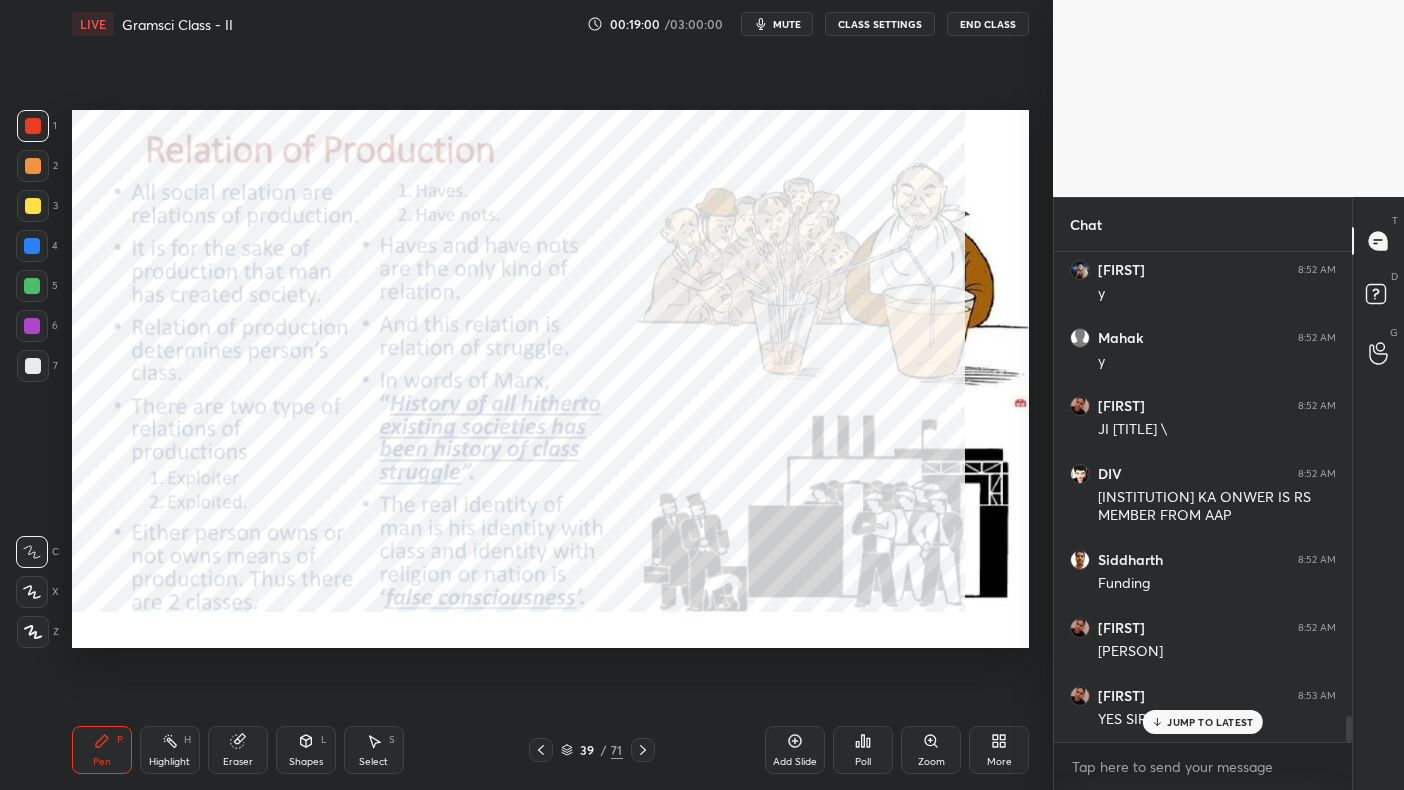 scroll, scrollTop: 99337, scrollLeft: 99027, axis: both 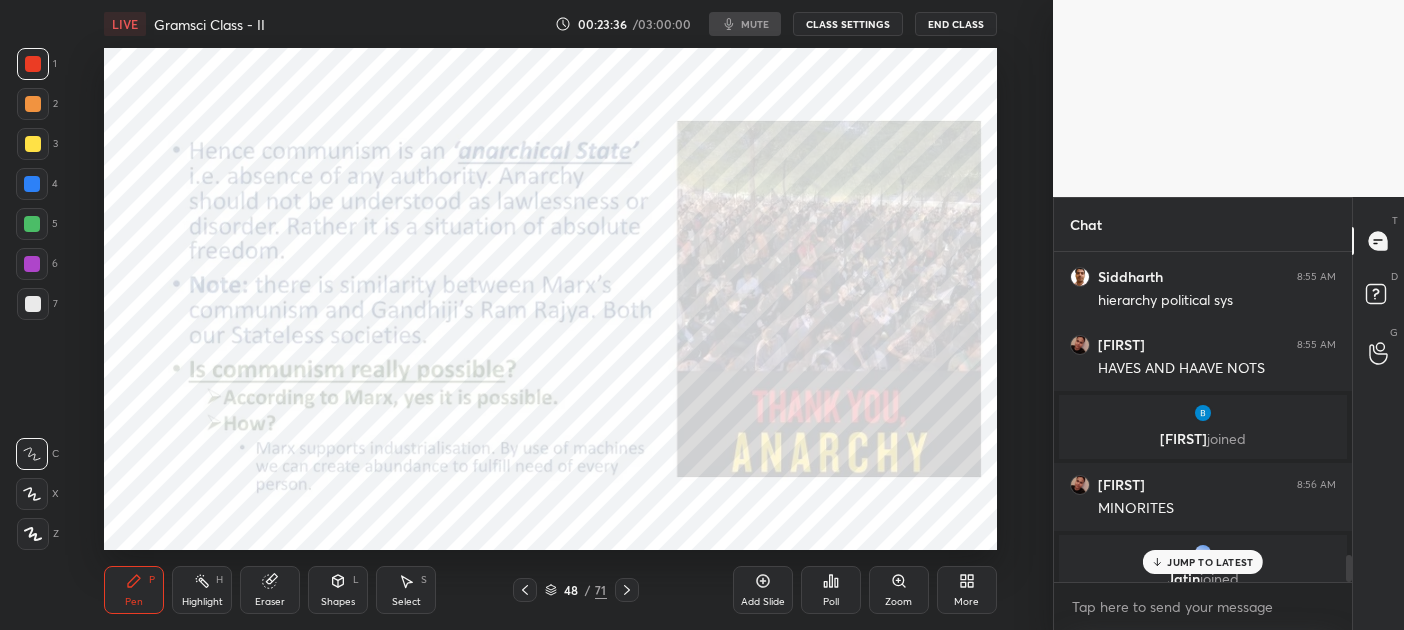 type on "x" 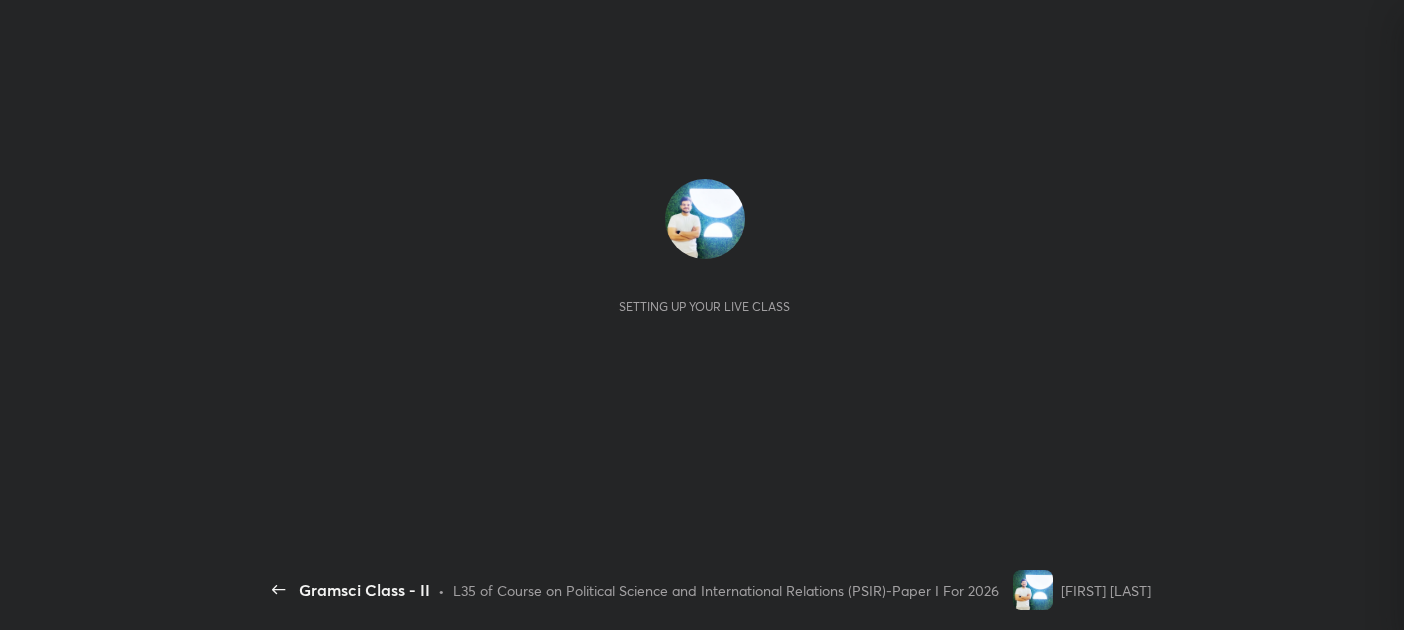 scroll, scrollTop: 0, scrollLeft: 0, axis: both 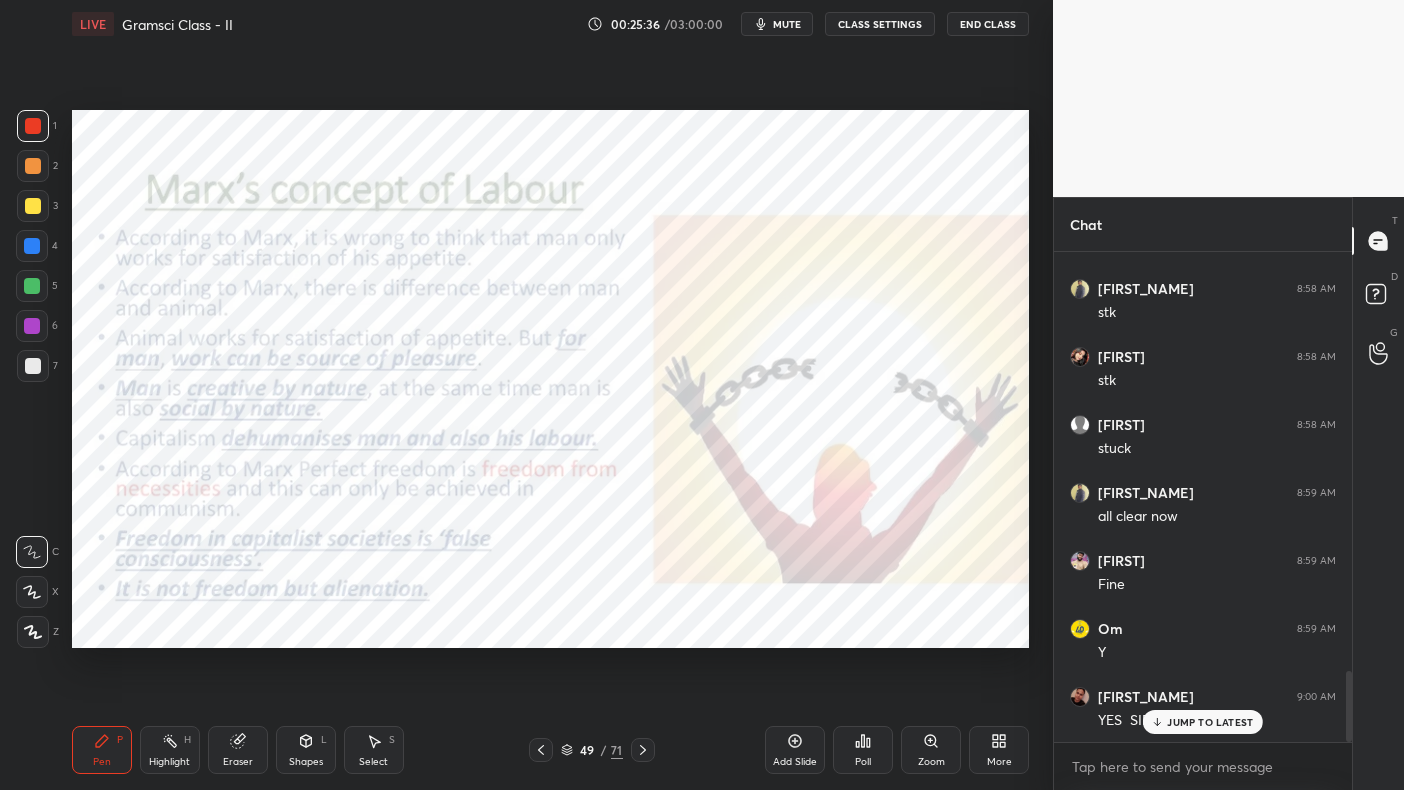 click 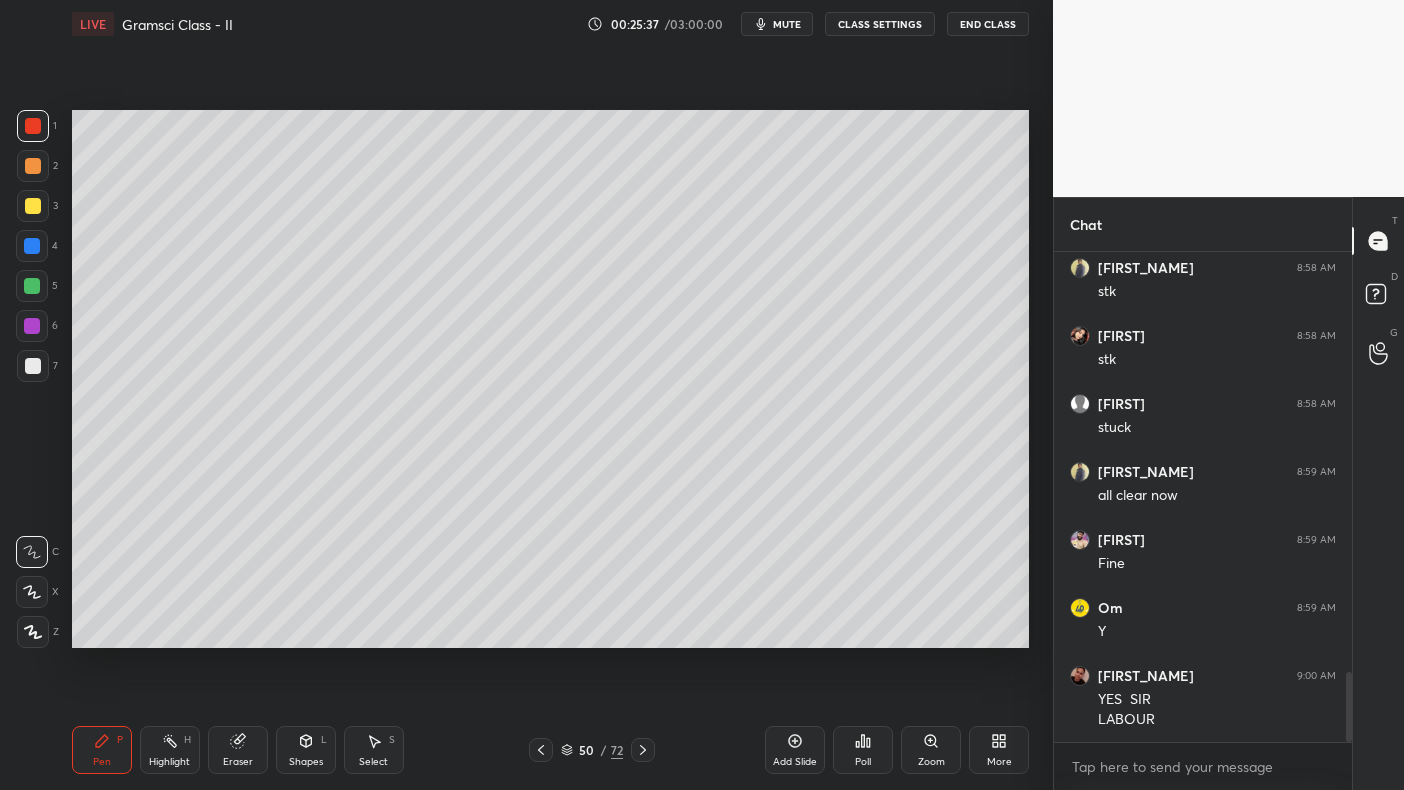 click at bounding box center (33, 206) 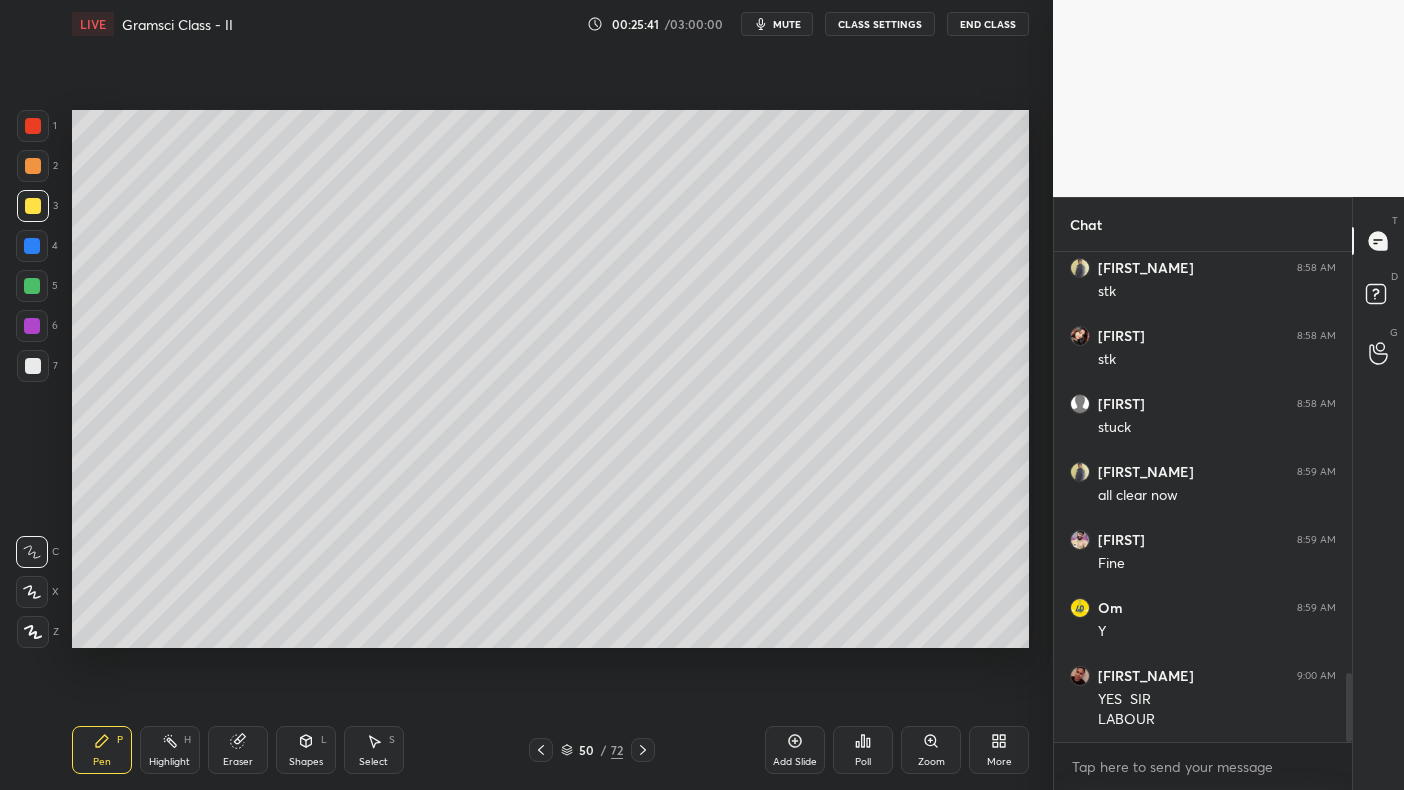 scroll, scrollTop: 2997, scrollLeft: 0, axis: vertical 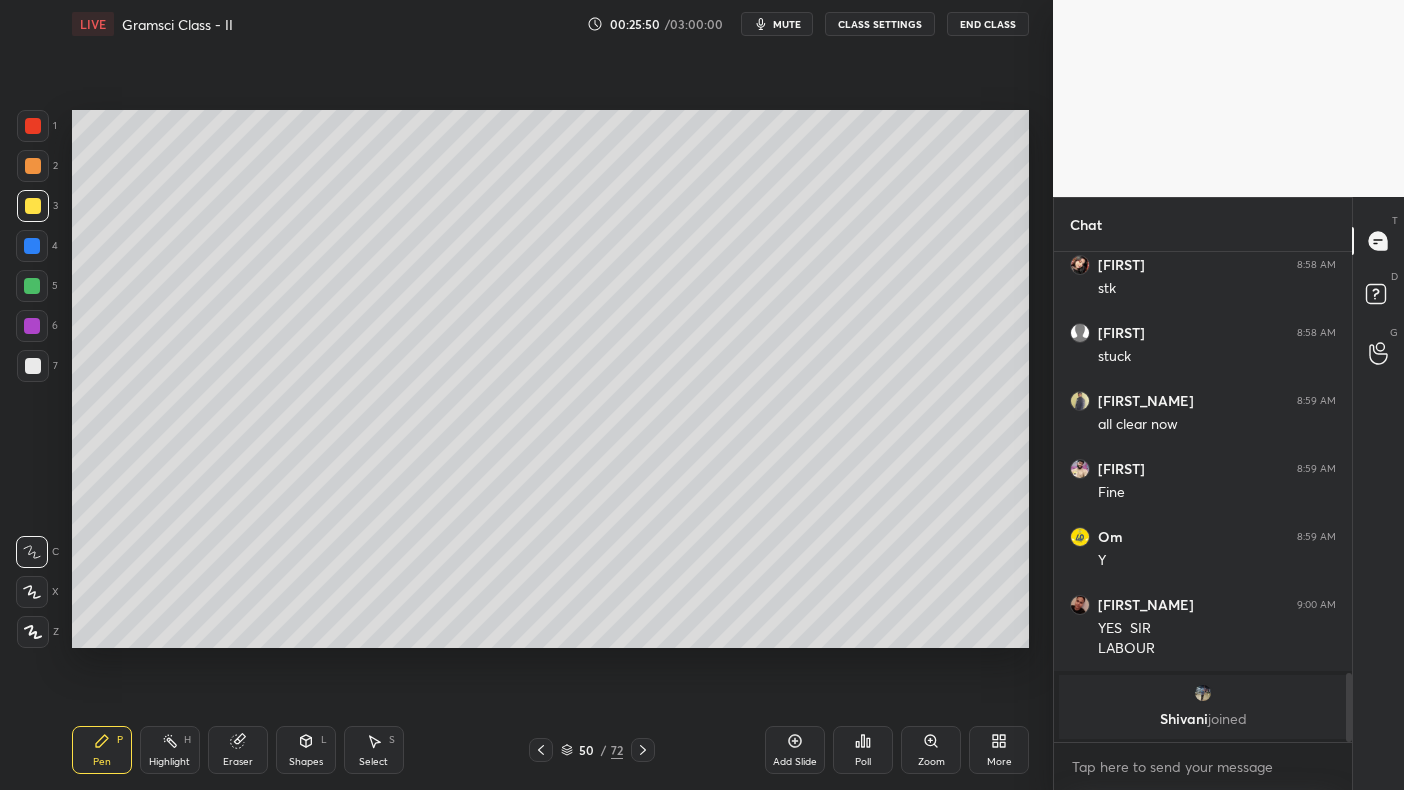 click at bounding box center [32, 246] 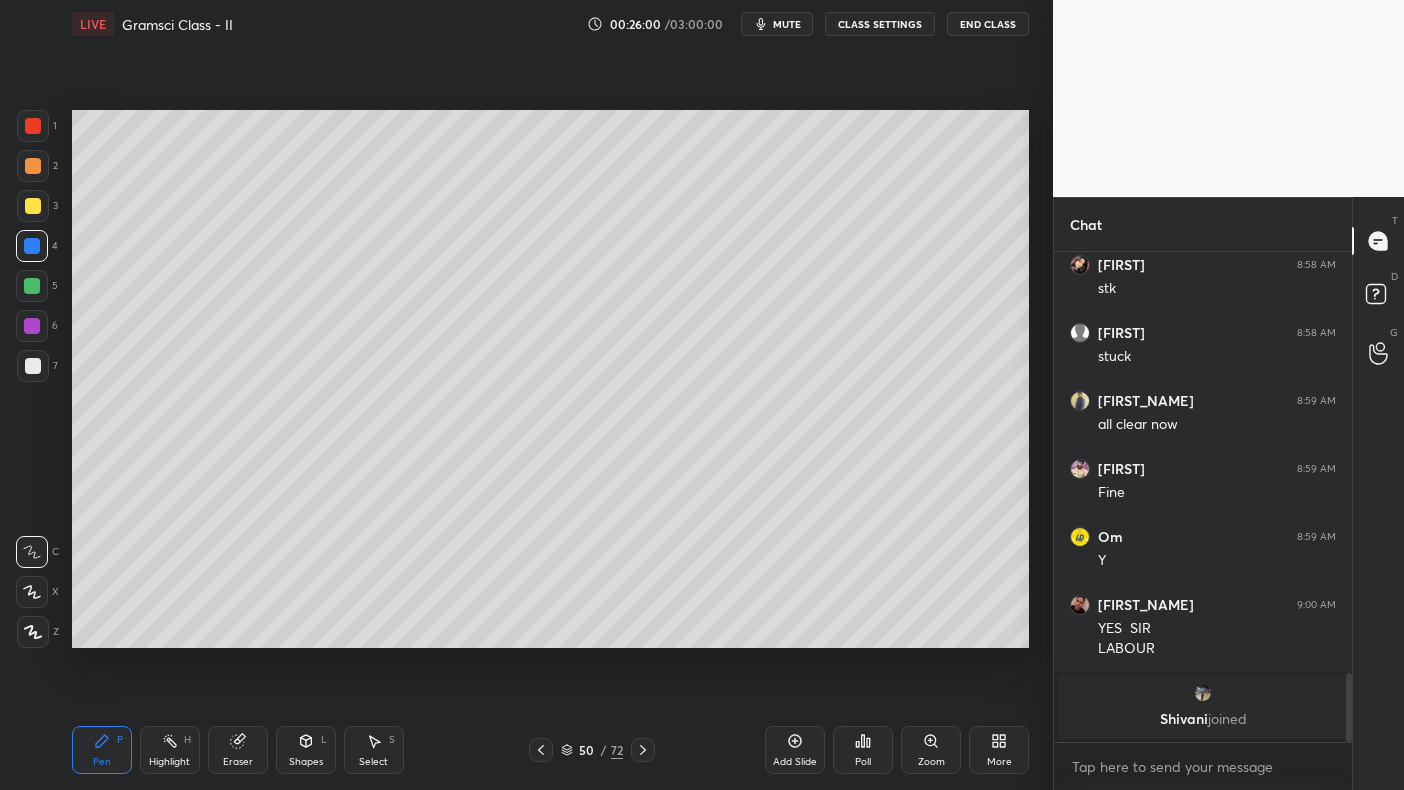 click at bounding box center (33, 366) 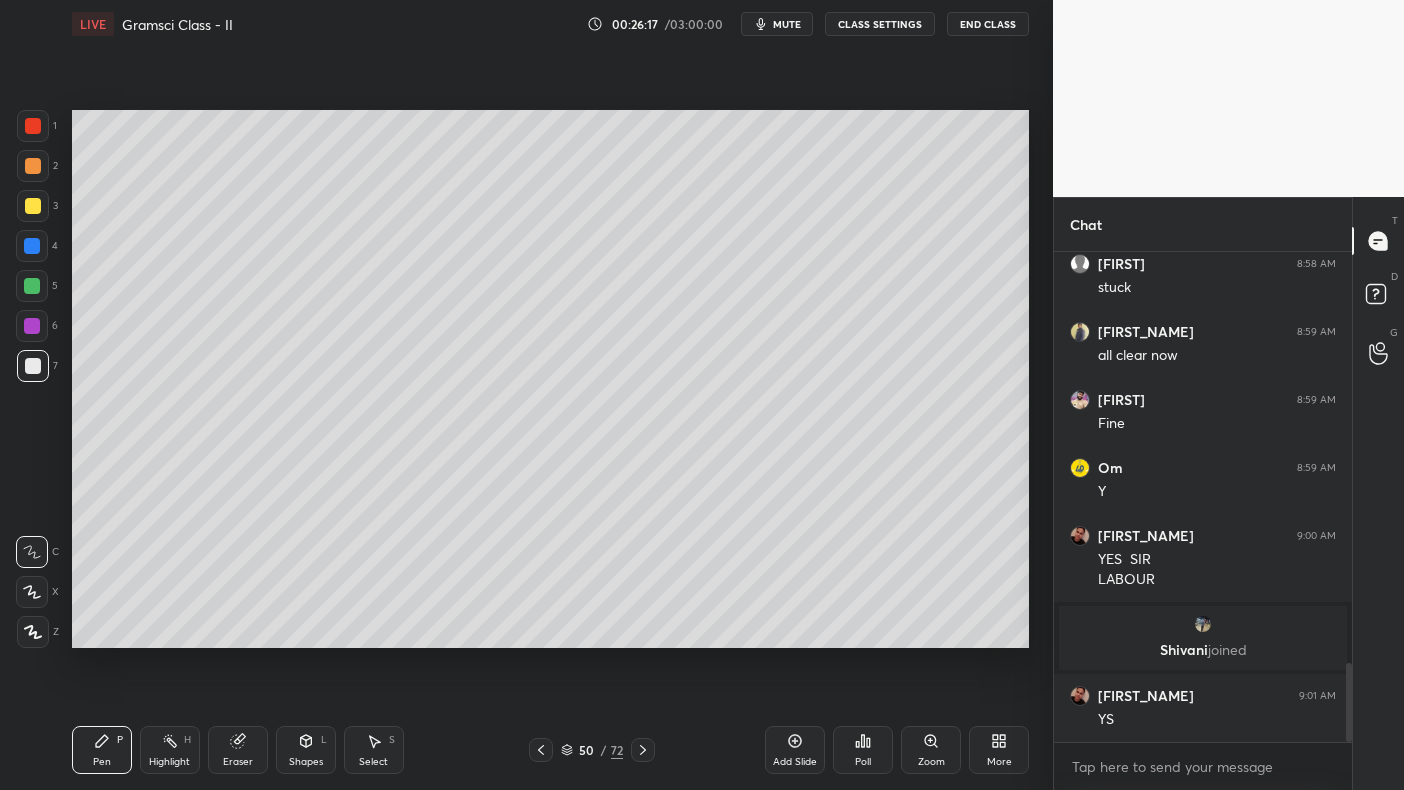 scroll, scrollTop: 2529, scrollLeft: 0, axis: vertical 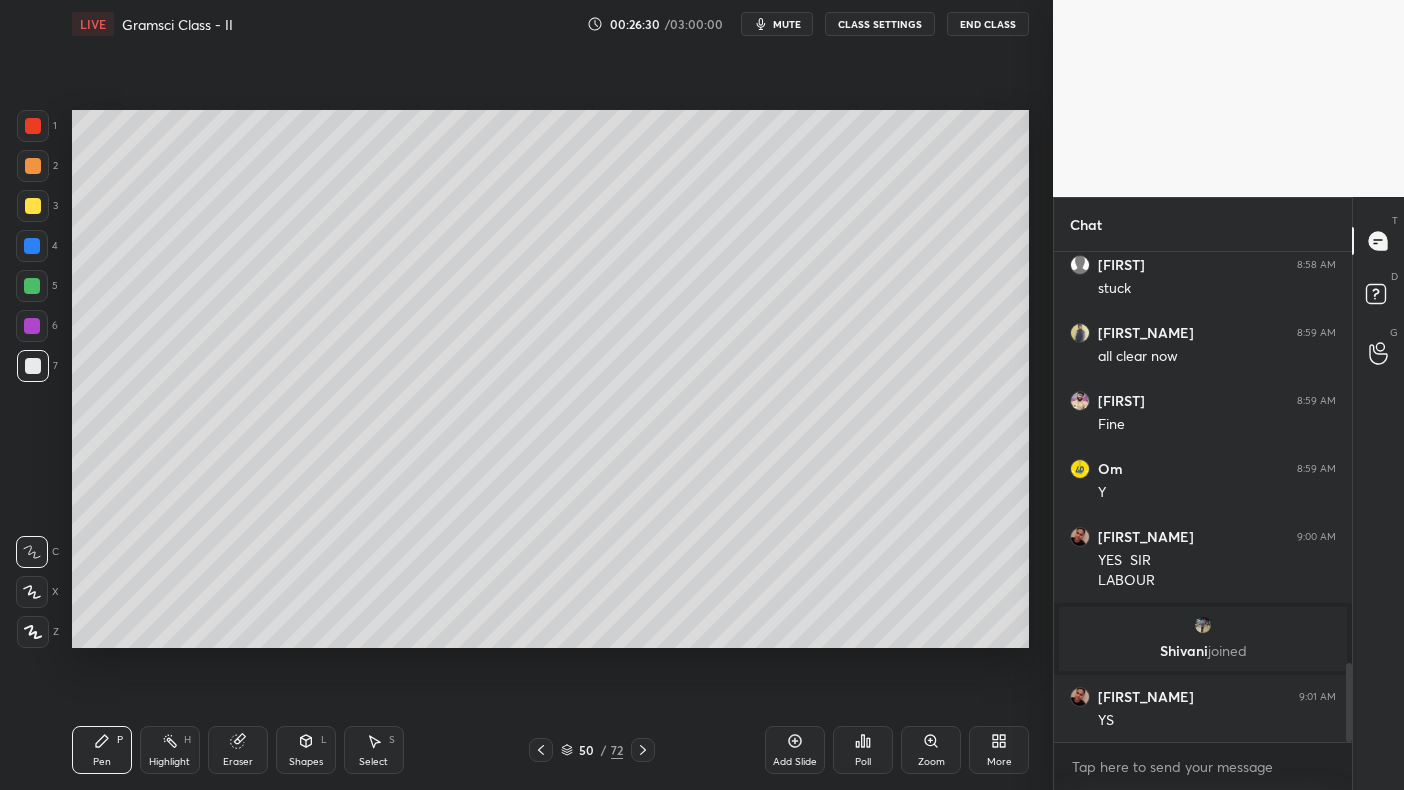 click at bounding box center [32, 326] 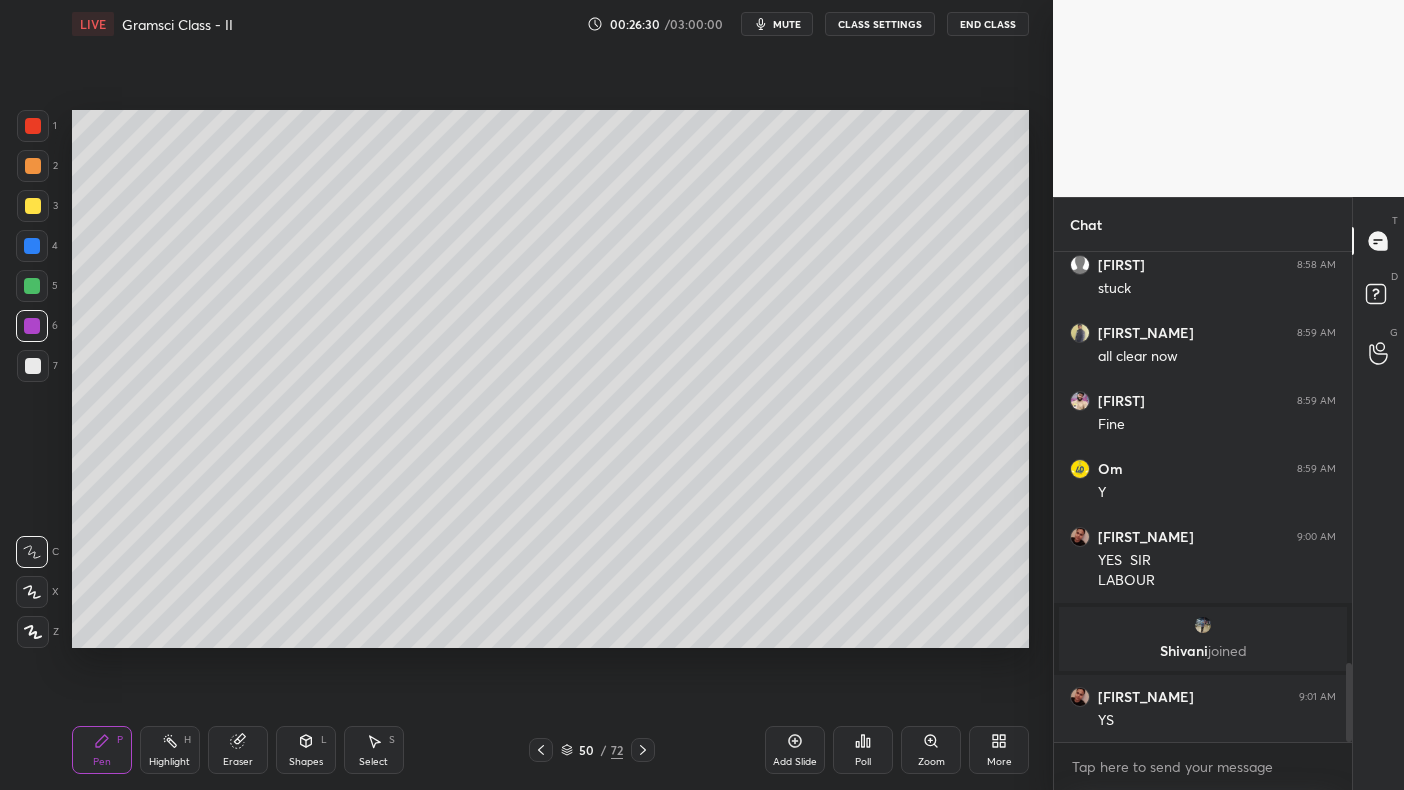 click on "5" at bounding box center (37, 290) 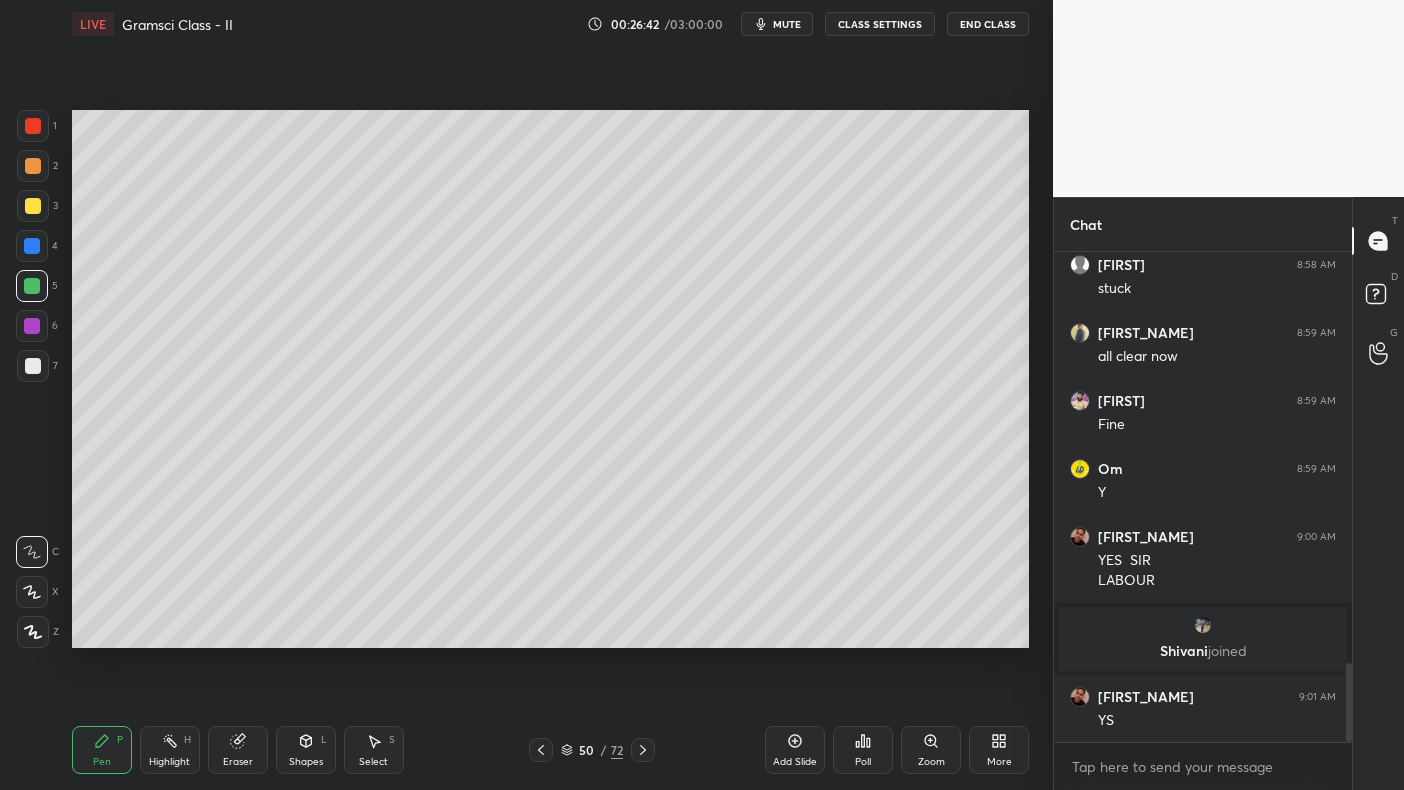 click on "Add Slide" at bounding box center [795, 750] 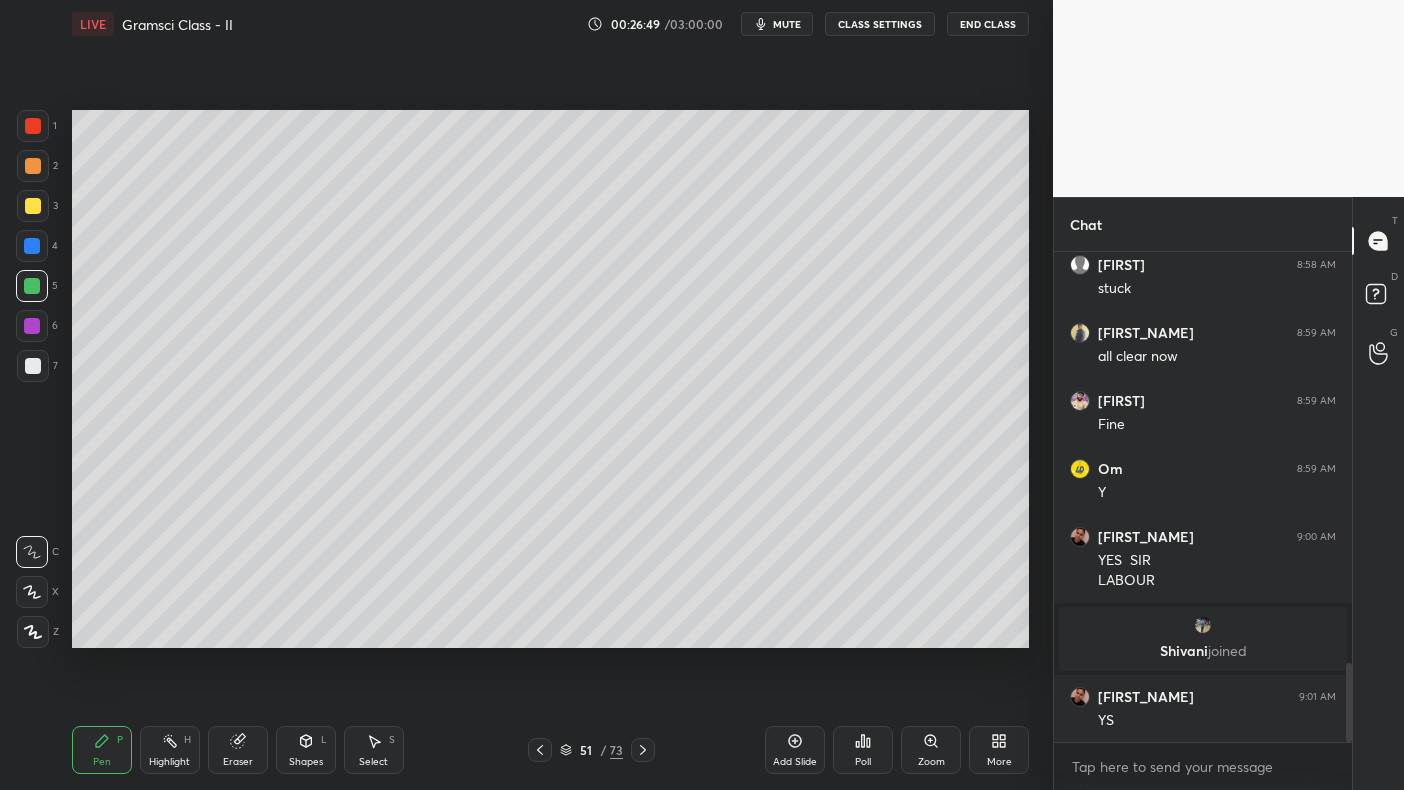 click at bounding box center (33, 206) 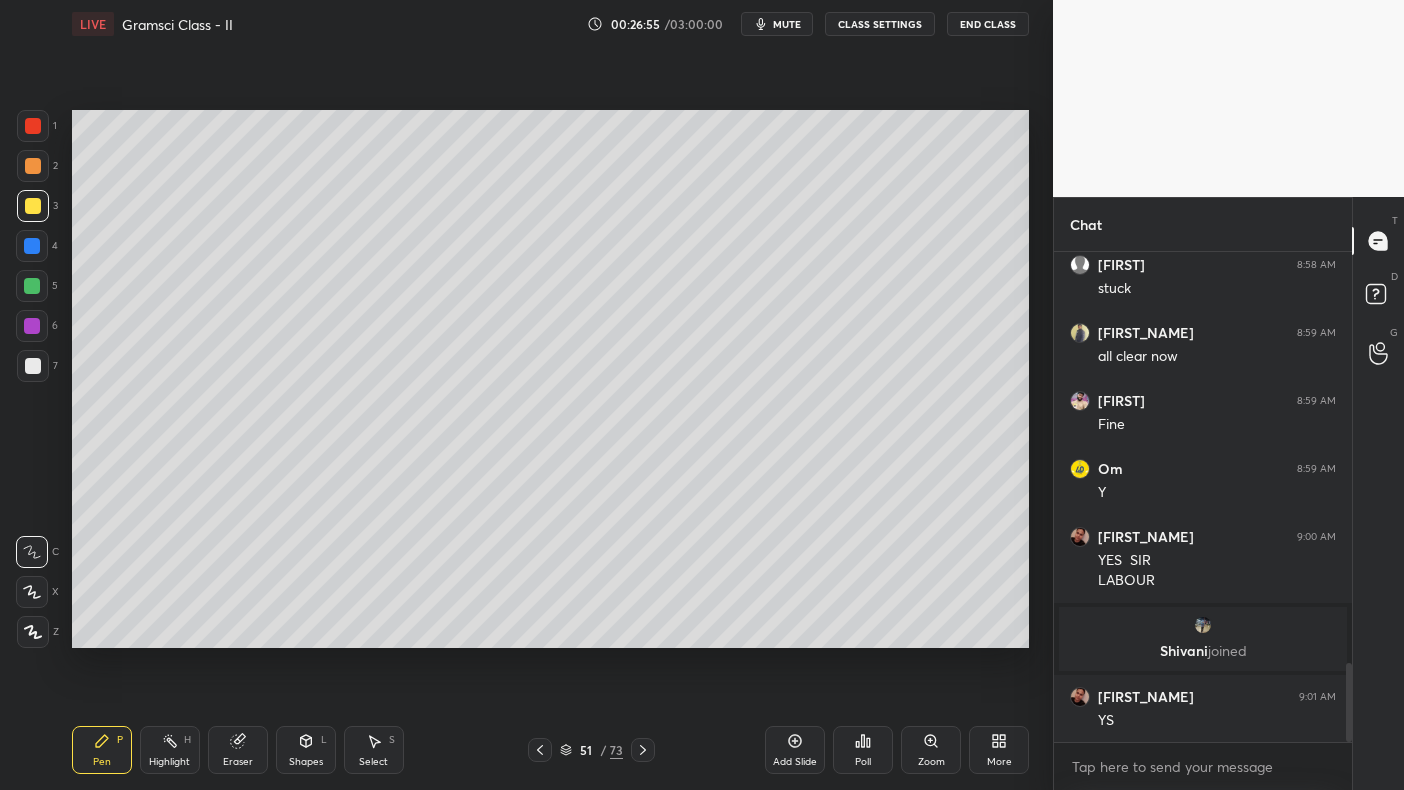 click on "6" at bounding box center [37, 330] 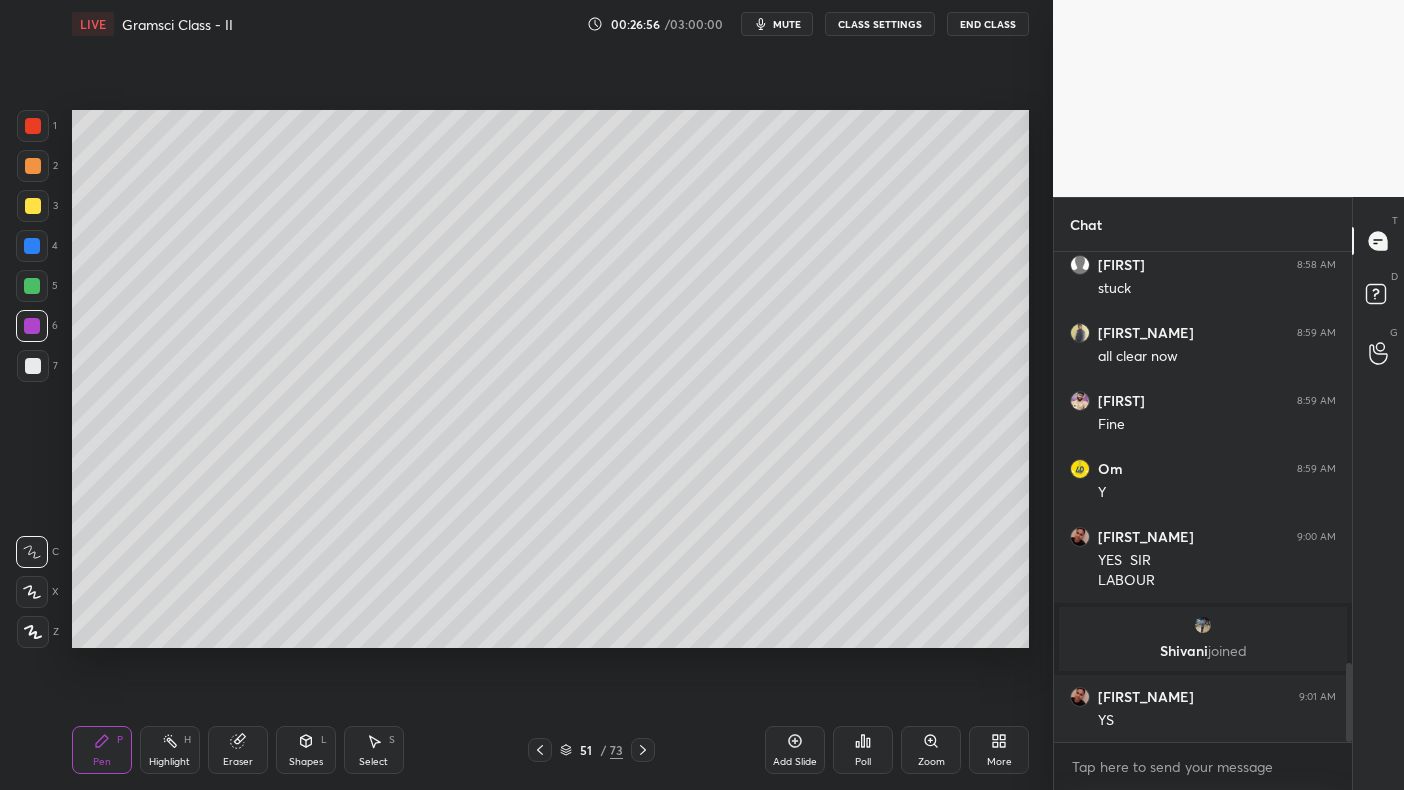click at bounding box center (32, 326) 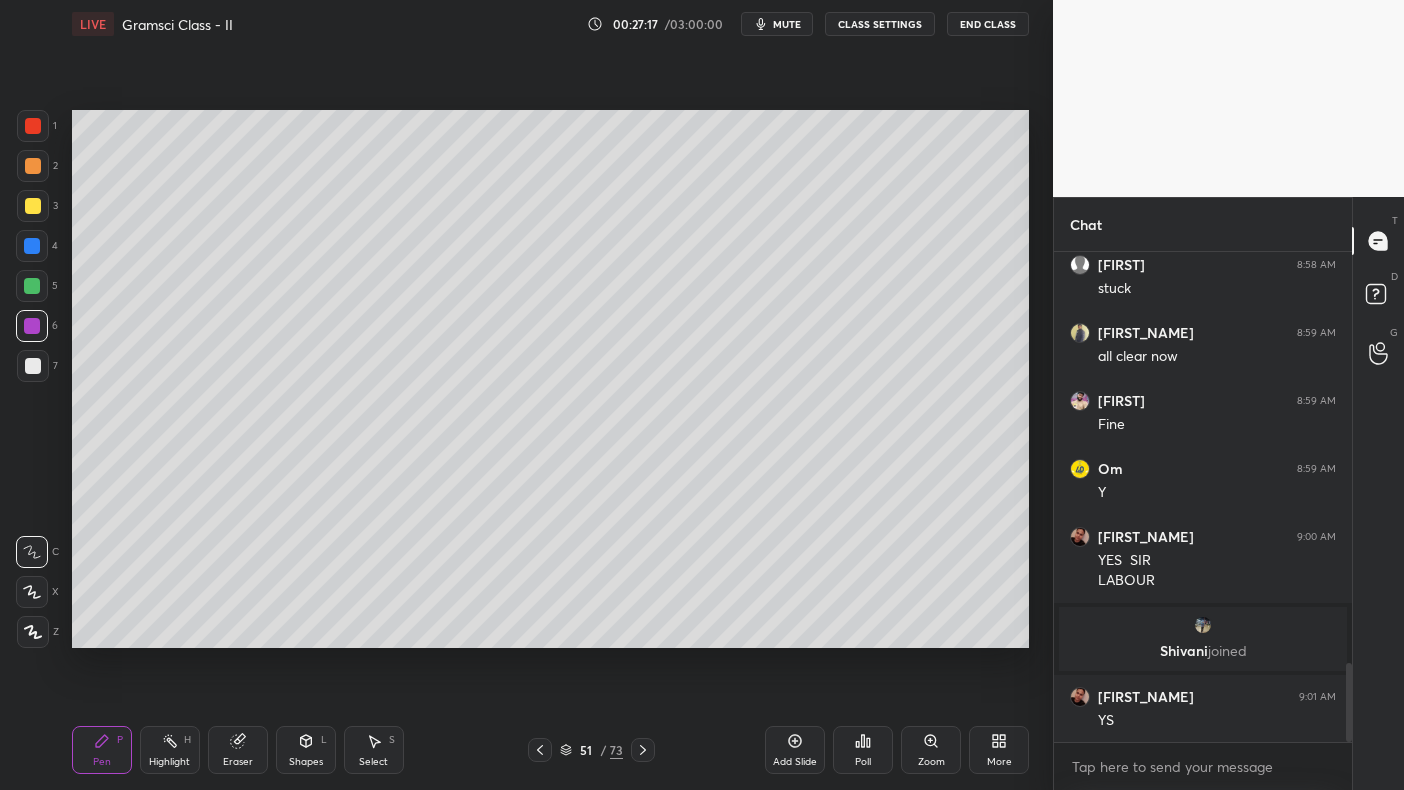 click at bounding box center [33, 206] 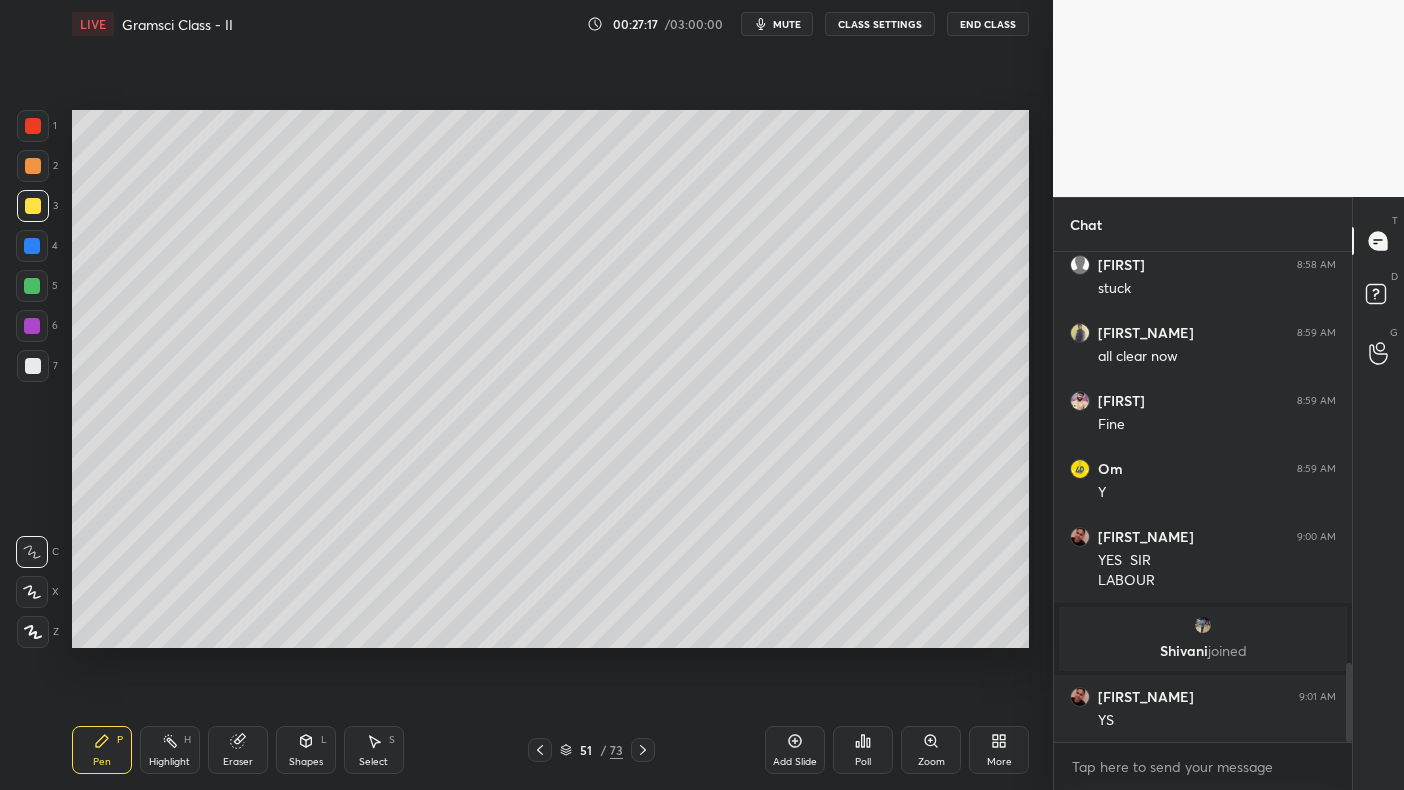 click at bounding box center (33, 206) 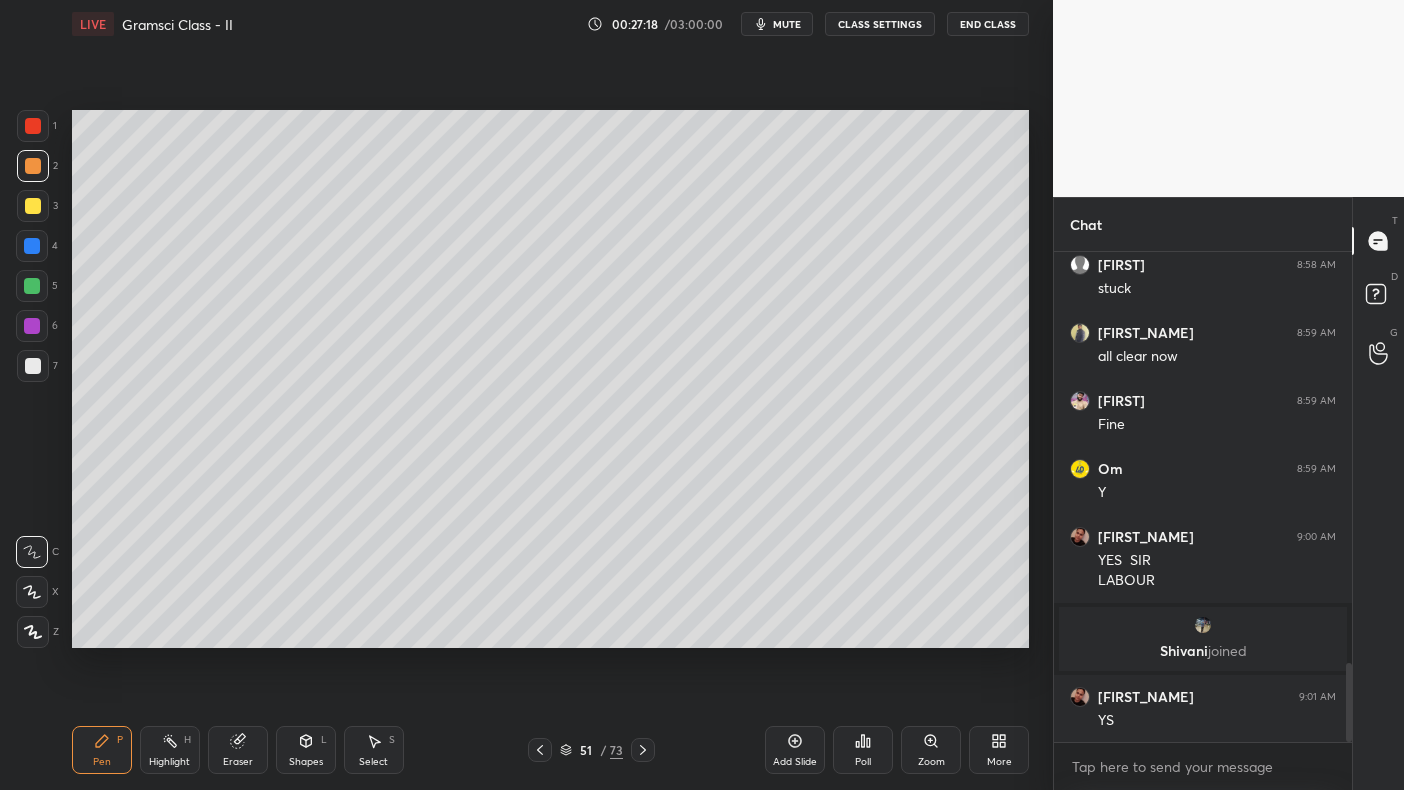 click at bounding box center (33, 166) 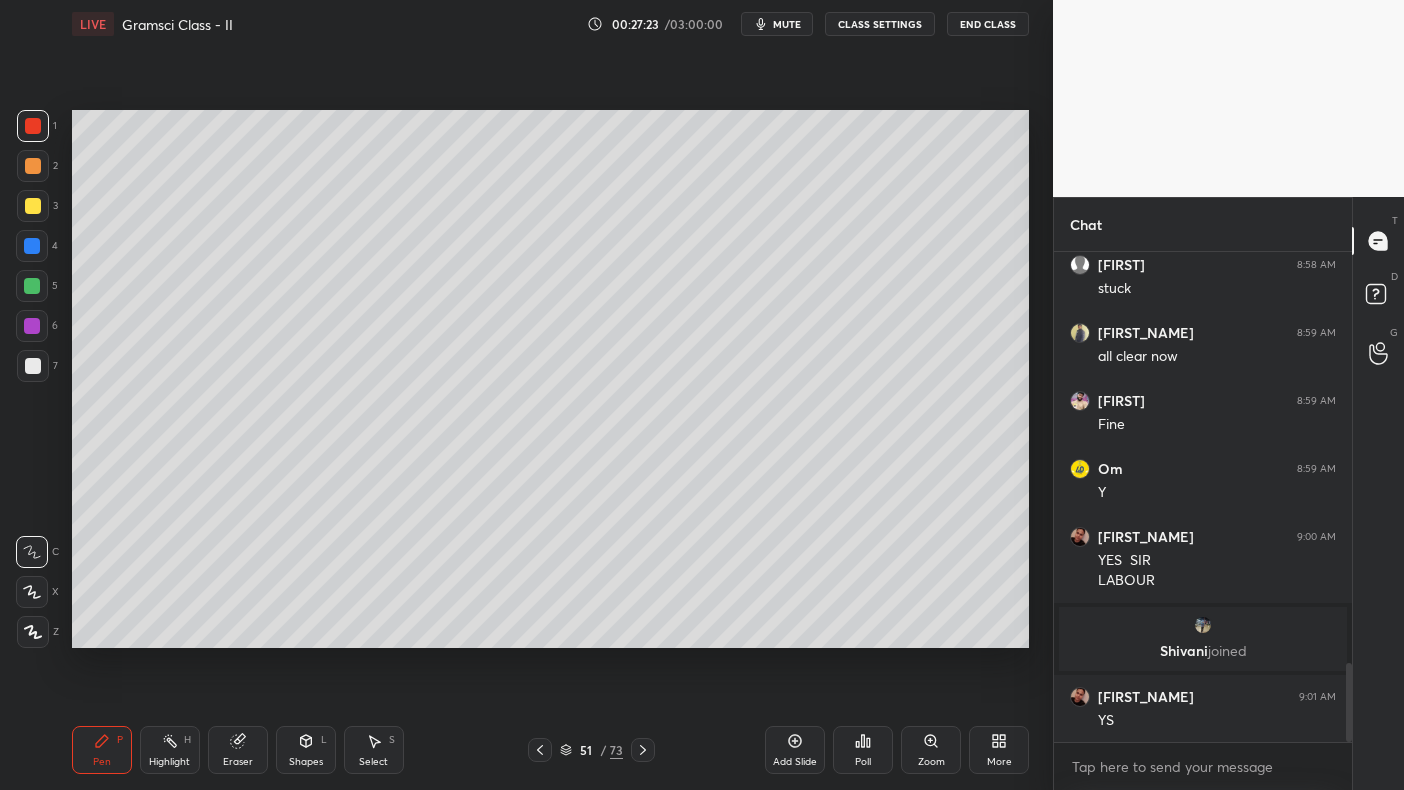 click at bounding box center [32, 246] 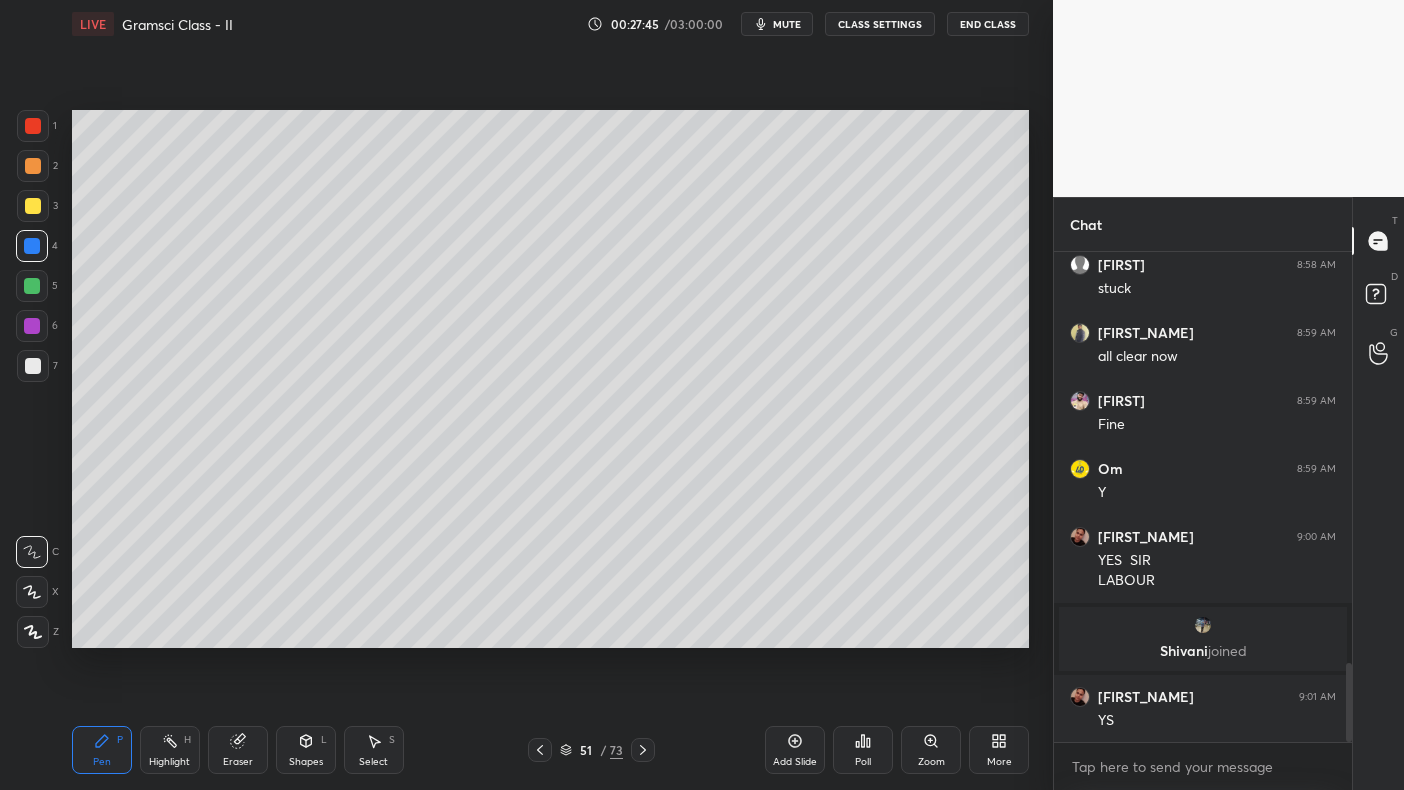 click at bounding box center (32, 286) 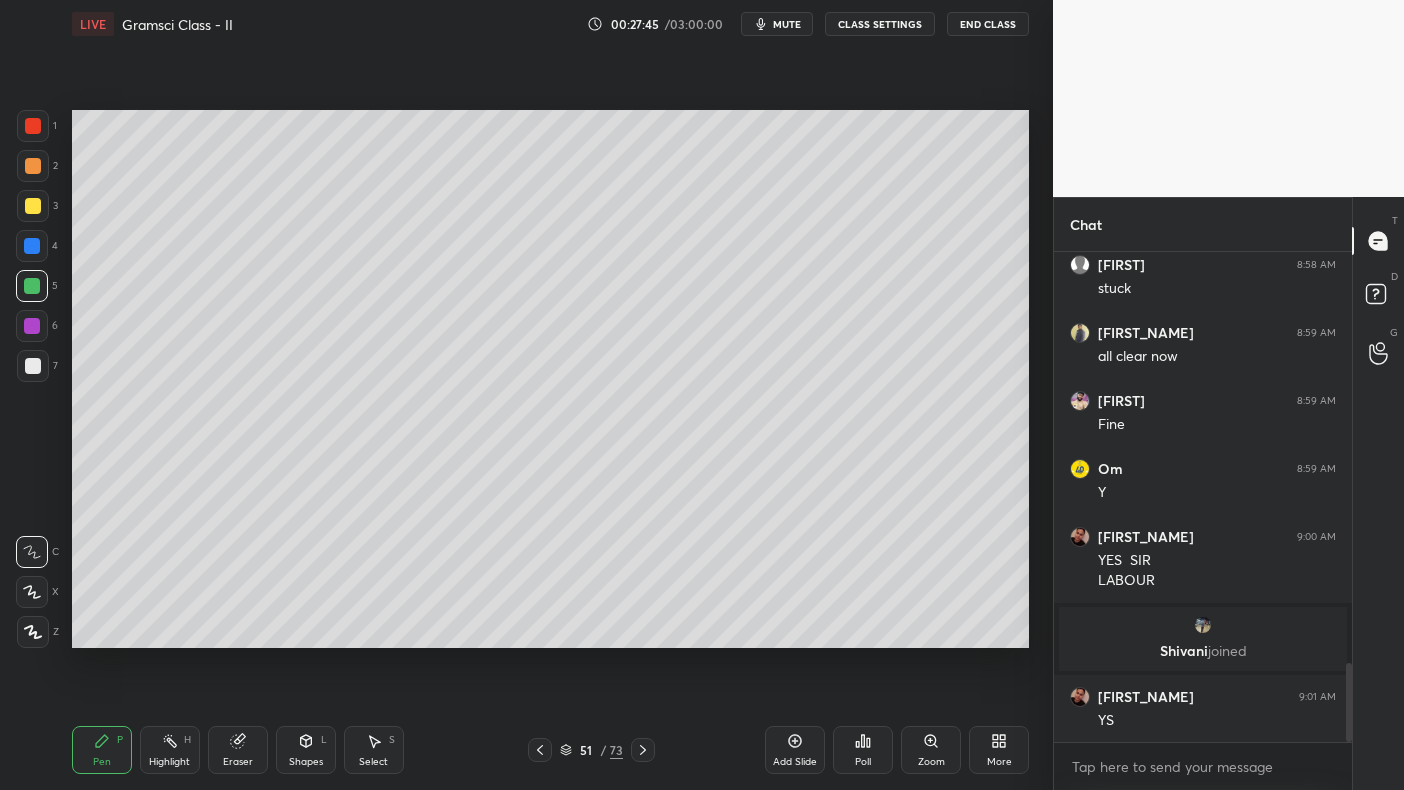 click at bounding box center [32, 286] 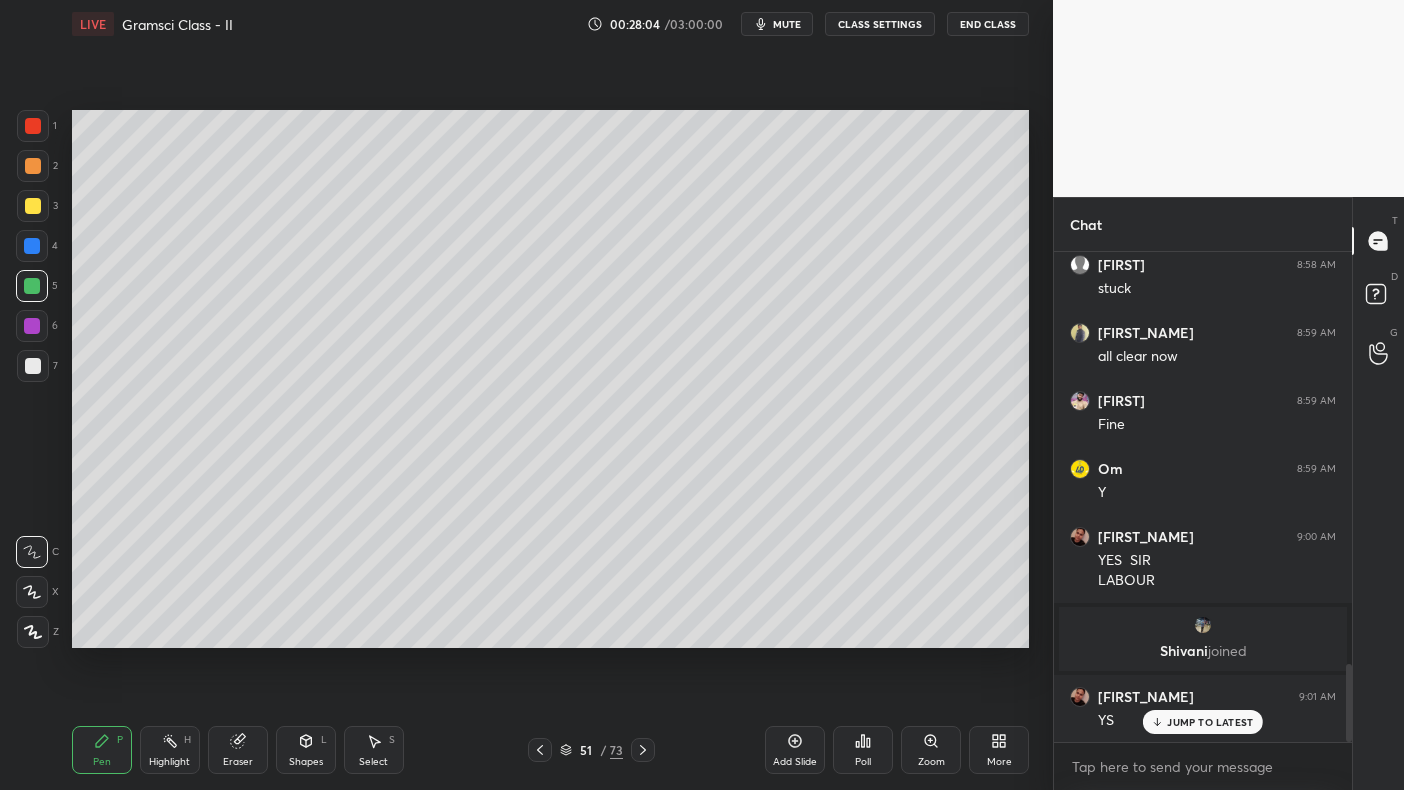 scroll, scrollTop: 2597, scrollLeft: 0, axis: vertical 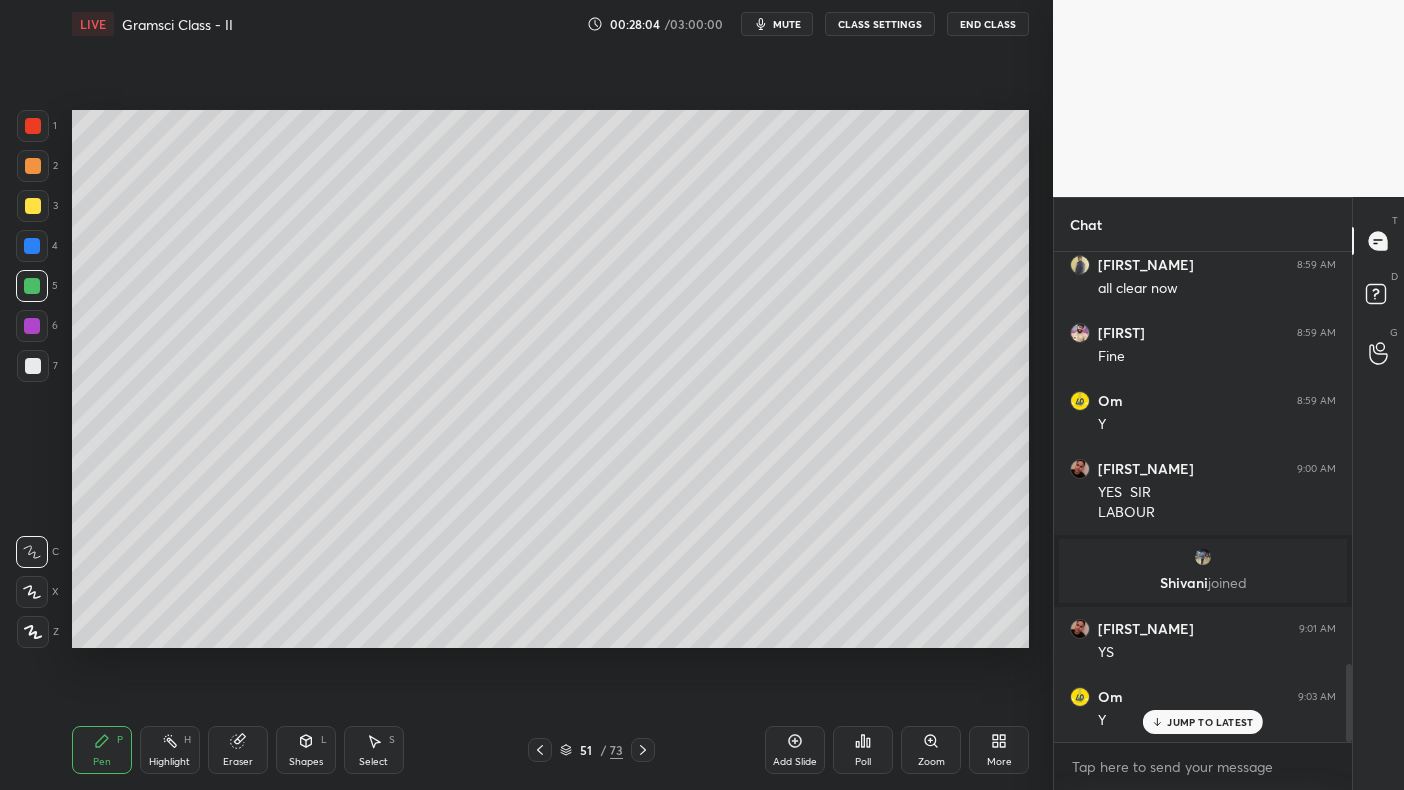 click at bounding box center [32, 326] 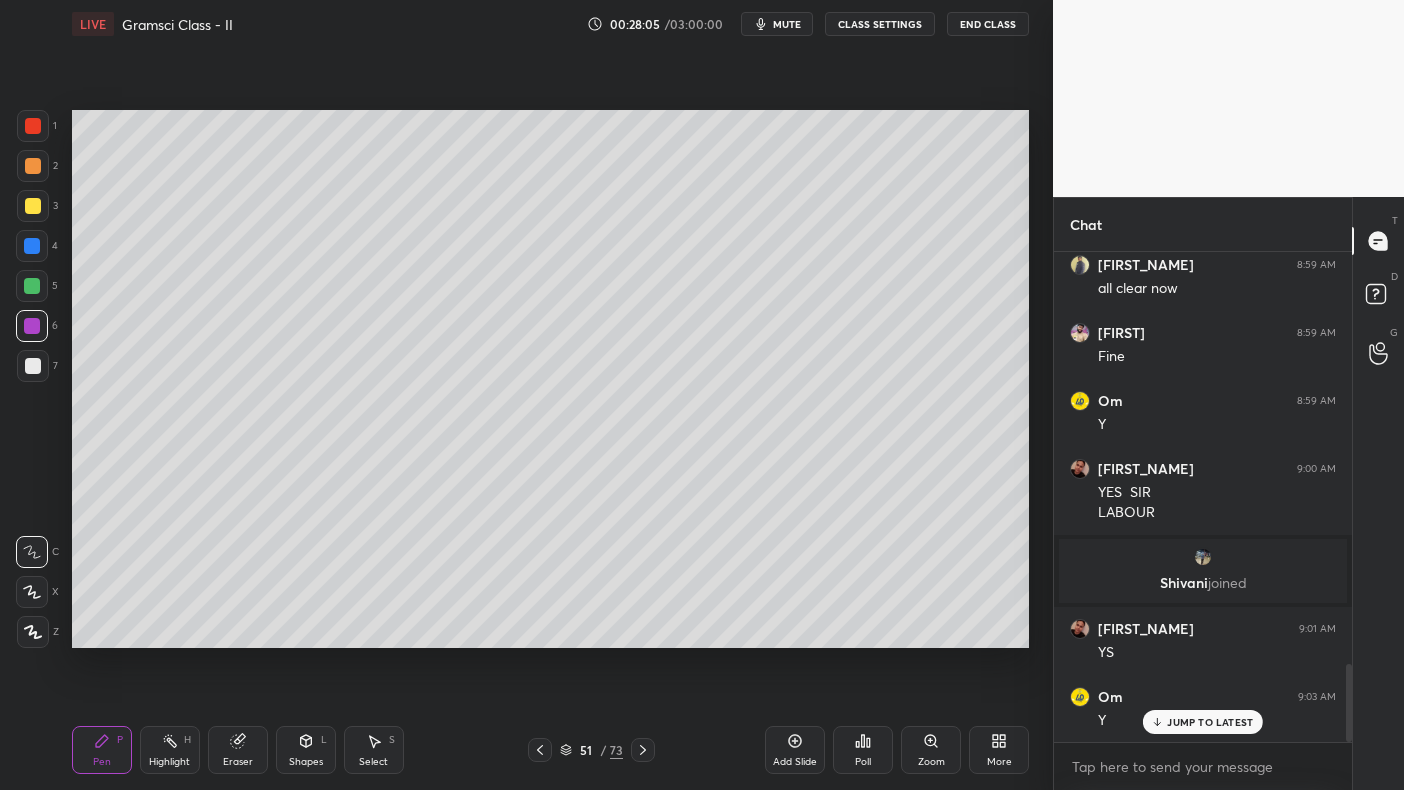 click on "Add Slide" at bounding box center (795, 750) 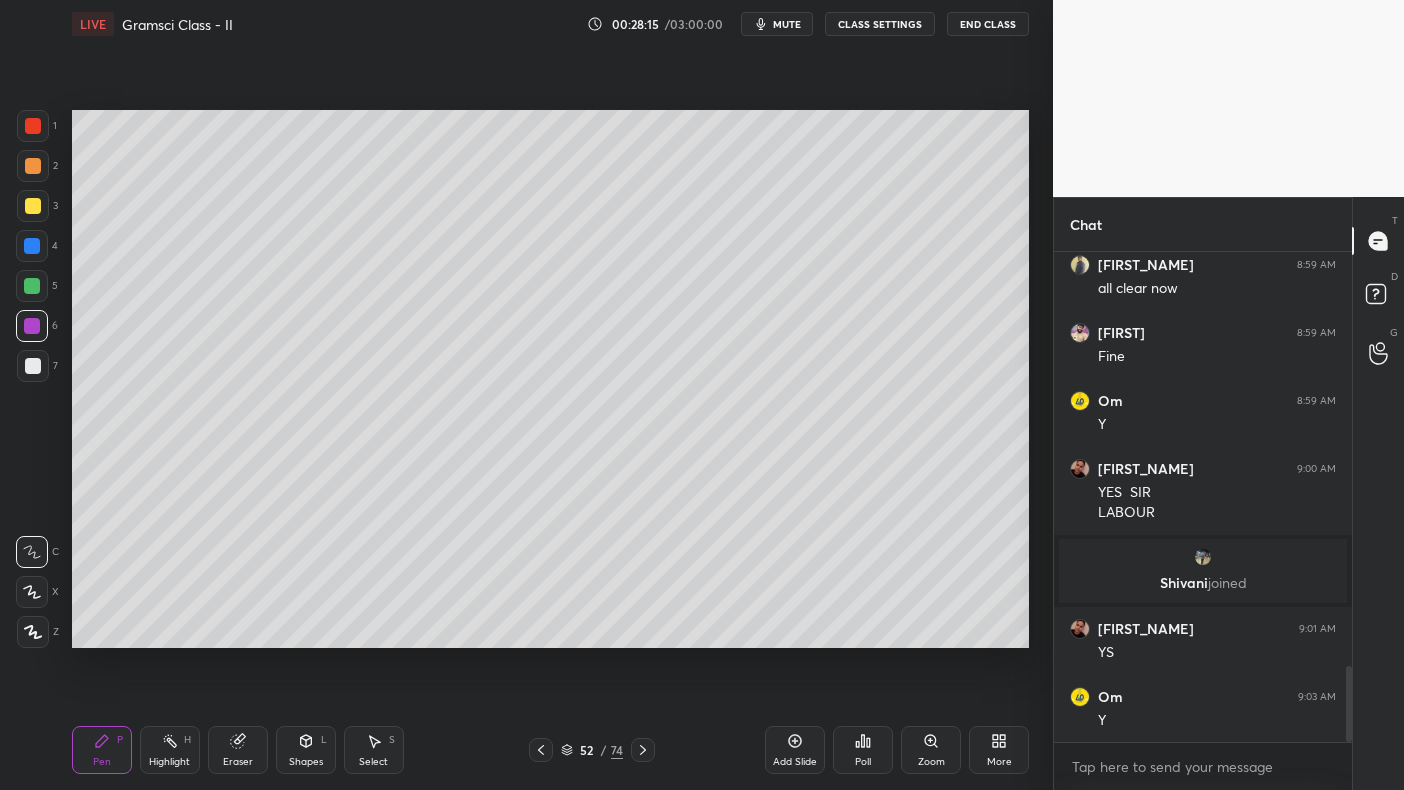 scroll, scrollTop: 2665, scrollLeft: 0, axis: vertical 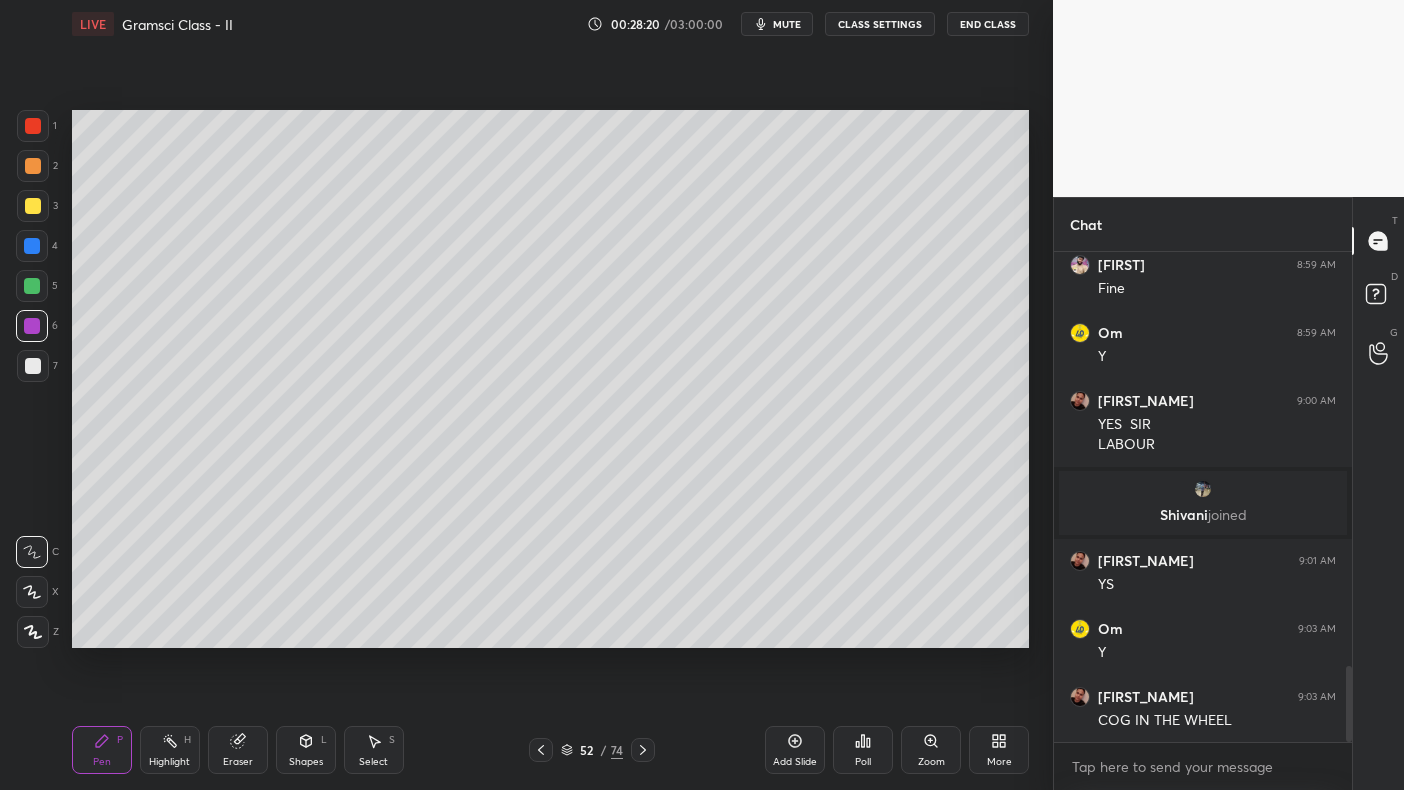 click at bounding box center (32, 286) 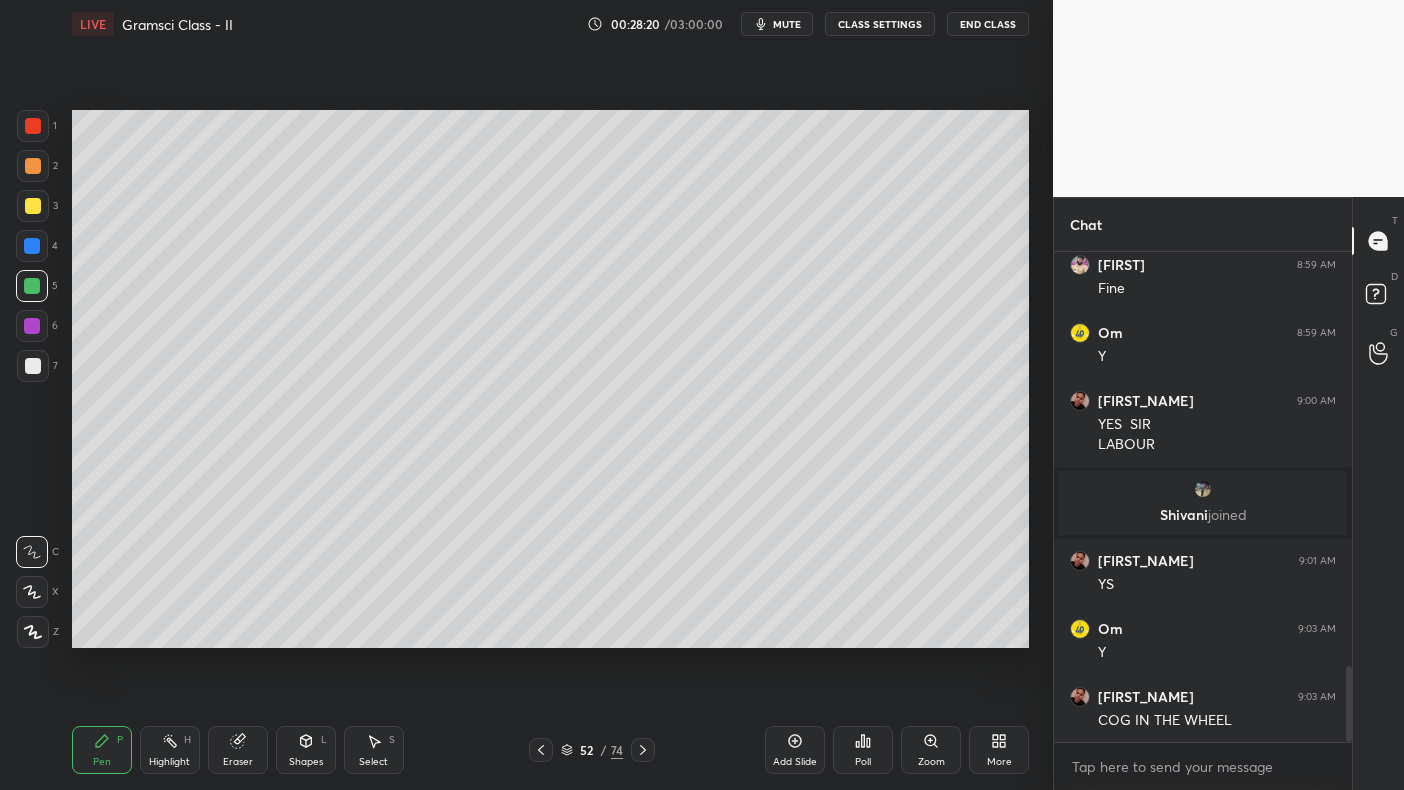 click at bounding box center (32, 286) 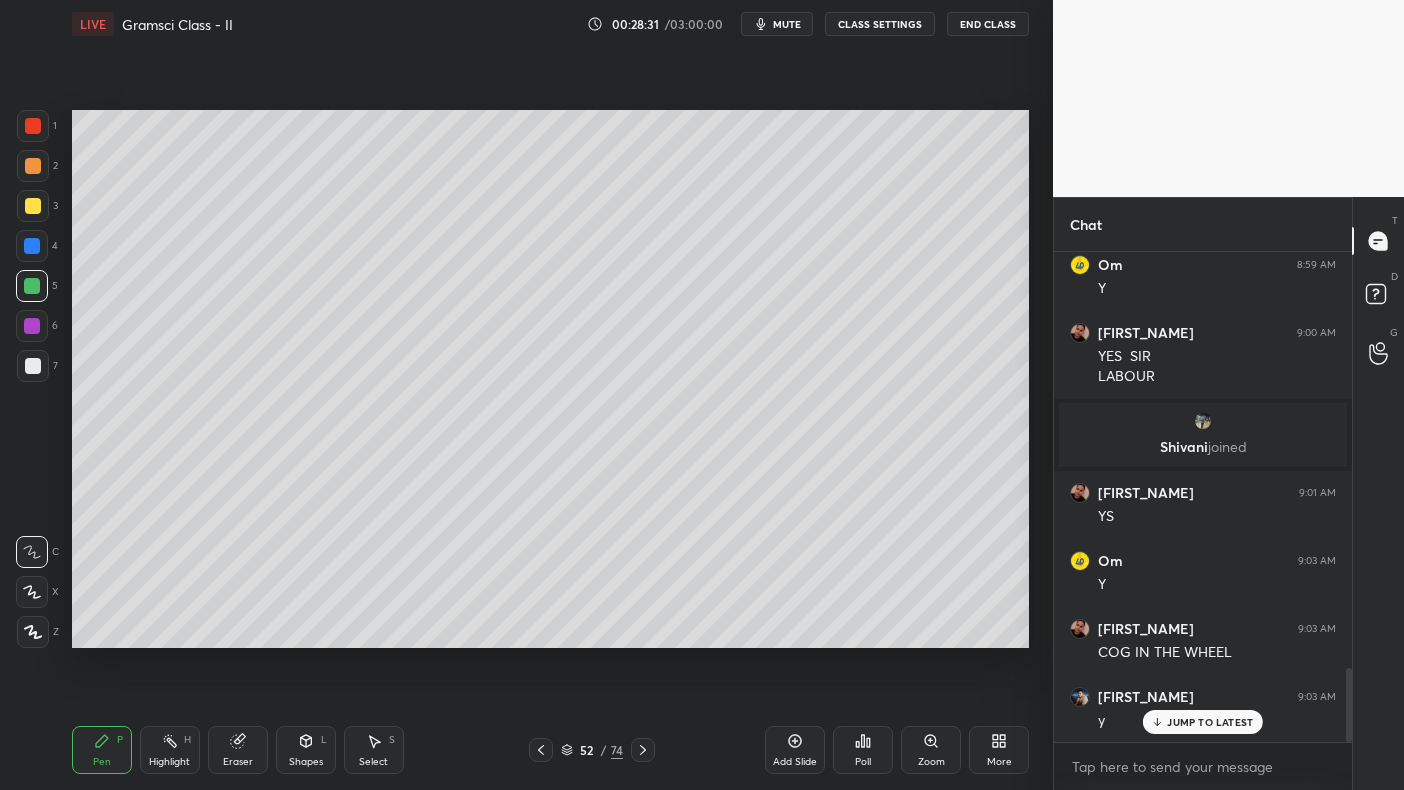 scroll, scrollTop: 2801, scrollLeft: 0, axis: vertical 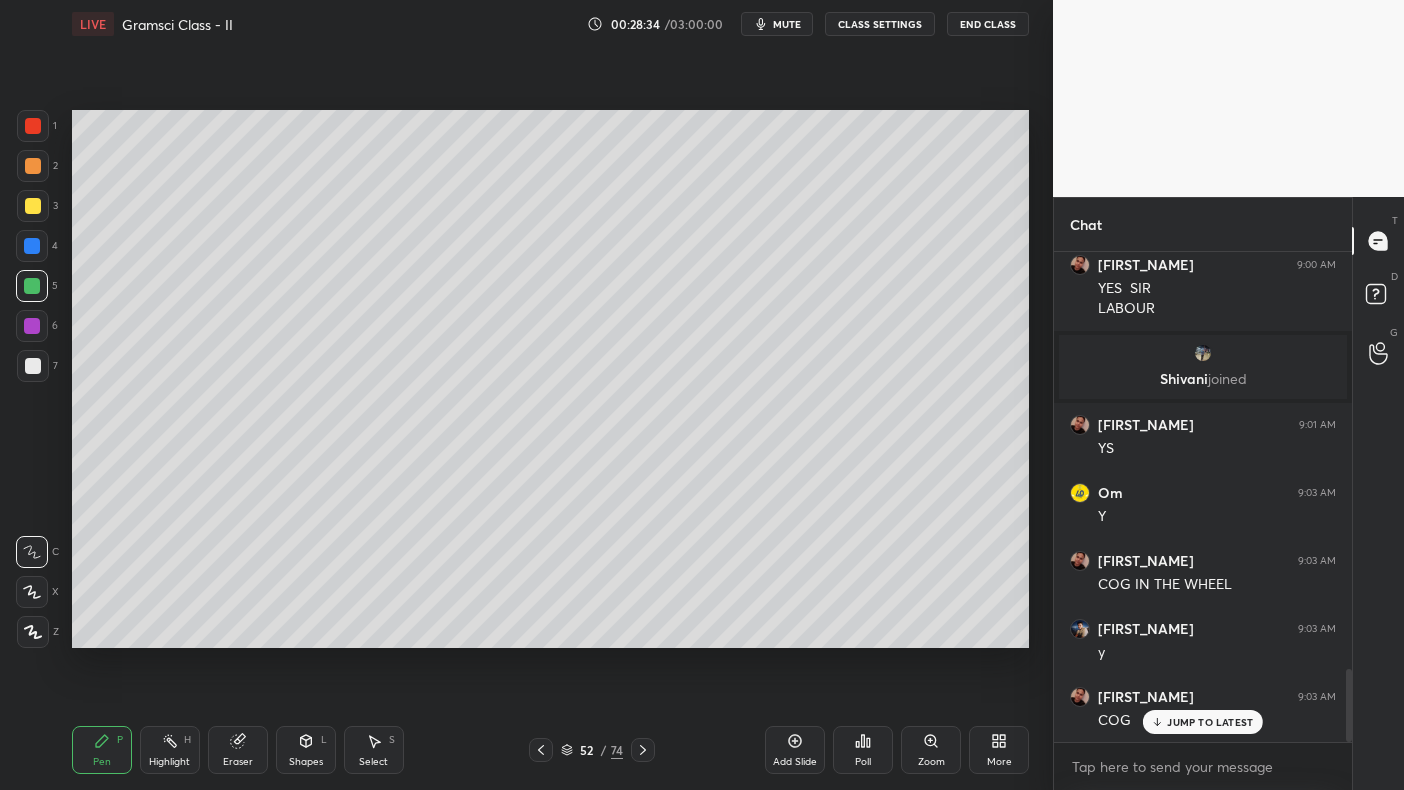 click 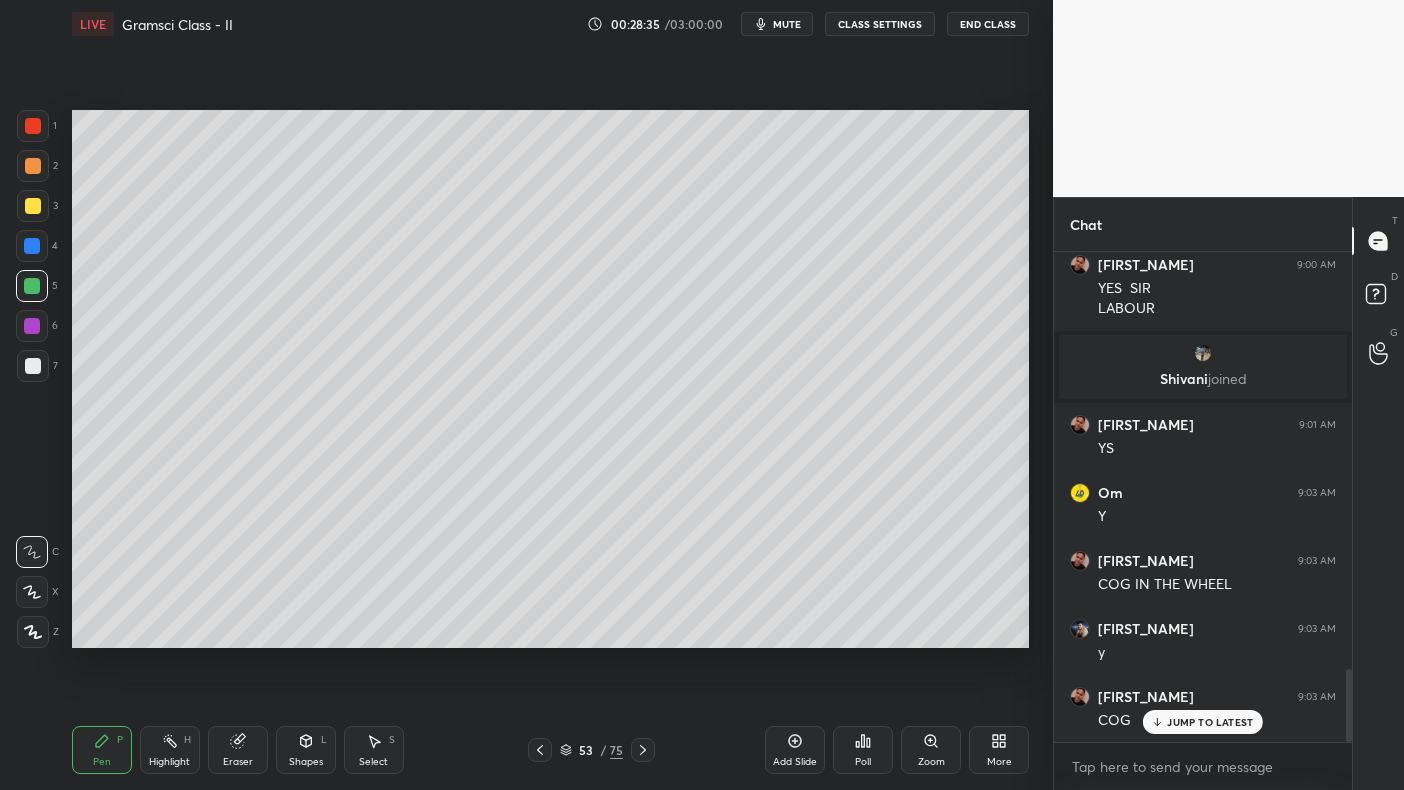 click on "4" at bounding box center [37, 250] 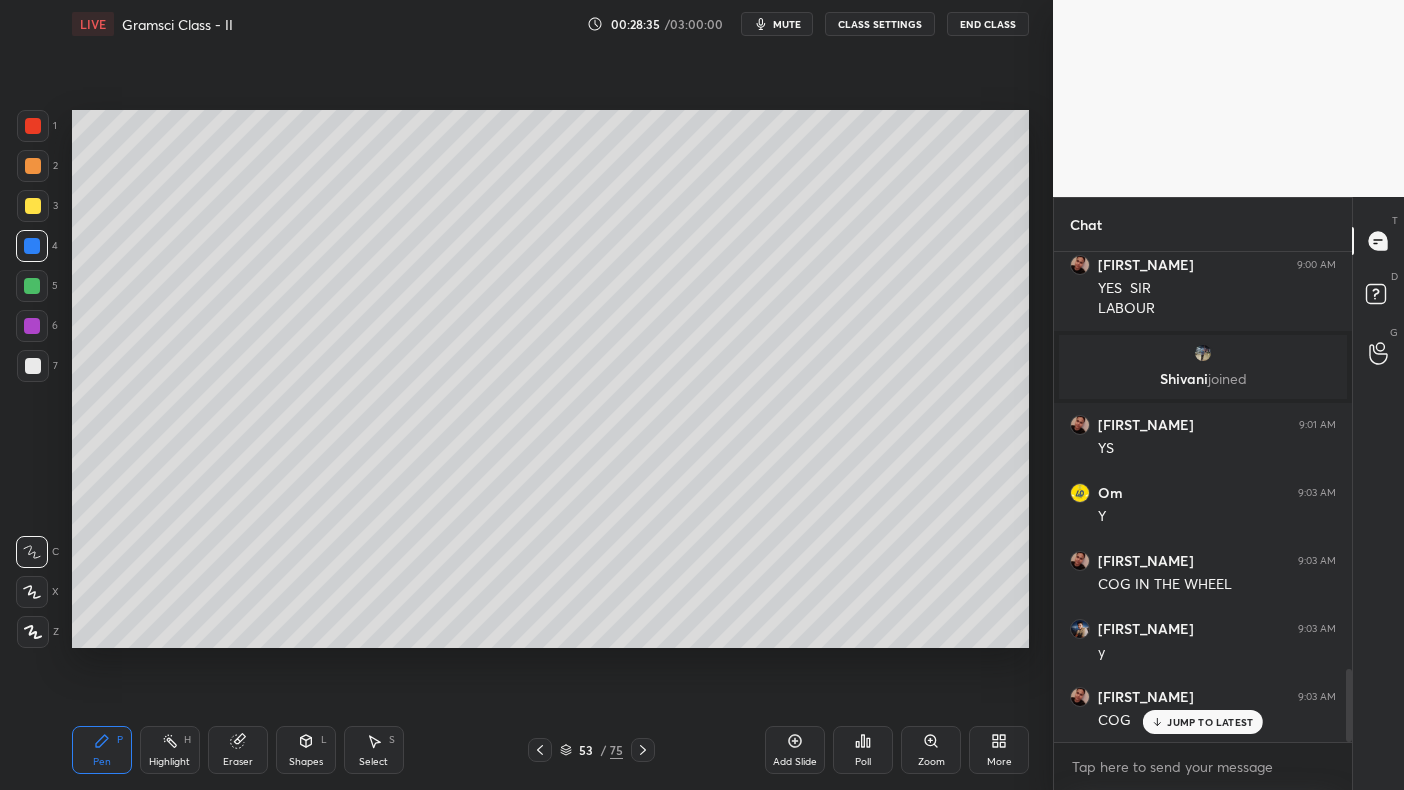 click at bounding box center [32, 246] 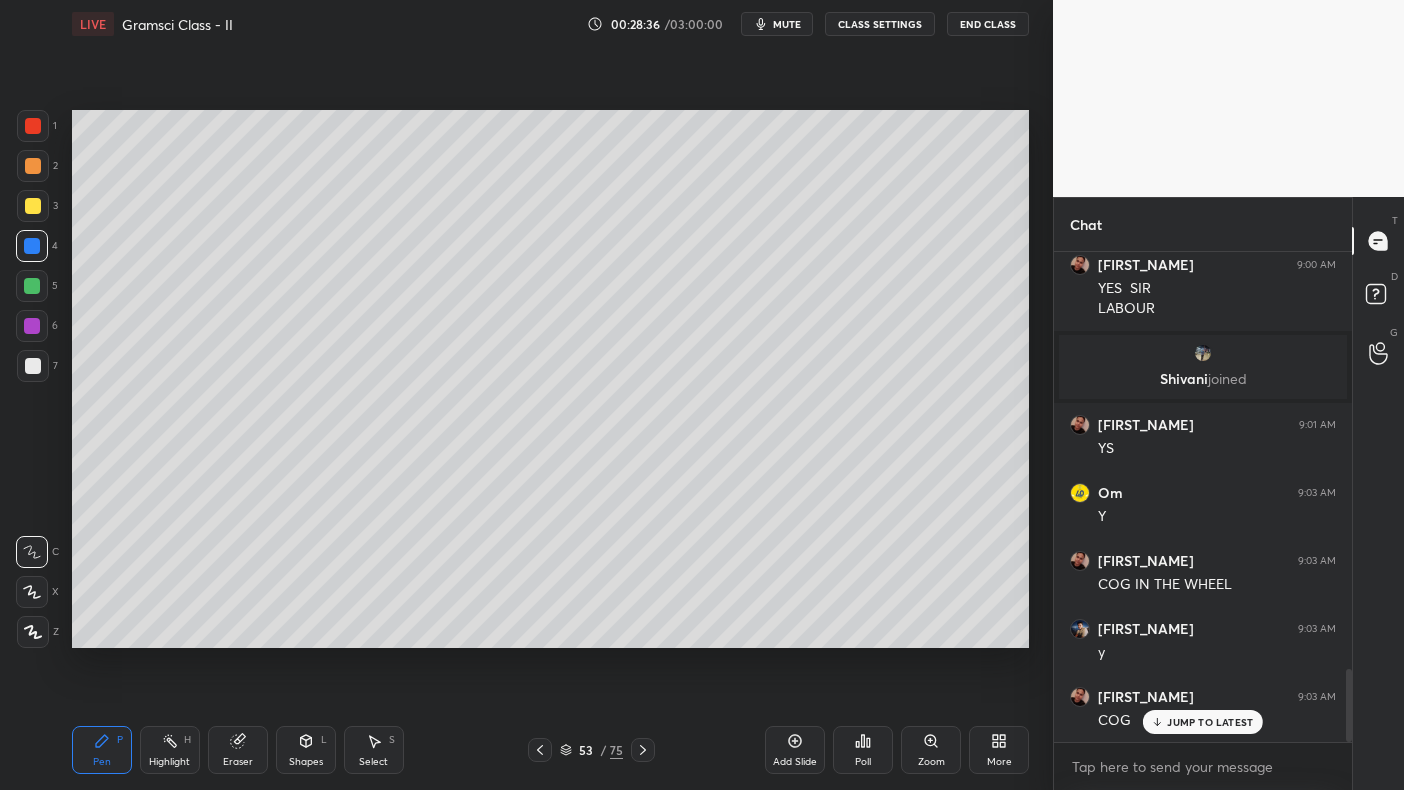 click at bounding box center [32, 246] 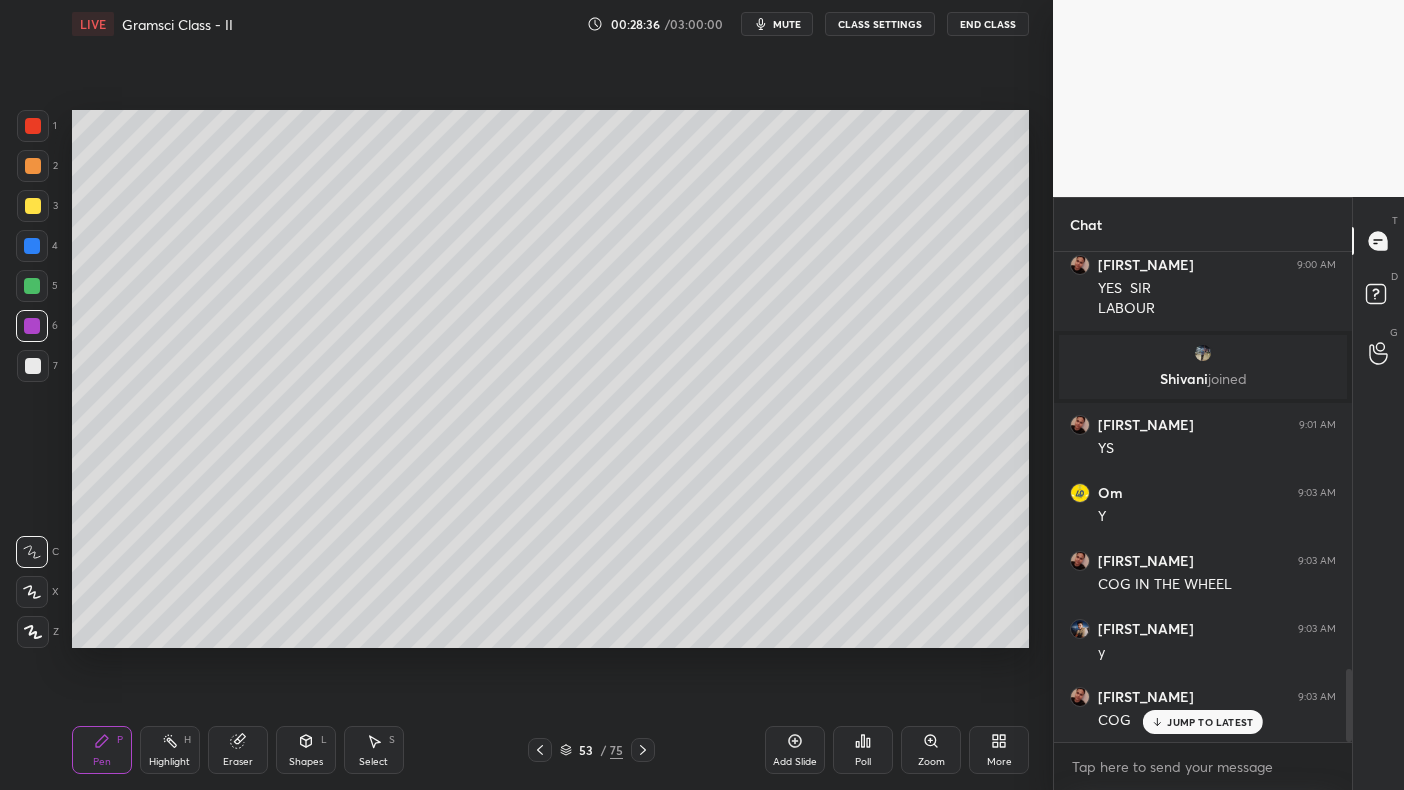 click at bounding box center (32, 246) 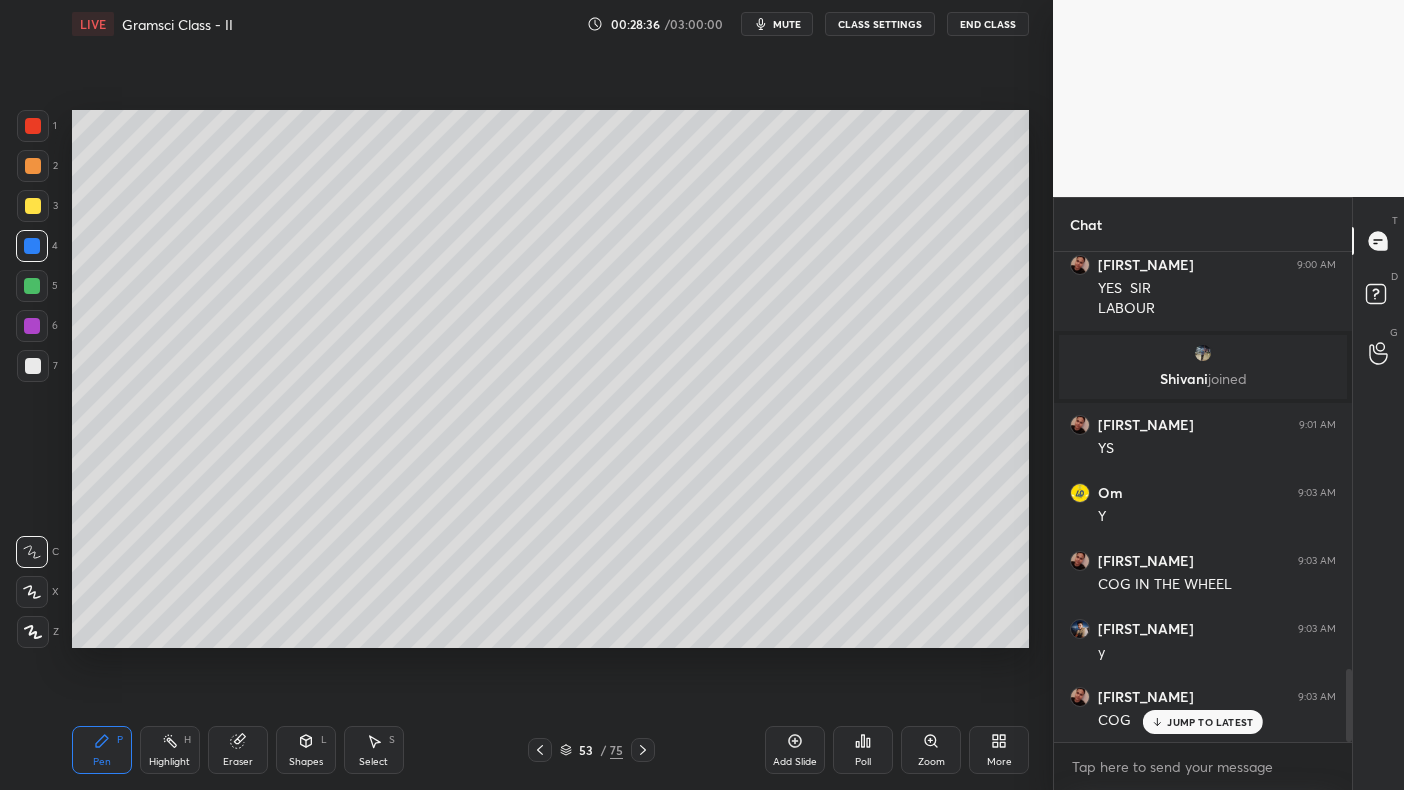 click at bounding box center [33, 206] 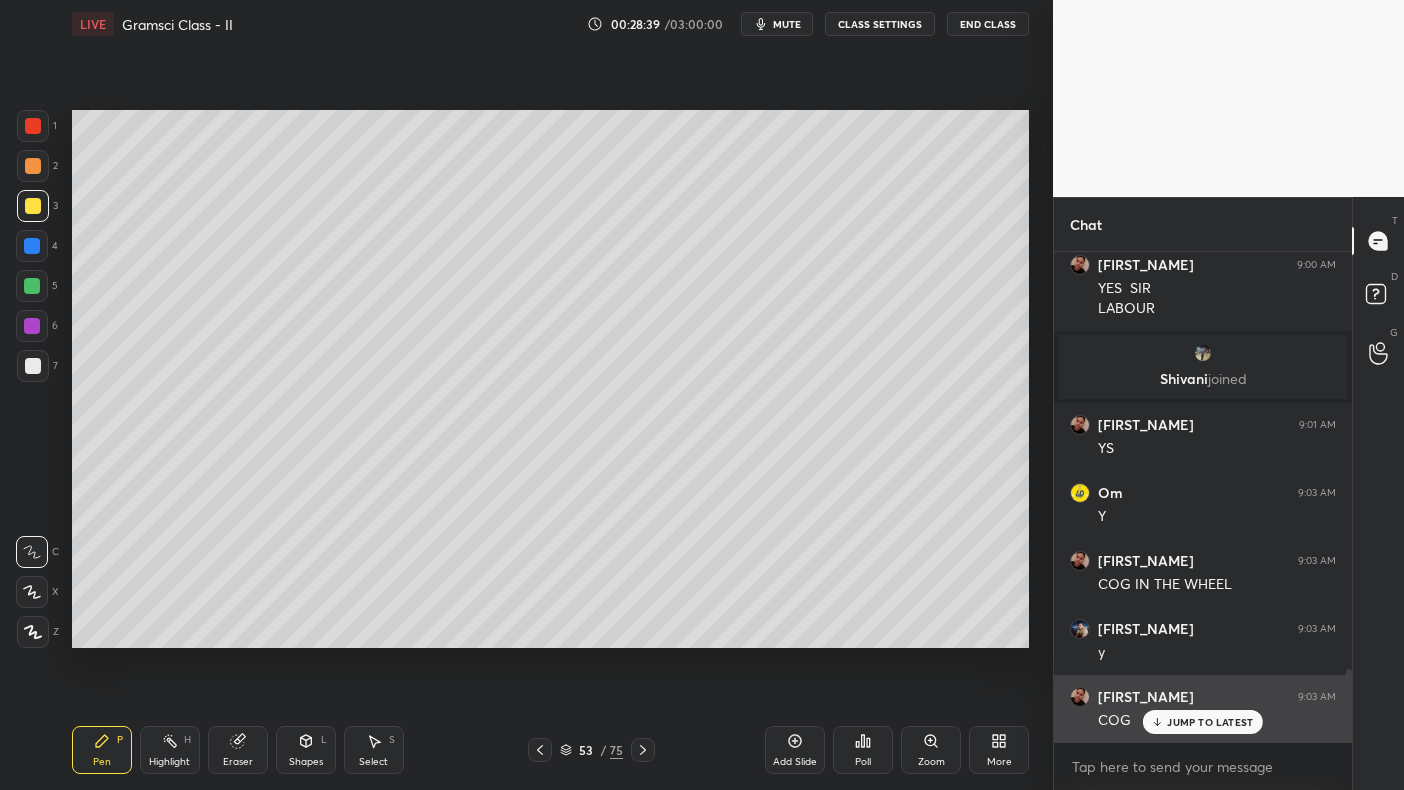 click on "JUMP TO LATEST" at bounding box center [1210, 722] 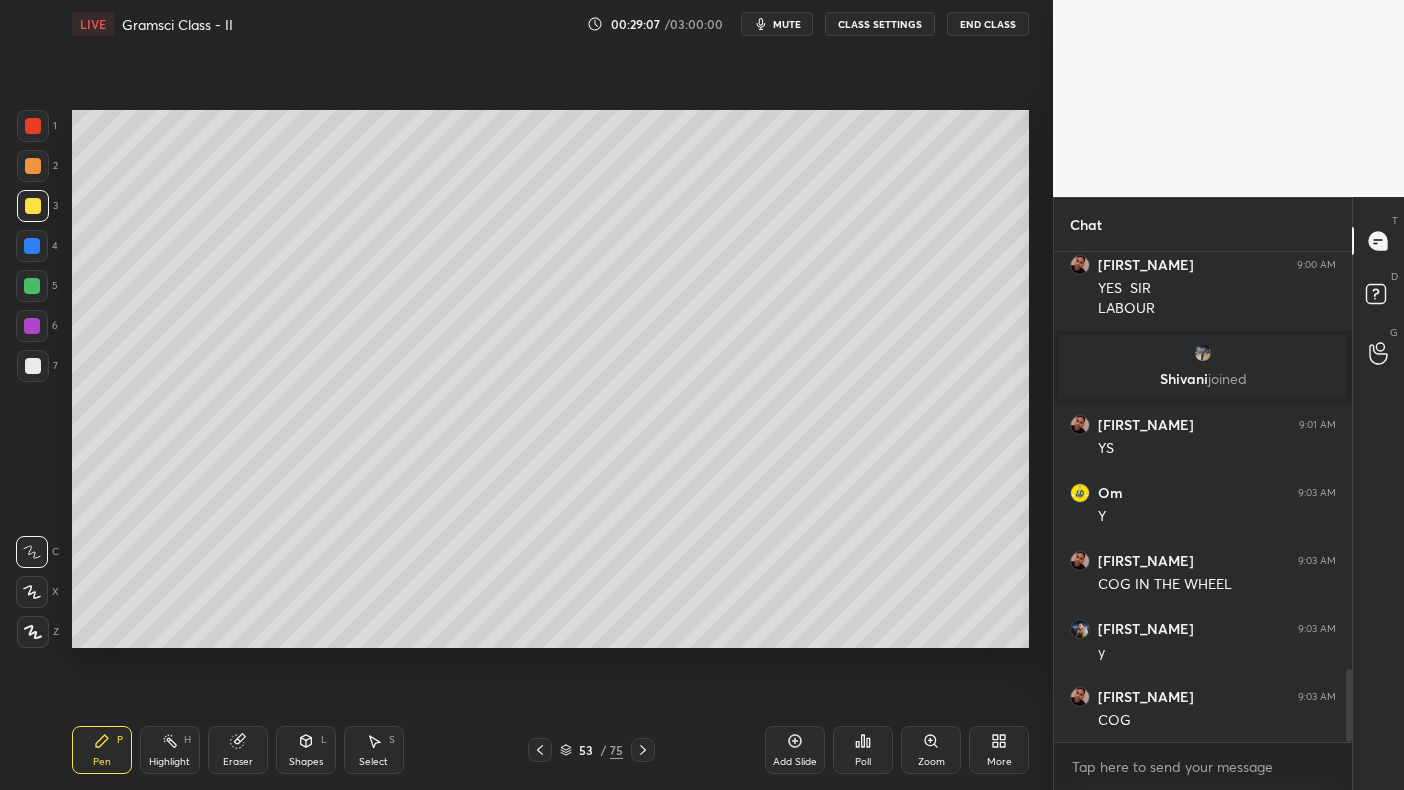 click at bounding box center [32, 246] 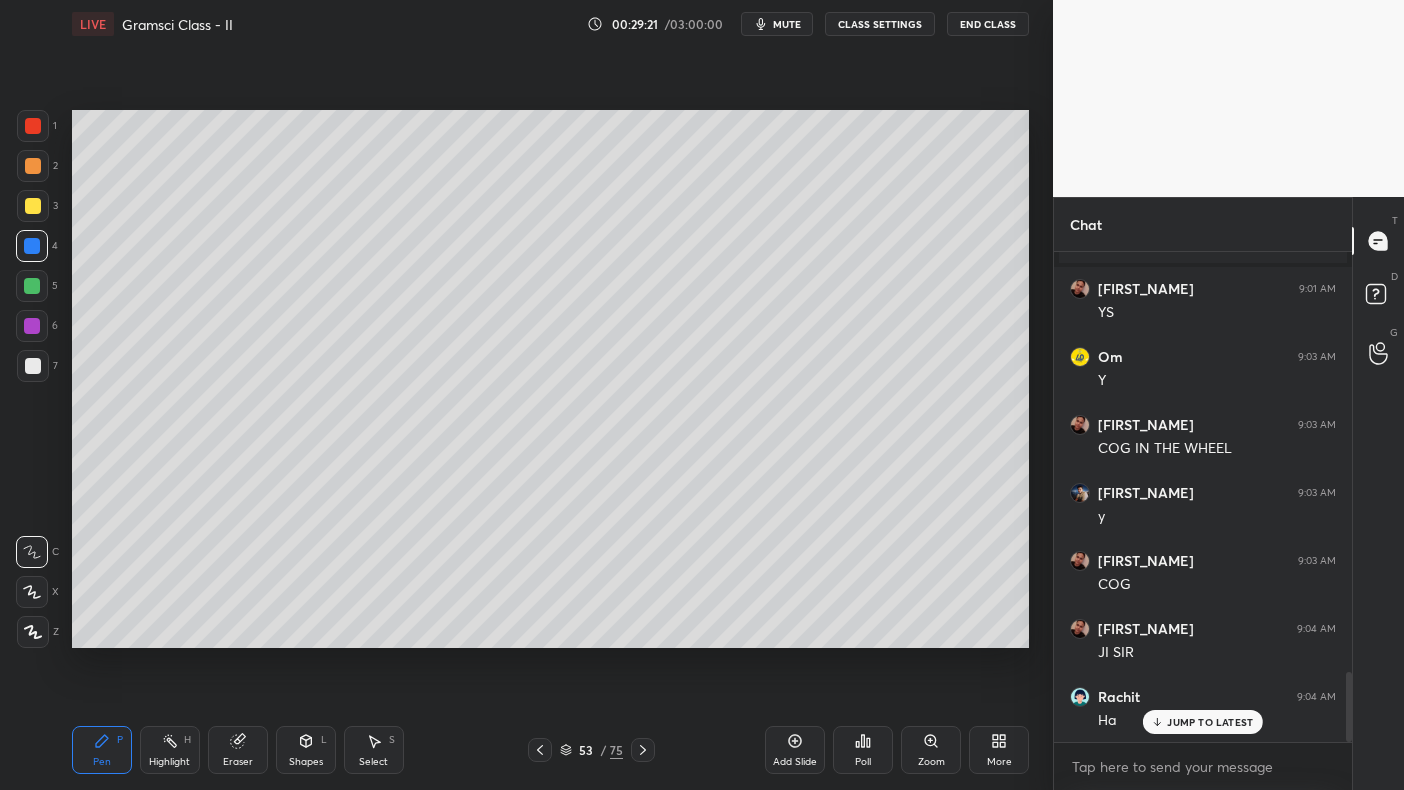 click at bounding box center [33, 206] 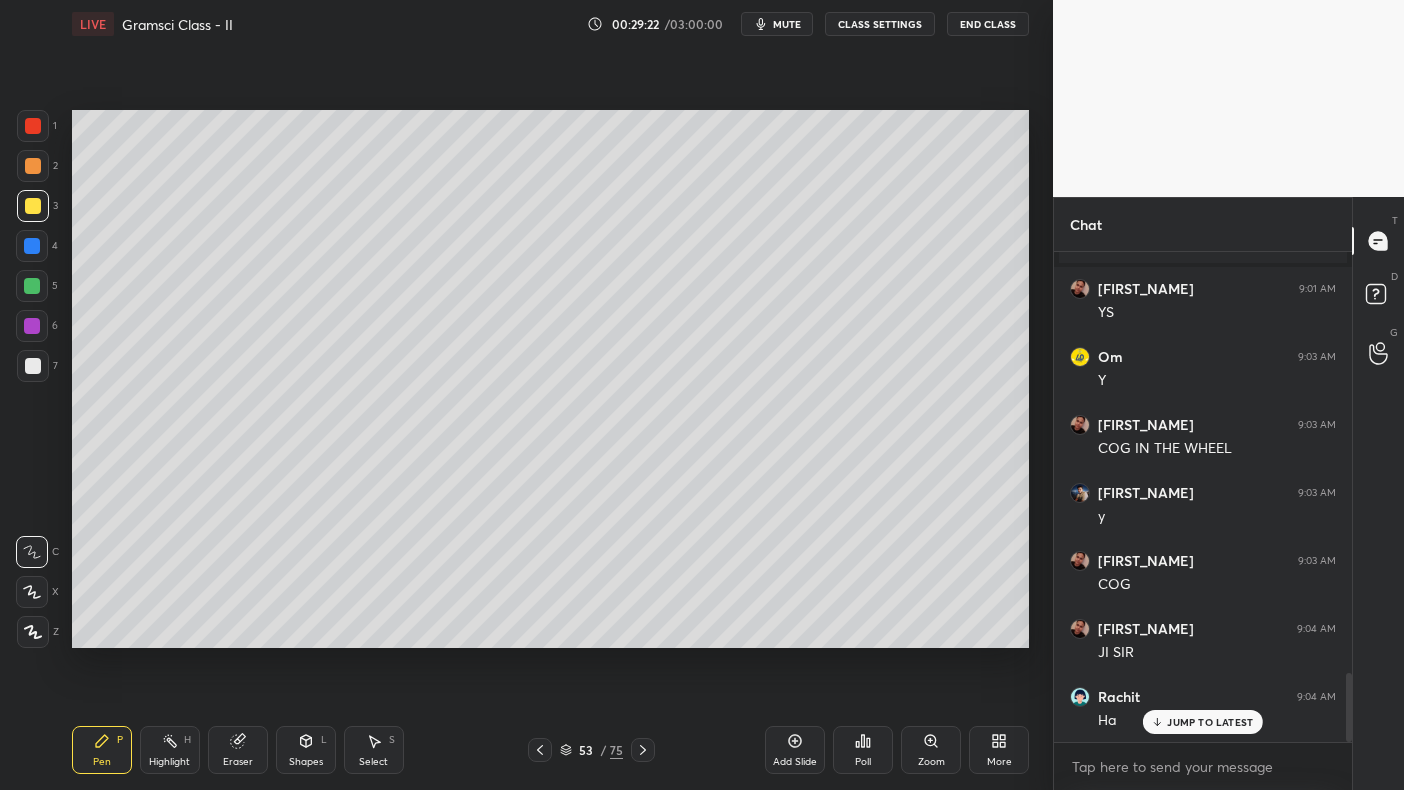scroll, scrollTop: 3005, scrollLeft: 0, axis: vertical 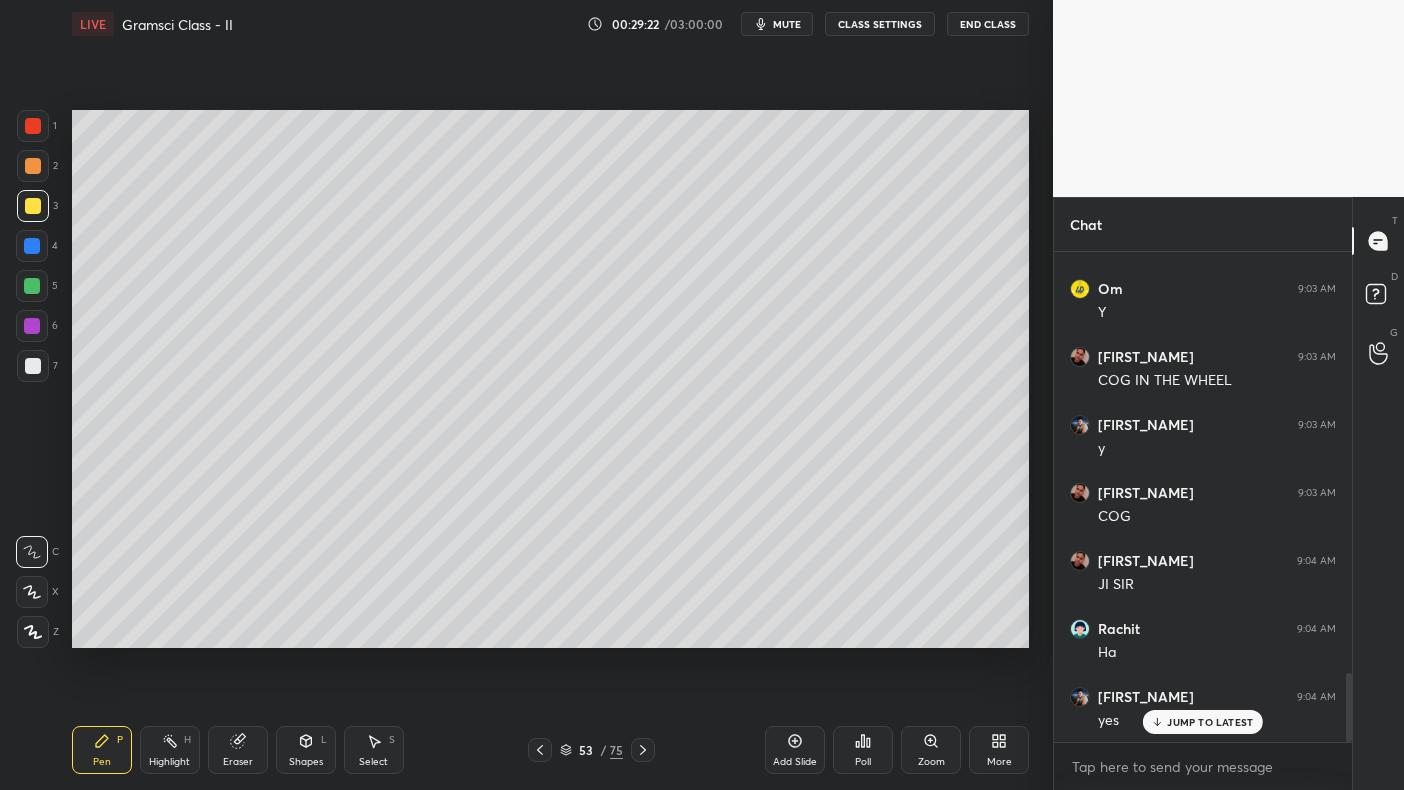 click at bounding box center (33, 166) 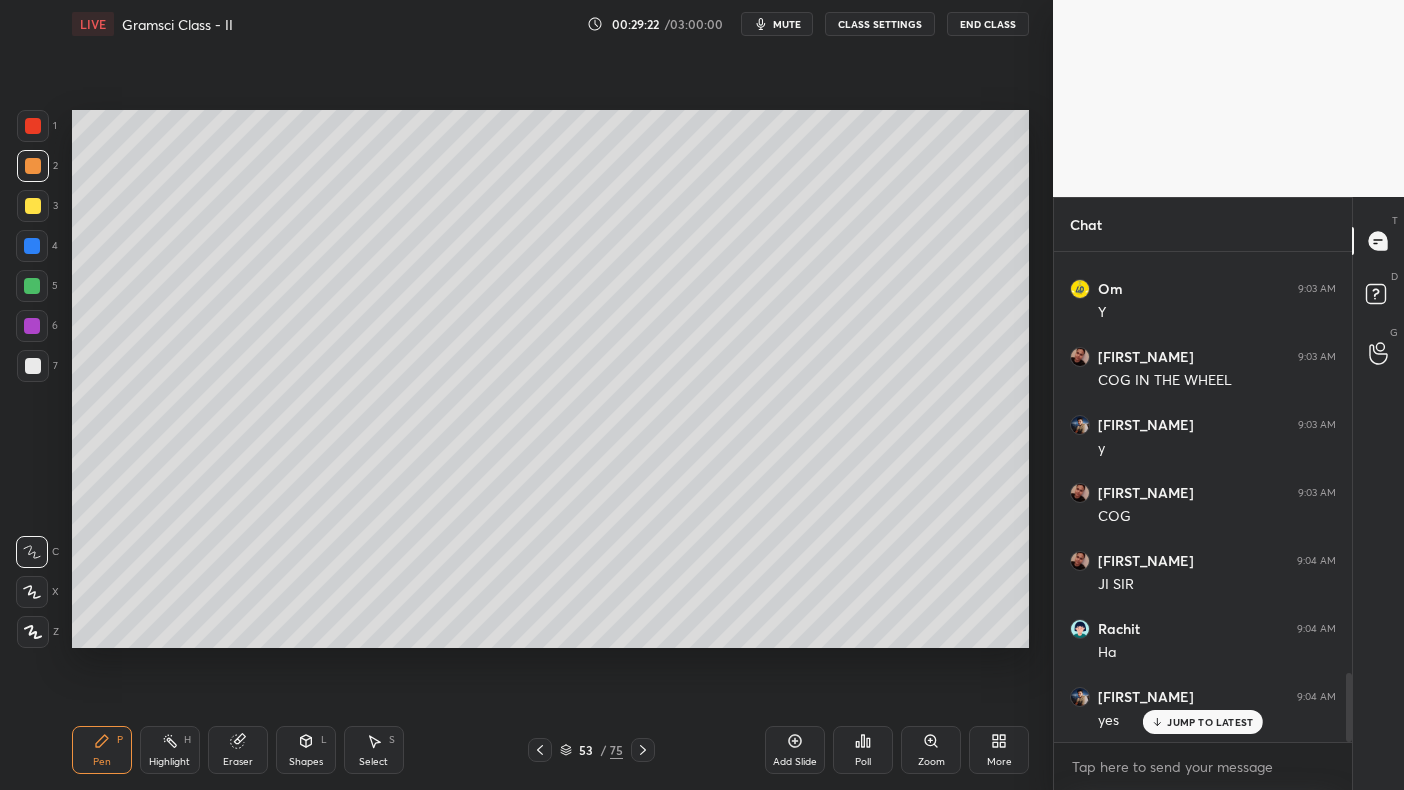 click at bounding box center (33, 126) 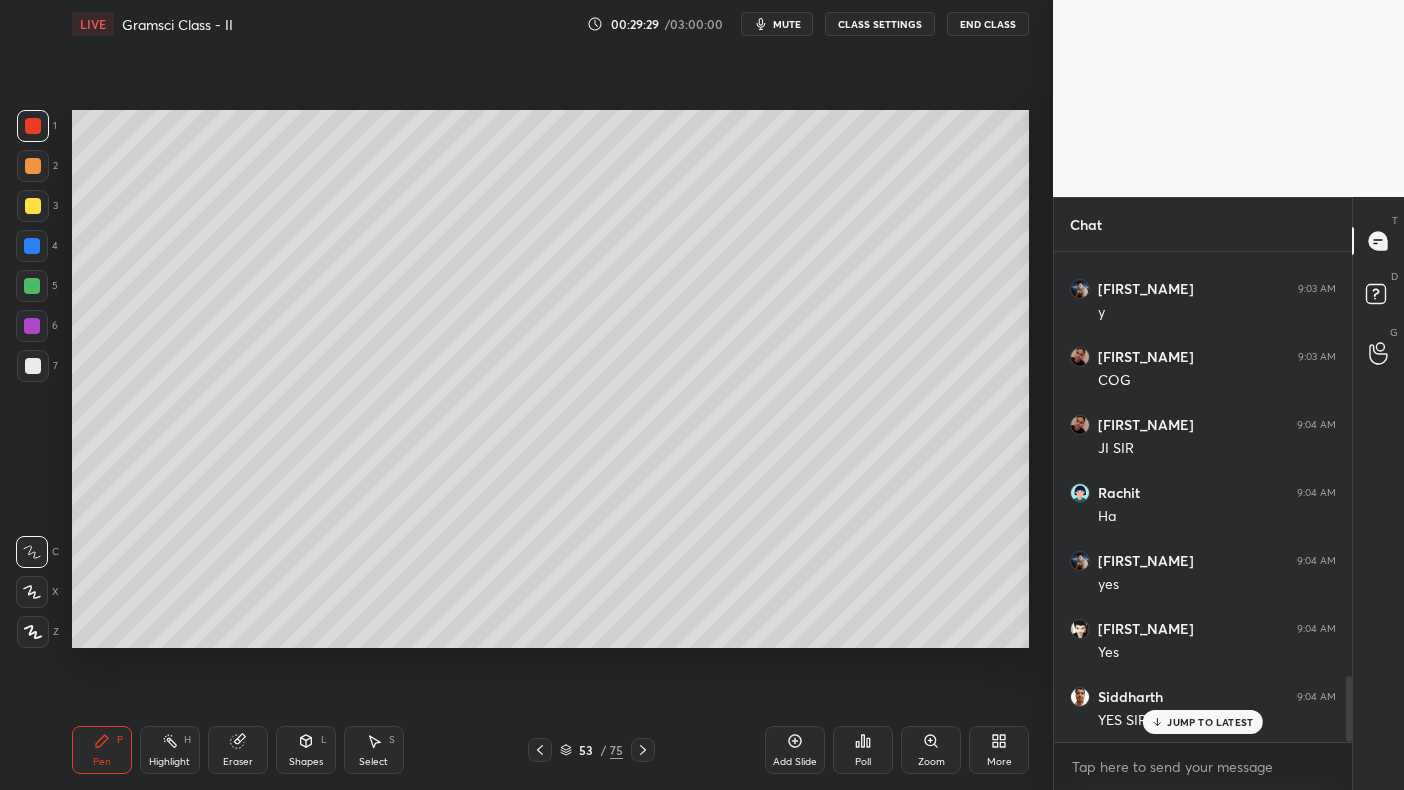 scroll, scrollTop: 3209, scrollLeft: 0, axis: vertical 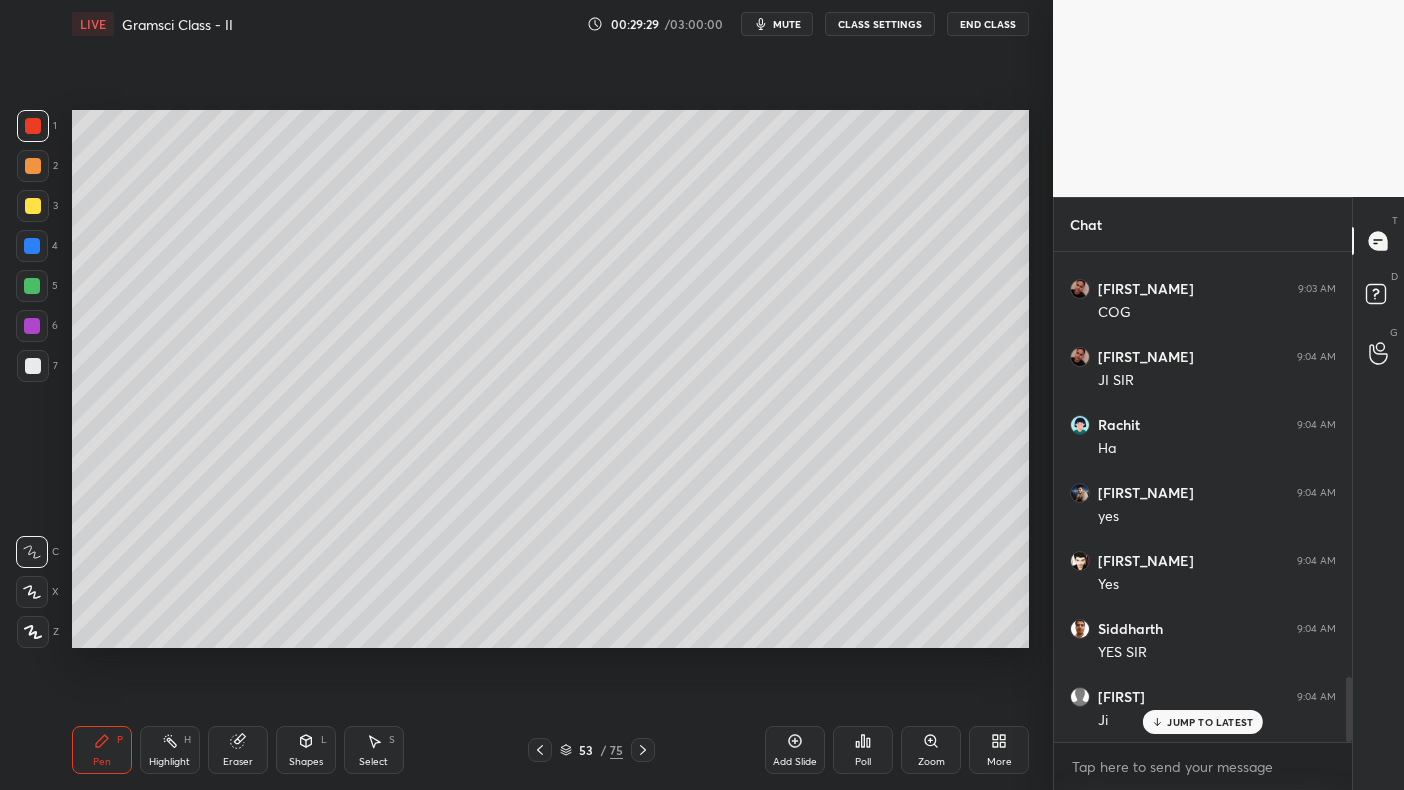 click at bounding box center (32, 326) 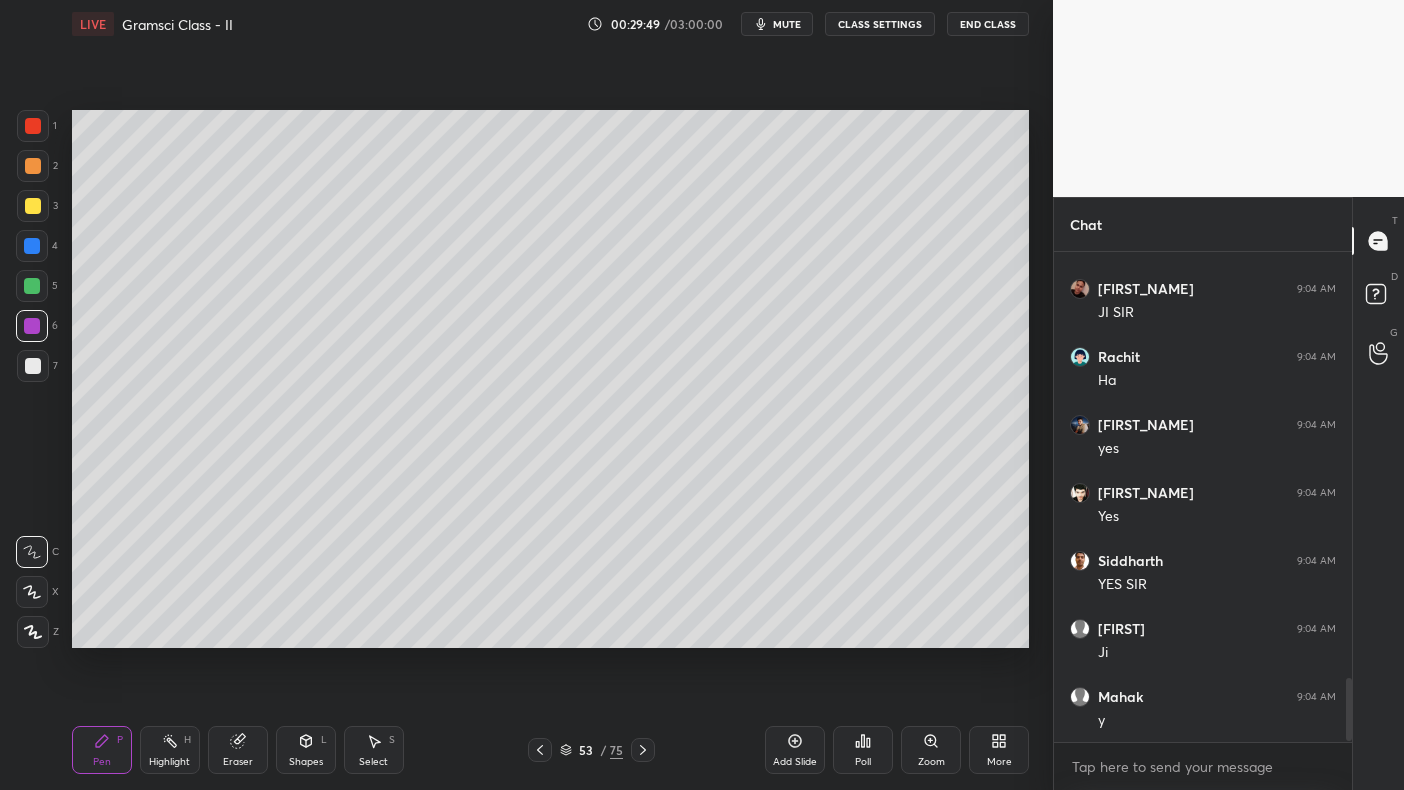 scroll, scrollTop: 3345, scrollLeft: 0, axis: vertical 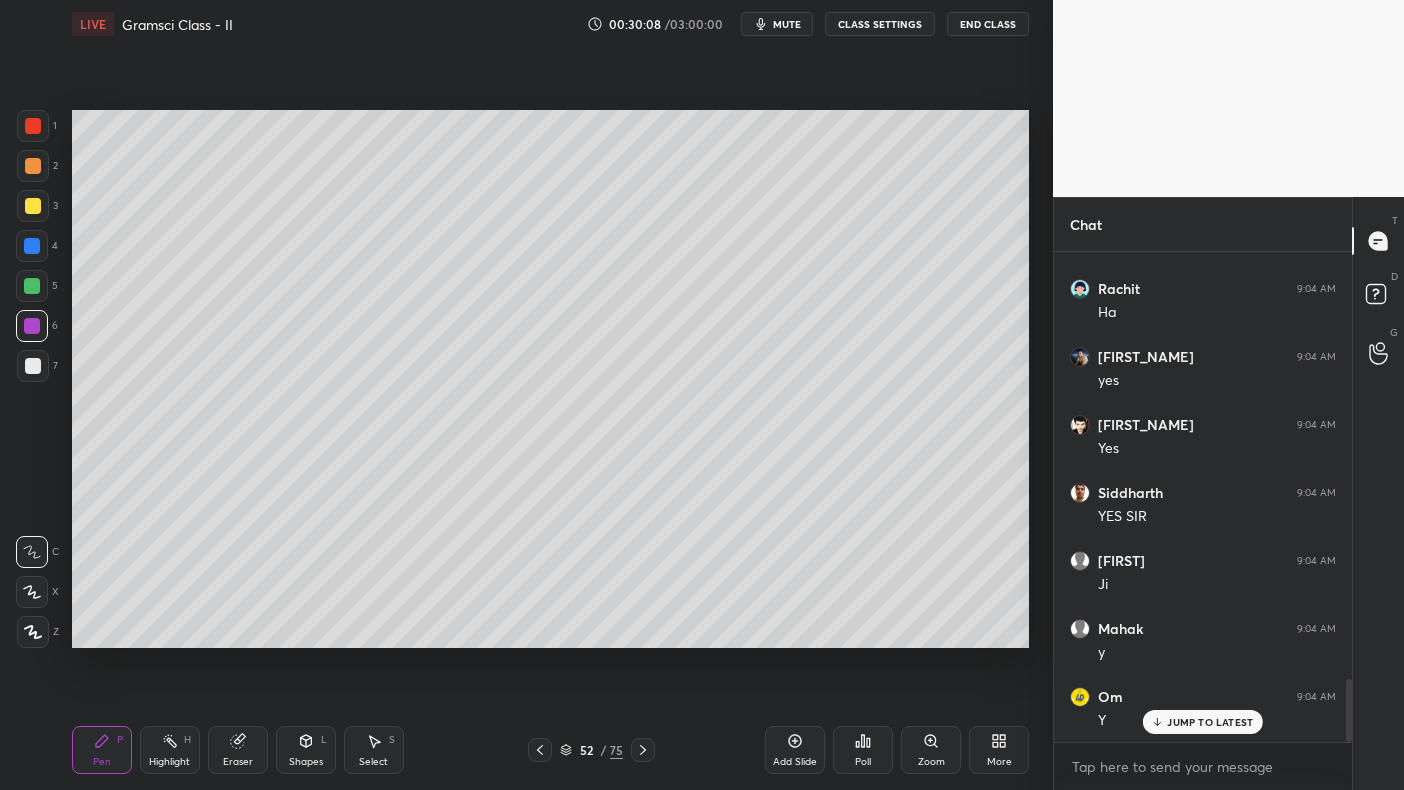 click at bounding box center (33, 126) 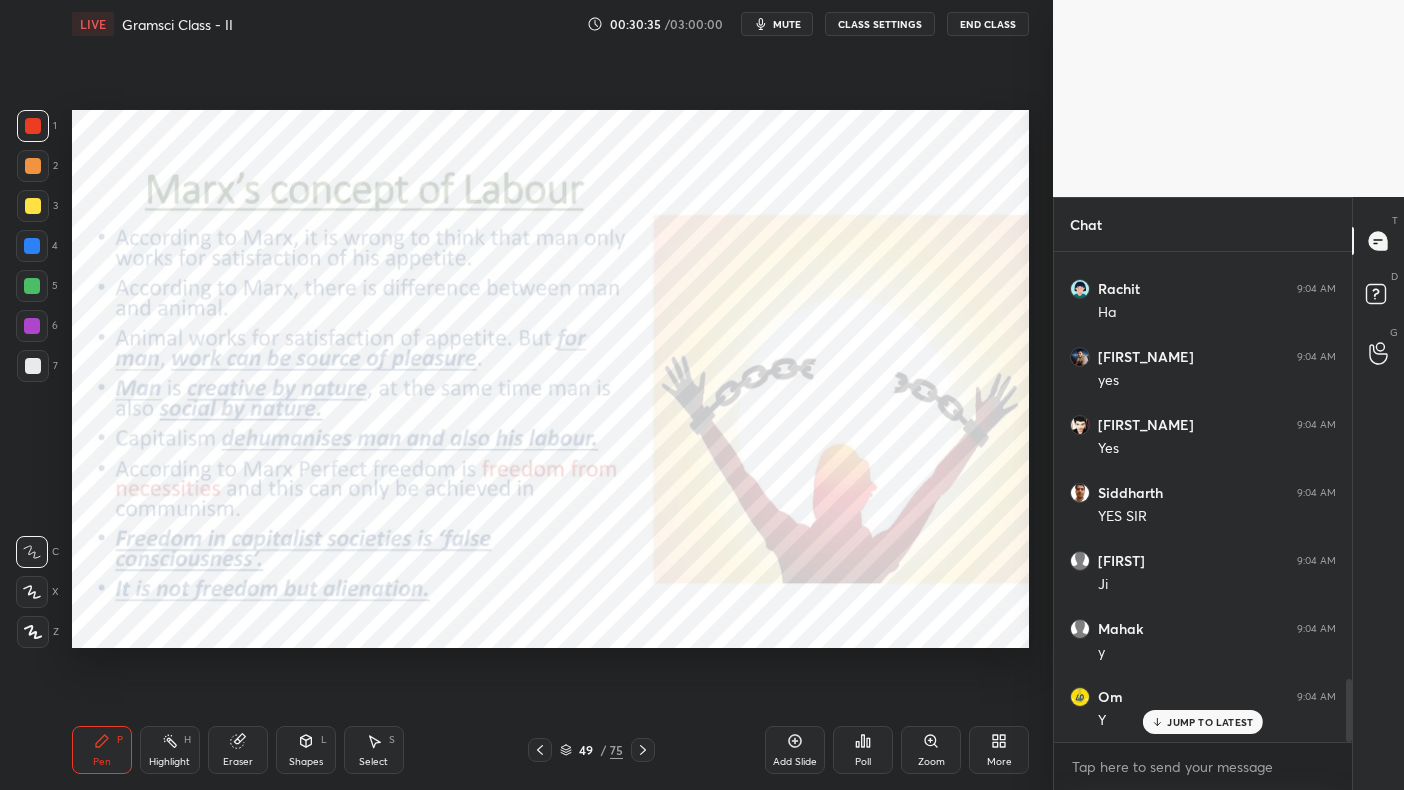 click at bounding box center [33, 126] 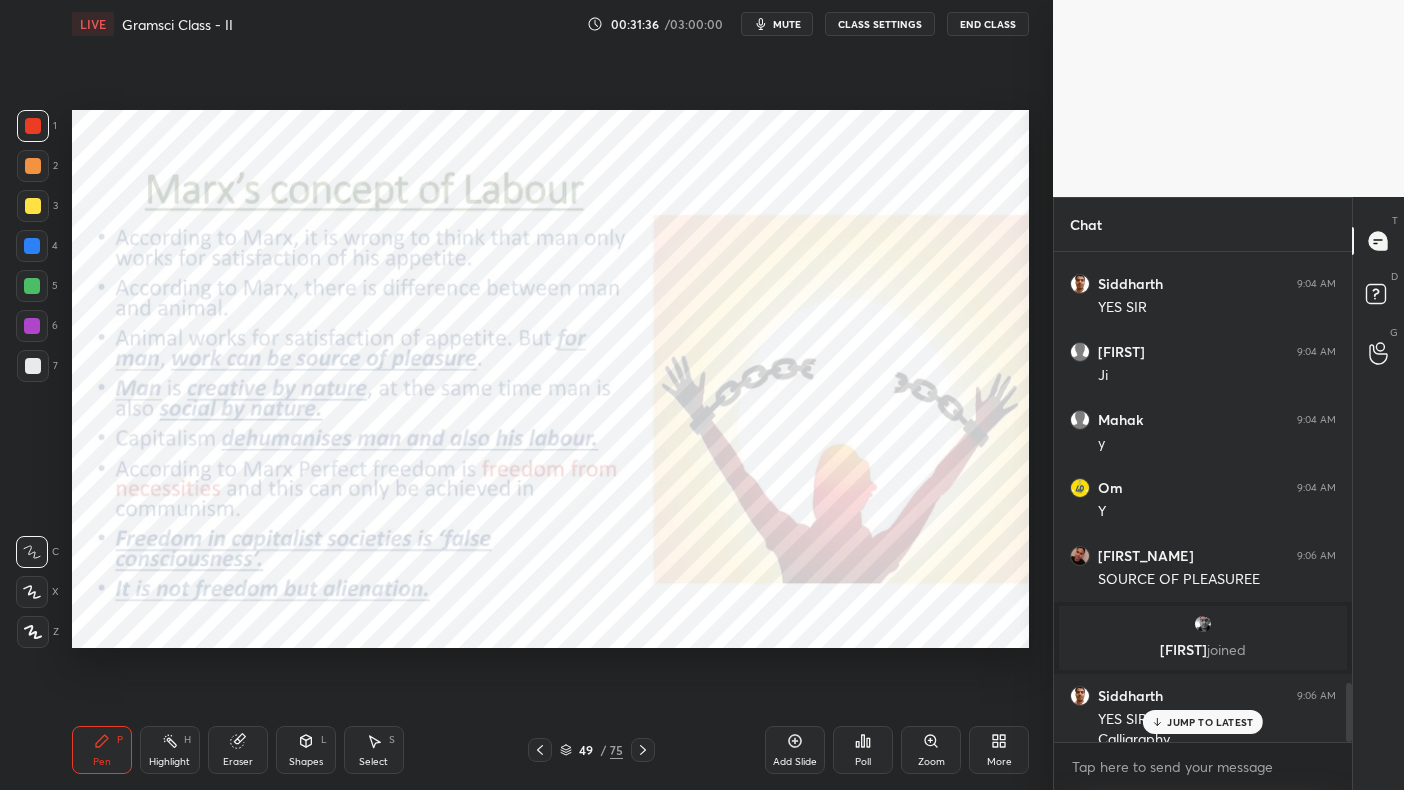 scroll, scrollTop: 3573, scrollLeft: 0, axis: vertical 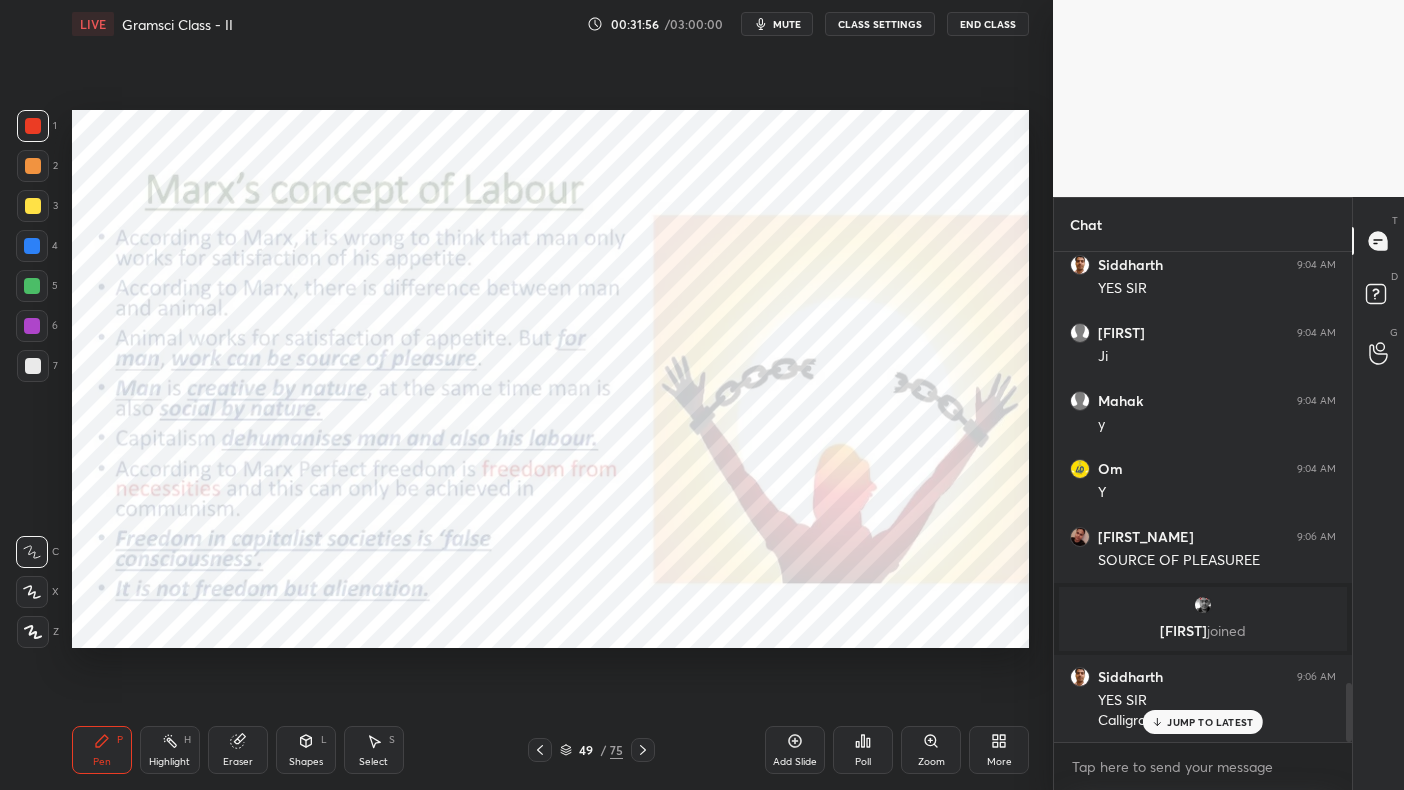 click on "Add Slide" at bounding box center [795, 762] 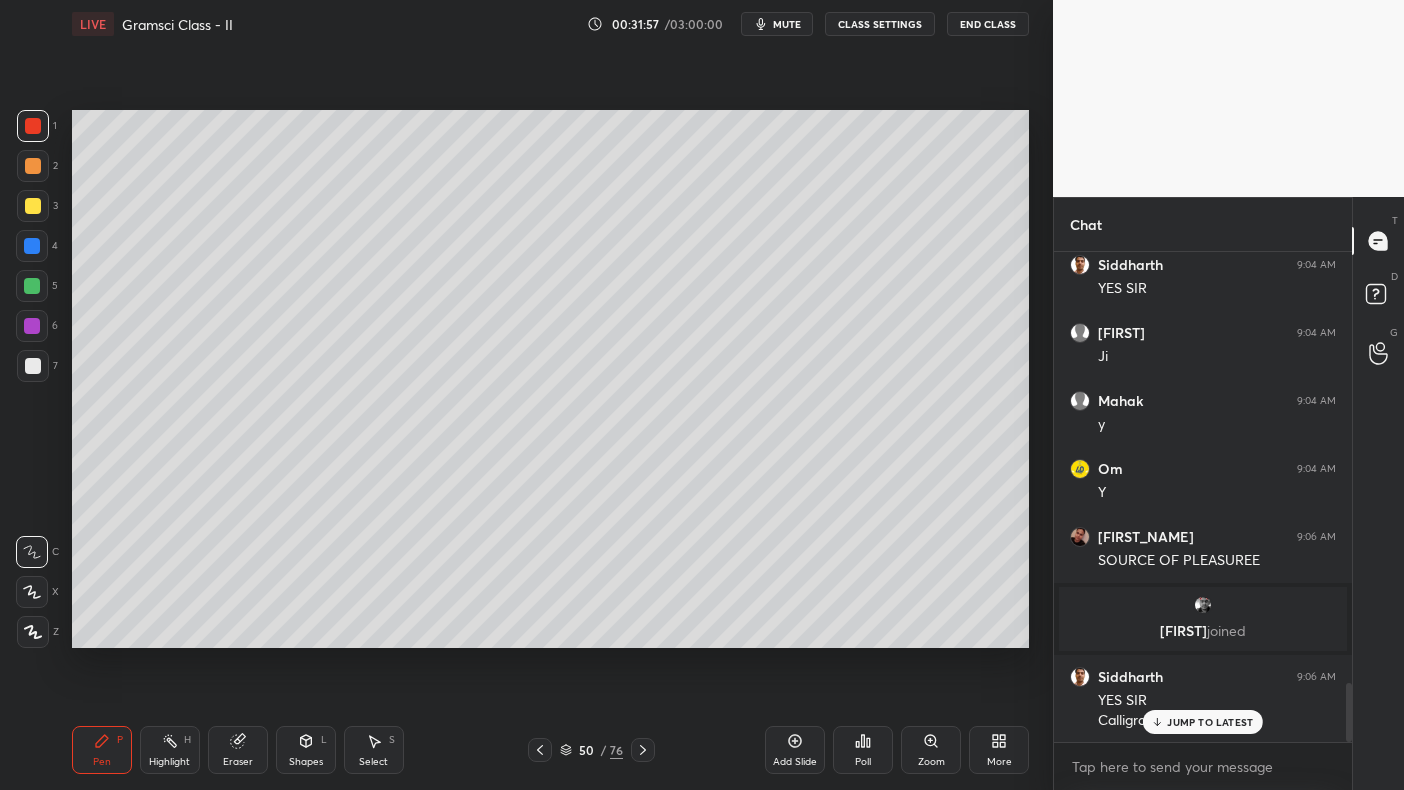click at bounding box center [32, 326] 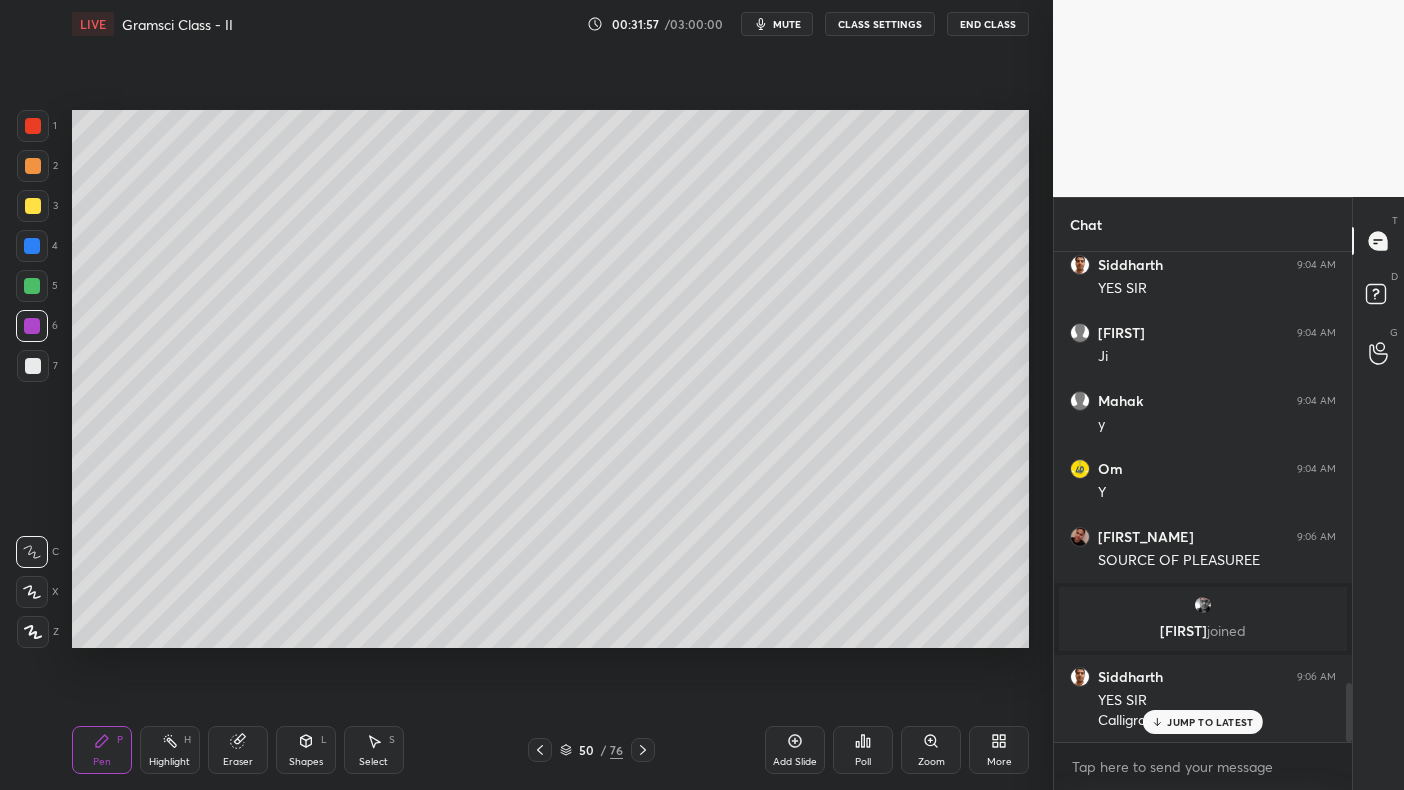 click at bounding box center (33, 366) 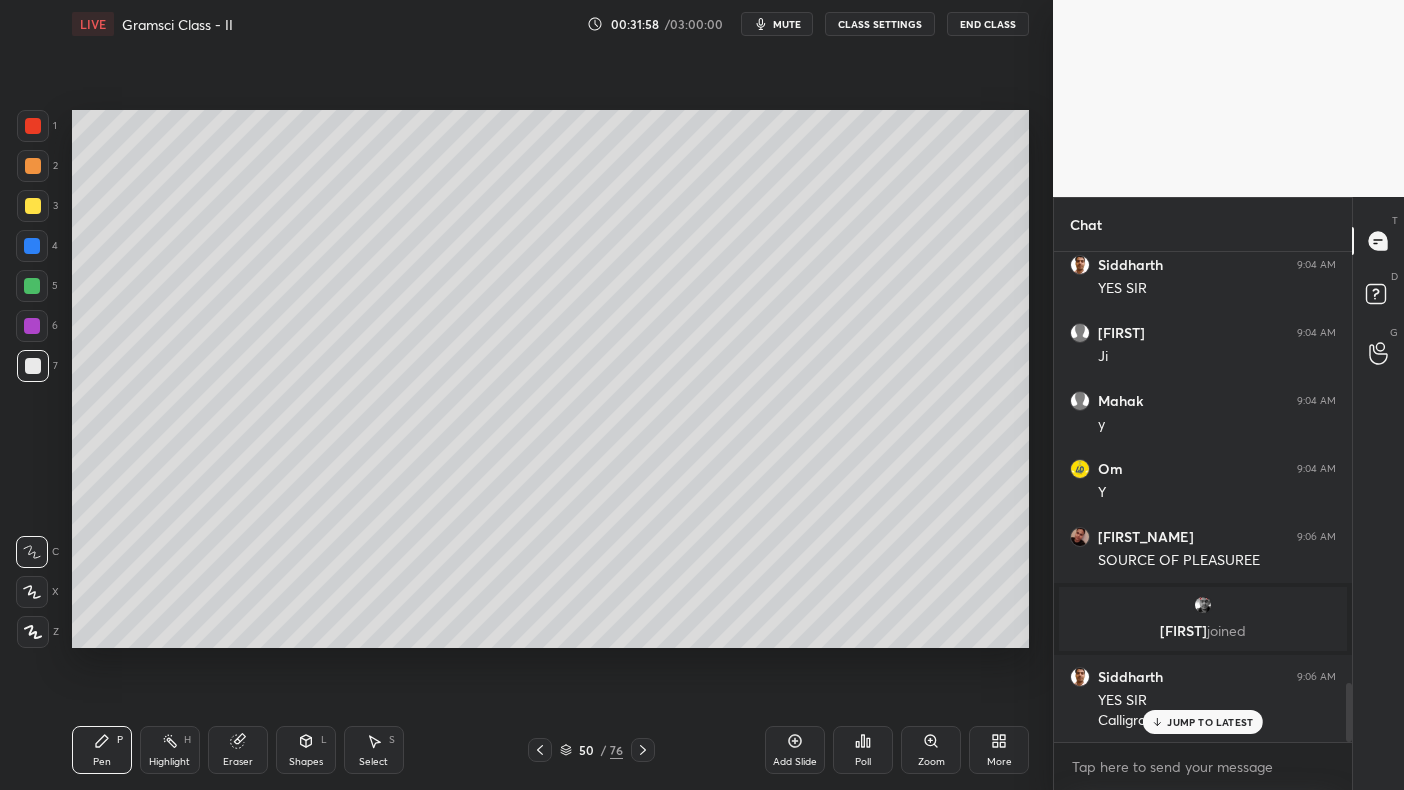 click at bounding box center (33, 366) 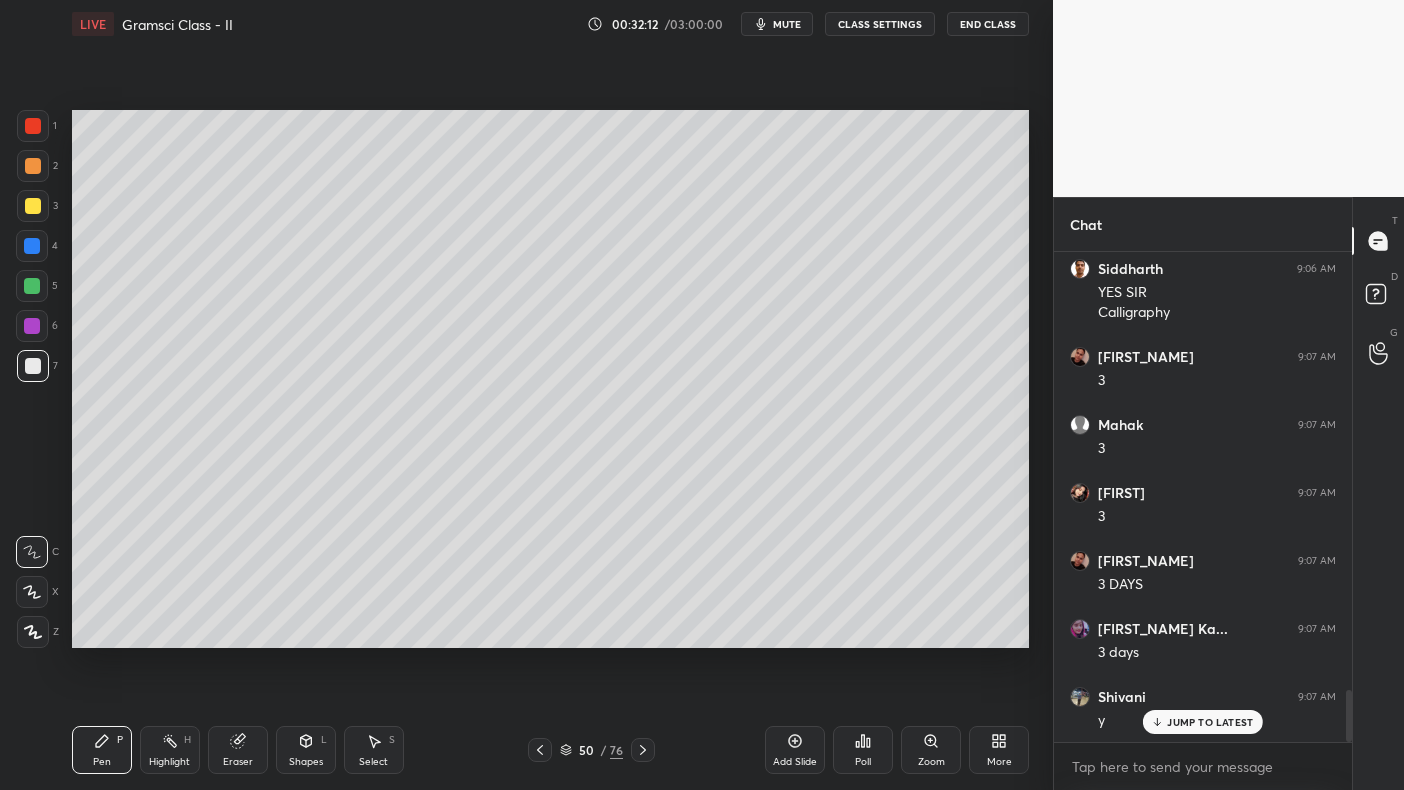 scroll, scrollTop: 4117, scrollLeft: 0, axis: vertical 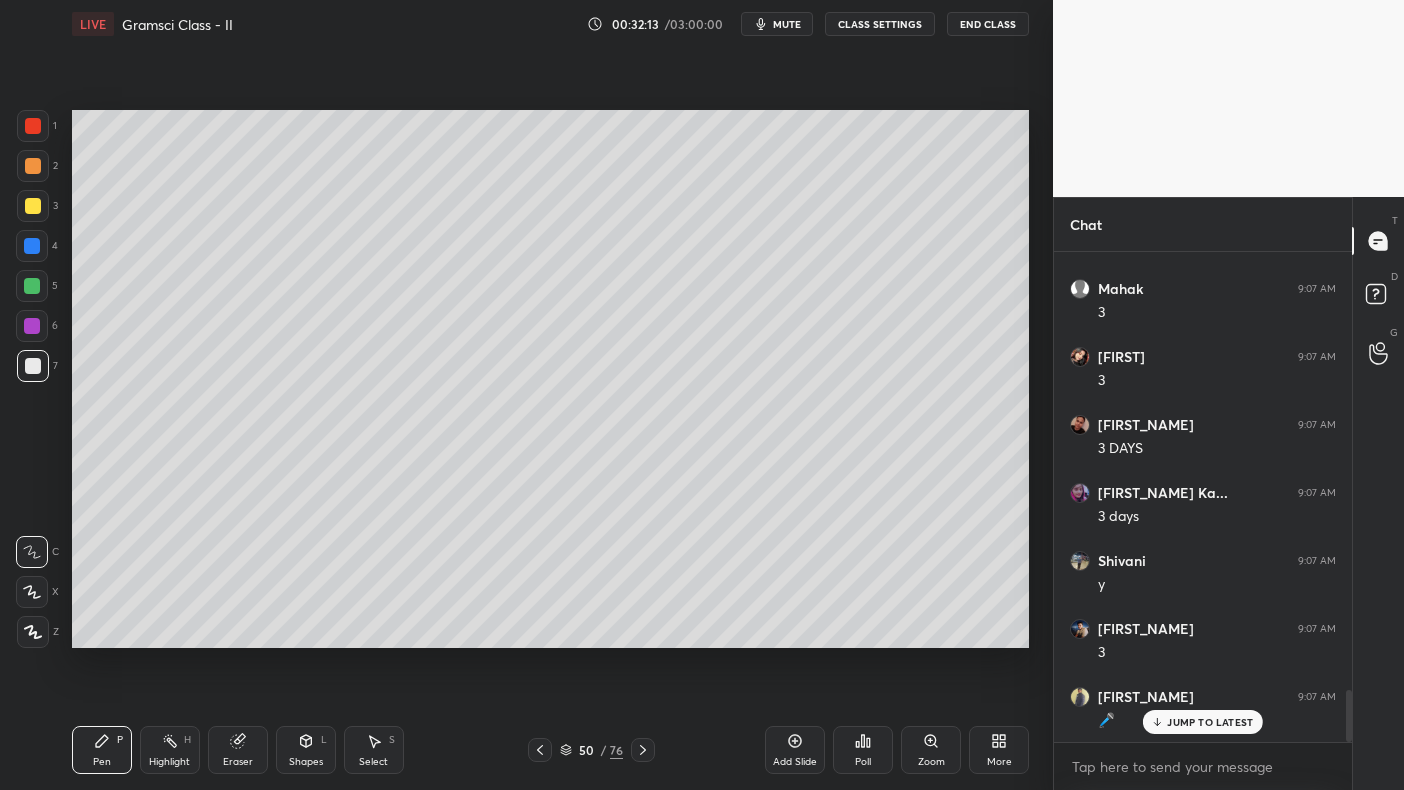 click at bounding box center (33, 166) 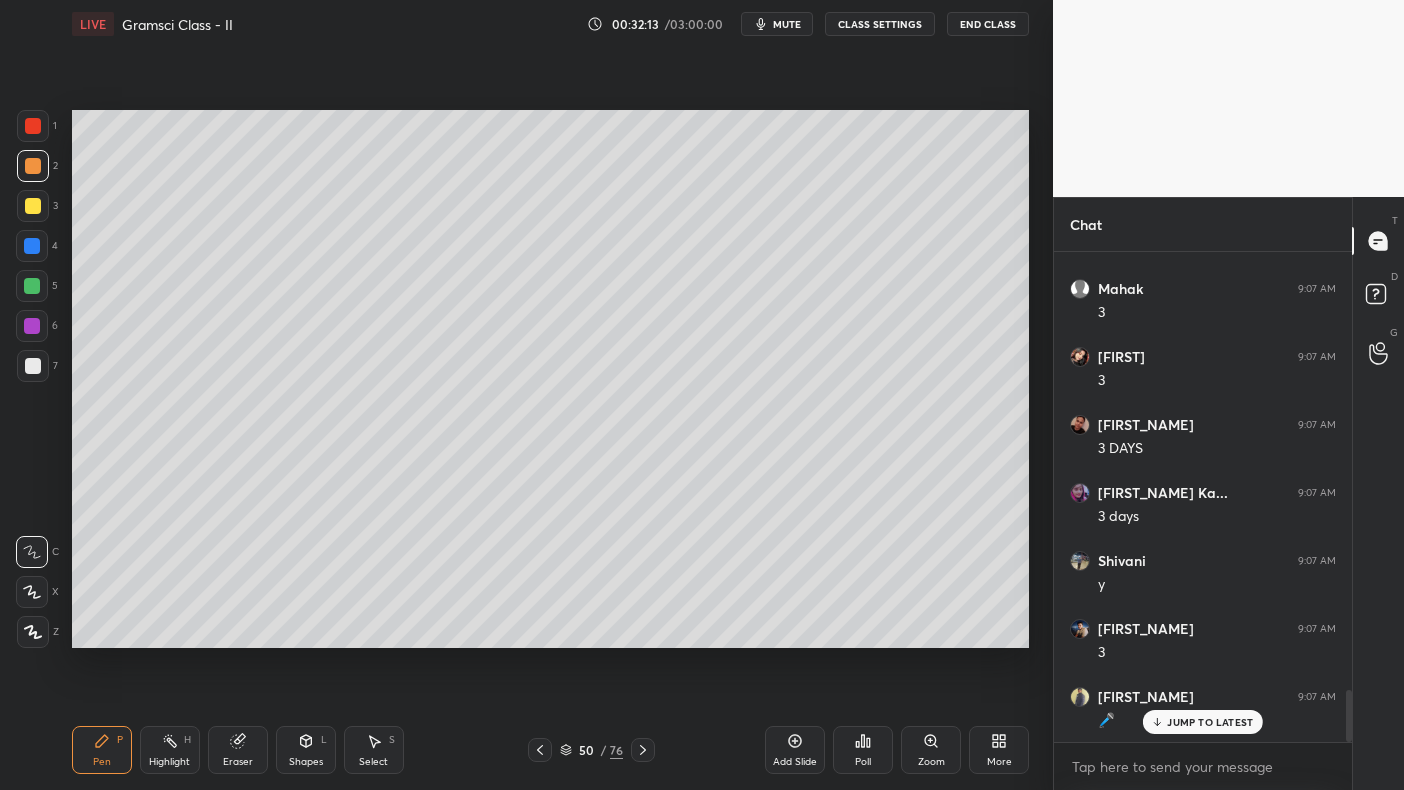 click at bounding box center [33, 166] 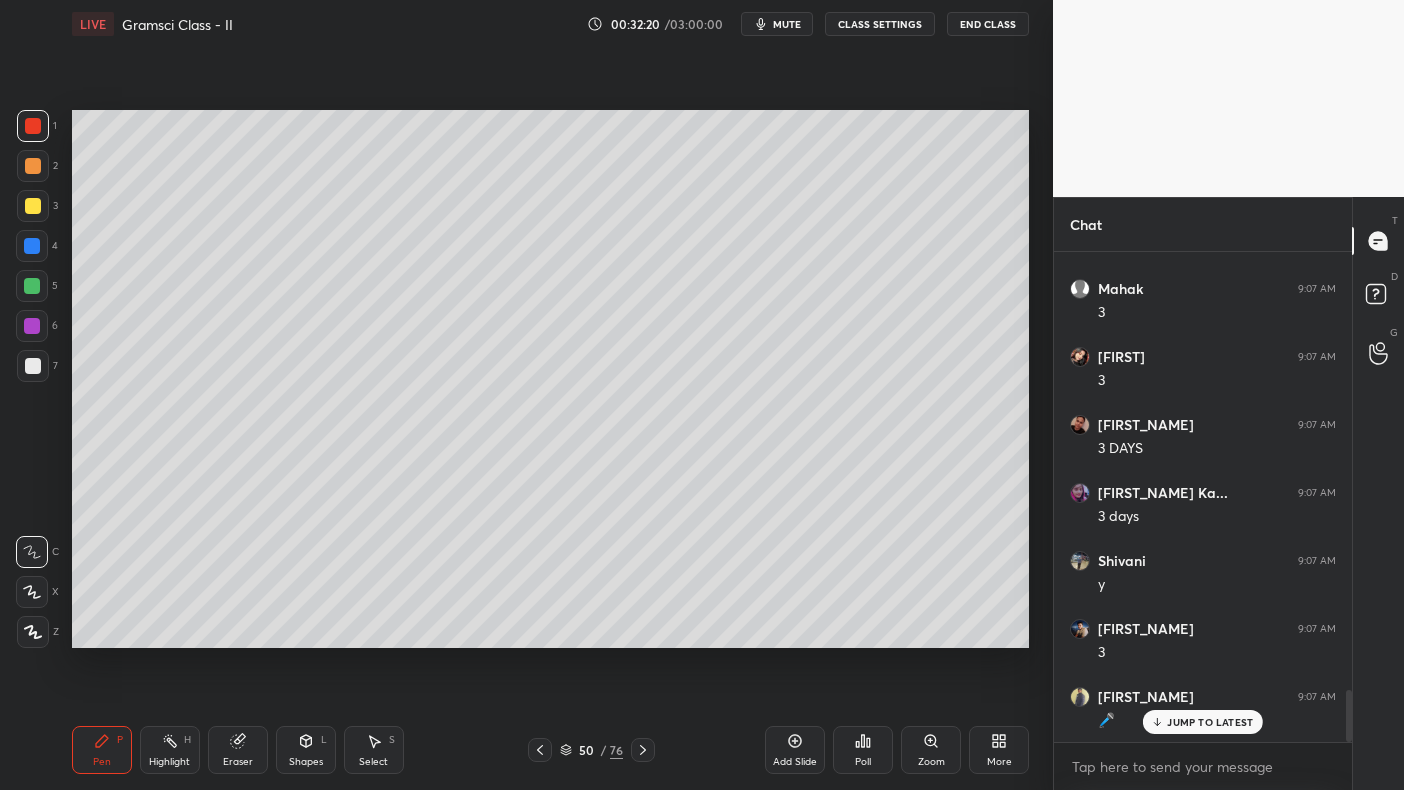 click at bounding box center [33, 206] 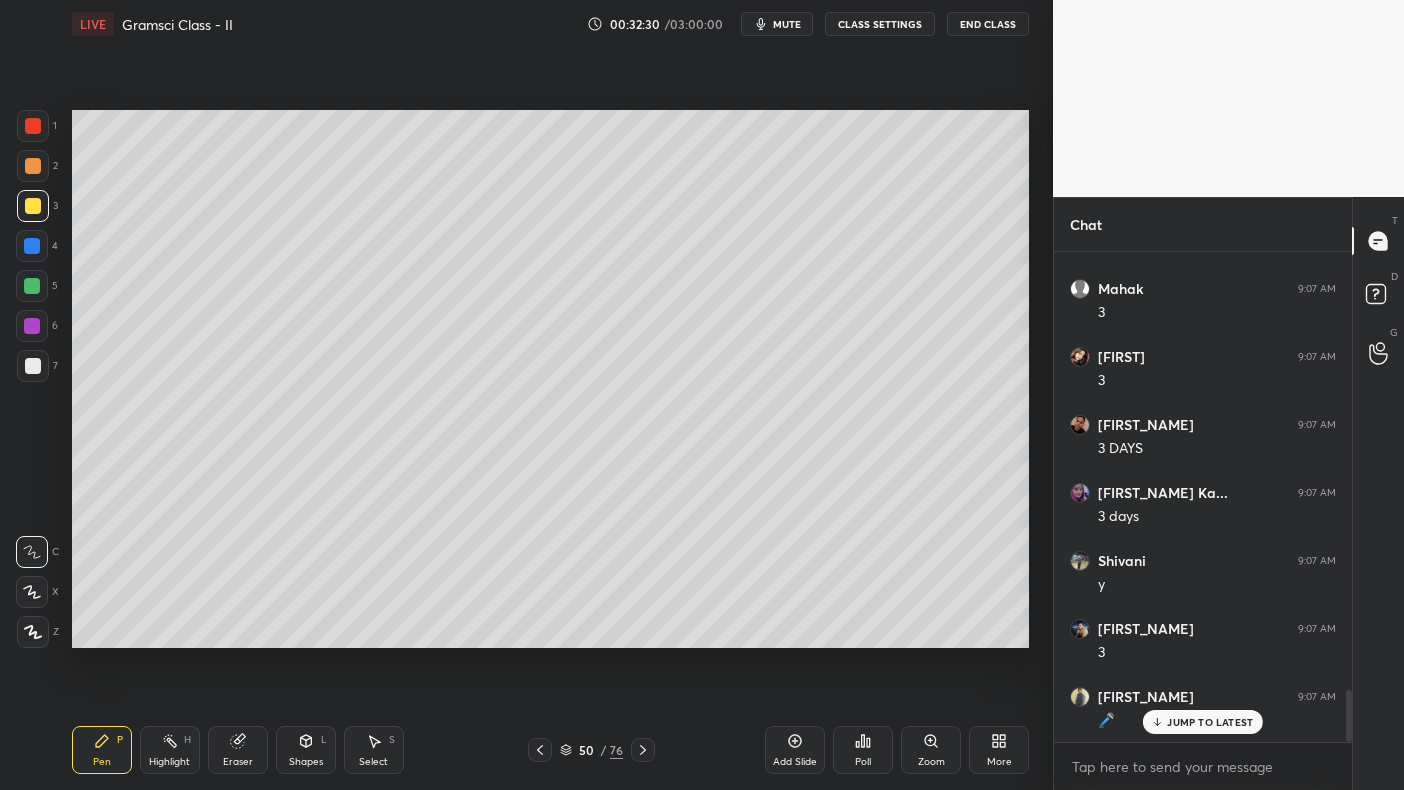 click at bounding box center [32, 286] 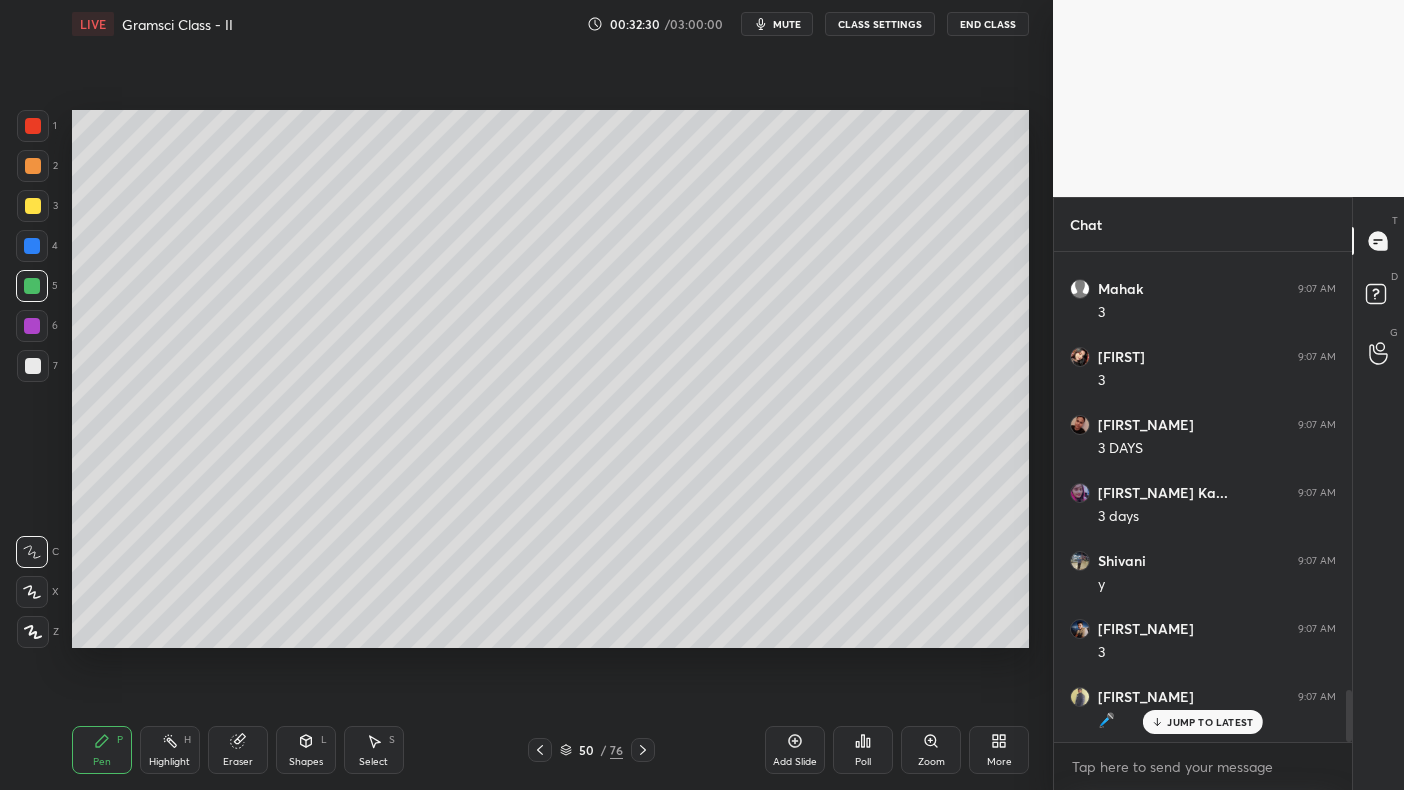 click on "5" at bounding box center [37, 286] 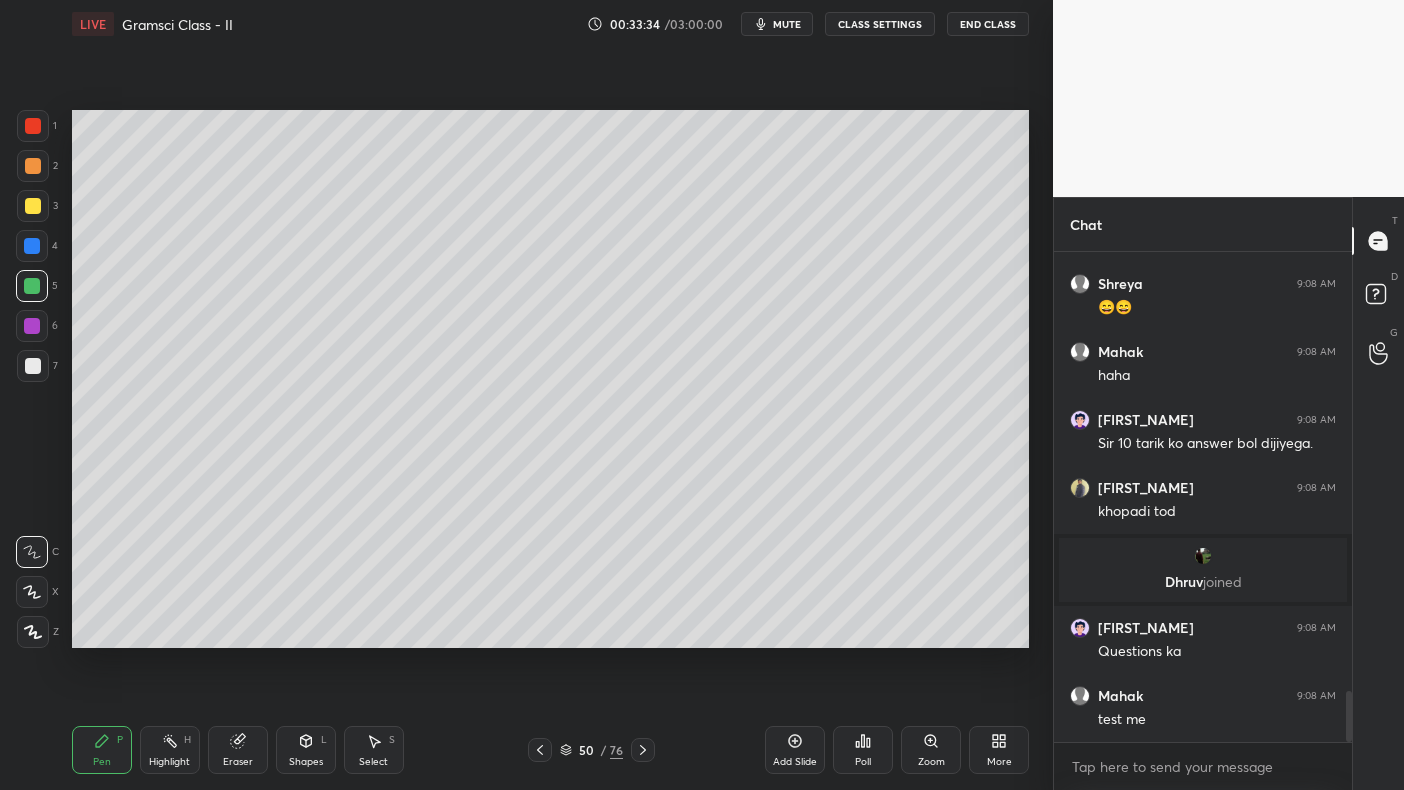 scroll, scrollTop: 4312, scrollLeft: 0, axis: vertical 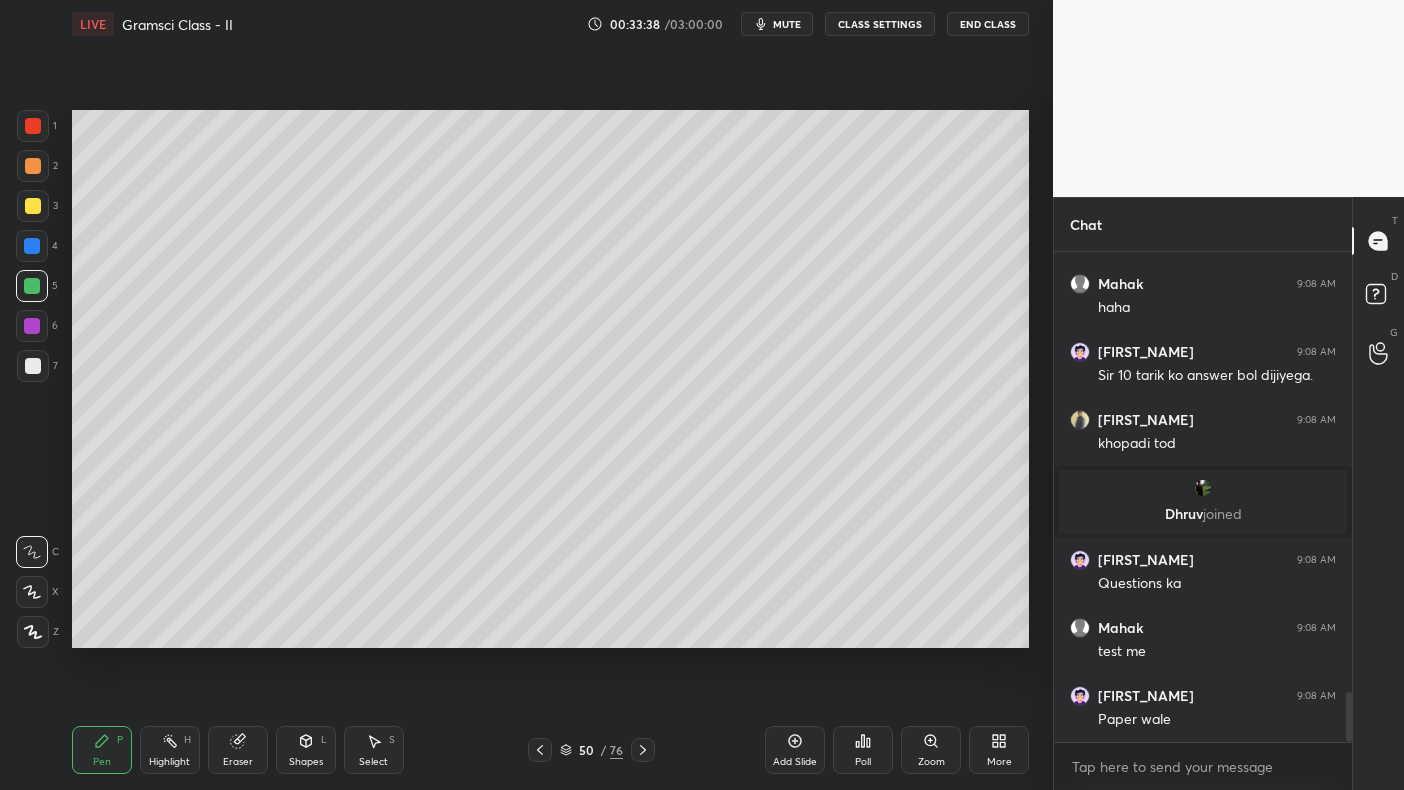 click at bounding box center (33, 206) 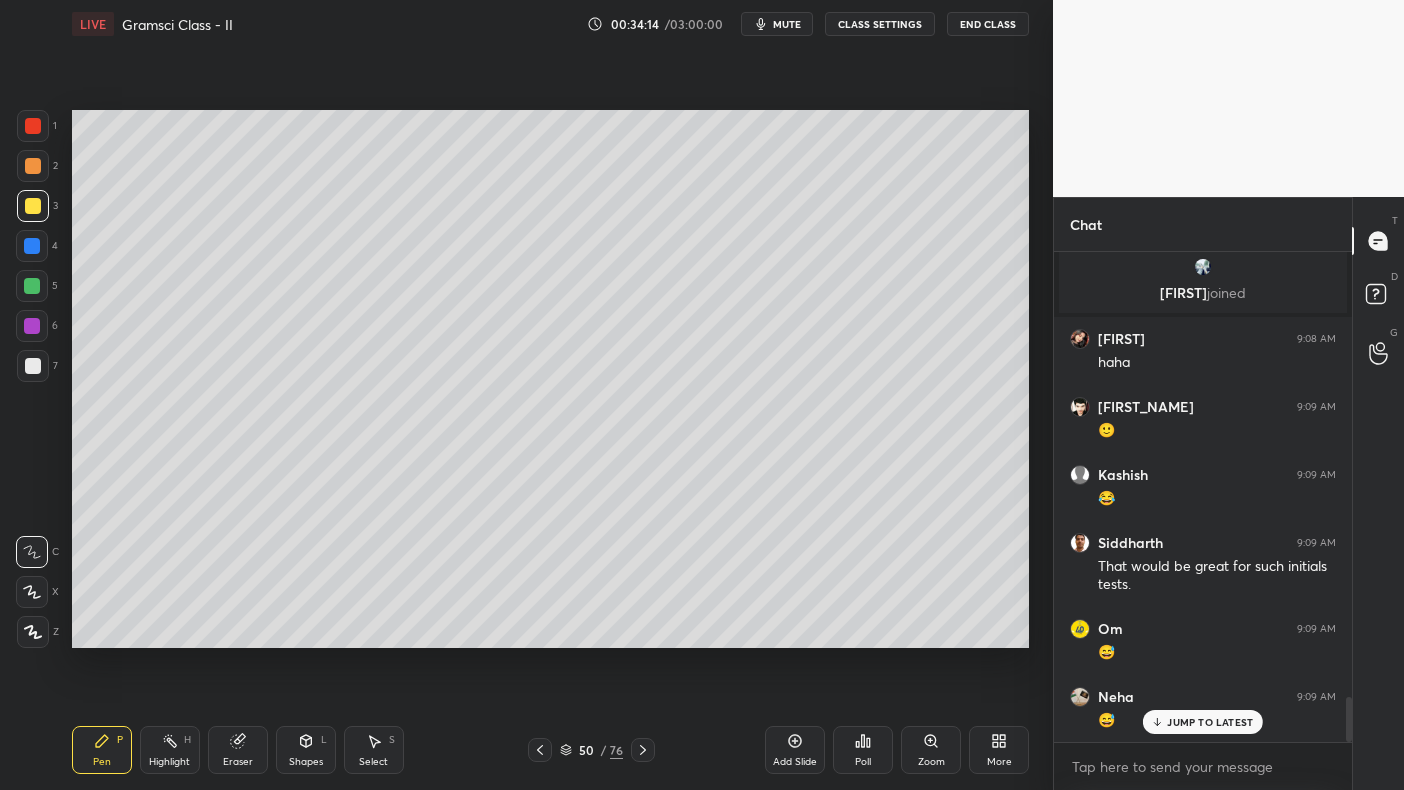 scroll, scrollTop: 4953, scrollLeft: 0, axis: vertical 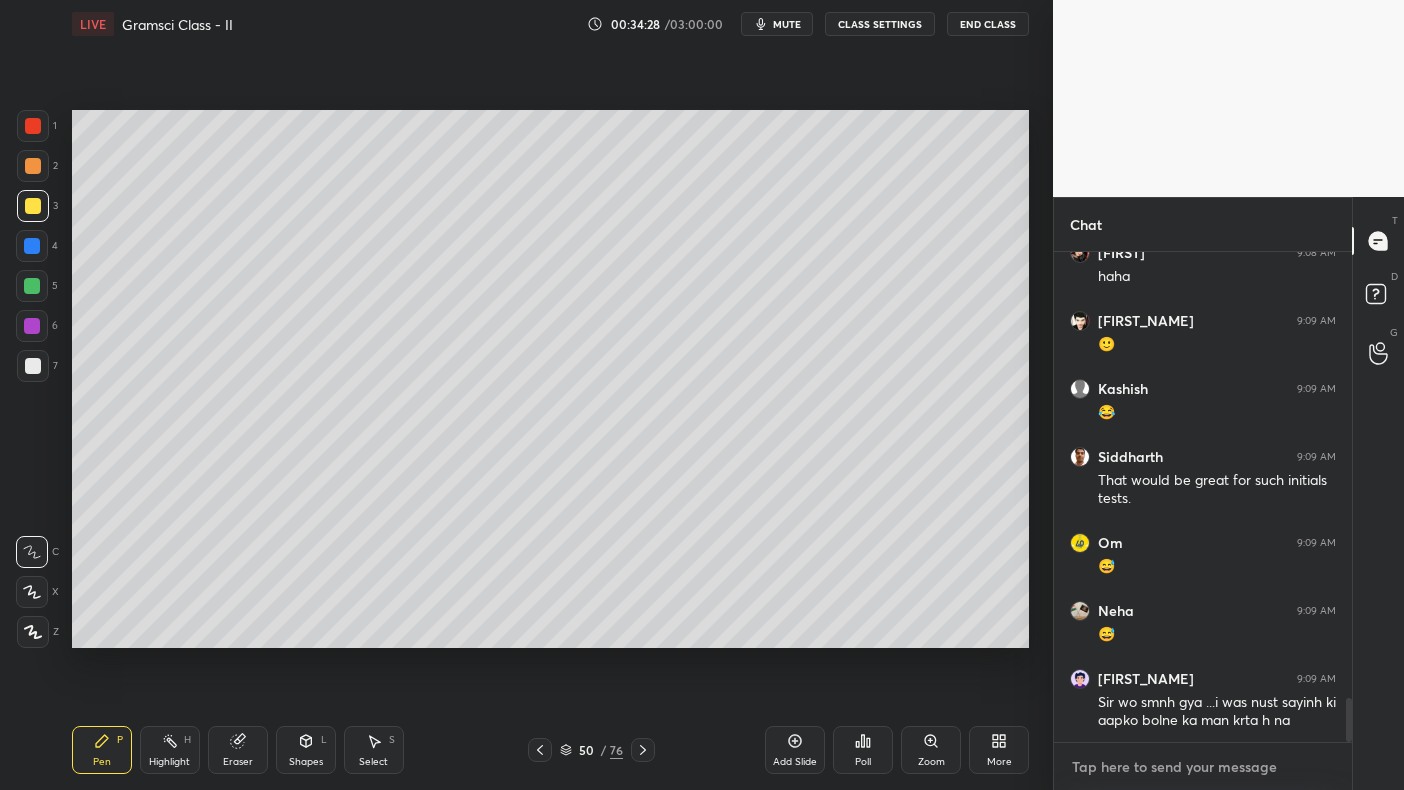 click at bounding box center [1203, 767] 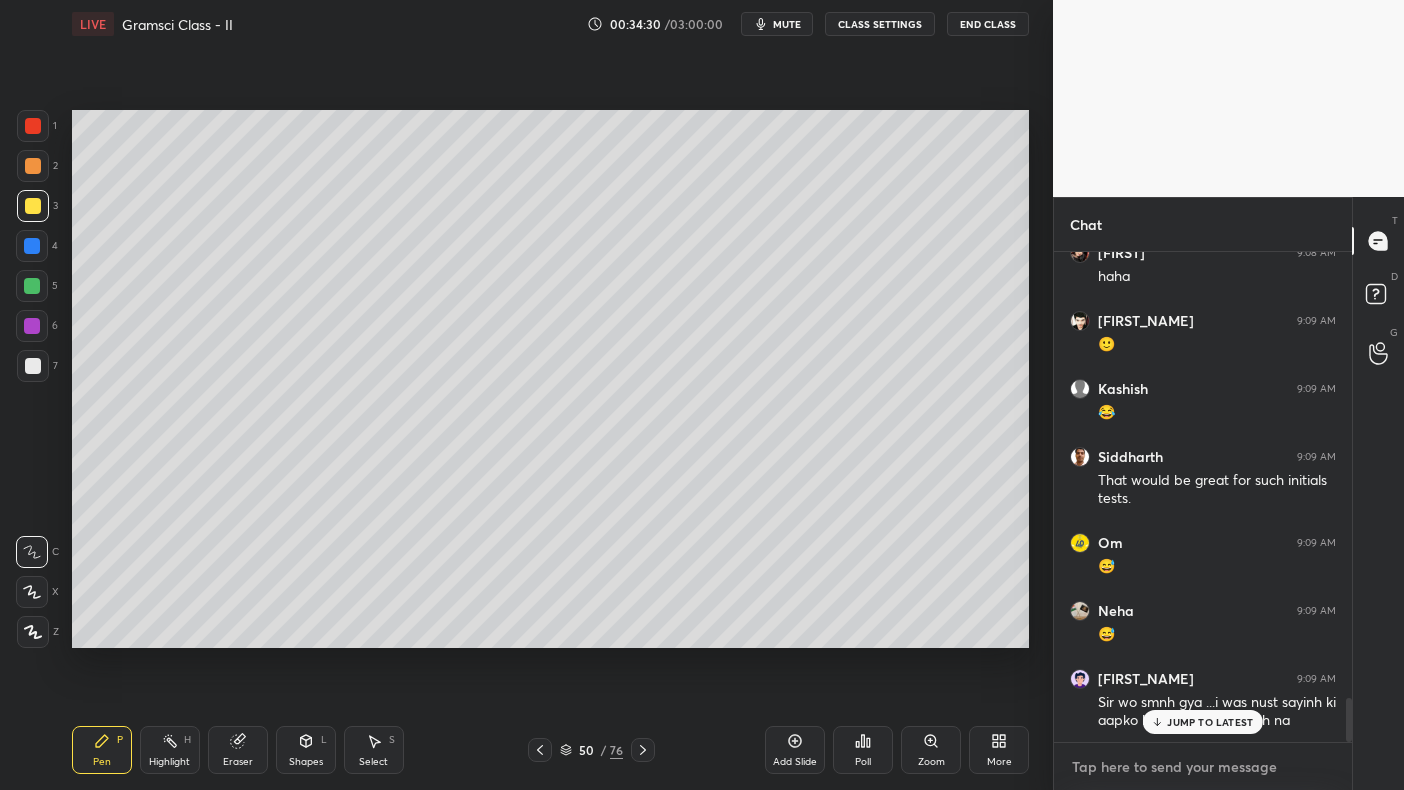 click at bounding box center [1203, 767] 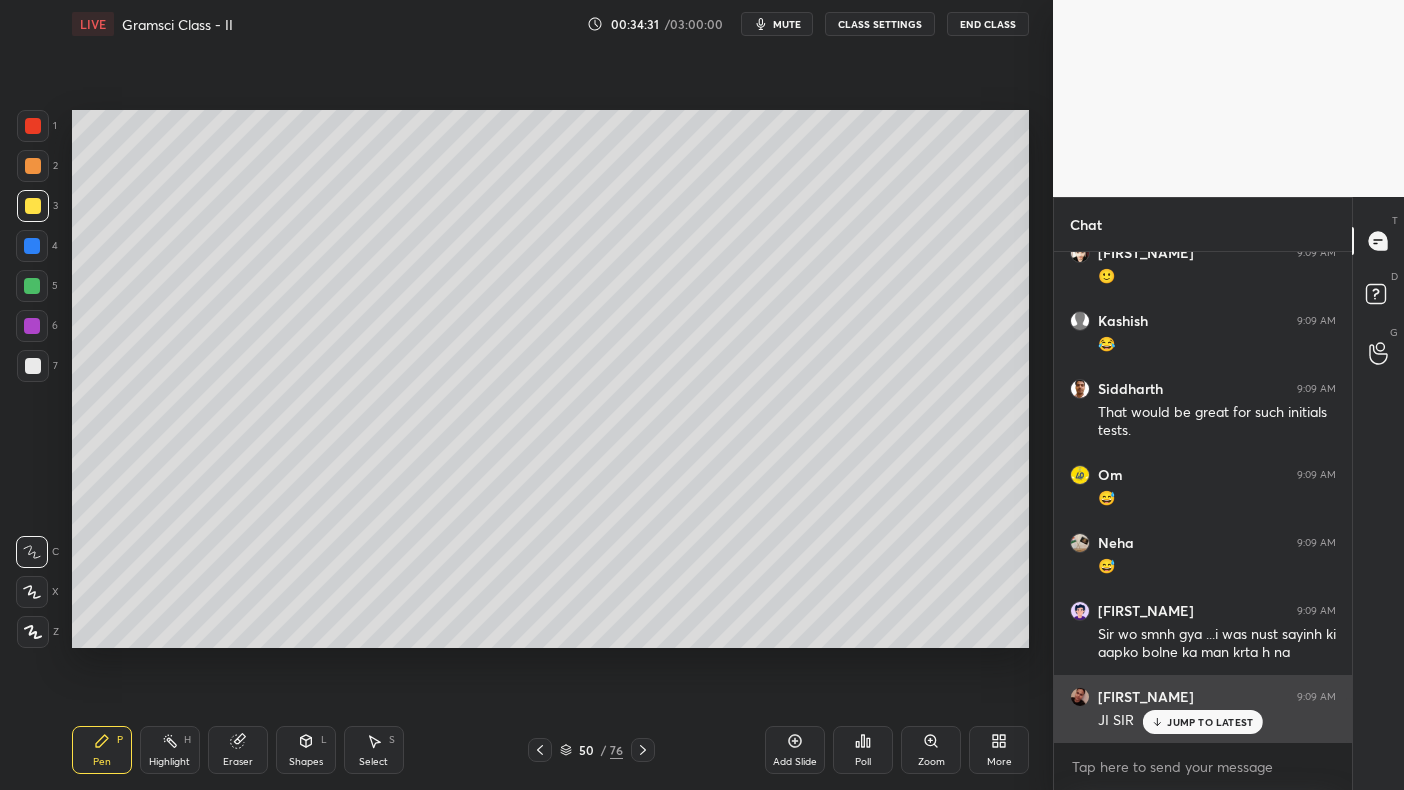 click on "JUMP TO LATEST" at bounding box center [1210, 722] 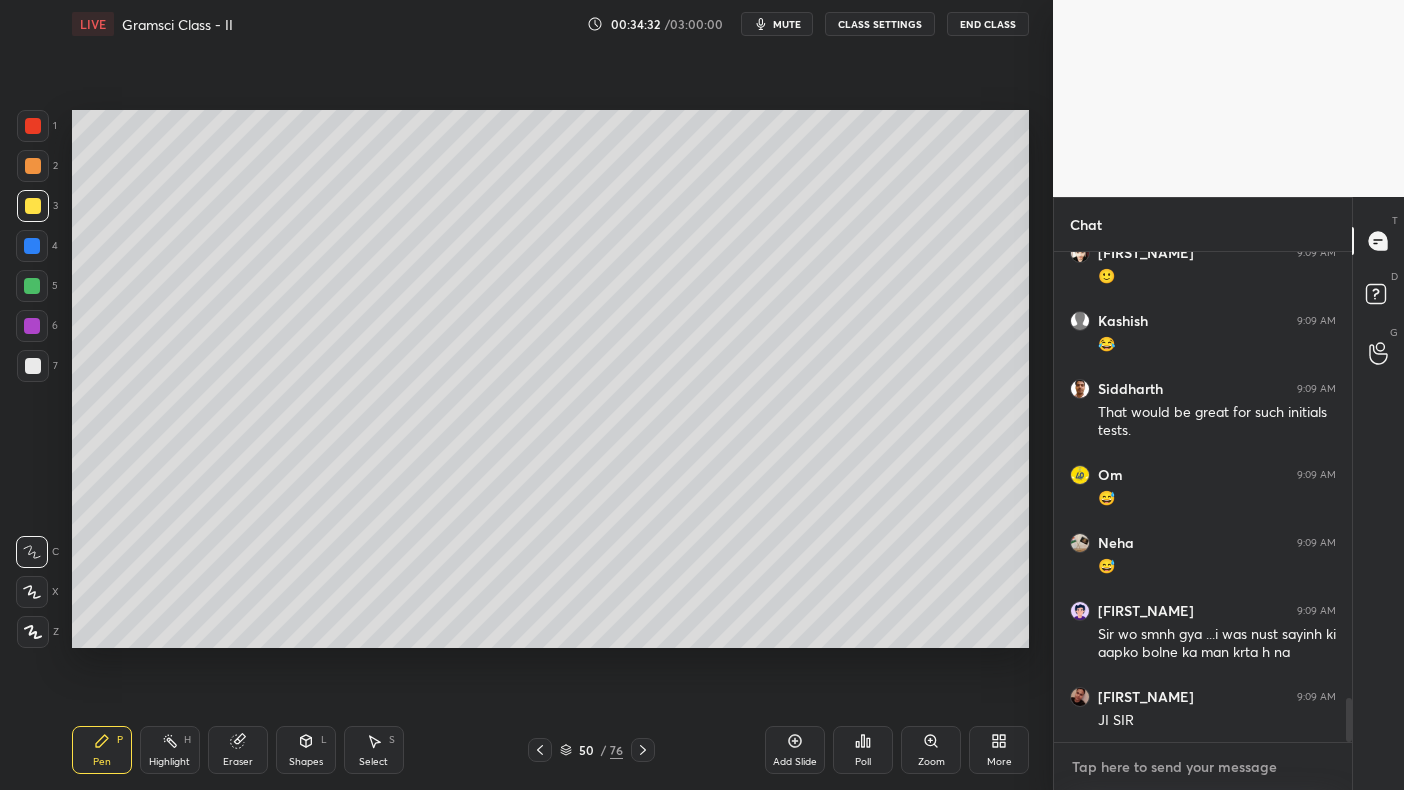 click at bounding box center (1203, 767) 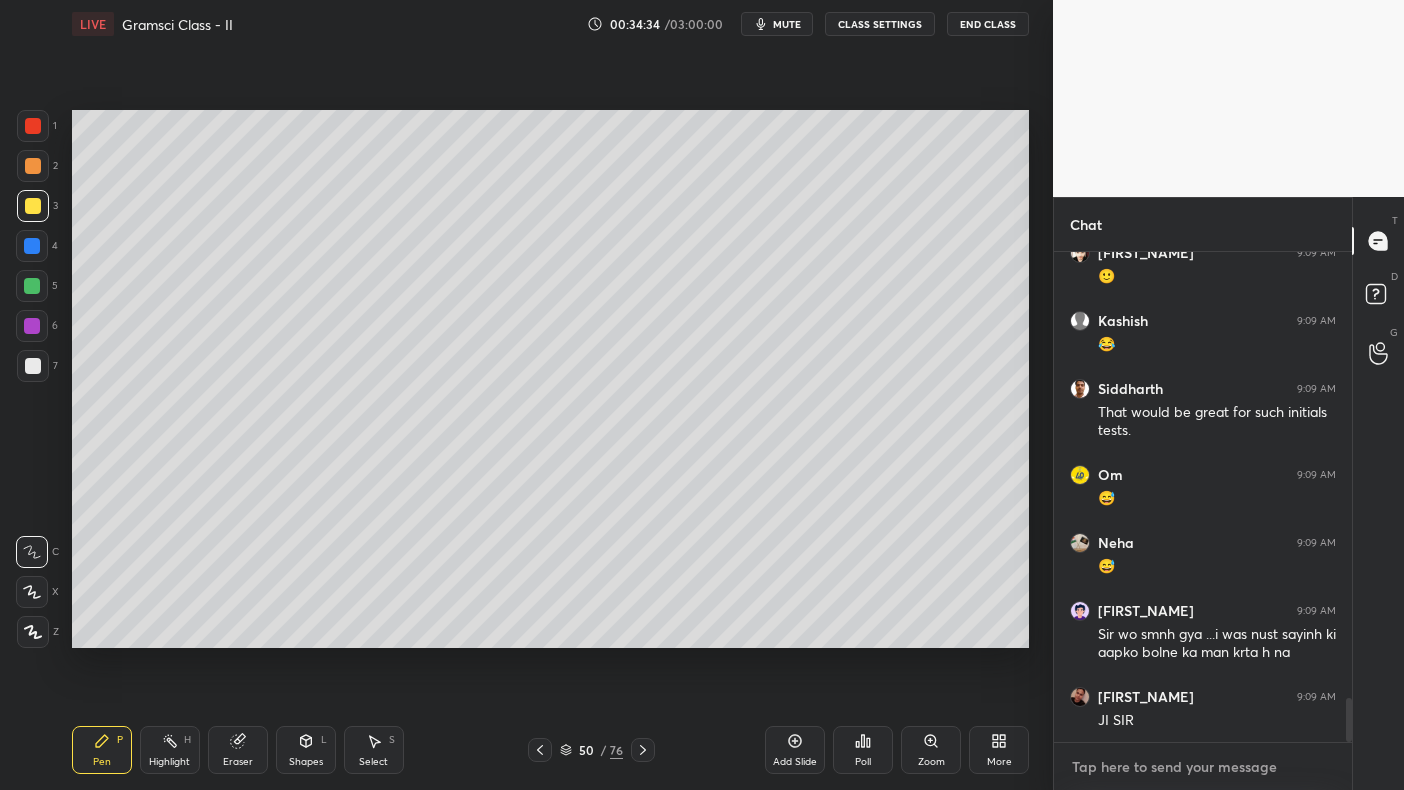 click at bounding box center [1203, 767] 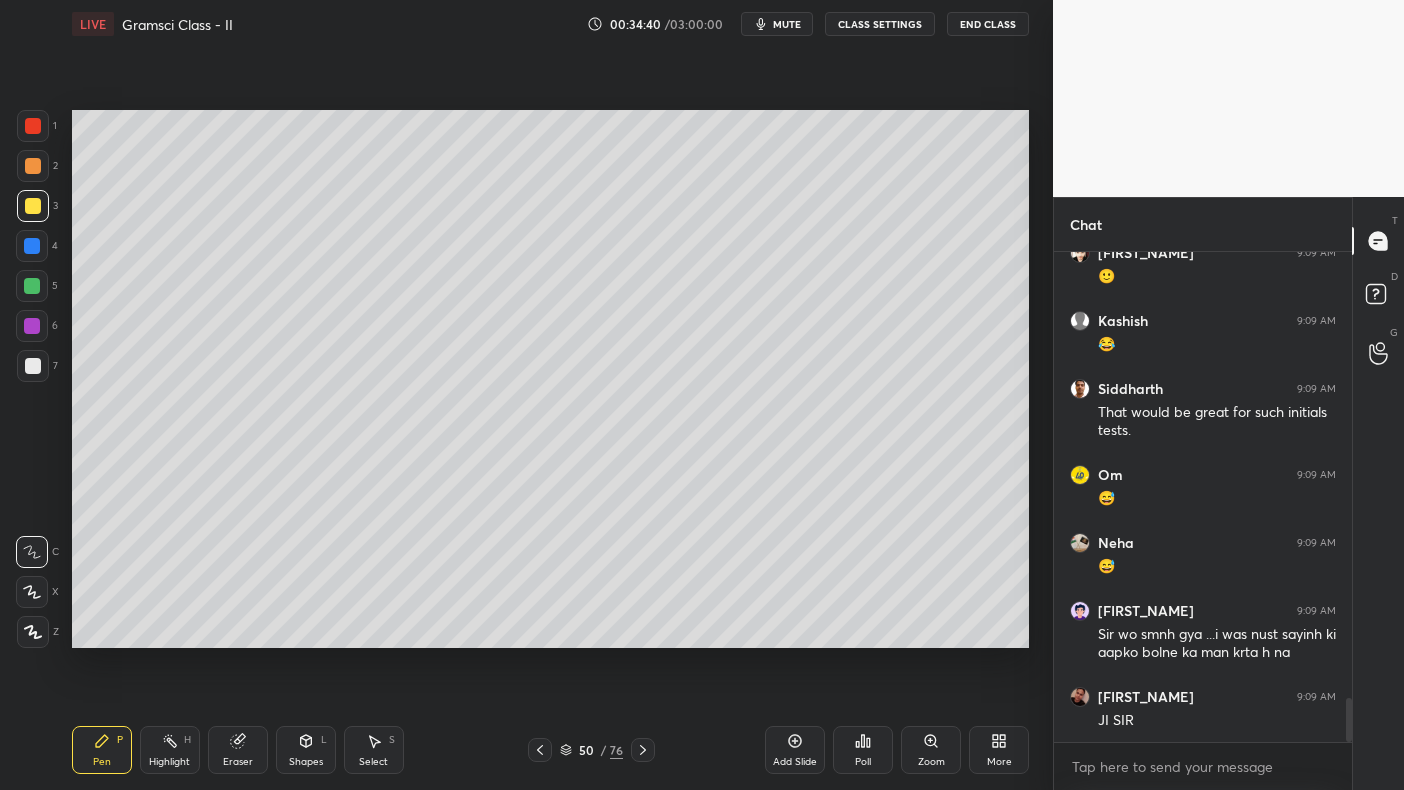 click on "3" at bounding box center (37, 206) 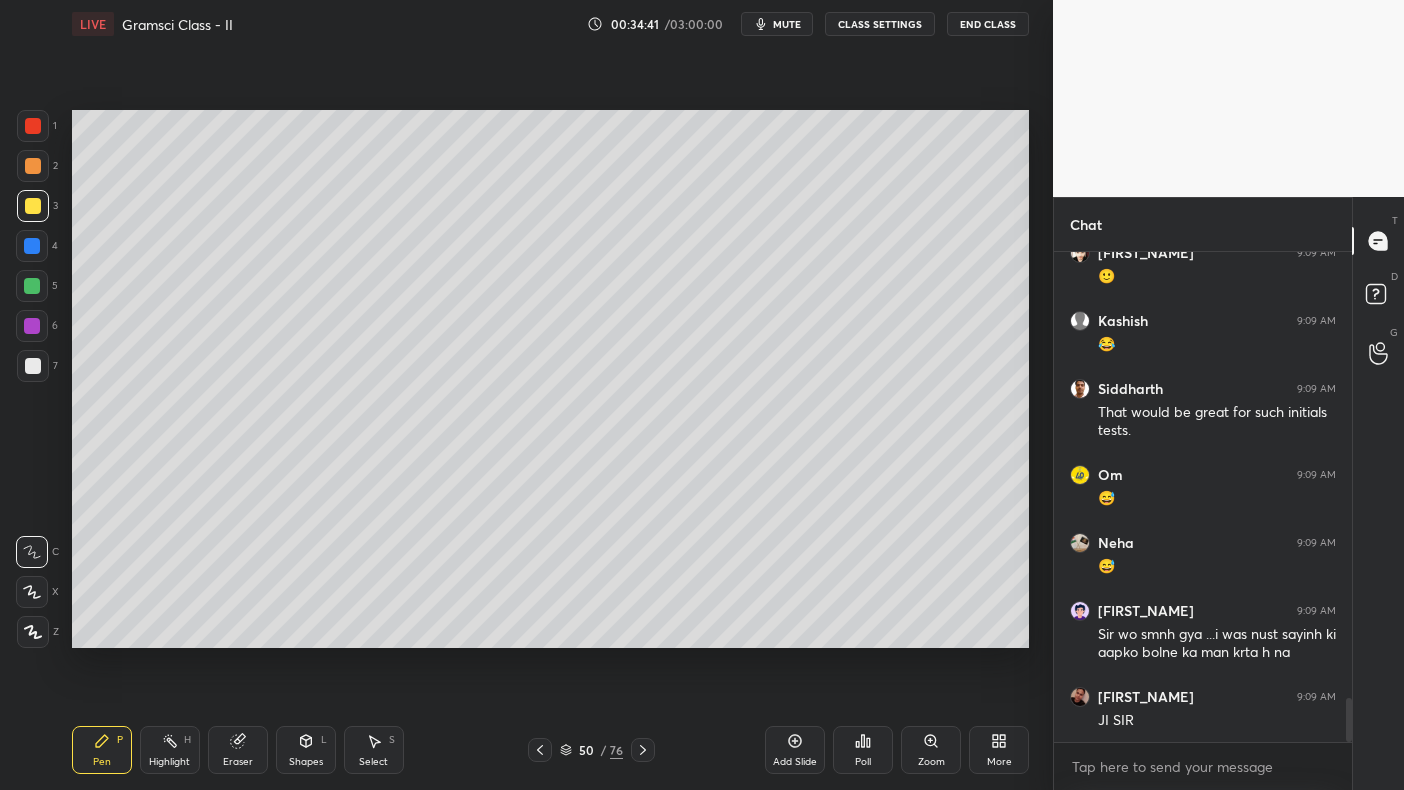 click at bounding box center (33, 166) 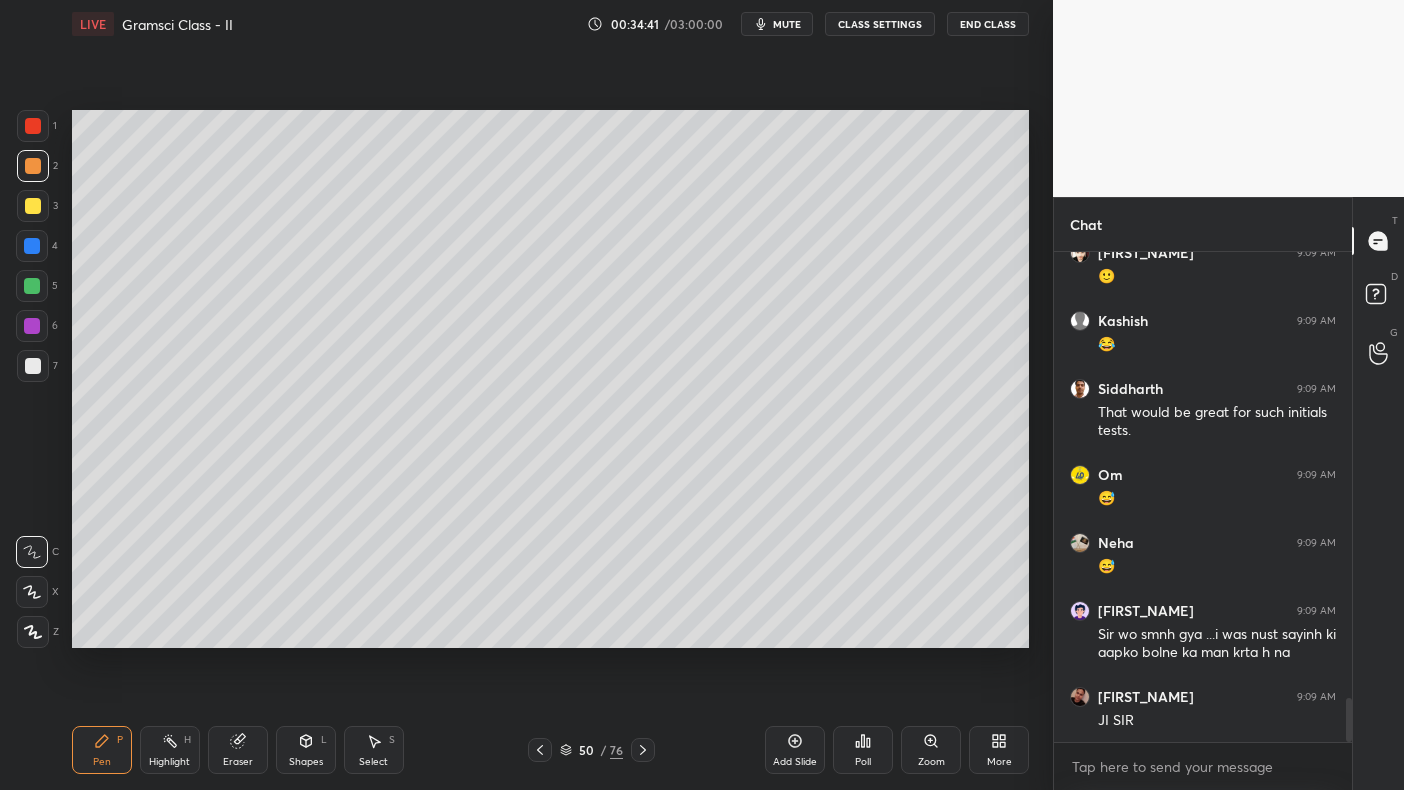 click at bounding box center (33, 126) 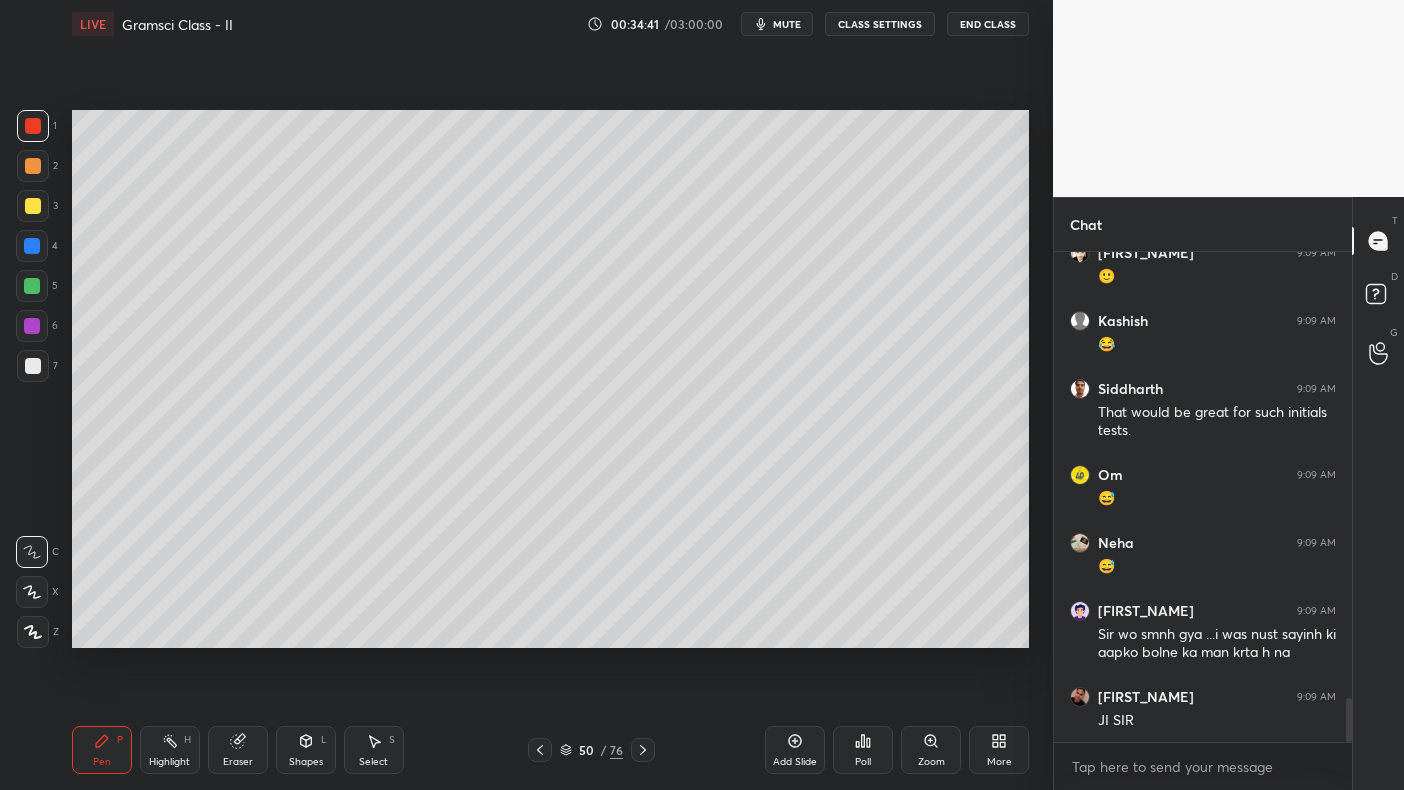 click at bounding box center [33, 126] 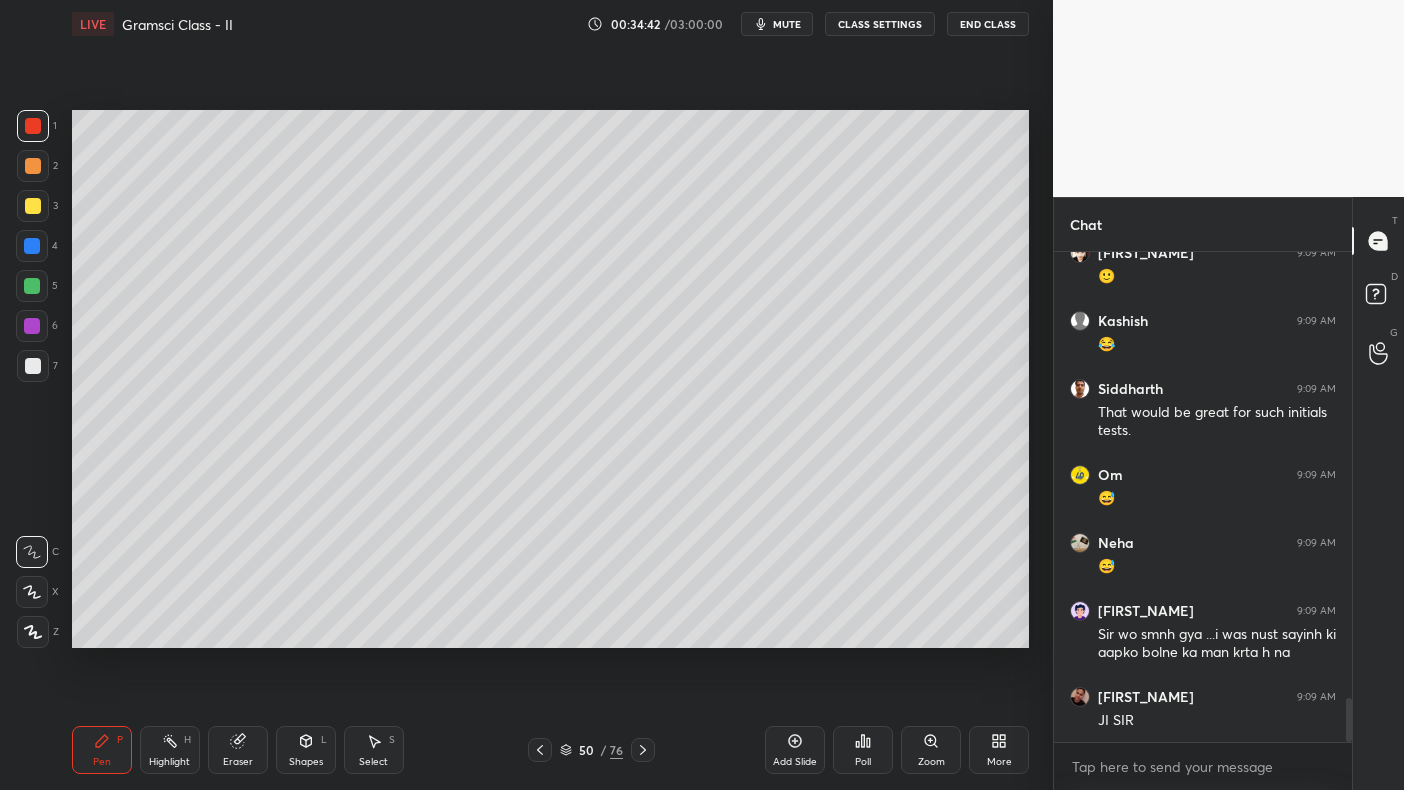 click at bounding box center [32, 246] 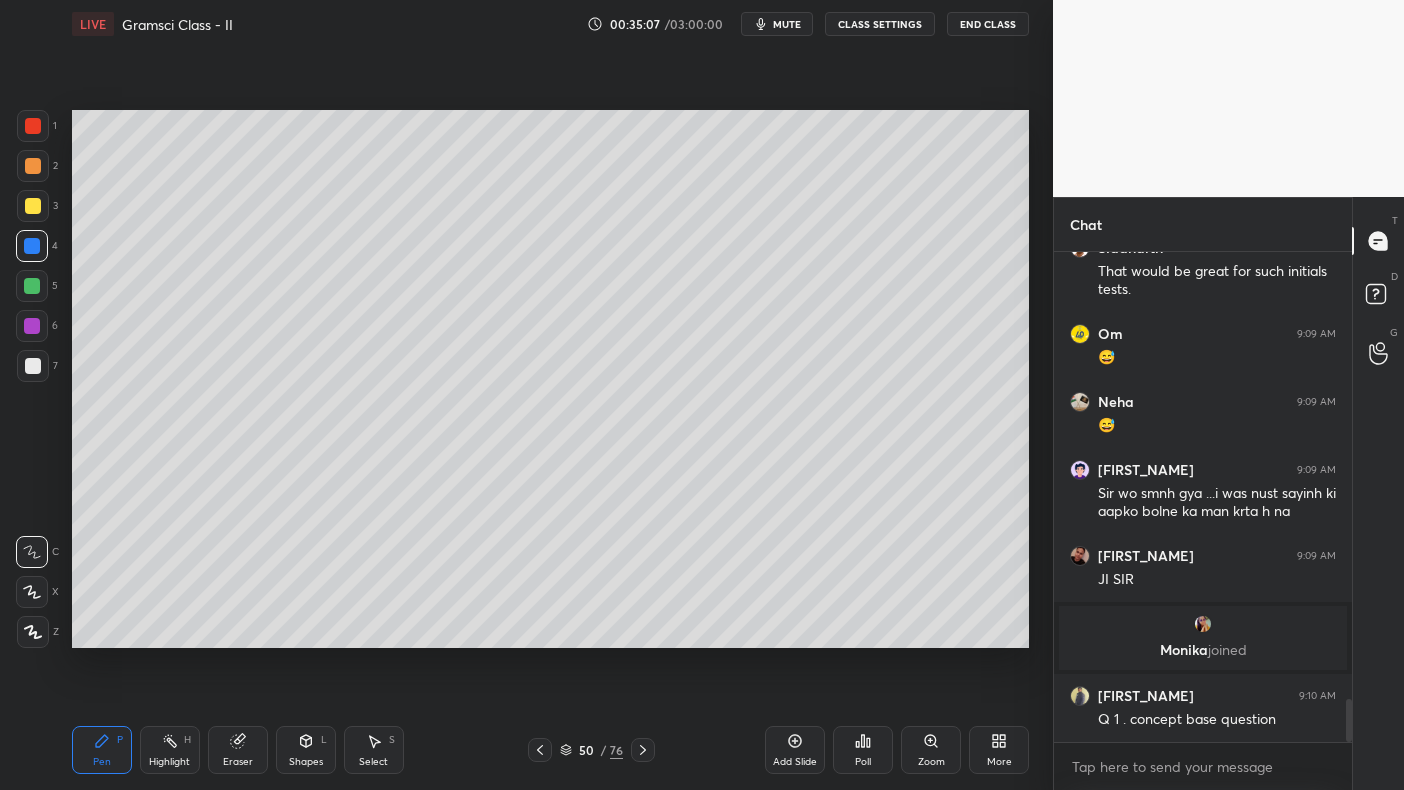 scroll, scrollTop: 5086, scrollLeft: 0, axis: vertical 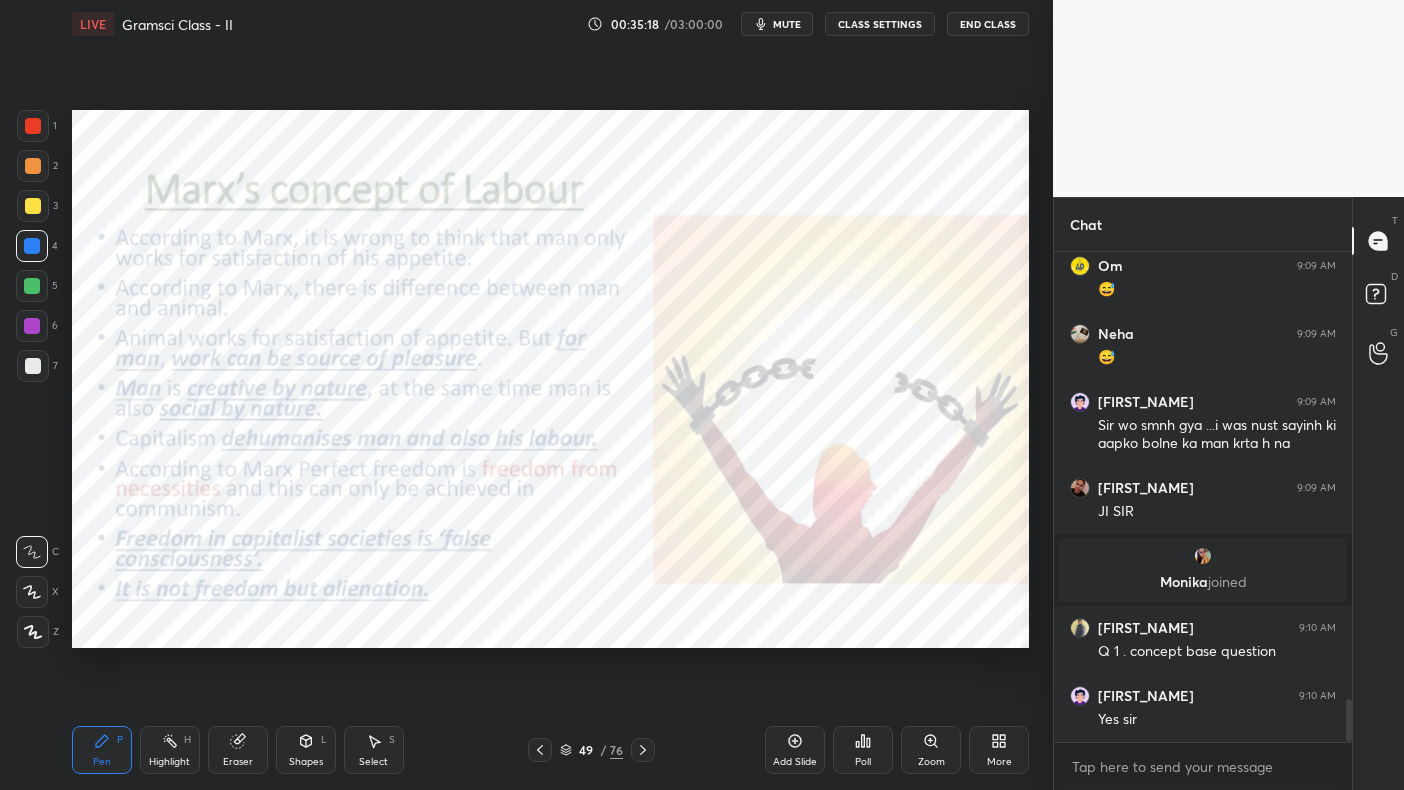 click at bounding box center [33, 126] 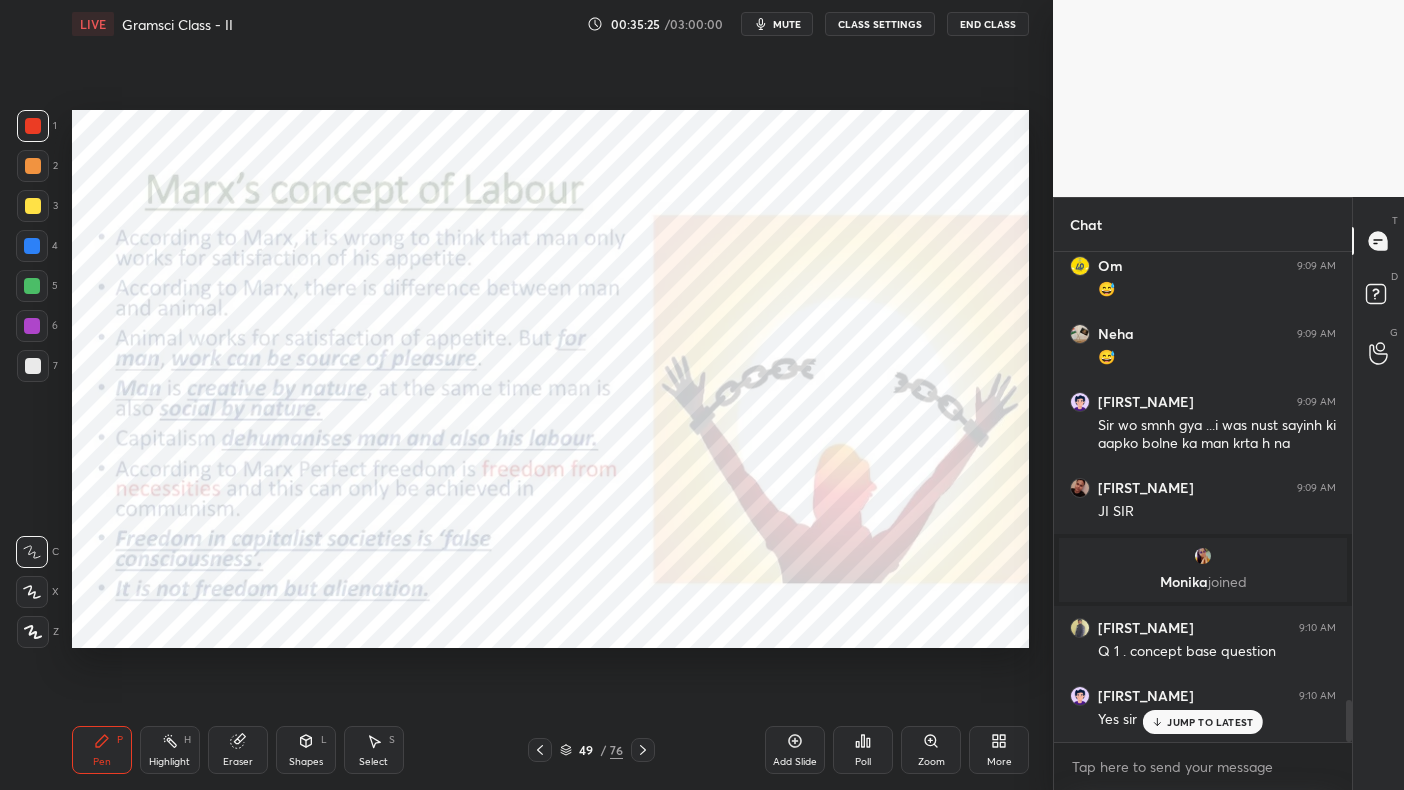 scroll, scrollTop: 5171, scrollLeft: 0, axis: vertical 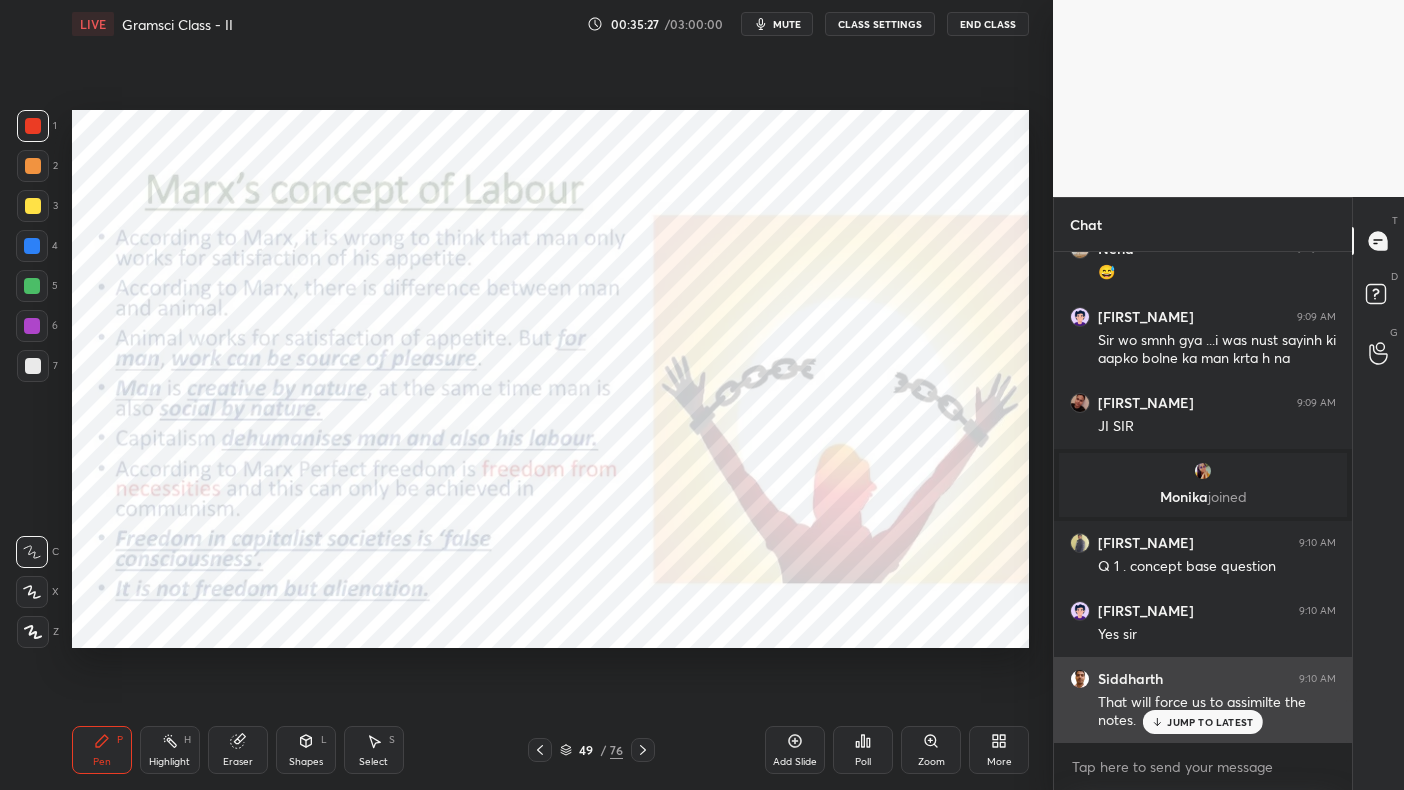 click on "JUMP TO LATEST" at bounding box center (1210, 722) 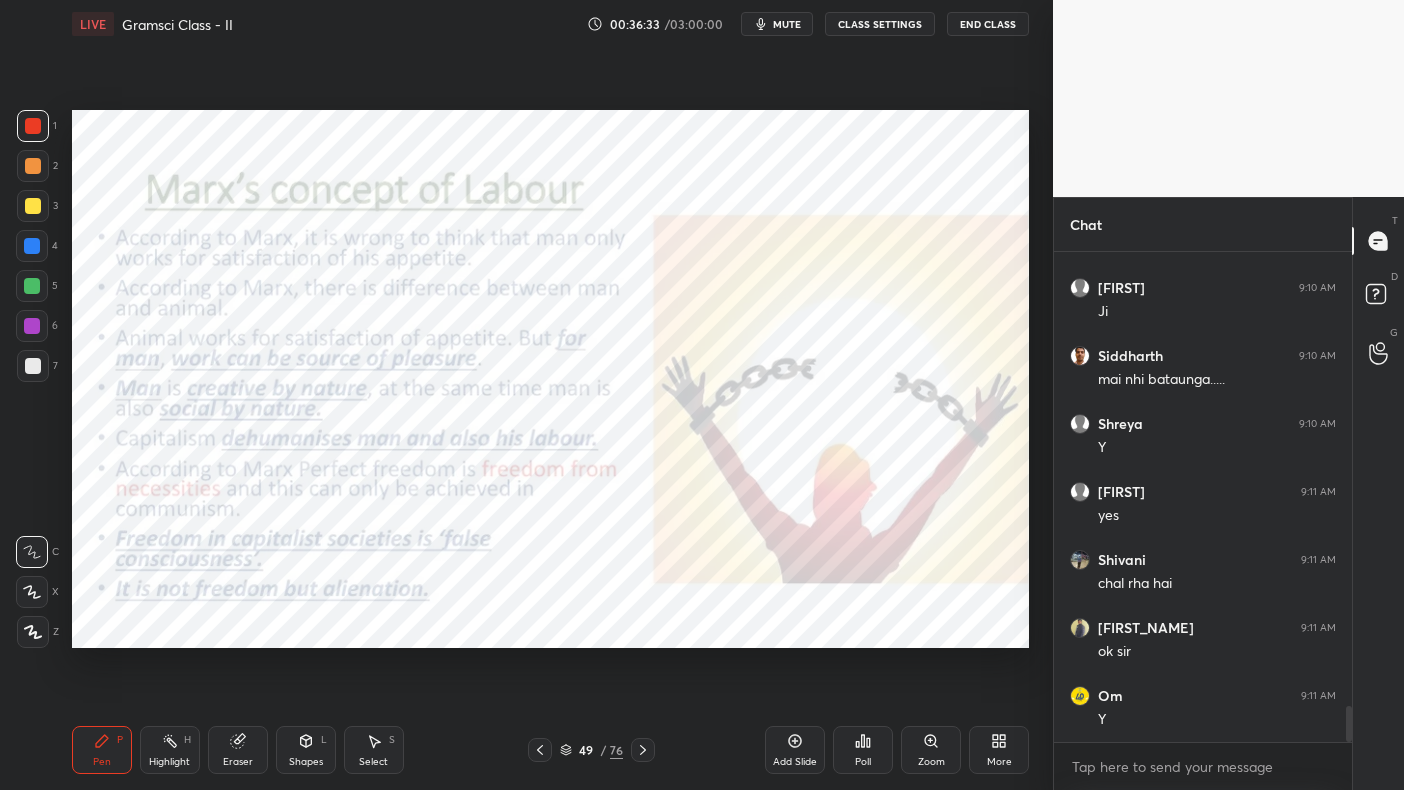 scroll, scrollTop: 6260, scrollLeft: 0, axis: vertical 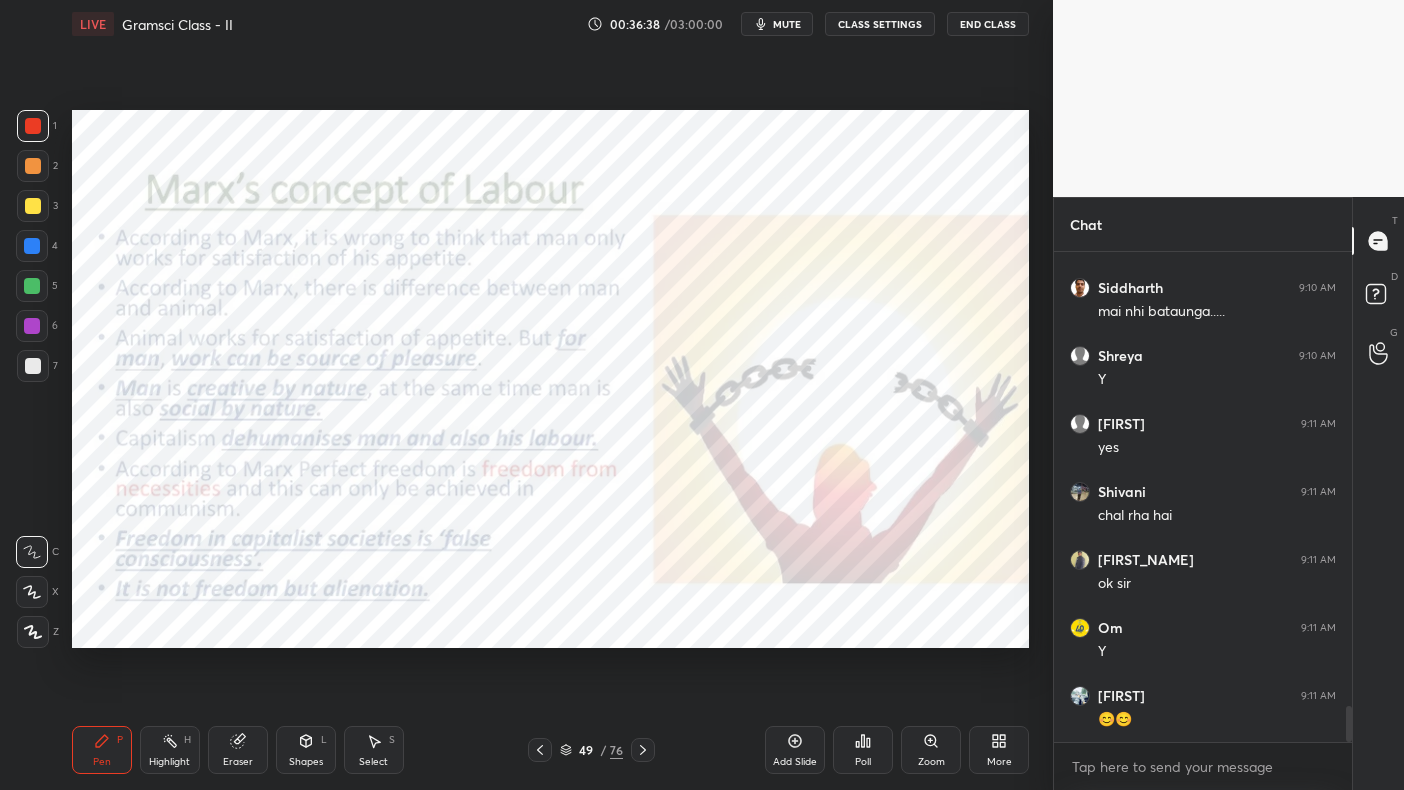 click on "mute" at bounding box center [787, 24] 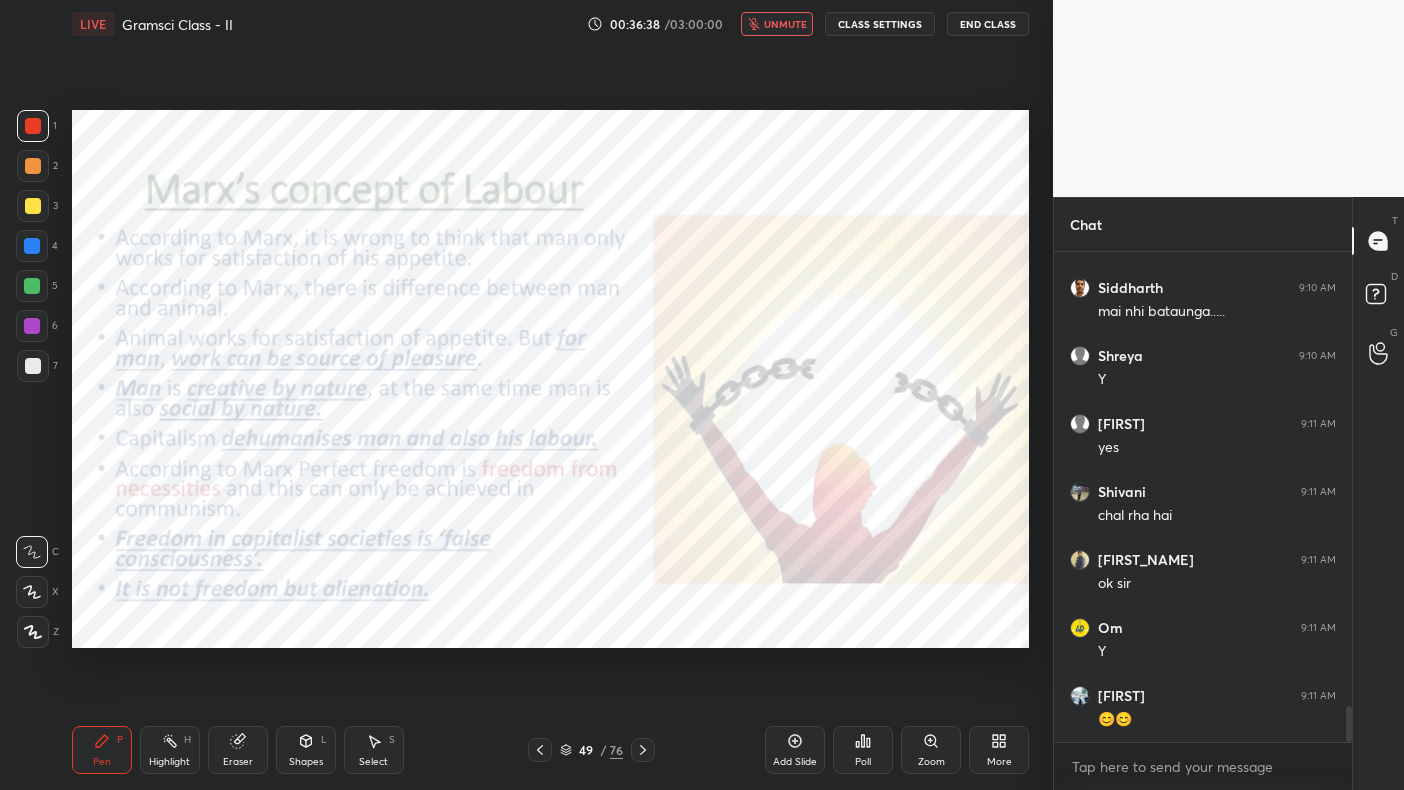 scroll, scrollTop: 6328, scrollLeft: 0, axis: vertical 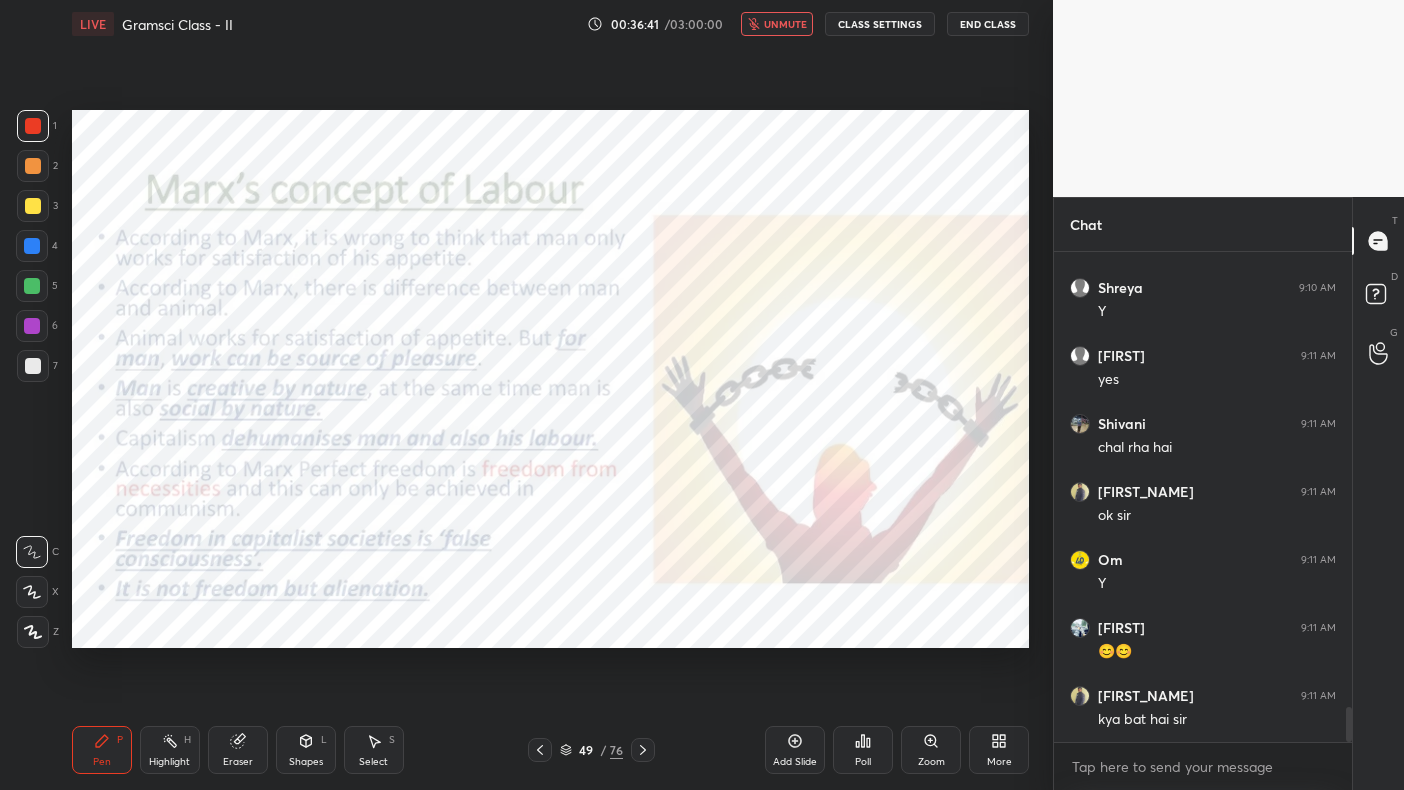 click on "unmute" at bounding box center (785, 24) 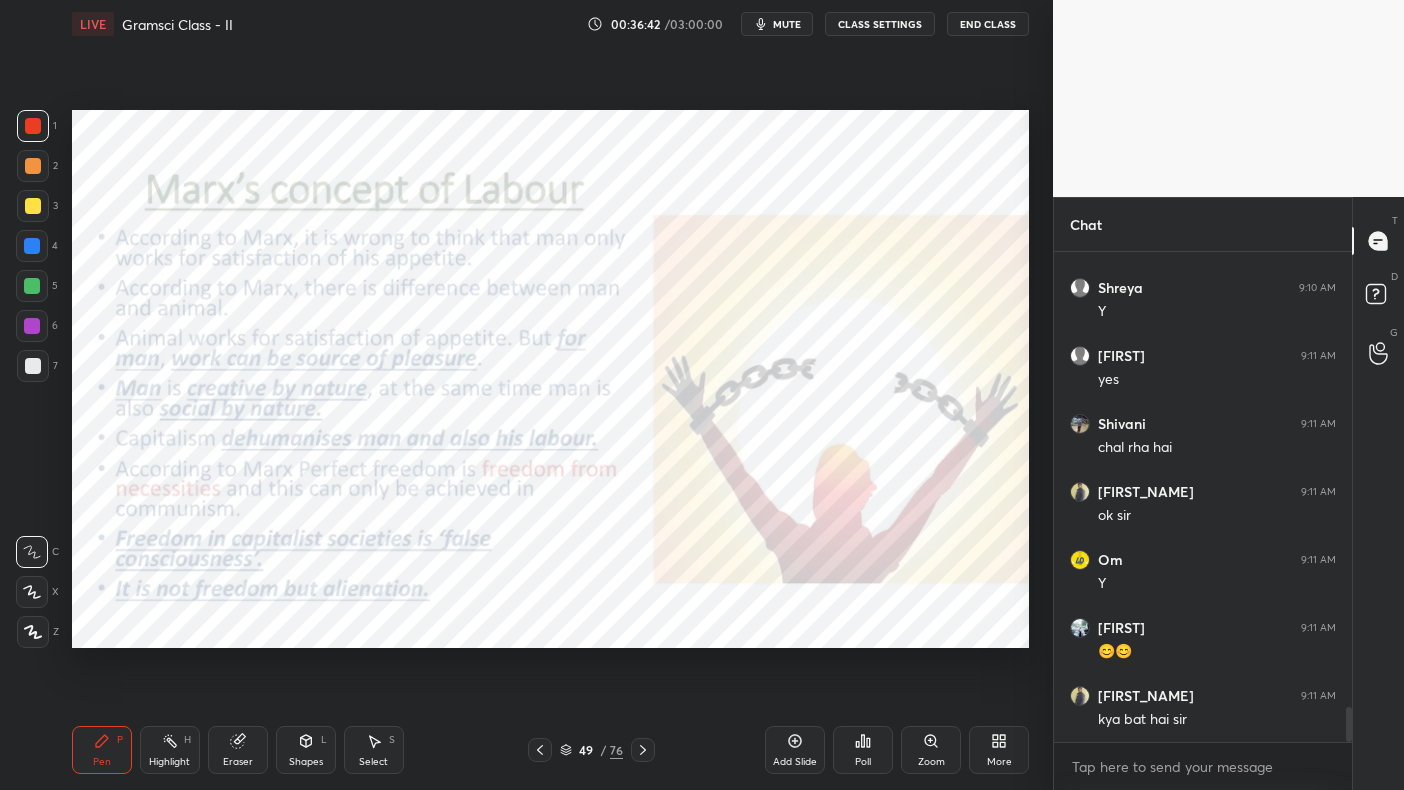 click on "1 2 3 4 5 6 7 C X Z C X Z E E Erase all   H H" at bounding box center (32, 379) 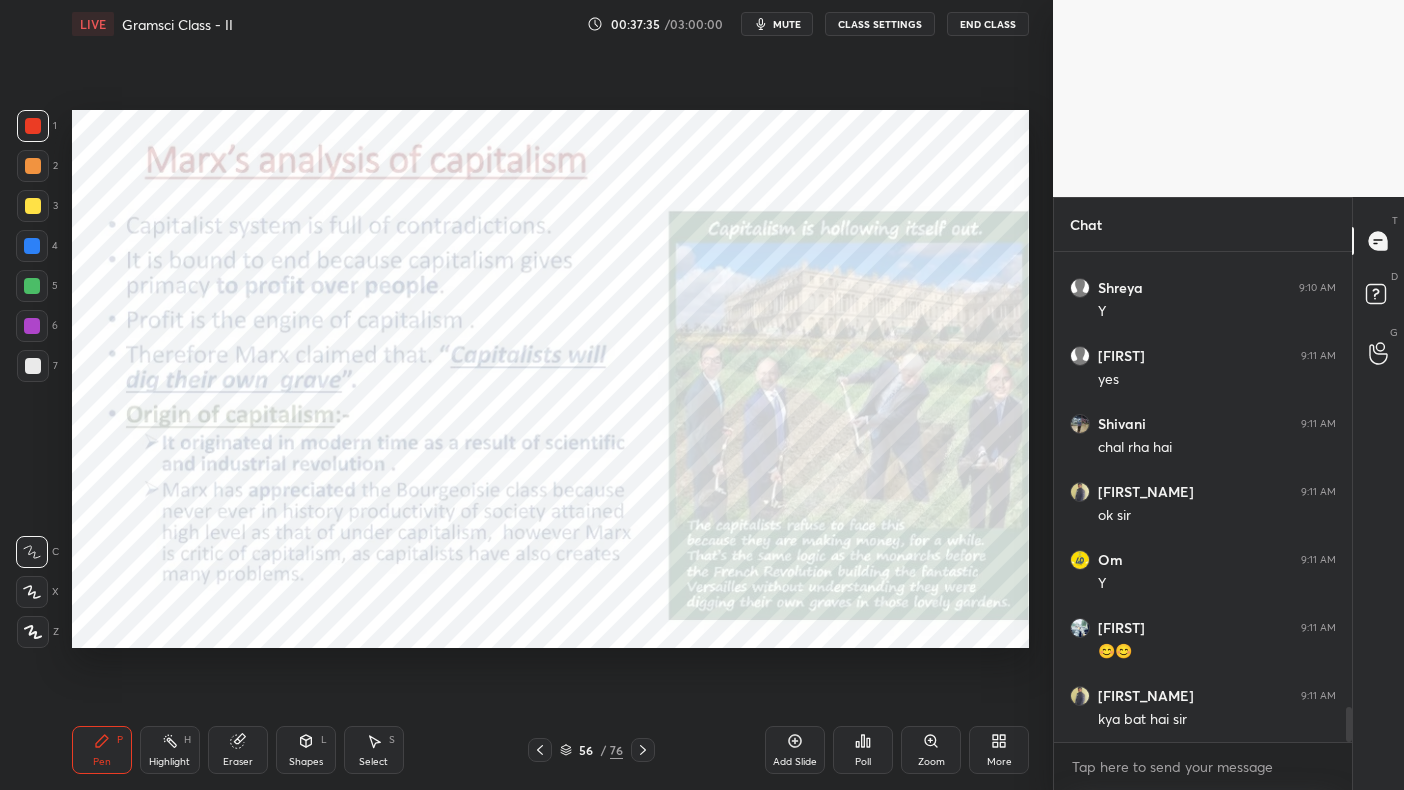 click on "Add Slide" at bounding box center (795, 750) 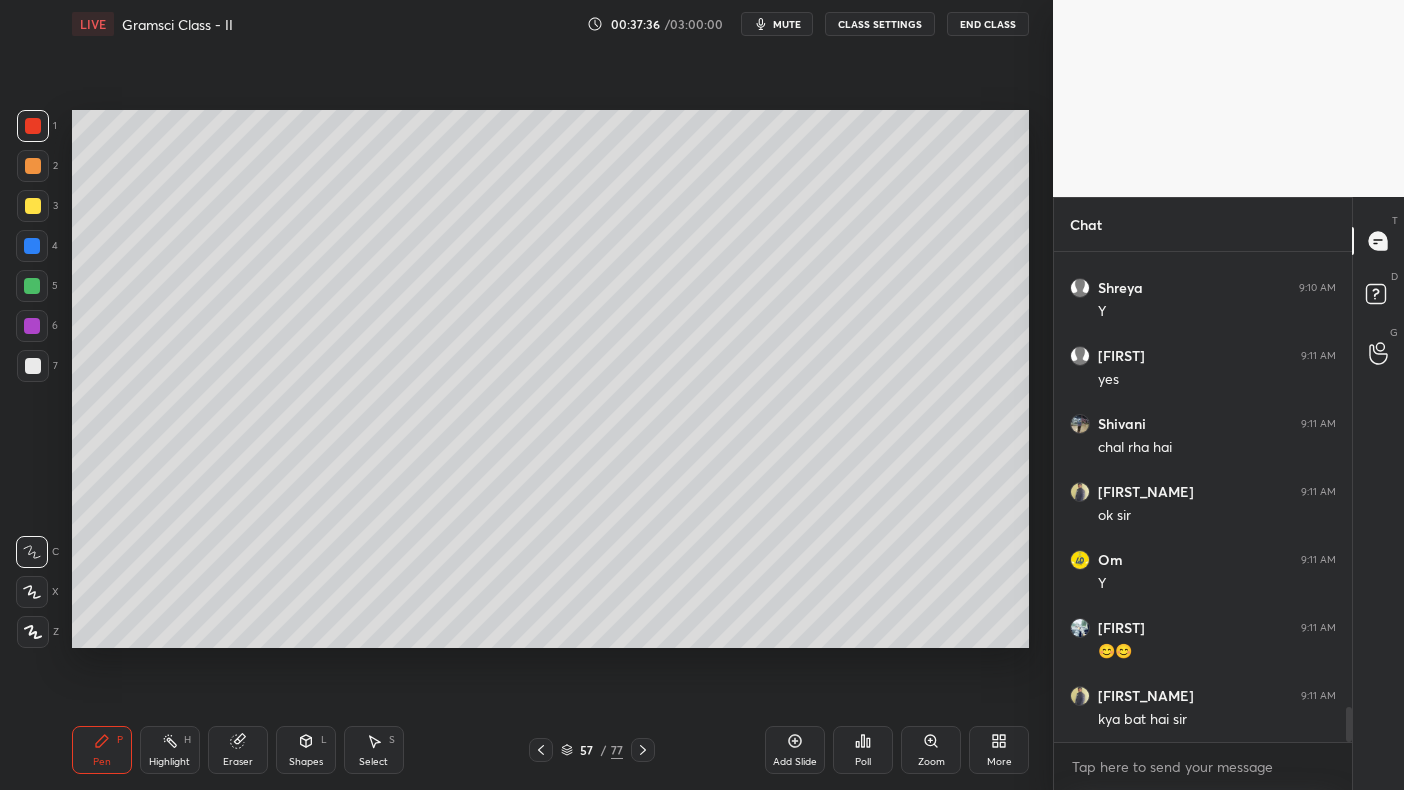 click at bounding box center (33, 206) 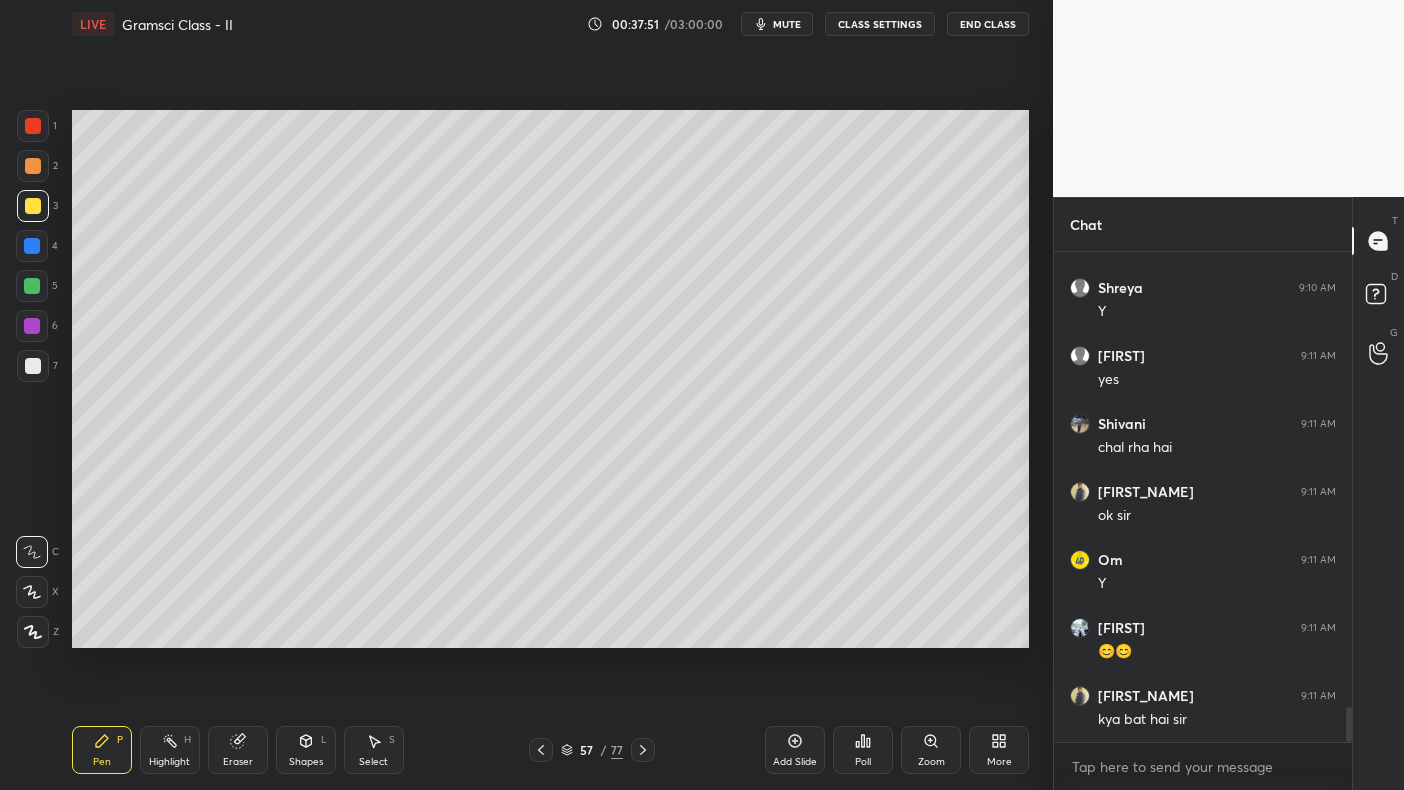 click at bounding box center (33, 366) 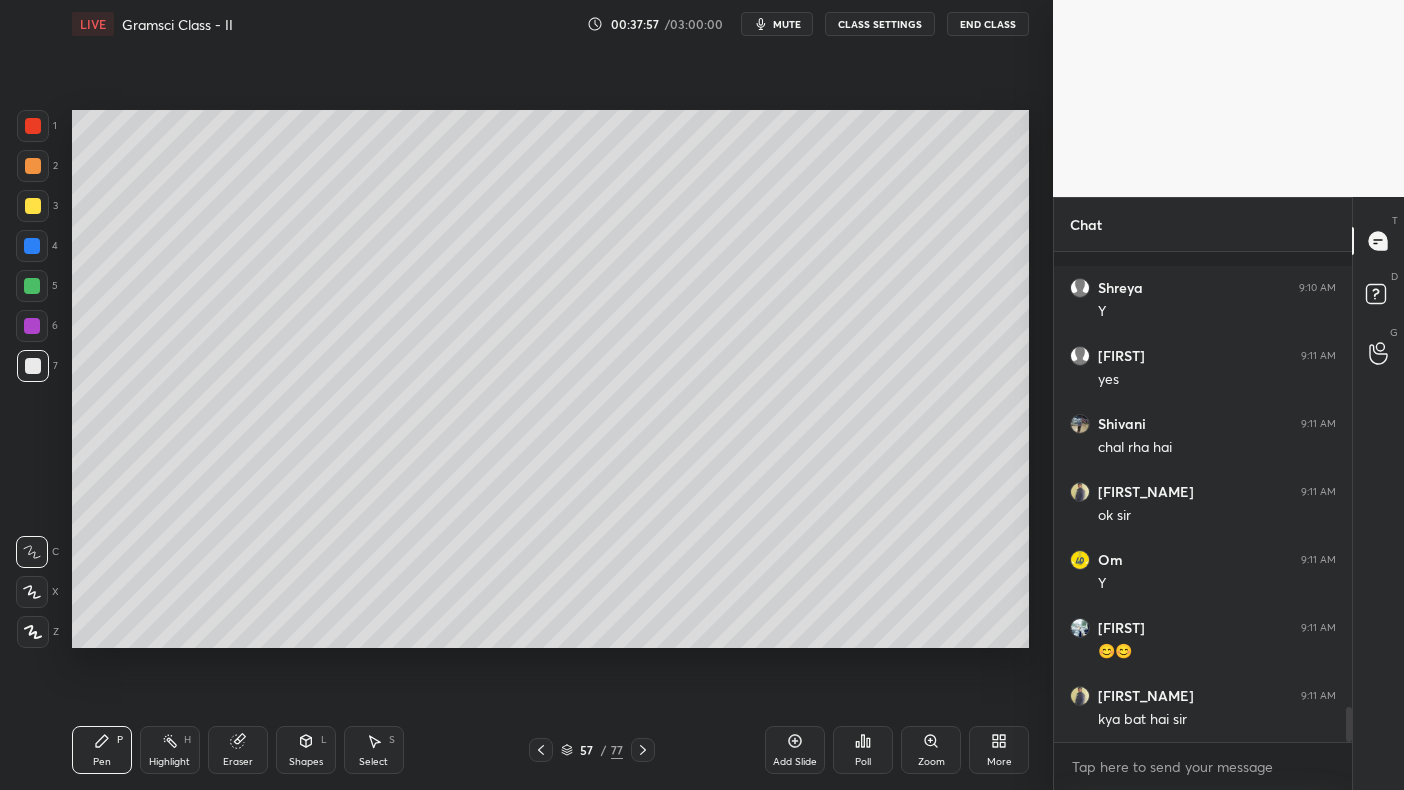 scroll, scrollTop: 6413, scrollLeft: 0, axis: vertical 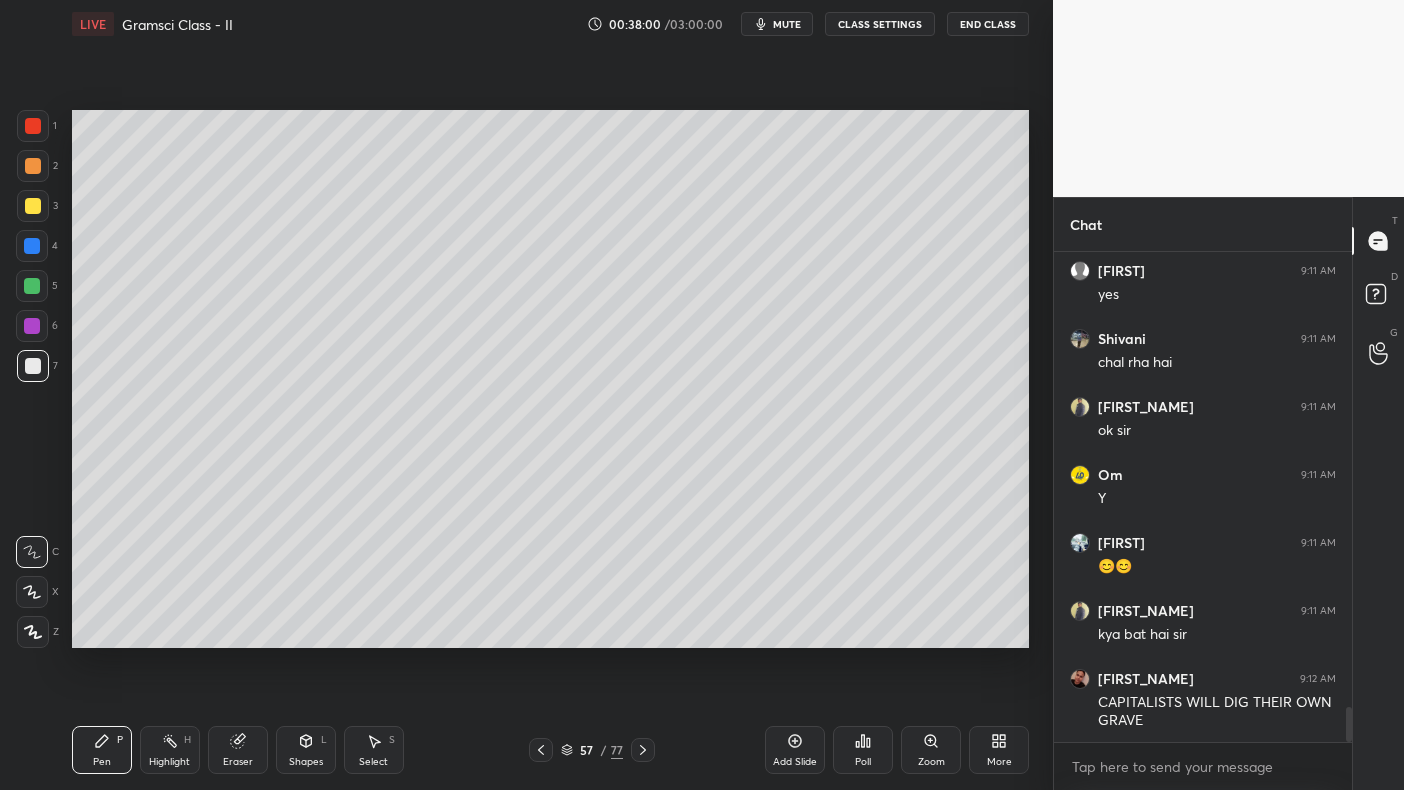 click at bounding box center [33, 126] 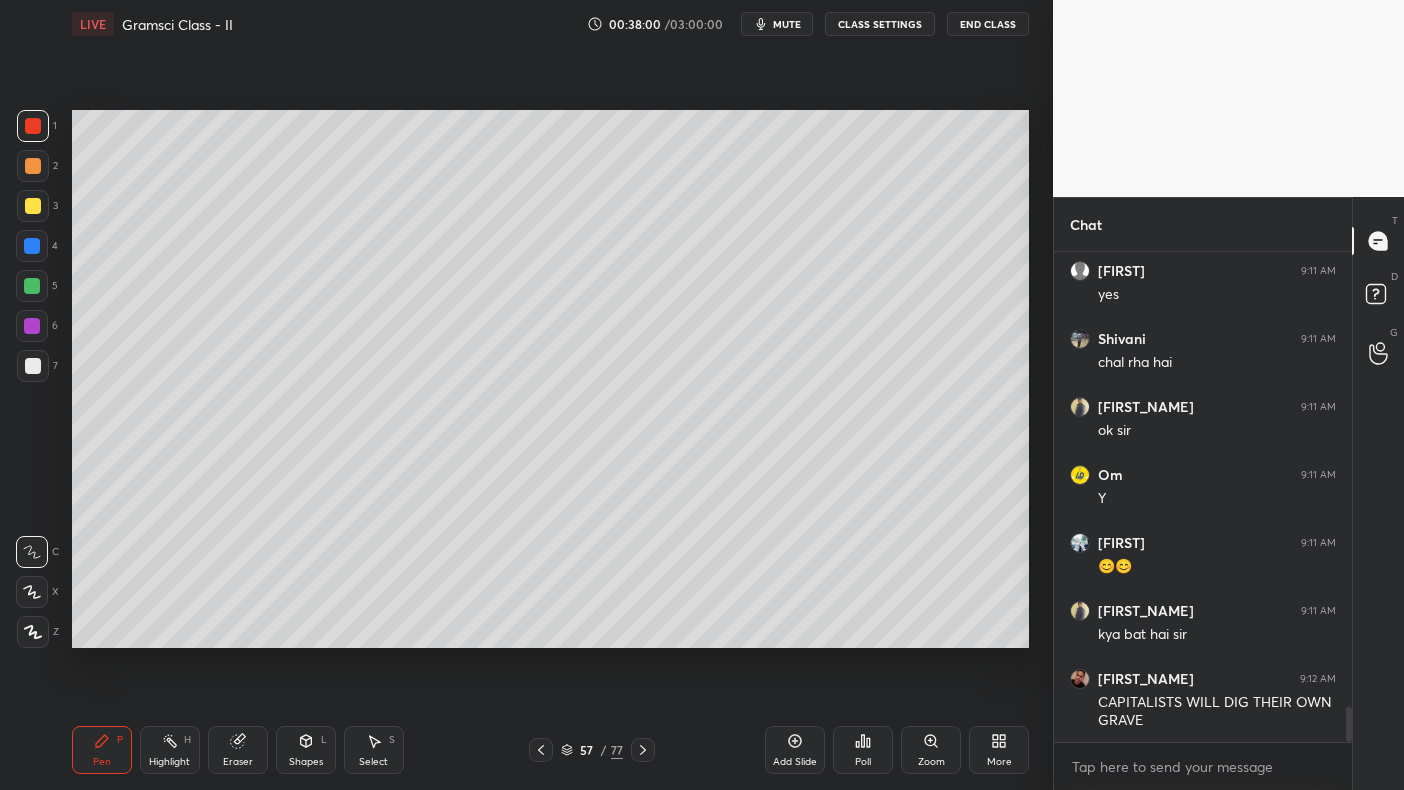 click at bounding box center [33, 126] 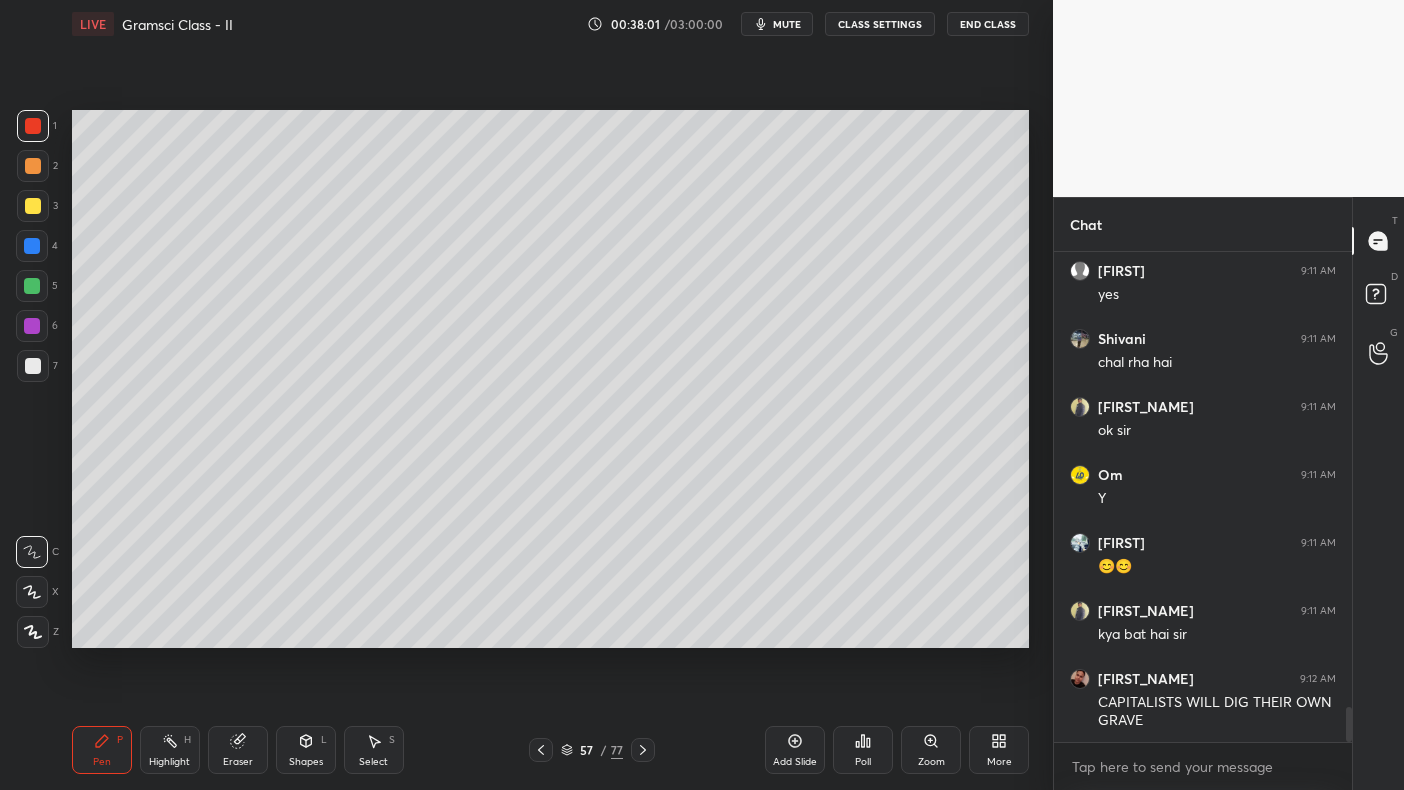 click at bounding box center [33, 206] 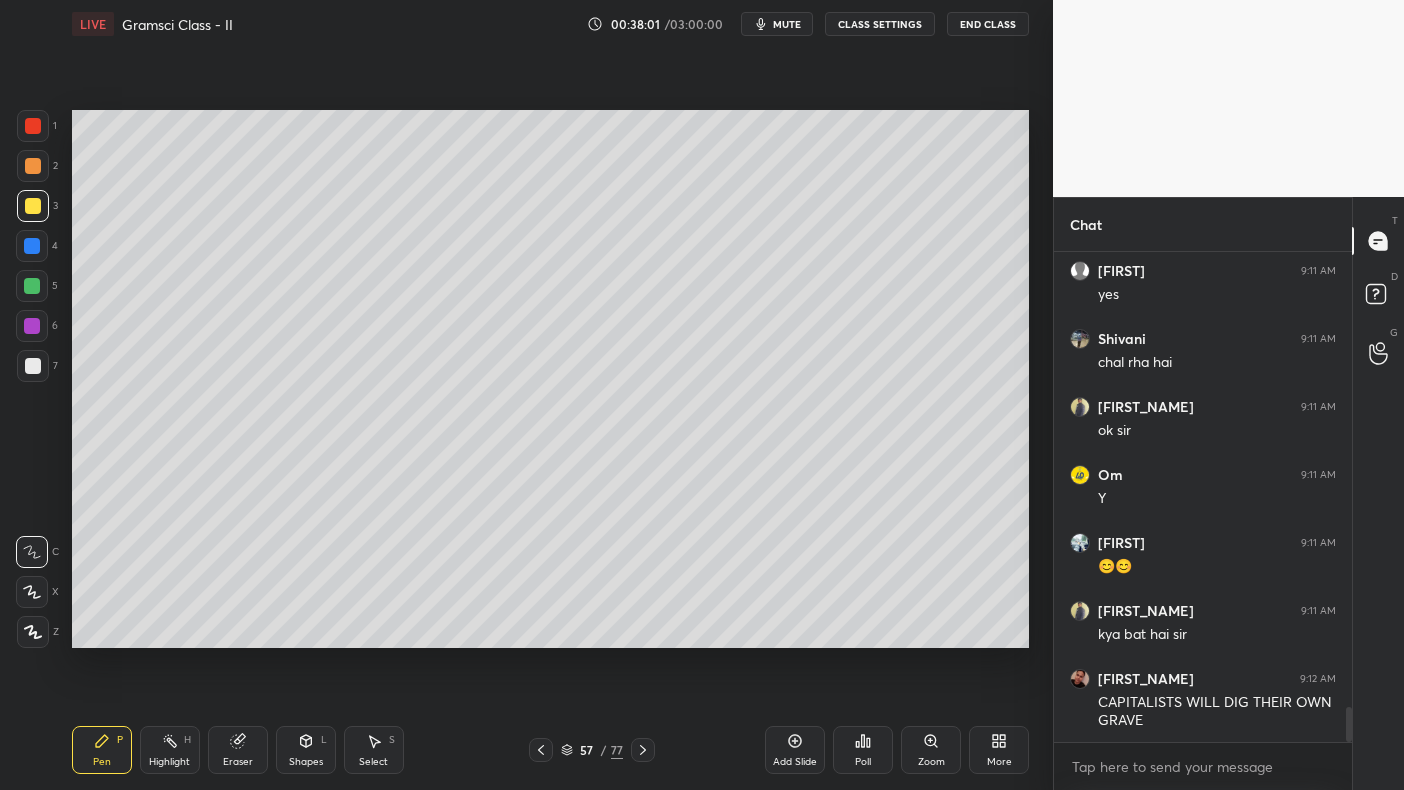 click at bounding box center [33, 206] 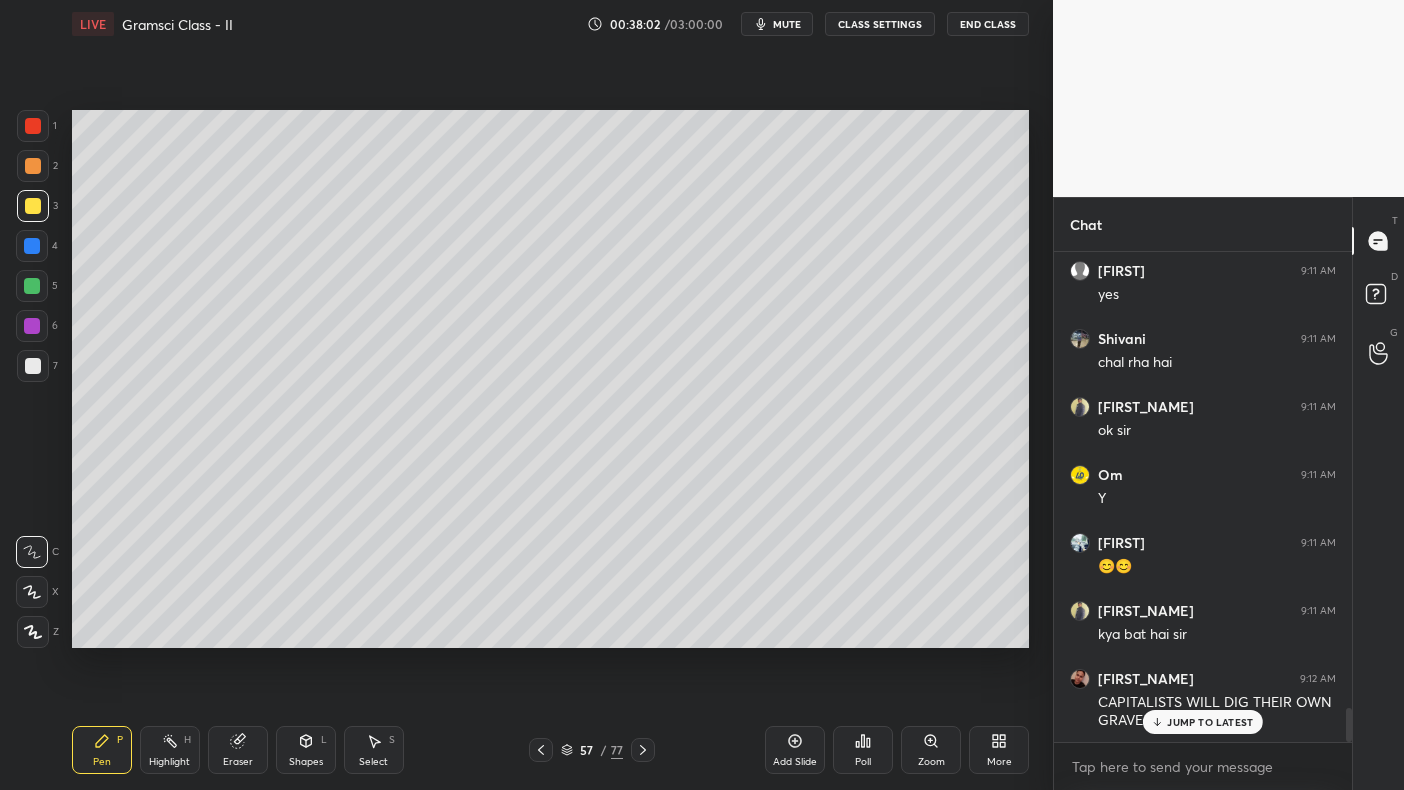 scroll, scrollTop: 6481, scrollLeft: 0, axis: vertical 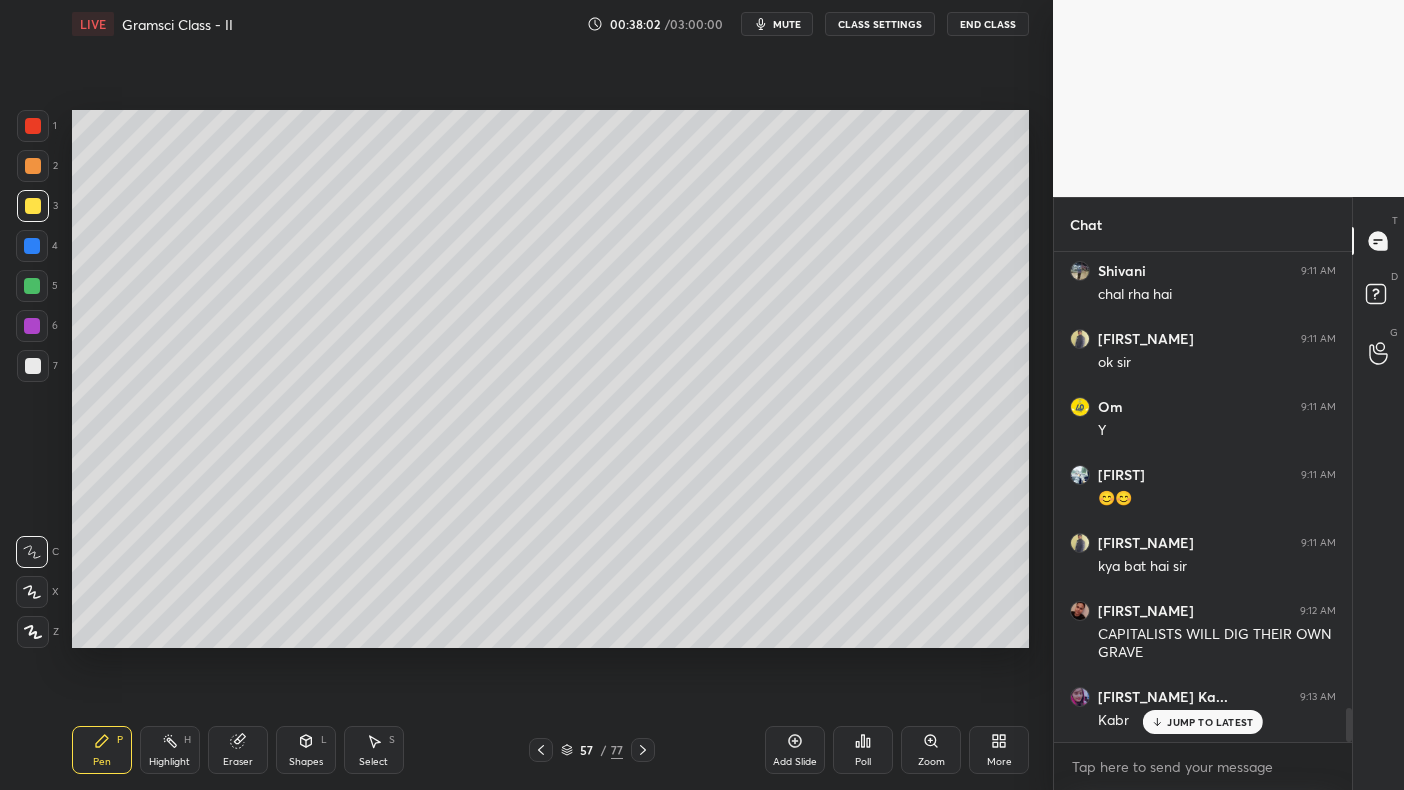 click on "Add Slide" at bounding box center (795, 762) 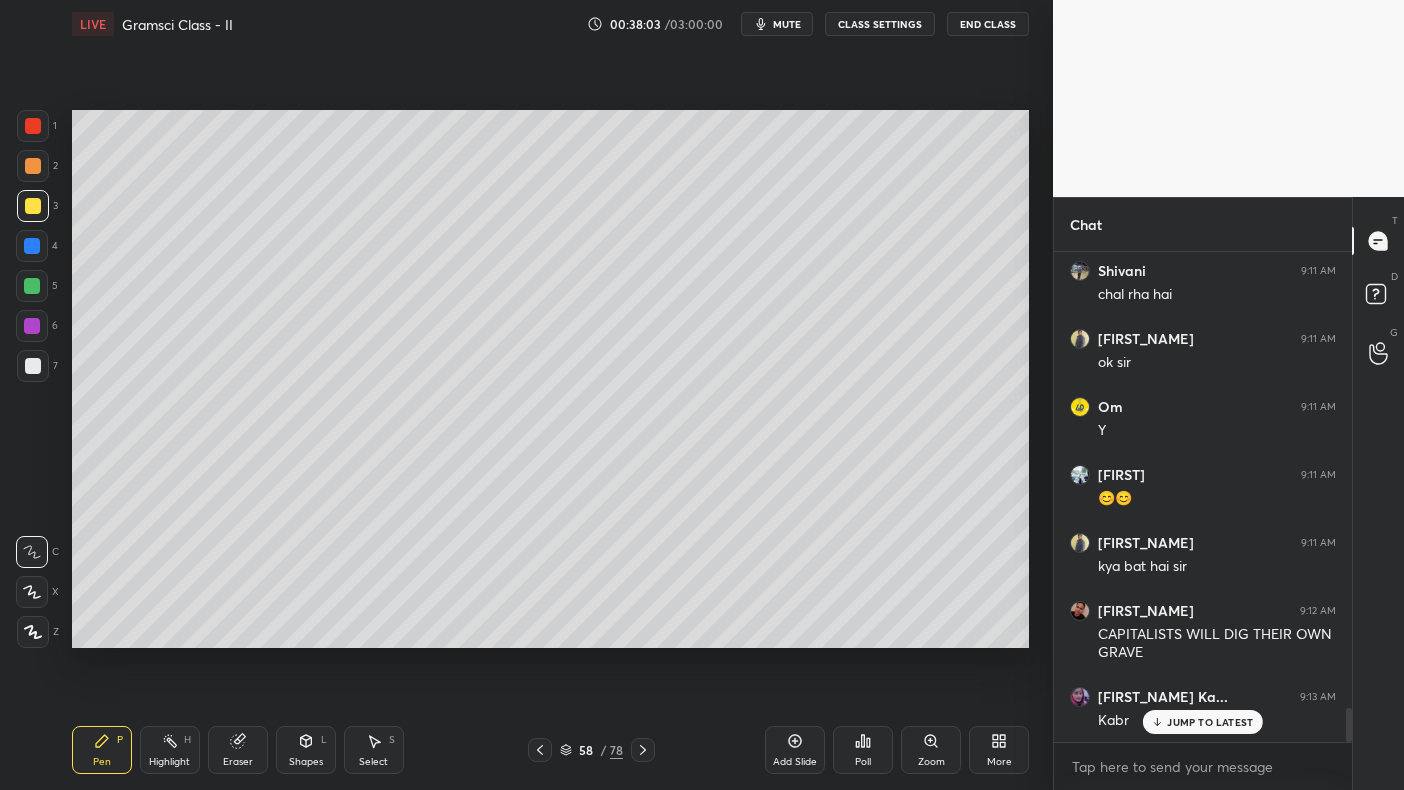 click at bounding box center [33, 206] 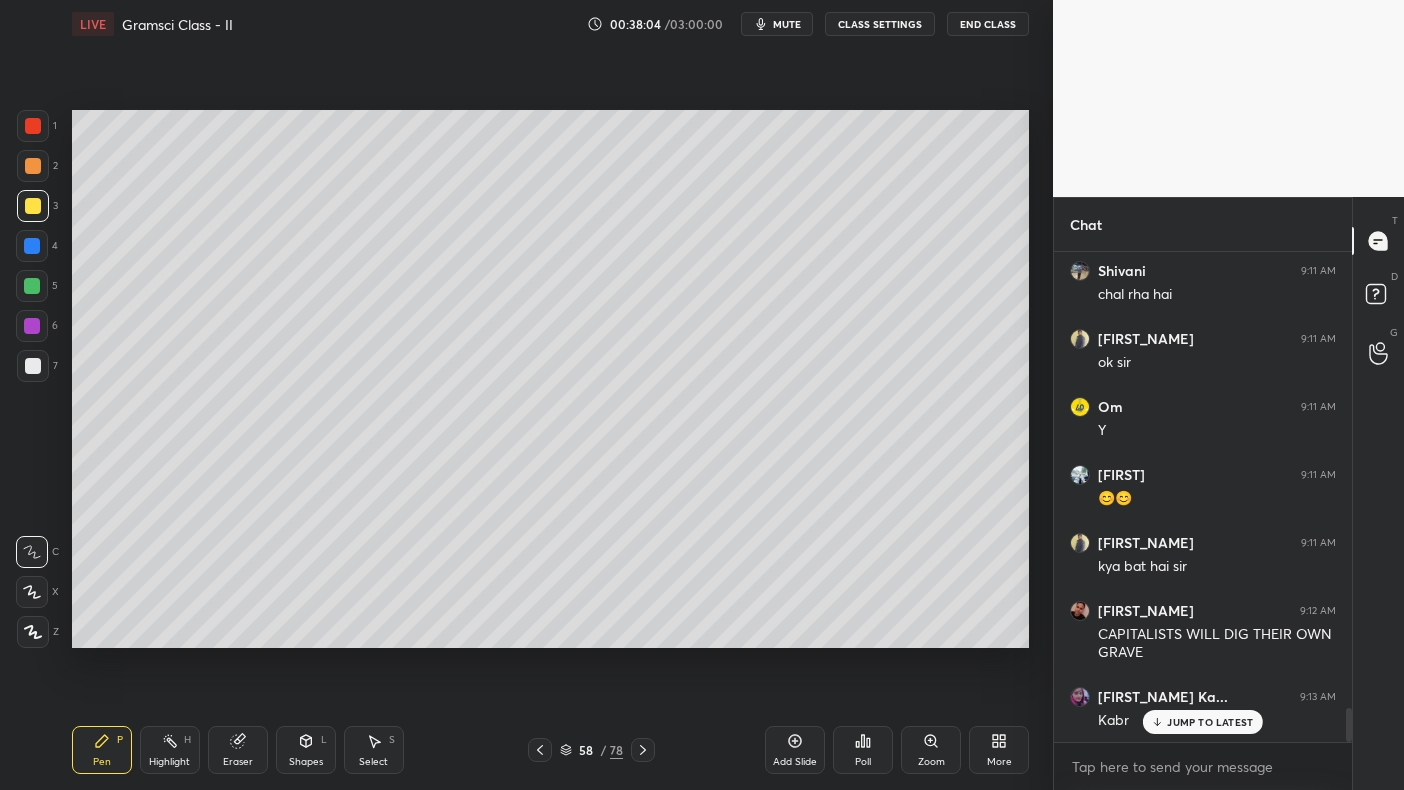 click at bounding box center [32, 246] 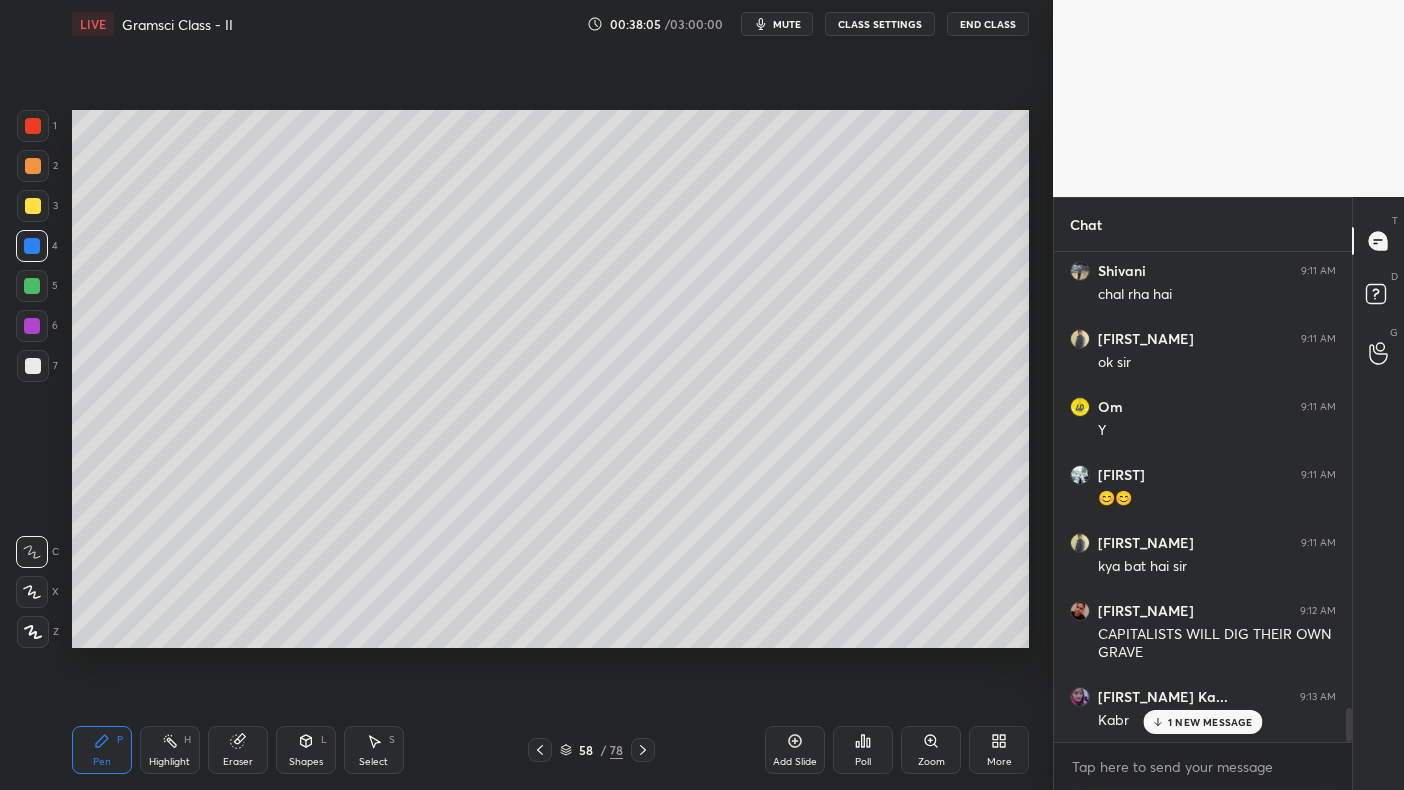 scroll, scrollTop: 6549, scrollLeft: 0, axis: vertical 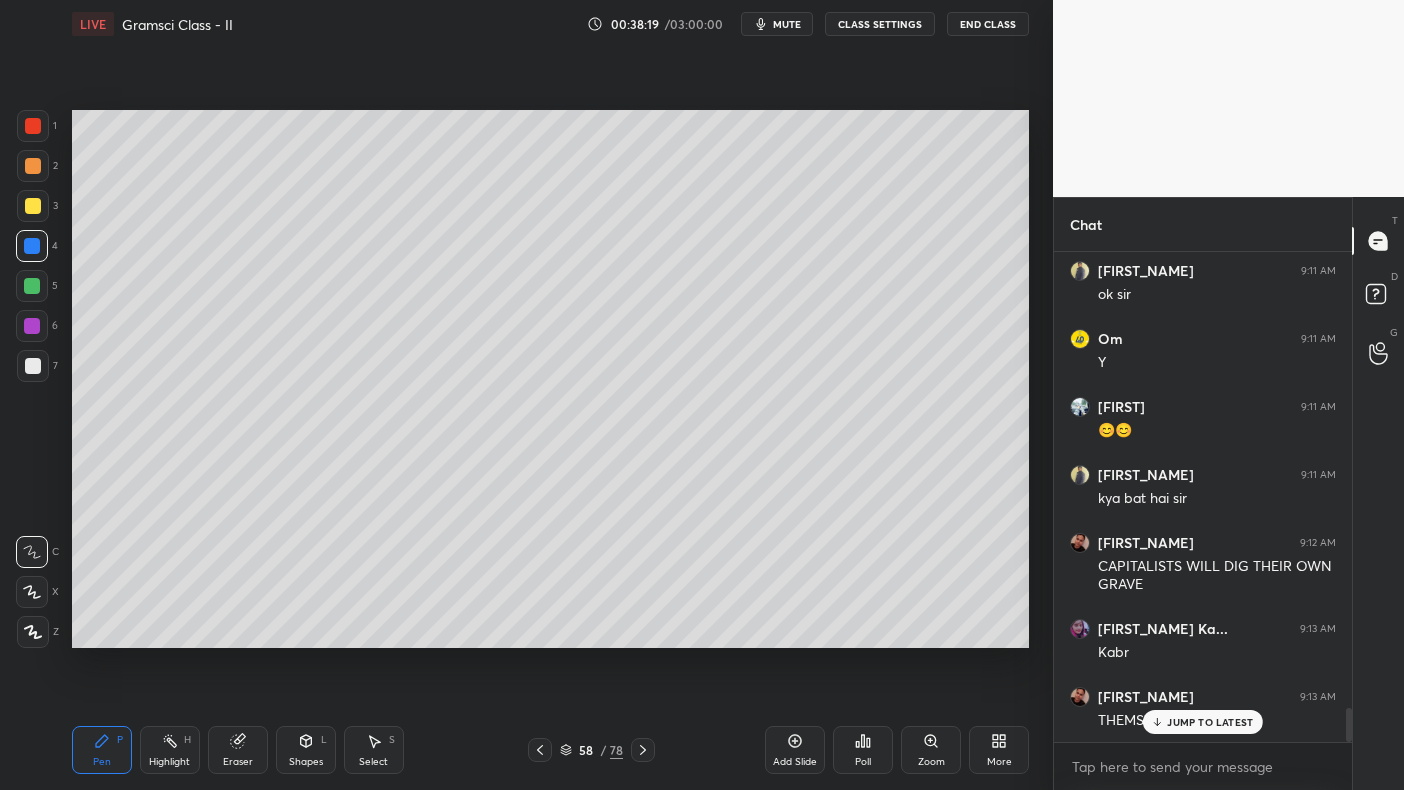 click at bounding box center [32, 286] 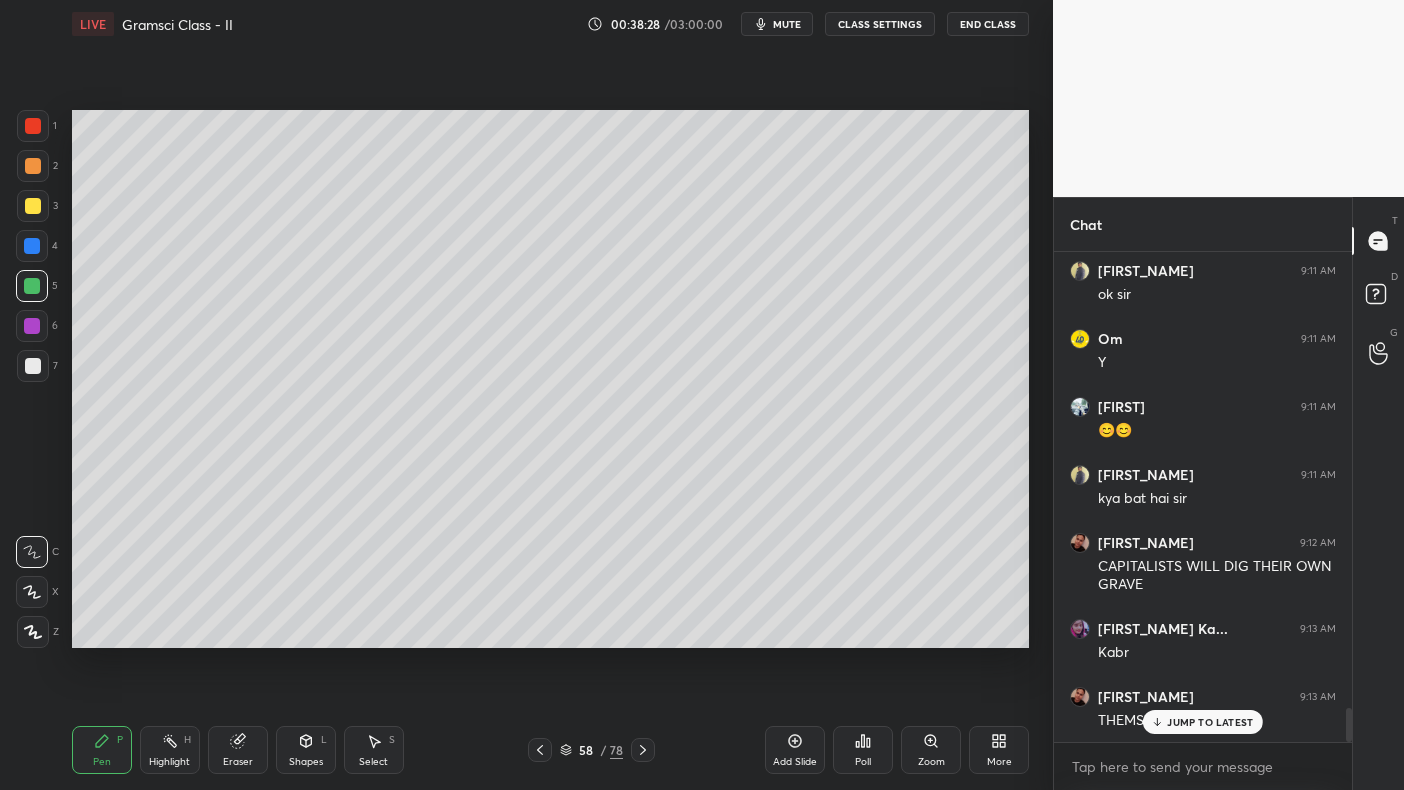 scroll, scrollTop: 6570, scrollLeft: 0, axis: vertical 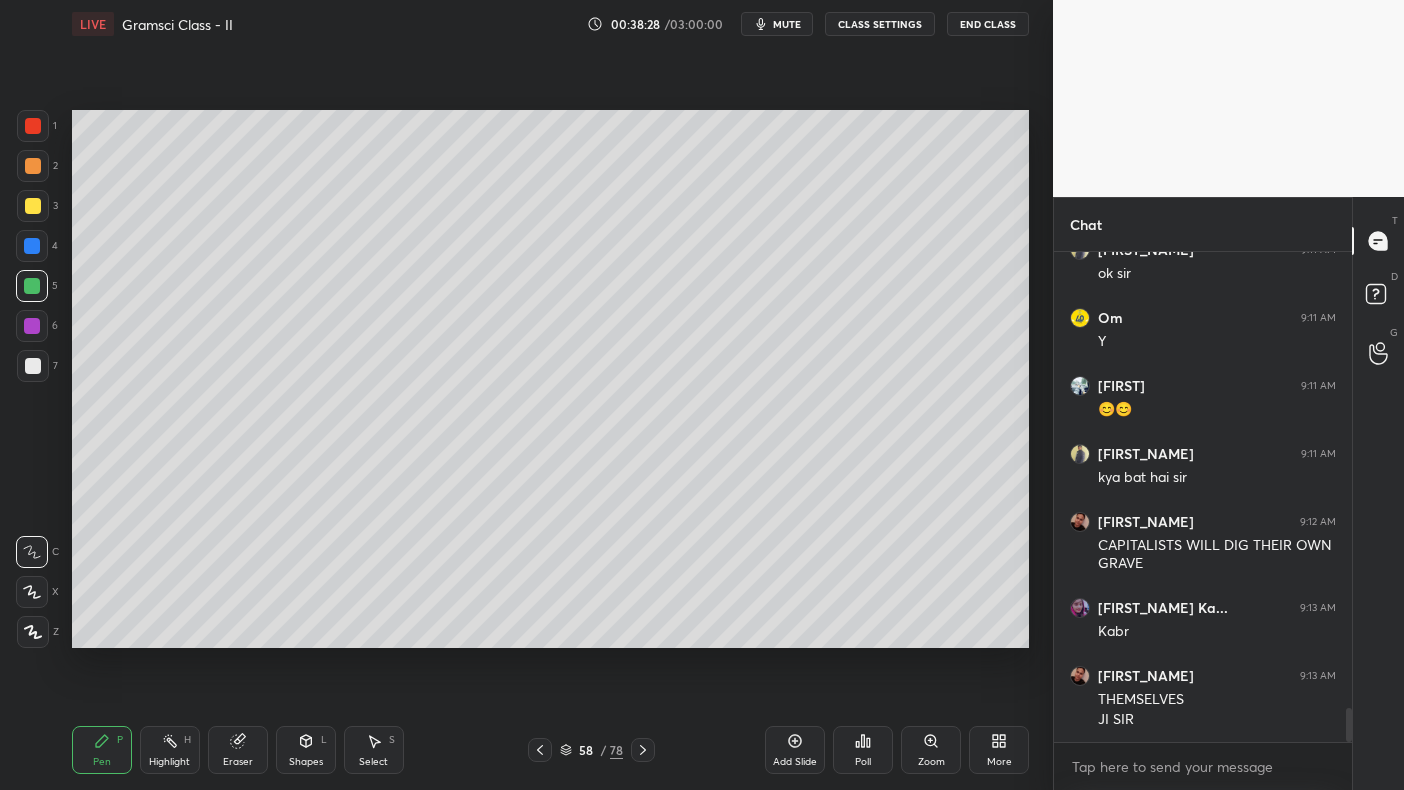 click at bounding box center (33, 366) 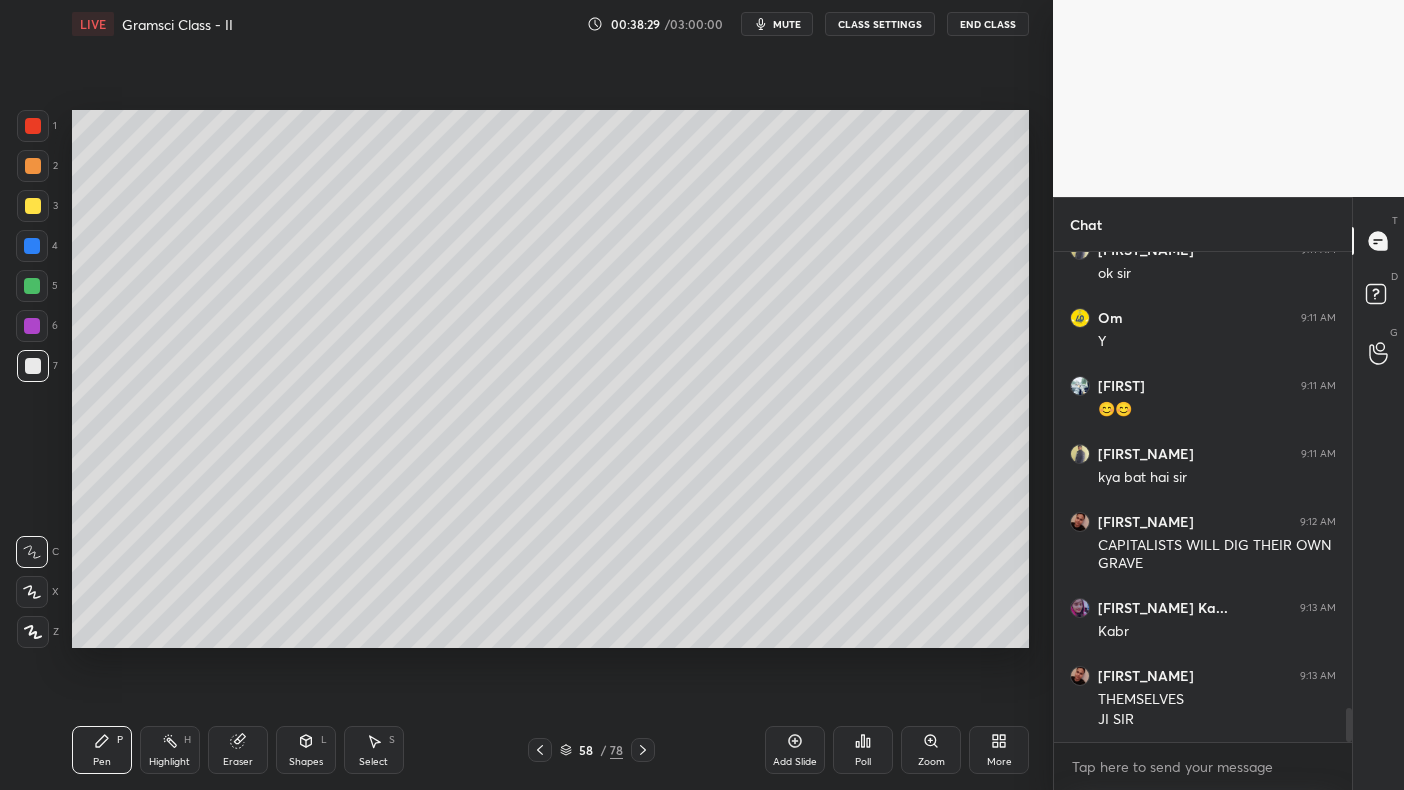 scroll, scrollTop: 6638, scrollLeft: 0, axis: vertical 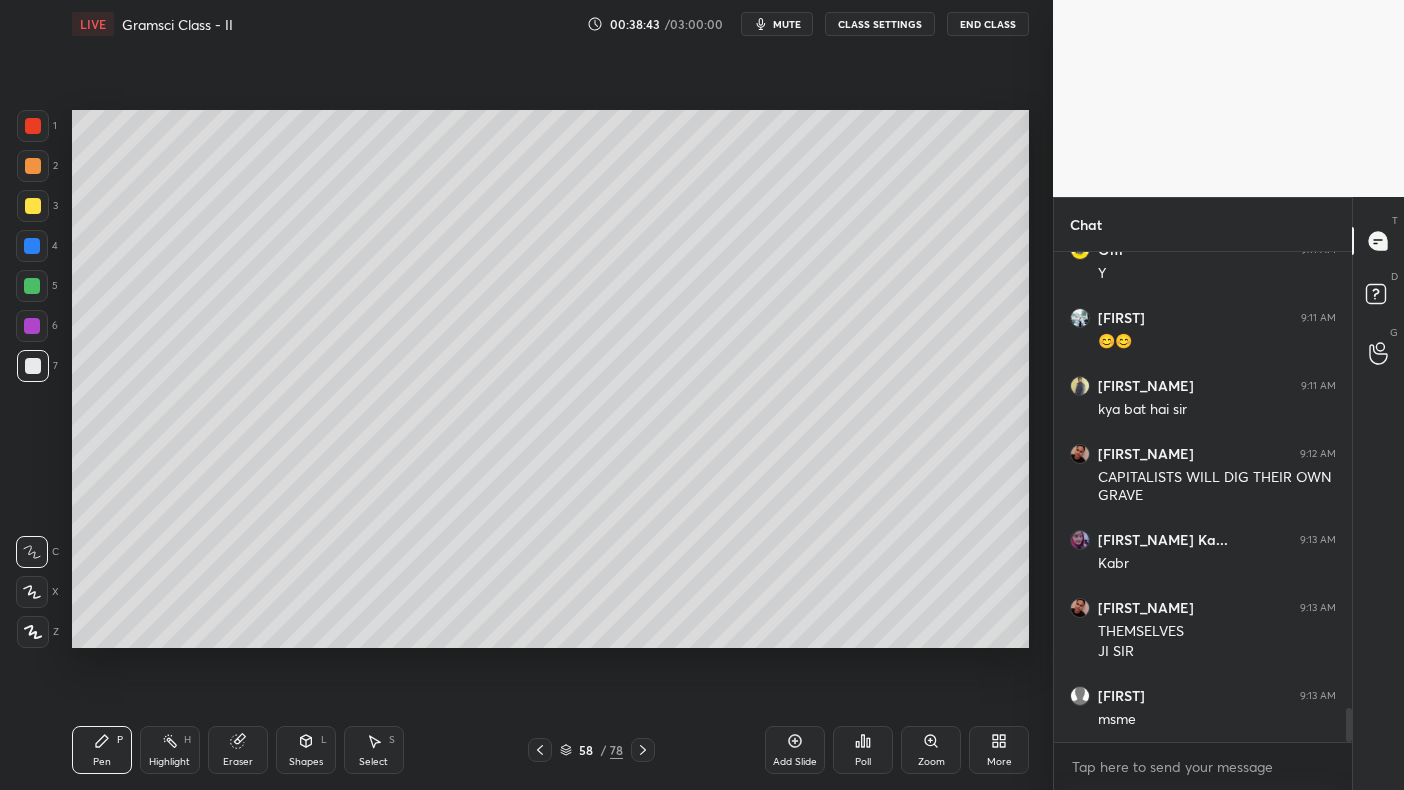 click at bounding box center [33, 166] 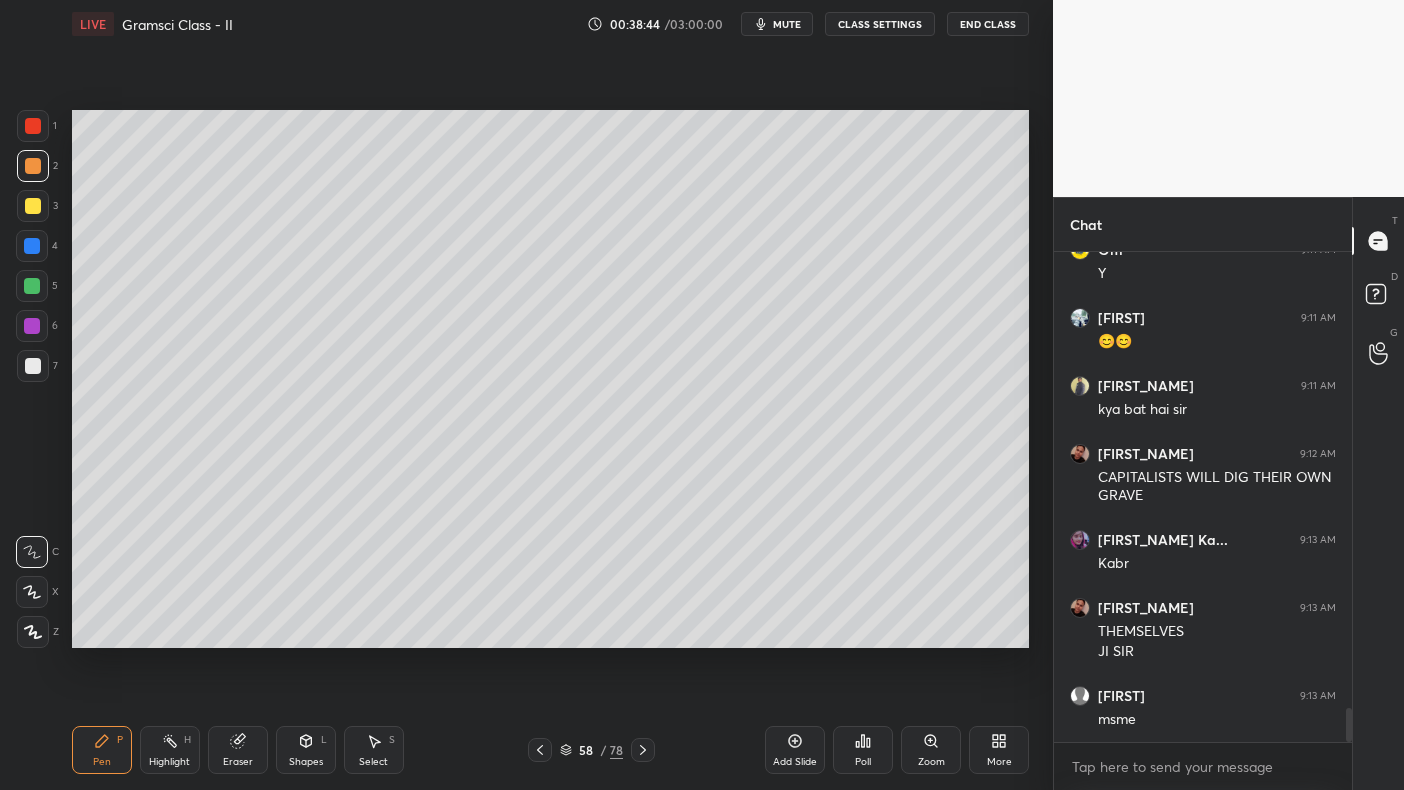 click at bounding box center (33, 206) 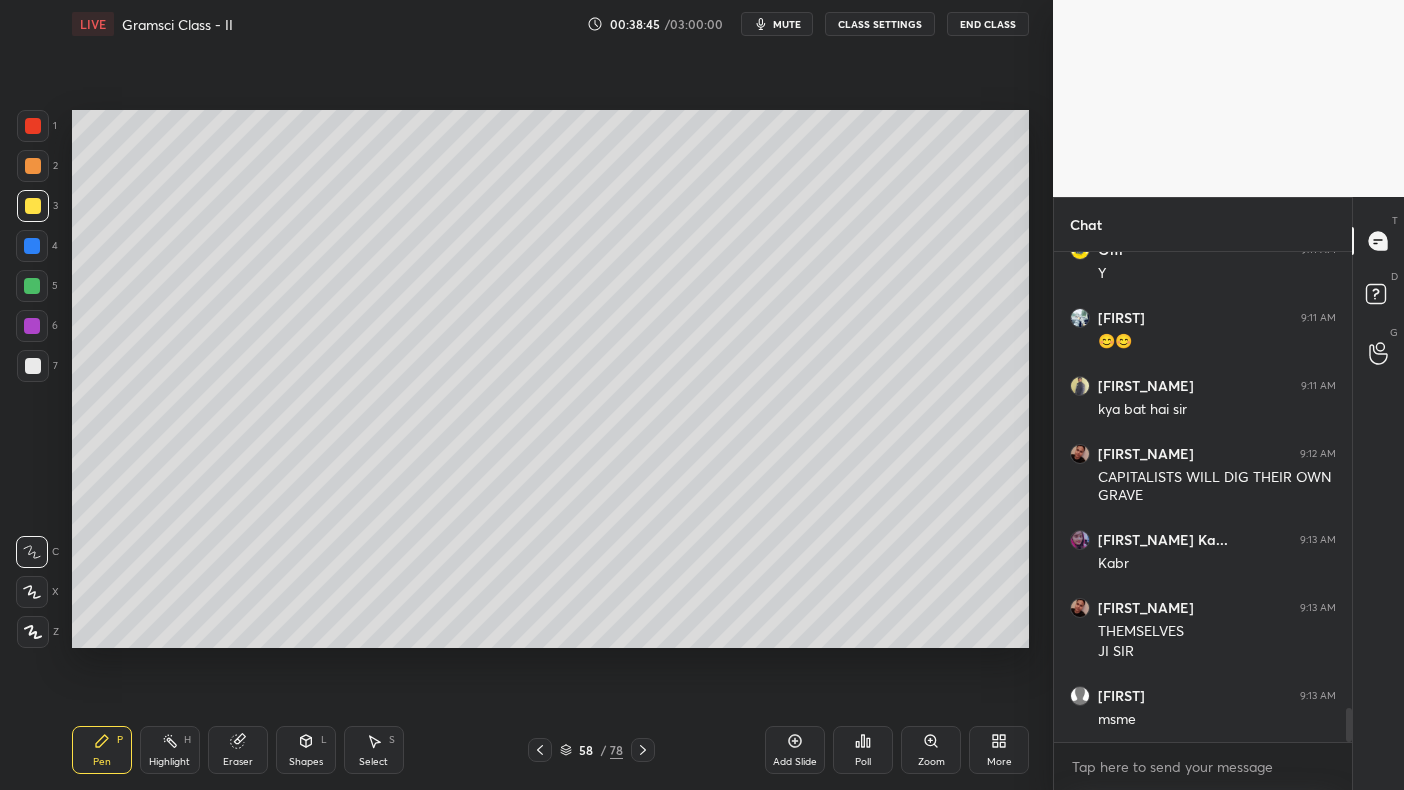 click on "1" at bounding box center (37, 130) 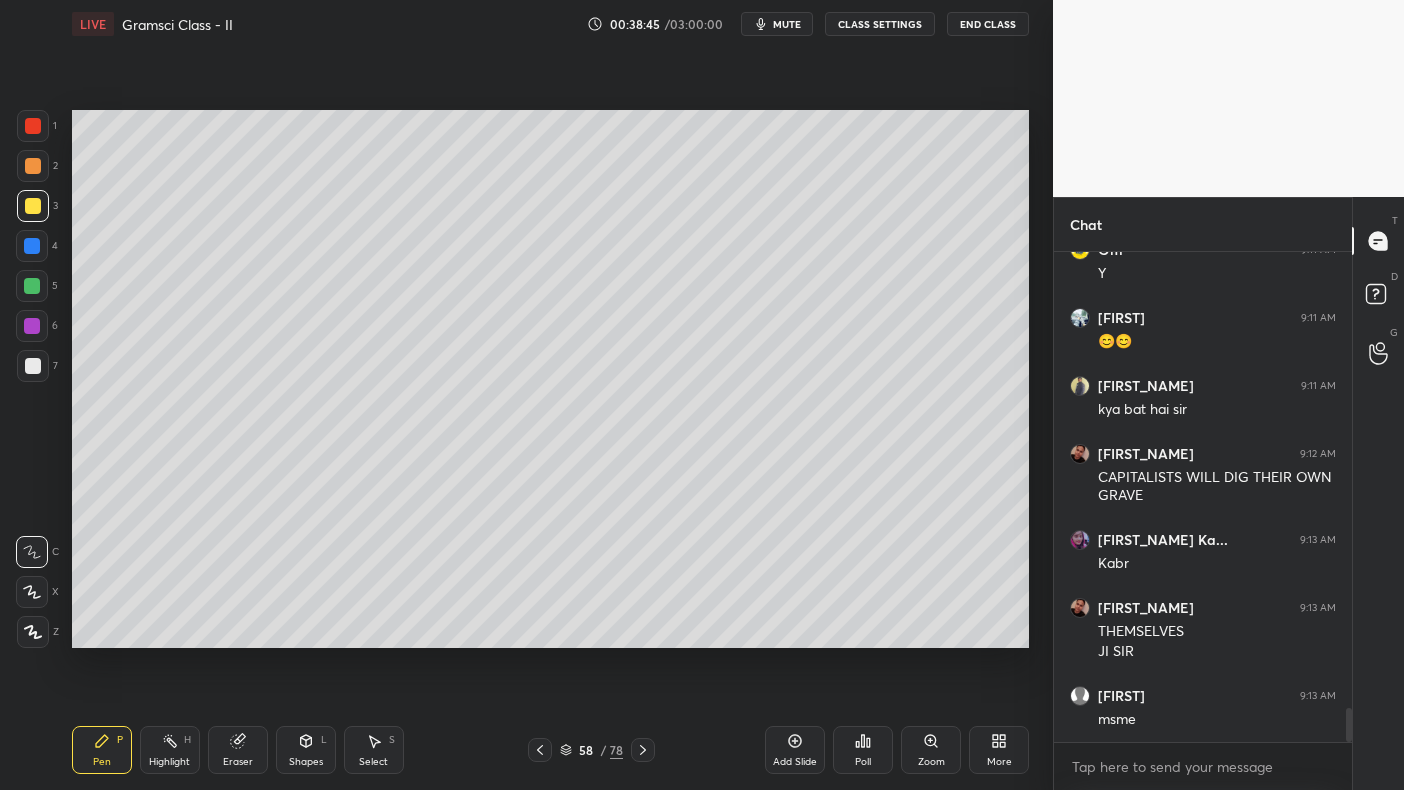 click at bounding box center (33, 126) 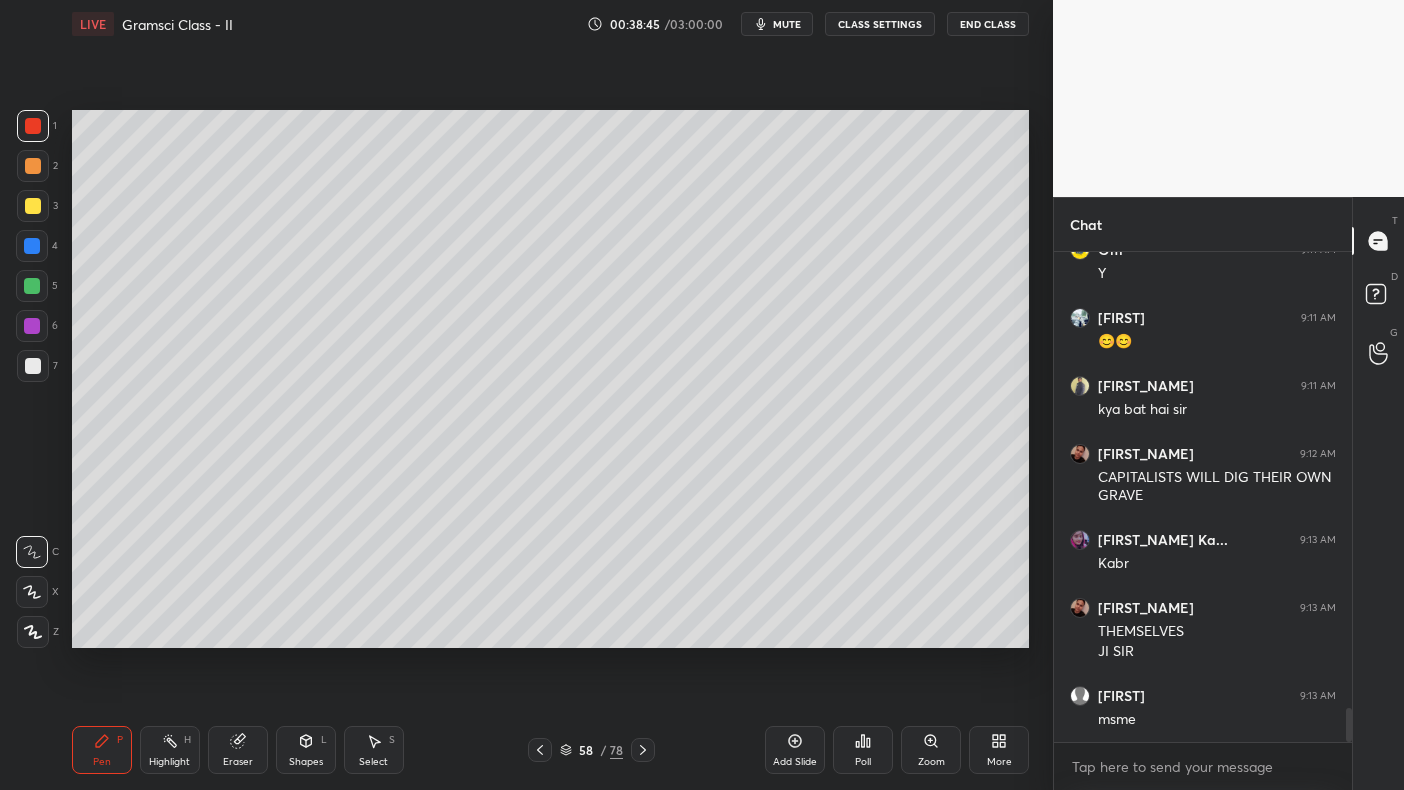 click at bounding box center (33, 126) 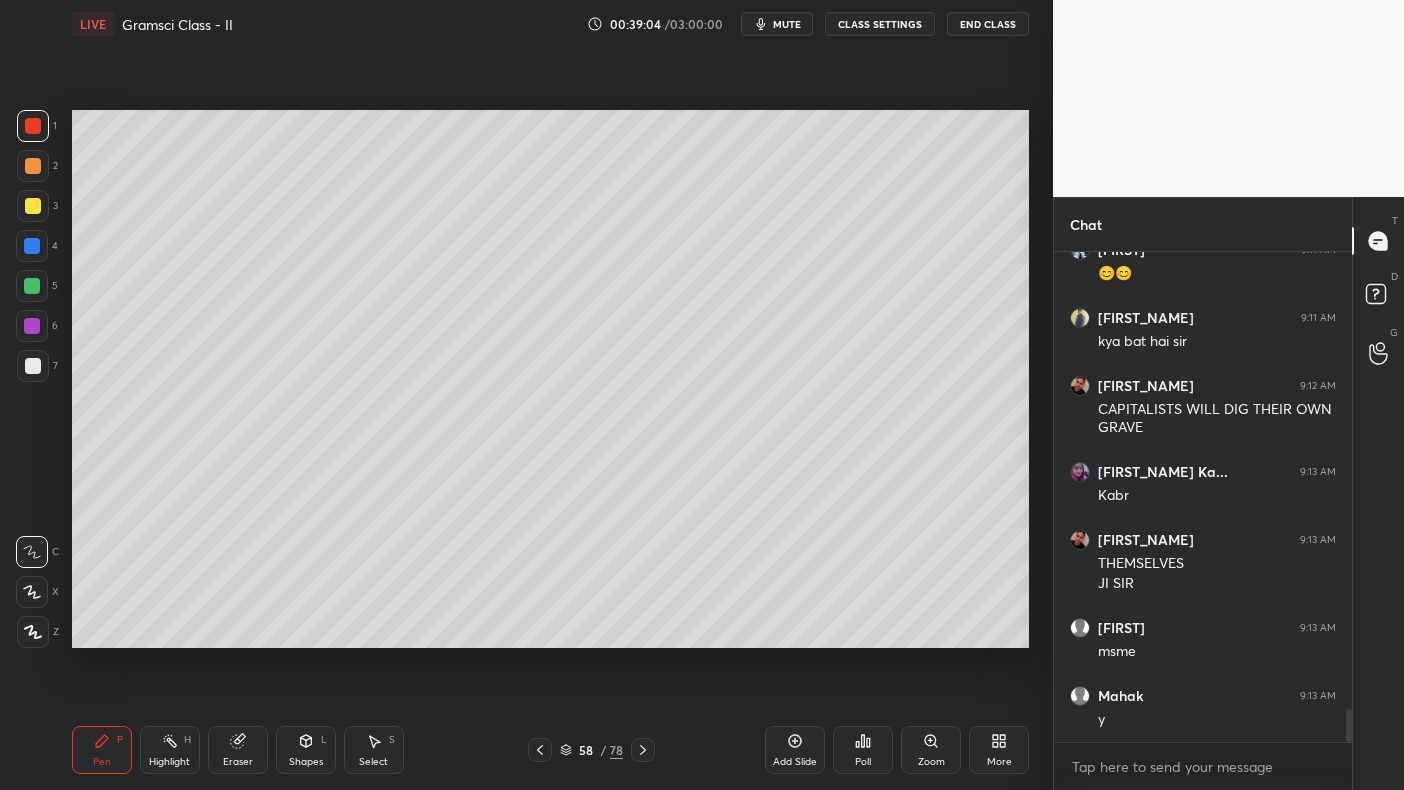 scroll, scrollTop: 6777, scrollLeft: 0, axis: vertical 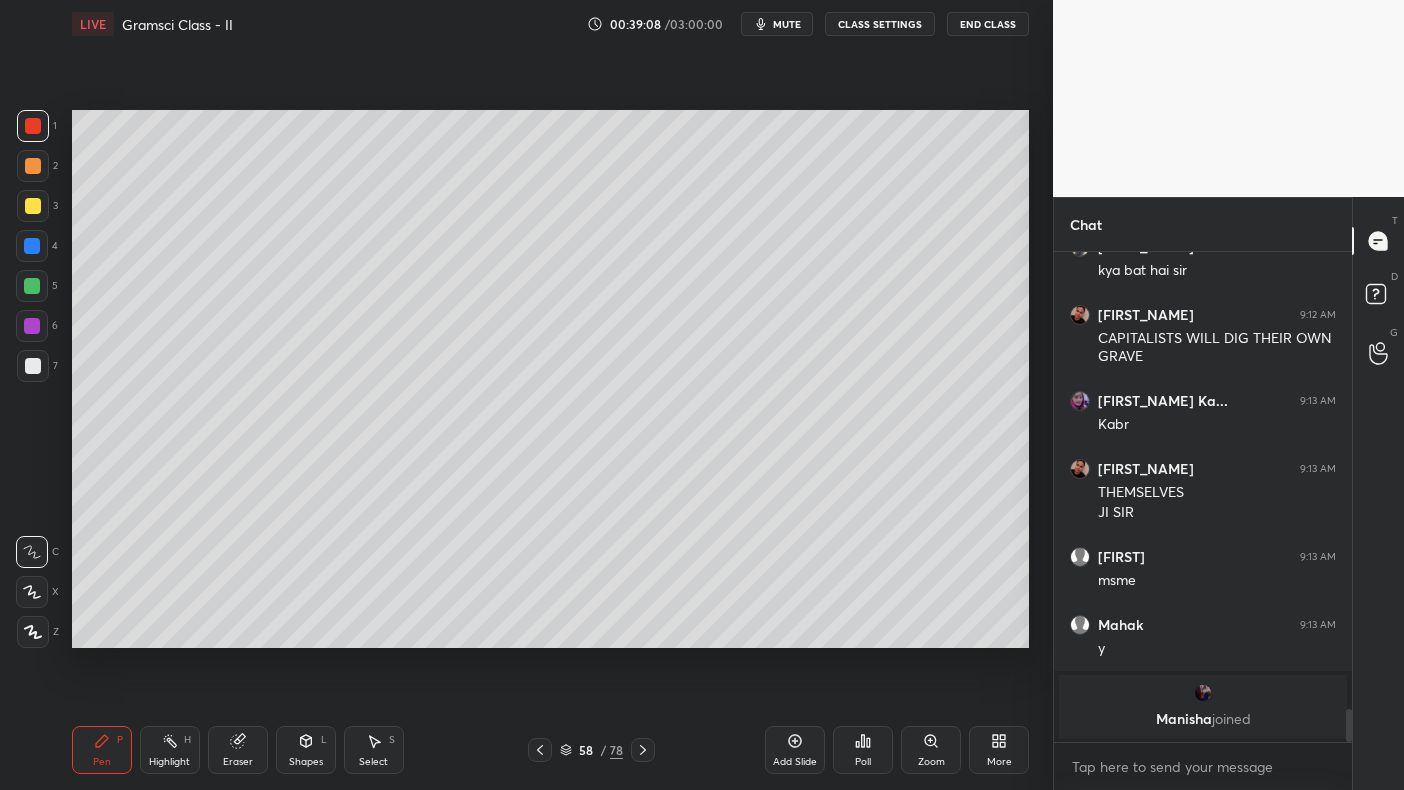 click at bounding box center [32, 246] 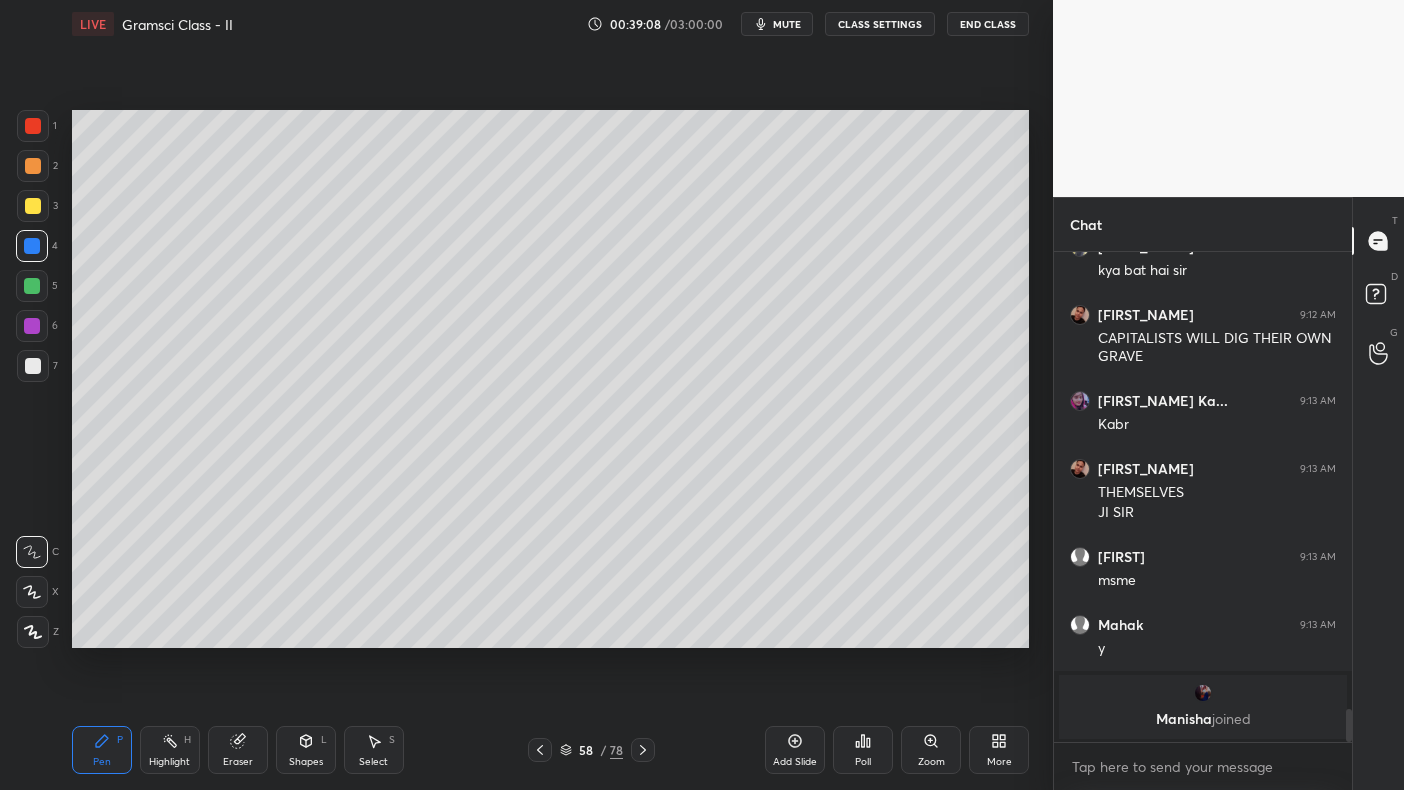 click on "4" at bounding box center (37, 246) 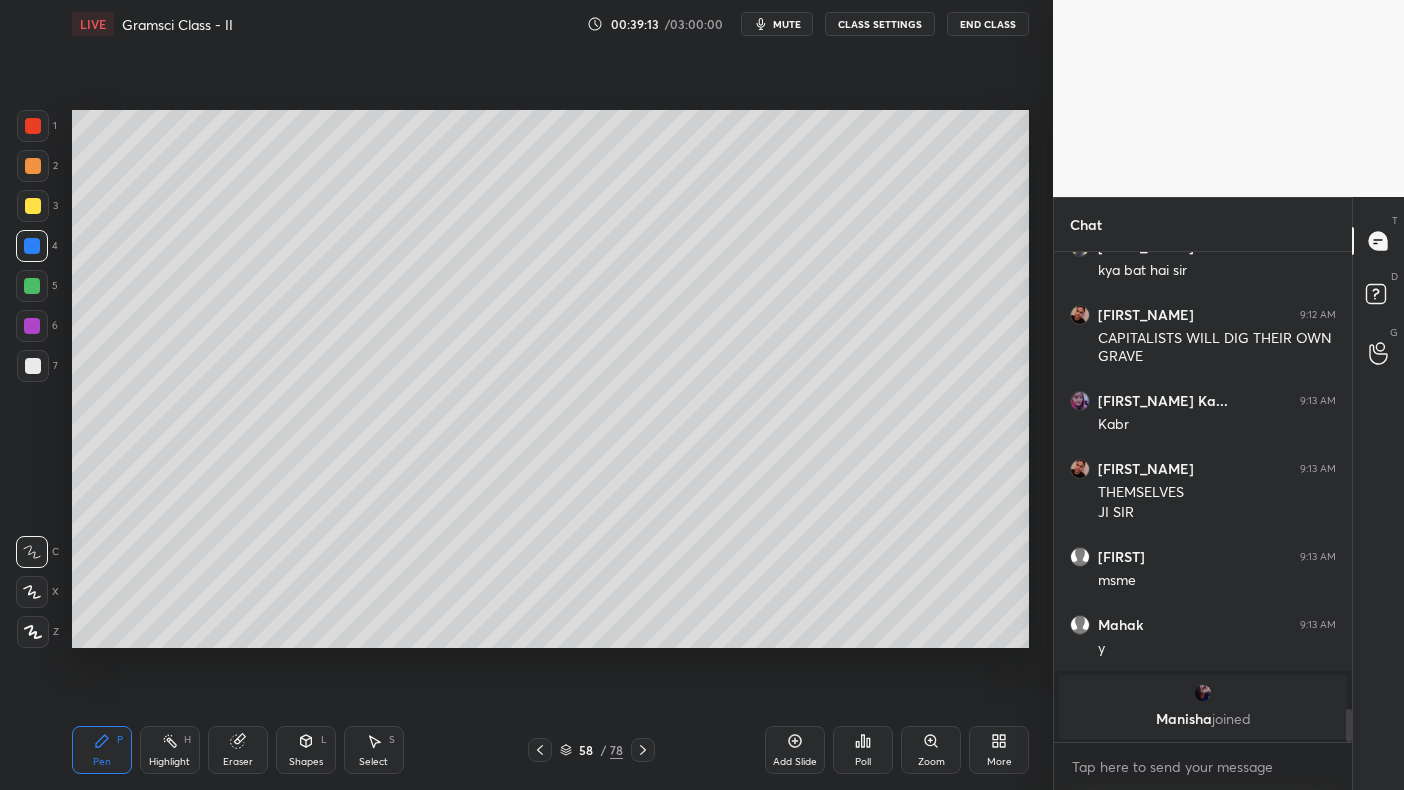 click on "3" at bounding box center (37, 206) 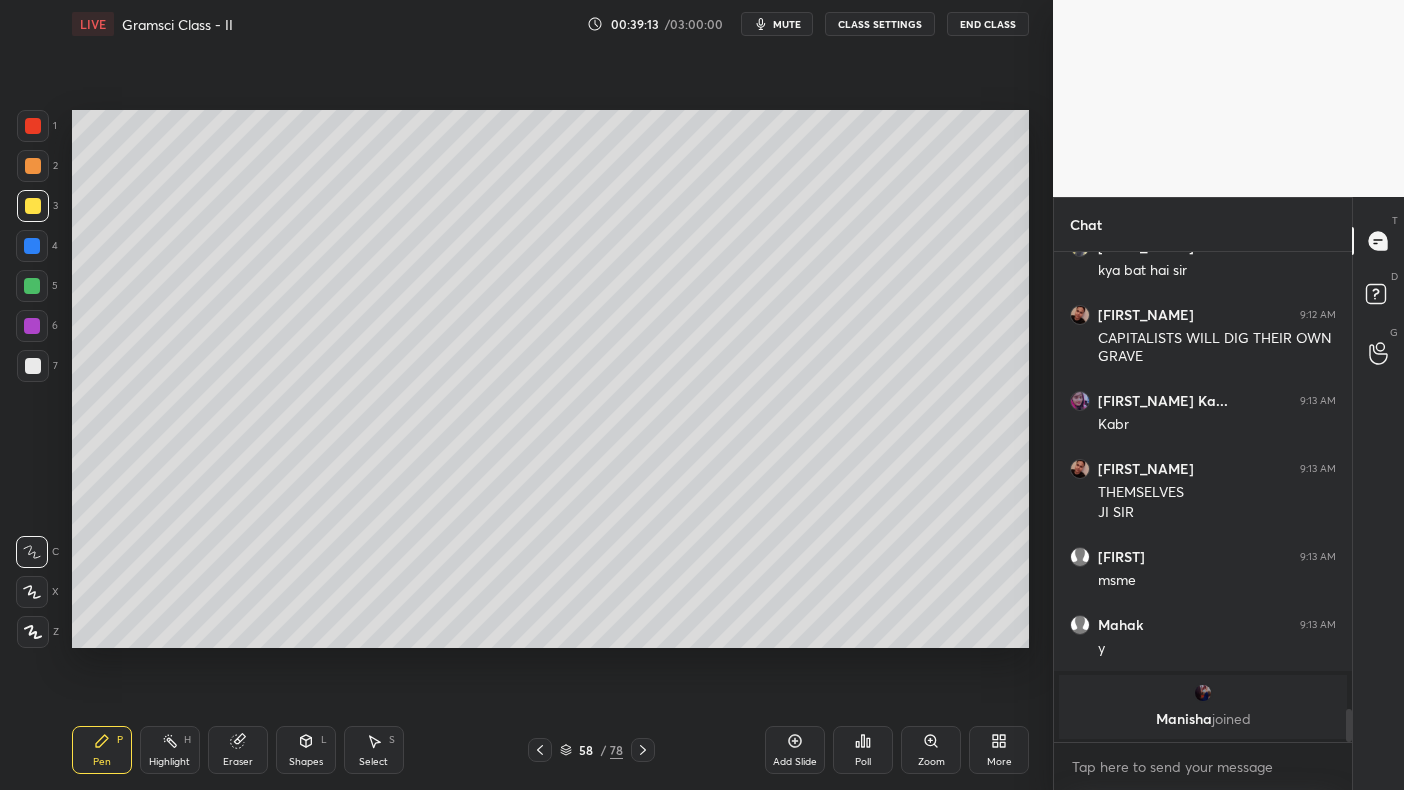 click at bounding box center (33, 206) 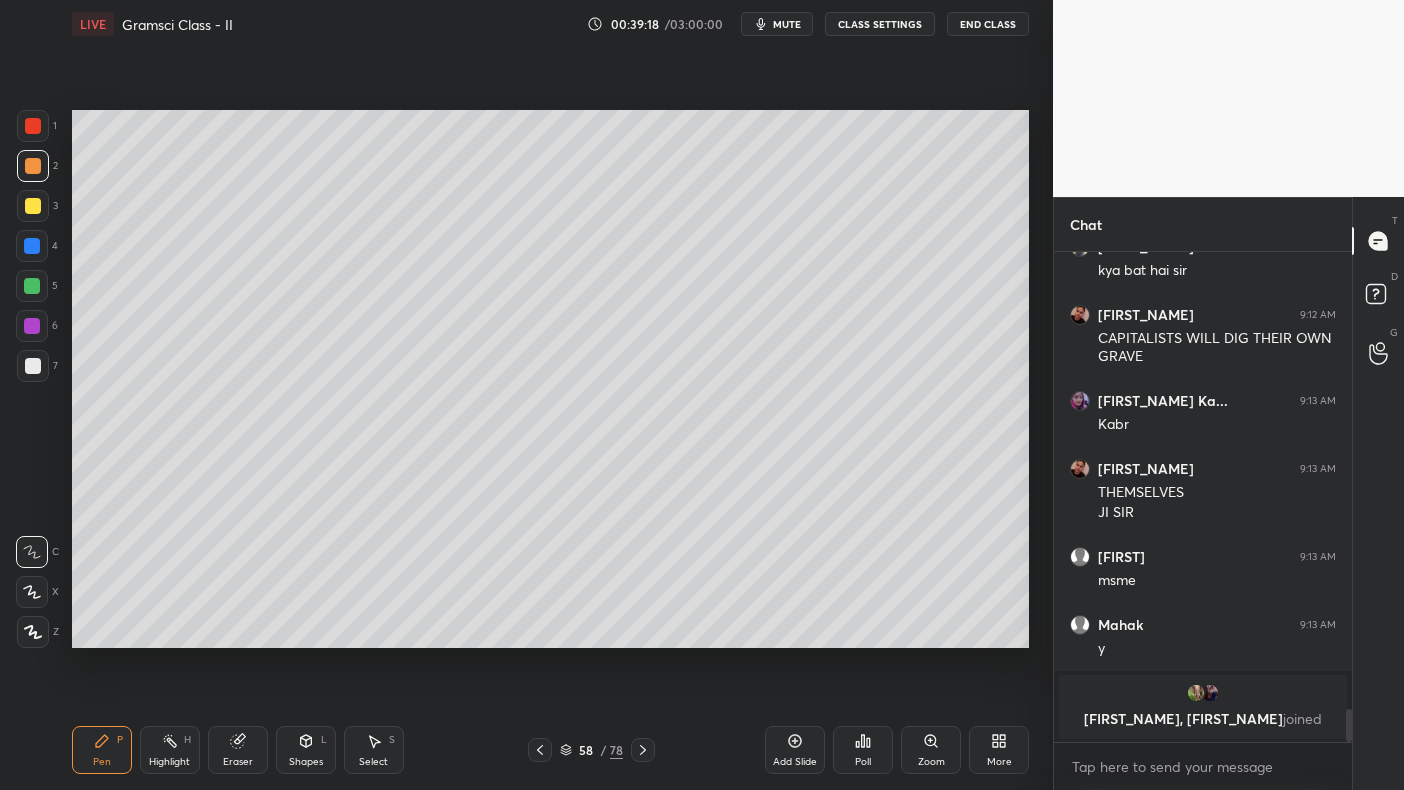 scroll, scrollTop: 6276, scrollLeft: 0, axis: vertical 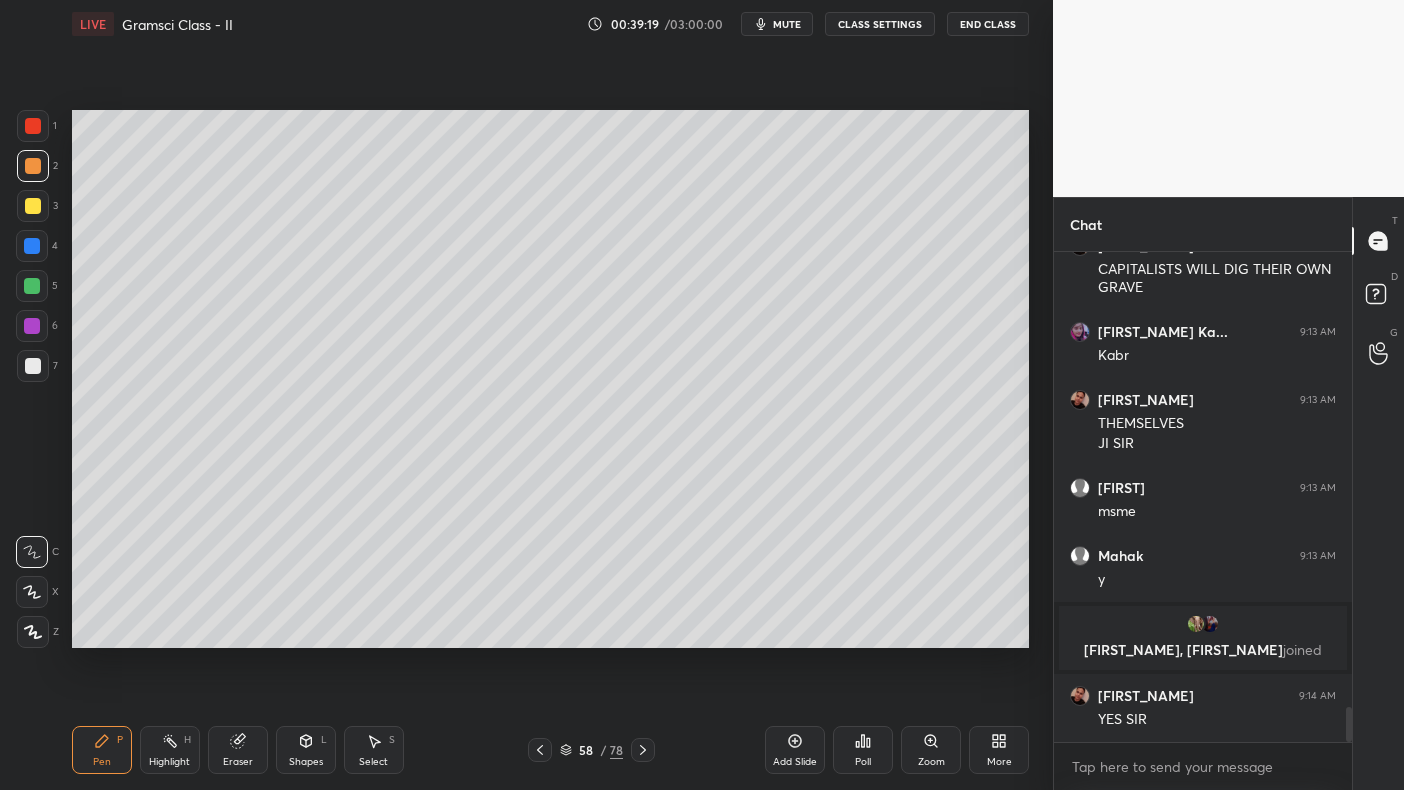 click on "3" at bounding box center (37, 210) 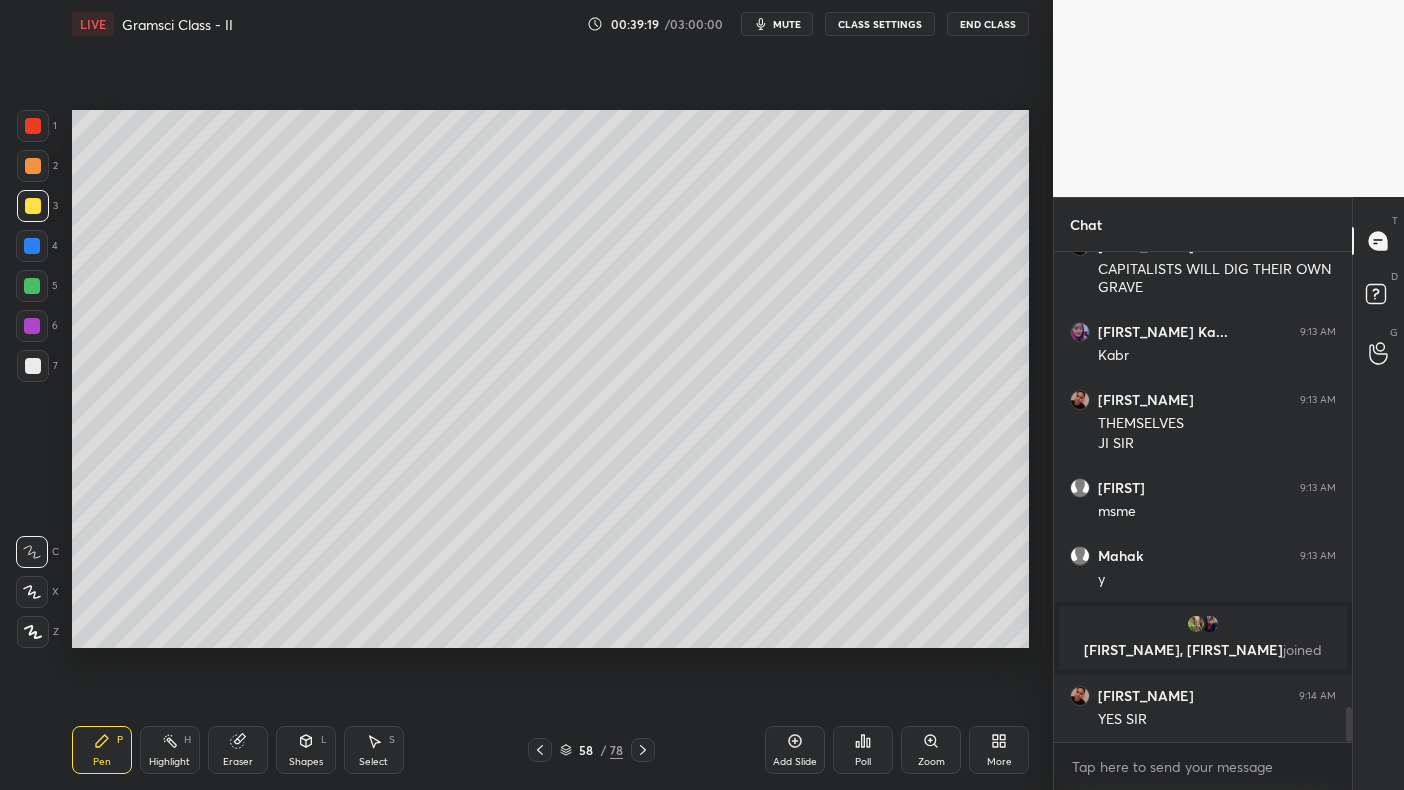 click at bounding box center [32, 246] 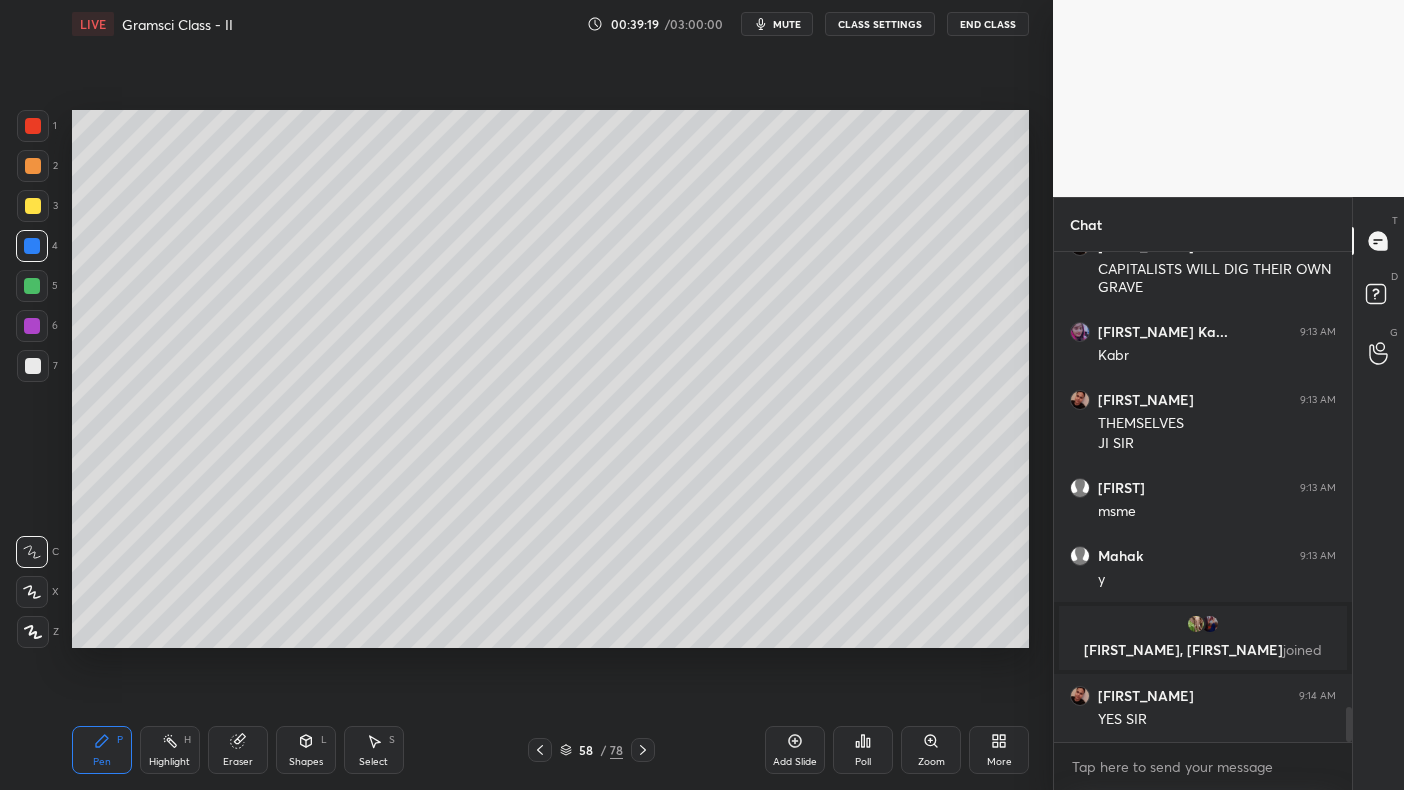 click at bounding box center [32, 246] 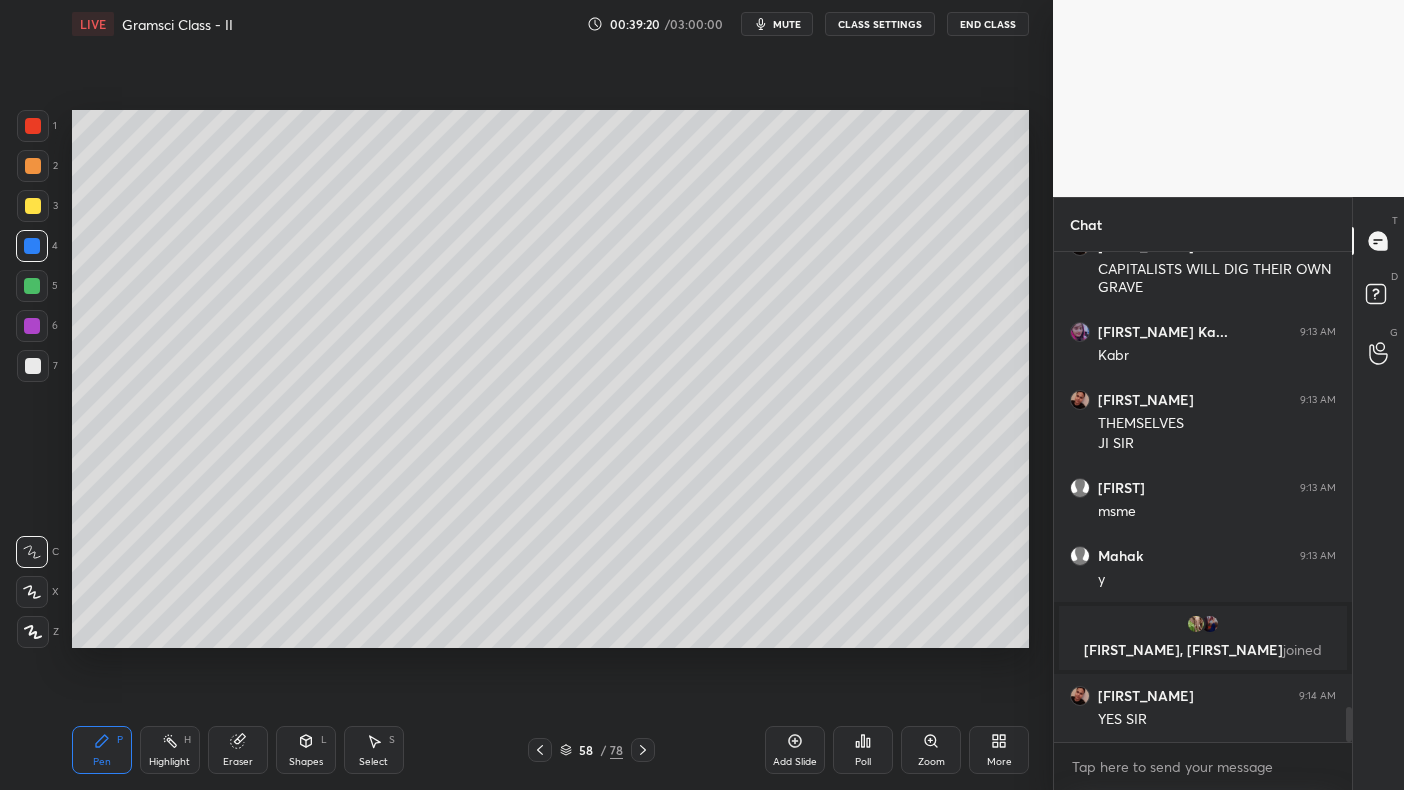 click at bounding box center (32, 246) 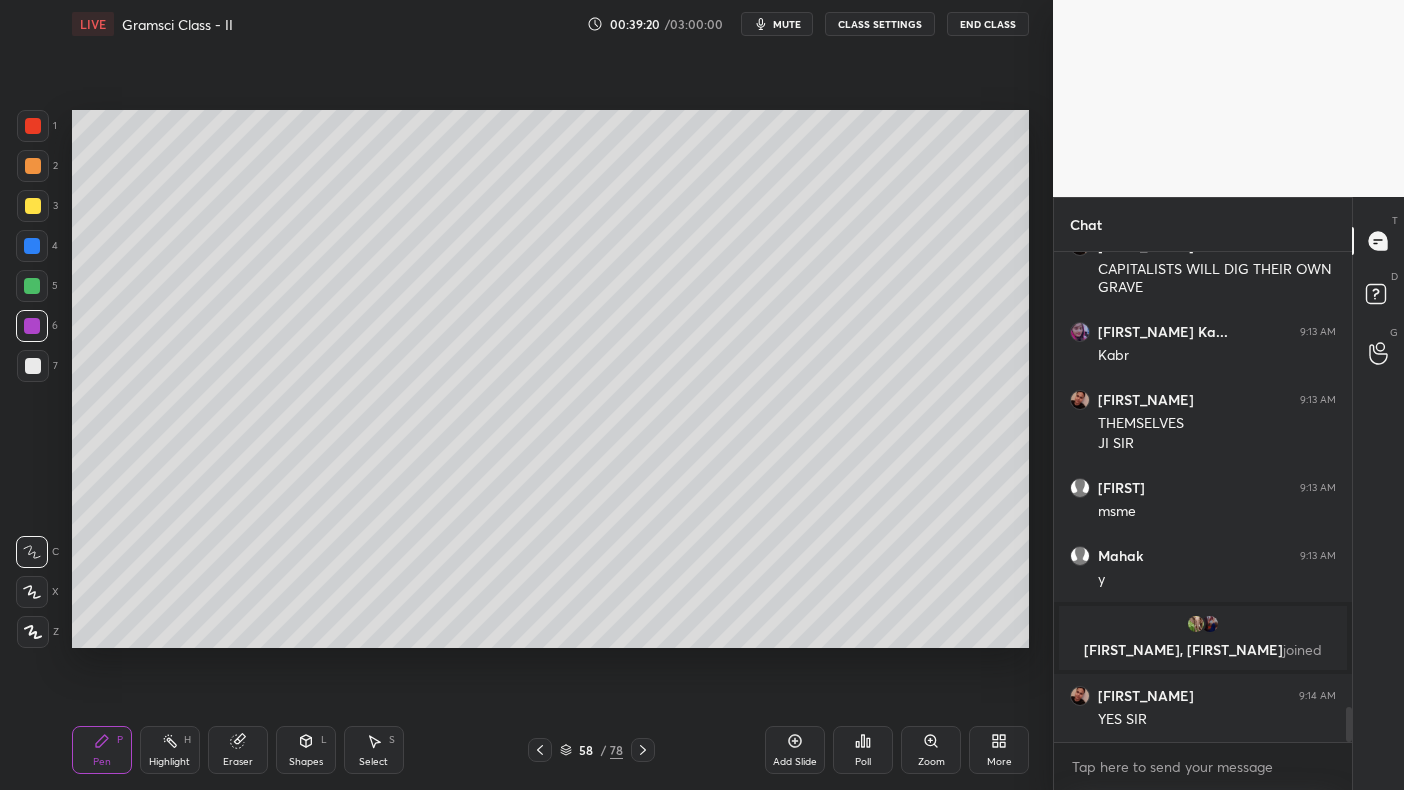 click at bounding box center [32, 326] 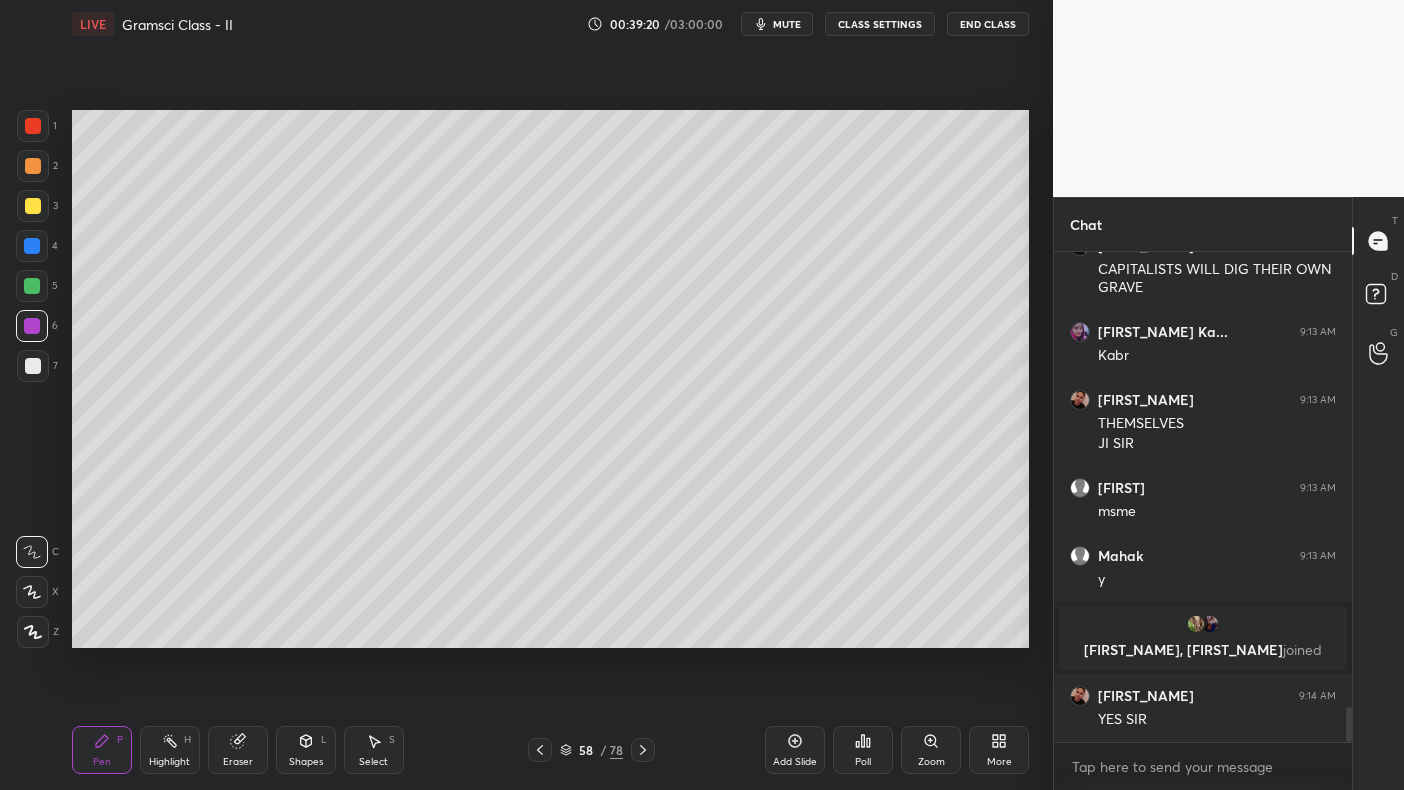 click at bounding box center [32, 326] 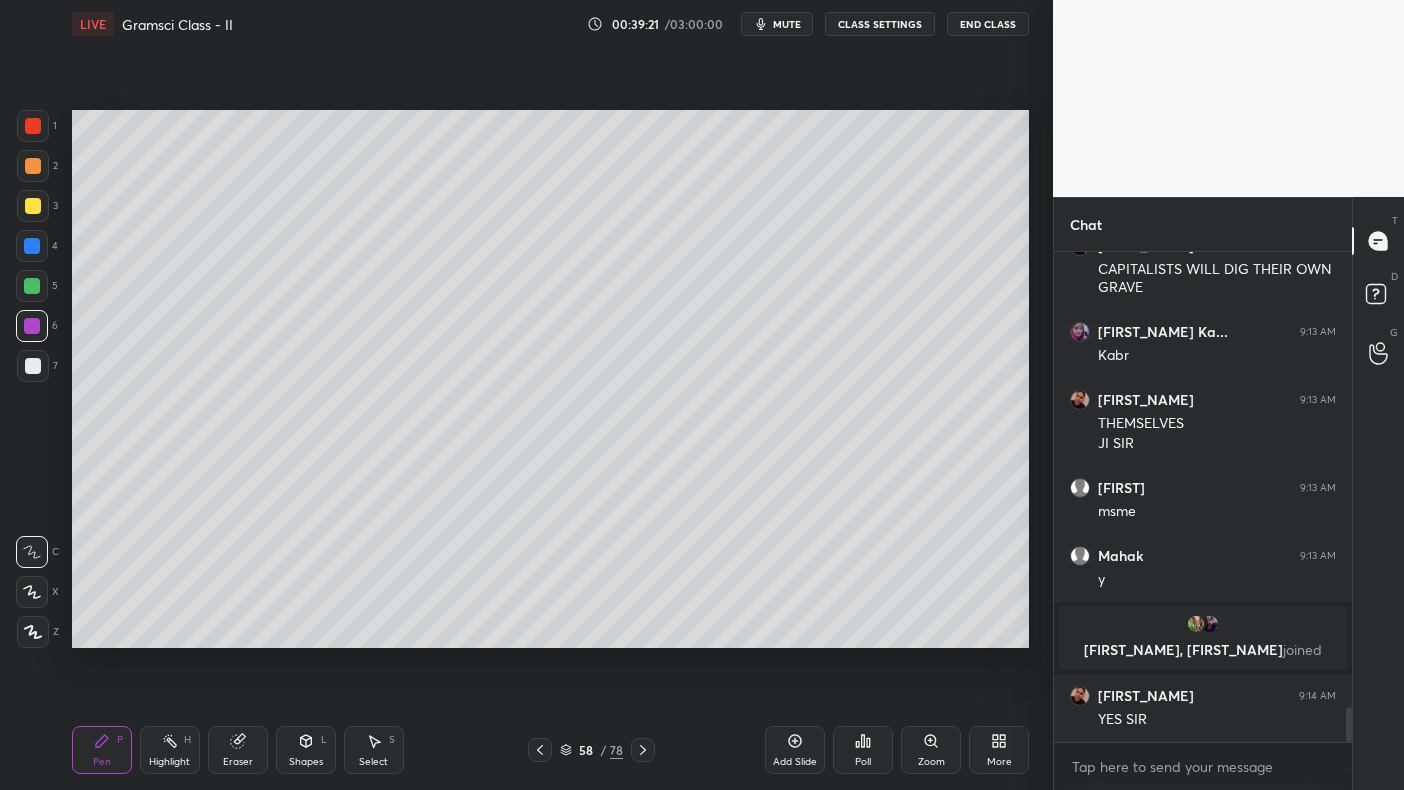 click at bounding box center (32, 326) 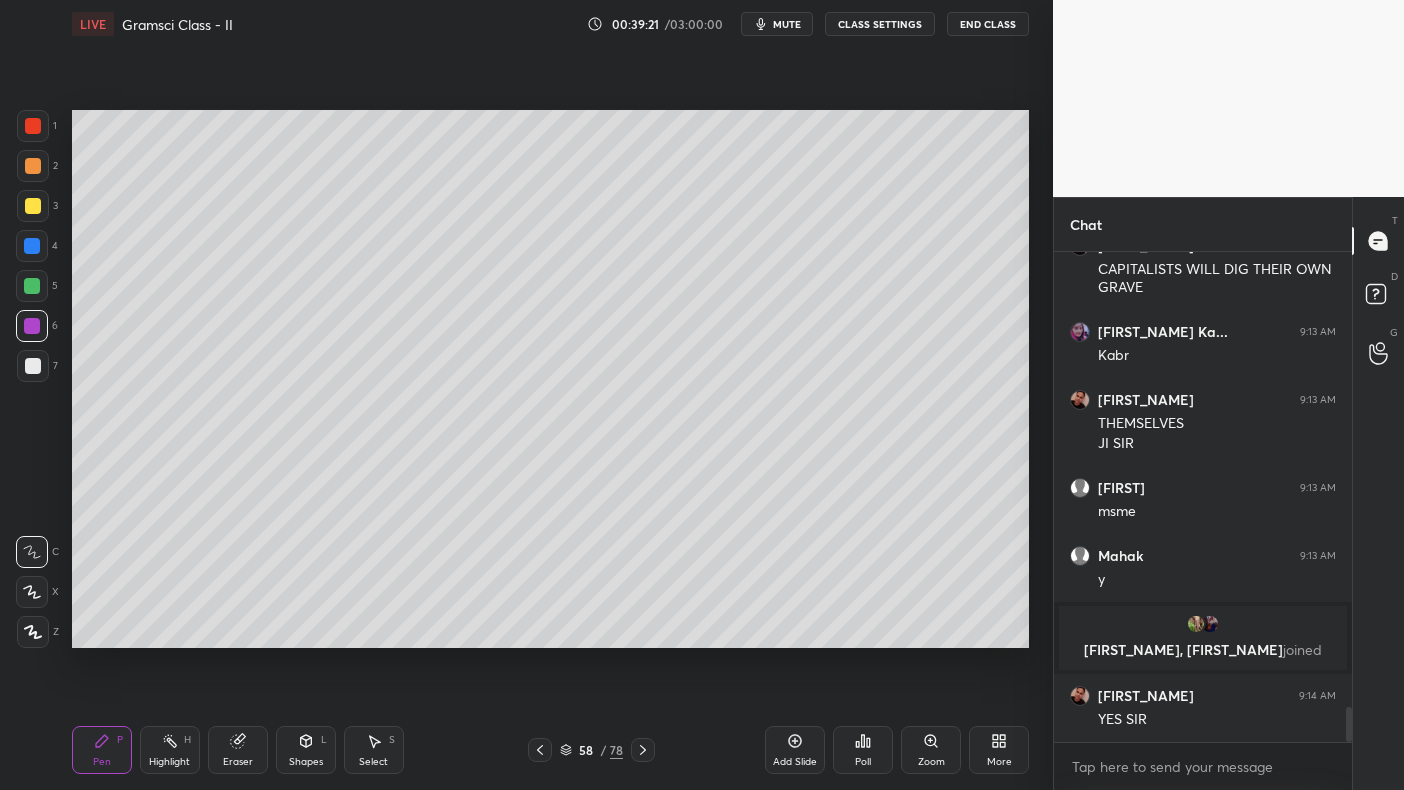 click at bounding box center [32, 326] 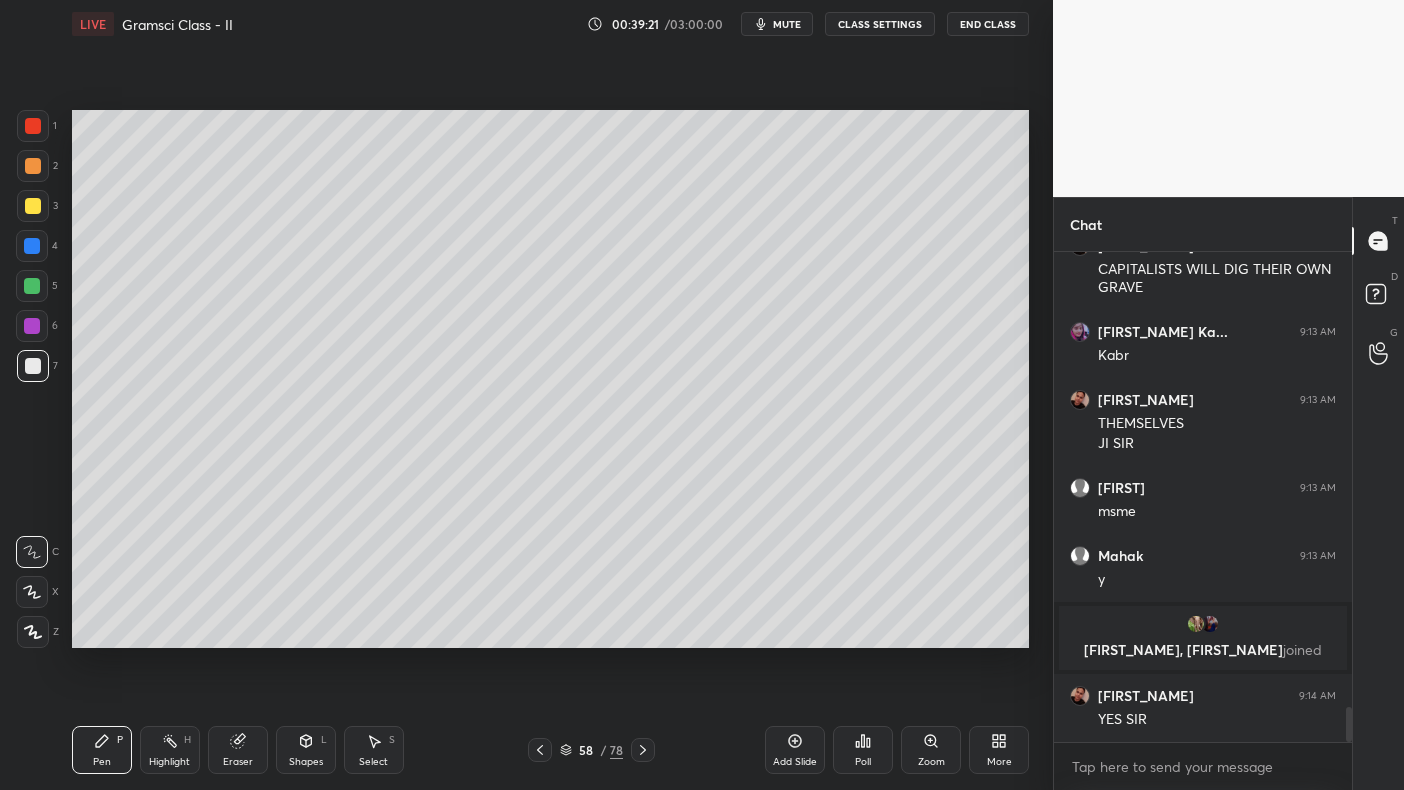 click at bounding box center (33, 366) 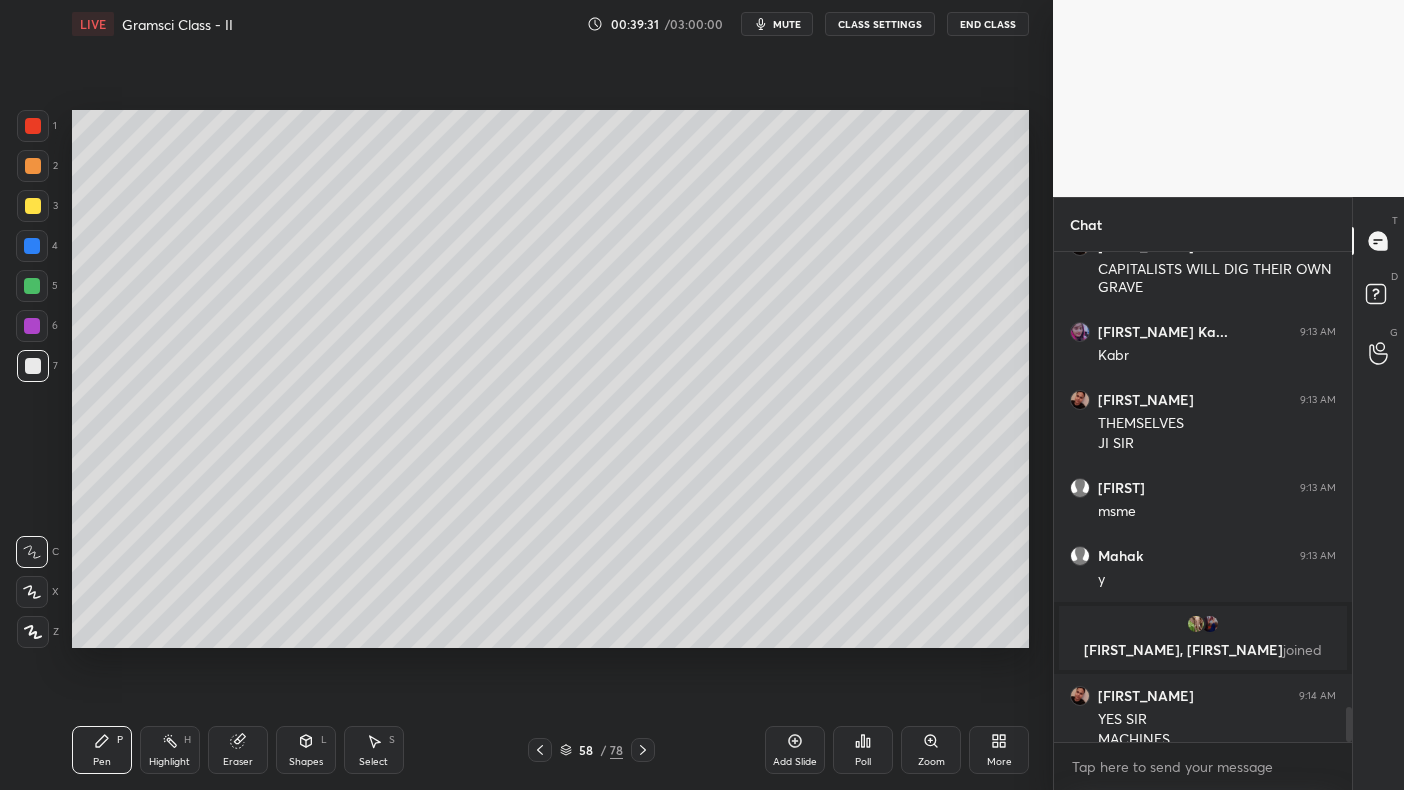 scroll, scrollTop: 6296, scrollLeft: 0, axis: vertical 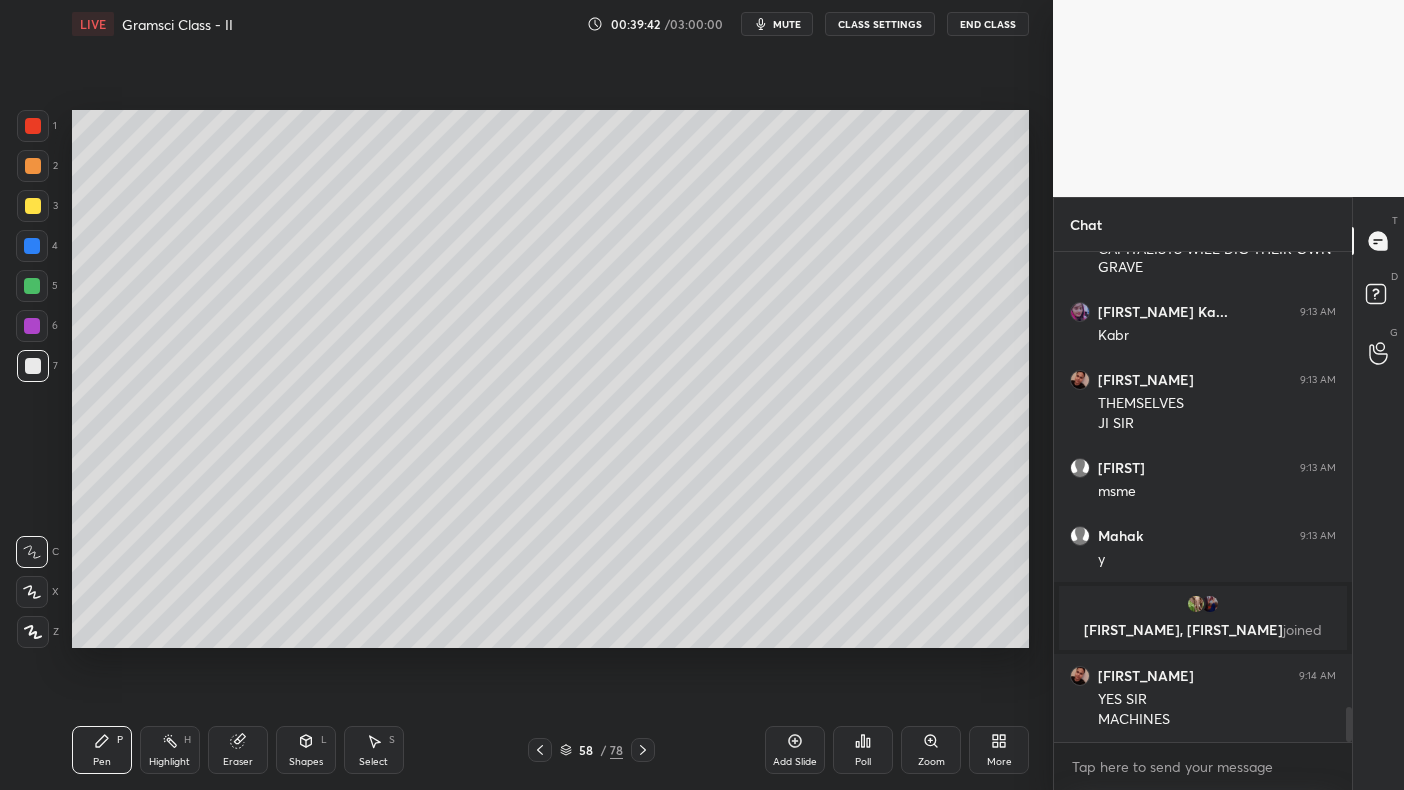 click on "Add Slide" at bounding box center [795, 750] 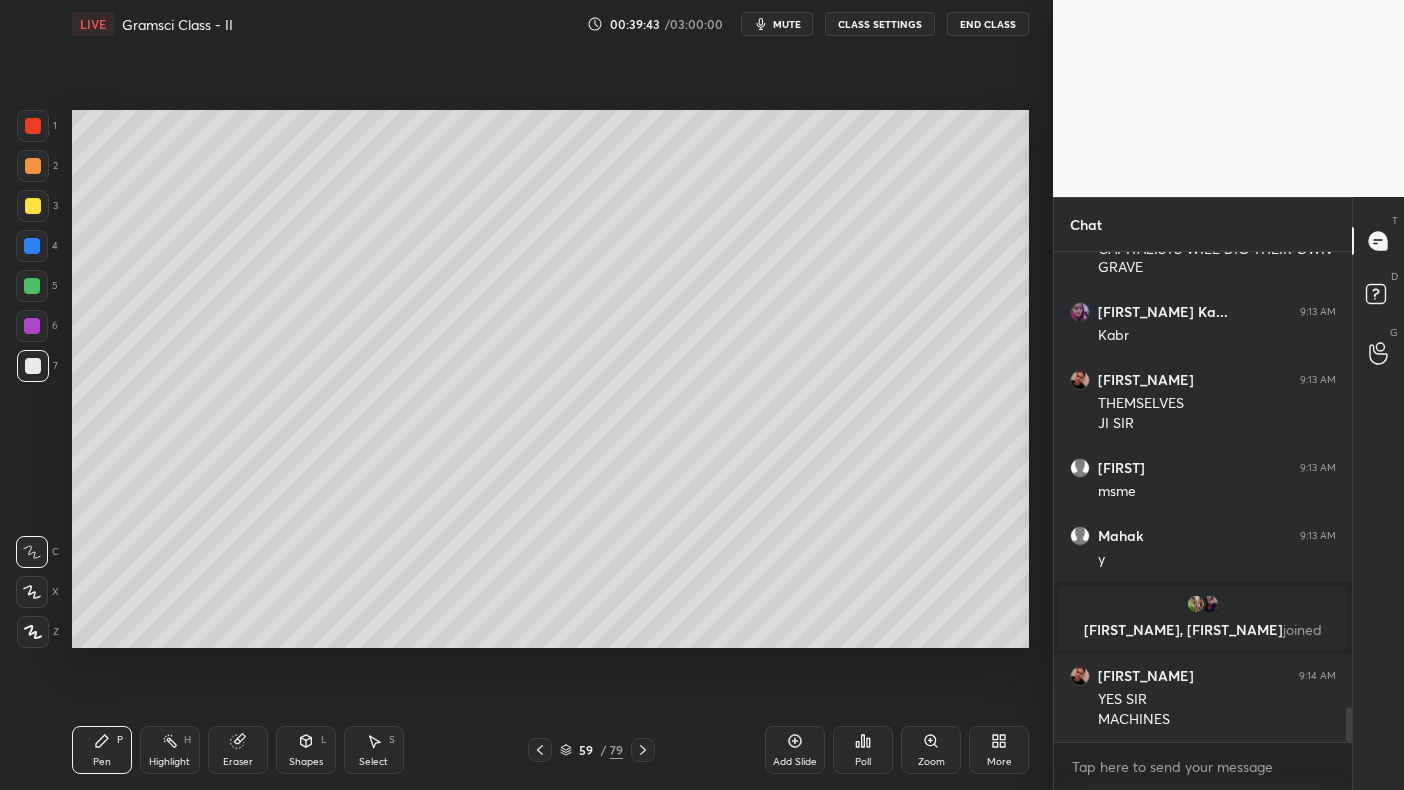 click on "1 2 3 4 5 6 7 C X Z C X Z E E Erase all   H H" at bounding box center [32, 379] 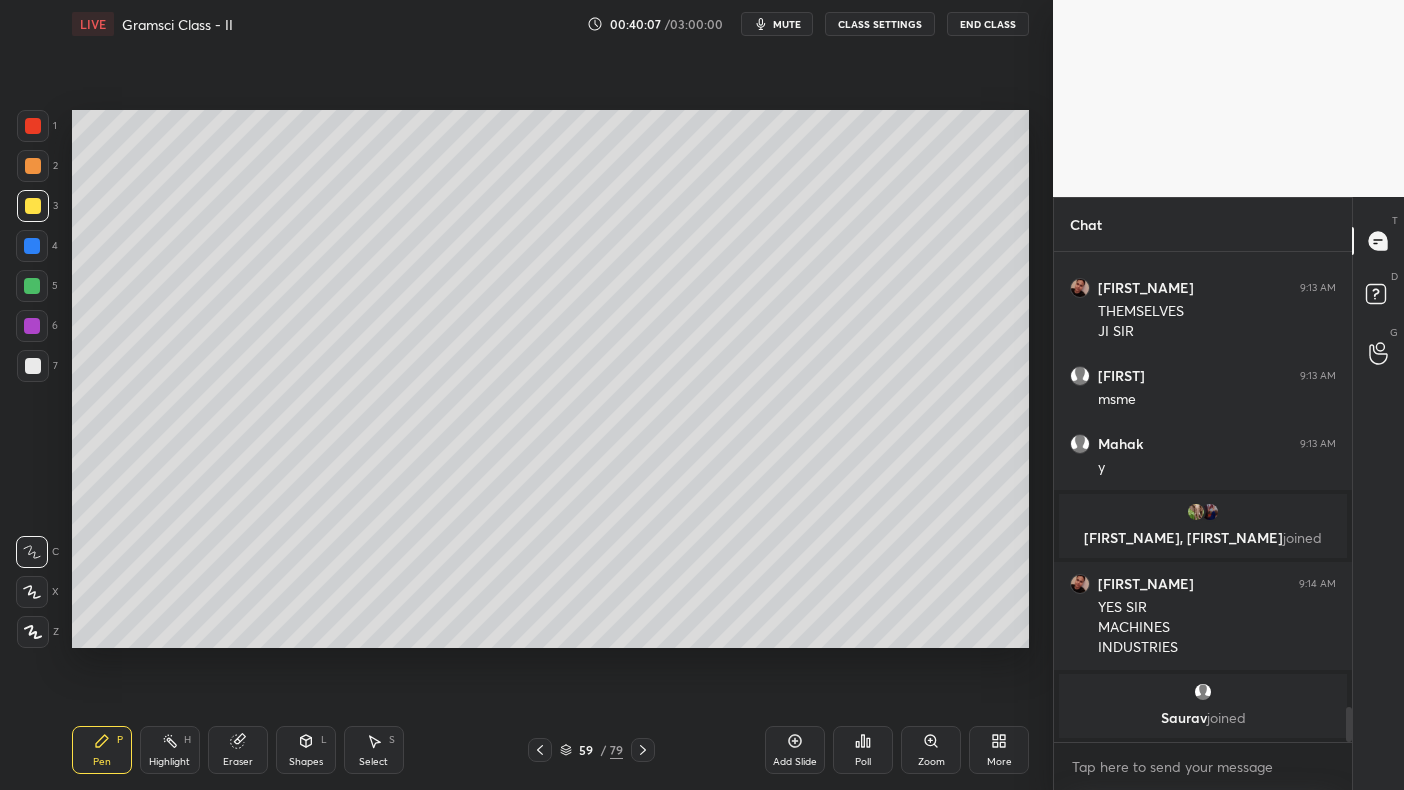 scroll, scrollTop: 6456, scrollLeft: 0, axis: vertical 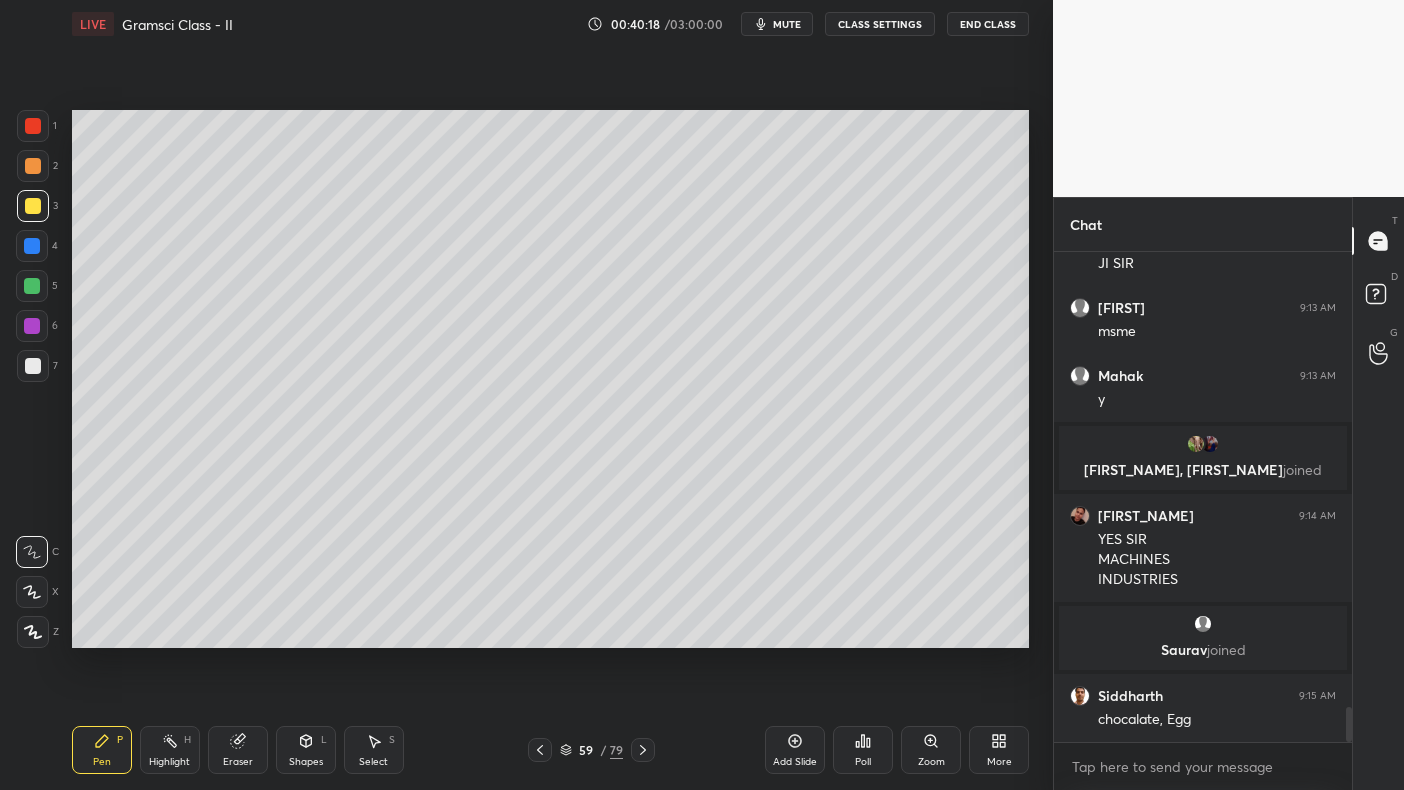 click on "3" at bounding box center [37, 210] 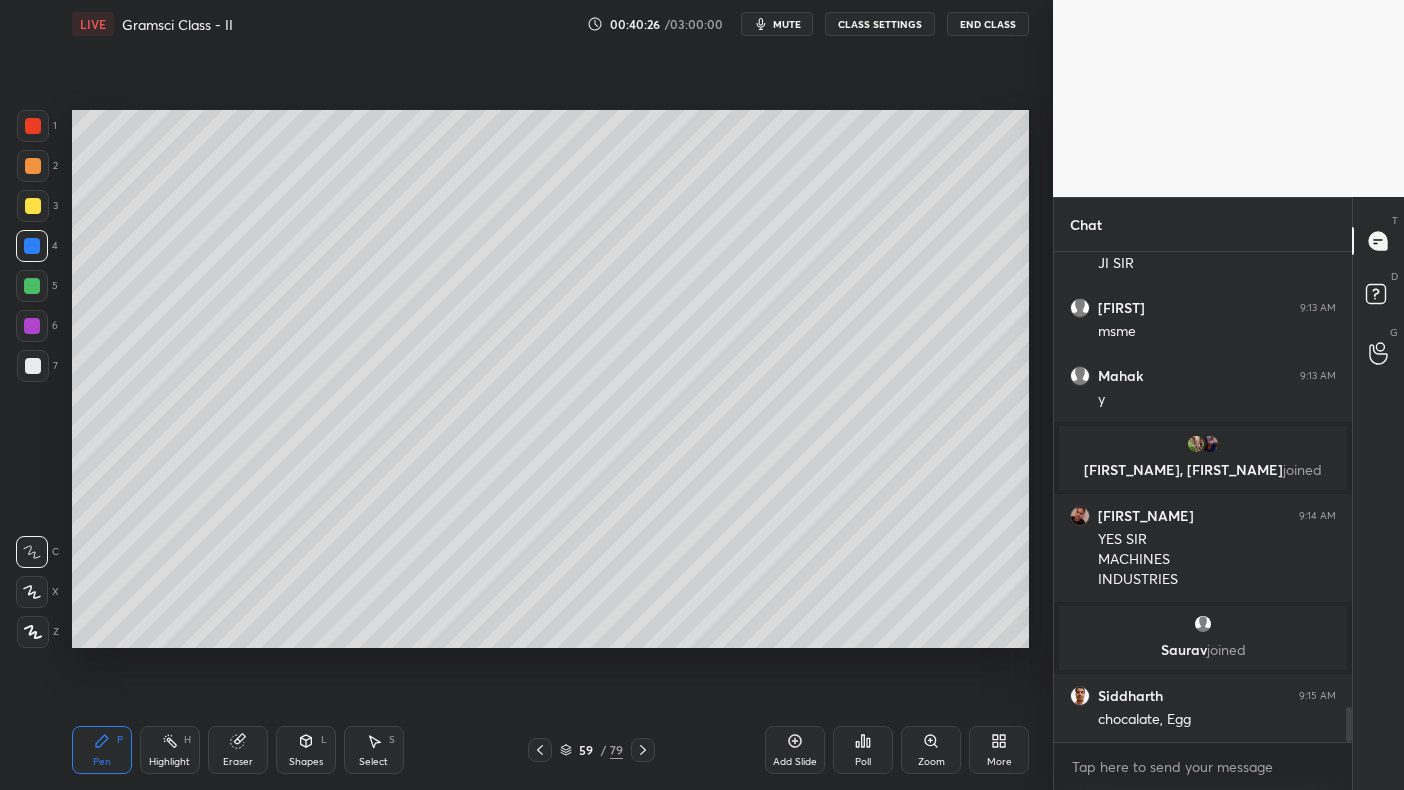 click at bounding box center (33, 206) 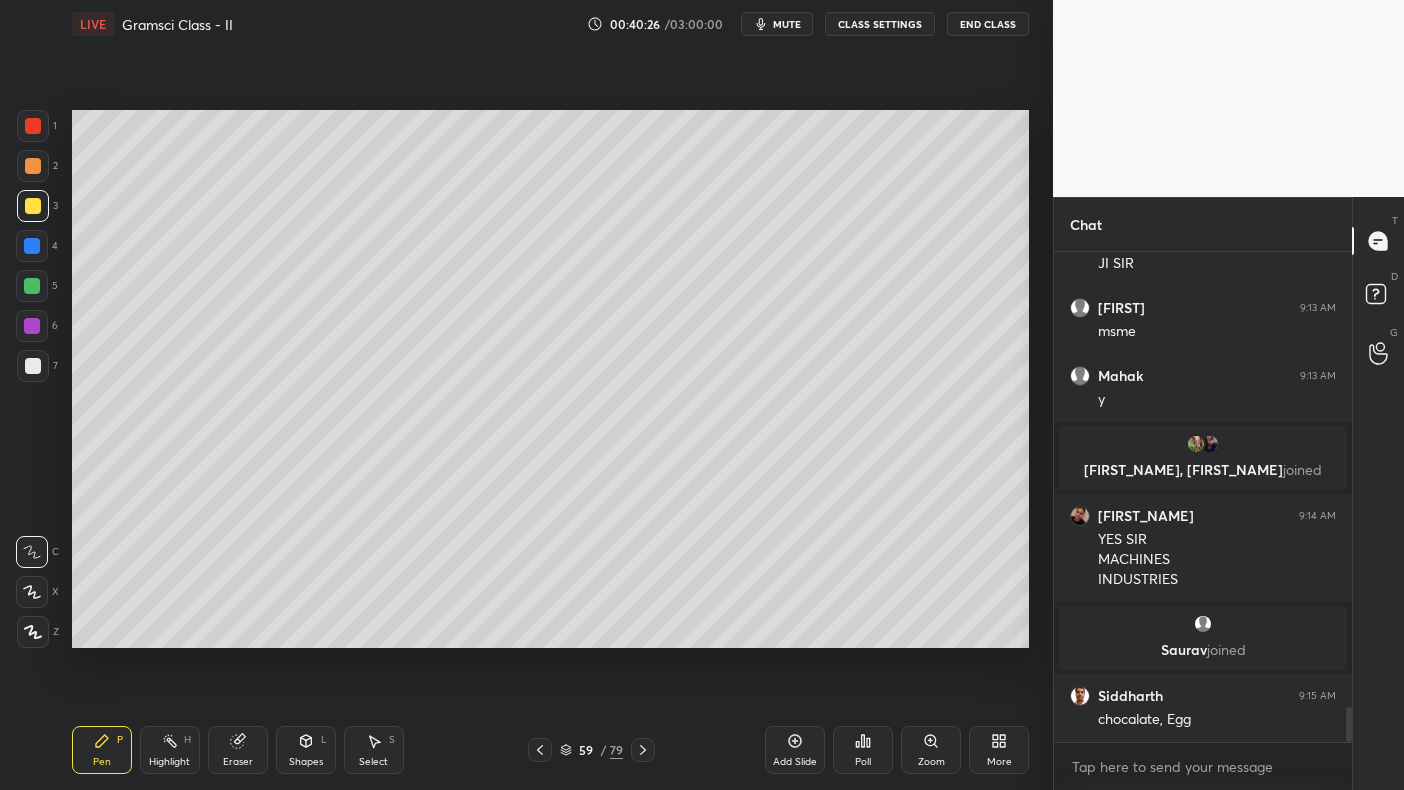 click at bounding box center (33, 166) 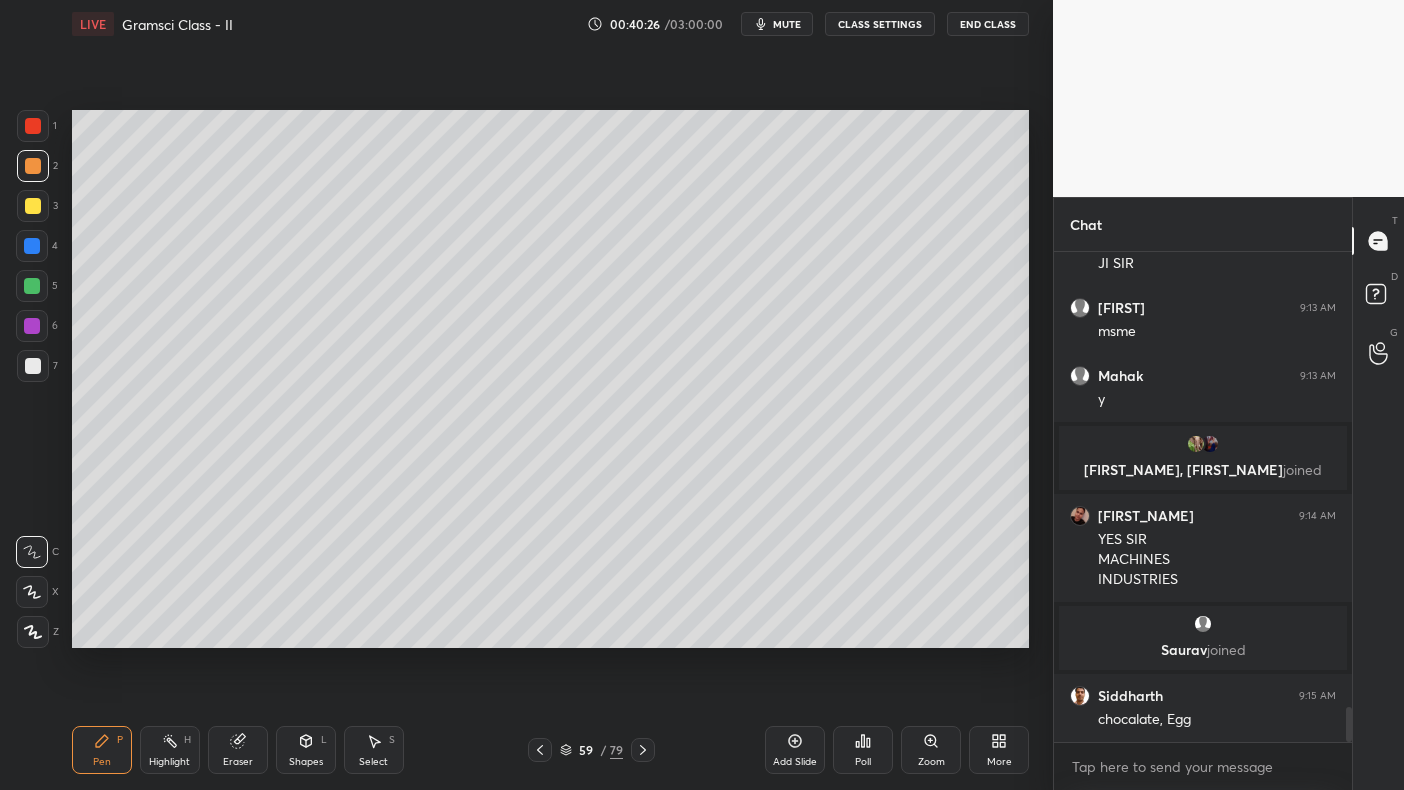 click at bounding box center [33, 166] 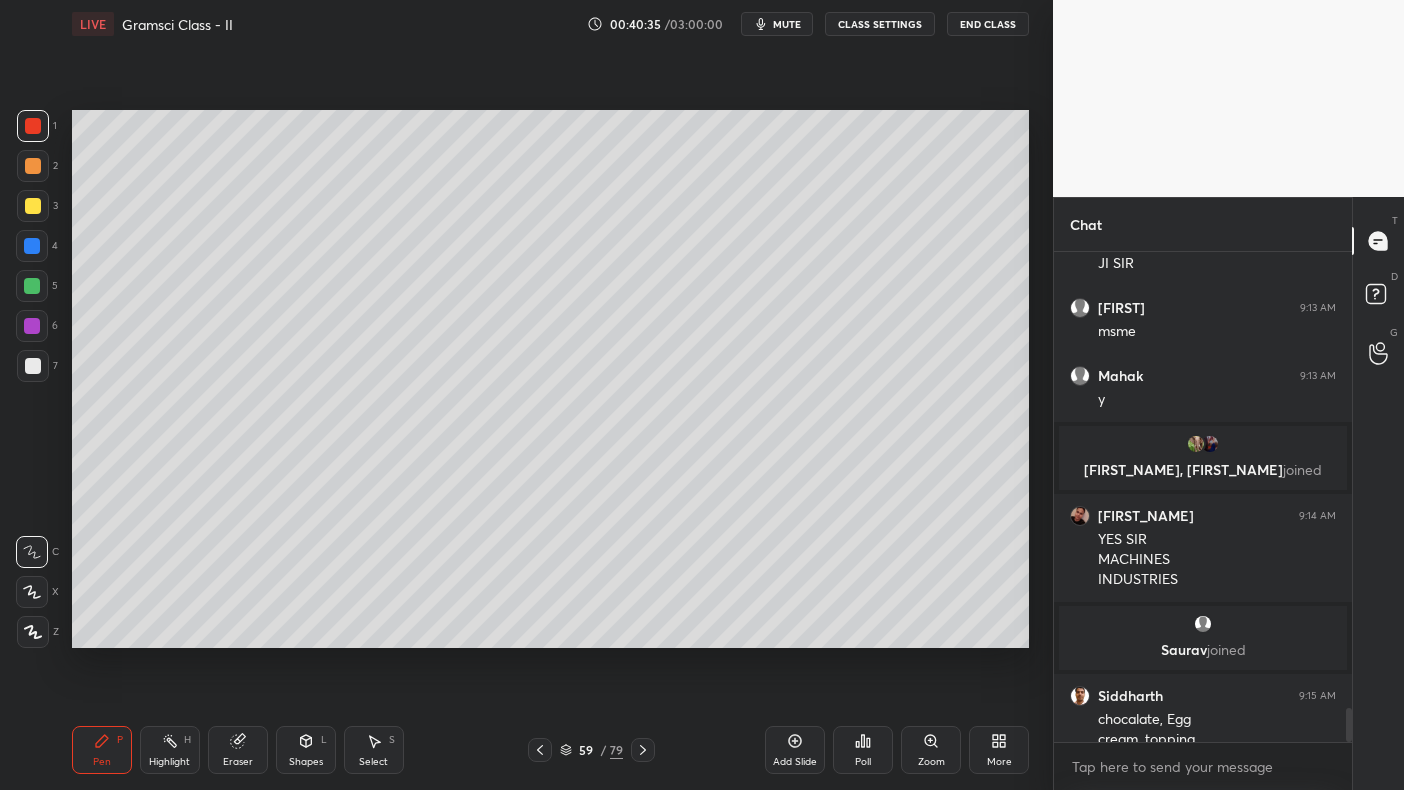 scroll, scrollTop: 6475, scrollLeft: 0, axis: vertical 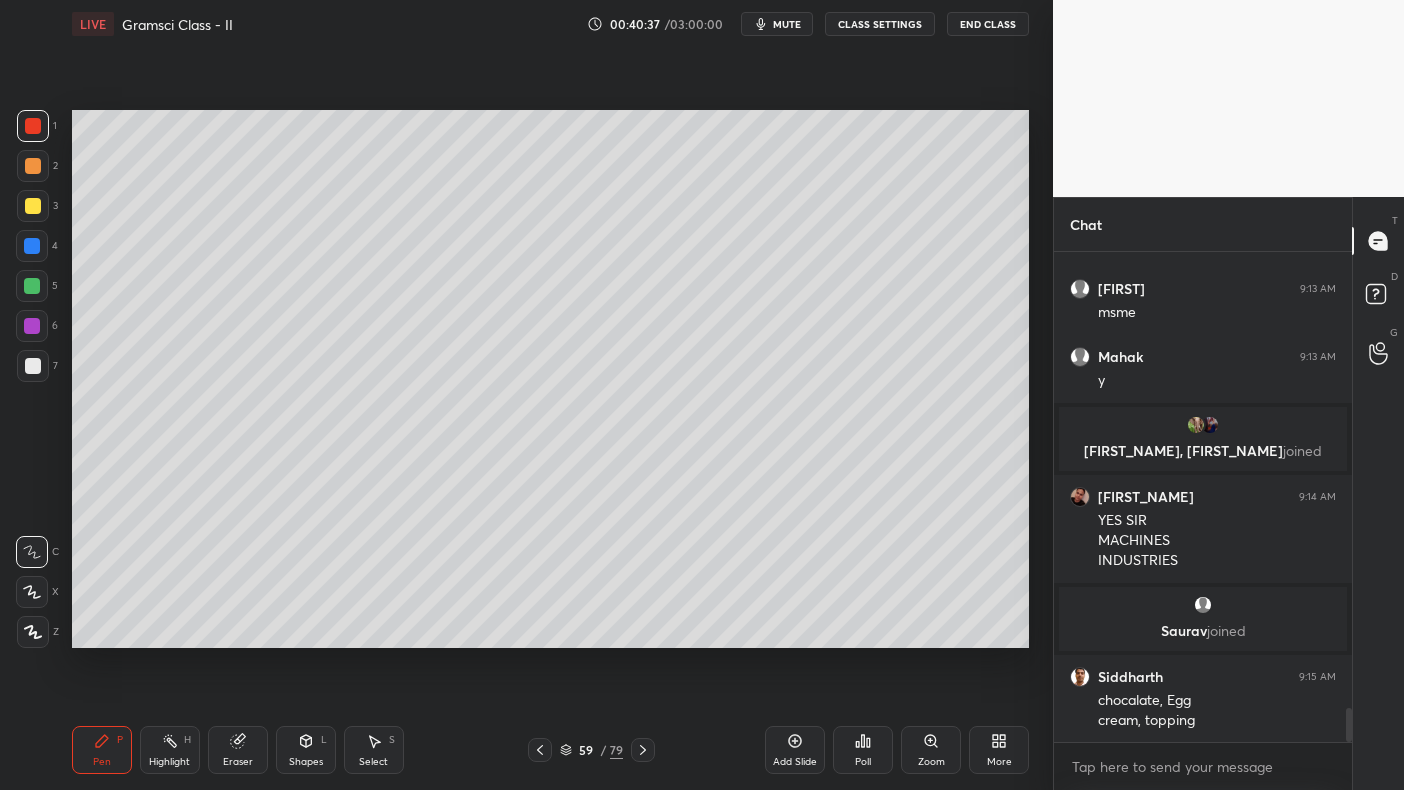 click at bounding box center [33, 206] 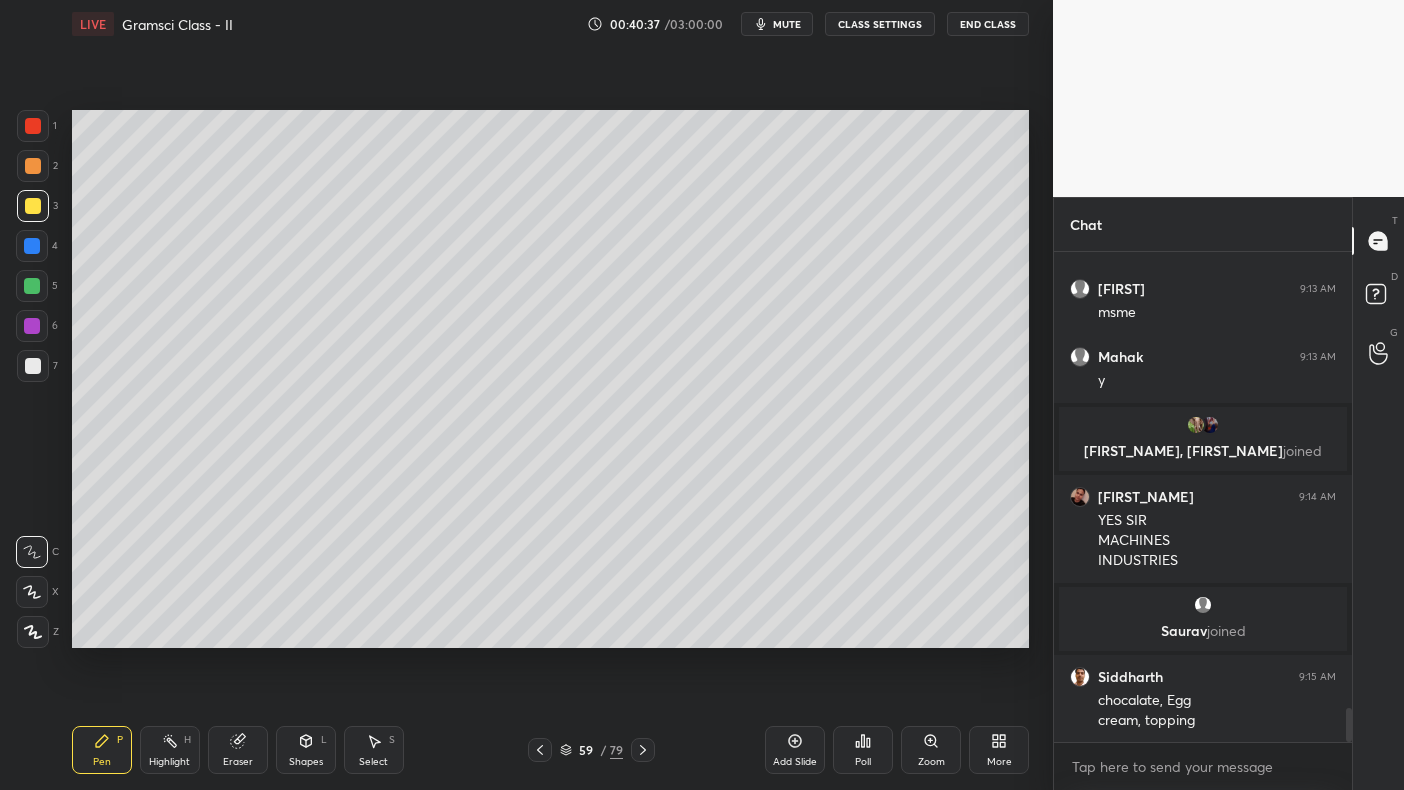 click at bounding box center (33, 166) 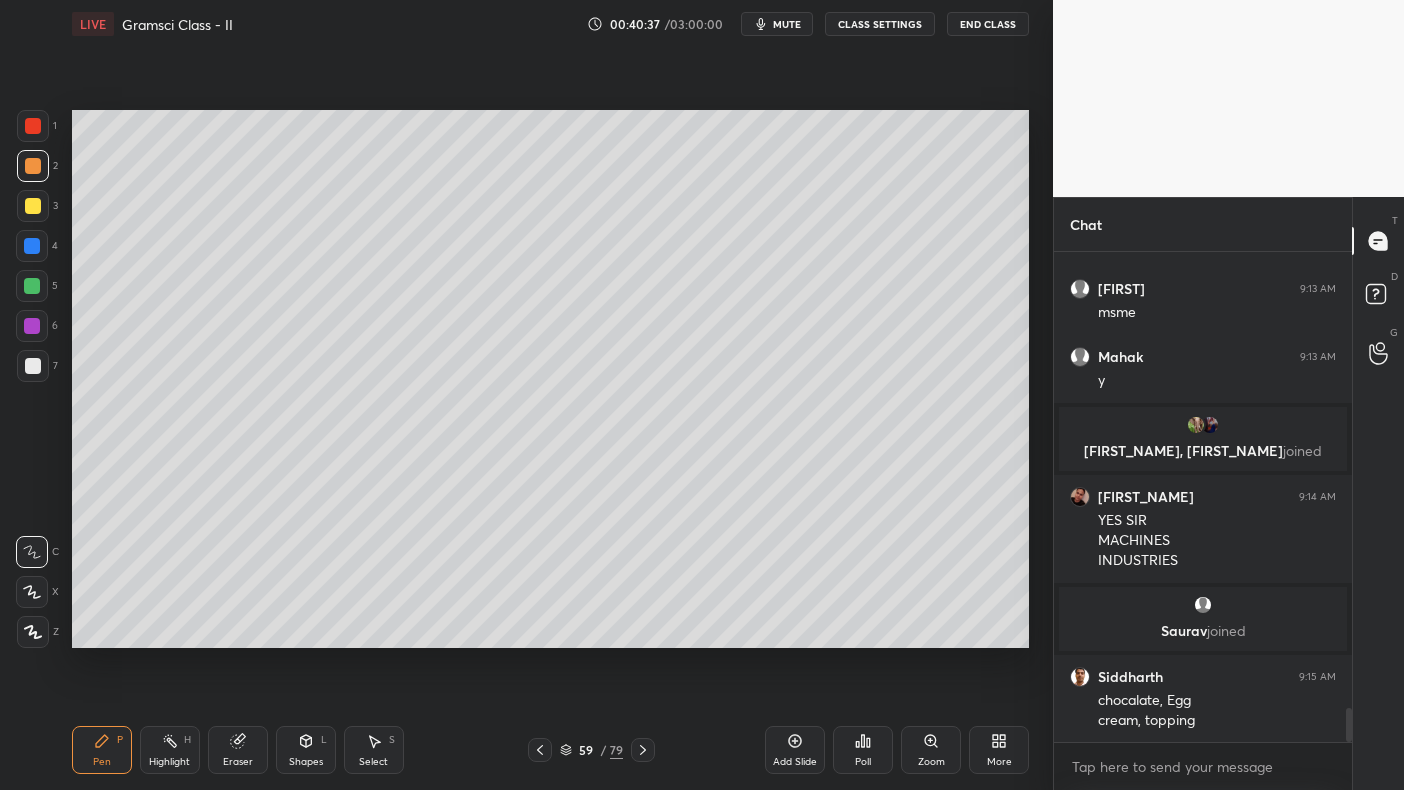 click at bounding box center [33, 166] 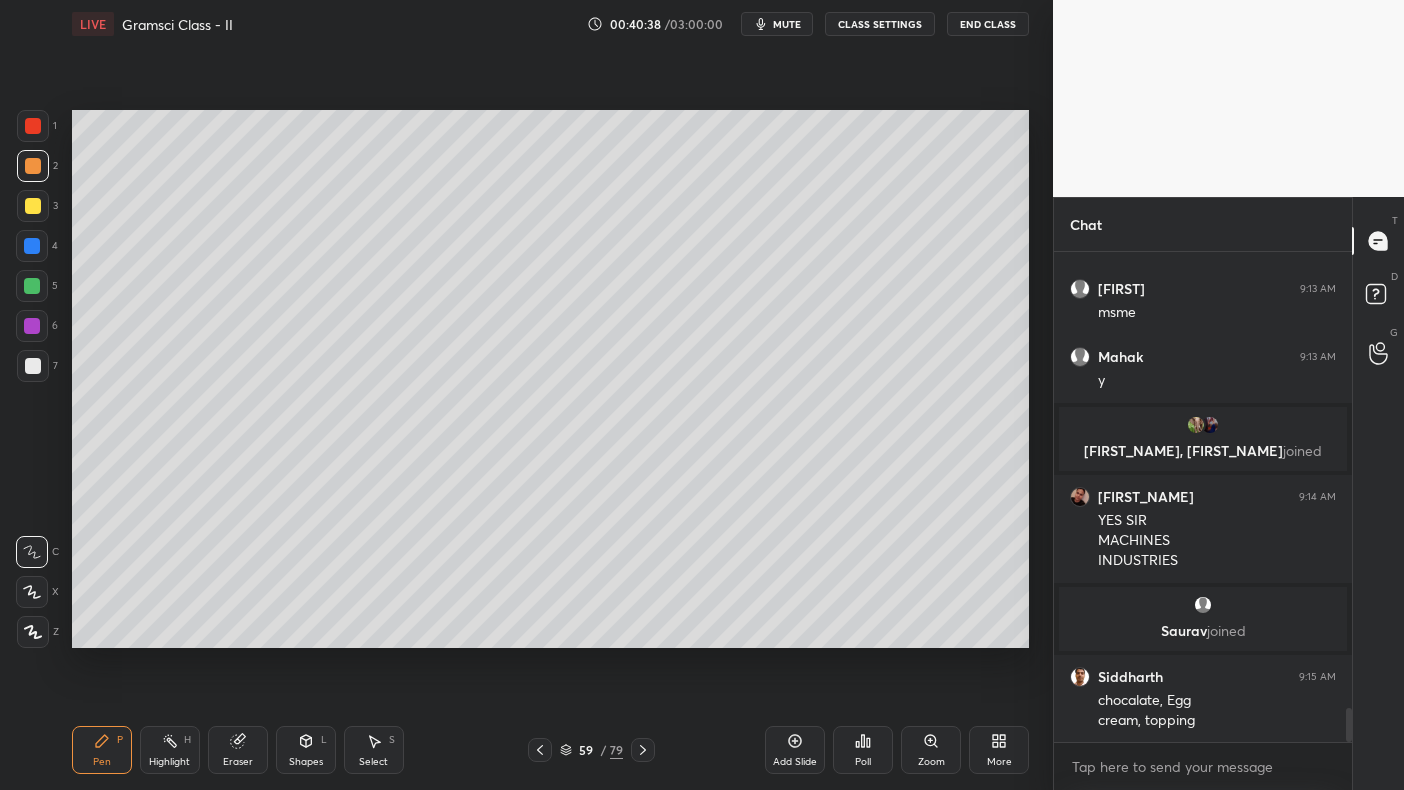 click at bounding box center [33, 166] 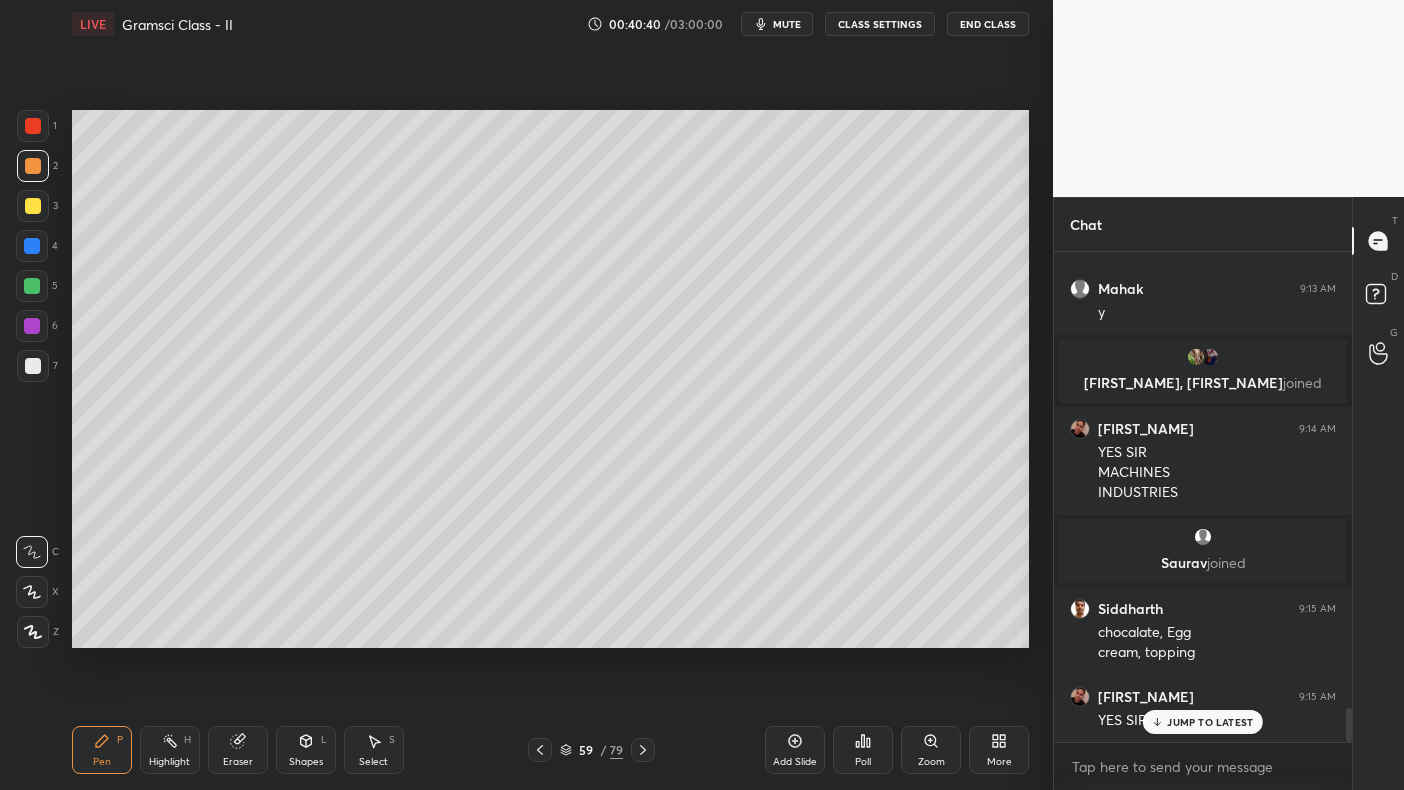 scroll, scrollTop: 6611, scrollLeft: 0, axis: vertical 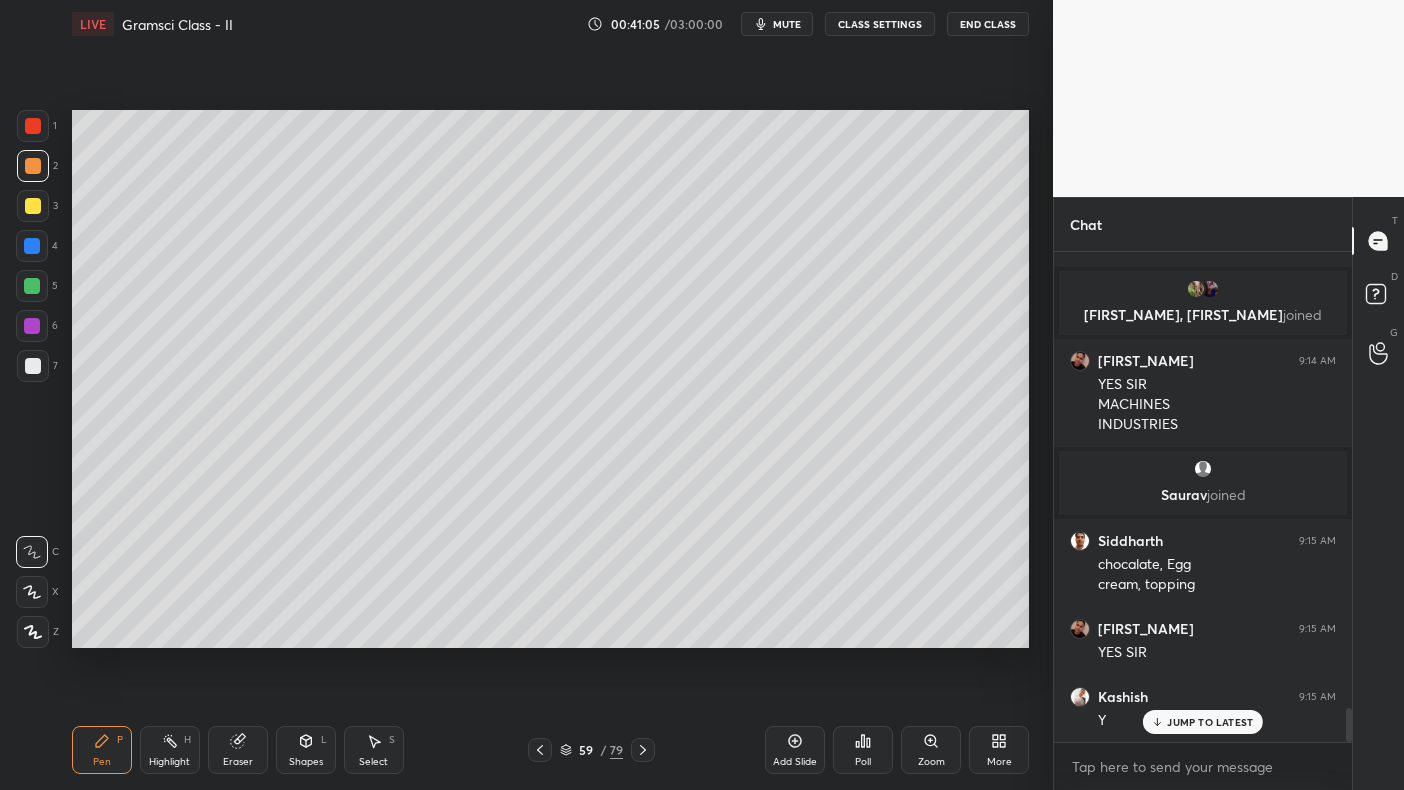 click at bounding box center [33, 366] 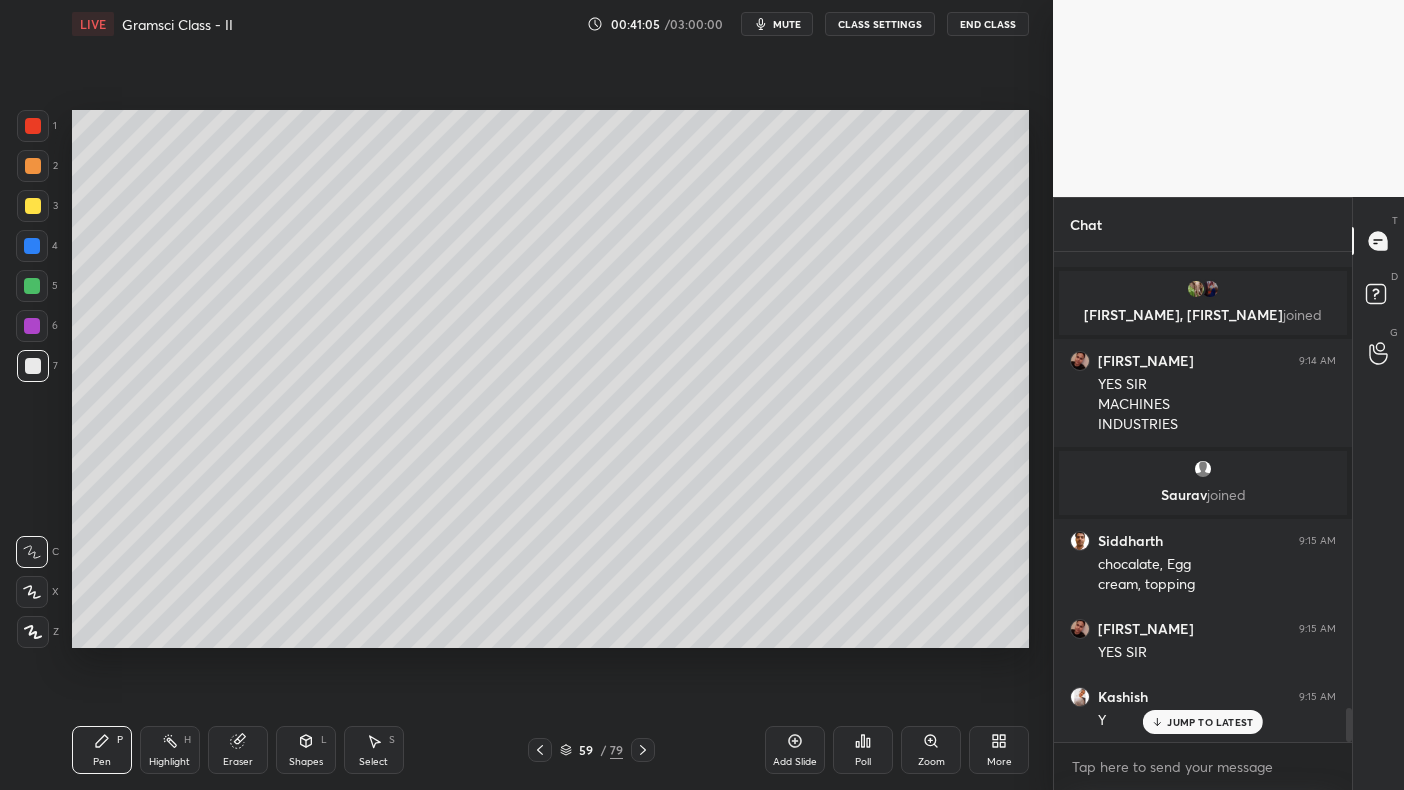 click at bounding box center [33, 366] 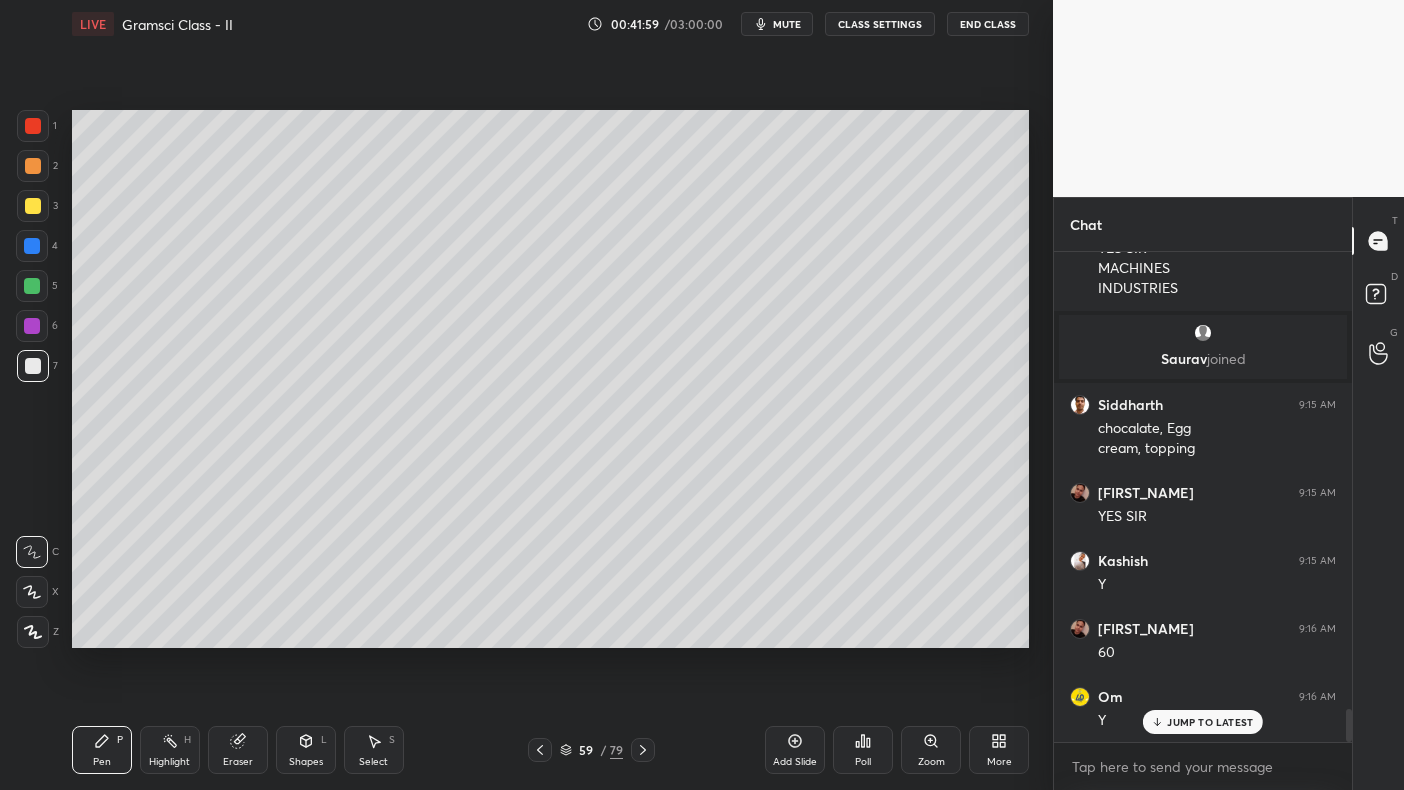 scroll, scrollTop: 6815, scrollLeft: 0, axis: vertical 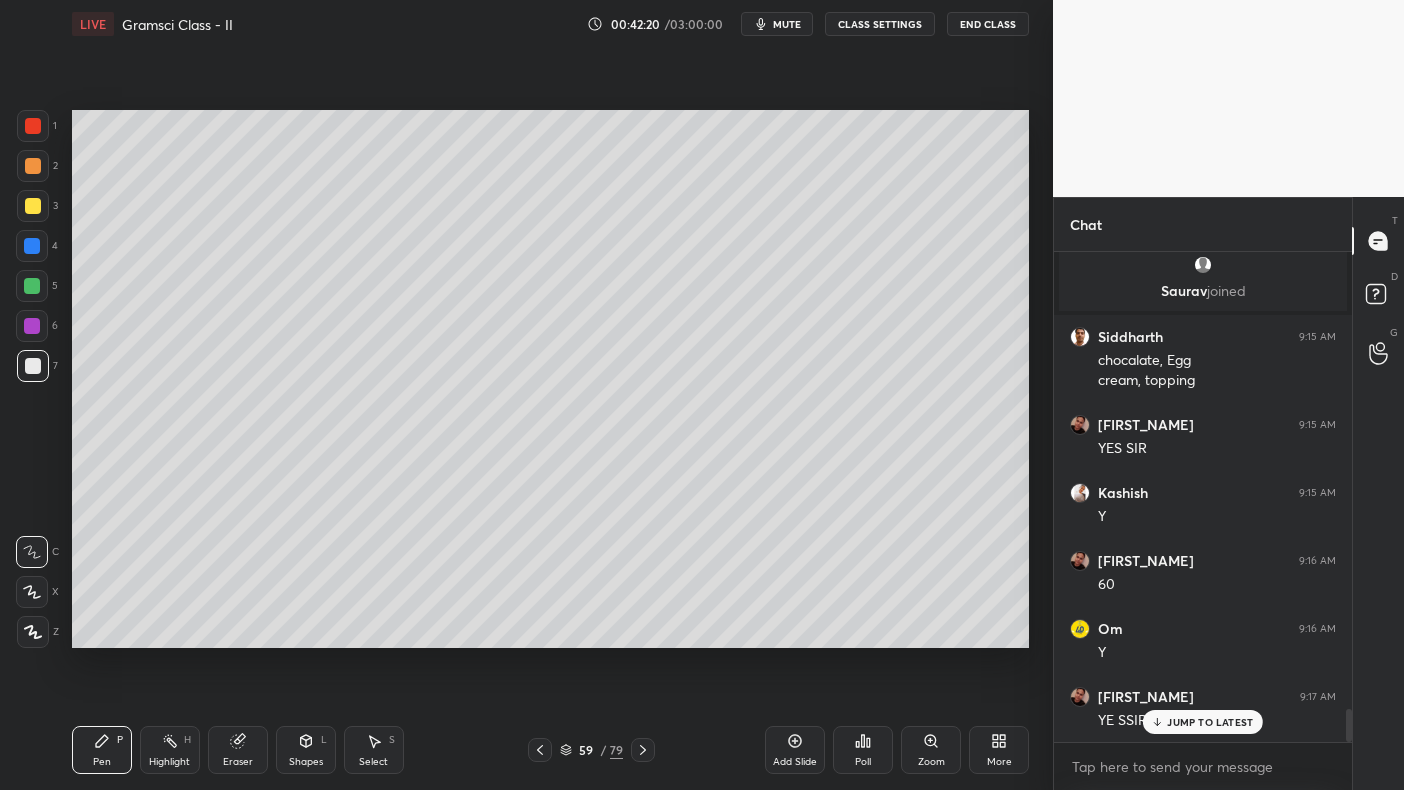 click at bounding box center [32, 246] 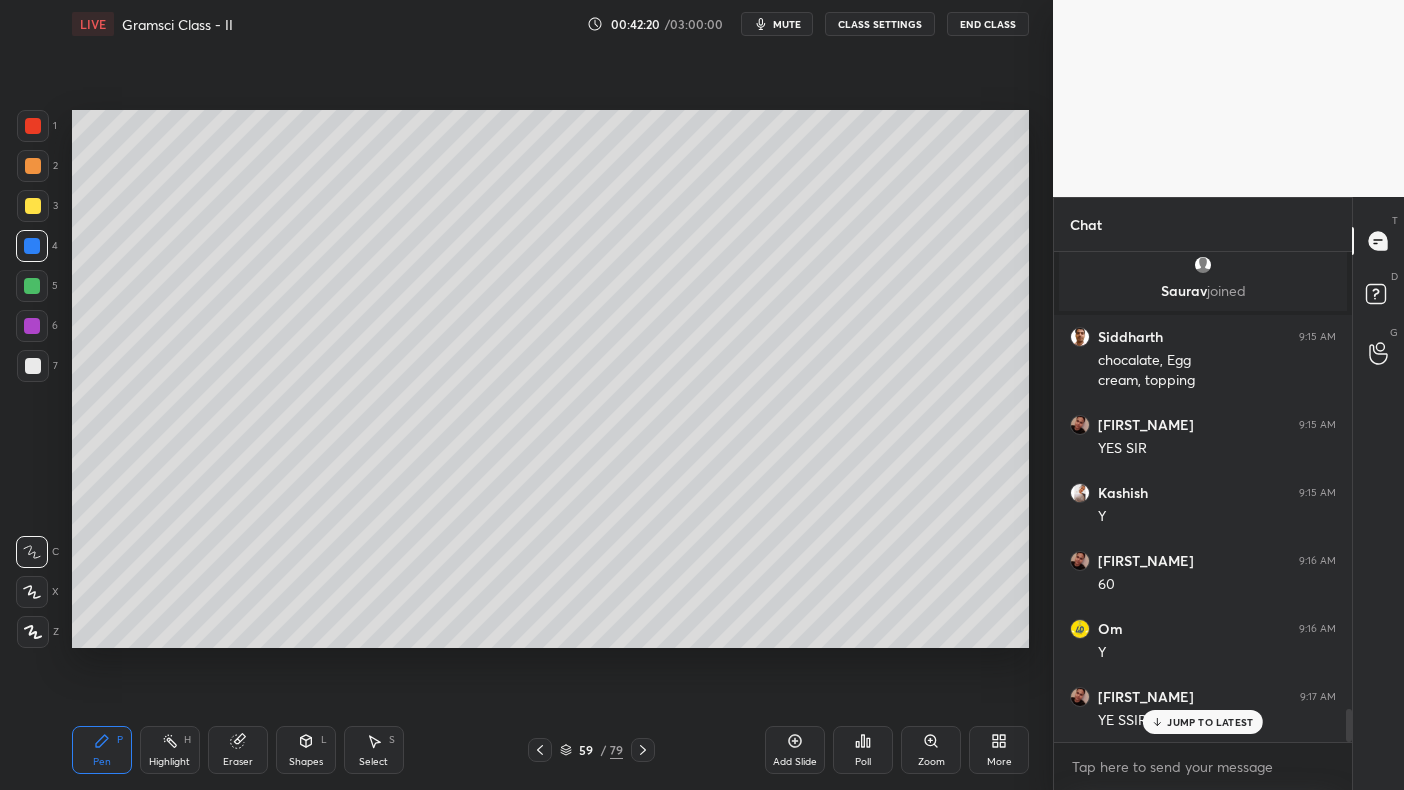 click at bounding box center (32, 246) 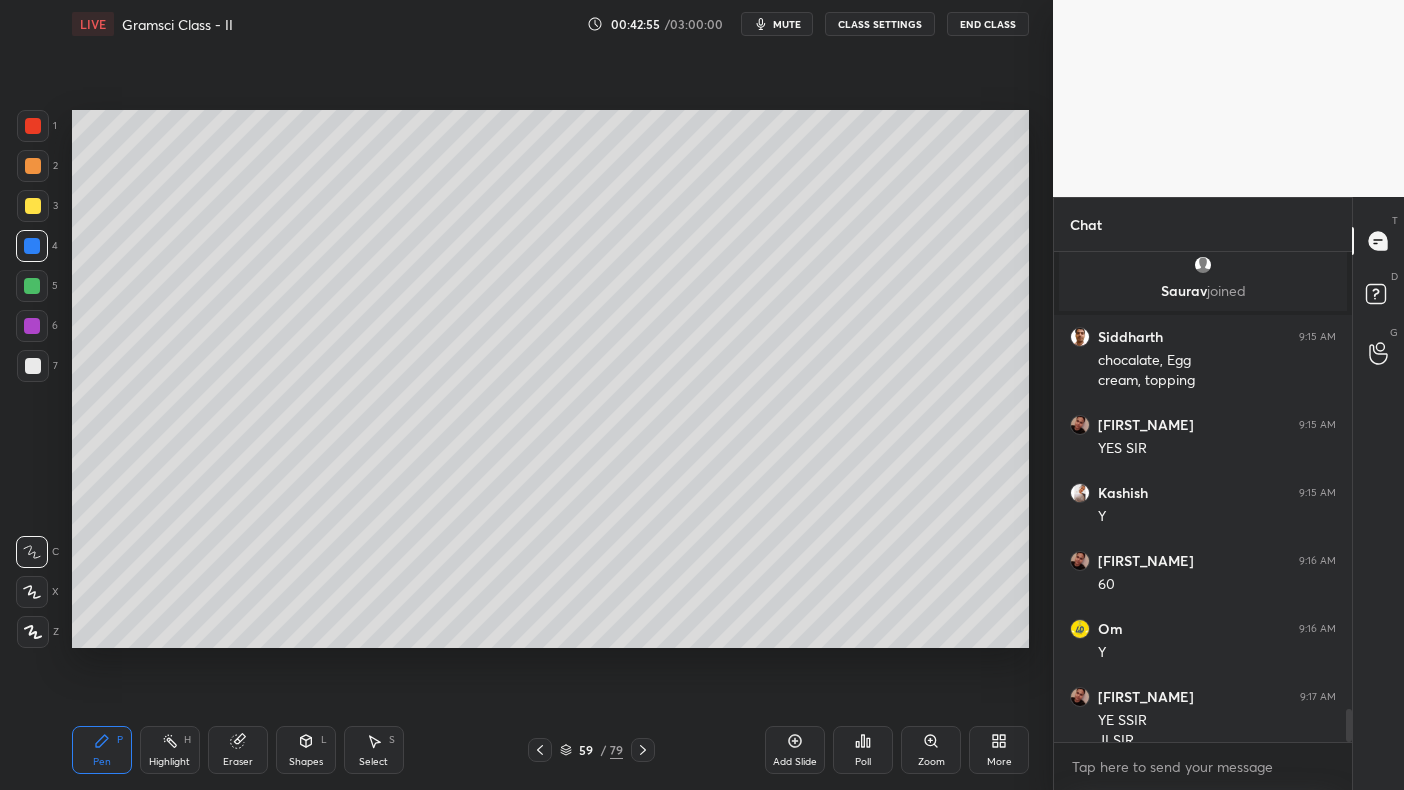scroll, scrollTop: 6836, scrollLeft: 0, axis: vertical 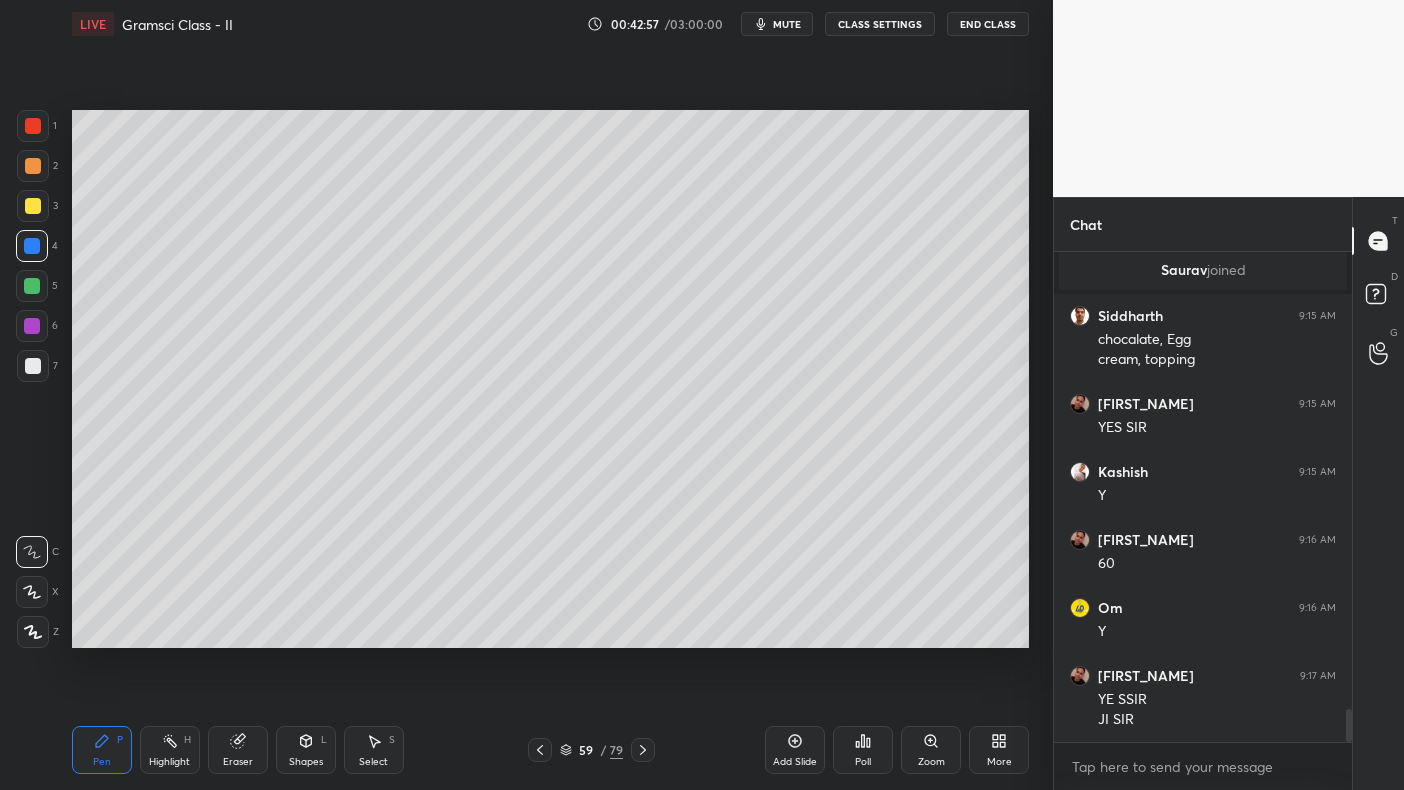 click at bounding box center [32, 286] 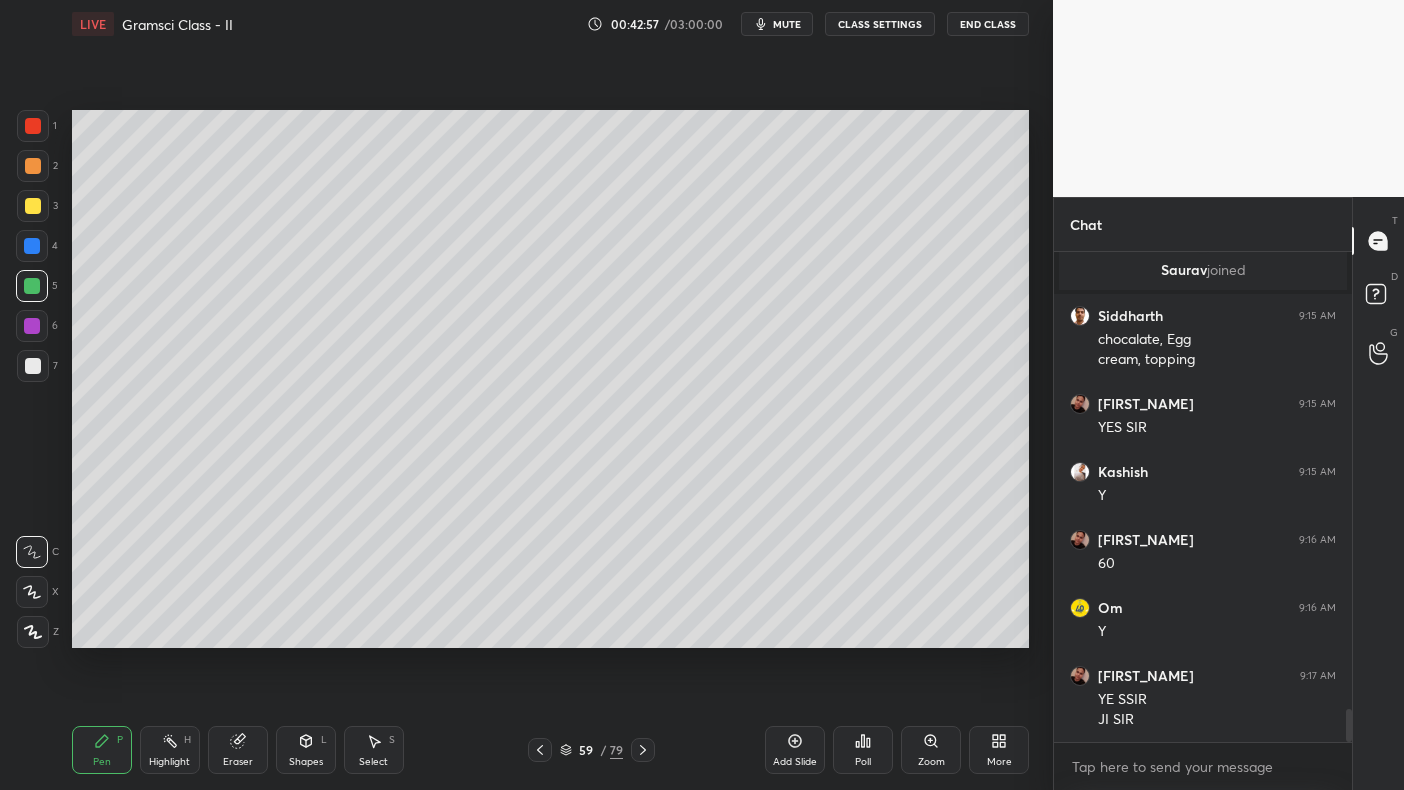 click at bounding box center (32, 286) 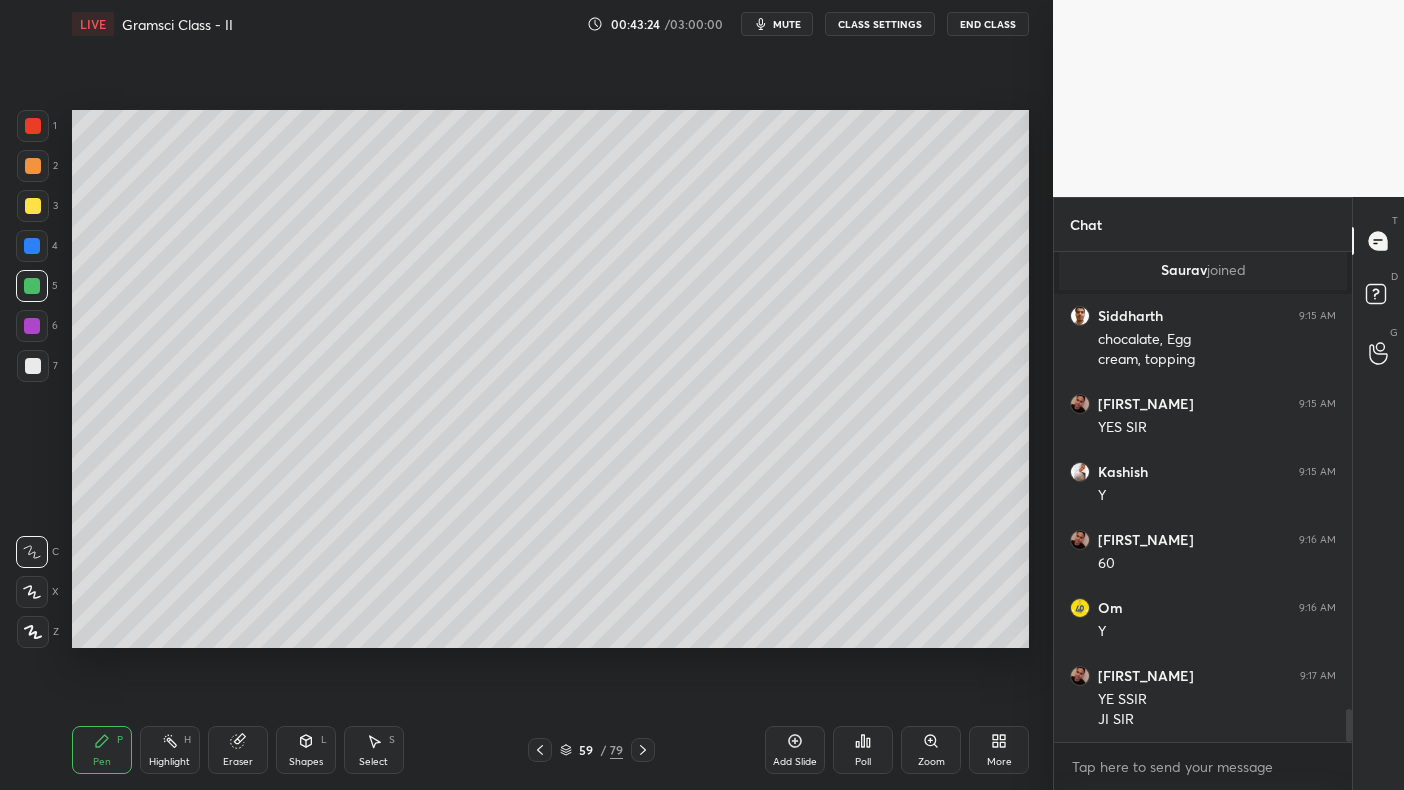 click at bounding box center [32, 246] 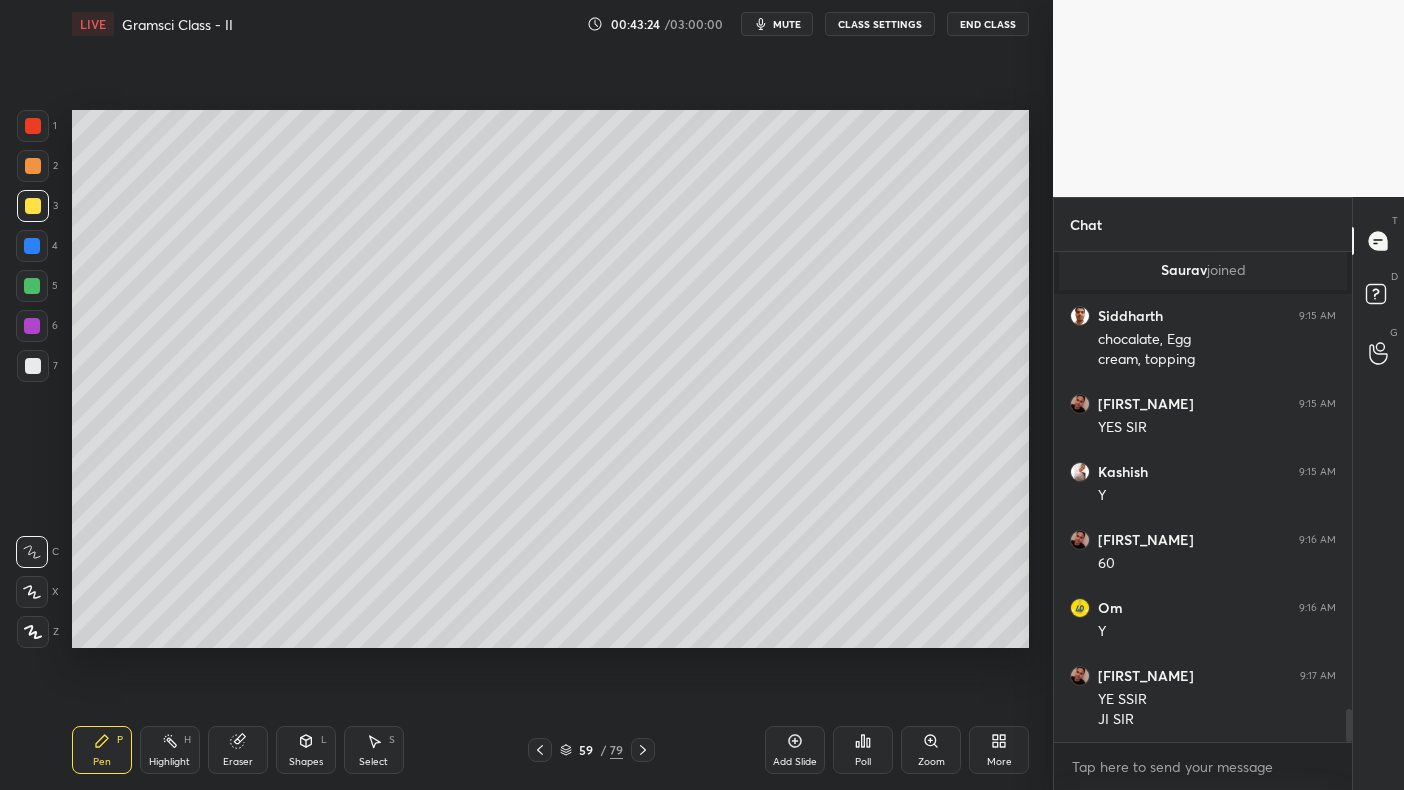 click at bounding box center (33, 206) 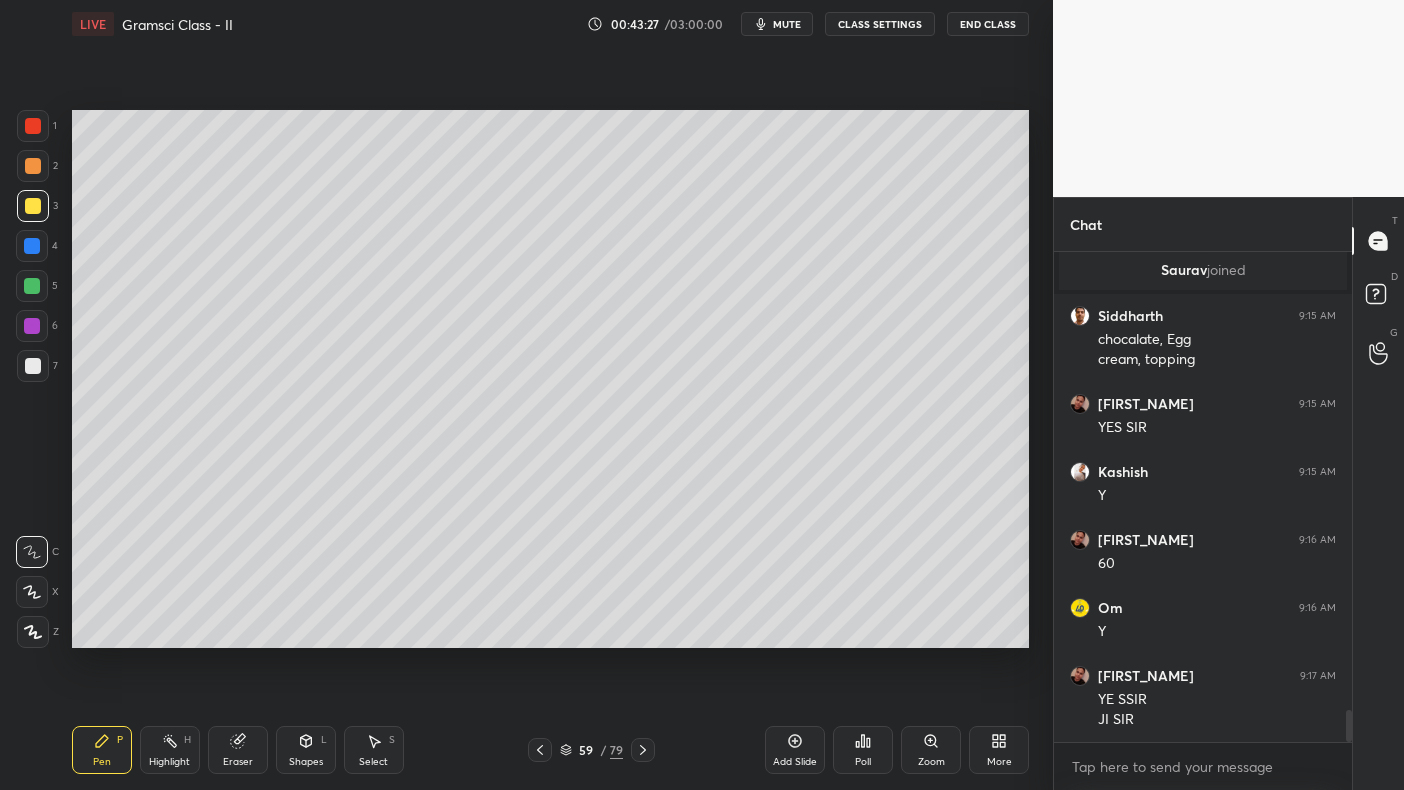scroll, scrollTop: 6904, scrollLeft: 0, axis: vertical 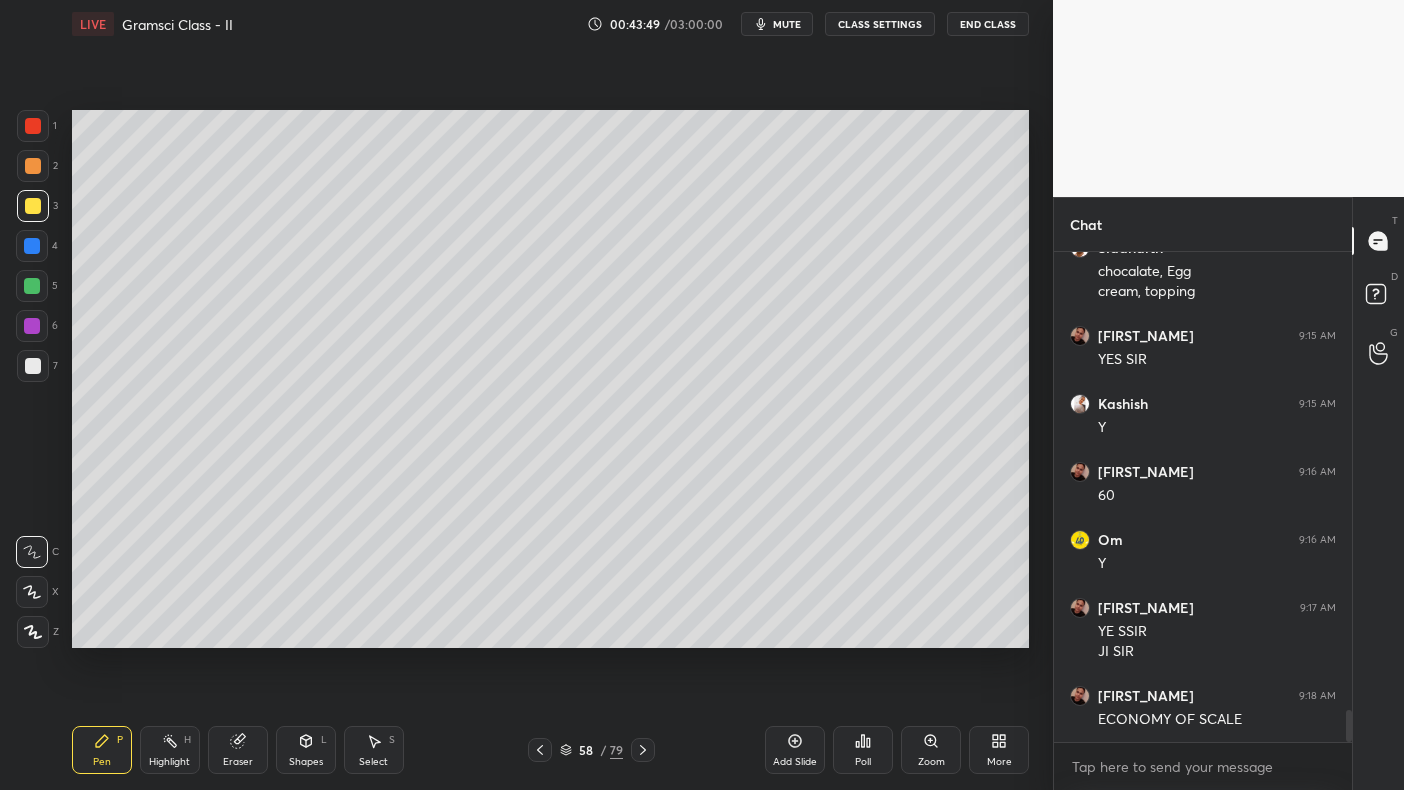 click at bounding box center [33, 166] 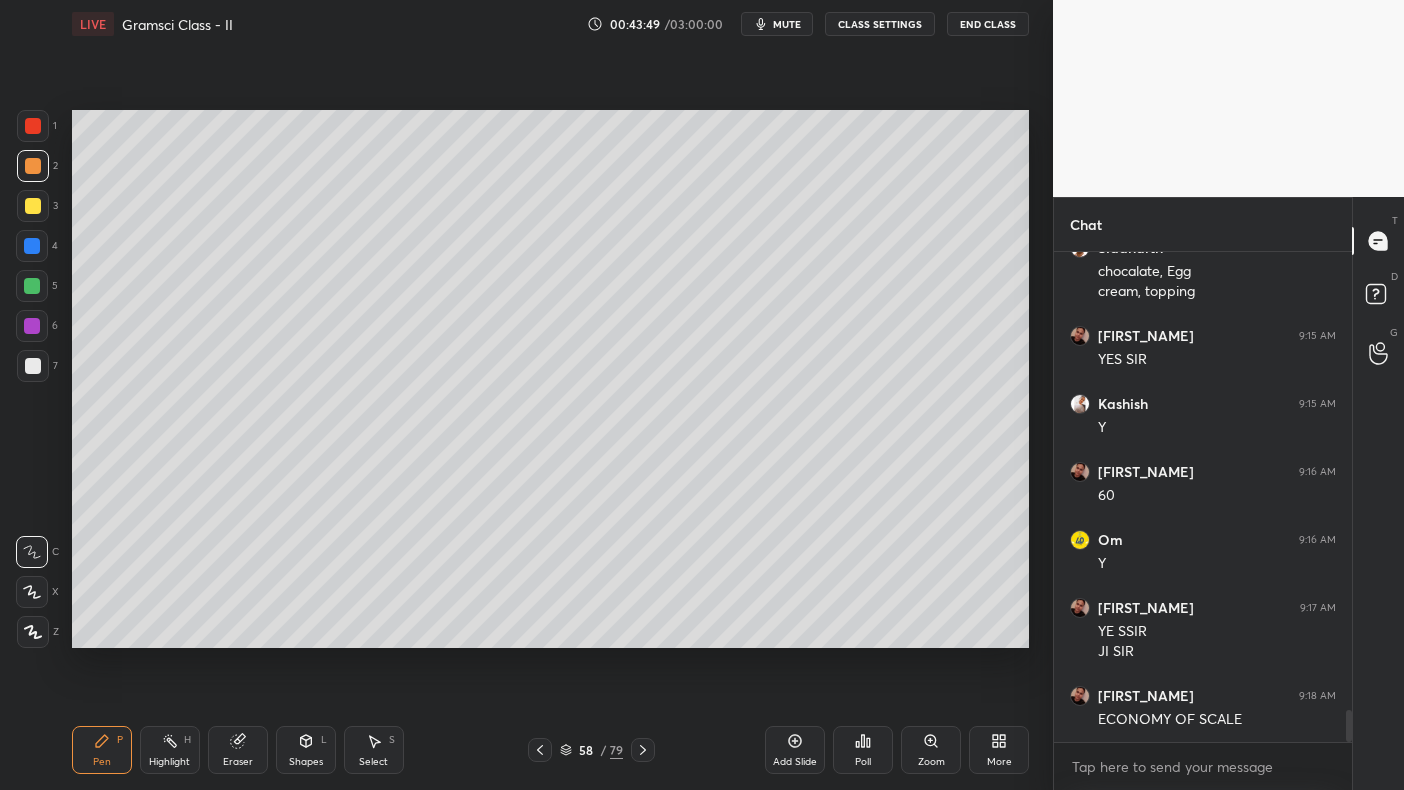 click at bounding box center (33, 166) 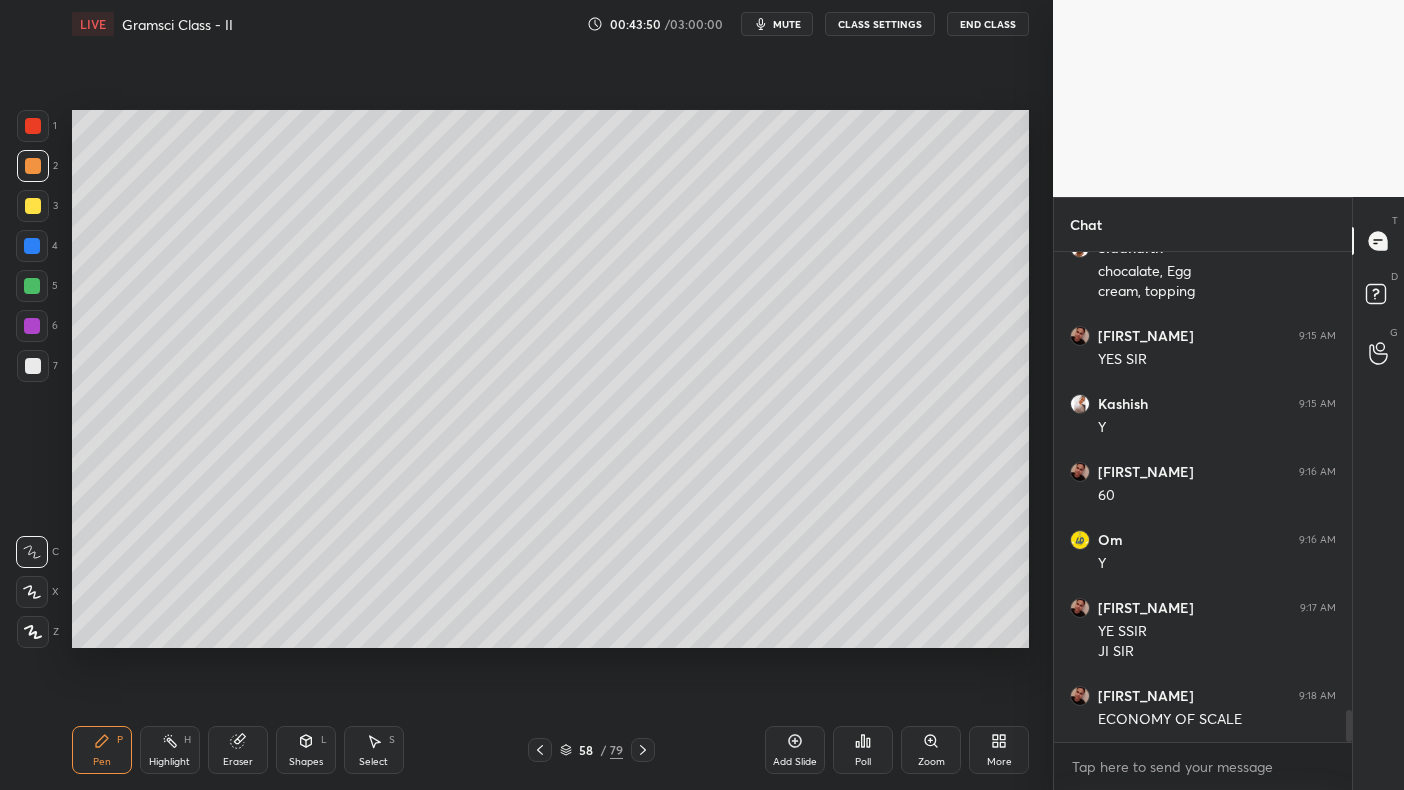 click at bounding box center (33, 126) 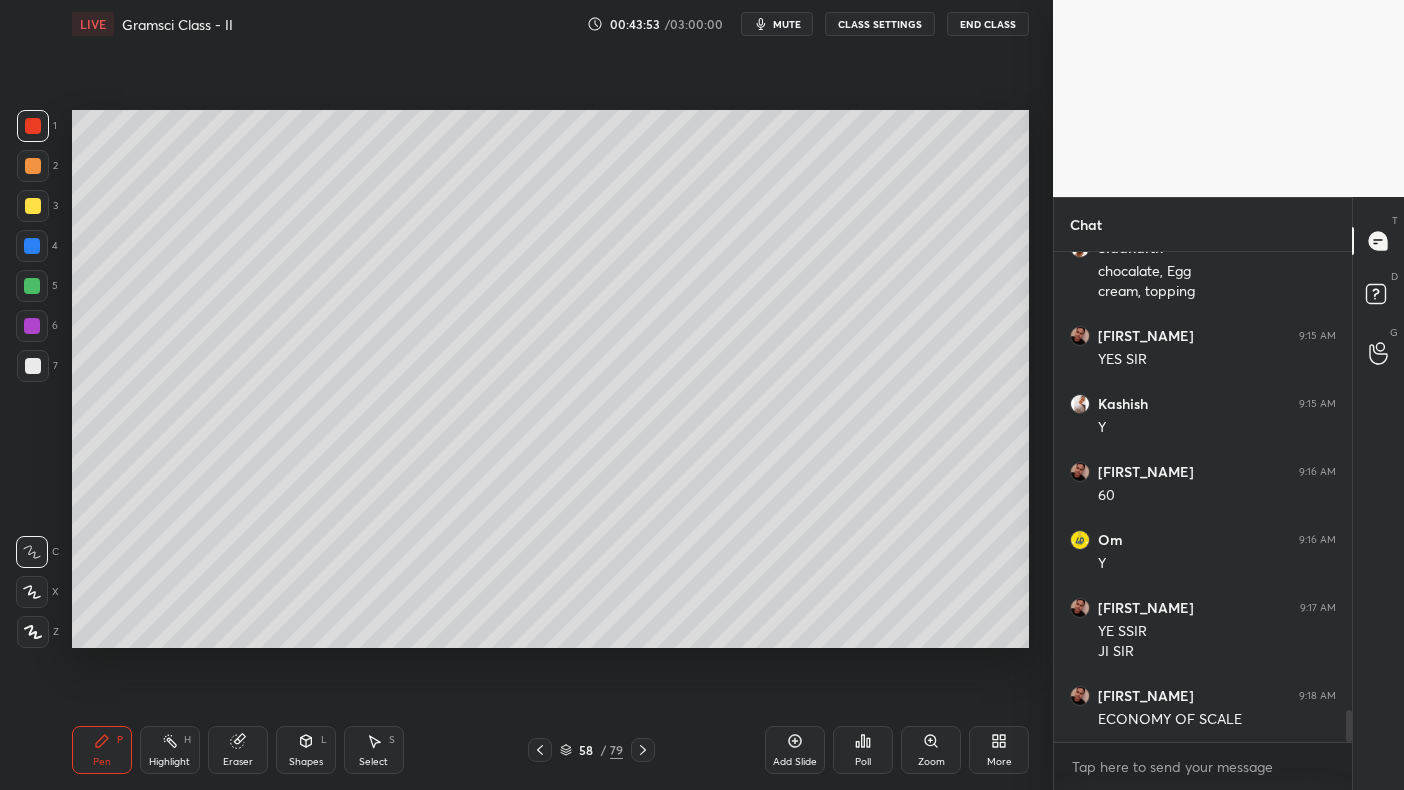 click at bounding box center (32, 246) 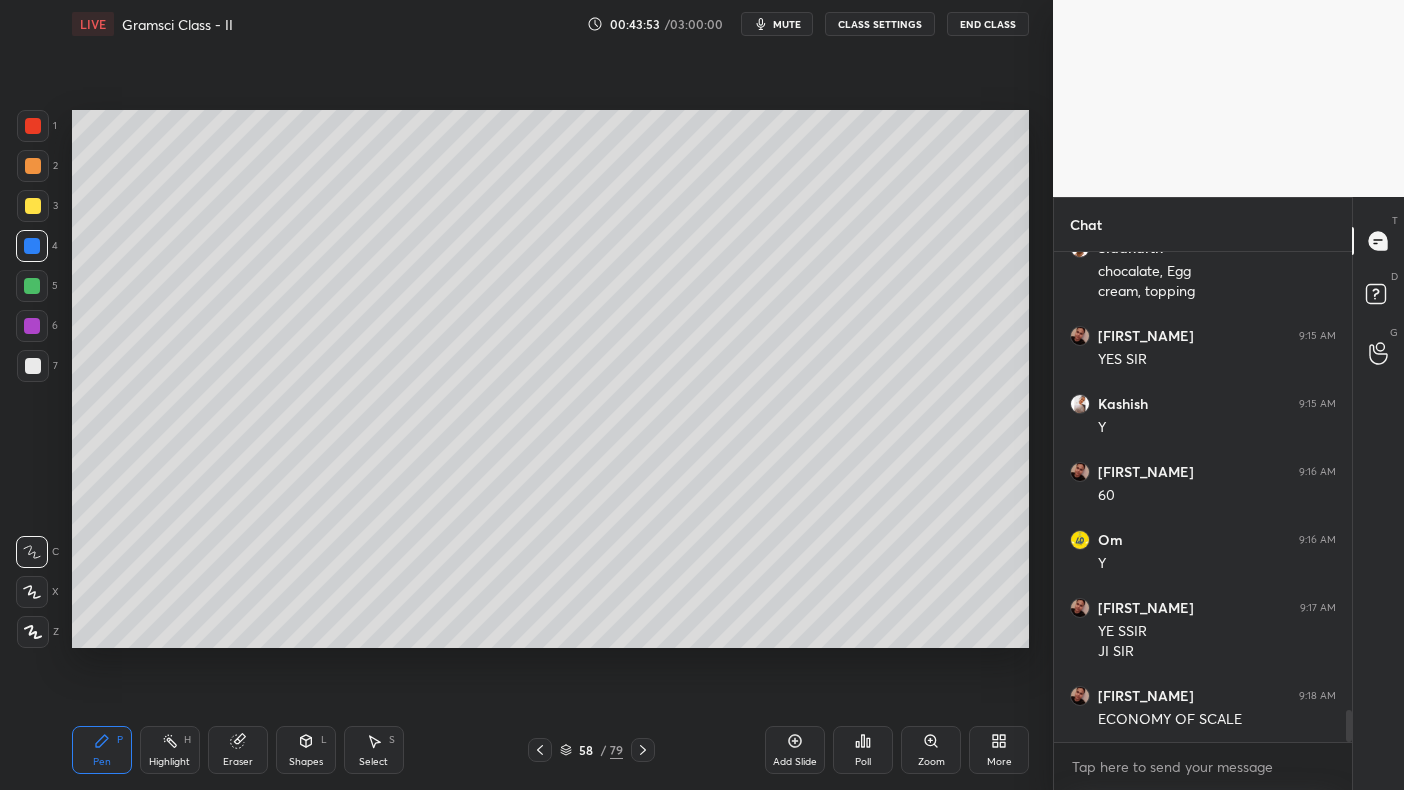 click at bounding box center (32, 246) 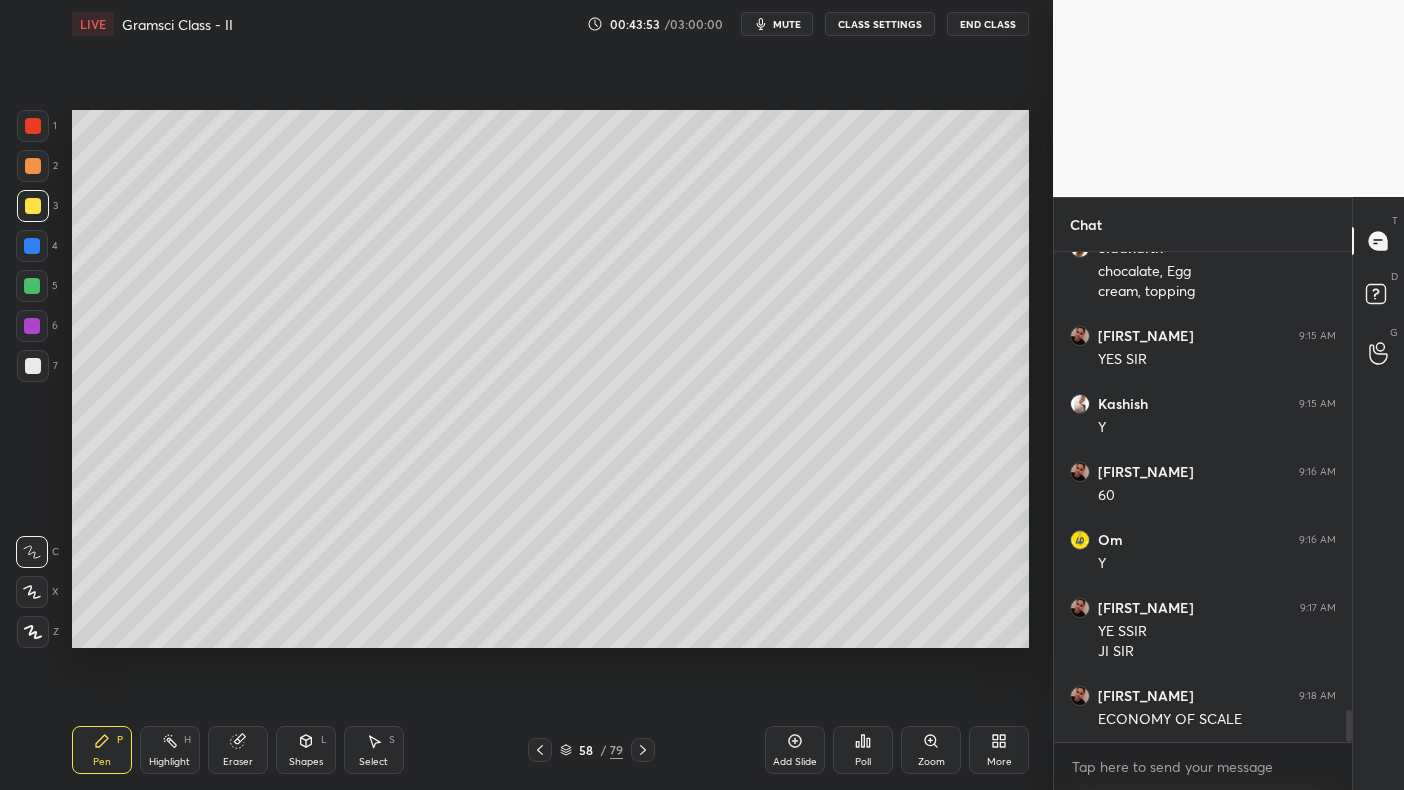 click at bounding box center [33, 206] 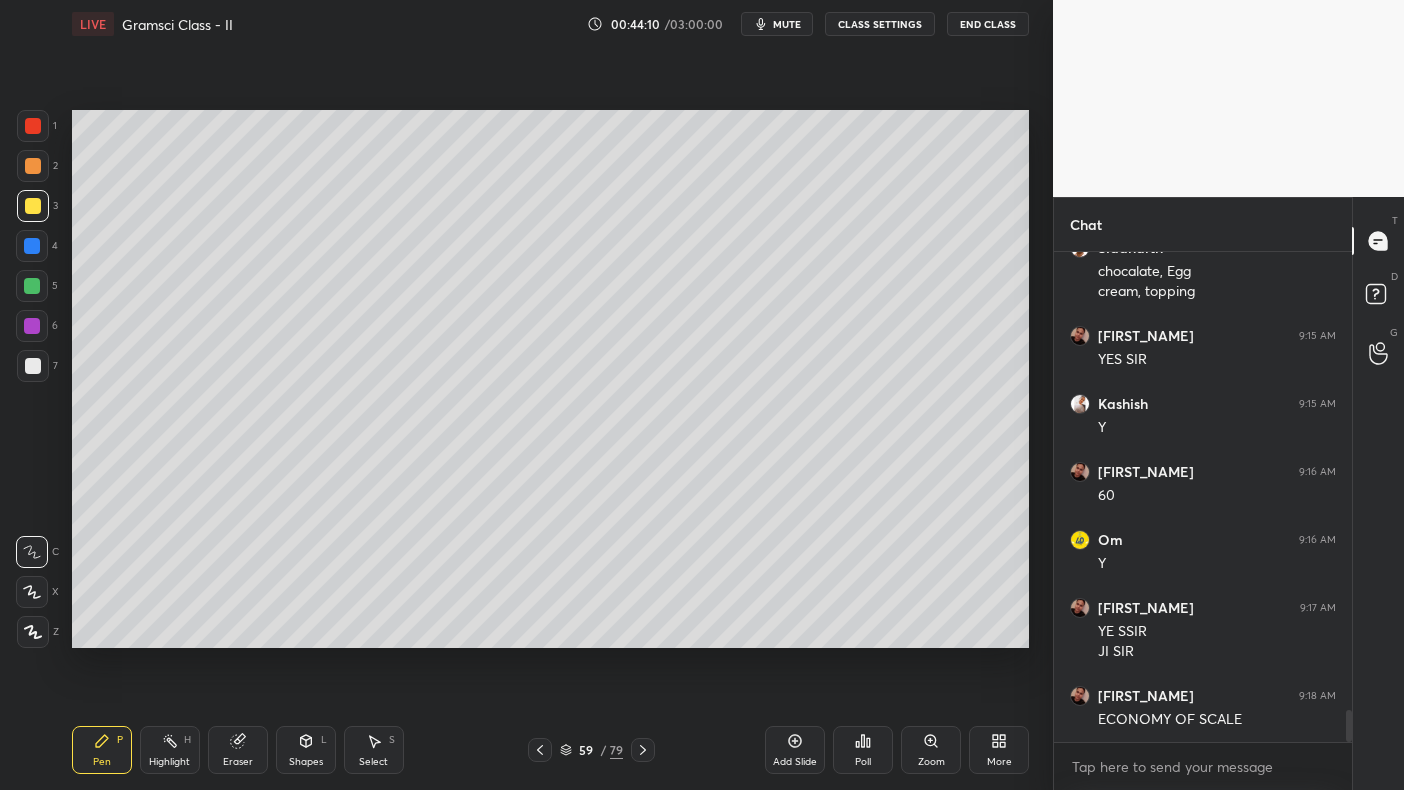 click on "1 2 3 4 5 6 7 C X Z C X Z E E Erase all   H H" at bounding box center (32, 379) 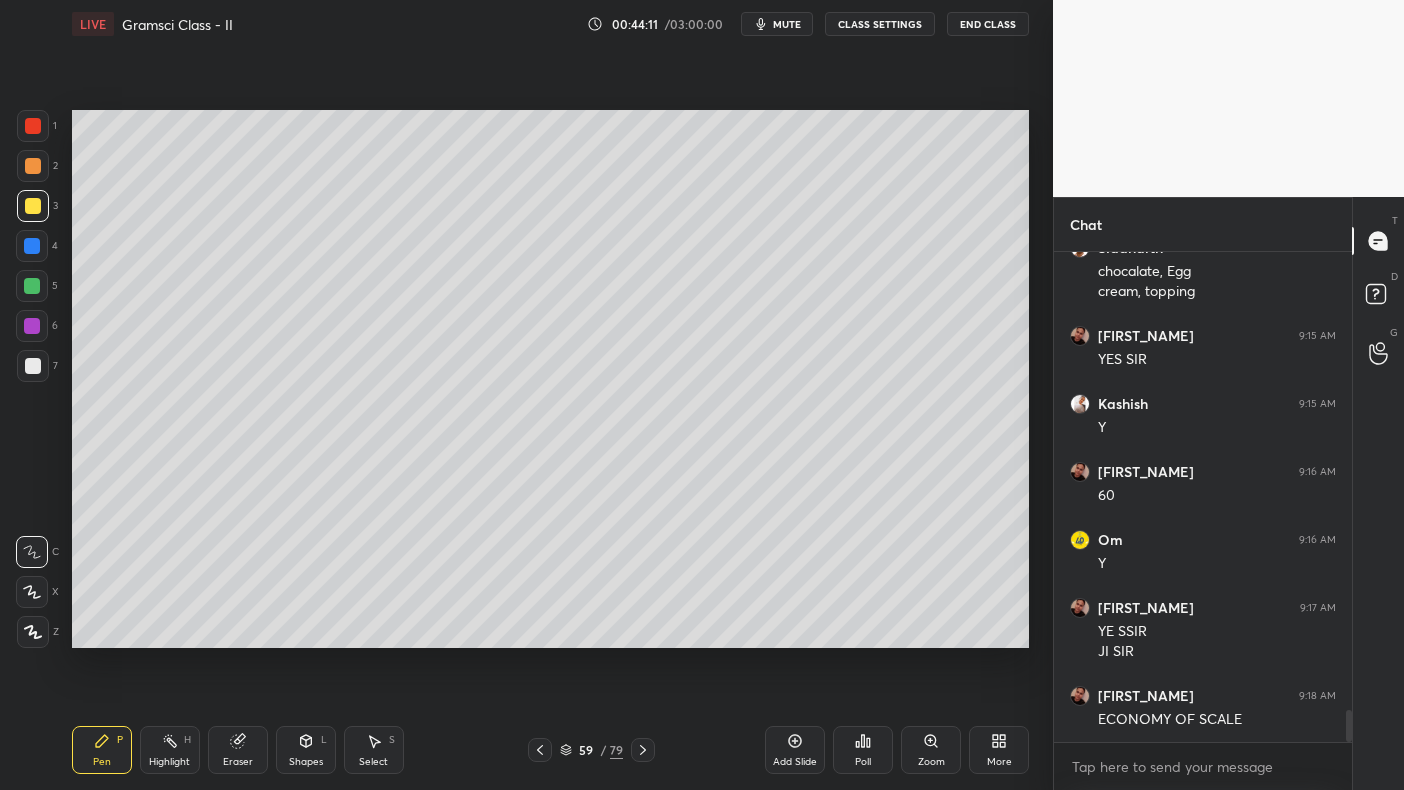 click at bounding box center (32, 286) 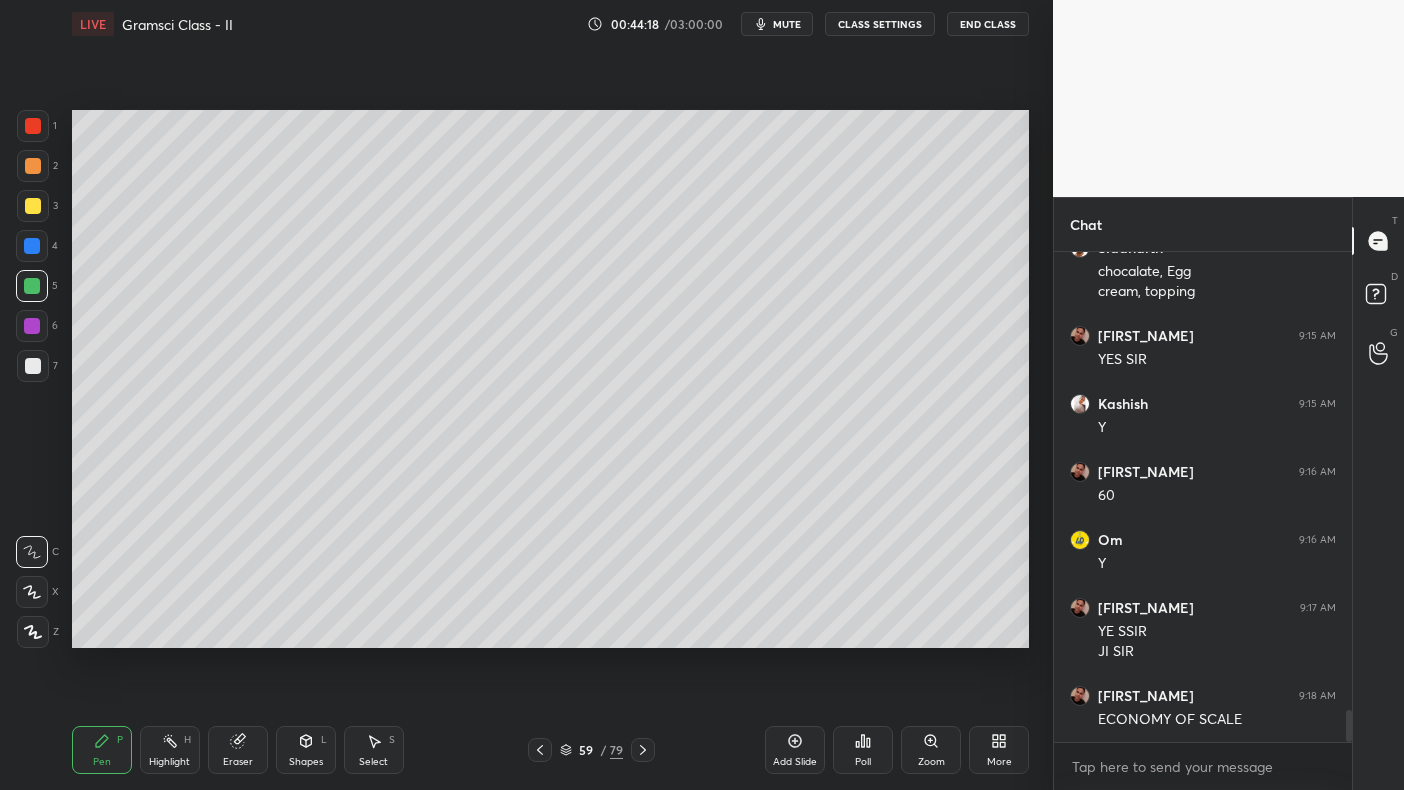 click at bounding box center (32, 326) 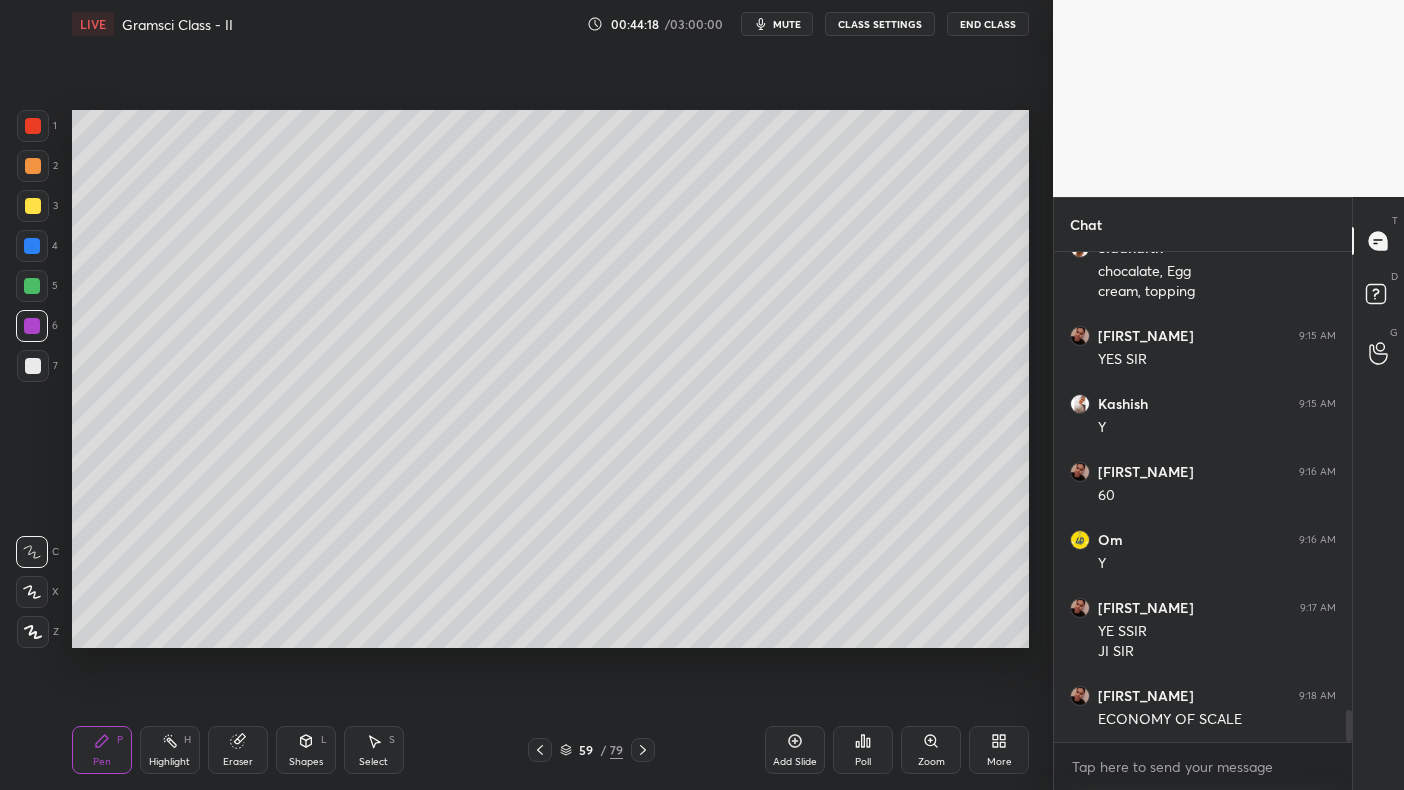 click at bounding box center (32, 326) 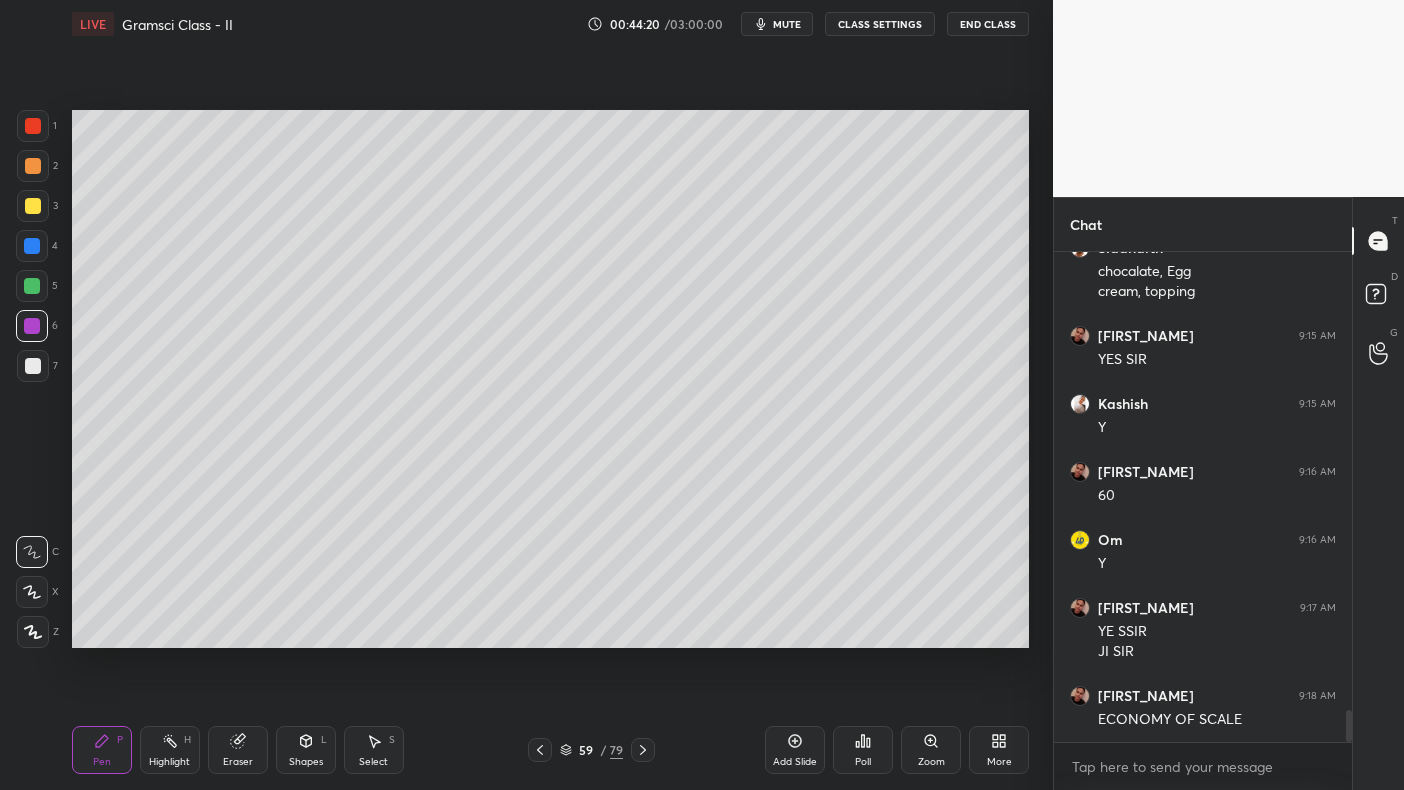 scroll, scrollTop: 6972, scrollLeft: 0, axis: vertical 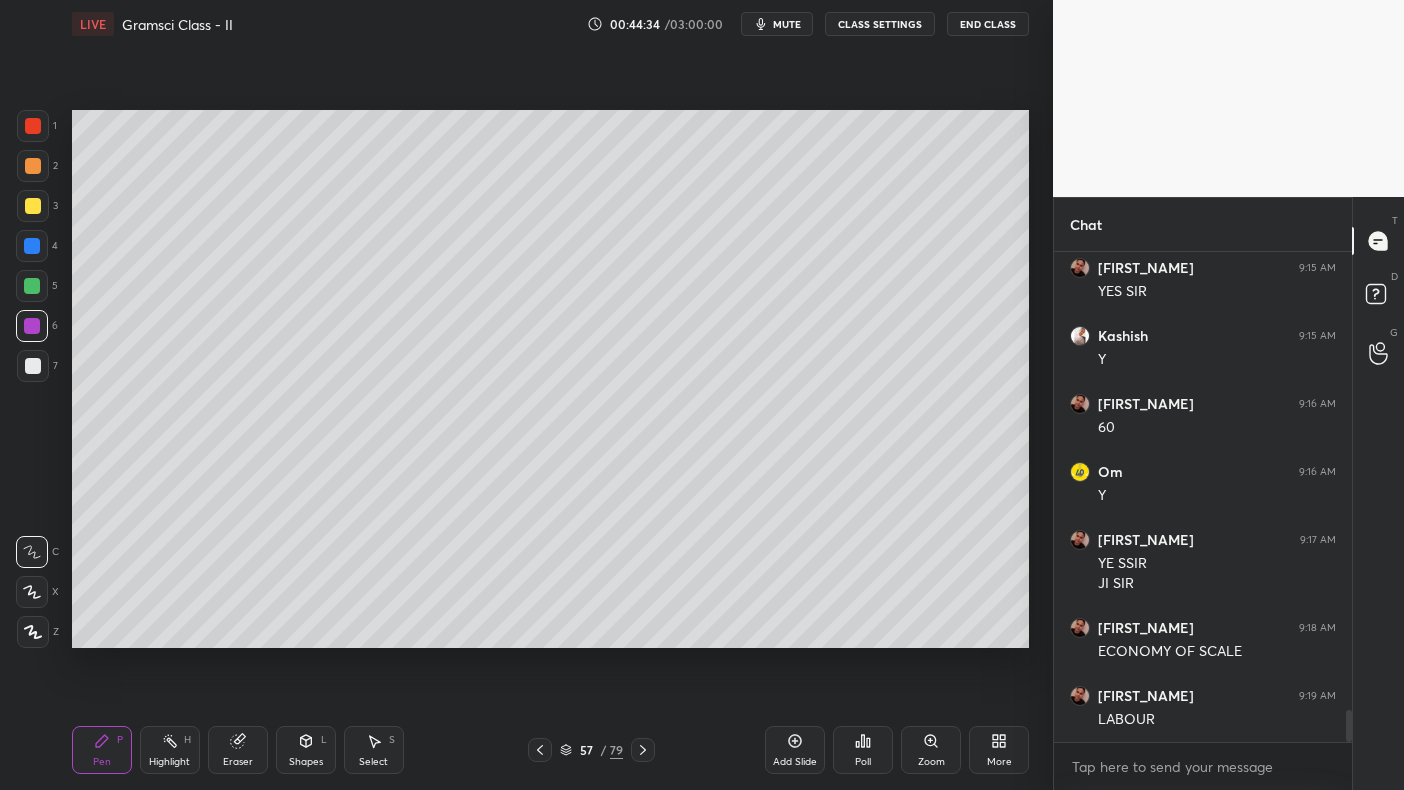 click at bounding box center [33, 126] 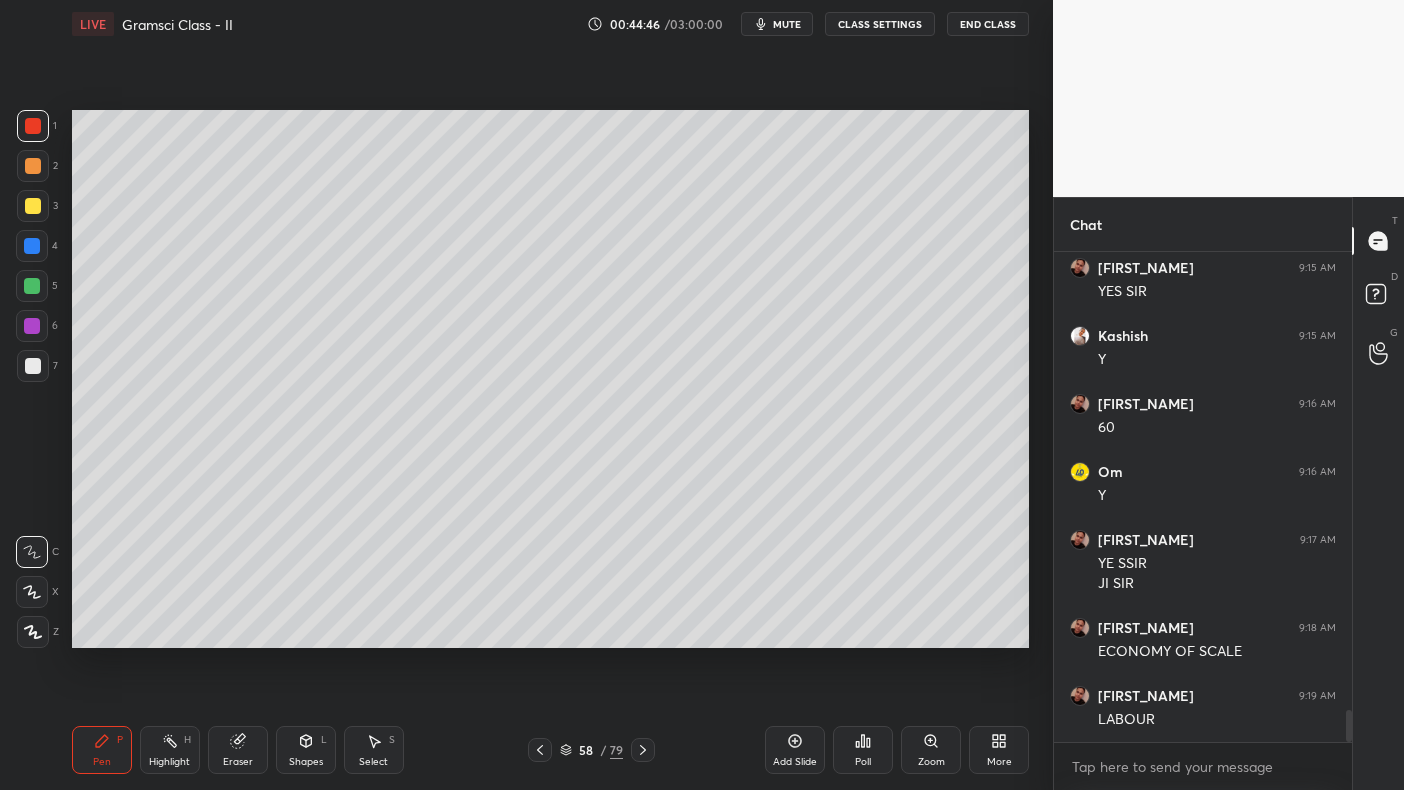 click at bounding box center [32, 246] 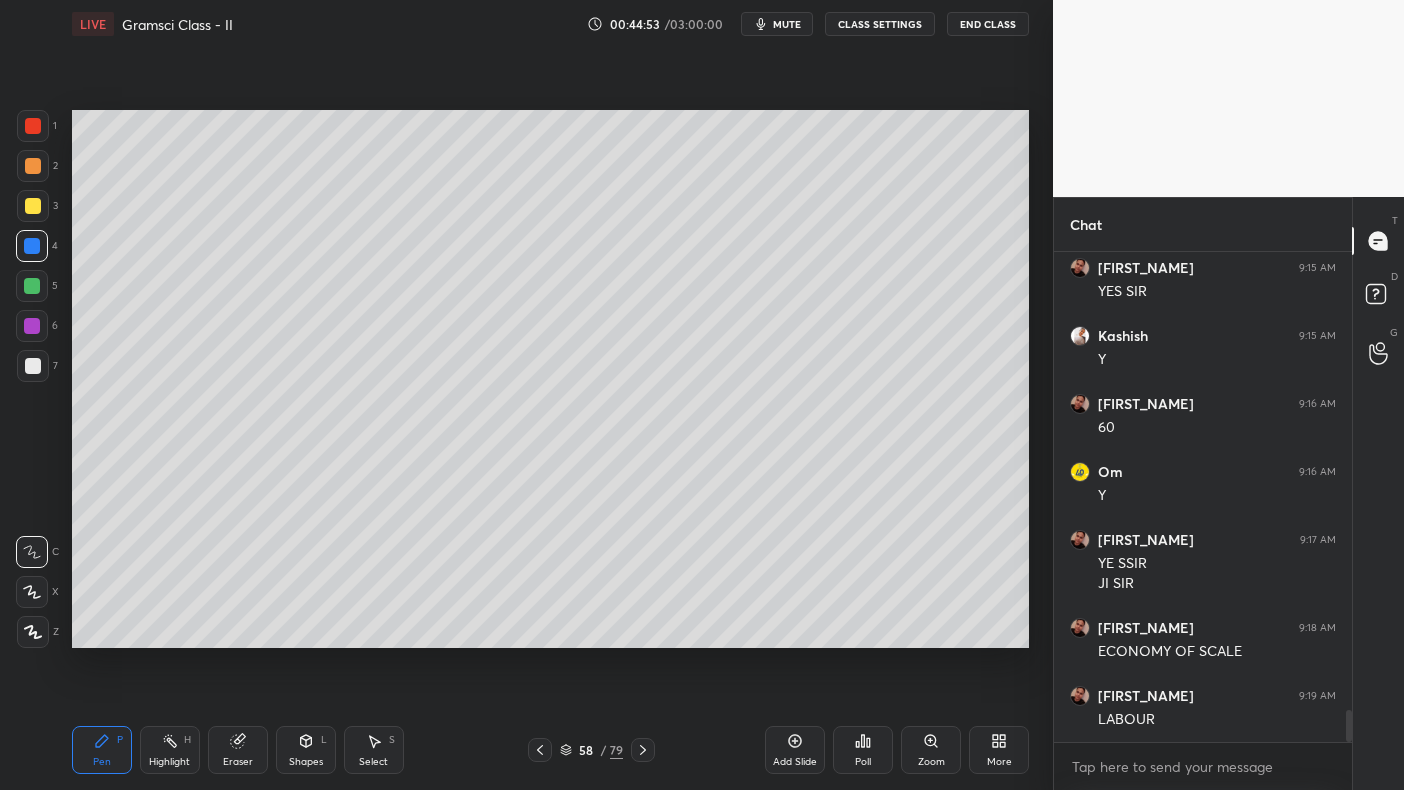 click at bounding box center (33, 366) 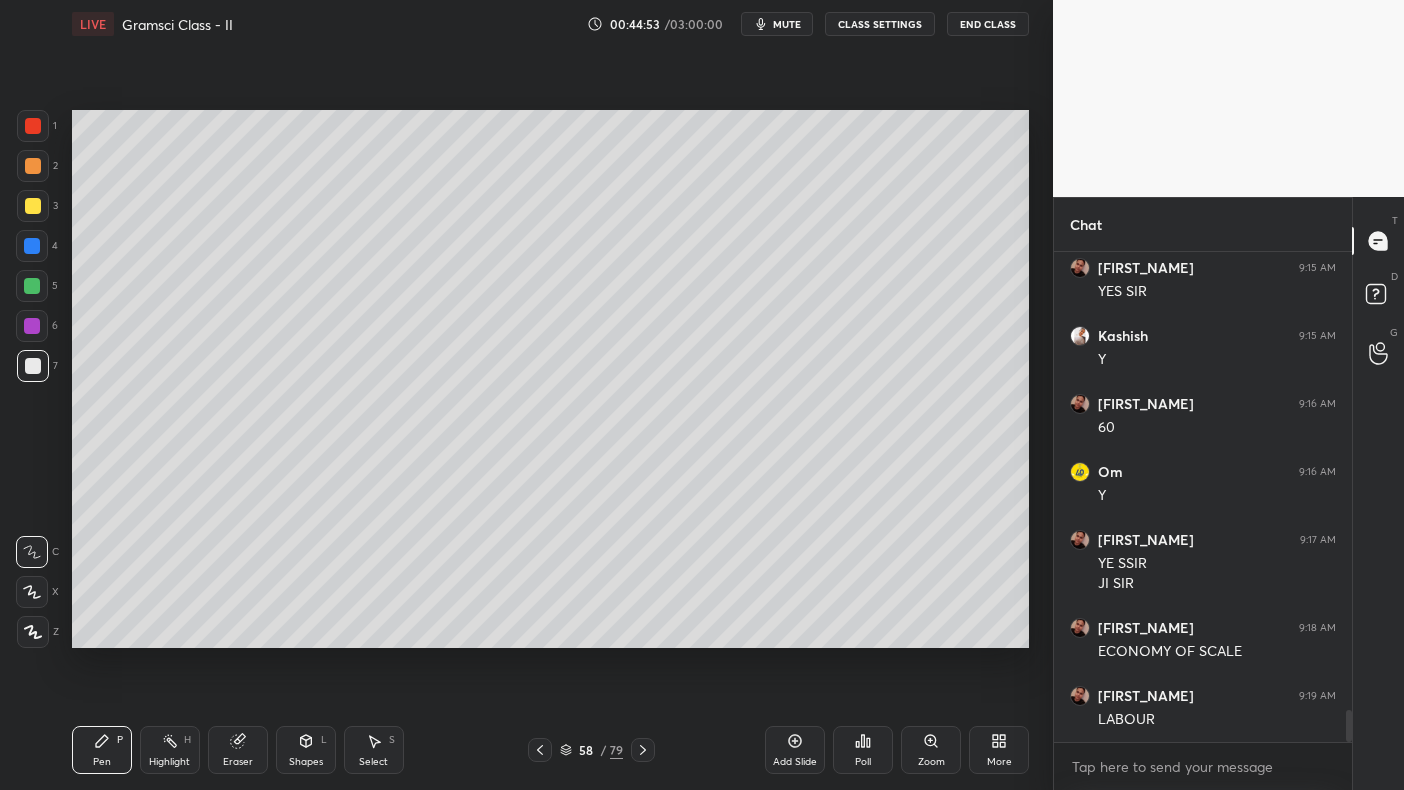 click at bounding box center [33, 366] 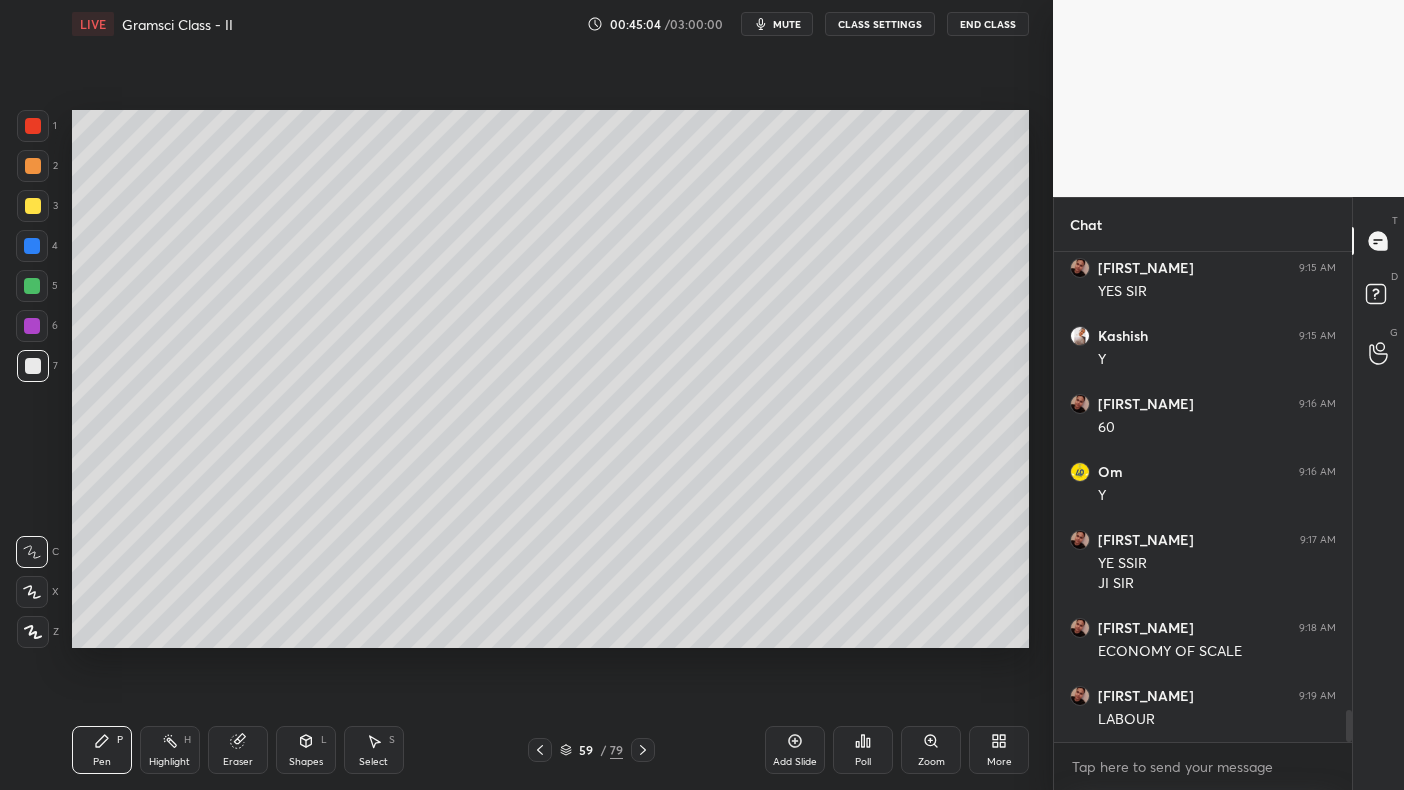 click at bounding box center [32, 246] 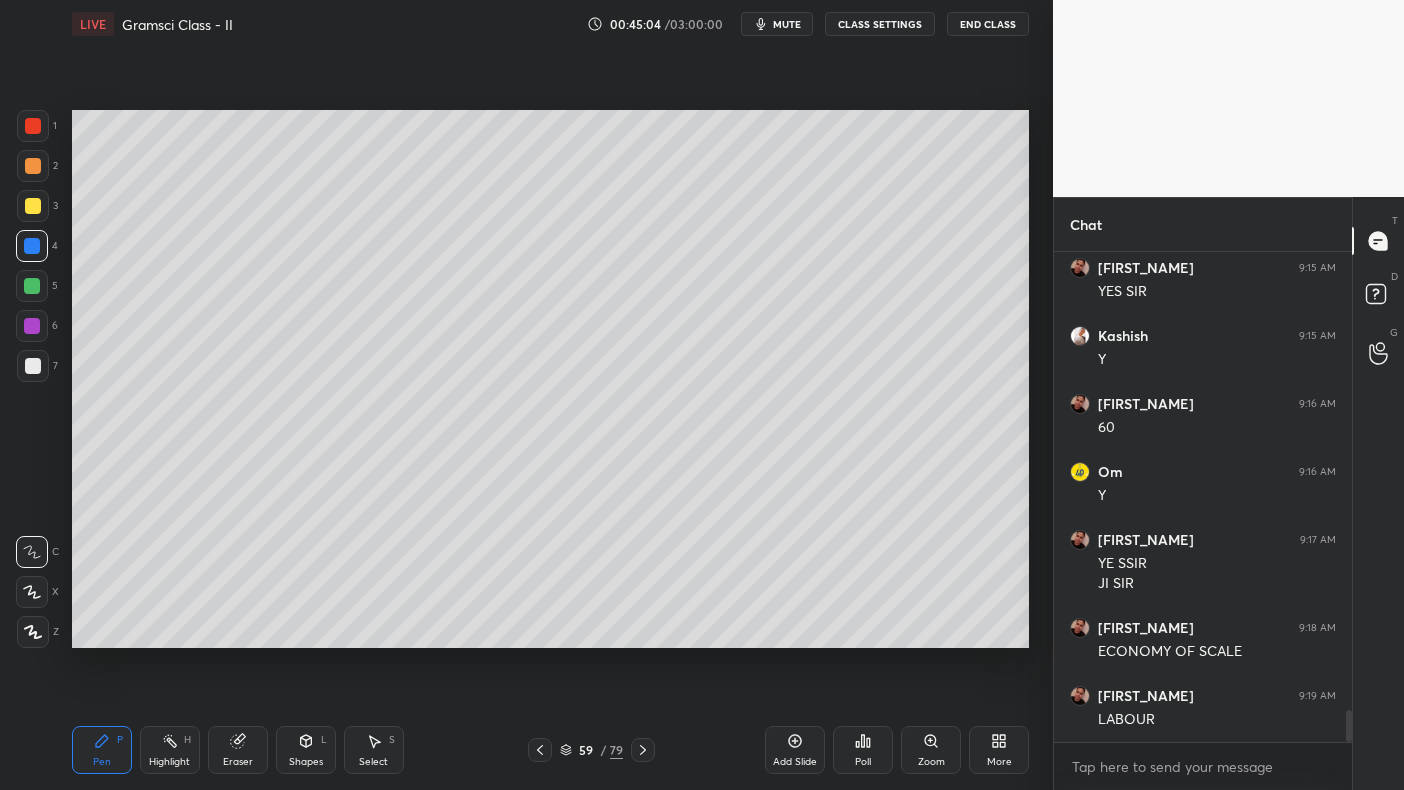 click at bounding box center [32, 246] 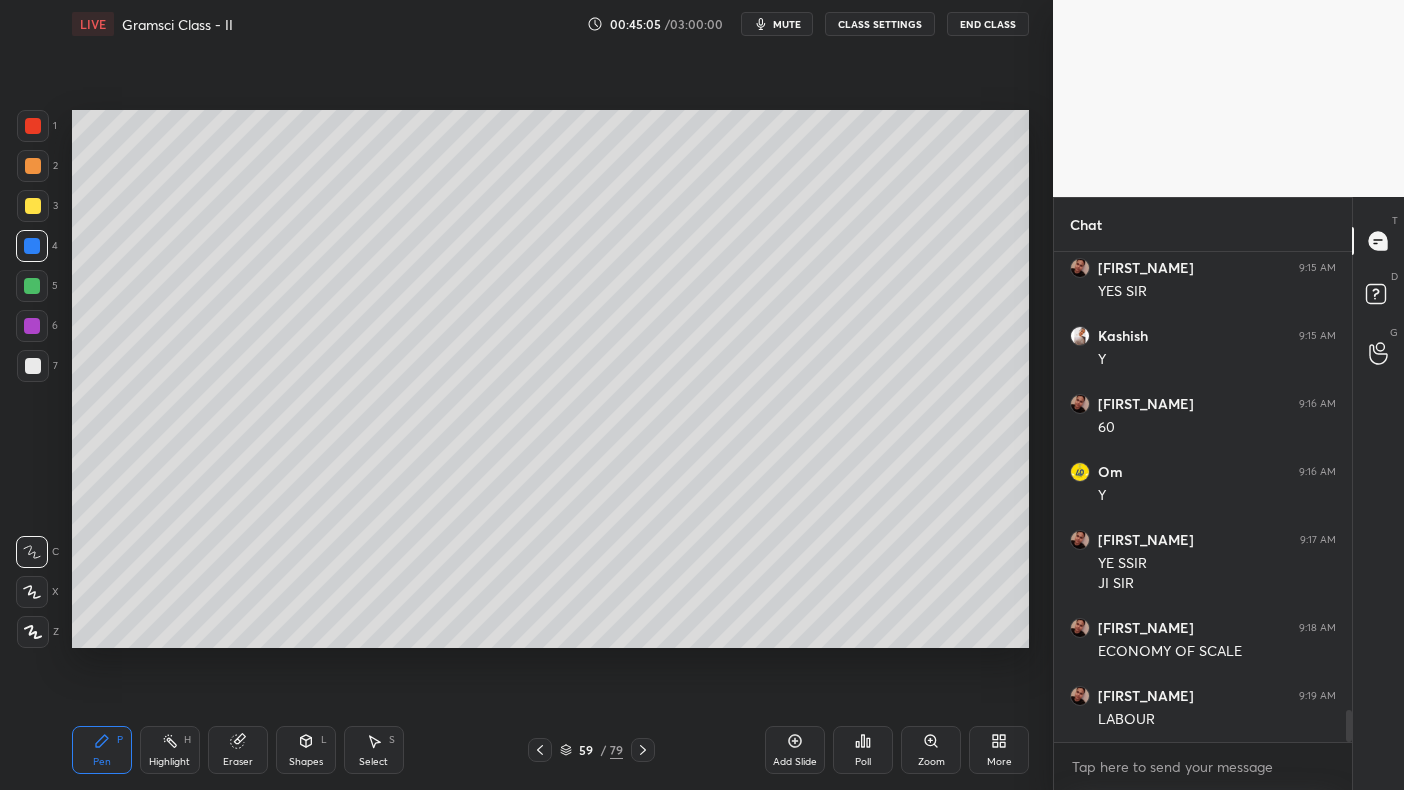 click at bounding box center (33, 206) 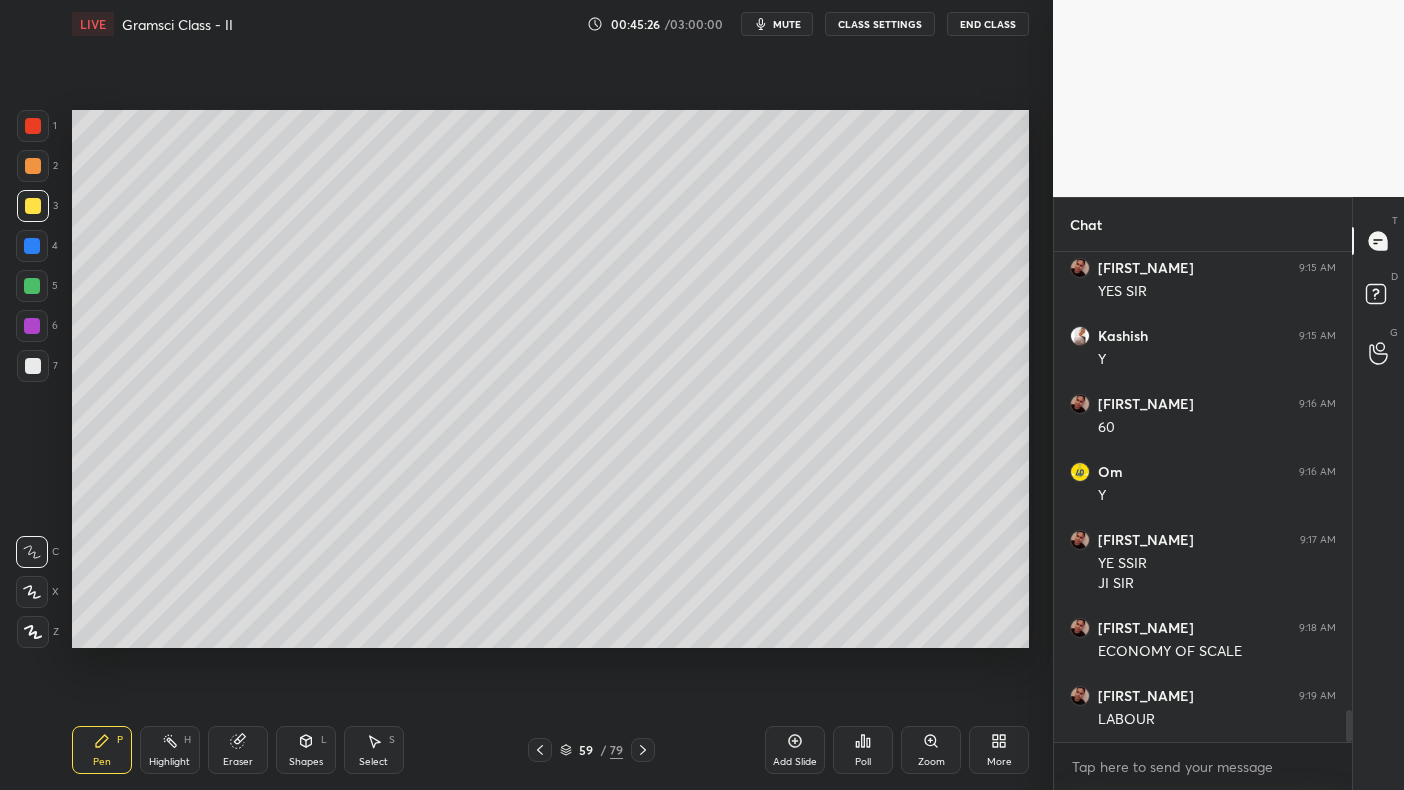 click on "Add Slide" at bounding box center [795, 750] 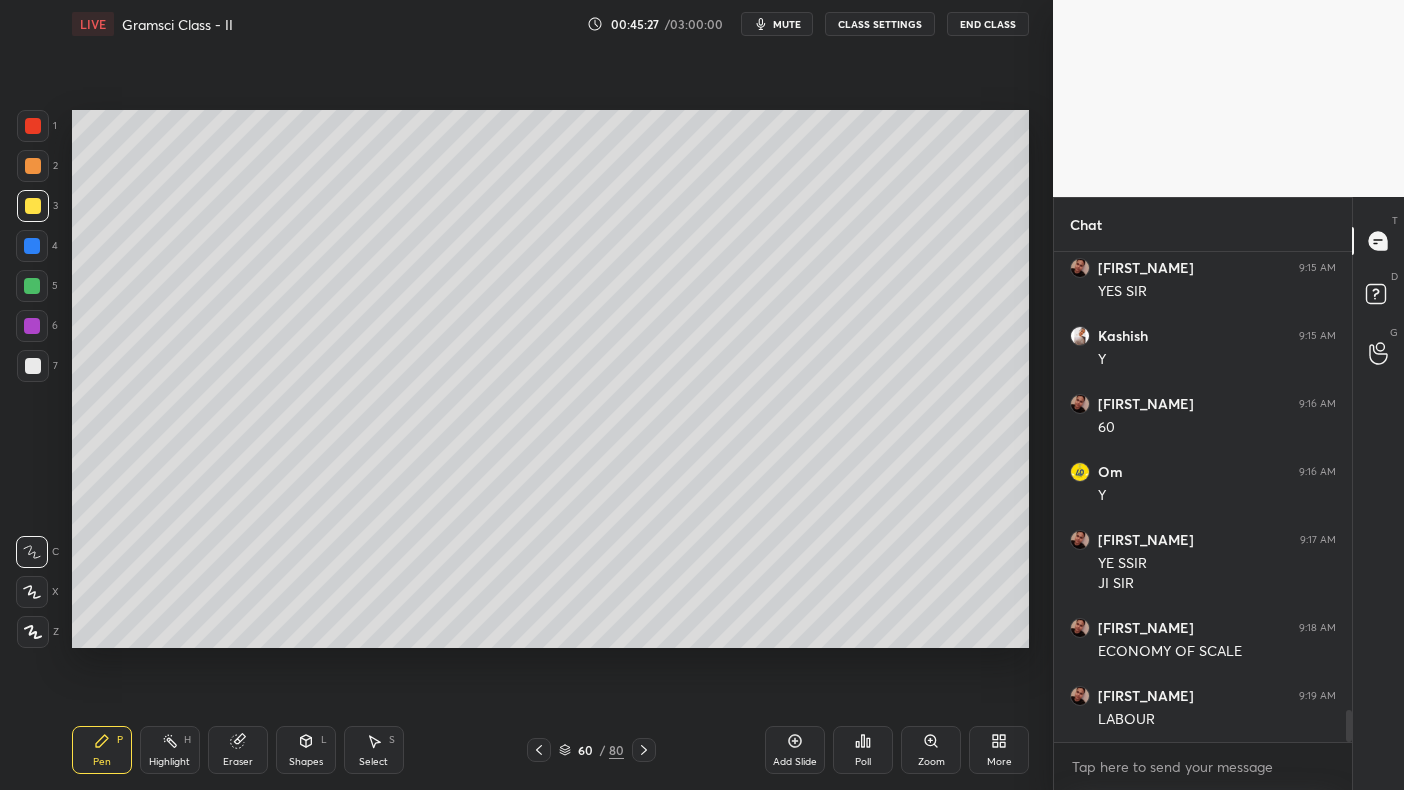 click on "2" at bounding box center [37, 170] 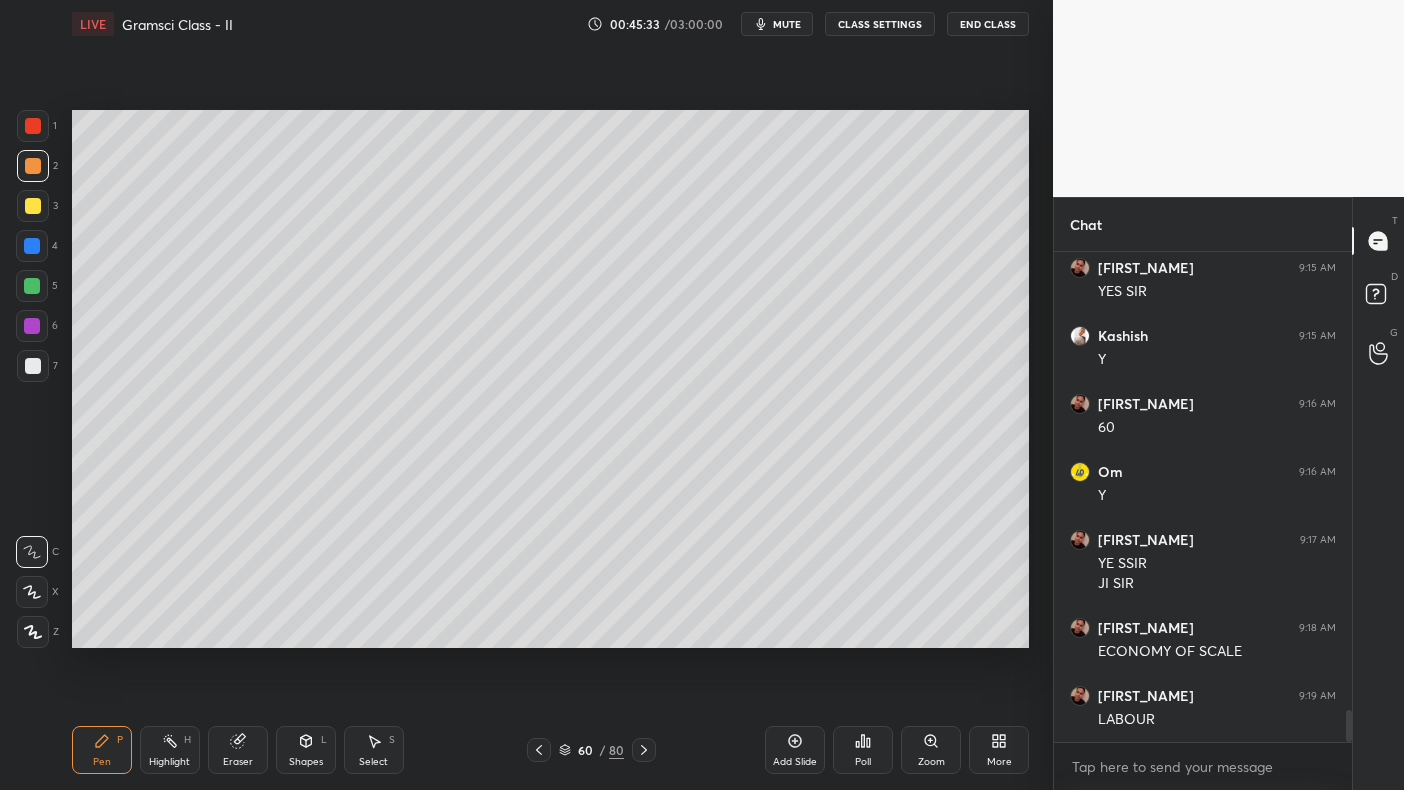 click on "4" at bounding box center [37, 250] 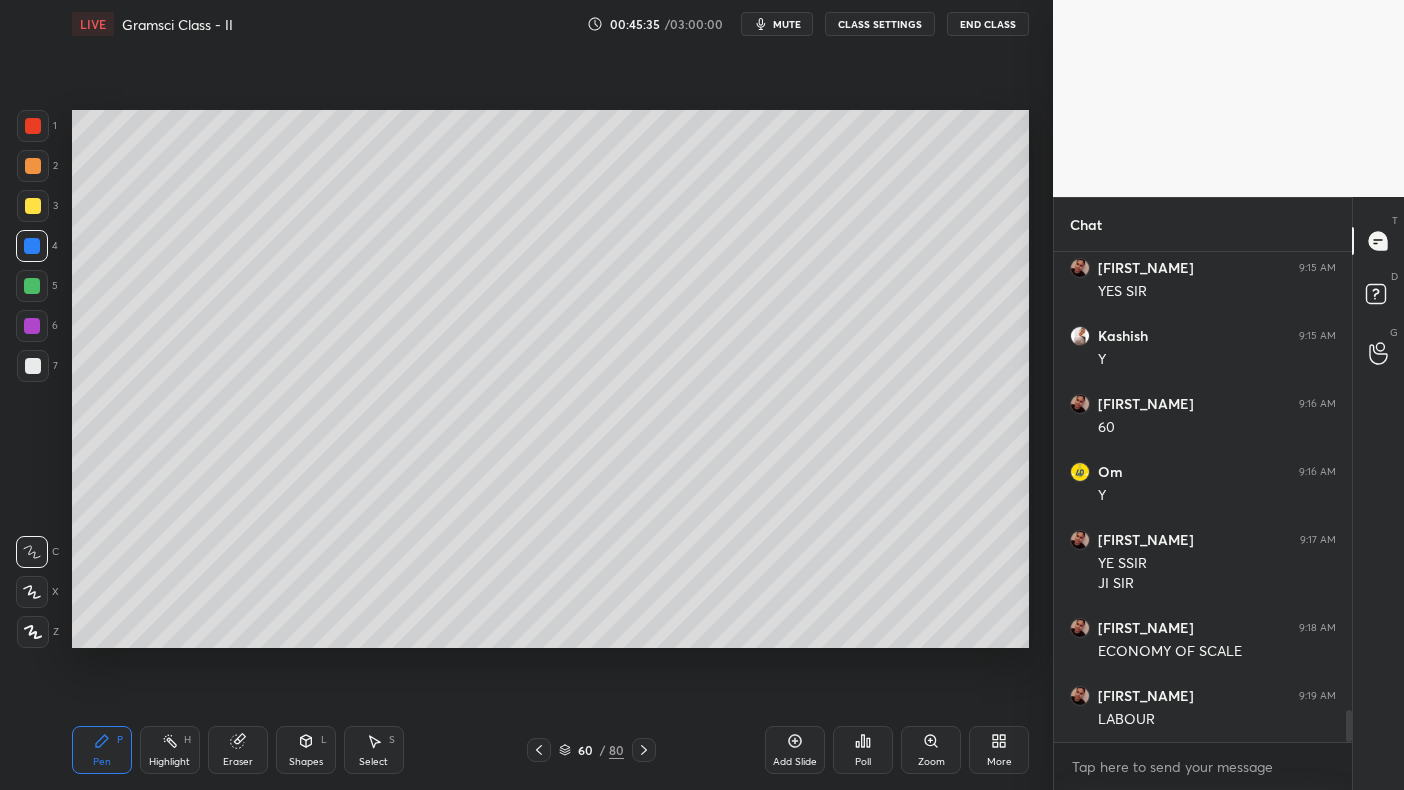 scroll, scrollTop: 7040, scrollLeft: 0, axis: vertical 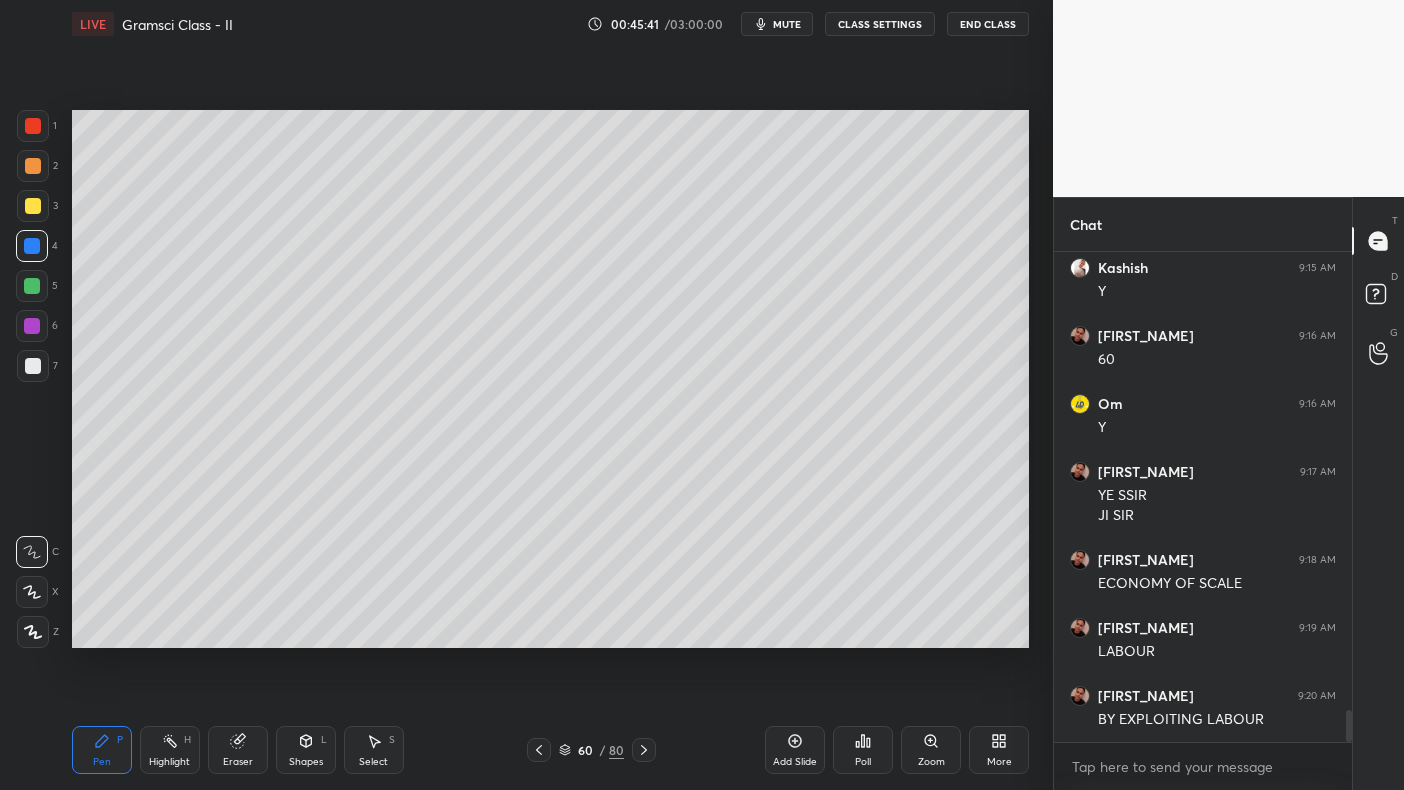 click at bounding box center [32, 326] 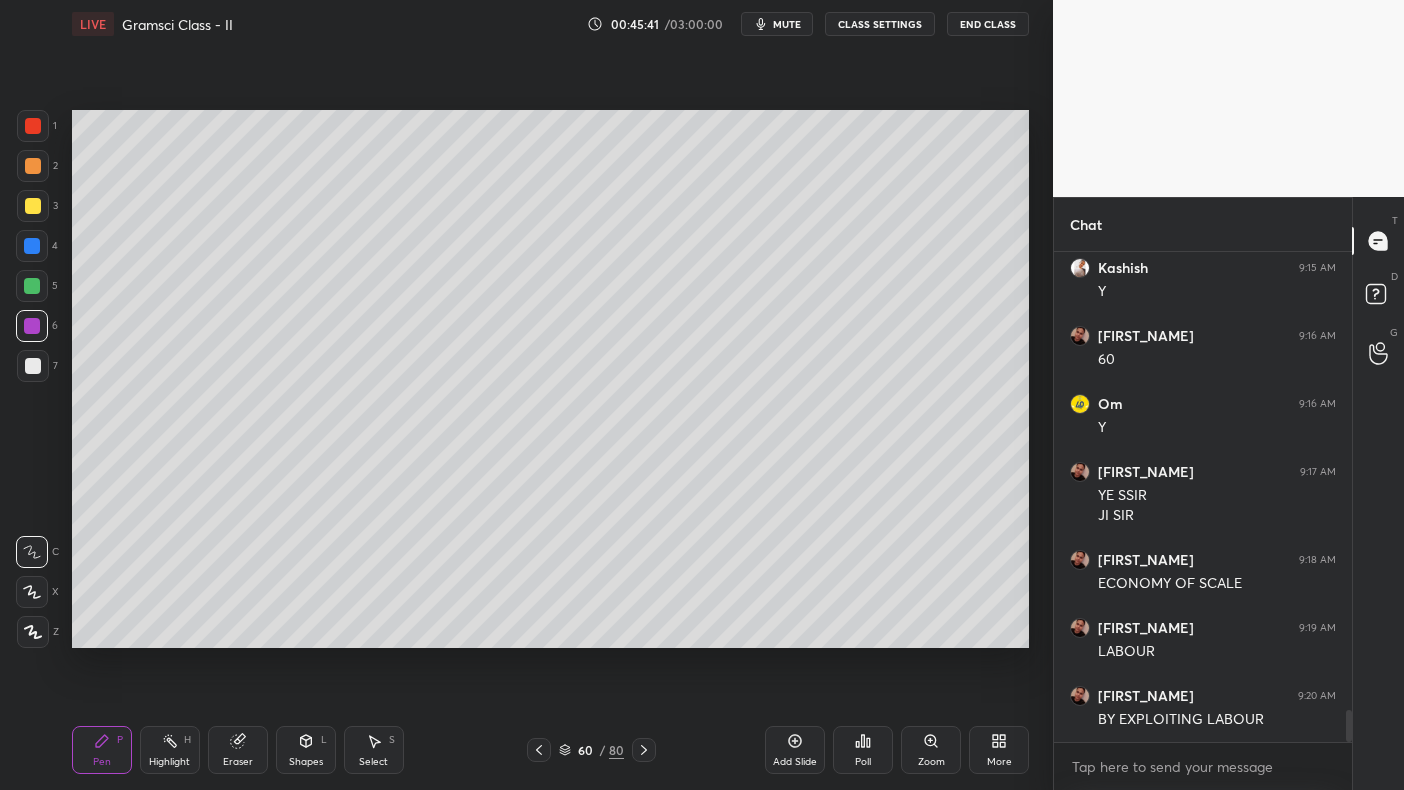 click on "6" at bounding box center (37, 326) 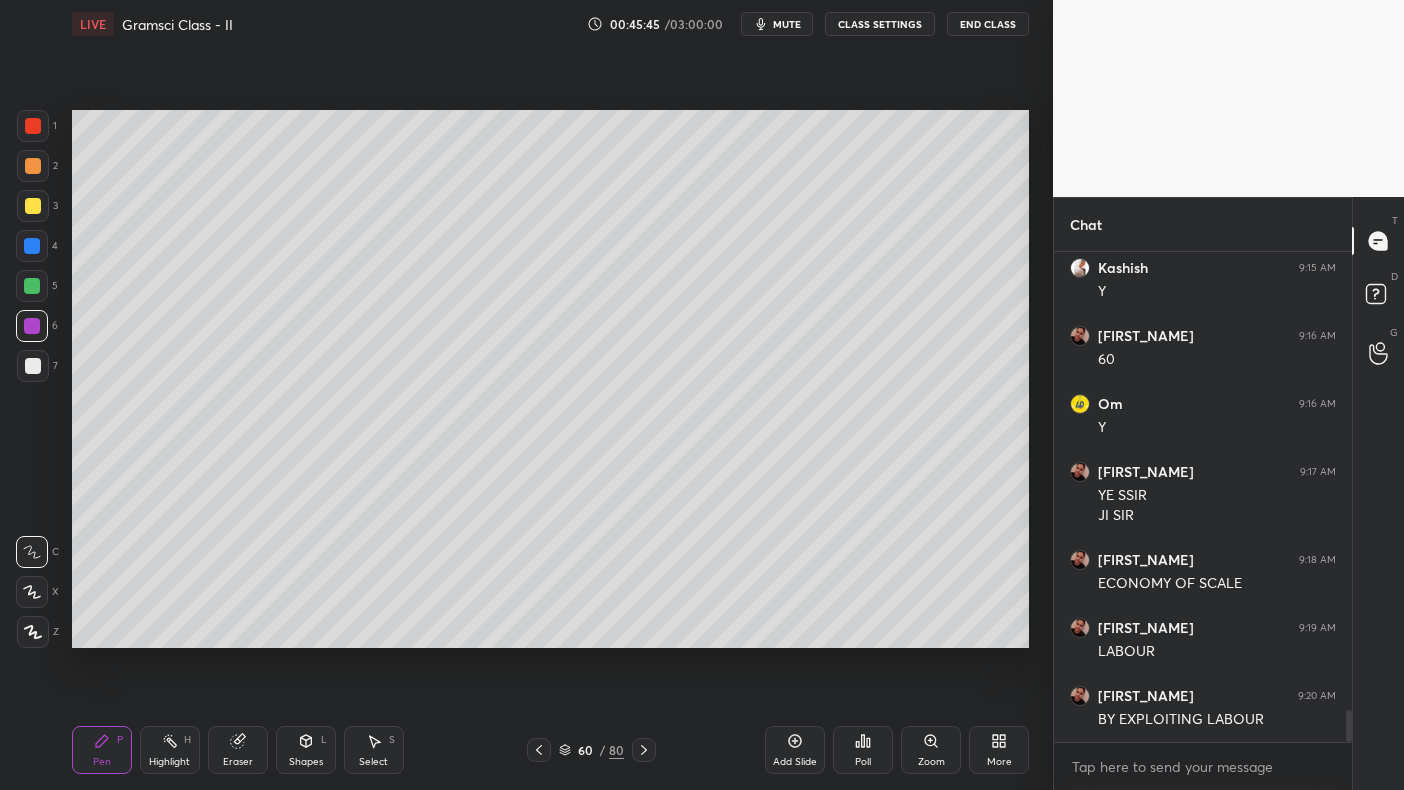 click 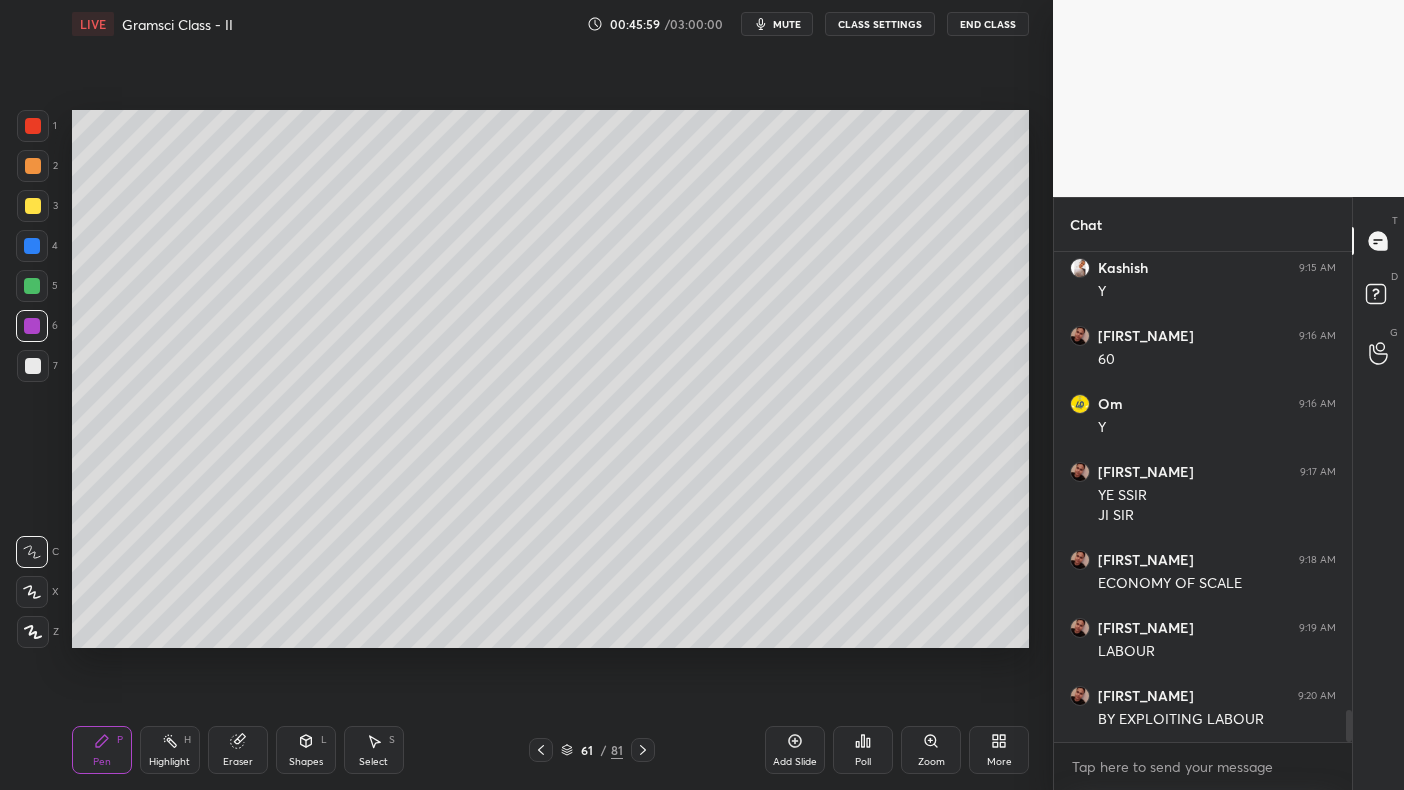 click on "End Class" at bounding box center (988, 24) 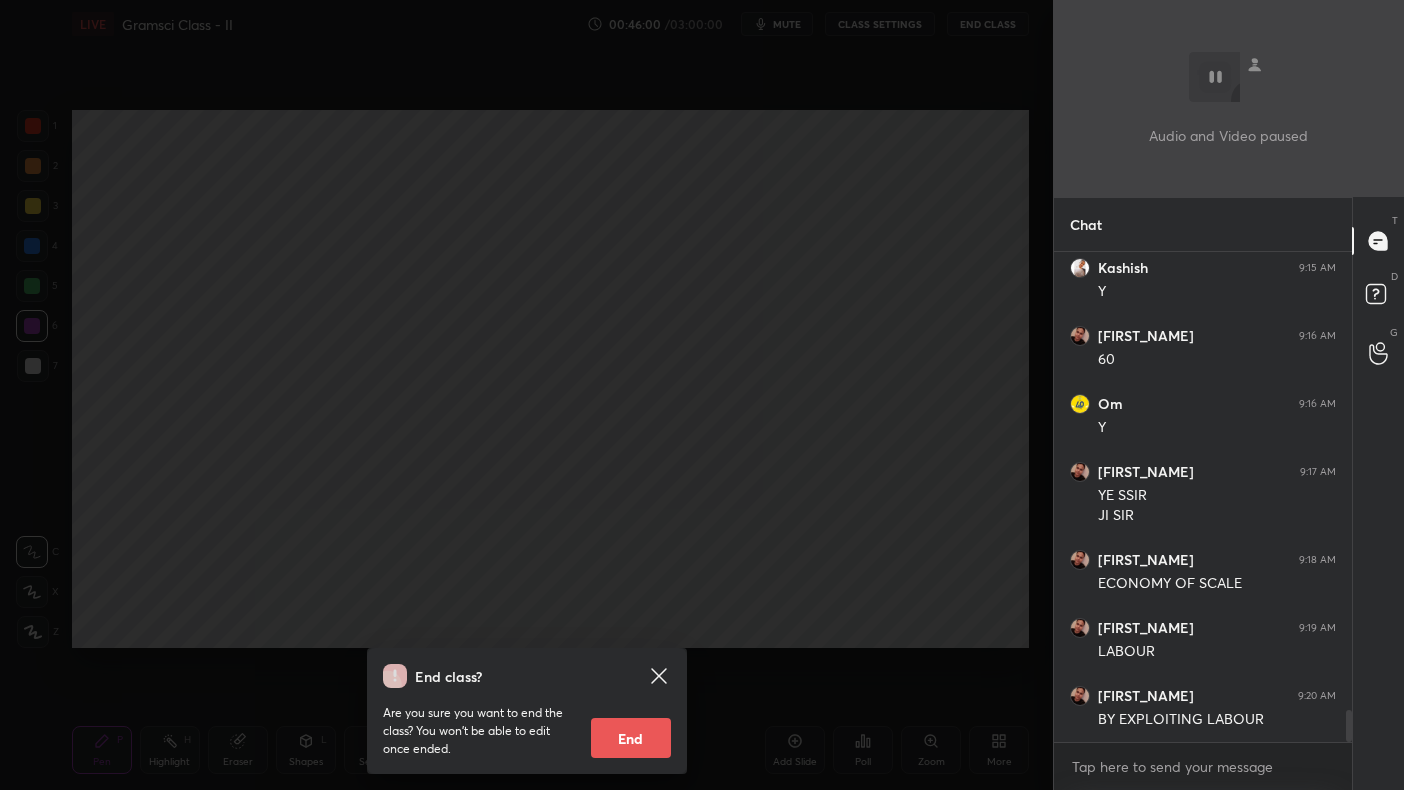 scroll, scrollTop: 7108, scrollLeft: 0, axis: vertical 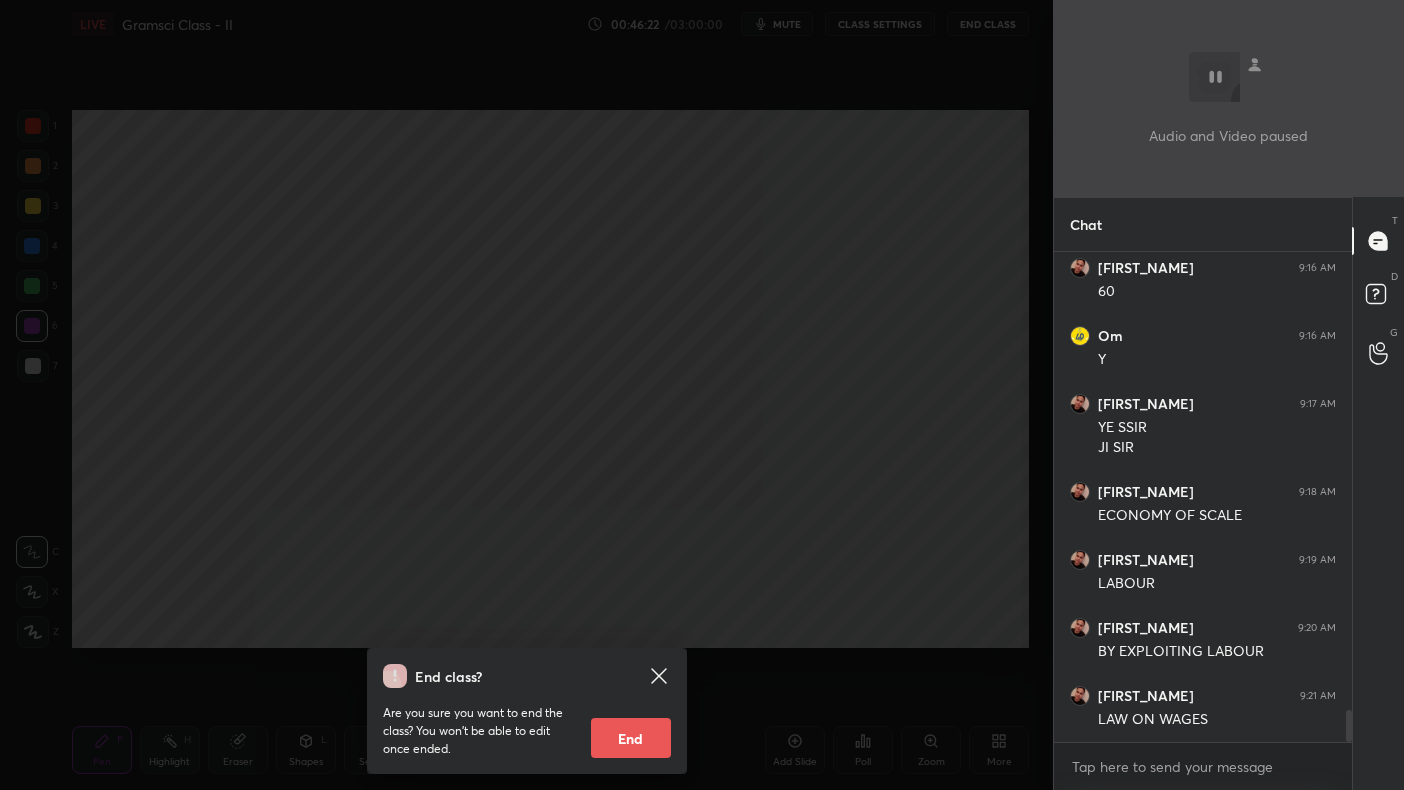 click on "End class? Are you sure you want to end the class? You won’t be able to edit once ended. End" at bounding box center (526, 395) 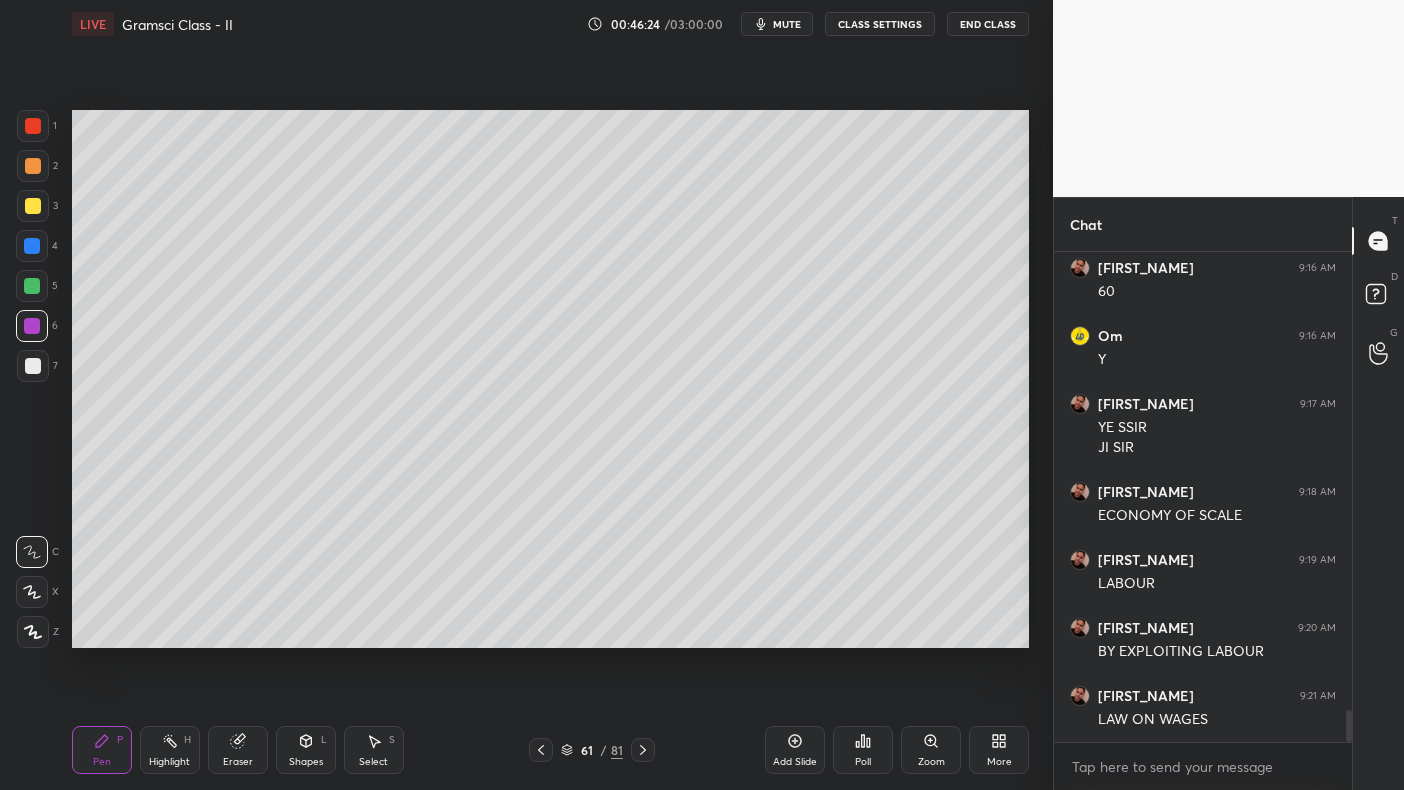 click at bounding box center [32, 246] 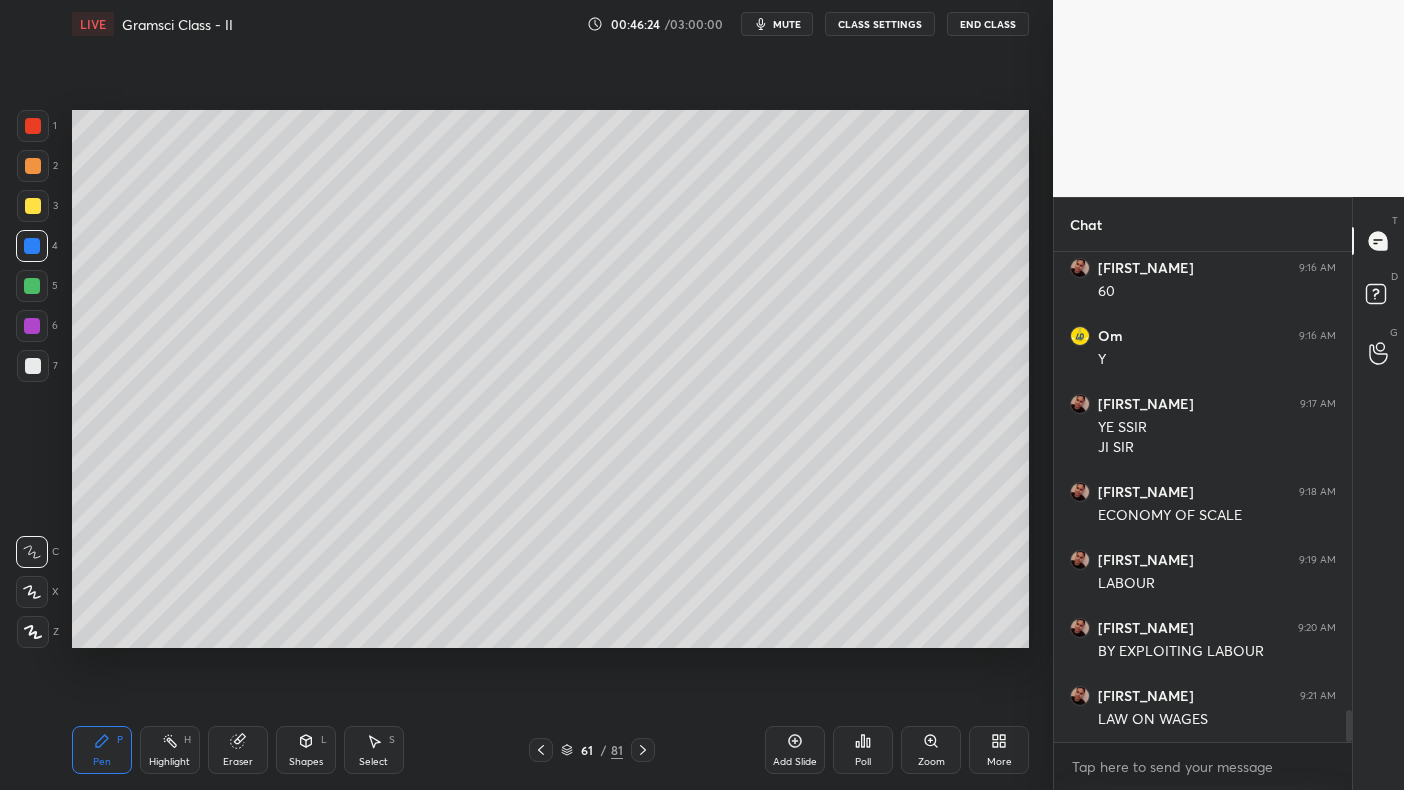 click at bounding box center (32, 246) 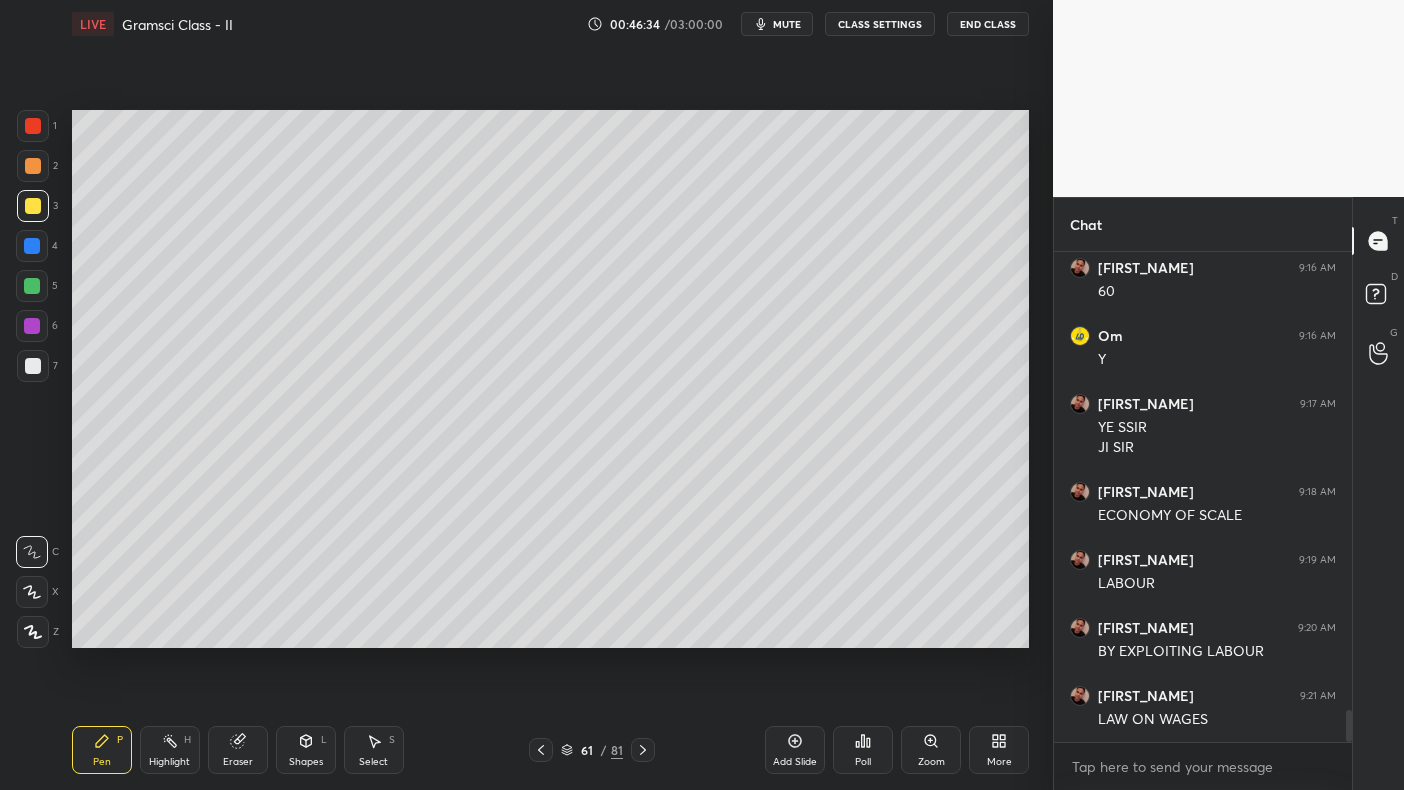 click on "2" at bounding box center [37, 166] 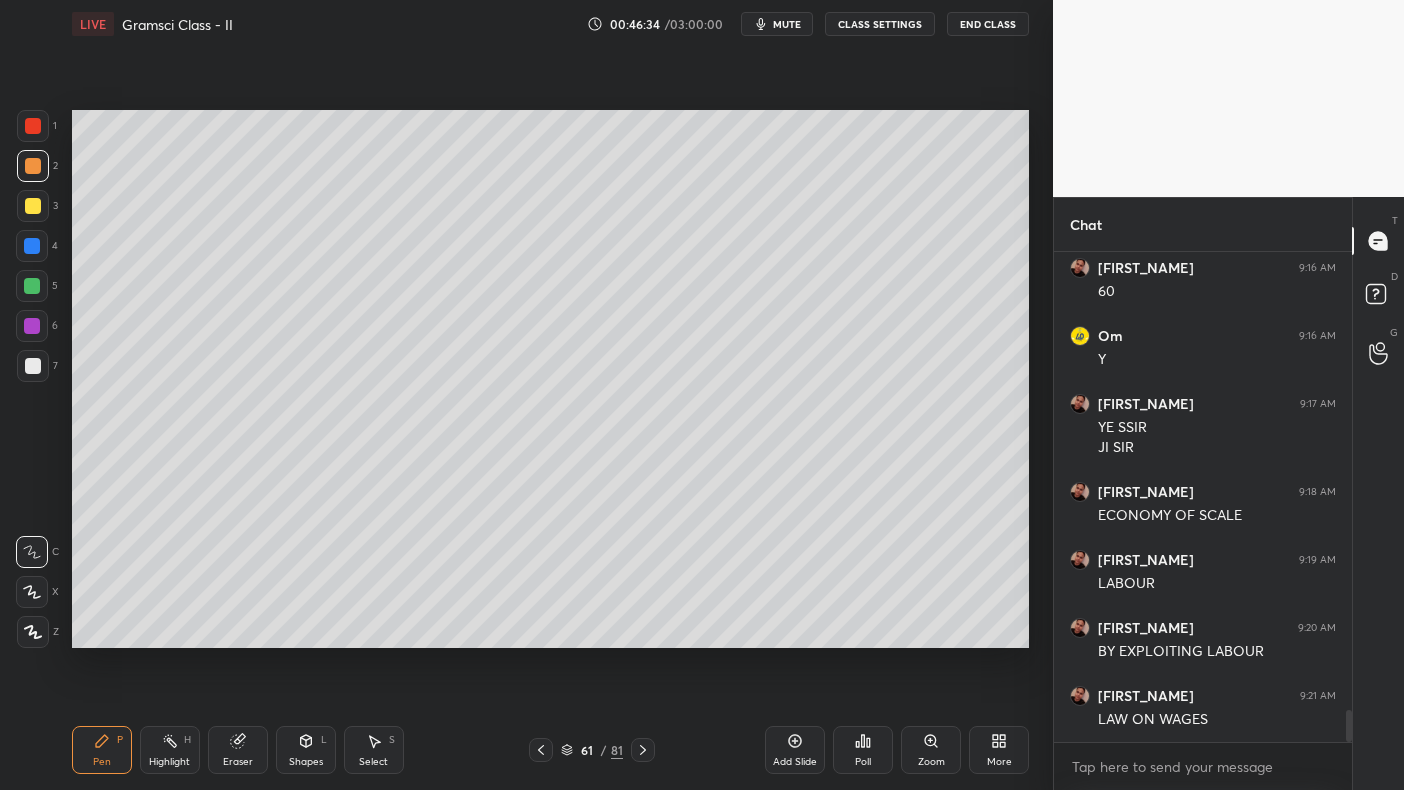 click at bounding box center [33, 166] 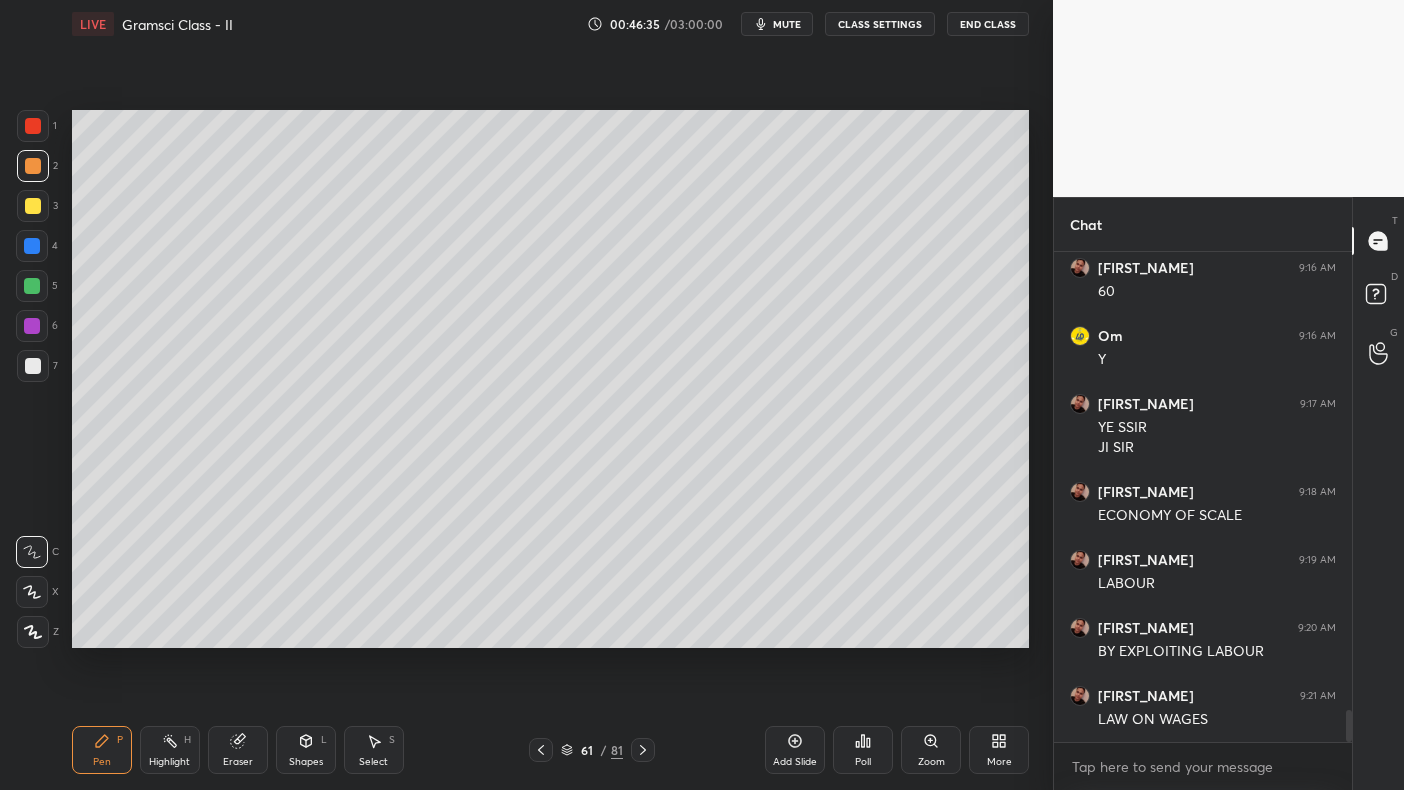 click at bounding box center (33, 166) 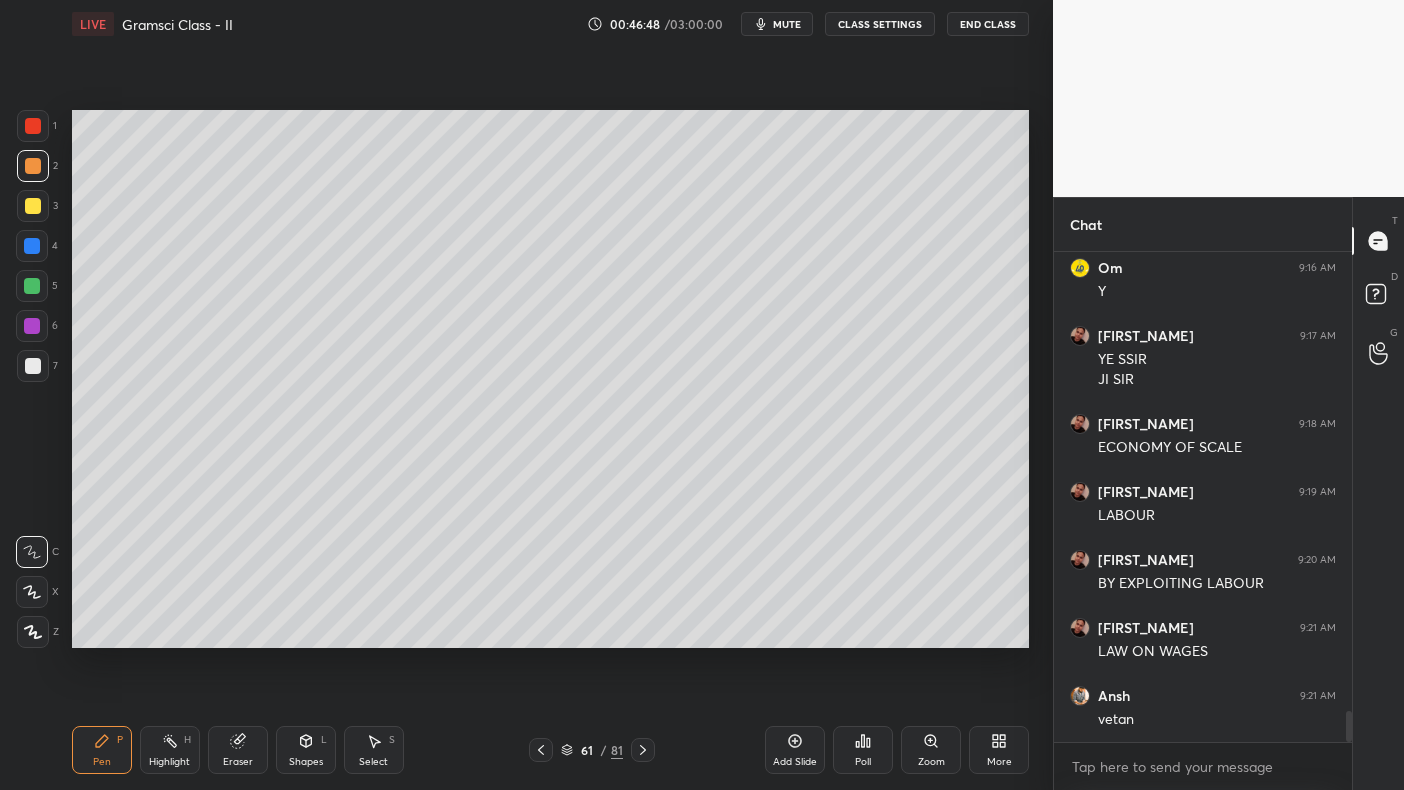 scroll, scrollTop: 7244, scrollLeft: 0, axis: vertical 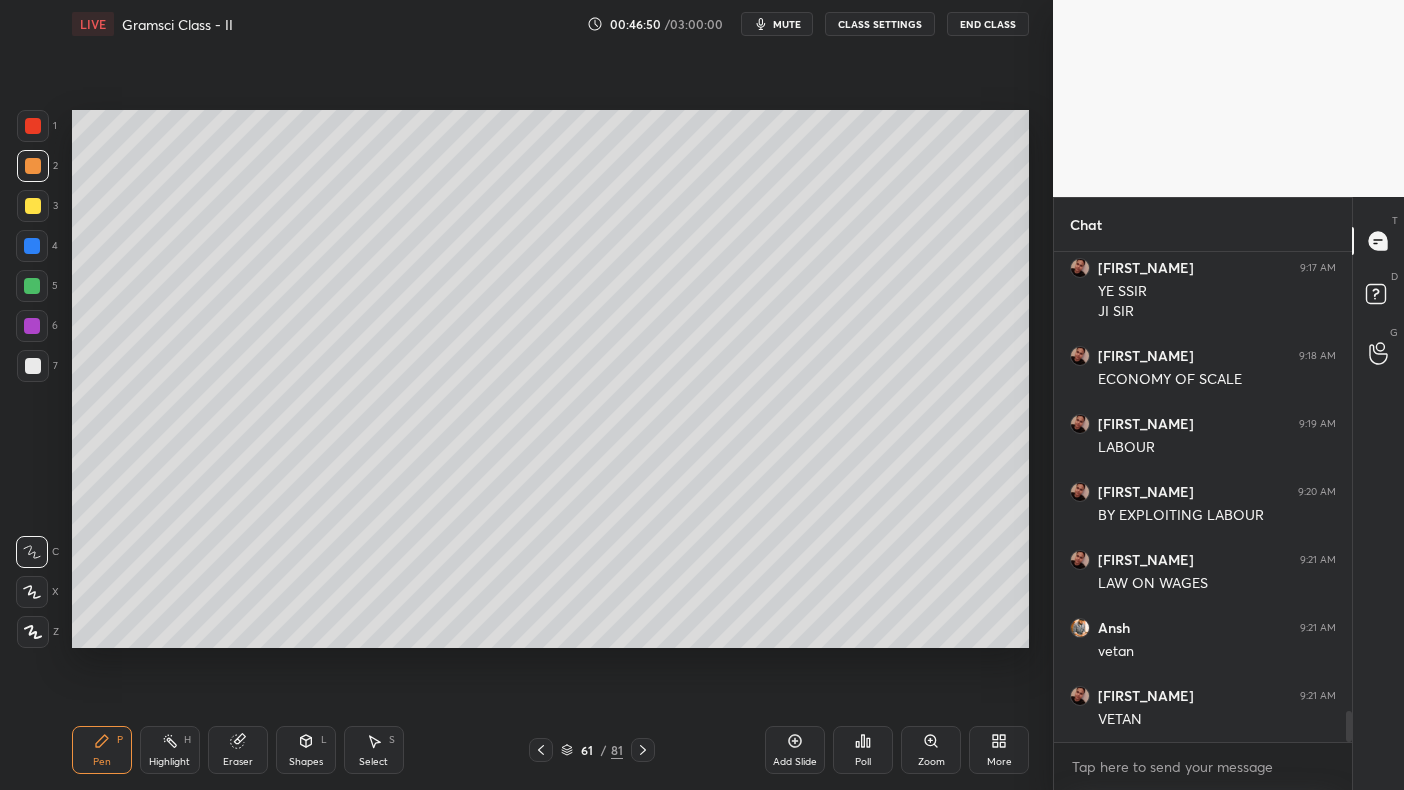 click at bounding box center (32, 286) 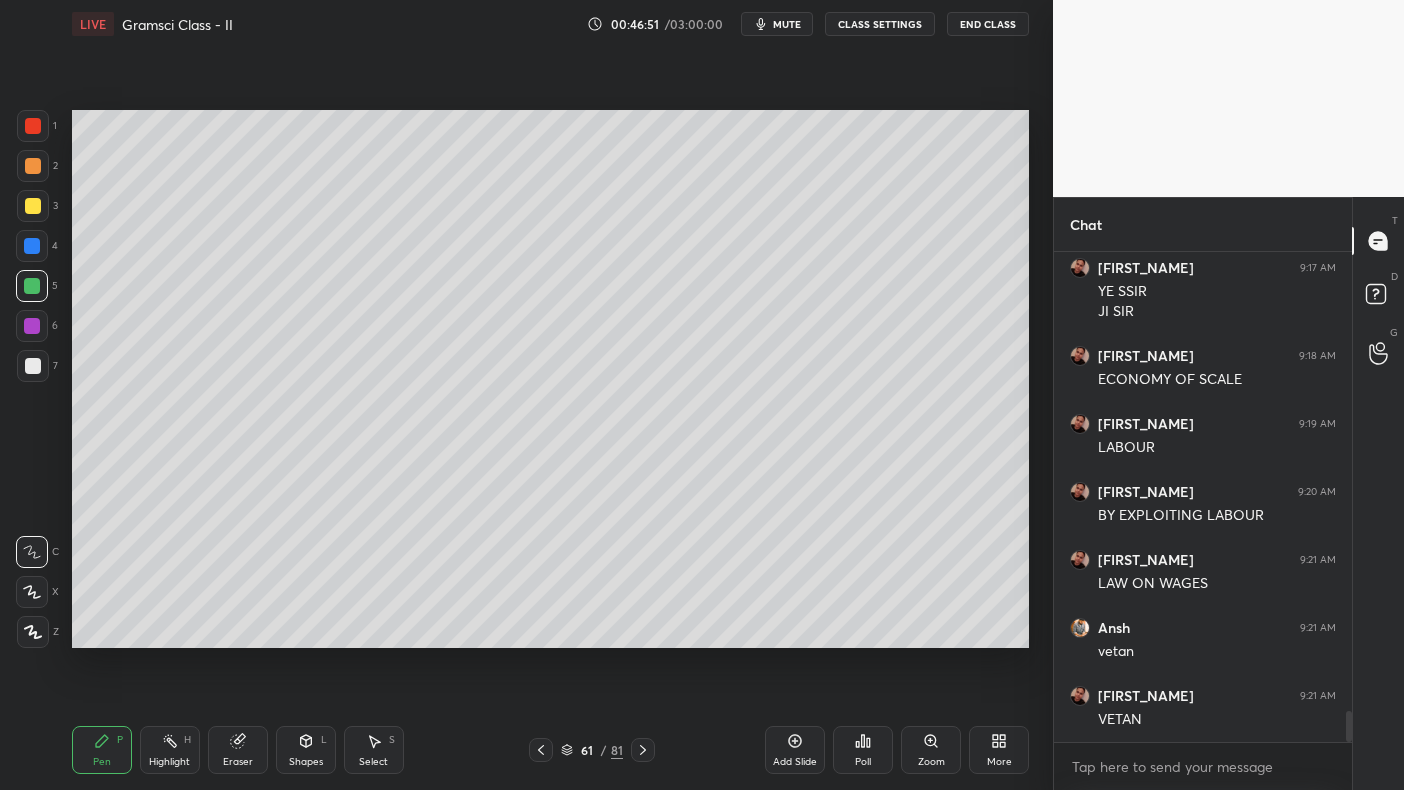 click at bounding box center [32, 246] 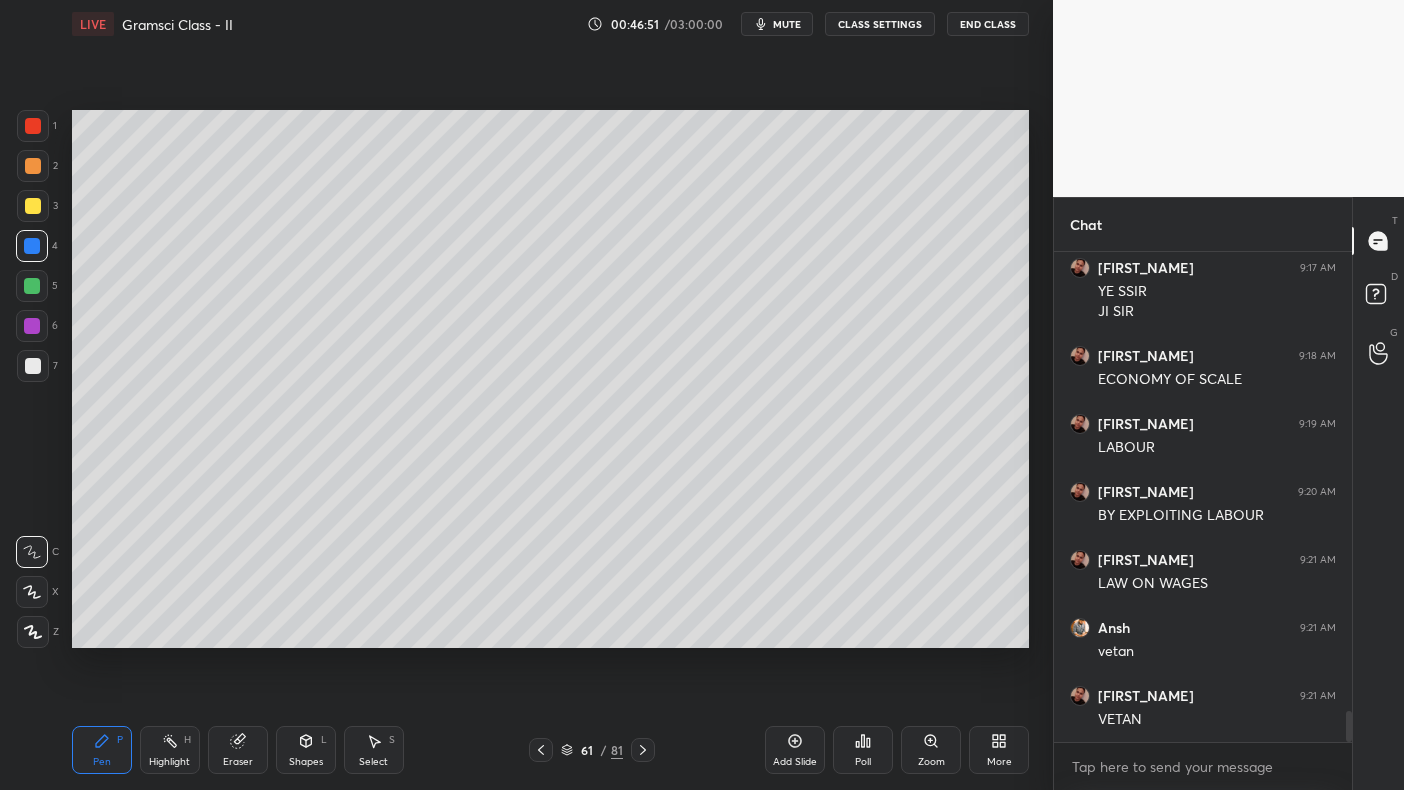 click on "3" at bounding box center (37, 210) 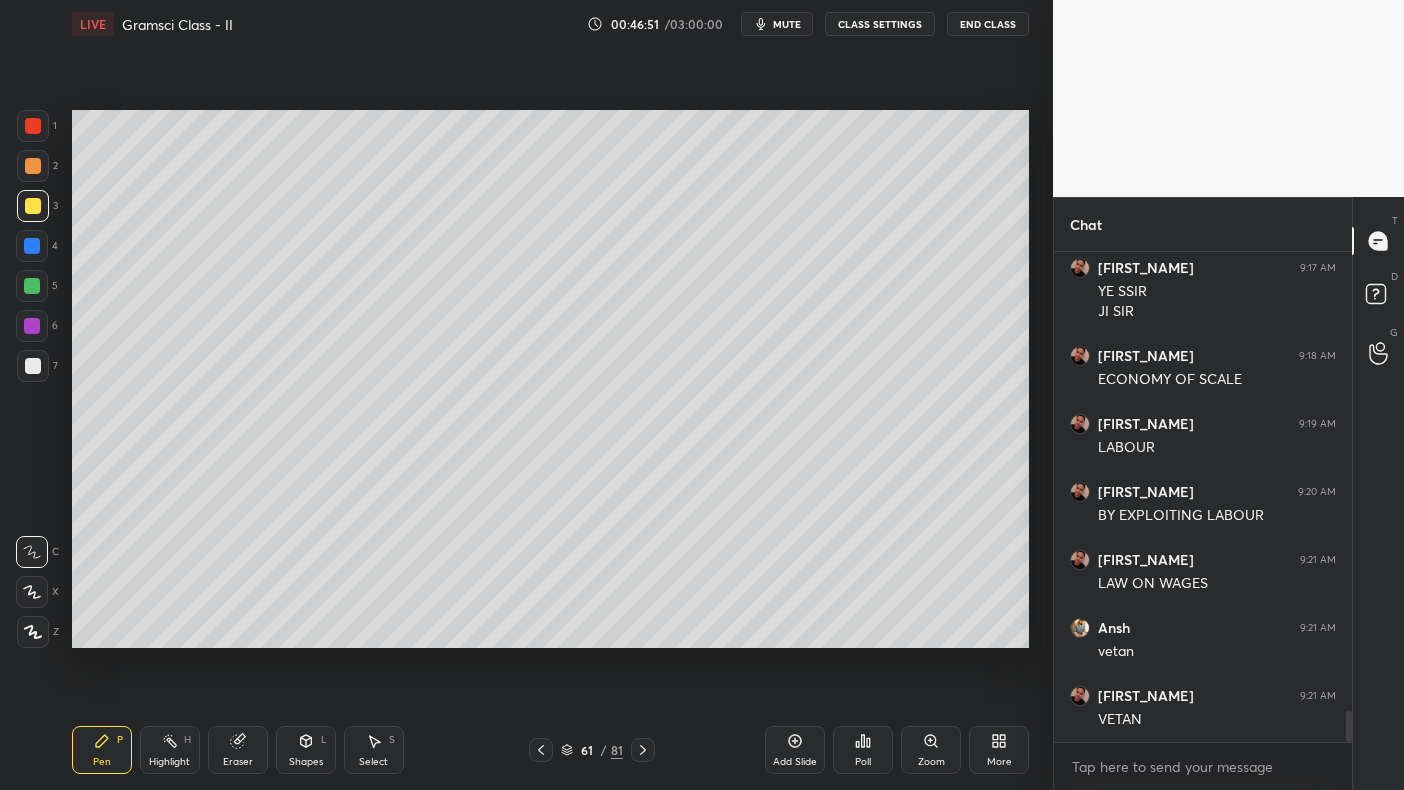 click at bounding box center [33, 206] 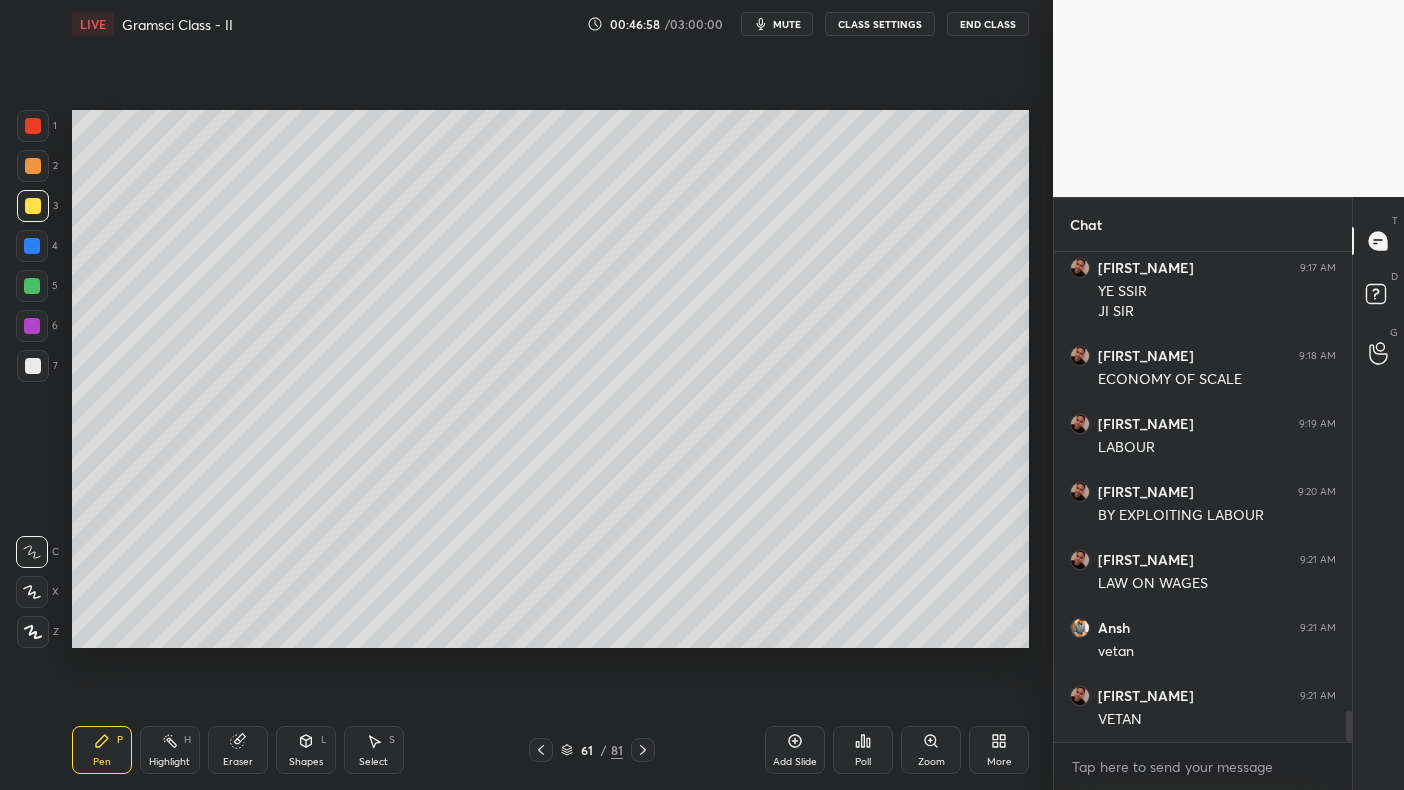 click on "1 2 3 4 5 6 7" at bounding box center (37, 250) 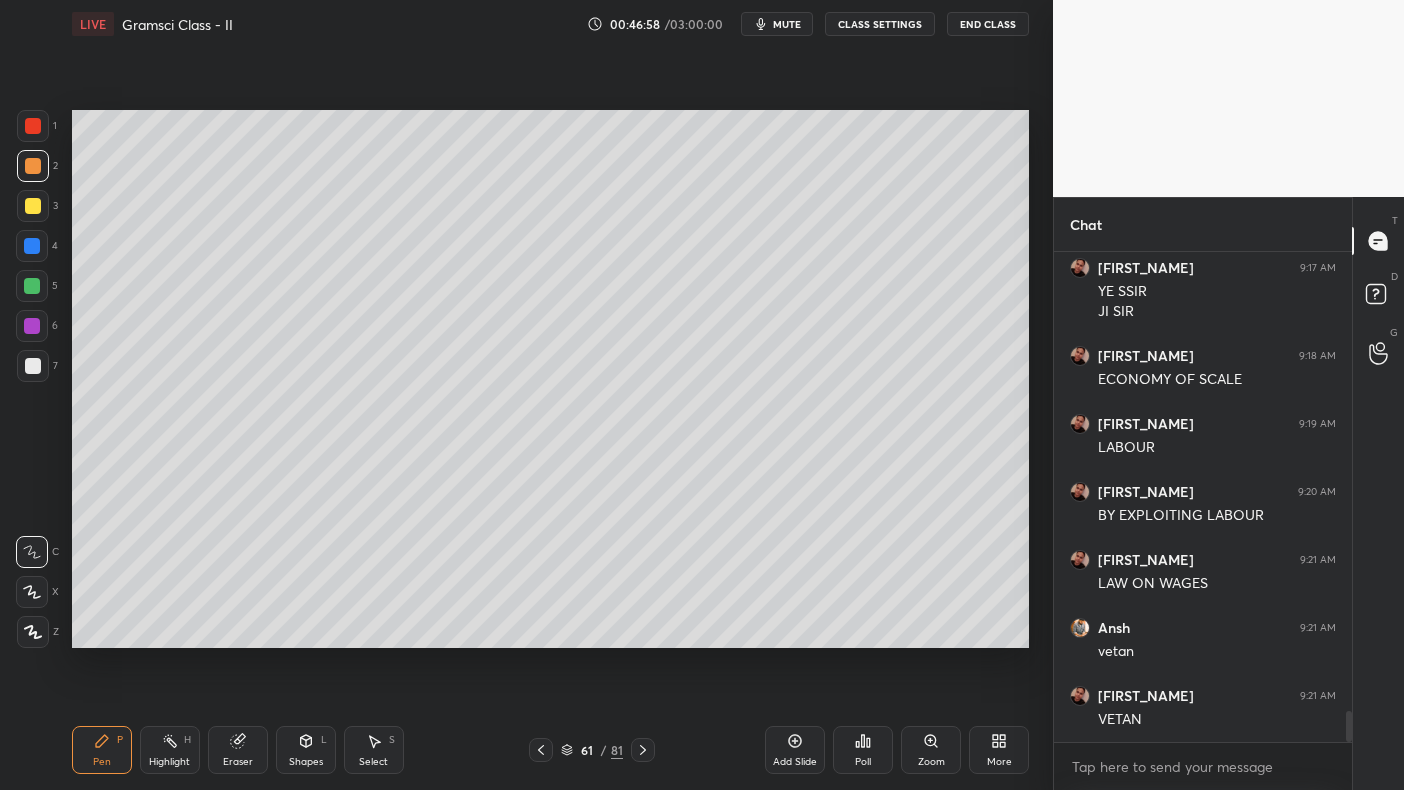 click at bounding box center [33, 166] 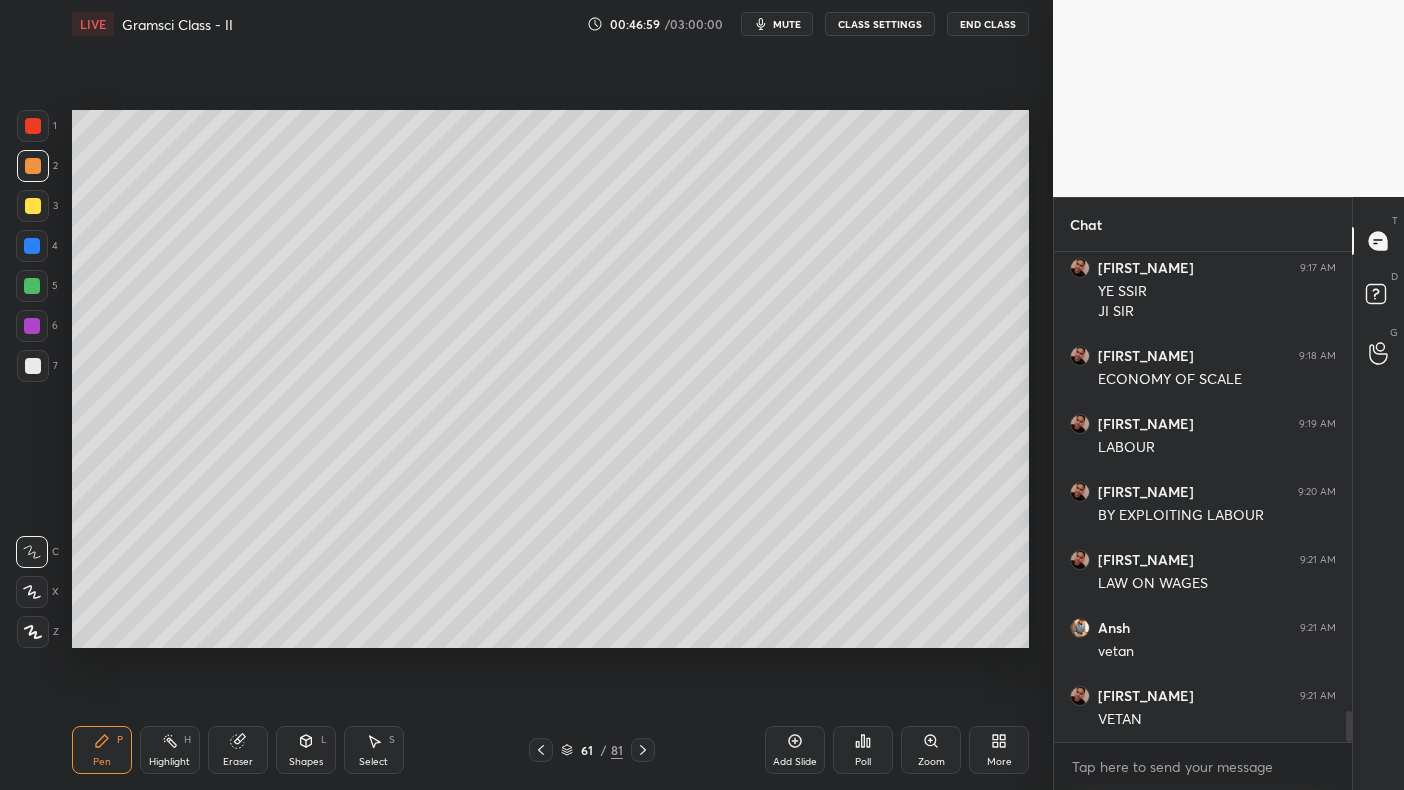 click at bounding box center (33, 126) 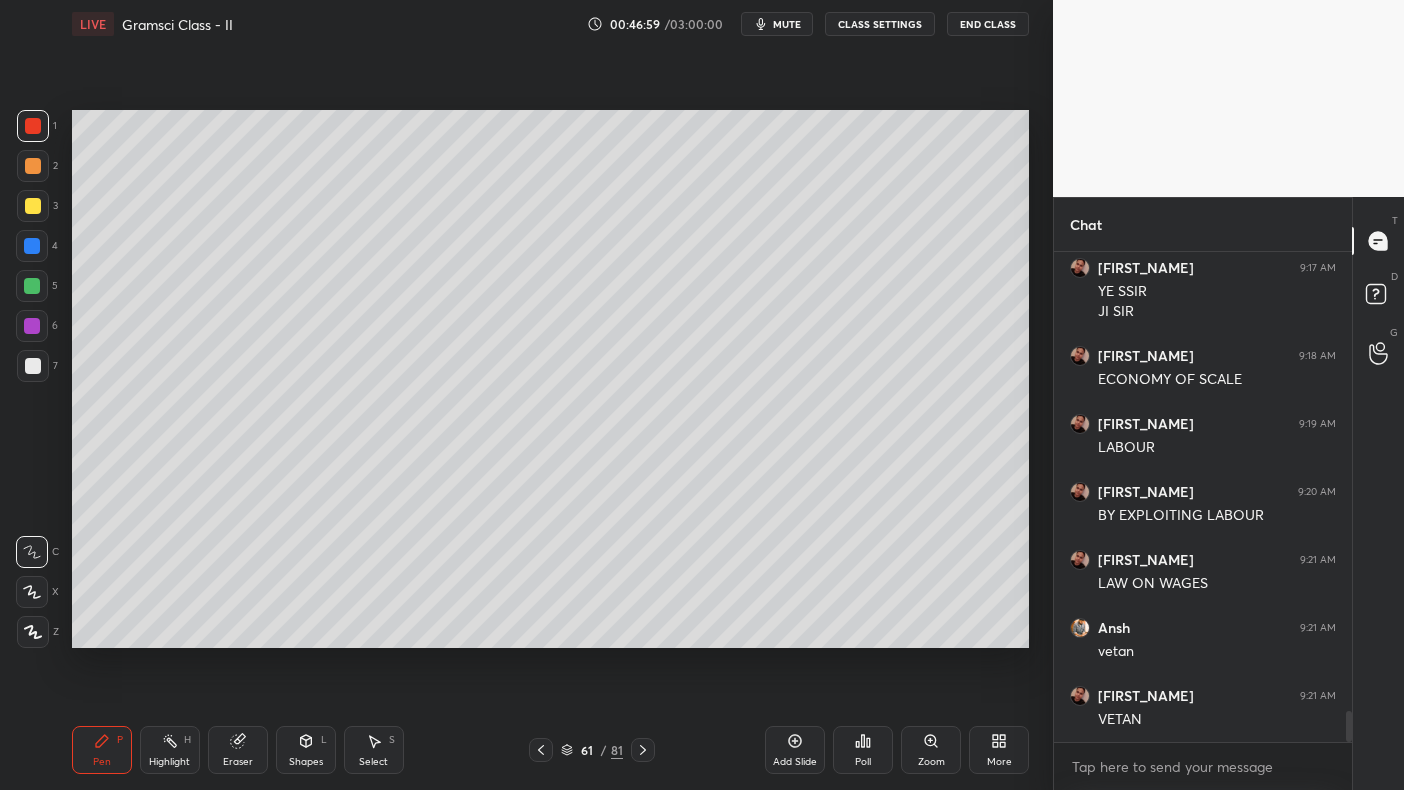 click at bounding box center (32, 286) 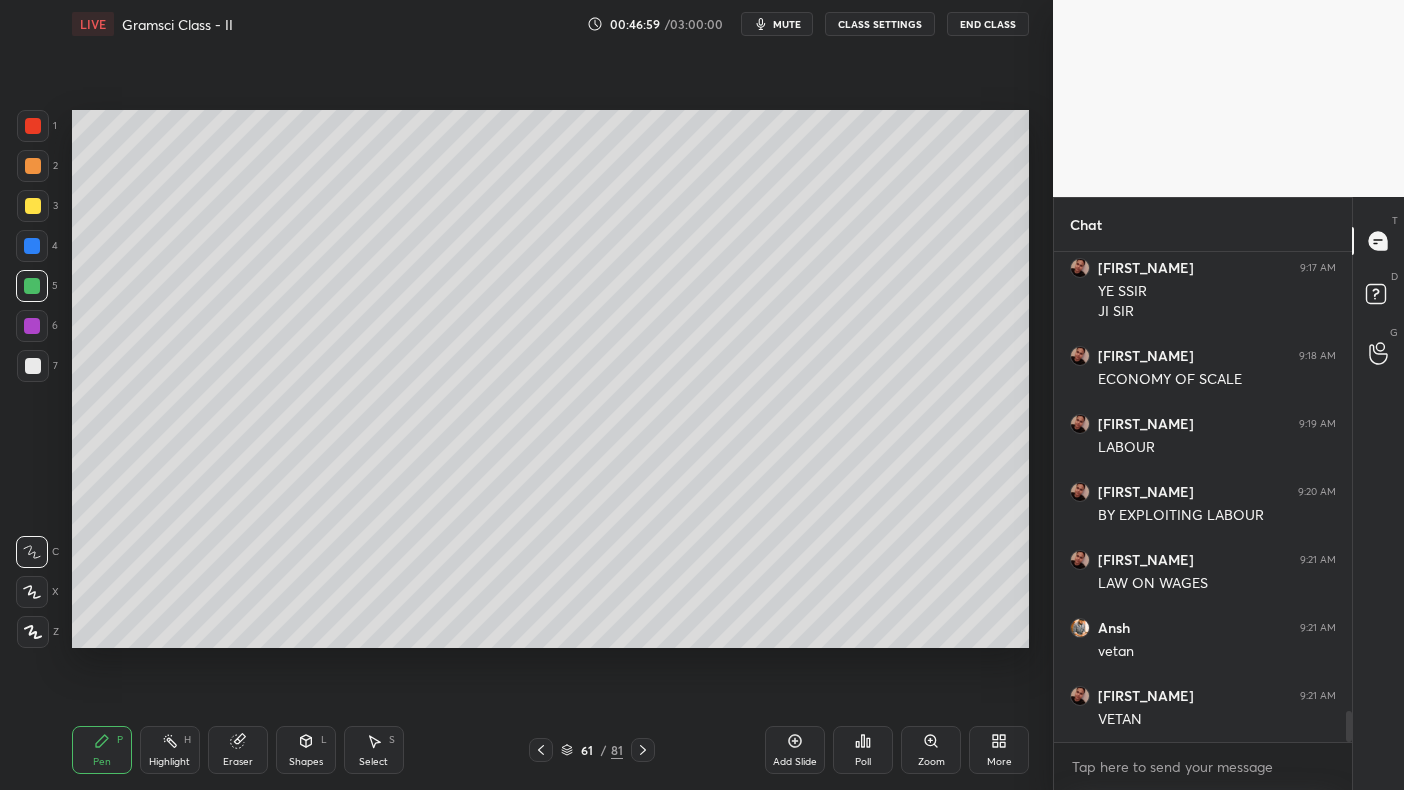 click at bounding box center (32, 286) 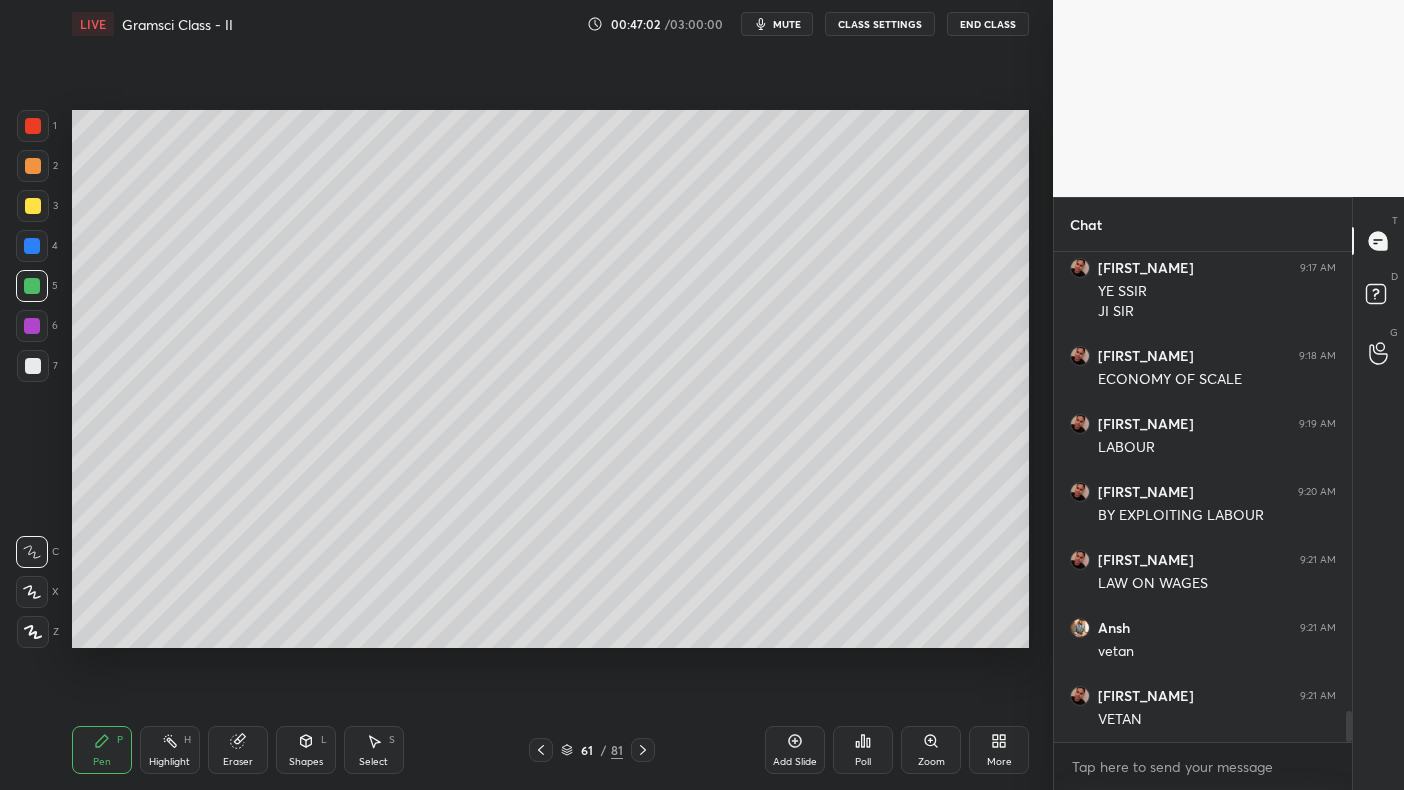 click on "1 2 3 4 5 6 7 C X Z C X Z E E Erase all   H H" at bounding box center (32, 379) 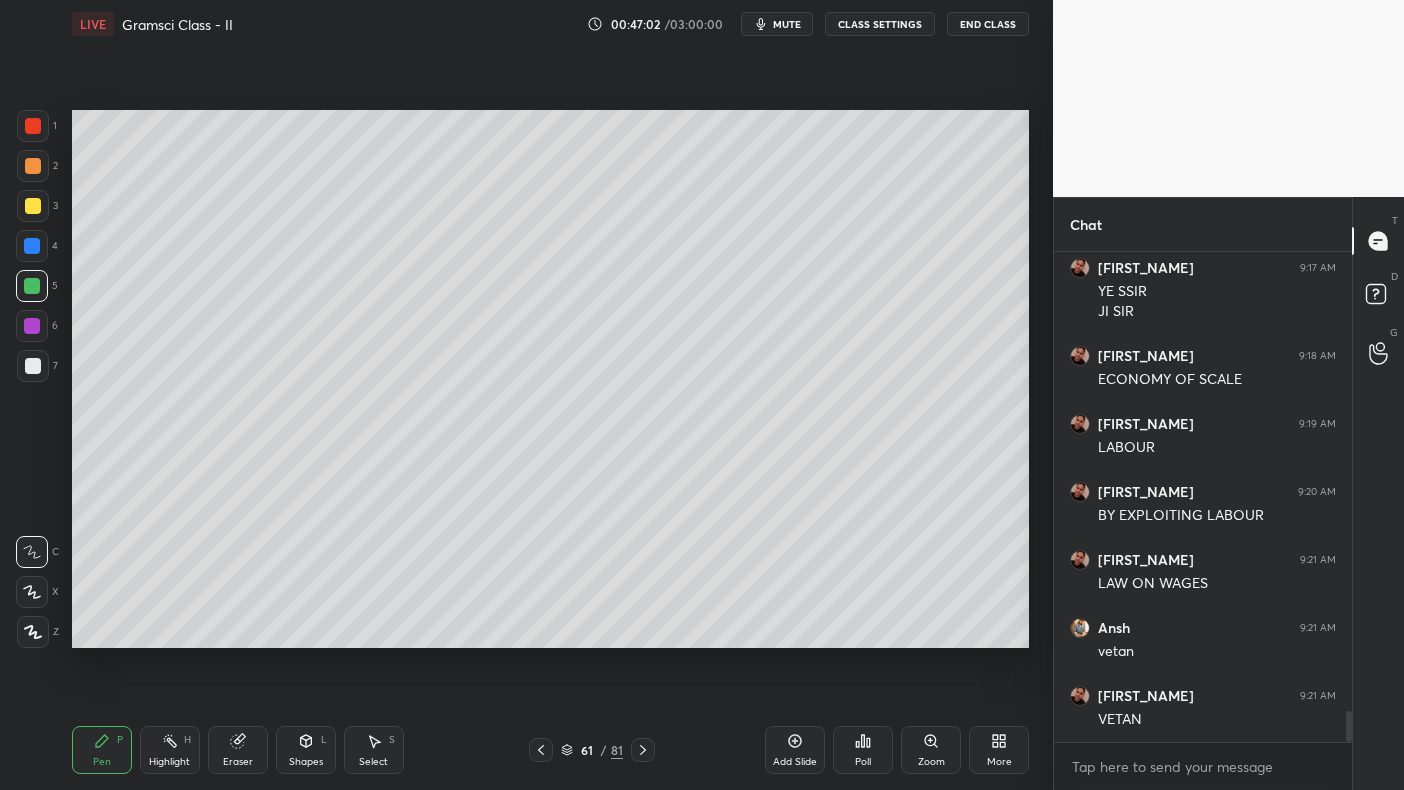 click on "4" at bounding box center [37, 250] 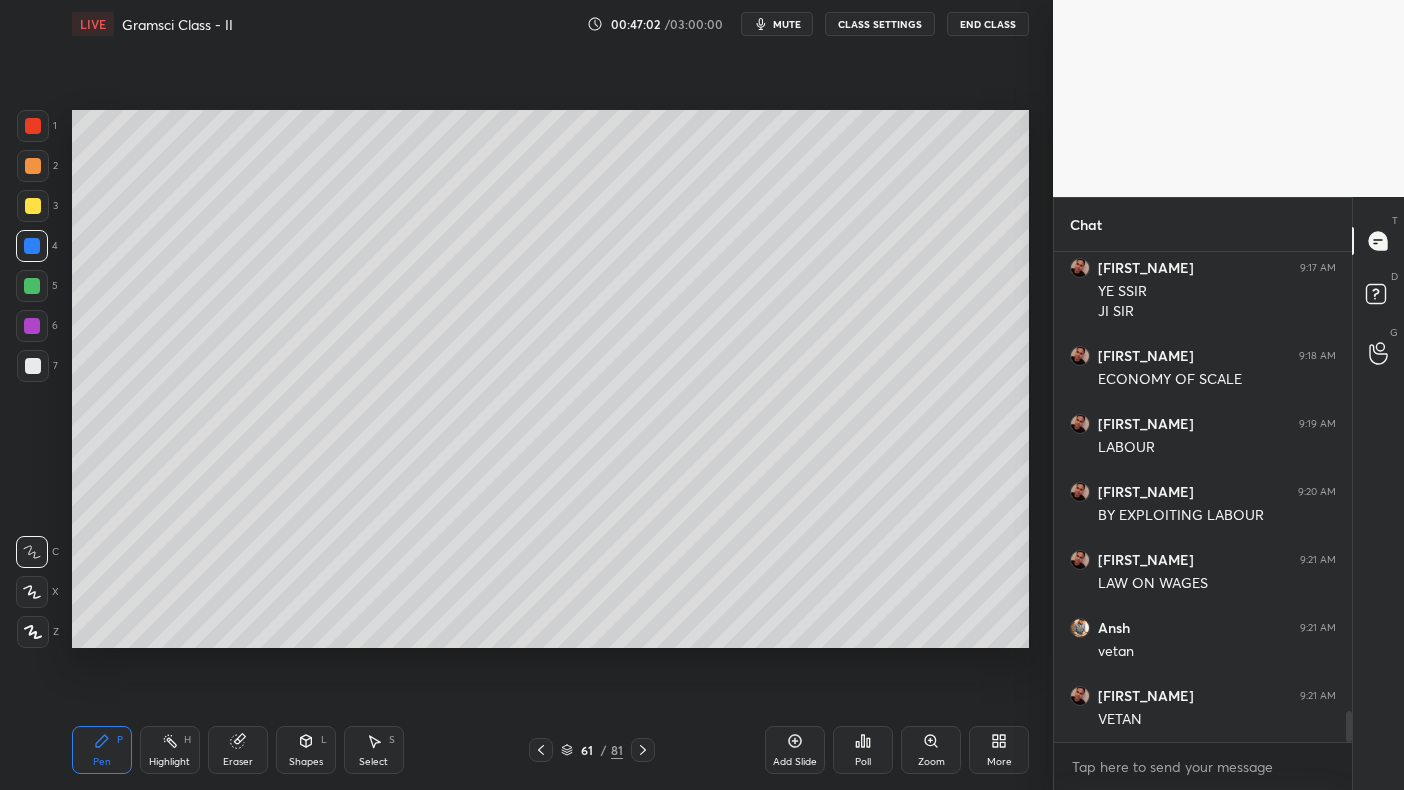 click at bounding box center [32, 286] 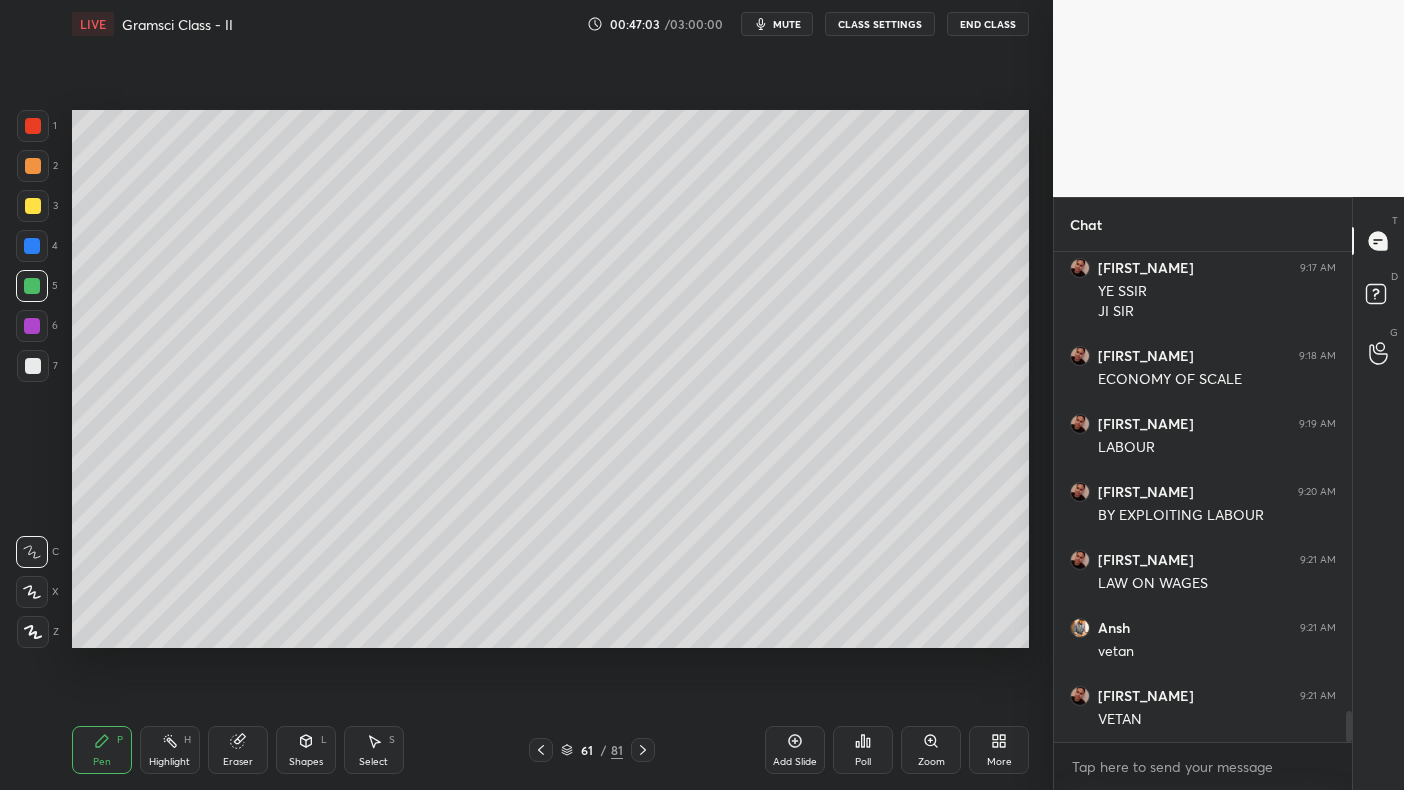 scroll, scrollTop: 7312, scrollLeft: 0, axis: vertical 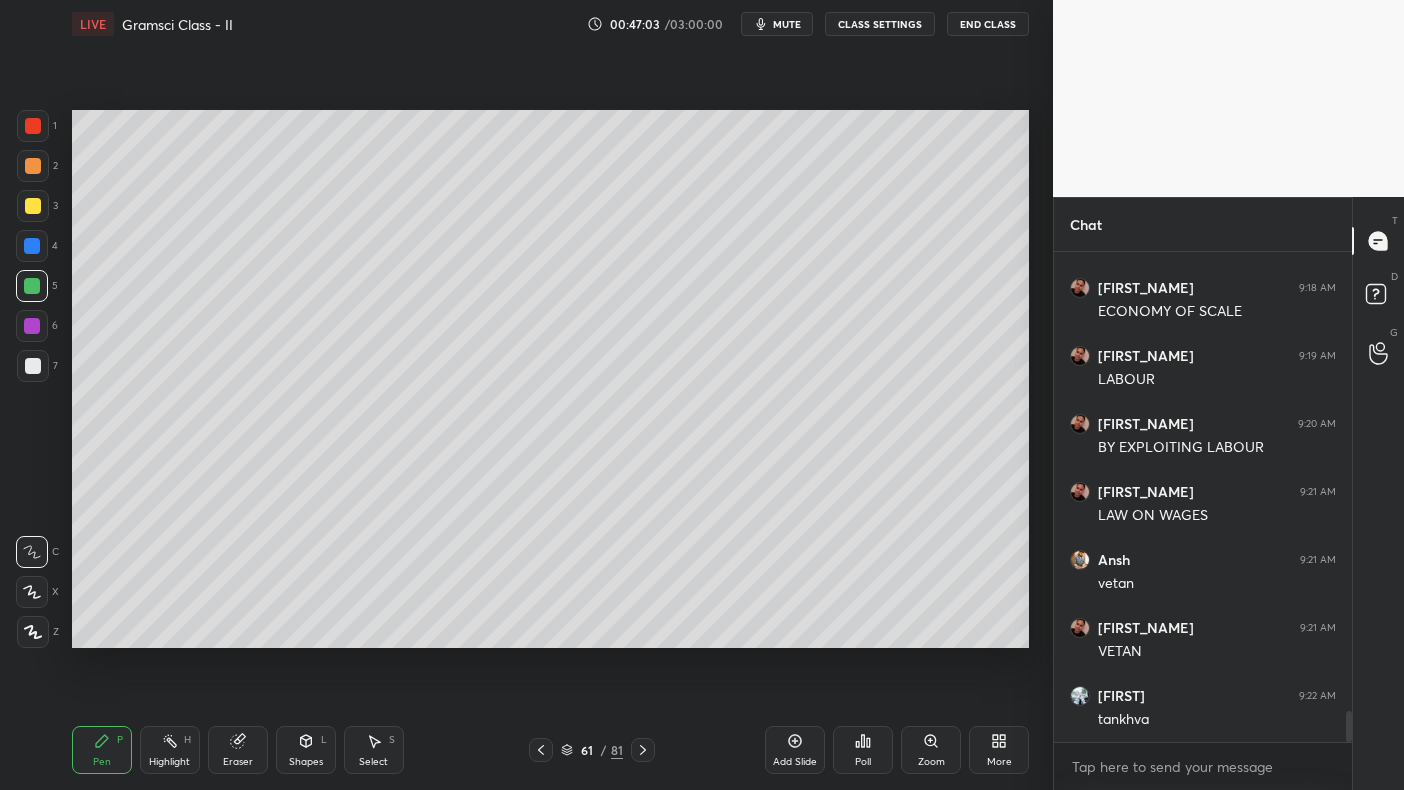 click at bounding box center [33, 206] 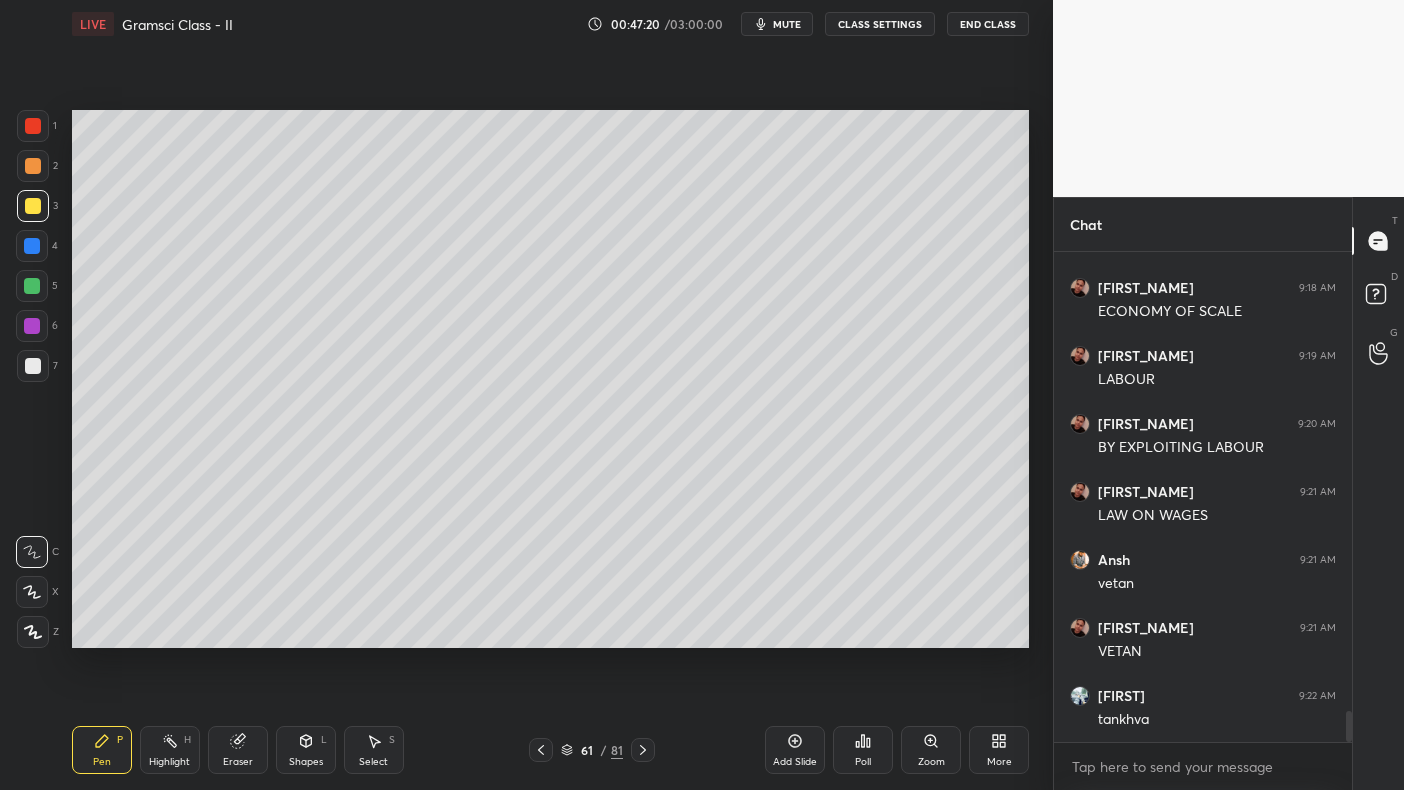 click at bounding box center [33, 366] 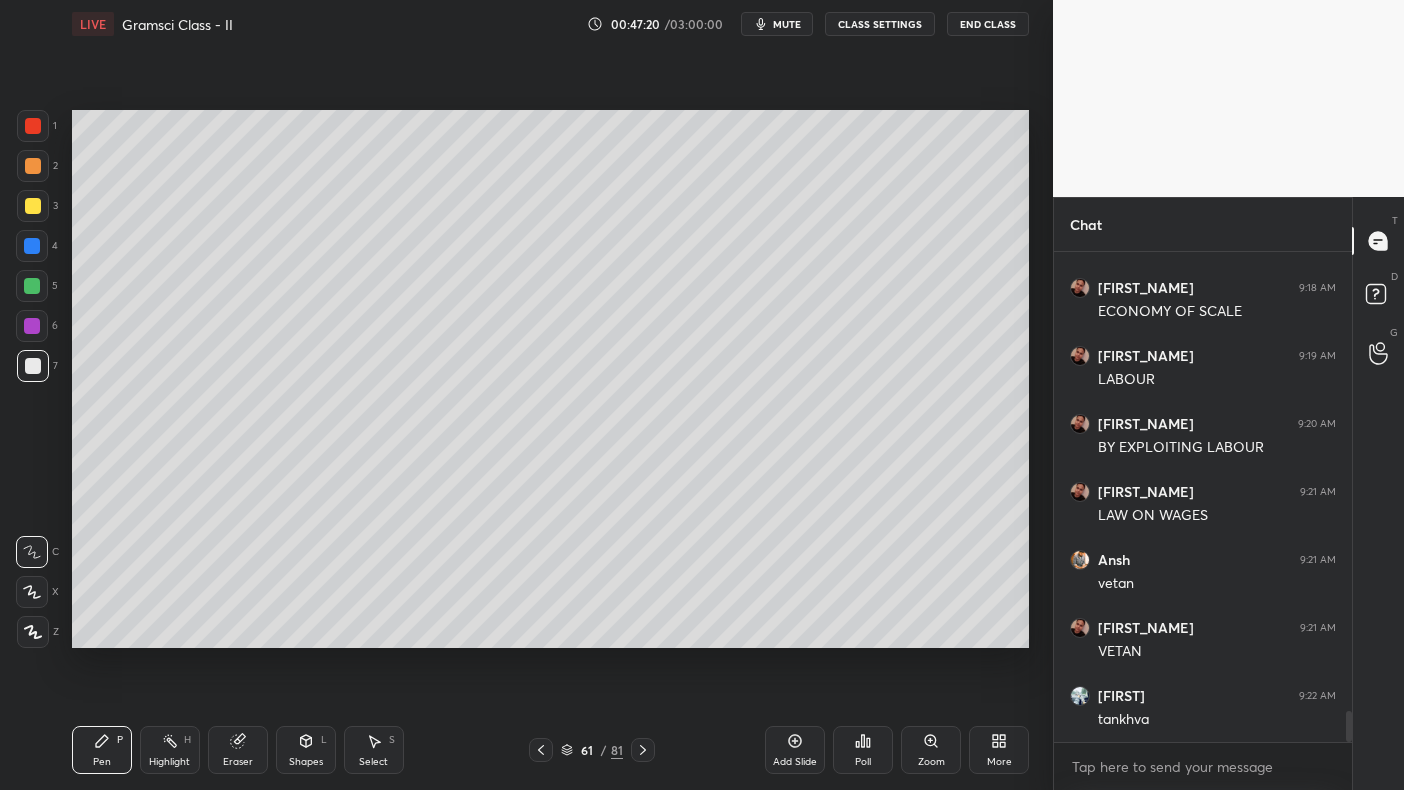 click at bounding box center (33, 366) 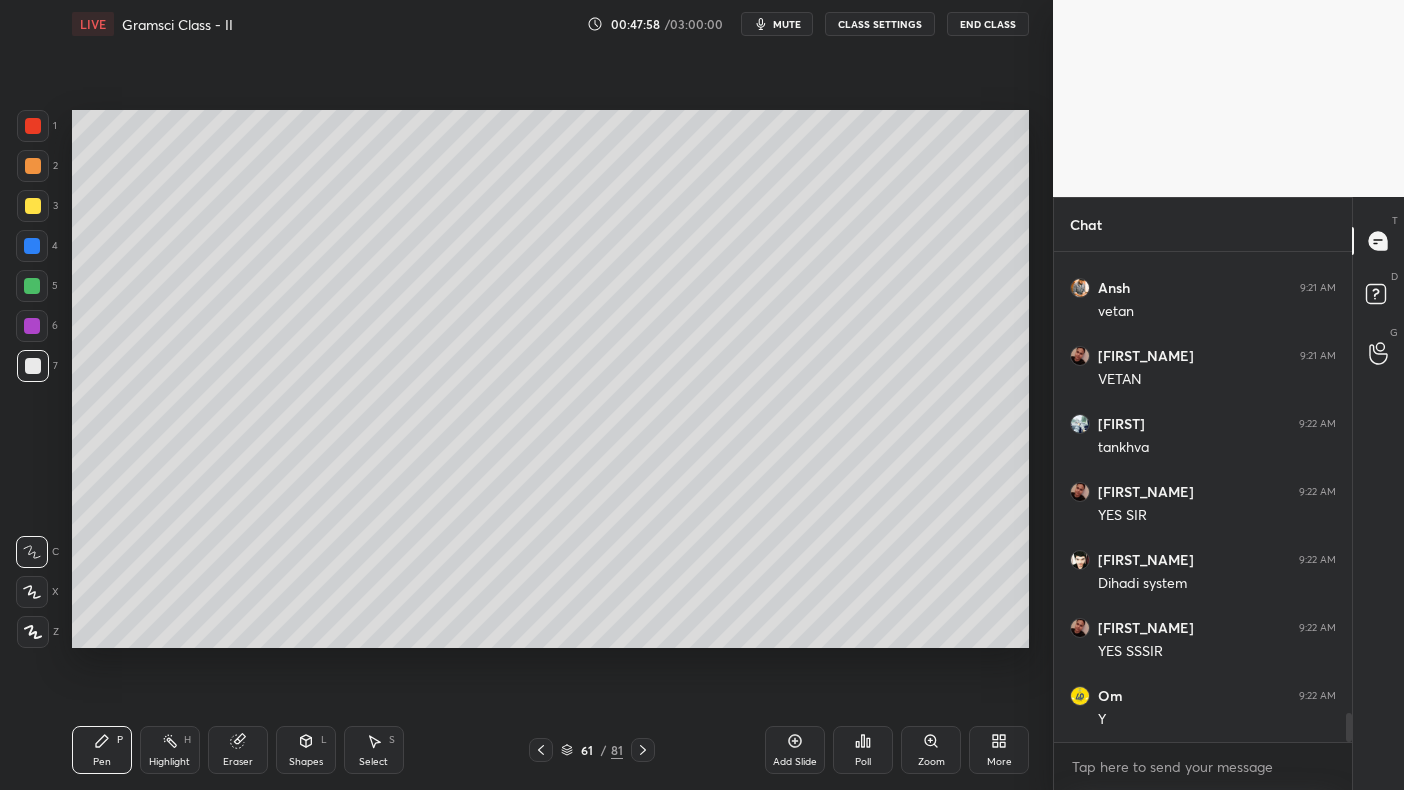 scroll, scrollTop: 7652, scrollLeft: 0, axis: vertical 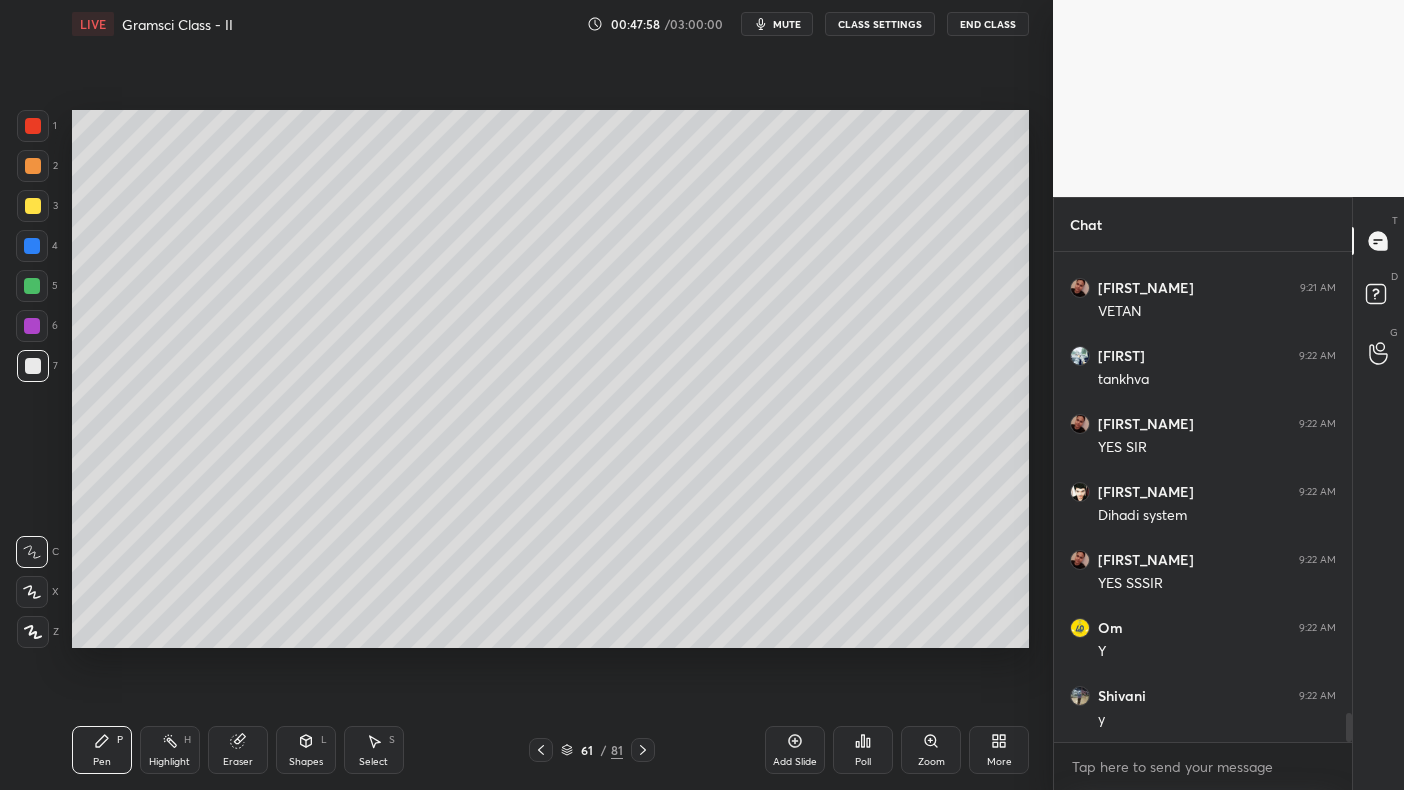 click on "2" at bounding box center (37, 166) 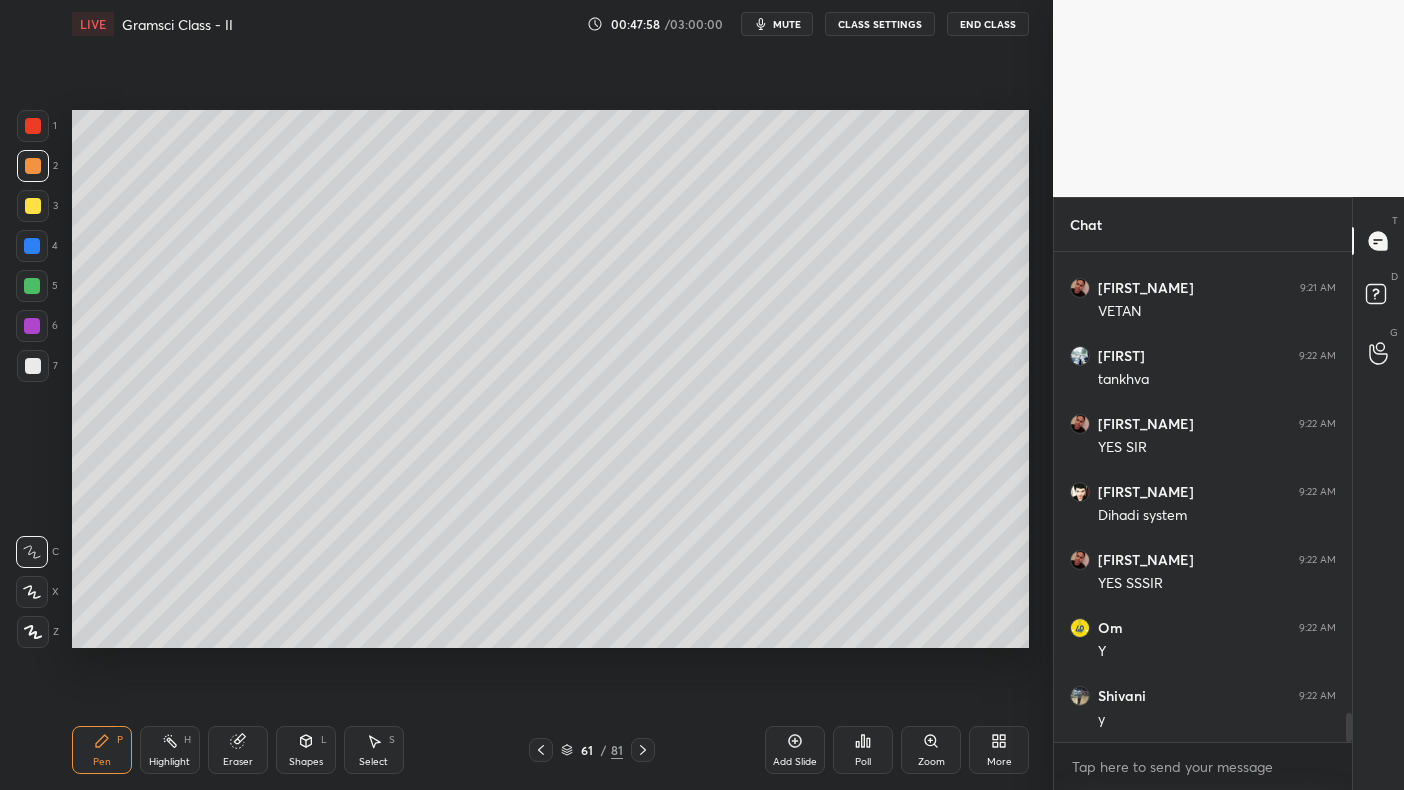 click at bounding box center [33, 166] 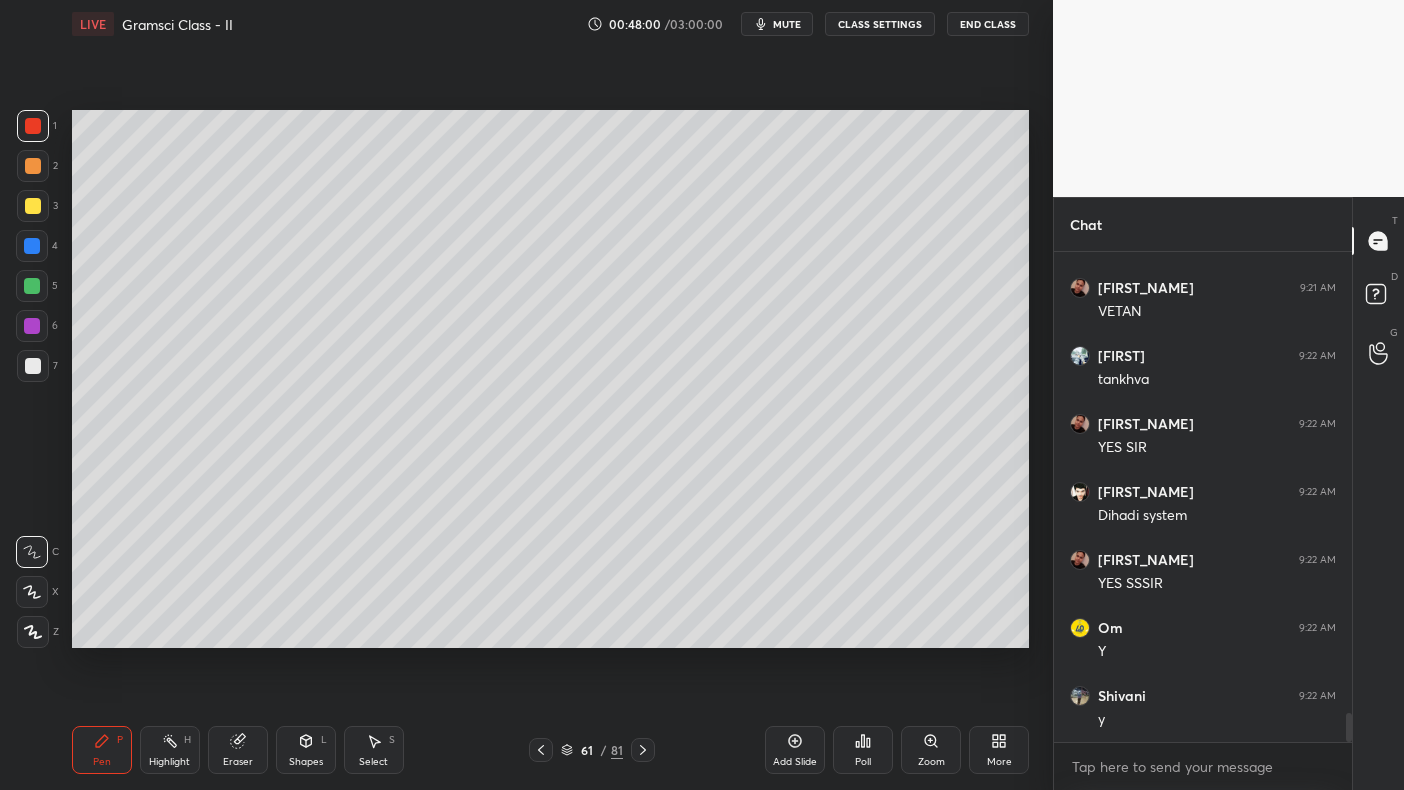 scroll, scrollTop: 7720, scrollLeft: 0, axis: vertical 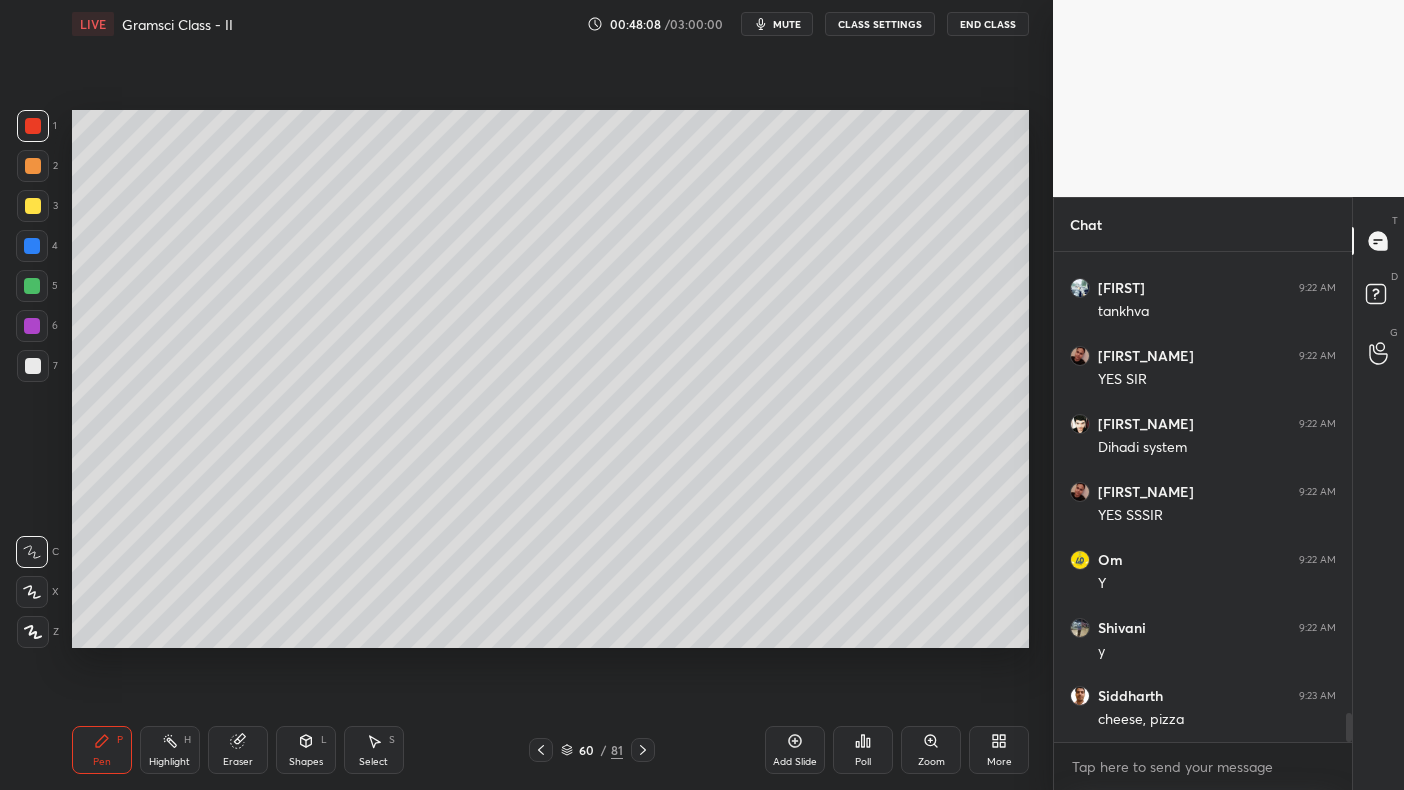click at bounding box center [32, 246] 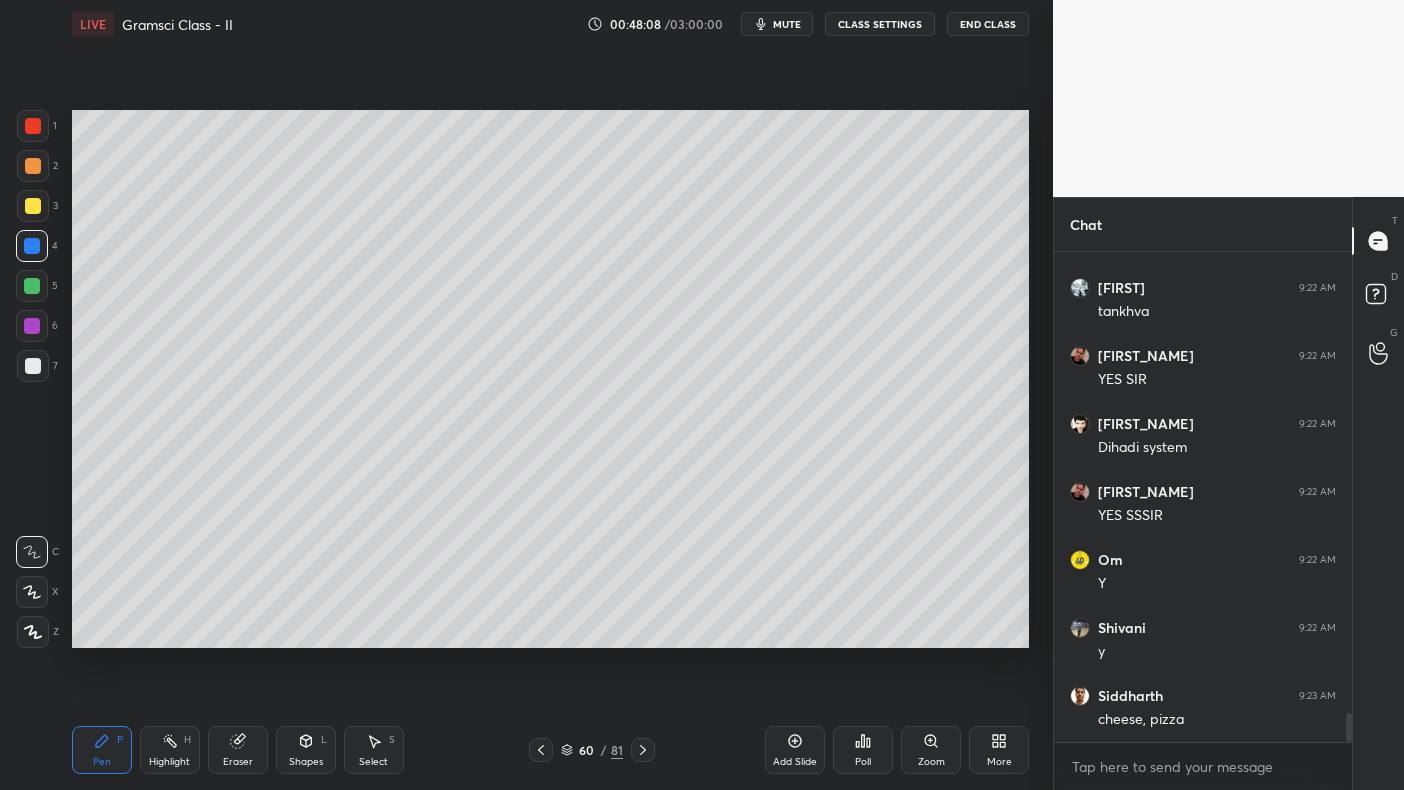 click at bounding box center (32, 246) 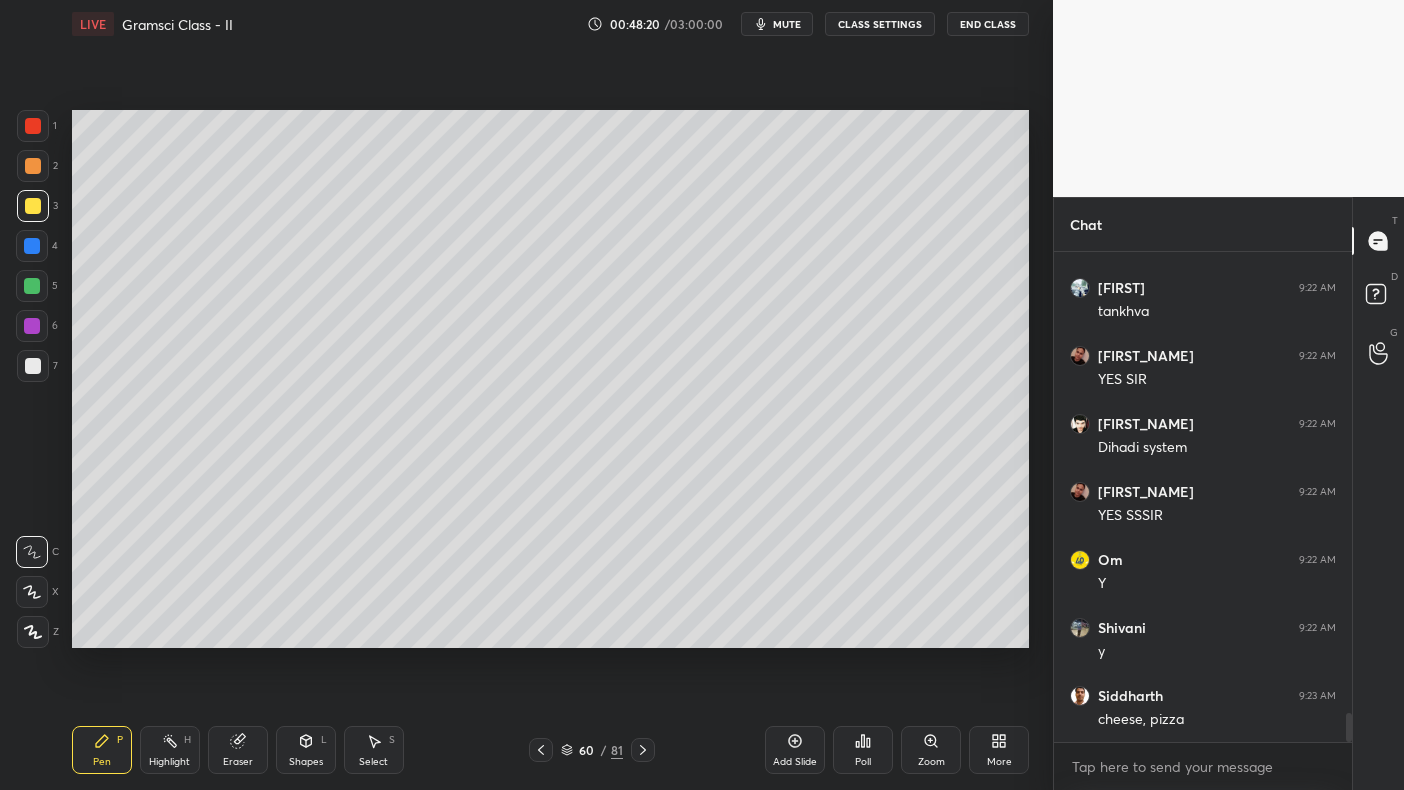 click on "7" at bounding box center [37, 370] 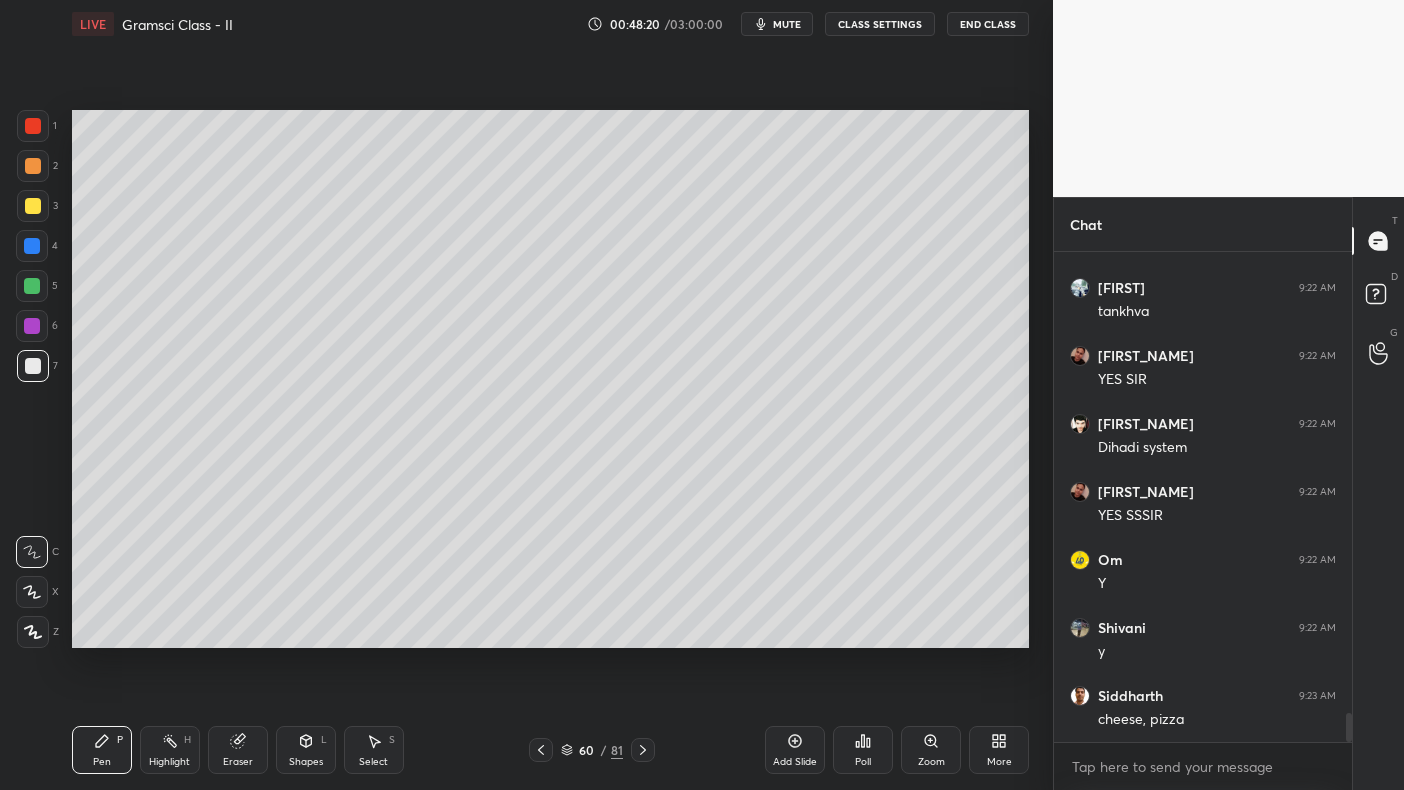 click at bounding box center (33, 366) 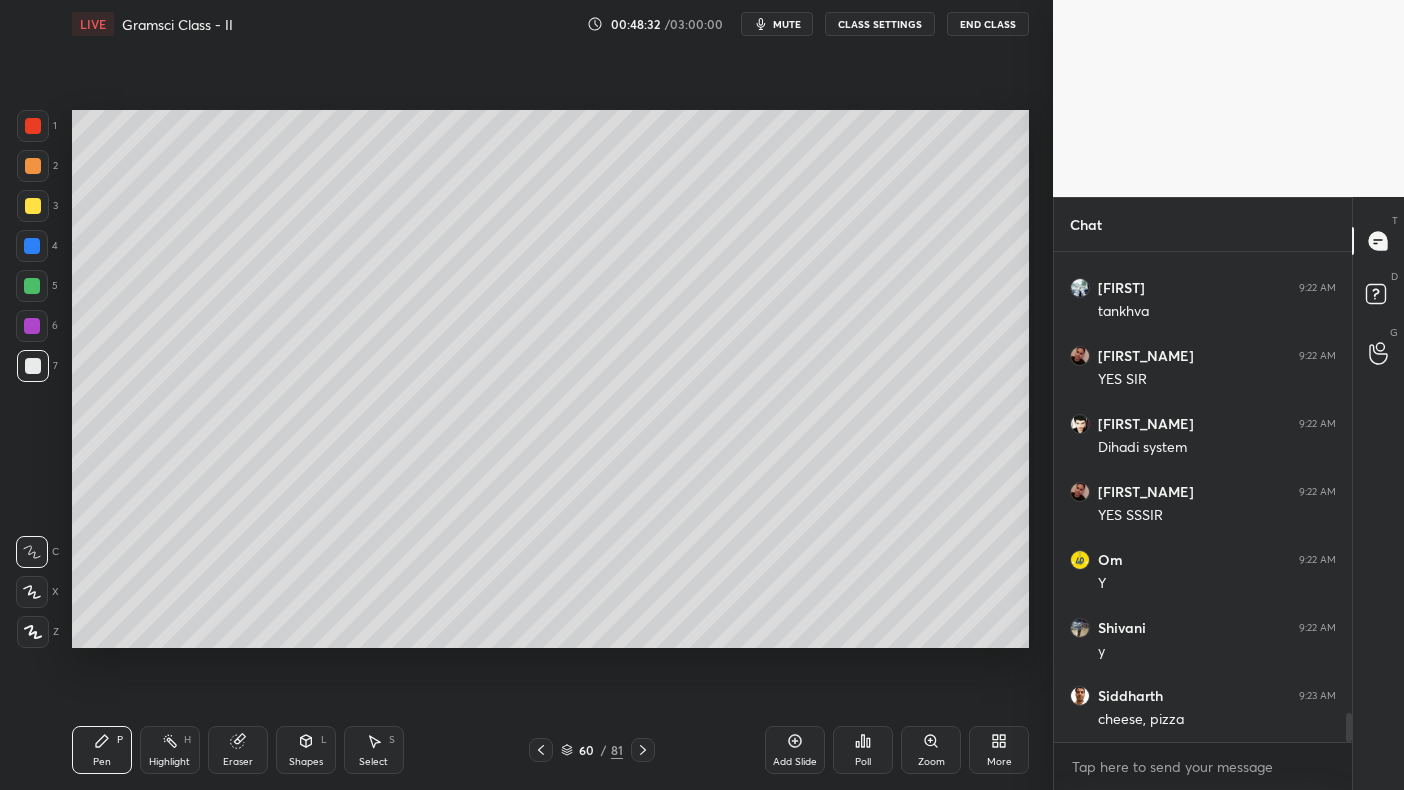 click at bounding box center (32, 286) 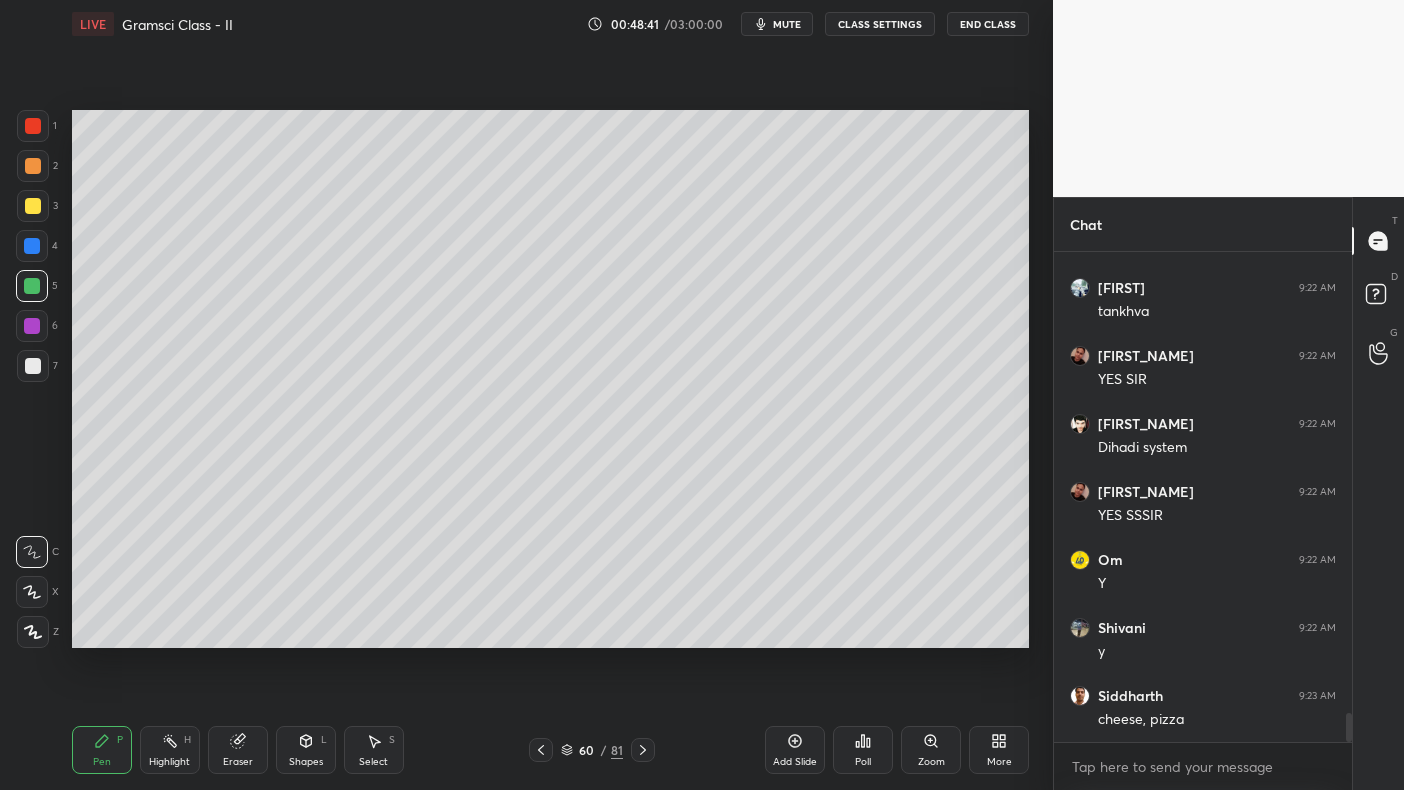 scroll, scrollTop: 7788, scrollLeft: 0, axis: vertical 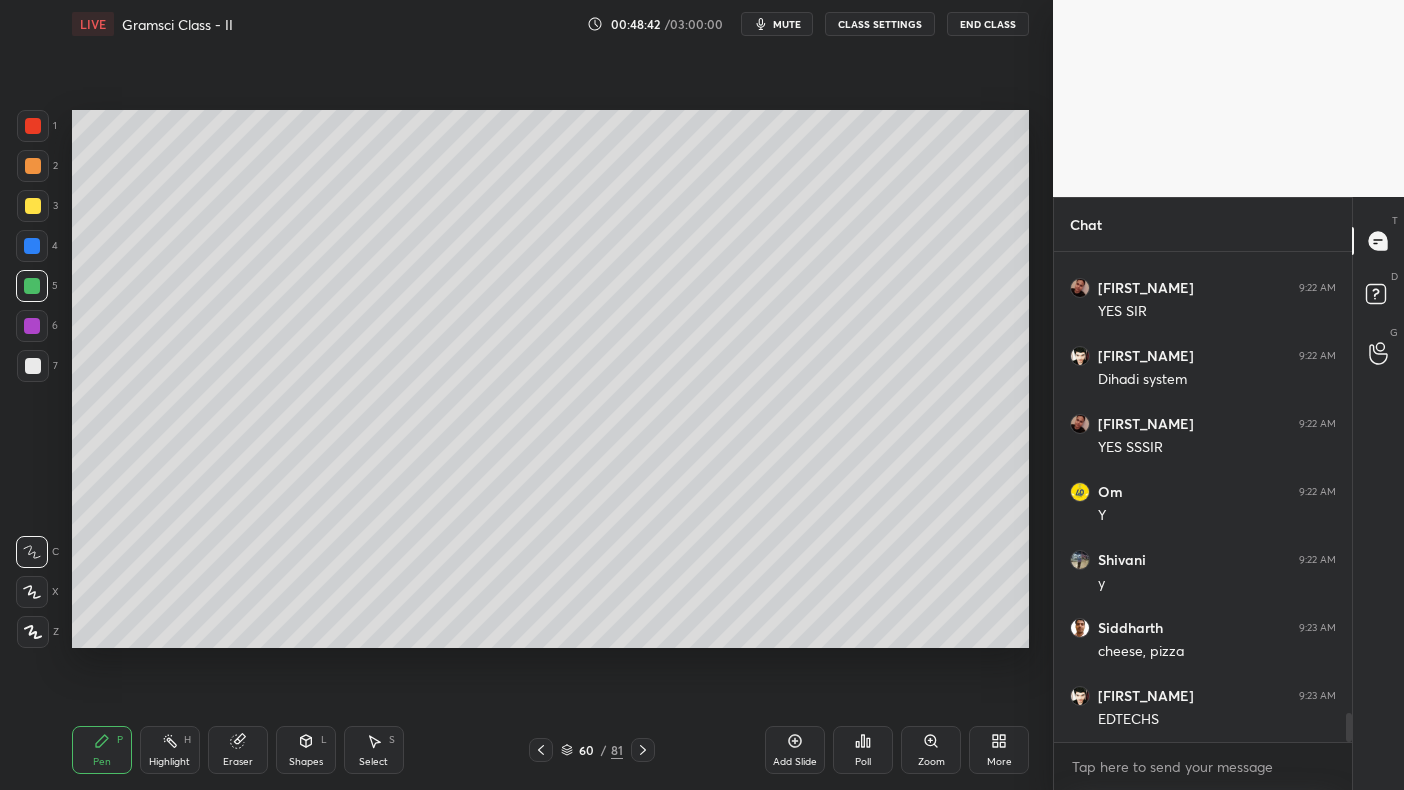 click at bounding box center (33, 166) 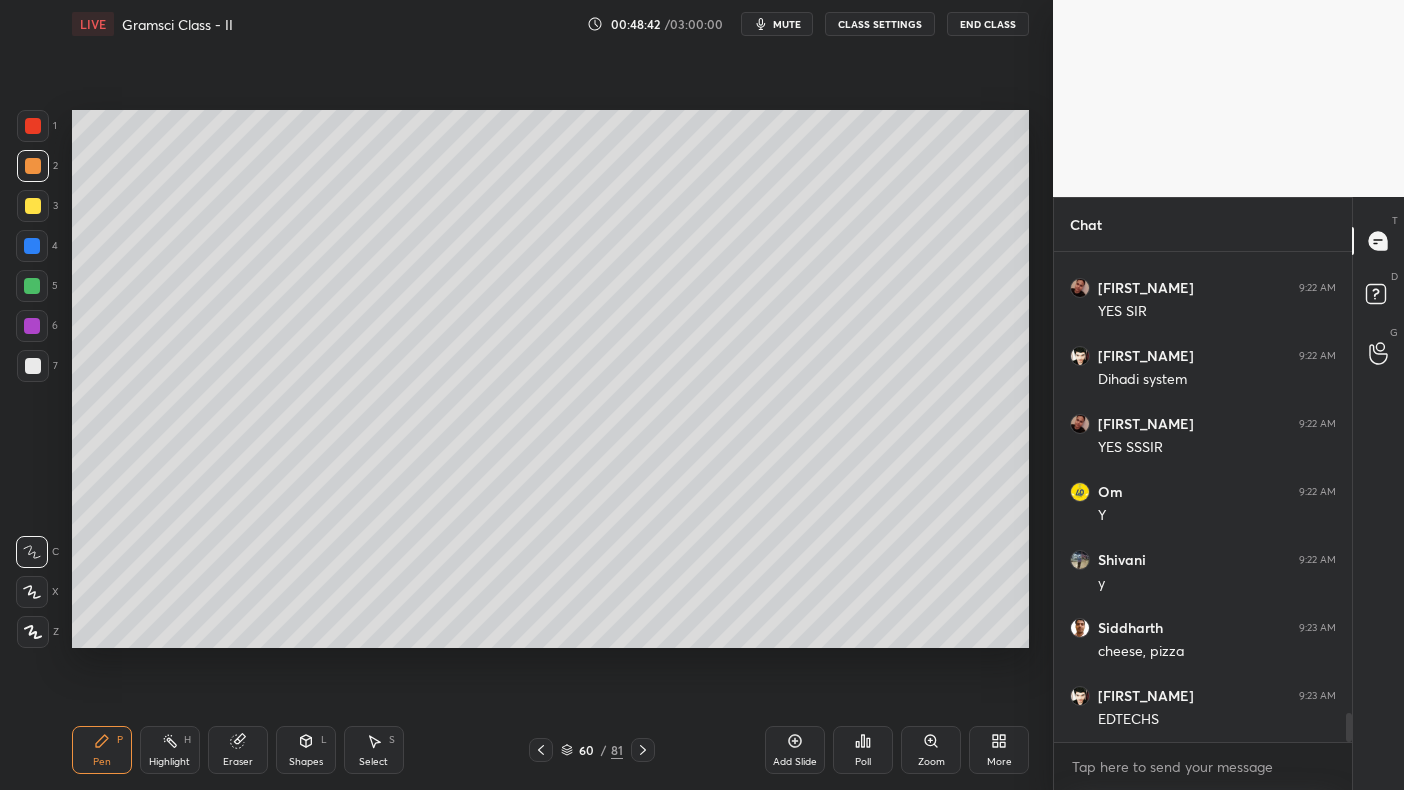 click on "1" at bounding box center (37, 126) 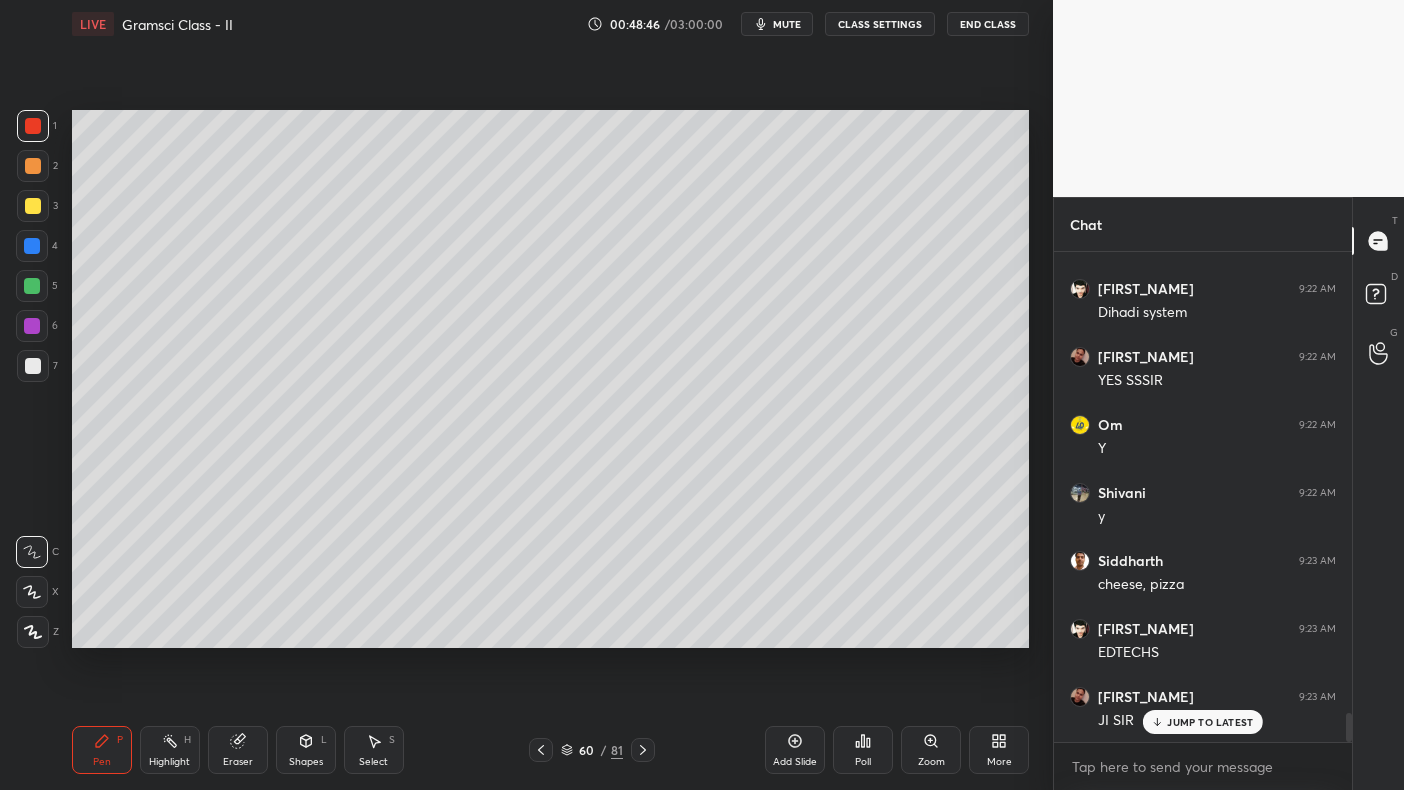 scroll, scrollTop: 7923, scrollLeft: 0, axis: vertical 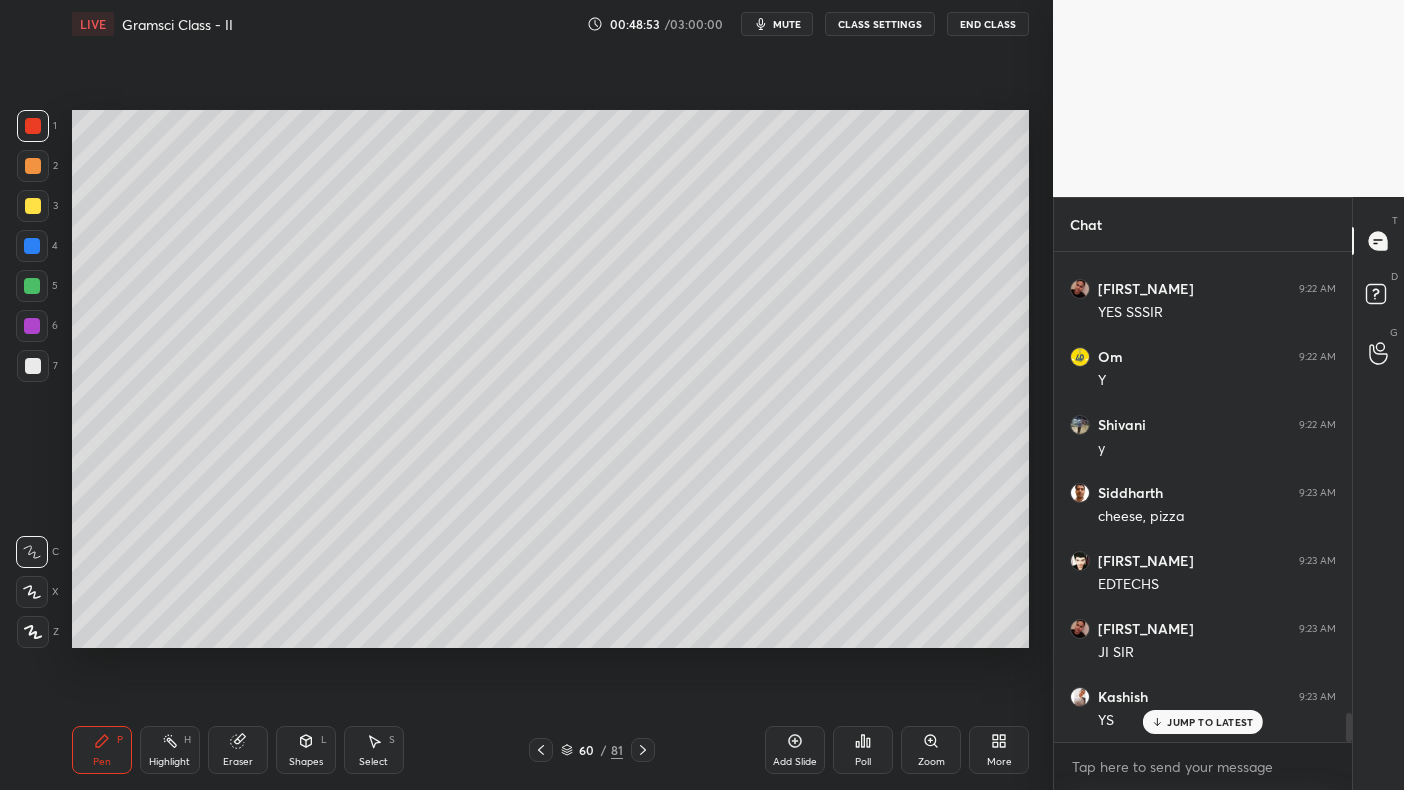 click at bounding box center [32, 326] 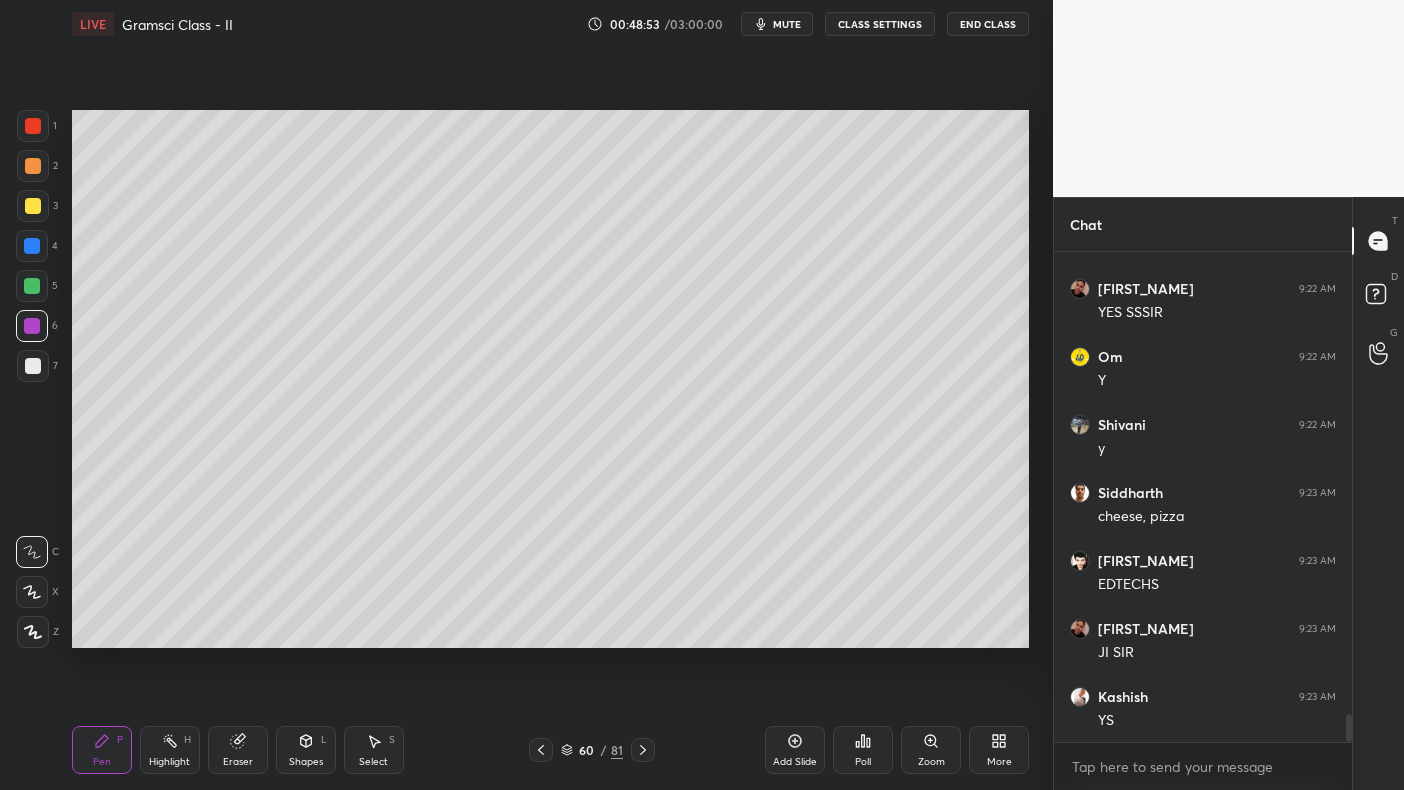 scroll, scrollTop: 7991, scrollLeft: 0, axis: vertical 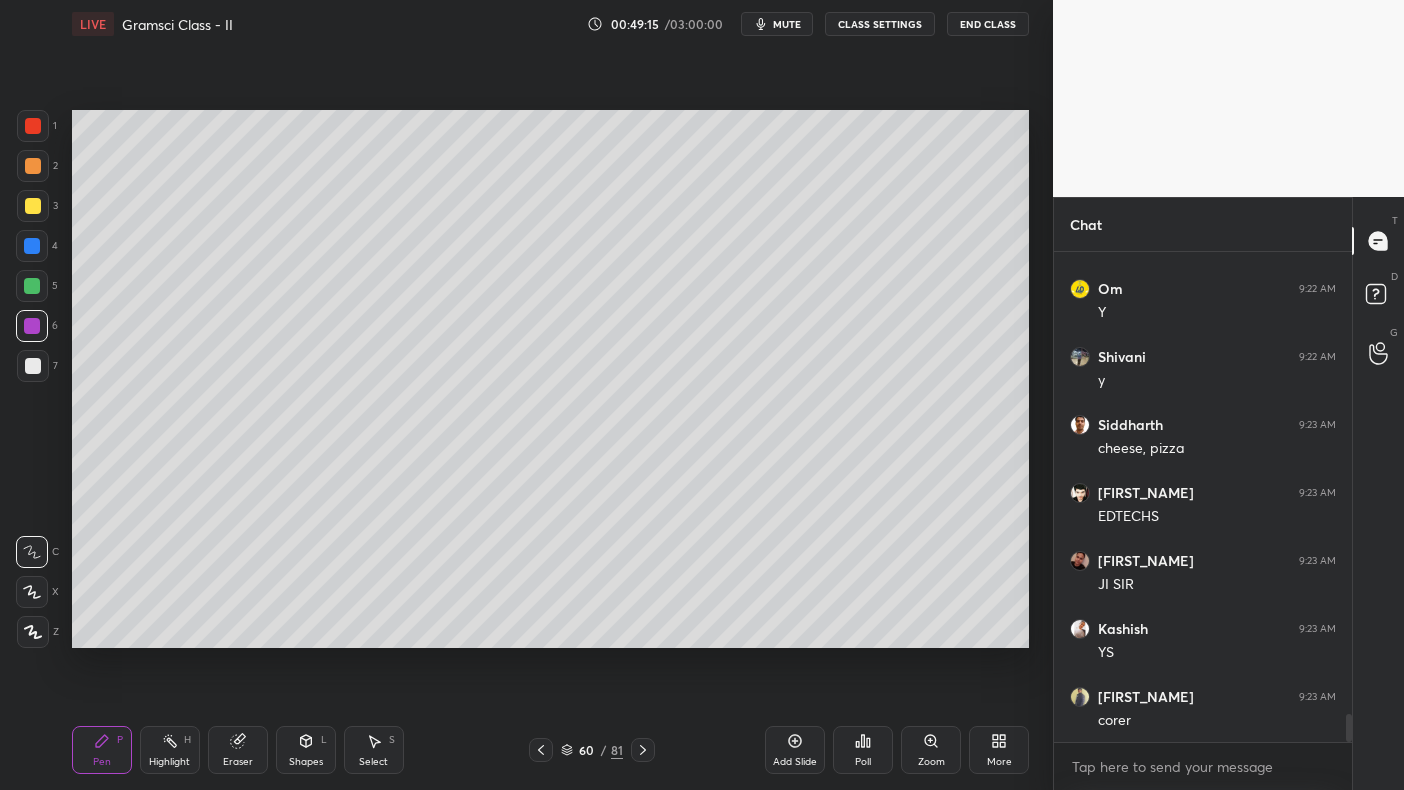 click on "3" at bounding box center [37, 210] 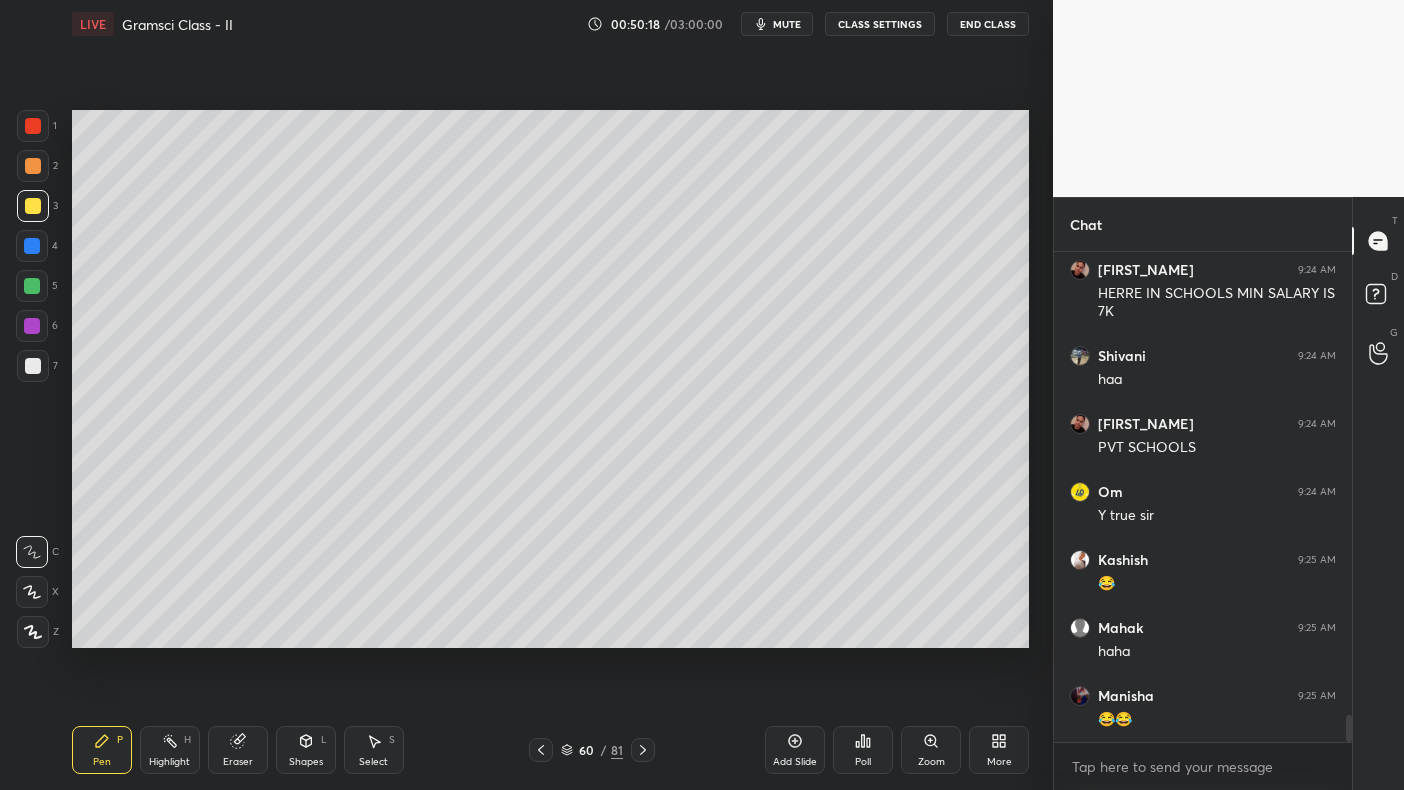 scroll, scrollTop: 8554, scrollLeft: 0, axis: vertical 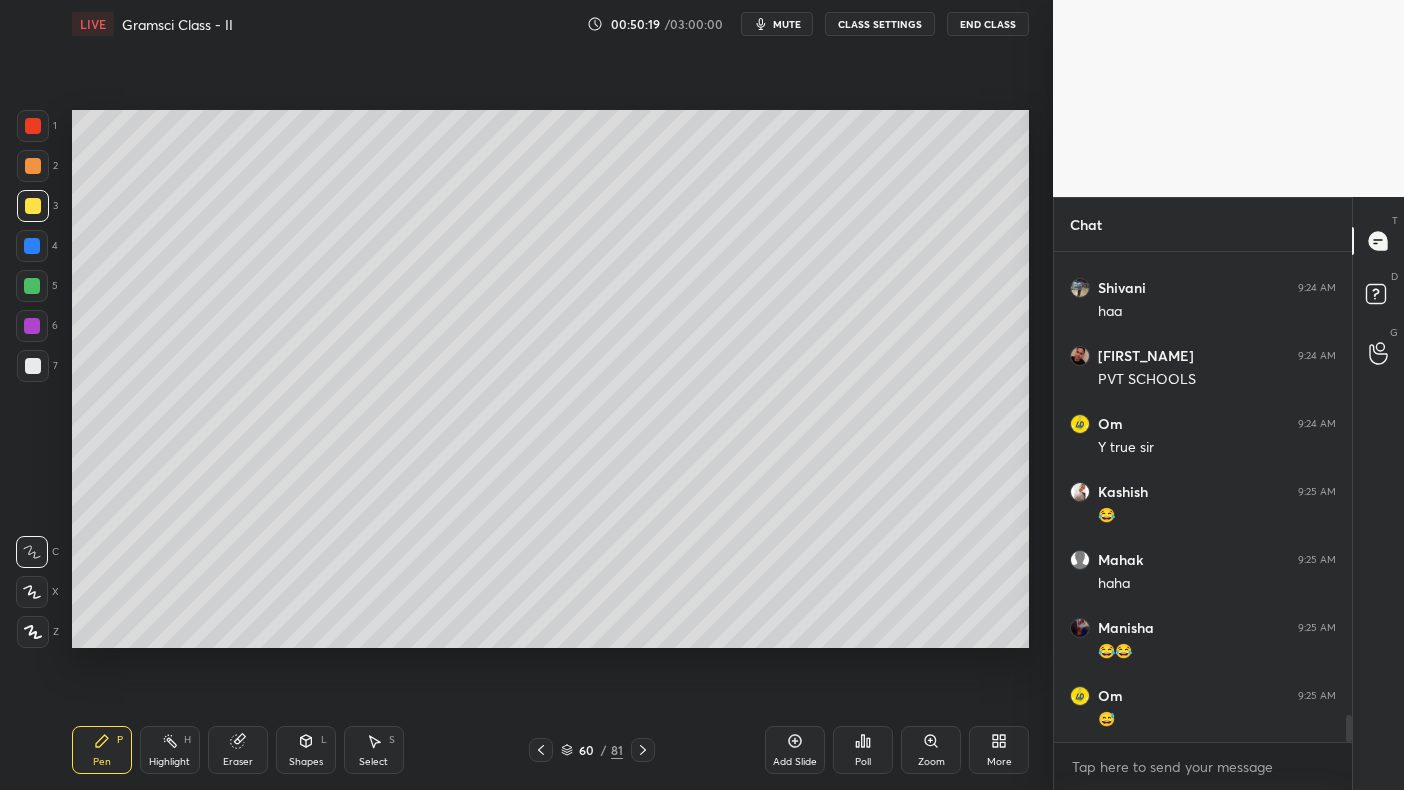 click at bounding box center [32, 246] 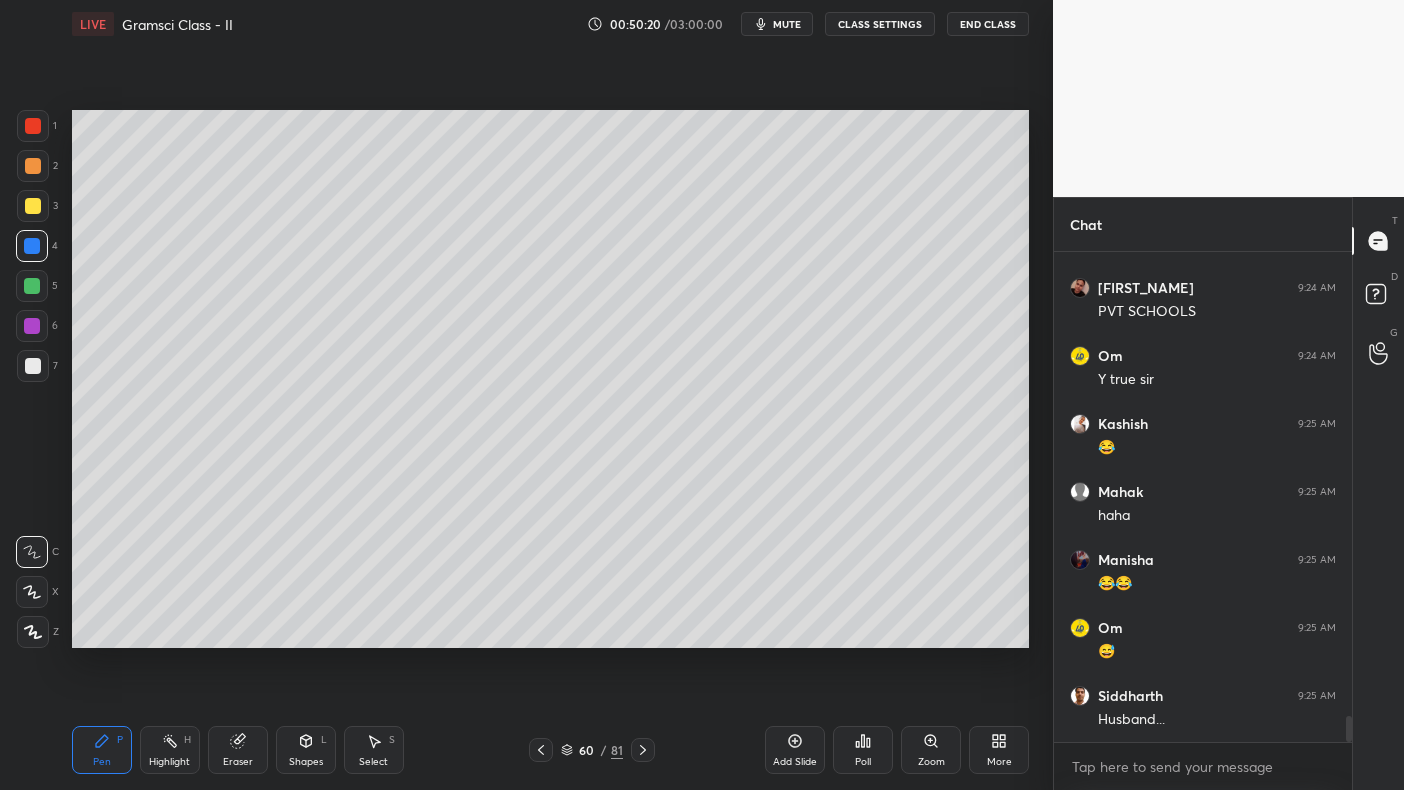 click at bounding box center [32, 286] 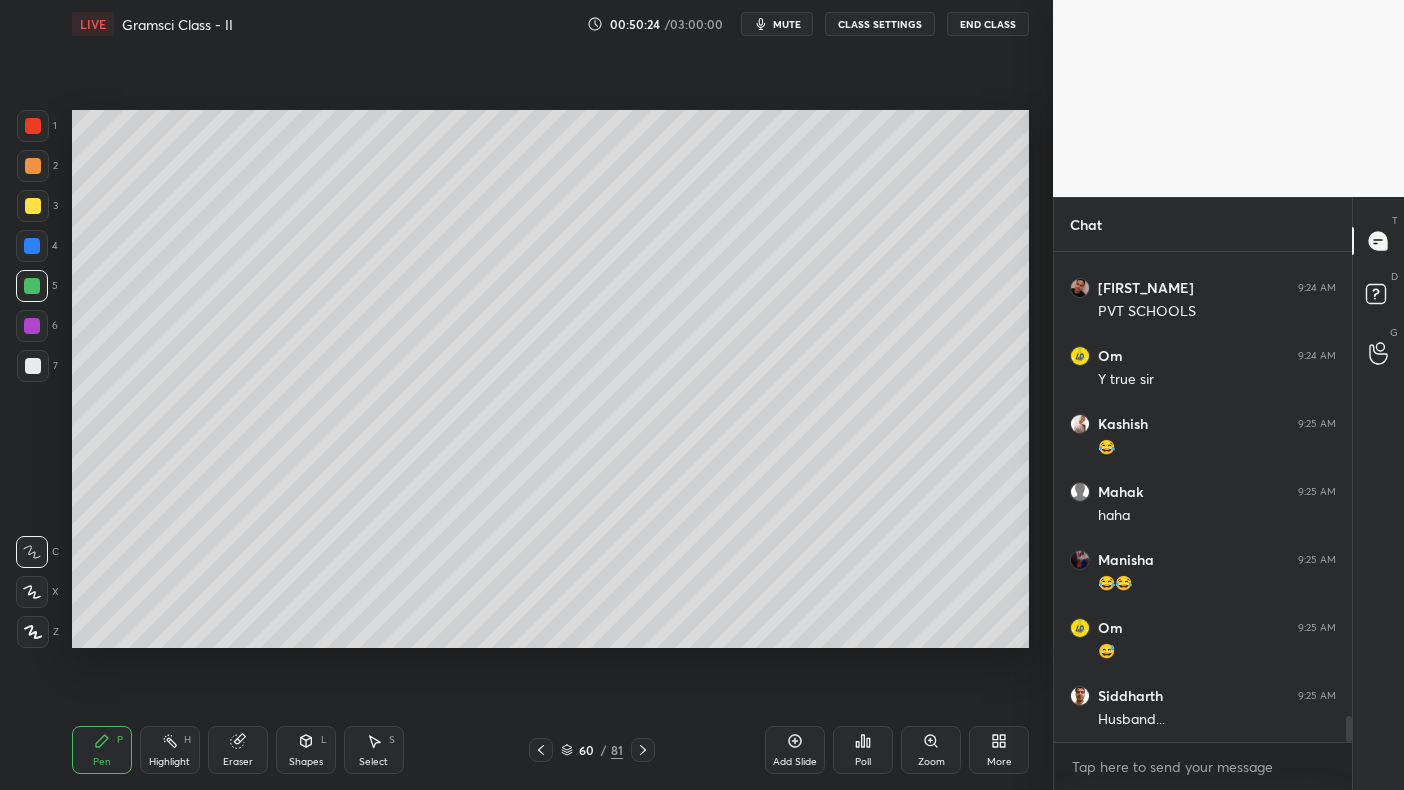 scroll, scrollTop: 8690, scrollLeft: 0, axis: vertical 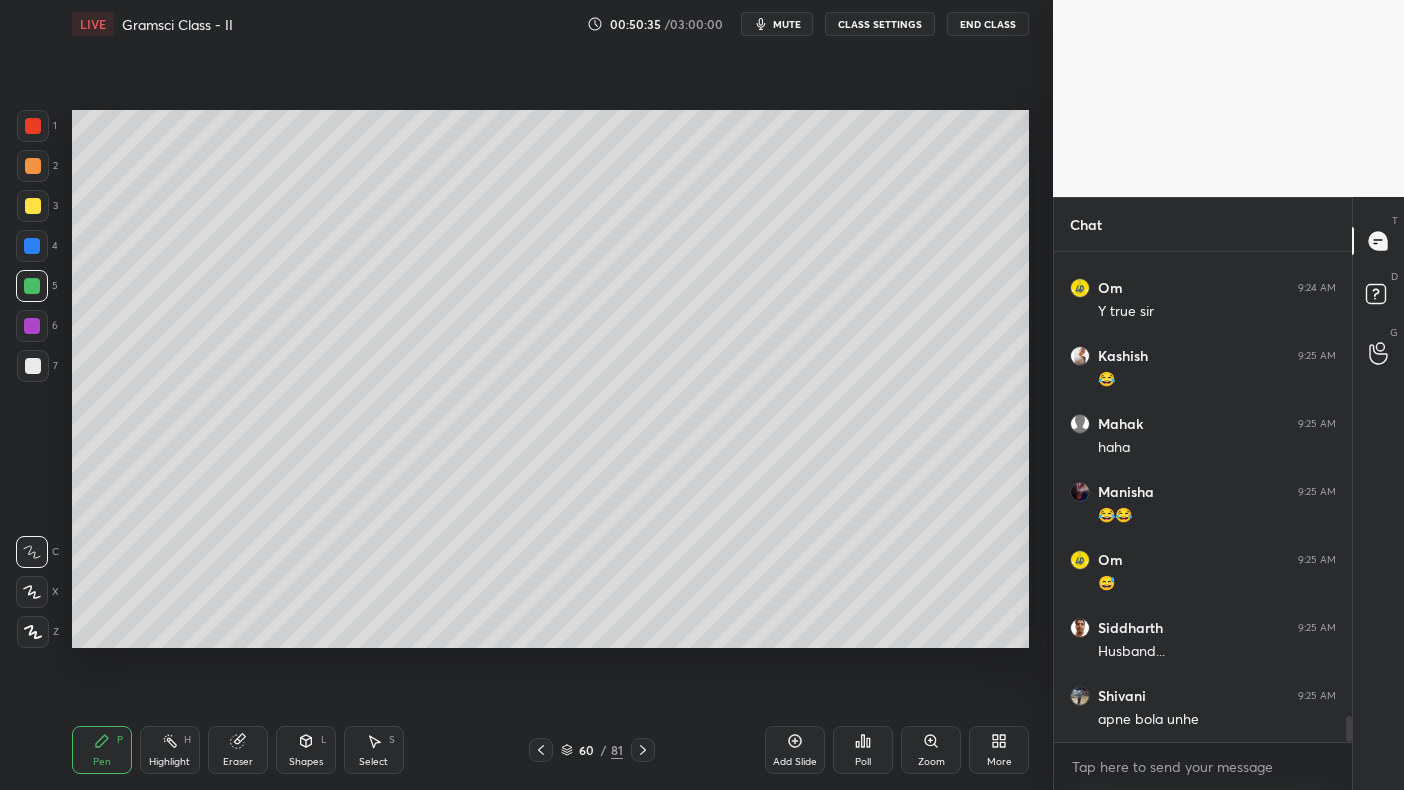 click at bounding box center (33, 206) 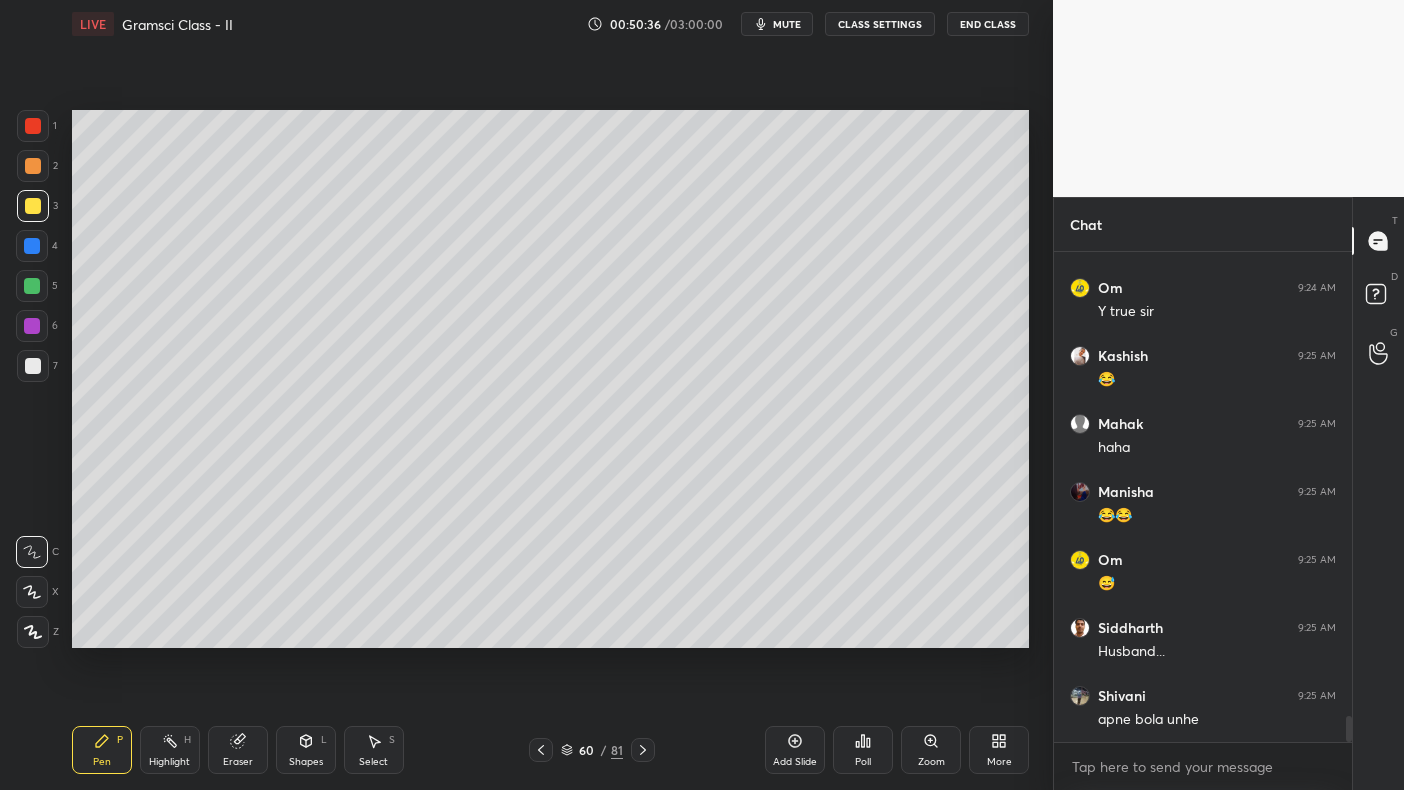 click at bounding box center (33, 166) 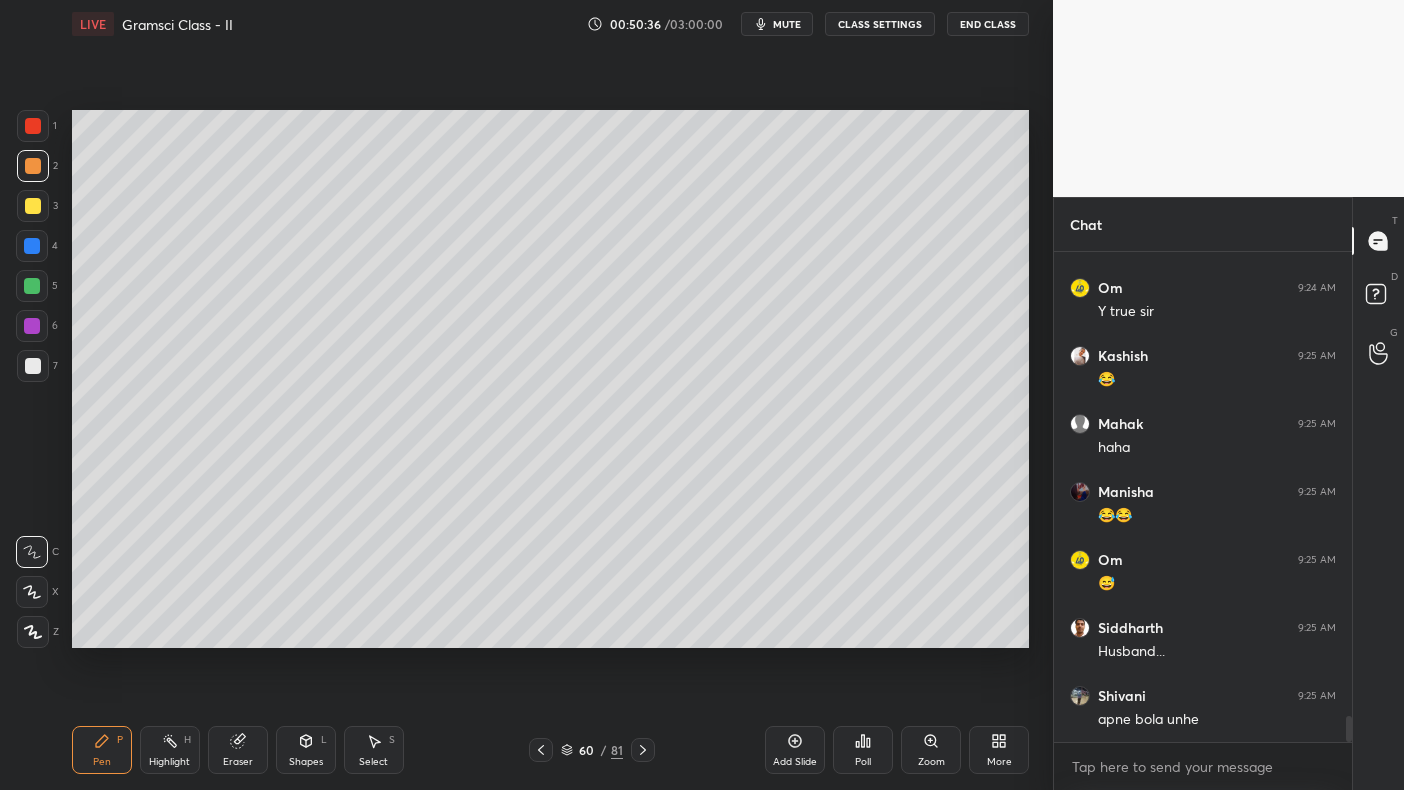 click at bounding box center (33, 166) 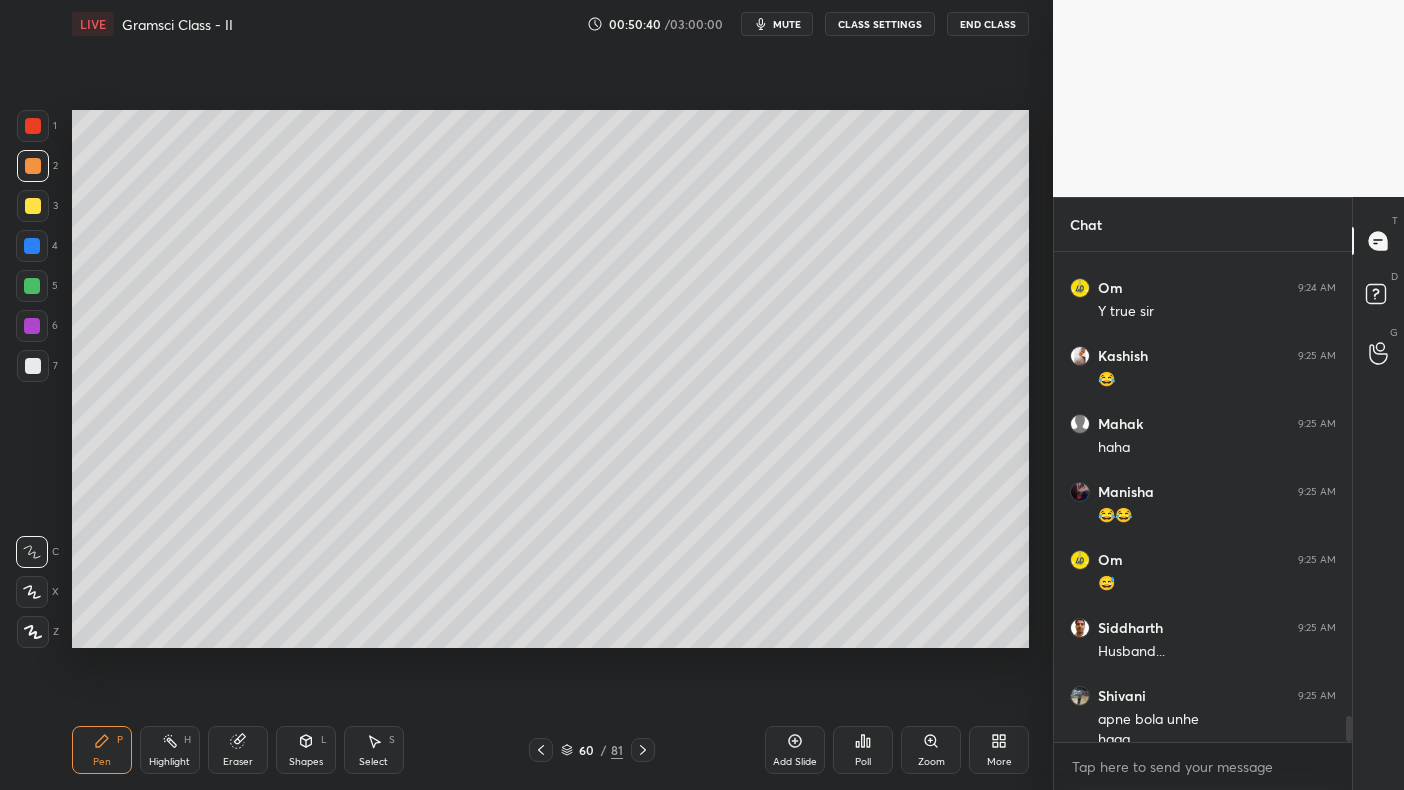 scroll, scrollTop: 8709, scrollLeft: 0, axis: vertical 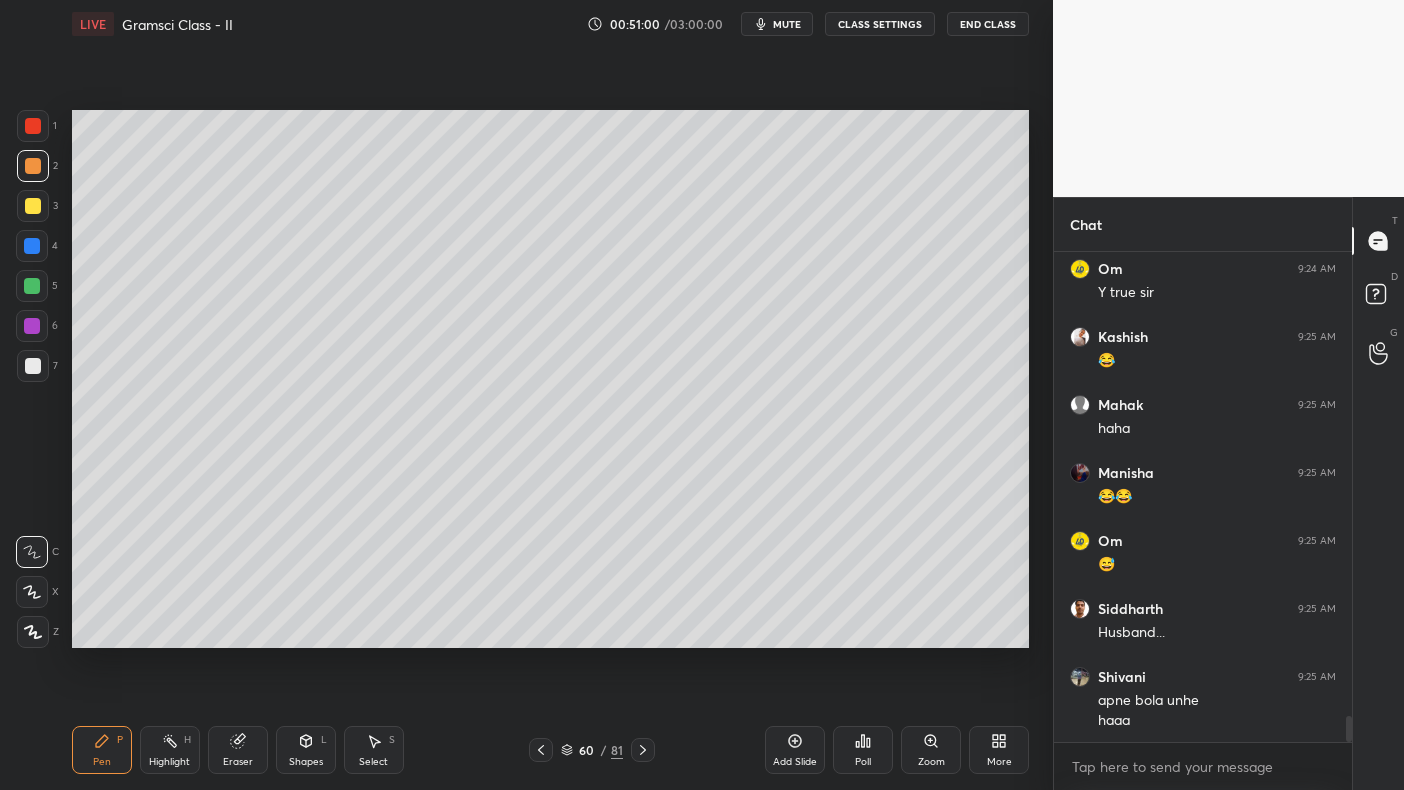 click on "Add Slide" at bounding box center [795, 750] 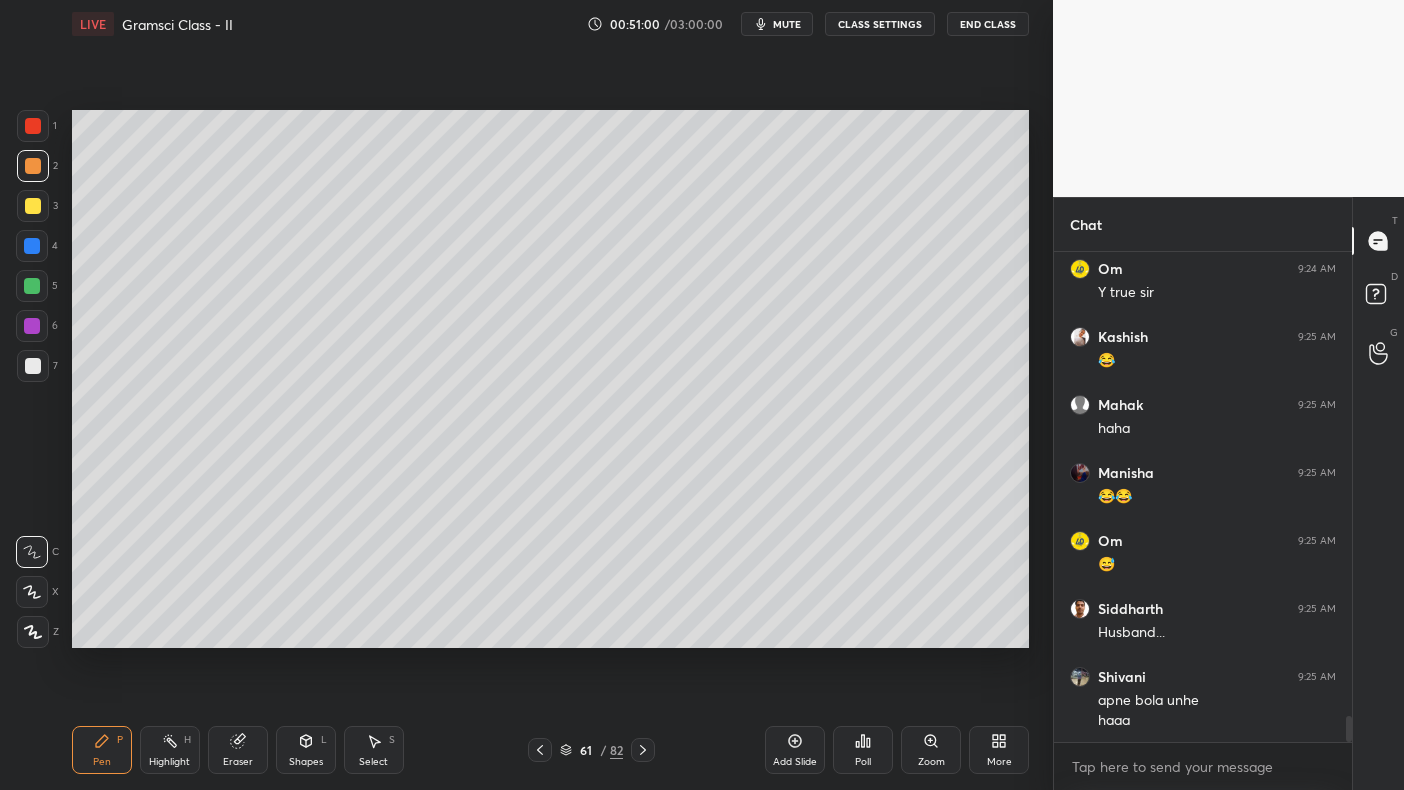 click on "2" at bounding box center [37, 170] 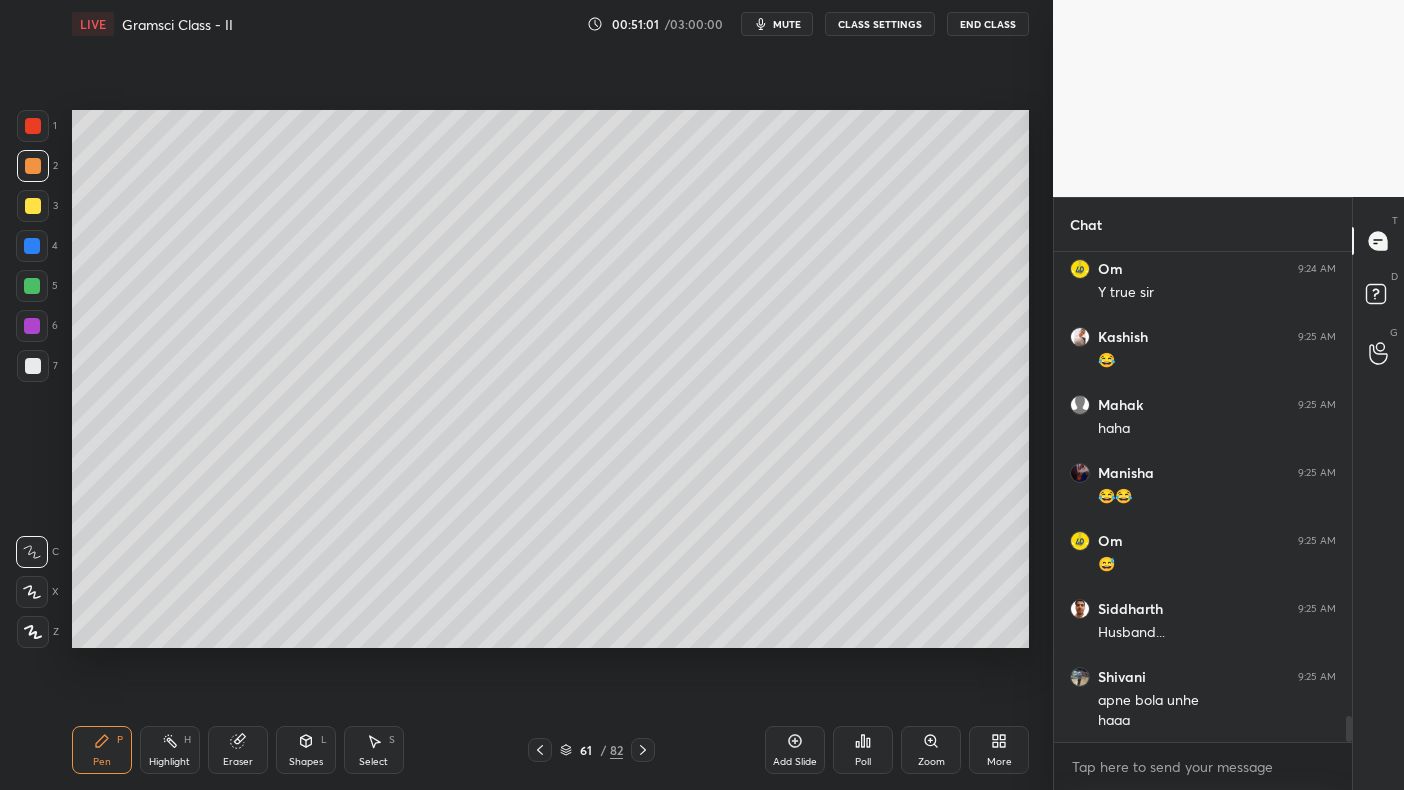 click at bounding box center (33, 206) 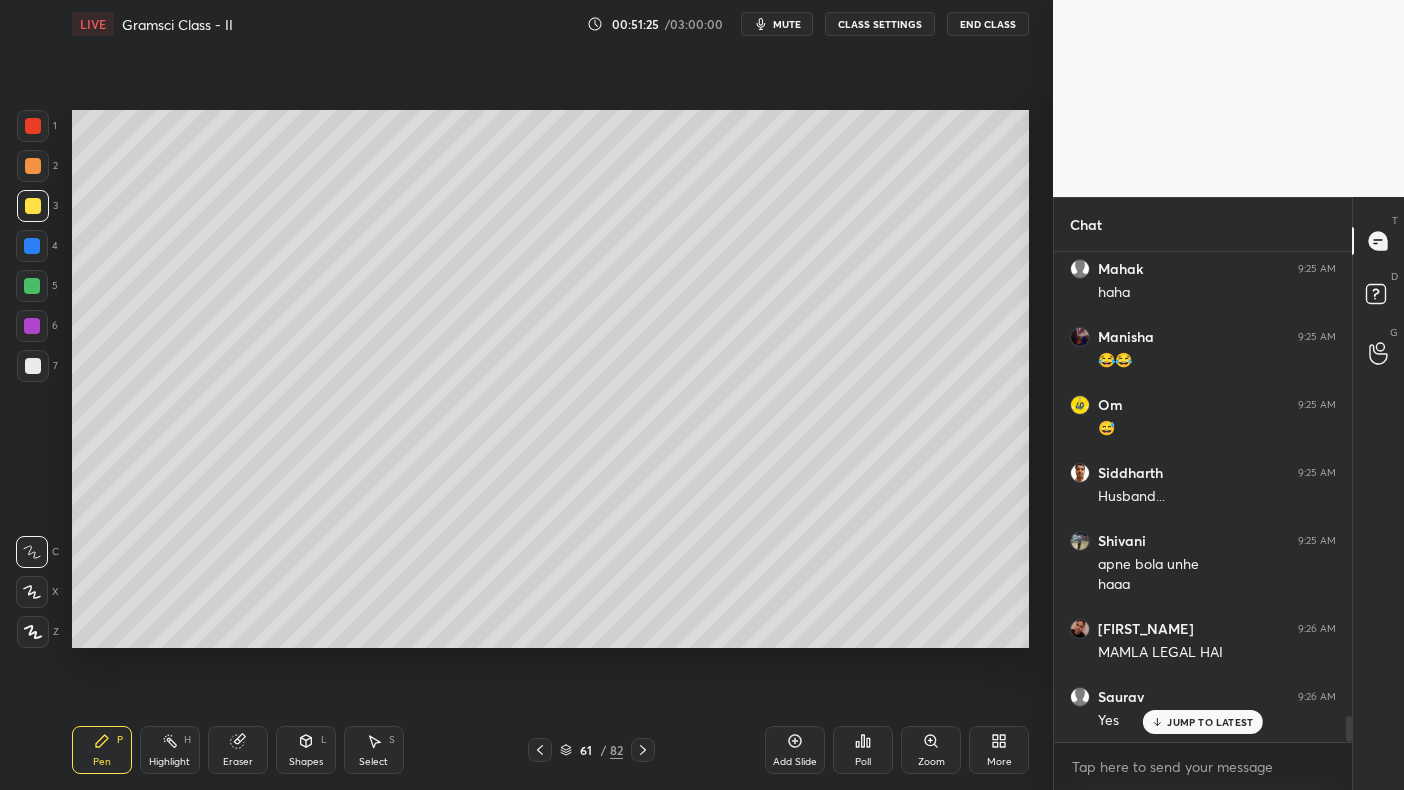 scroll, scrollTop: 8913, scrollLeft: 0, axis: vertical 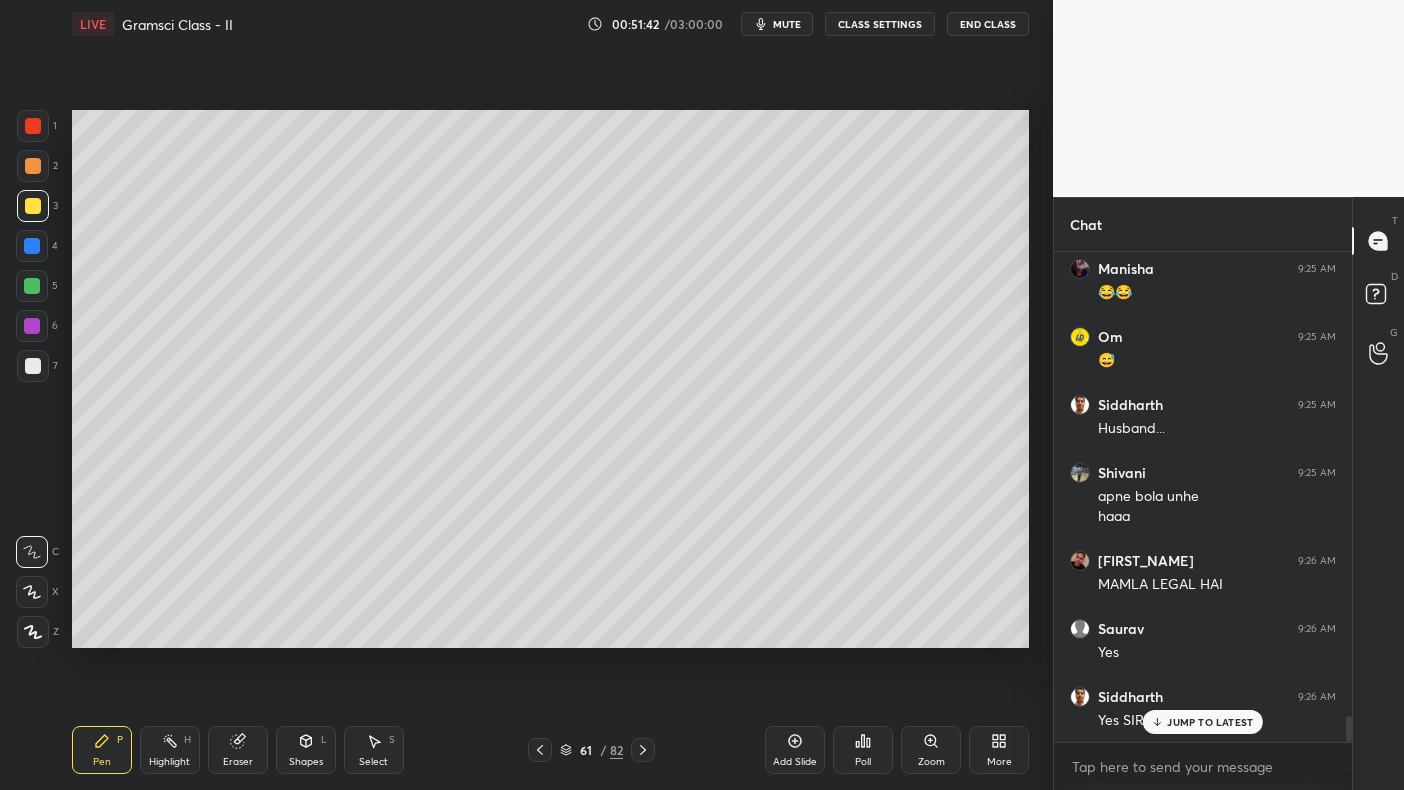 click on "1 2 3 4 5 6 7 C X Z C X Z E E Erase all   H H" at bounding box center (32, 379) 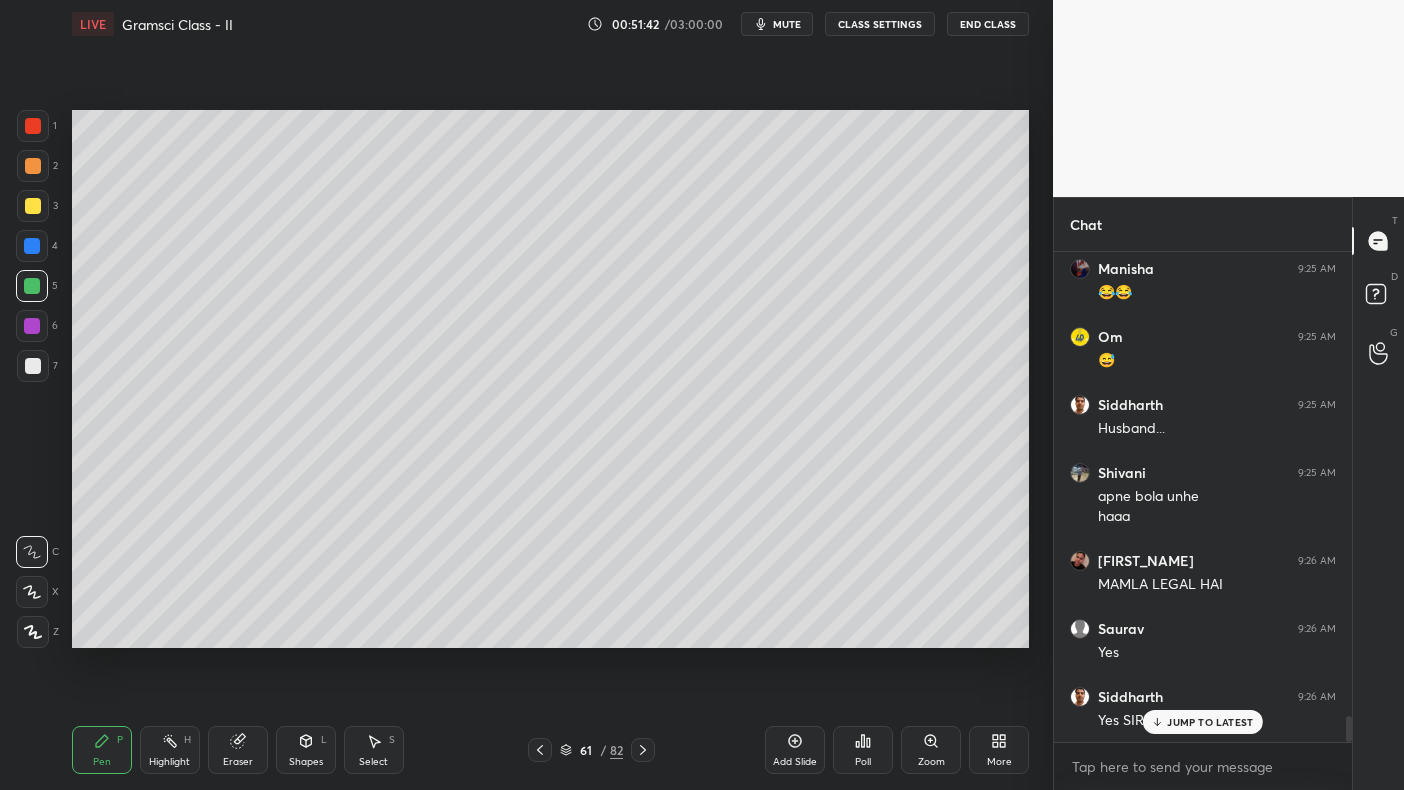click at bounding box center [32, 286] 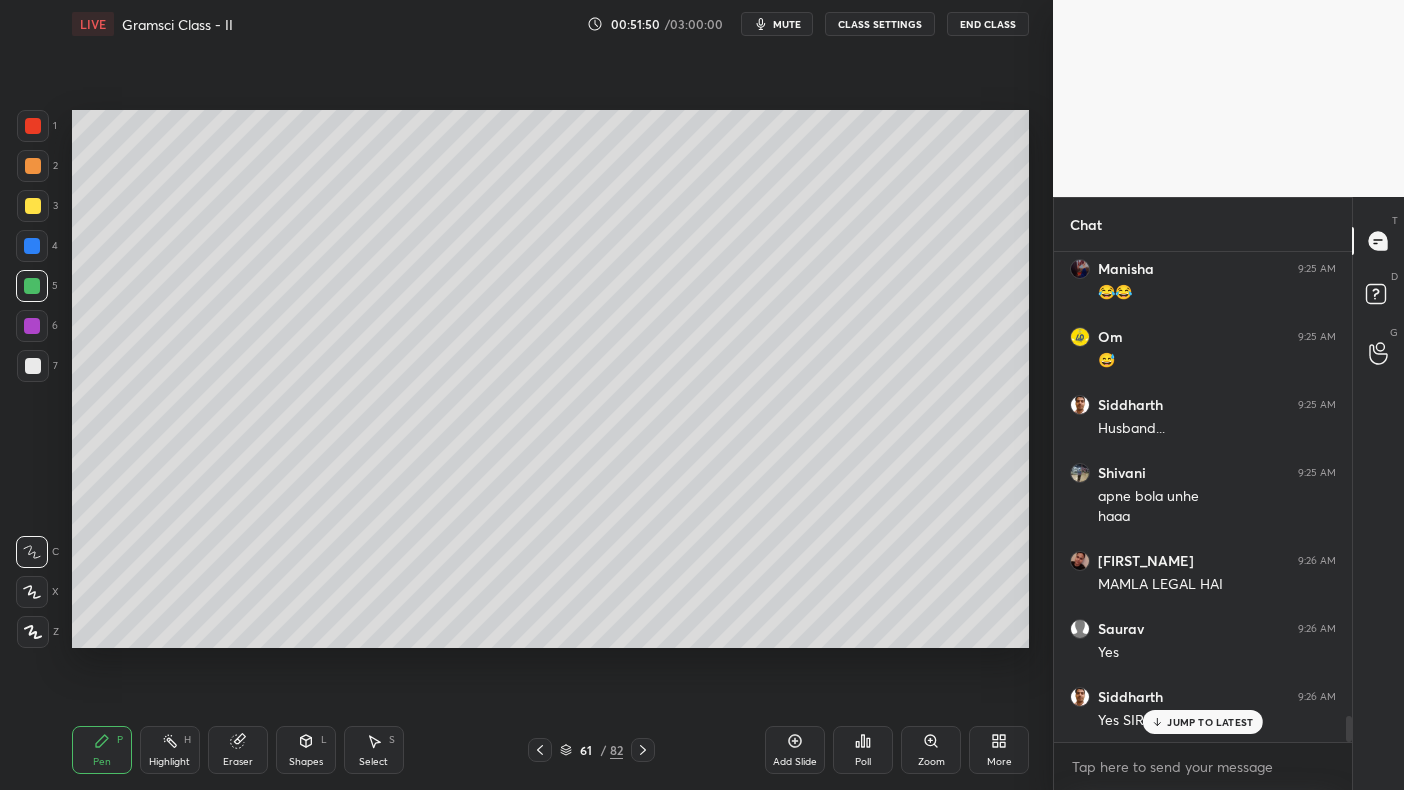 click at bounding box center [33, 206] 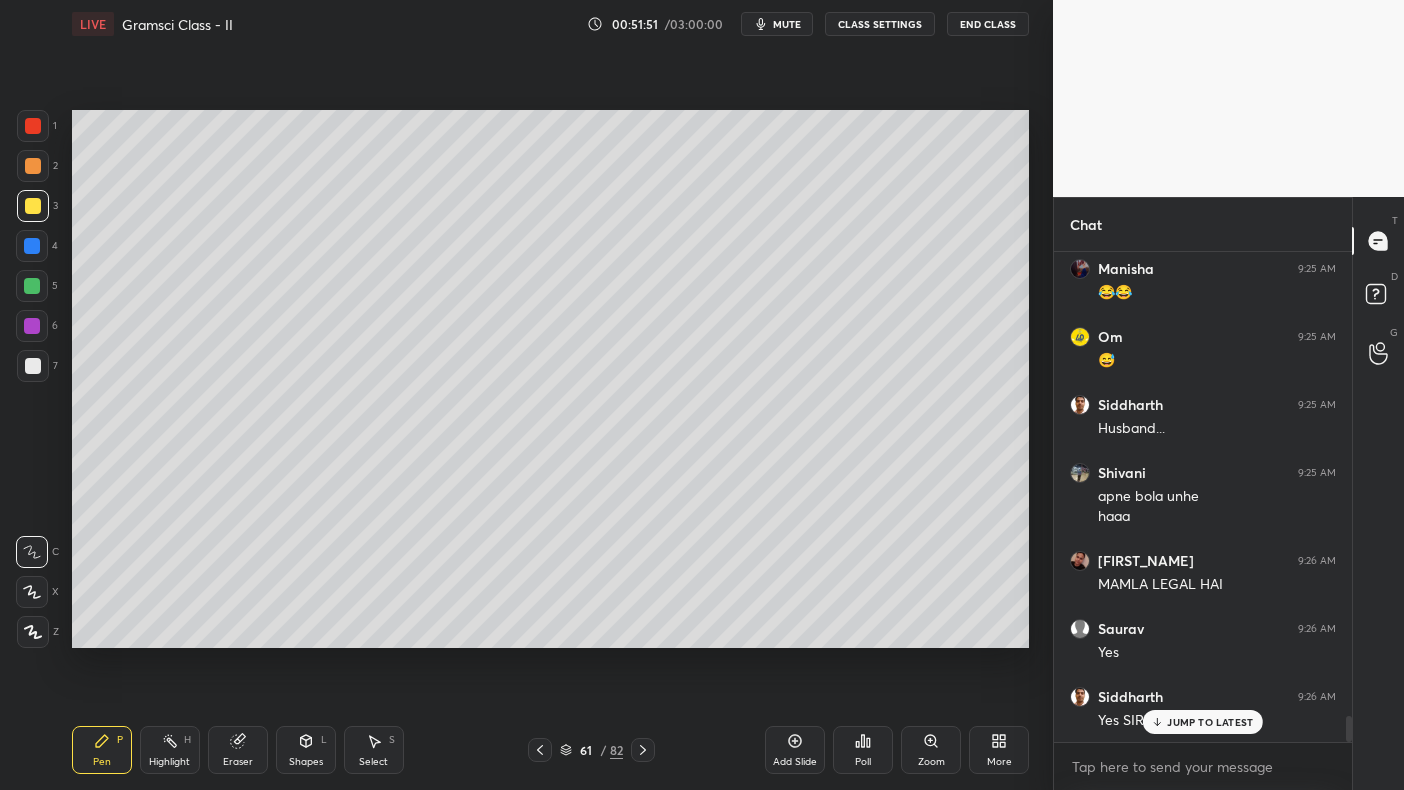 click at bounding box center [33, 166] 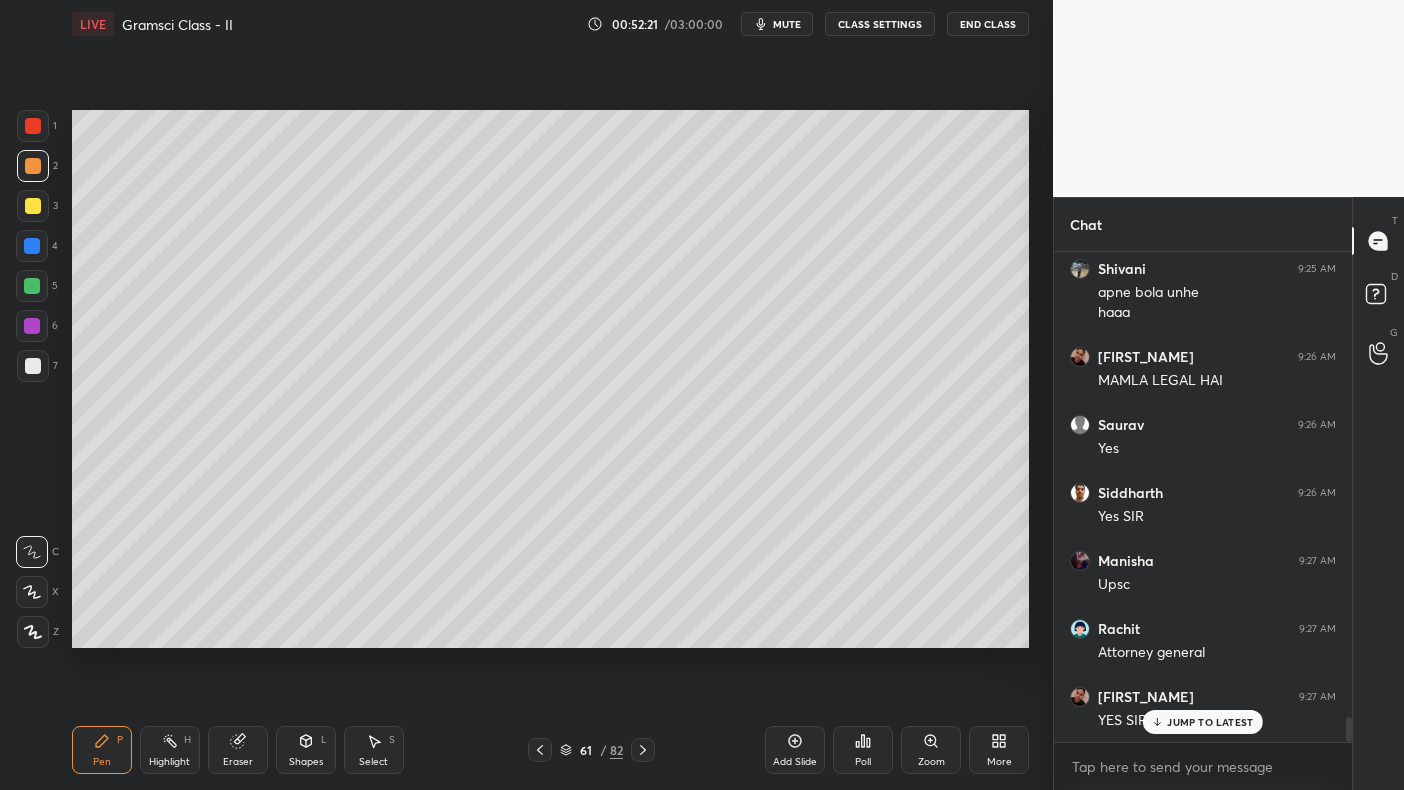 scroll, scrollTop: 9185, scrollLeft: 0, axis: vertical 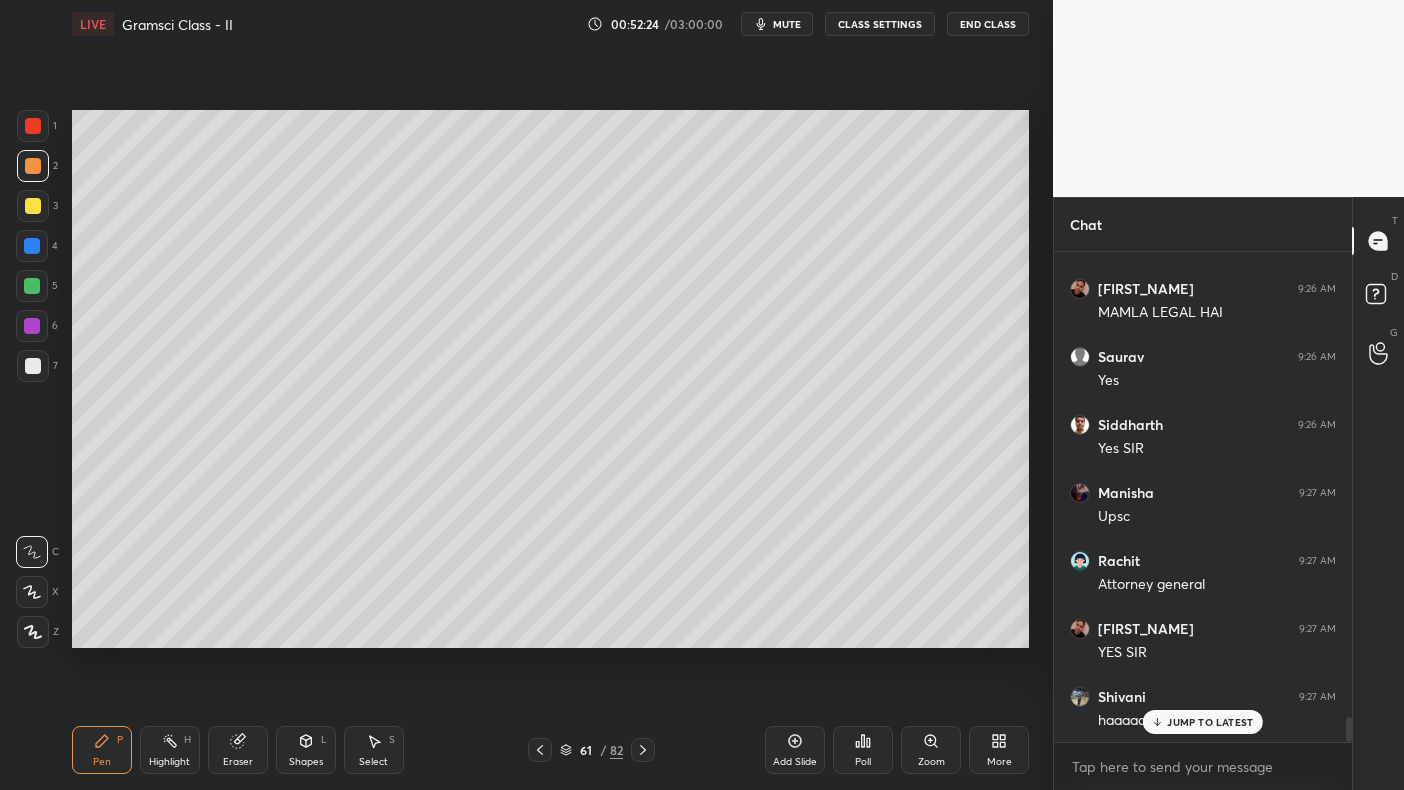 click at bounding box center [32, 326] 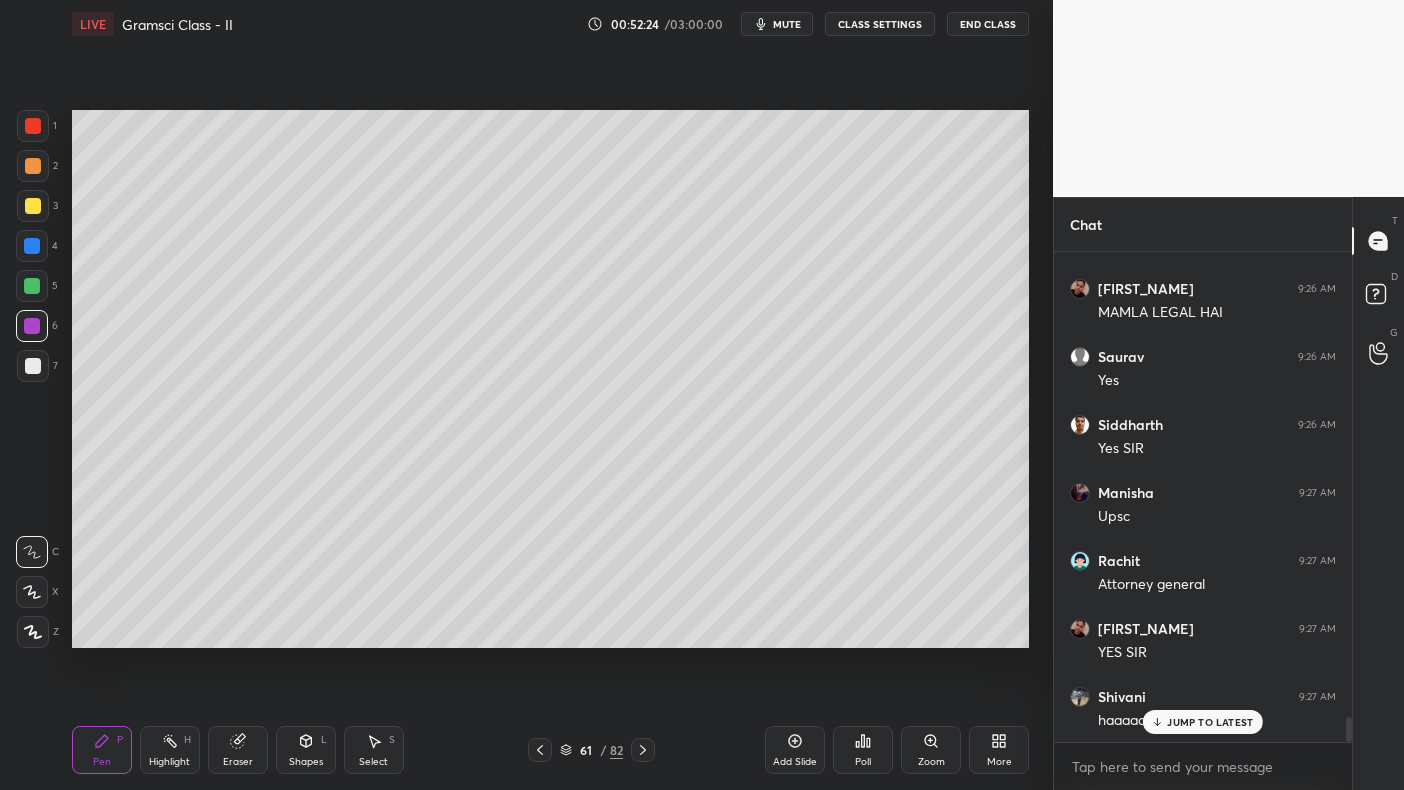 click at bounding box center (32, 326) 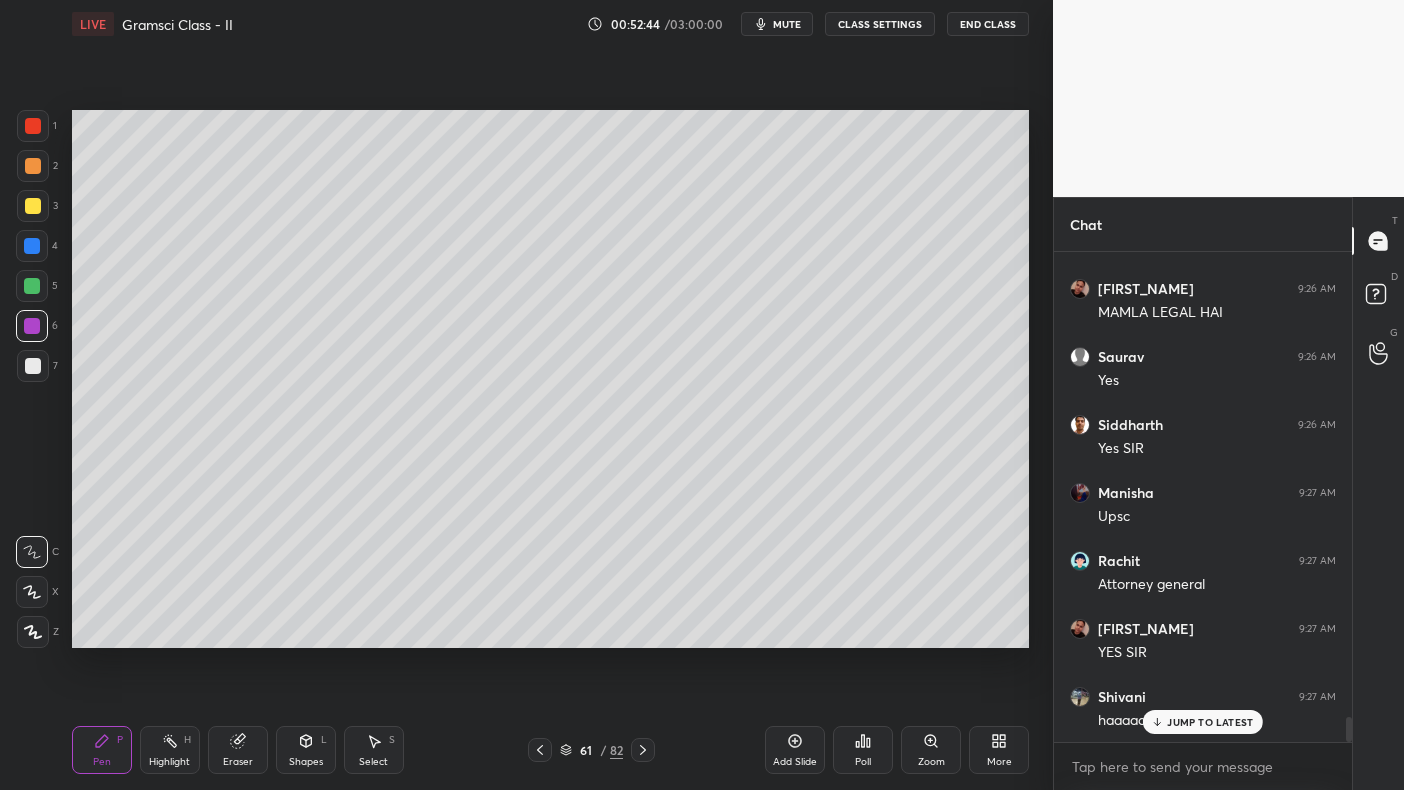 click on "5" at bounding box center (37, 286) 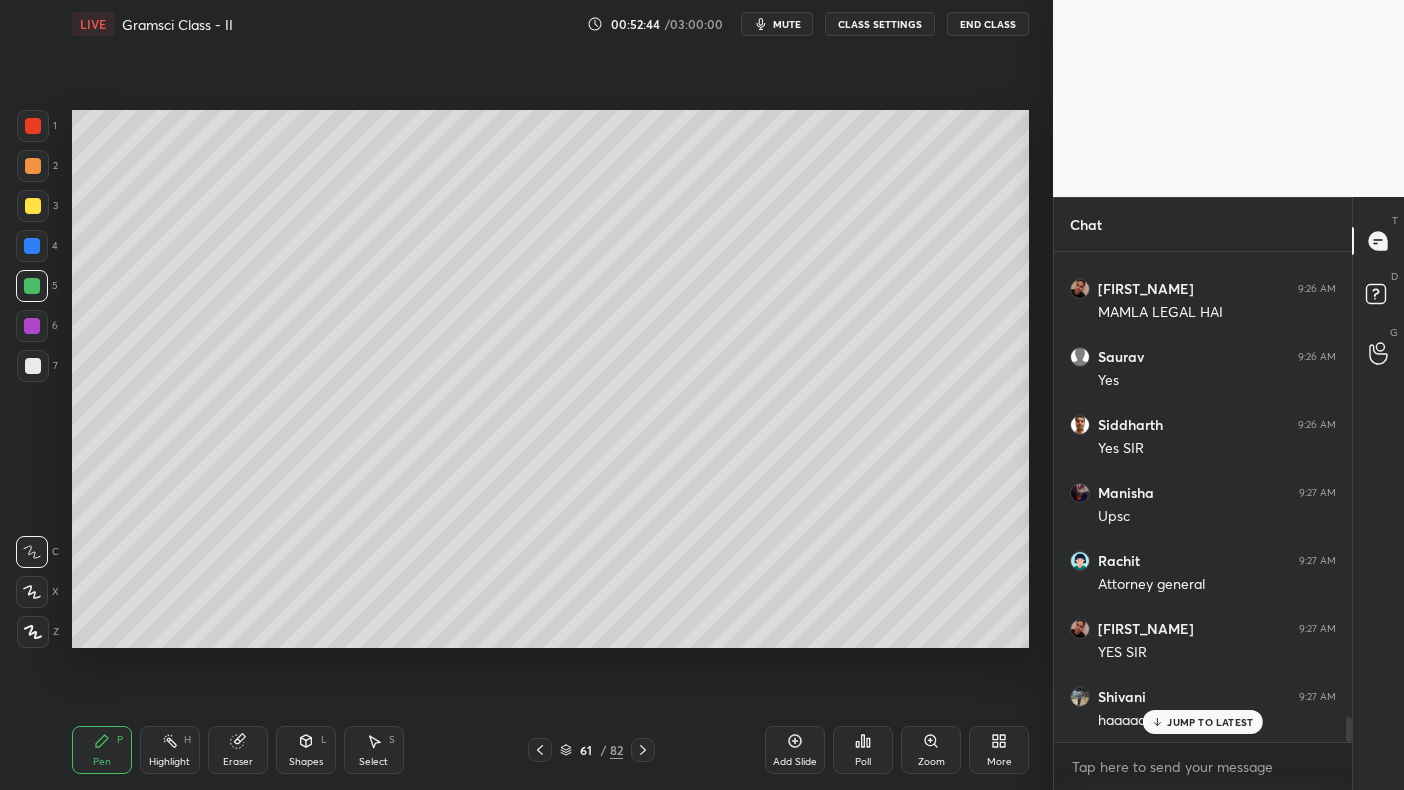 click on "4" at bounding box center (37, 250) 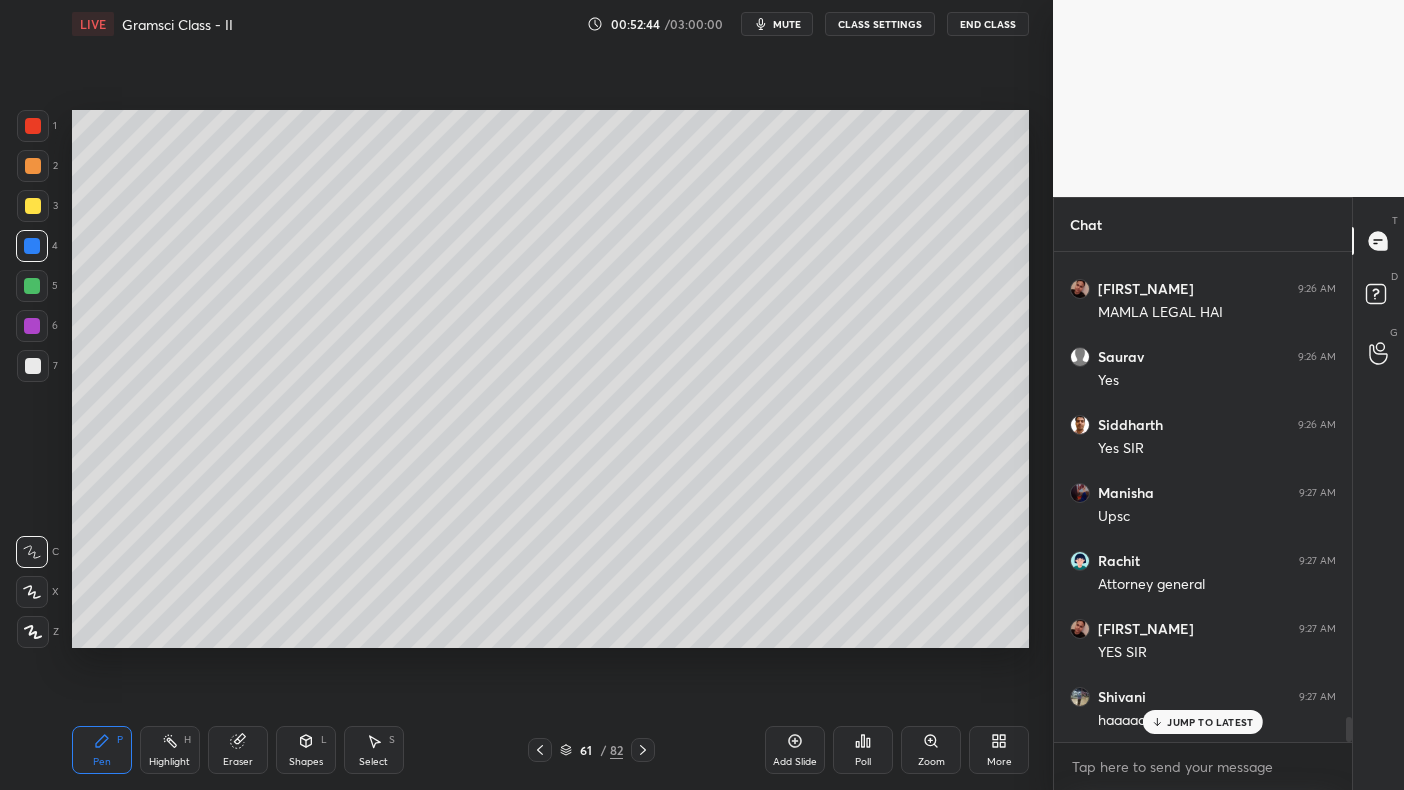 click at bounding box center (32, 246) 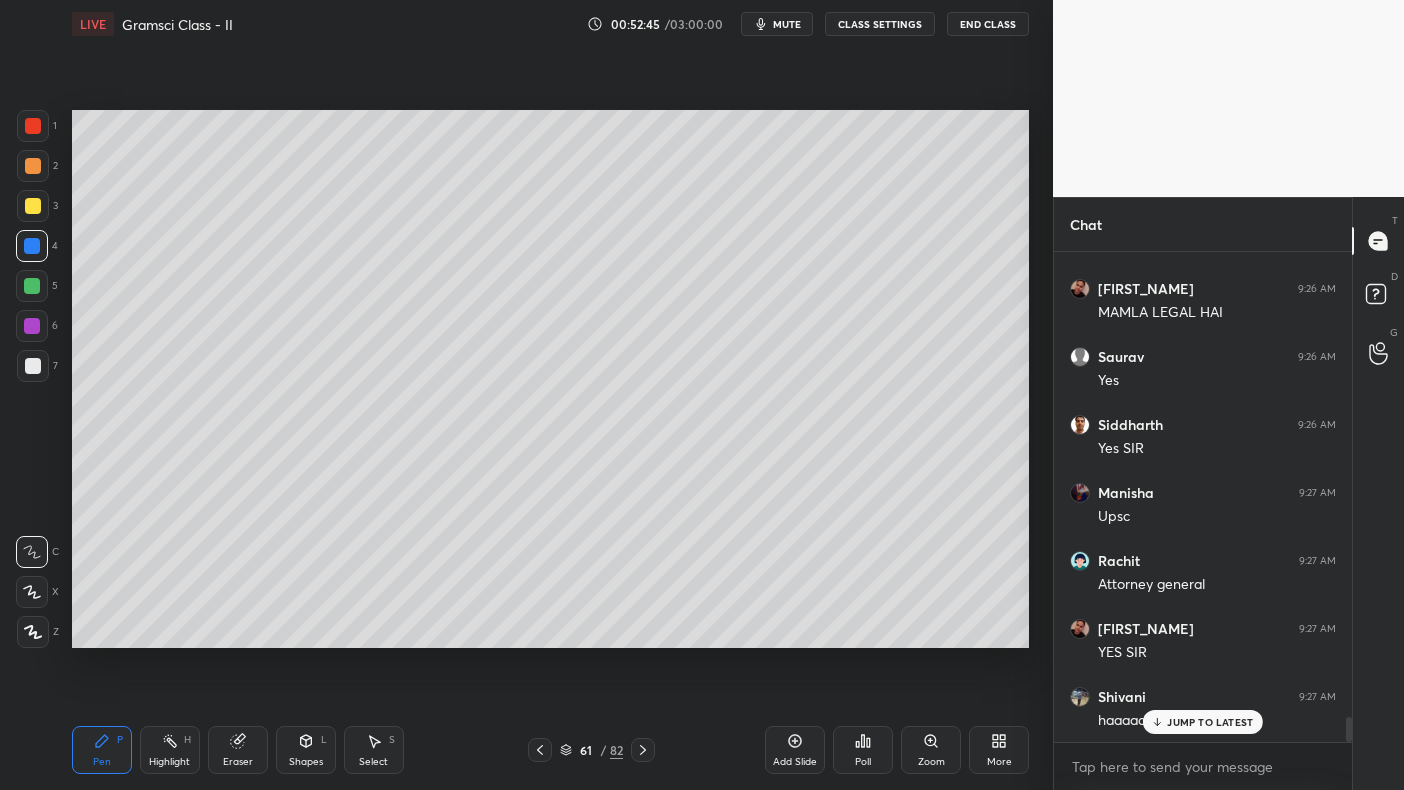 click at bounding box center [32, 246] 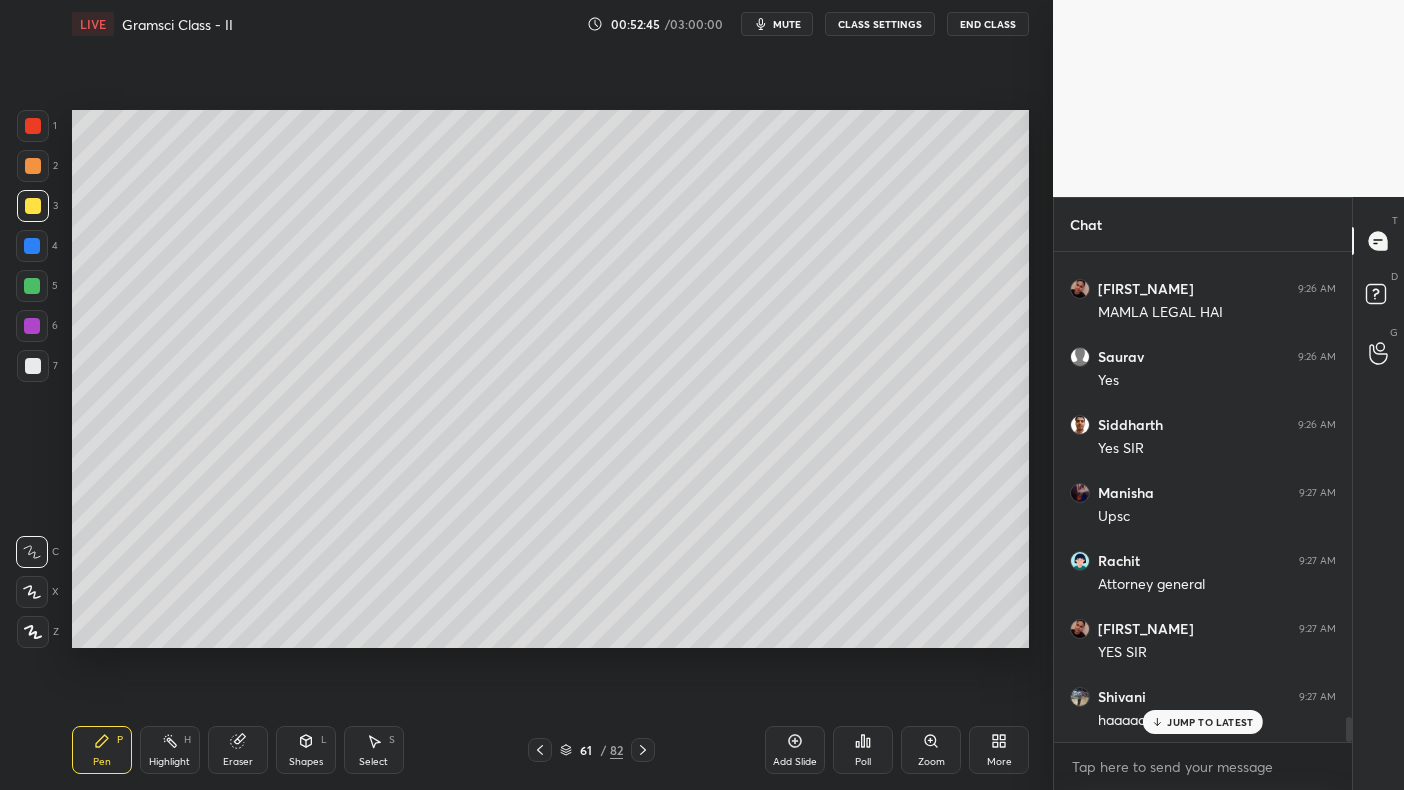 click at bounding box center (33, 206) 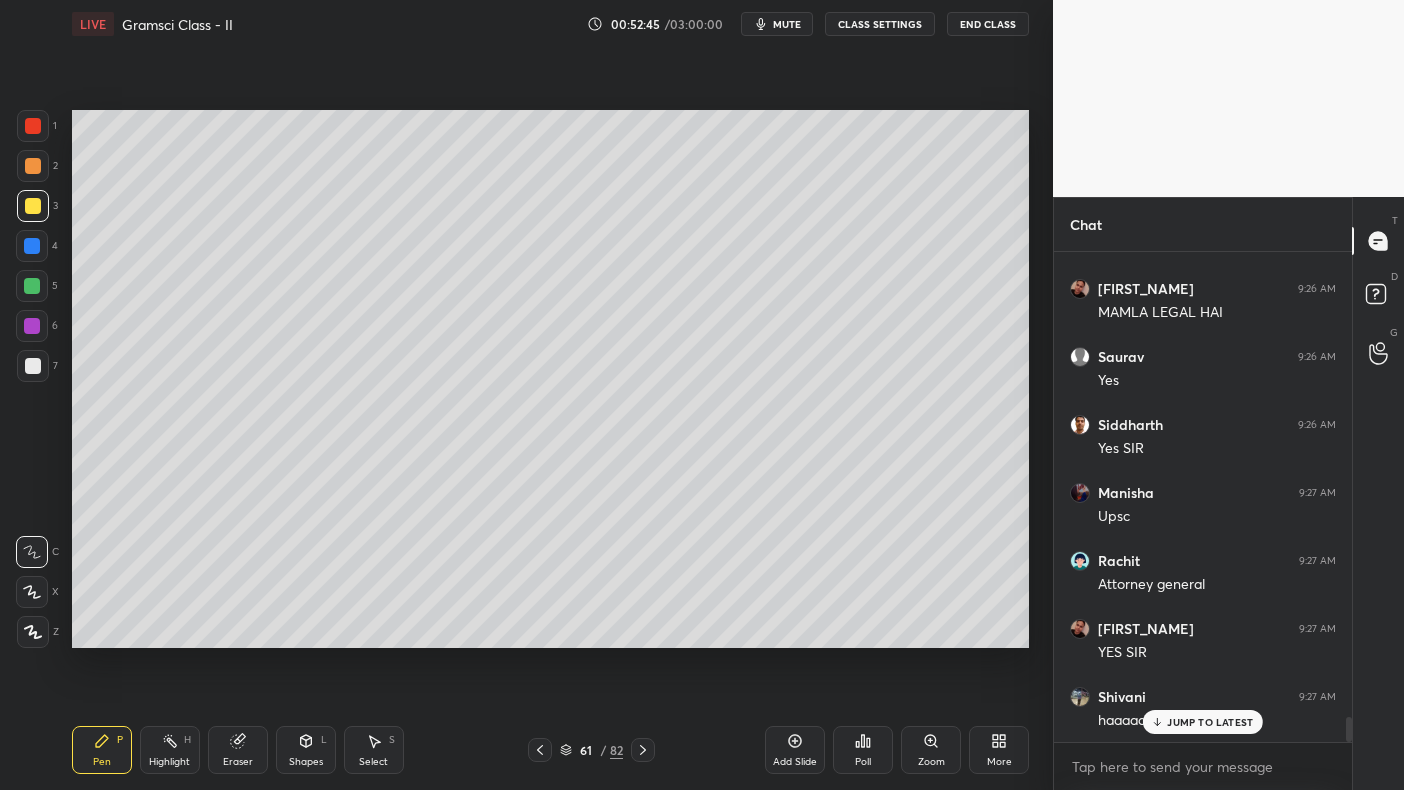 click at bounding box center (33, 166) 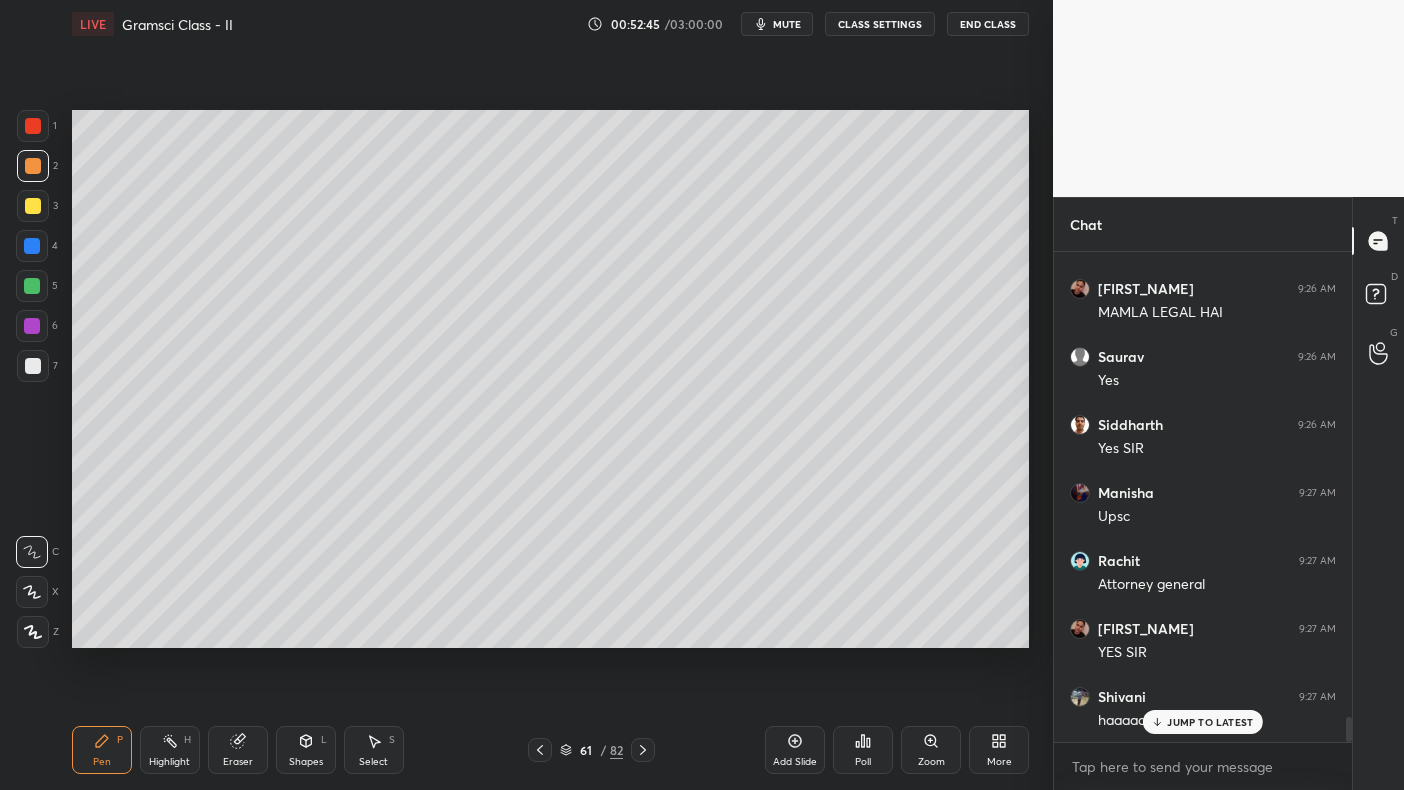 click on "1" at bounding box center [37, 130] 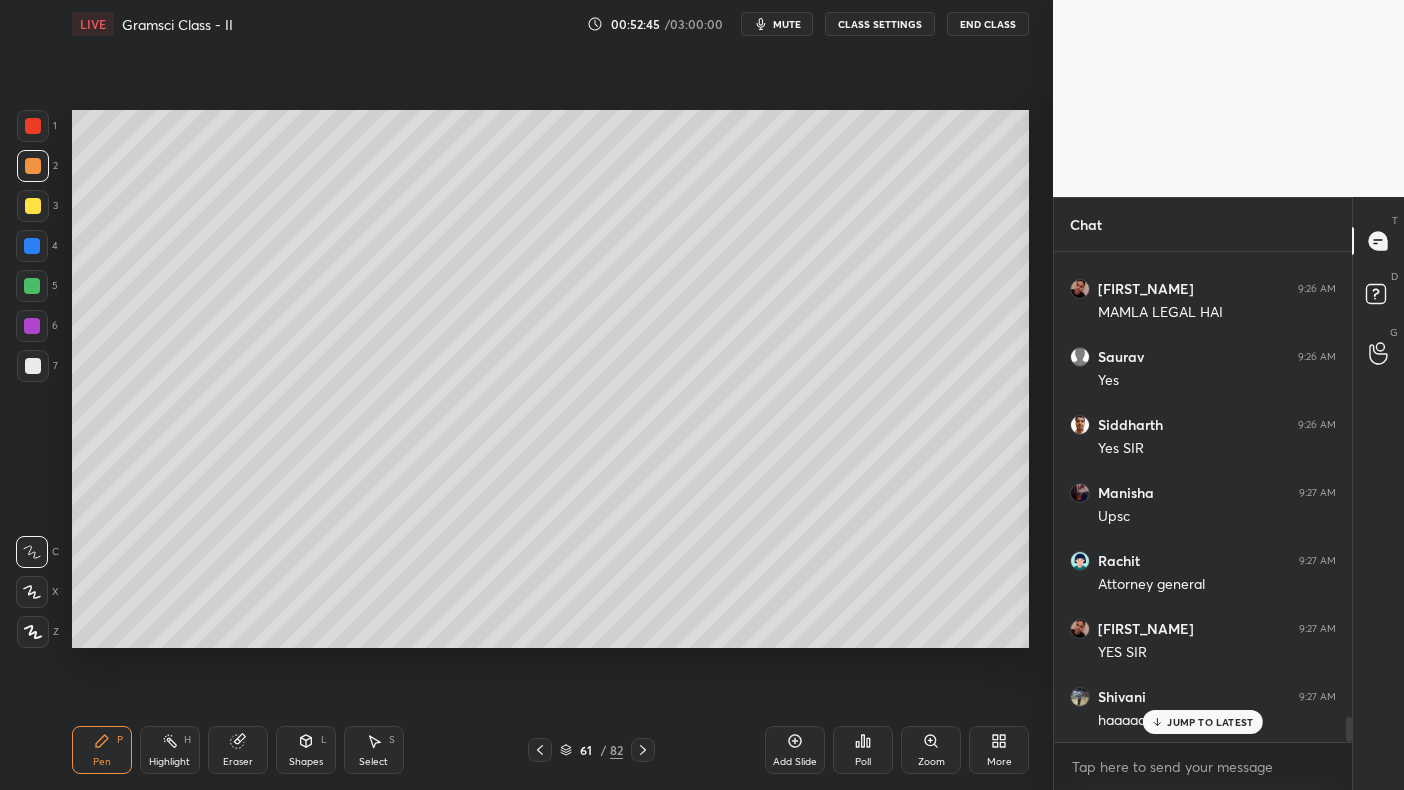 click at bounding box center (33, 126) 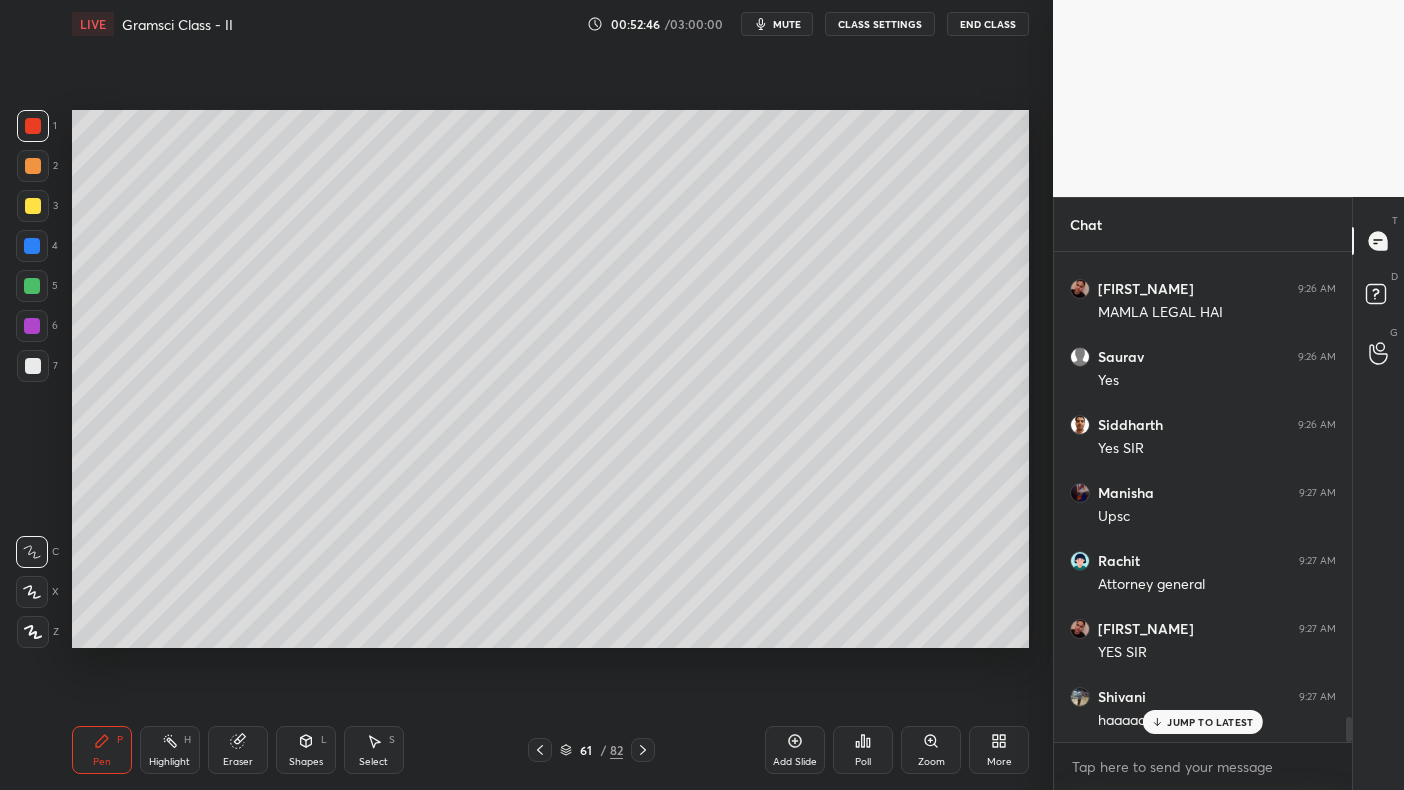 click on "1 2 3 4 5 6 7 C X Z C X Z E E Erase all   H H" at bounding box center (32, 379) 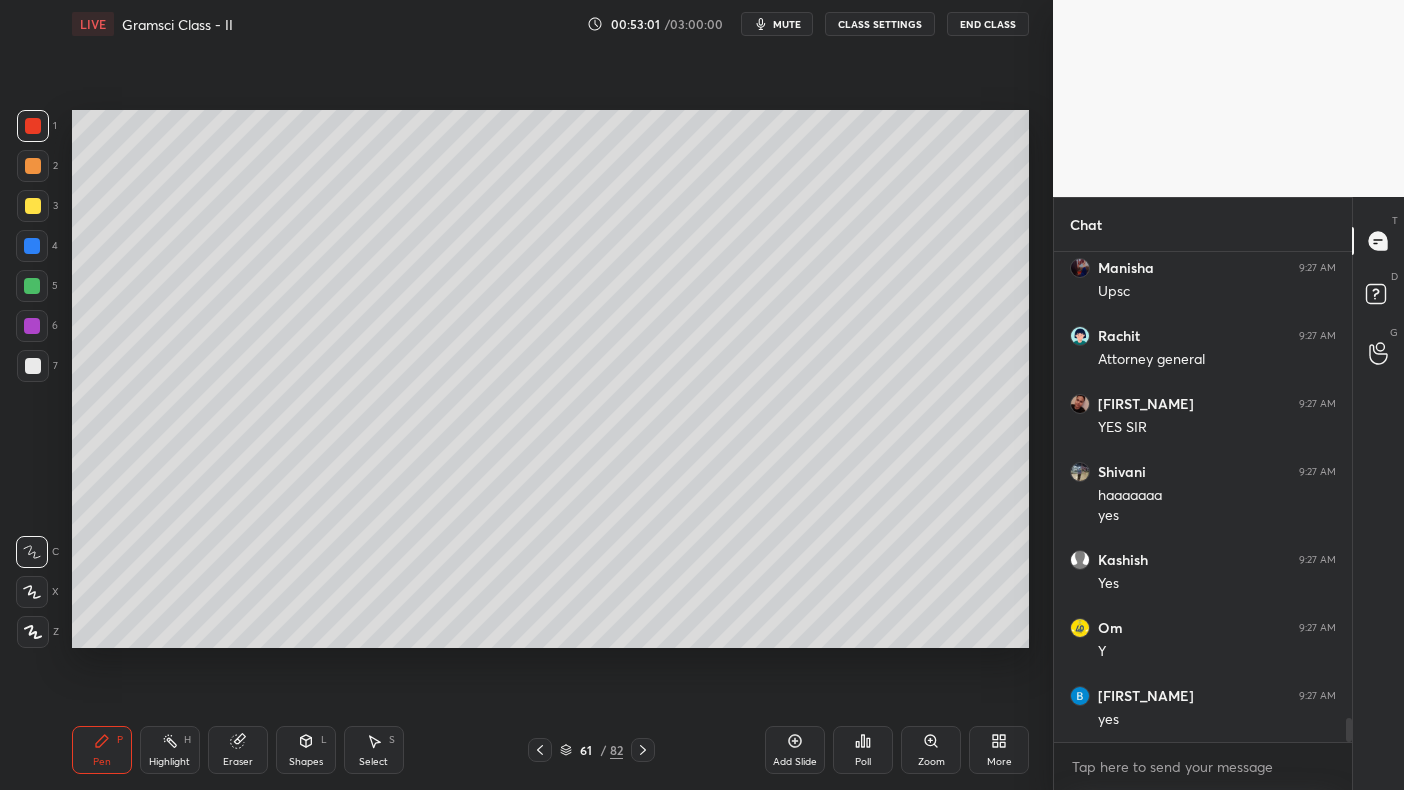 scroll, scrollTop: 9478, scrollLeft: 0, axis: vertical 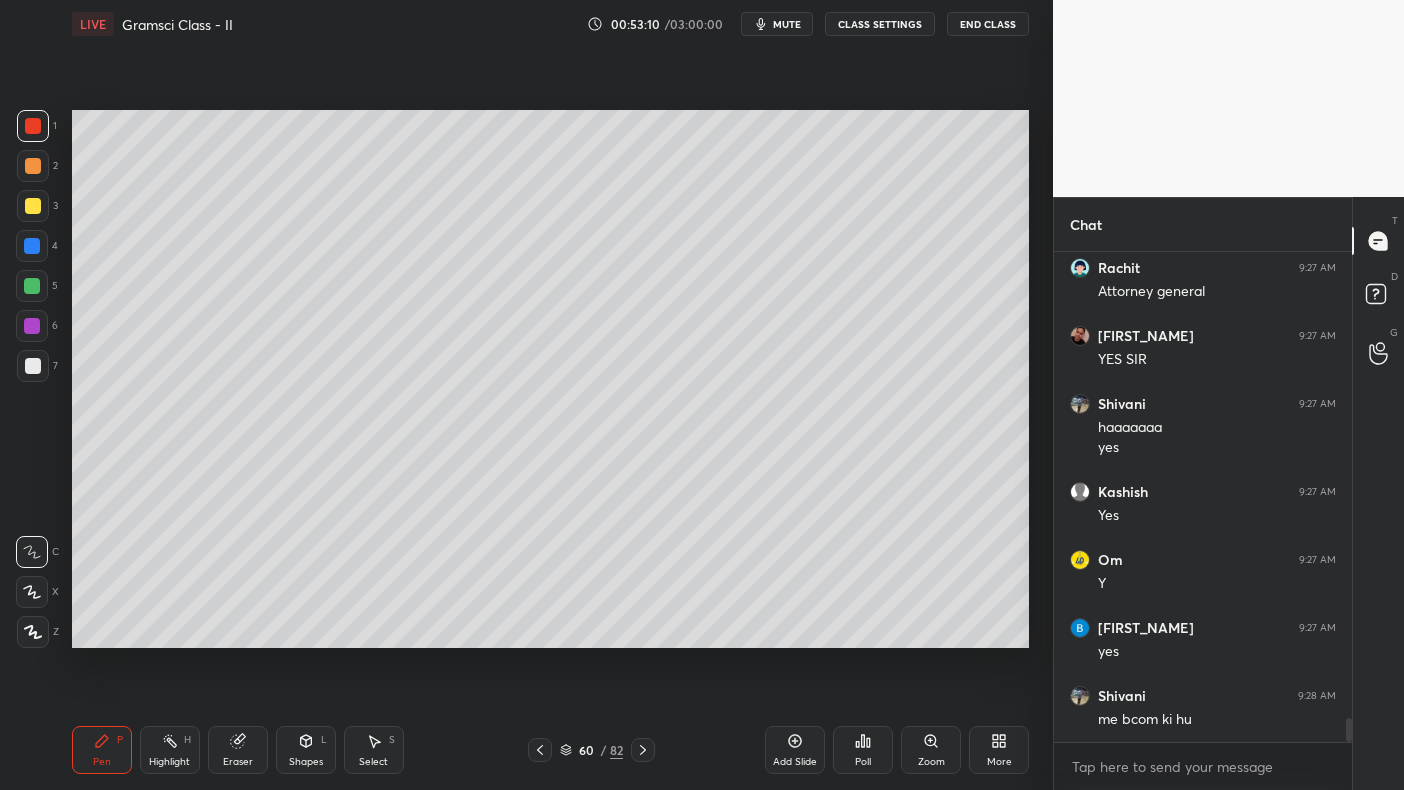 click at bounding box center [32, 246] 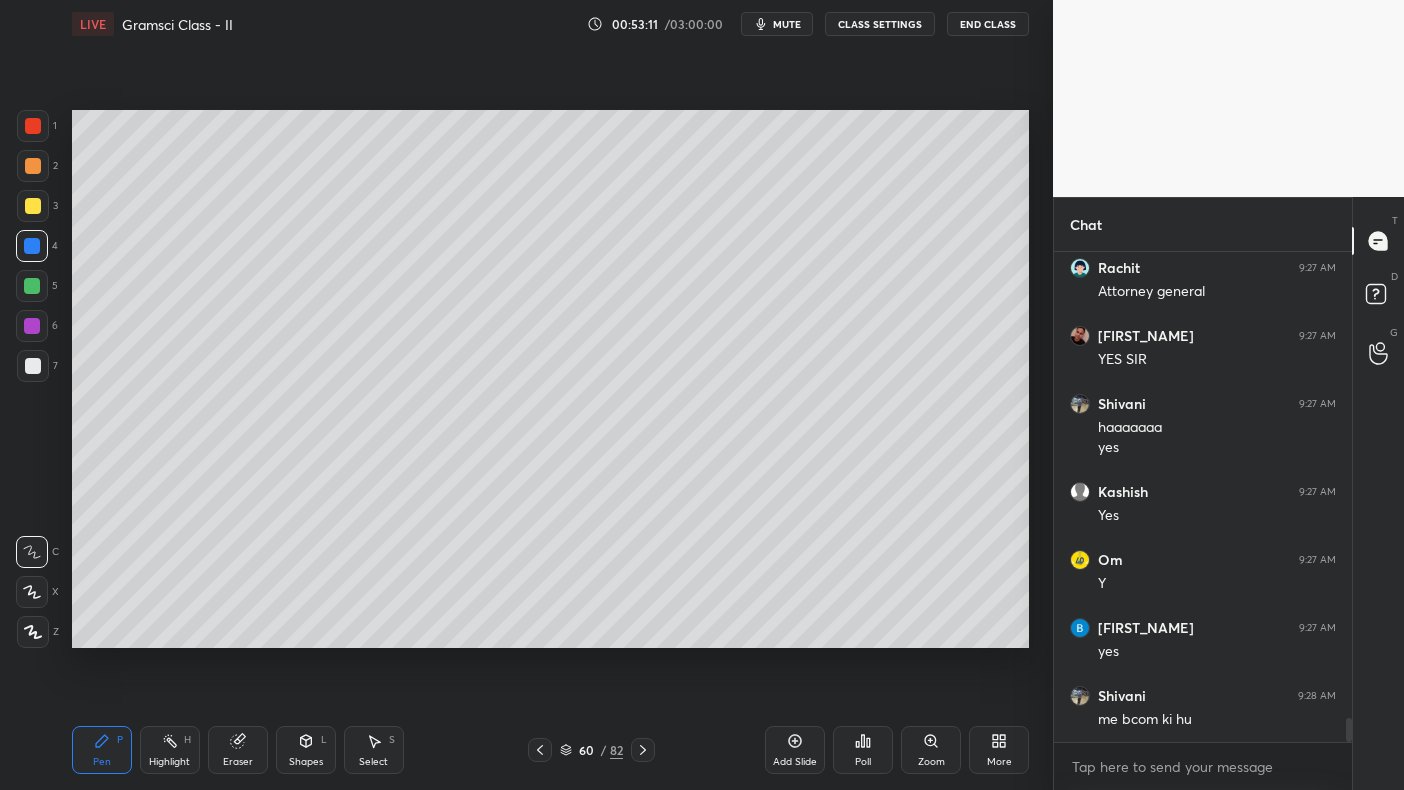 click on "5" at bounding box center (37, 290) 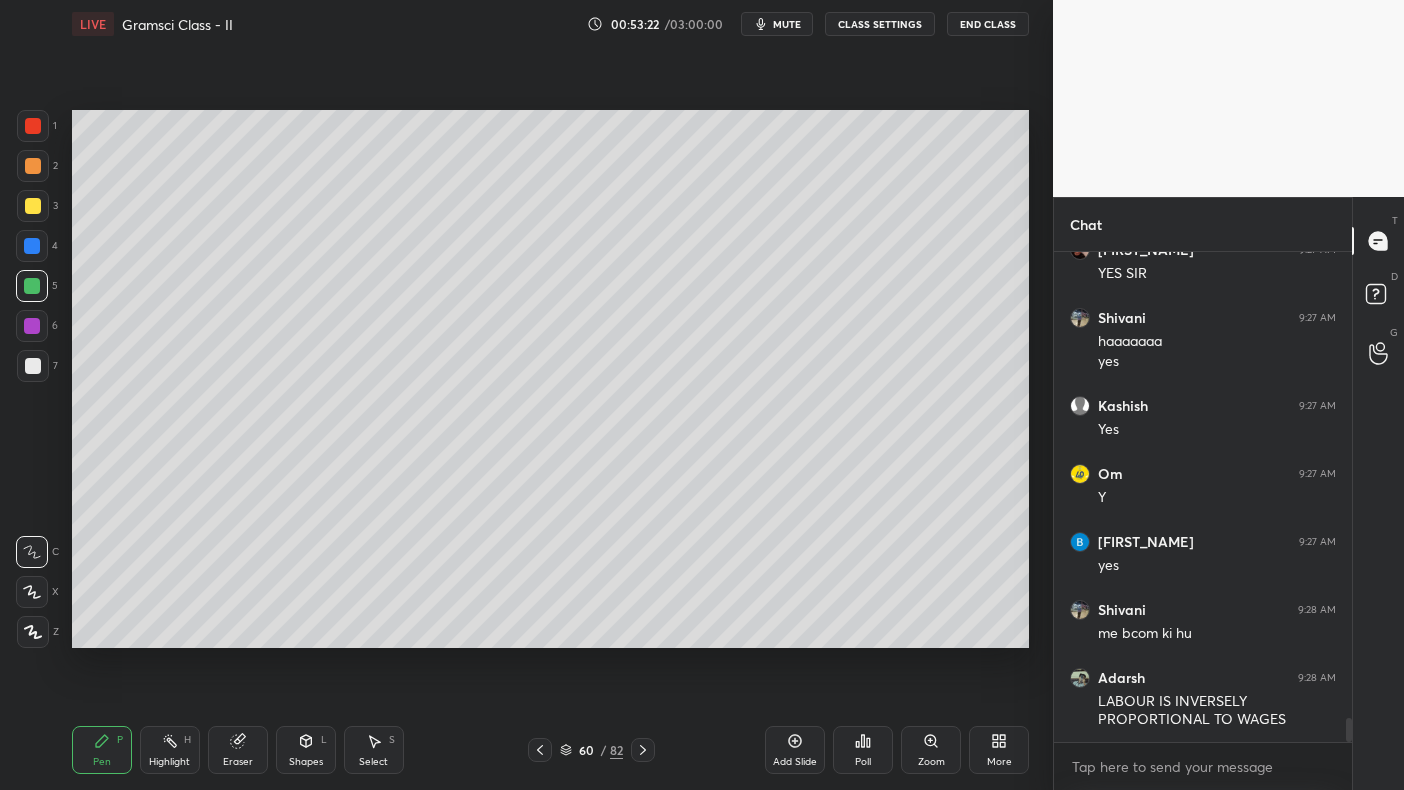scroll, scrollTop: 9632, scrollLeft: 0, axis: vertical 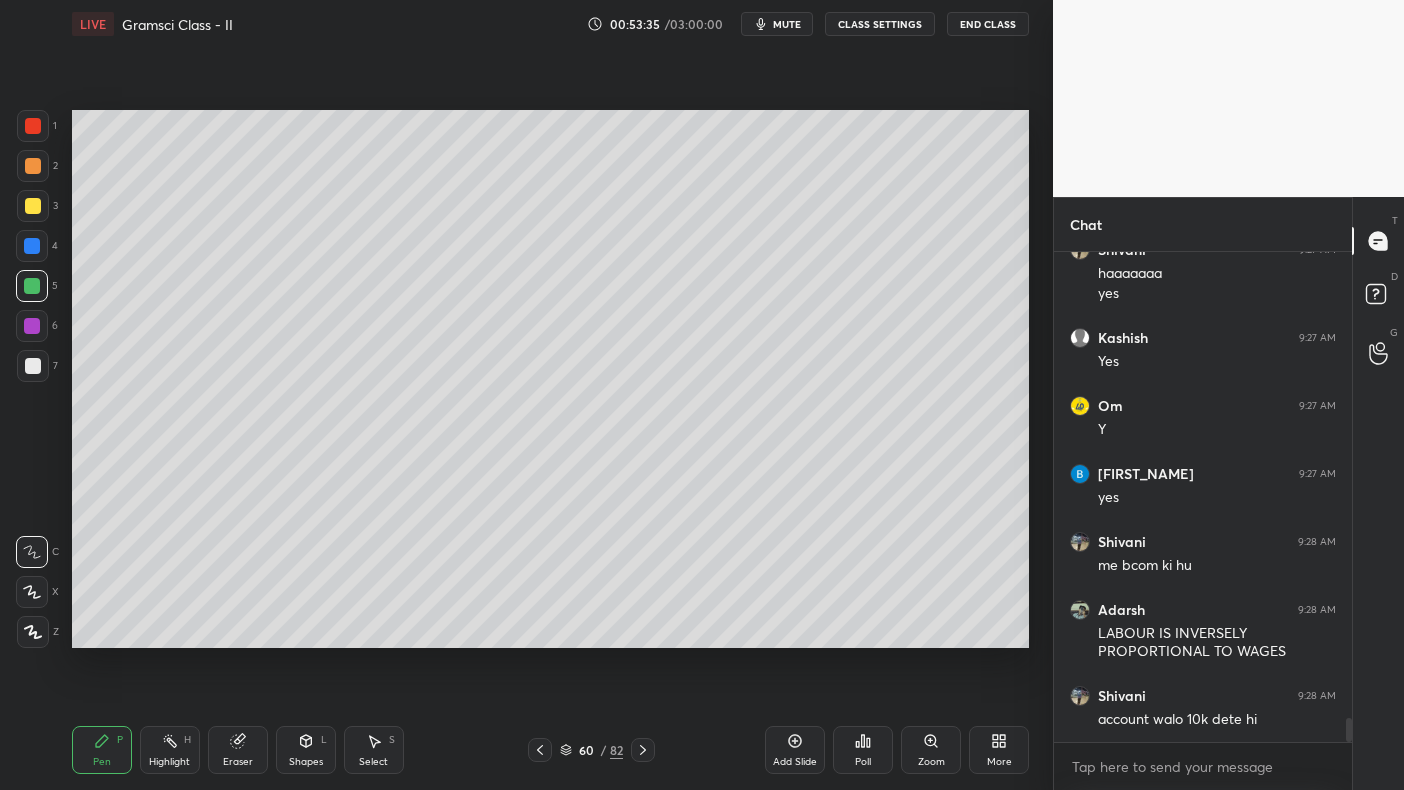 click on "Add Slide Poll Zoom More" at bounding box center (897, 750) 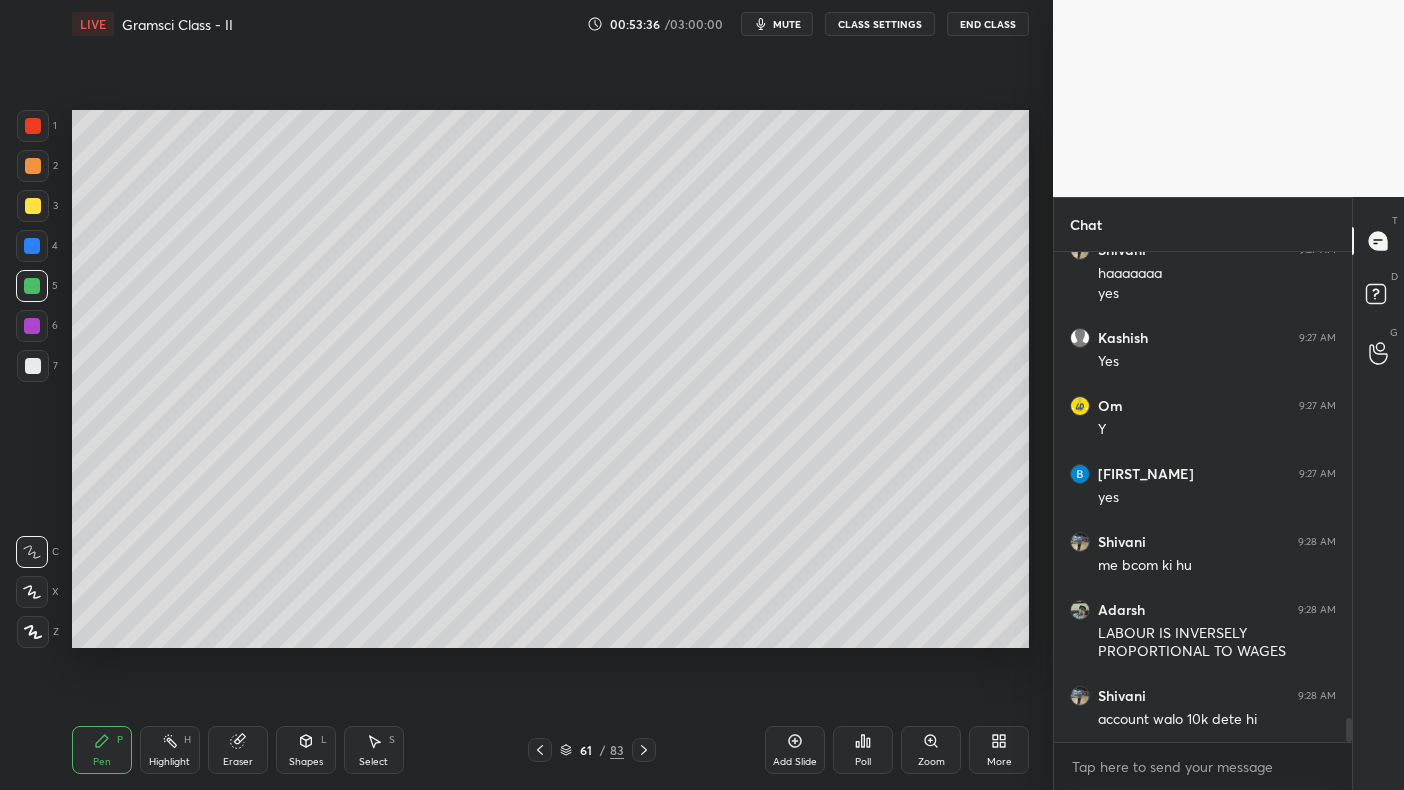 click at bounding box center (32, 326) 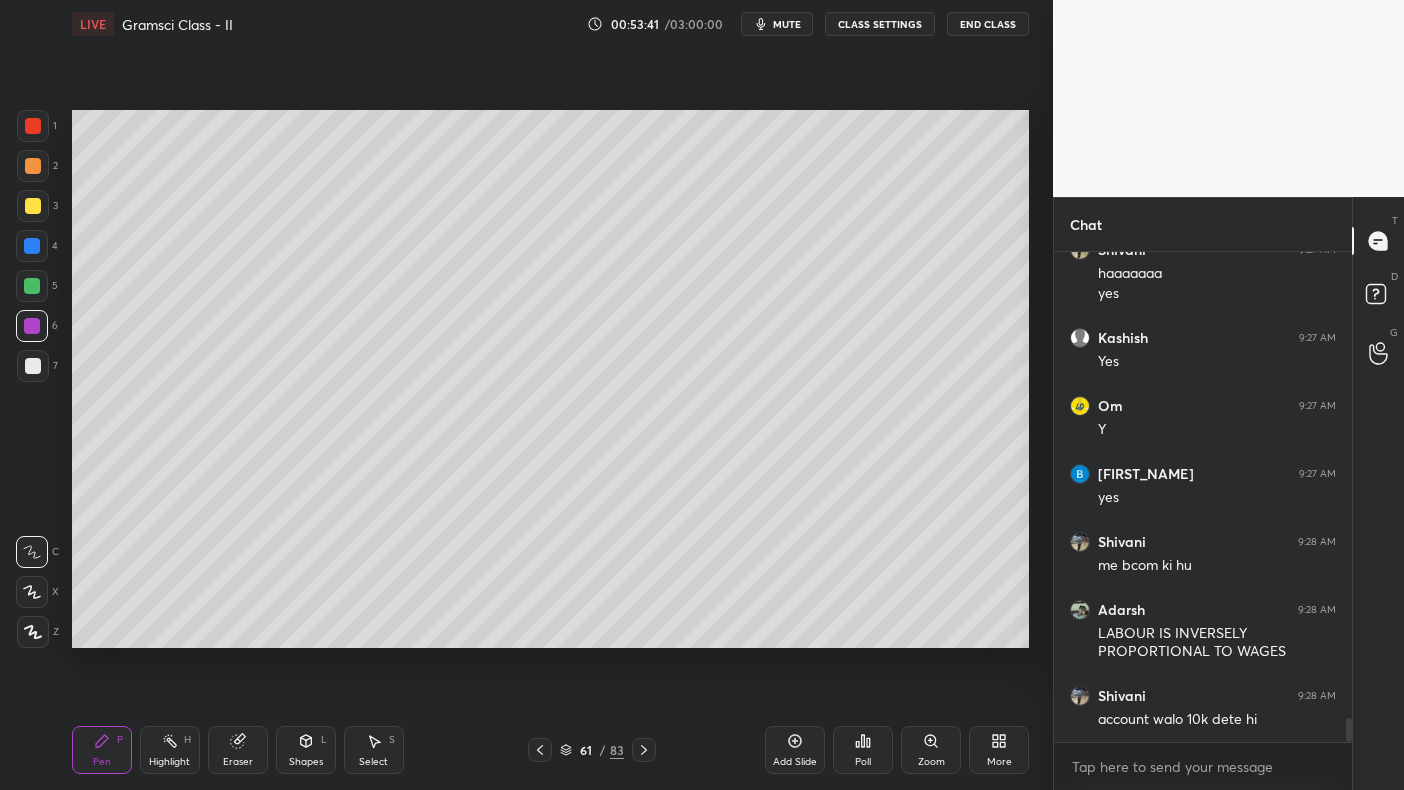 click at bounding box center [33, 206] 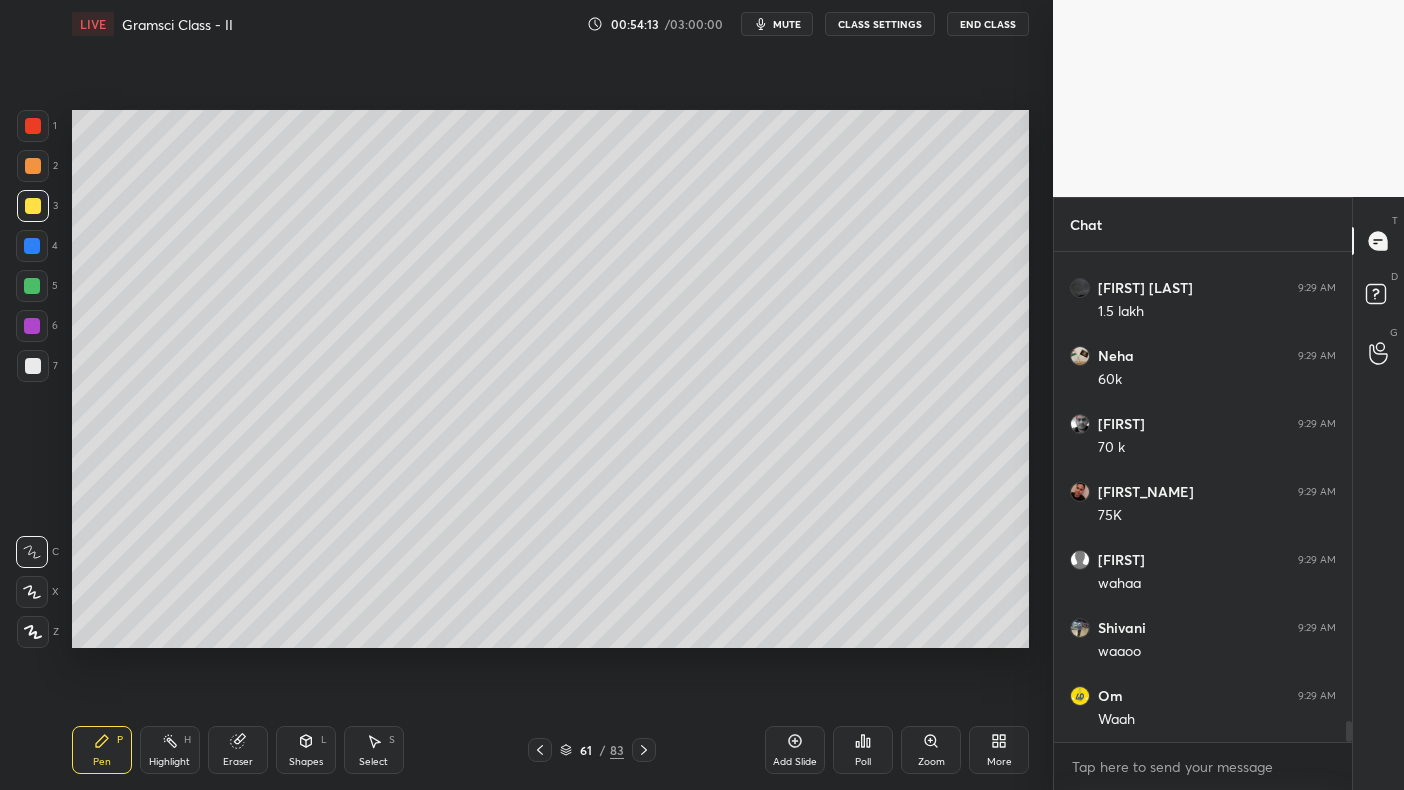scroll, scrollTop: 11146, scrollLeft: 0, axis: vertical 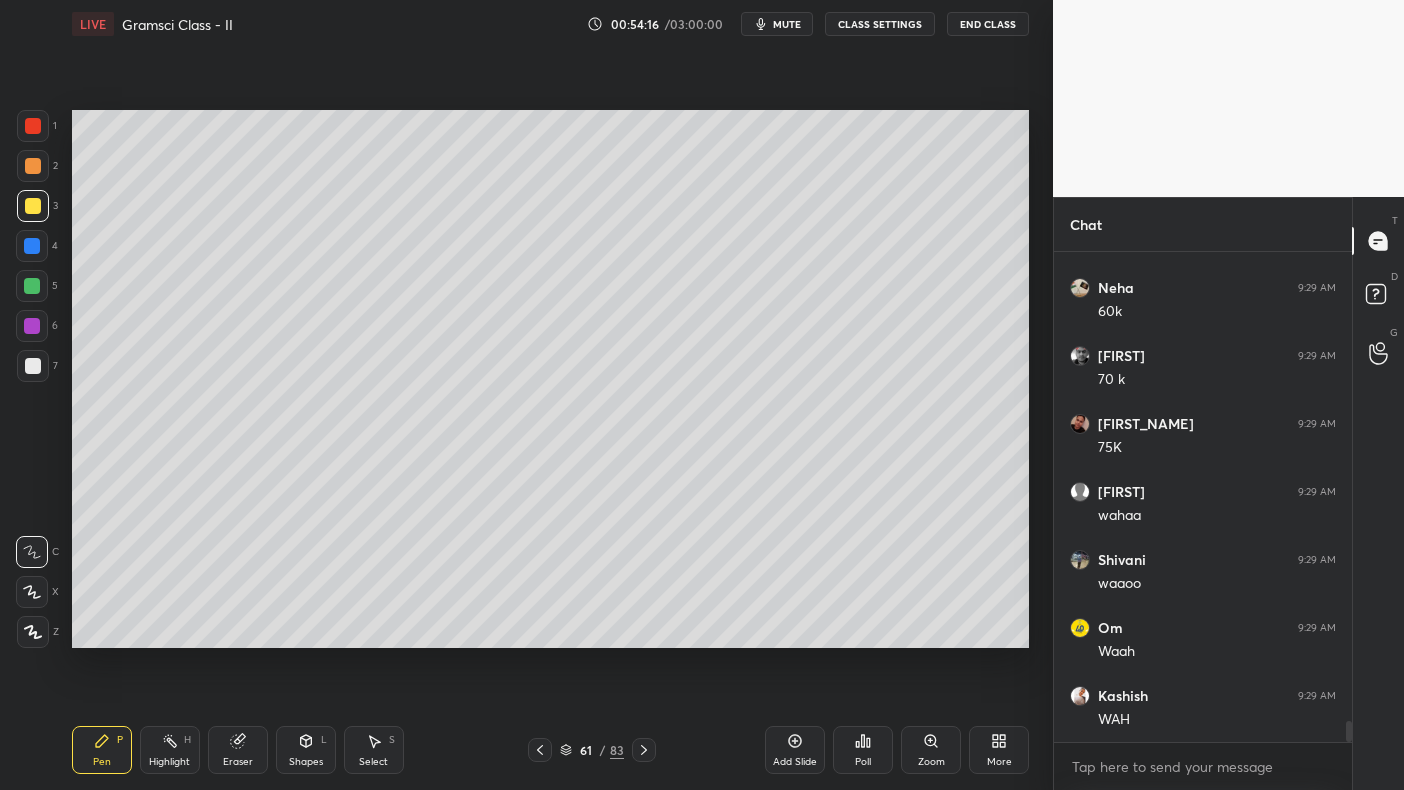 click at bounding box center (32, 246) 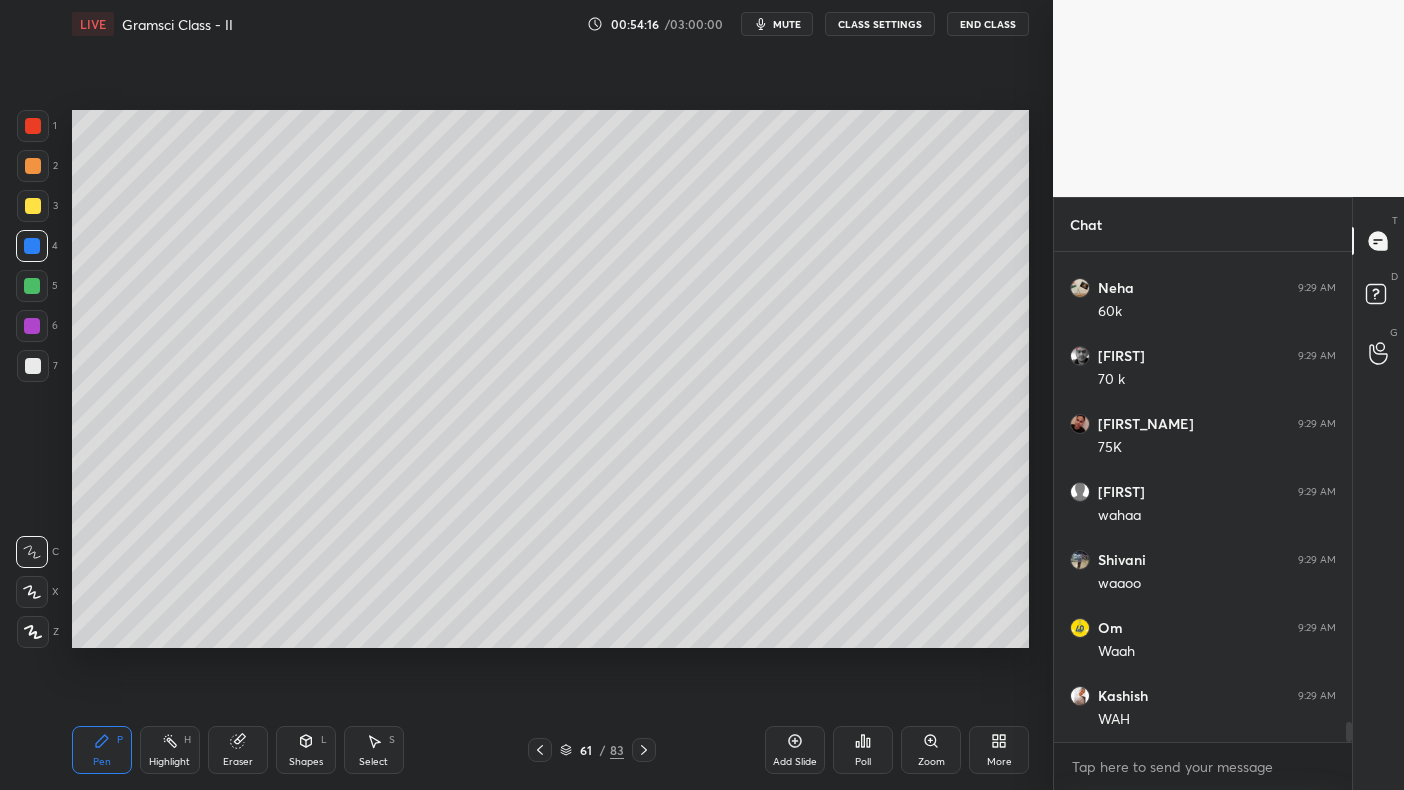 click at bounding box center [32, 246] 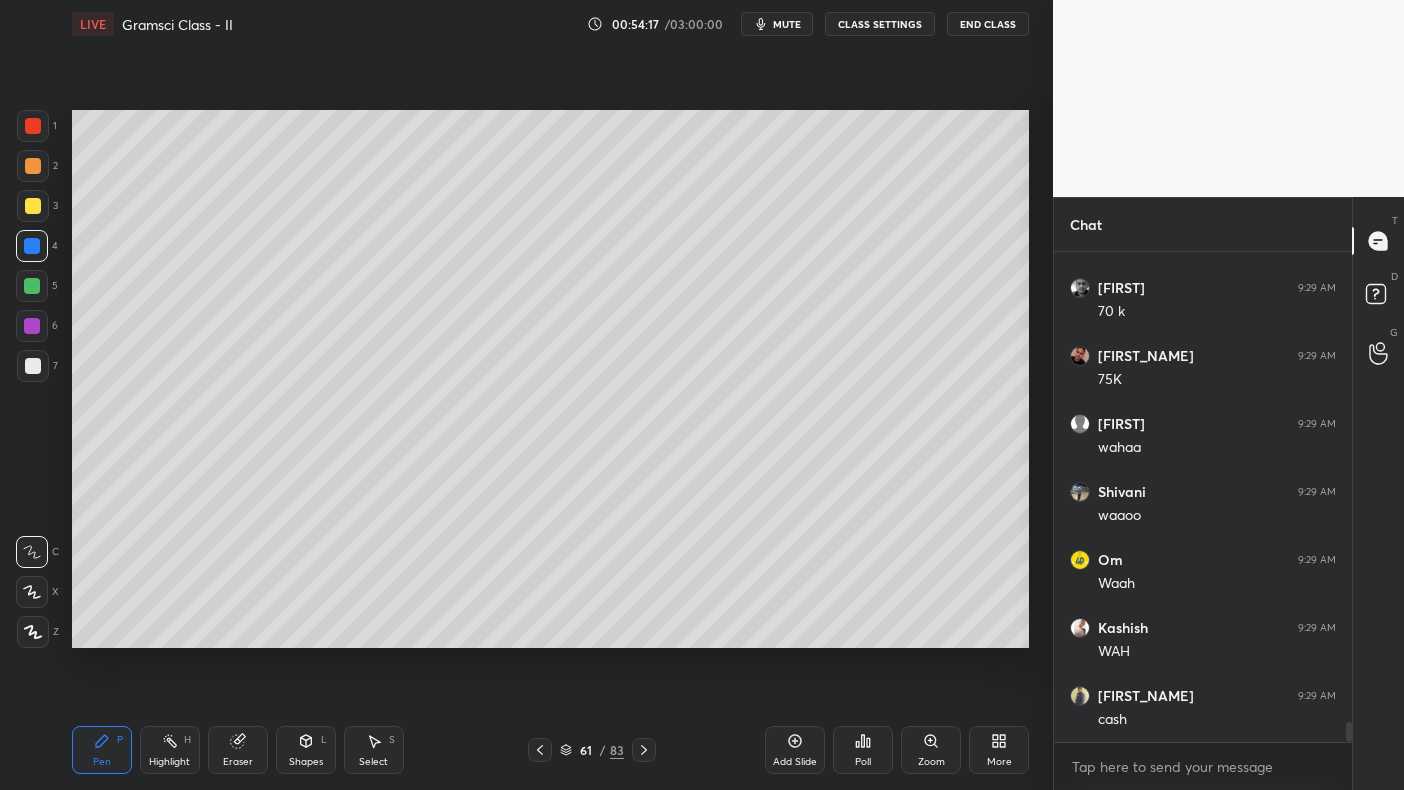 scroll, scrollTop: 11282, scrollLeft: 0, axis: vertical 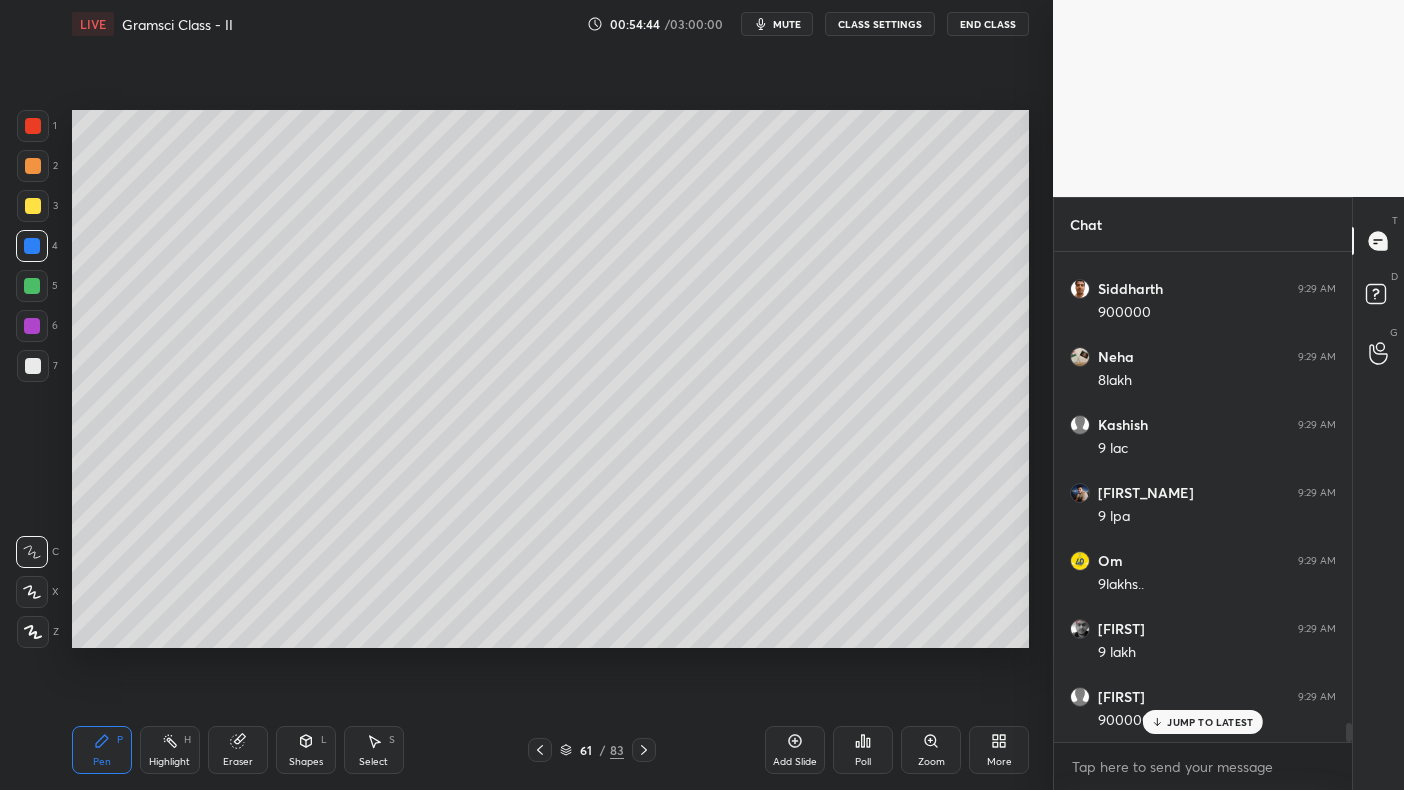 click on "JUMP TO LATEST" at bounding box center [1210, 722] 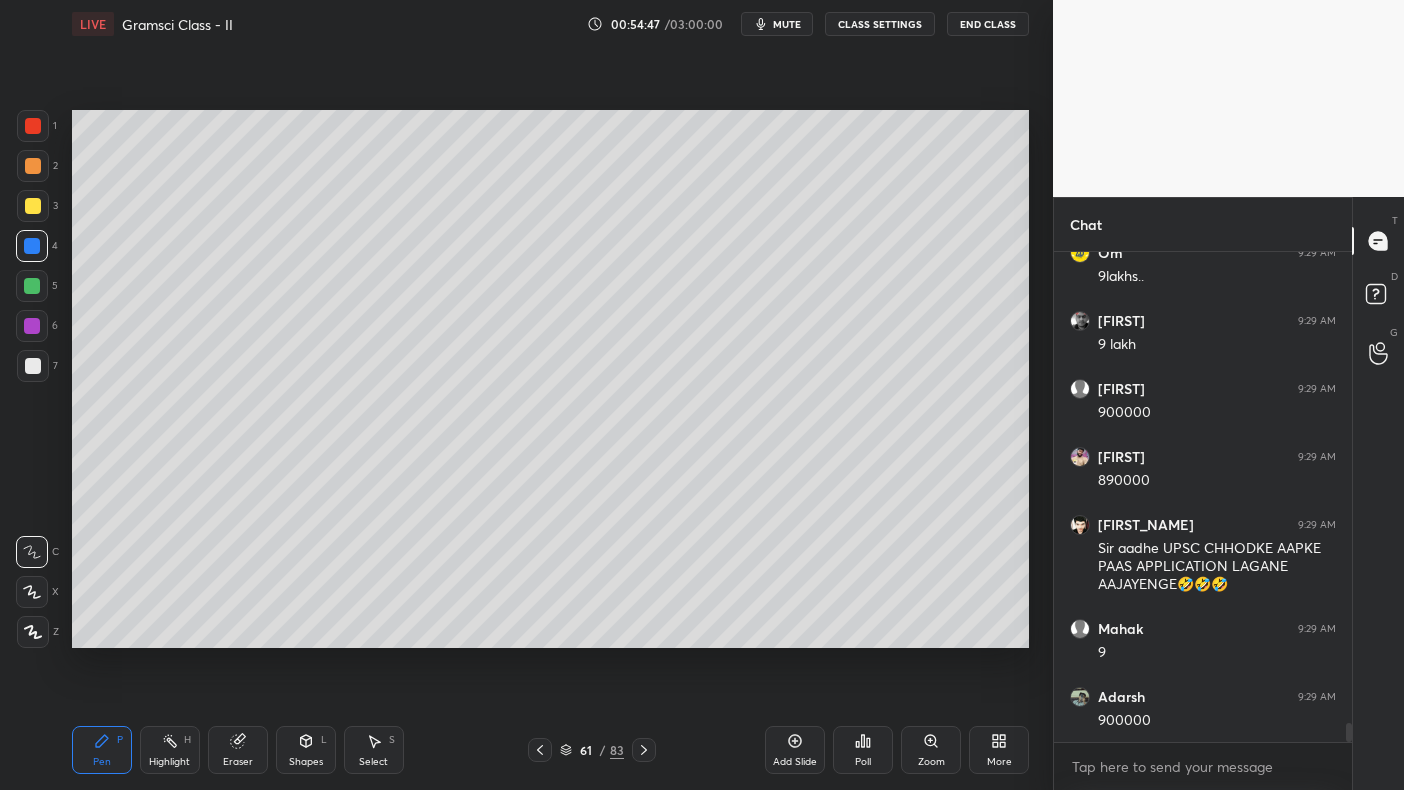 scroll 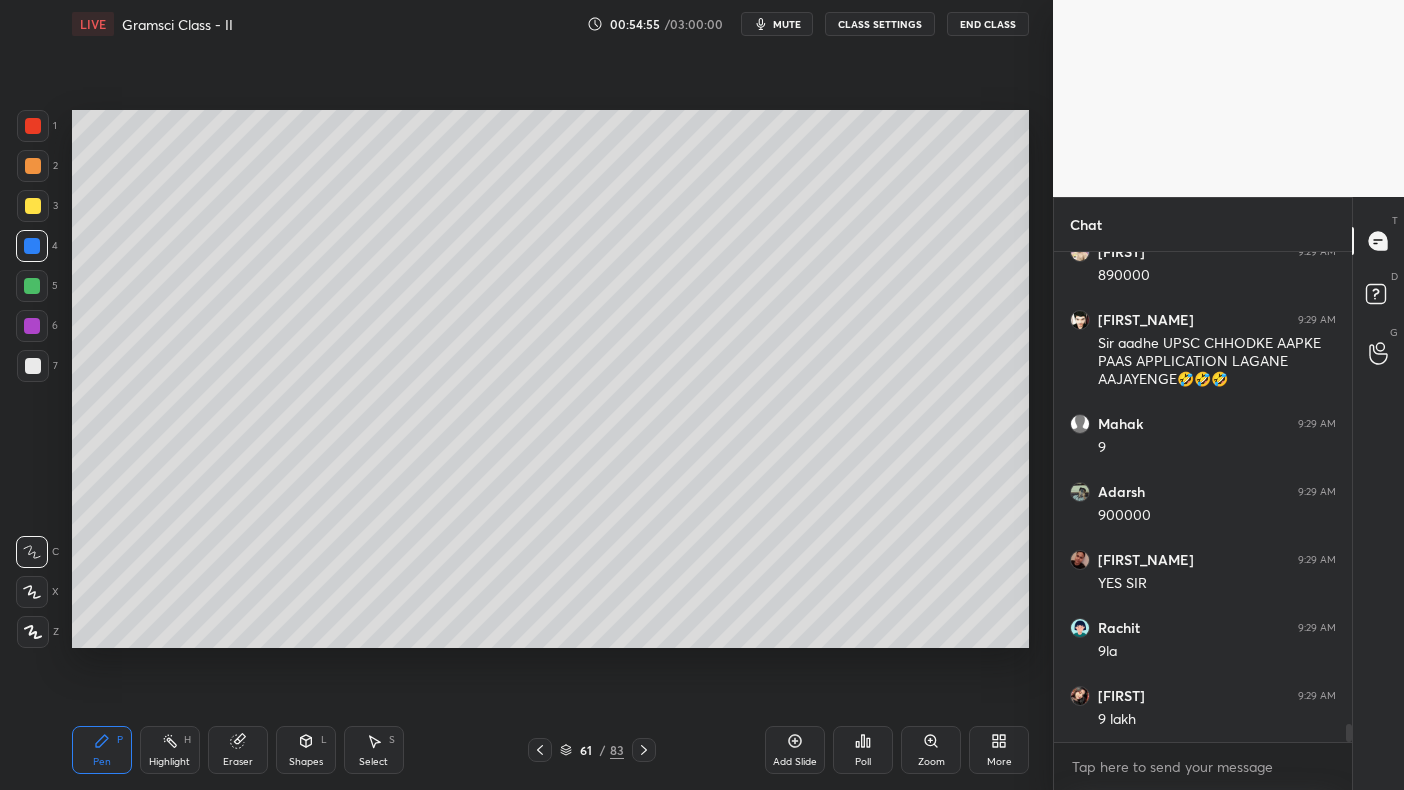 click on "3" at bounding box center [37, 210] 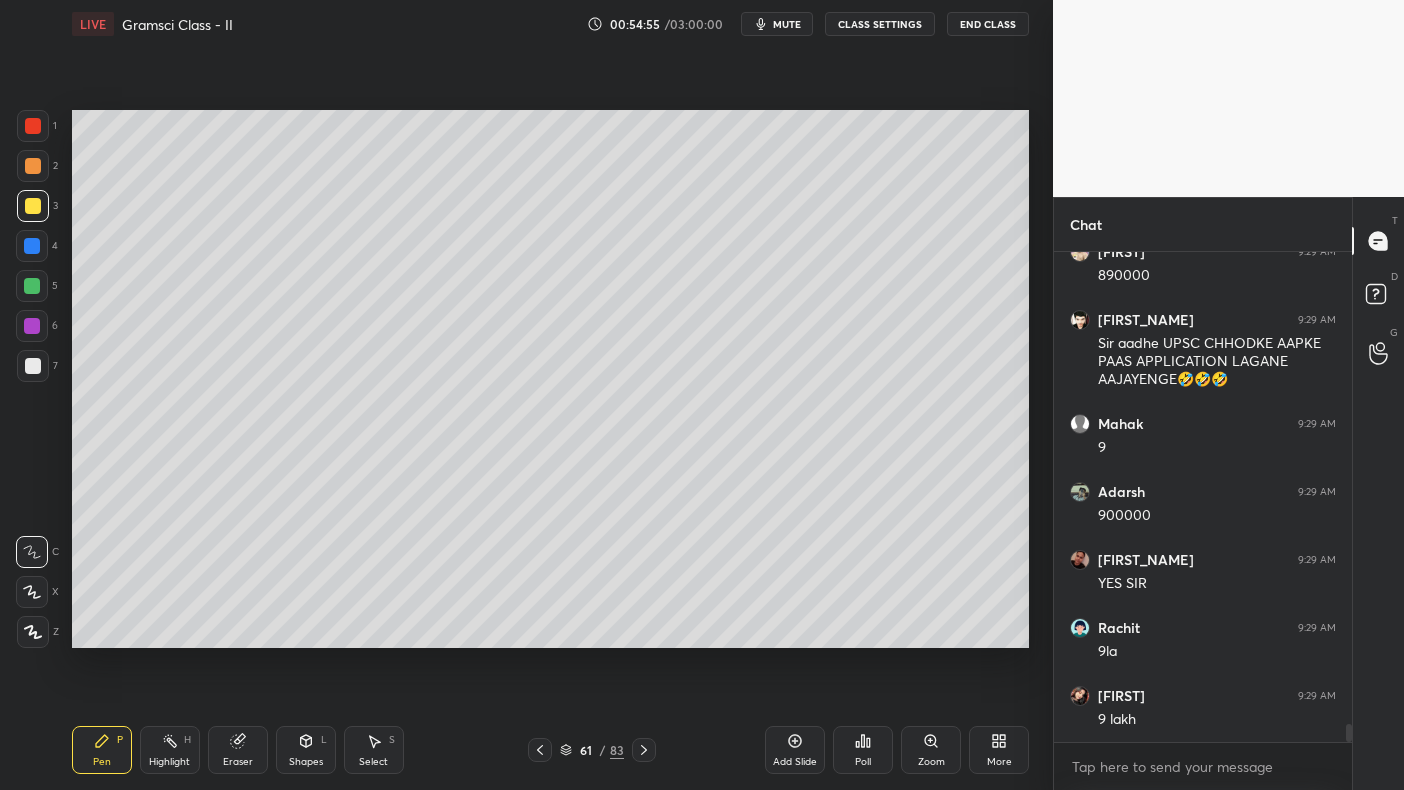 click at bounding box center (33, 206) 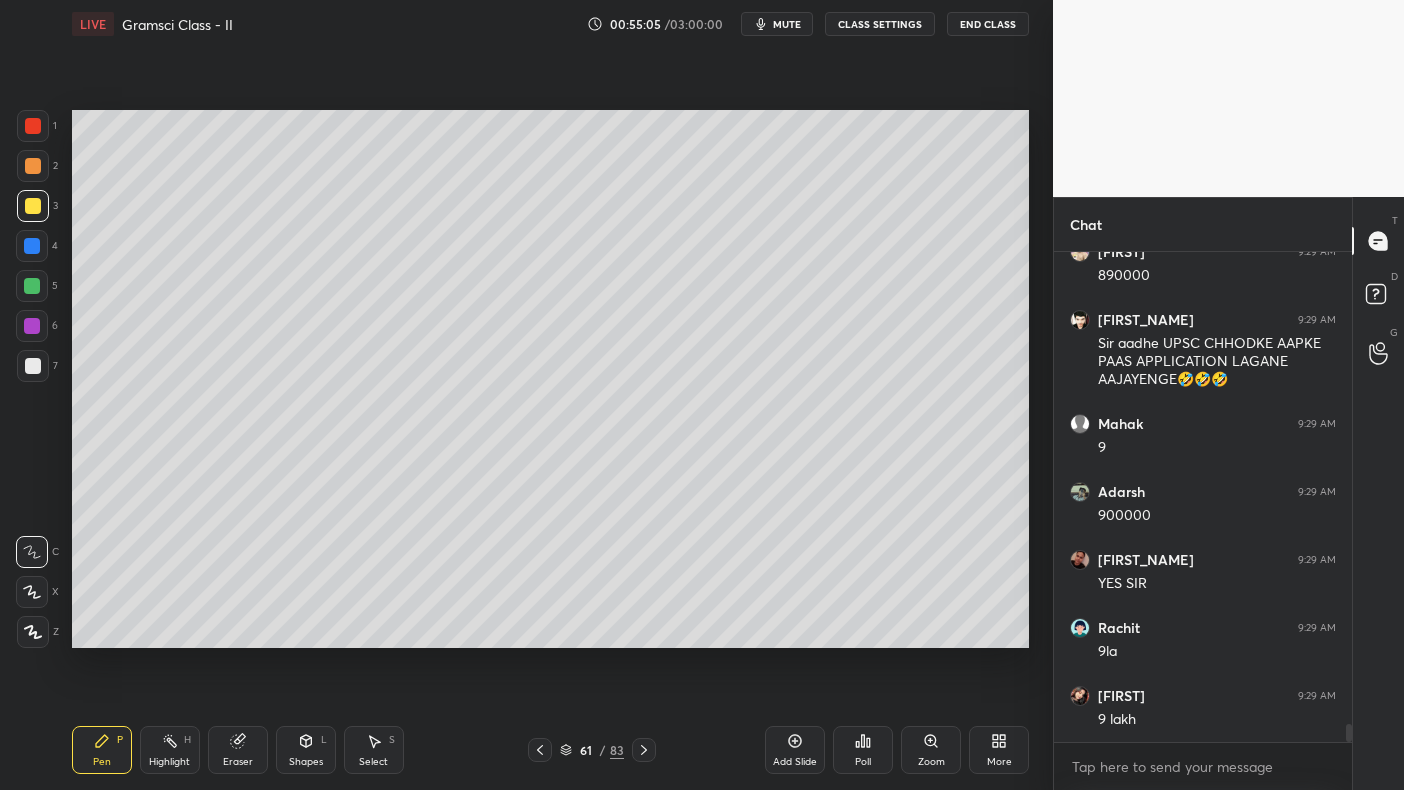 click at bounding box center [32, 246] 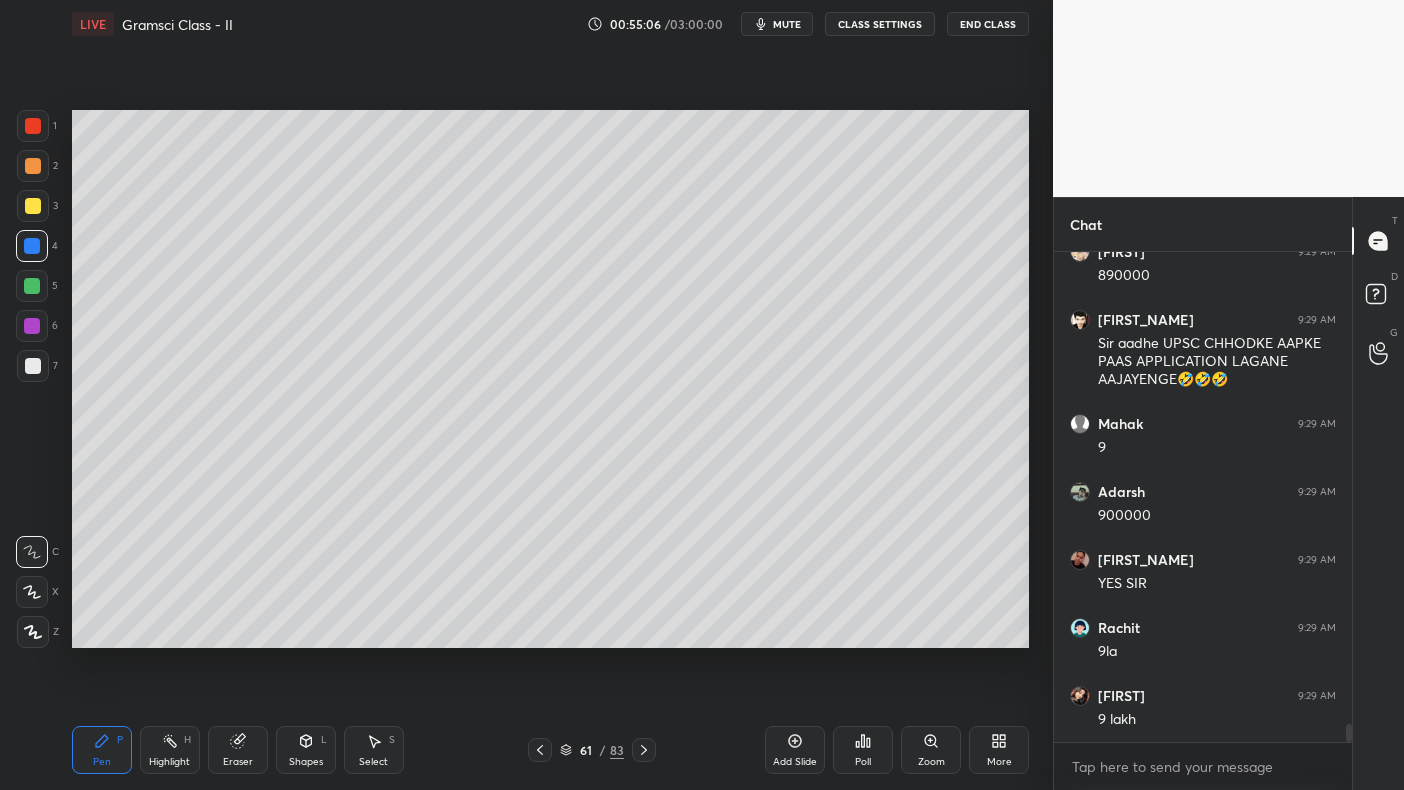 click at bounding box center [32, 246] 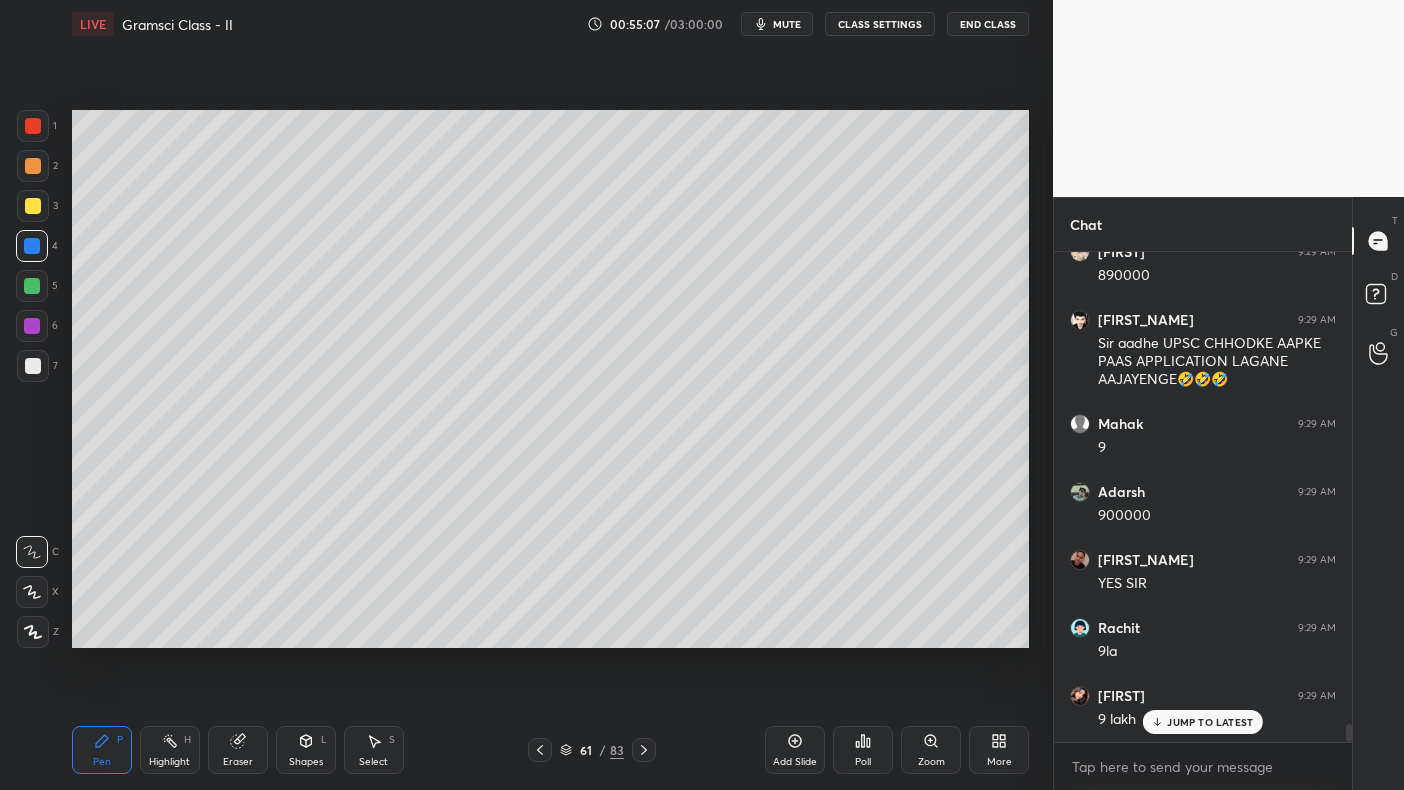 scroll, scrollTop: 12609, scrollLeft: 0, axis: vertical 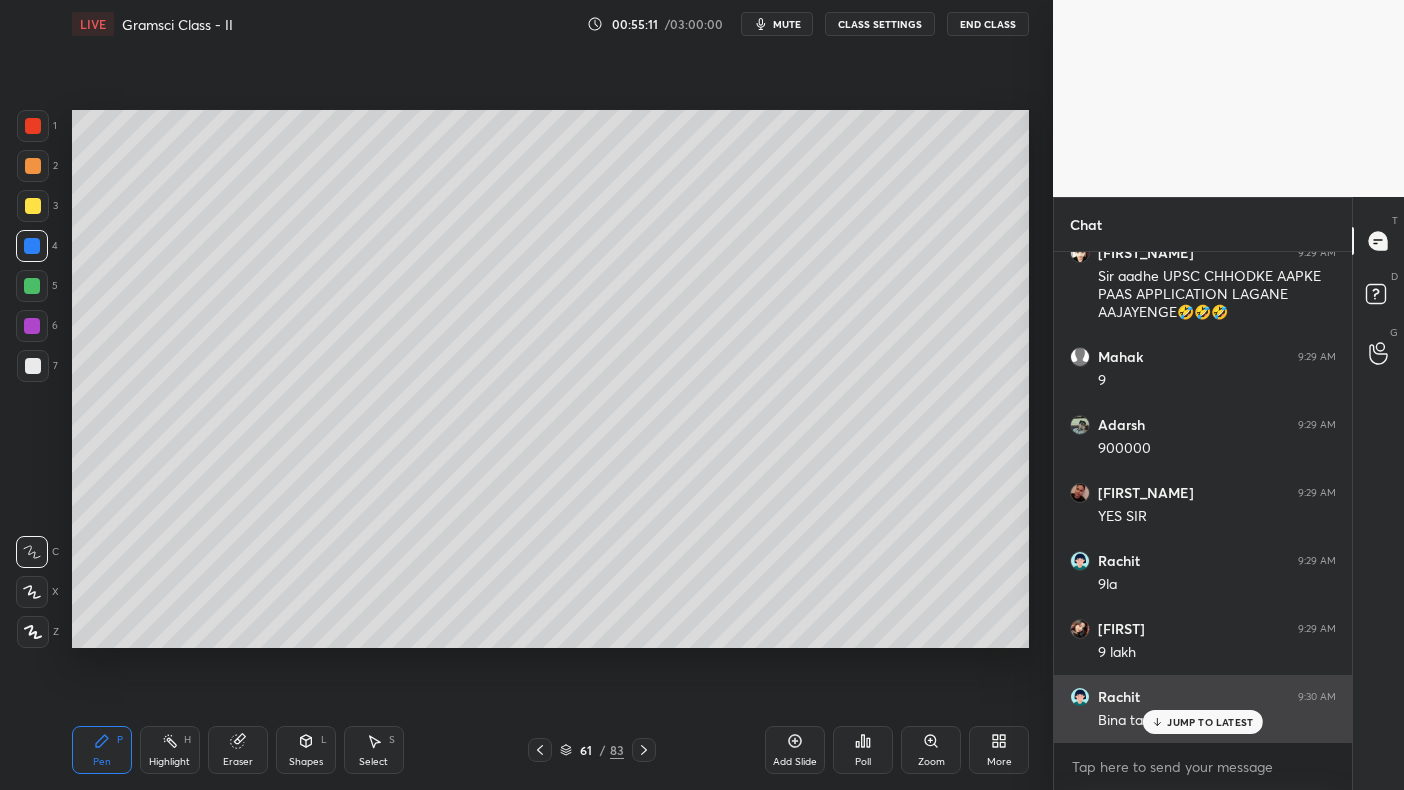 click on "JUMP TO LATEST" at bounding box center [1210, 722] 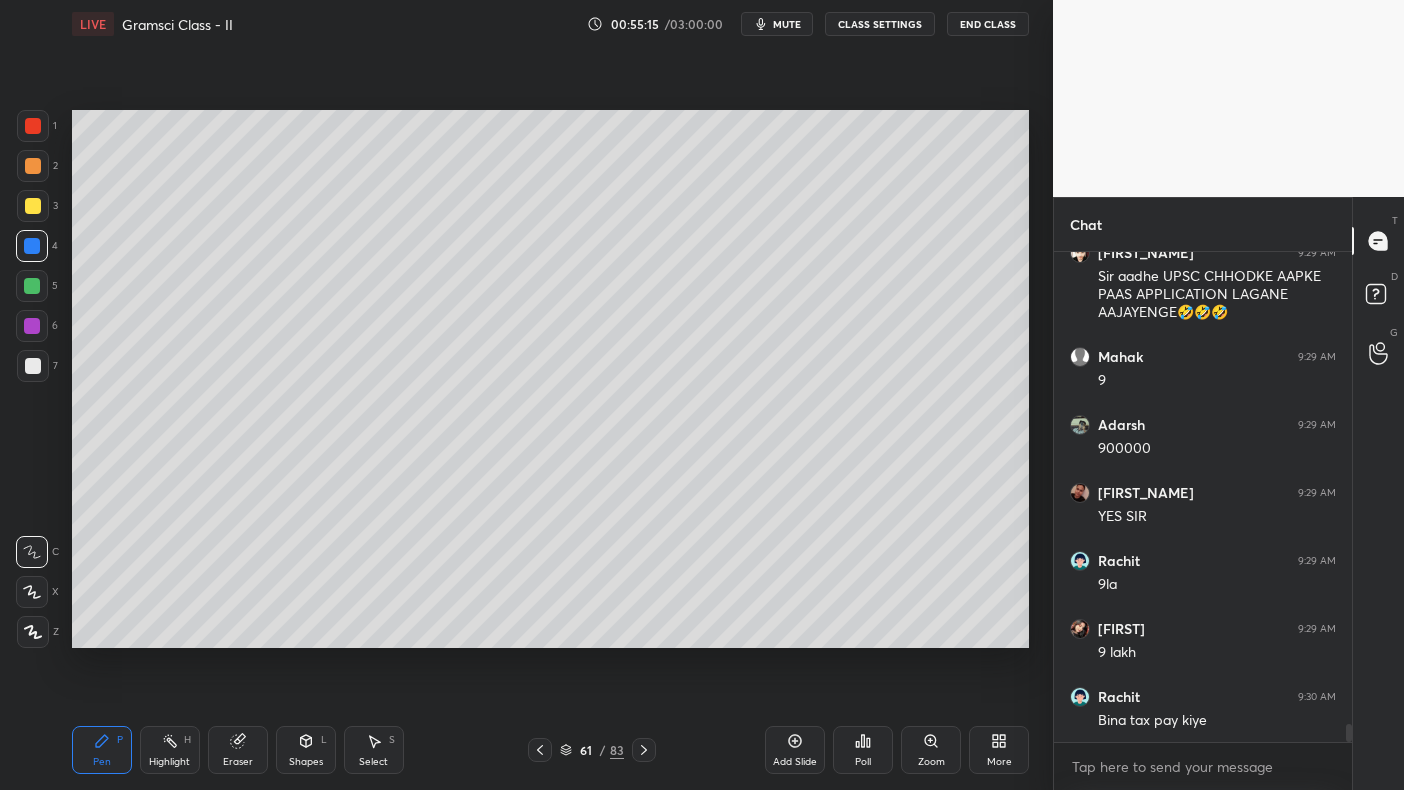 click on "5" at bounding box center (37, 286) 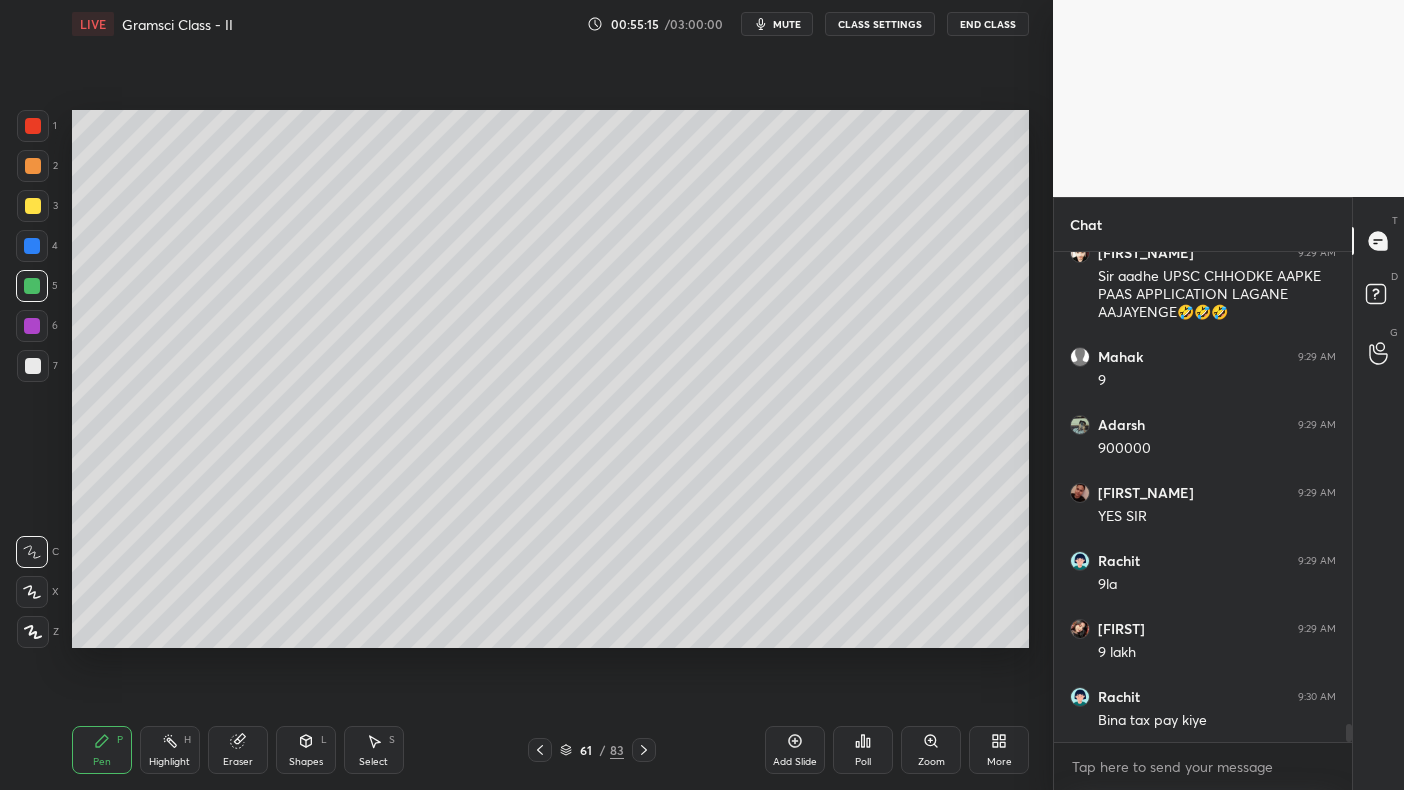 click at bounding box center (32, 286) 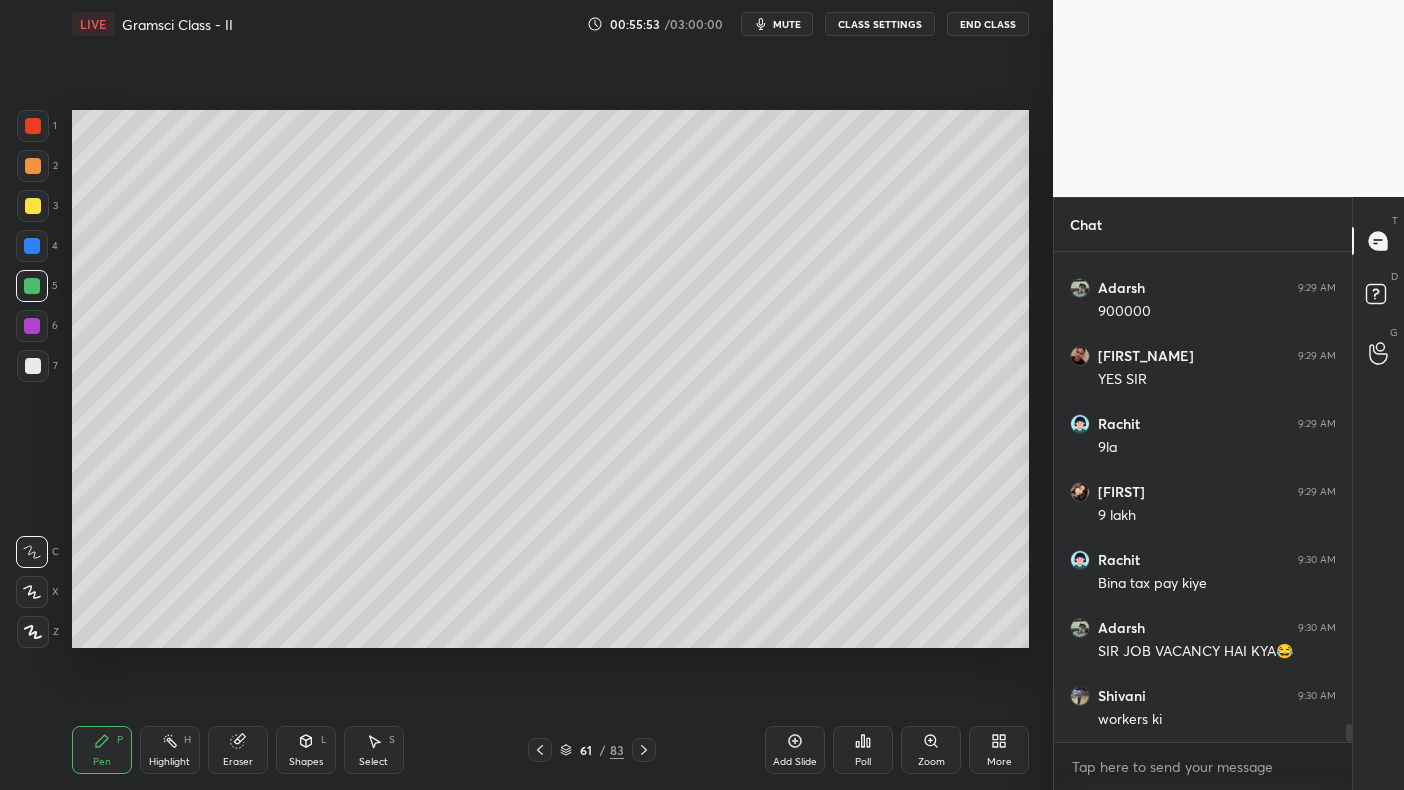 scroll, scrollTop: 12814, scrollLeft: 0, axis: vertical 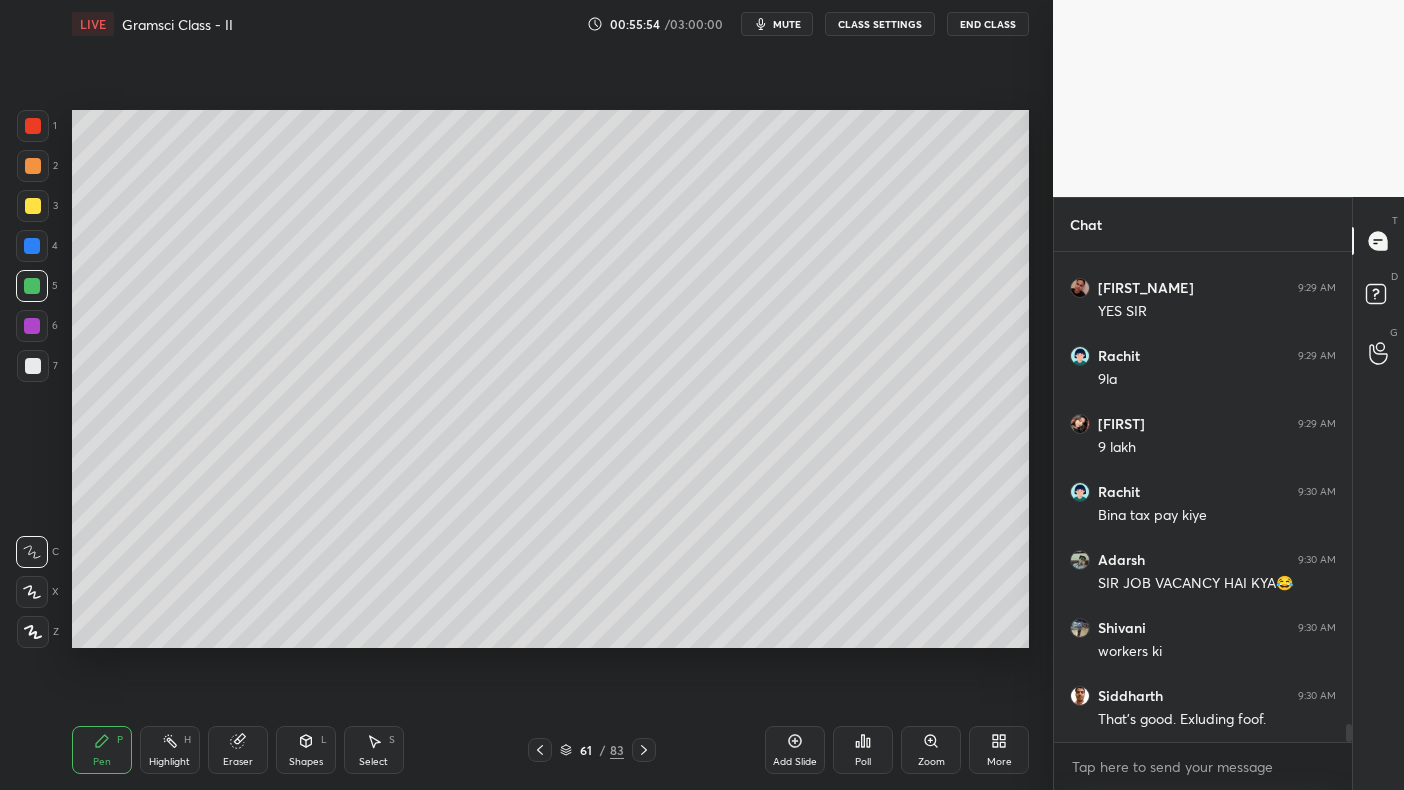 click at bounding box center [33, 206] 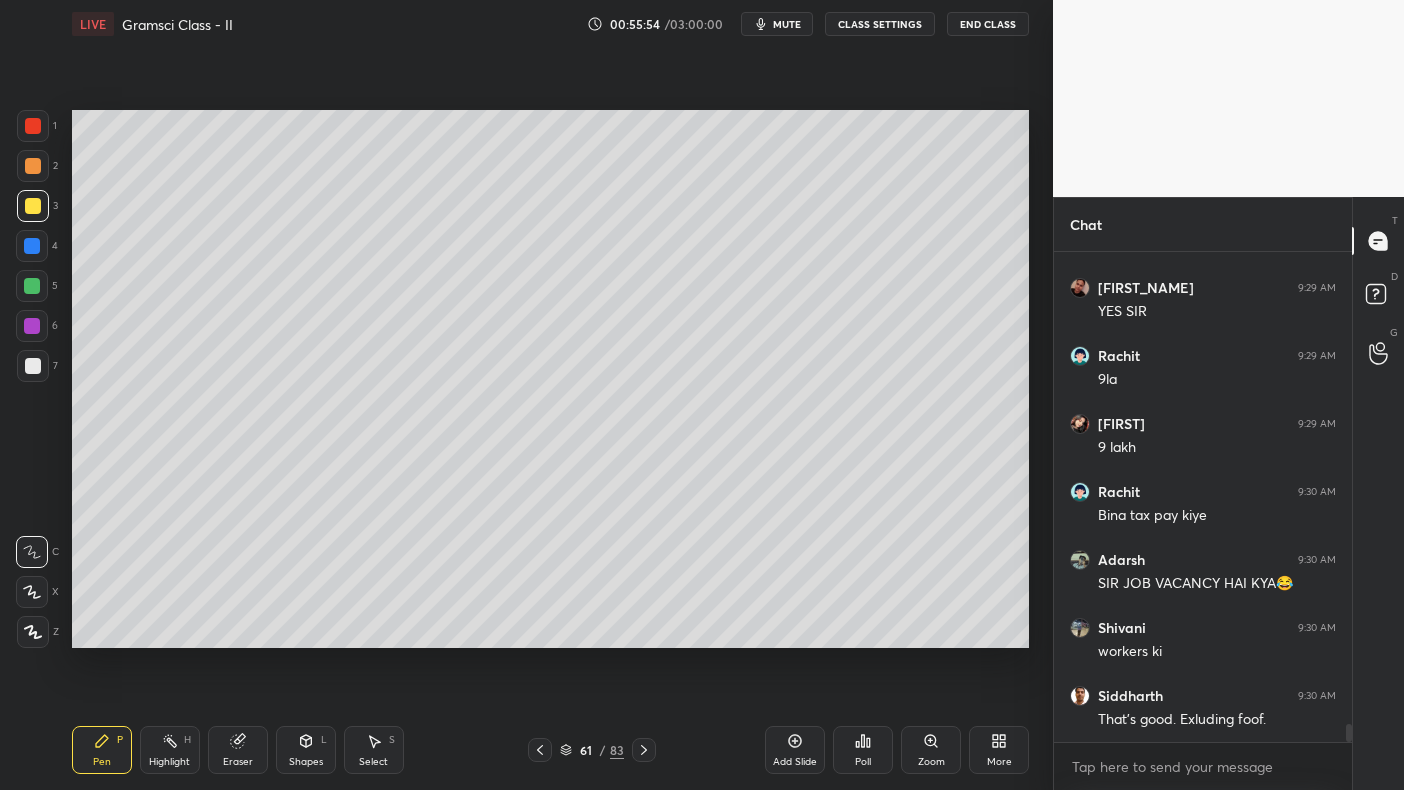 click at bounding box center [33, 206] 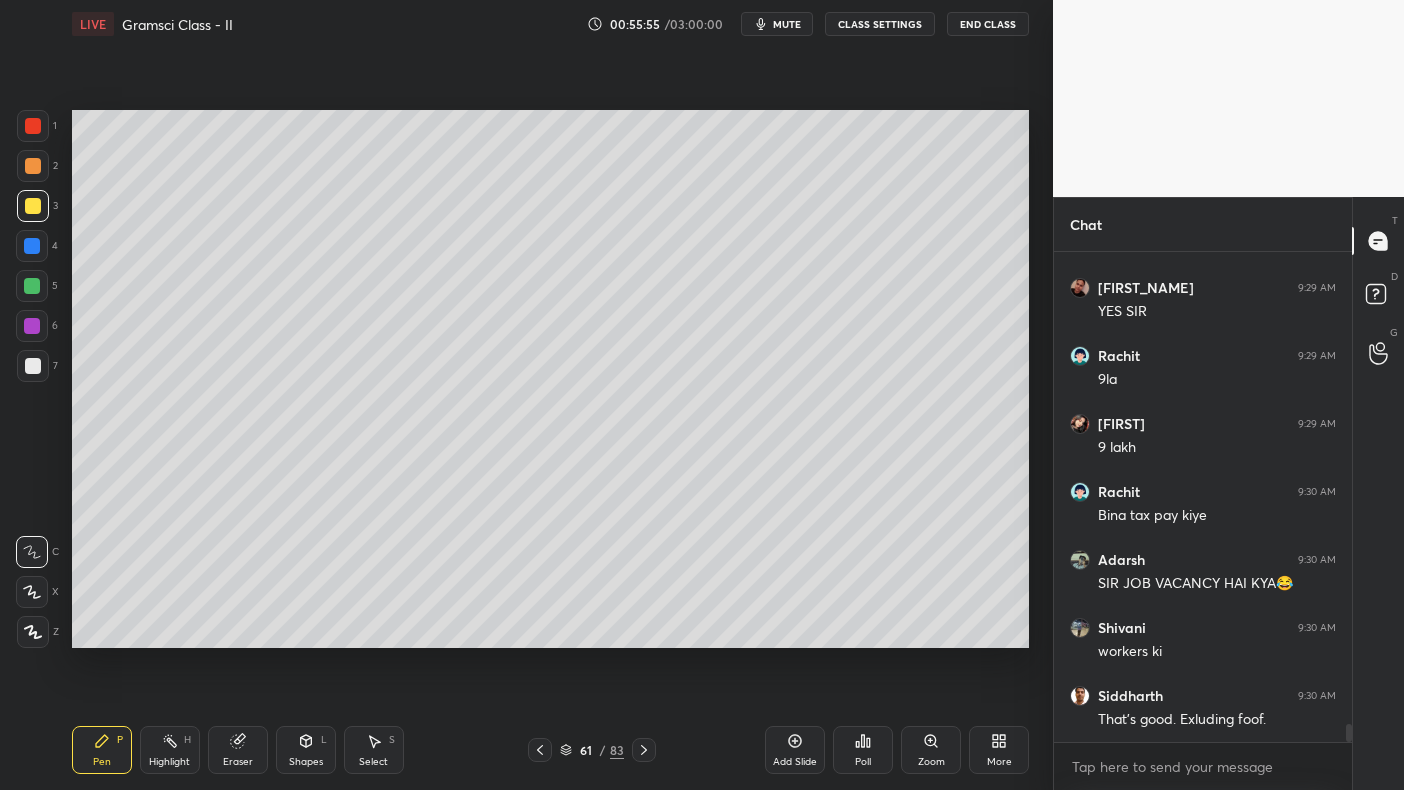 click at bounding box center (33, 166) 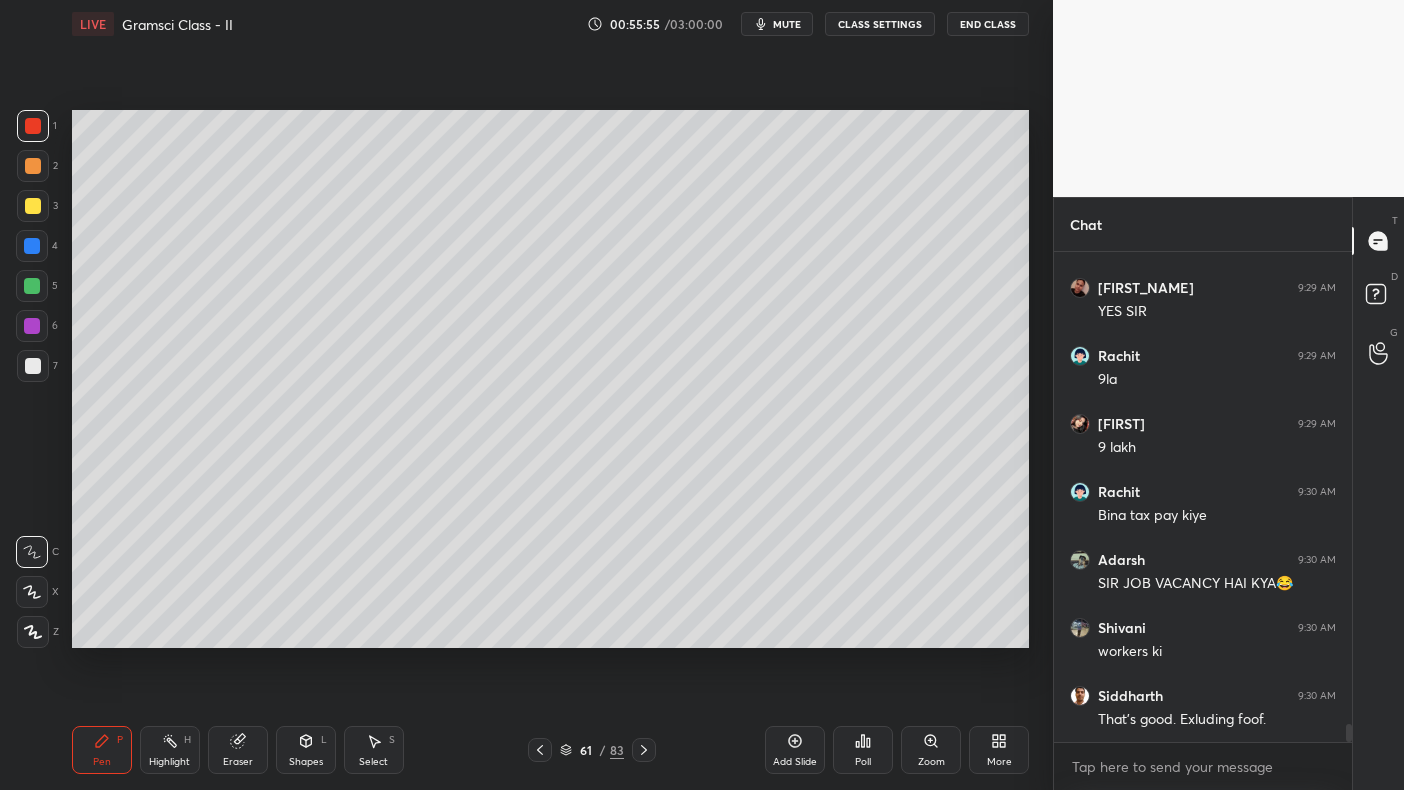 click at bounding box center (33, 126) 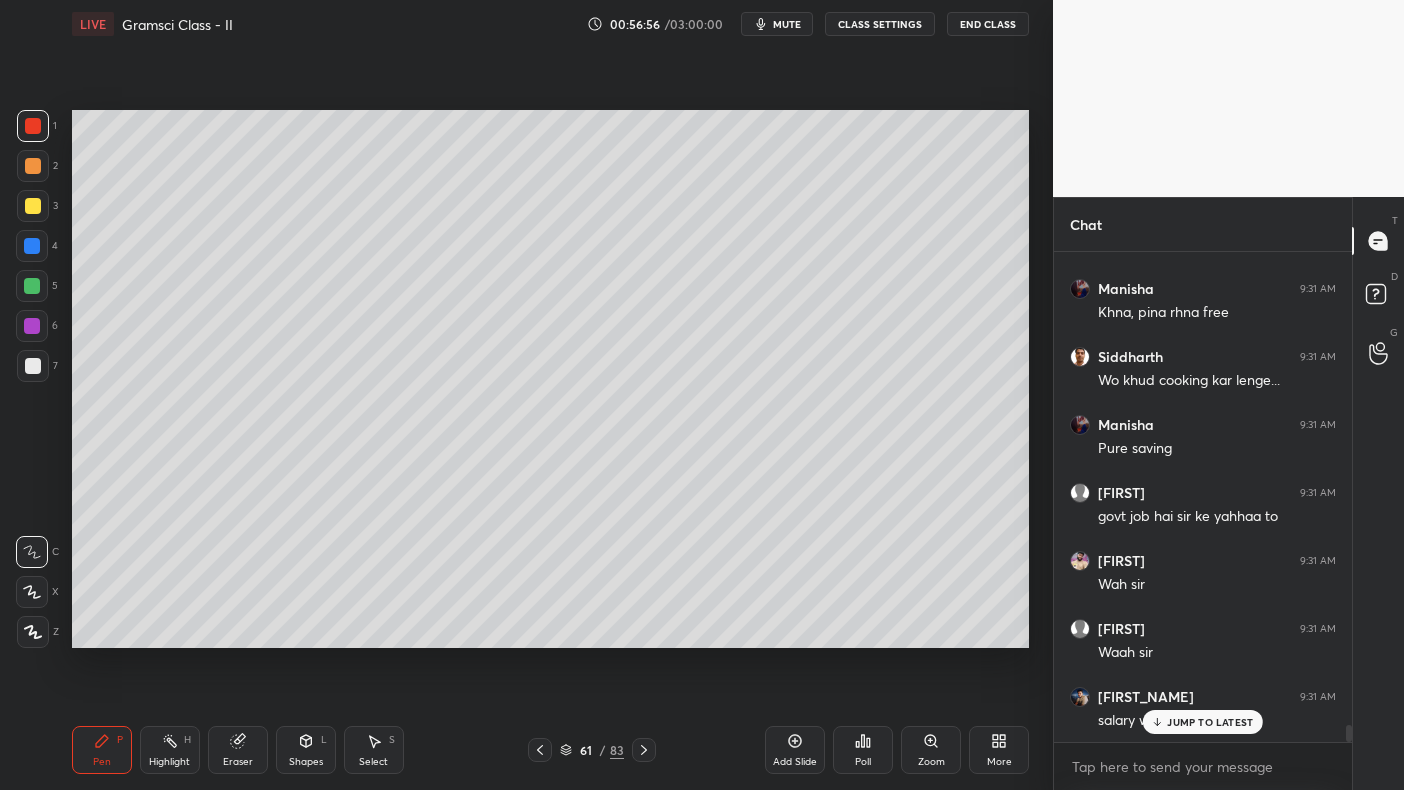 scroll, scrollTop: 13377, scrollLeft: 0, axis: vertical 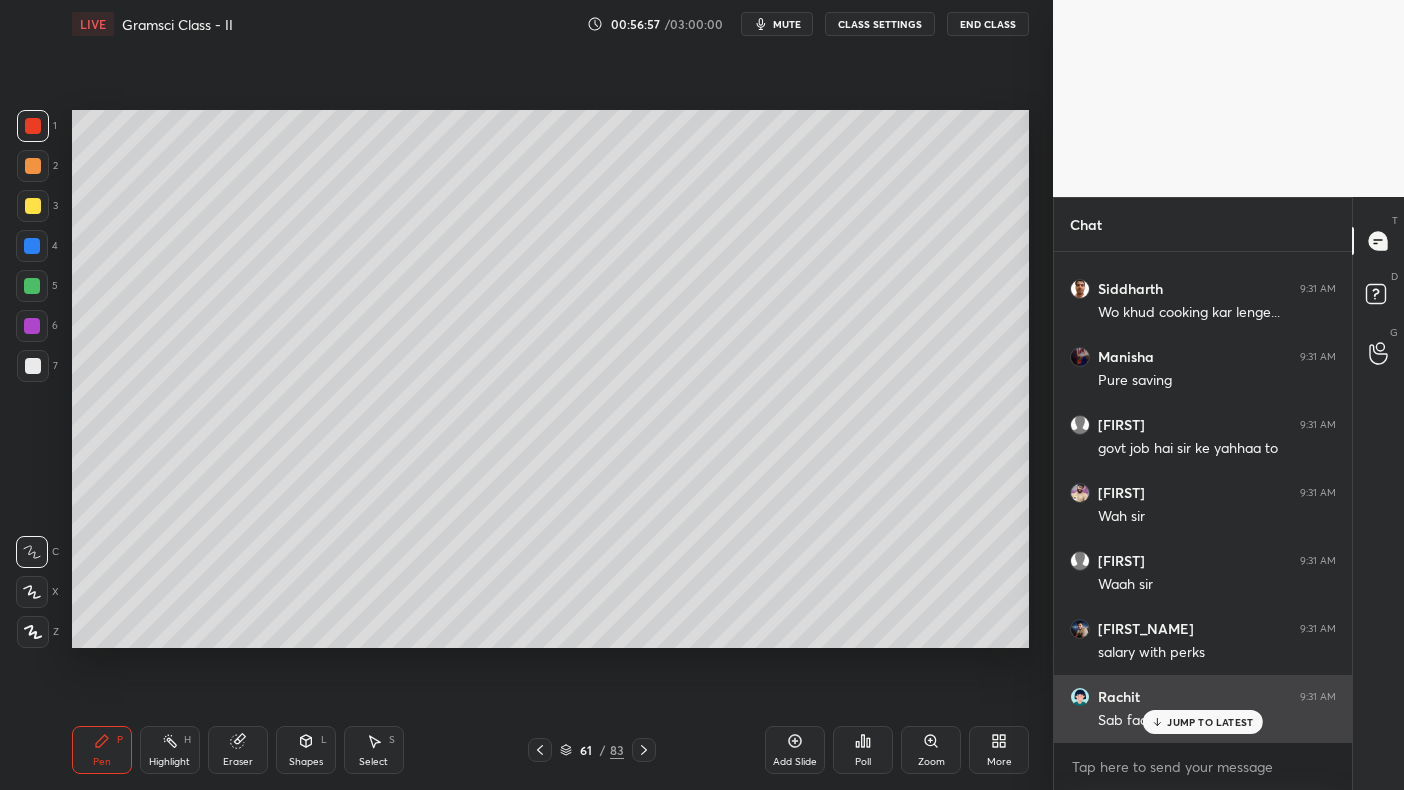 click on "JUMP TO LATEST" at bounding box center [1210, 722] 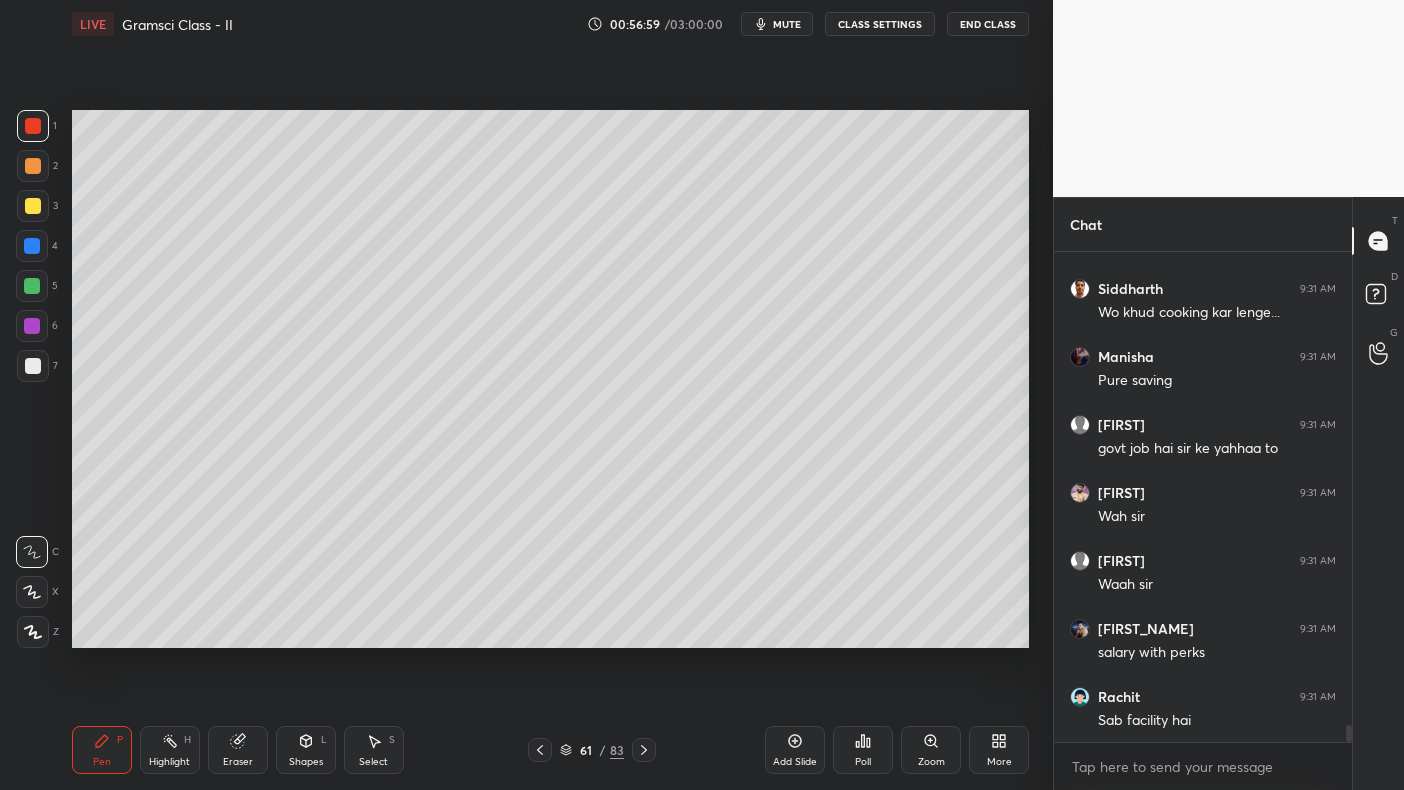 click at bounding box center [32, 326] 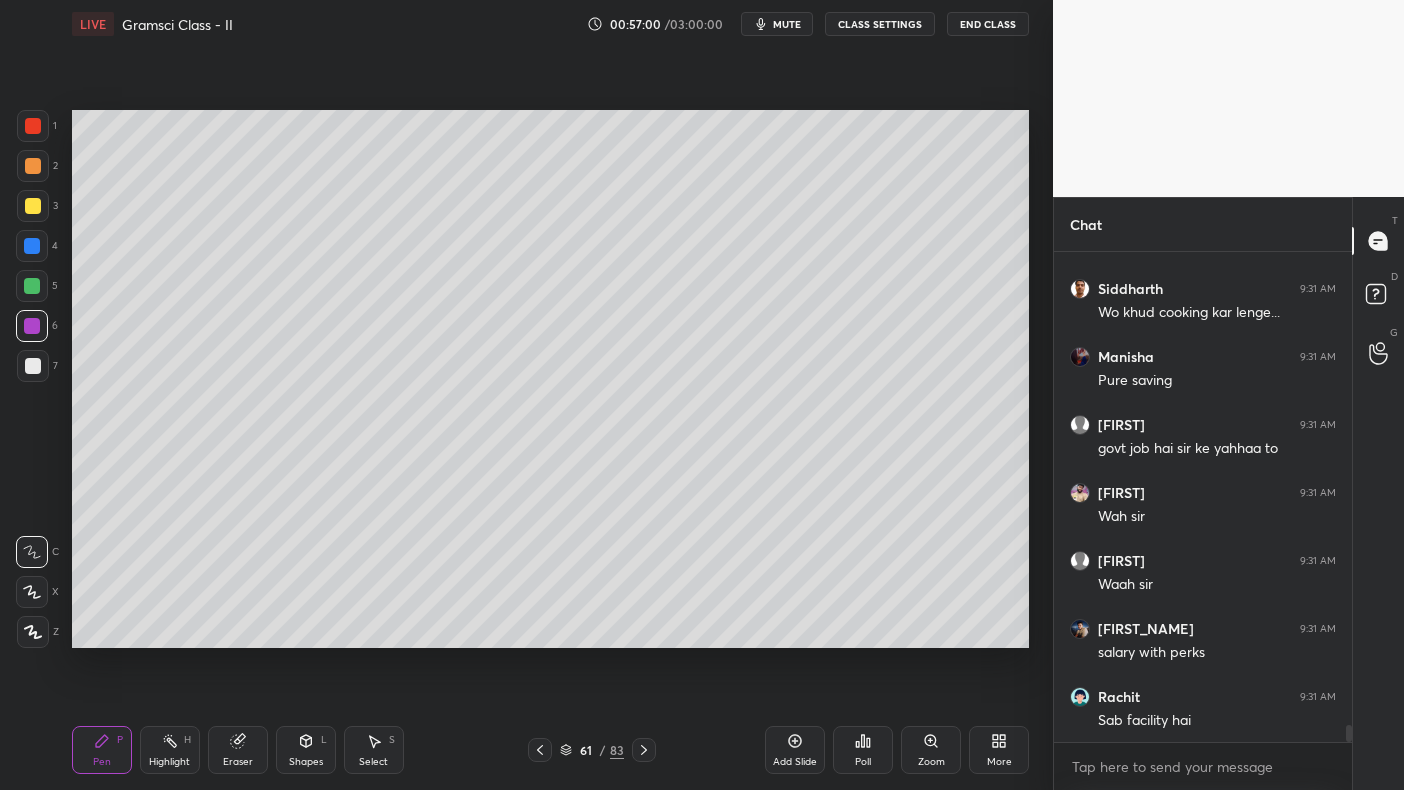 click at bounding box center (32, 326) 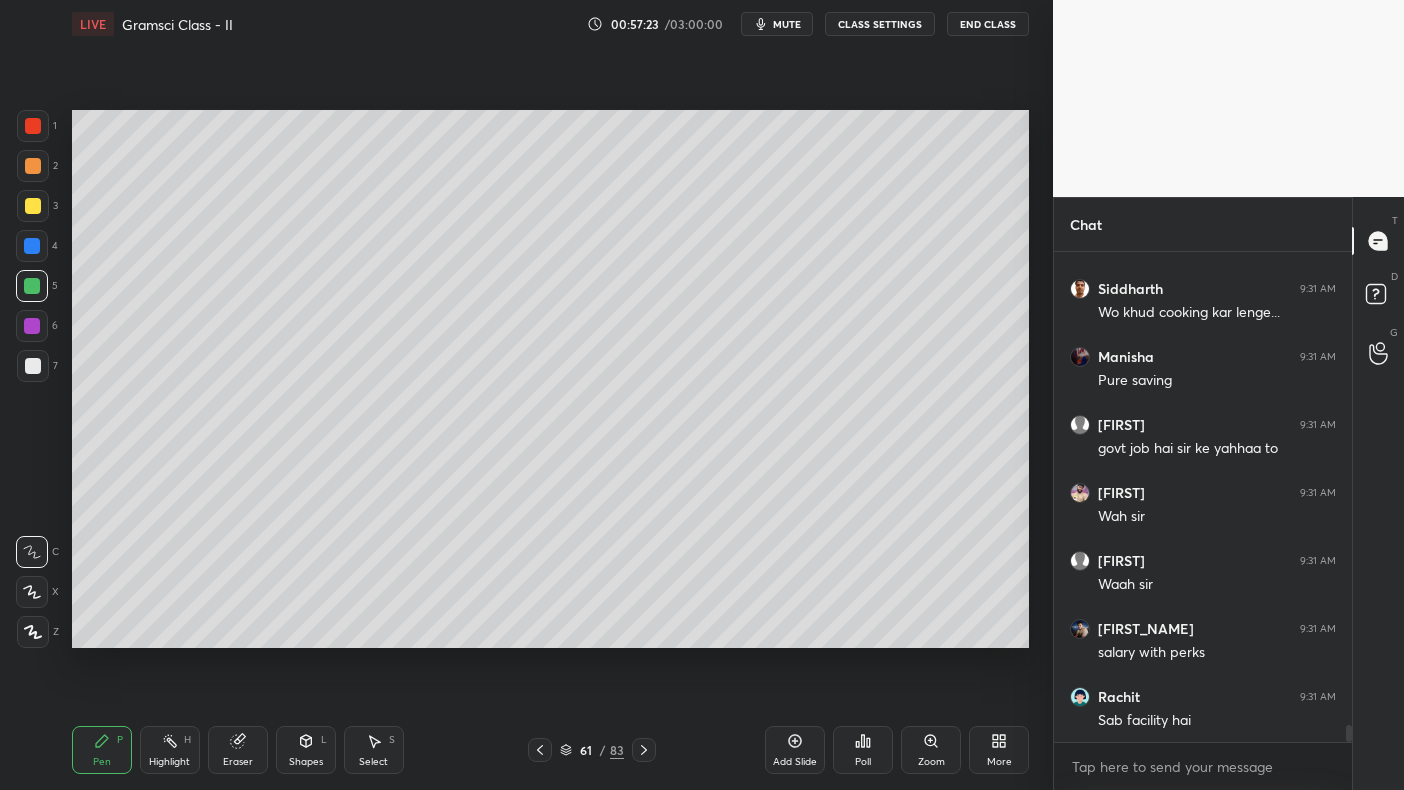 scroll, scrollTop: 13445, scrollLeft: 0, axis: vertical 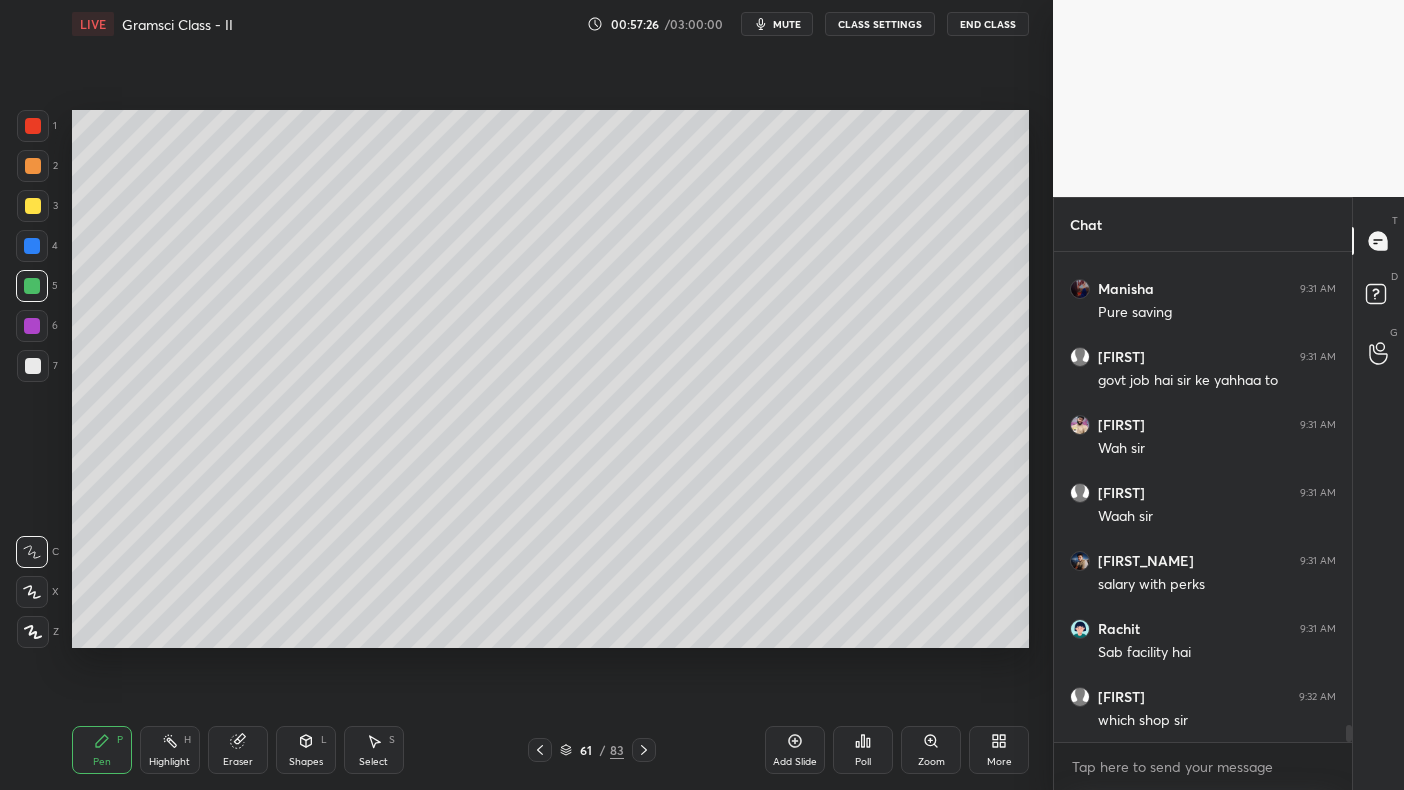 click at bounding box center [33, 126] 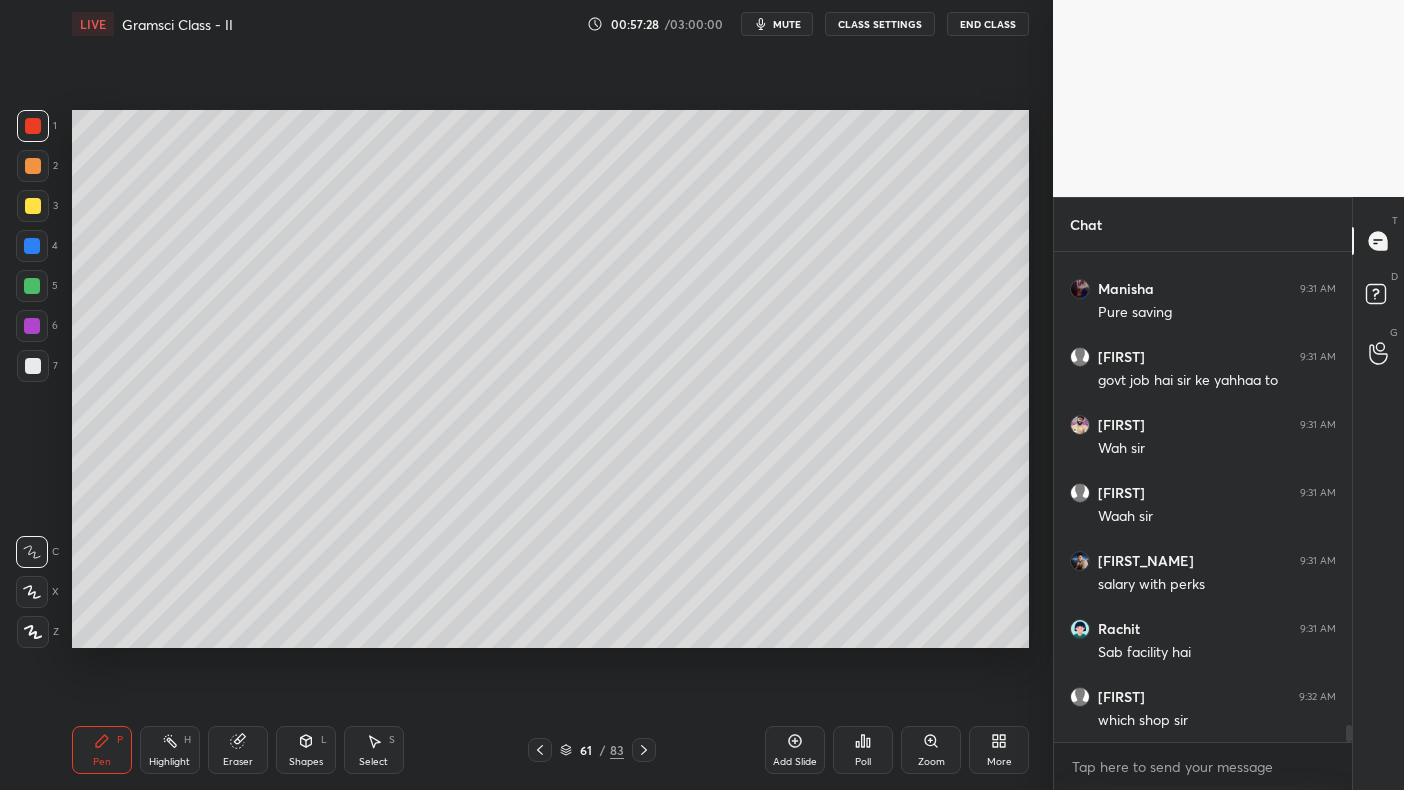 click 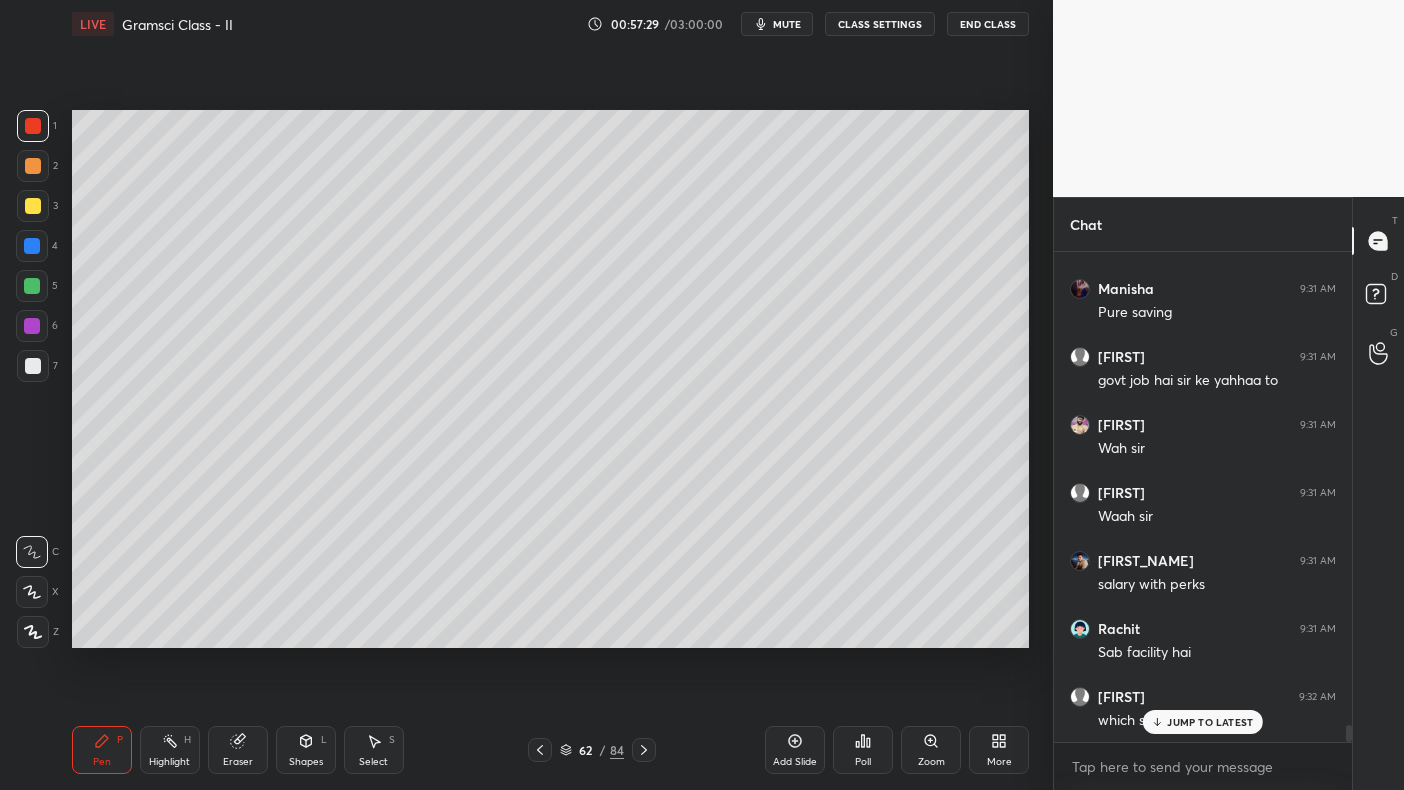 scroll, scrollTop: 13513, scrollLeft: 0, axis: vertical 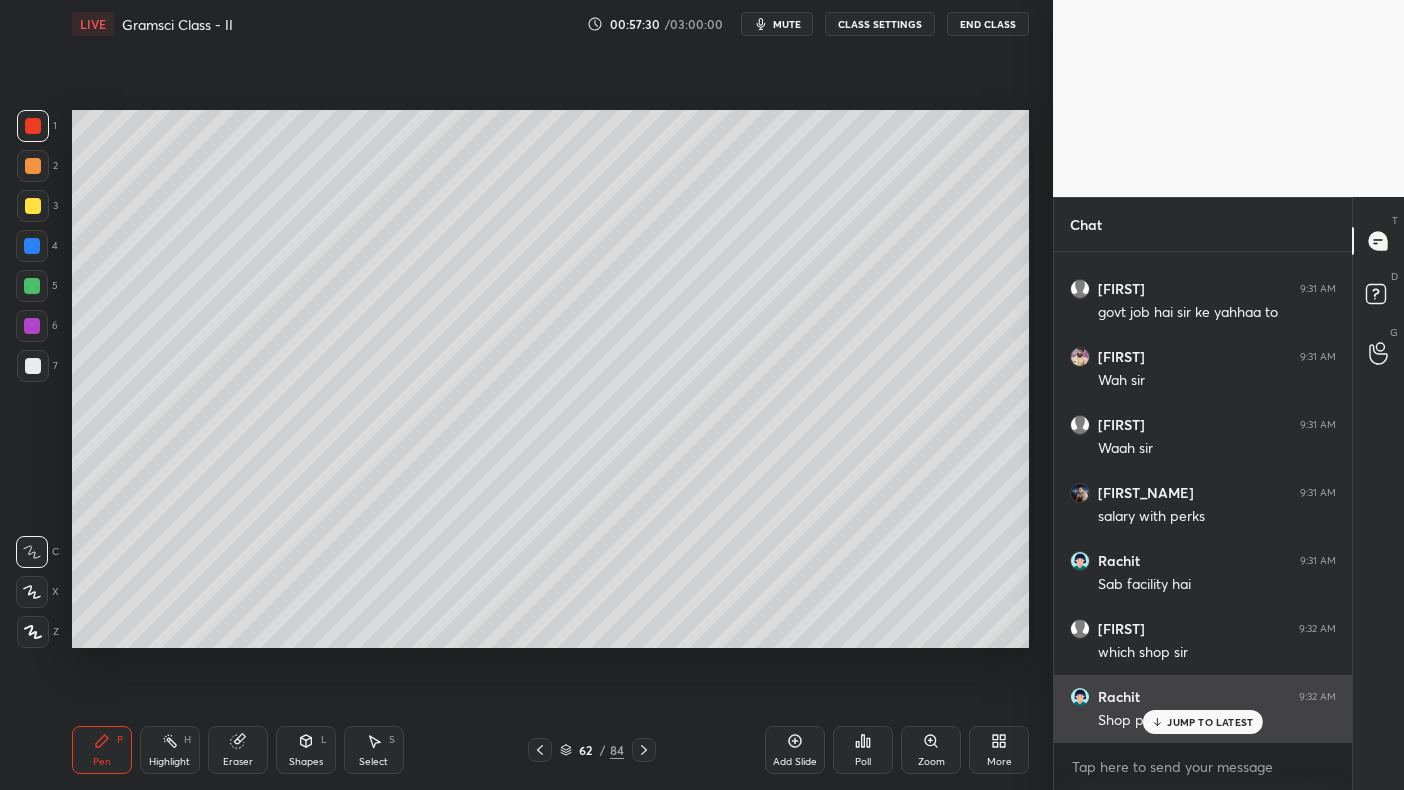 click on "JUMP TO LATEST" at bounding box center [1210, 722] 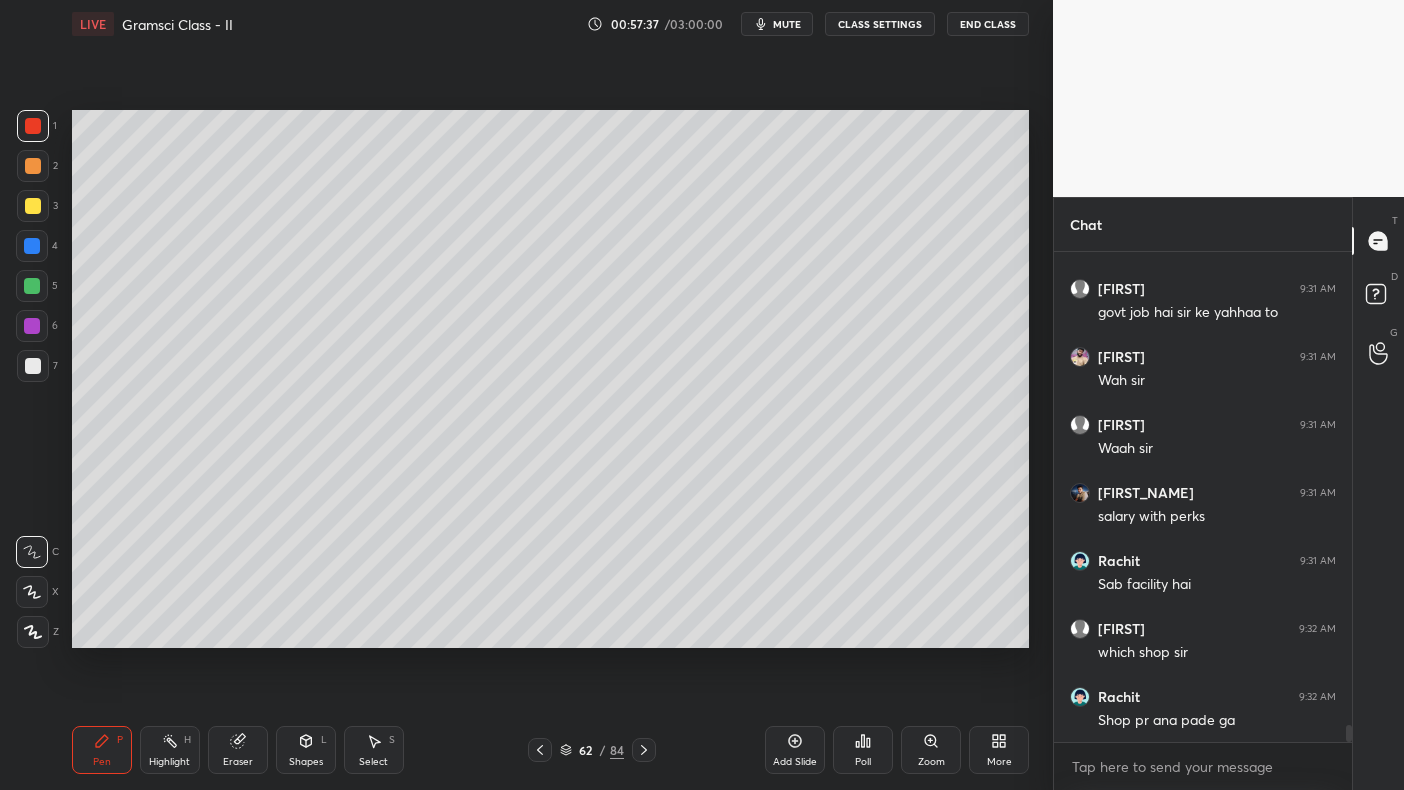 click at bounding box center [33, 206] 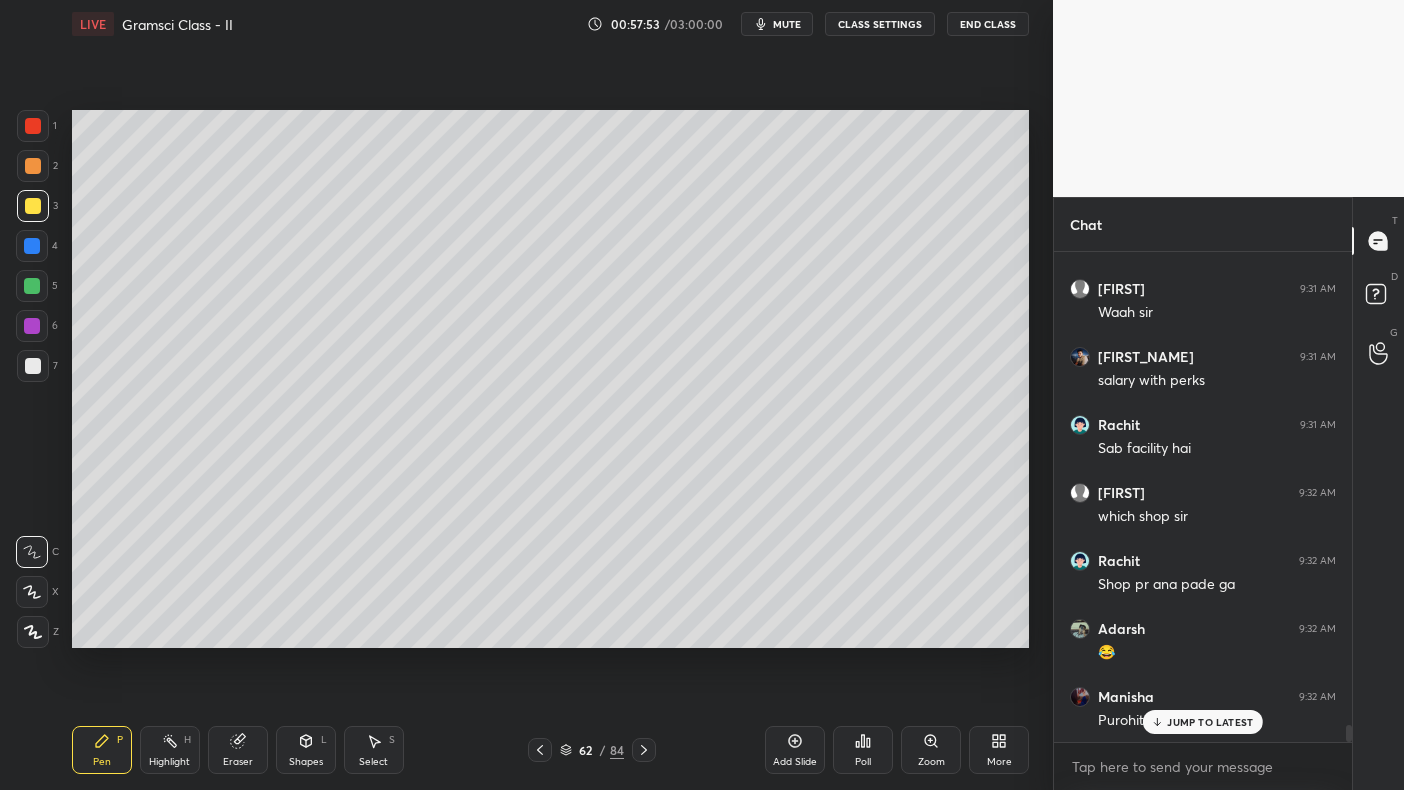 scroll, scrollTop: 13717, scrollLeft: 0, axis: vertical 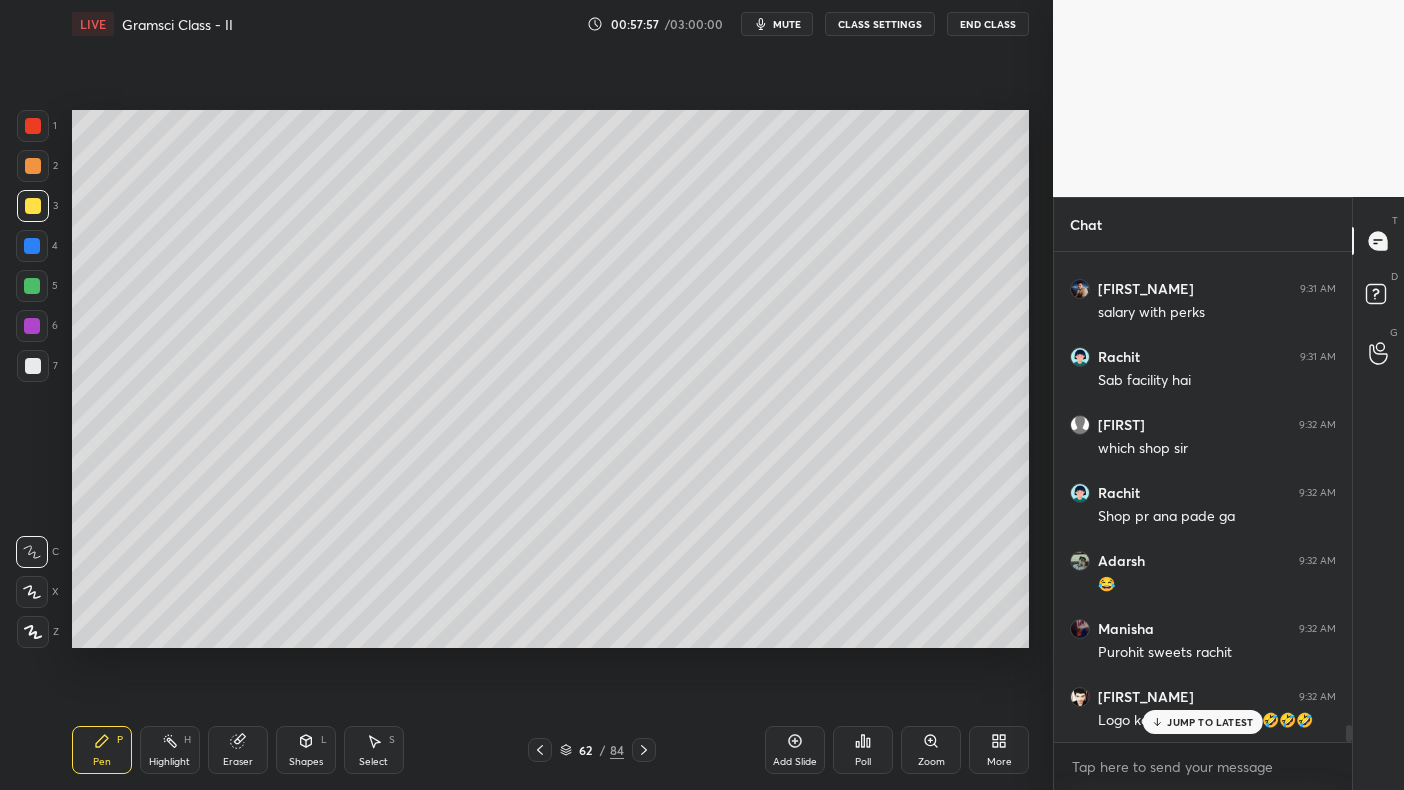 click at bounding box center [32, 246] 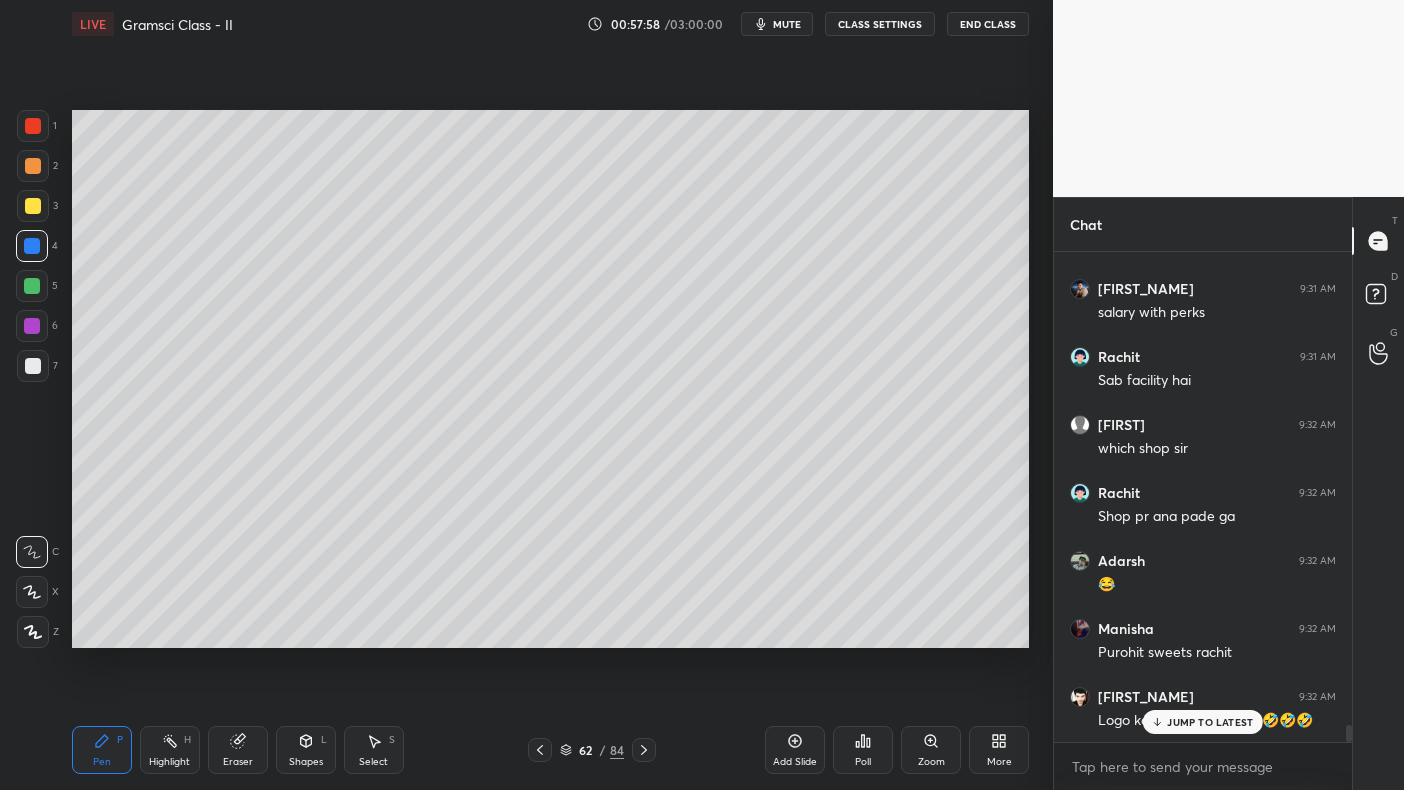 click on "4" at bounding box center [37, 250] 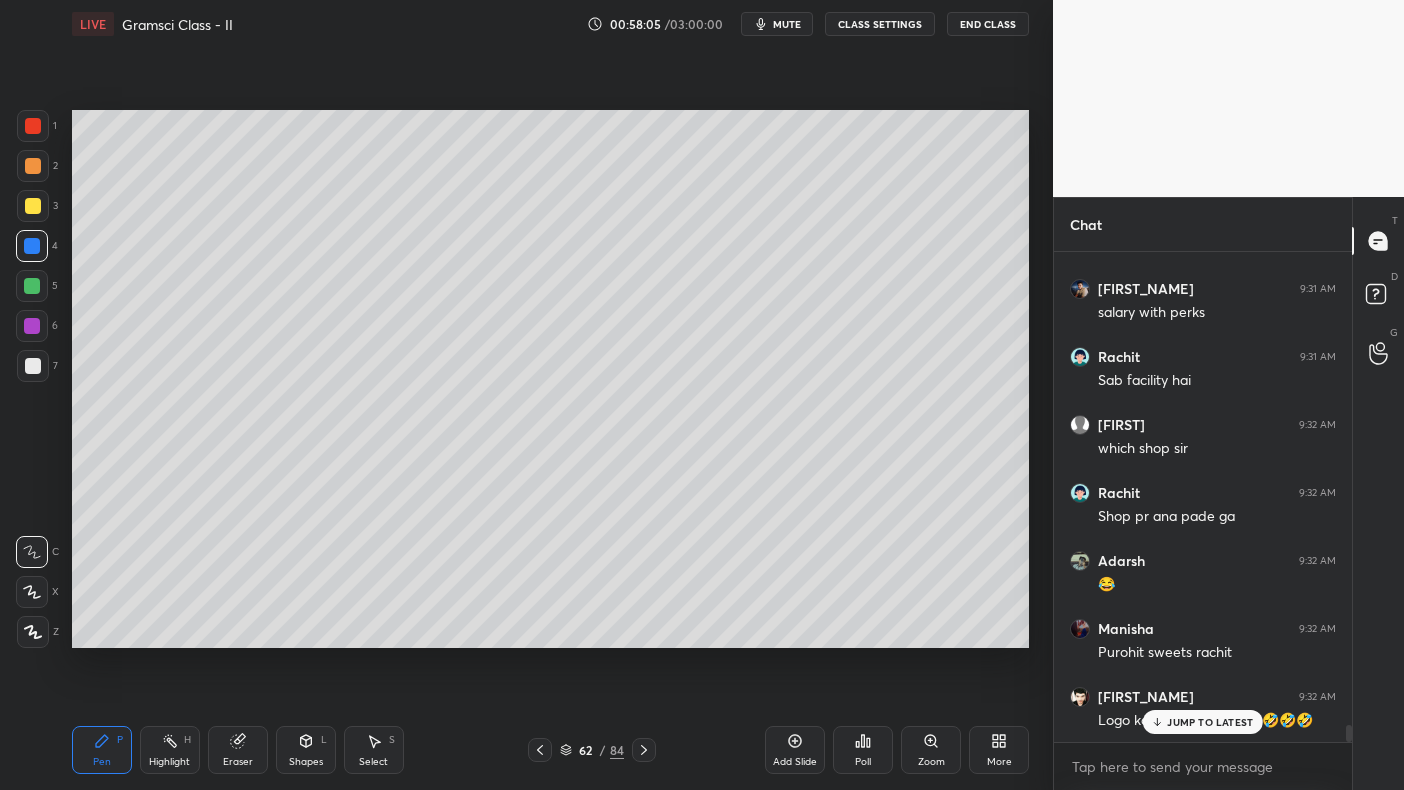 click at bounding box center (33, 366) 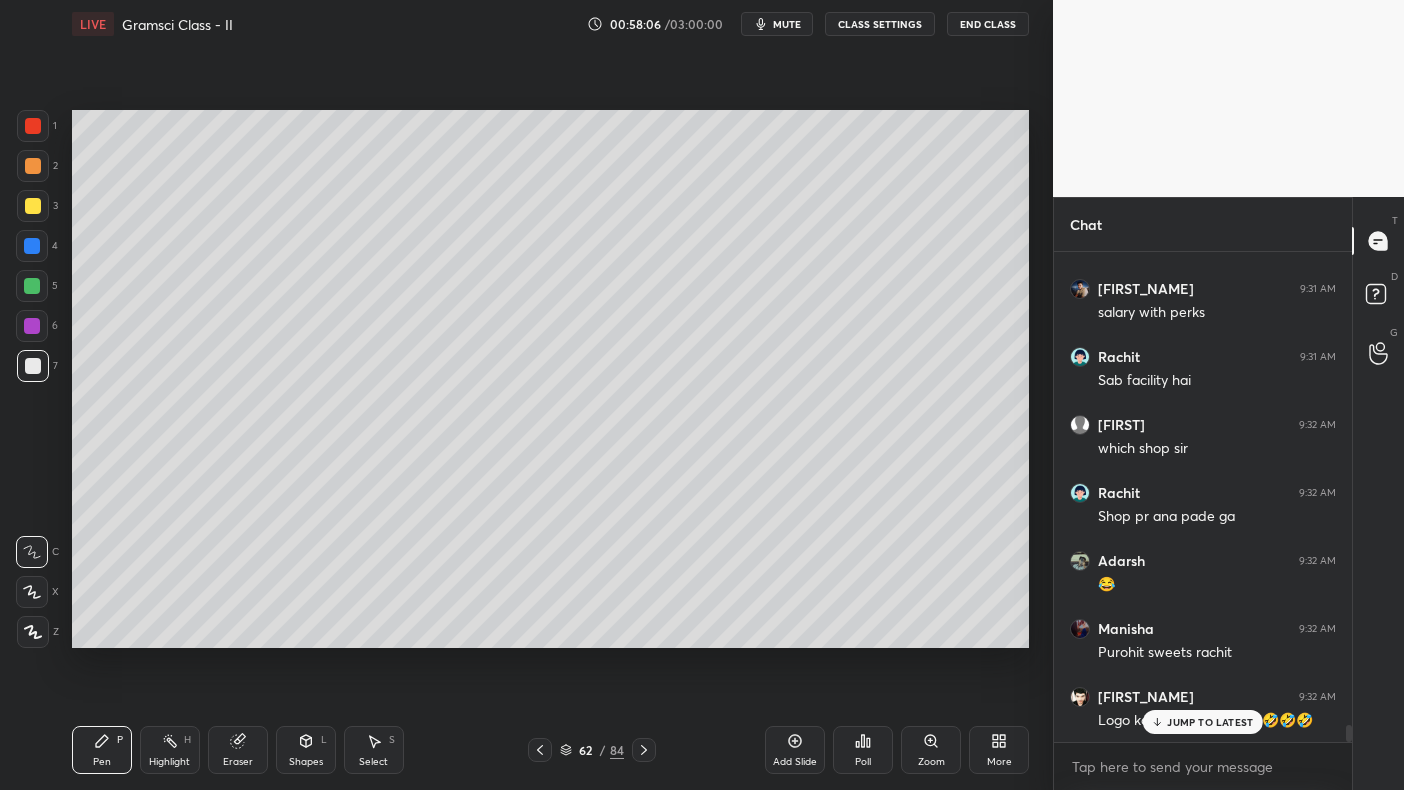 click at bounding box center [33, 366] 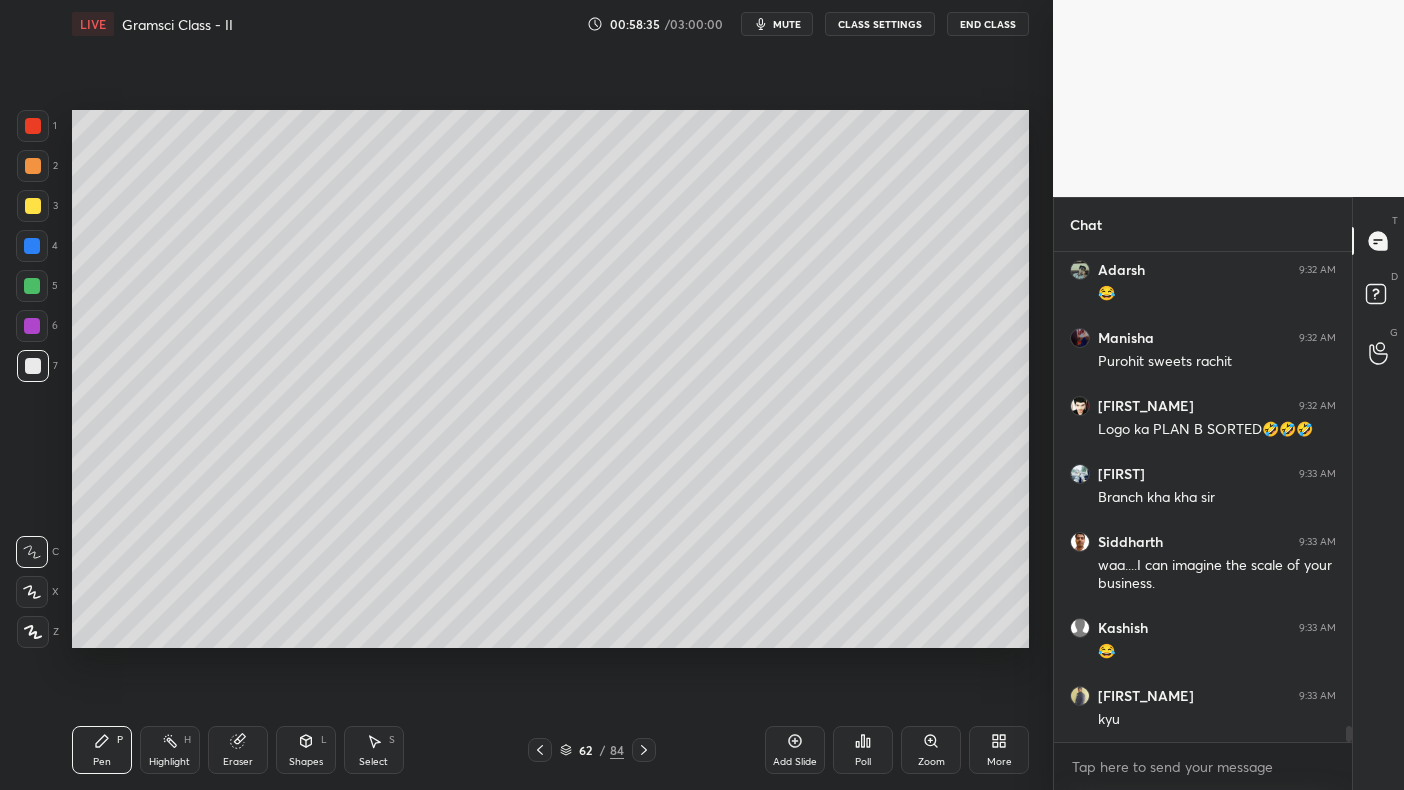 scroll, scrollTop: 14076, scrollLeft: 0, axis: vertical 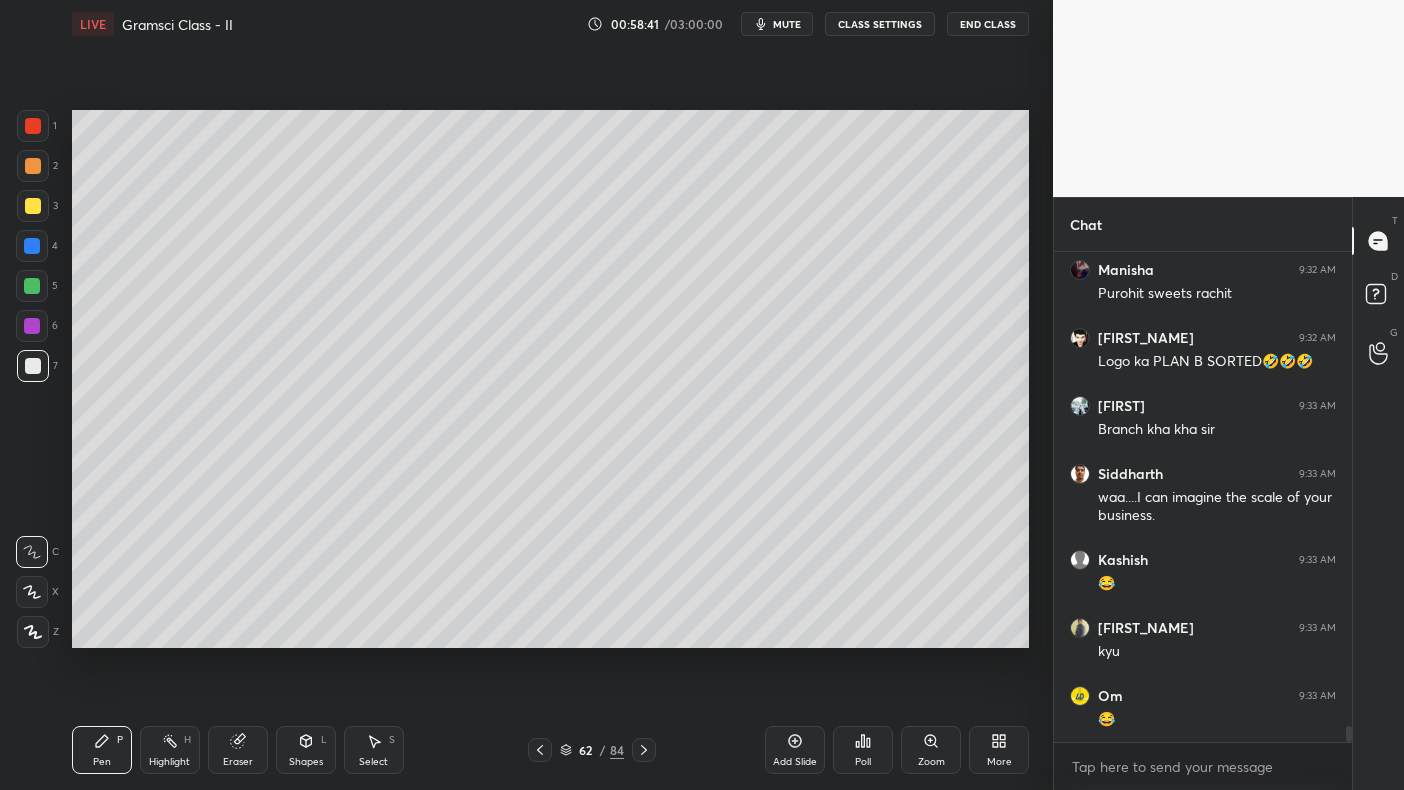 click at bounding box center (32, 326) 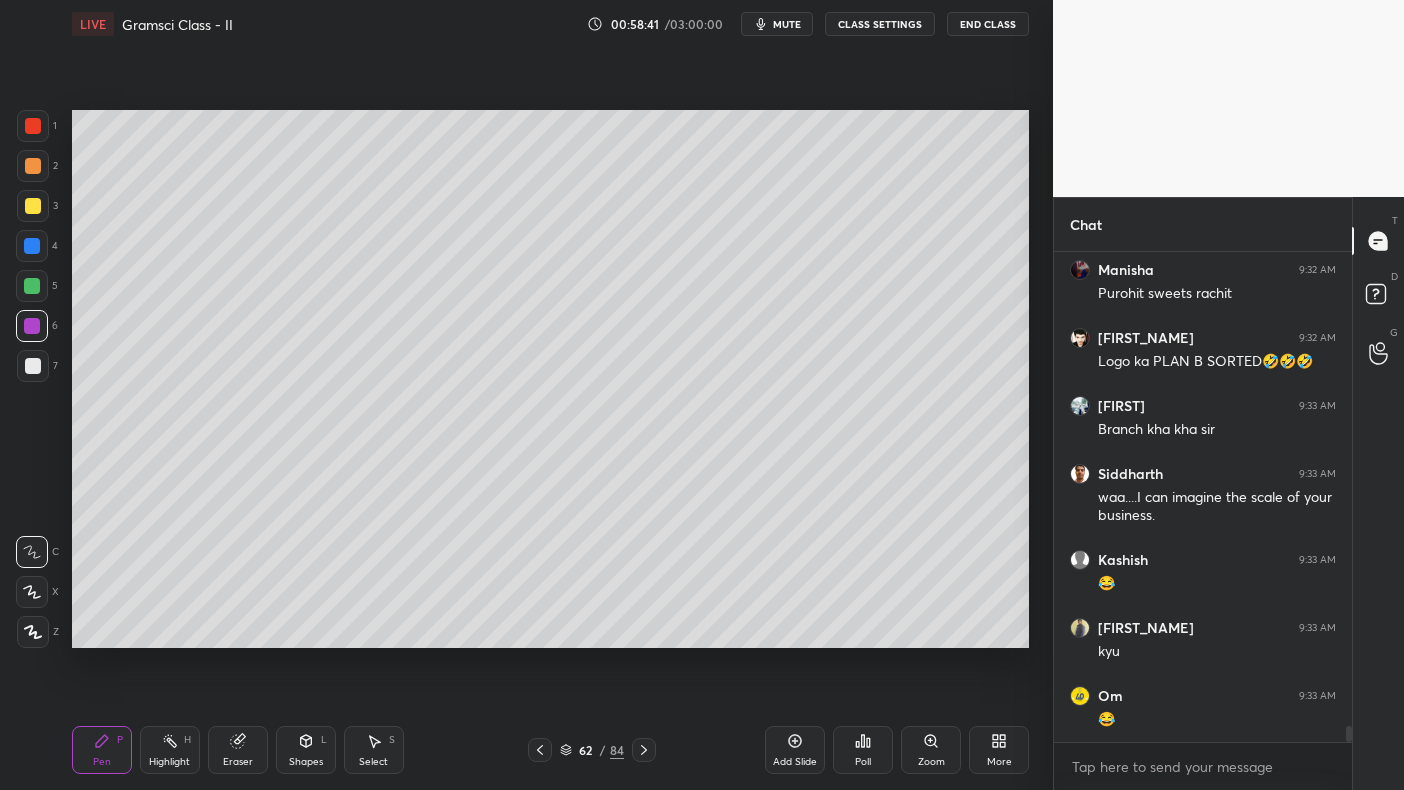 click on "5" at bounding box center (37, 290) 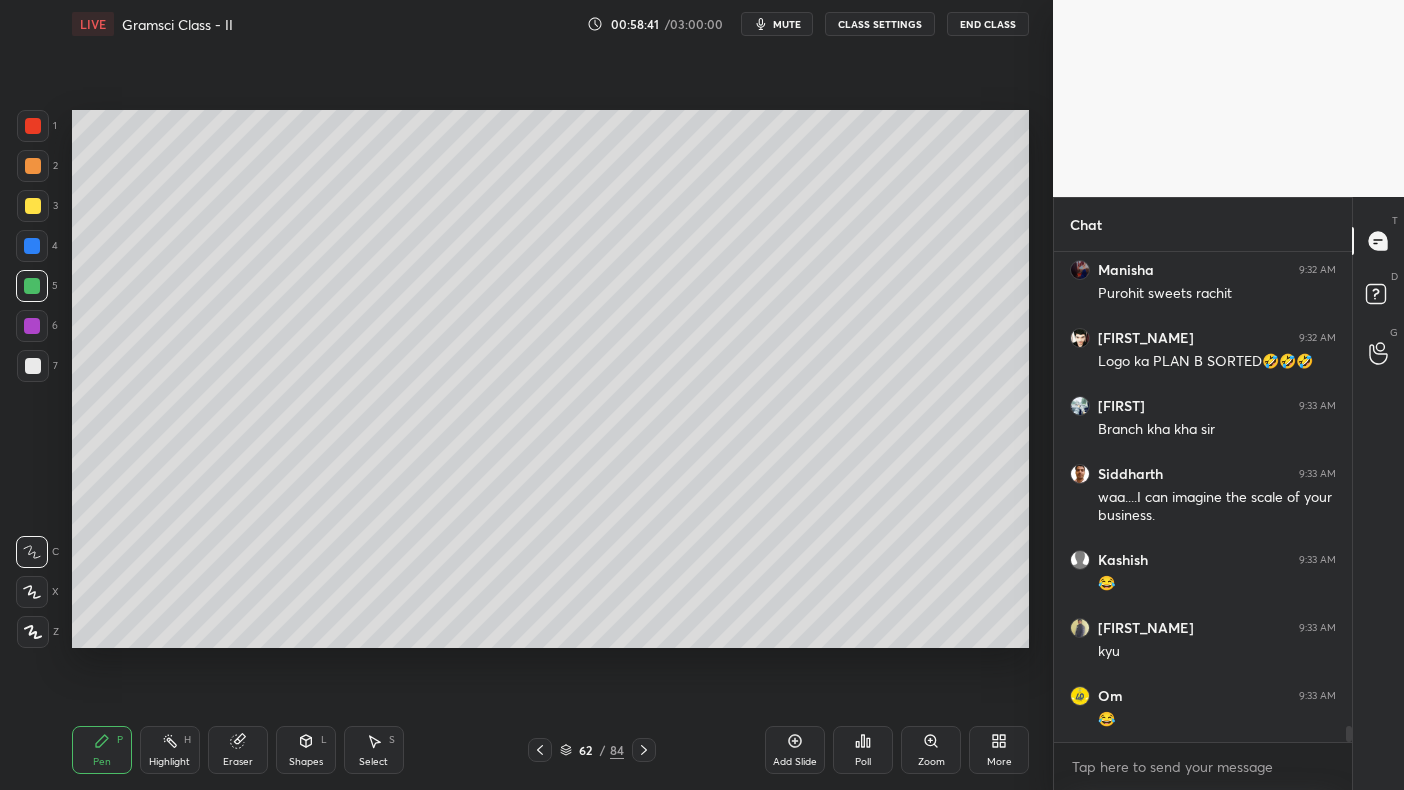 click on "5" at bounding box center [37, 290] 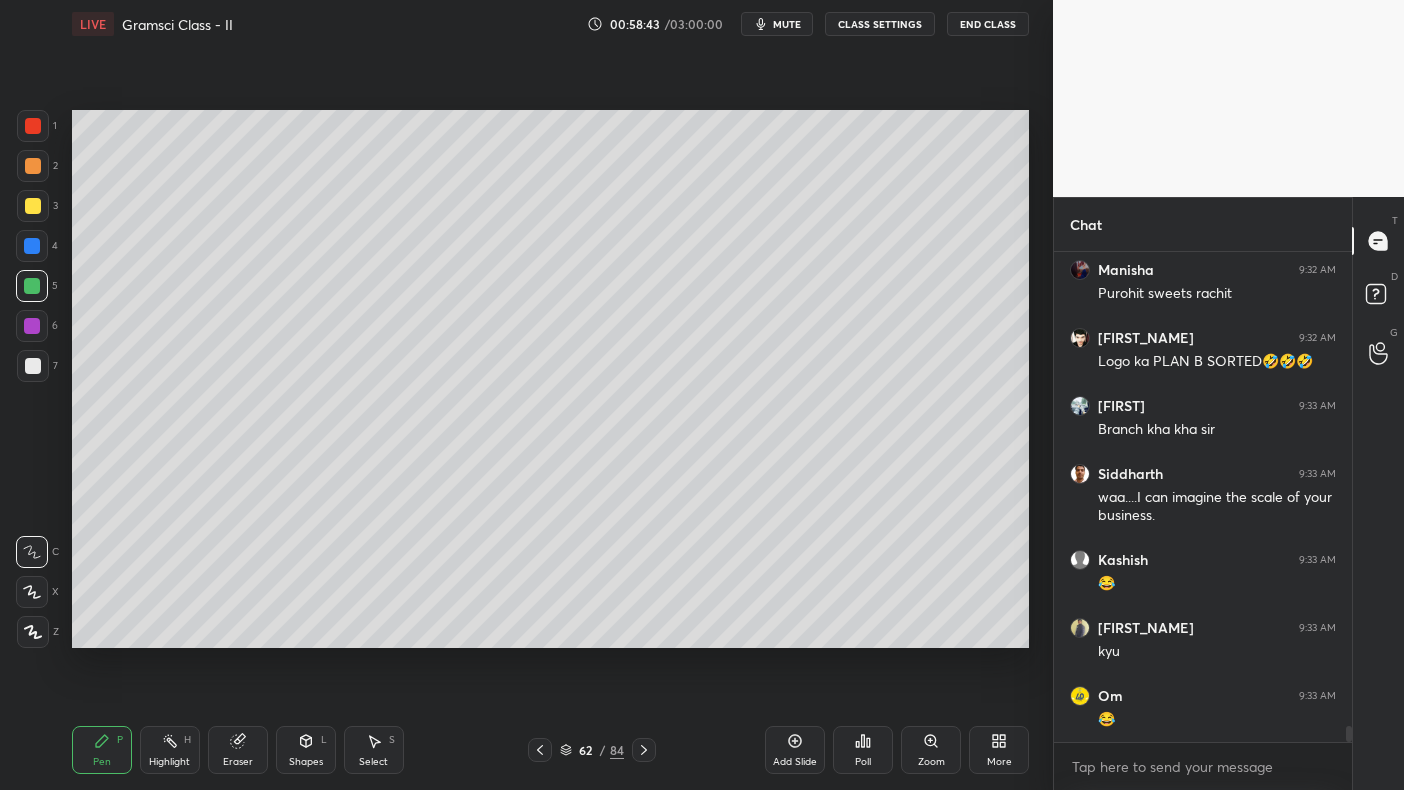 scroll, scrollTop: 14144, scrollLeft: 0, axis: vertical 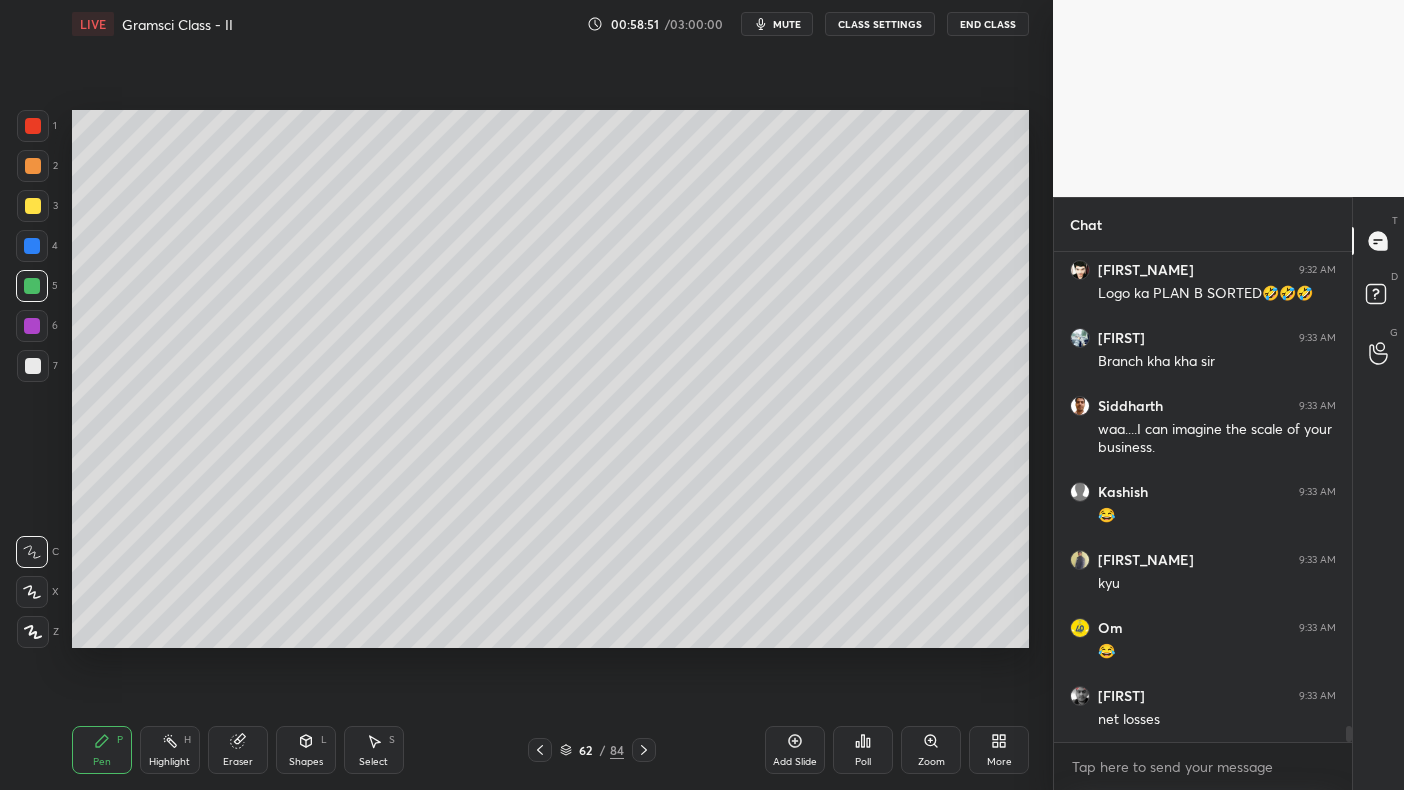 click at bounding box center [33, 206] 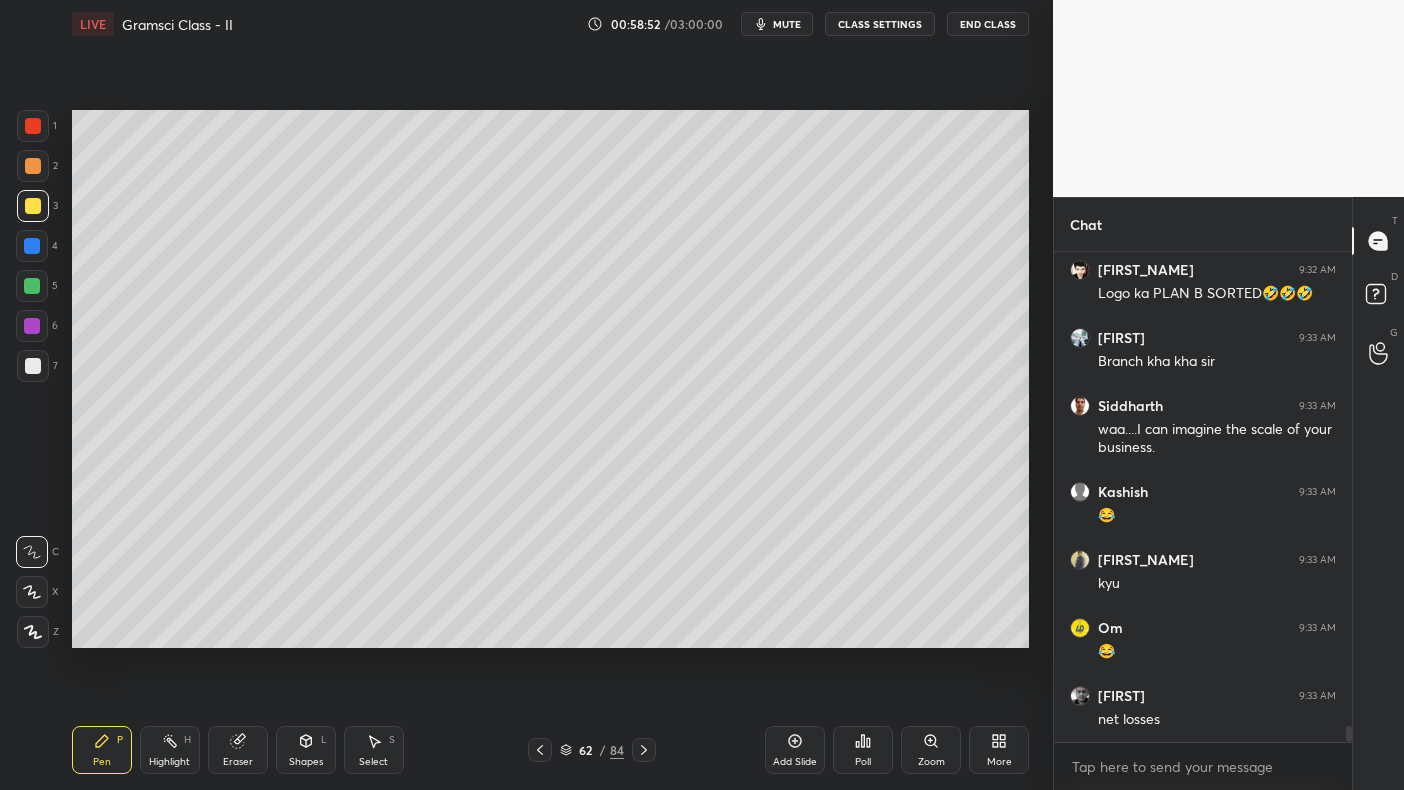 click at bounding box center (33, 206) 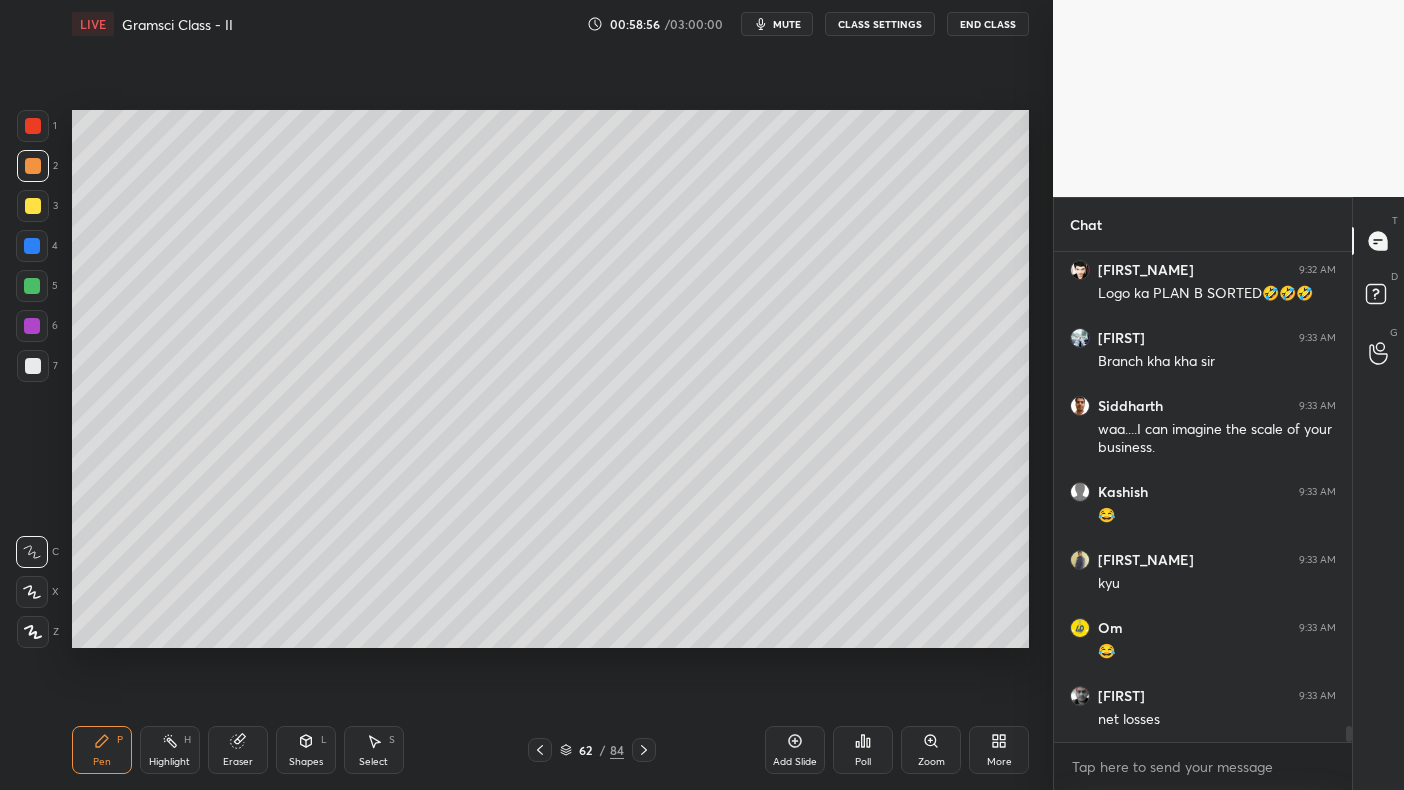 click 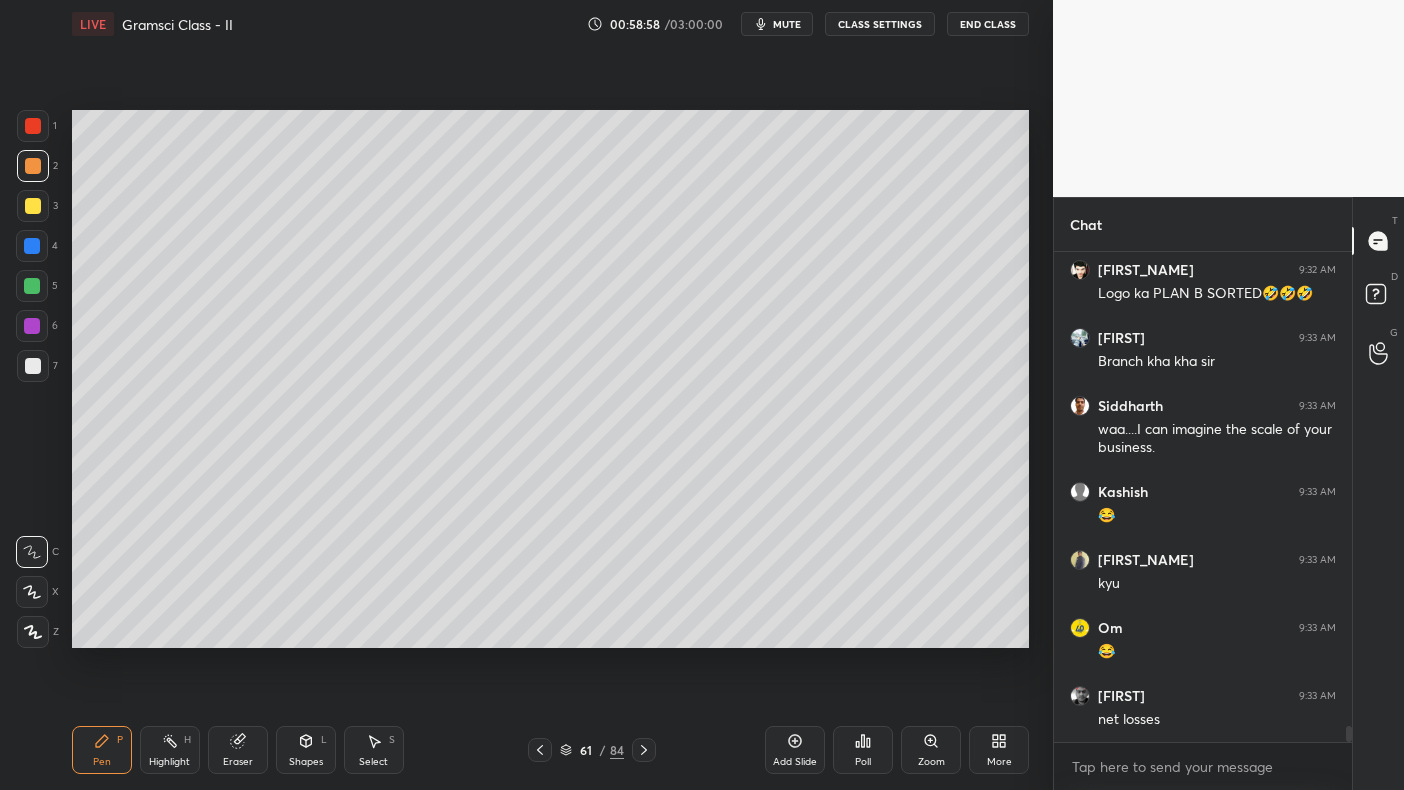 click at bounding box center (644, 750) 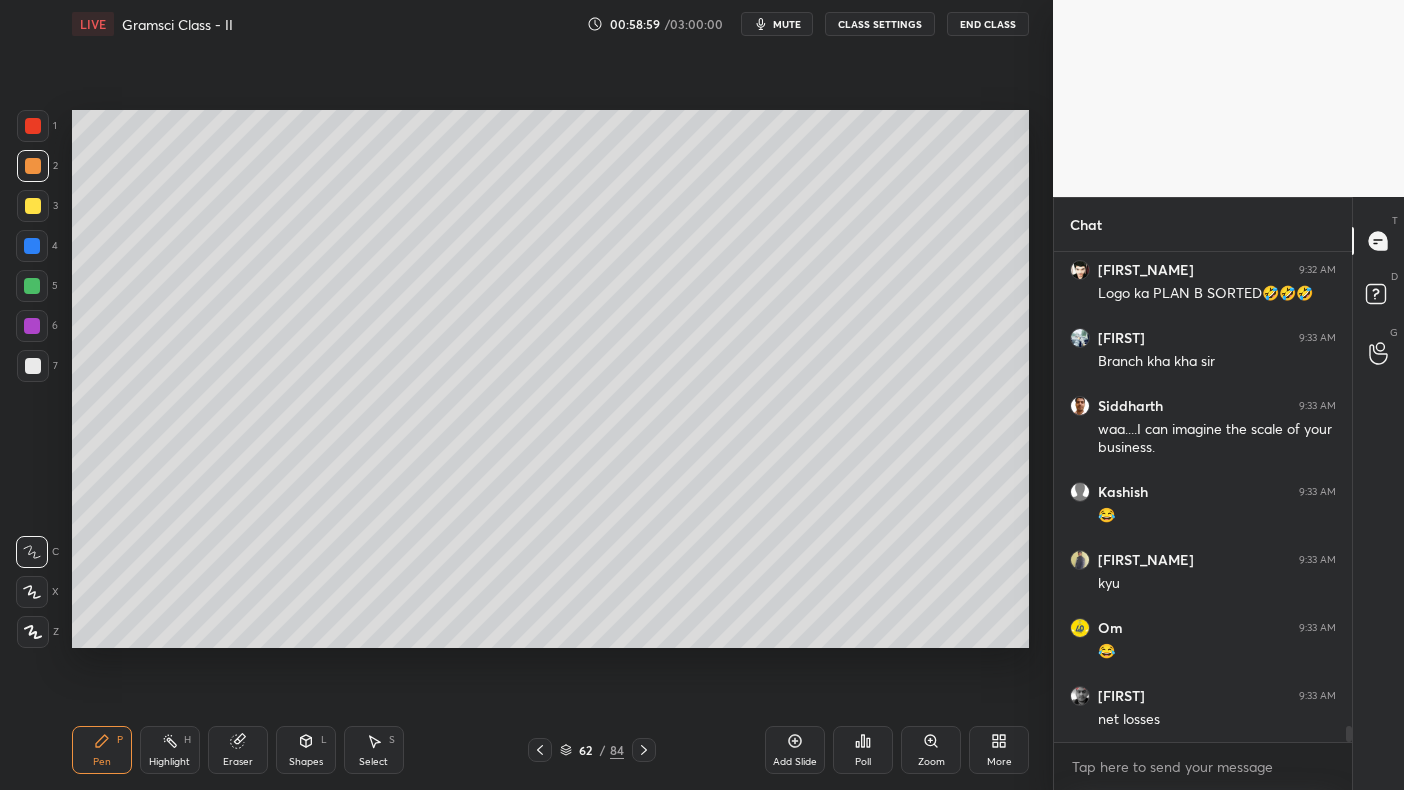click 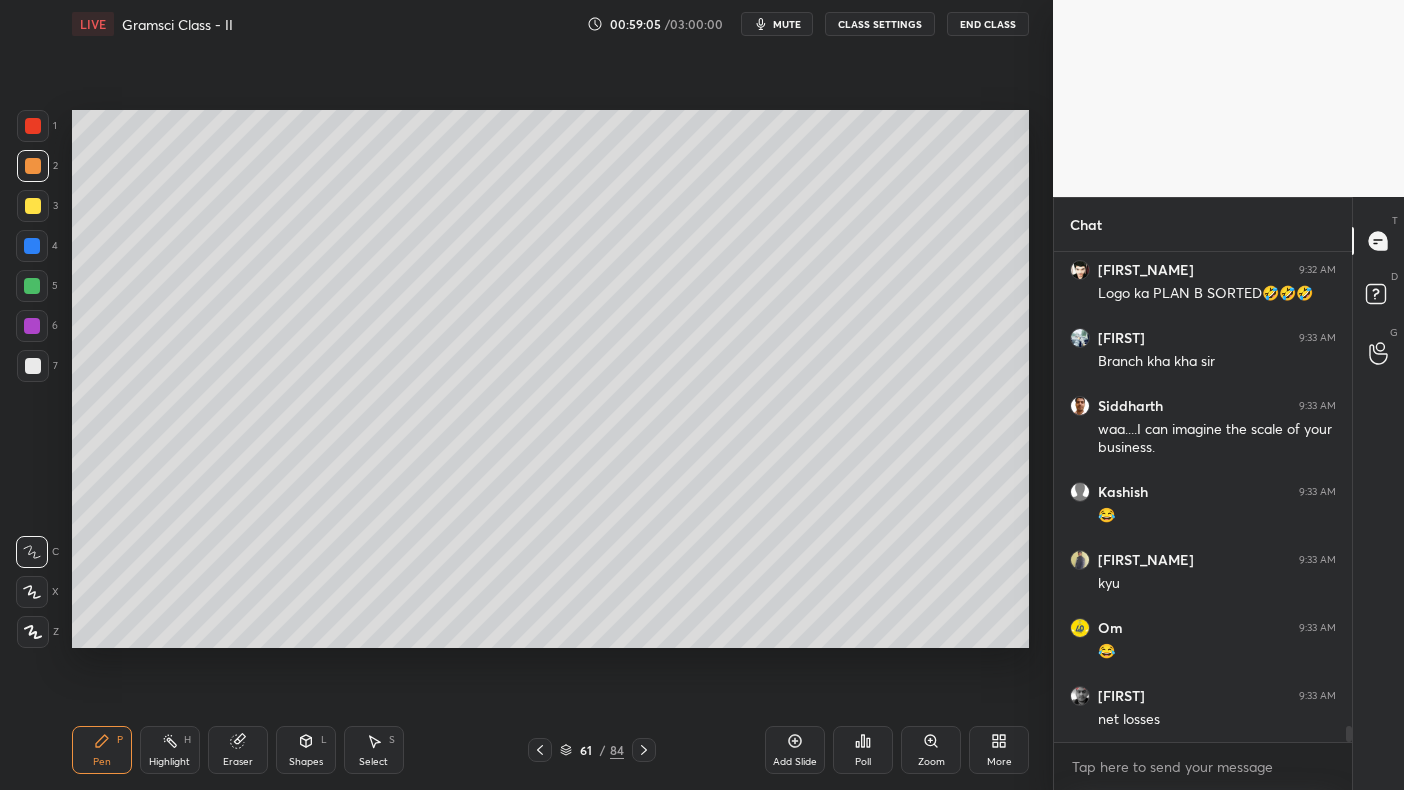 click on "Add Slide" at bounding box center [795, 750] 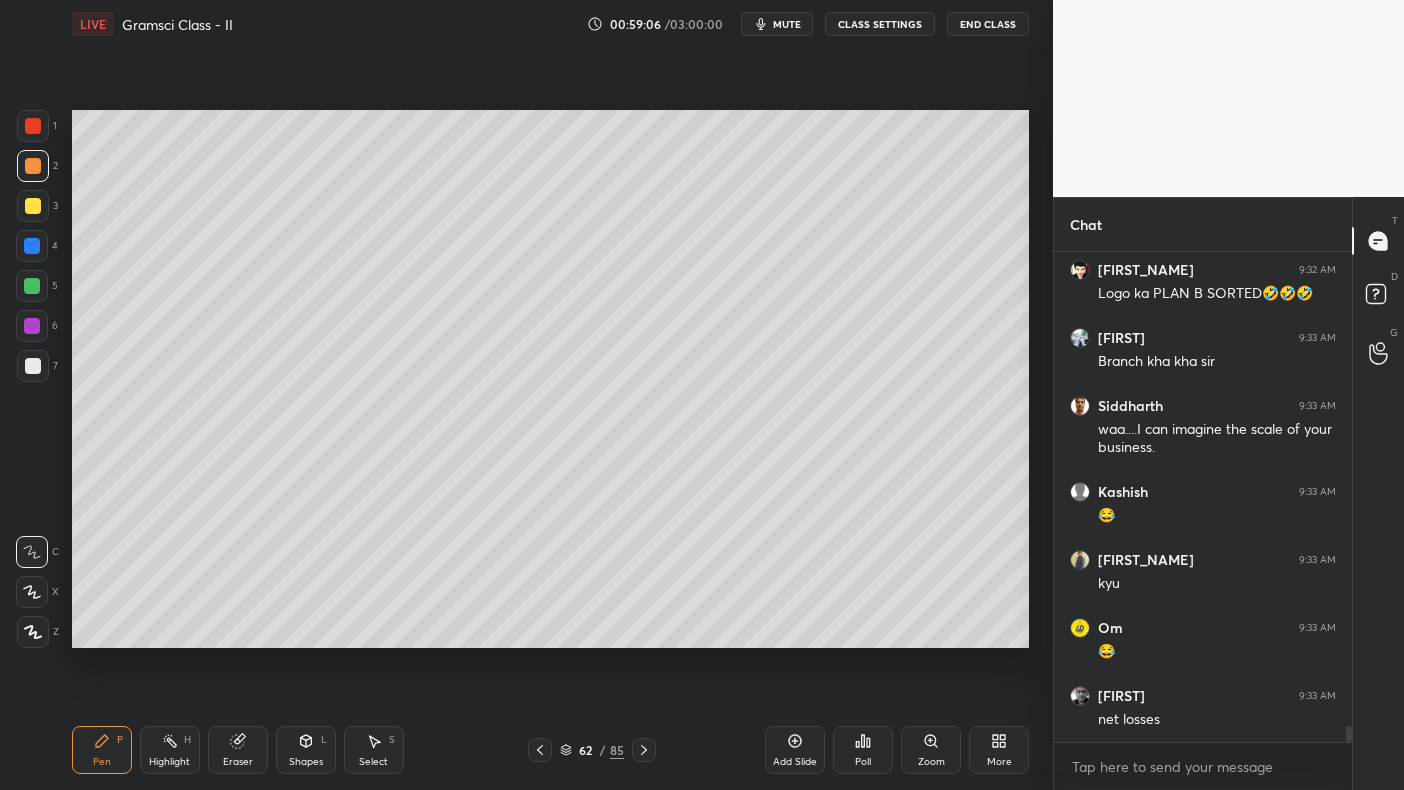 click at bounding box center [32, 246] 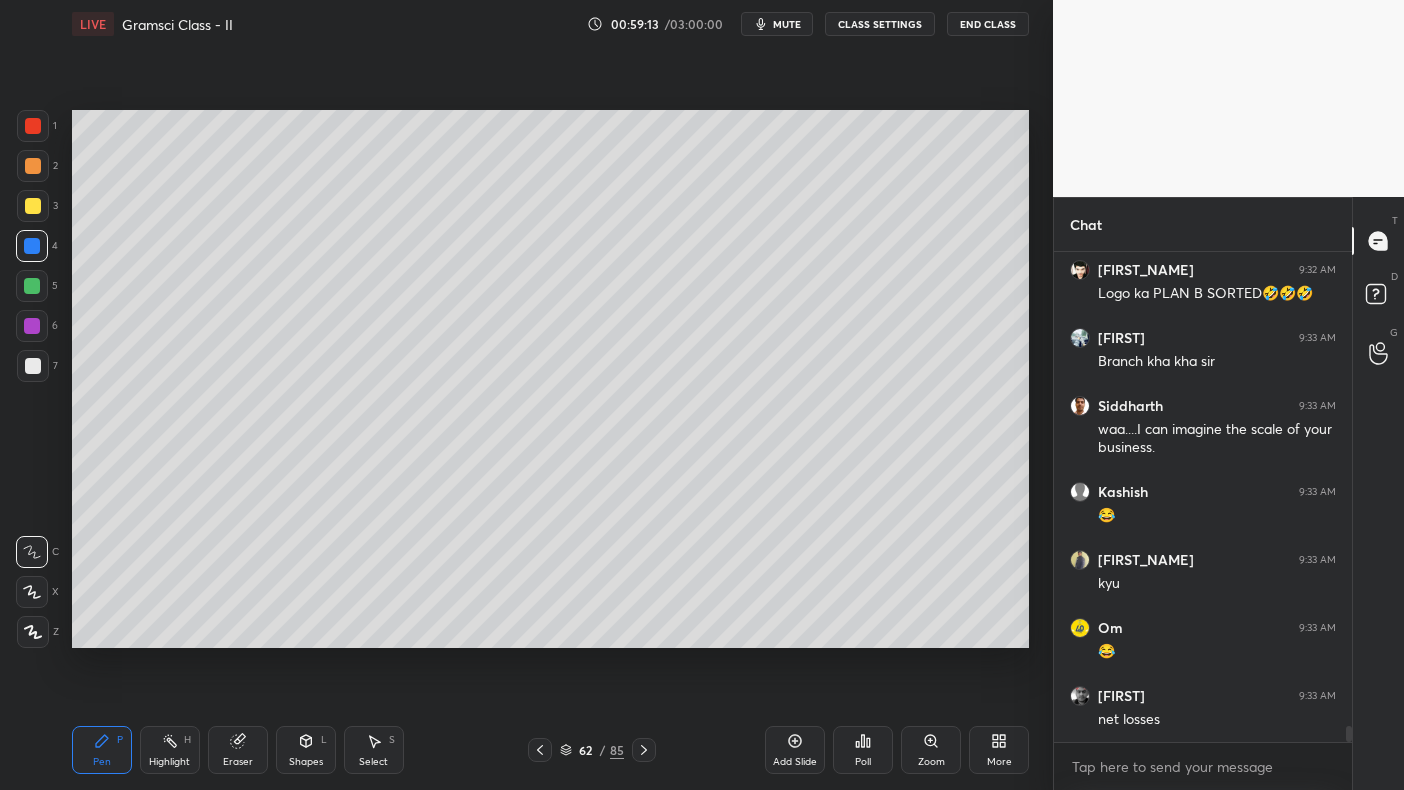 click on "3" at bounding box center [37, 210] 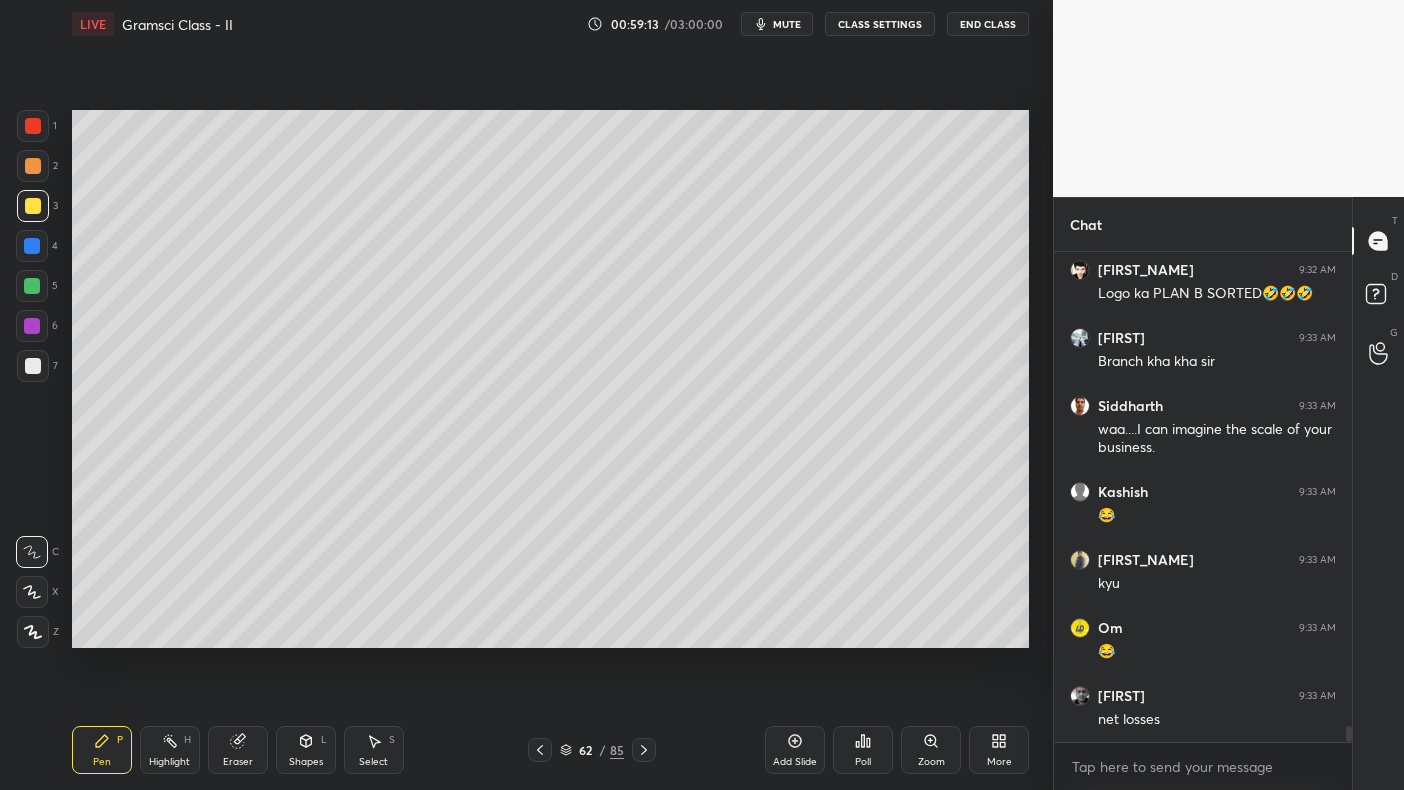 click at bounding box center (33, 206) 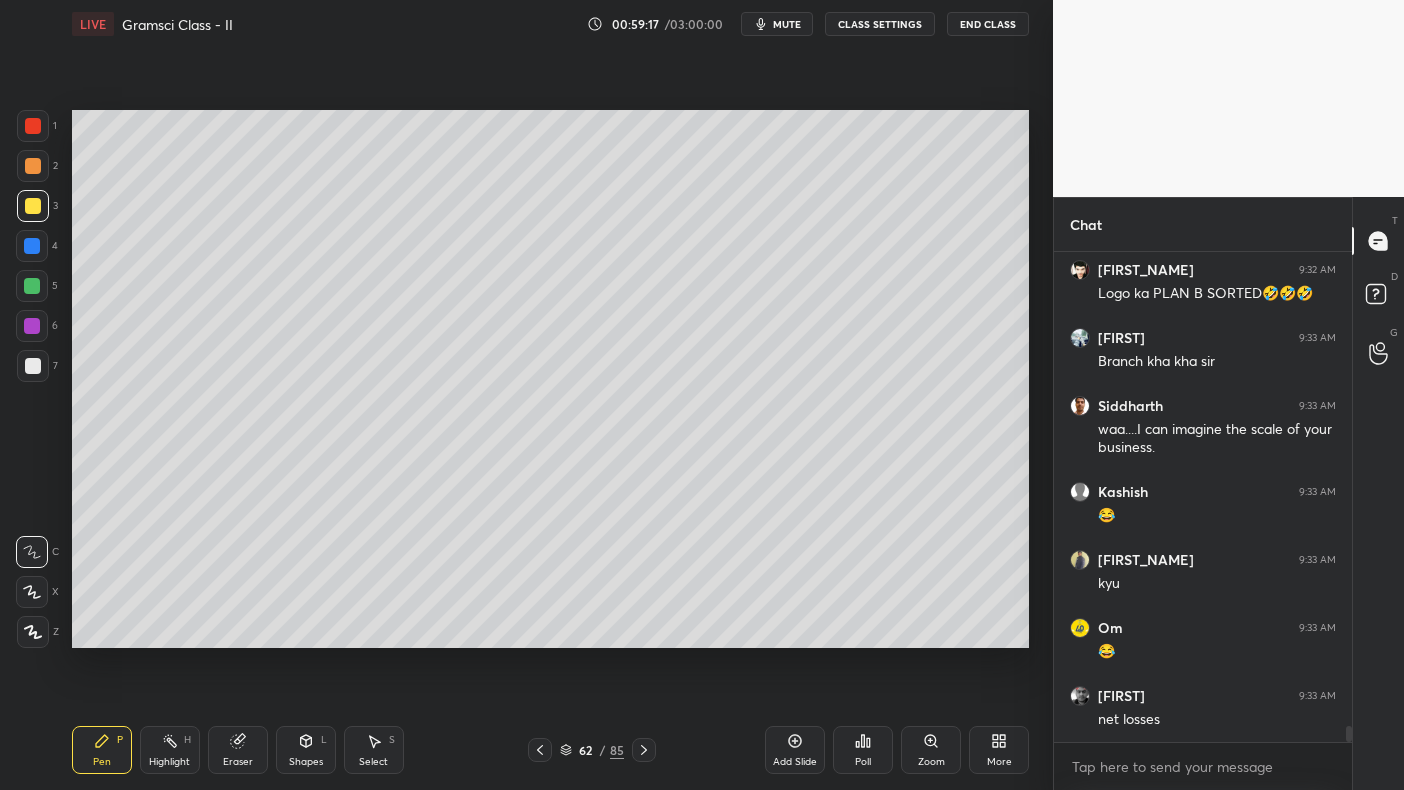 scroll, scrollTop: 14211, scrollLeft: 0, axis: vertical 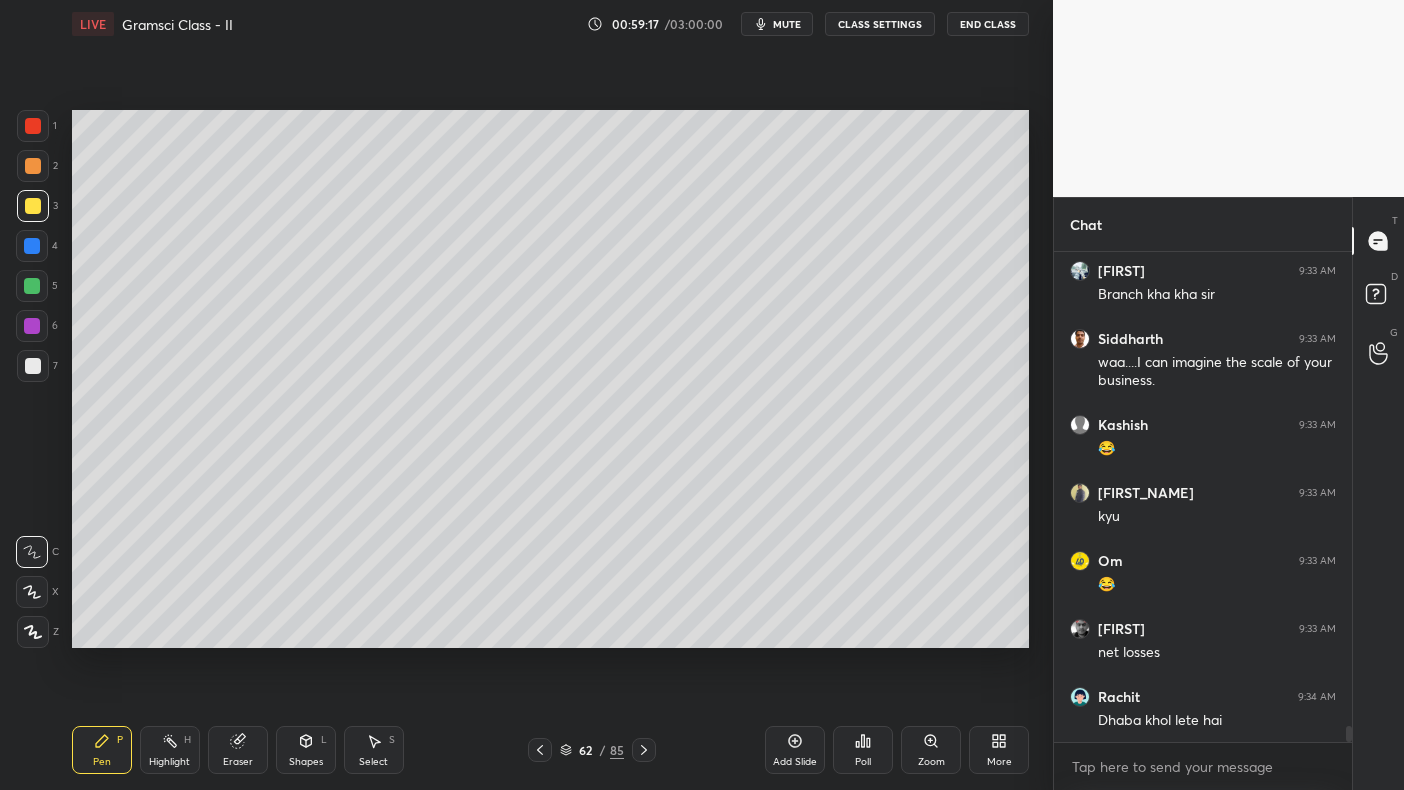 click on "mute" at bounding box center [787, 24] 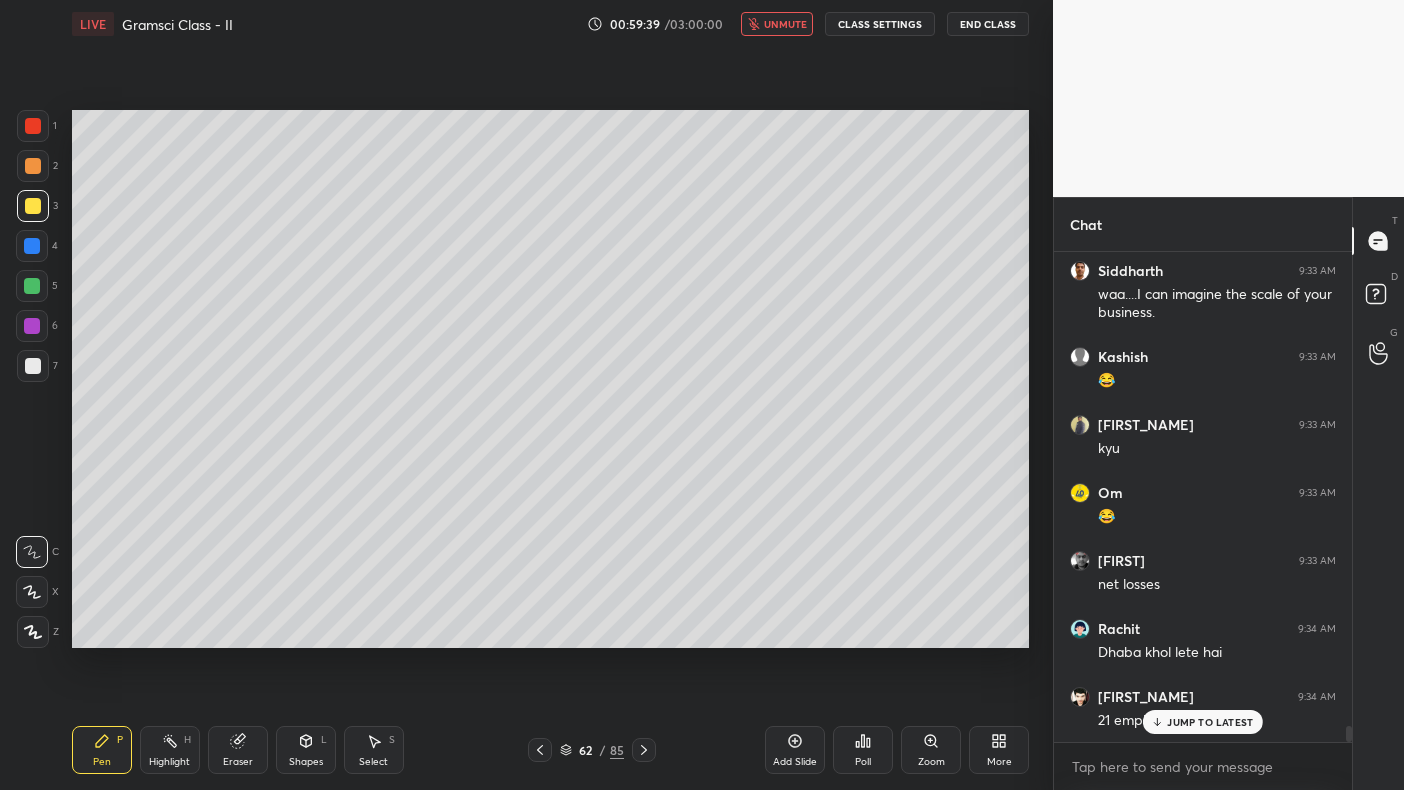 scroll, scrollTop: 14347, scrollLeft: 0, axis: vertical 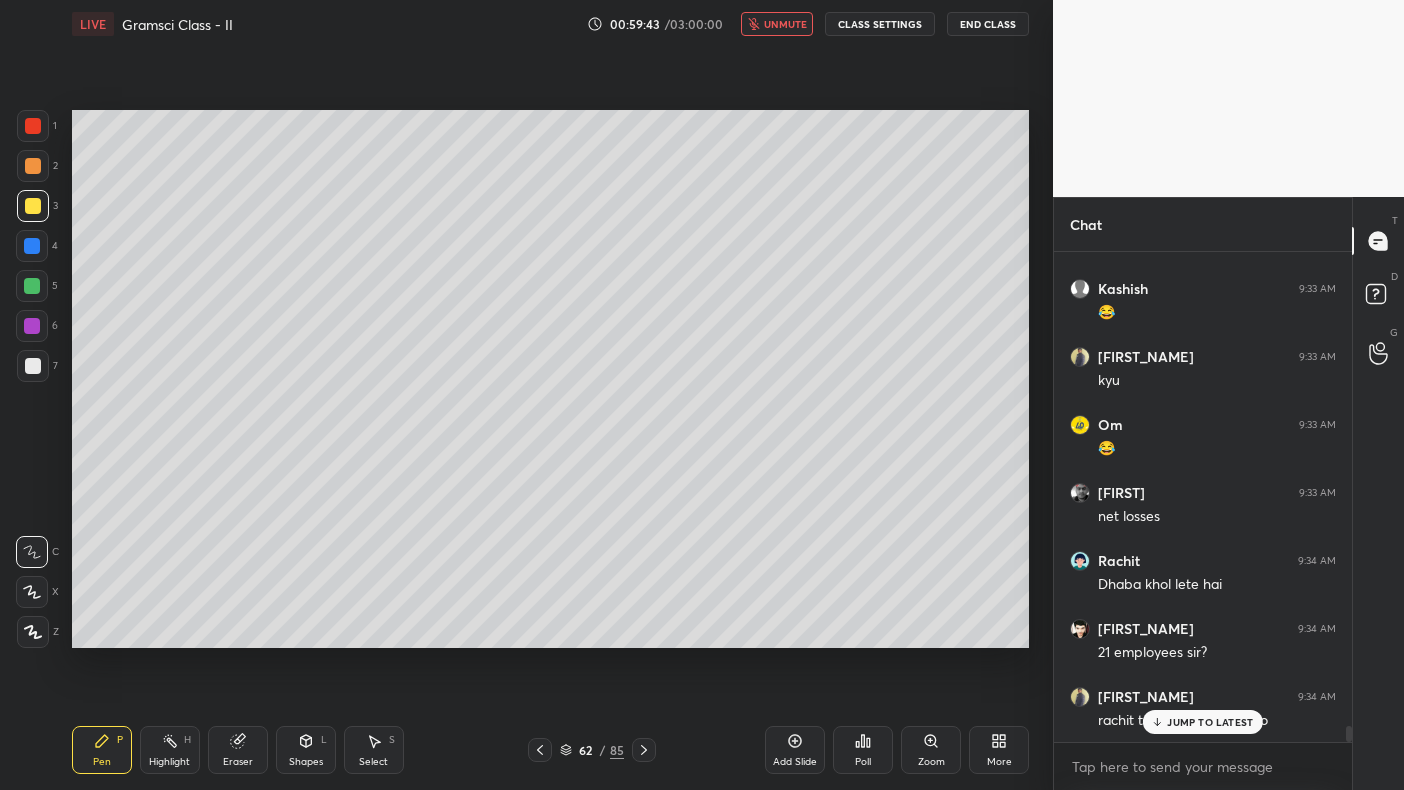 click on "unmute" at bounding box center [785, 24] 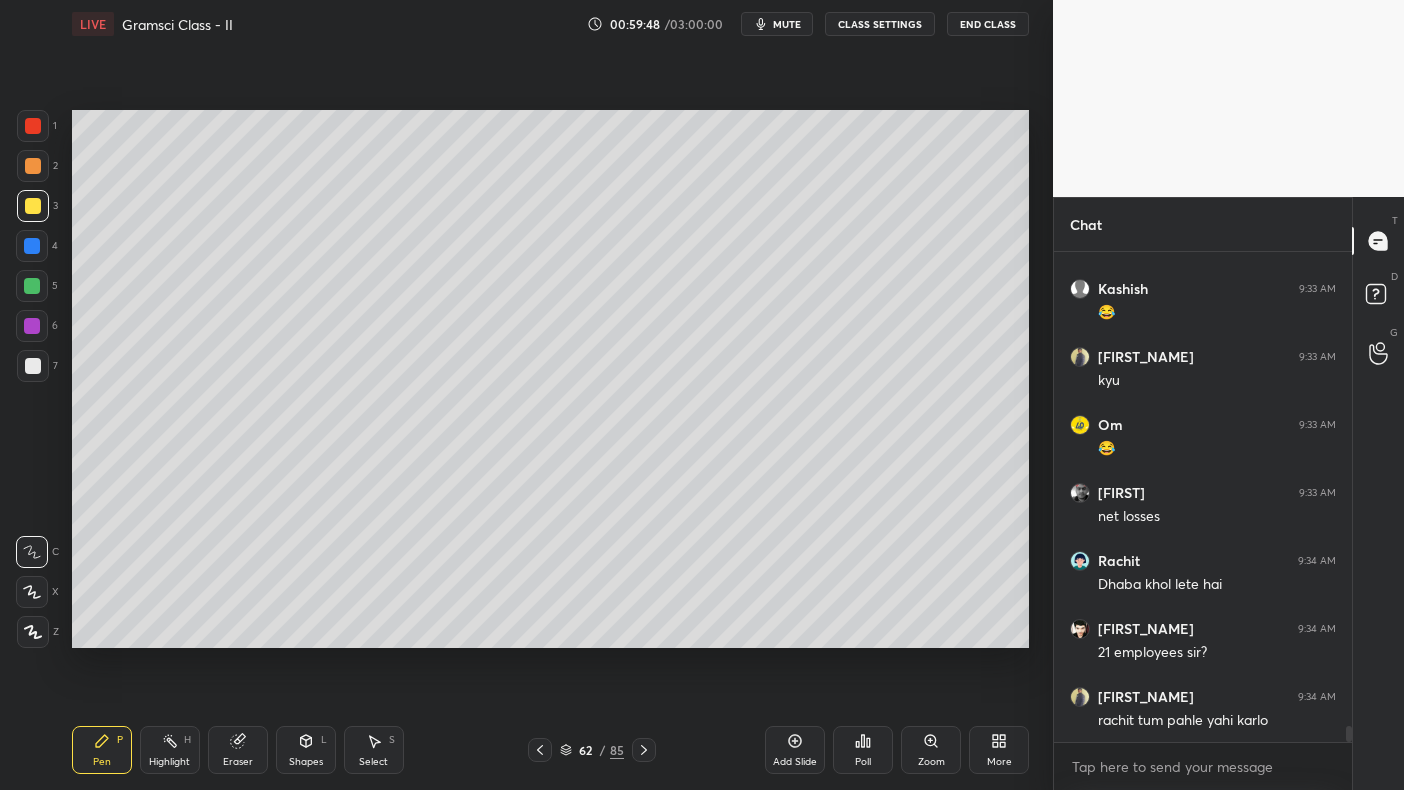 scroll, scrollTop: 14415, scrollLeft: 0, axis: vertical 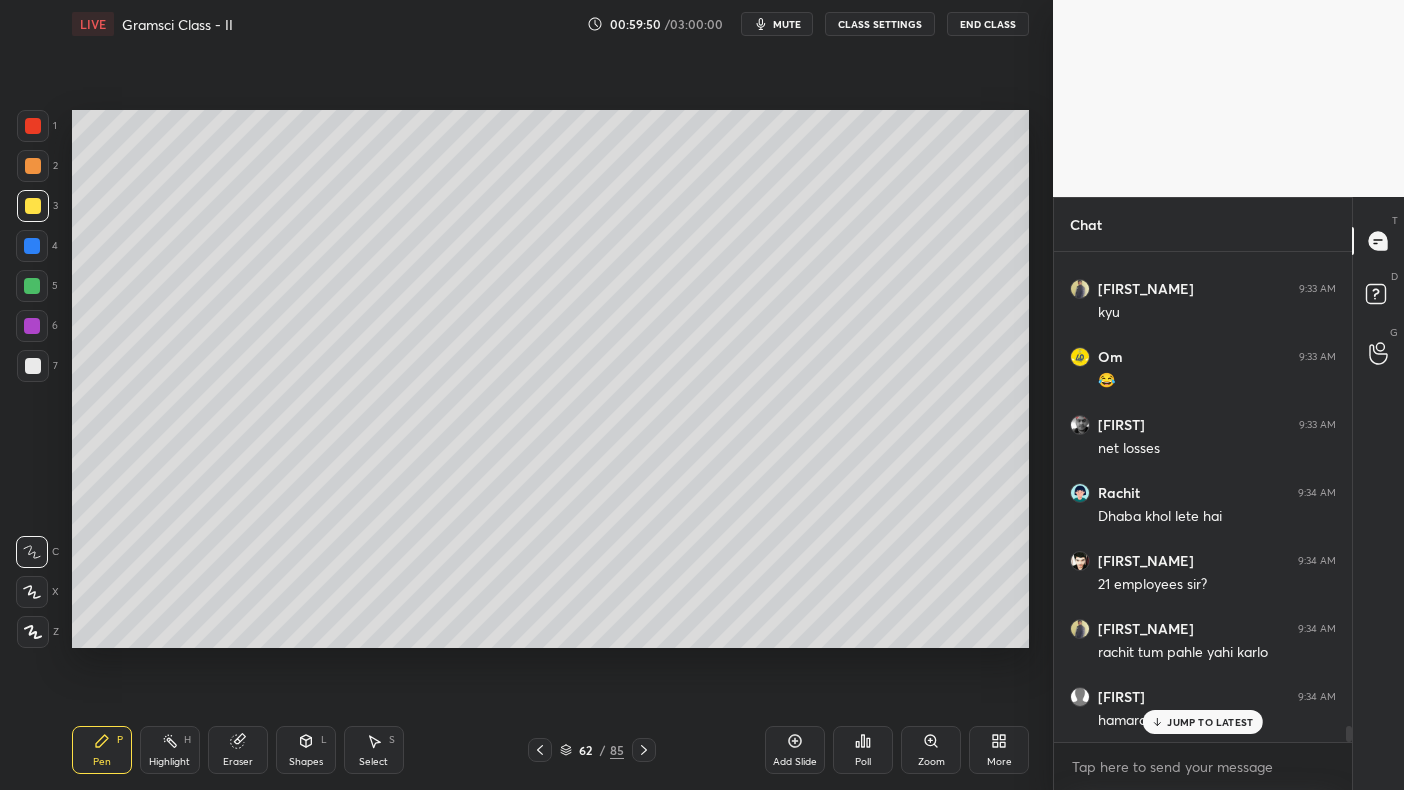 click at bounding box center [32, 246] 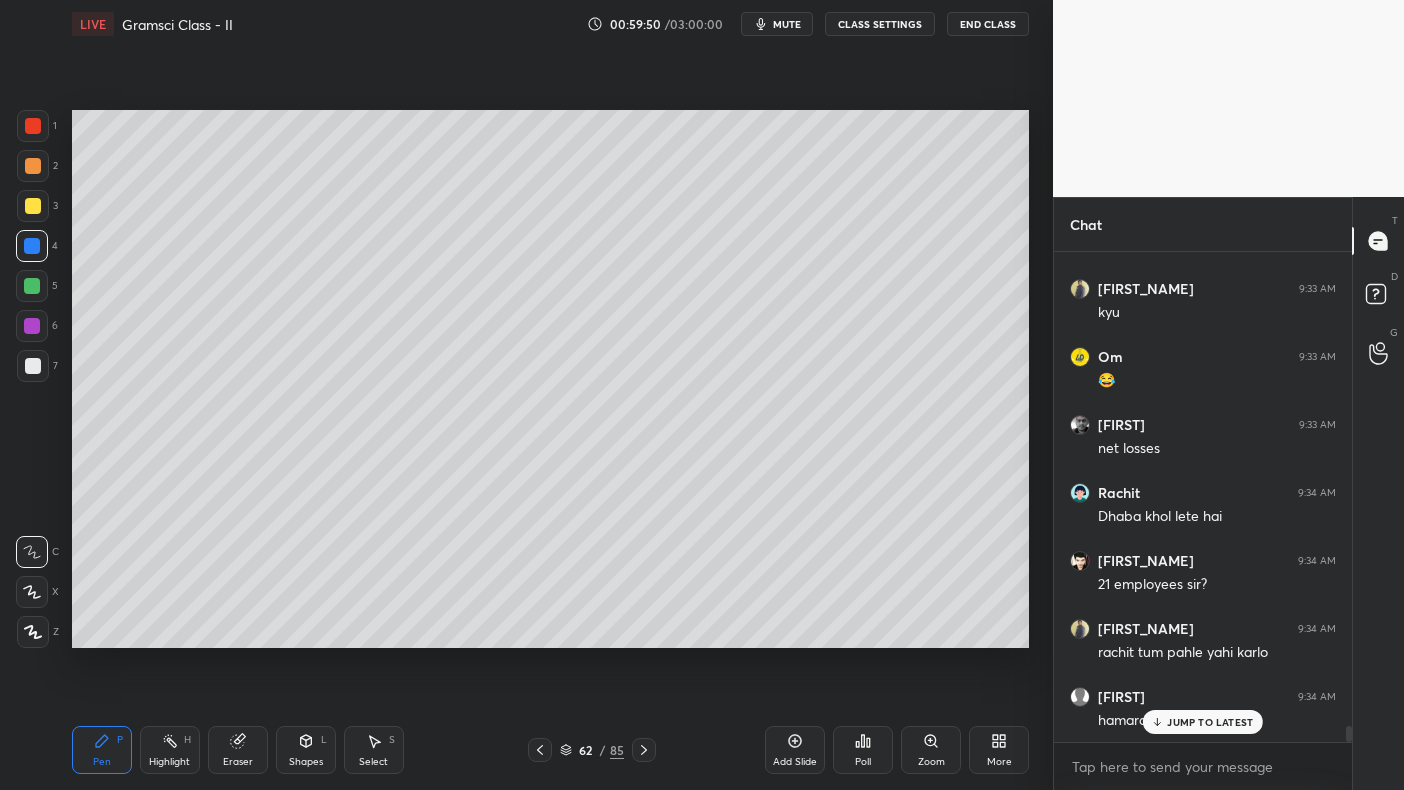 click at bounding box center [32, 286] 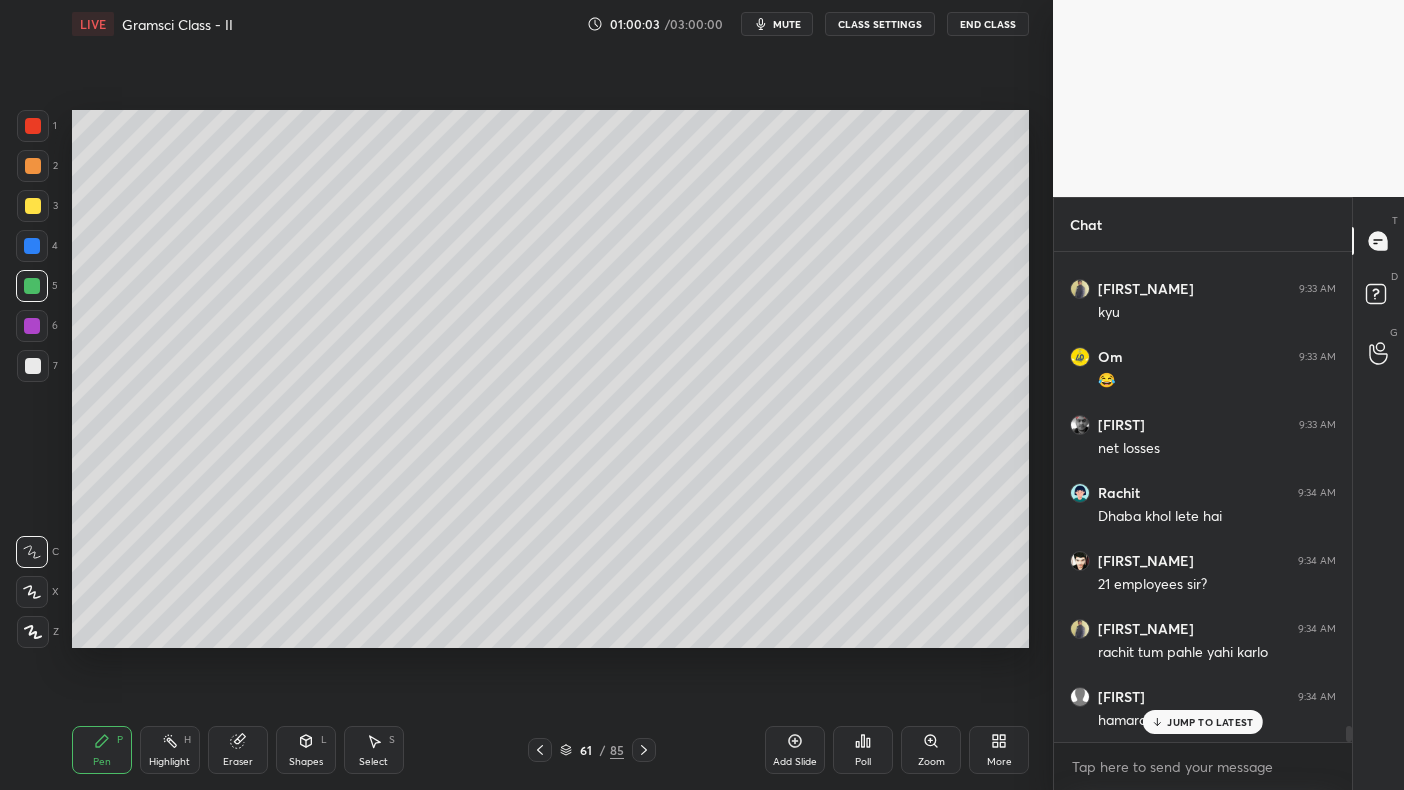 click on "1 2 3 4 5 6 7 C X Z C X Z E E Erase all   H H" at bounding box center [32, 379] 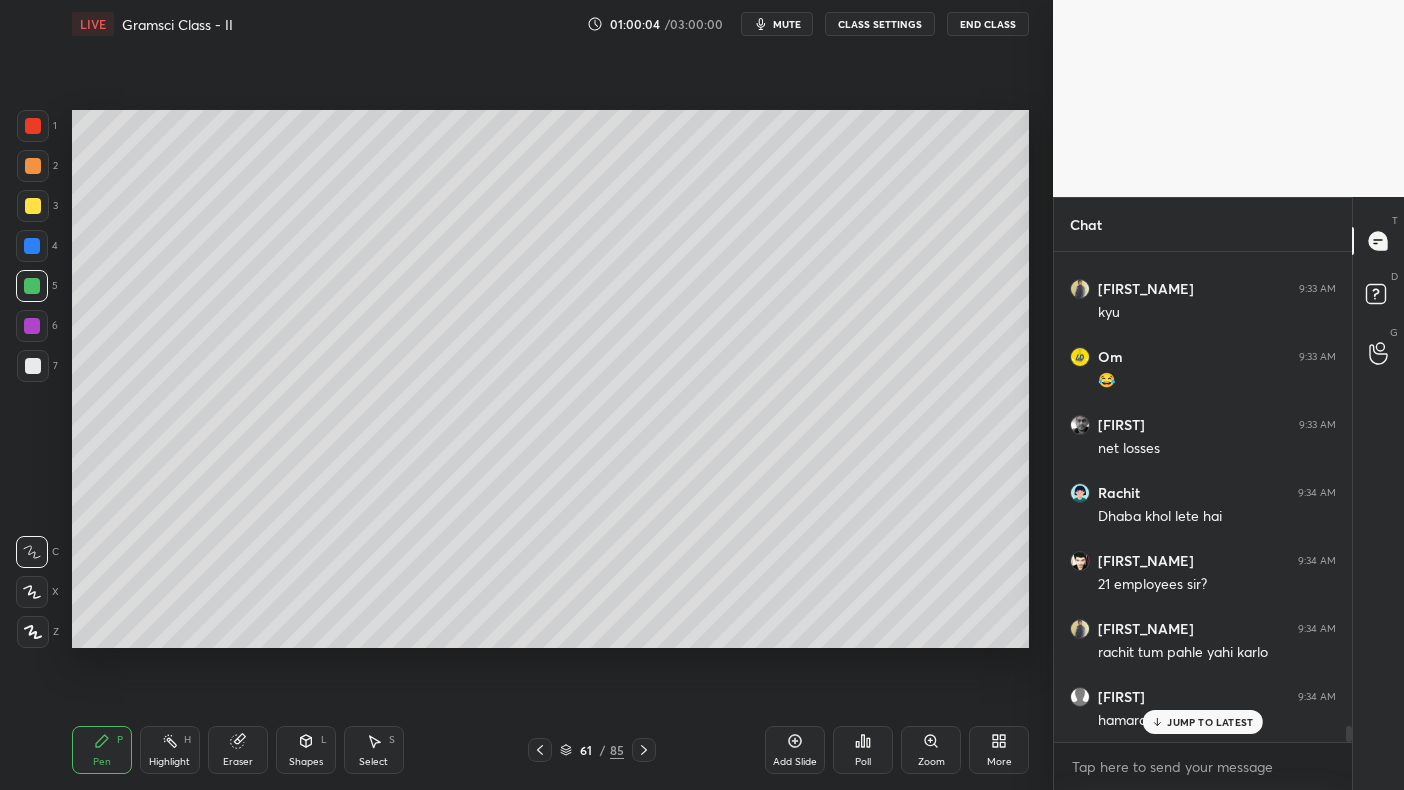 click at bounding box center [32, 326] 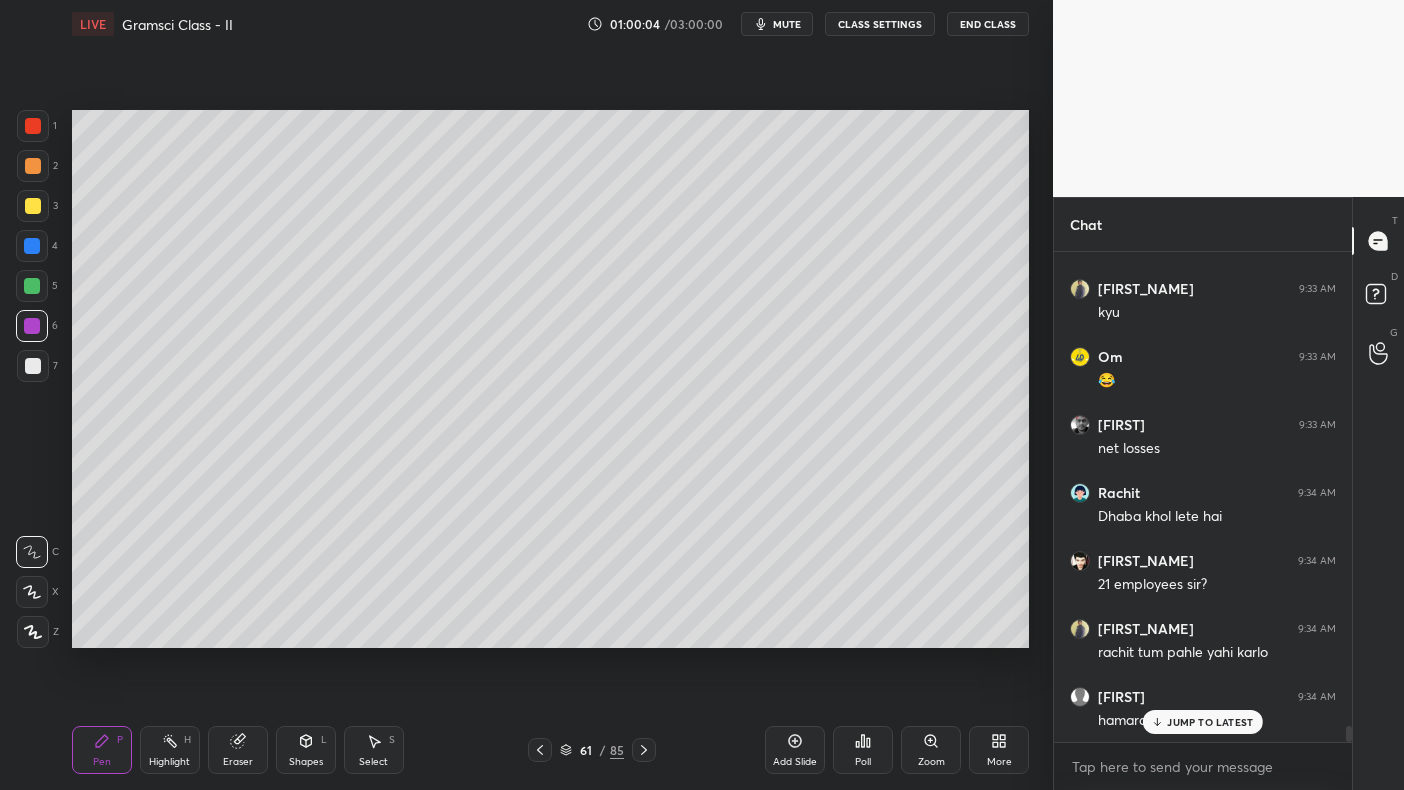 click on "6" at bounding box center [37, 330] 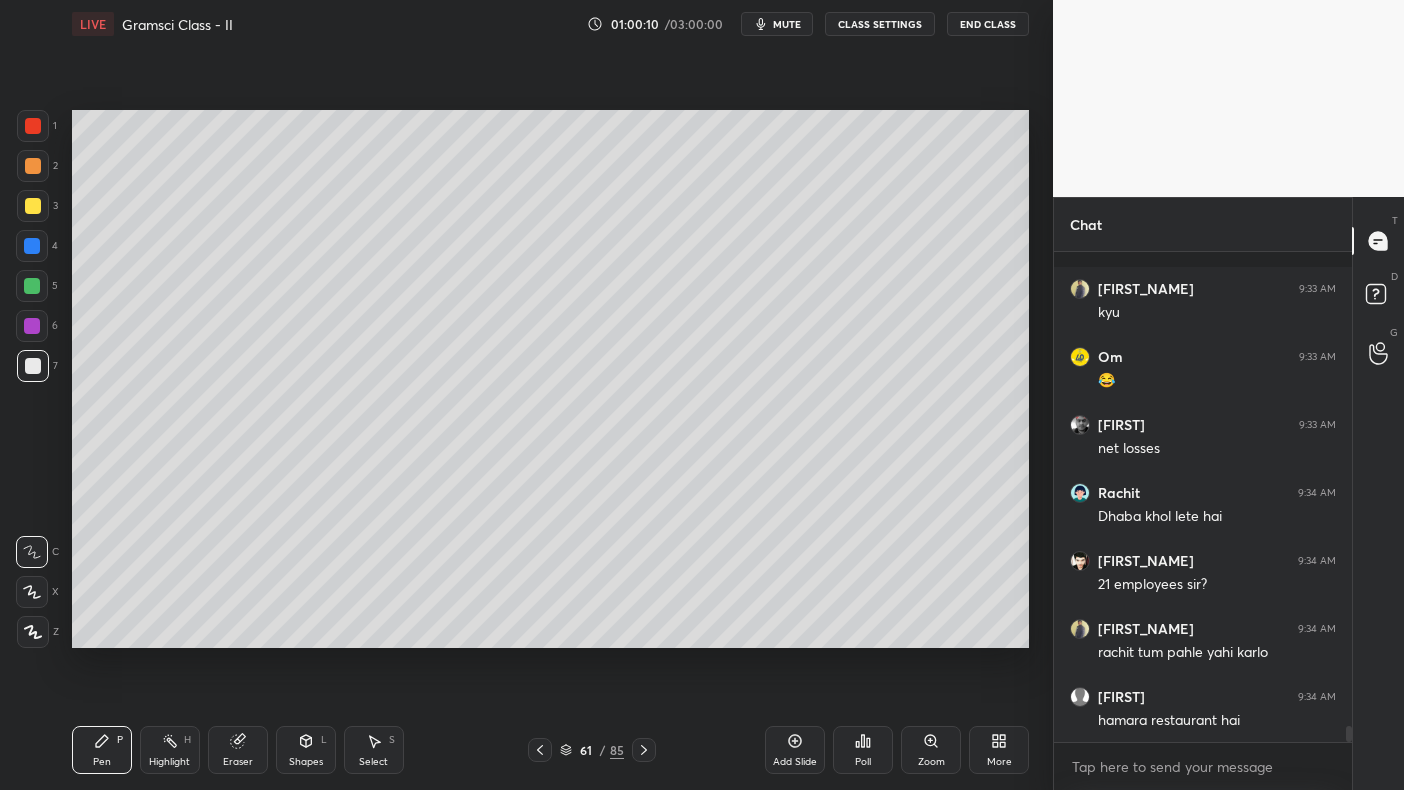 scroll, scrollTop: 14502, scrollLeft: 0, axis: vertical 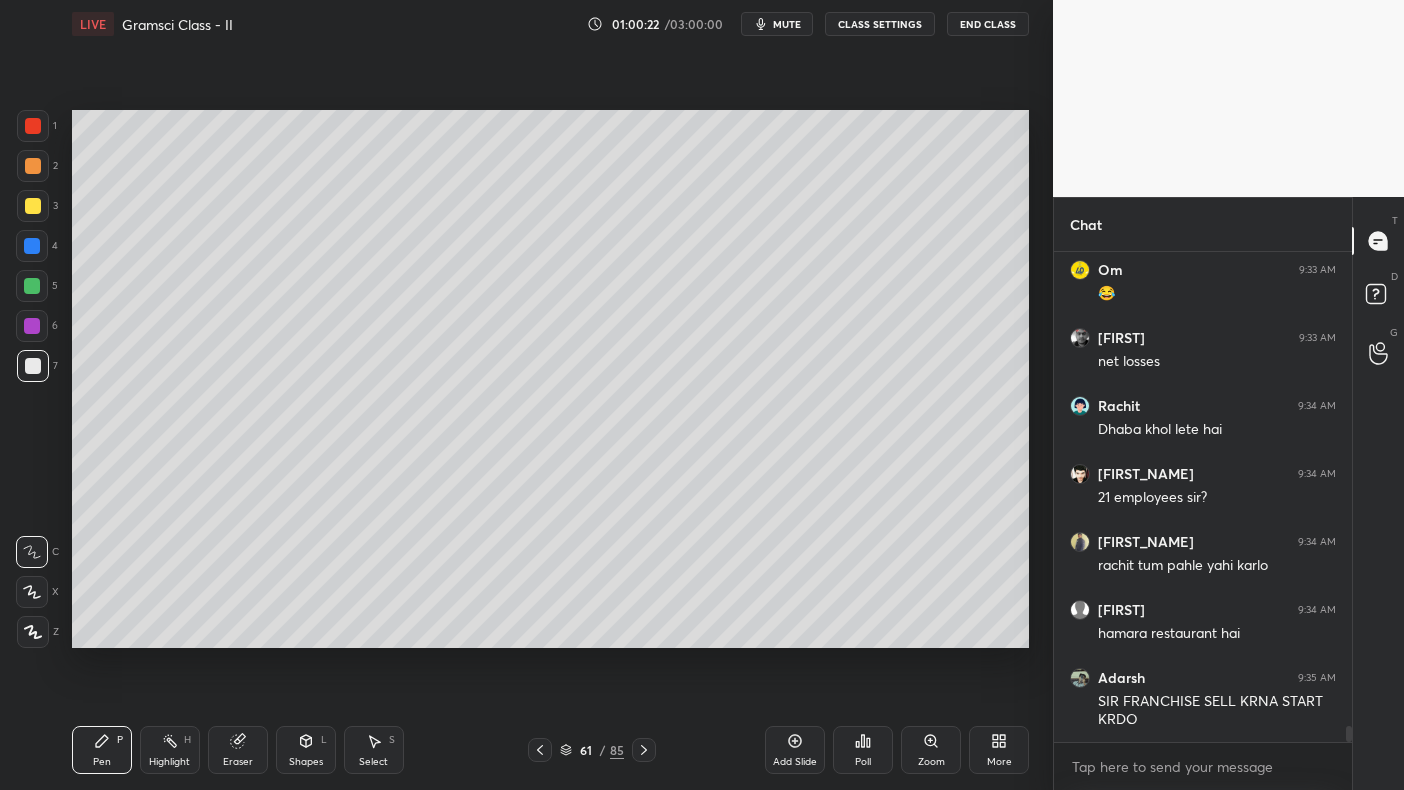 click at bounding box center [33, 126] 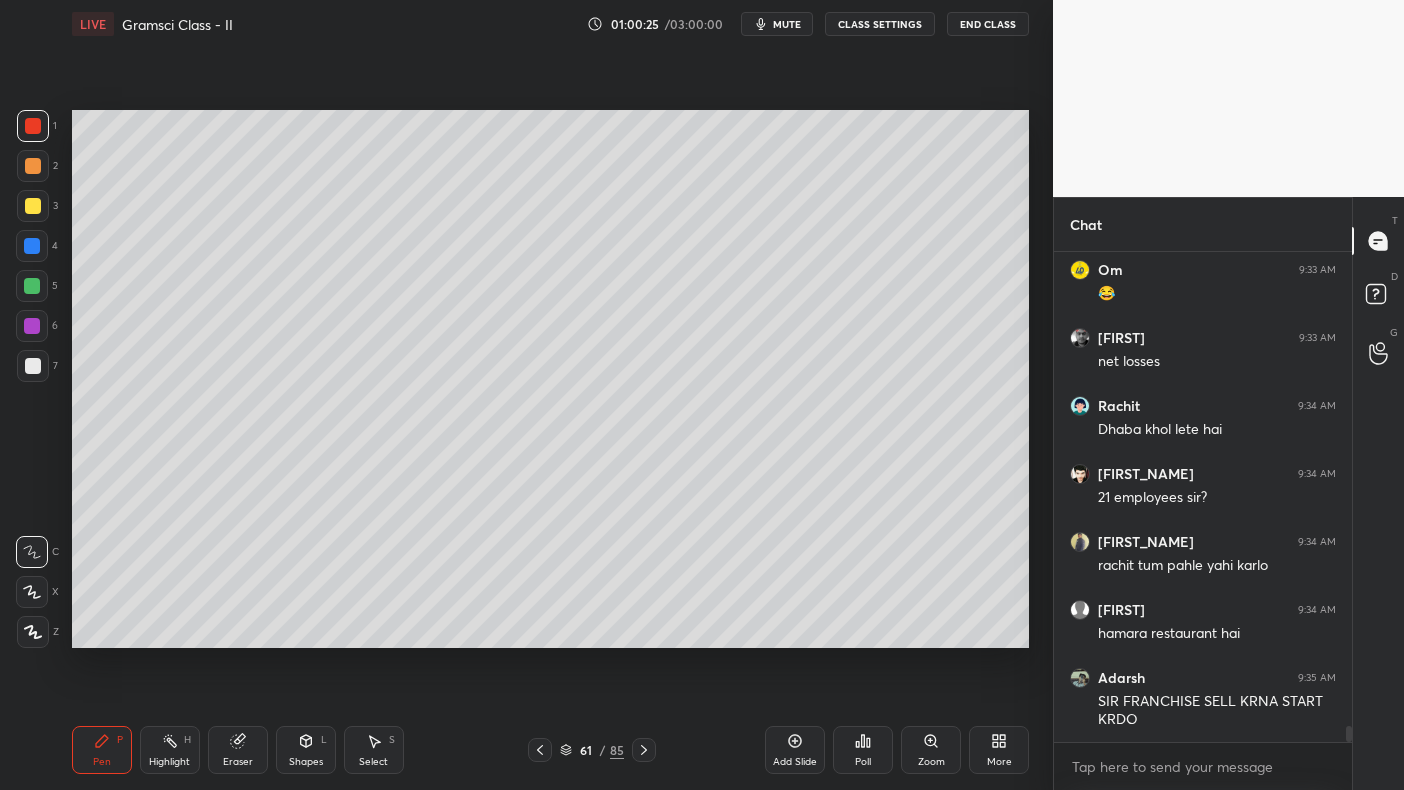 click 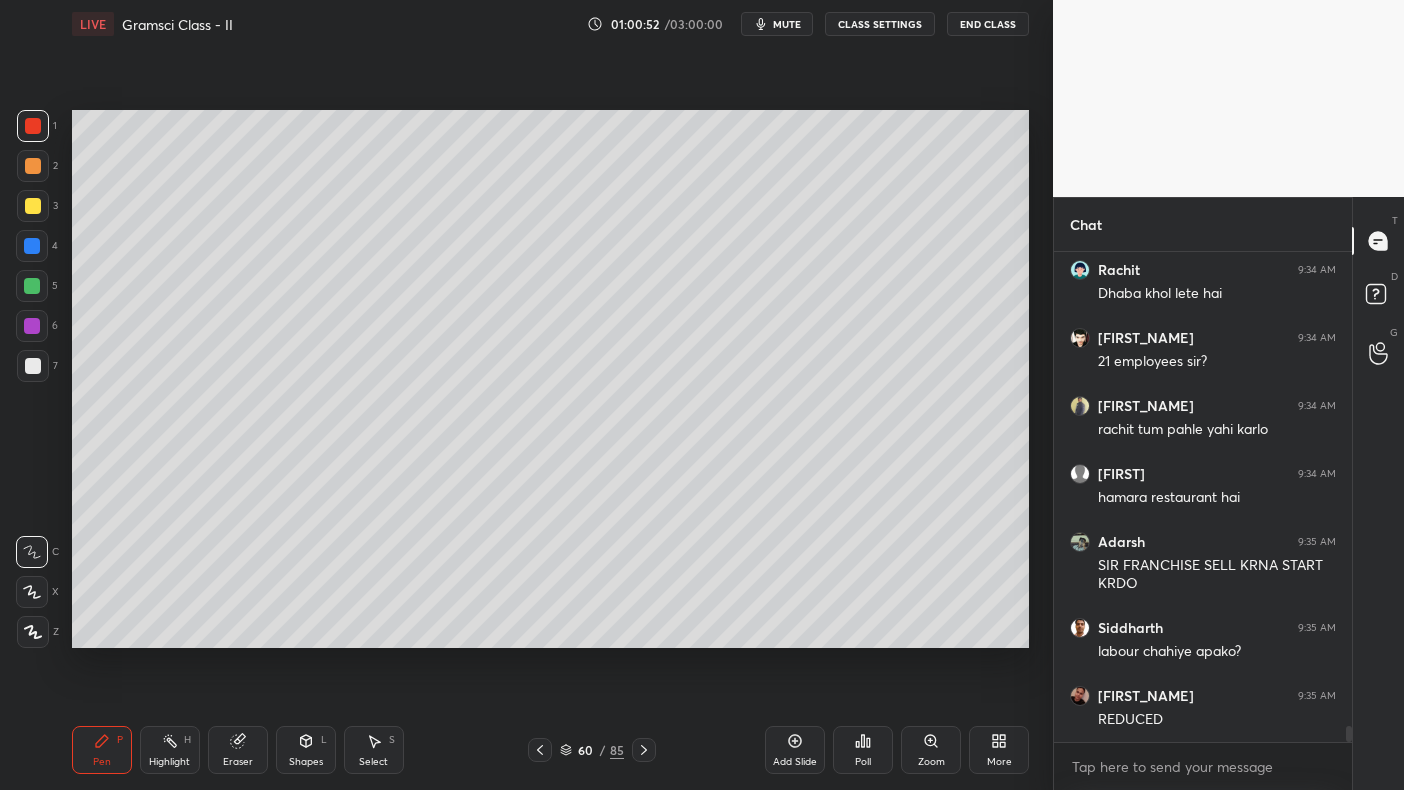 scroll, scrollTop: 14706, scrollLeft: 0, axis: vertical 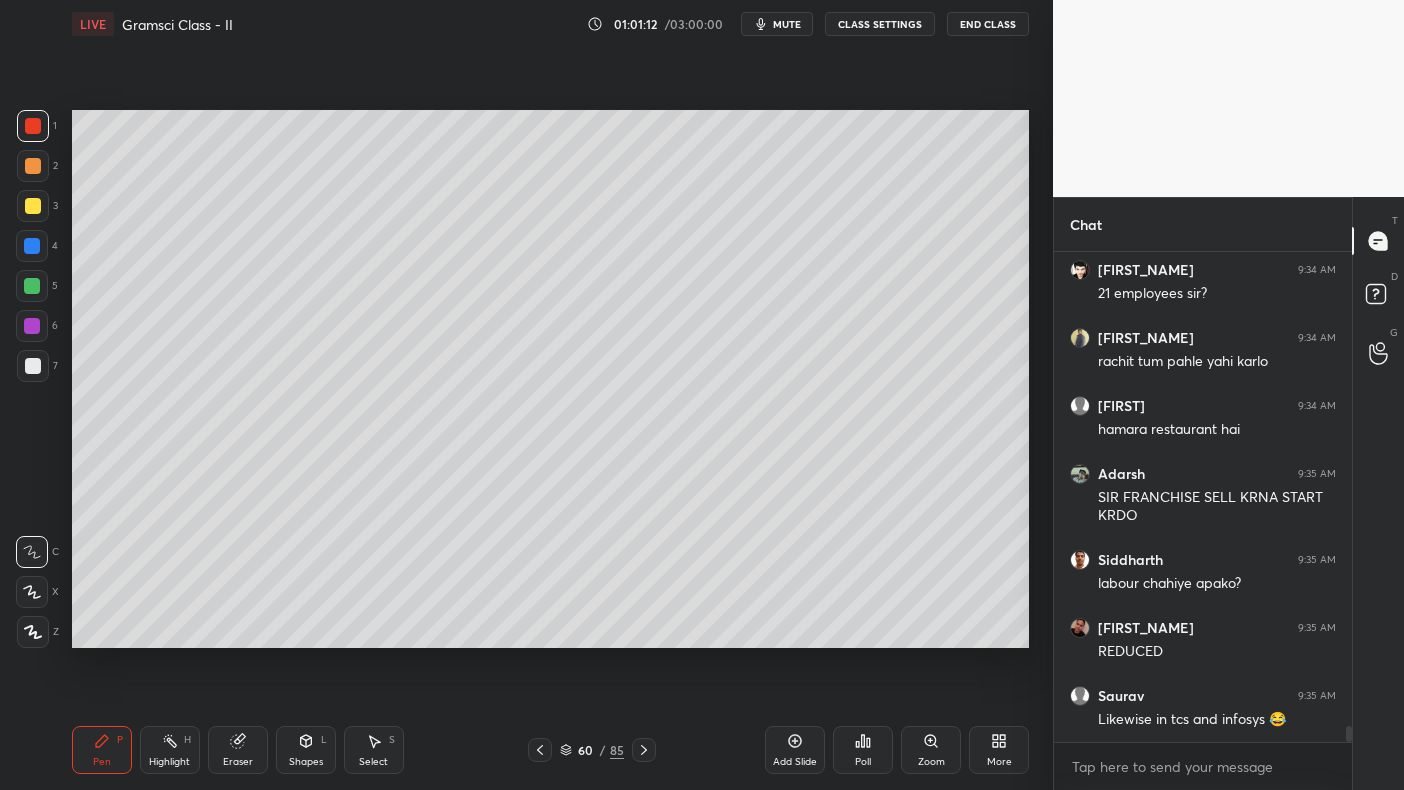 click 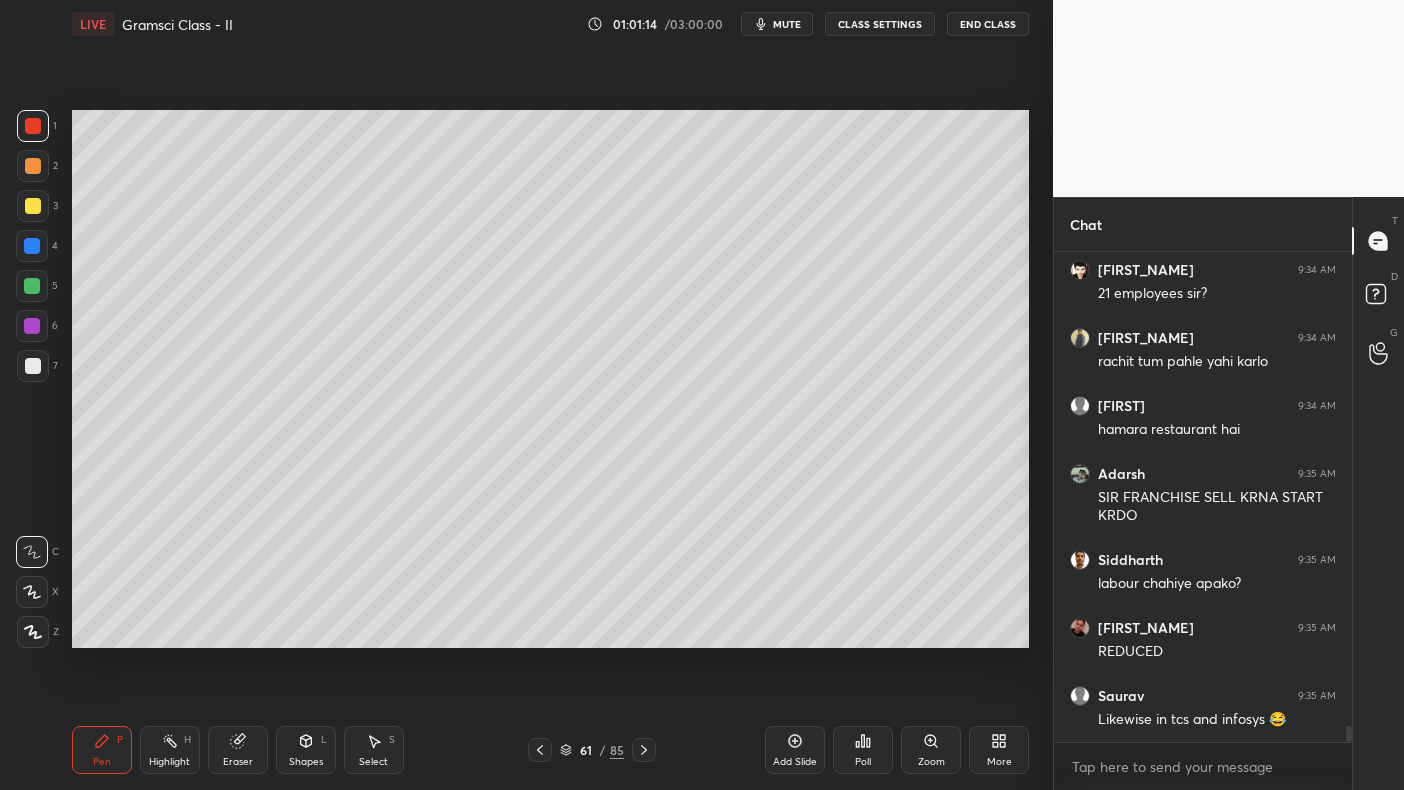 scroll, scrollTop: 14774, scrollLeft: 0, axis: vertical 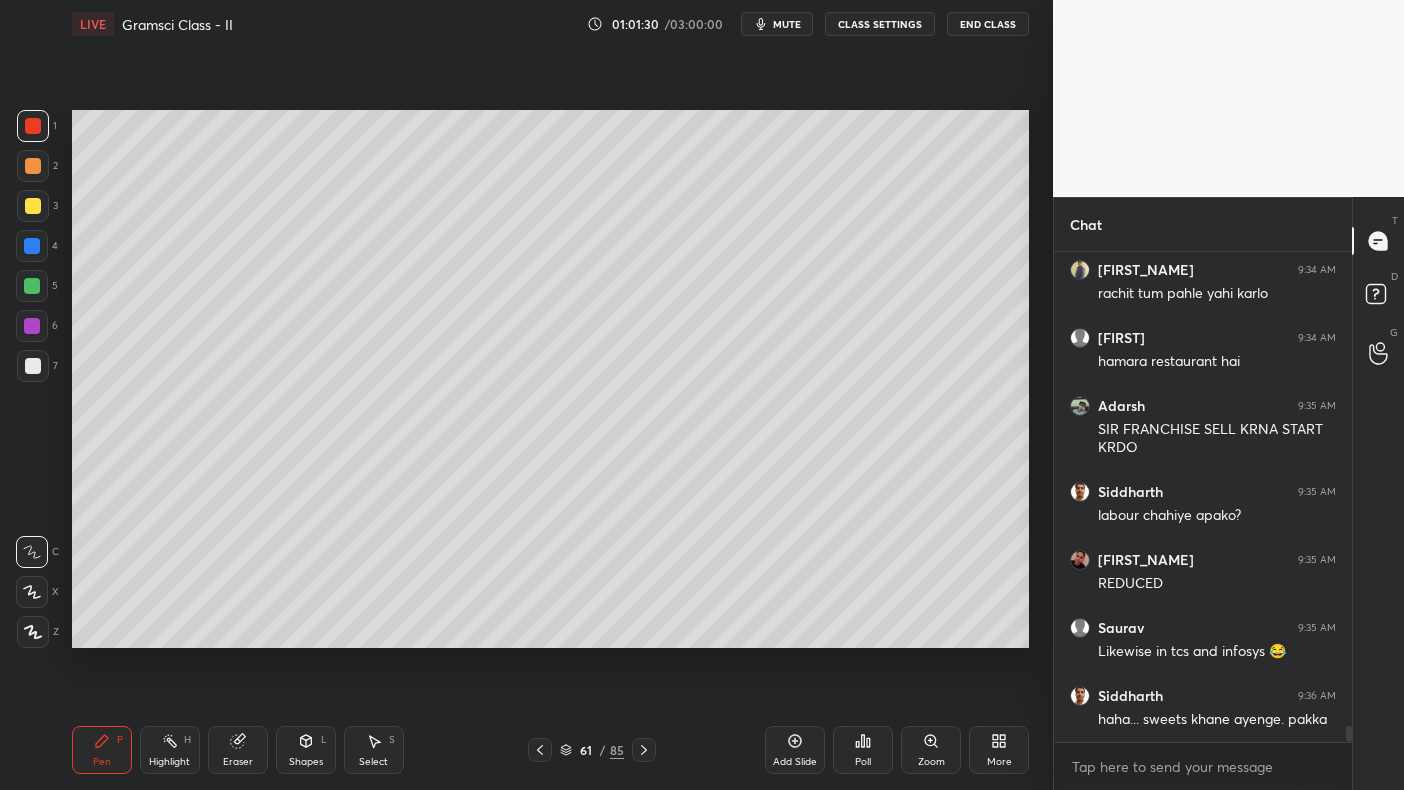 click at bounding box center [32, 246] 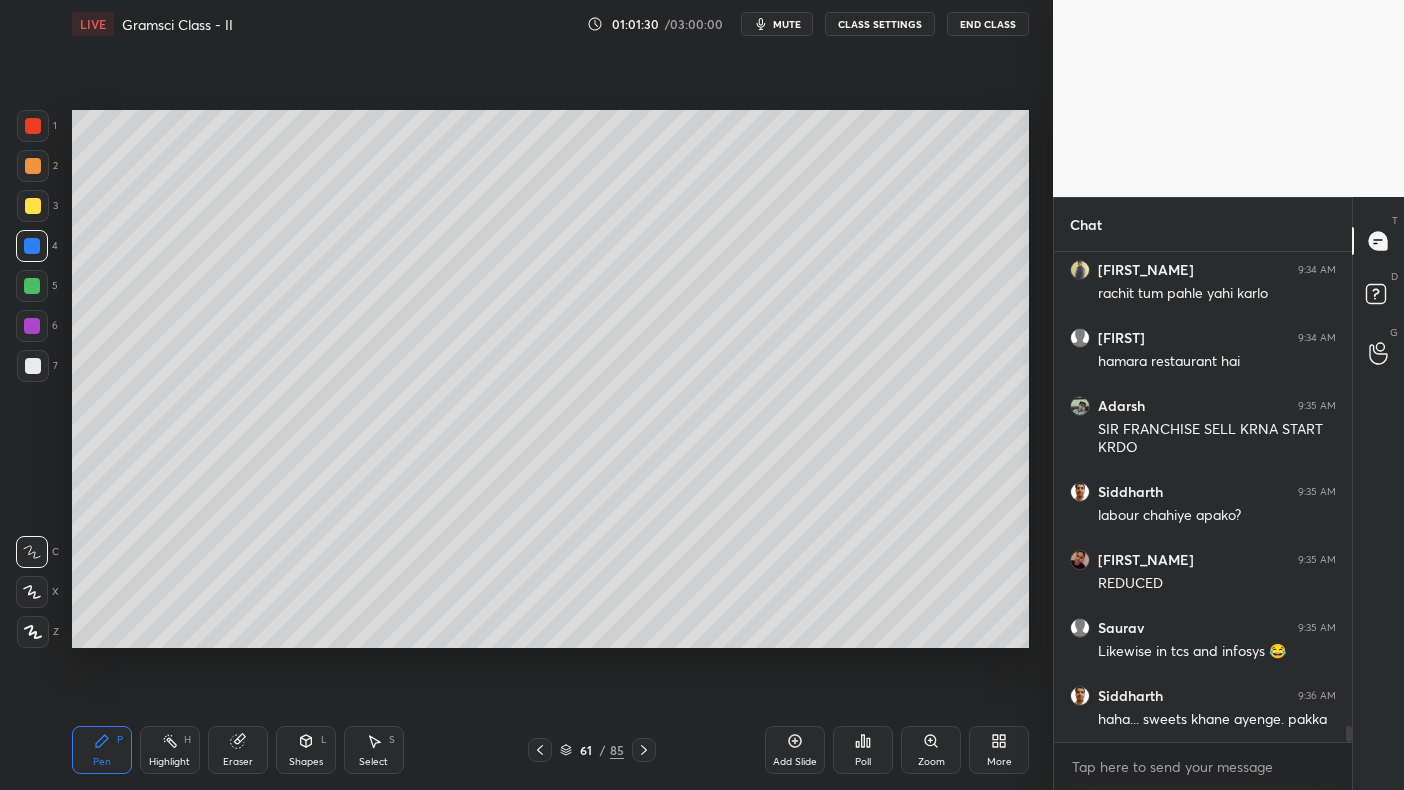 click at bounding box center [32, 246] 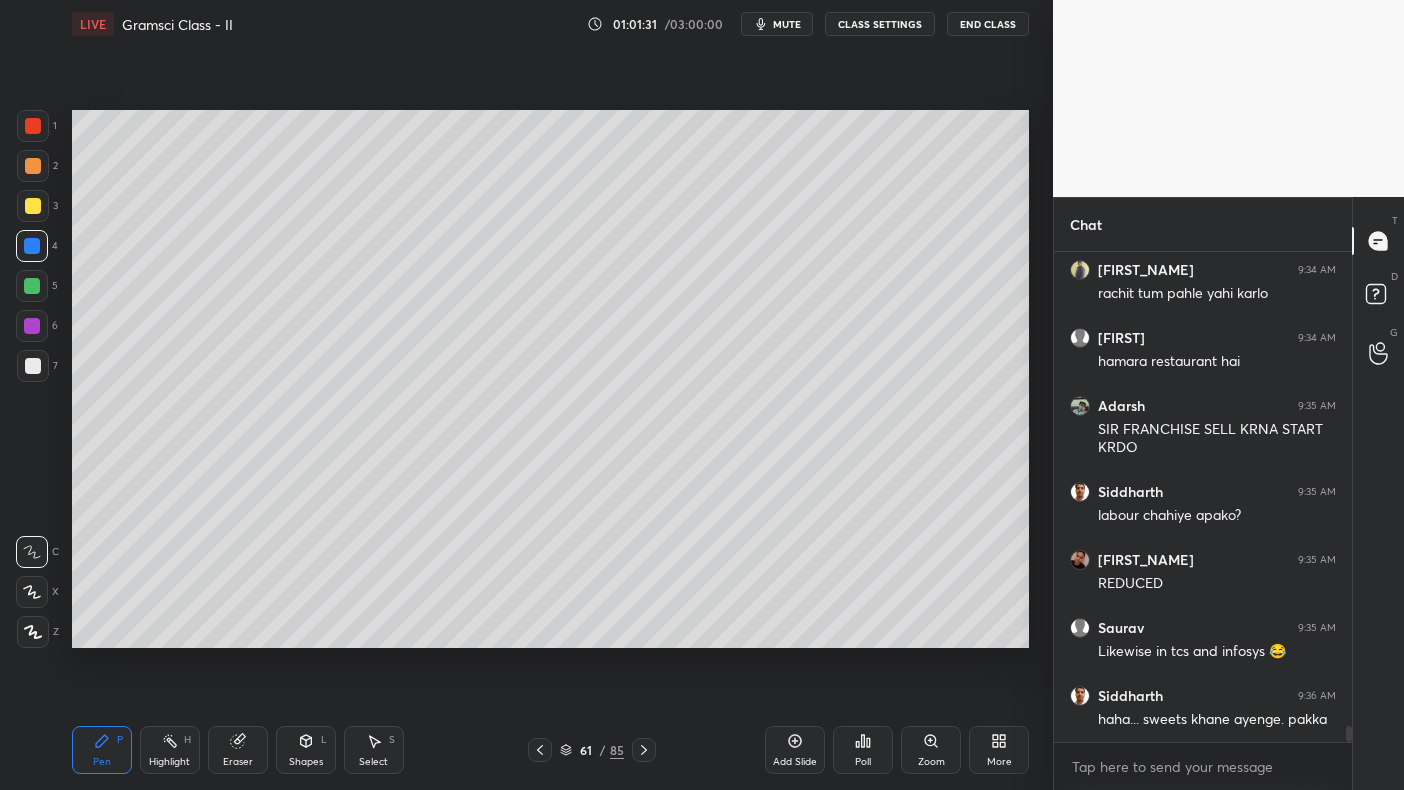 click at bounding box center [33, 206] 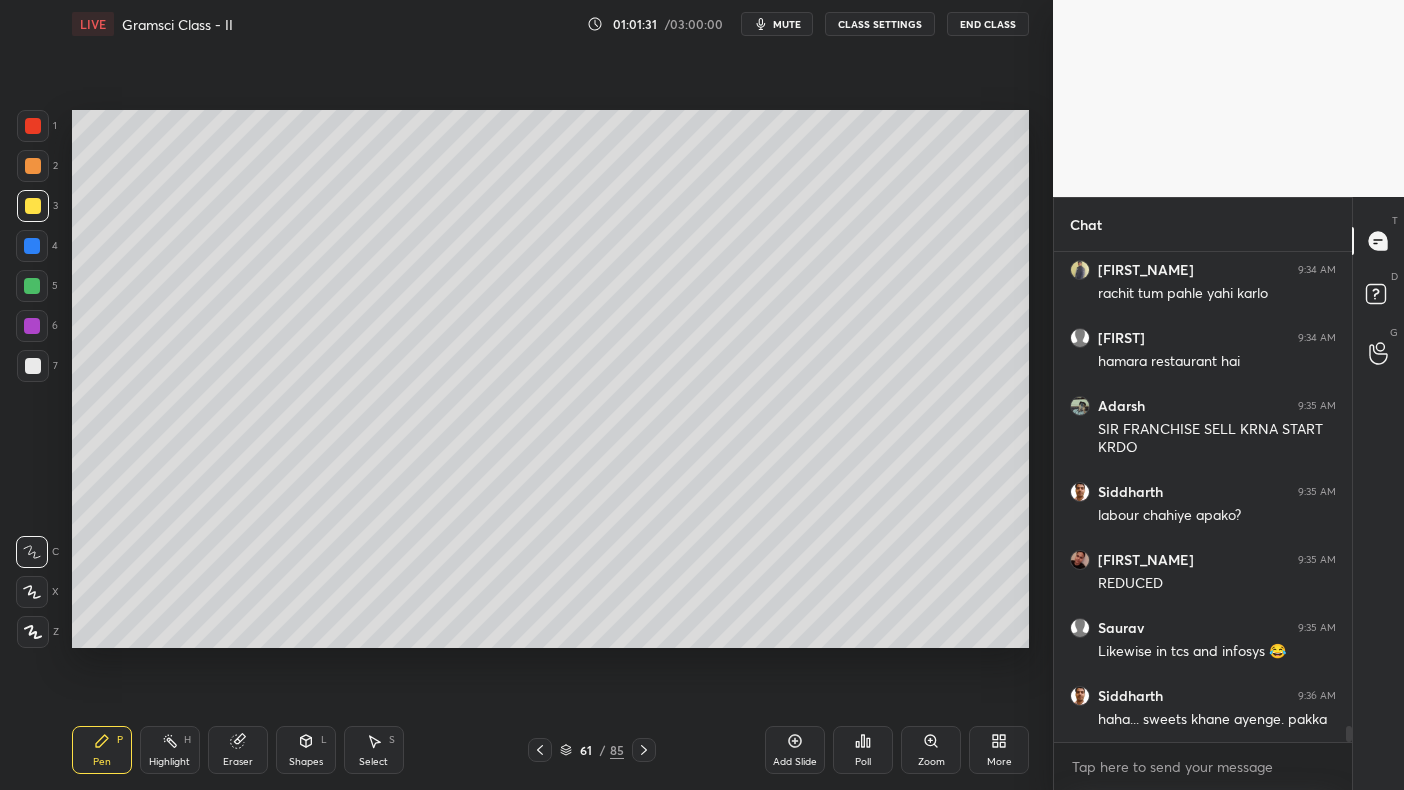 click at bounding box center [33, 206] 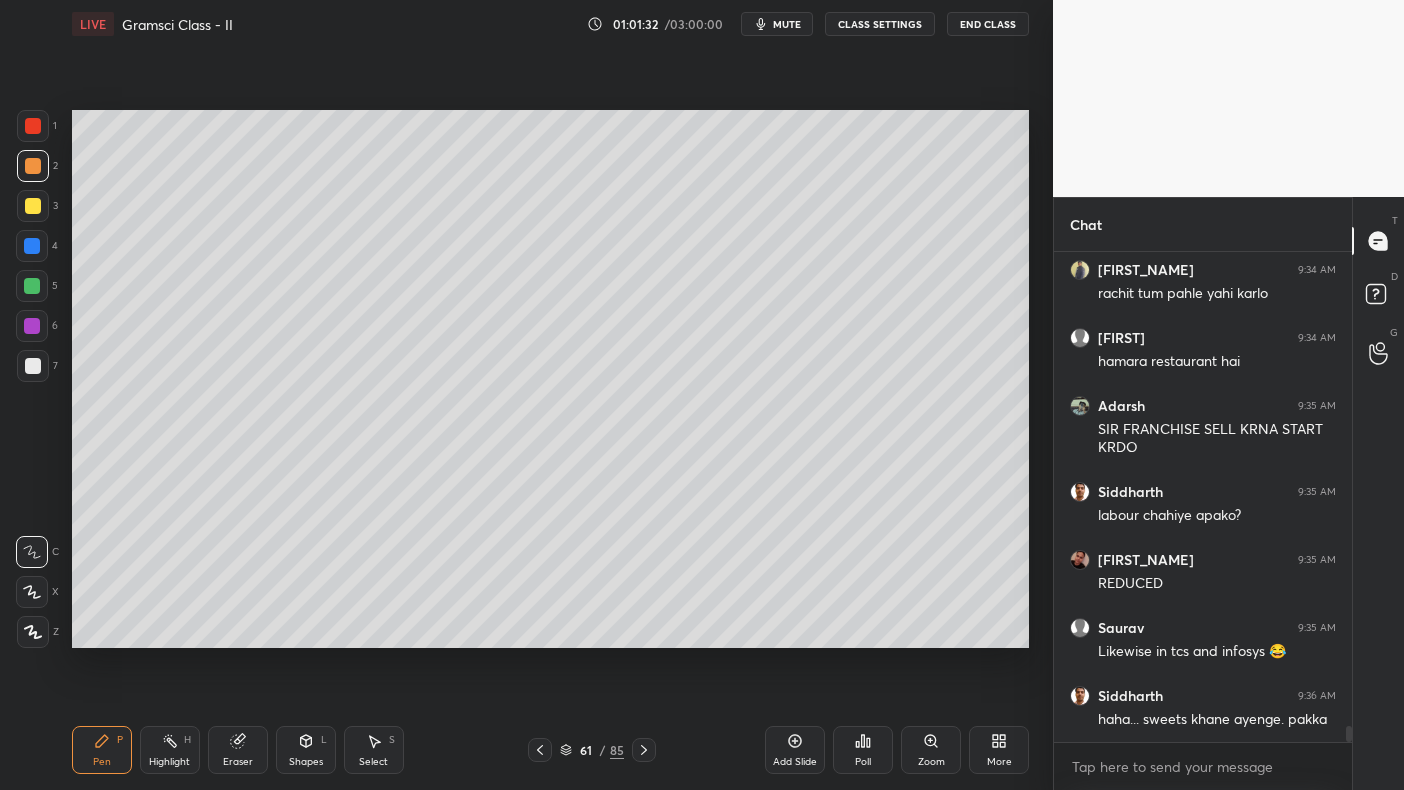 click on "1" at bounding box center [37, 130] 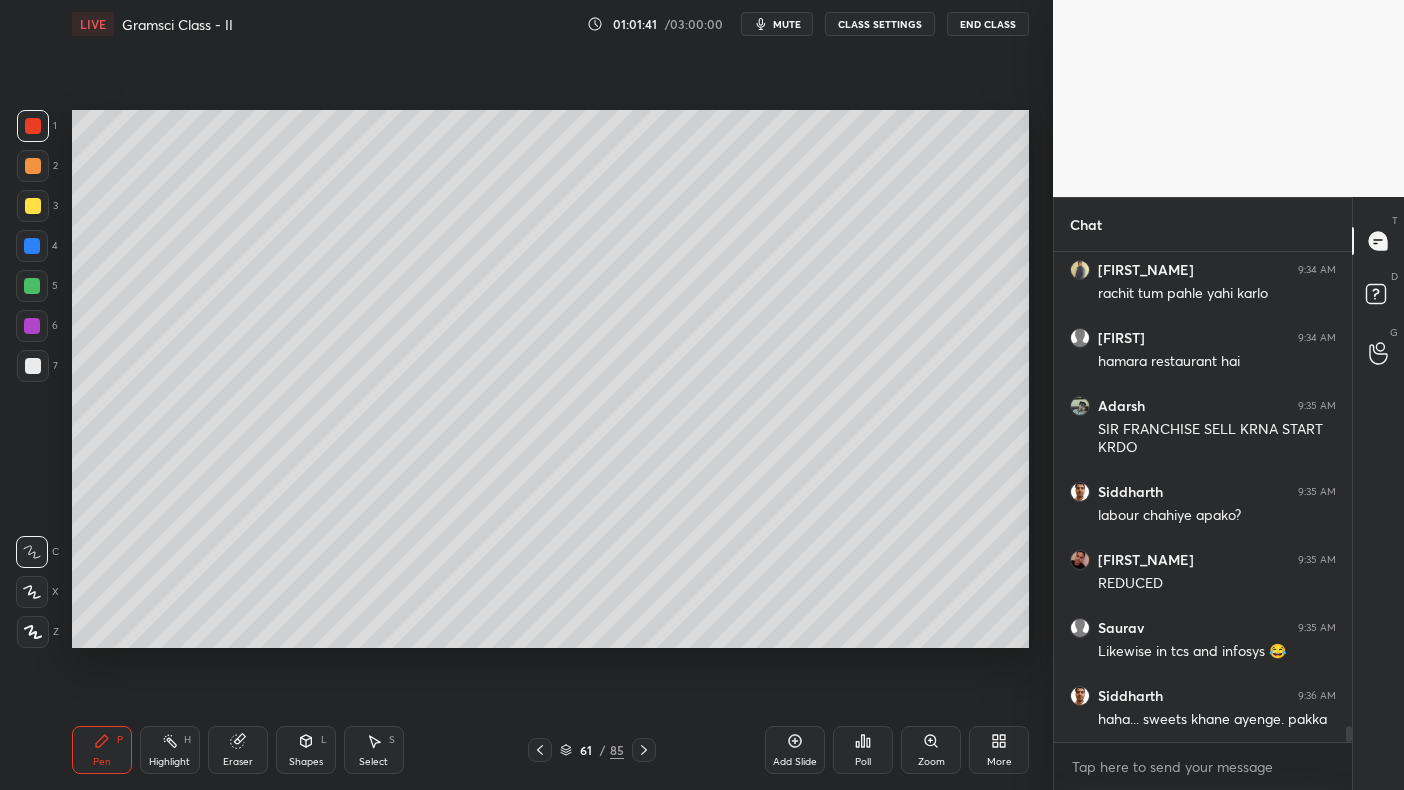 click 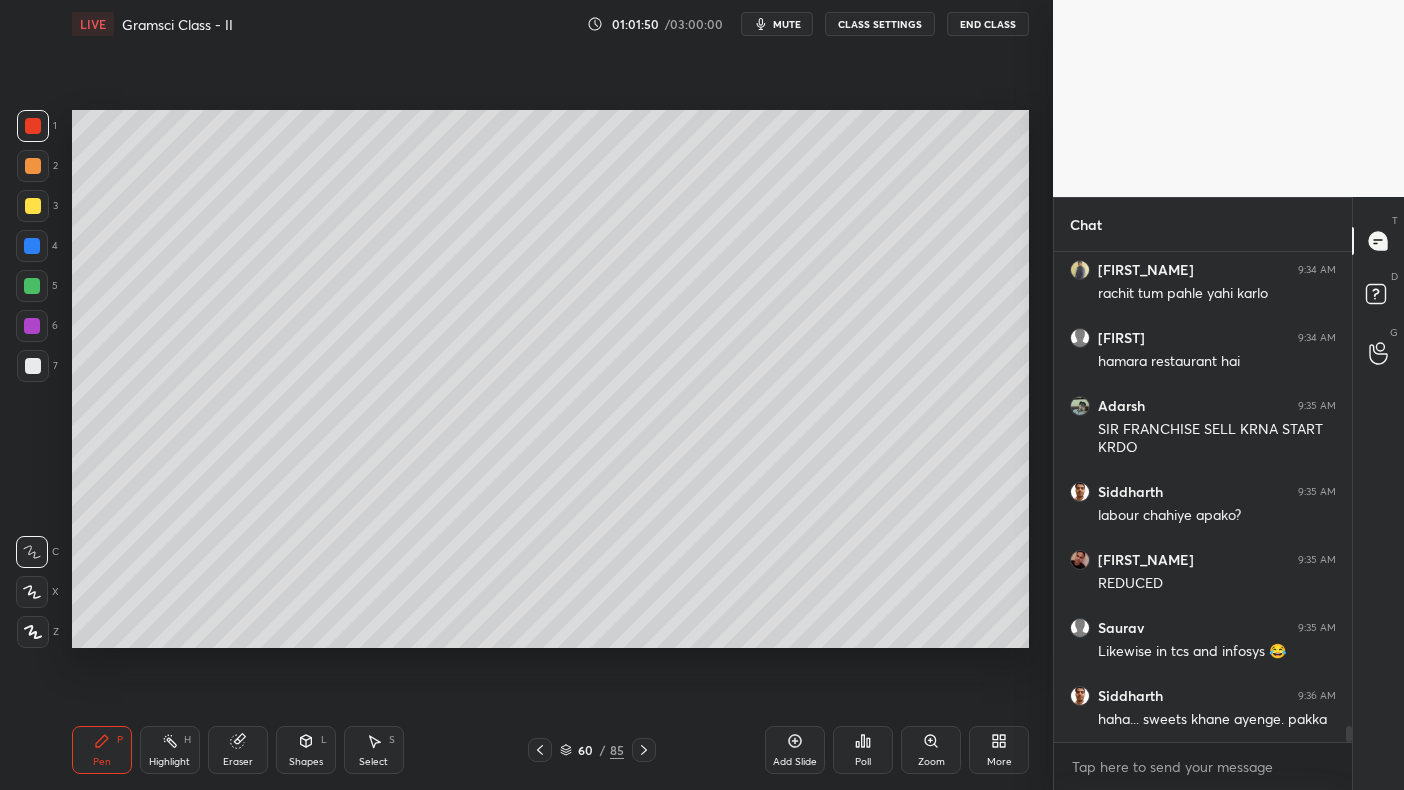 click on "Add Slide" at bounding box center (795, 750) 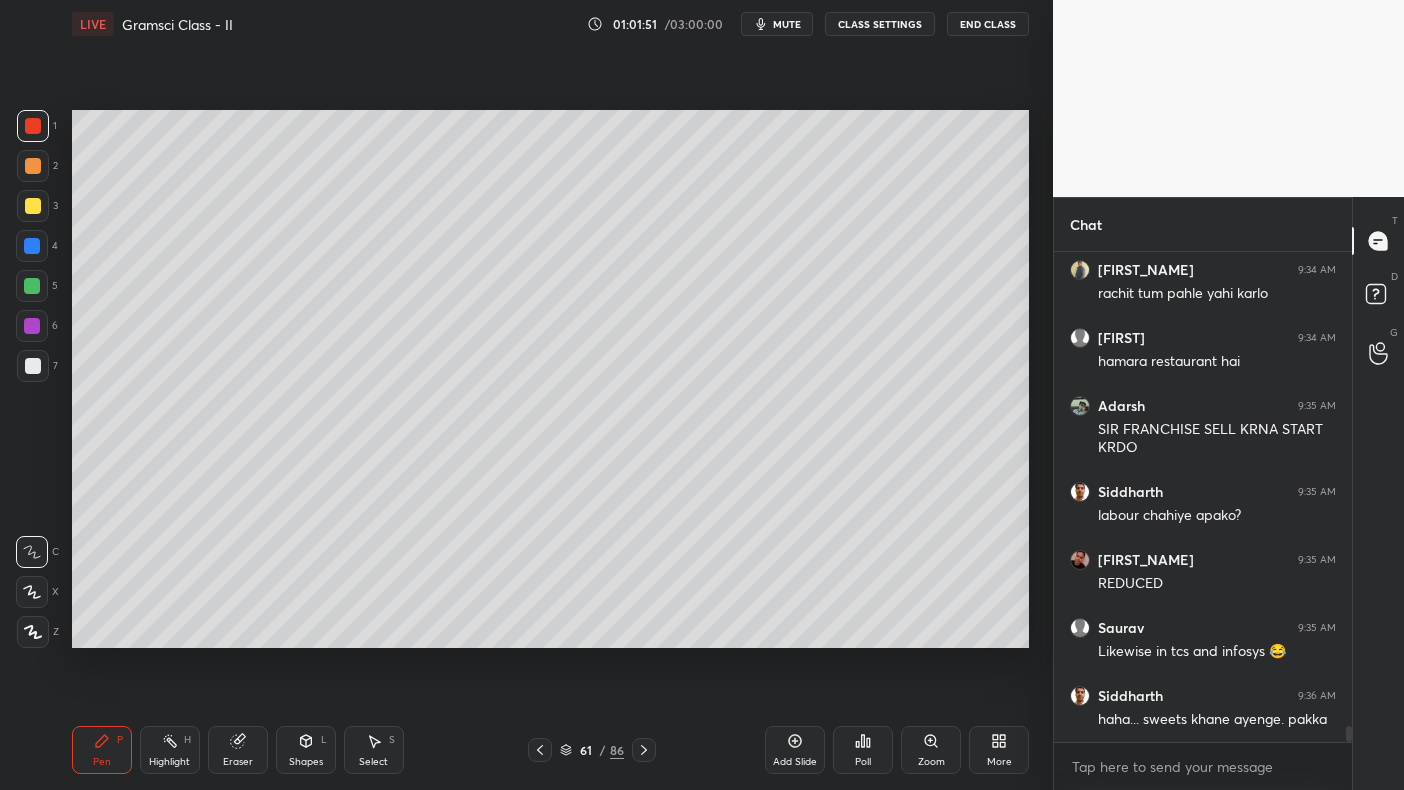 click at bounding box center (32, 246) 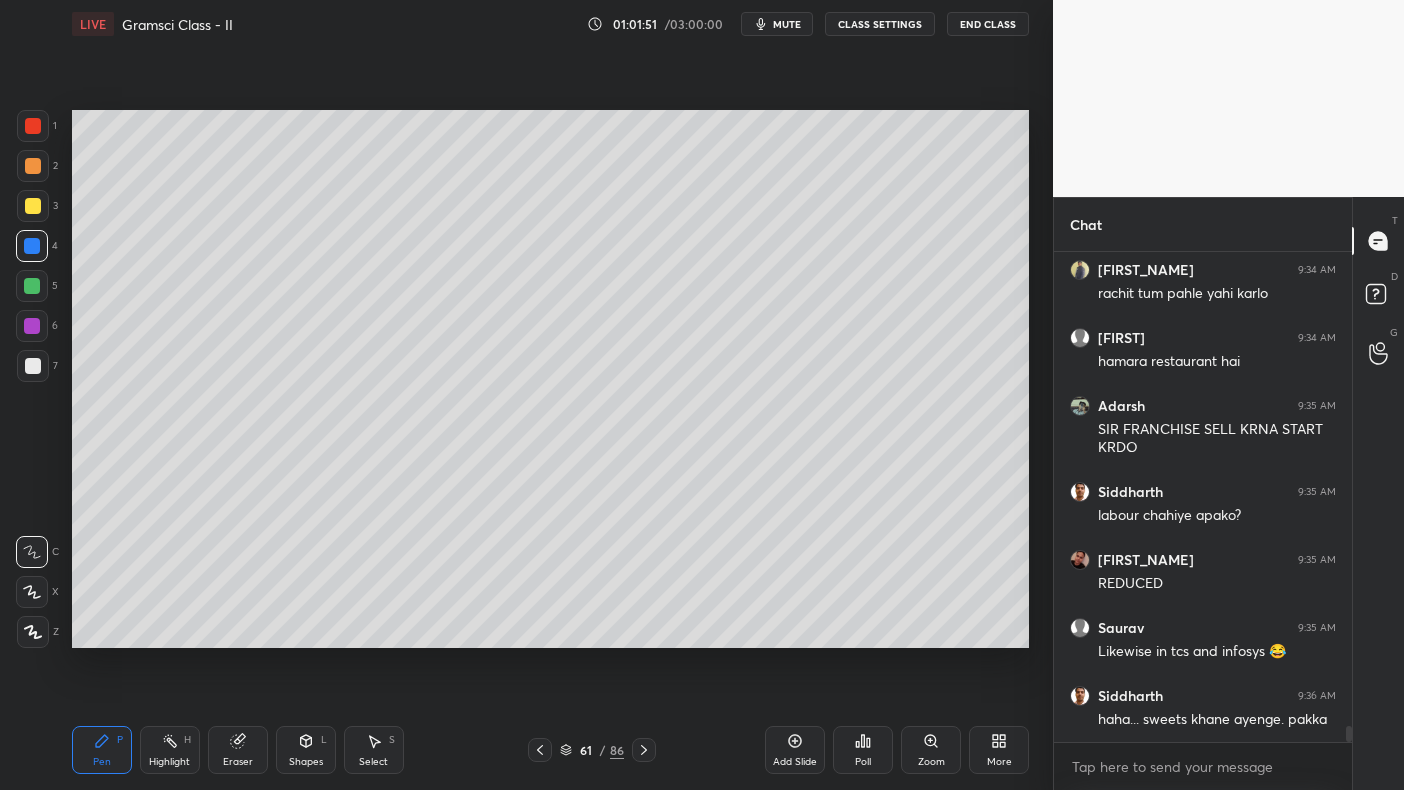 click at bounding box center [32, 246] 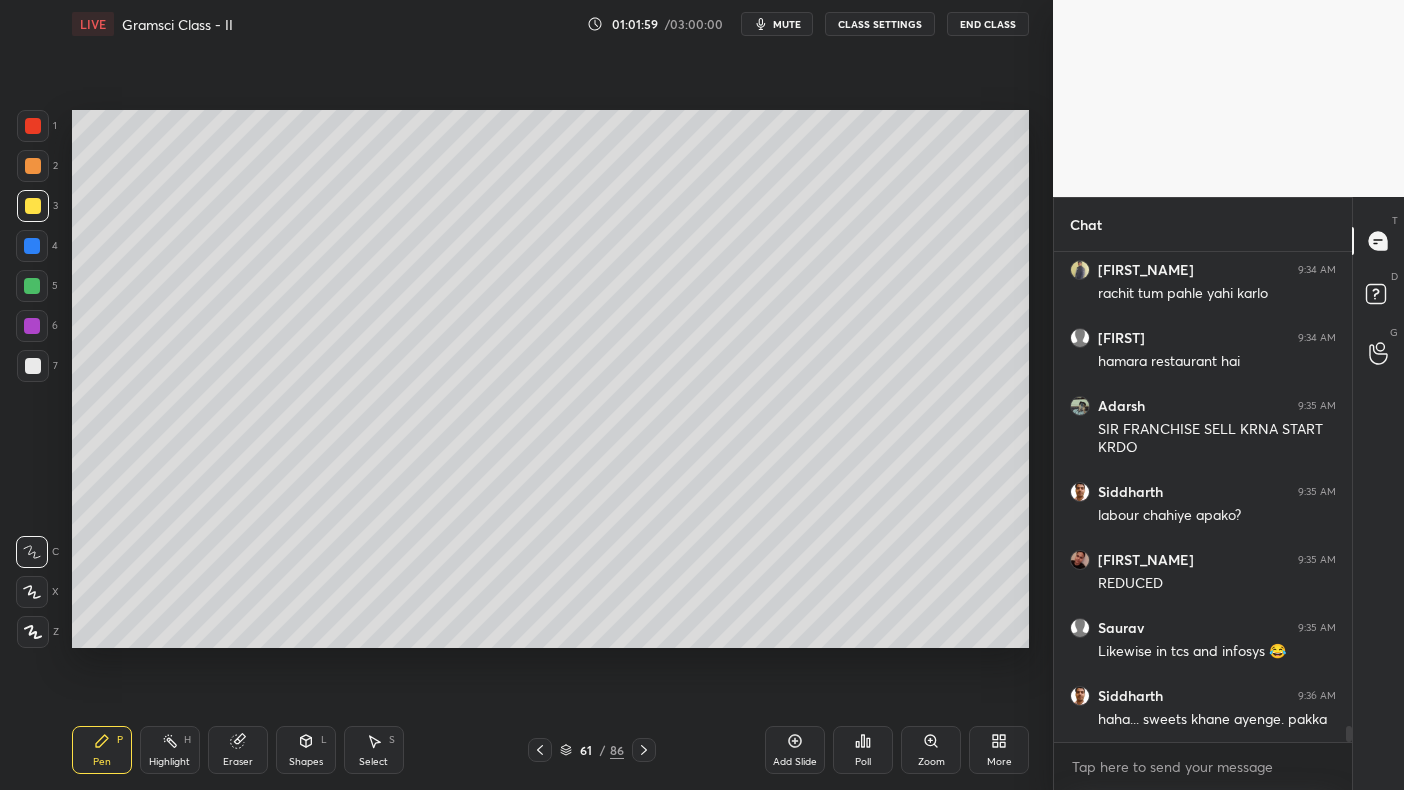 click on "1 2 3 4 5 6 7 C X Z C X Z E E Erase all   H H" at bounding box center [32, 379] 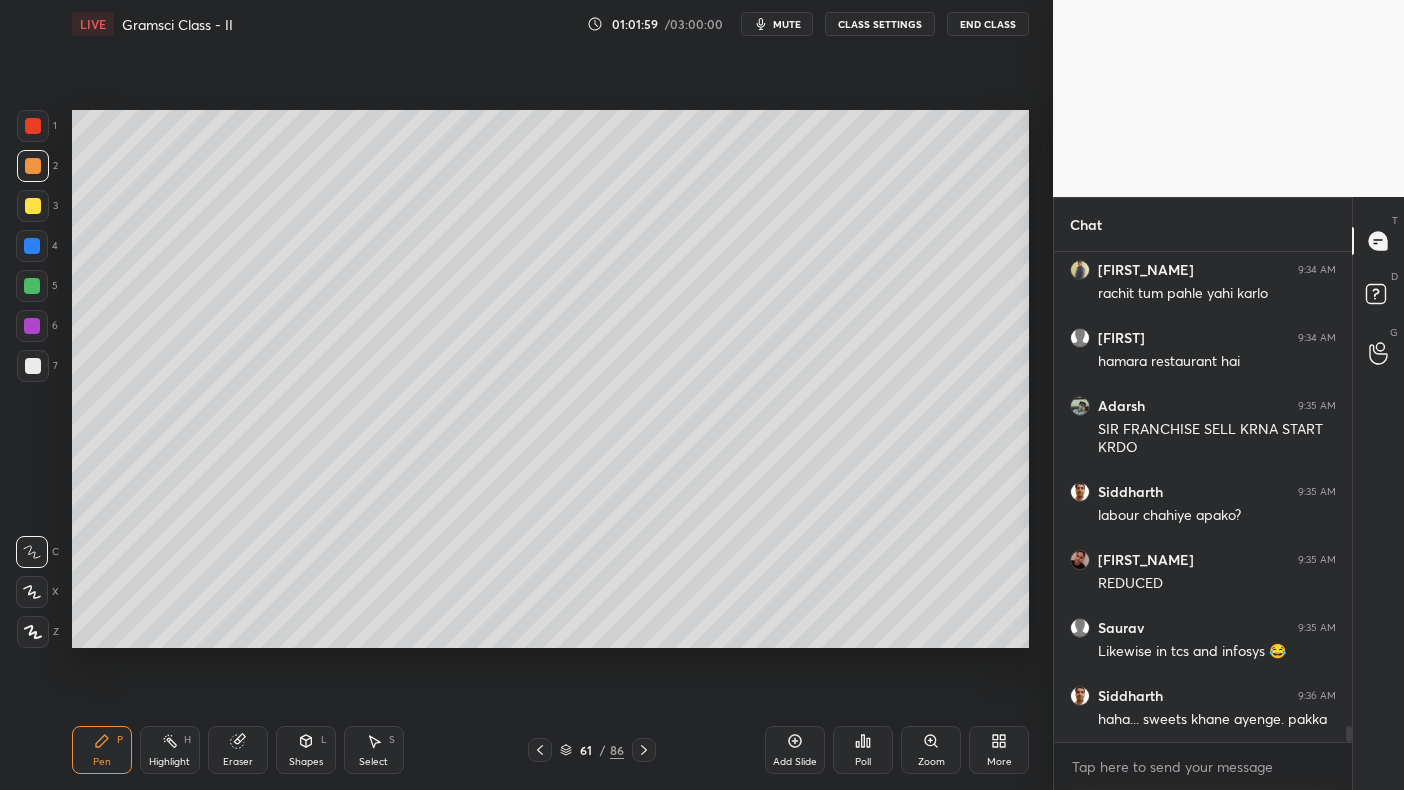 click at bounding box center (33, 126) 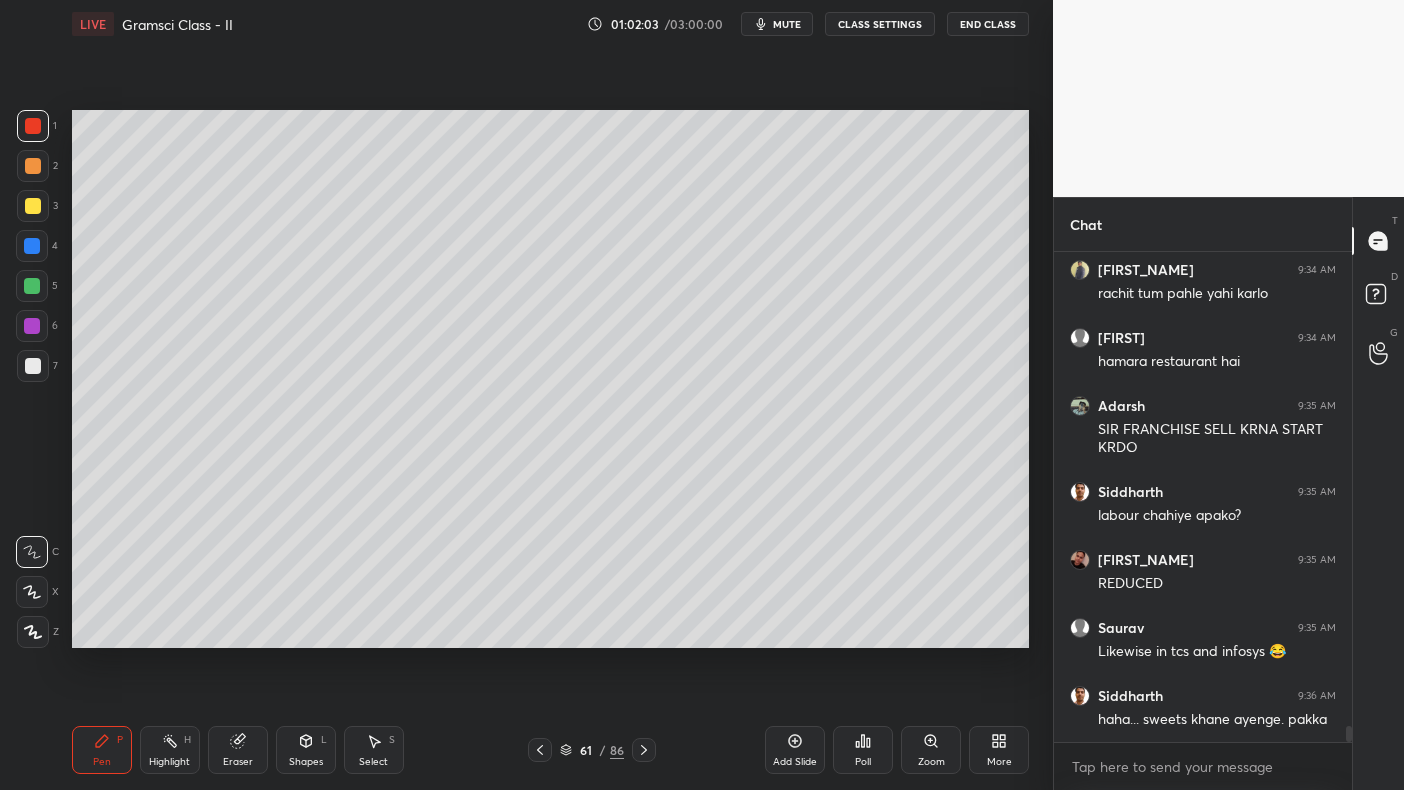 scroll, scrollTop: 14842, scrollLeft: 0, axis: vertical 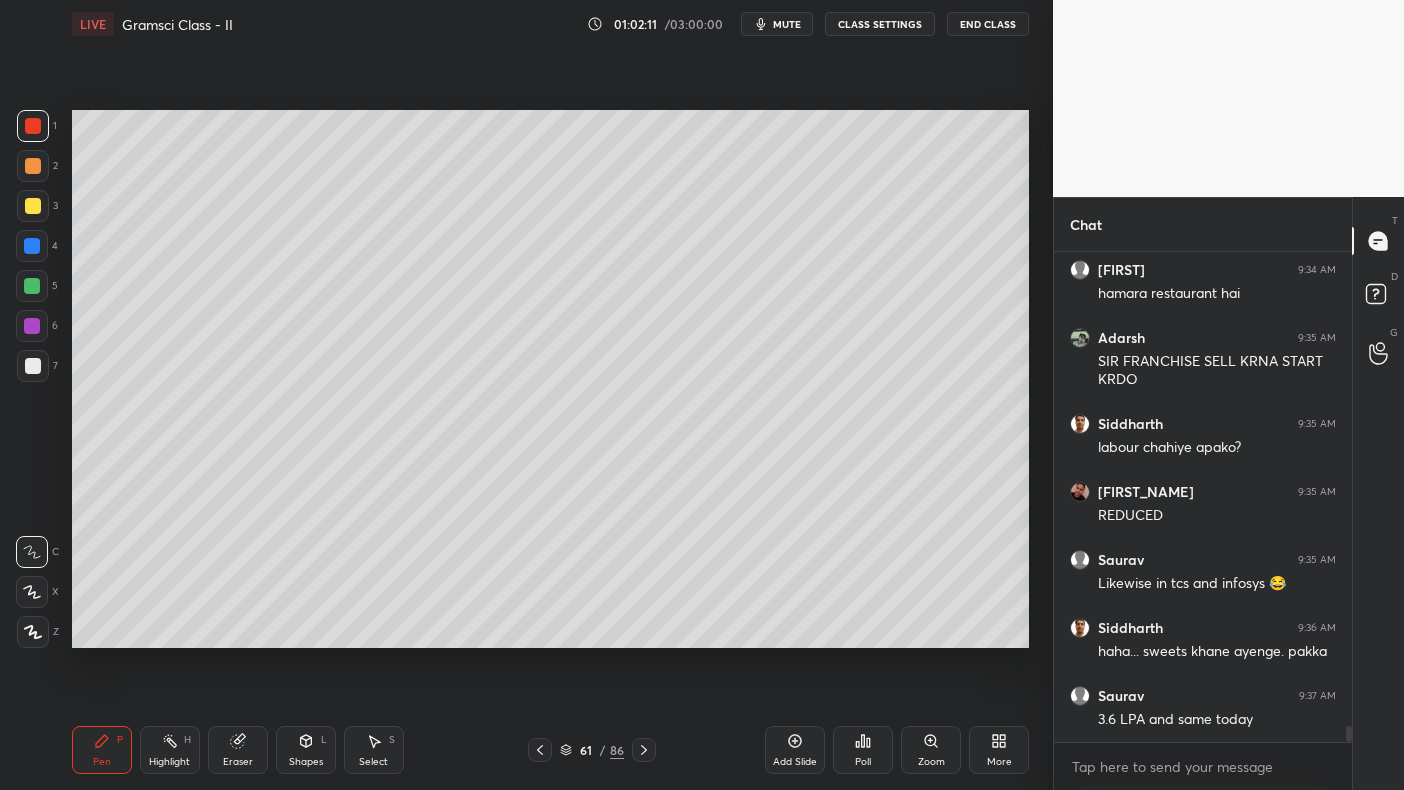 click at bounding box center [33, 206] 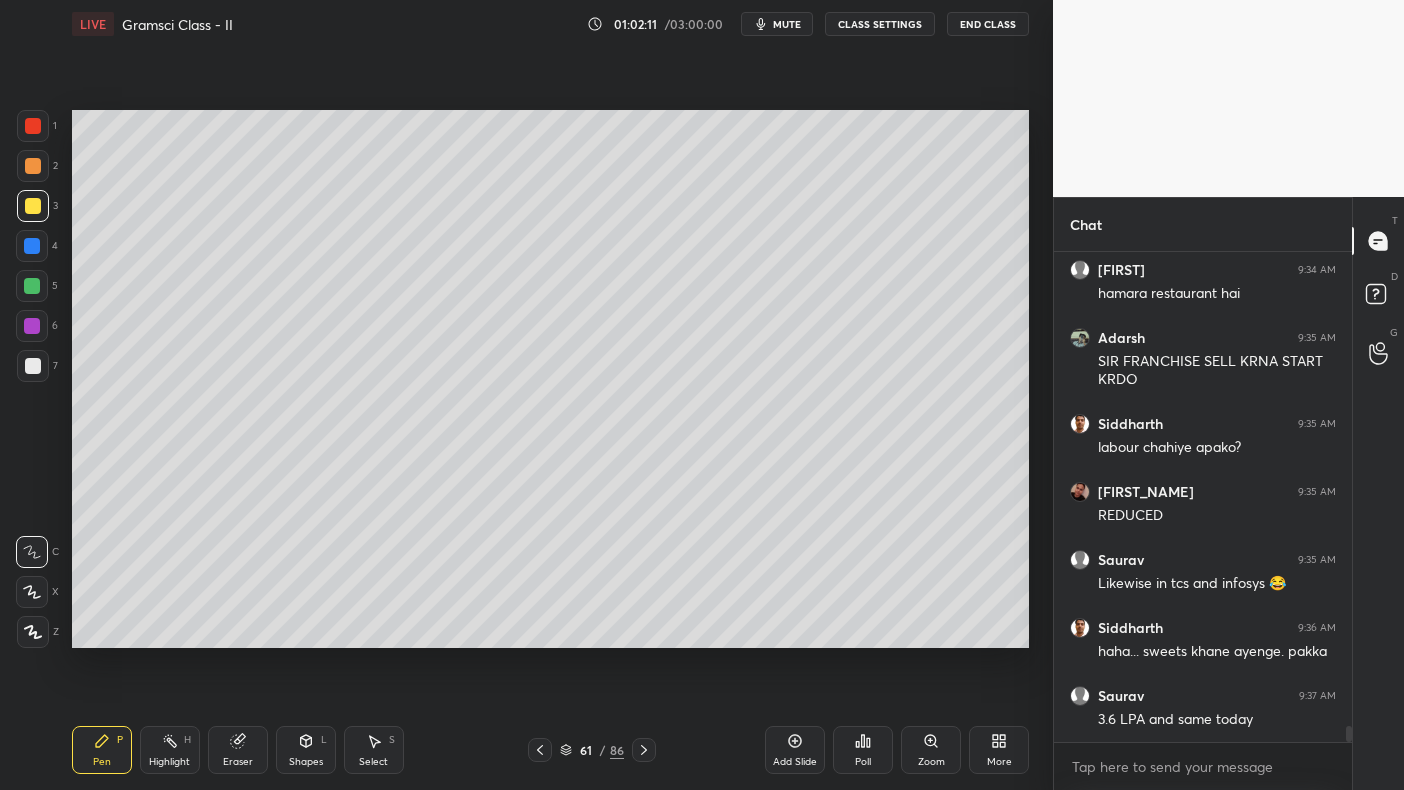 click at bounding box center (33, 206) 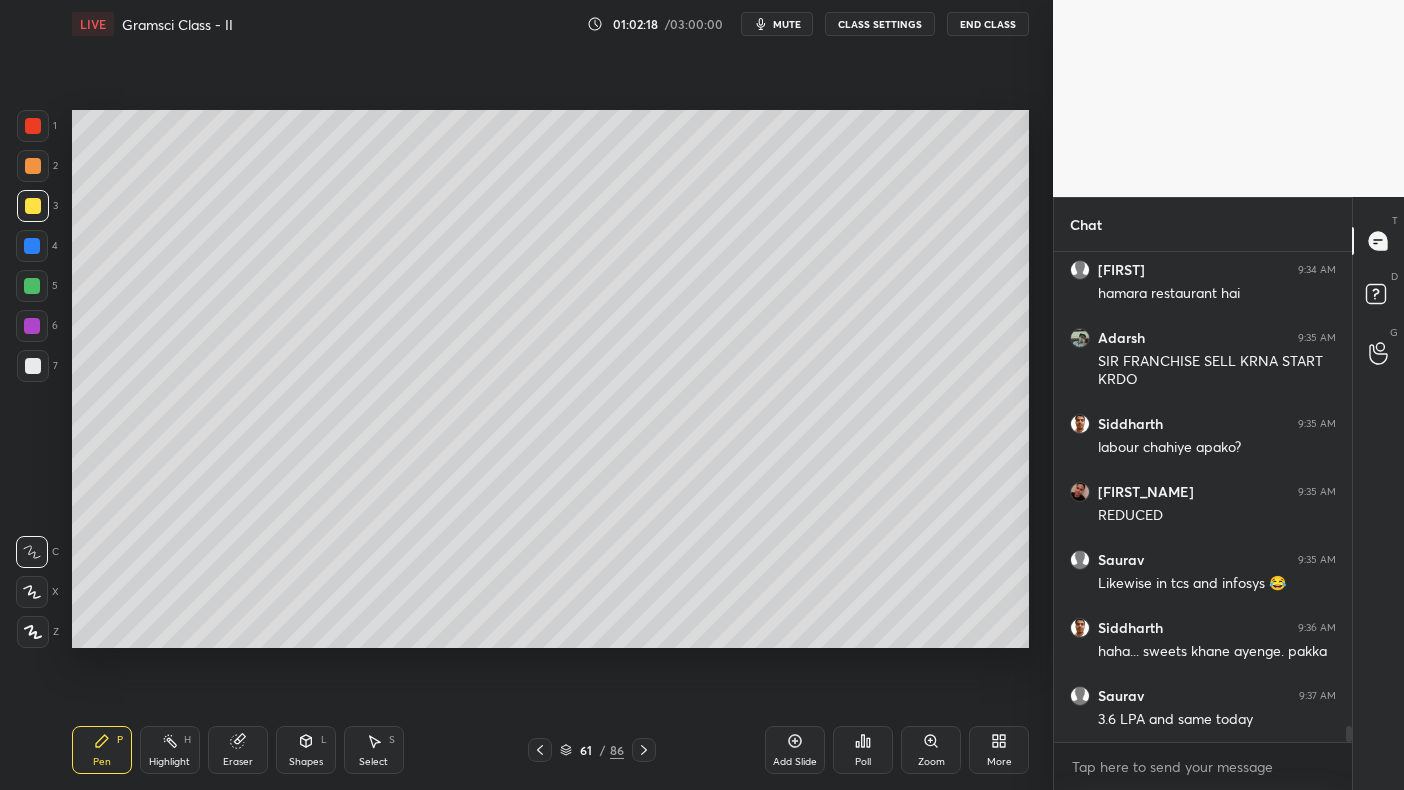 click on "4" at bounding box center [37, 250] 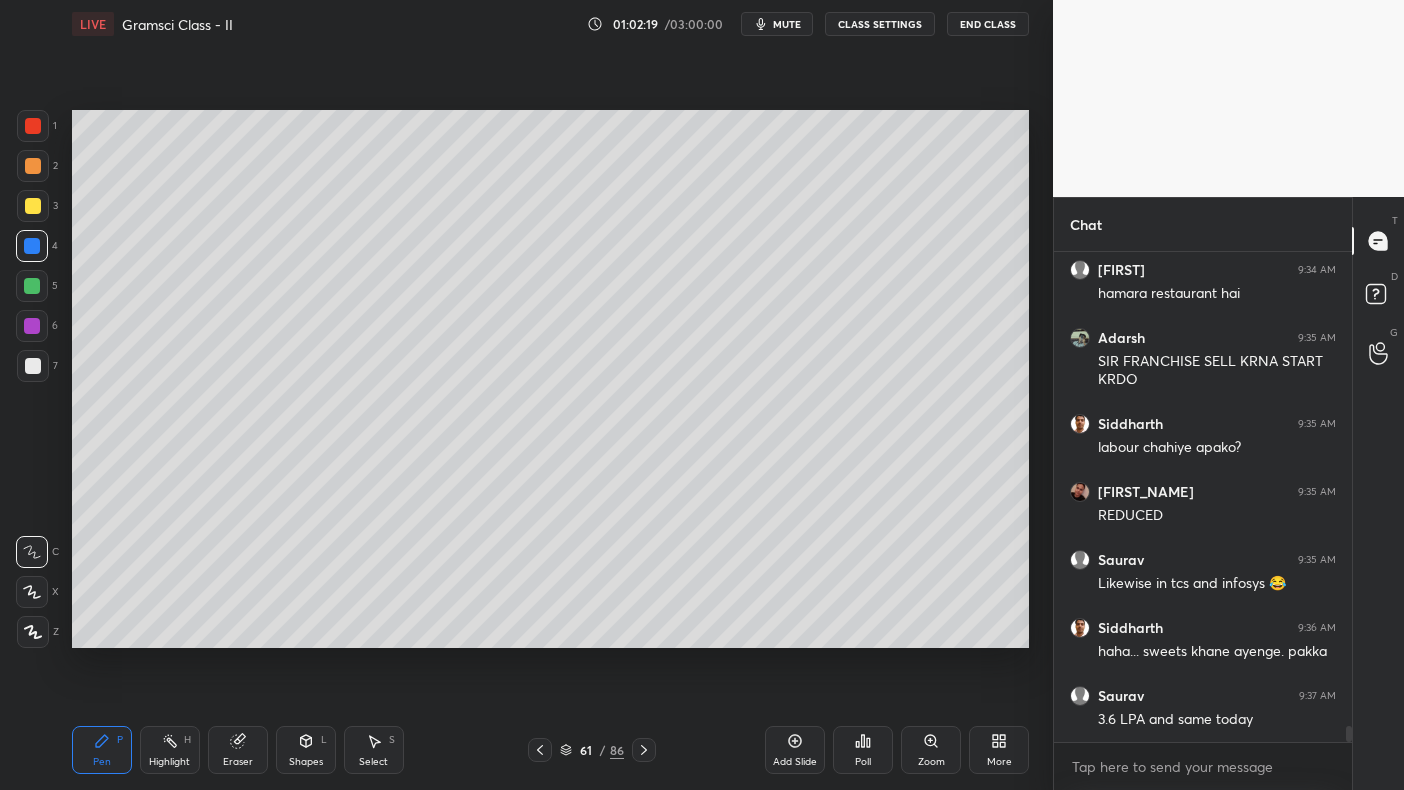 click at bounding box center [32, 286] 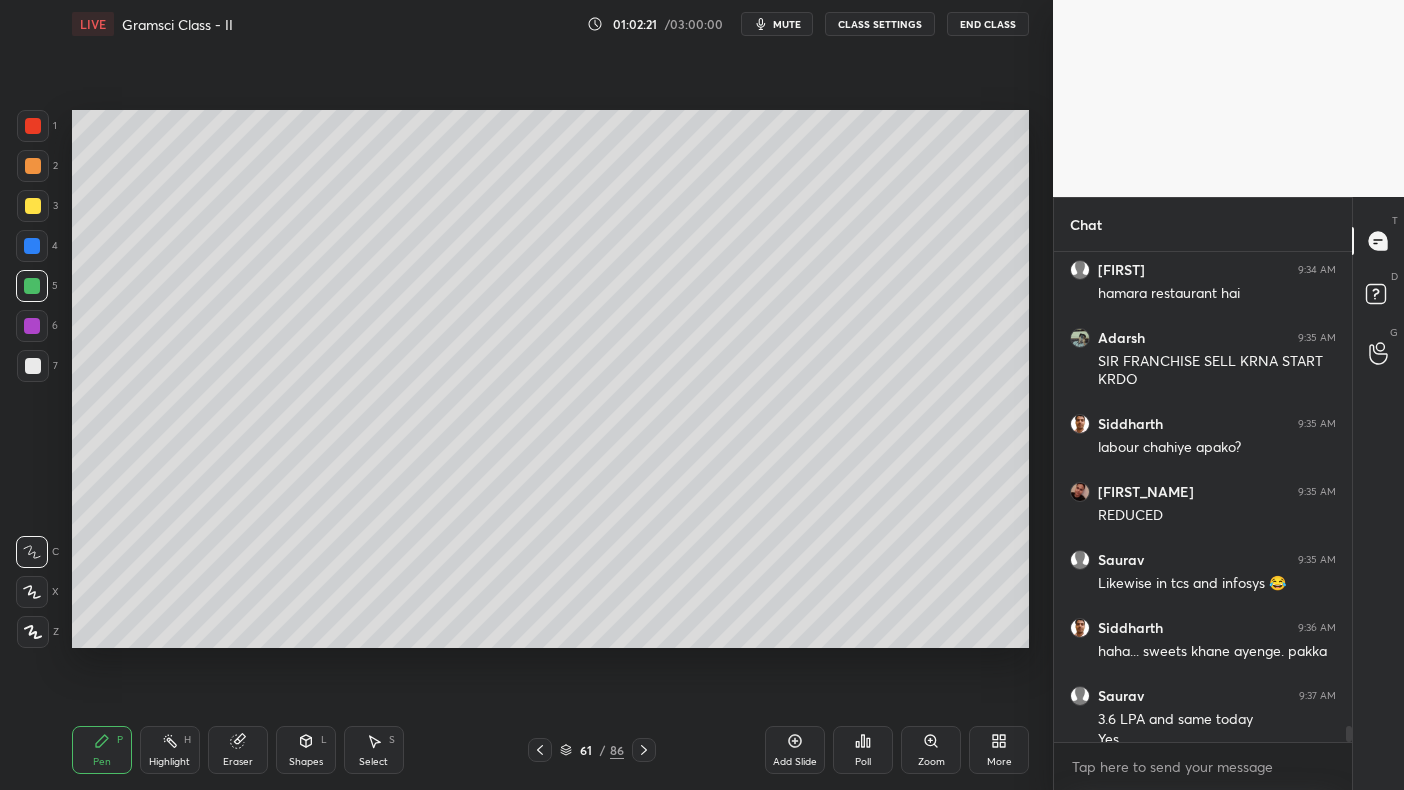 scroll, scrollTop: 14861, scrollLeft: 0, axis: vertical 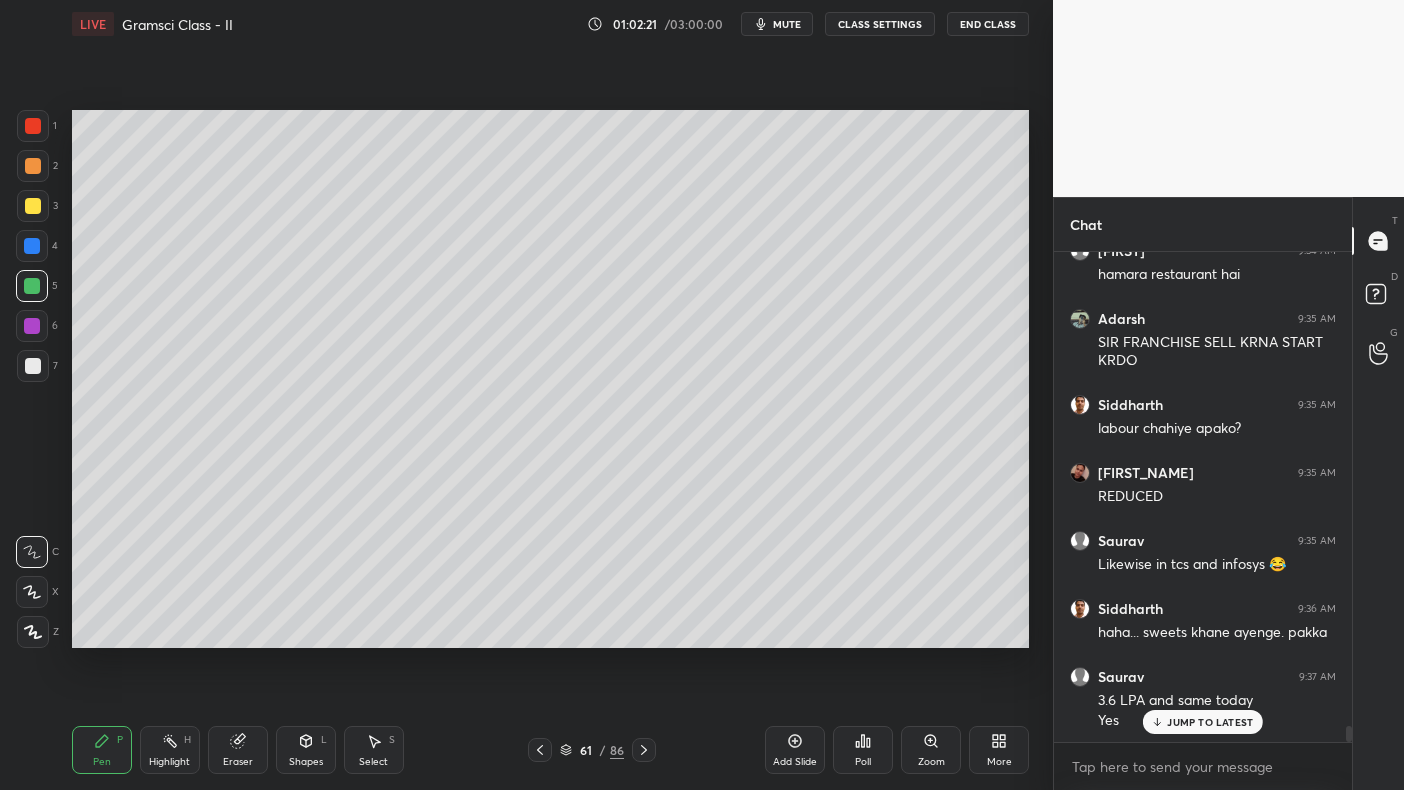 click on "1 2 3 4 5 6 7 C X Z C X Z E E Erase all   H H" at bounding box center (32, 379) 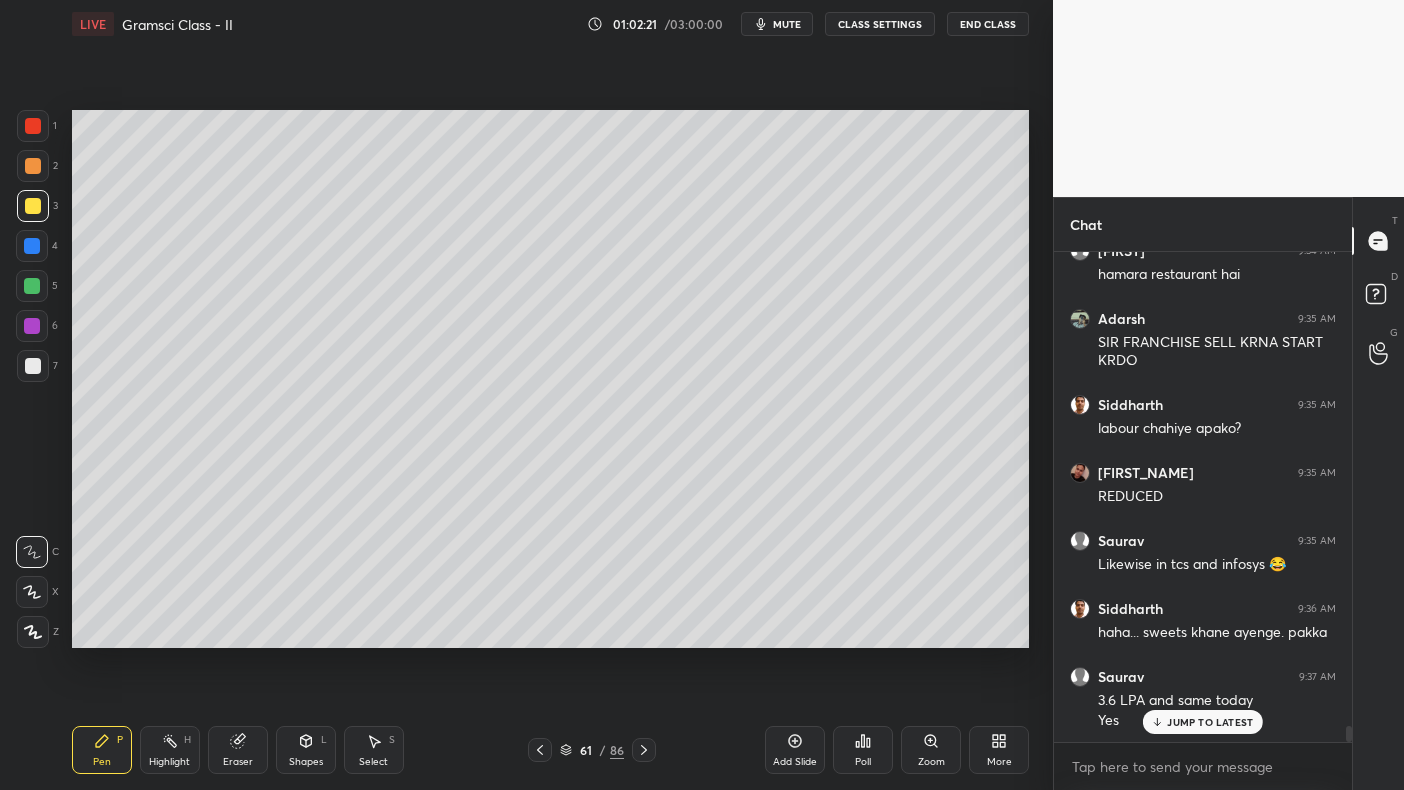 click at bounding box center (33, 206) 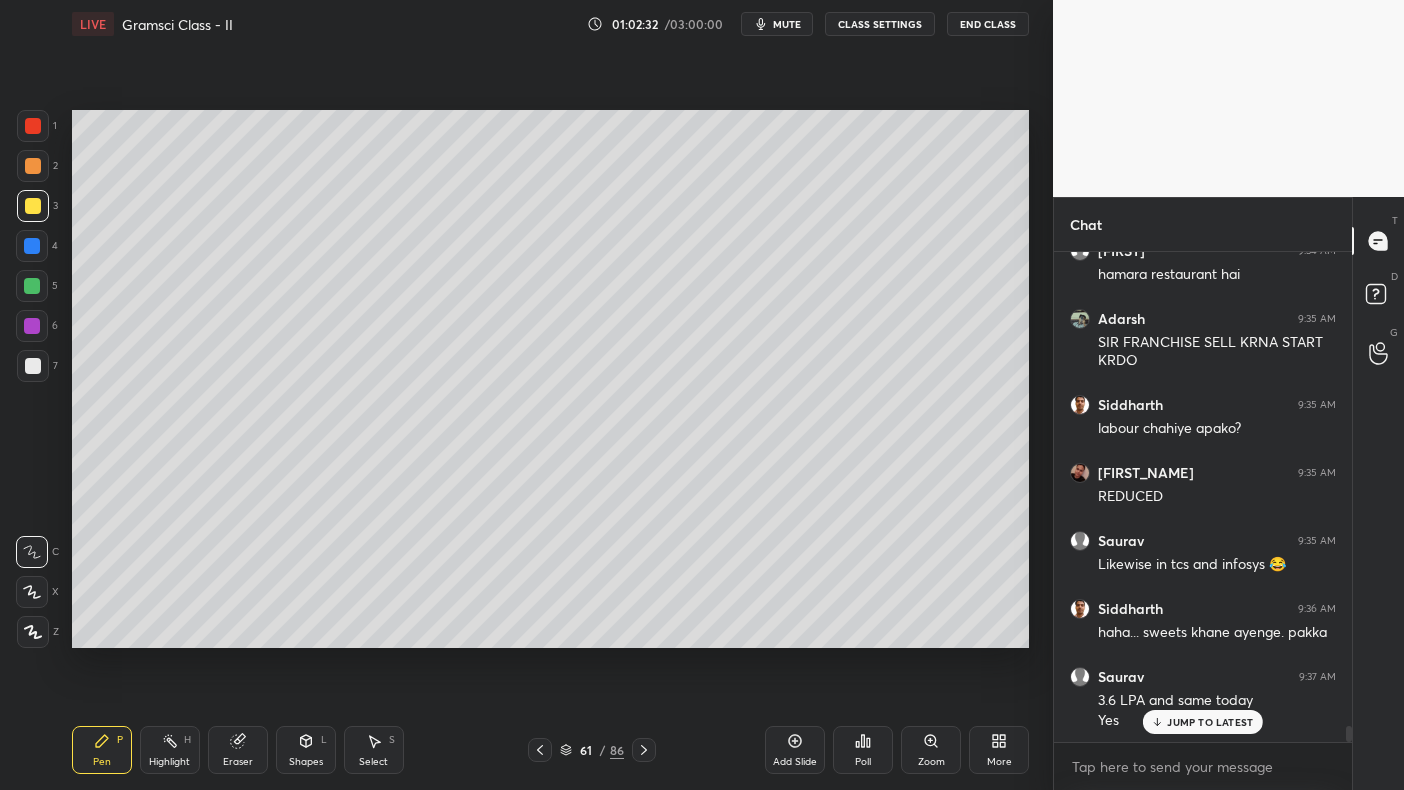 click on "1 2 3 4 5 6 7 C X Z C X Z E E Erase all   H H" at bounding box center (32, 379) 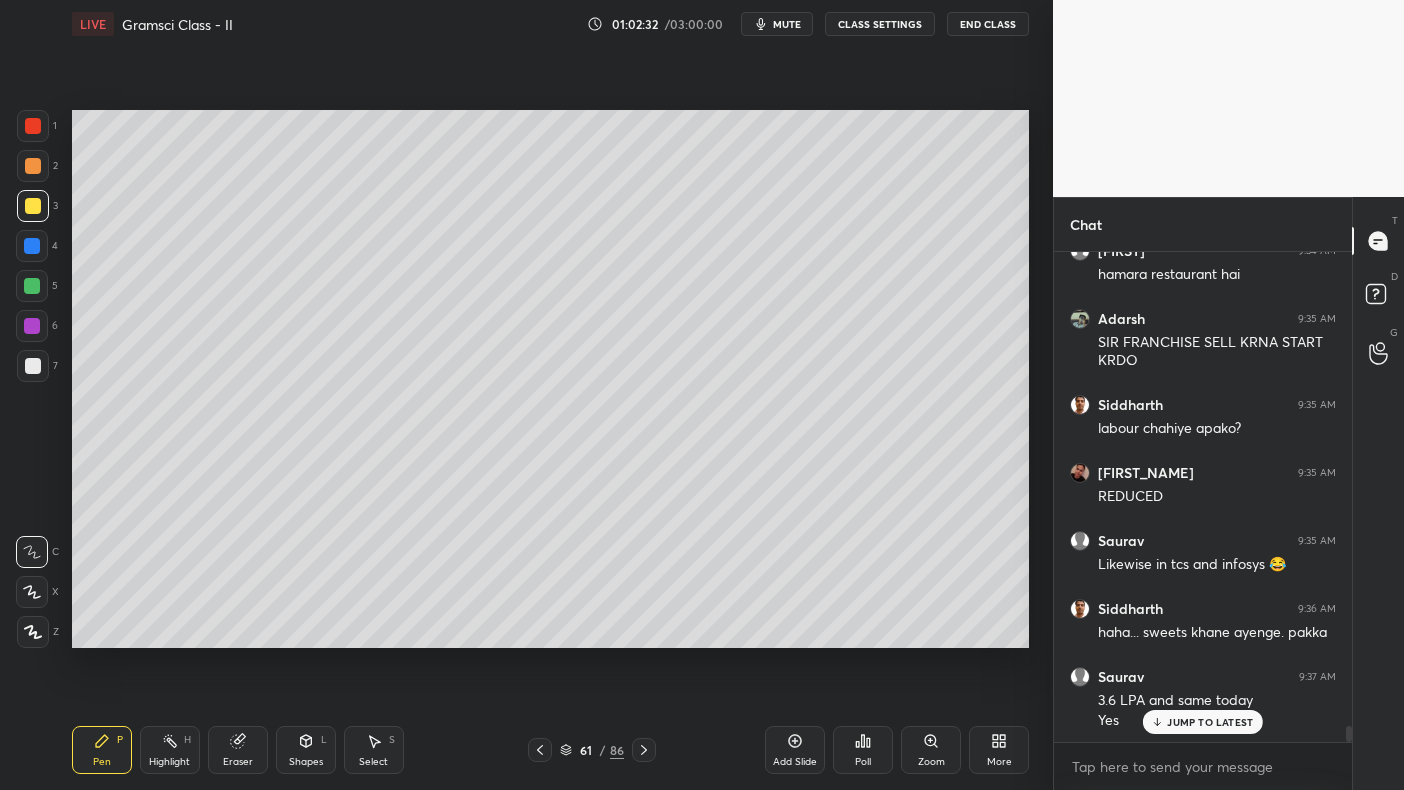 click at bounding box center [32, 286] 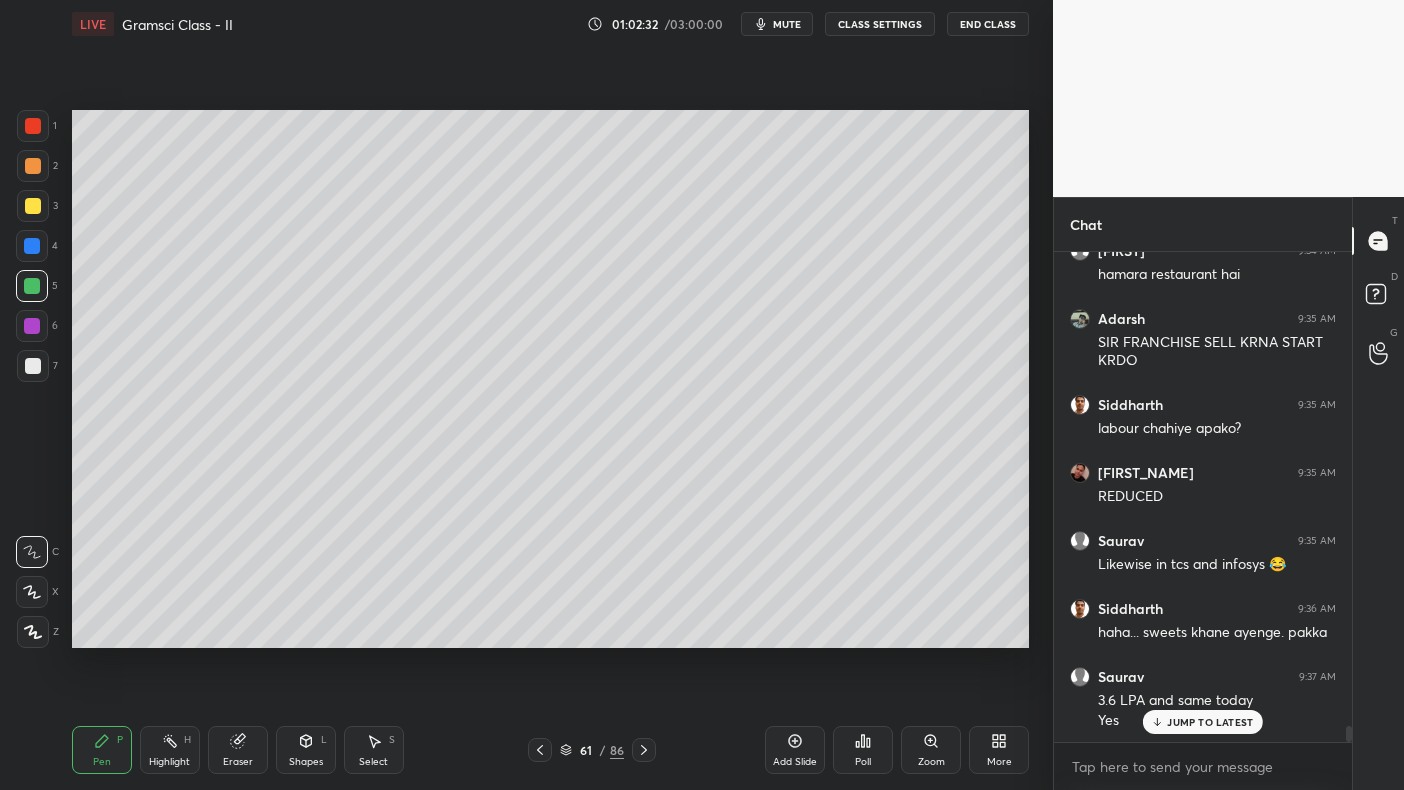 click at bounding box center [32, 286] 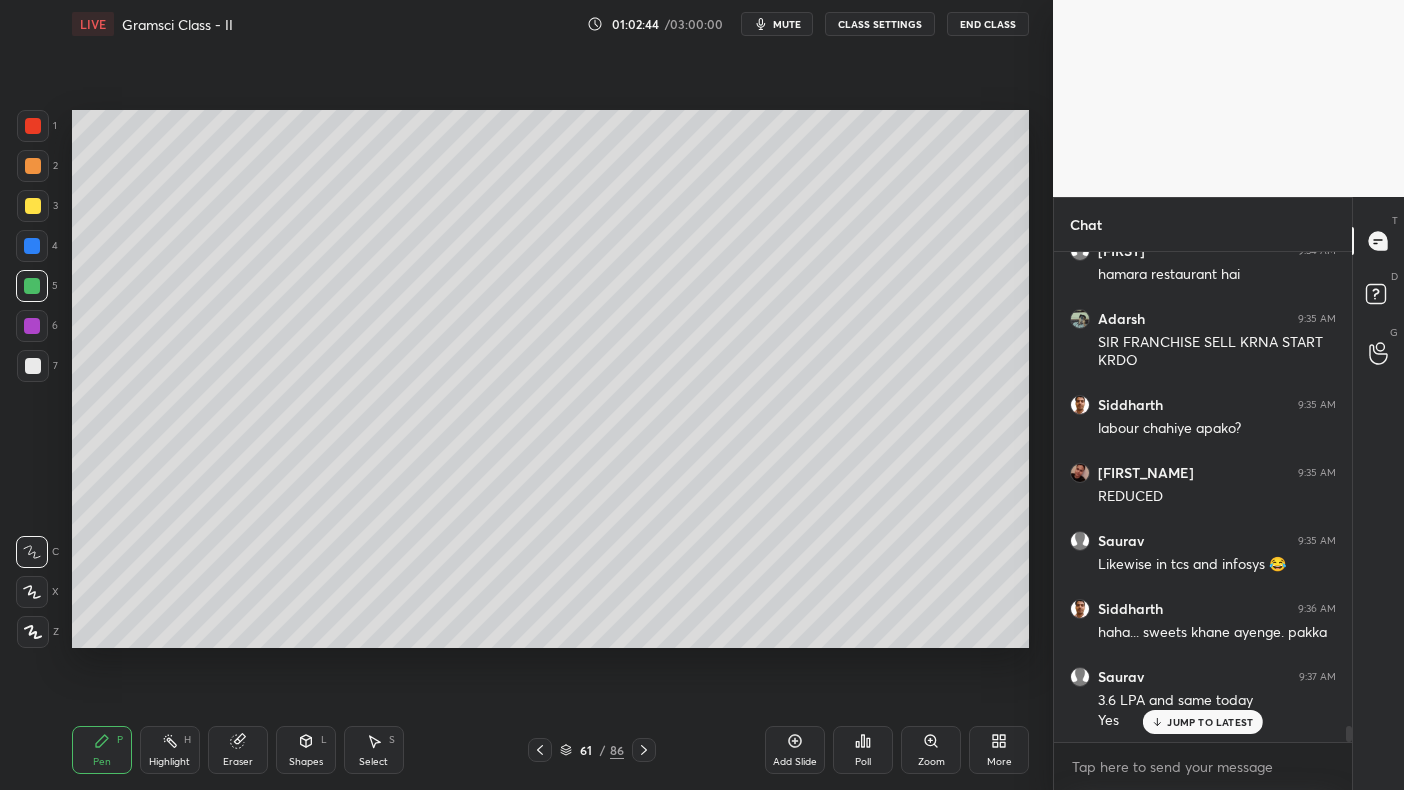 click at bounding box center [33, 166] 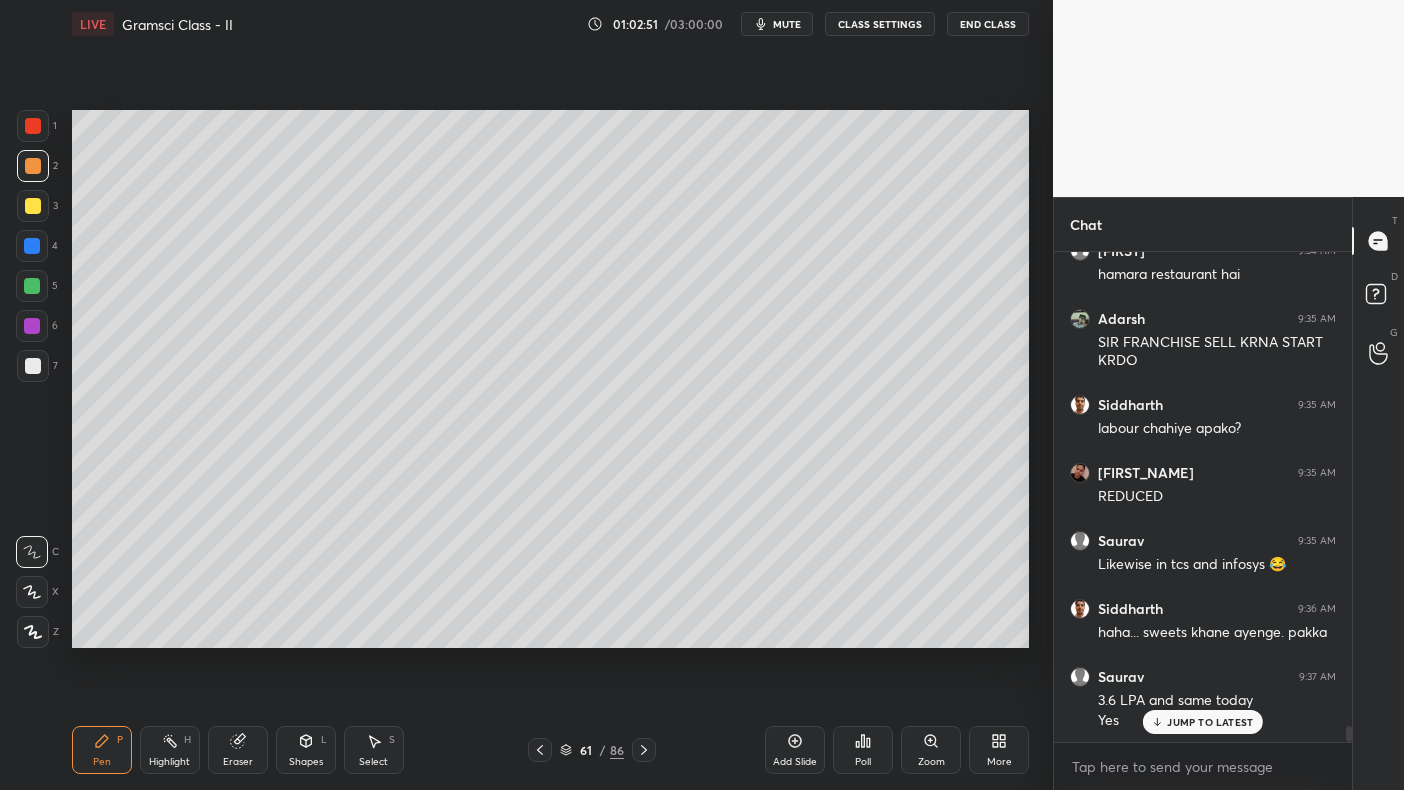 click at bounding box center [33, 166] 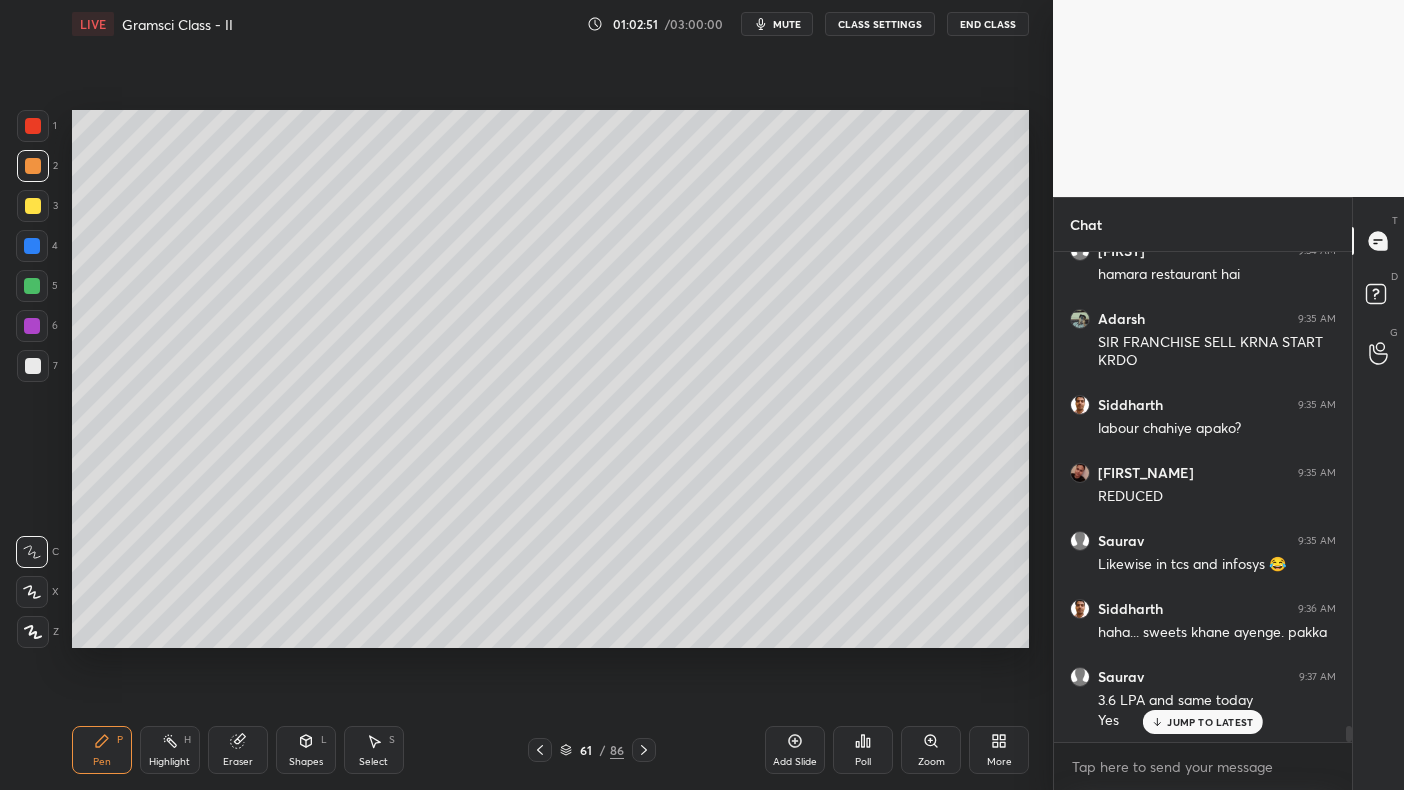 click at bounding box center (33, 206) 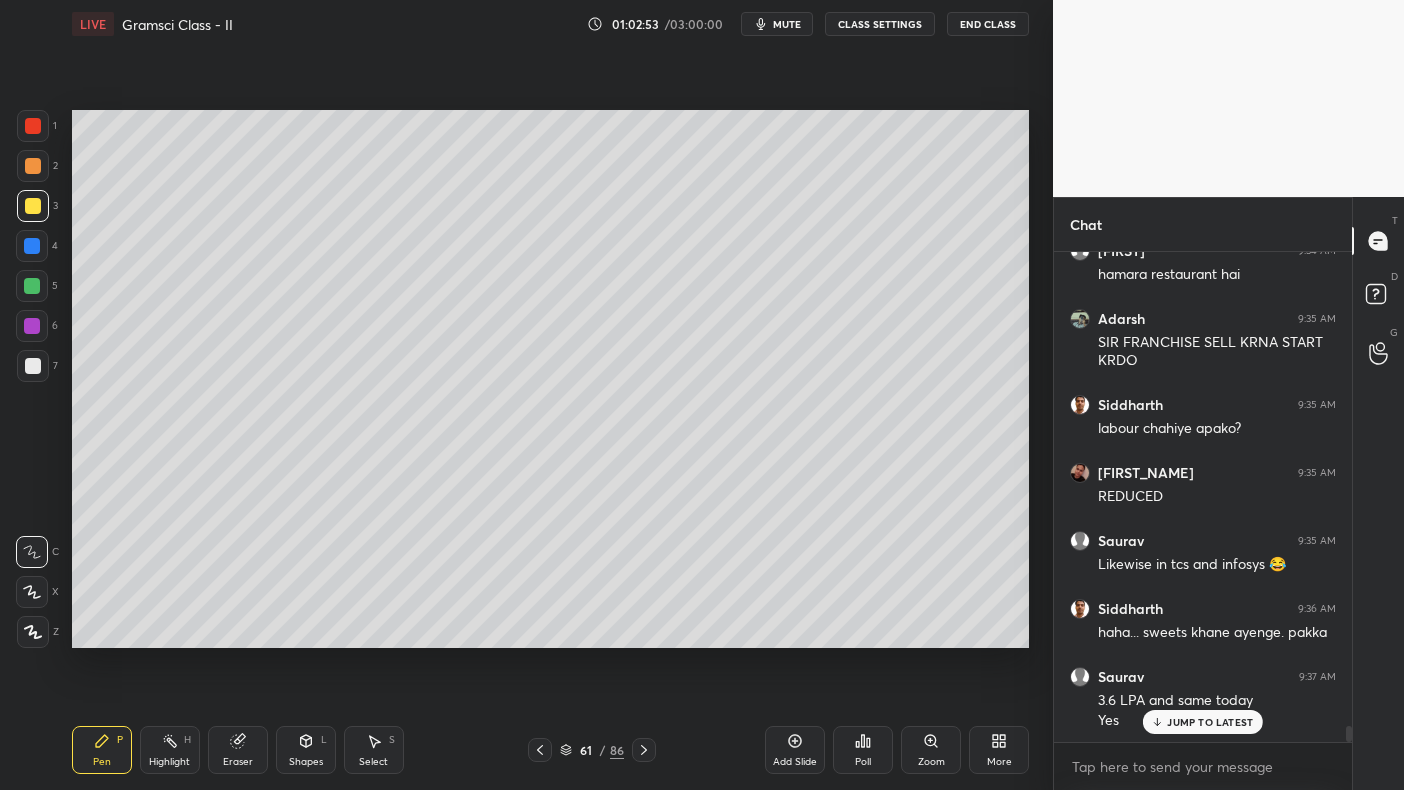click at bounding box center (33, 126) 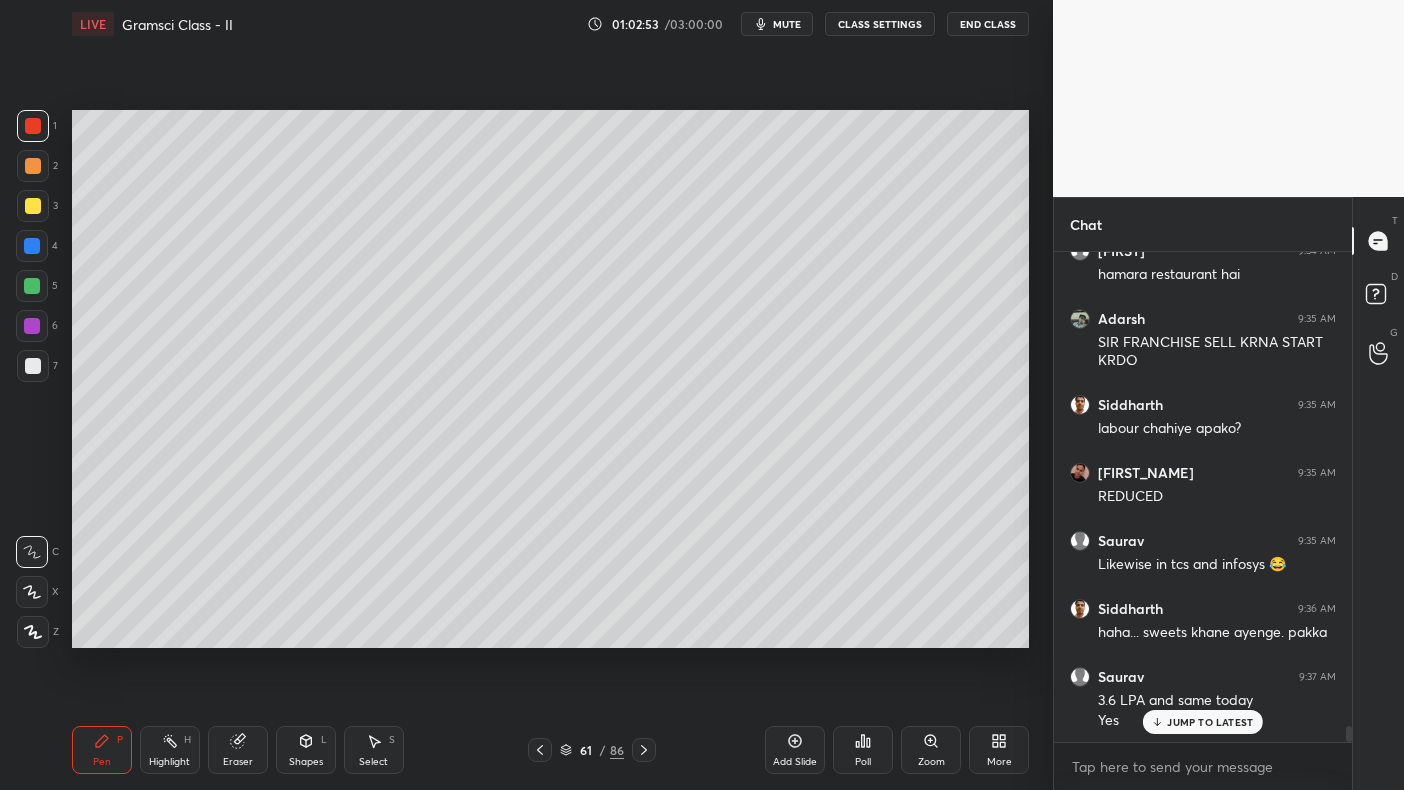 click at bounding box center (33, 126) 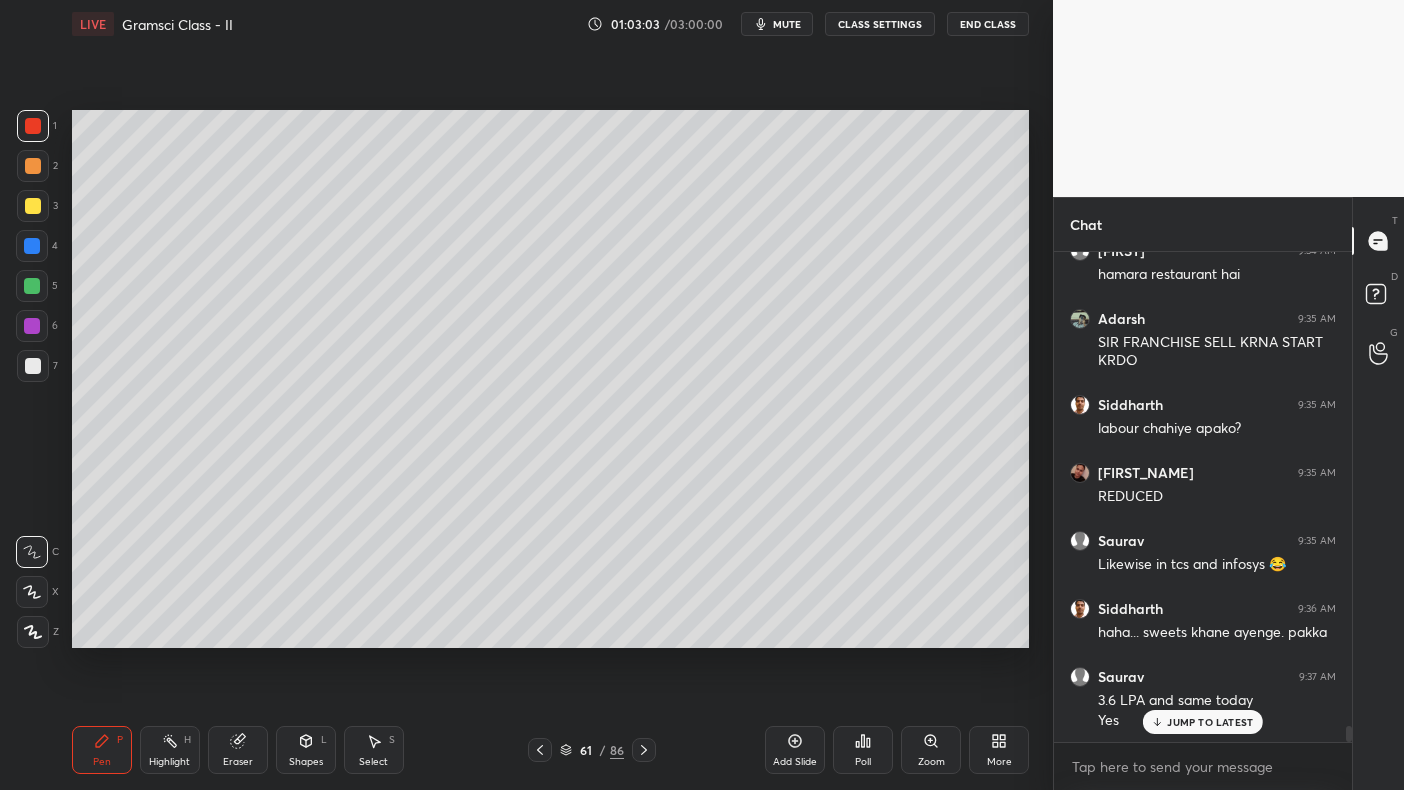 click at bounding box center (32, 246) 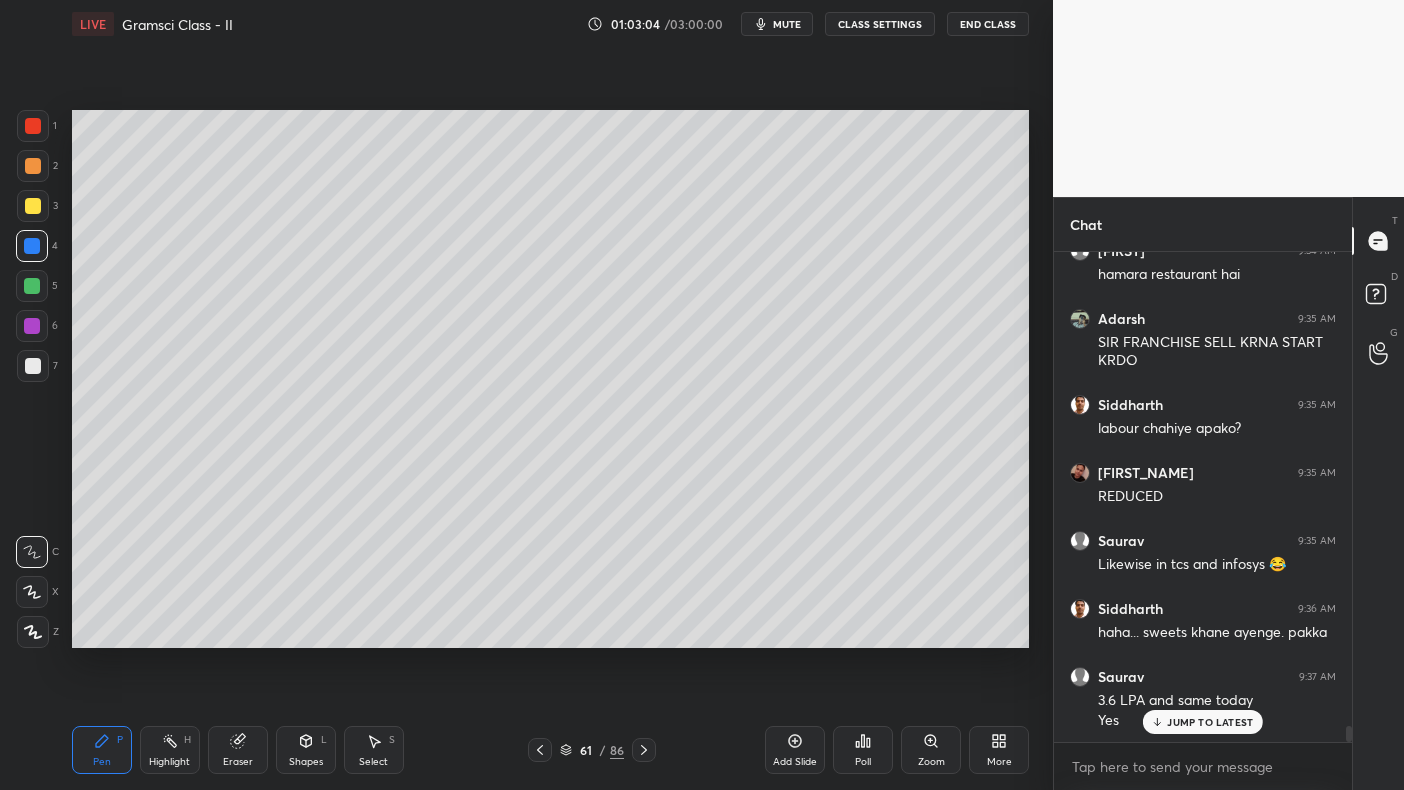 click at bounding box center (32, 246) 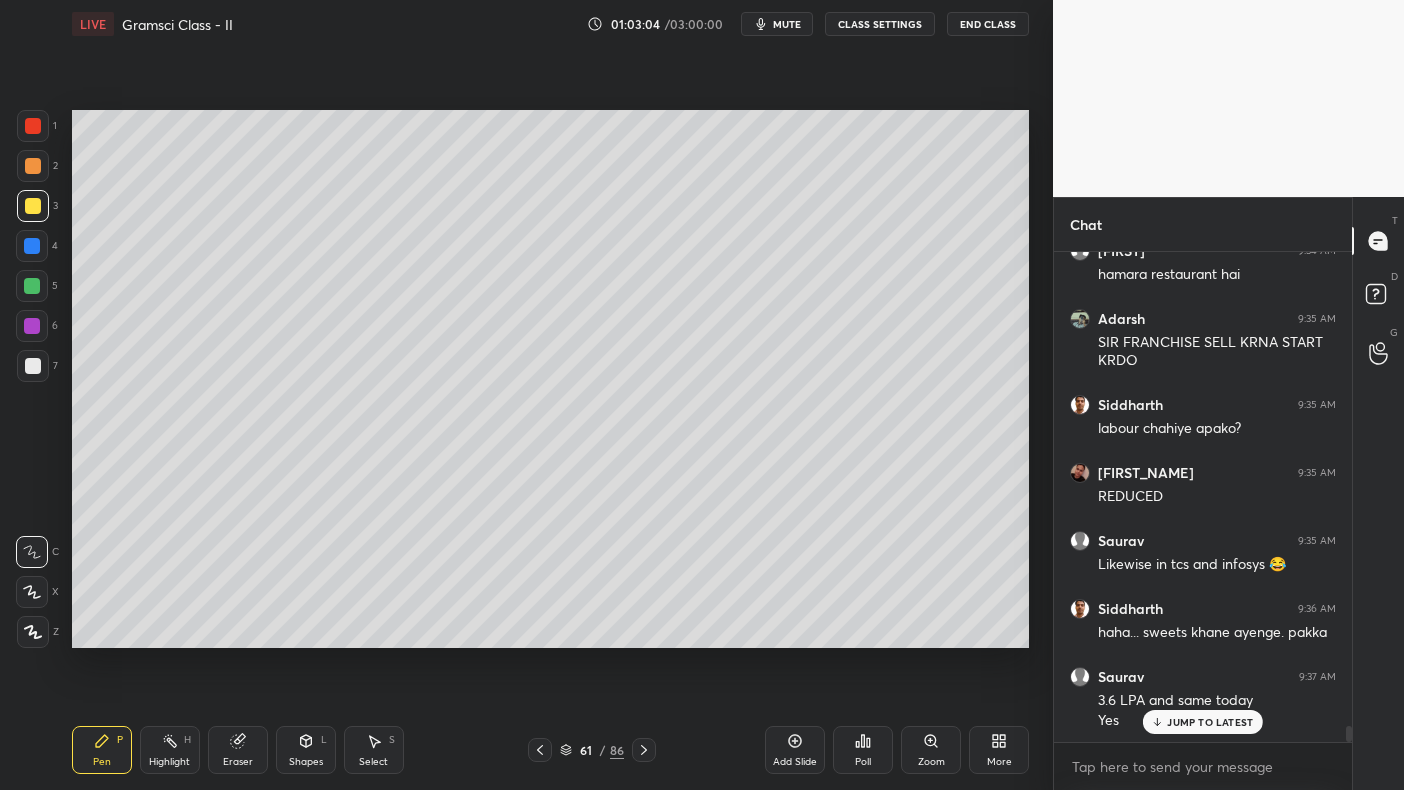 click at bounding box center [33, 206] 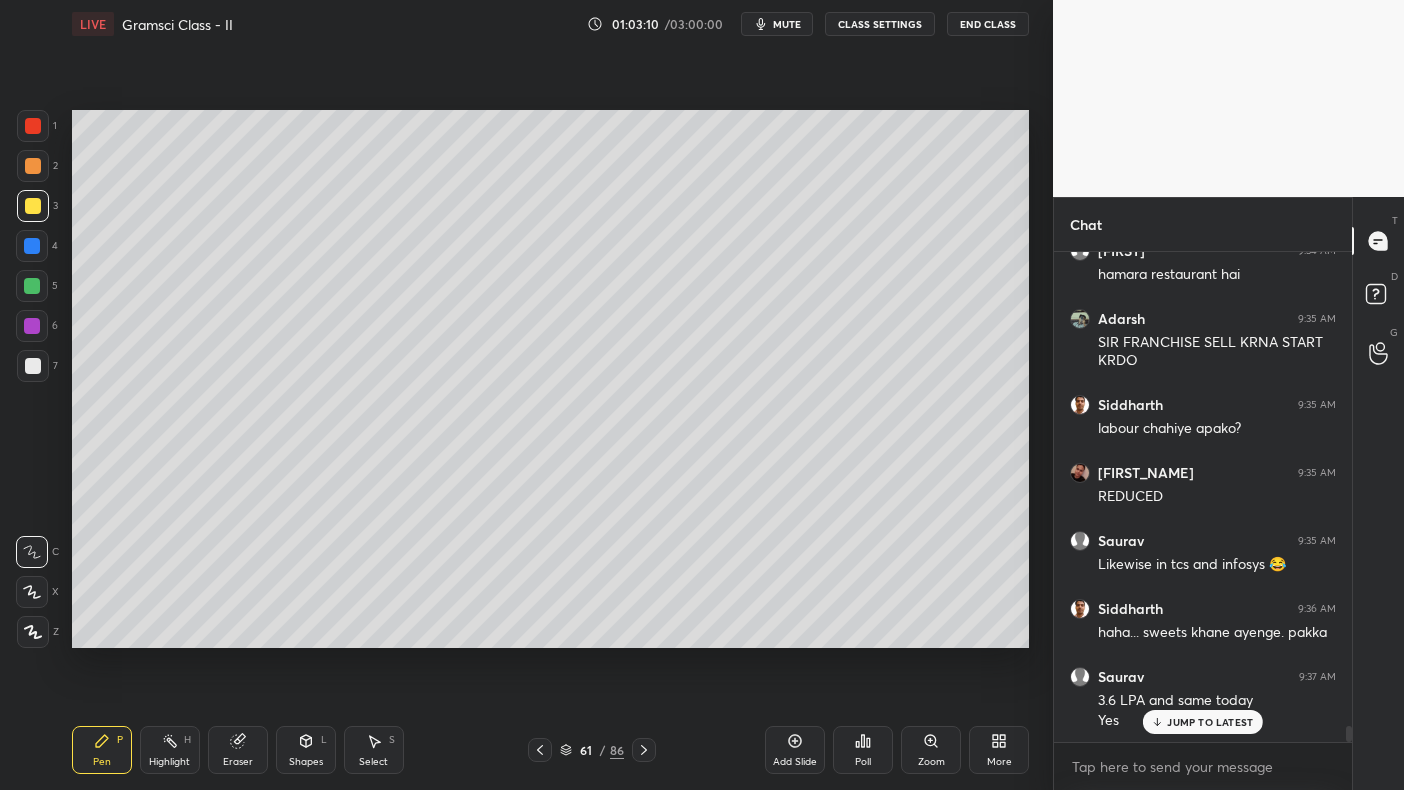 click at bounding box center (33, 126) 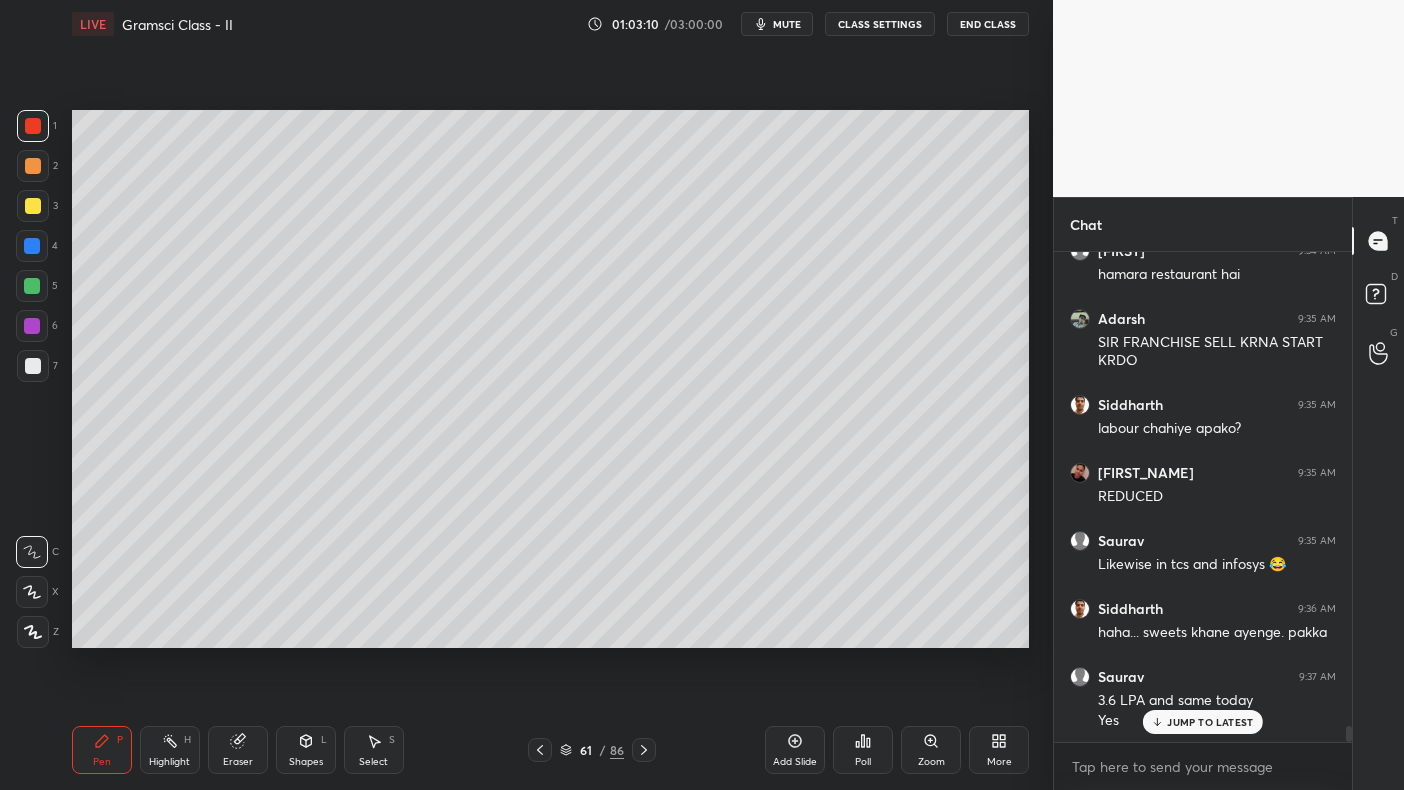click at bounding box center (33, 126) 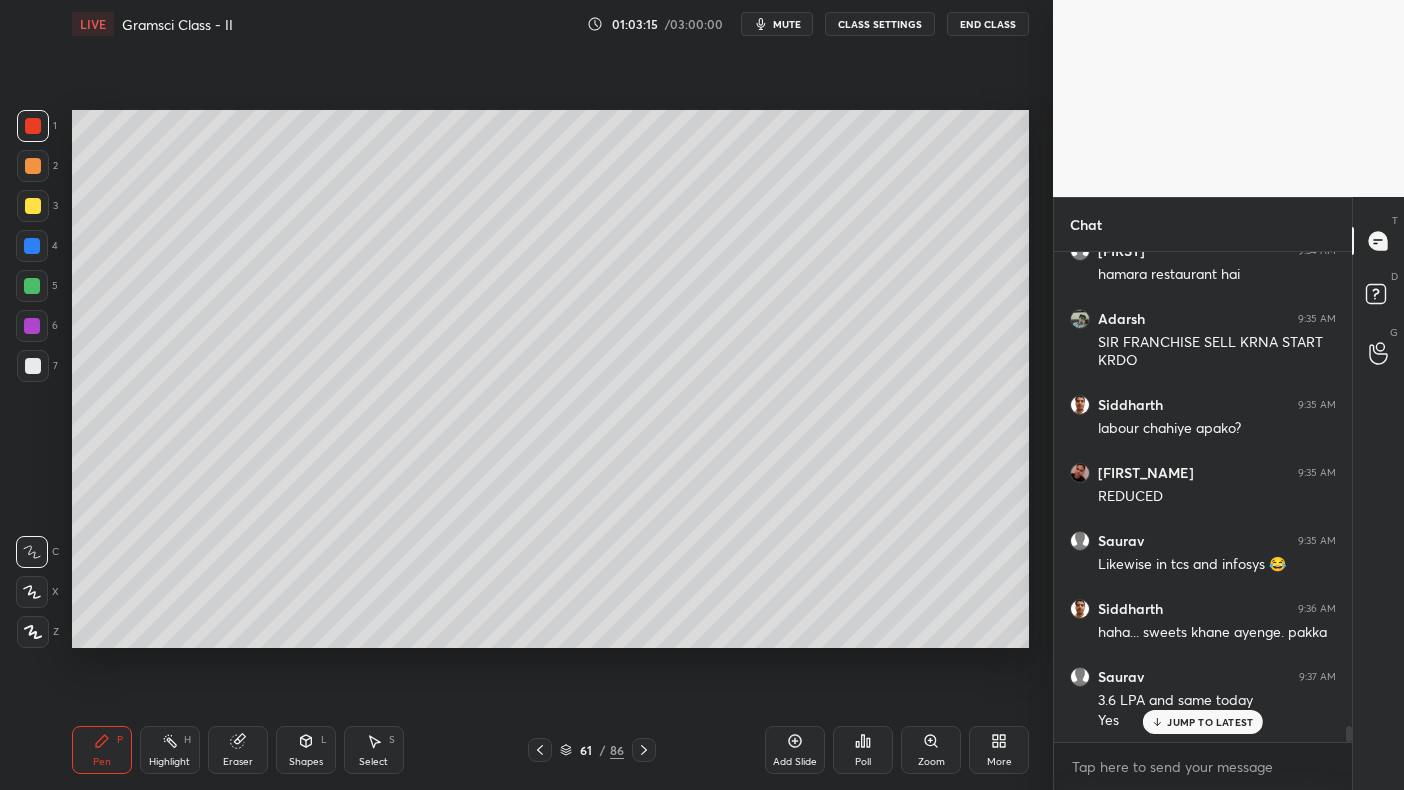 click at bounding box center (32, 286) 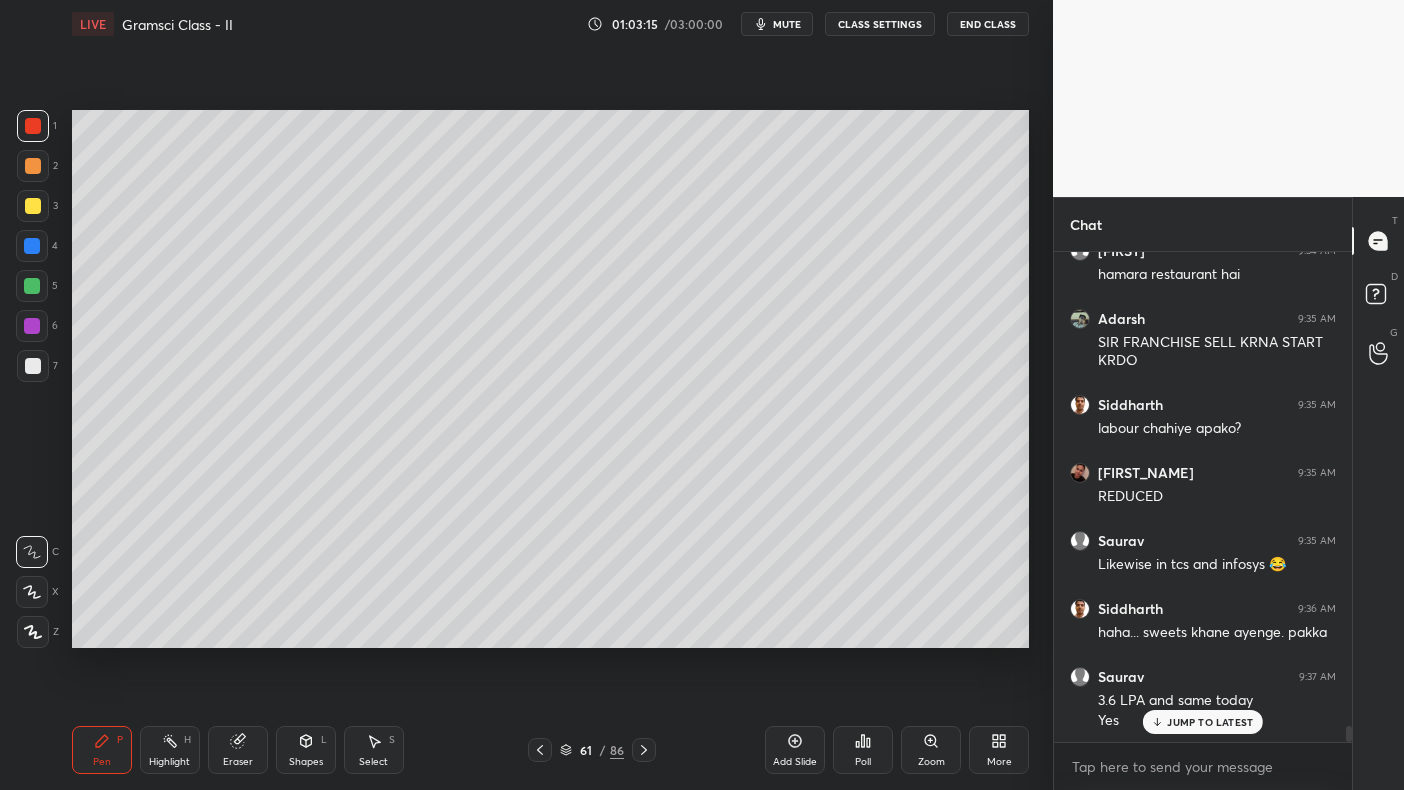 click at bounding box center (32, 286) 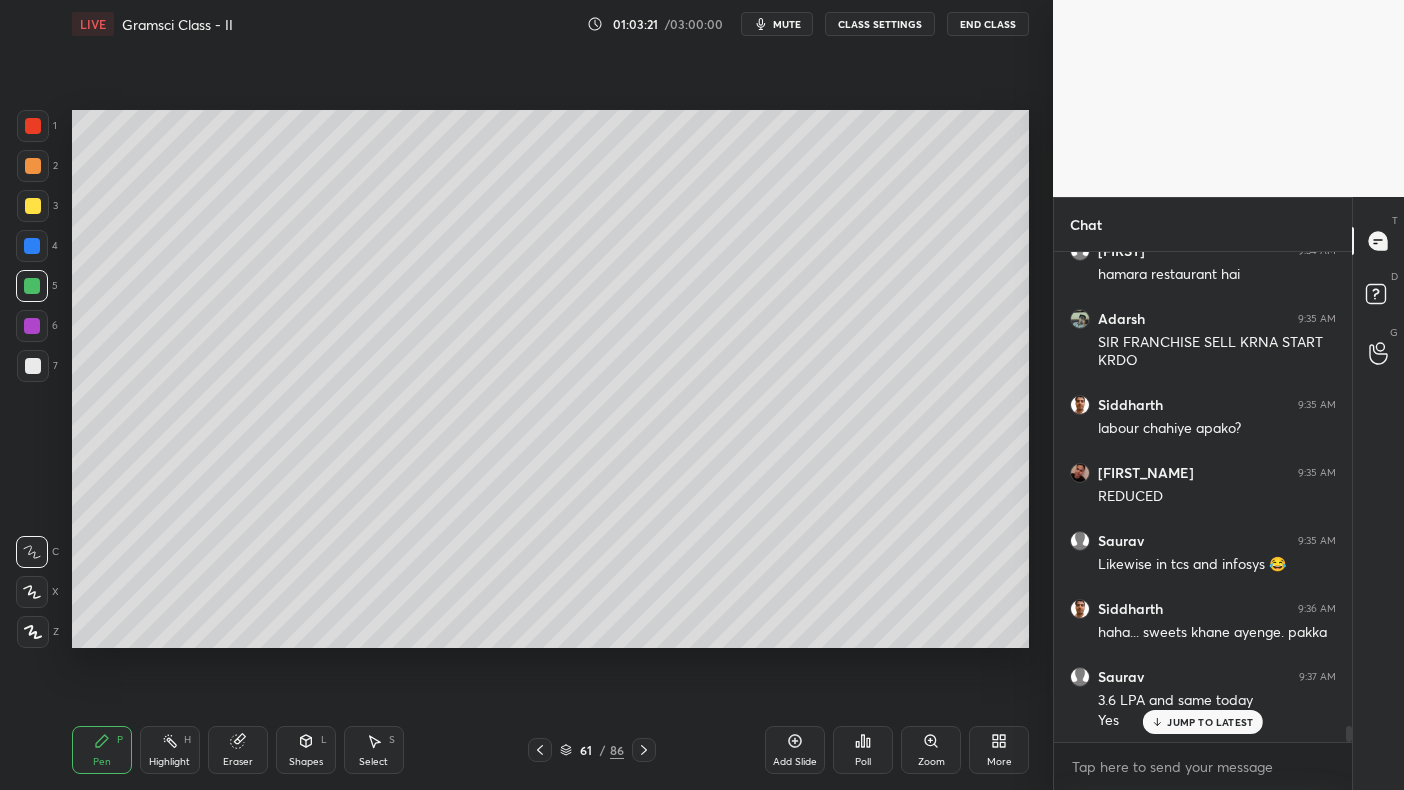 click on "1 2 3 4 5 6 7 C X Z C X Z E E Erase all   H H" at bounding box center [32, 379] 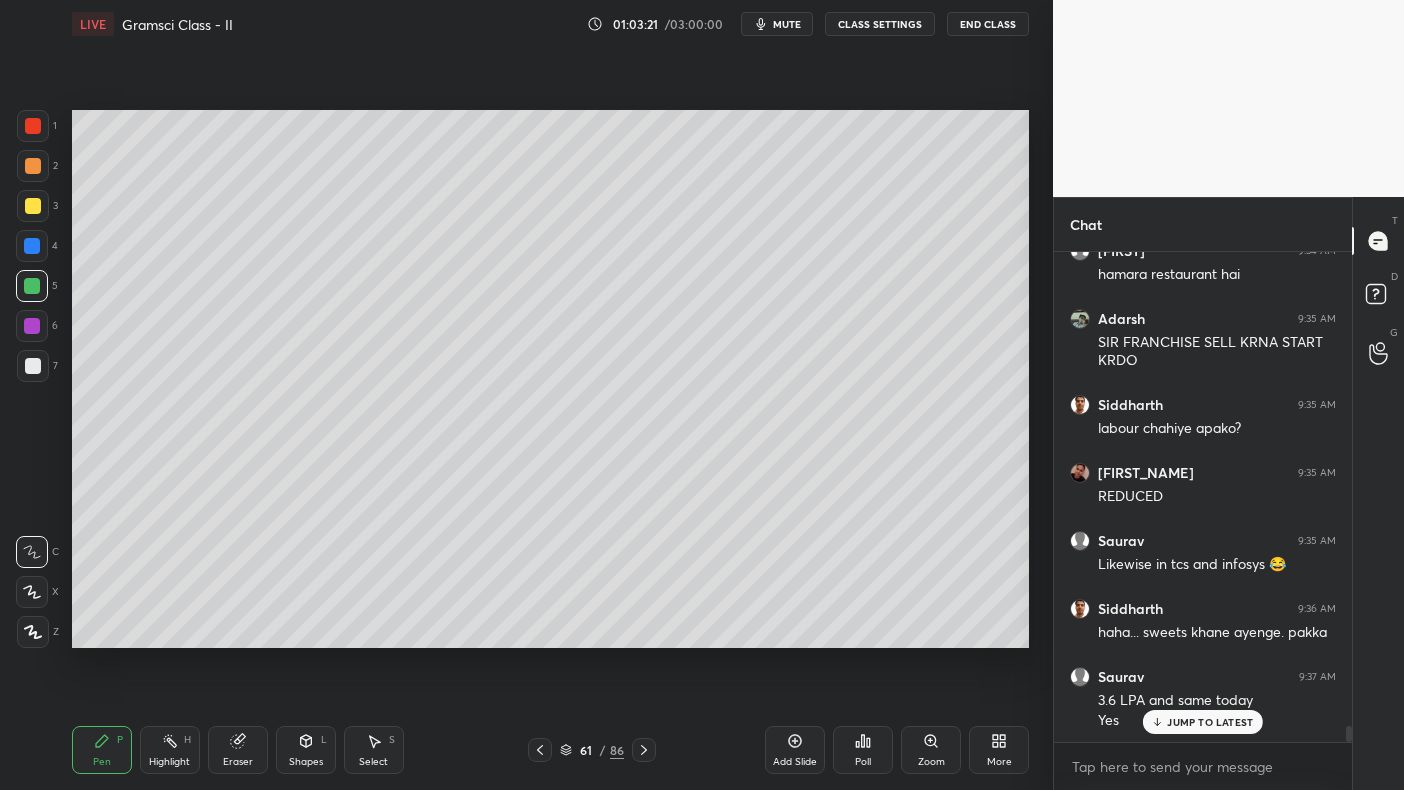 click at bounding box center (32, 326) 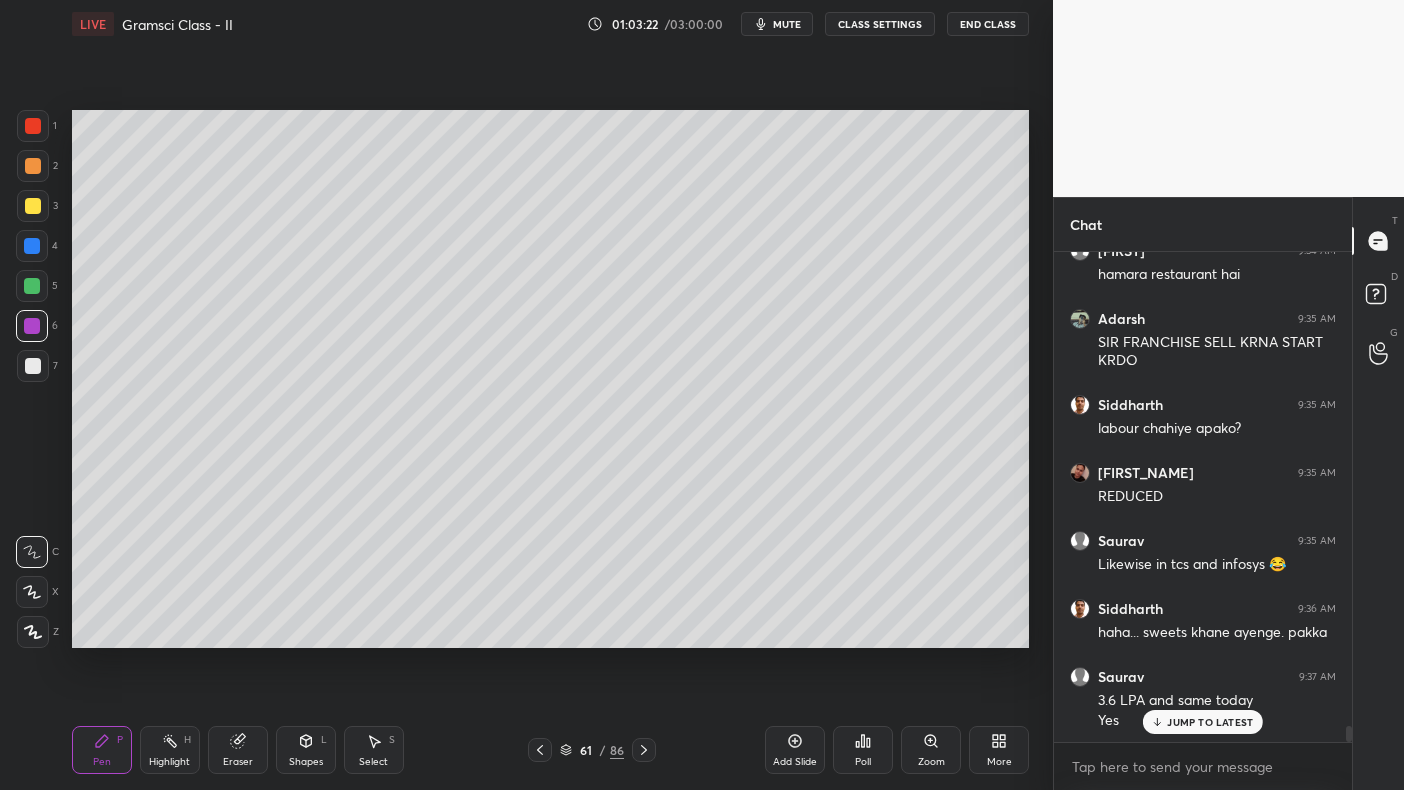 click at bounding box center [32, 326] 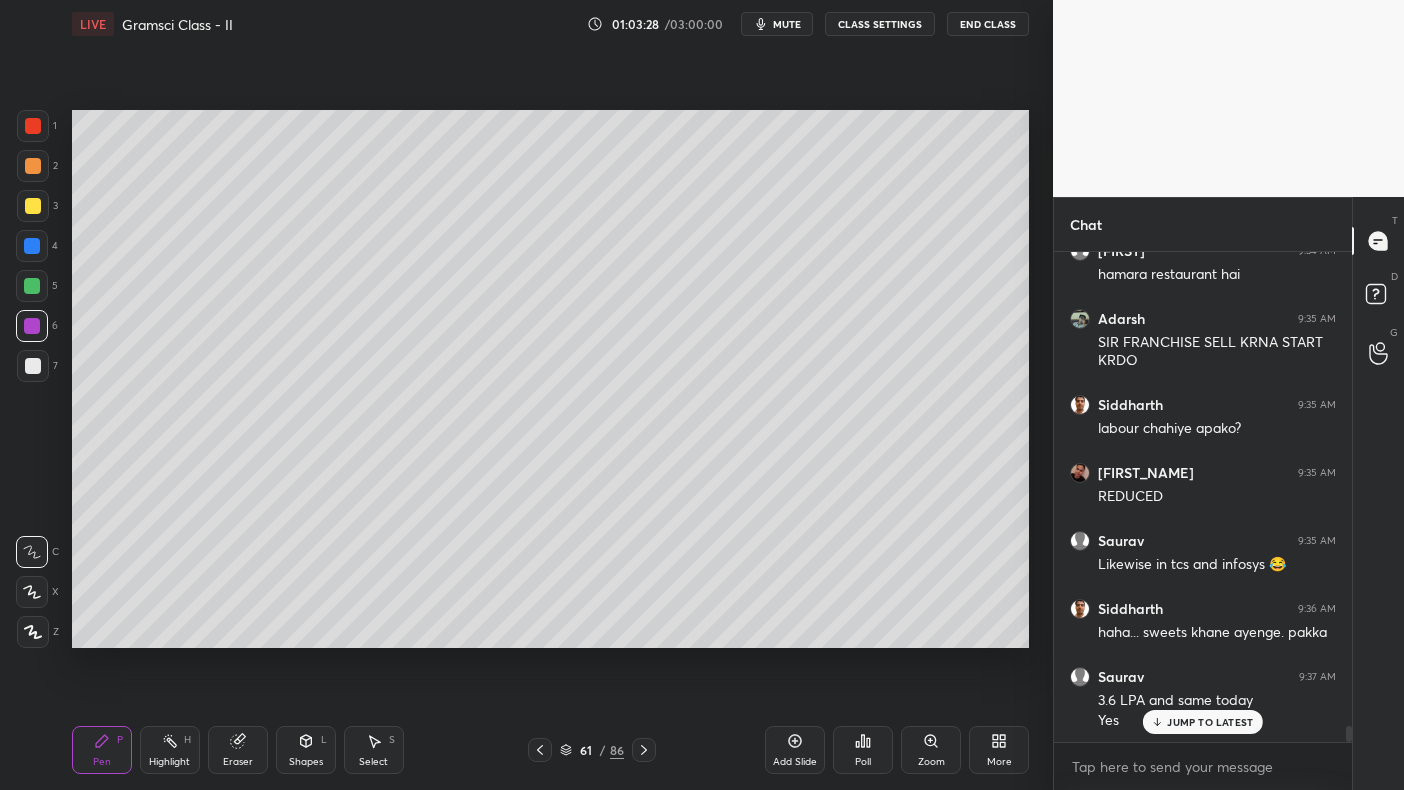 click at bounding box center [32, 246] 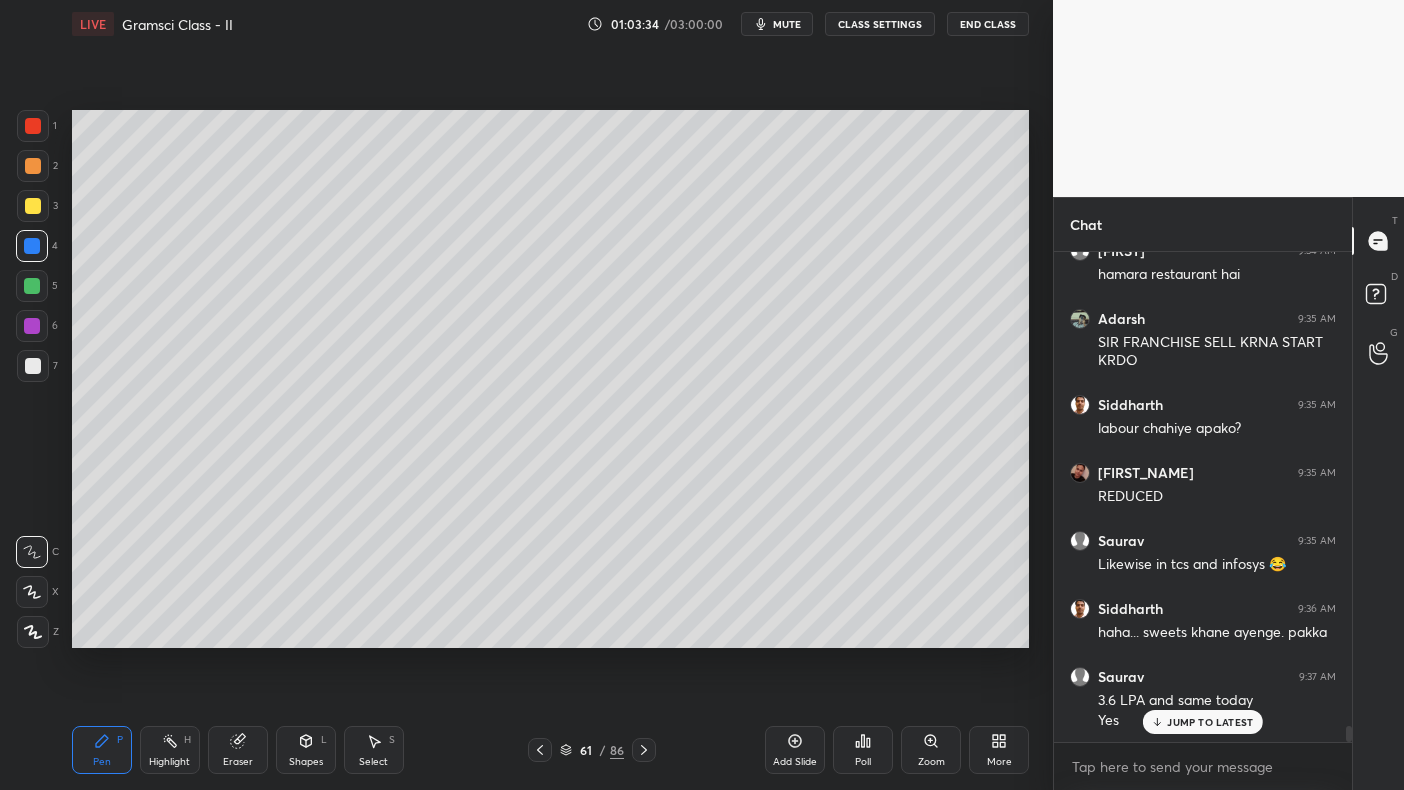 click on "1 2 3 4 5 6 7 C X Z C X Z E E Erase all   H H" at bounding box center (32, 379) 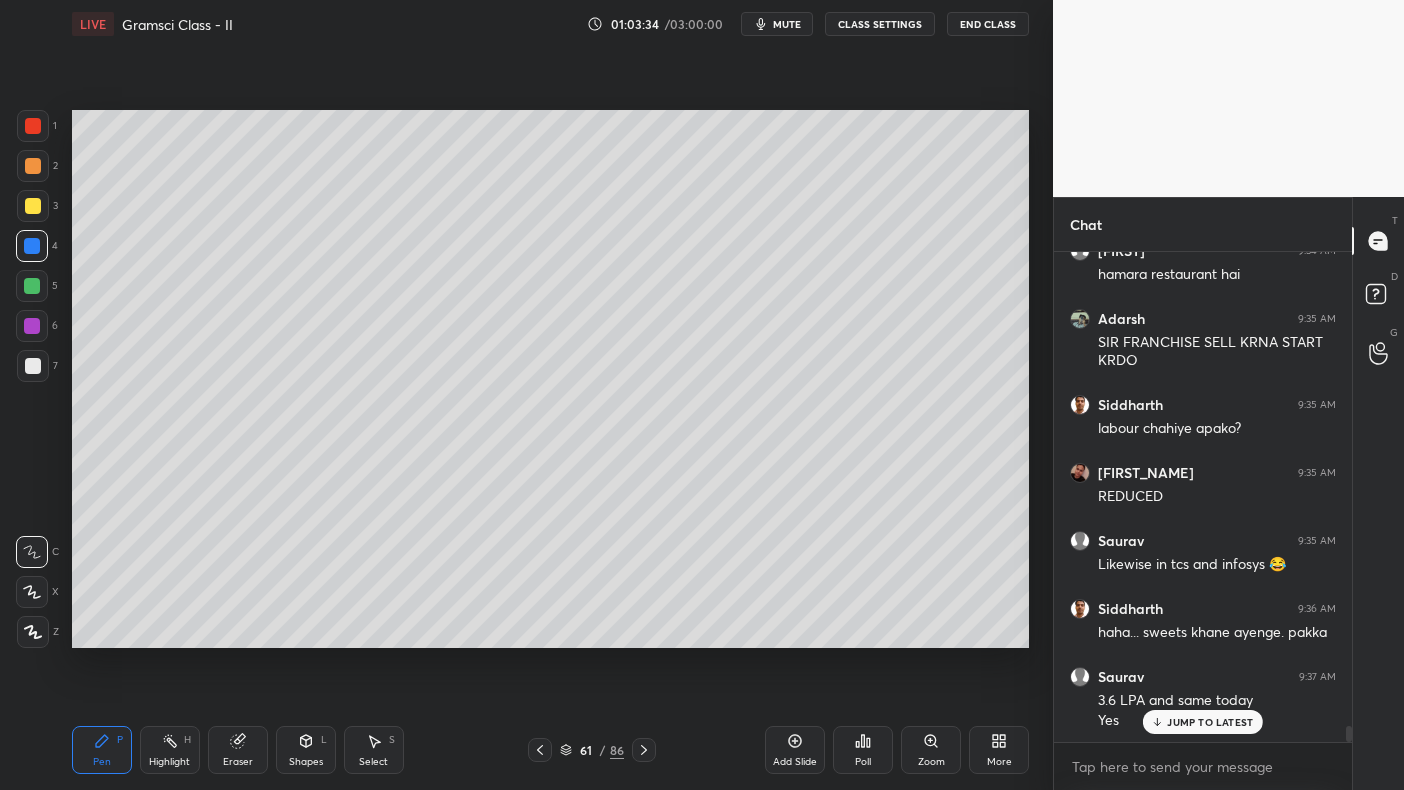 click at bounding box center [32, 286] 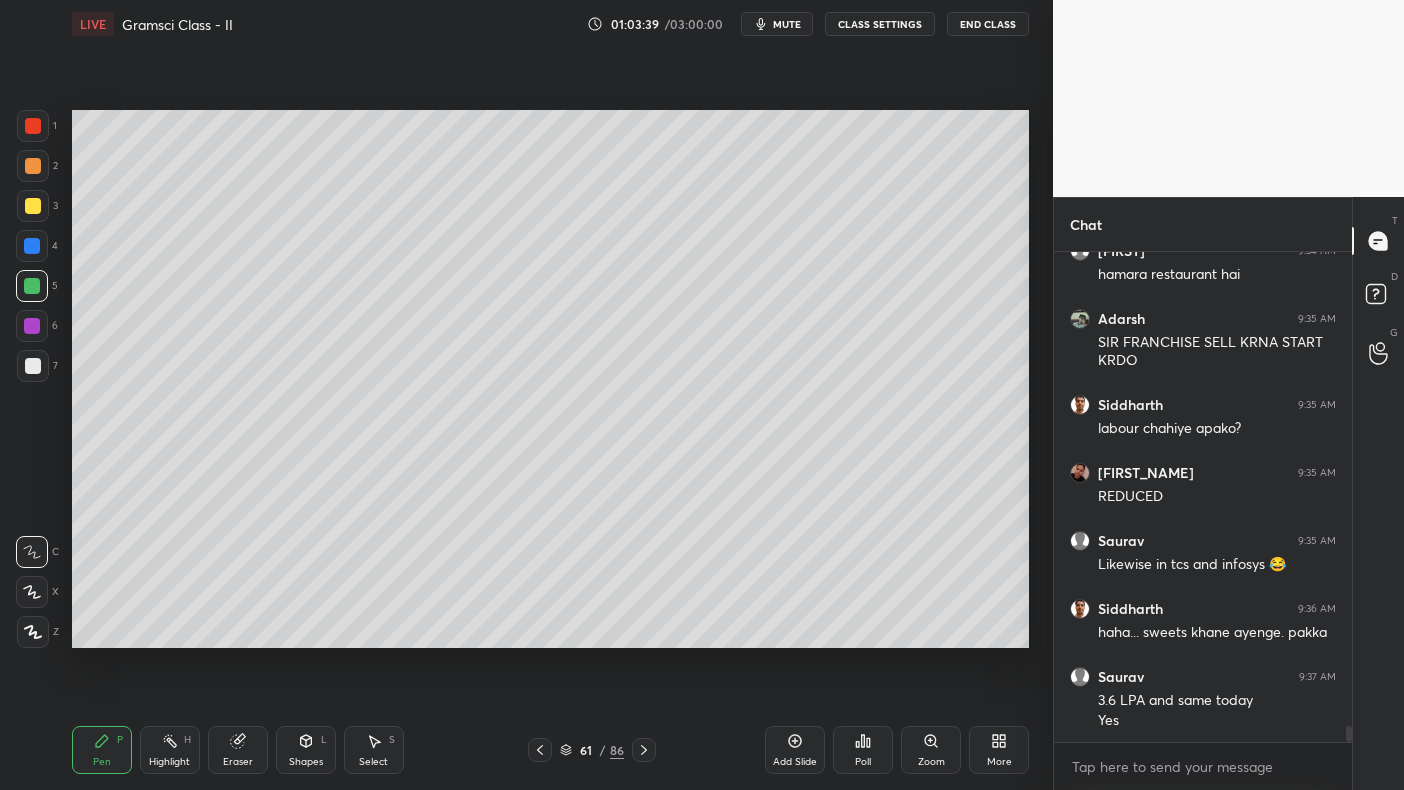 scroll, scrollTop: 14929, scrollLeft: 0, axis: vertical 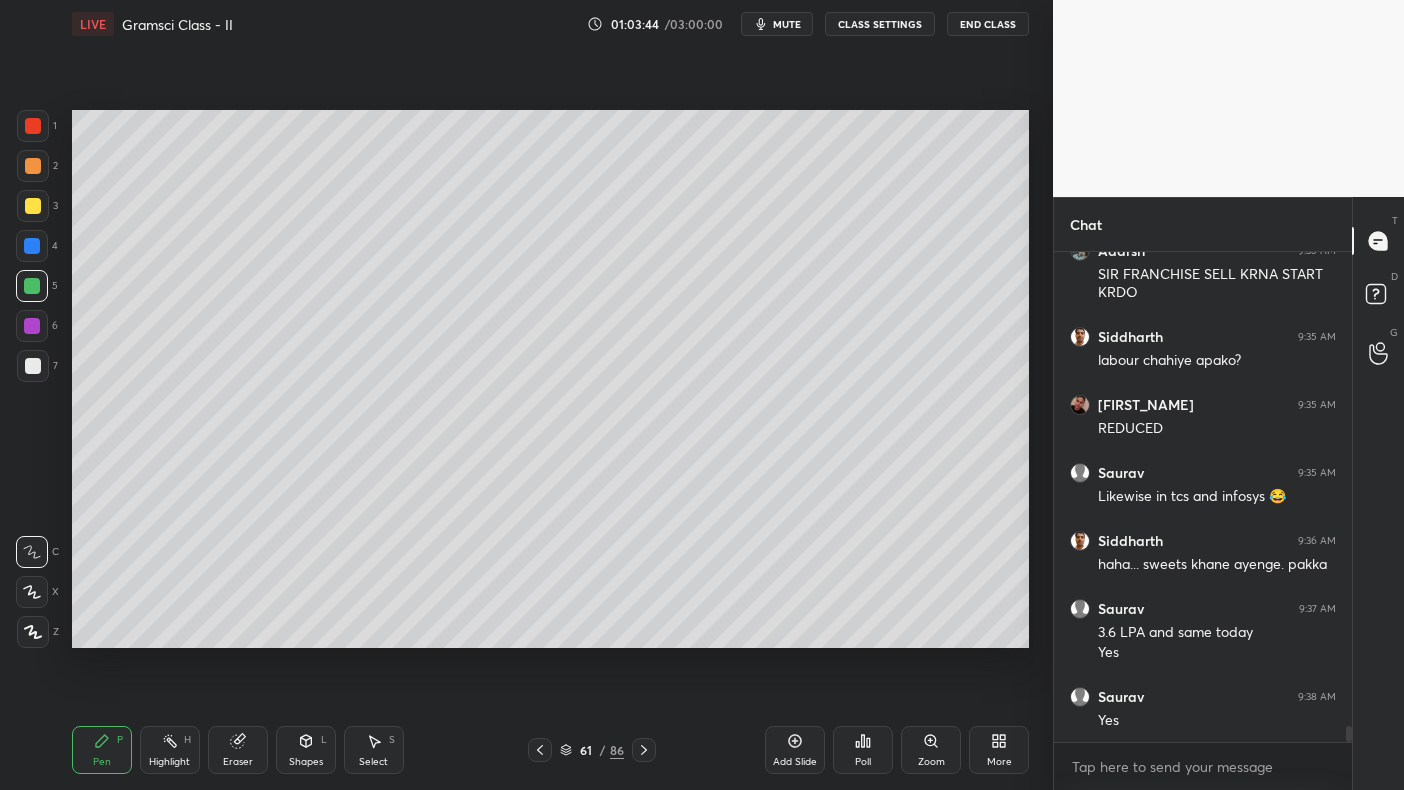 click at bounding box center [32, 246] 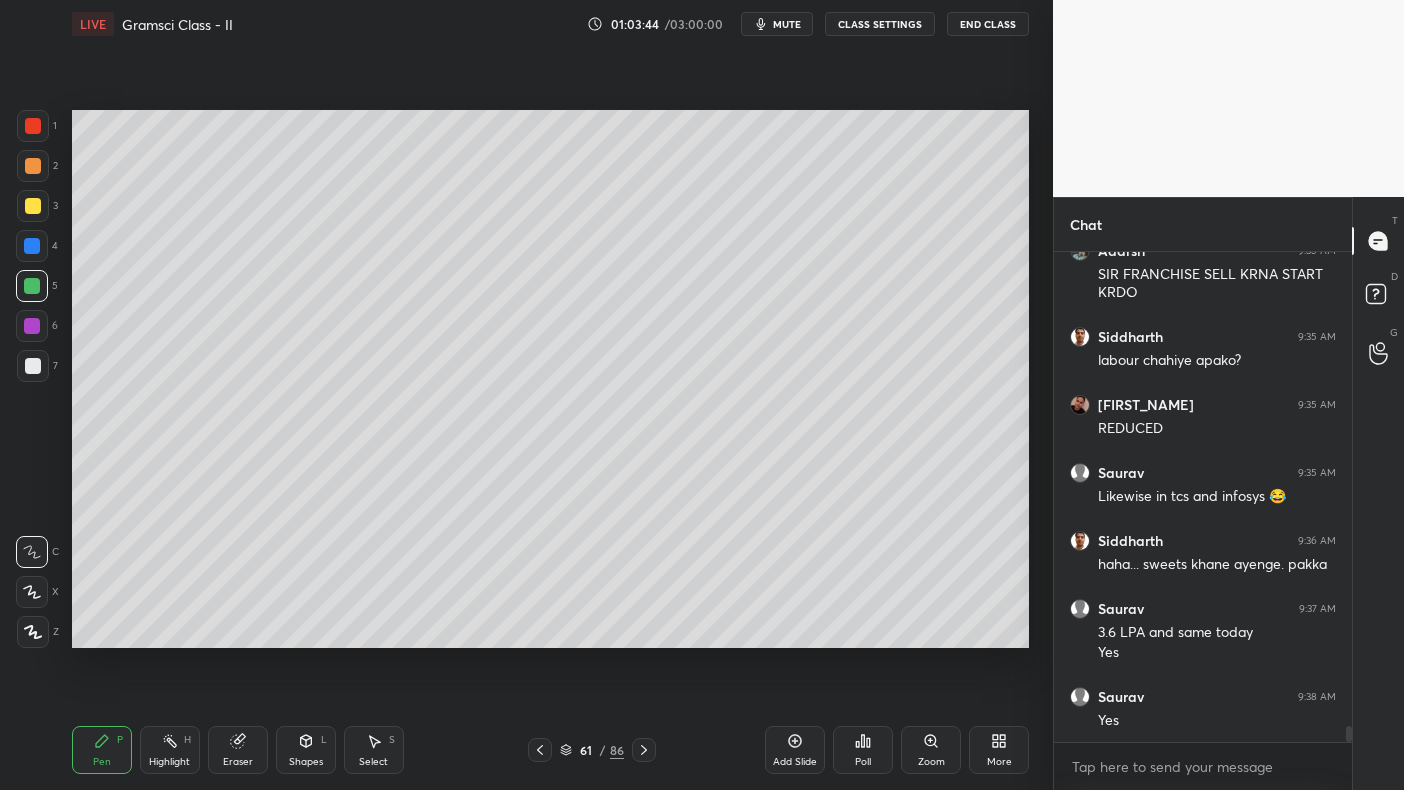 click on "4" at bounding box center (37, 250) 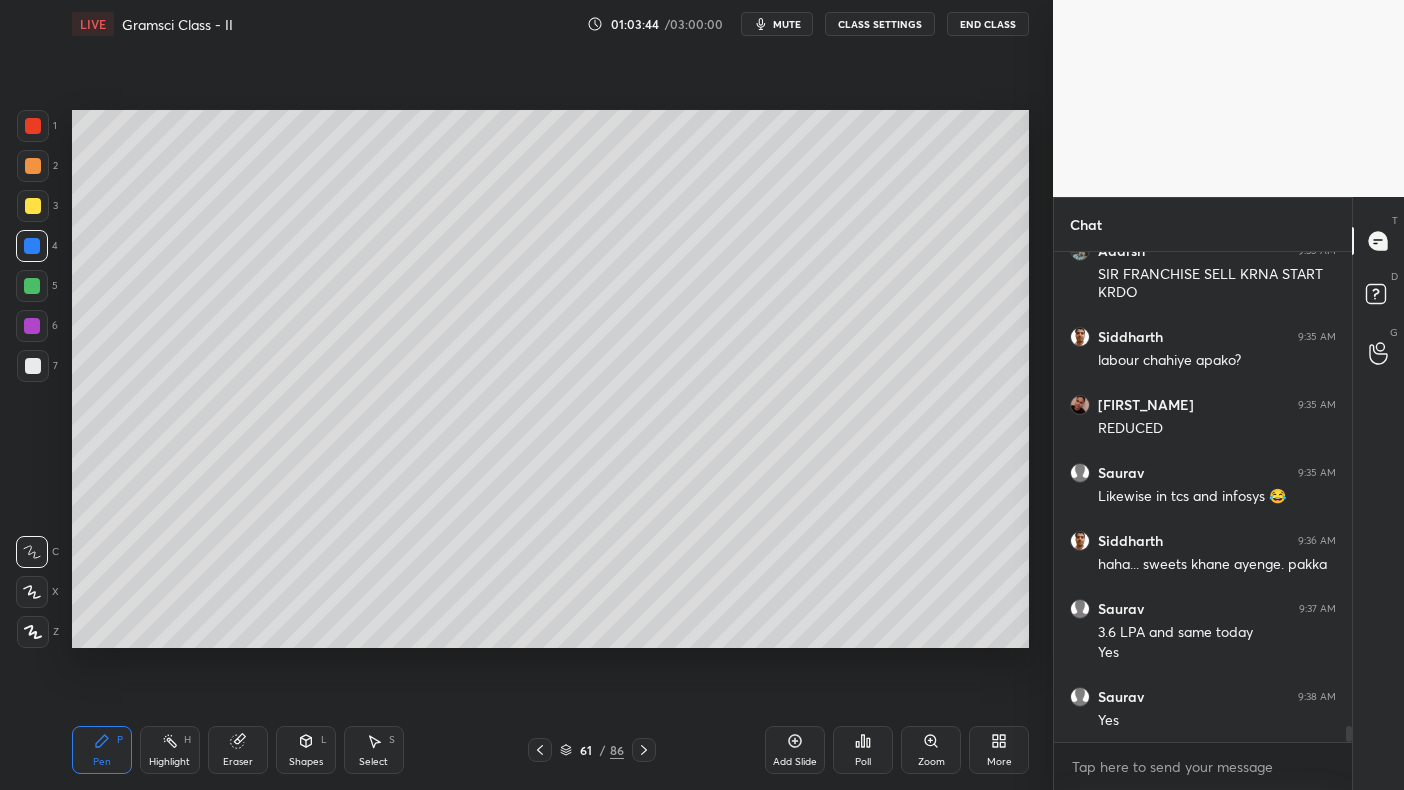click on "4" at bounding box center [37, 250] 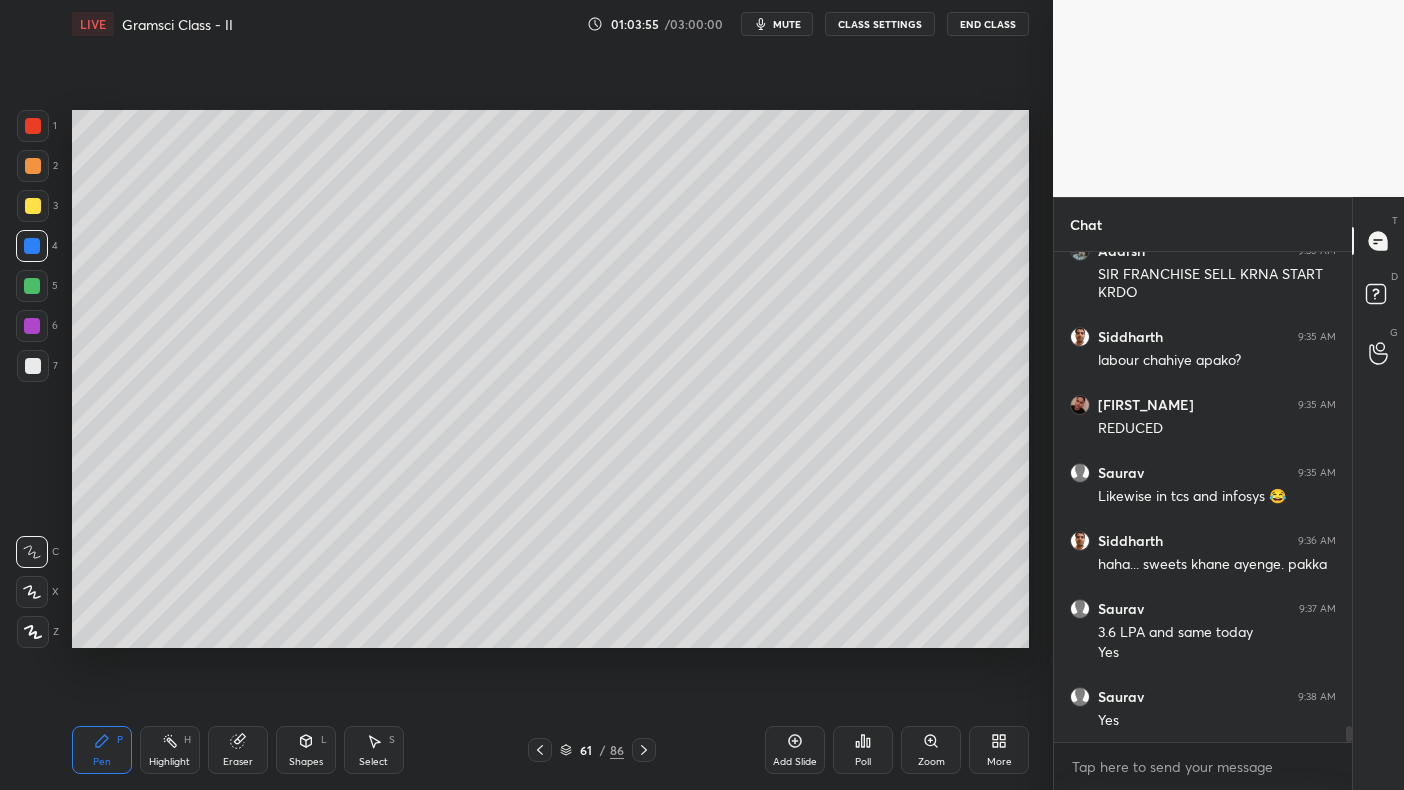 click at bounding box center (32, 326) 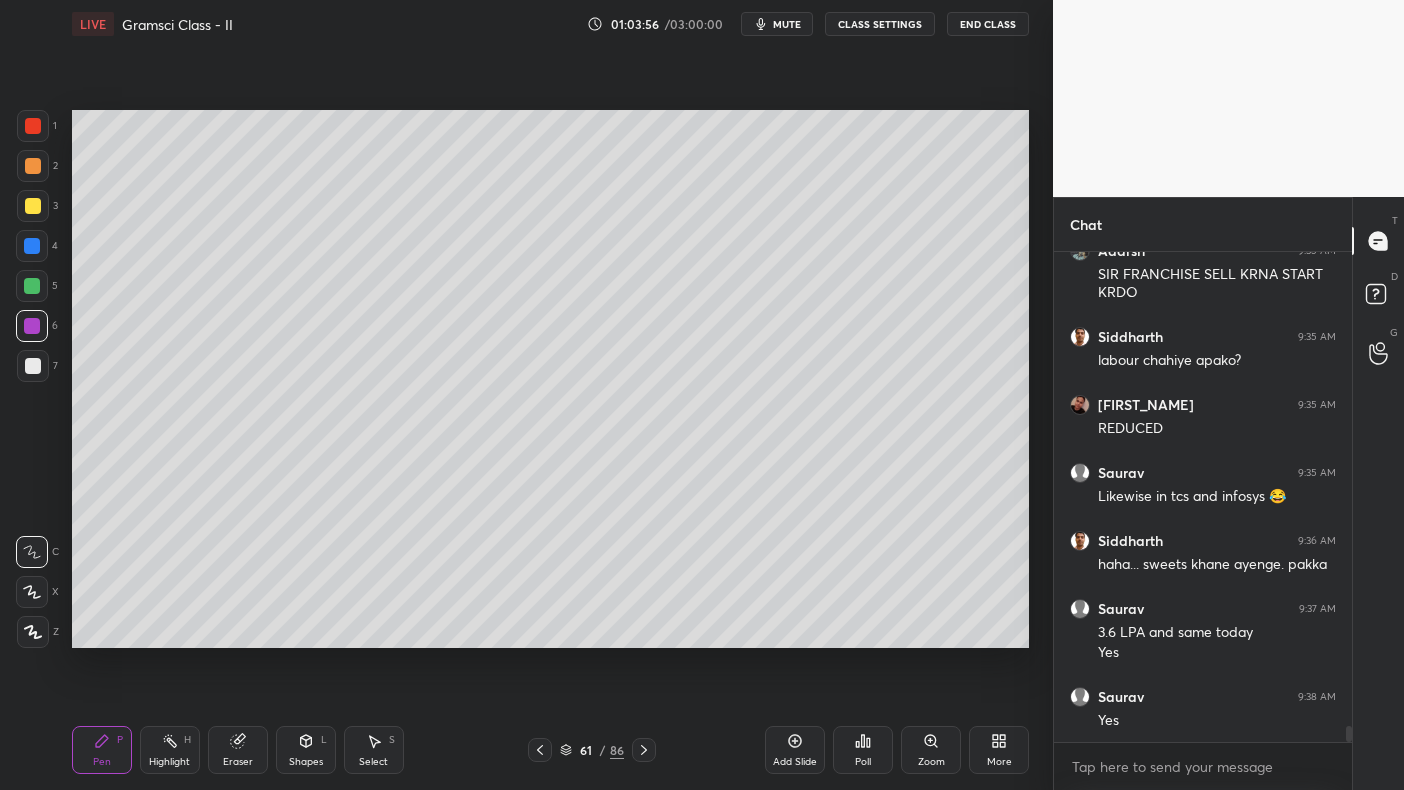 click at bounding box center [32, 326] 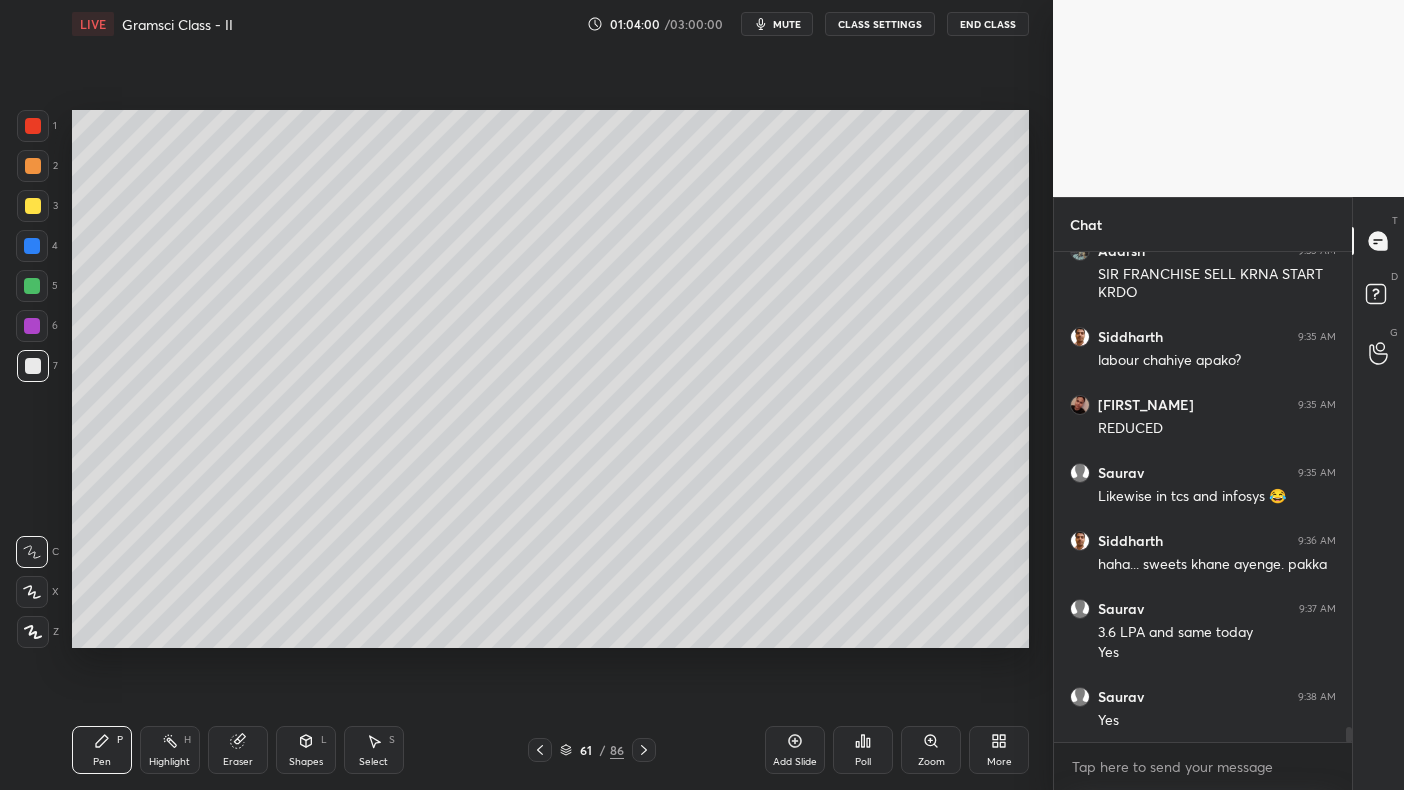 scroll, scrollTop: 15016, scrollLeft: 0, axis: vertical 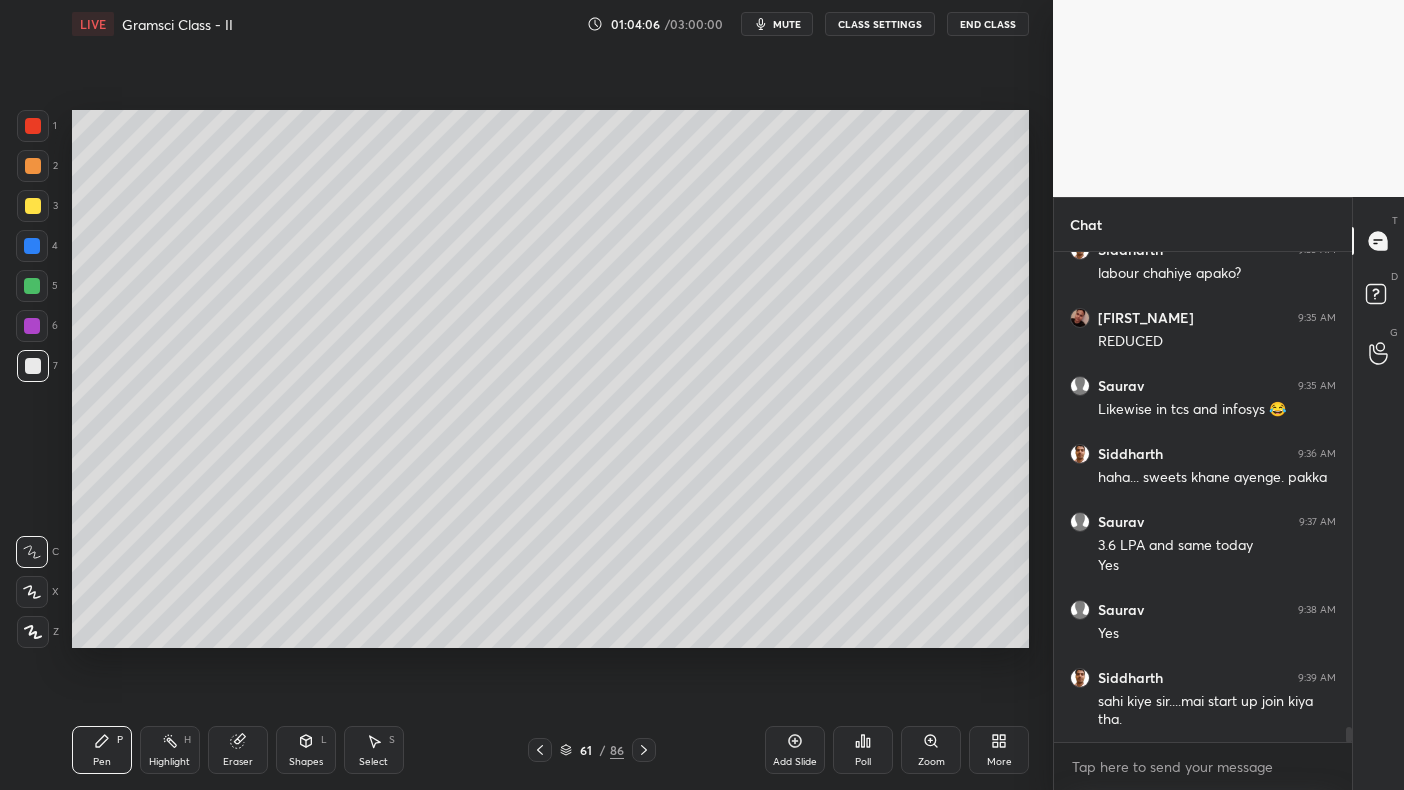 click at bounding box center [33, 166] 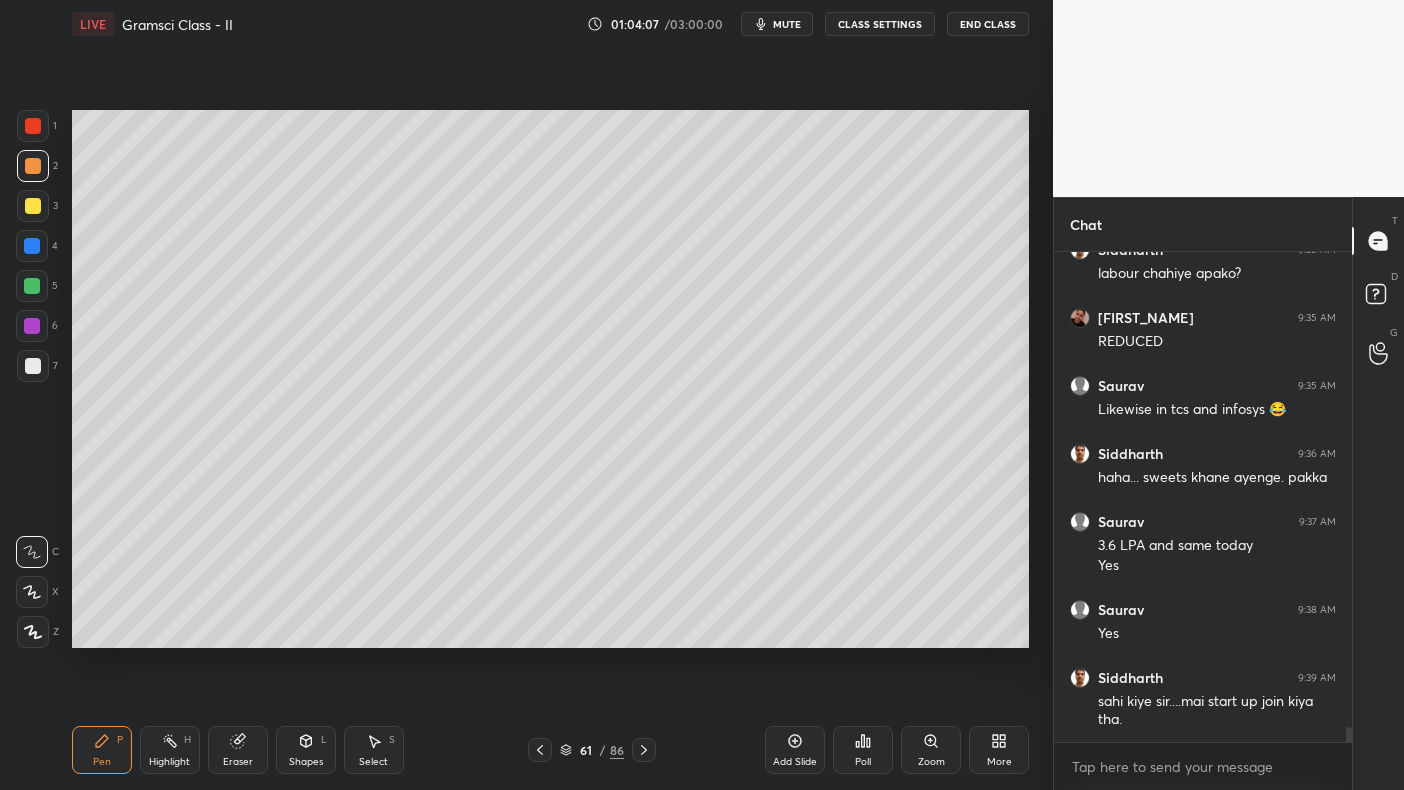click at bounding box center [33, 166] 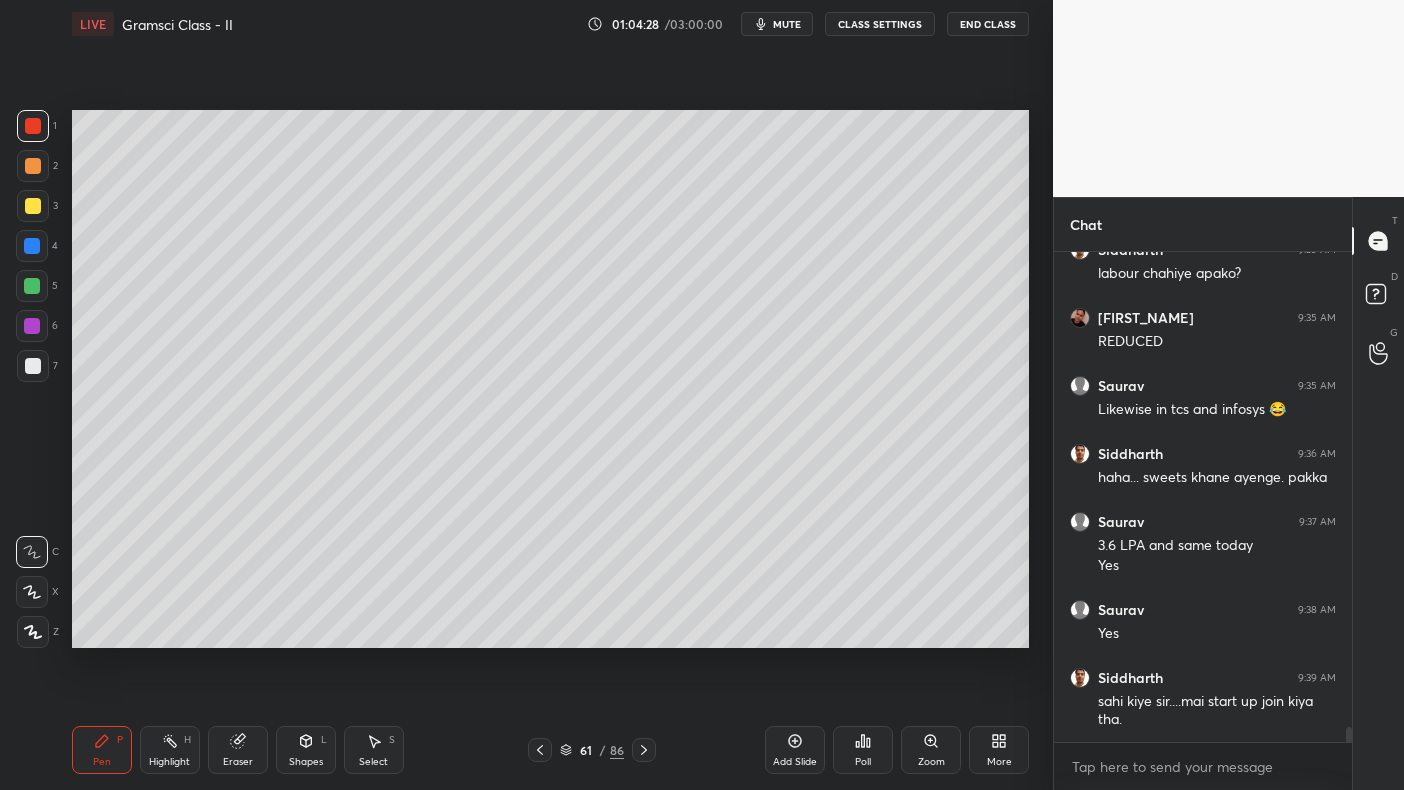 scroll, scrollTop: 15084, scrollLeft: 0, axis: vertical 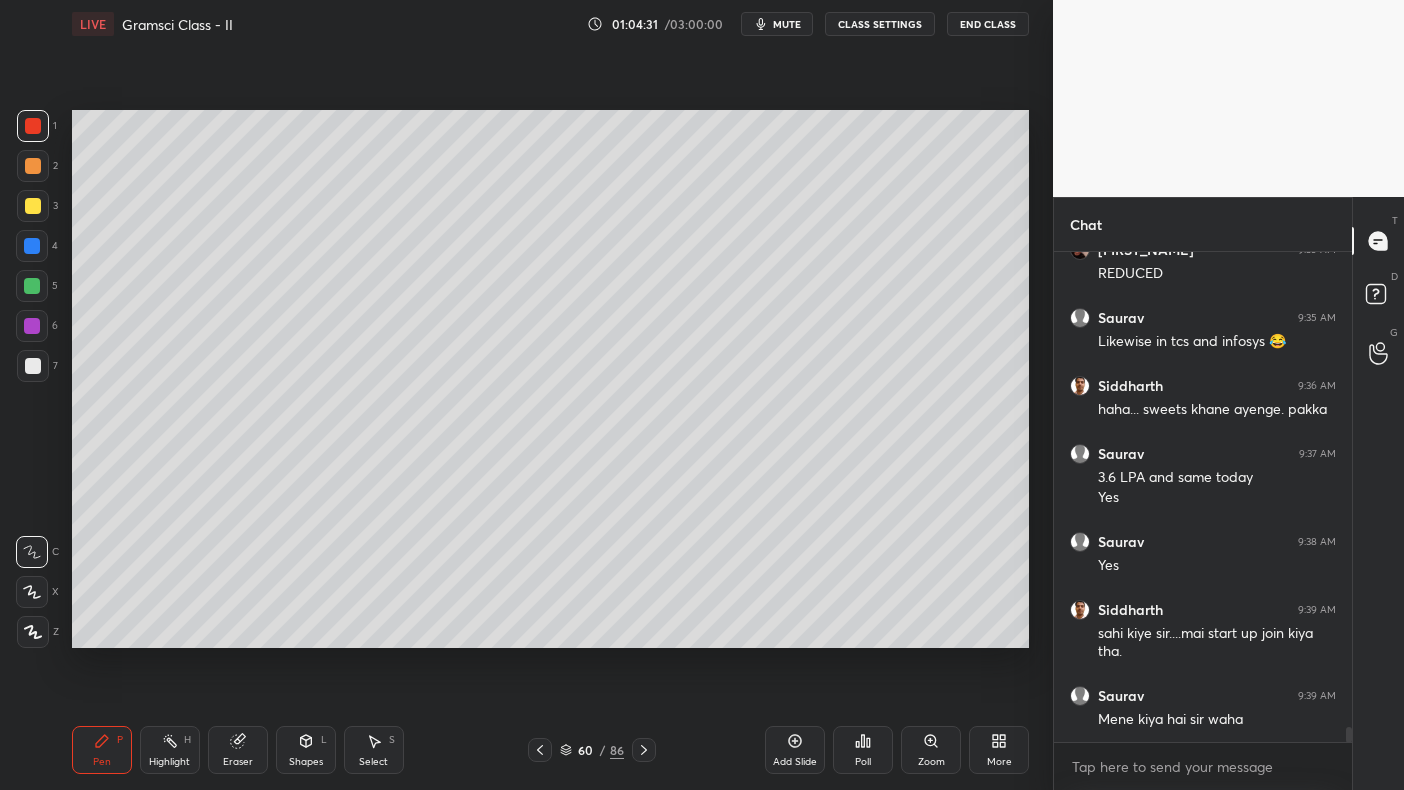 click at bounding box center (33, 126) 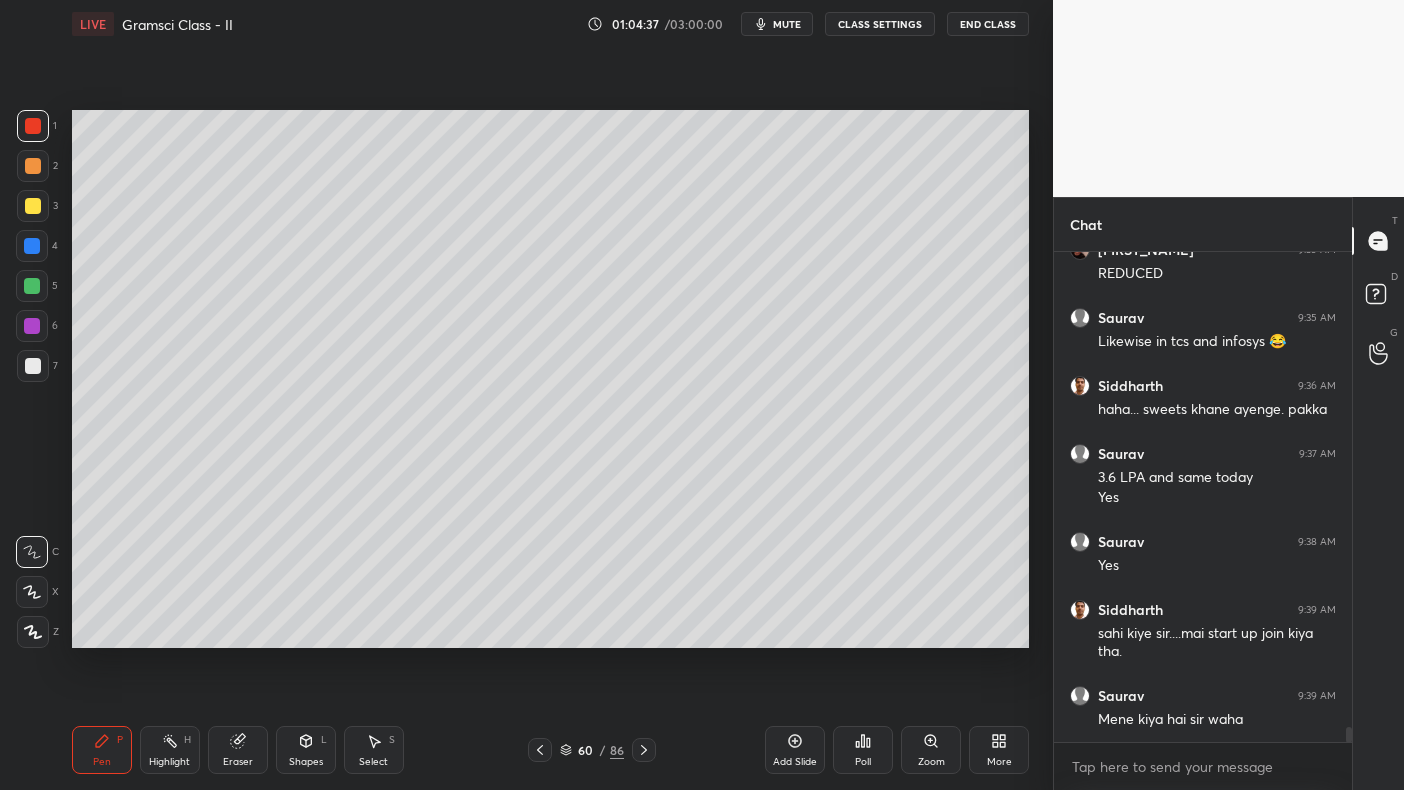 scroll, scrollTop: 15152, scrollLeft: 0, axis: vertical 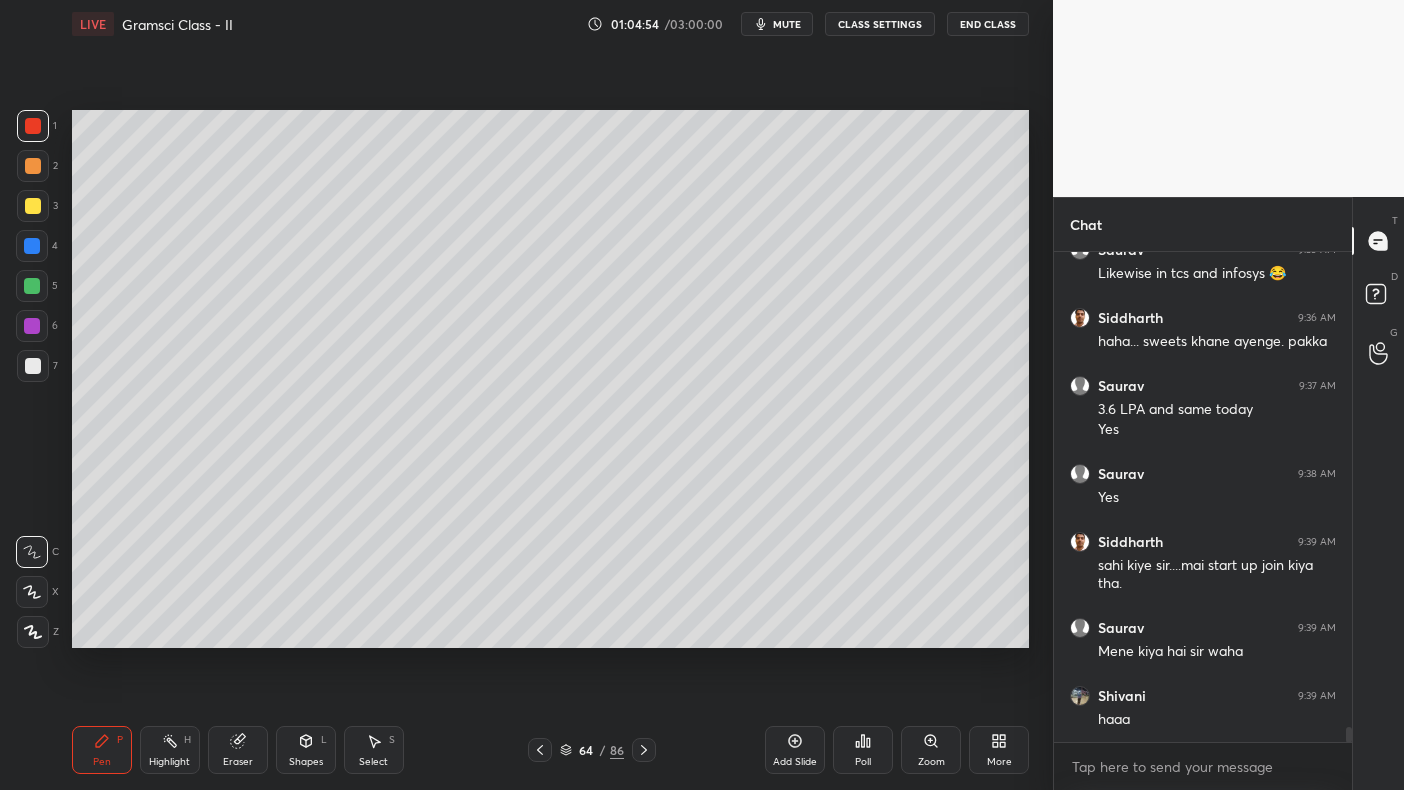 click 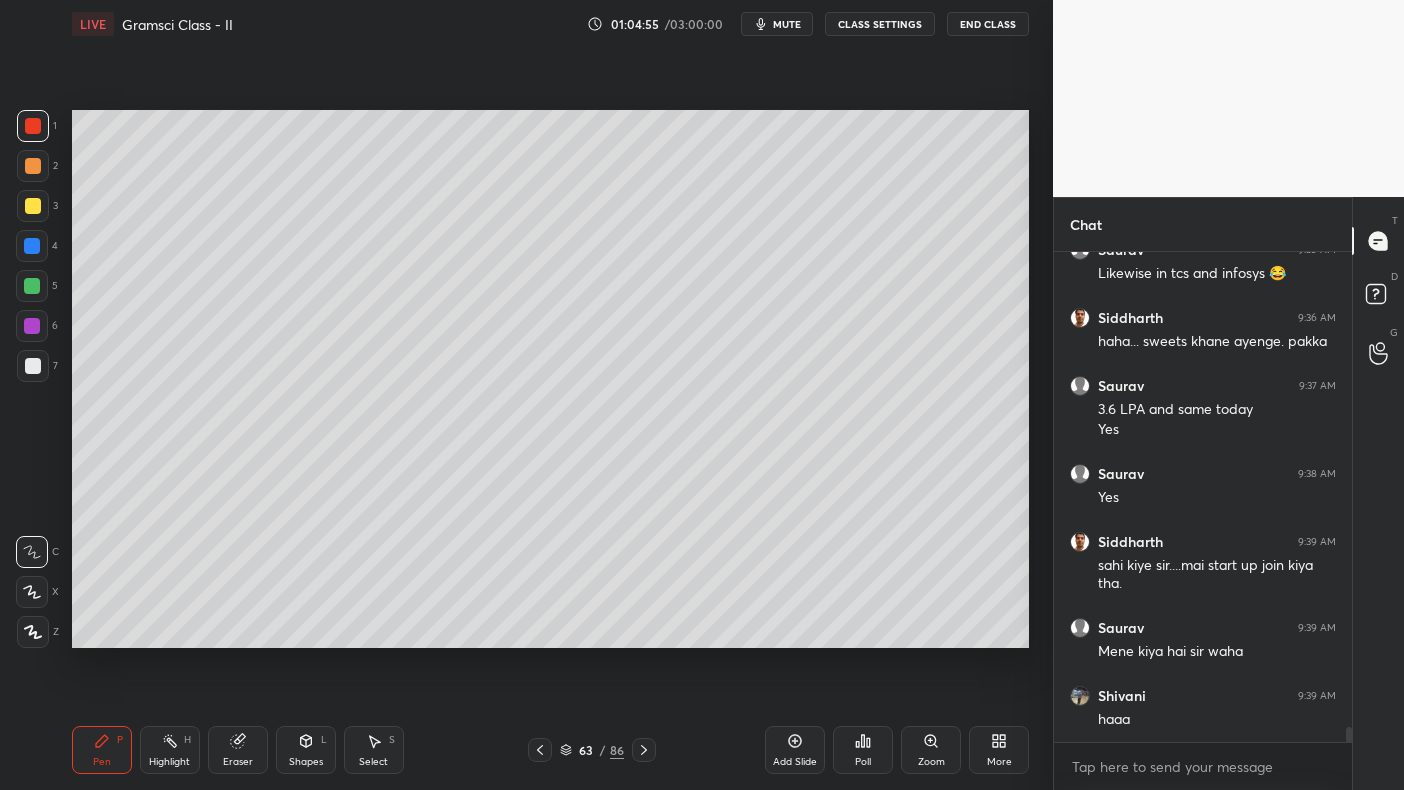 click 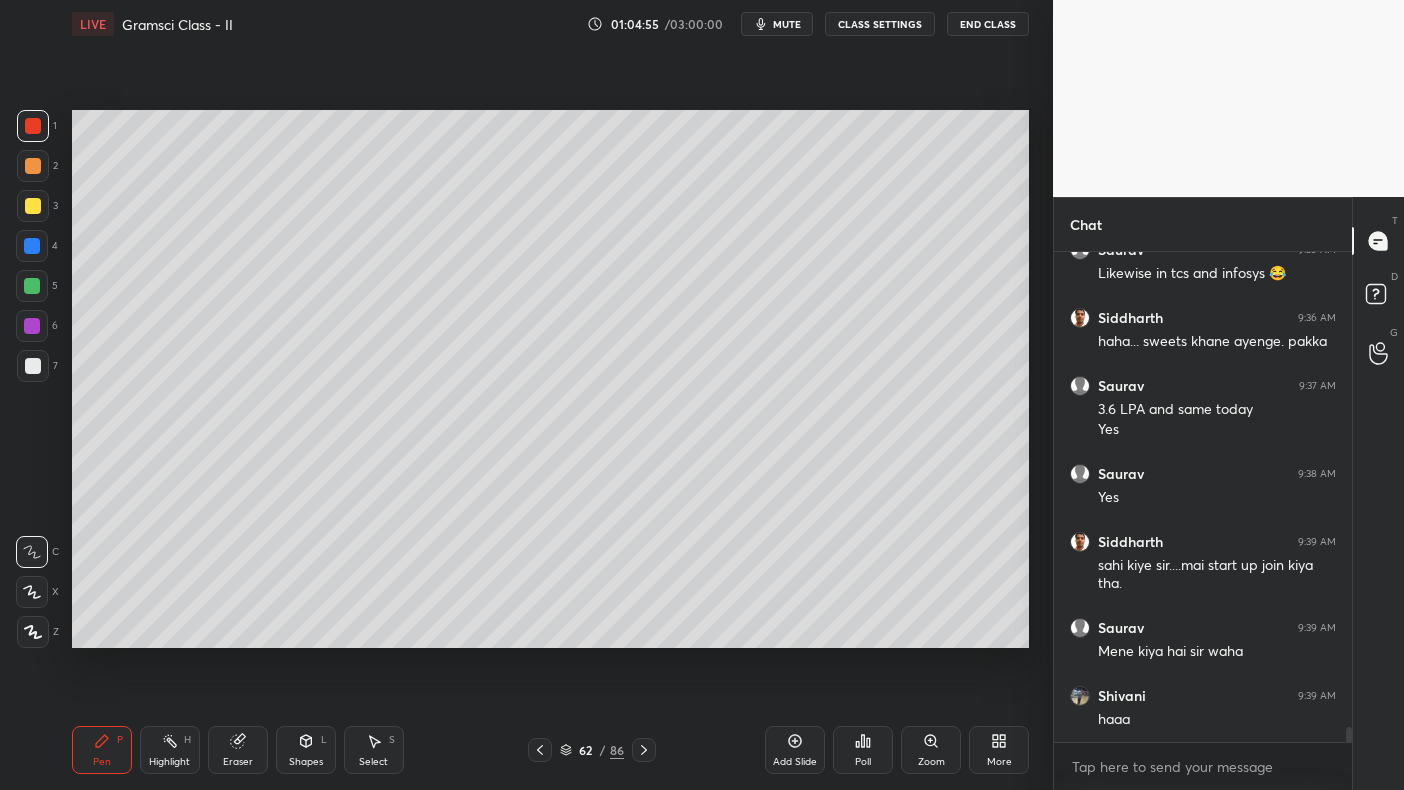 click 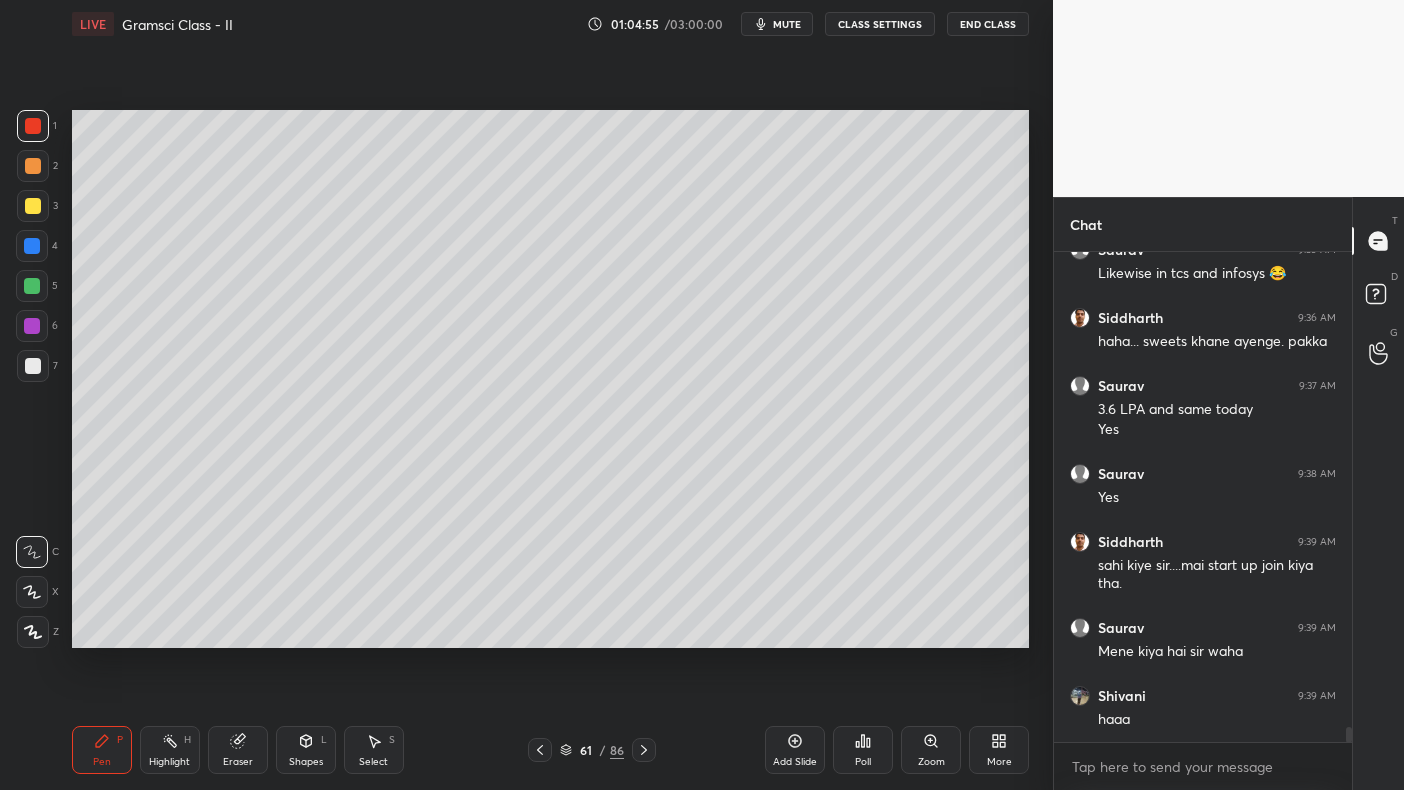 click 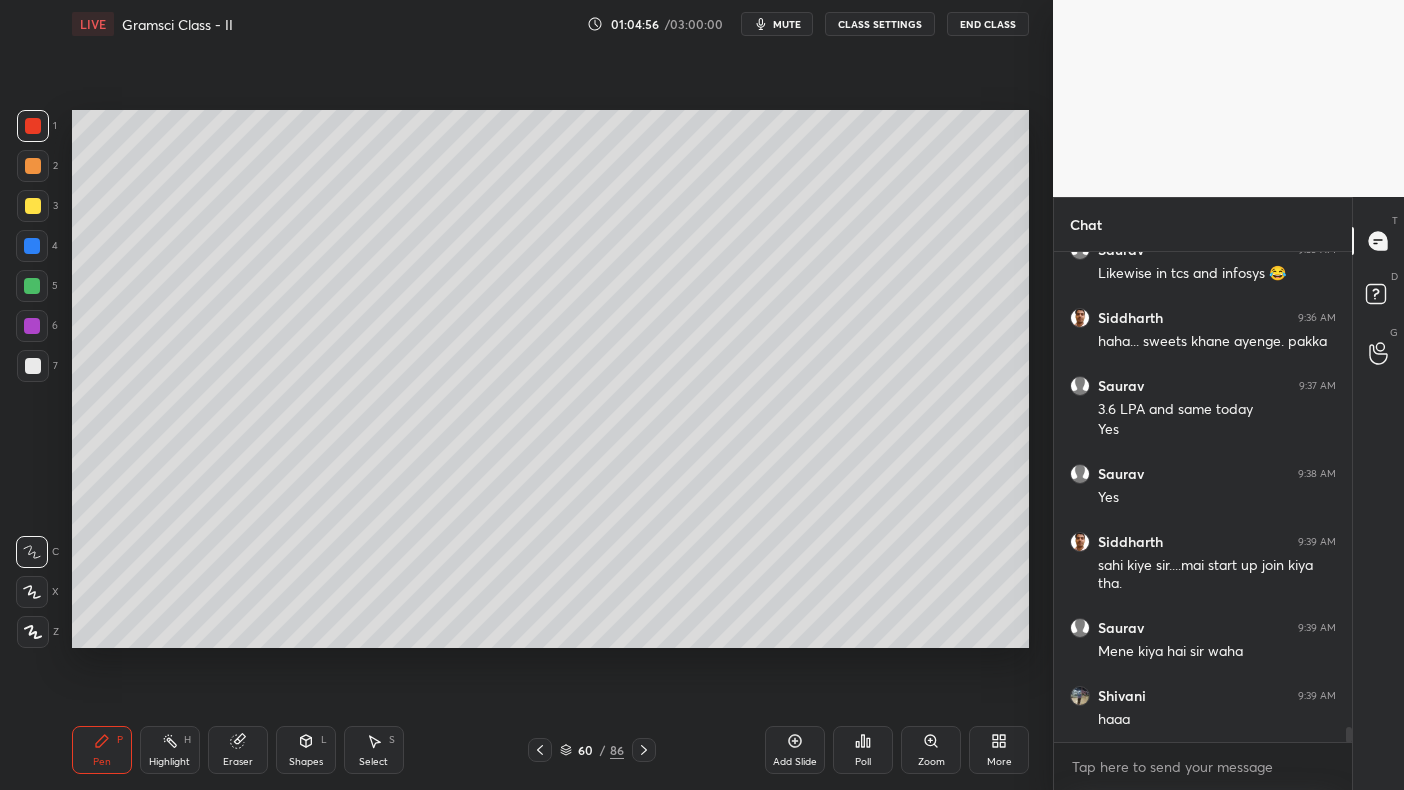 click 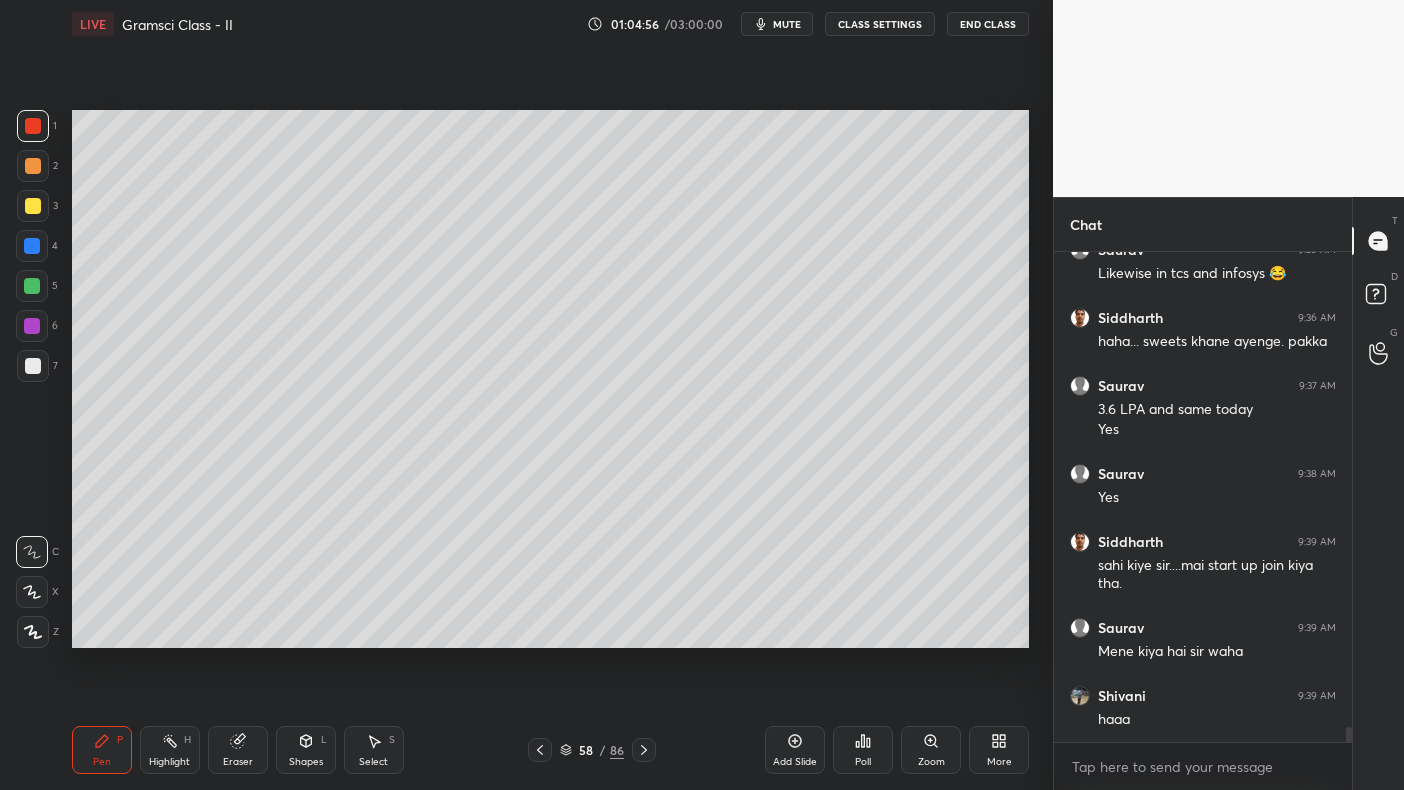 click 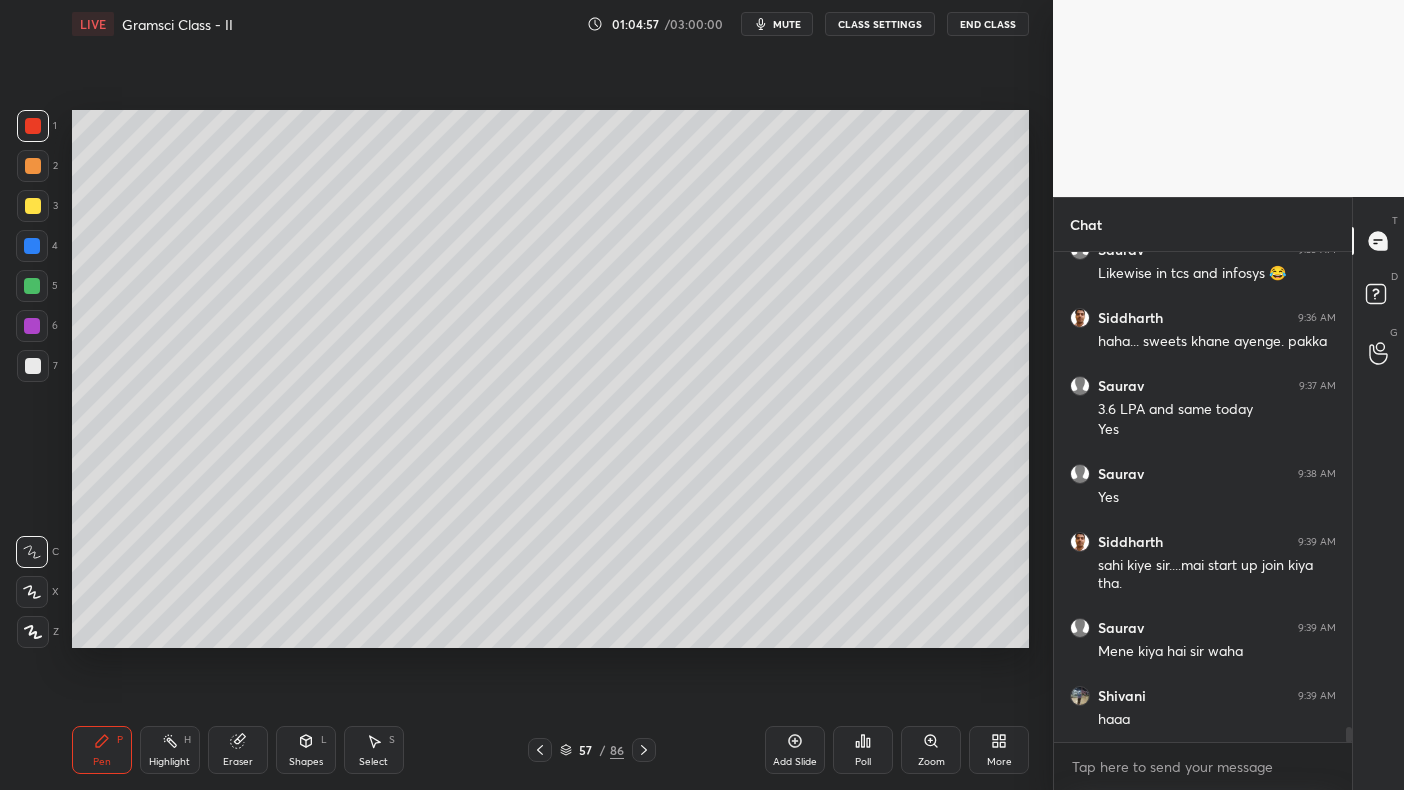 click 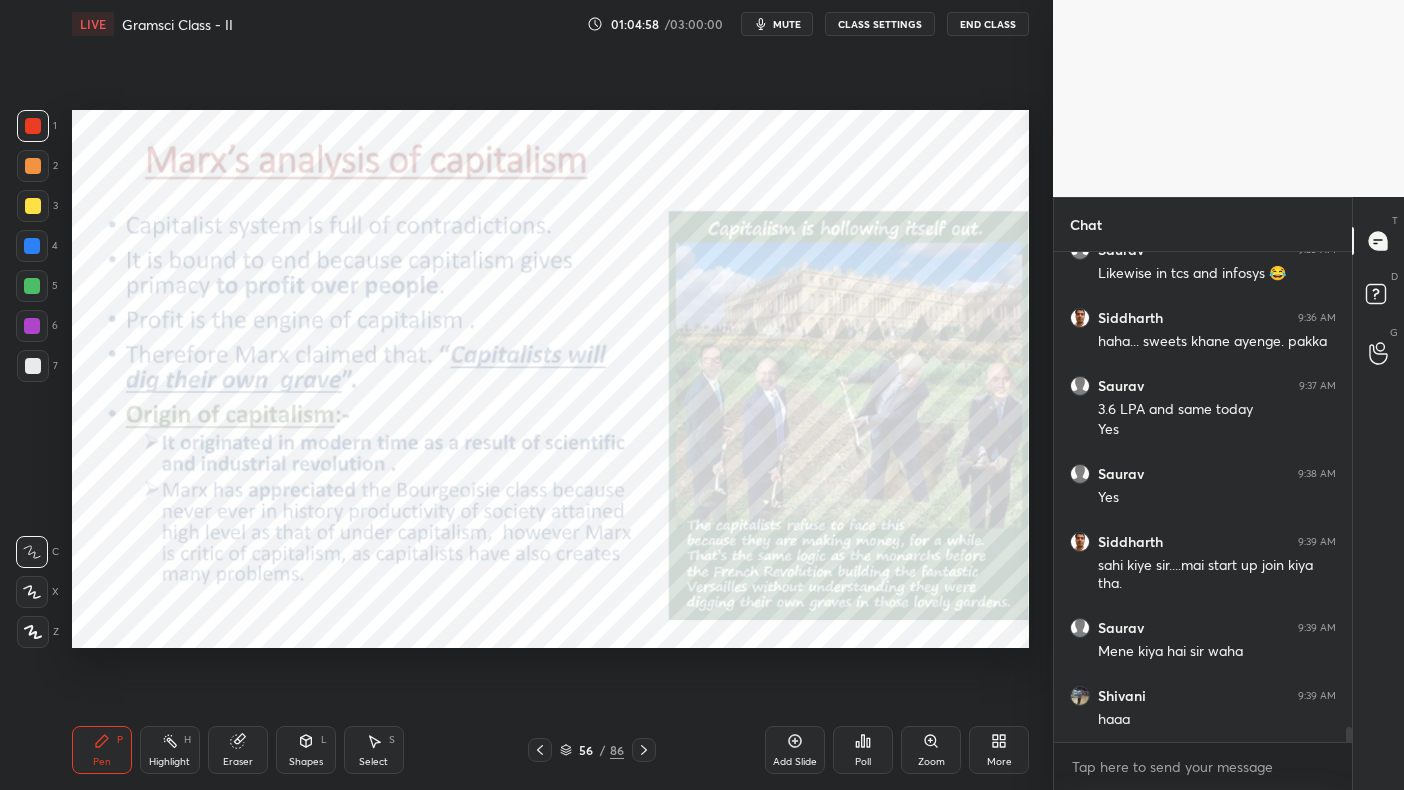 click on "Add Slide" at bounding box center (795, 762) 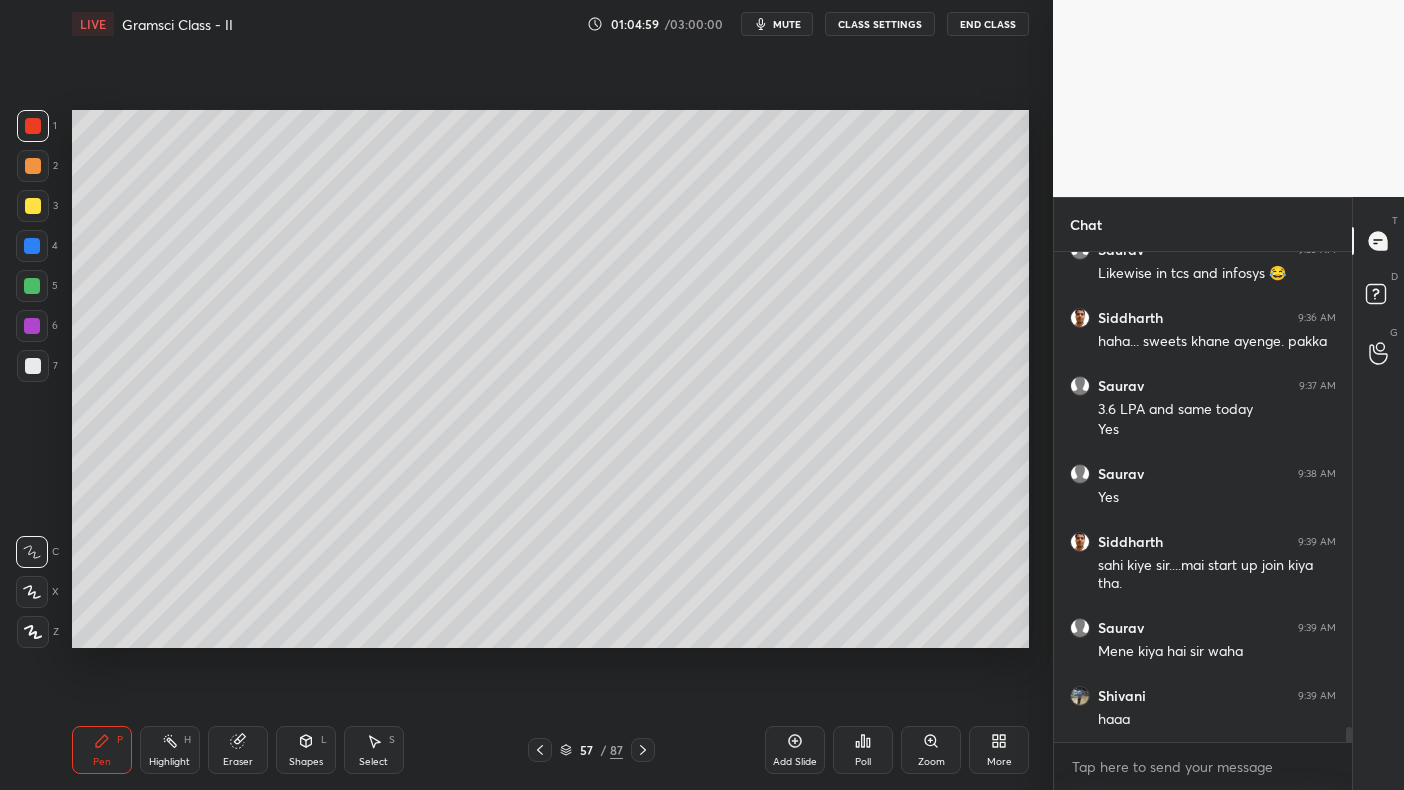 click at bounding box center (32, 246) 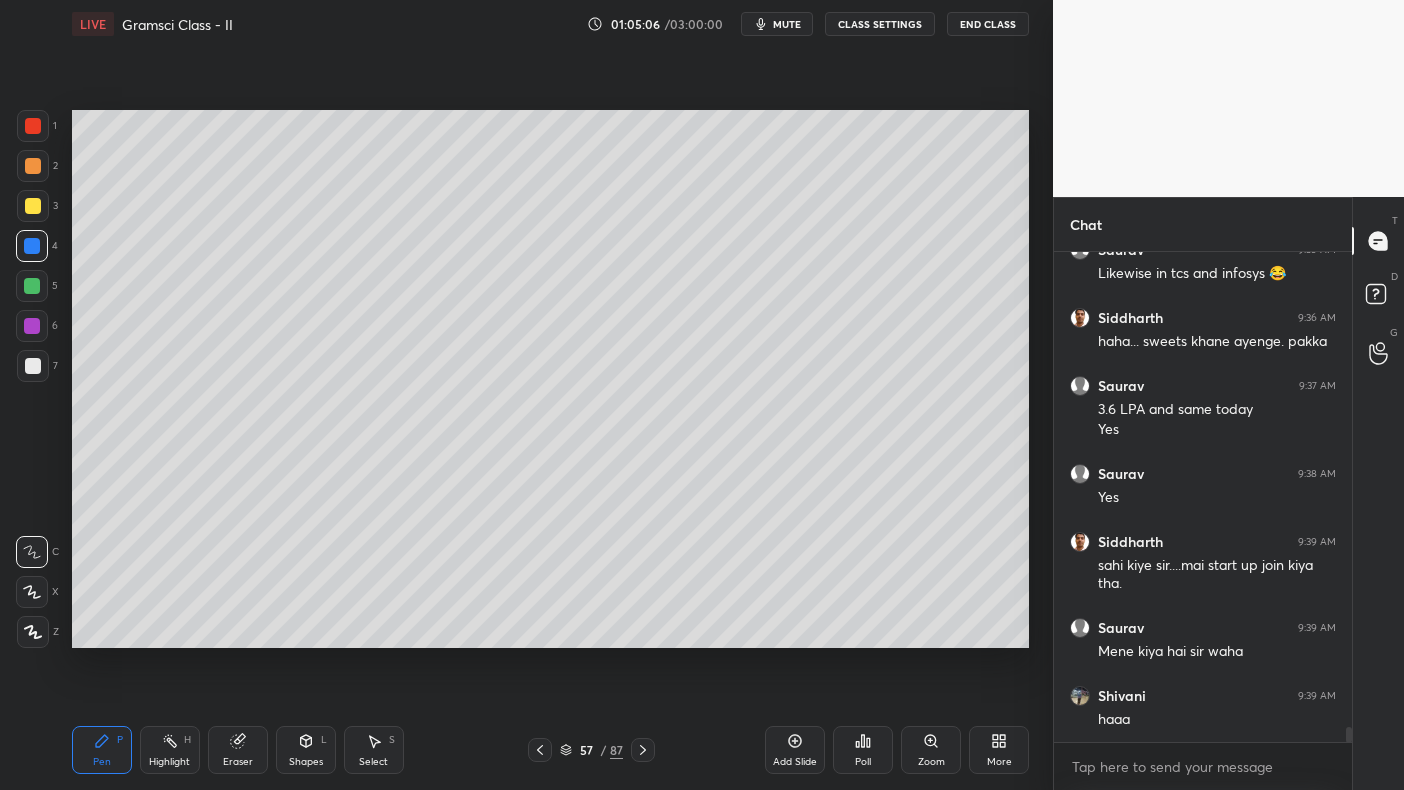 click at bounding box center (33, 206) 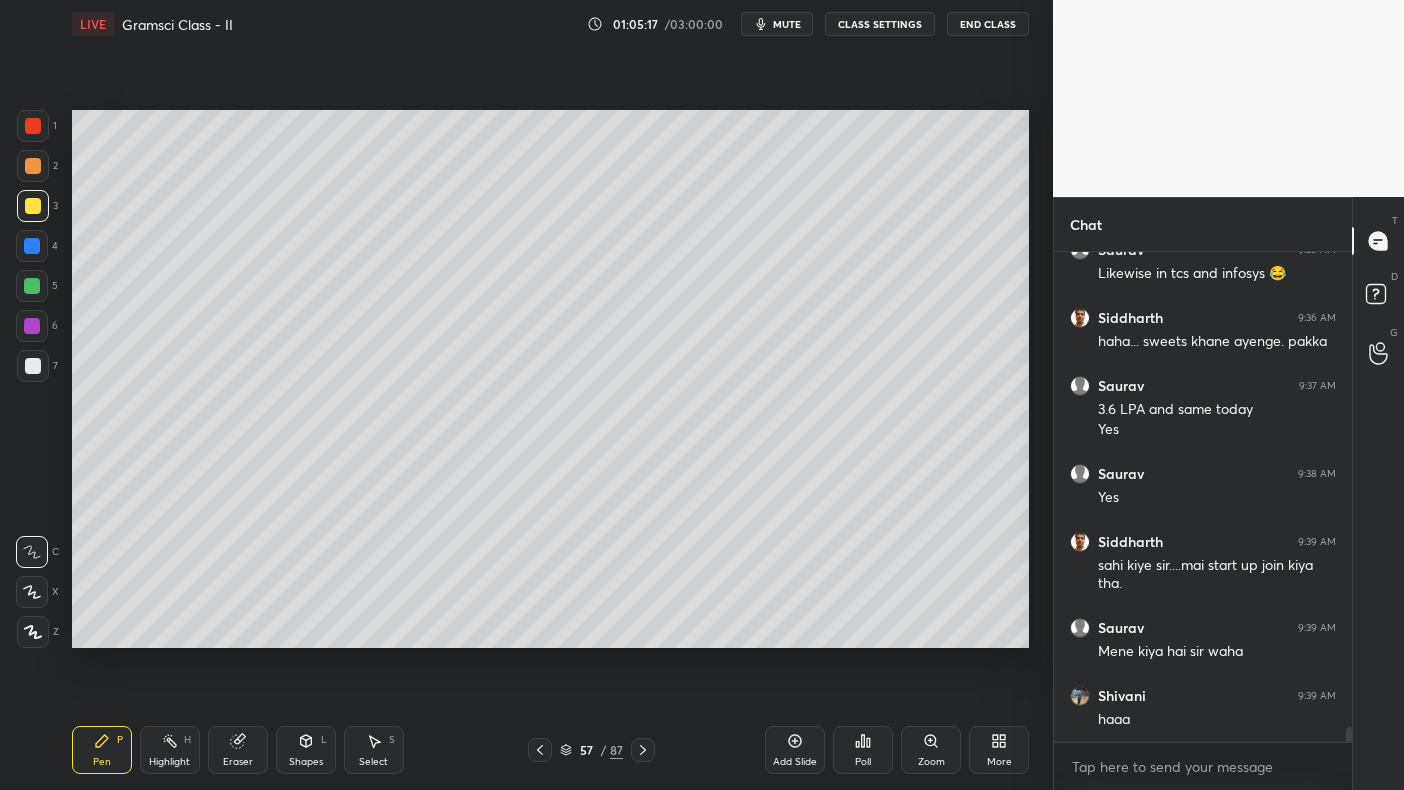 click at bounding box center (33, 366) 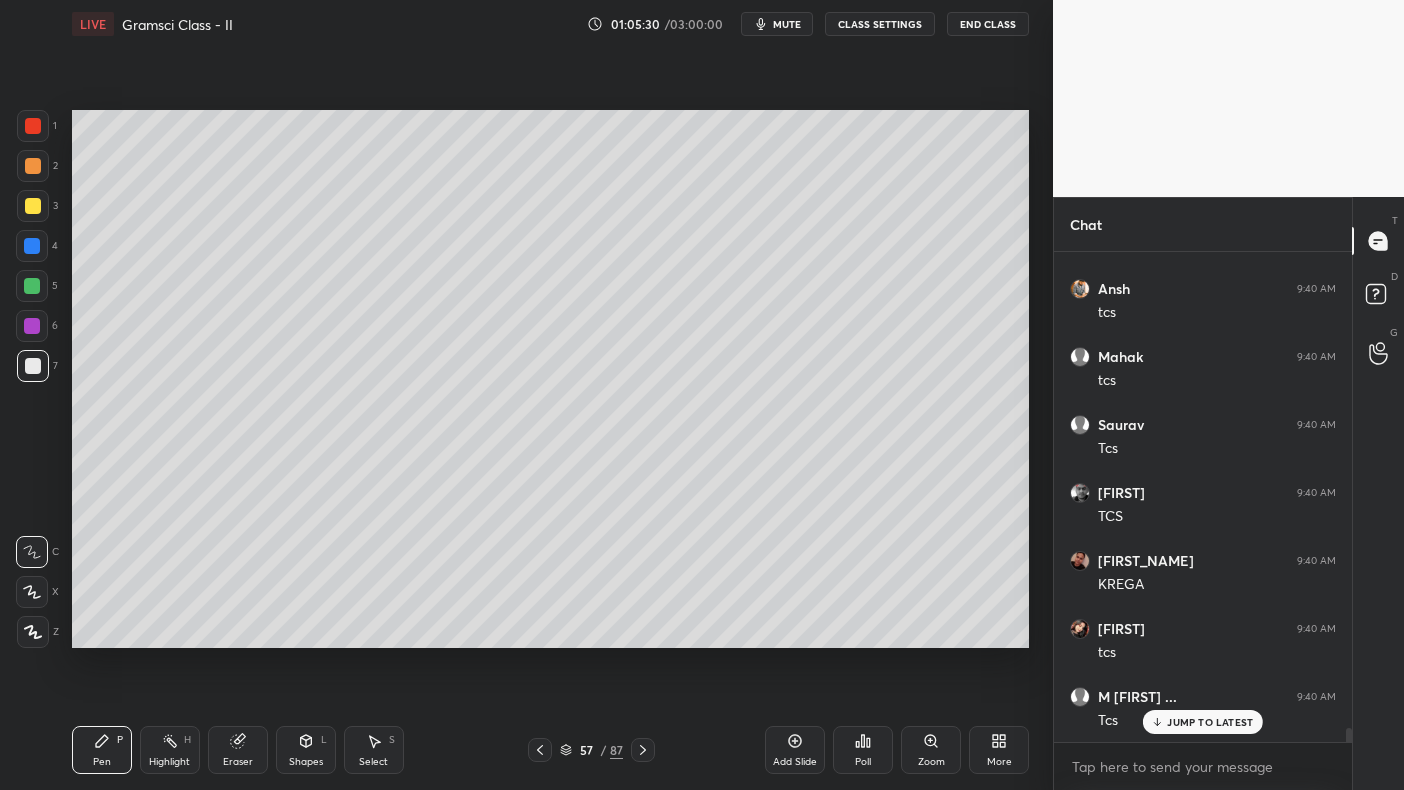 scroll, scrollTop: 16103, scrollLeft: 0, axis: vertical 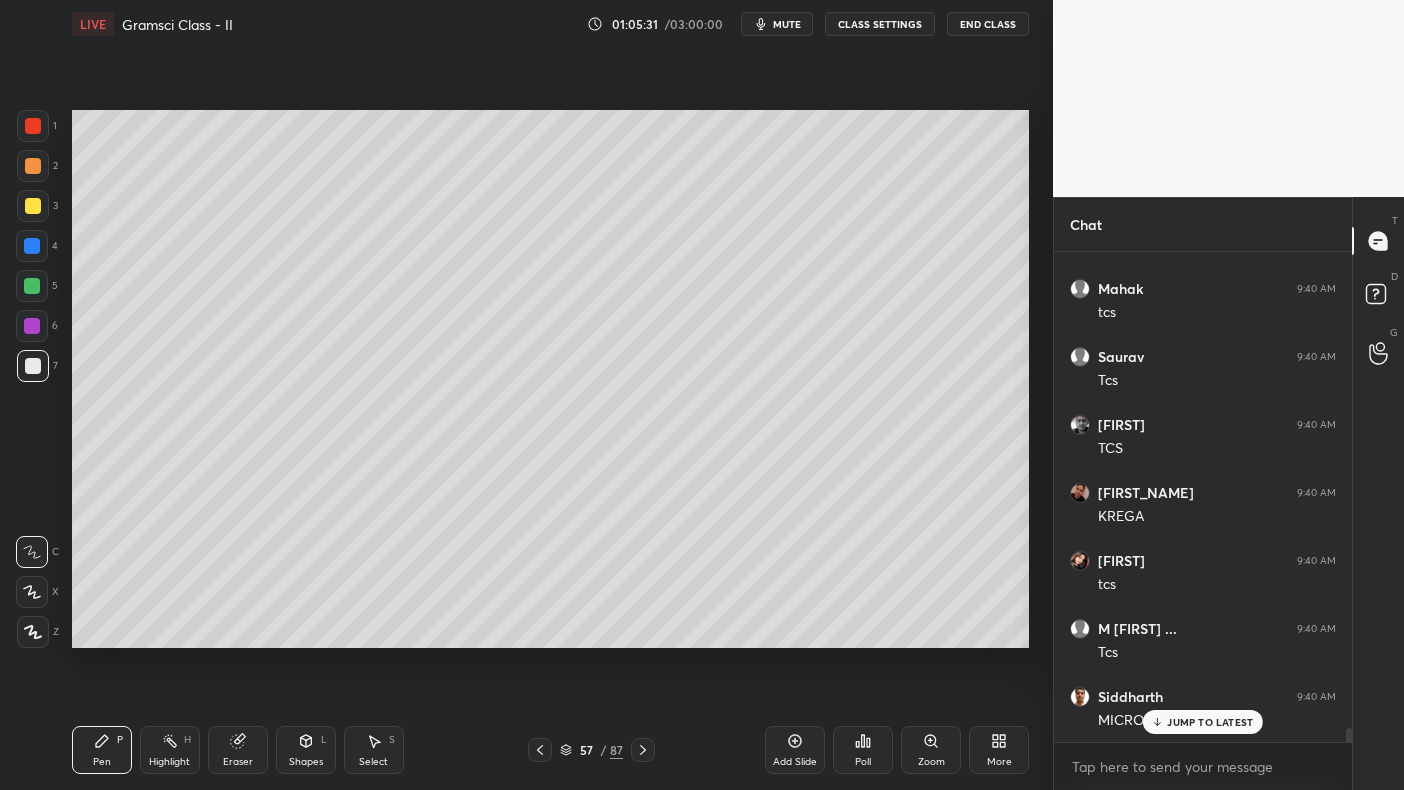 click at bounding box center (32, 326) 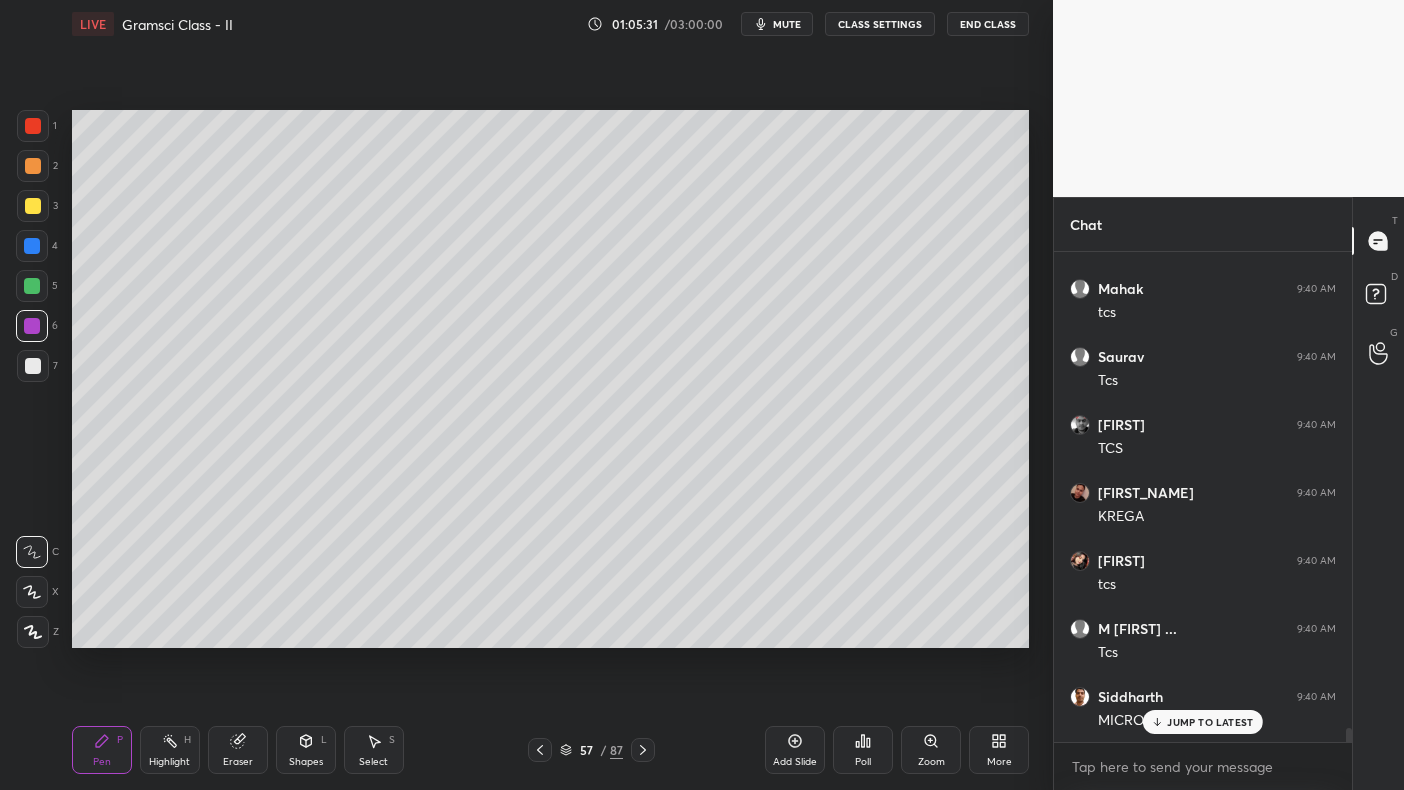 click at bounding box center [32, 286] 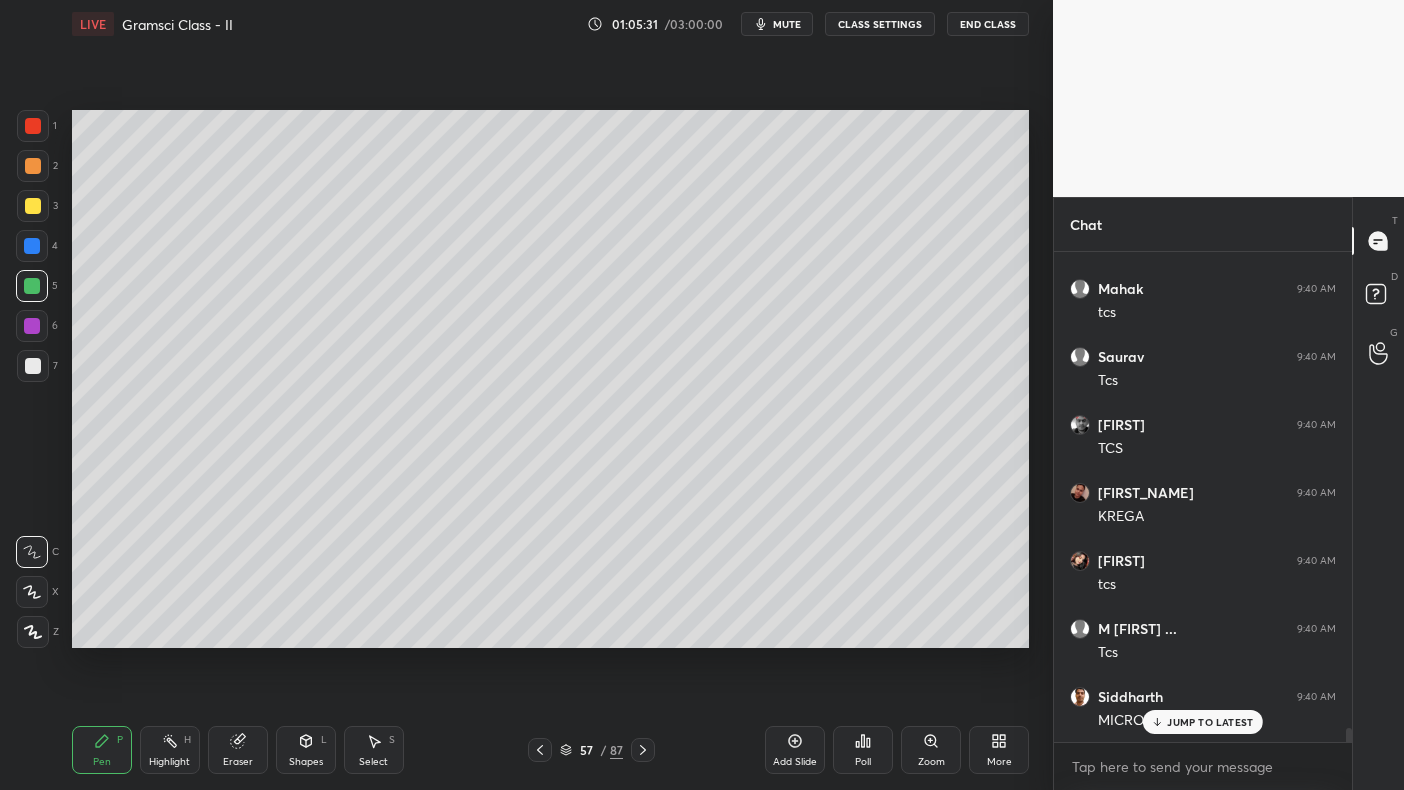 click at bounding box center [32, 286] 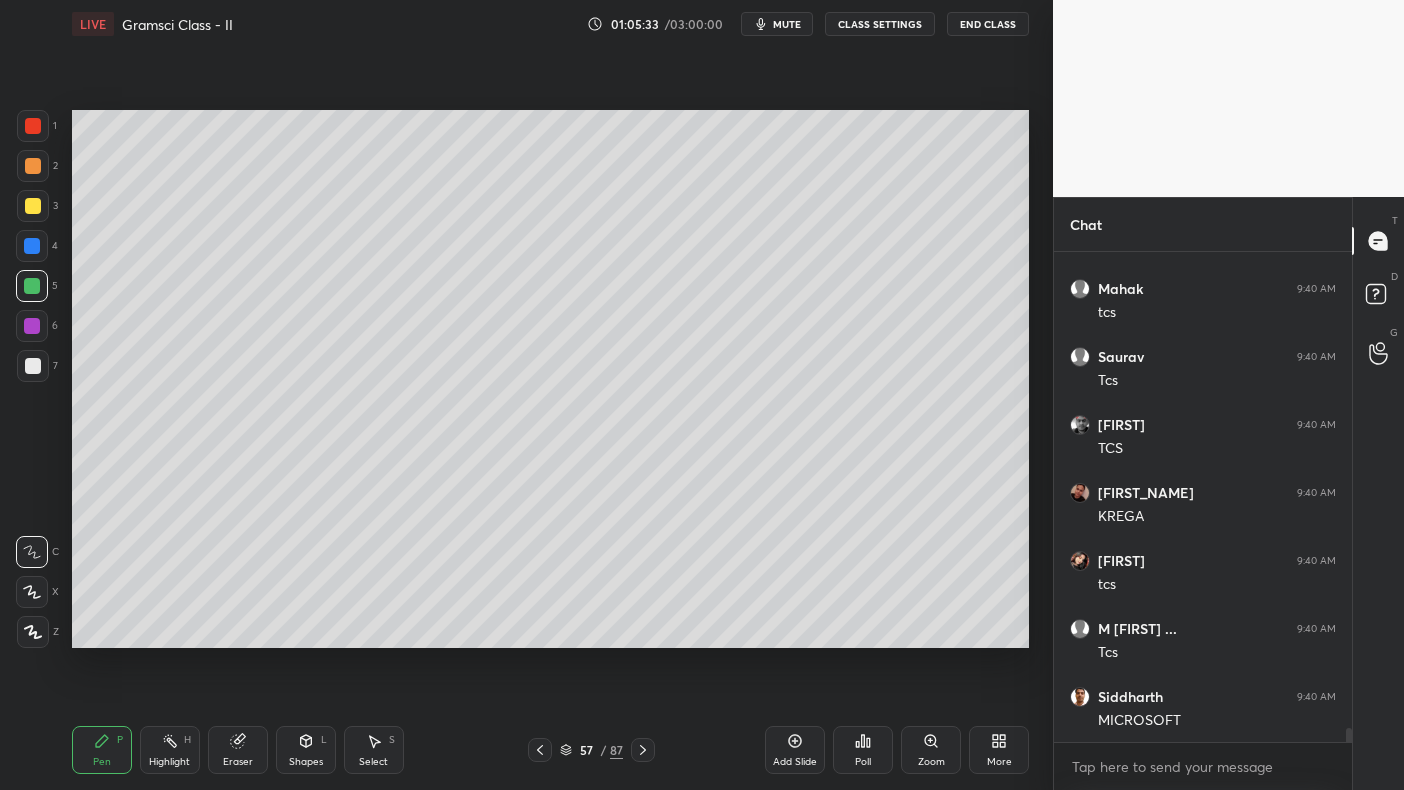 scroll, scrollTop: 16171, scrollLeft: 0, axis: vertical 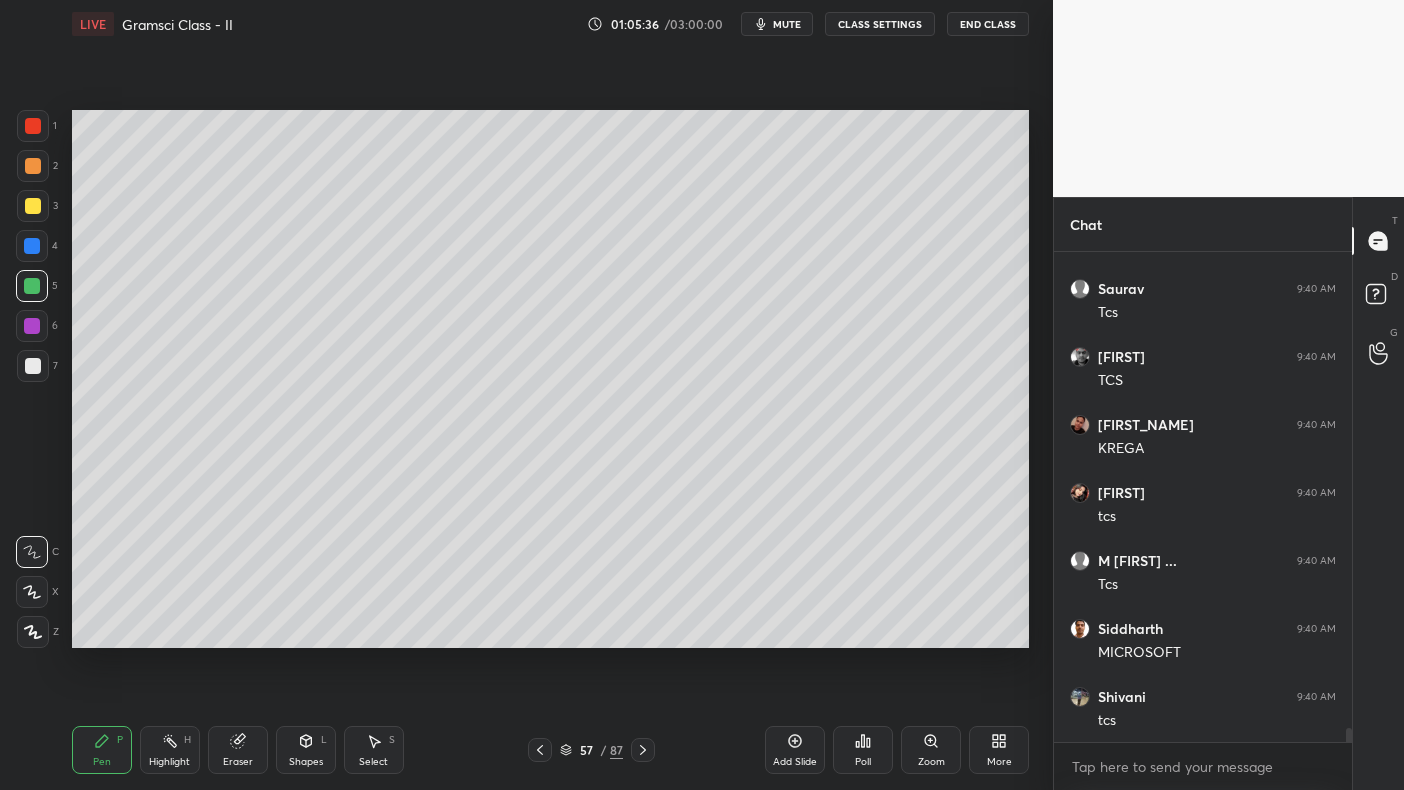 click on "1 2 3 4 5 6 7 C X Z C X Z E E Erase all   H H" at bounding box center [32, 379] 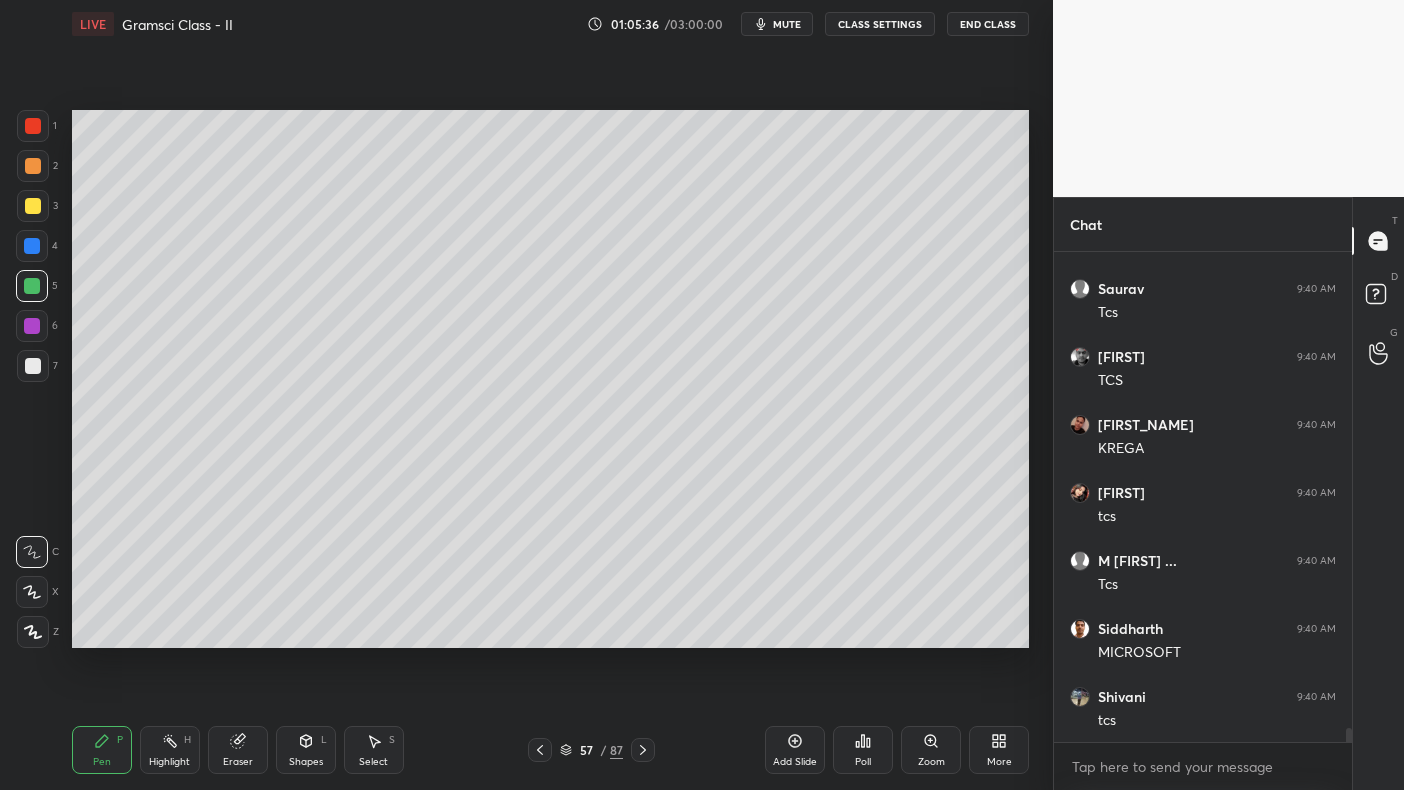 click at bounding box center (33, 206) 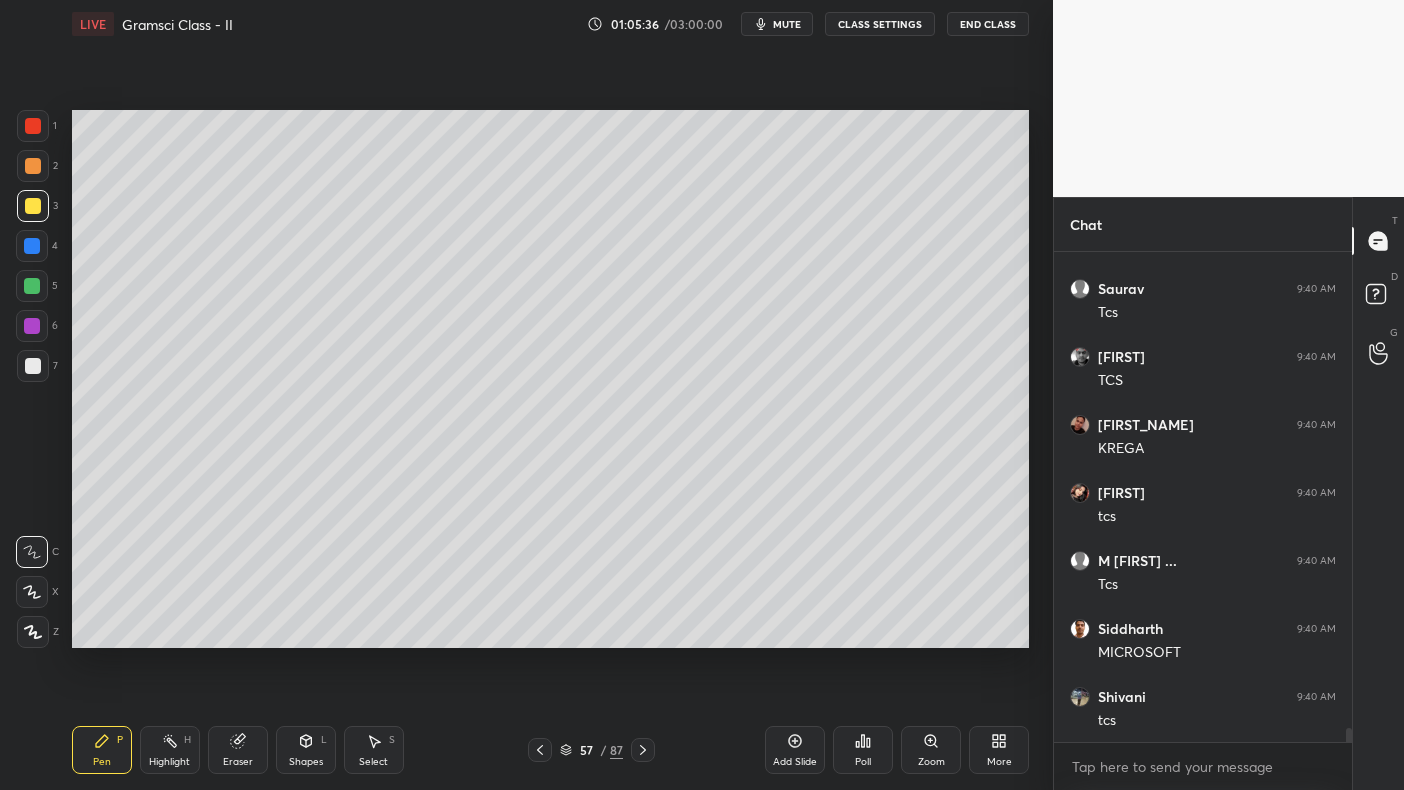 click on "2" at bounding box center [37, 170] 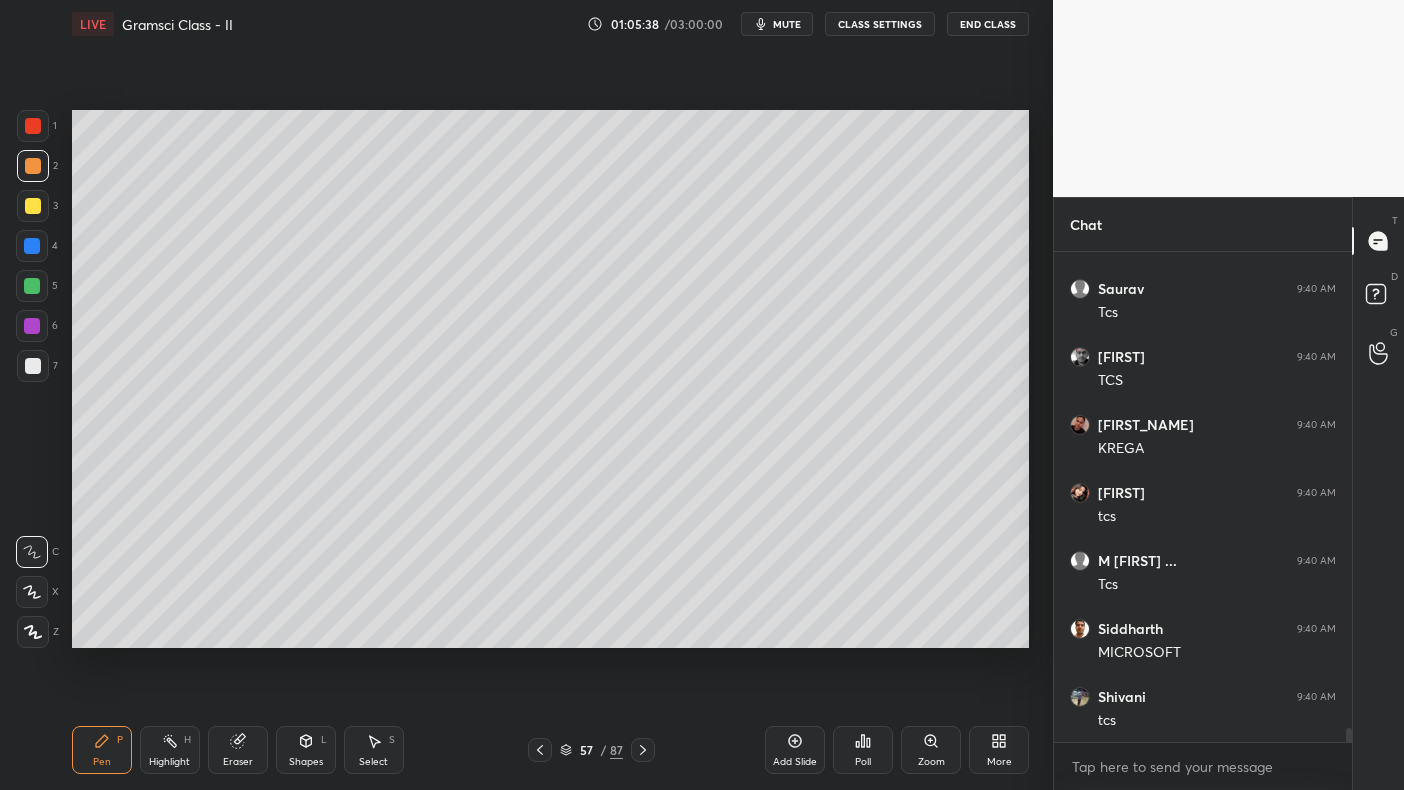 scroll, scrollTop: 16239, scrollLeft: 0, axis: vertical 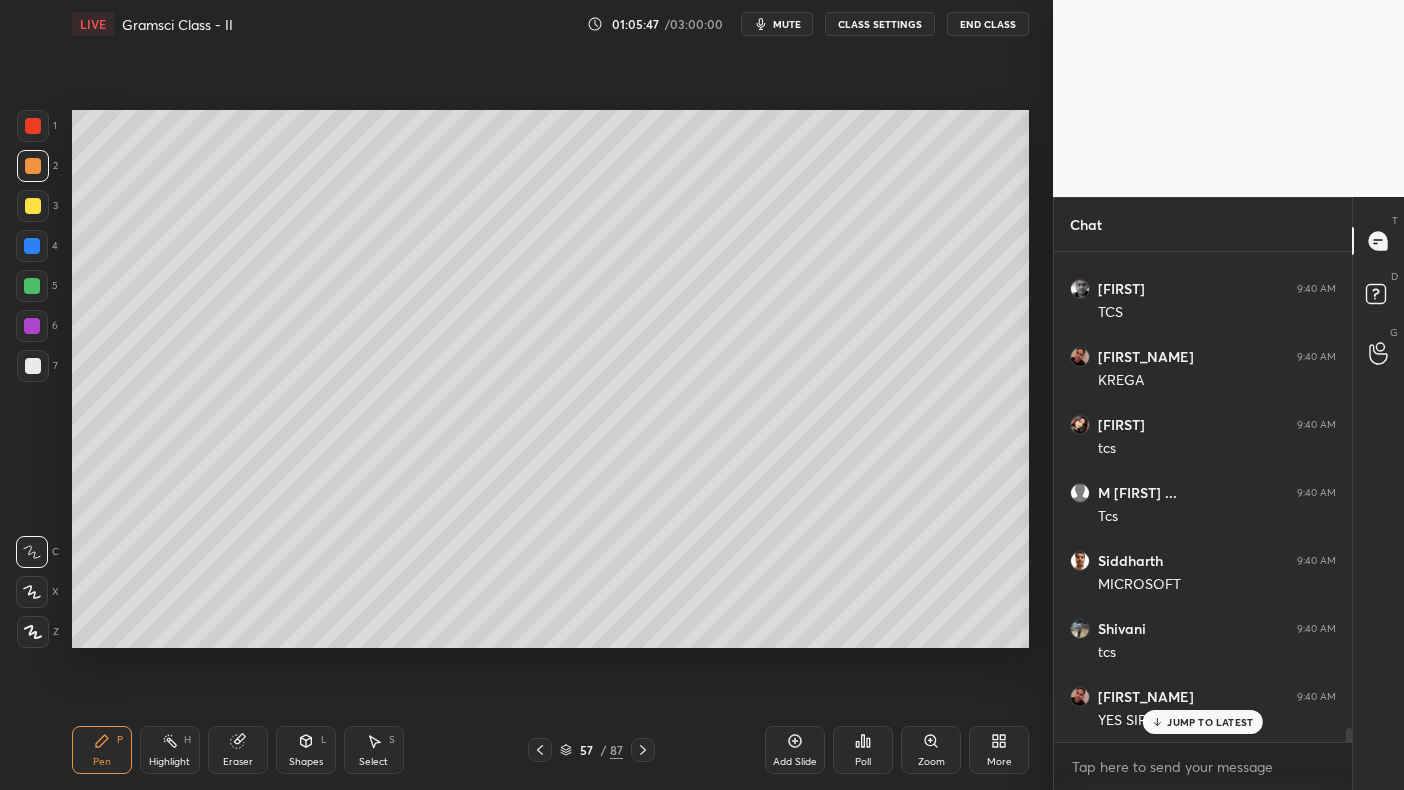 click on "3" at bounding box center [37, 206] 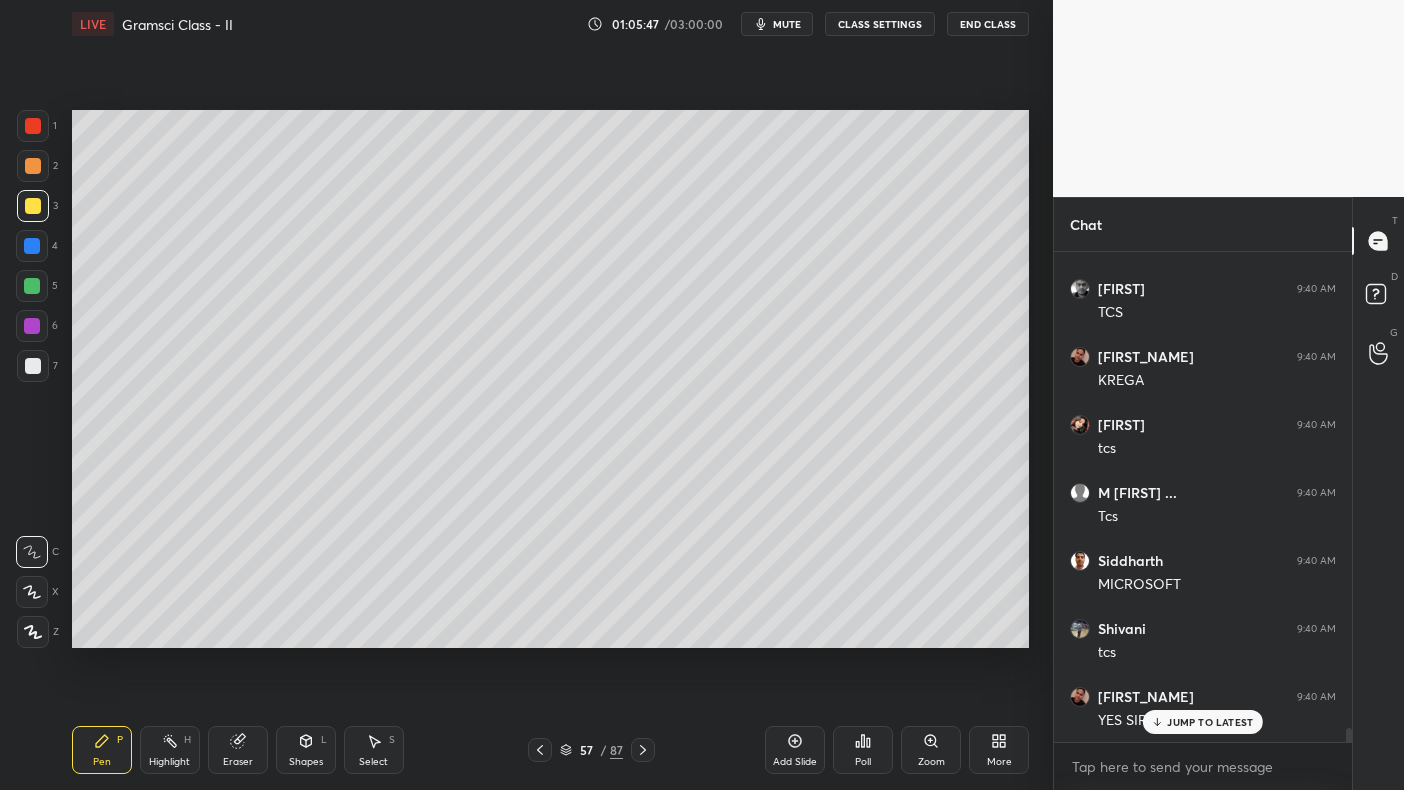 click on "3" at bounding box center (37, 206) 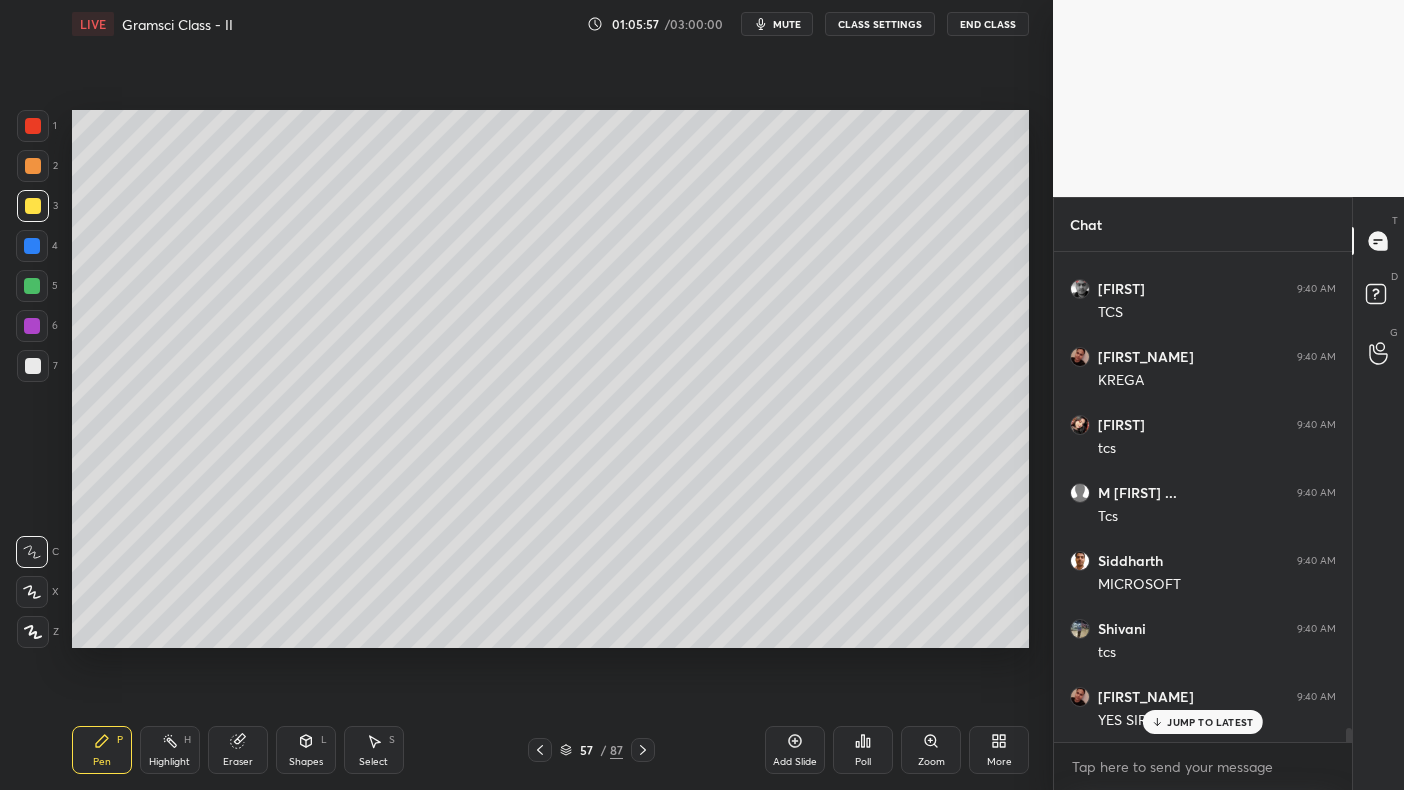 click on "5" at bounding box center [37, 290] 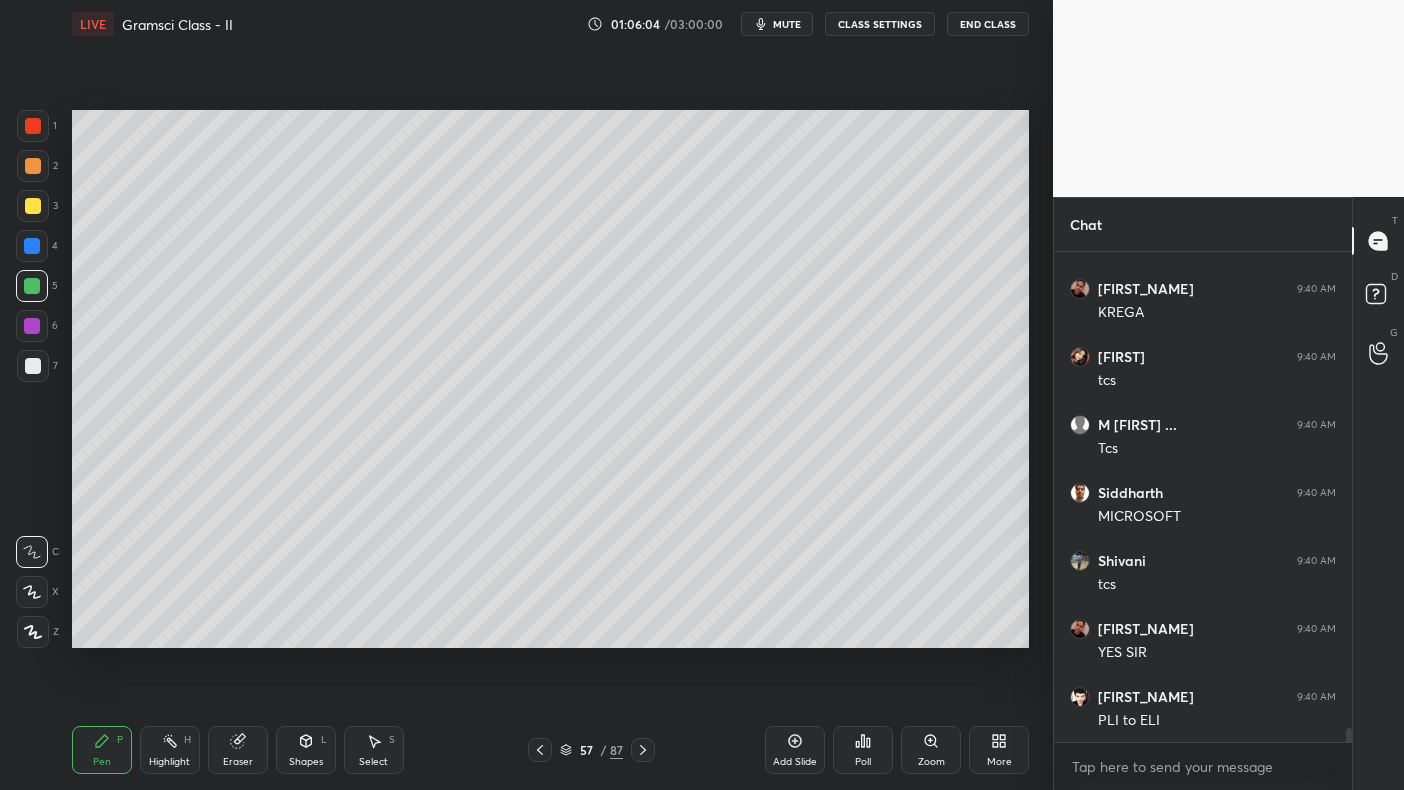 scroll, scrollTop: 16375, scrollLeft: 0, axis: vertical 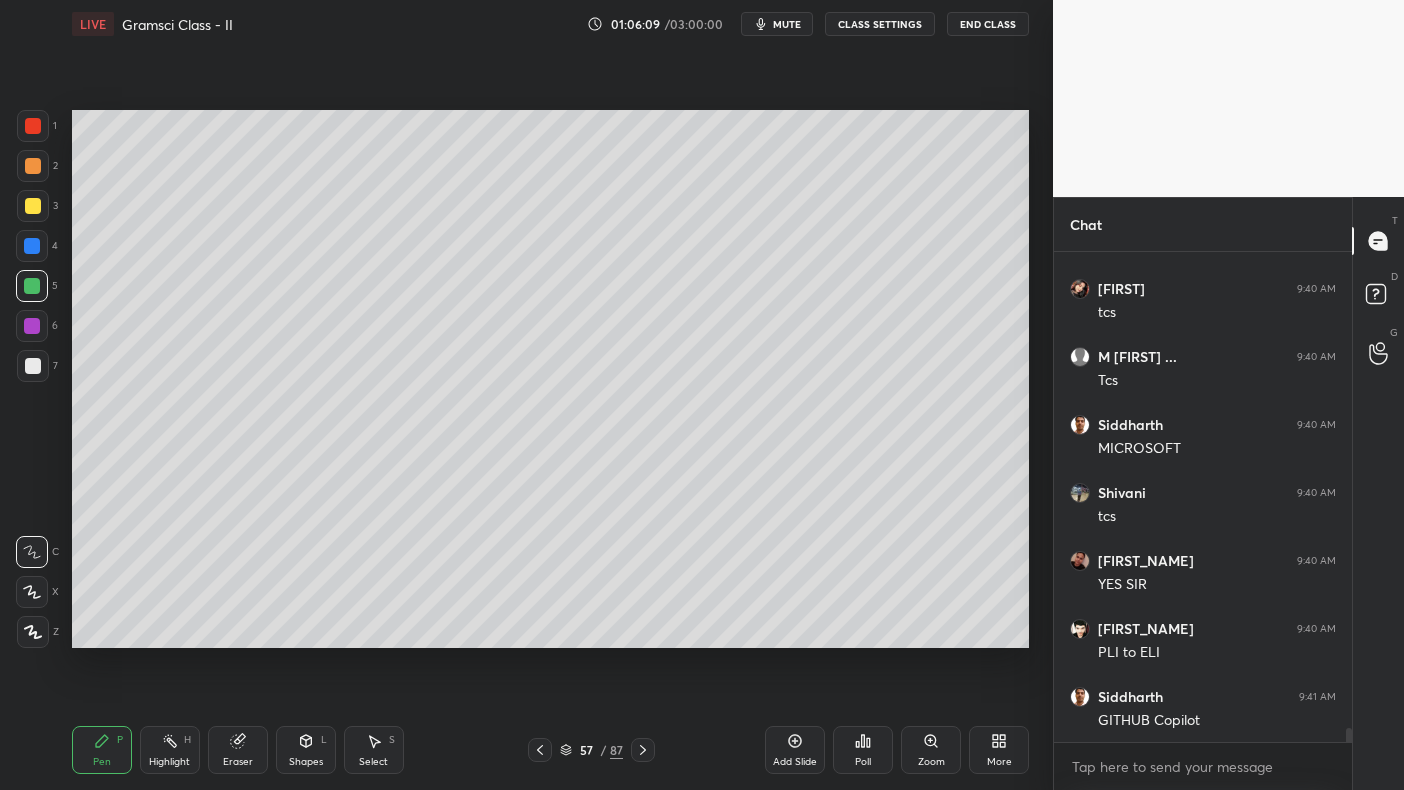 click on "1 2 3 4 5 6 7 C X Z C X Z E E Erase all   H H" at bounding box center [32, 379] 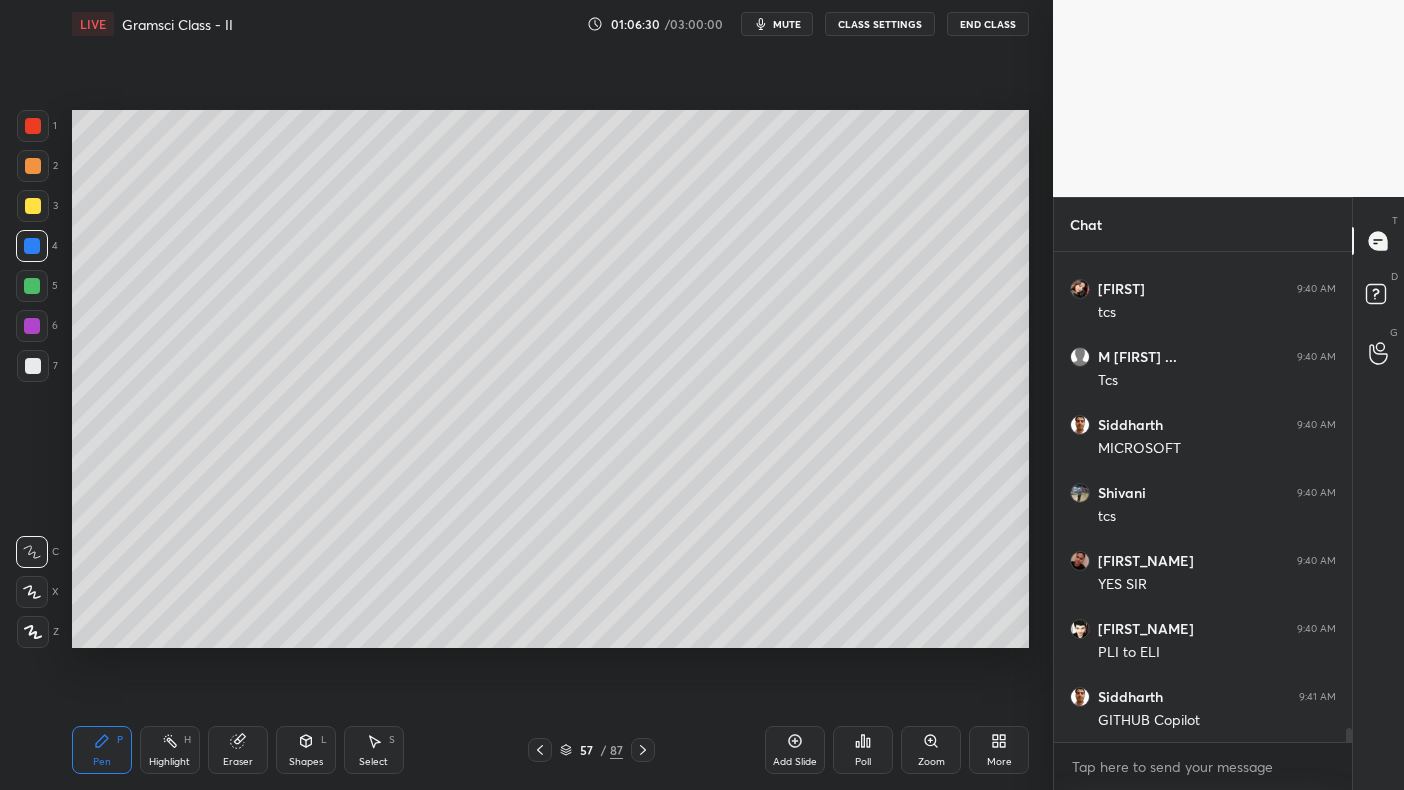 scroll, scrollTop: 16443, scrollLeft: 0, axis: vertical 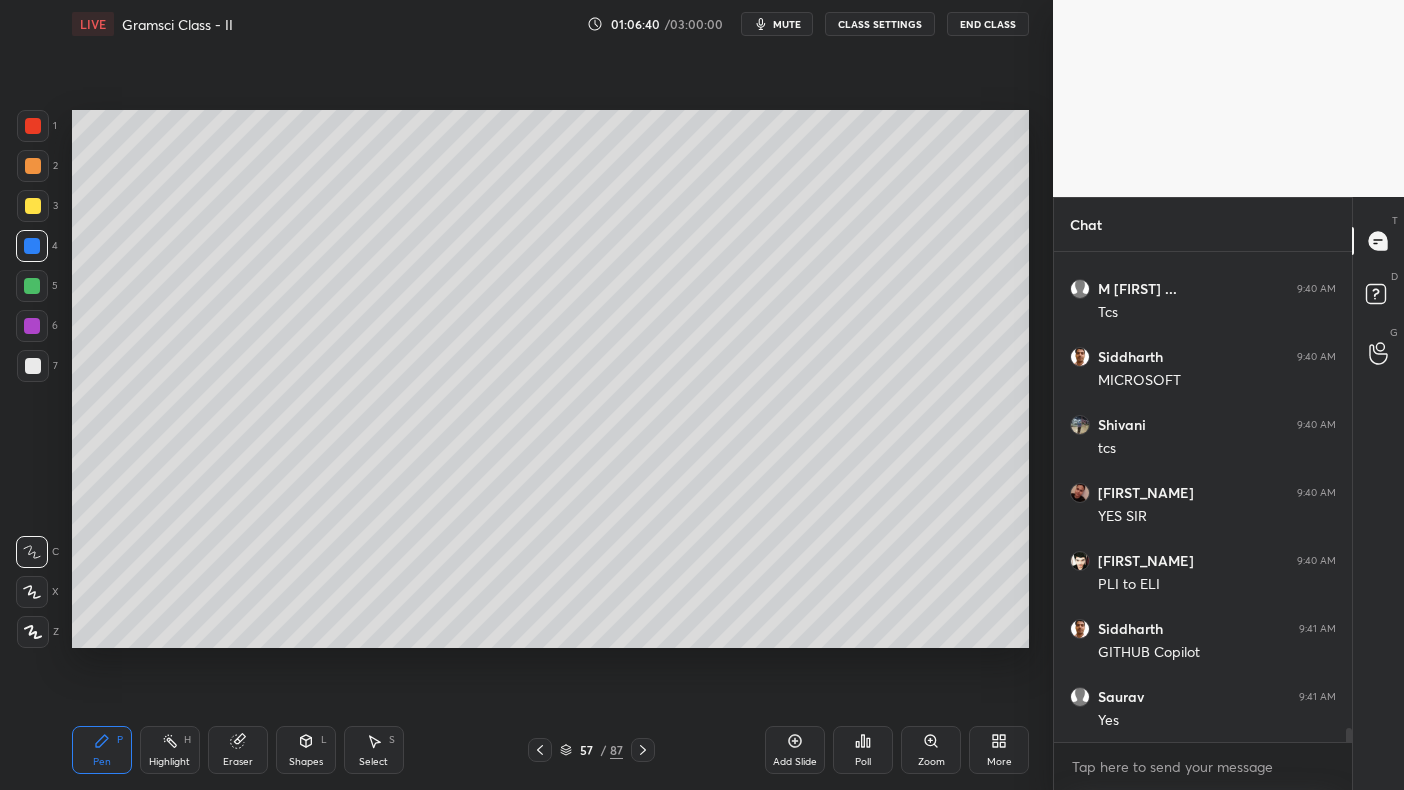 click at bounding box center (33, 206) 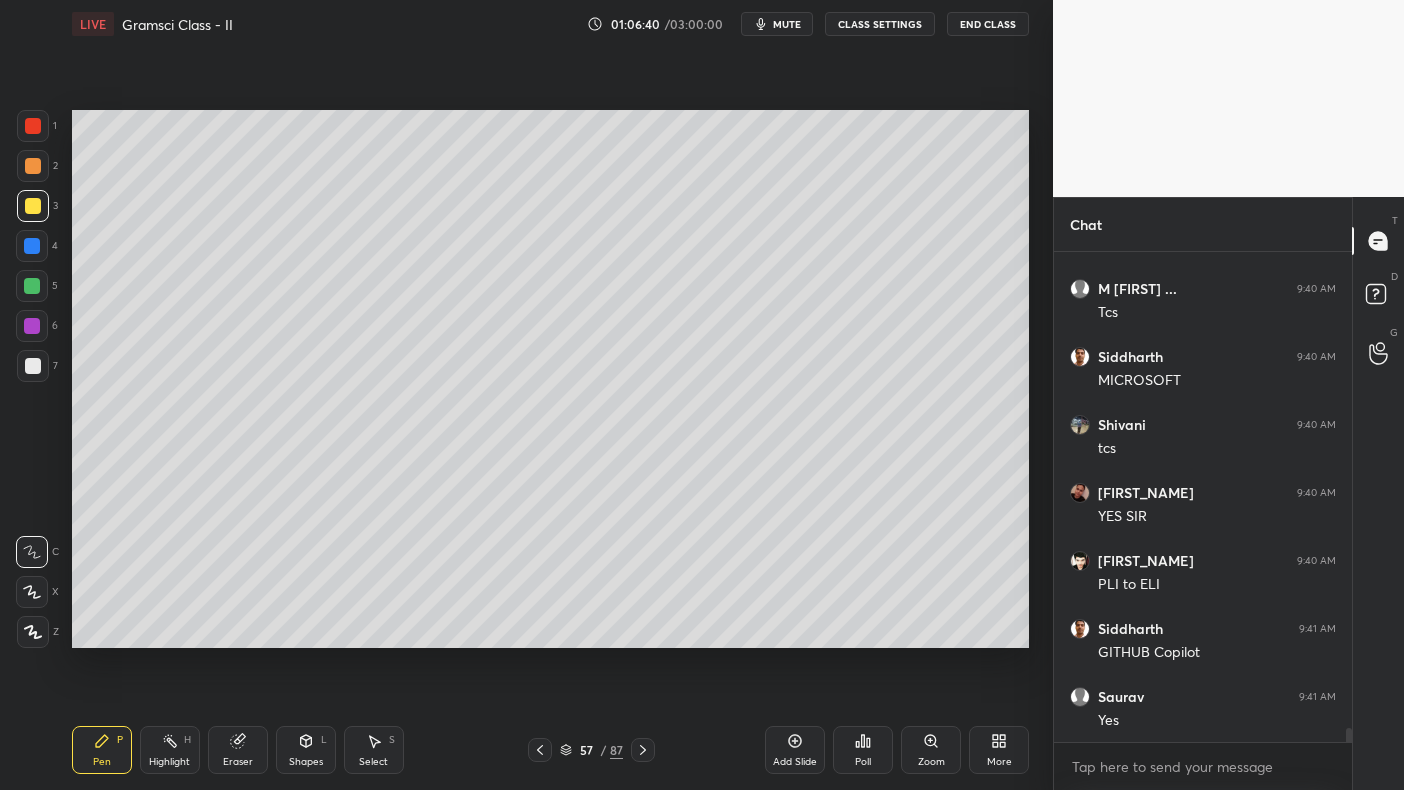 click at bounding box center (33, 206) 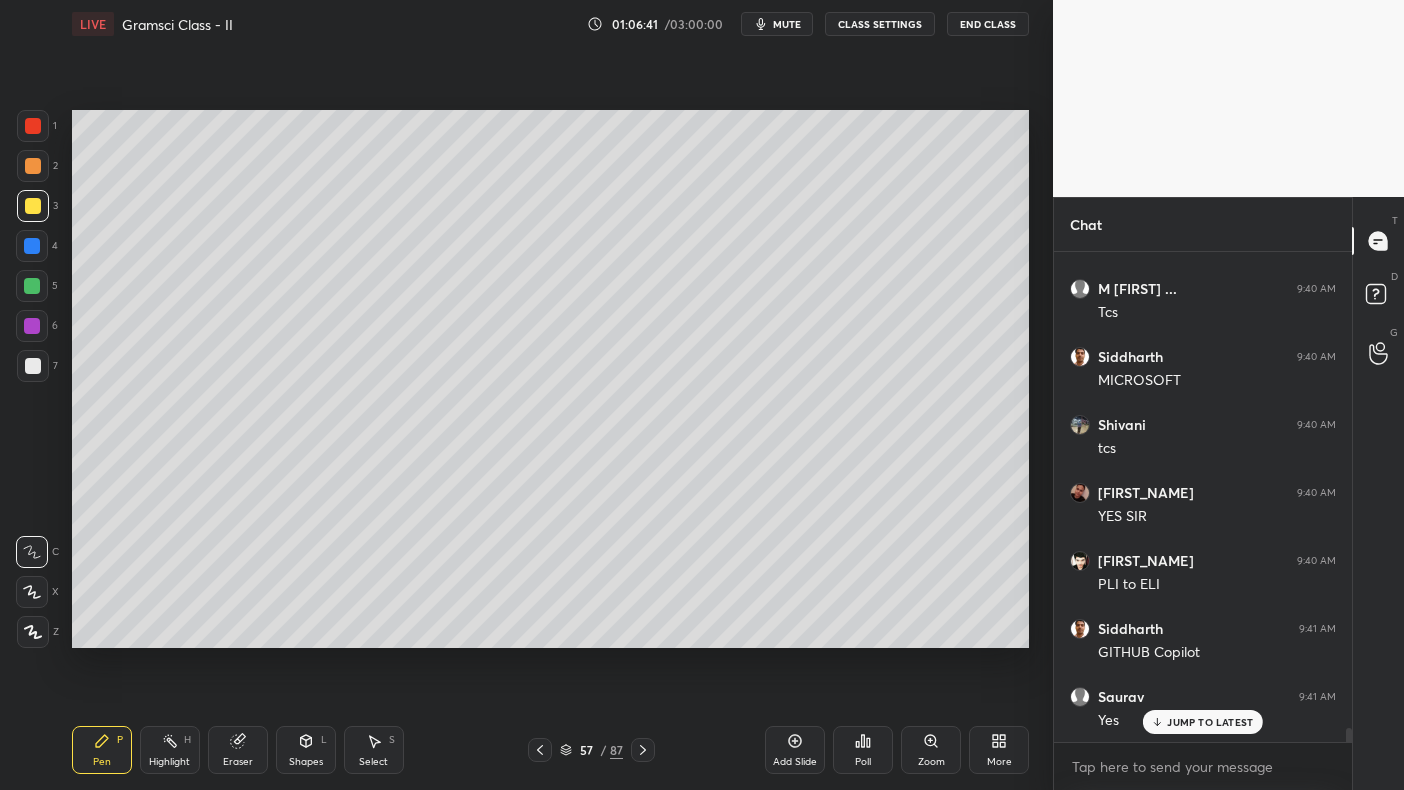scroll, scrollTop: 16529, scrollLeft: 0, axis: vertical 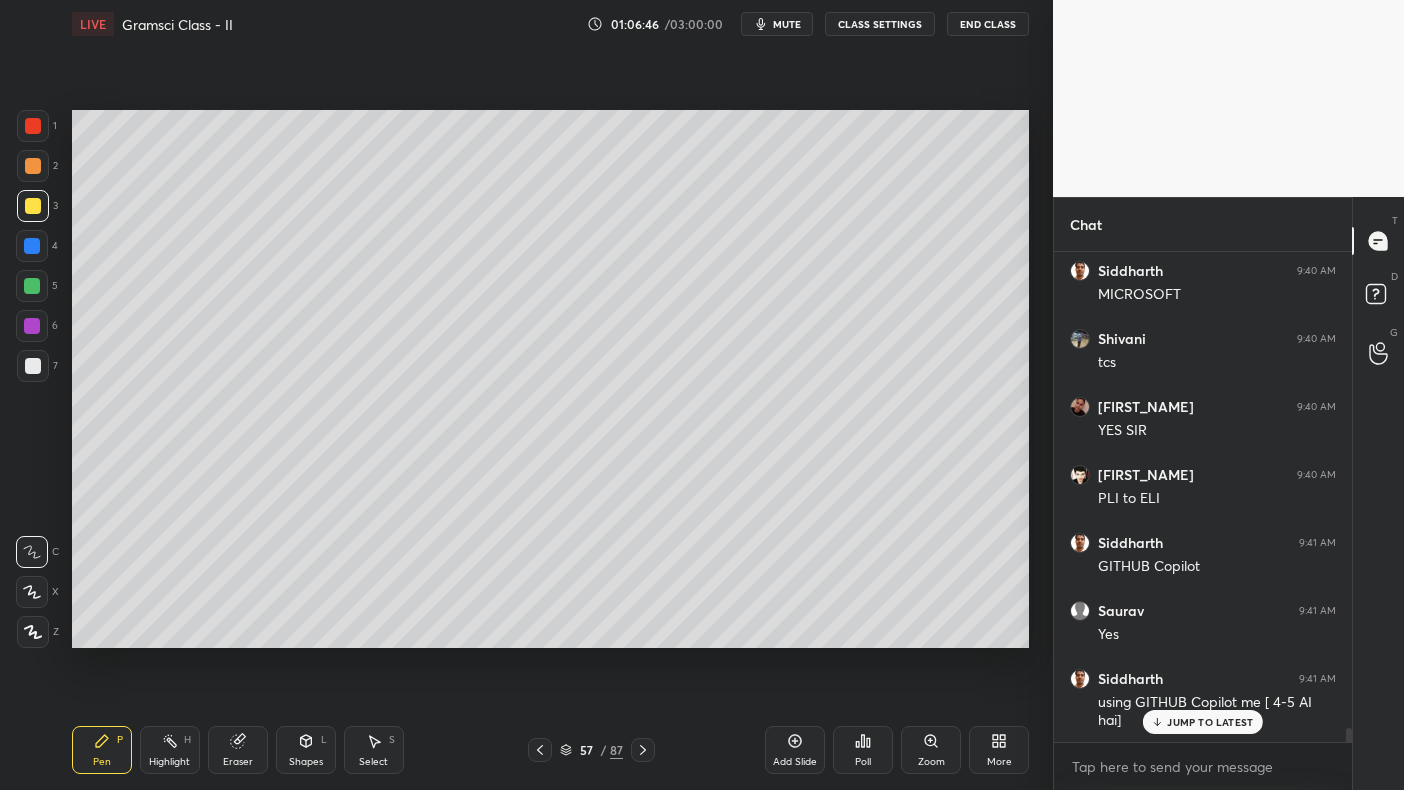 click on "Add Slide" at bounding box center (795, 762) 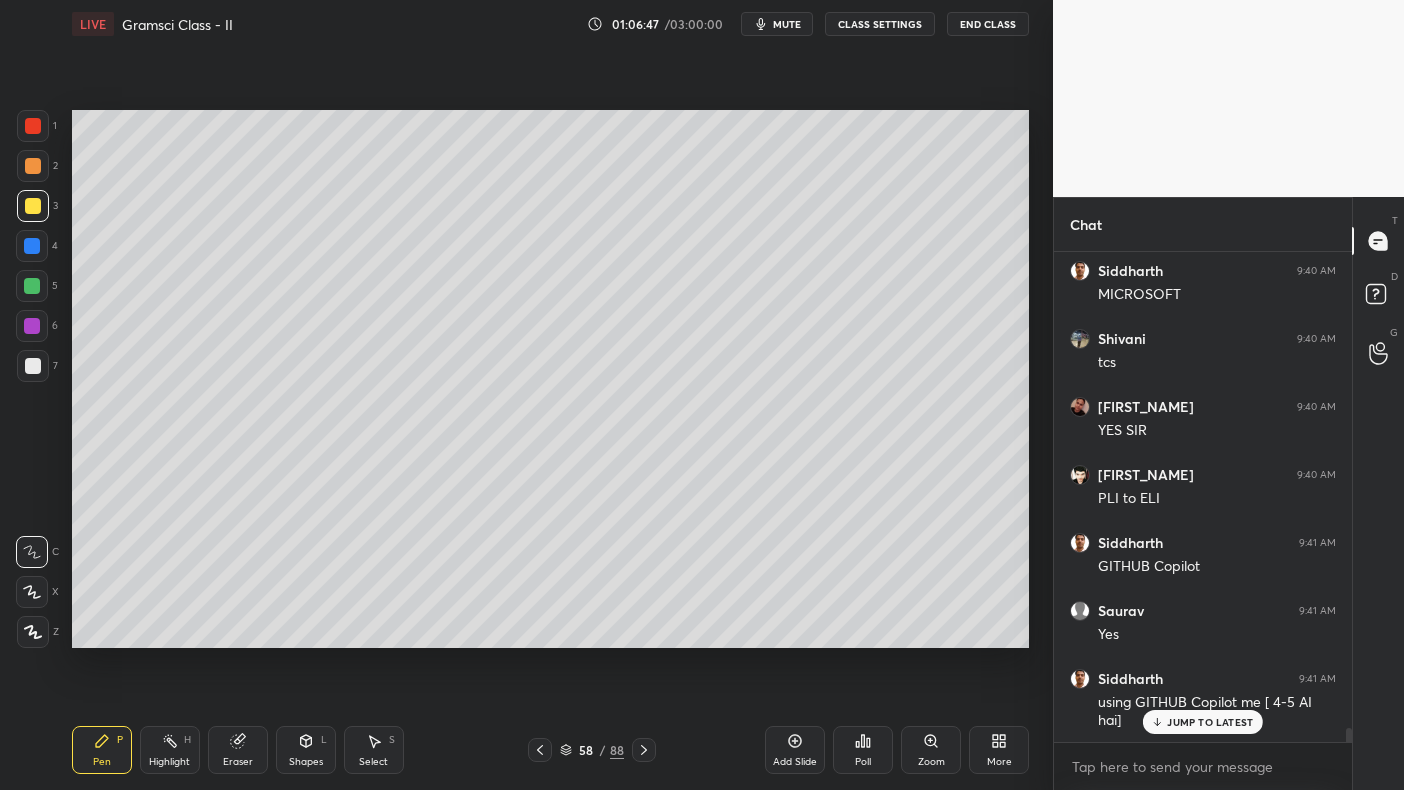 click on "1 2 3 4 5 6 7 C X Z C X Z E E Erase all   H H" at bounding box center (32, 379) 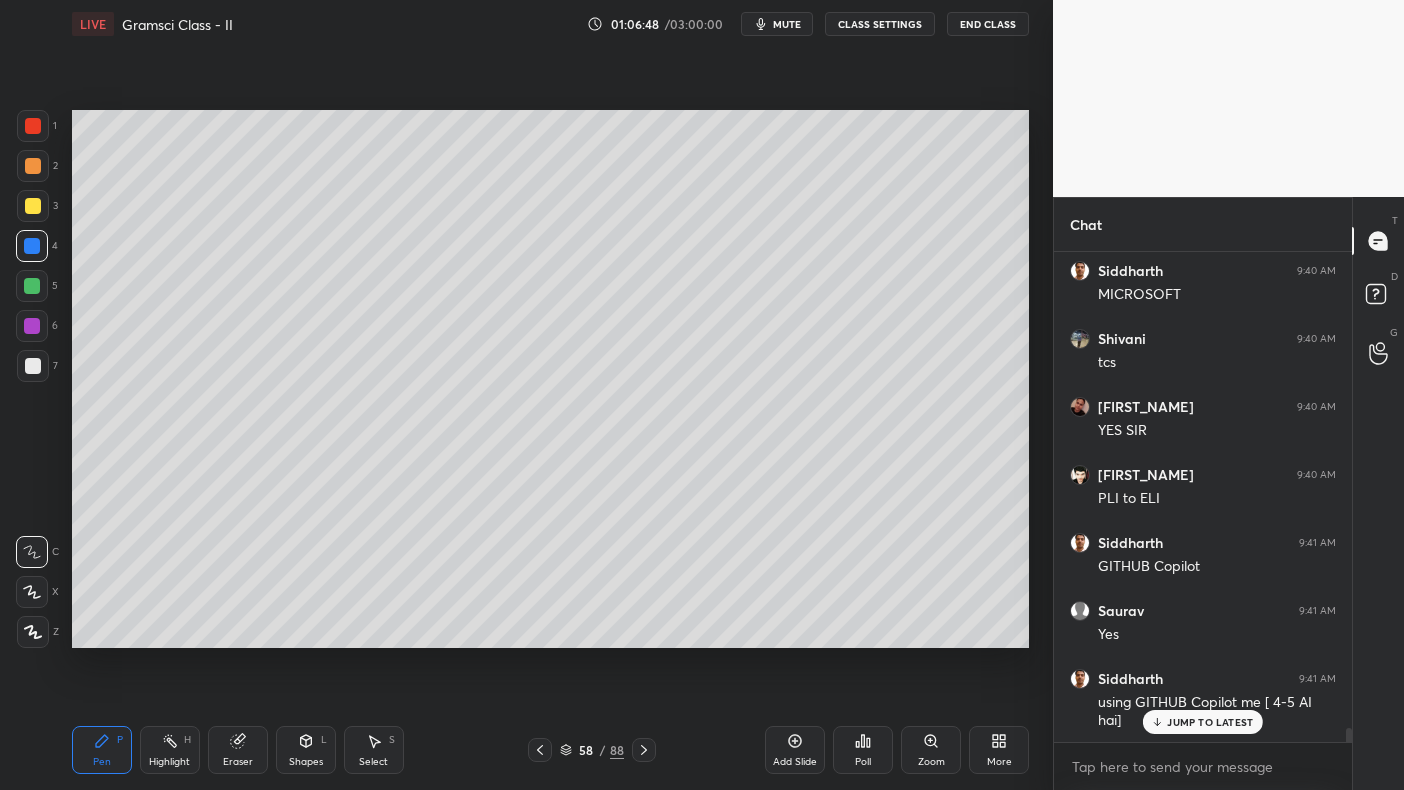 click at bounding box center (32, 286) 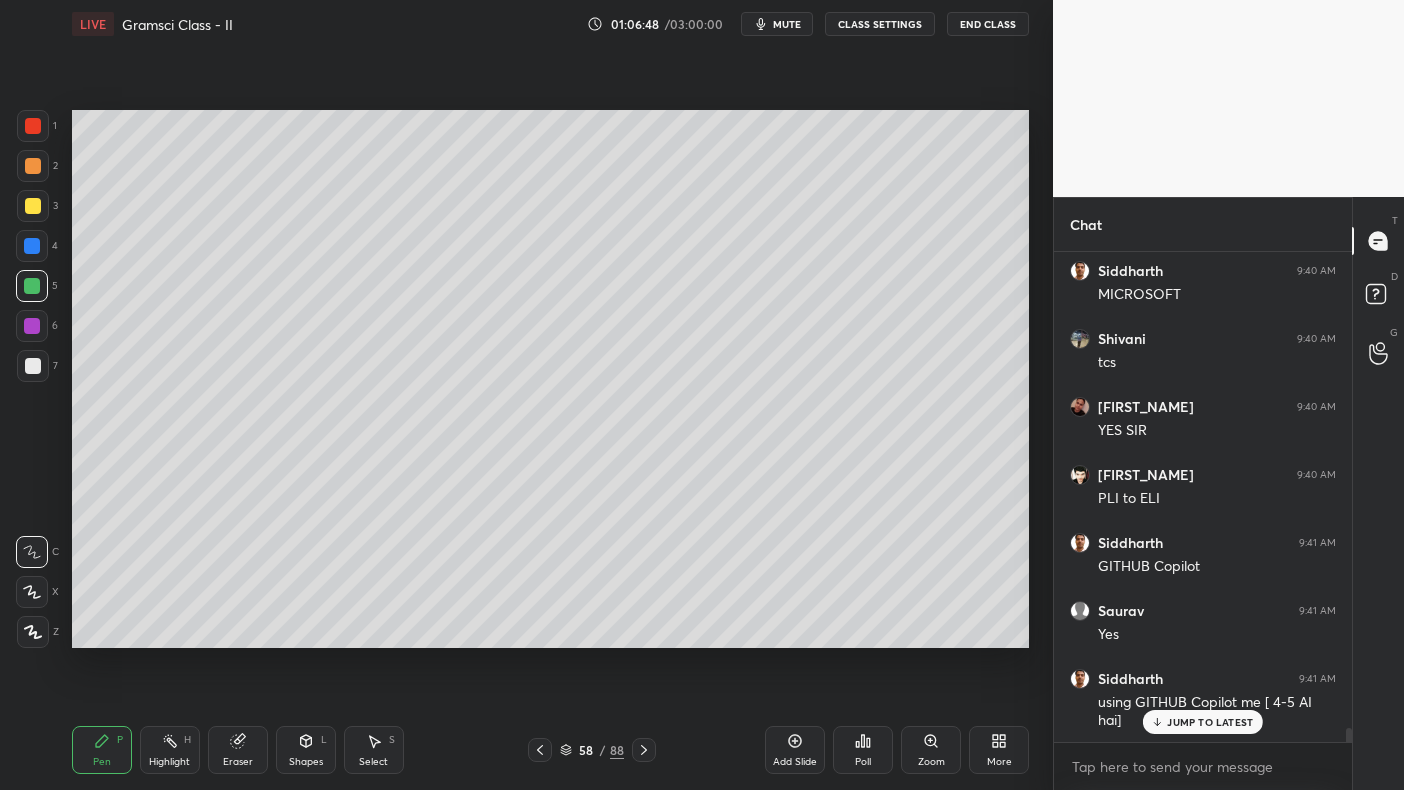 click at bounding box center [32, 286] 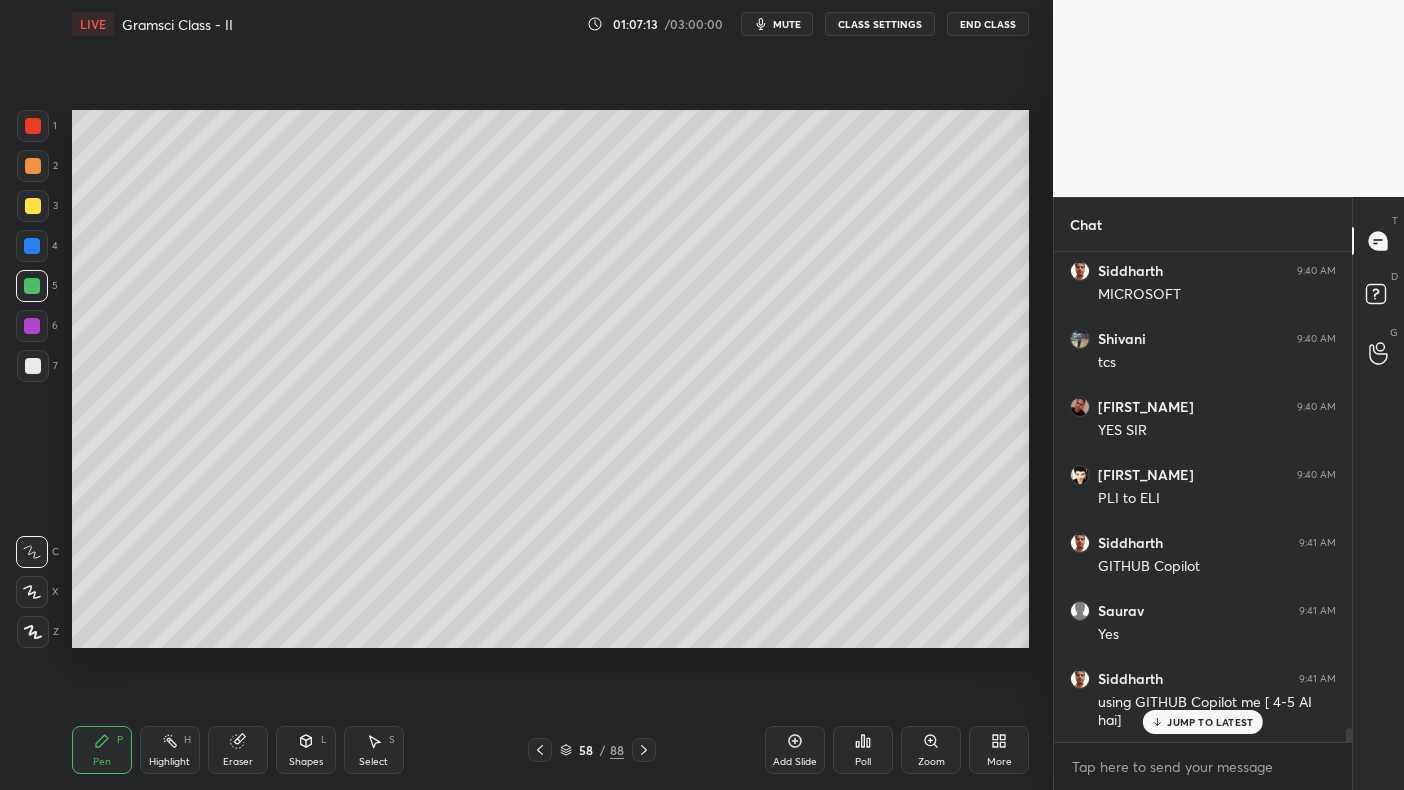 scroll, scrollTop: 16597, scrollLeft: 0, axis: vertical 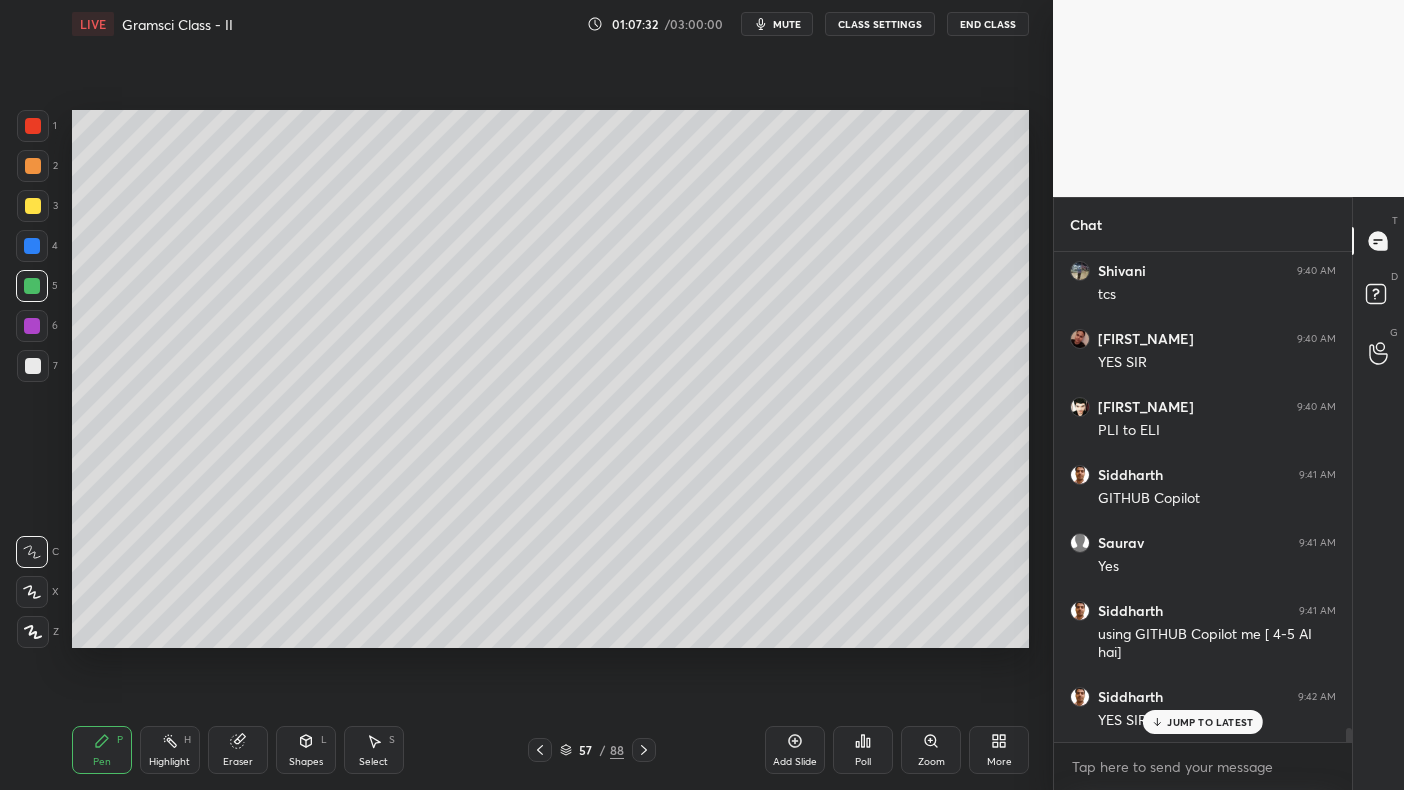 click at bounding box center (33, 126) 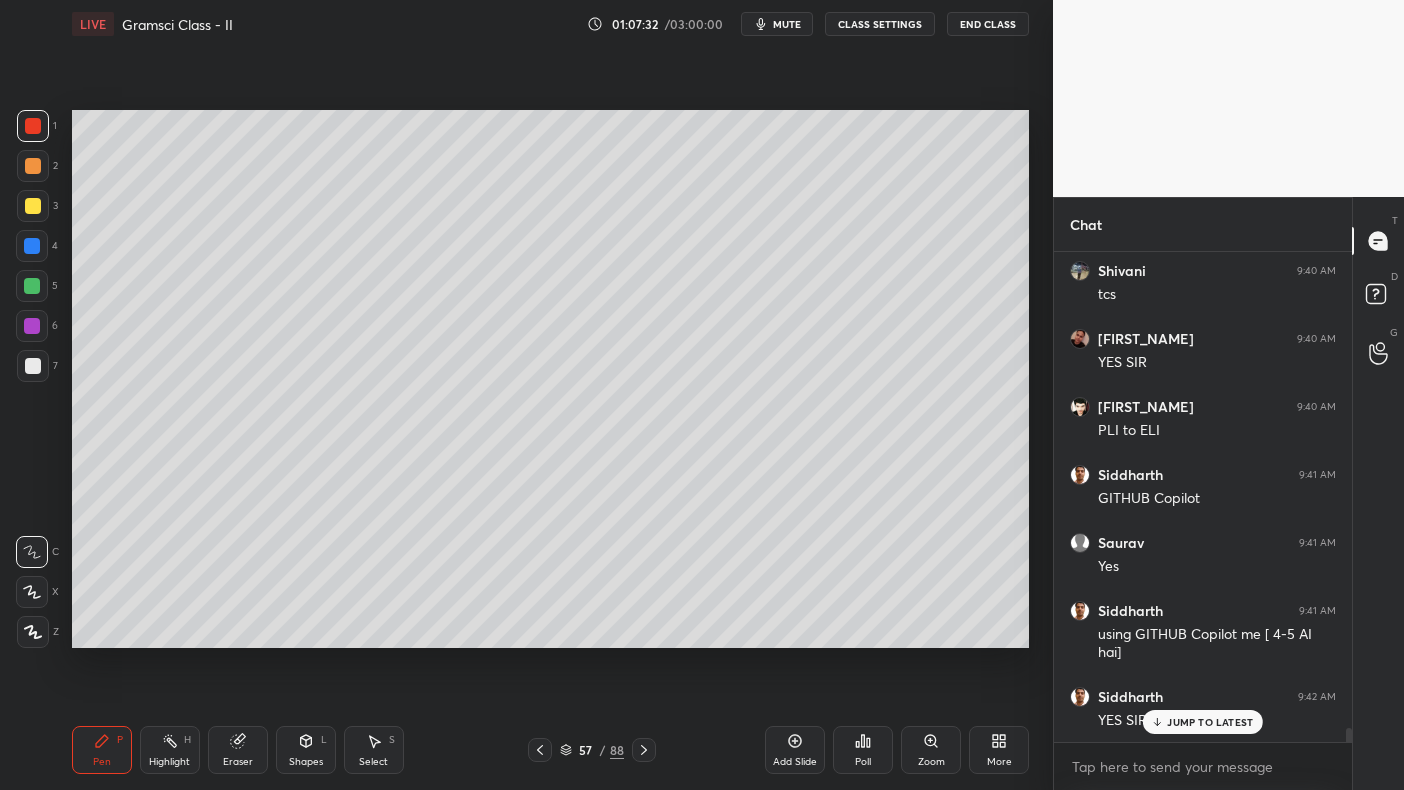click at bounding box center [33, 126] 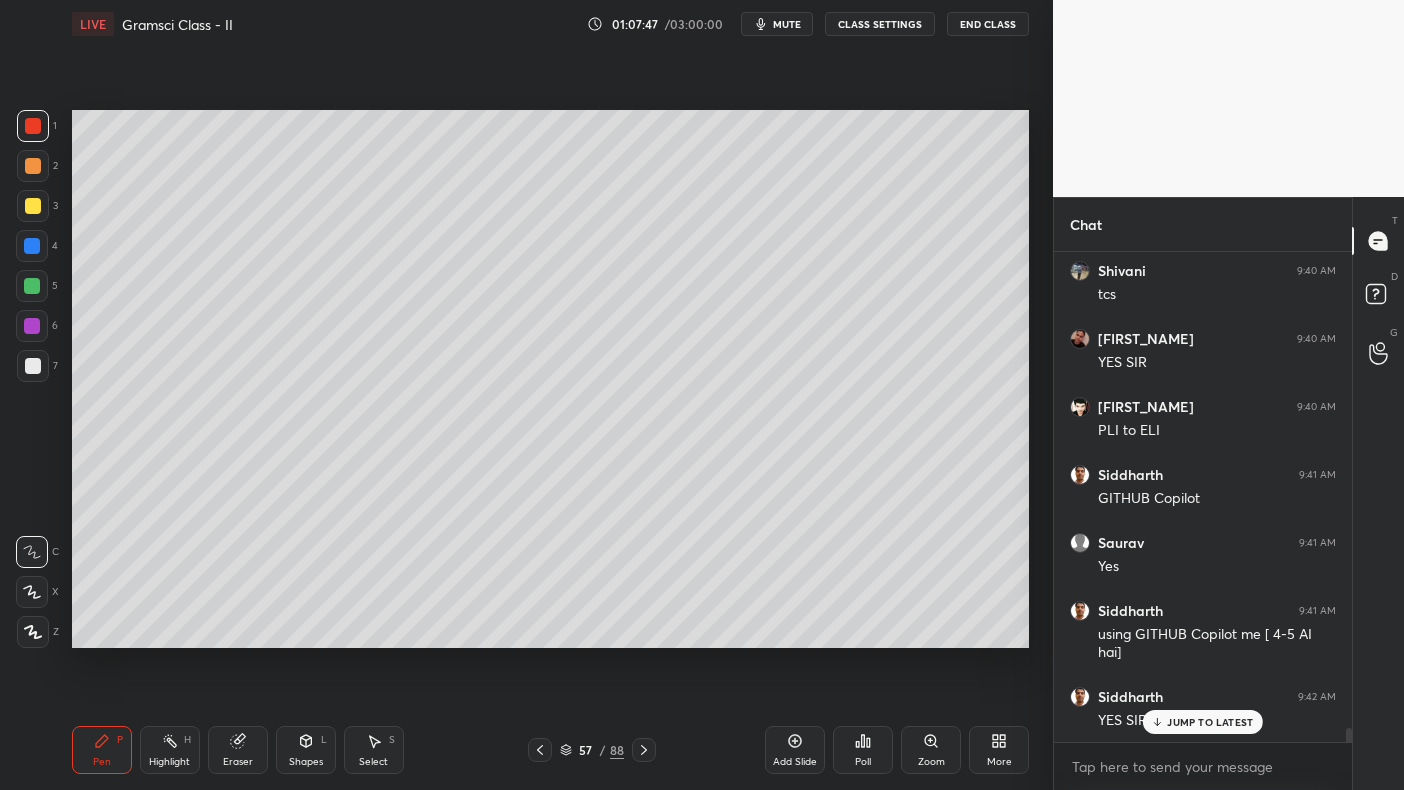scroll, scrollTop: 16665, scrollLeft: 0, axis: vertical 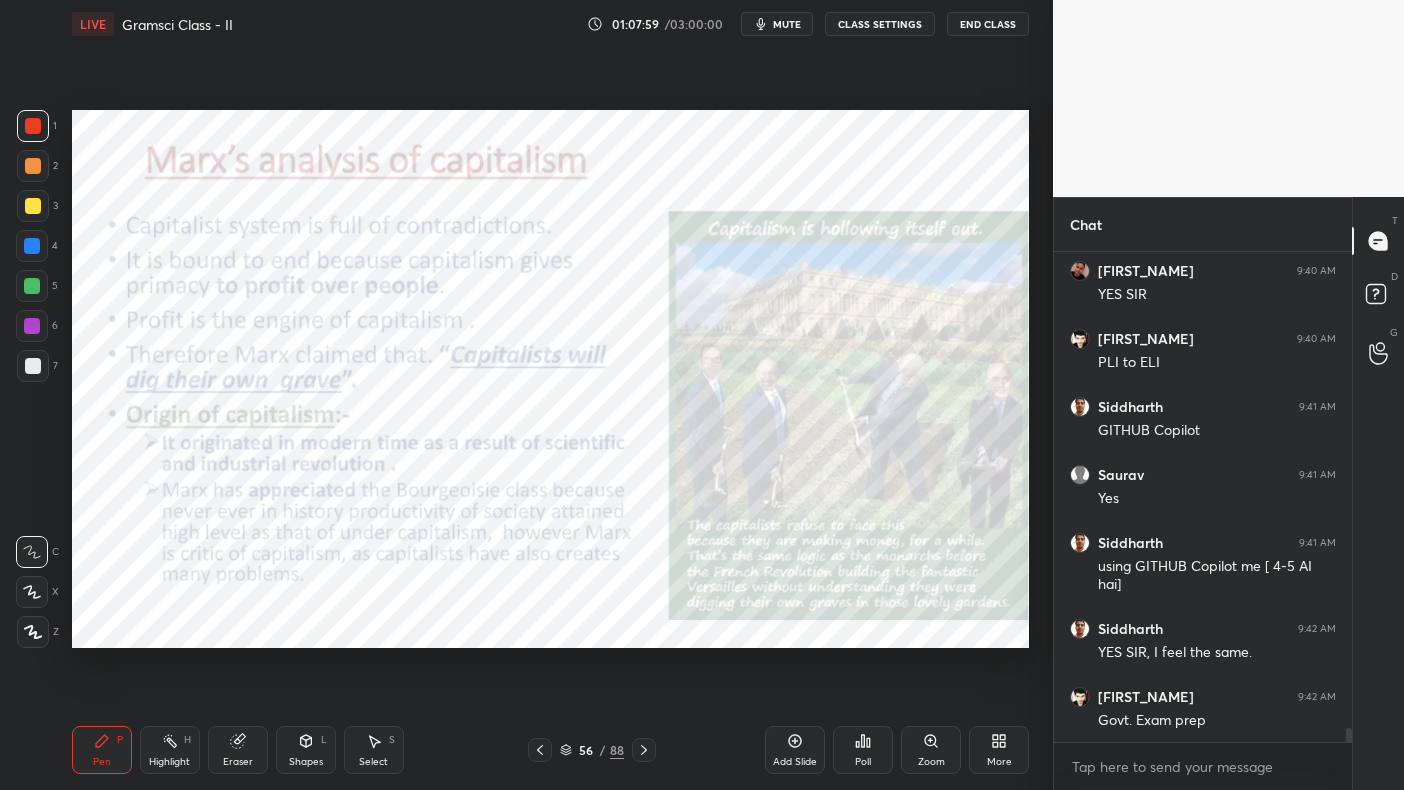 click on "Add Slide" at bounding box center [795, 750] 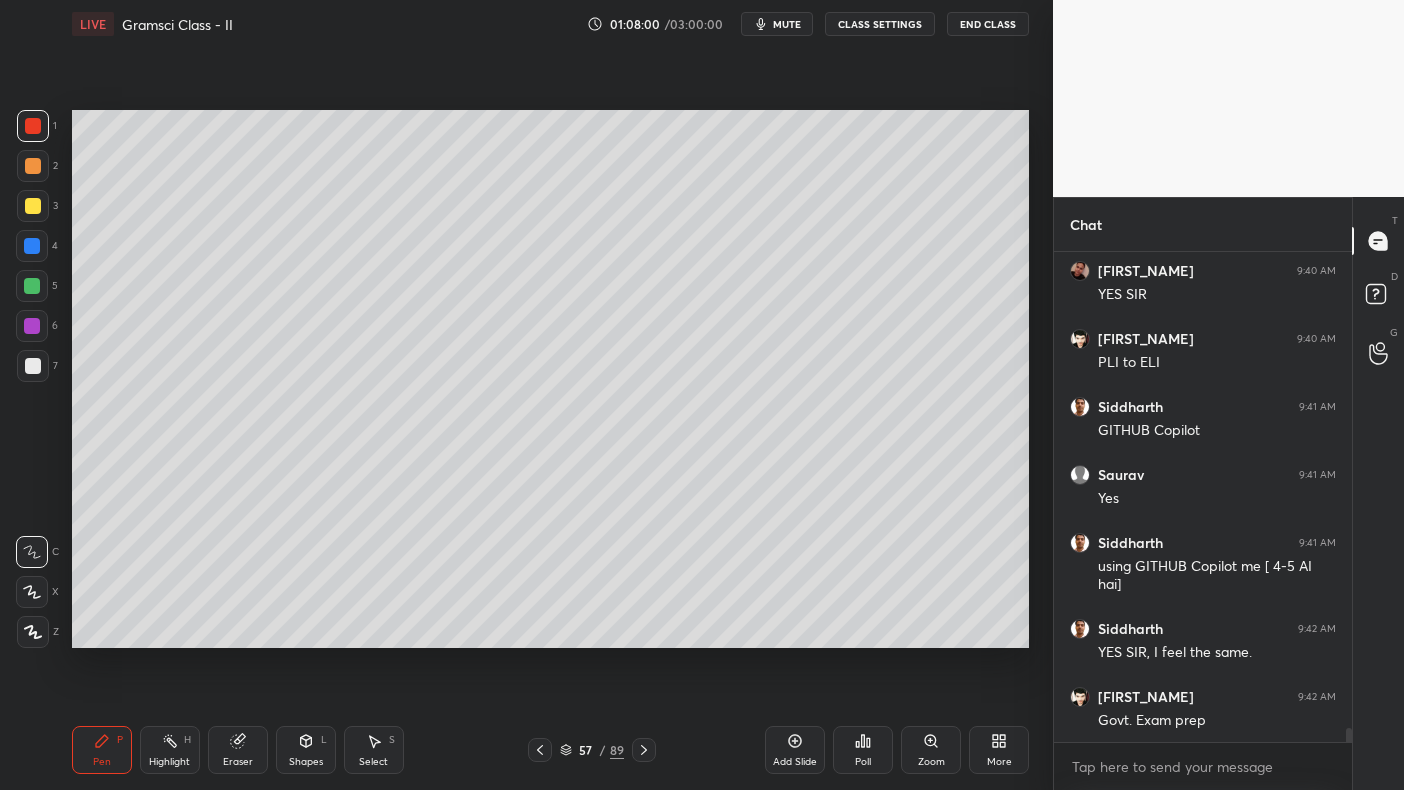 click at bounding box center [33, 206] 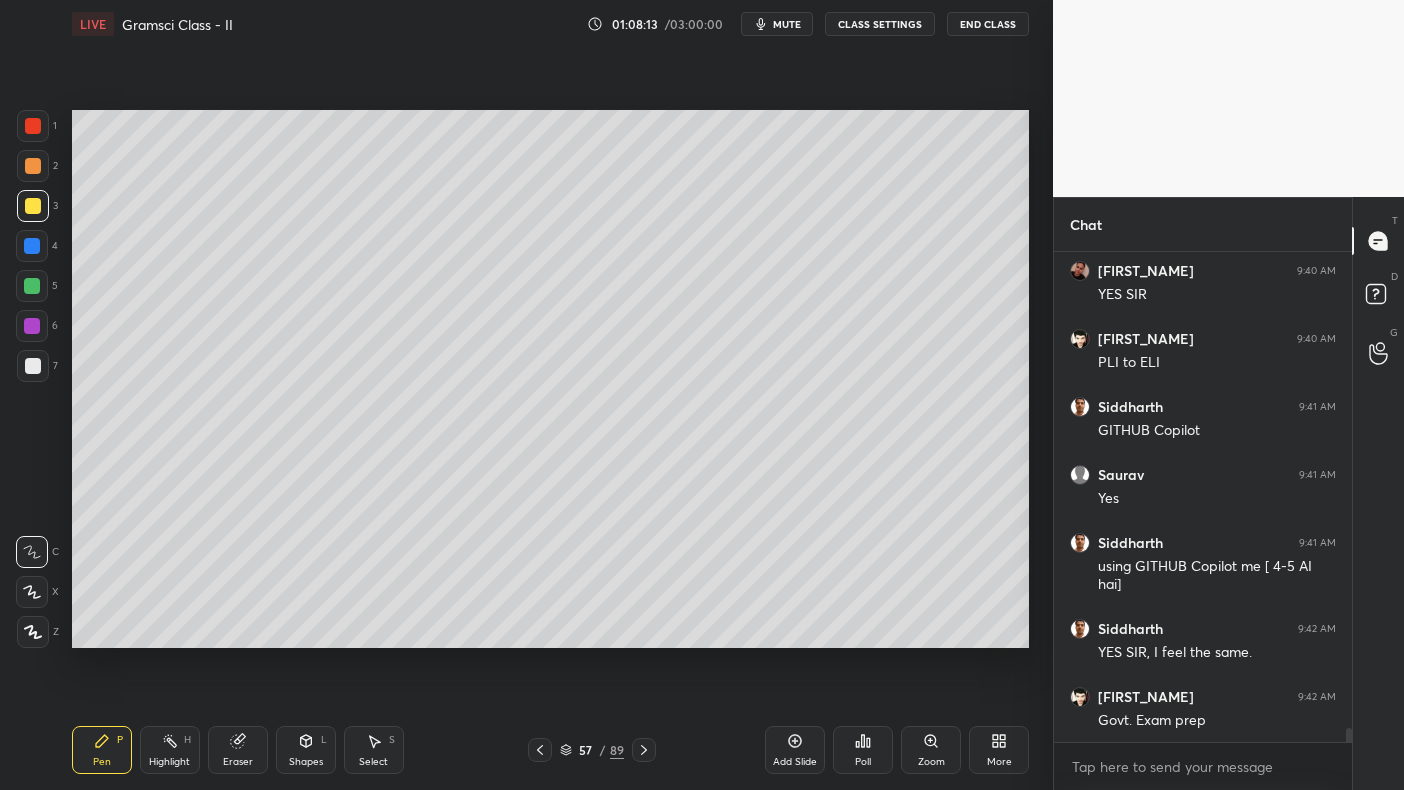 click at bounding box center [32, 246] 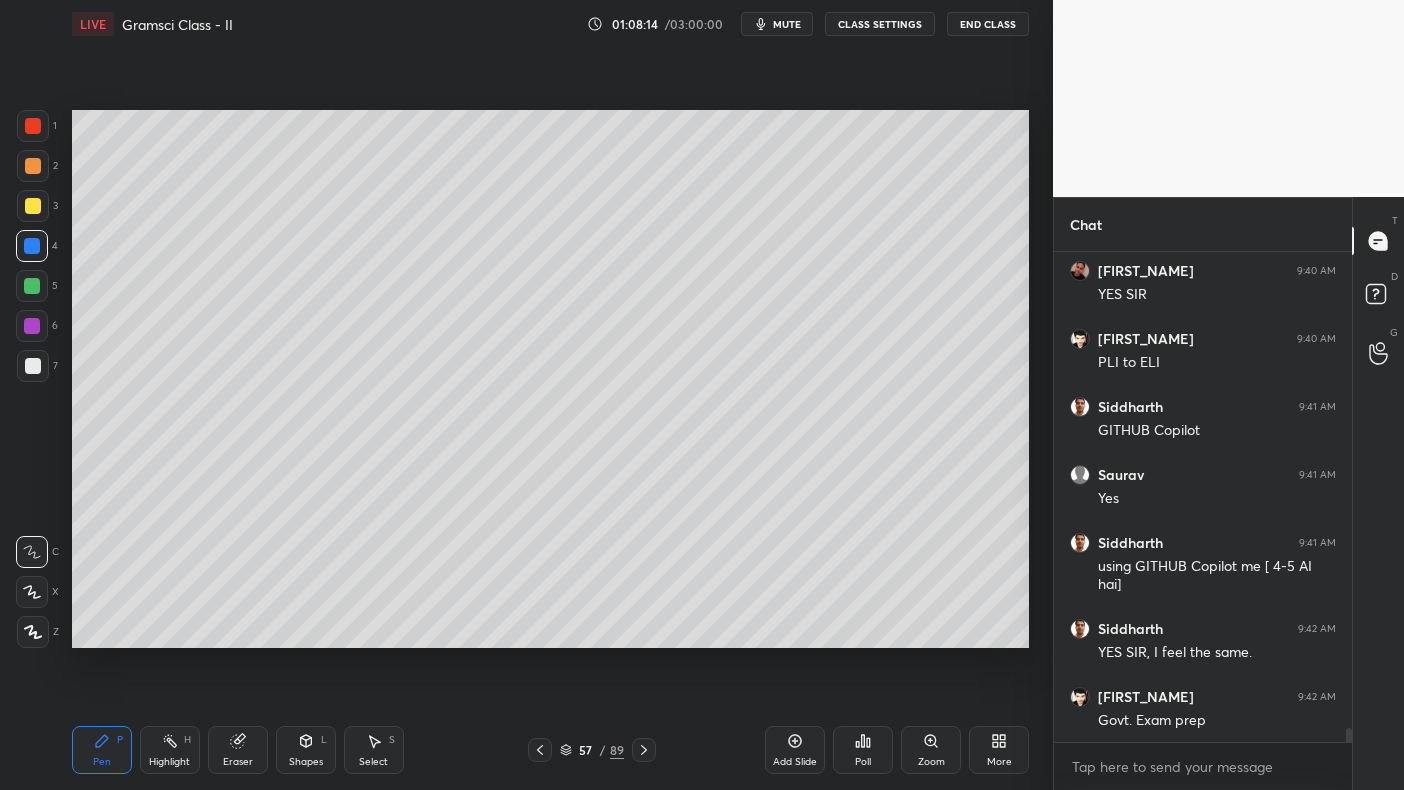 click at bounding box center (32, 246) 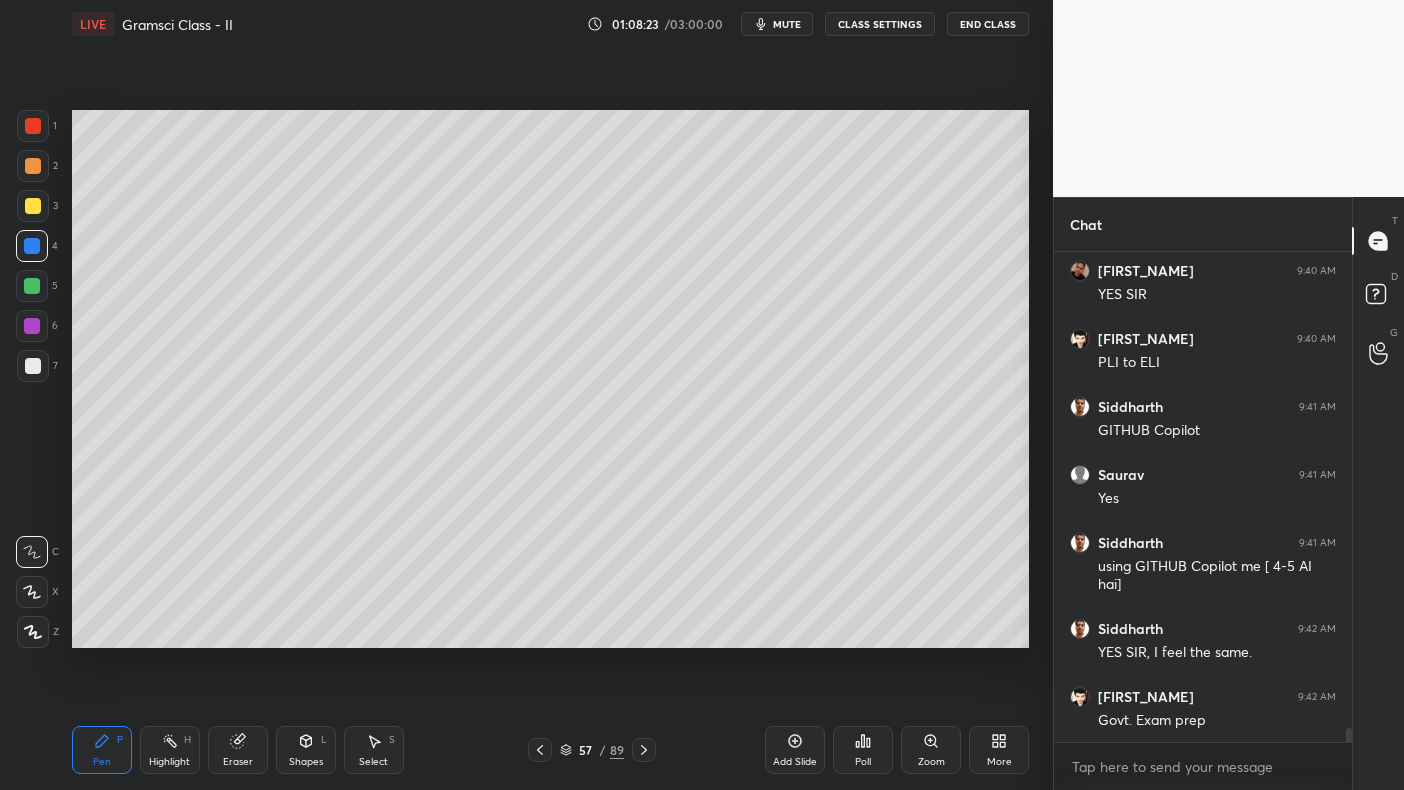 scroll, scrollTop: 16733, scrollLeft: 0, axis: vertical 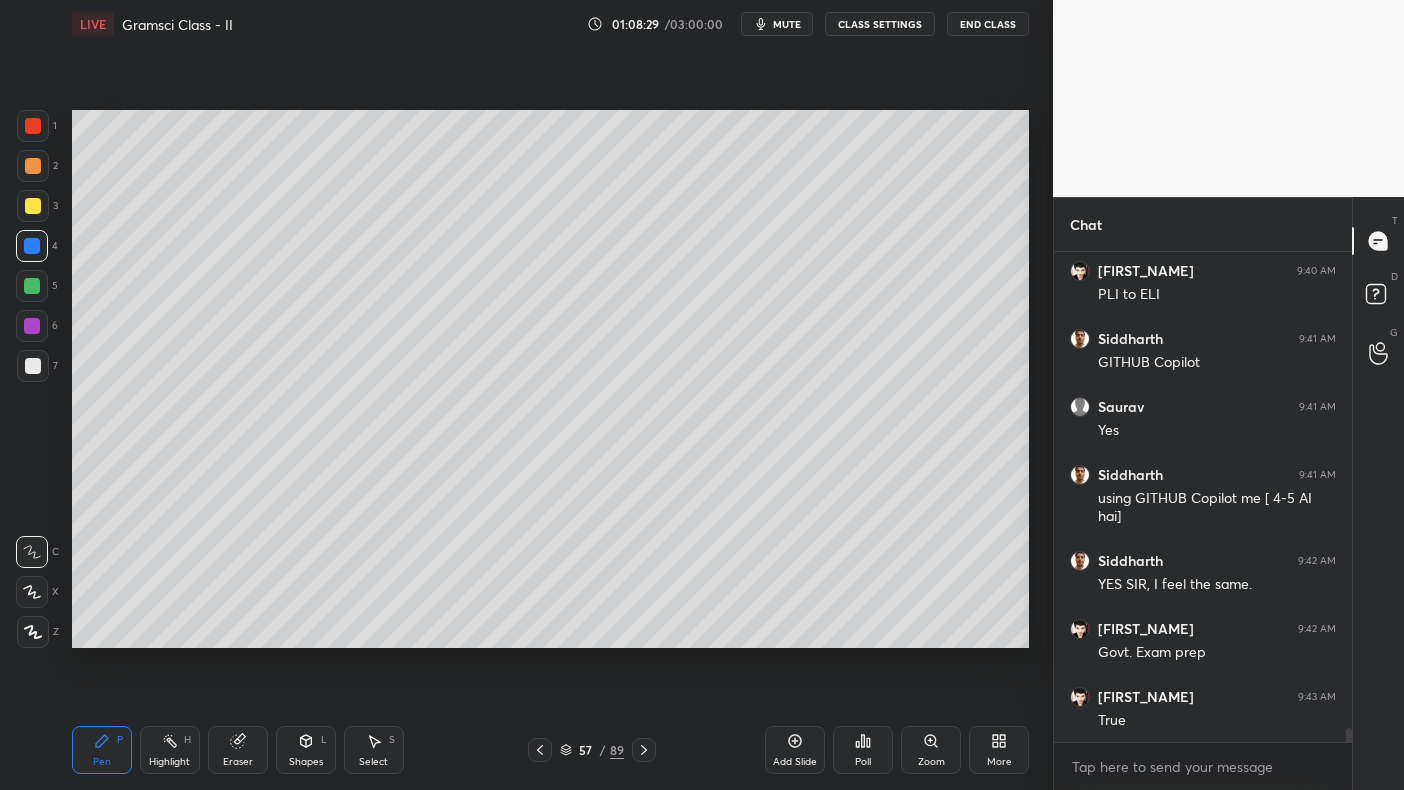click at bounding box center (33, 366) 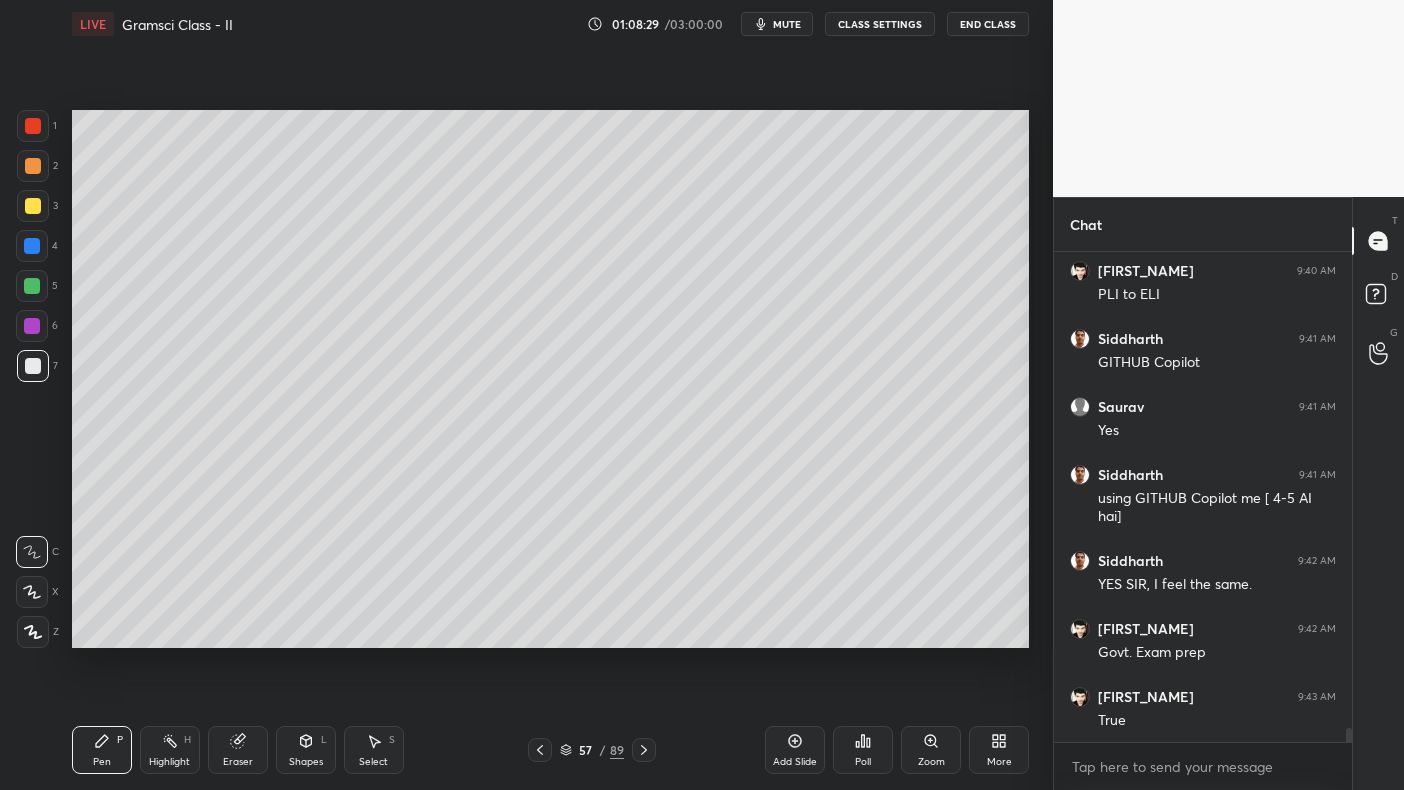 click on "7" at bounding box center [37, 370] 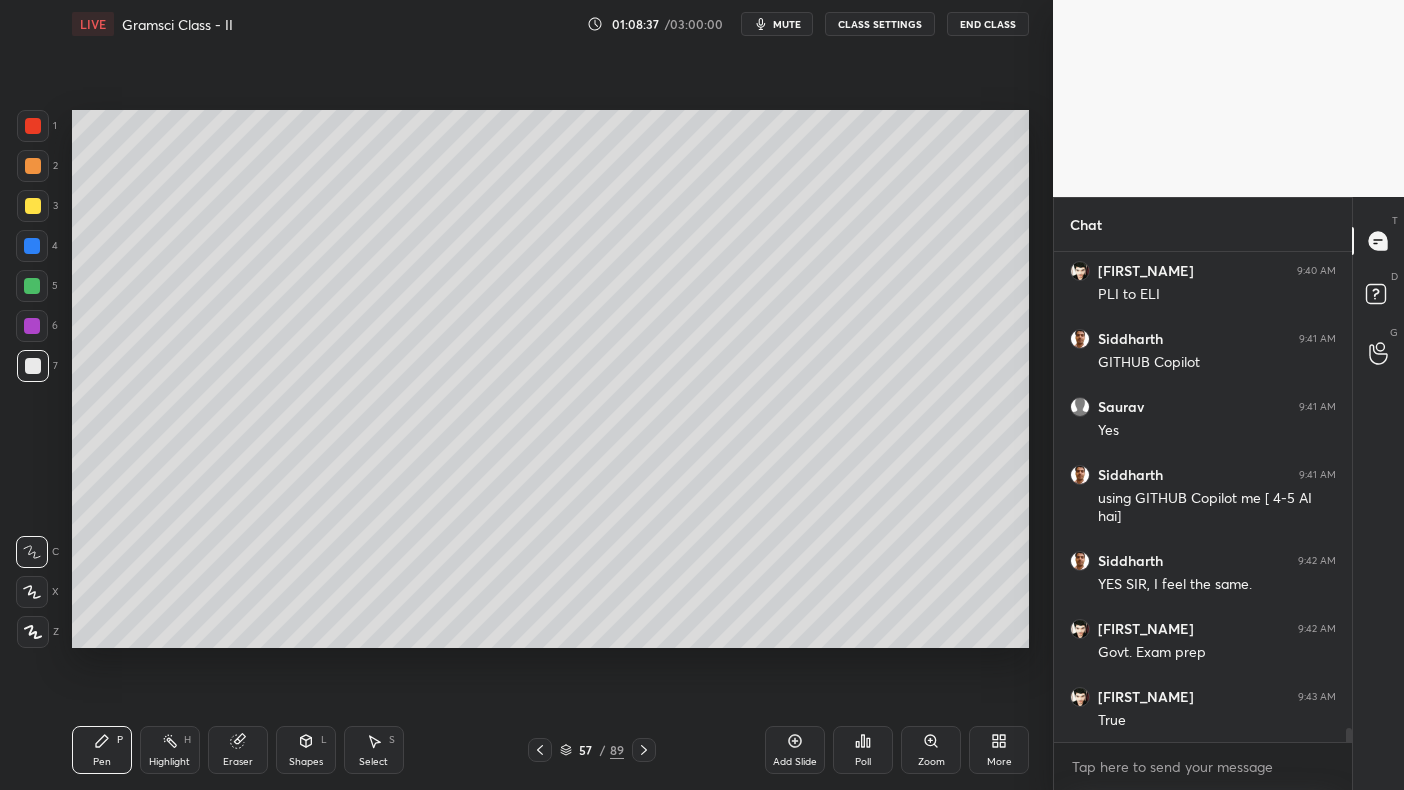 click on "3" at bounding box center [37, 210] 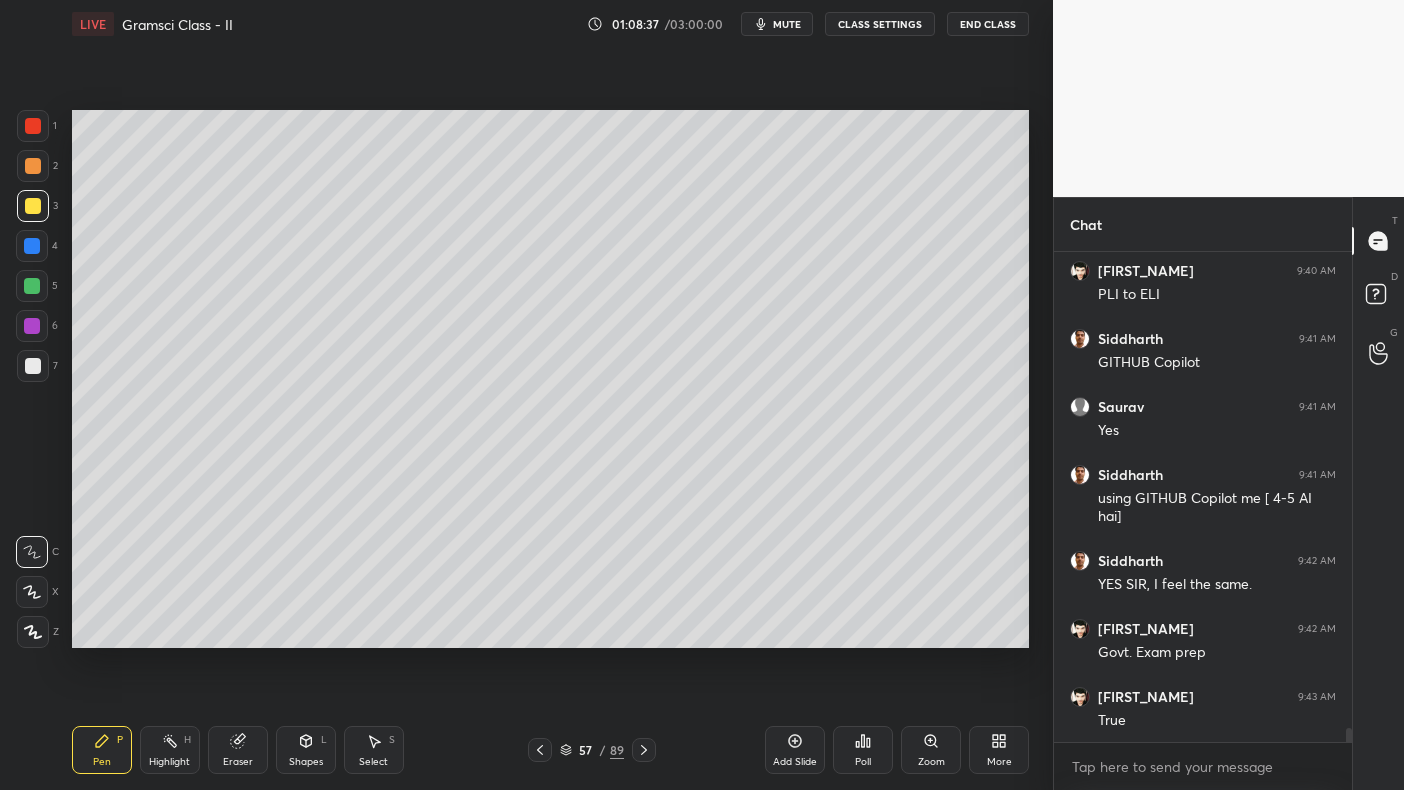 click at bounding box center (32, 246) 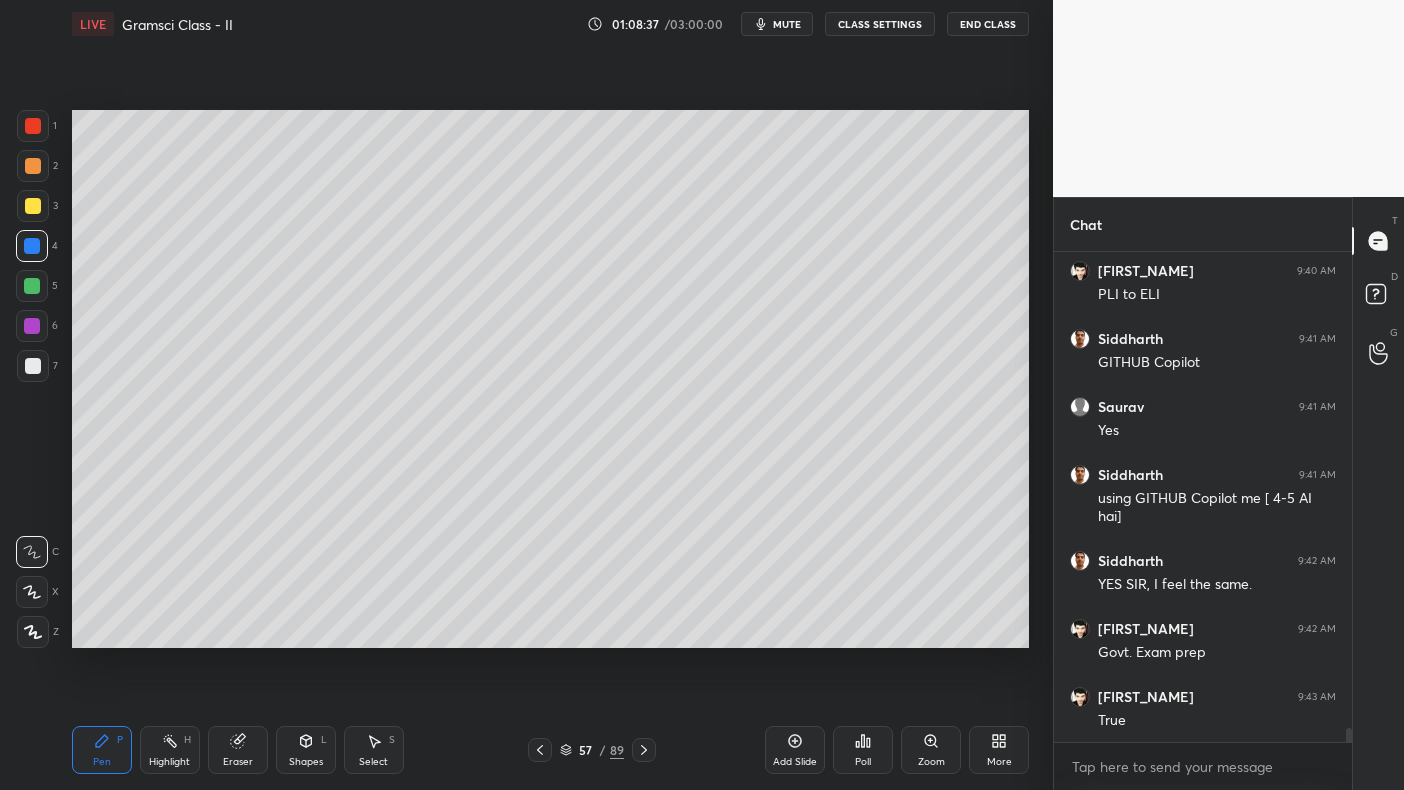 click at bounding box center [33, 206] 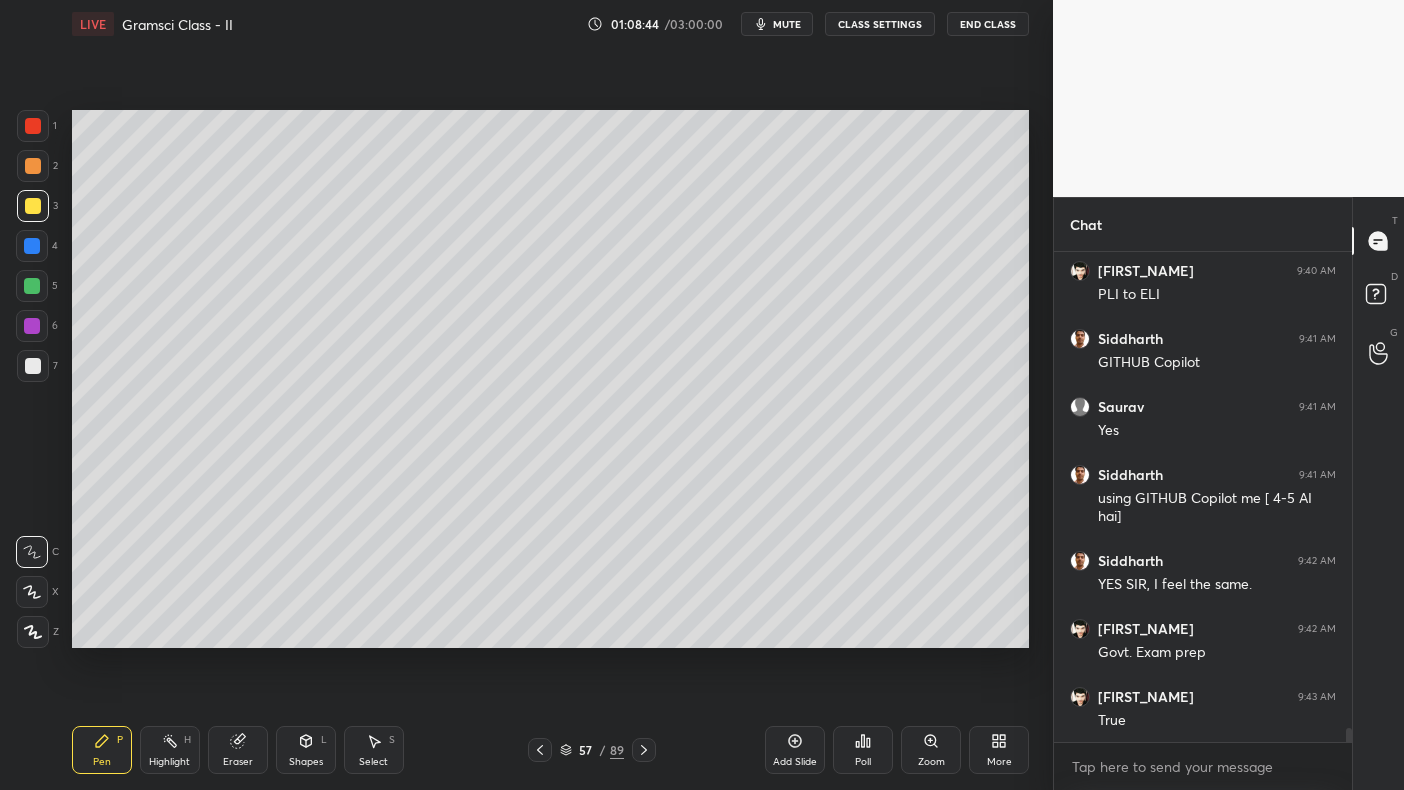 click 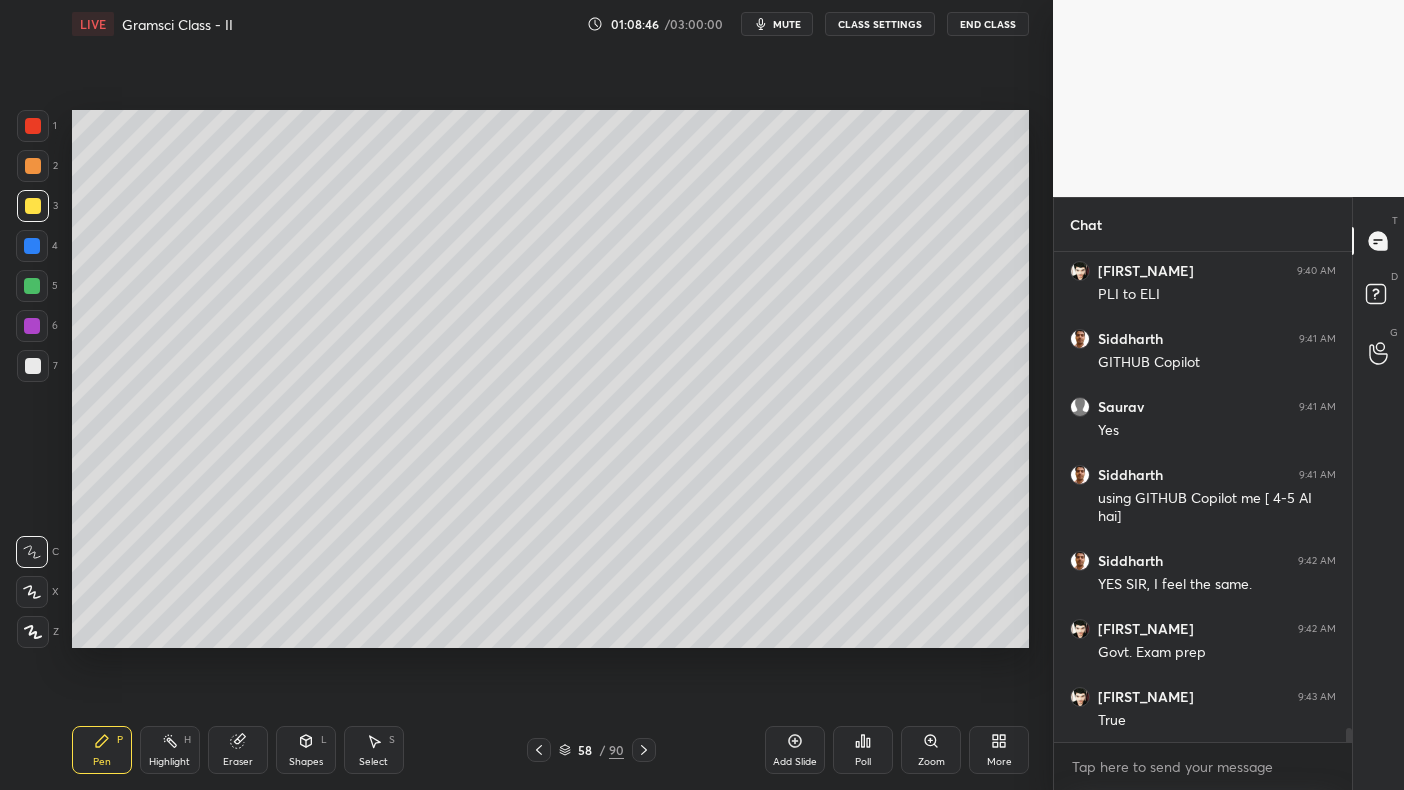 click at bounding box center (32, 246) 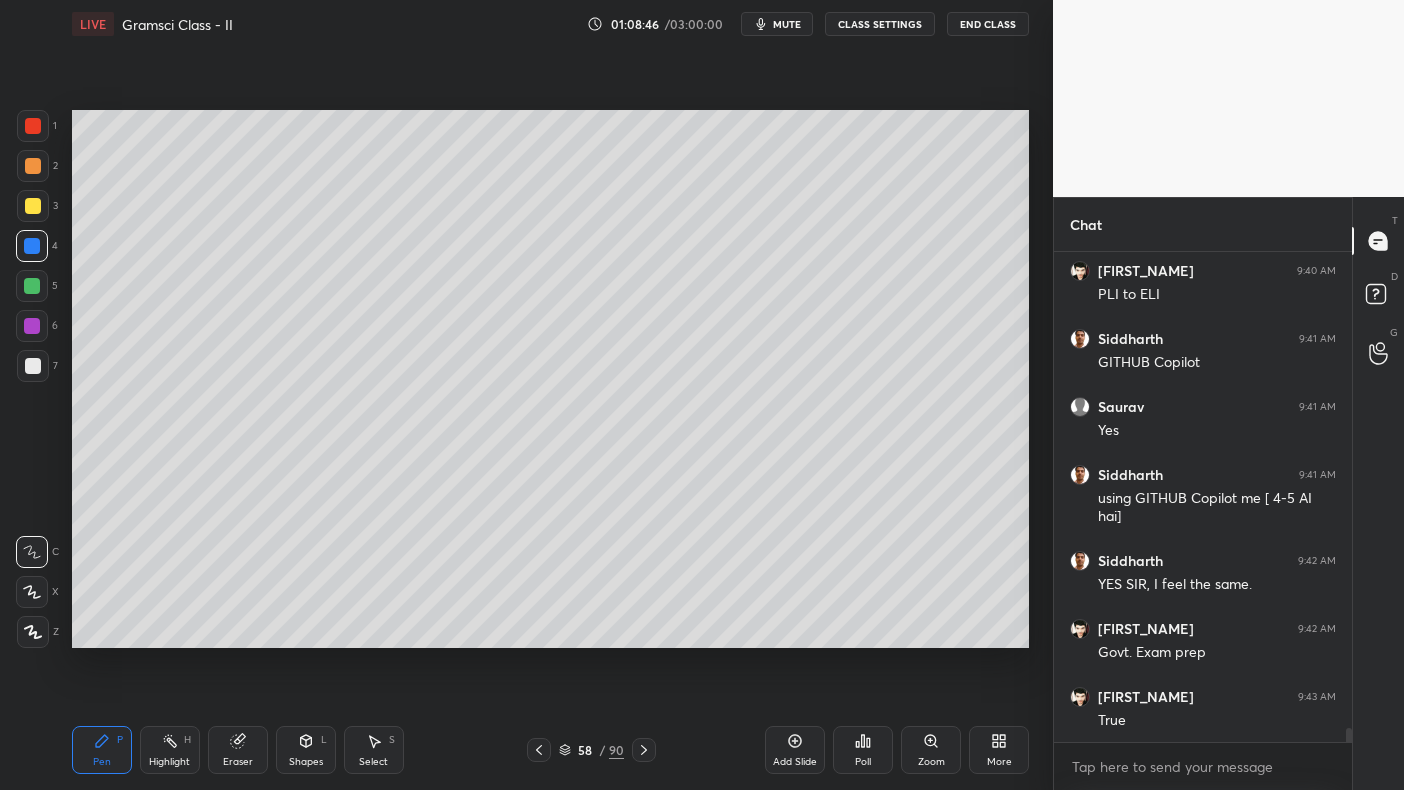 click at bounding box center (32, 246) 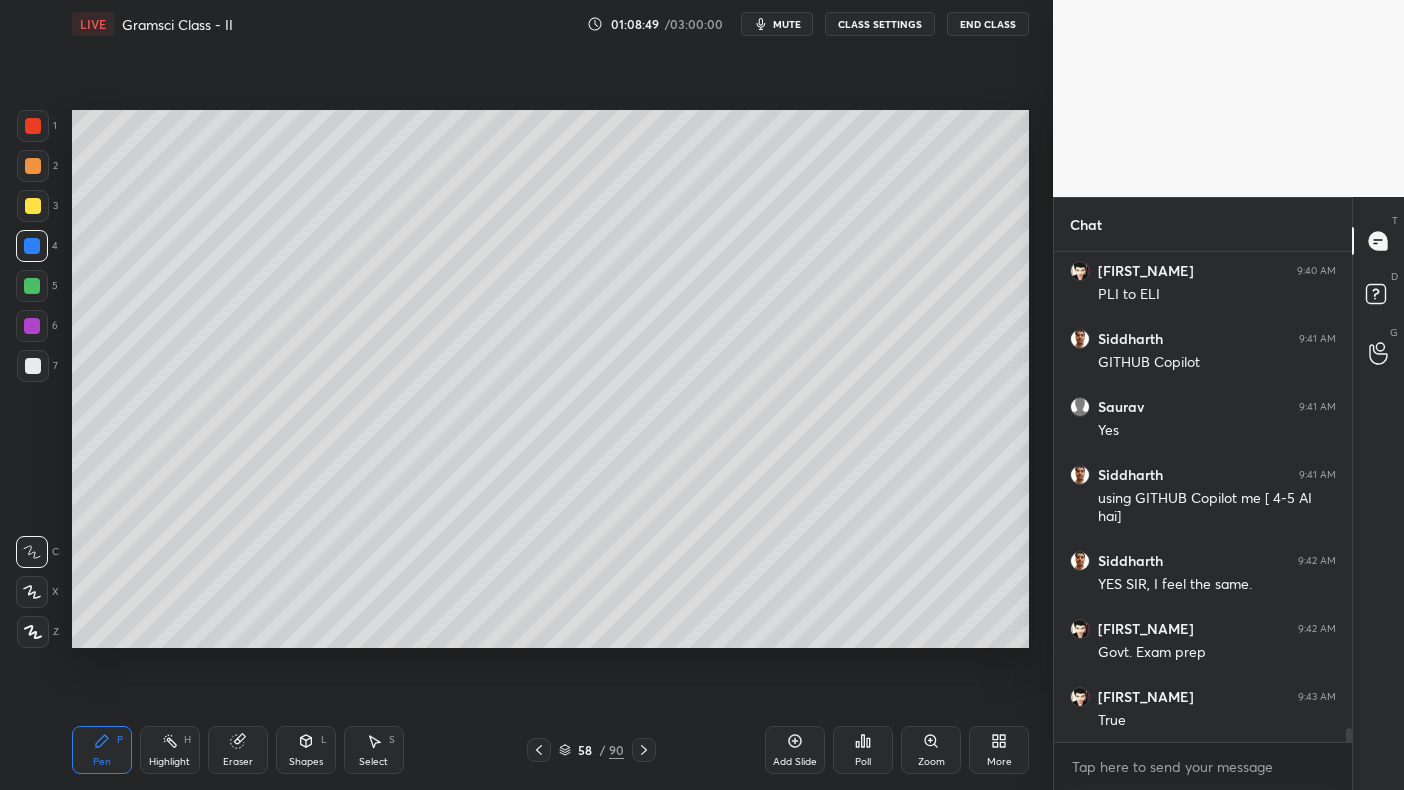scroll, scrollTop: 16801, scrollLeft: 0, axis: vertical 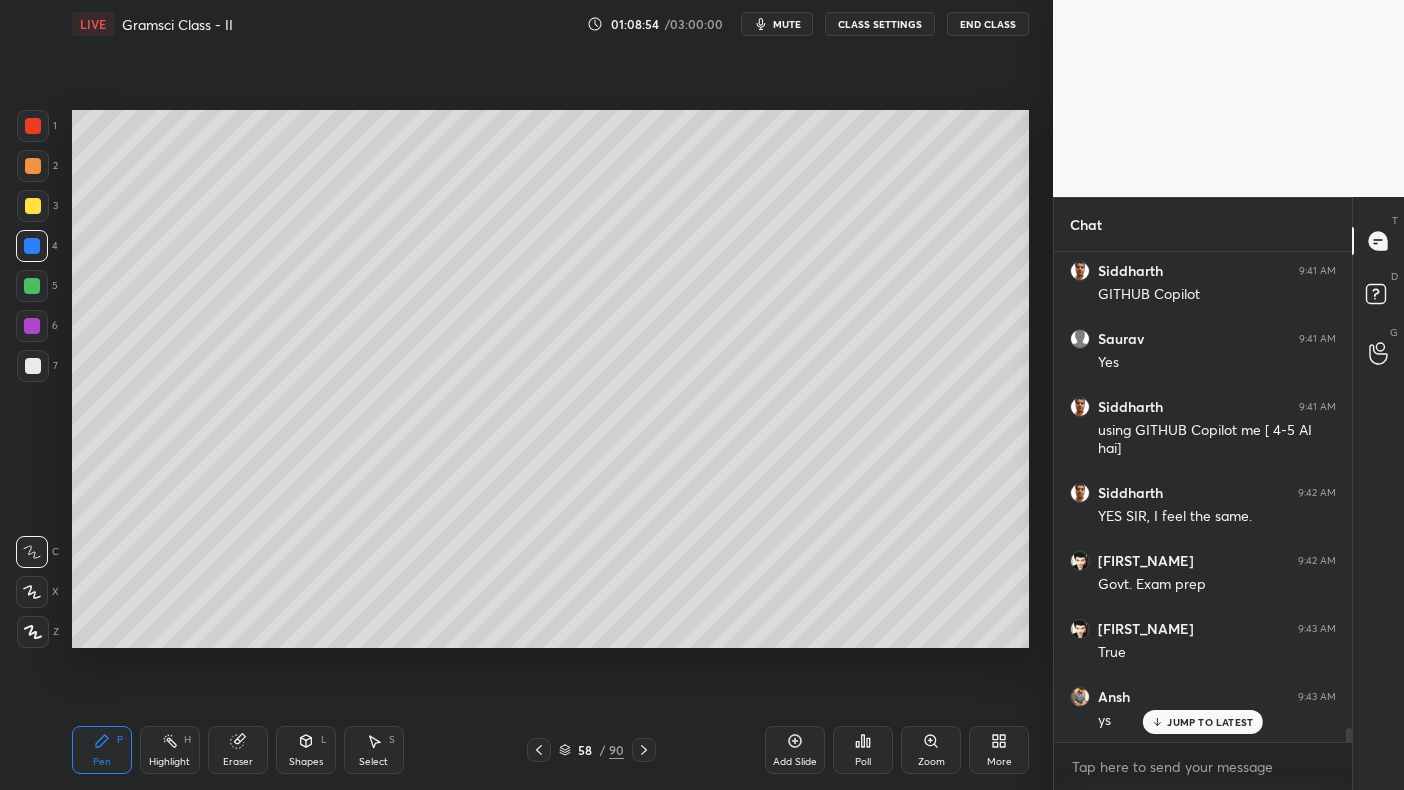 click on "2" at bounding box center [37, 170] 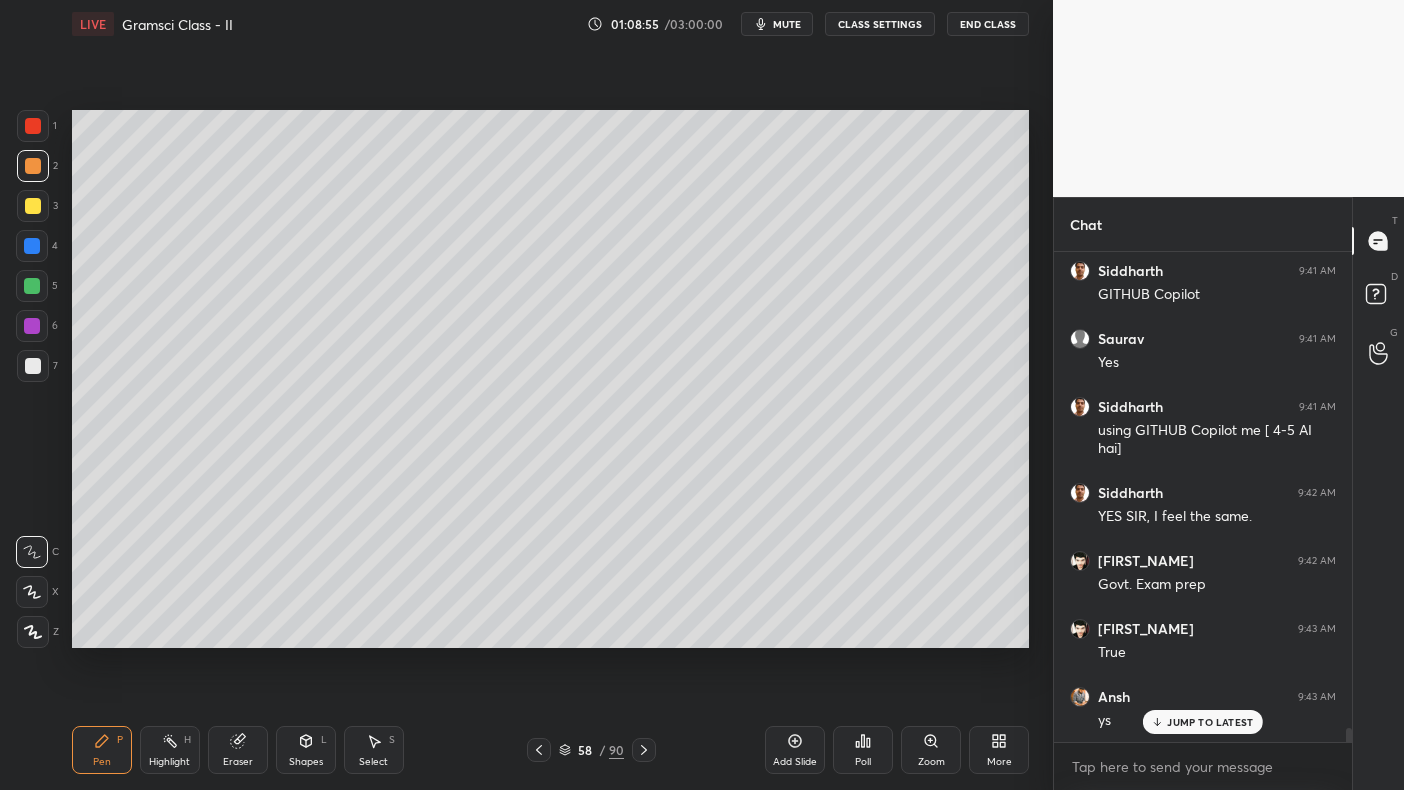 click at bounding box center [33, 166] 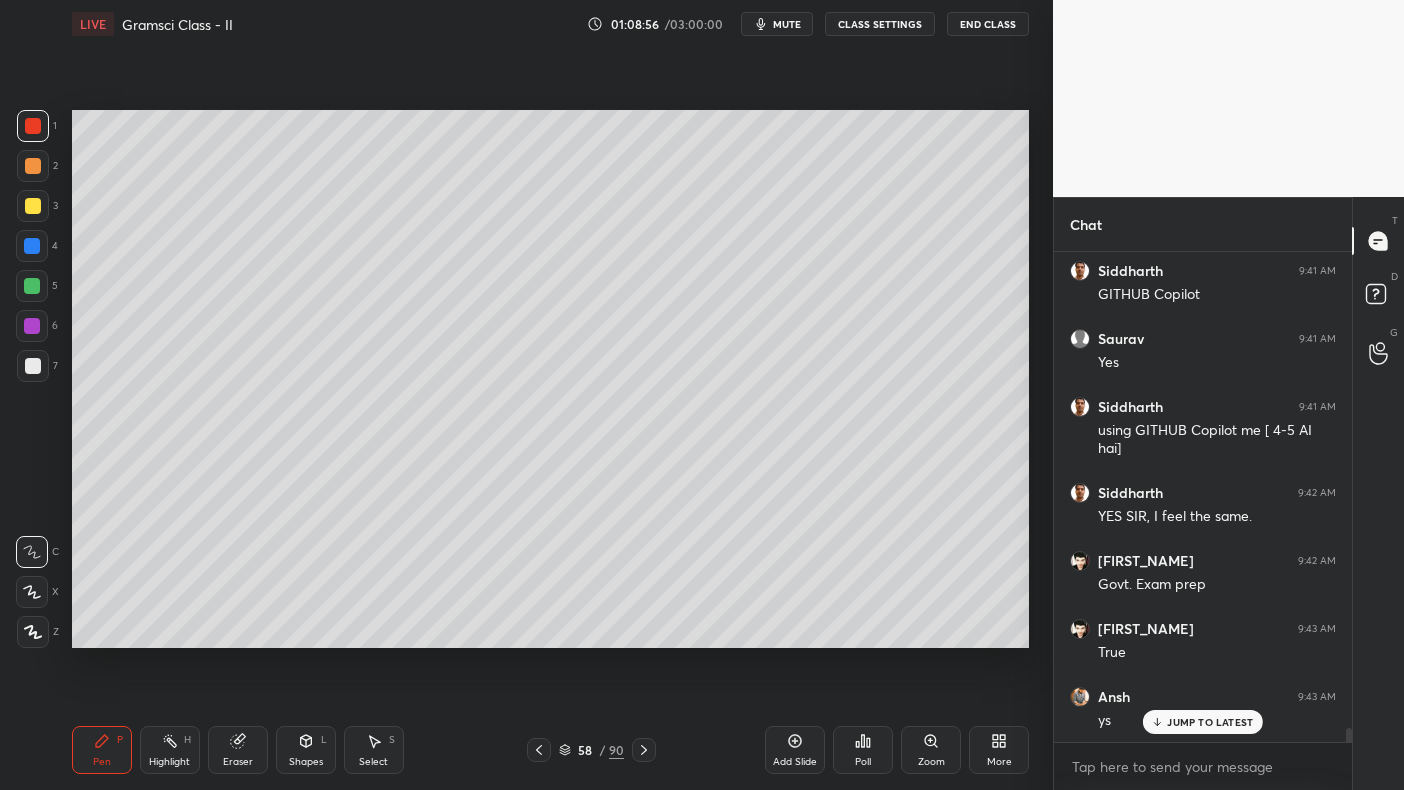 click at bounding box center [33, 206] 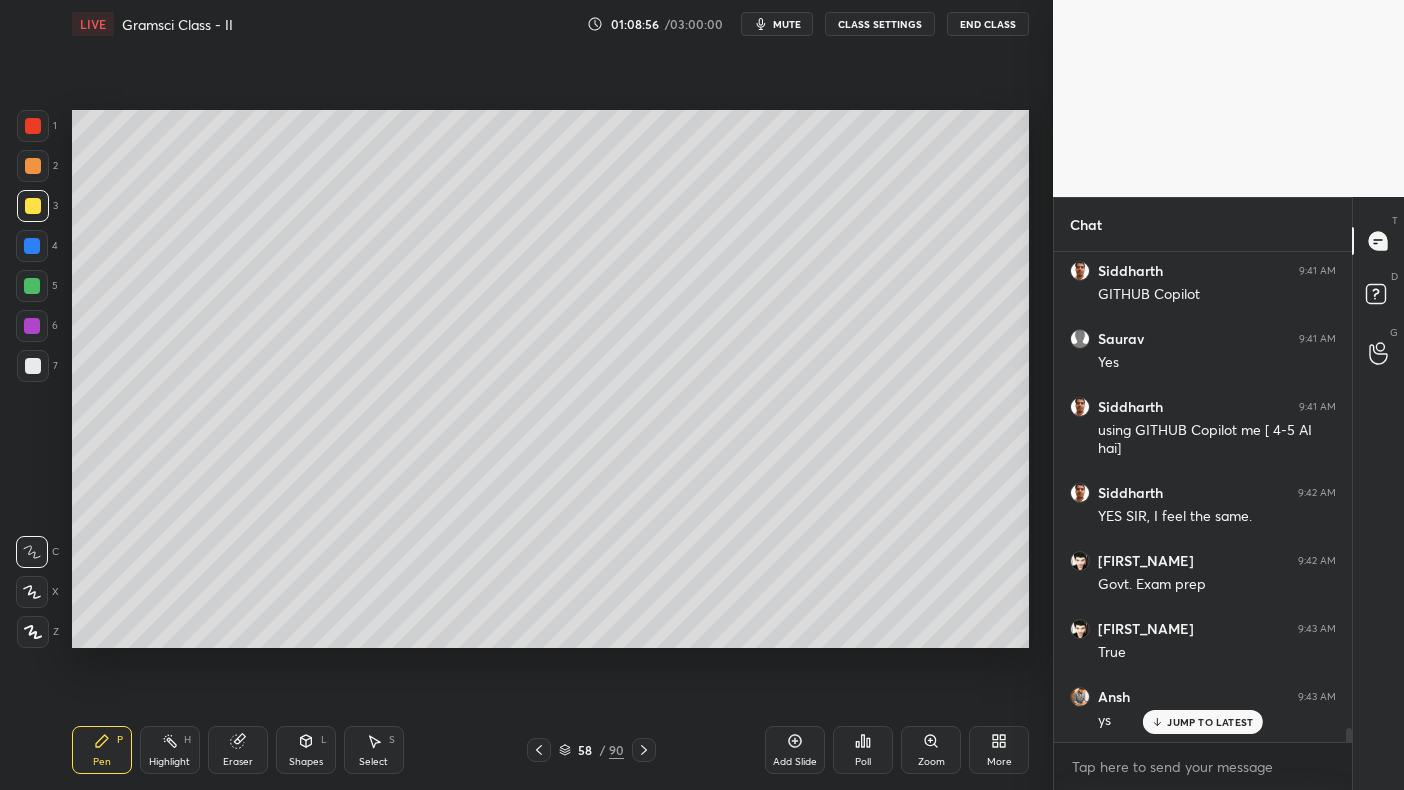 click at bounding box center [33, 206] 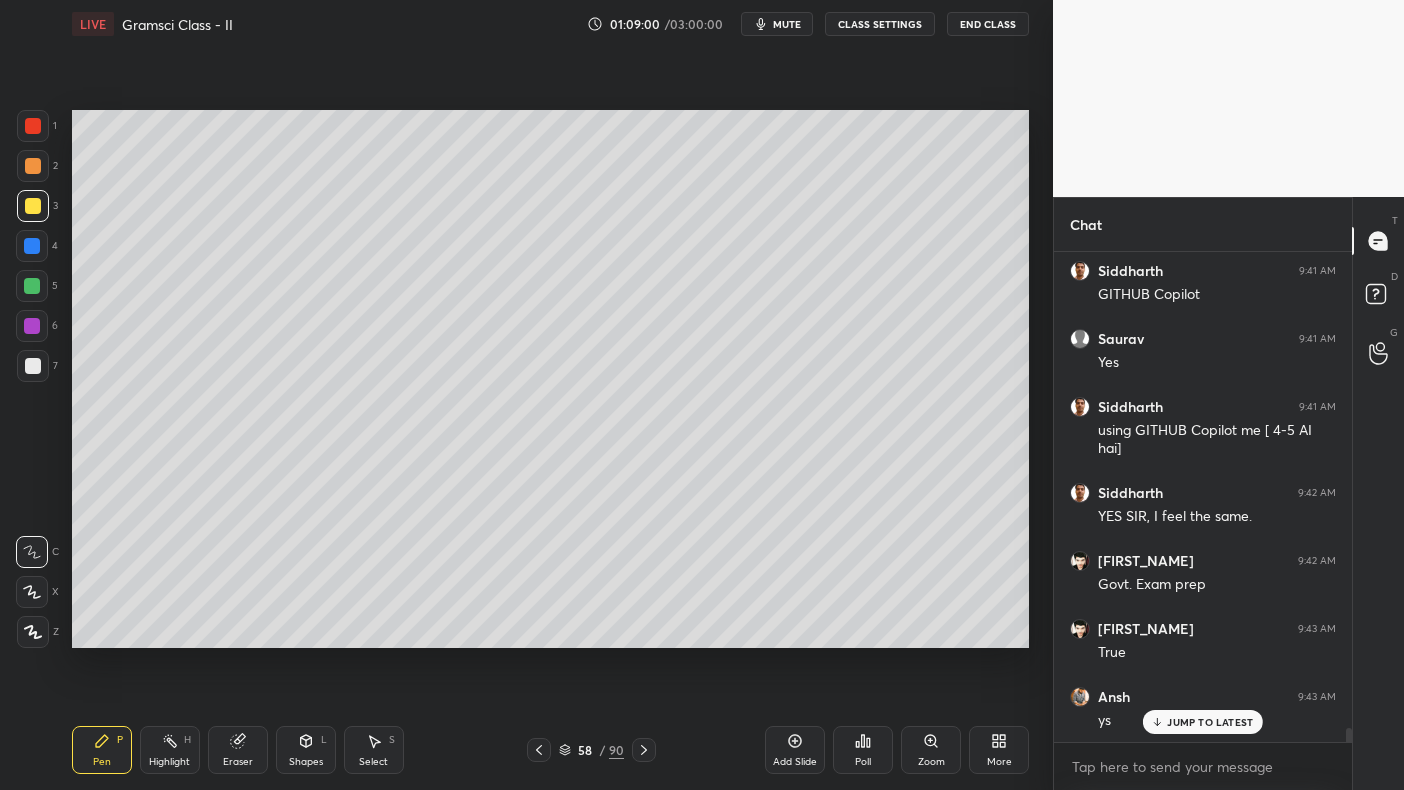 click at bounding box center [32, 246] 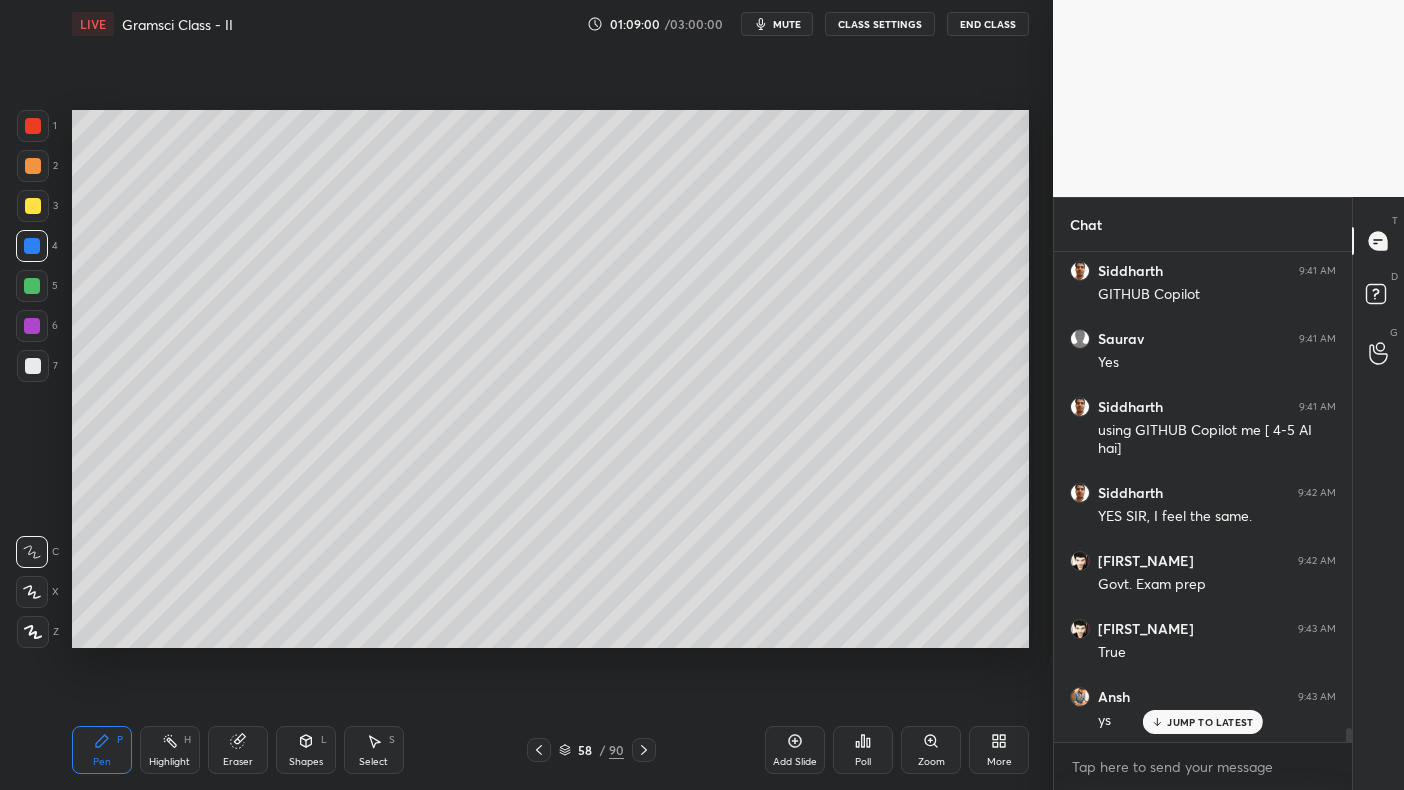click at bounding box center (32, 246) 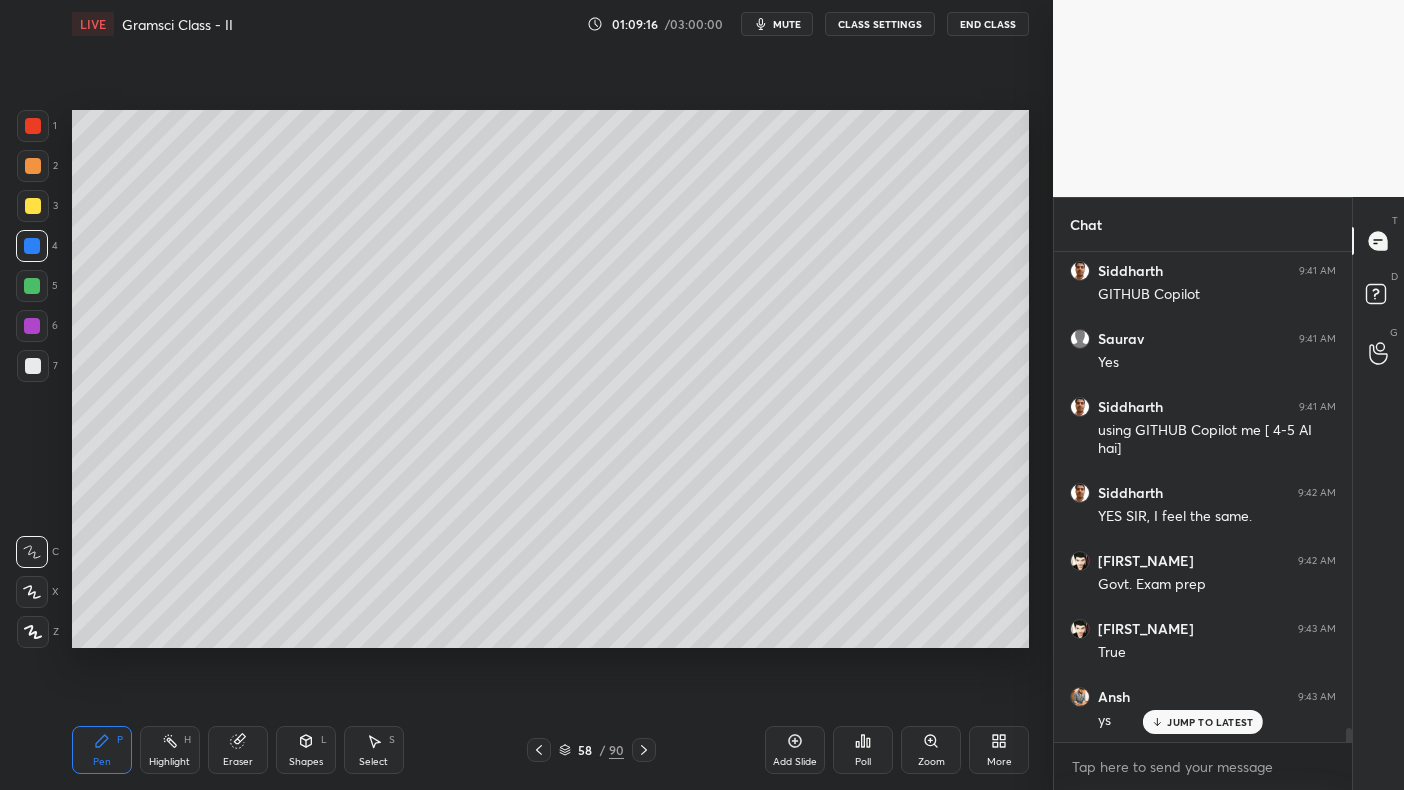 click at bounding box center [33, 166] 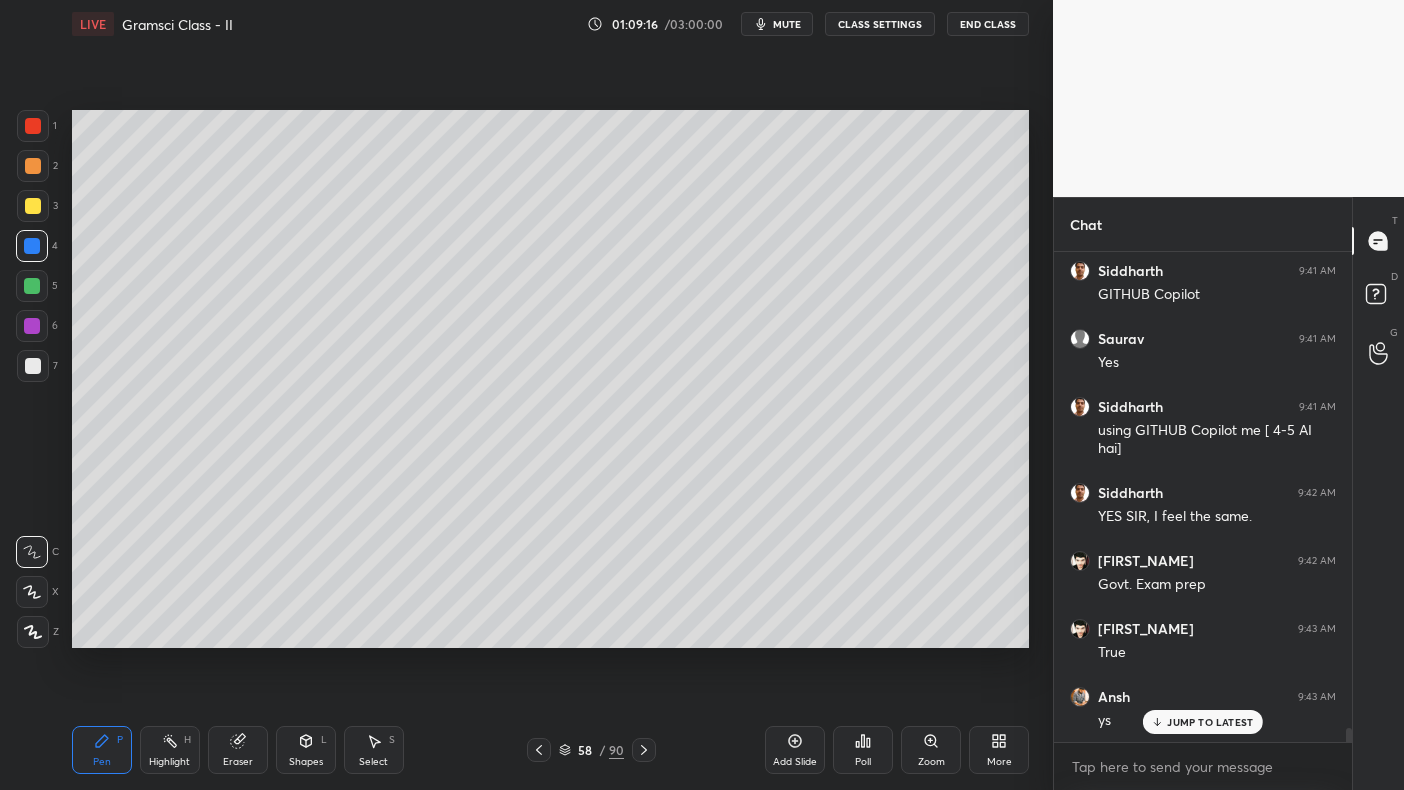 click at bounding box center [33, 166] 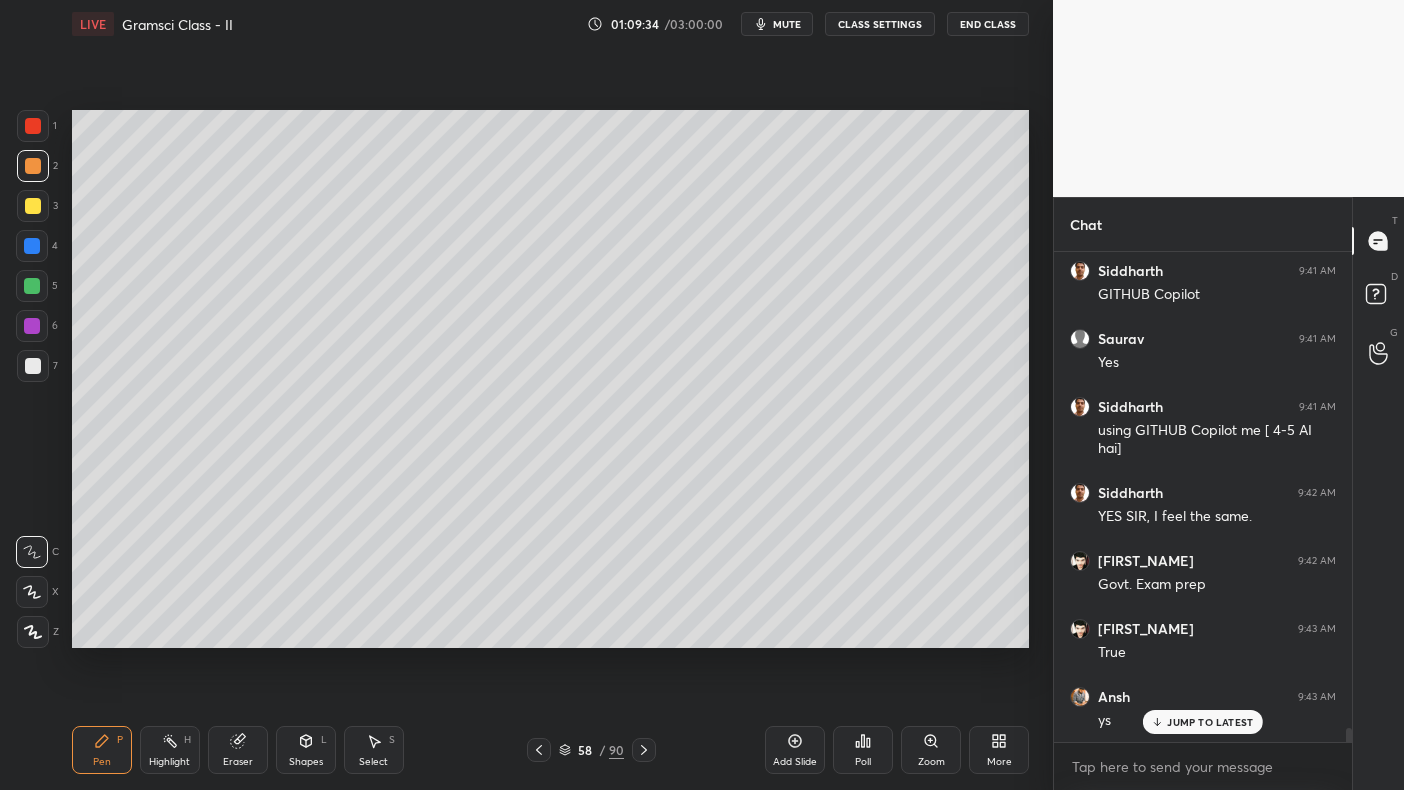click at bounding box center [33, 366] 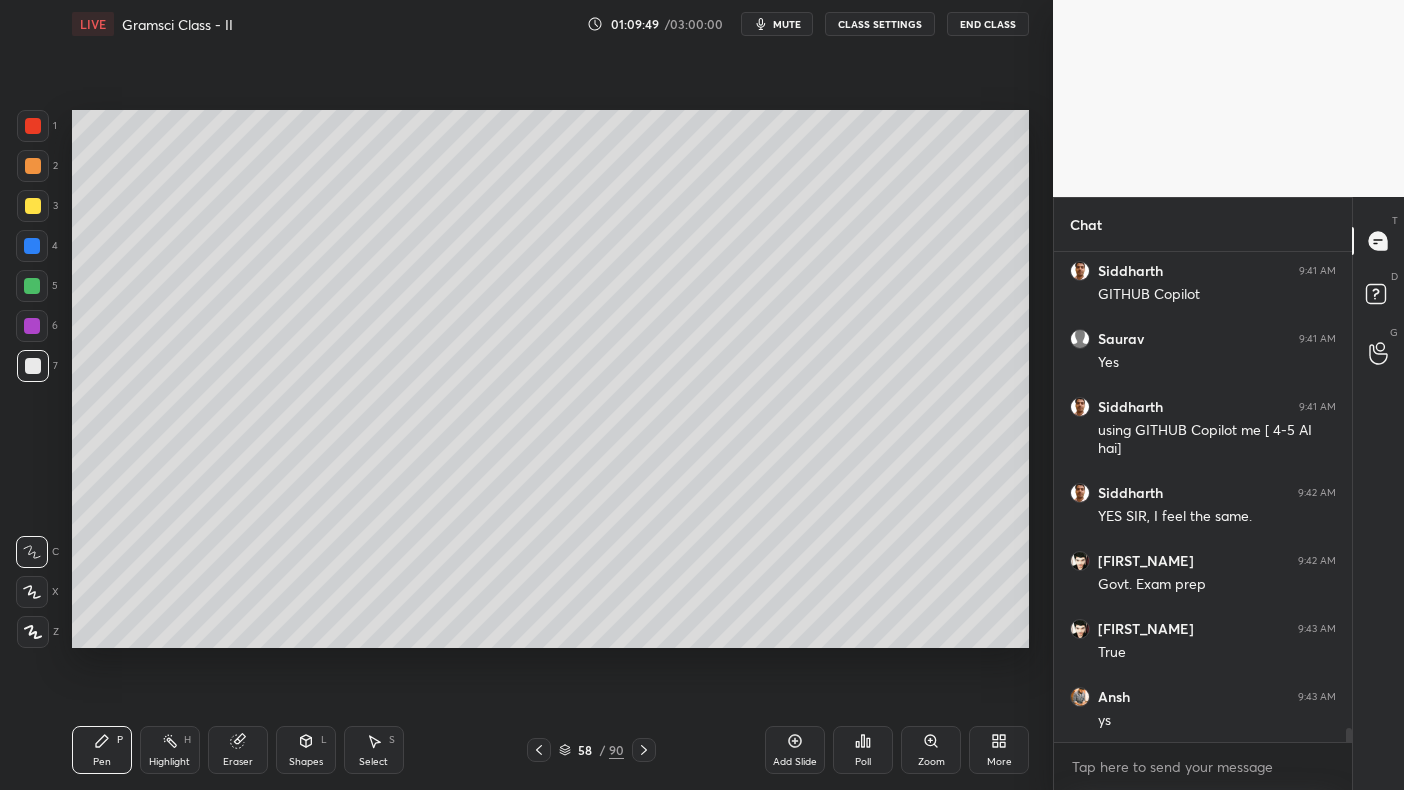scroll, scrollTop: 16869, scrollLeft: 0, axis: vertical 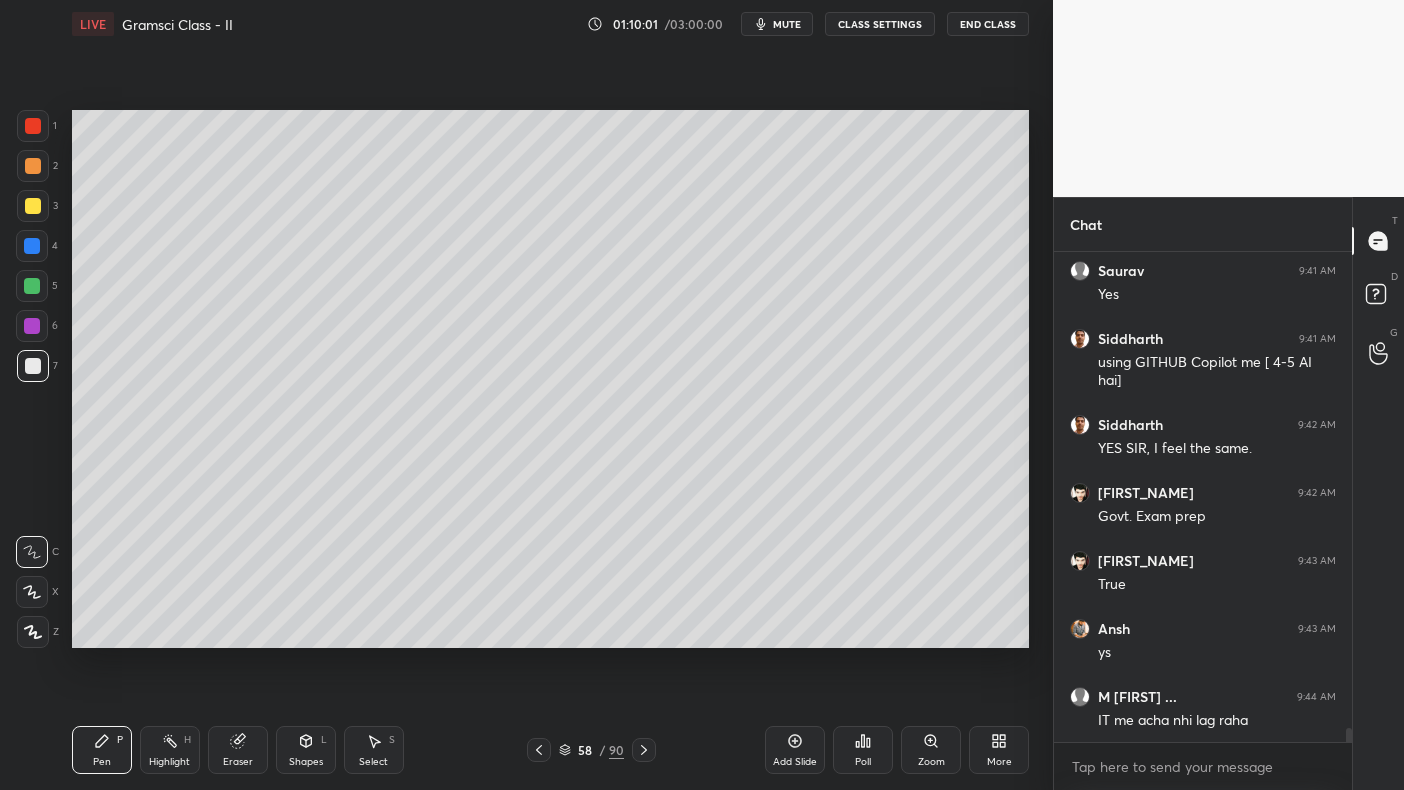 click on "Setting up your live class Poll for   secs No correct answer Start poll" at bounding box center [550, 379] 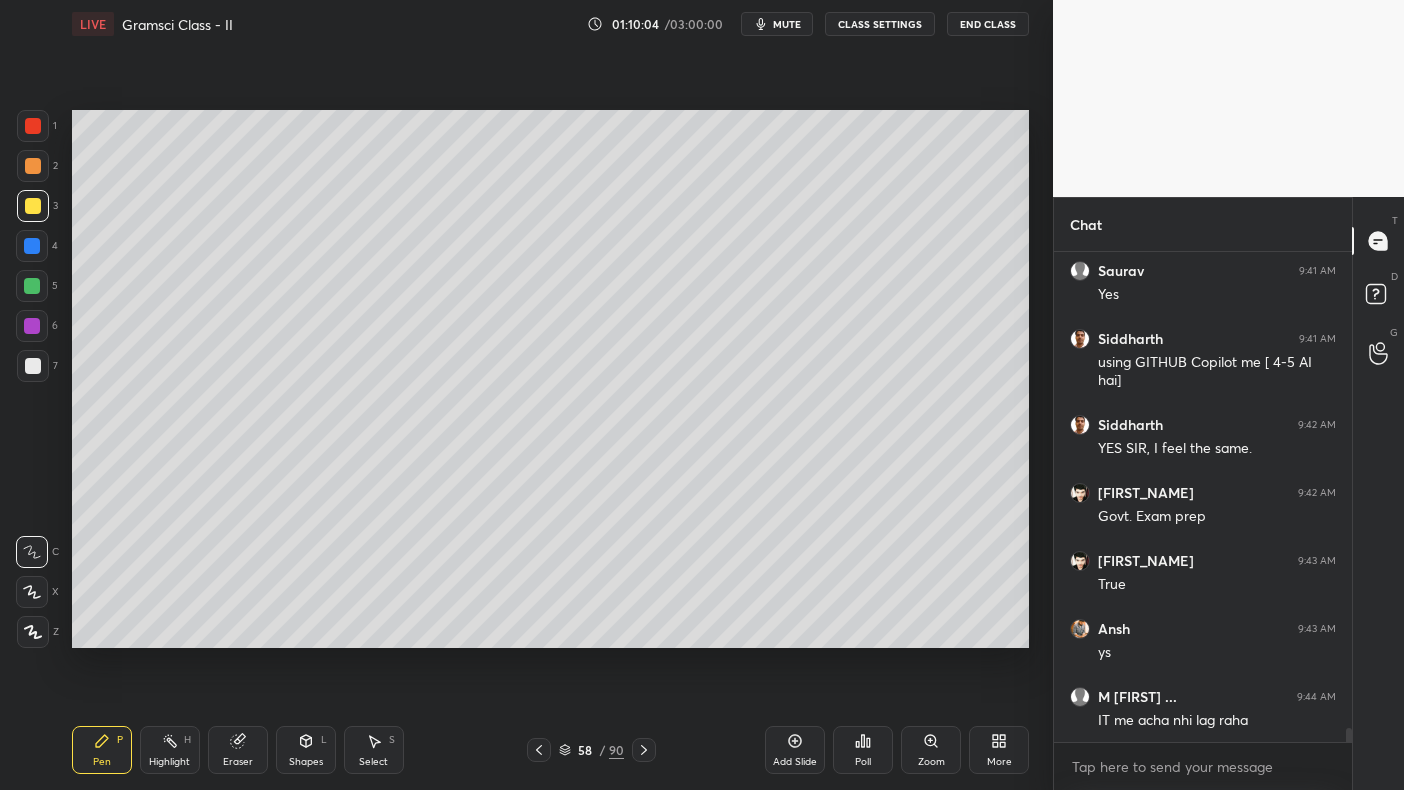 click on "Add Slide Poll Zoom More" at bounding box center (897, 750) 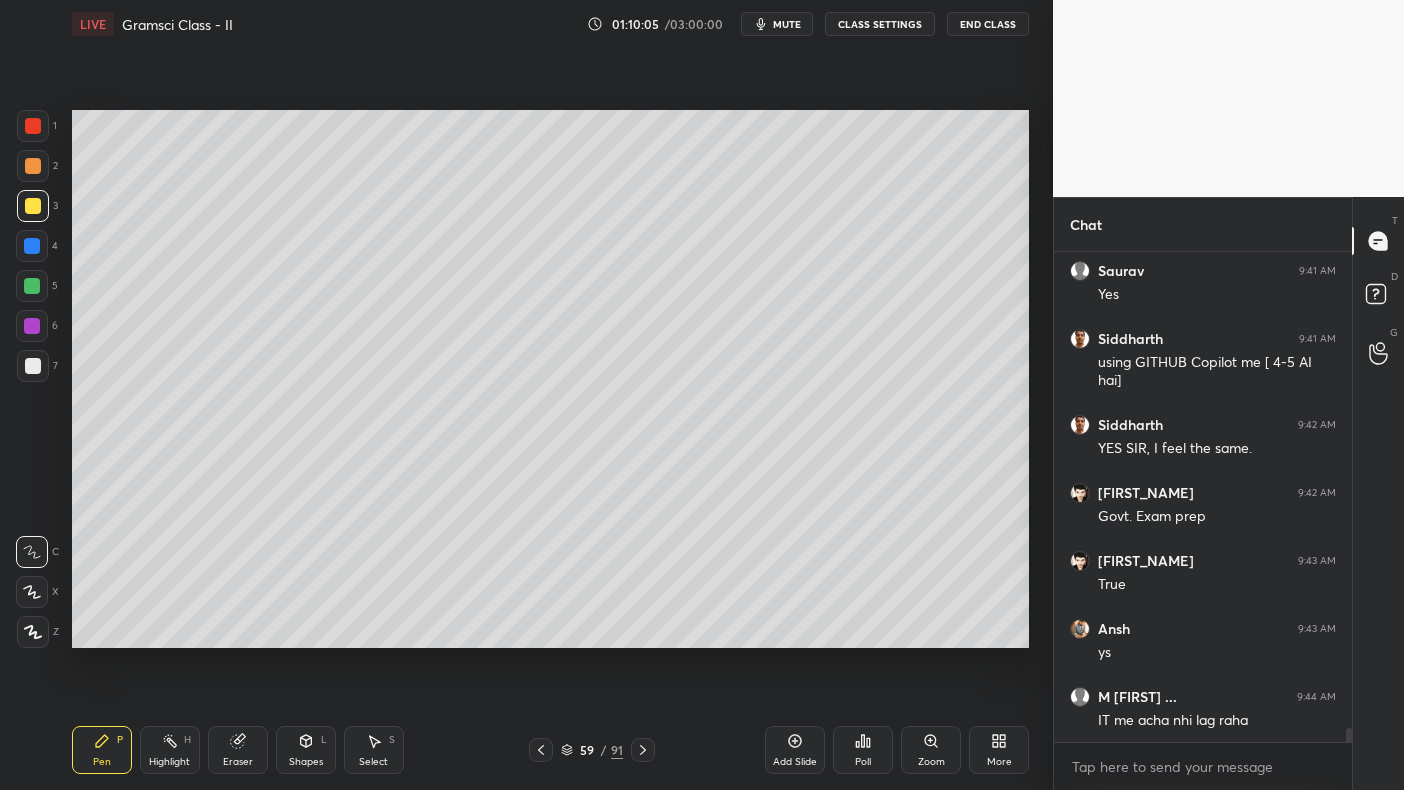 click at bounding box center [32, 246] 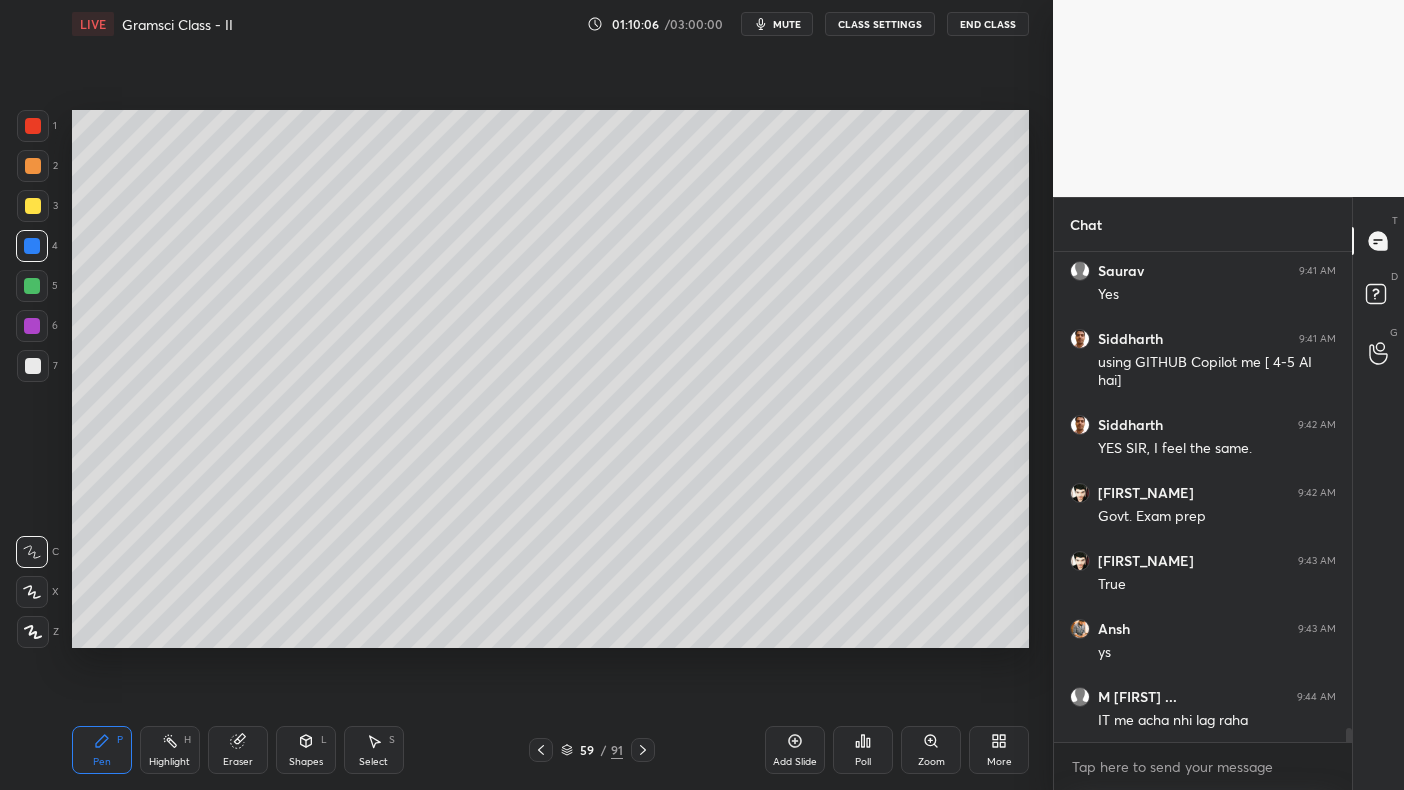 click at bounding box center [32, 286] 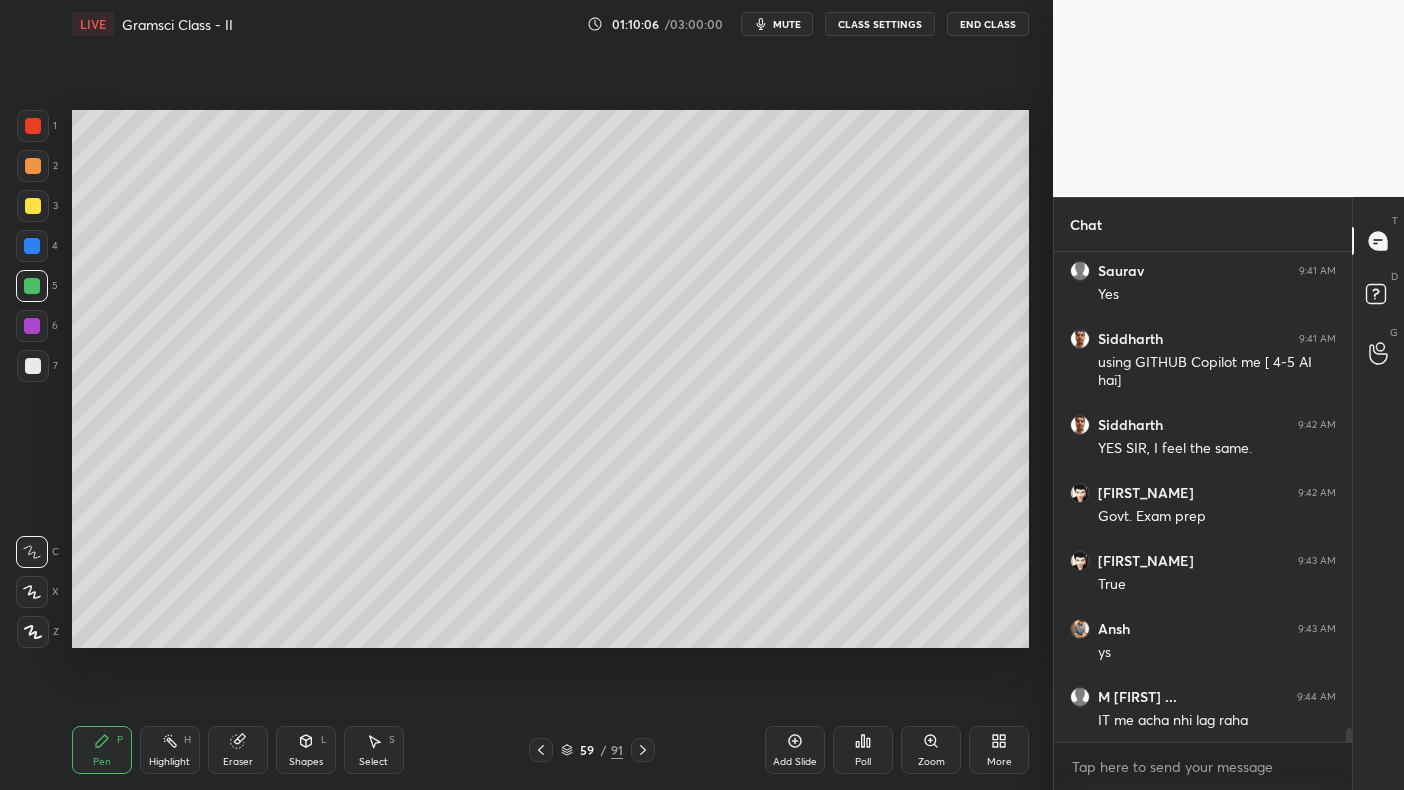 click at bounding box center (32, 286) 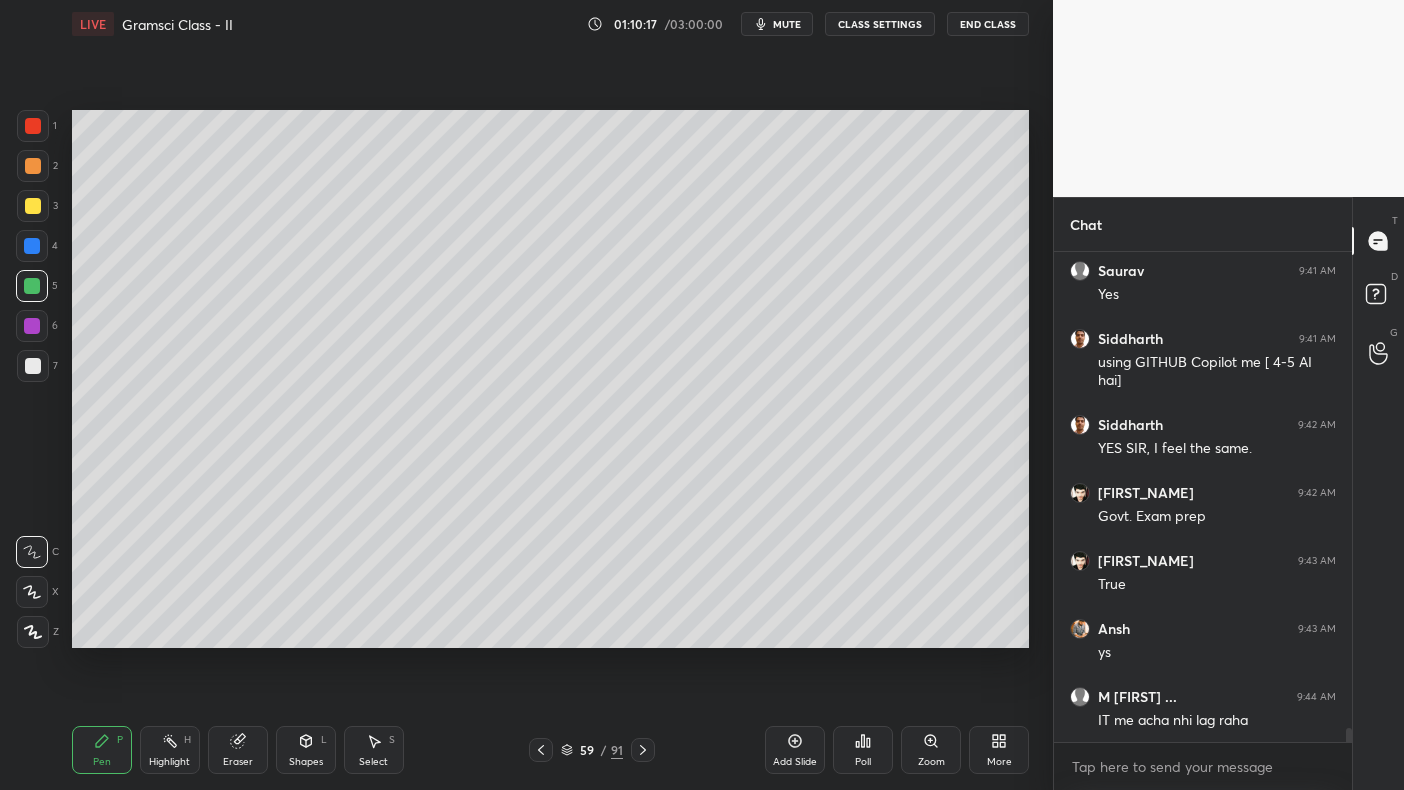click on "4" at bounding box center [37, 250] 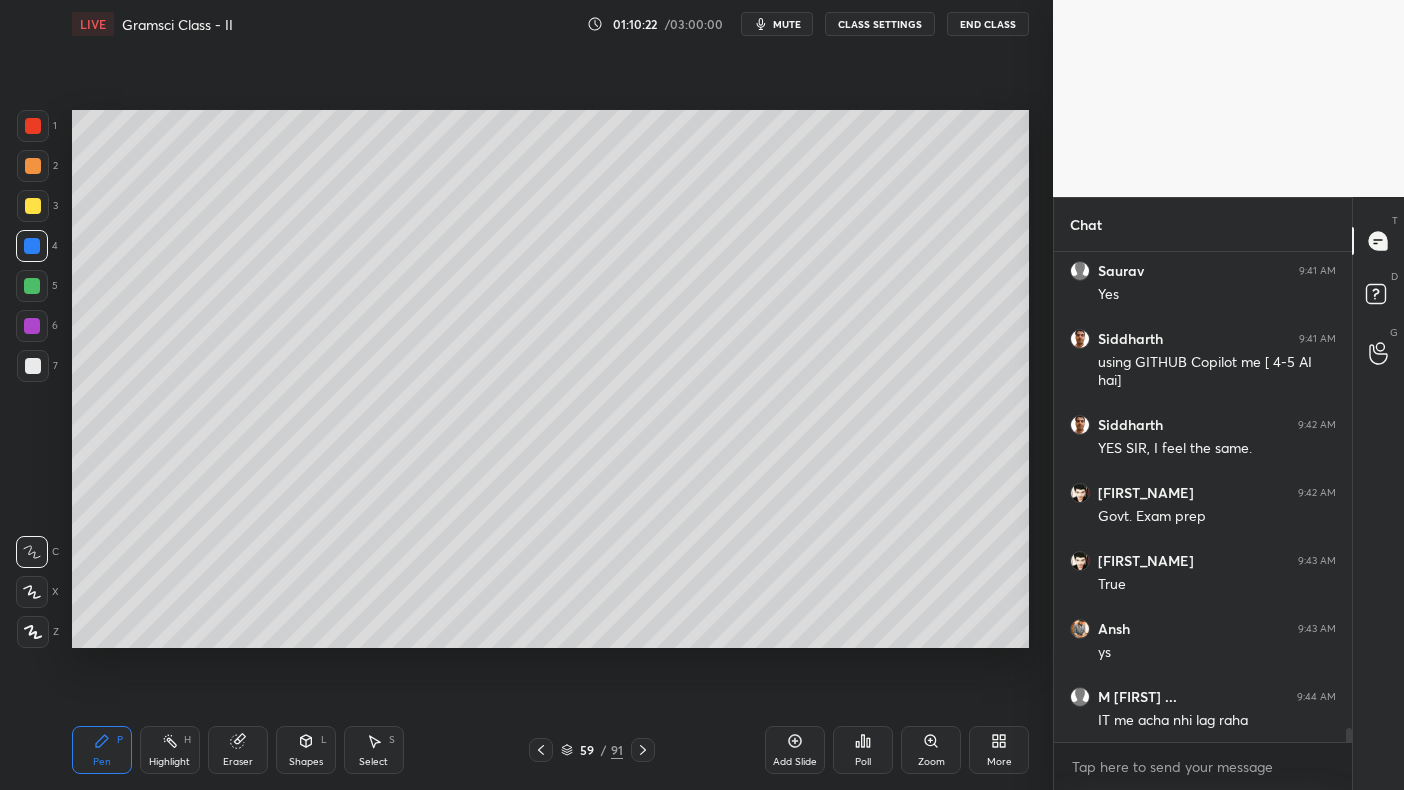 click on "4" at bounding box center [37, 250] 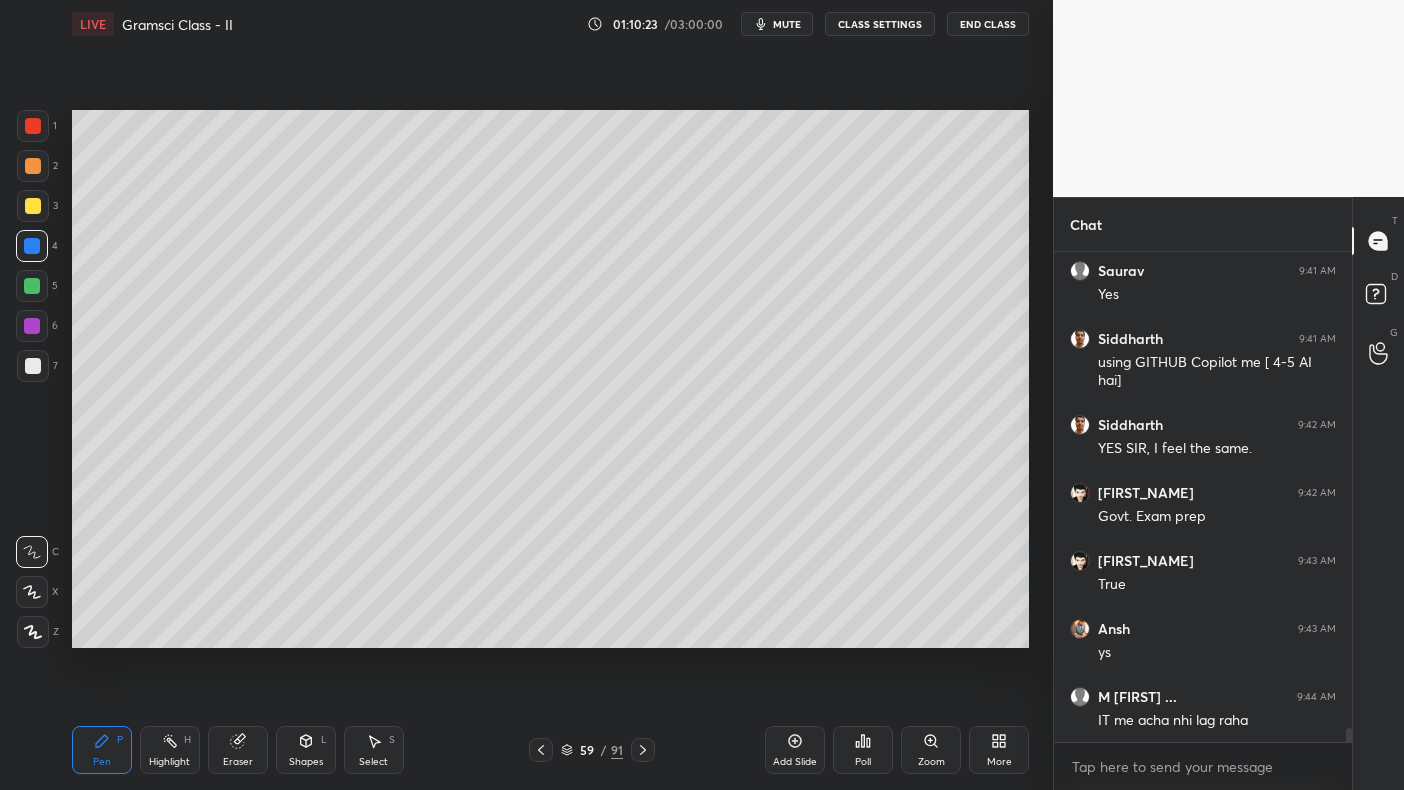 click at bounding box center (32, 286) 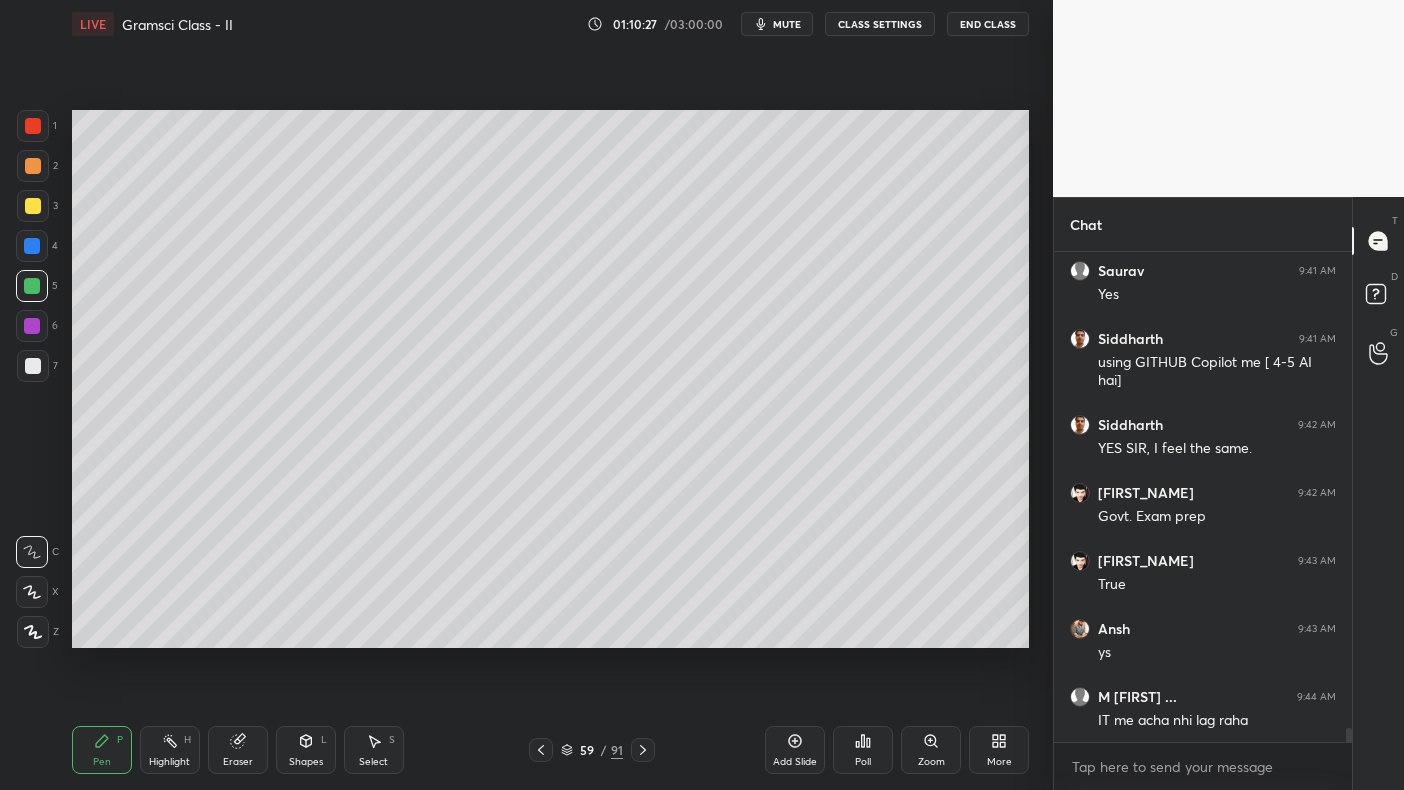 click at bounding box center (33, 366) 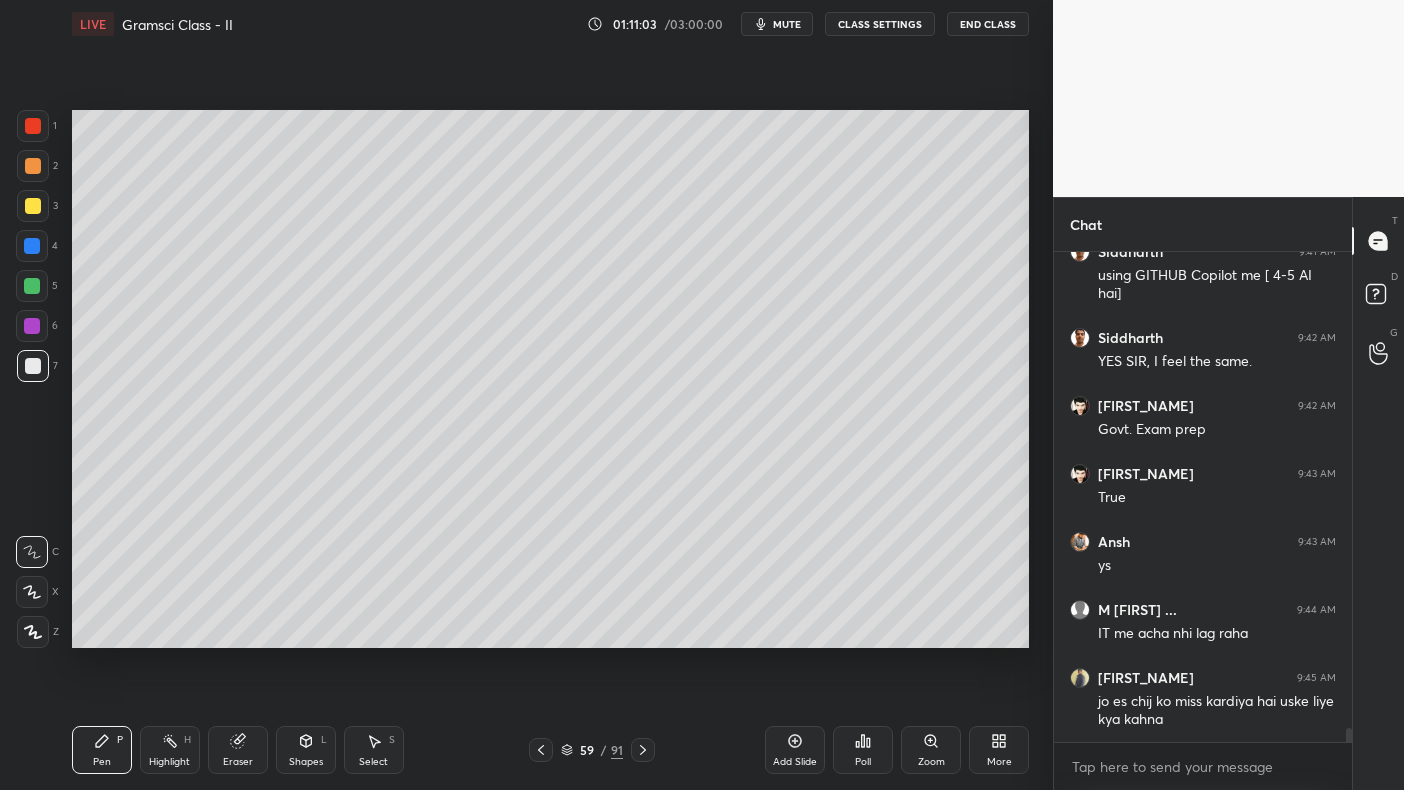 scroll, scrollTop: 17024, scrollLeft: 0, axis: vertical 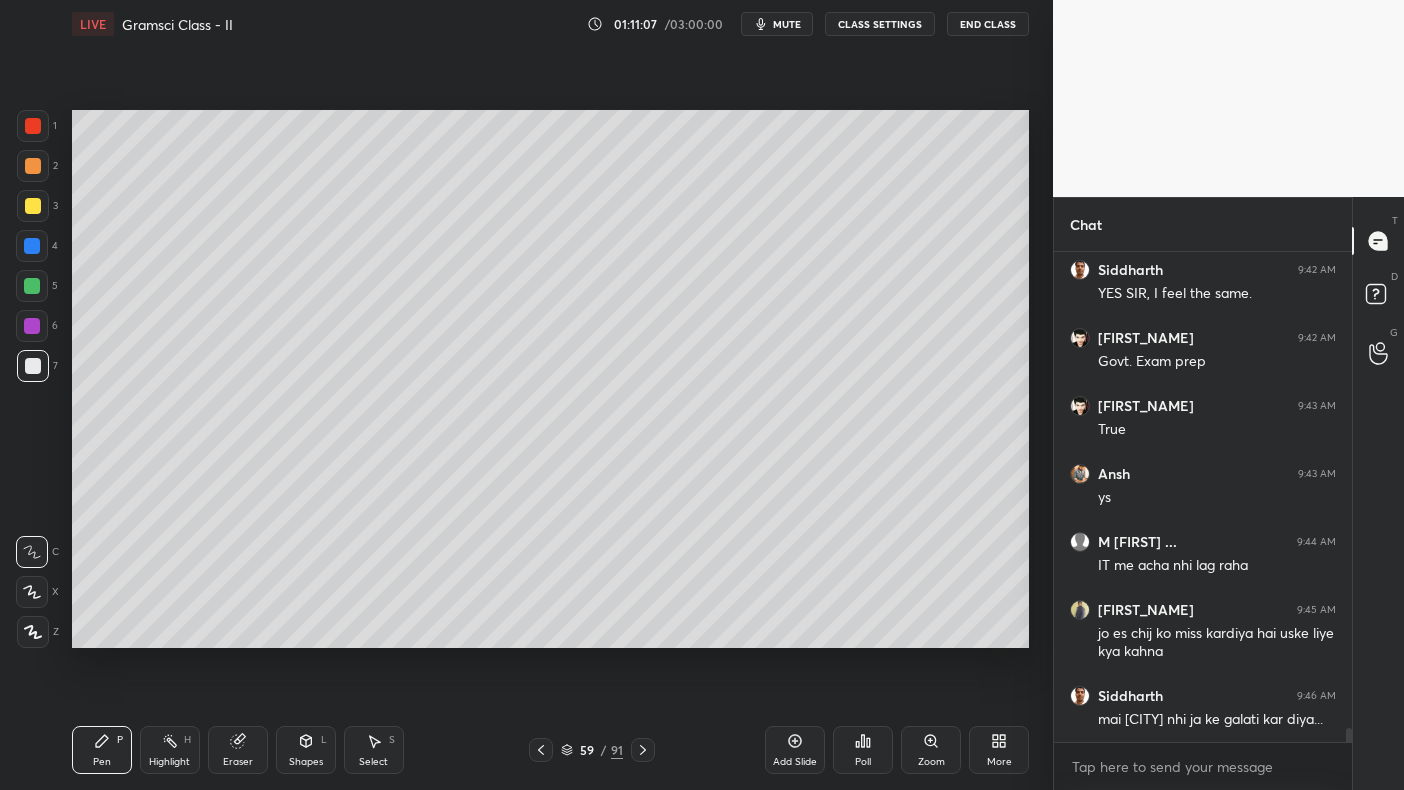 click at bounding box center (33, 206) 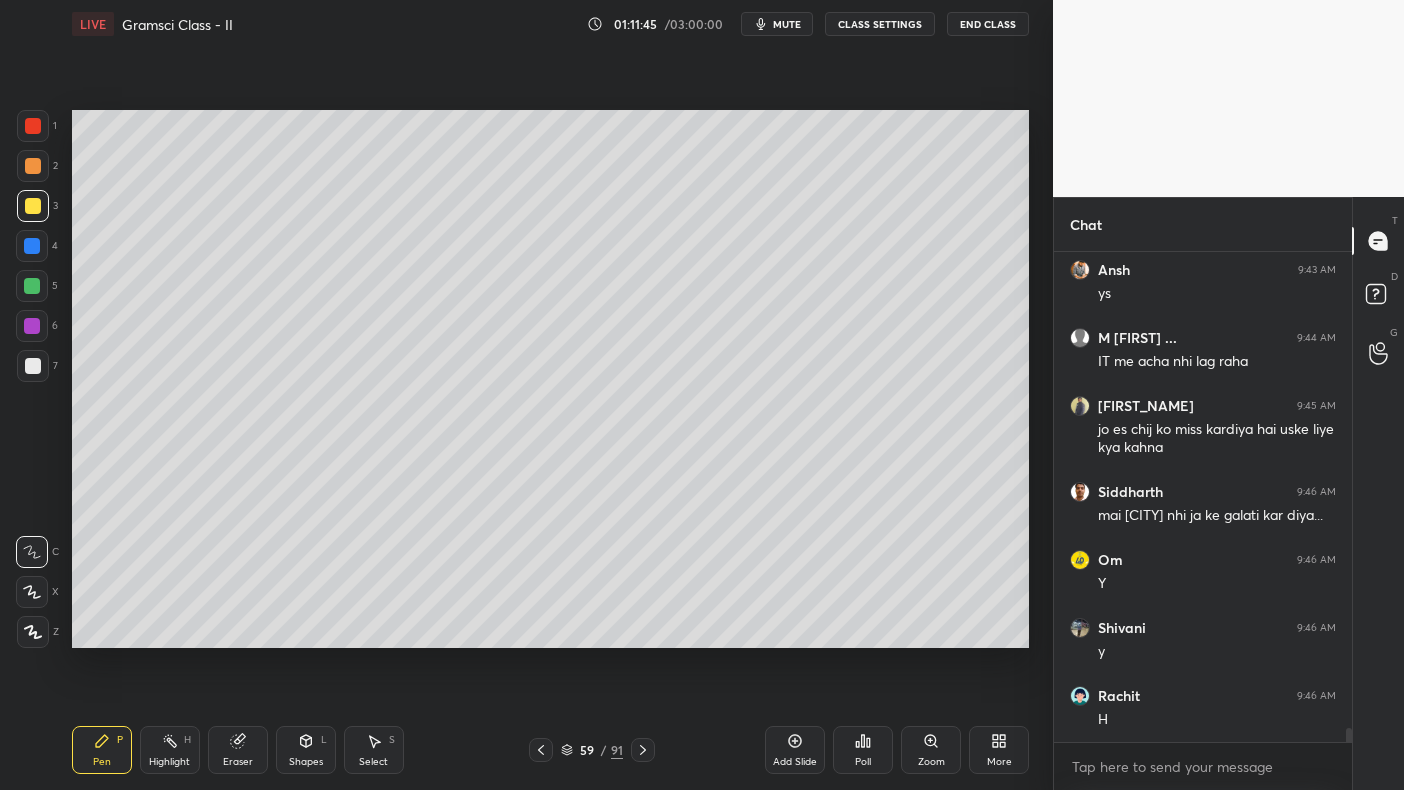 scroll, scrollTop: 17296, scrollLeft: 0, axis: vertical 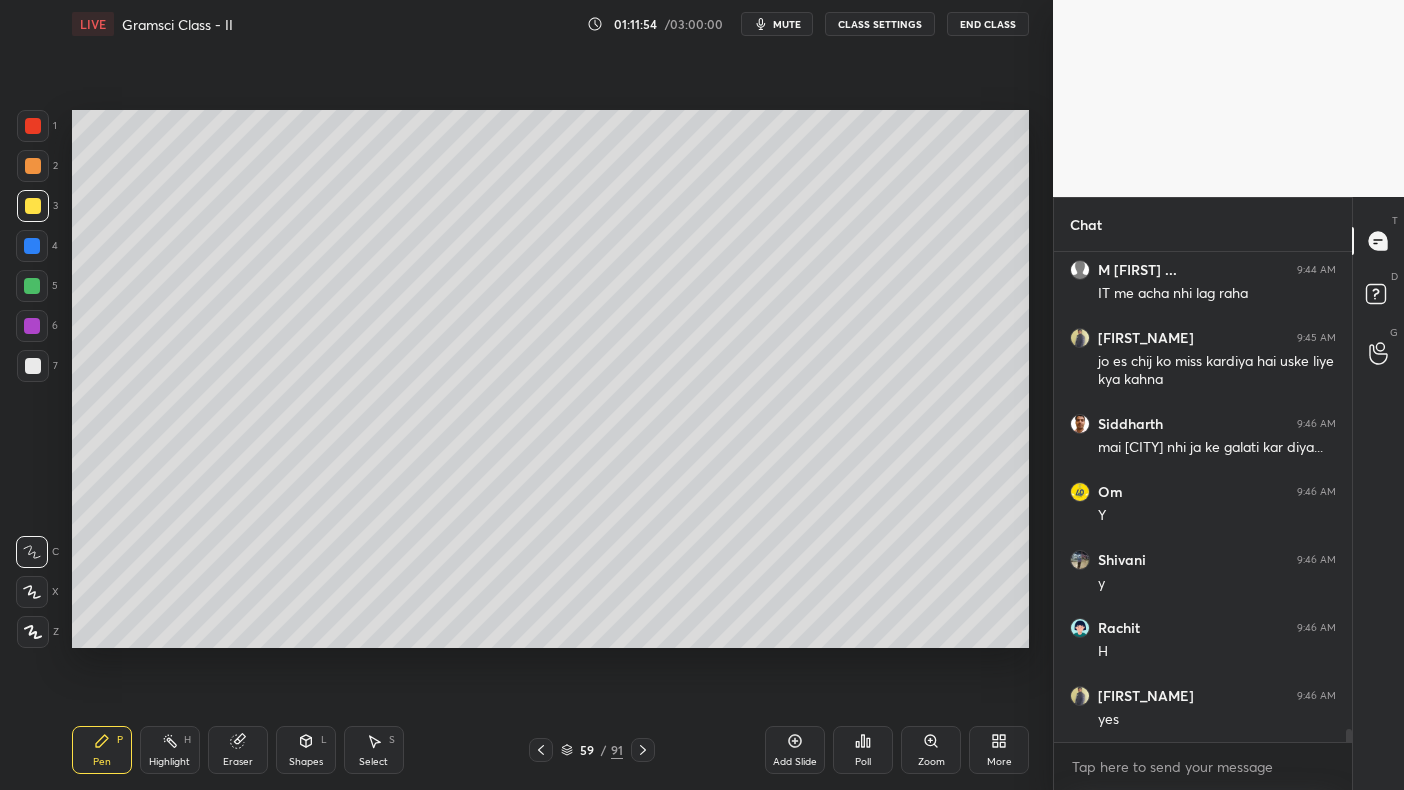 click at bounding box center [32, 326] 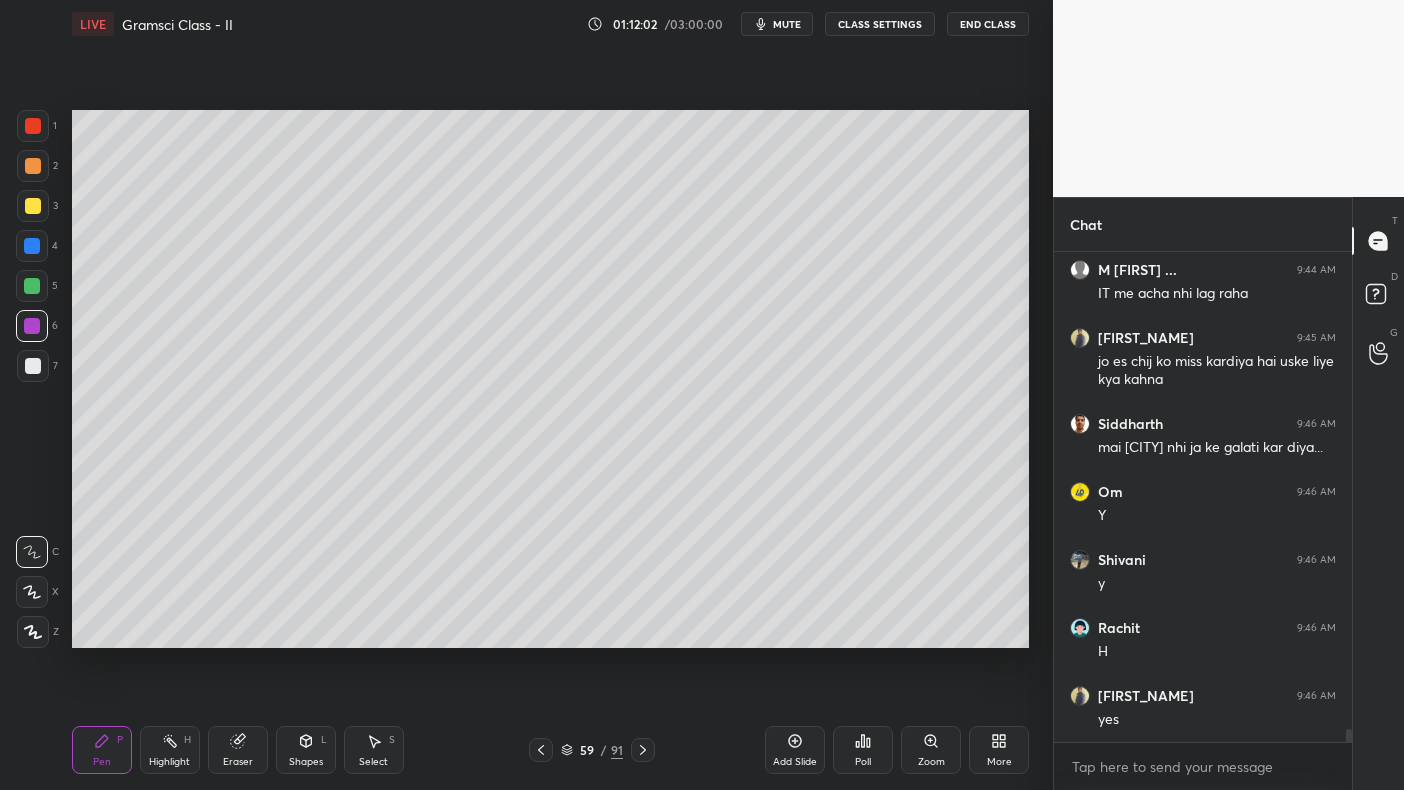 scroll, scrollTop: 17364, scrollLeft: 0, axis: vertical 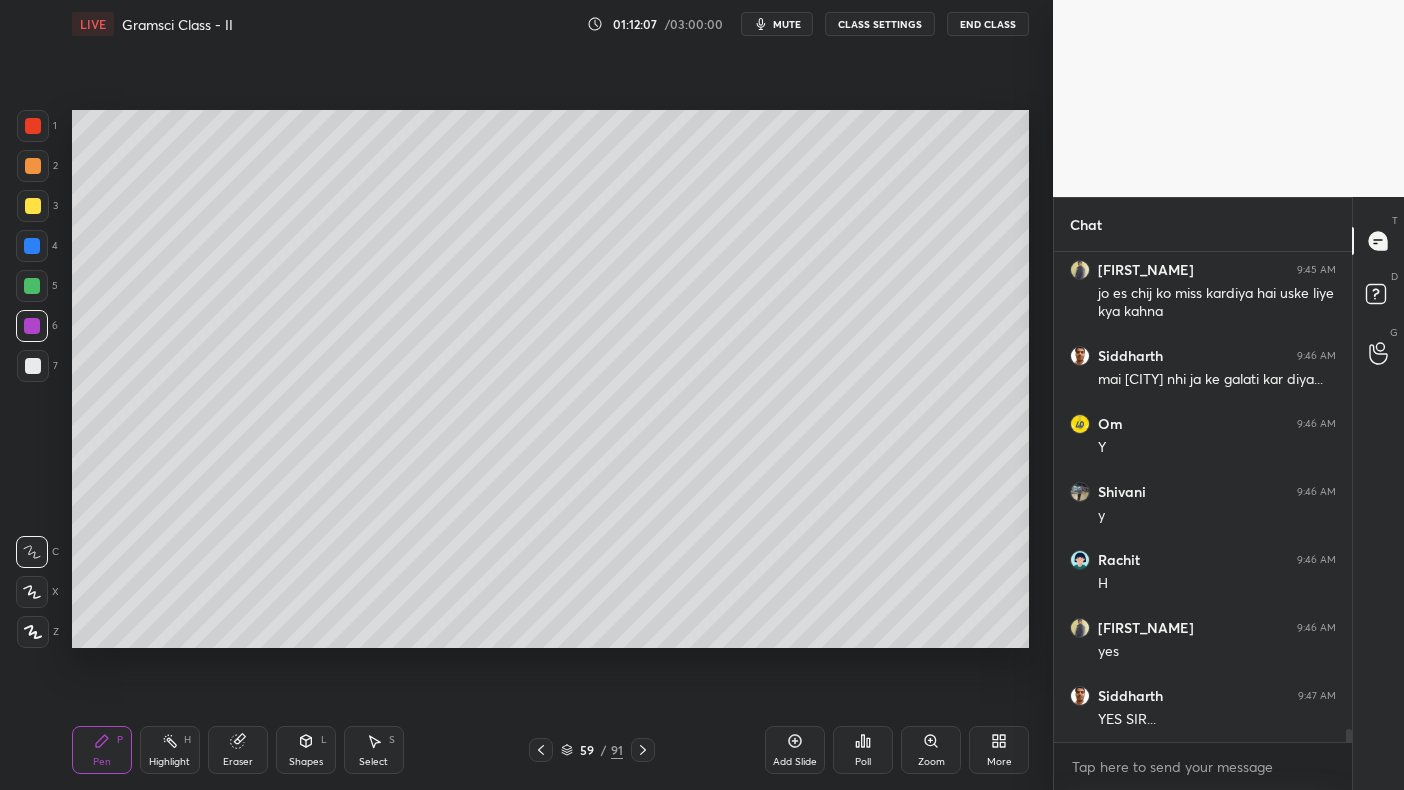 click at bounding box center (32, 246) 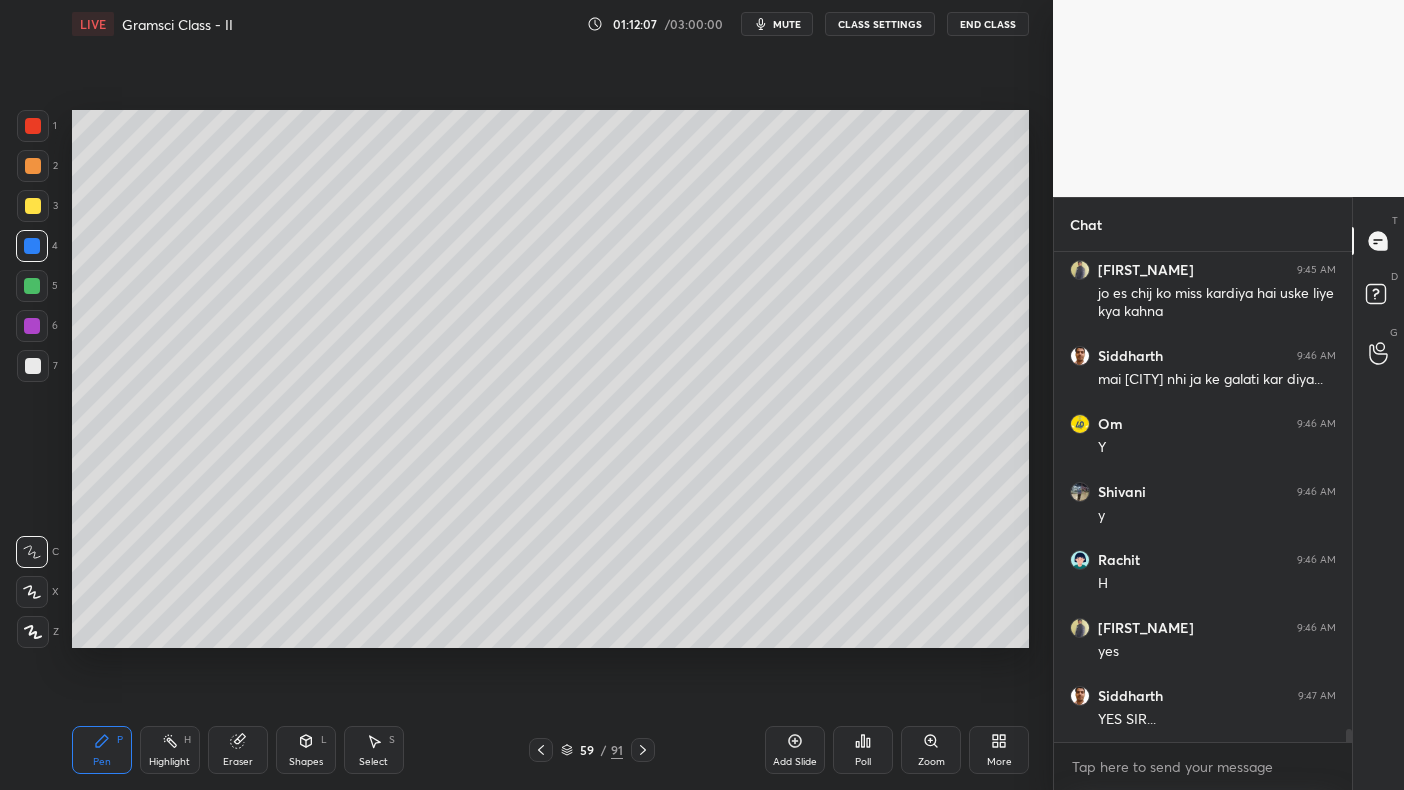 click at bounding box center (32, 246) 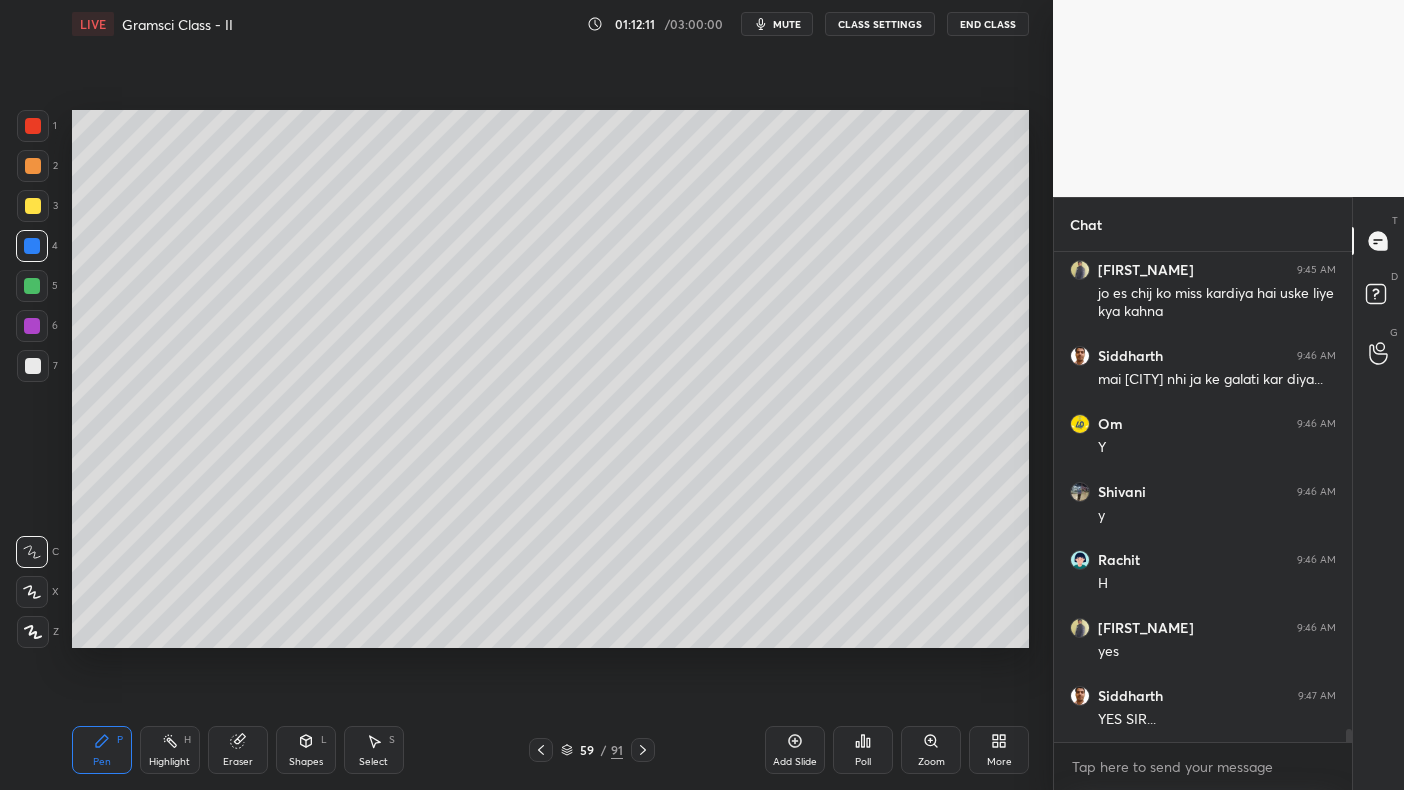 scroll, scrollTop: 17432, scrollLeft: 0, axis: vertical 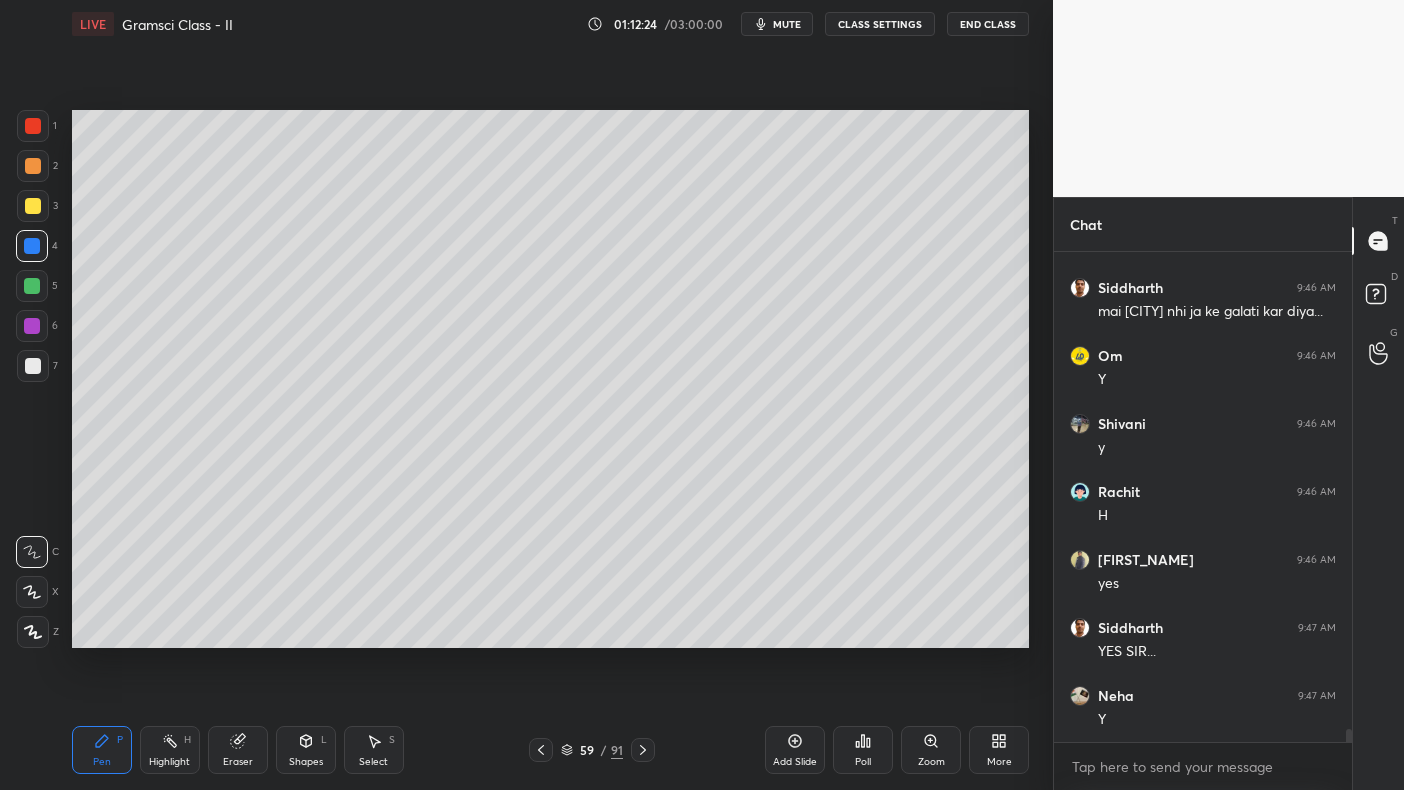 click at bounding box center (32, 286) 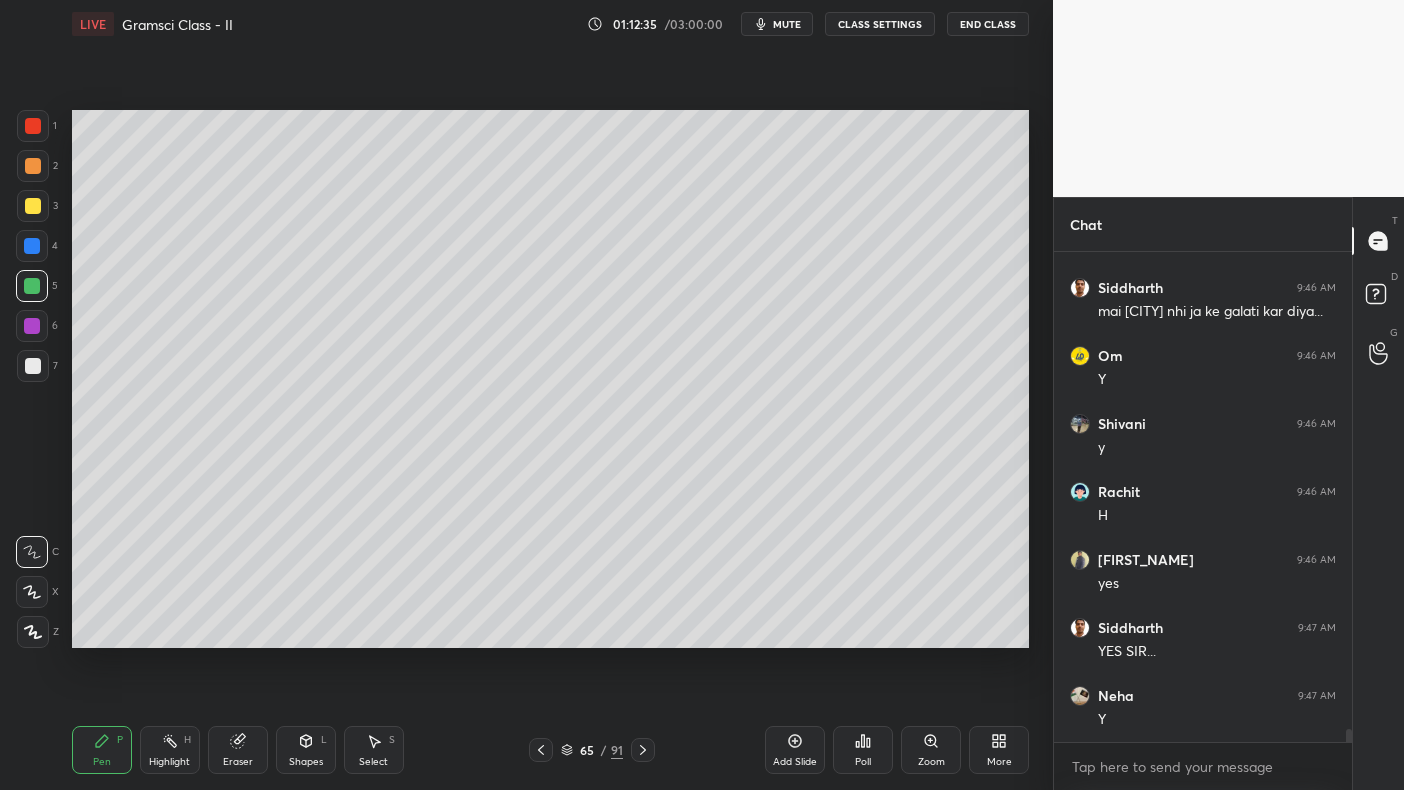 click on "1" at bounding box center [37, 126] 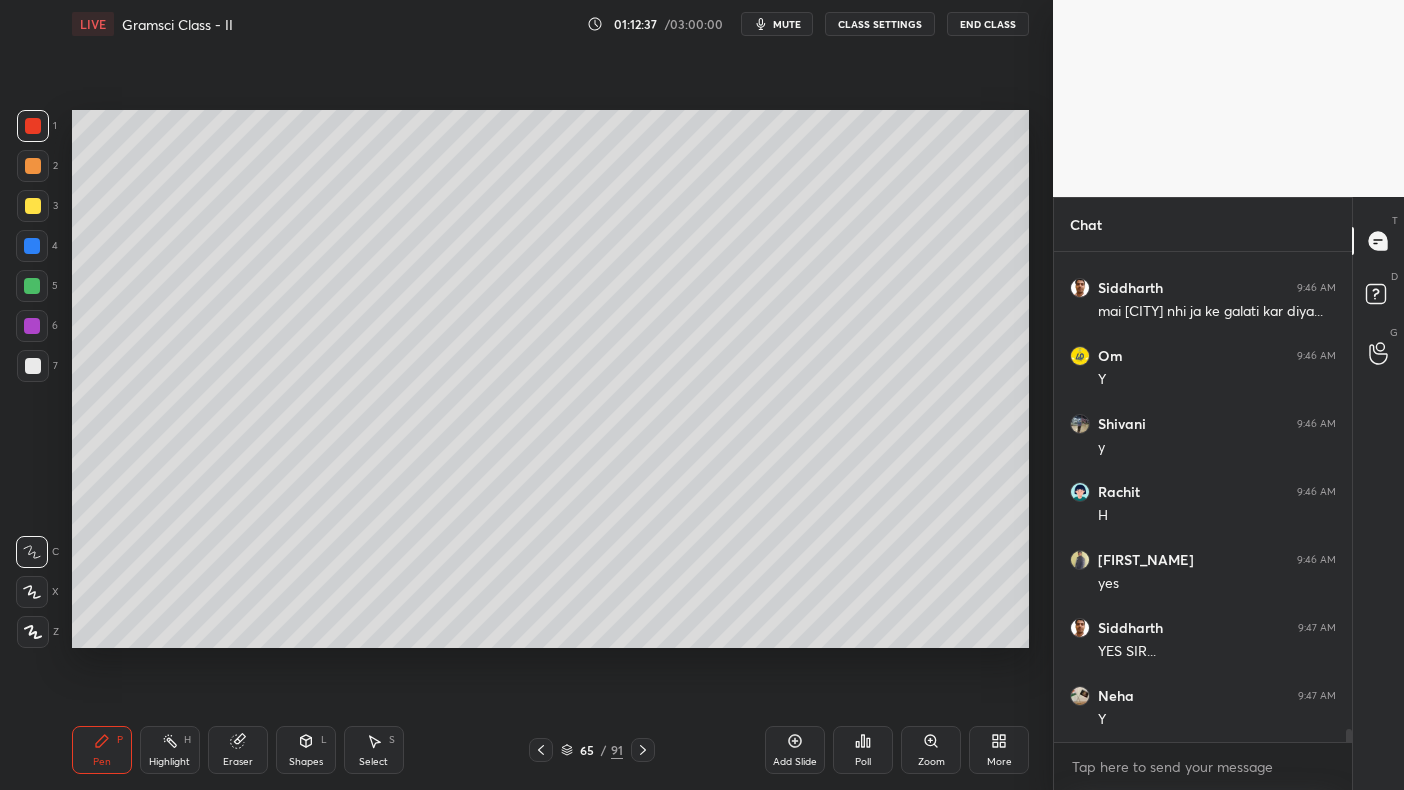 click on "Add Slide" at bounding box center [795, 750] 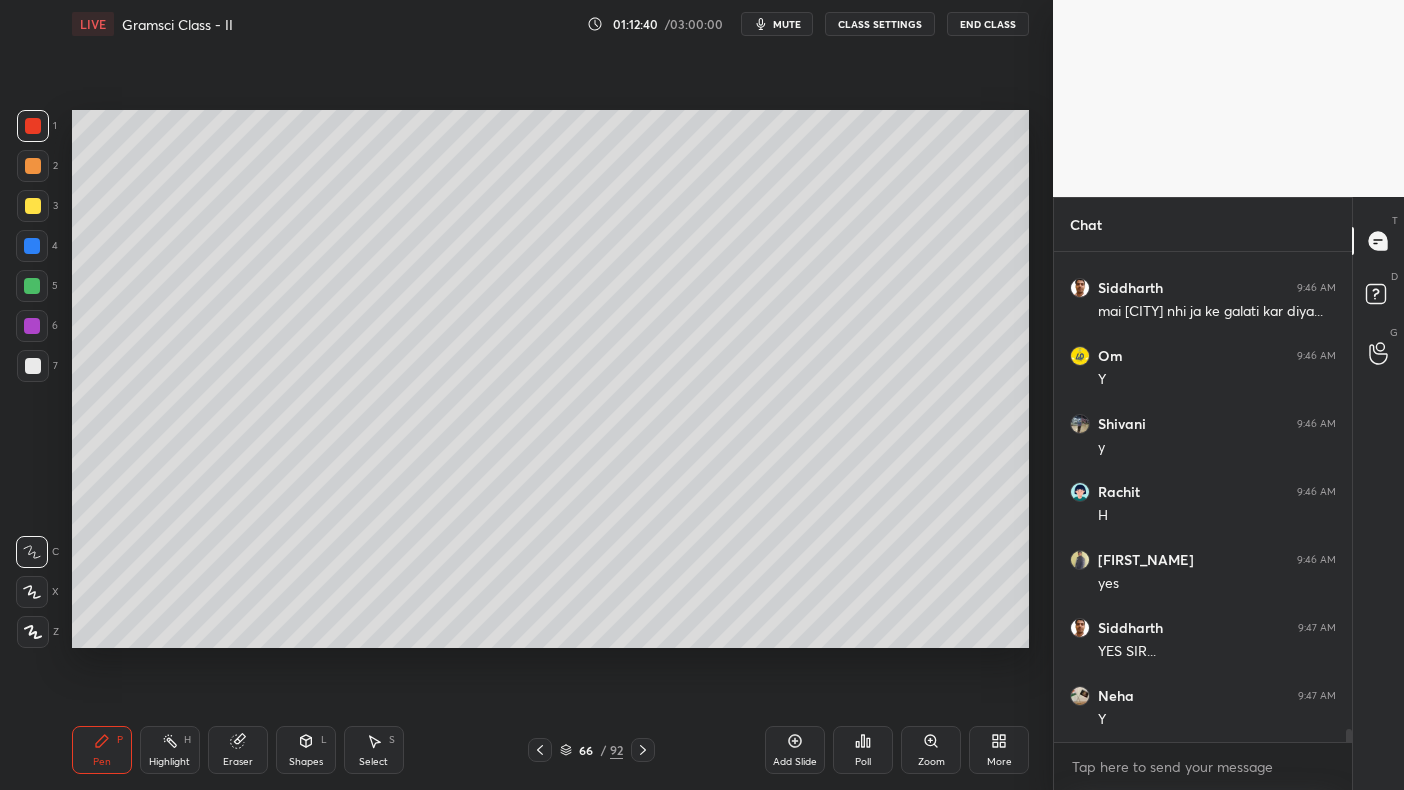 scroll, scrollTop: 17500, scrollLeft: 0, axis: vertical 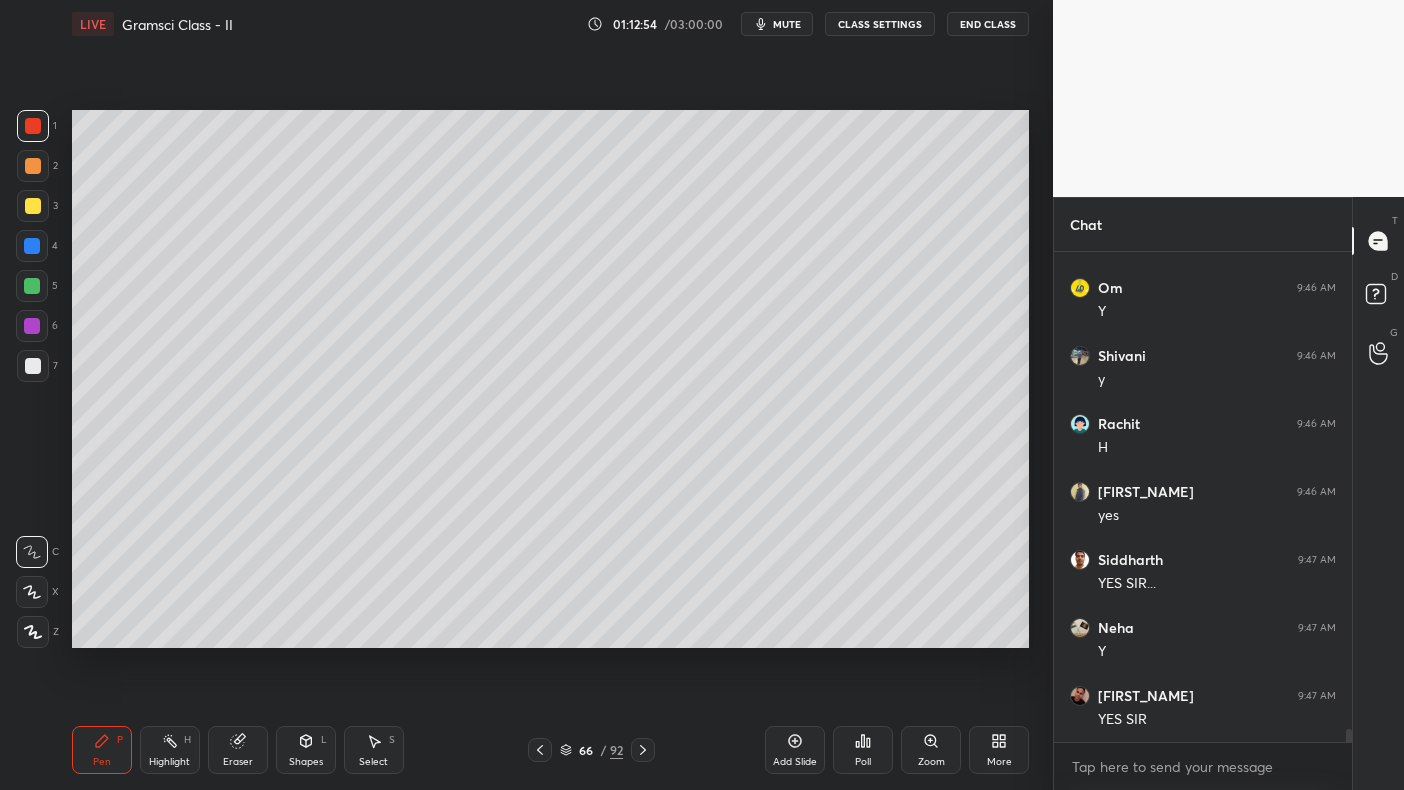 click at bounding box center (33, 166) 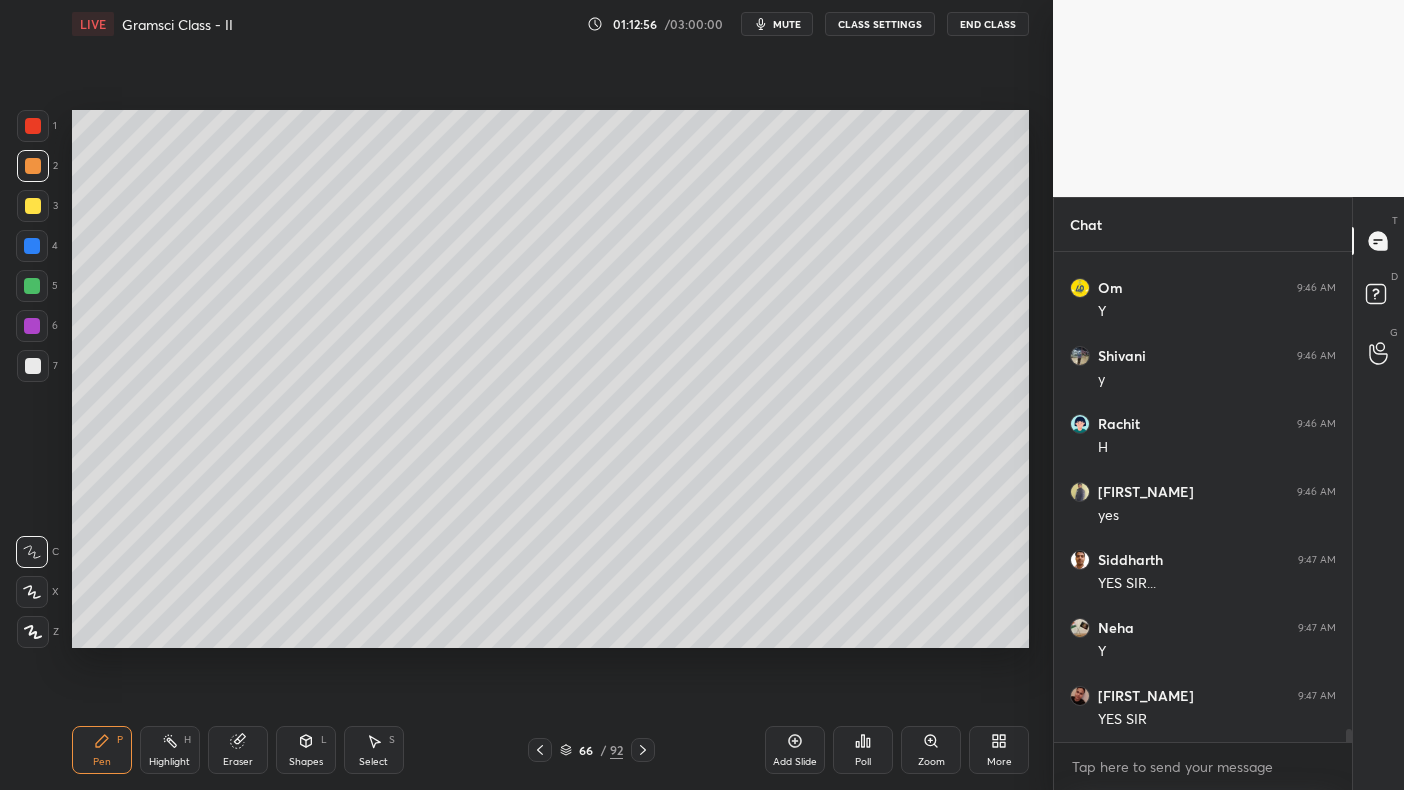 click at bounding box center [32, 246] 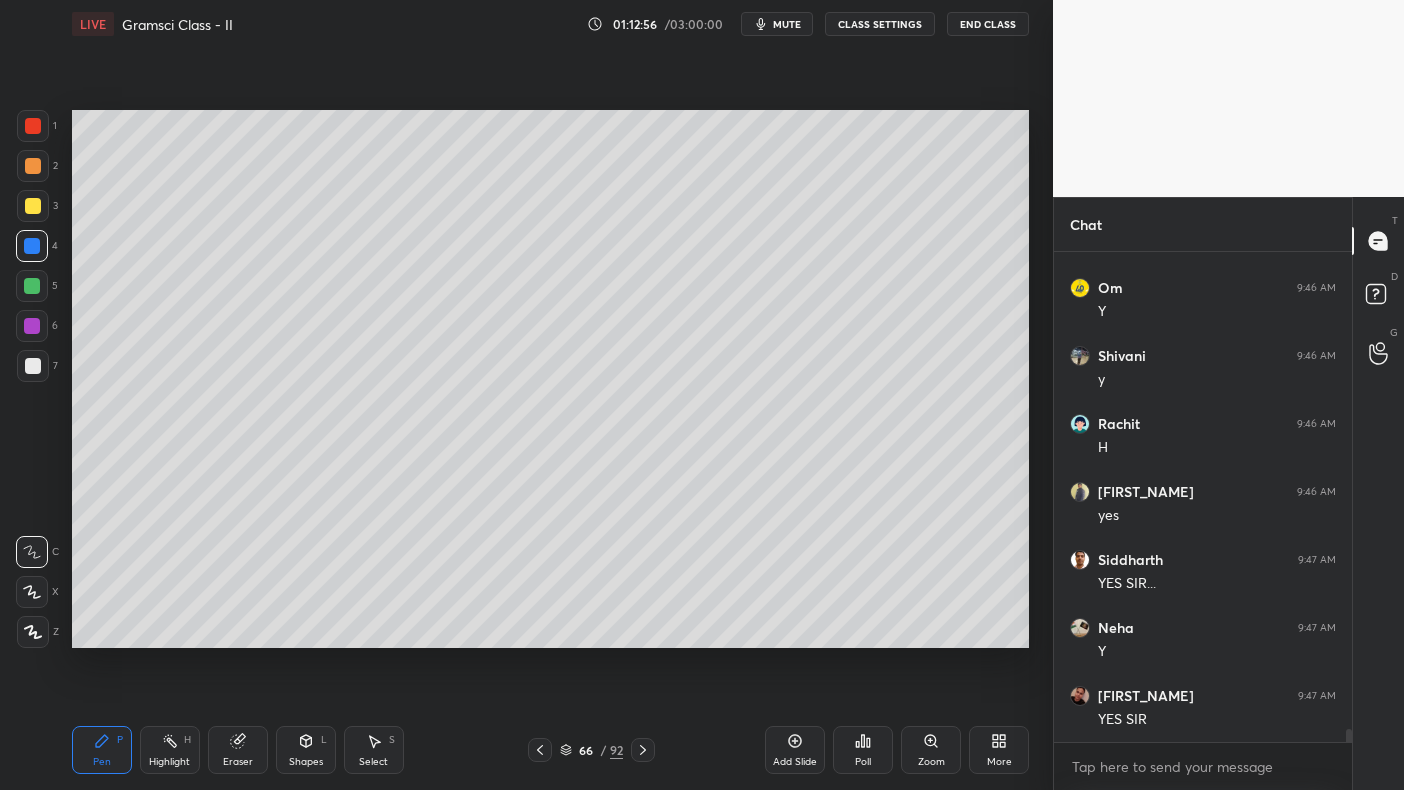 click at bounding box center (32, 246) 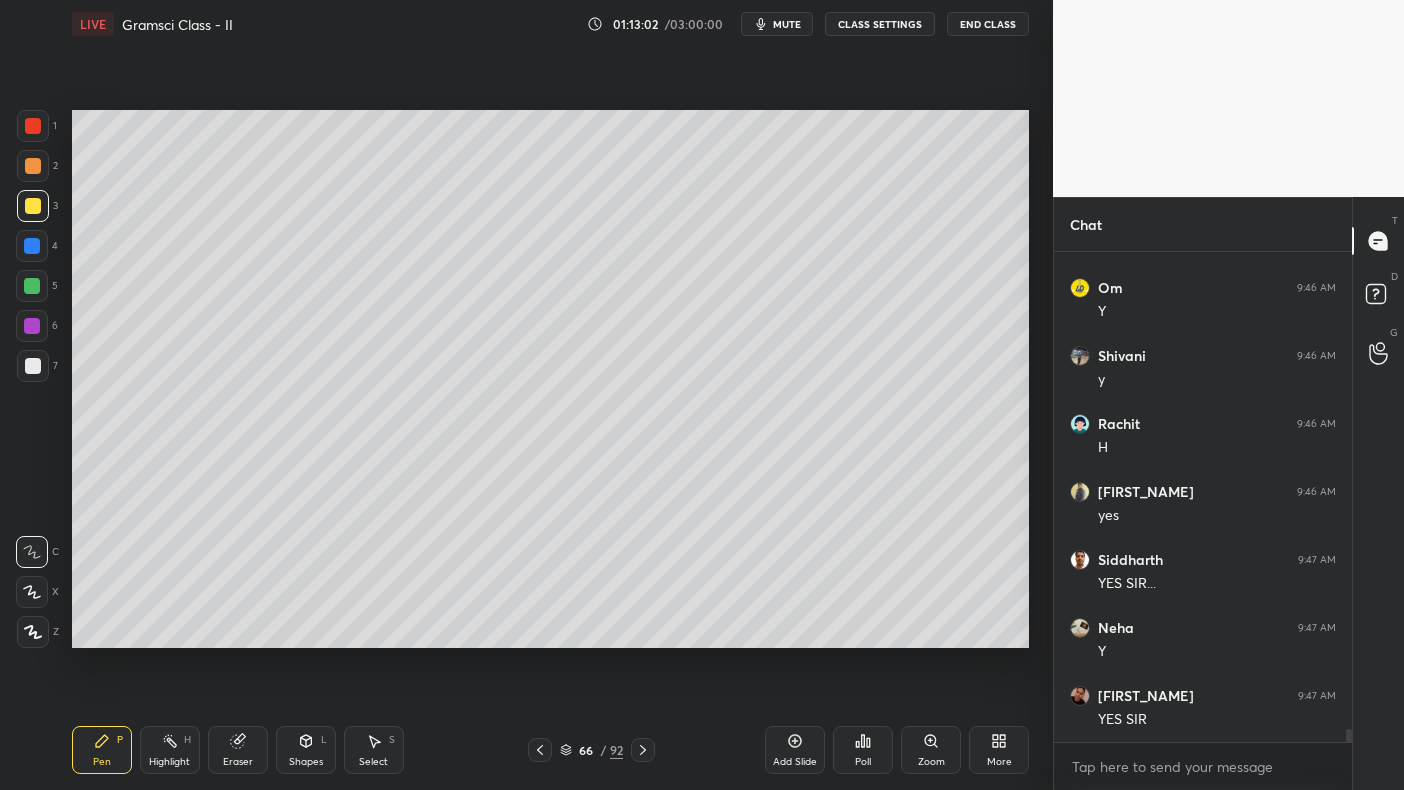 click on "1" at bounding box center [37, 130] 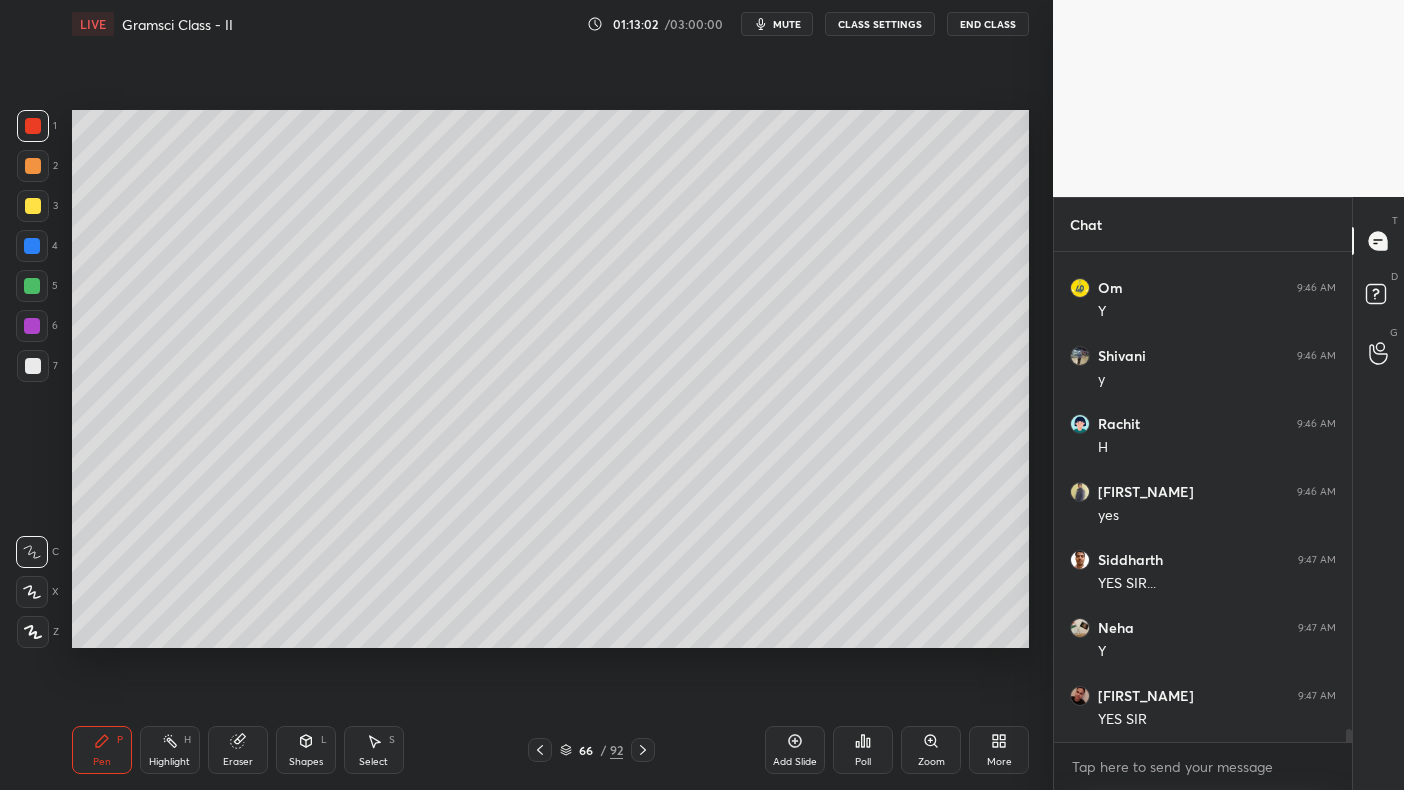 click at bounding box center (33, 126) 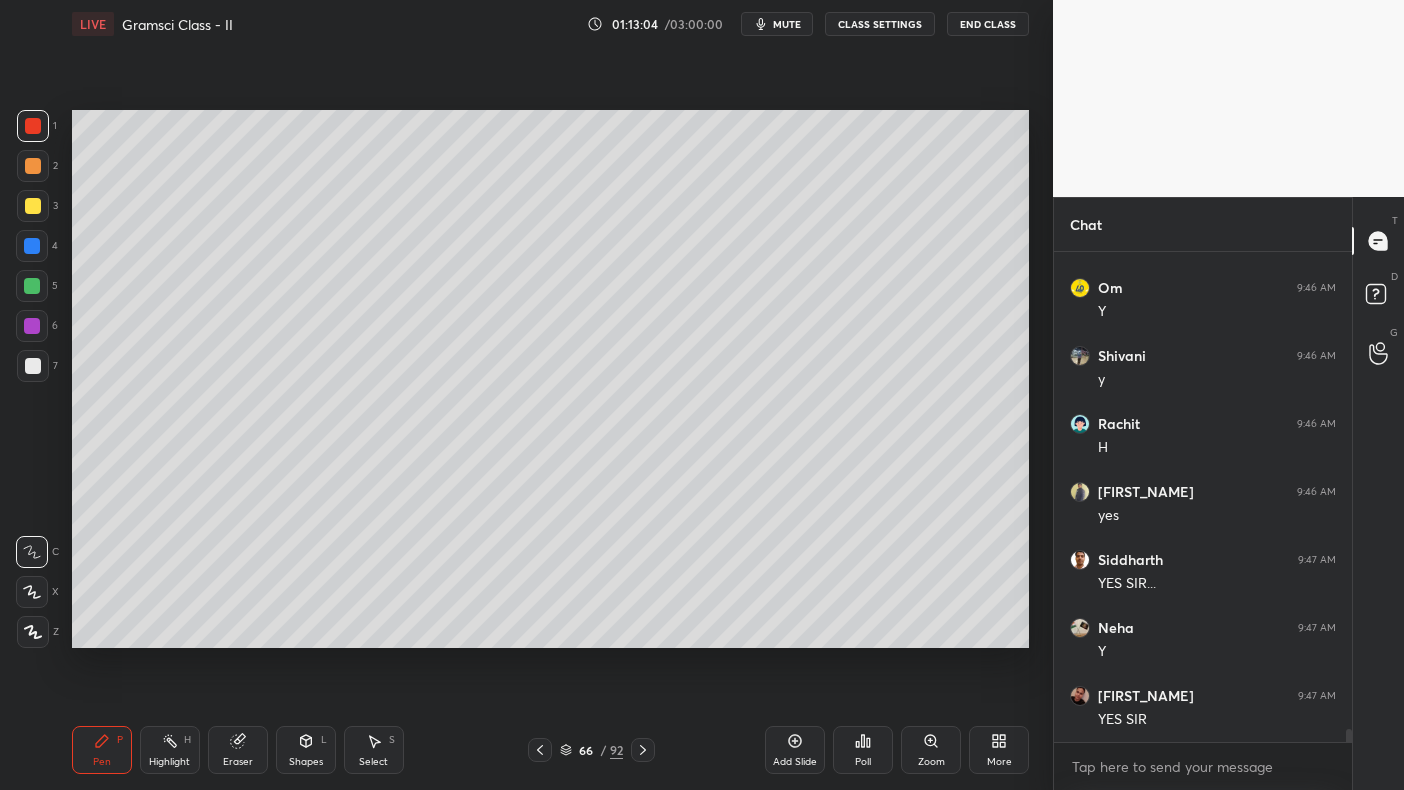 scroll, scrollTop: 17567, scrollLeft: 0, axis: vertical 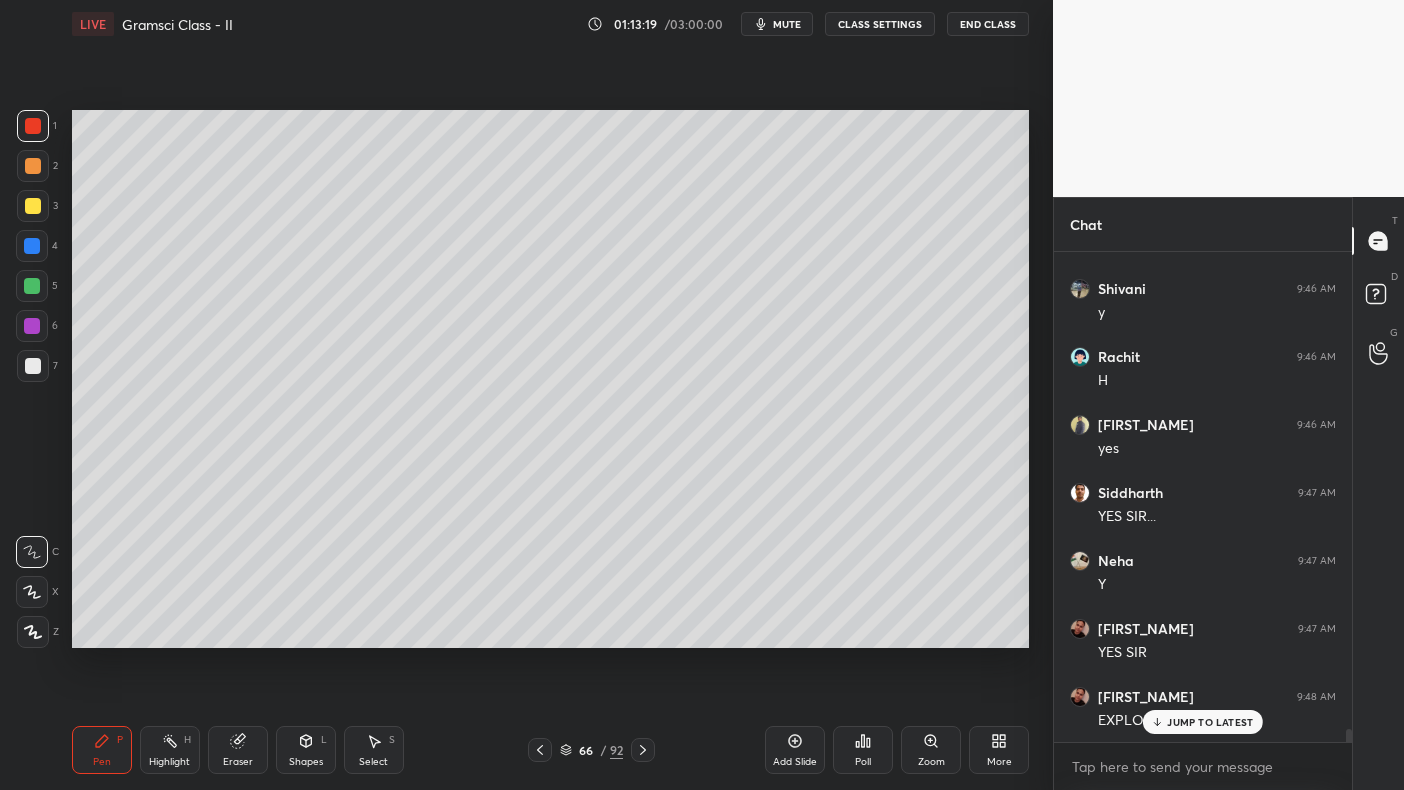 click at bounding box center [33, 206] 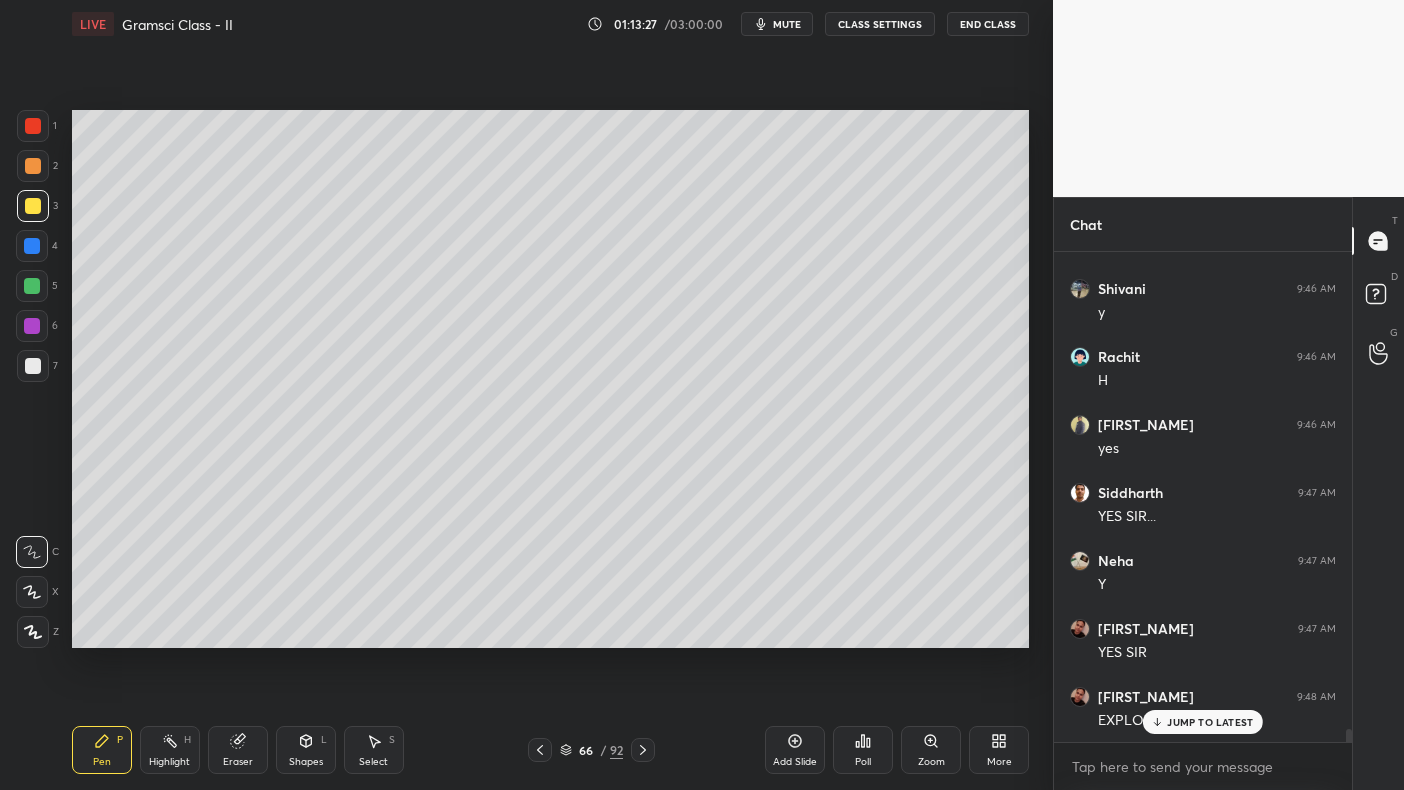 click on "1 2 3 4 5 6 7 C X Z C X Z E E Erase all   H H" at bounding box center (32, 379) 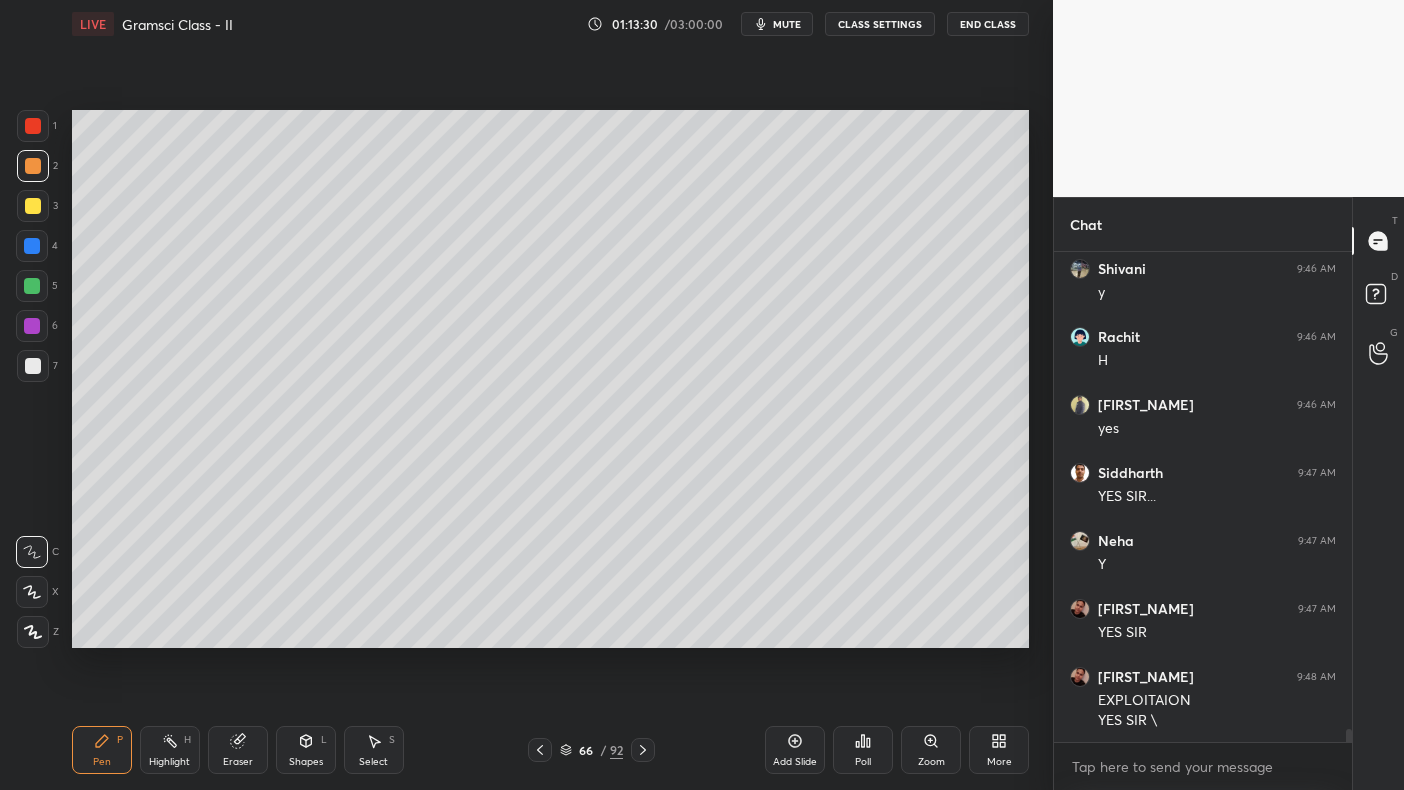 click at bounding box center [33, 206] 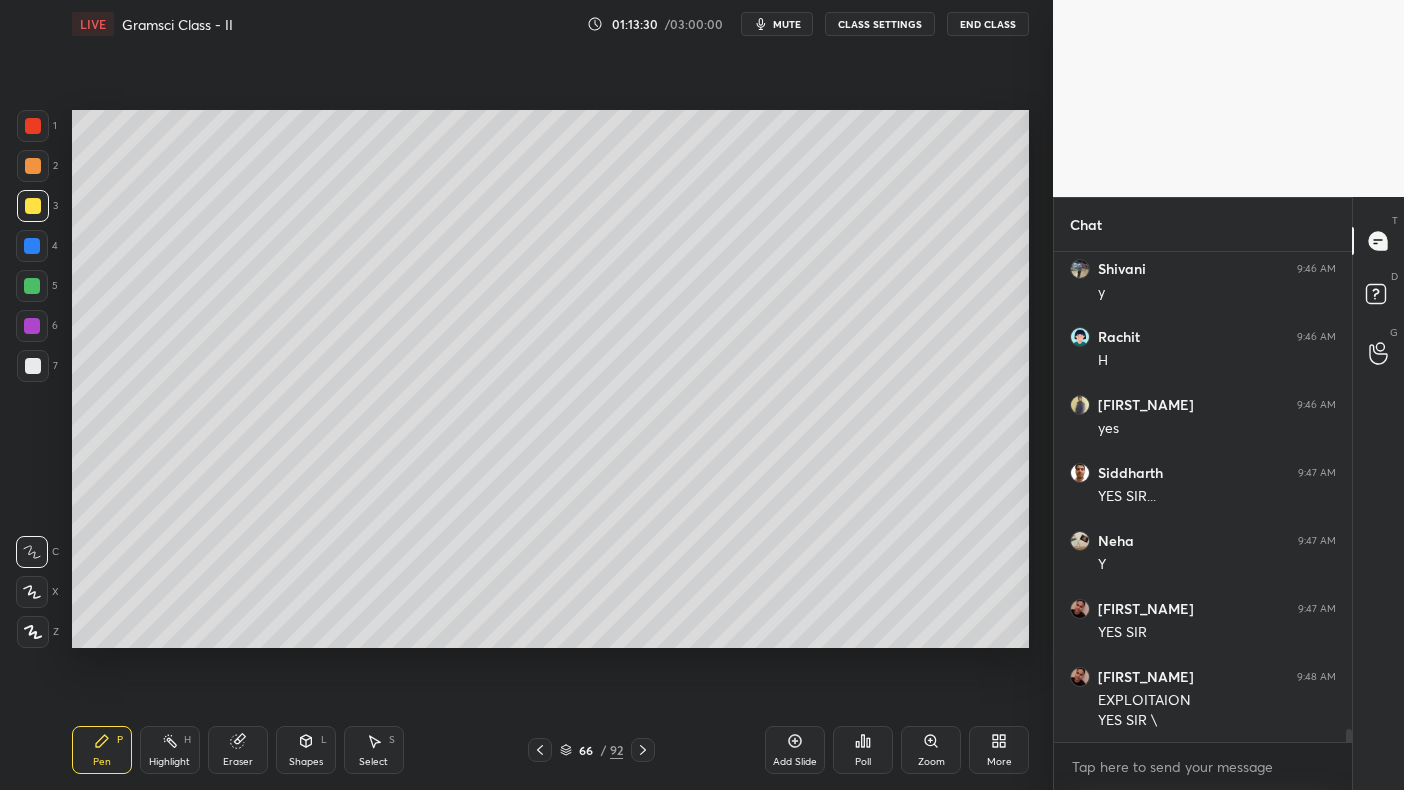 click at bounding box center [33, 206] 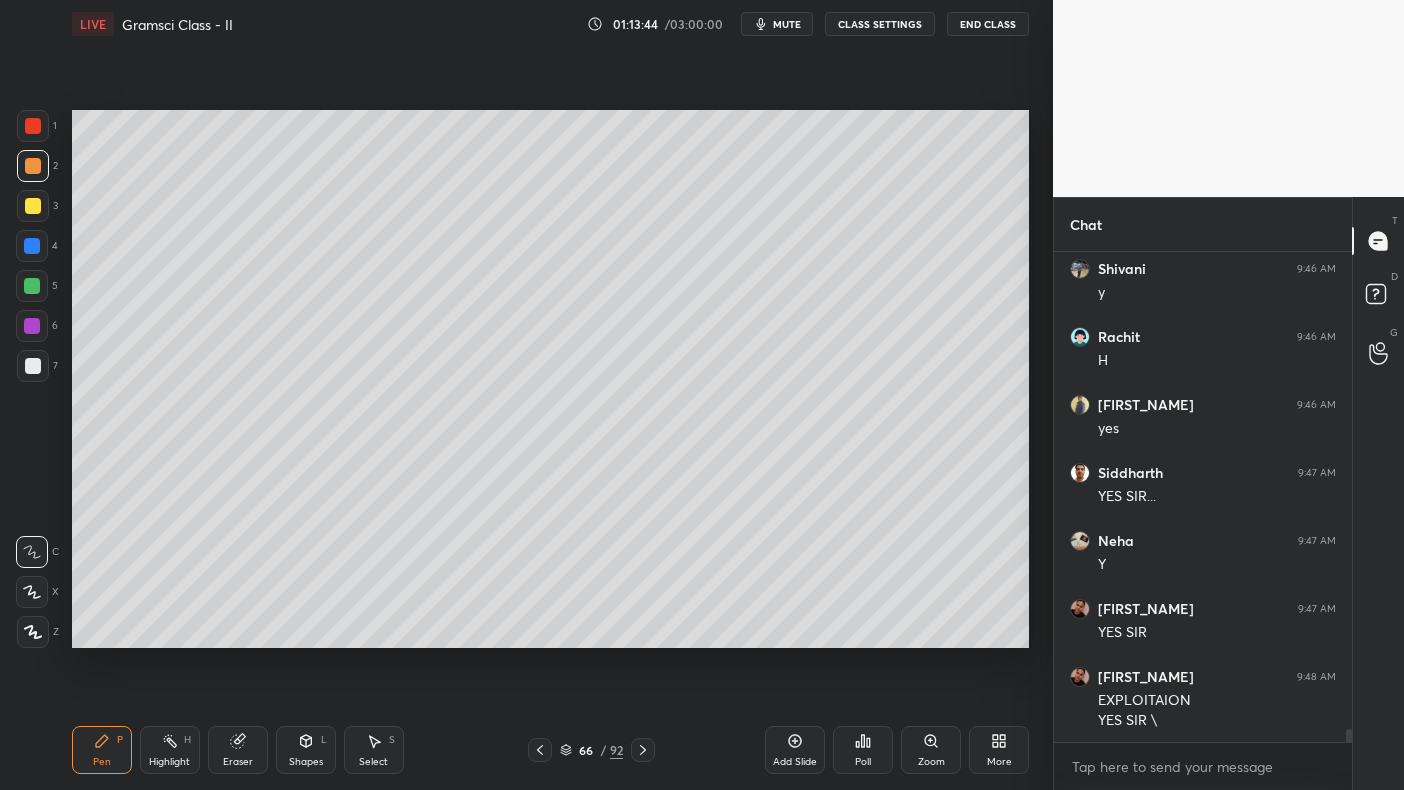 click at bounding box center [32, 326] 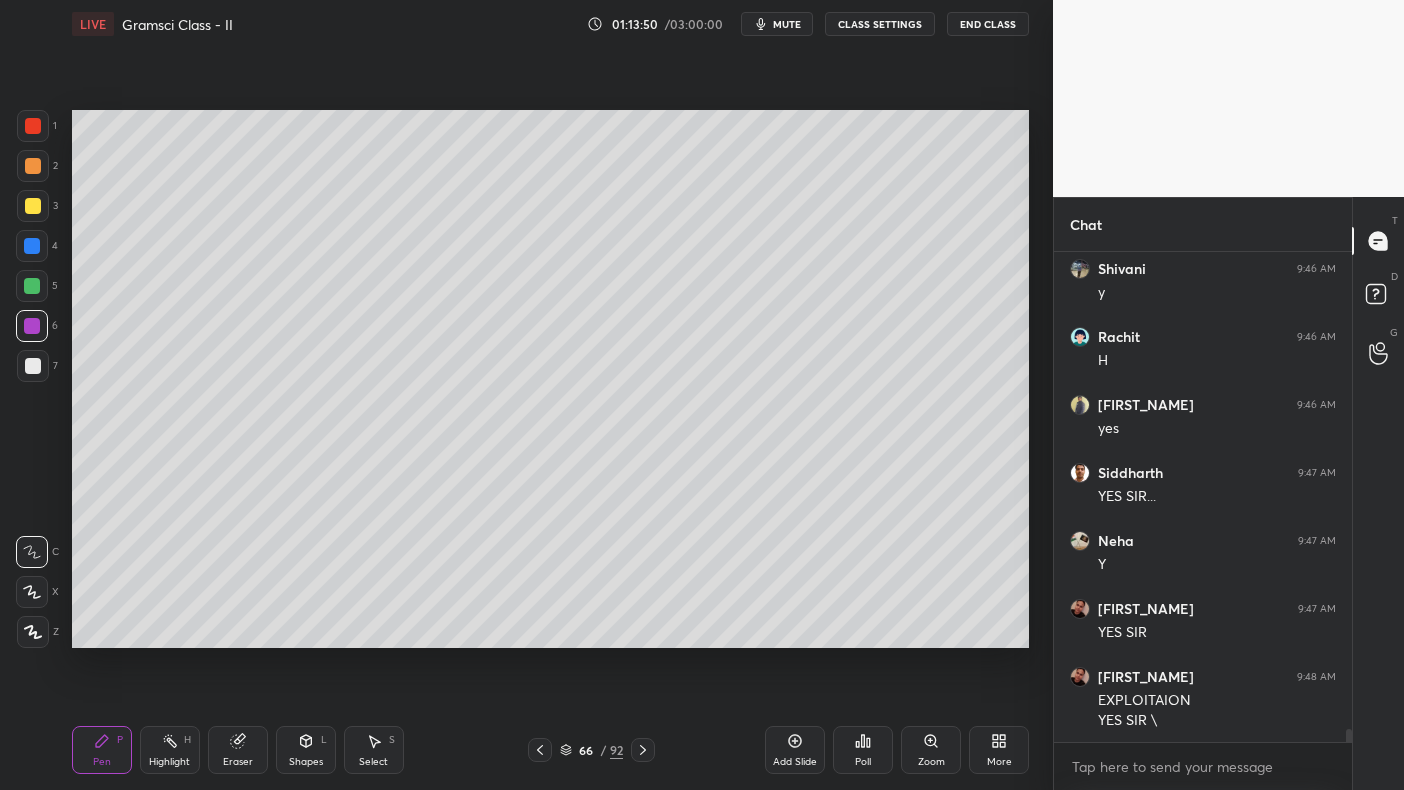 click on "Add Slide" at bounding box center [795, 750] 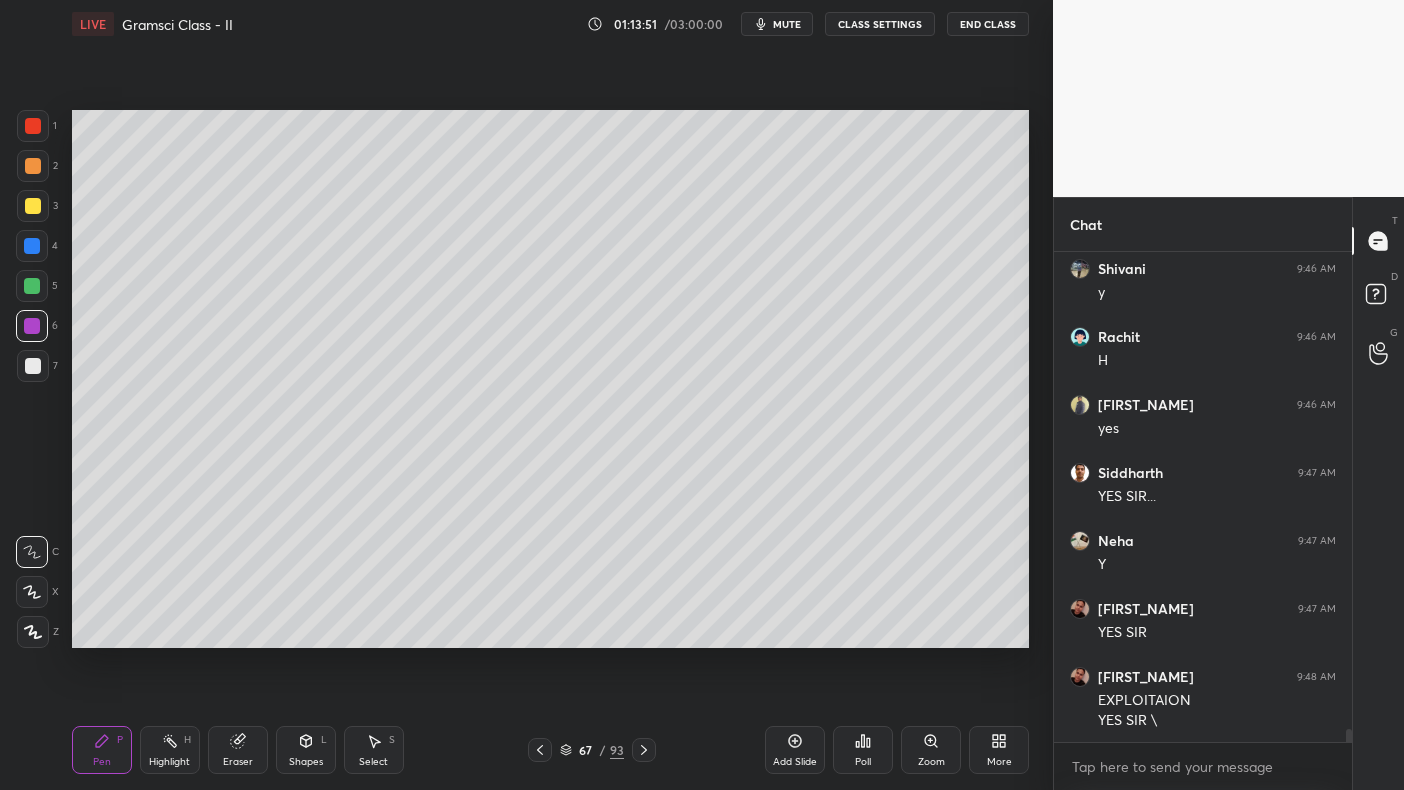 click at bounding box center [33, 206] 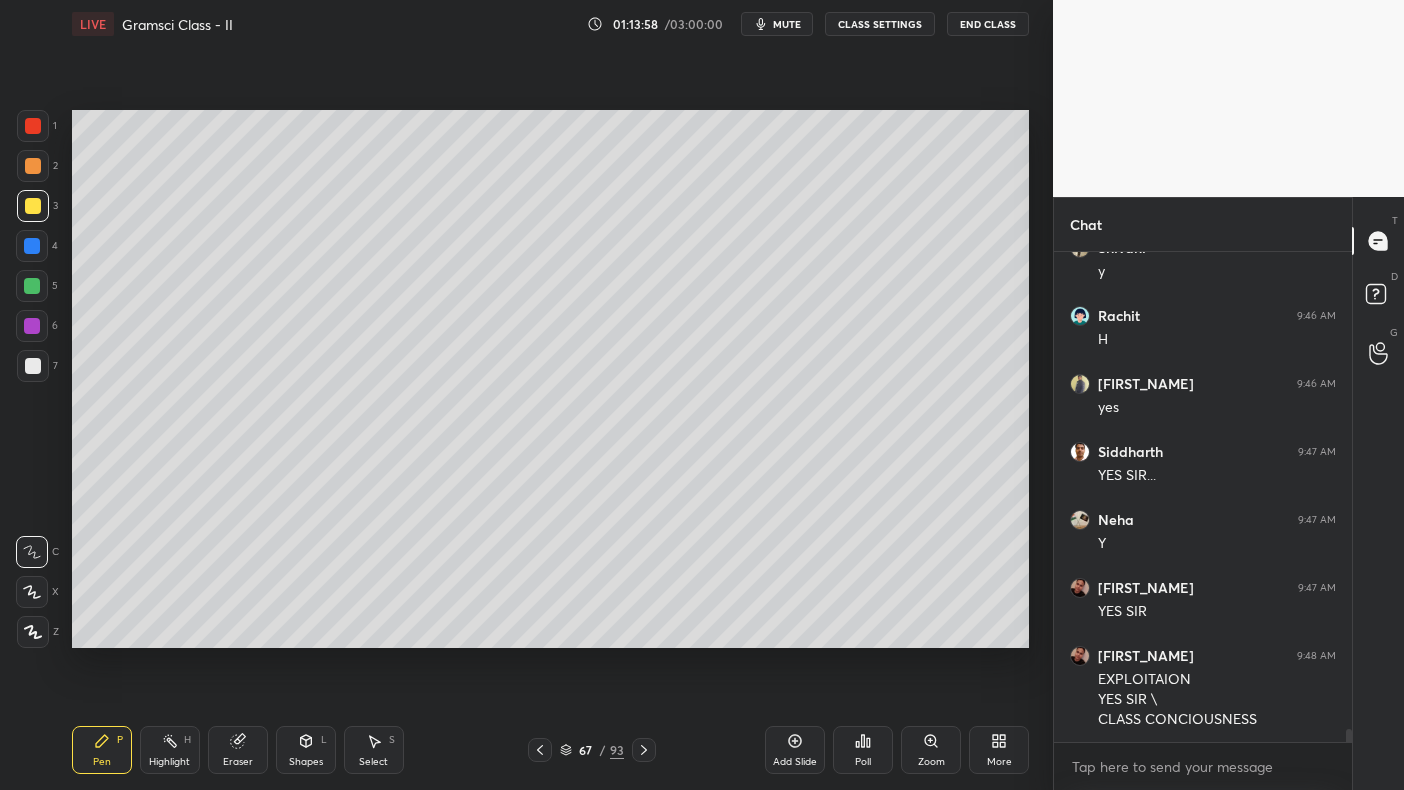 scroll, scrollTop: 17627, scrollLeft: 0, axis: vertical 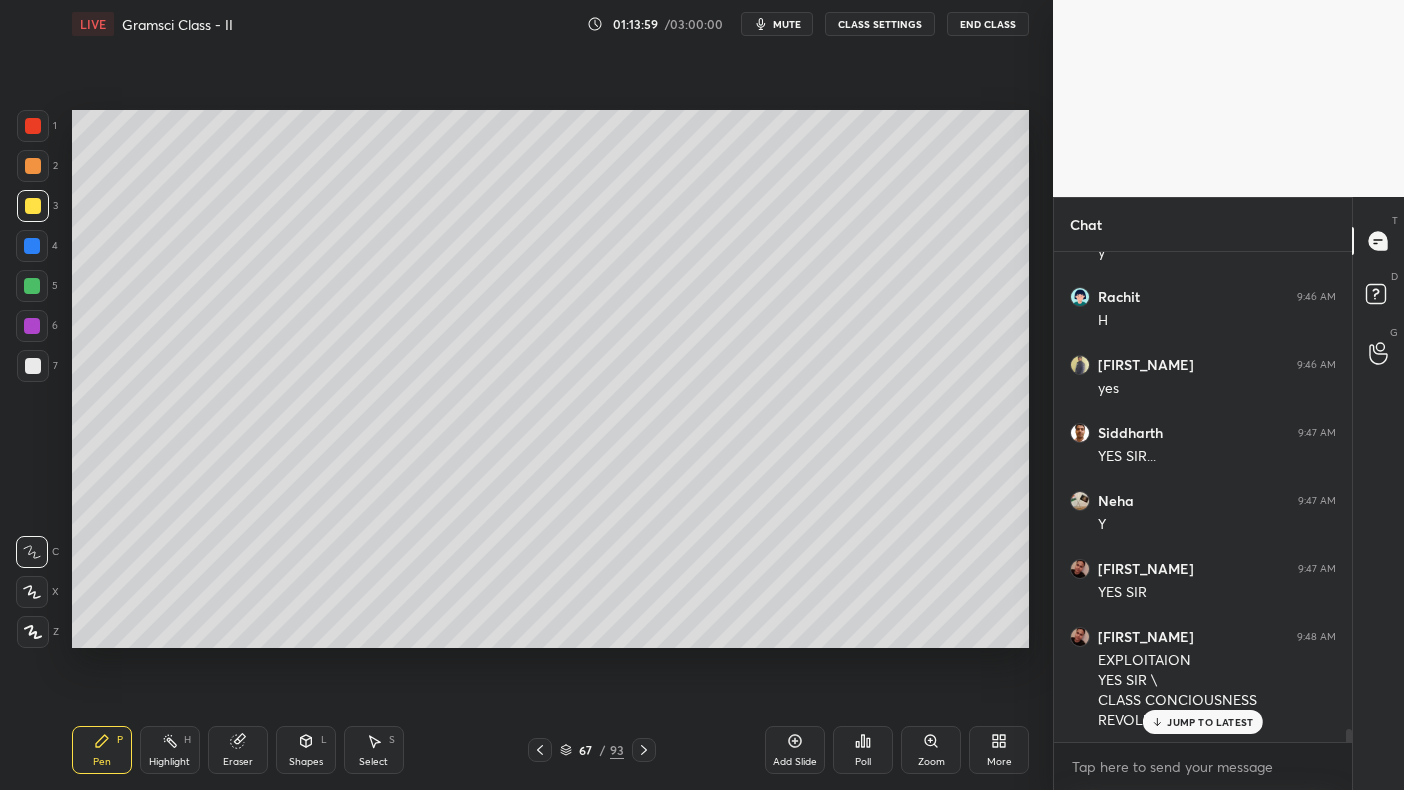 click at bounding box center (32, 246) 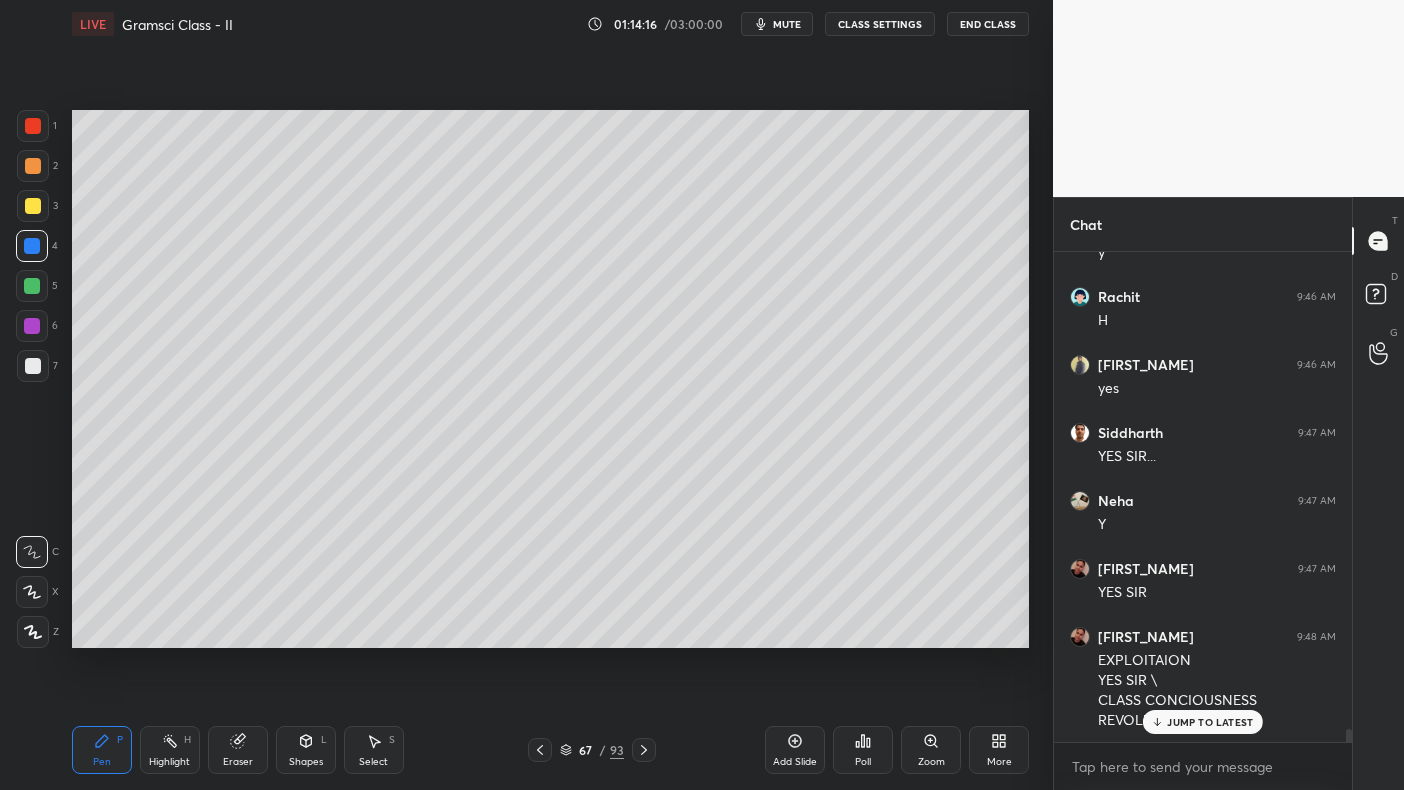 click at bounding box center (33, 206) 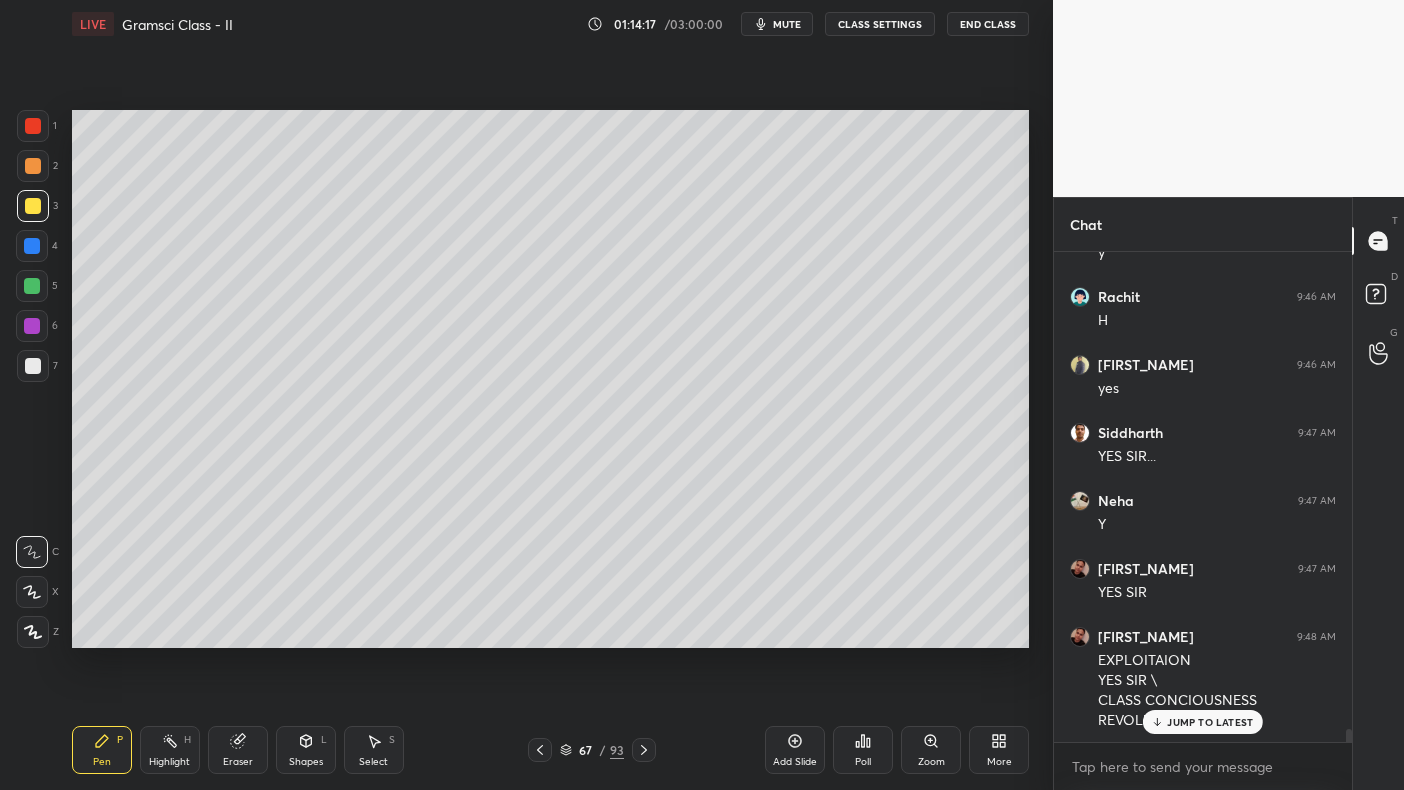 click at bounding box center [33, 206] 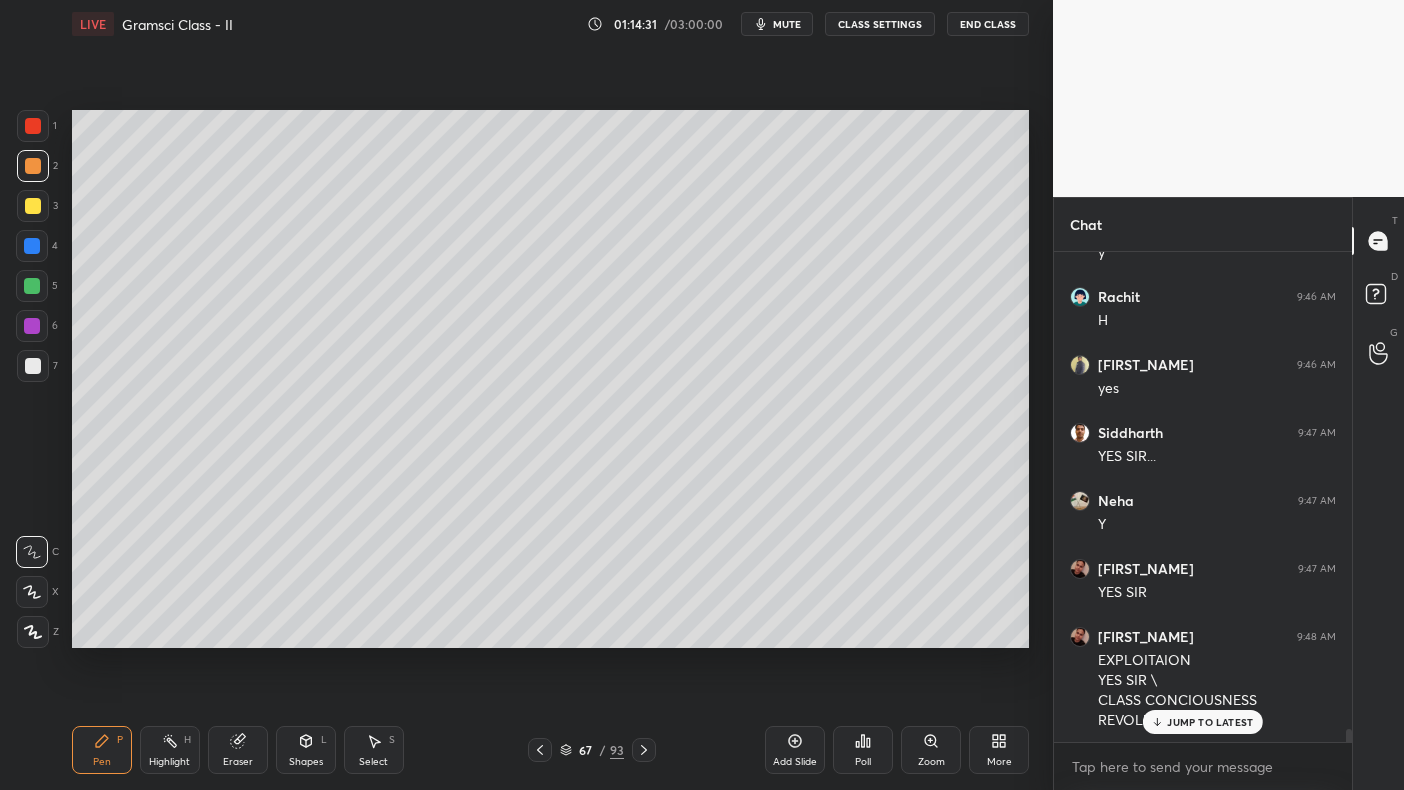 click at bounding box center (32, 326) 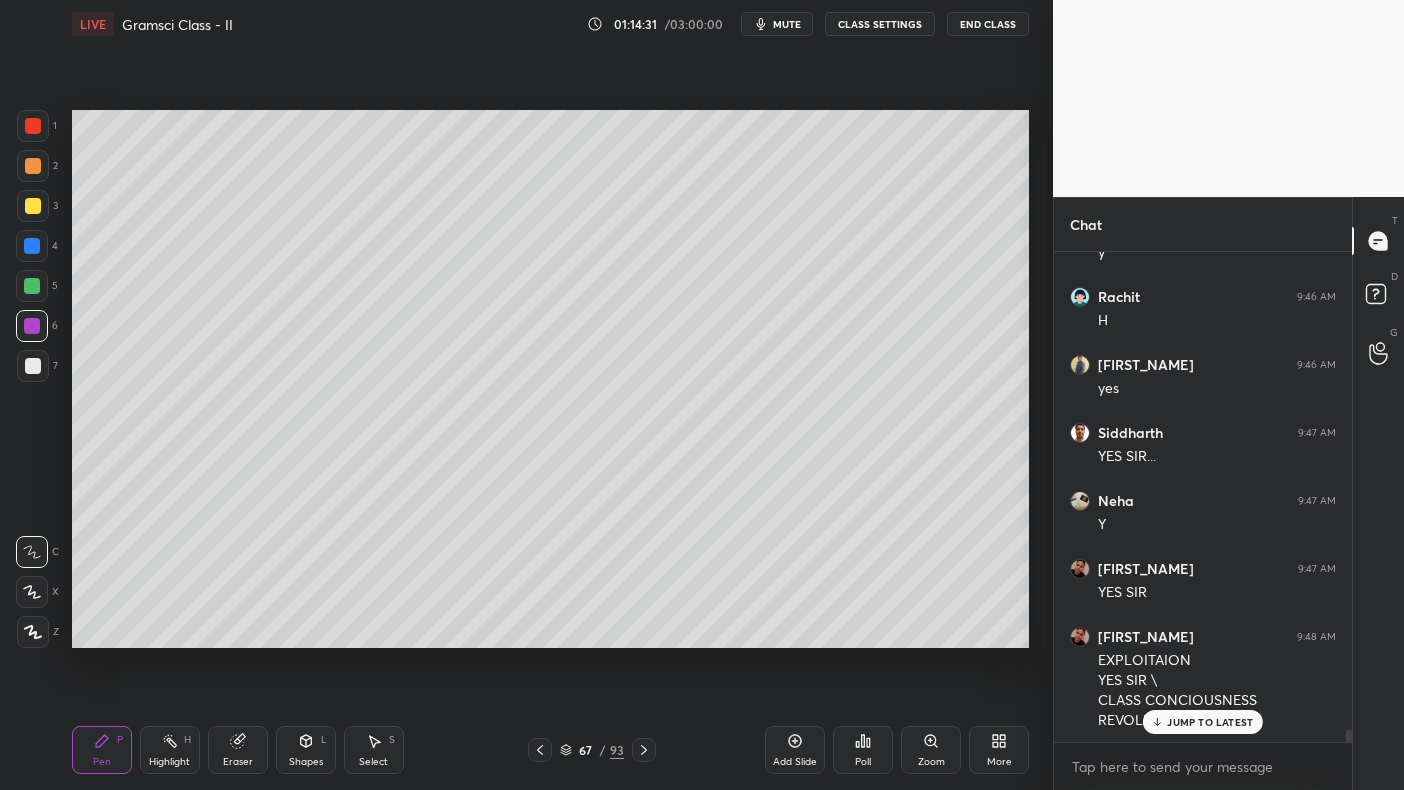 click at bounding box center (32, 286) 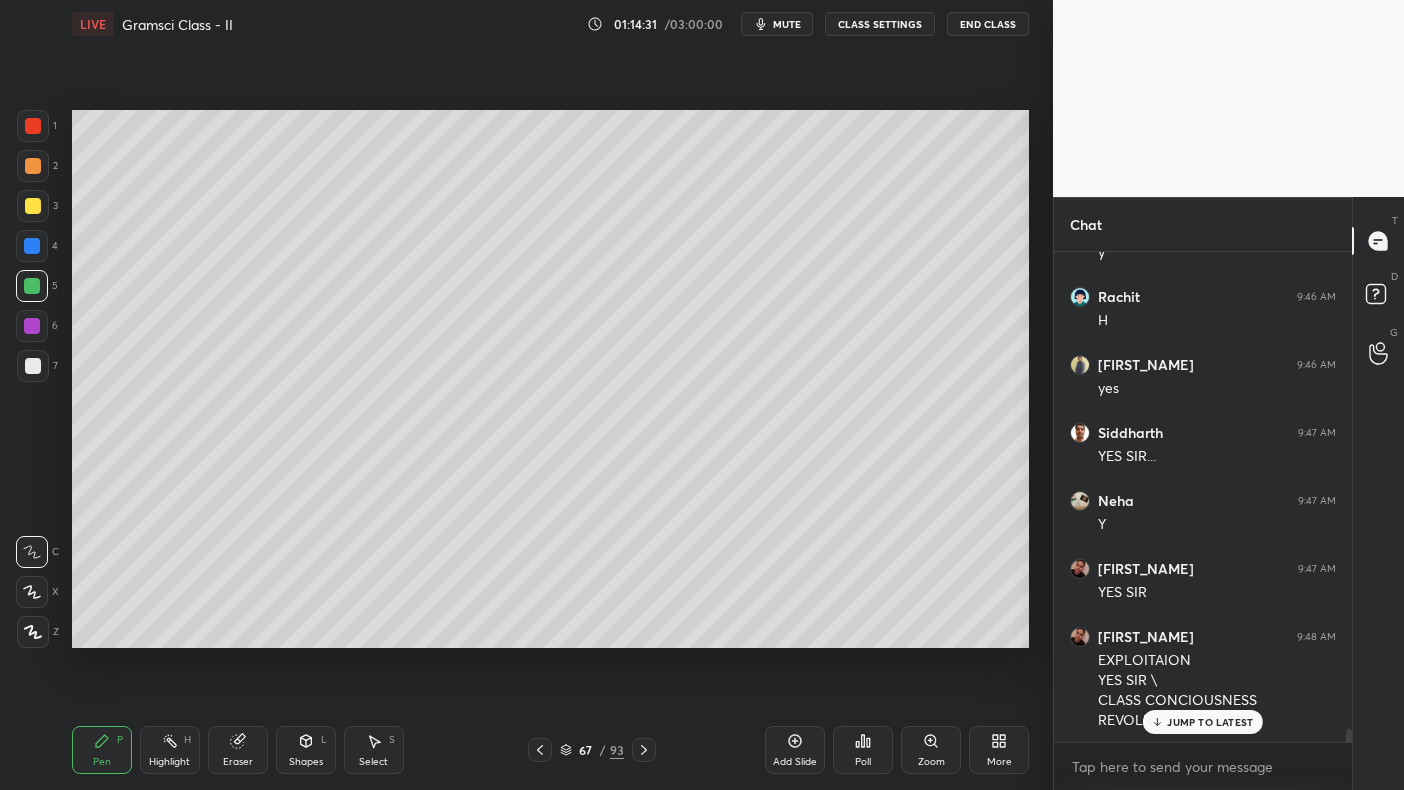 click at bounding box center [32, 286] 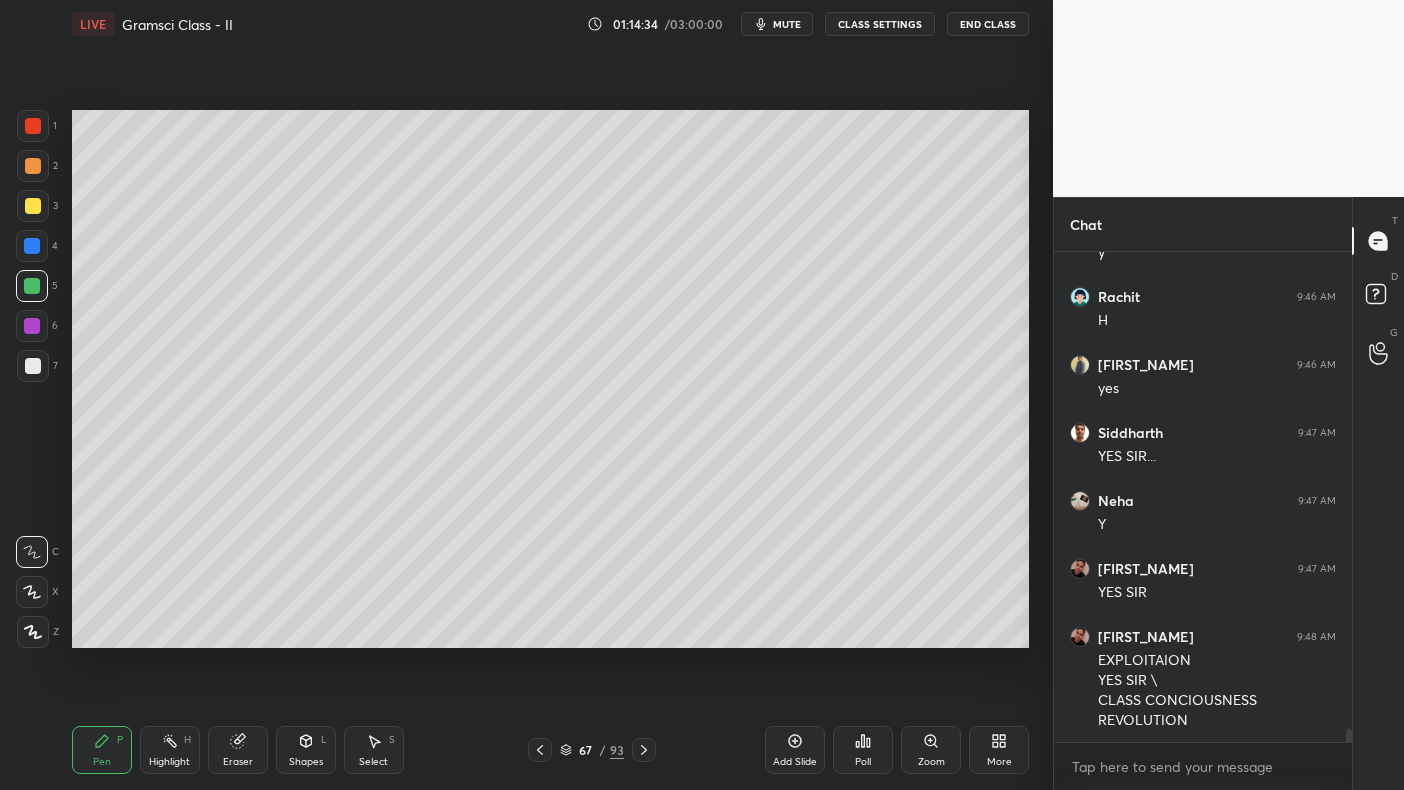 scroll, scrollTop: 17714, scrollLeft: 0, axis: vertical 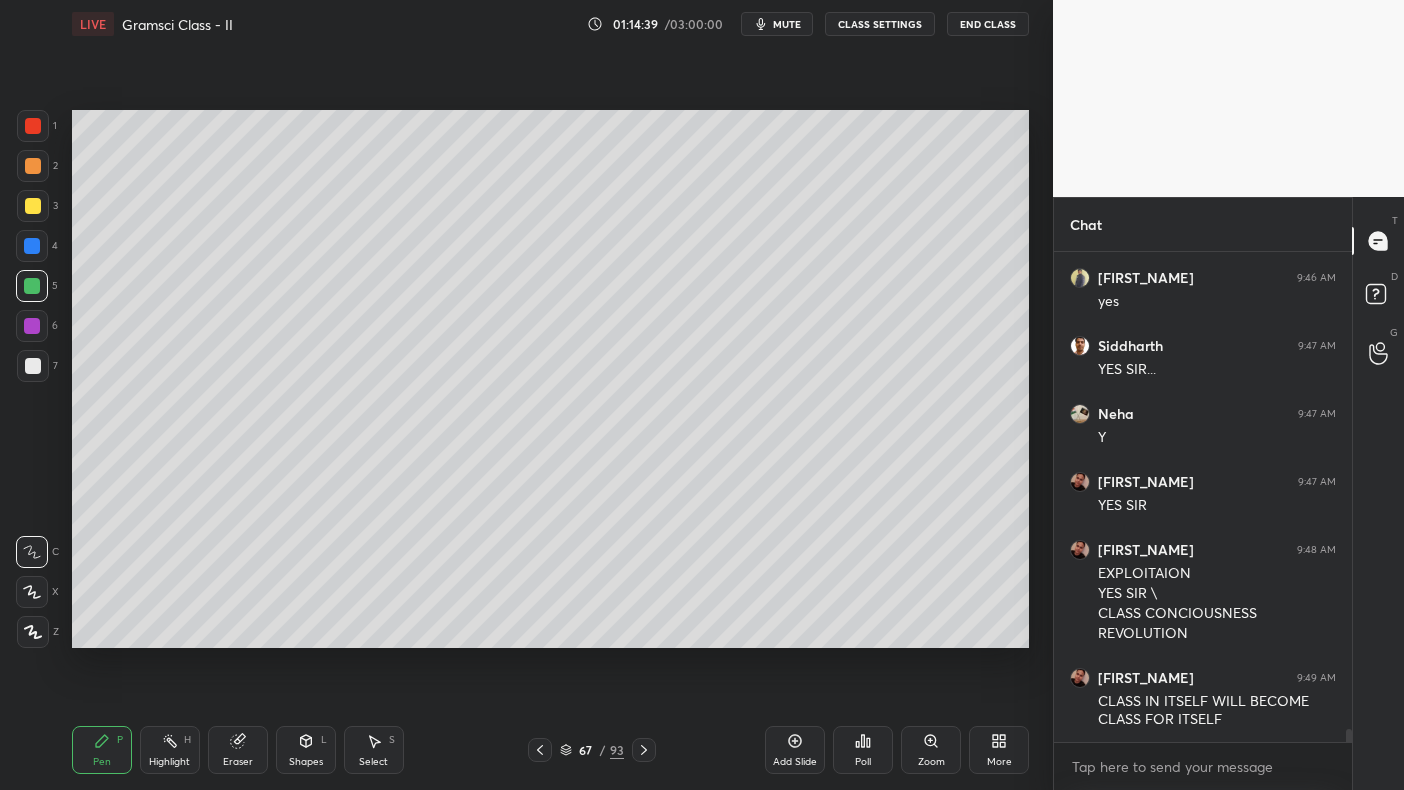 click at bounding box center [33, 206] 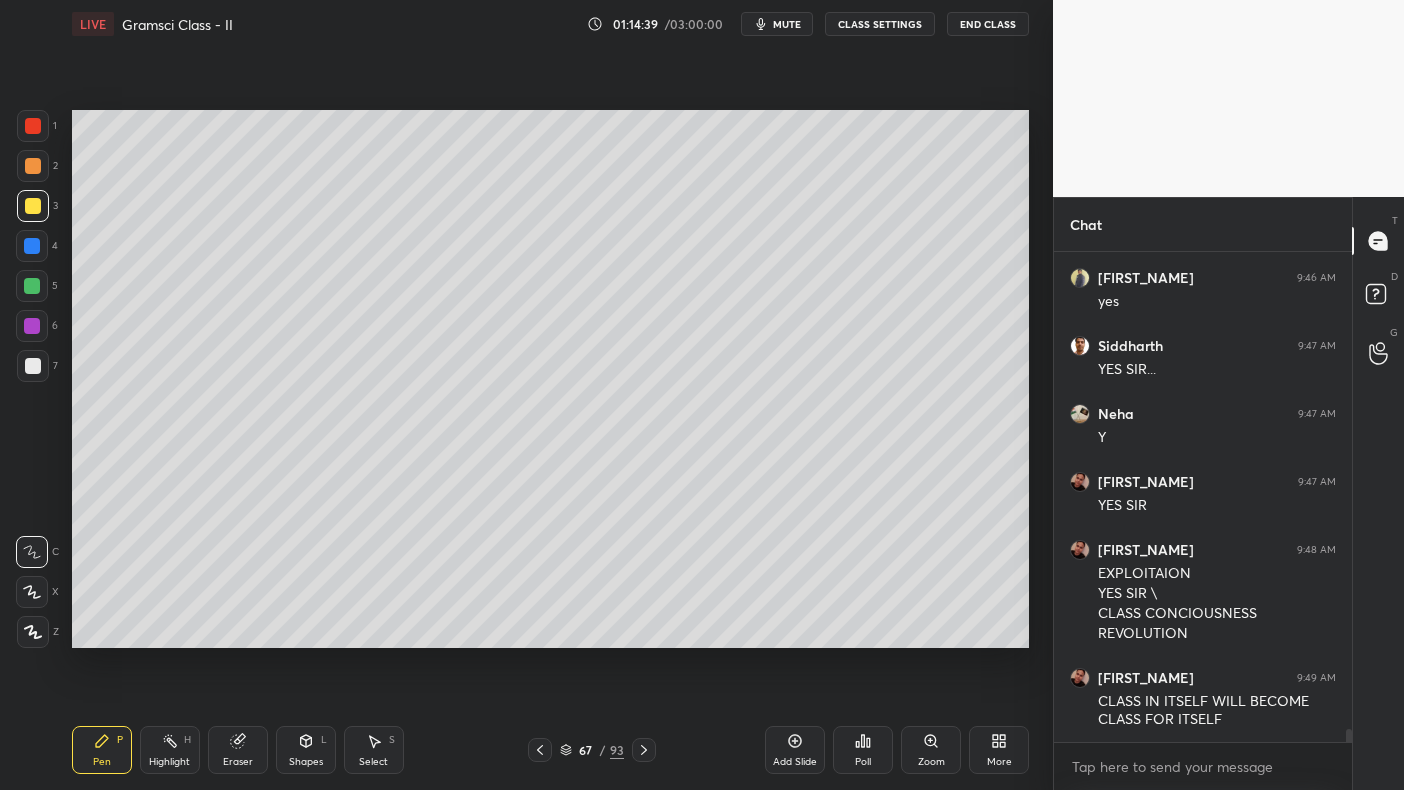 click at bounding box center (33, 206) 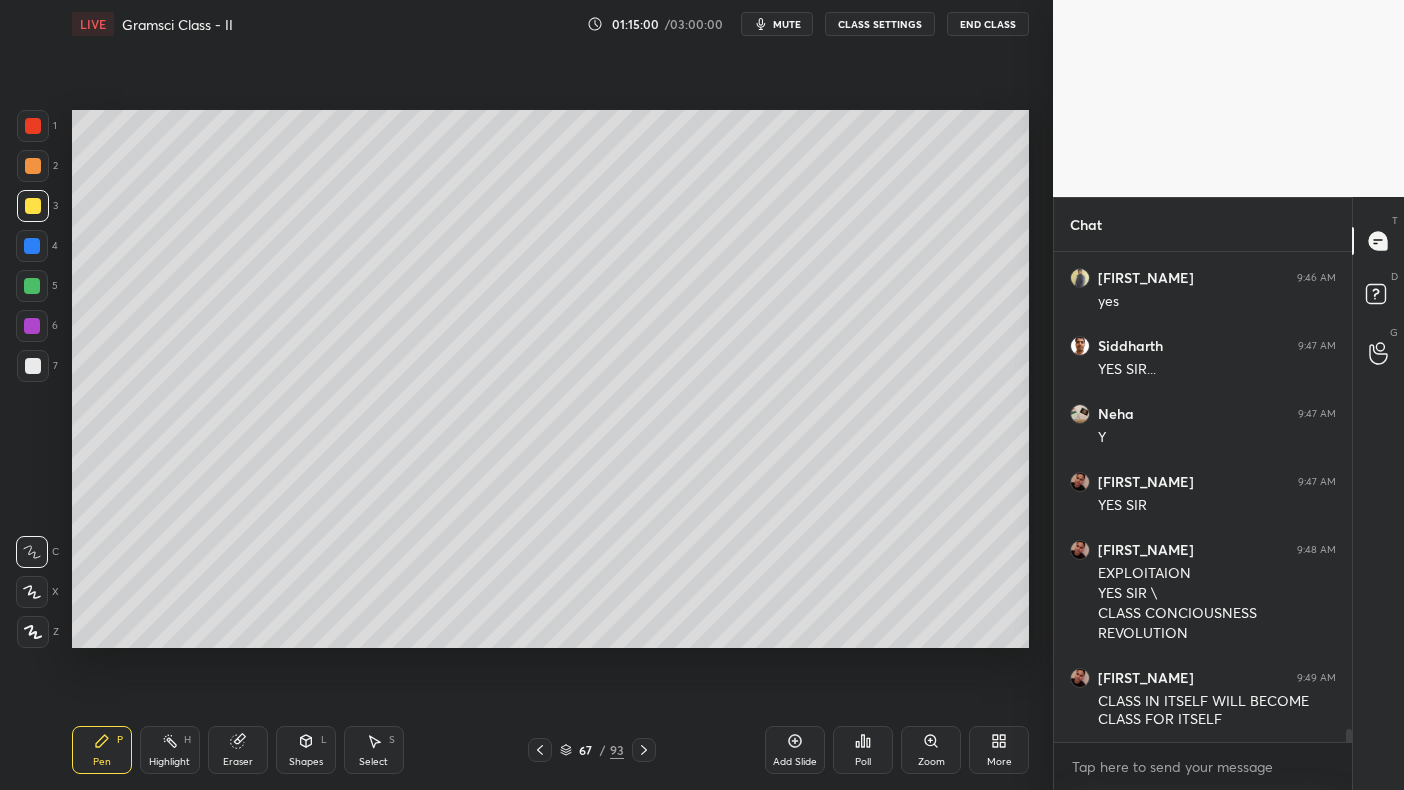 click on "Add Slide Poll Zoom More" at bounding box center [897, 750] 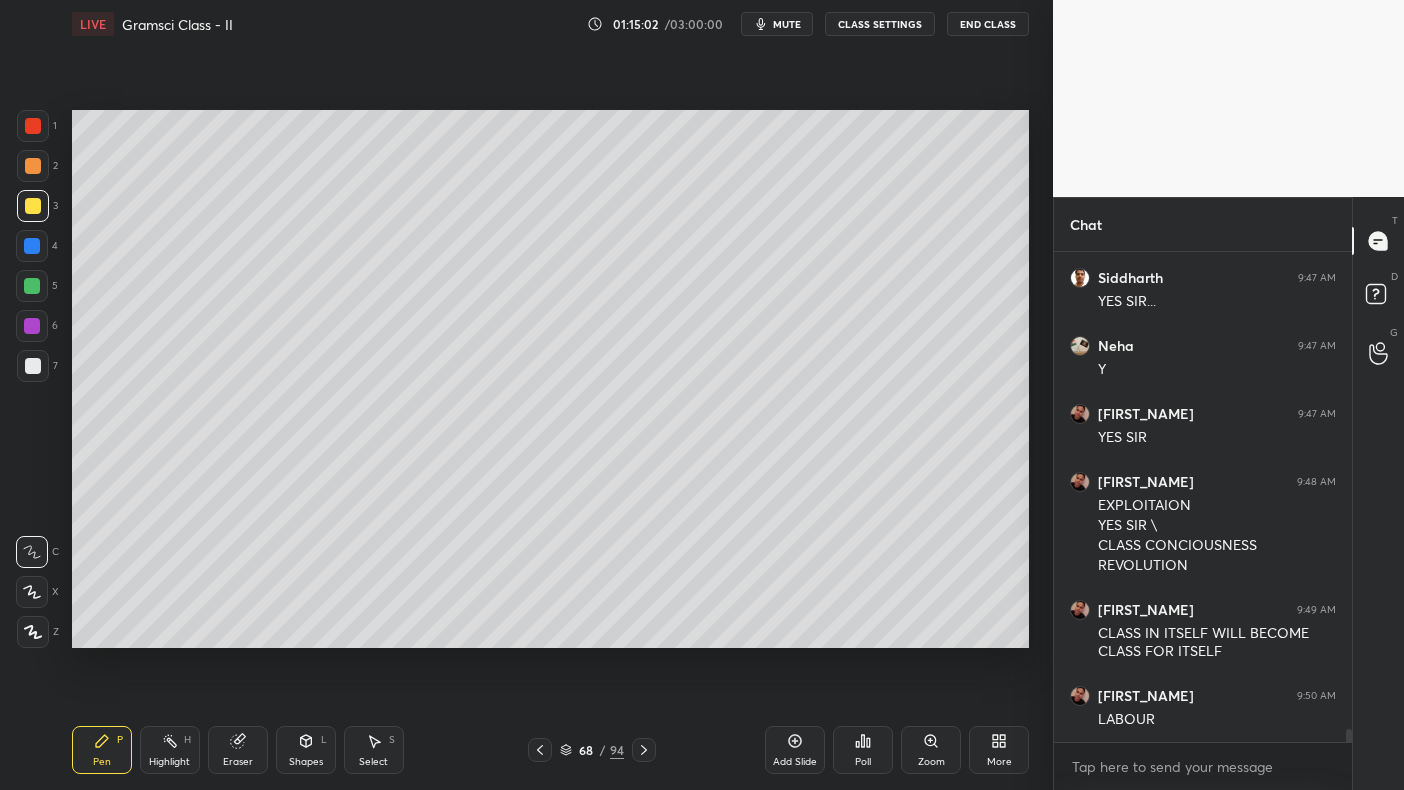click at bounding box center (32, 246) 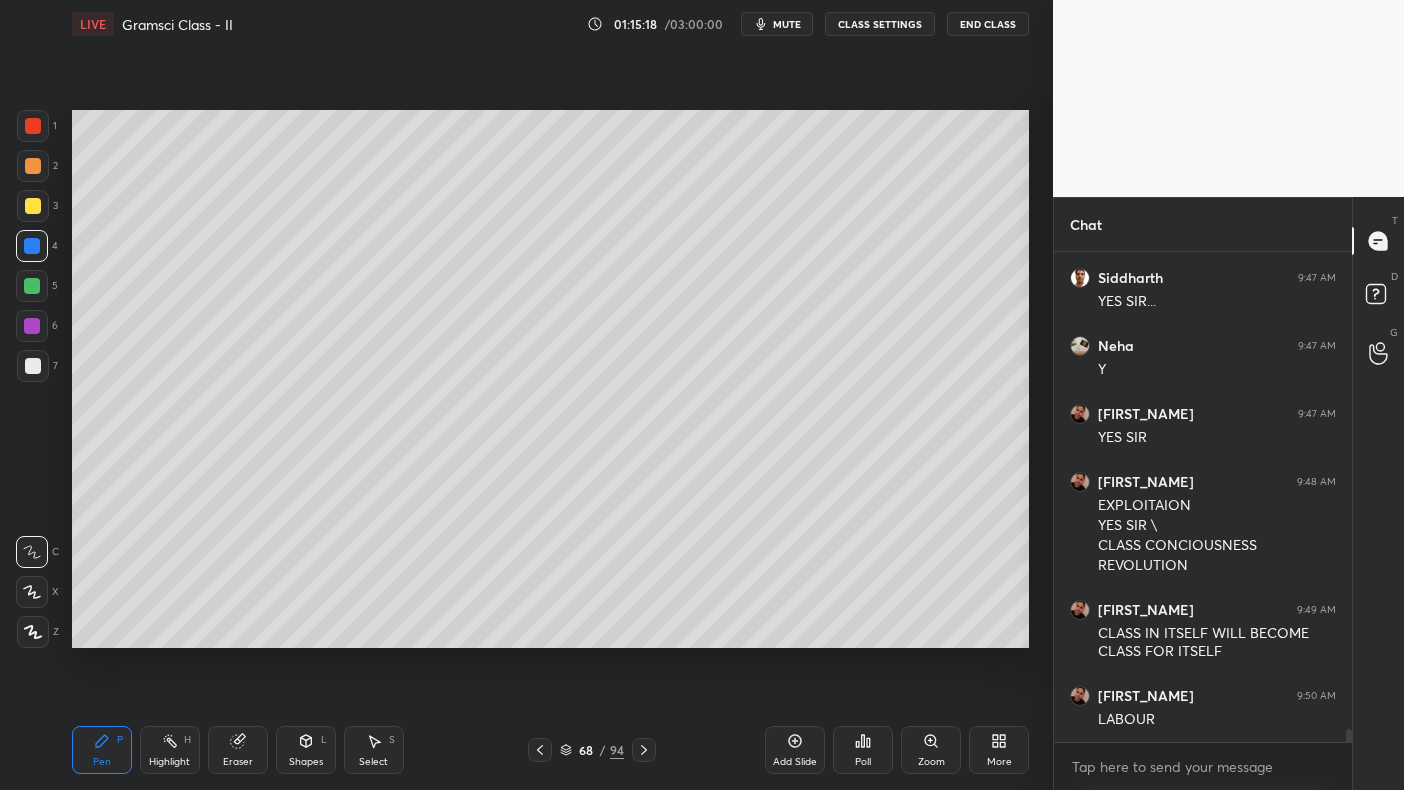 scroll, scrollTop: 17850, scrollLeft: 0, axis: vertical 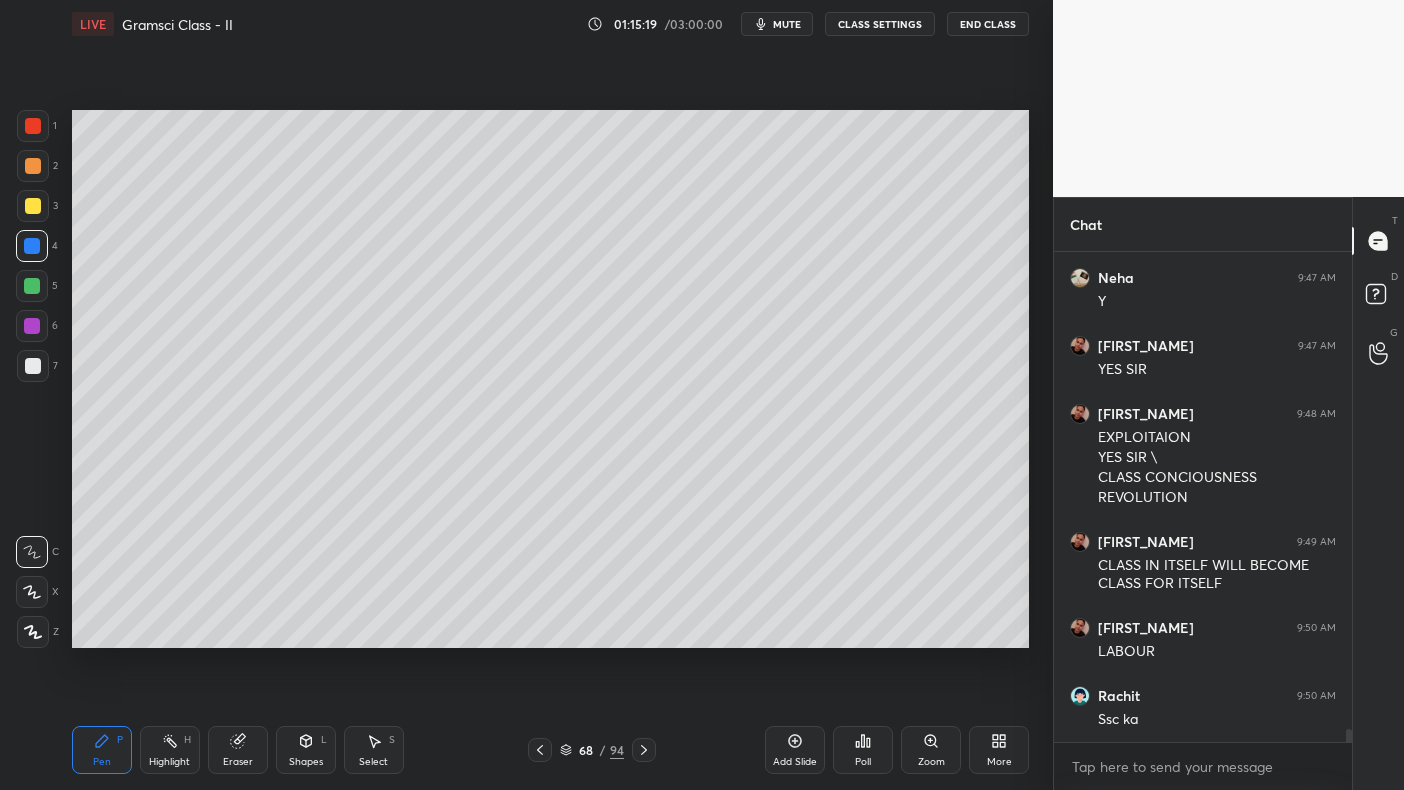 click at bounding box center [32, 286] 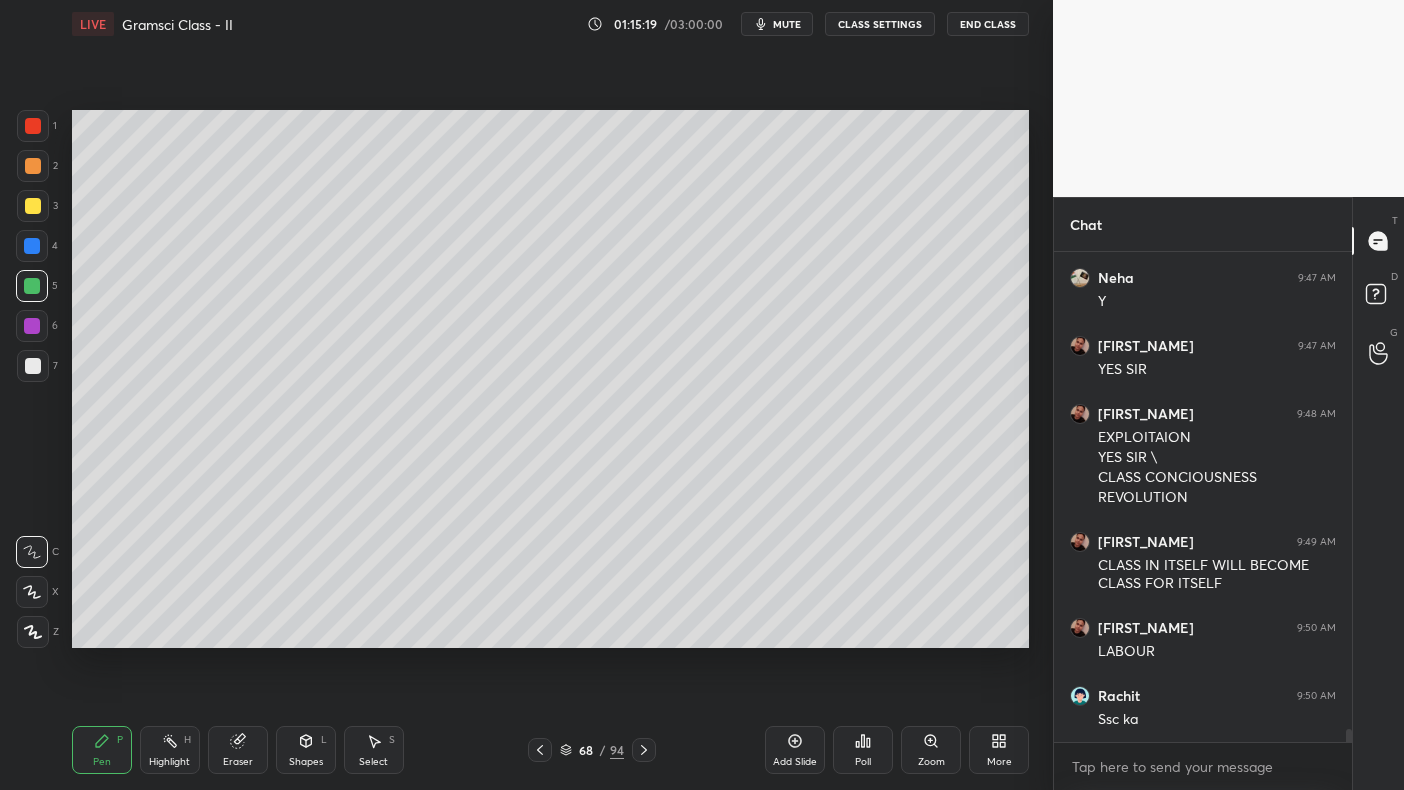 click at bounding box center [32, 286] 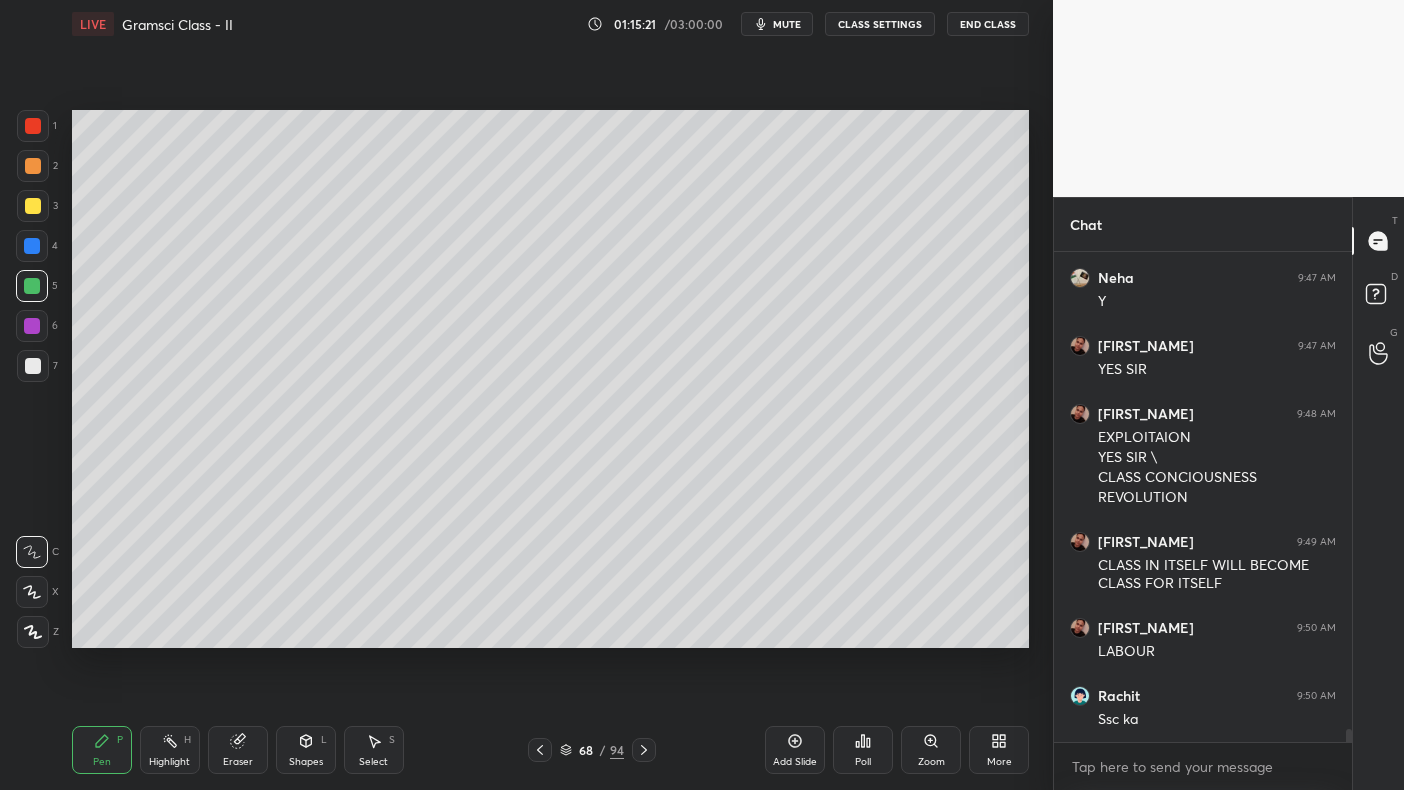 scroll, scrollTop: 17918, scrollLeft: 0, axis: vertical 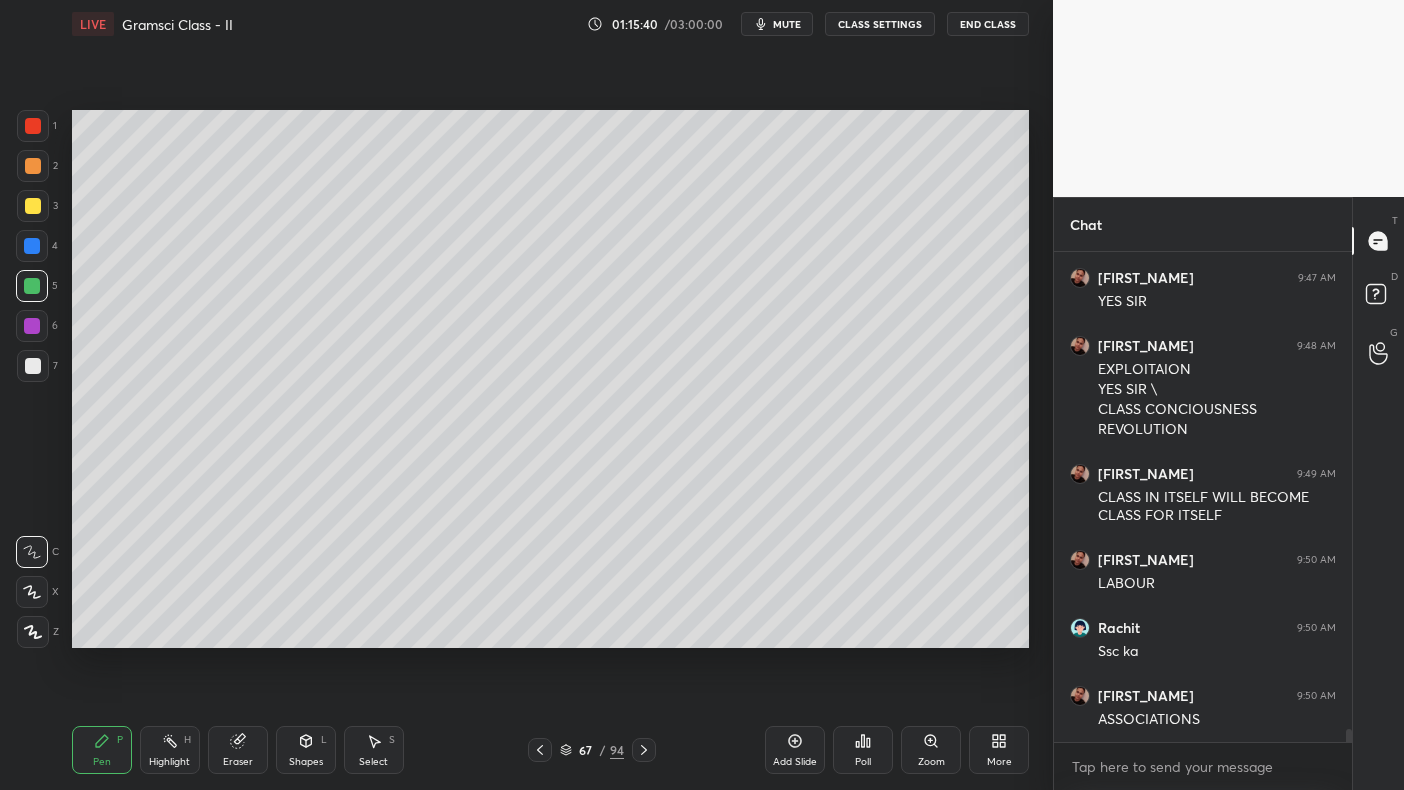 click at bounding box center [32, 246] 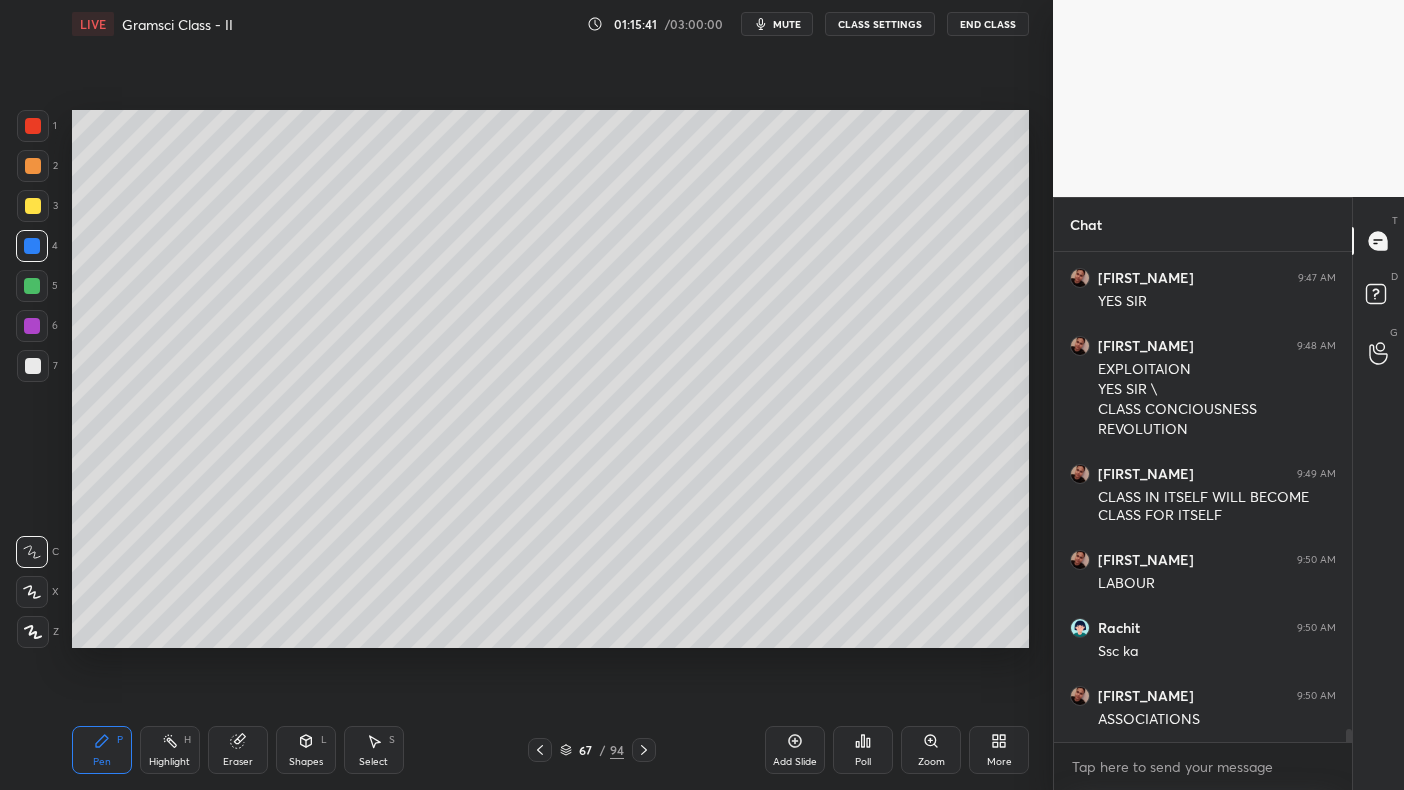 click at bounding box center [33, 206] 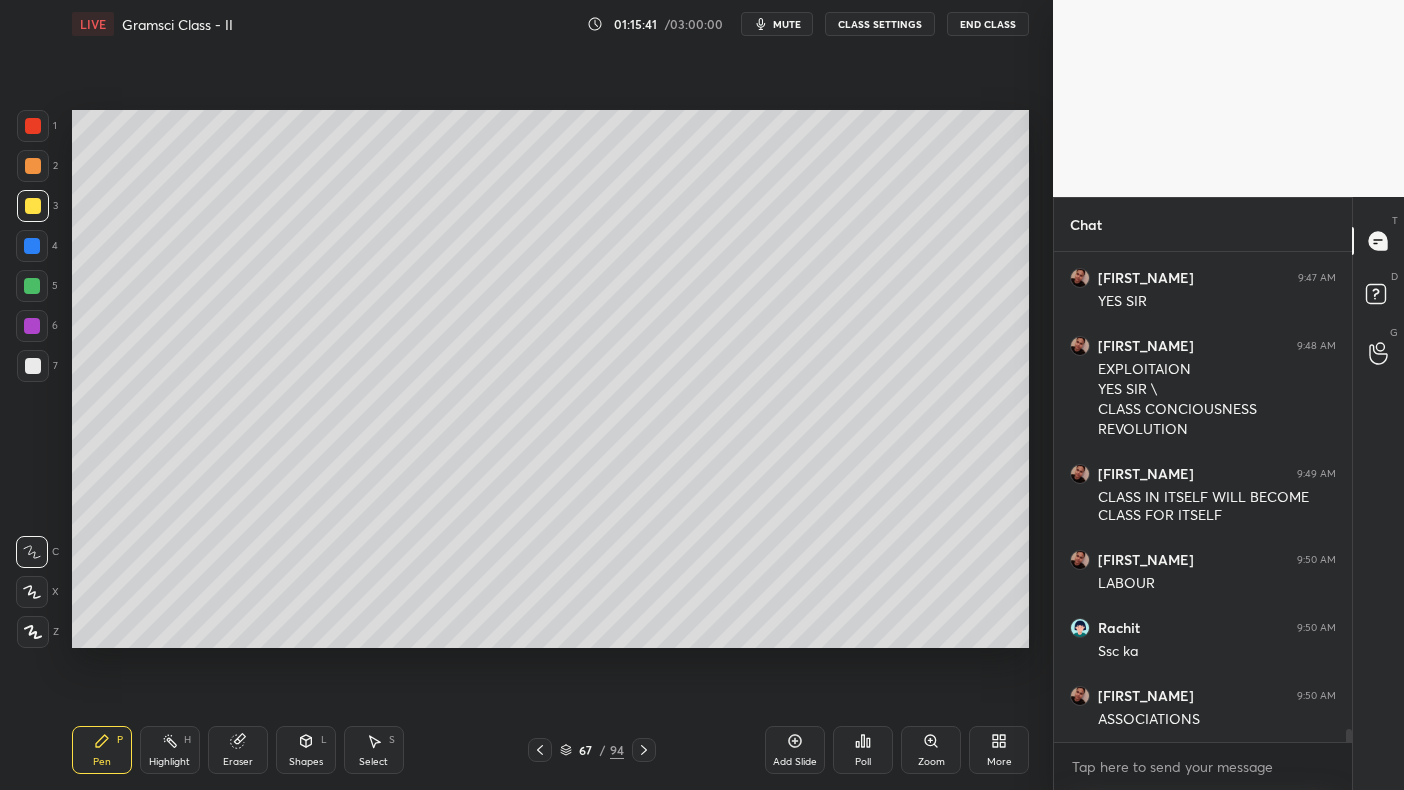 click at bounding box center (33, 206) 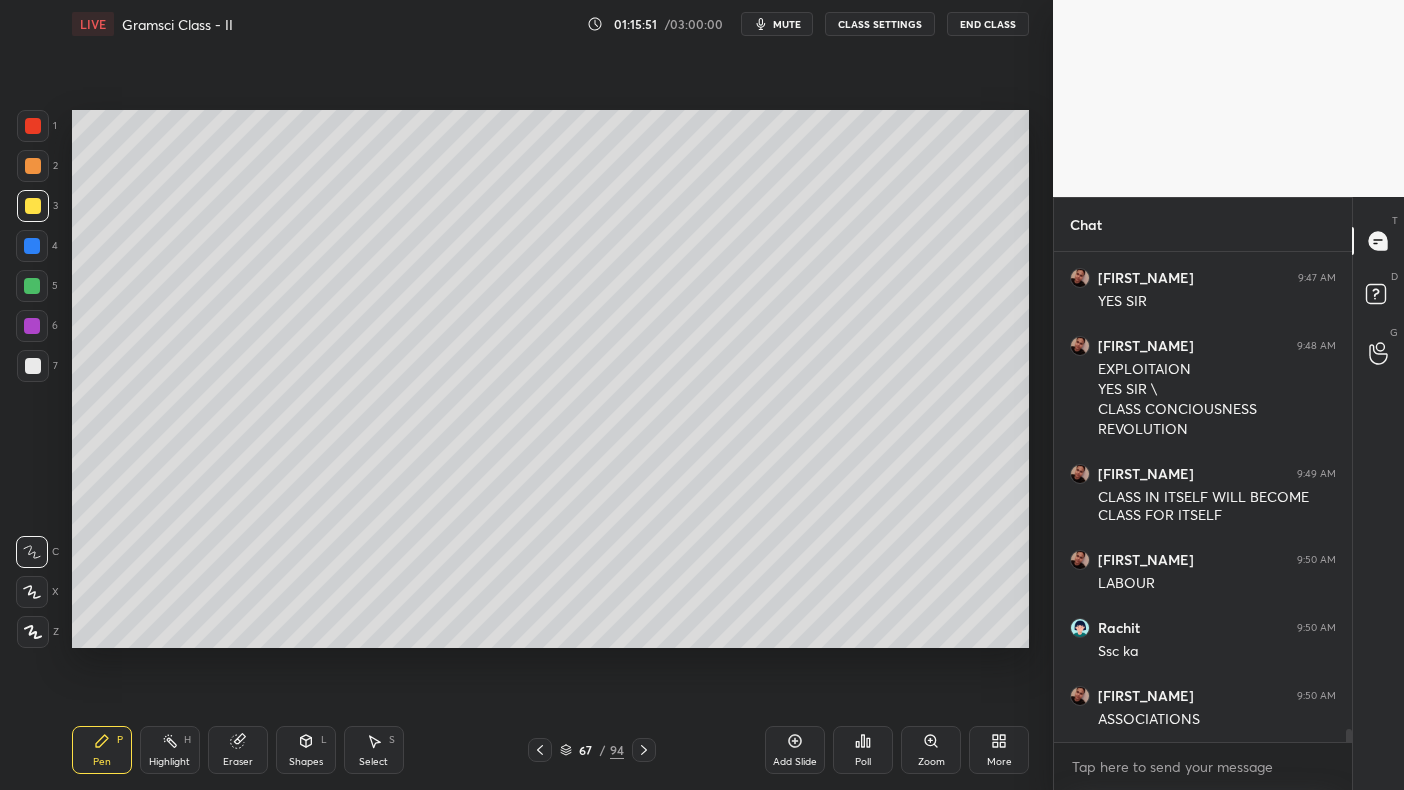 click 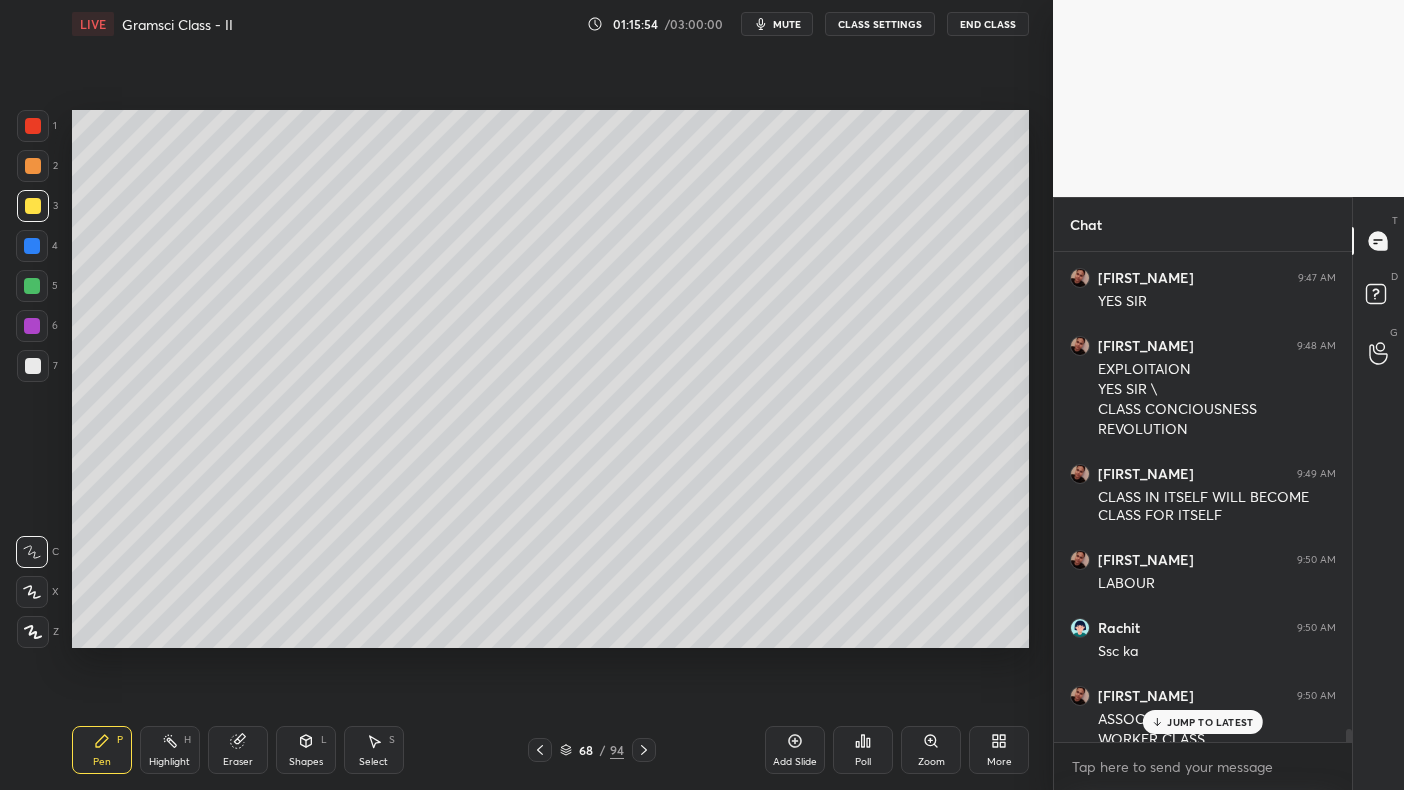 scroll, scrollTop: 17937, scrollLeft: 0, axis: vertical 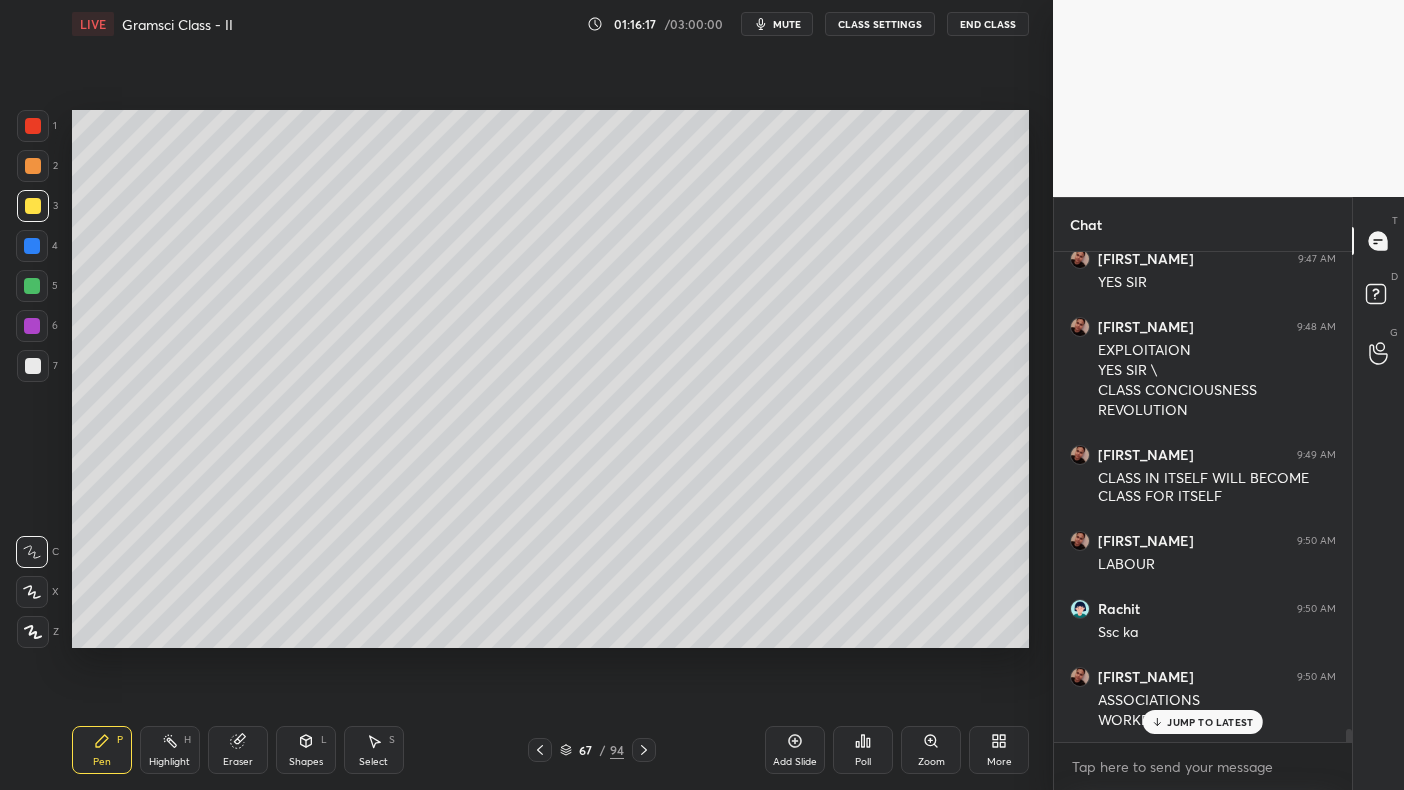 click on "1 2 3 4 5 6 7" at bounding box center (37, 250) 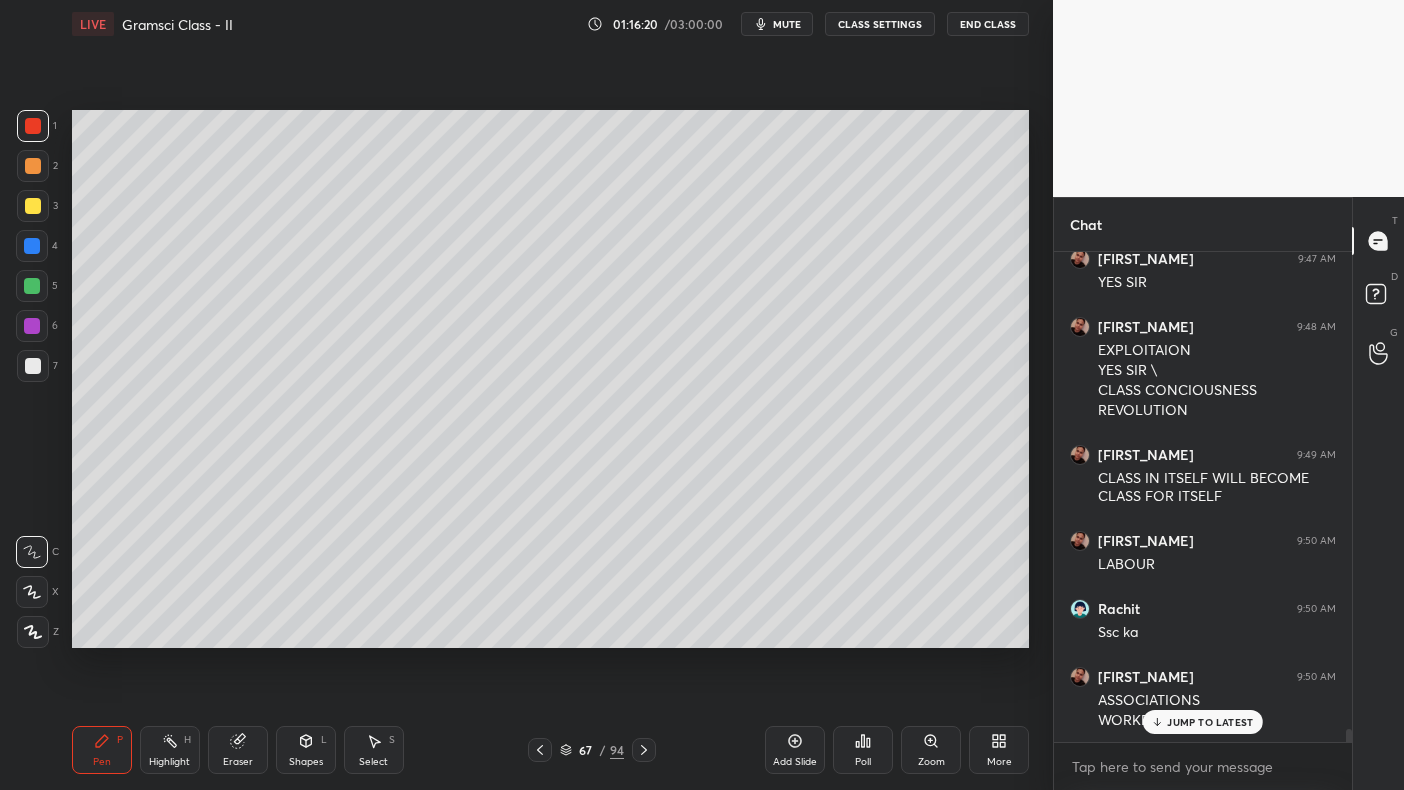 click 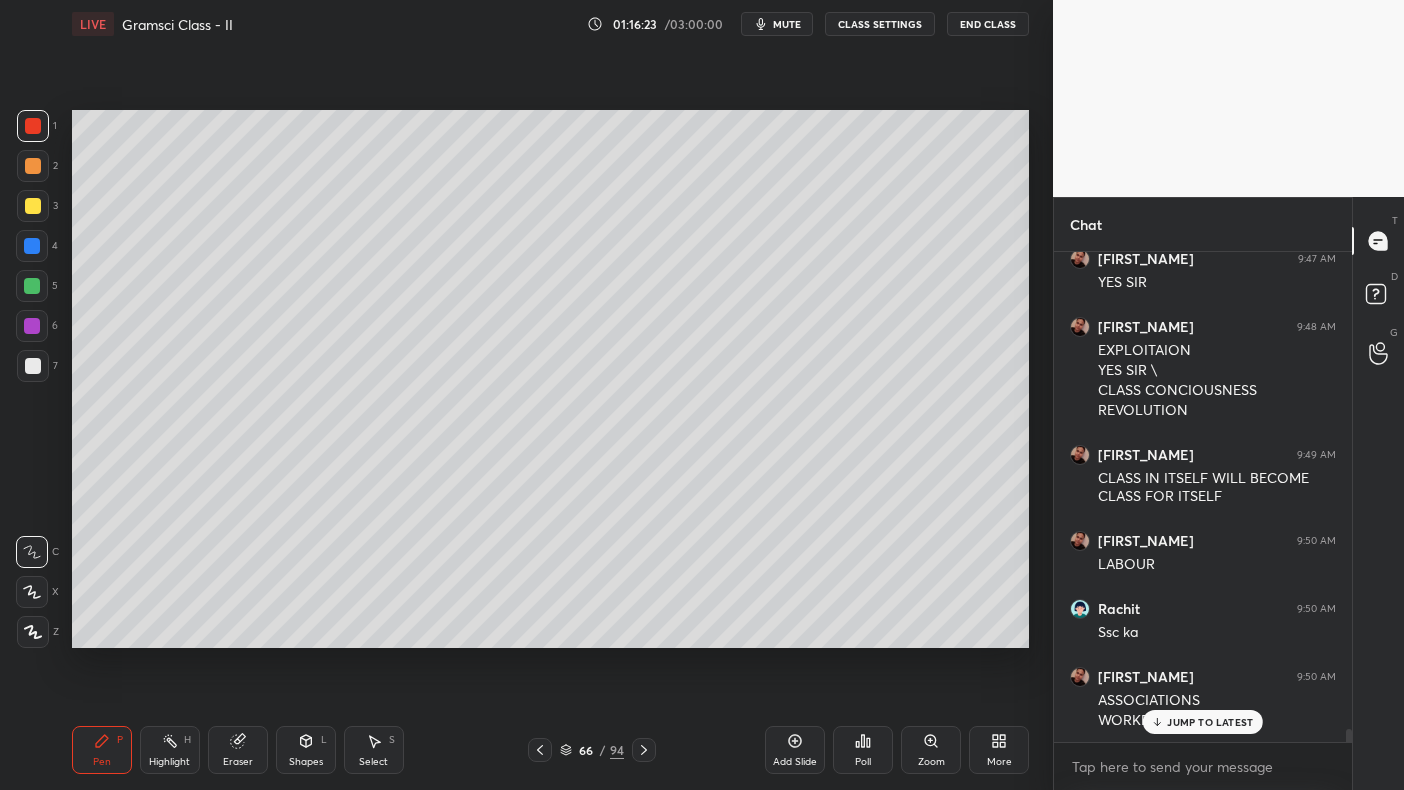 click at bounding box center [33, 126] 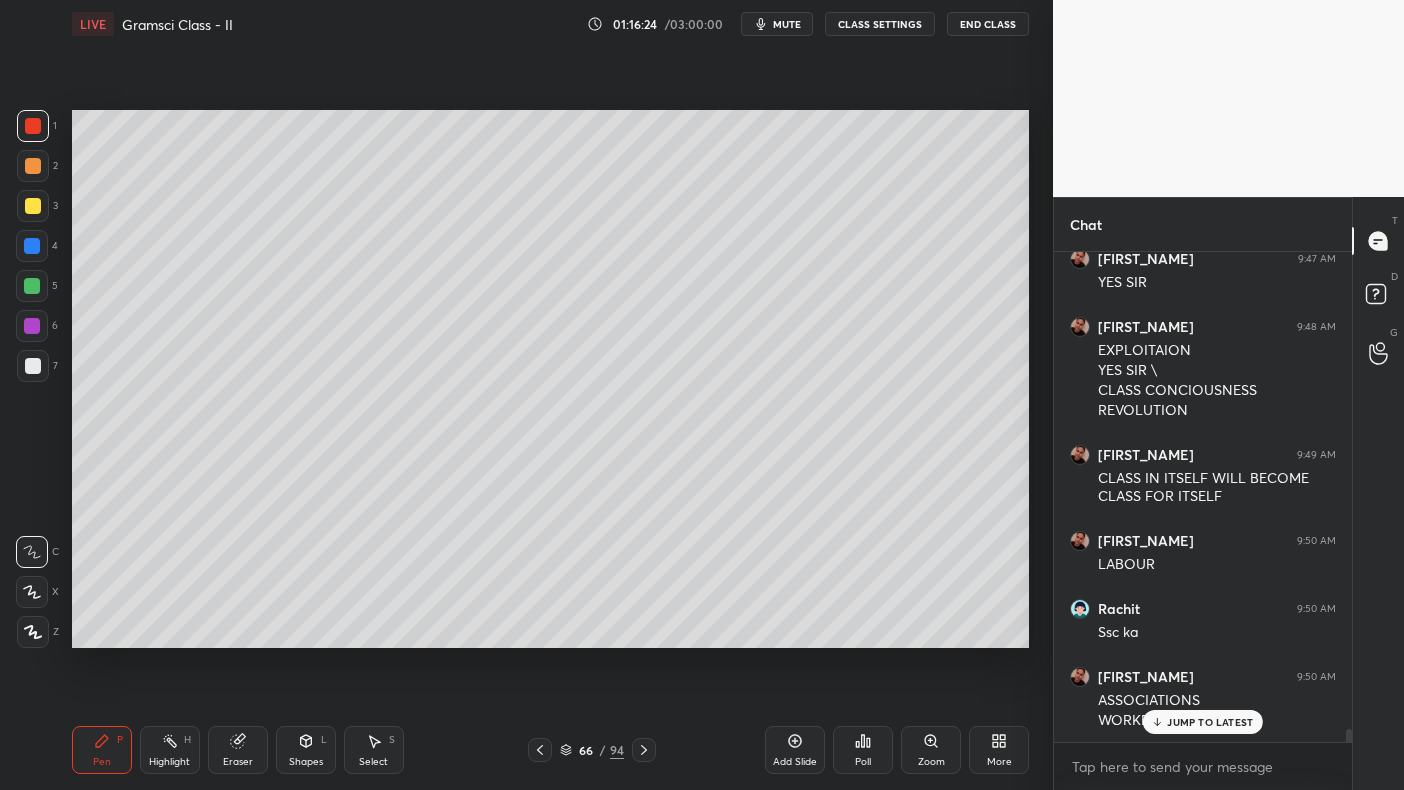 click on "1 2 3 4 5 6 7 C X Z C X Z E E Erase all   H H" at bounding box center [32, 379] 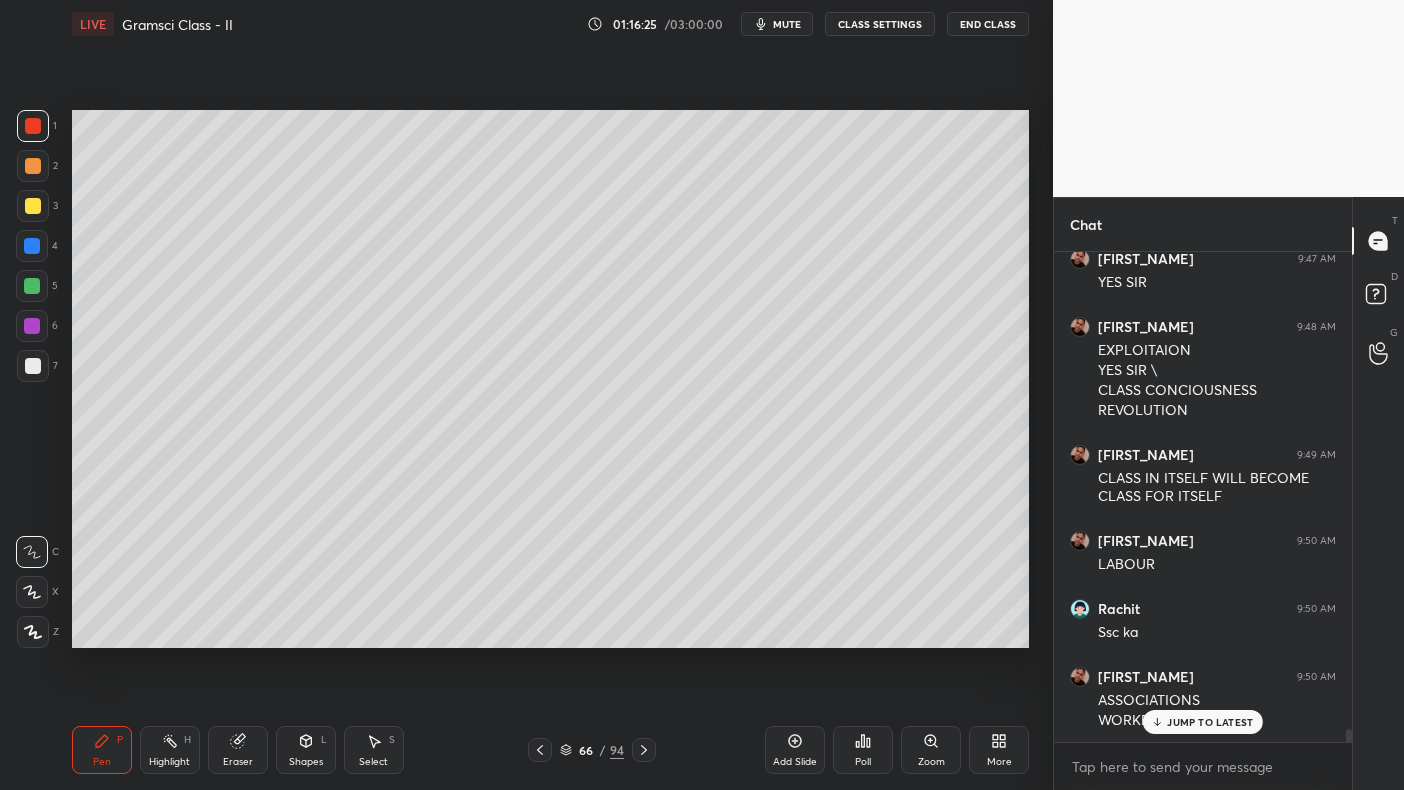 click at bounding box center [33, 166] 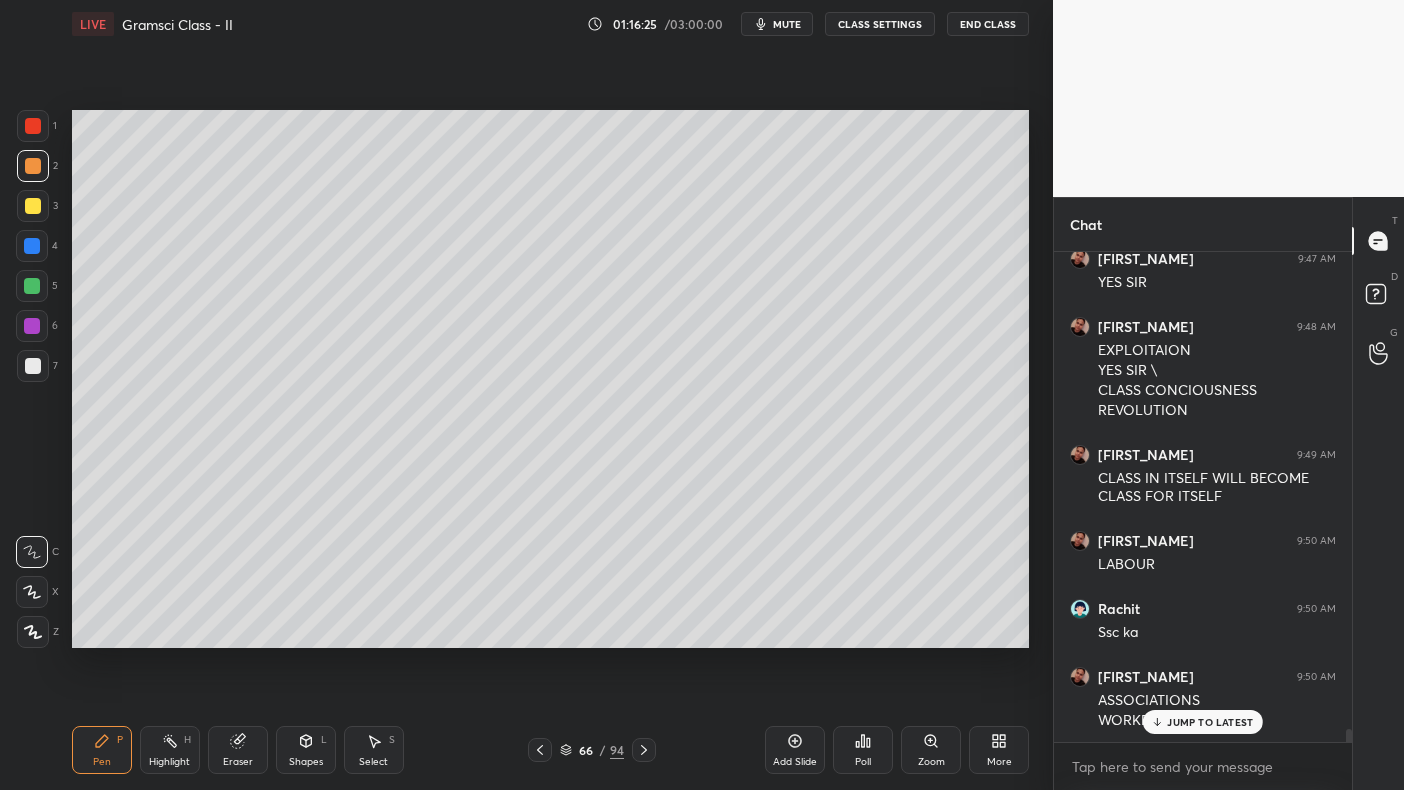 click at bounding box center [33, 166] 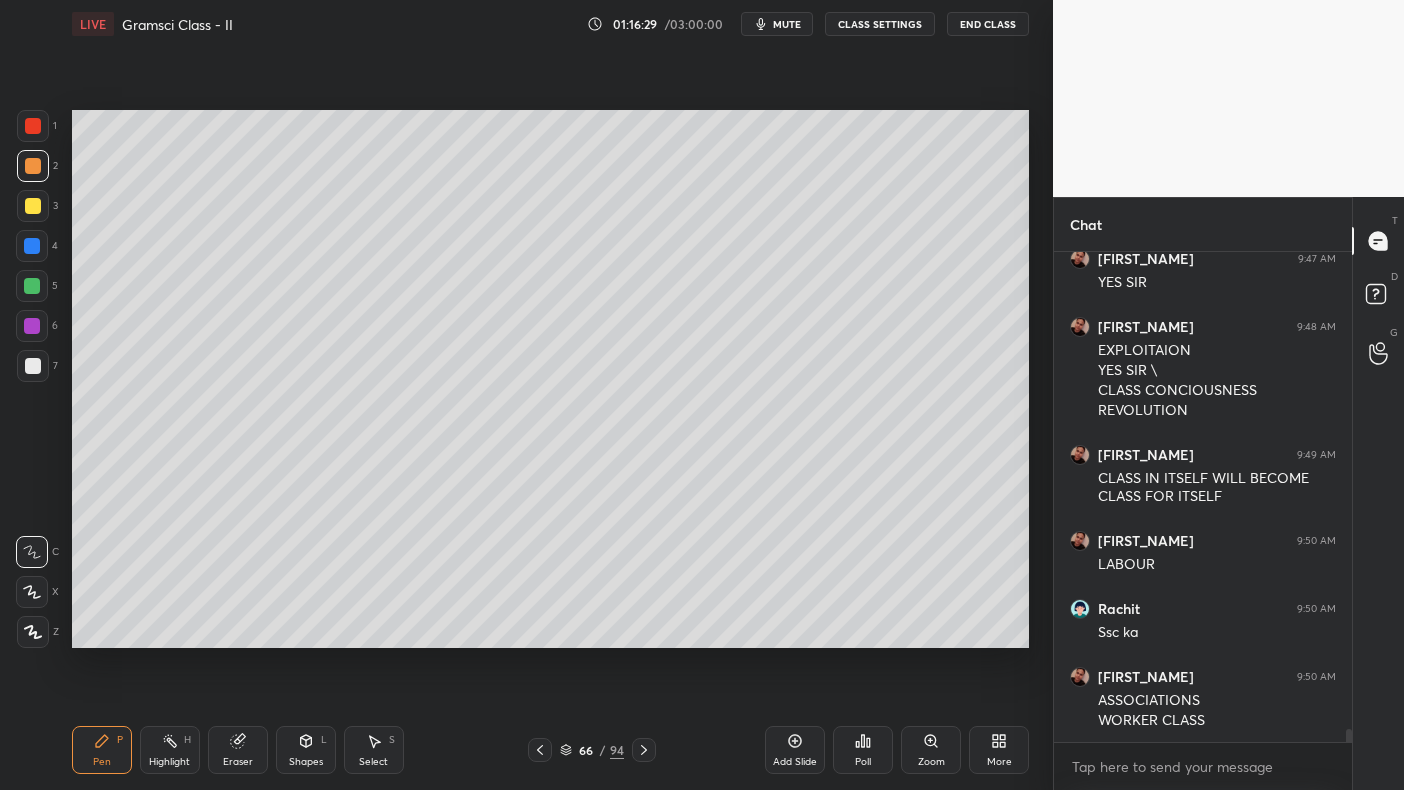 scroll, scrollTop: 18005, scrollLeft: 0, axis: vertical 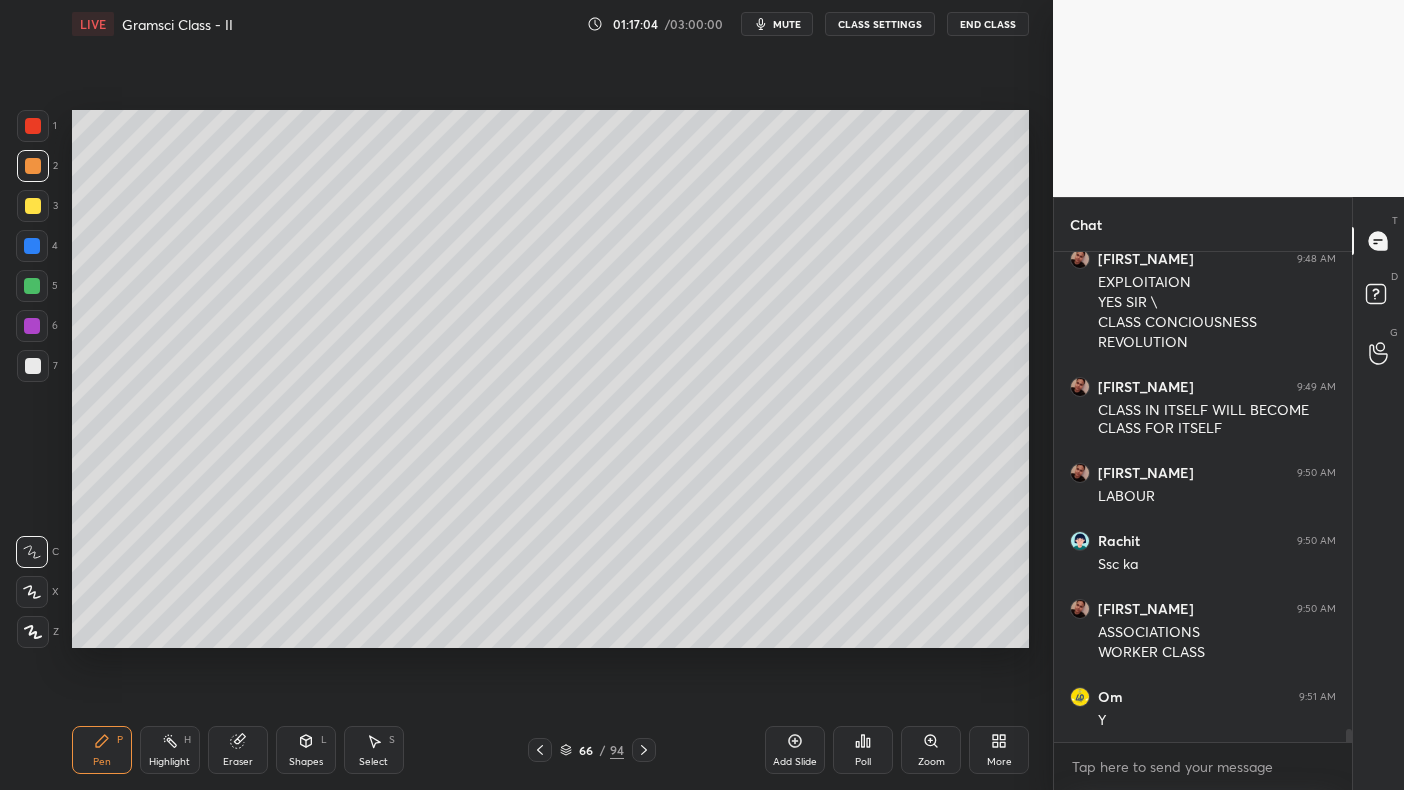 click on "Add Slide" at bounding box center [795, 762] 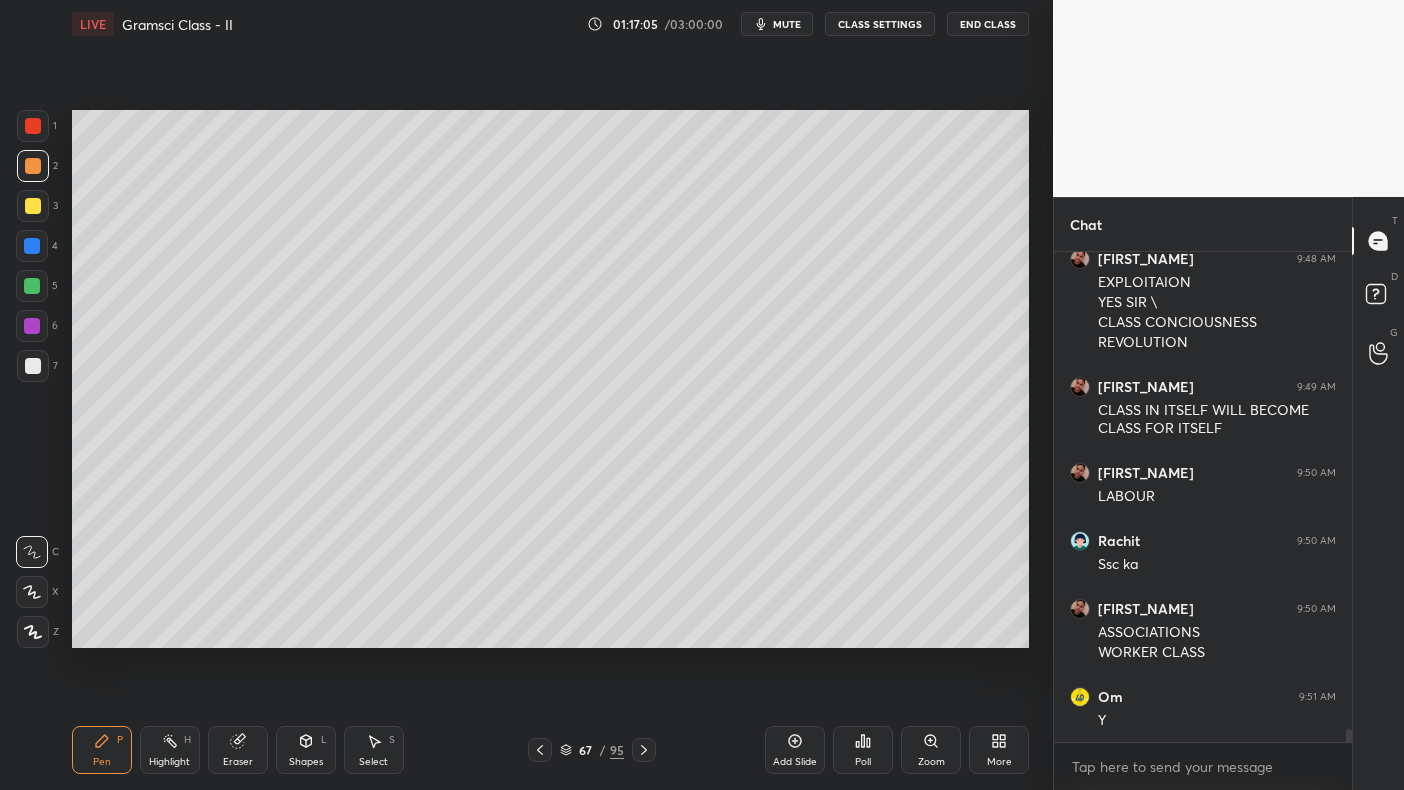 click at bounding box center (33, 206) 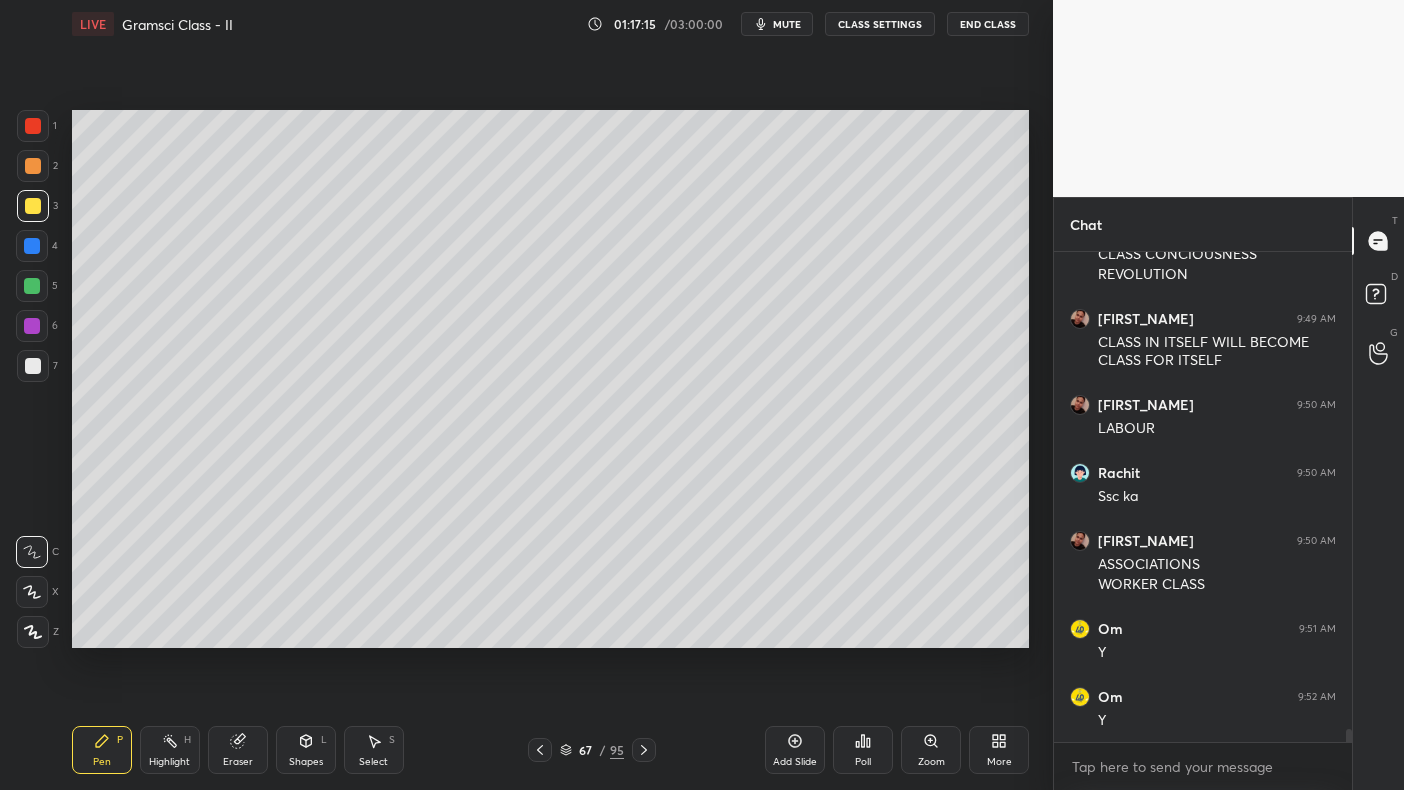 scroll, scrollTop: 18141, scrollLeft: 0, axis: vertical 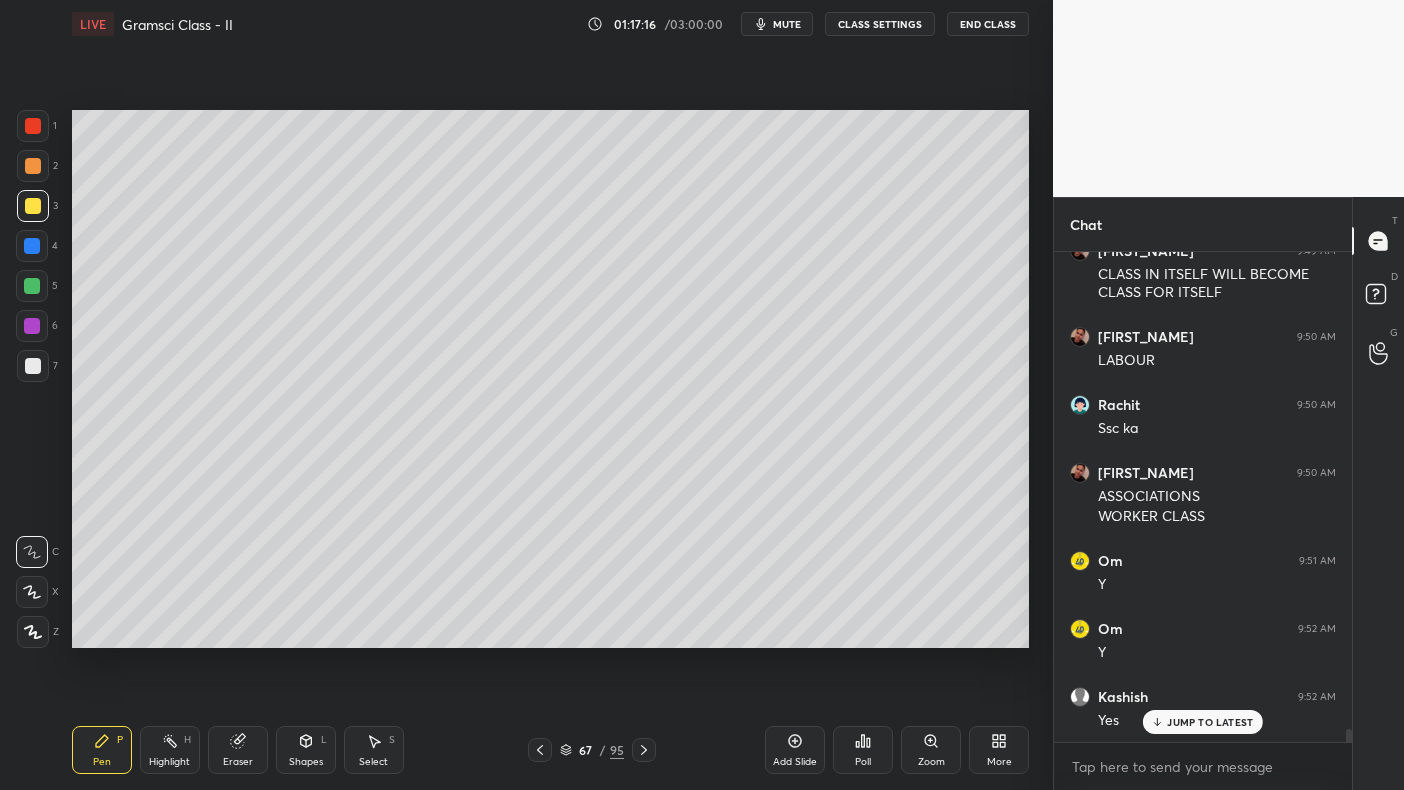 click at bounding box center (32, 286) 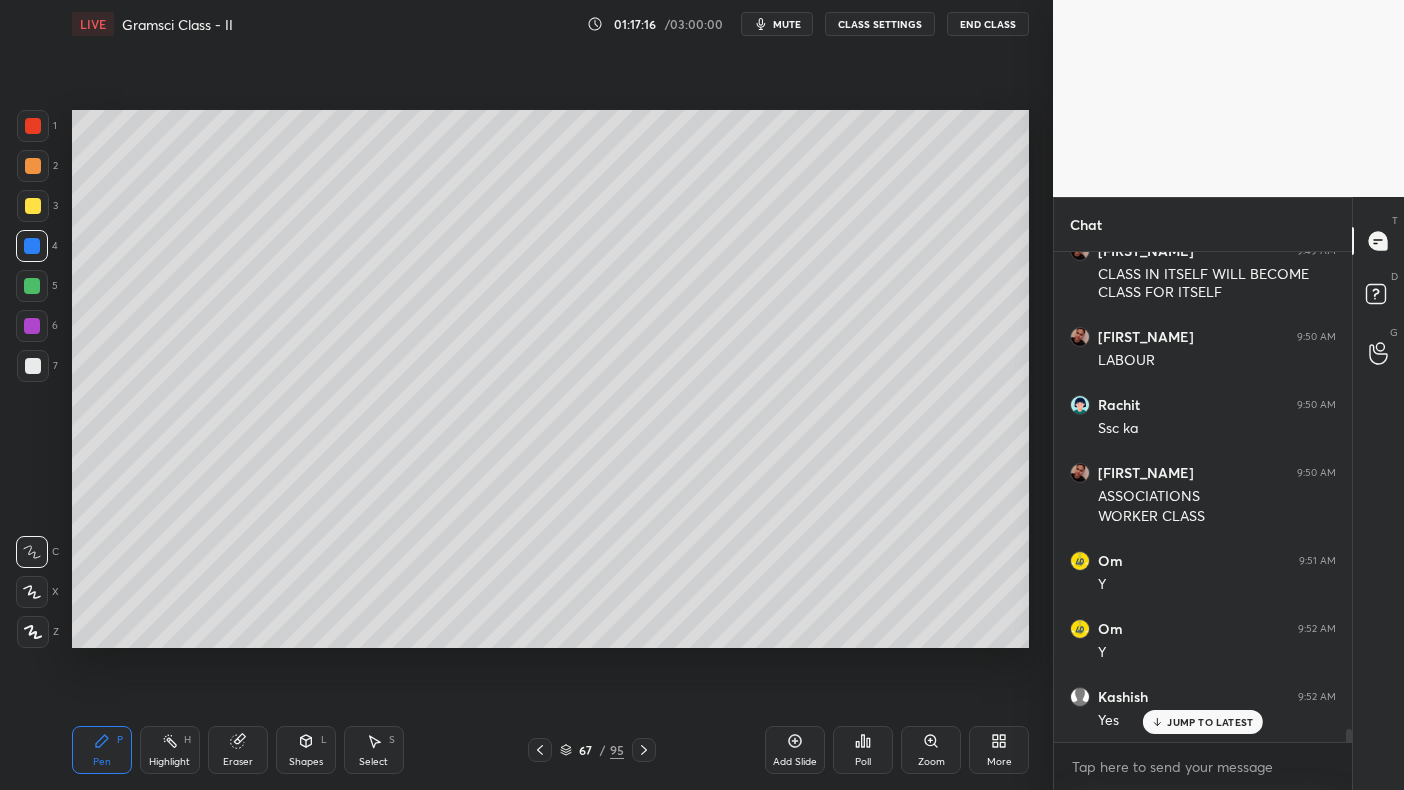 click on "4" at bounding box center [37, 246] 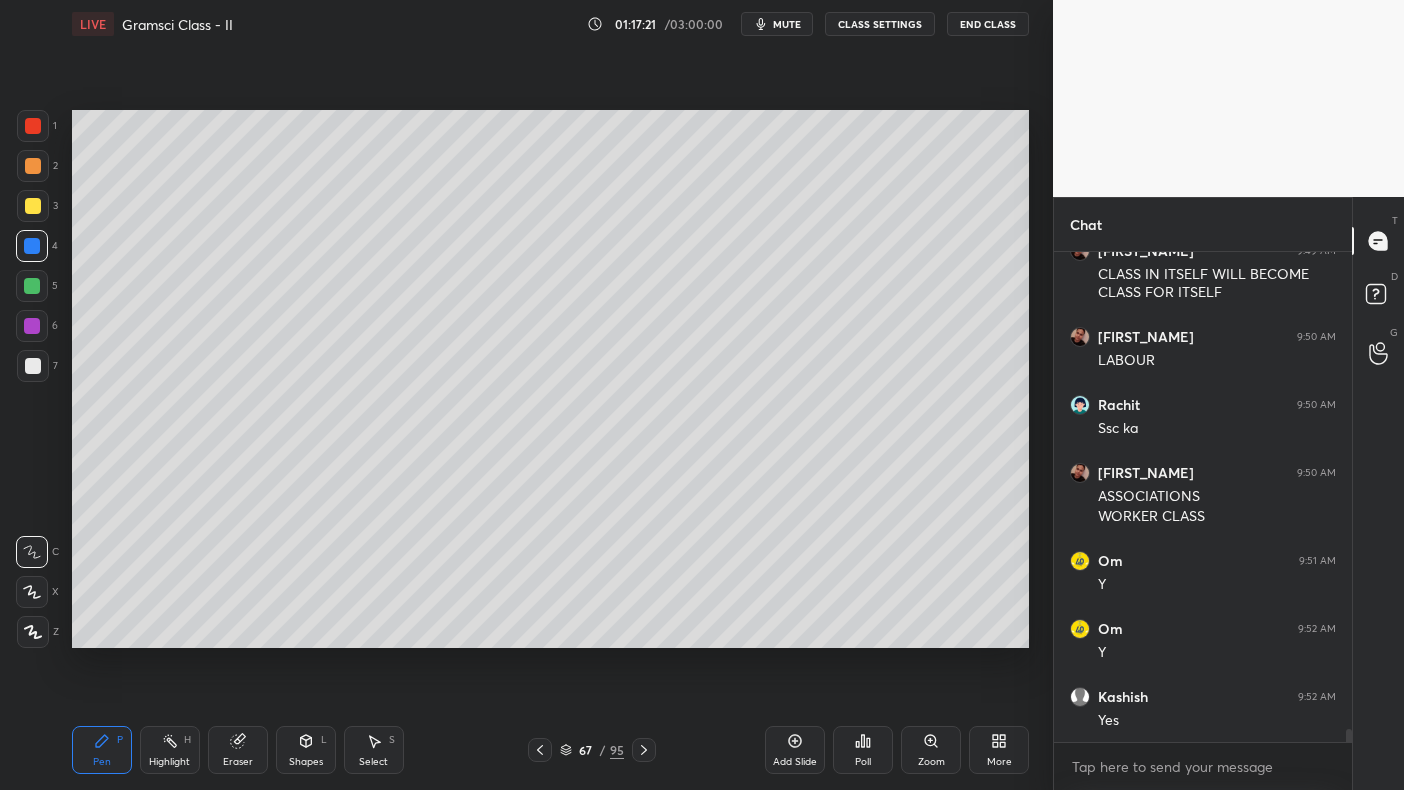 scroll, scrollTop: 18209, scrollLeft: 0, axis: vertical 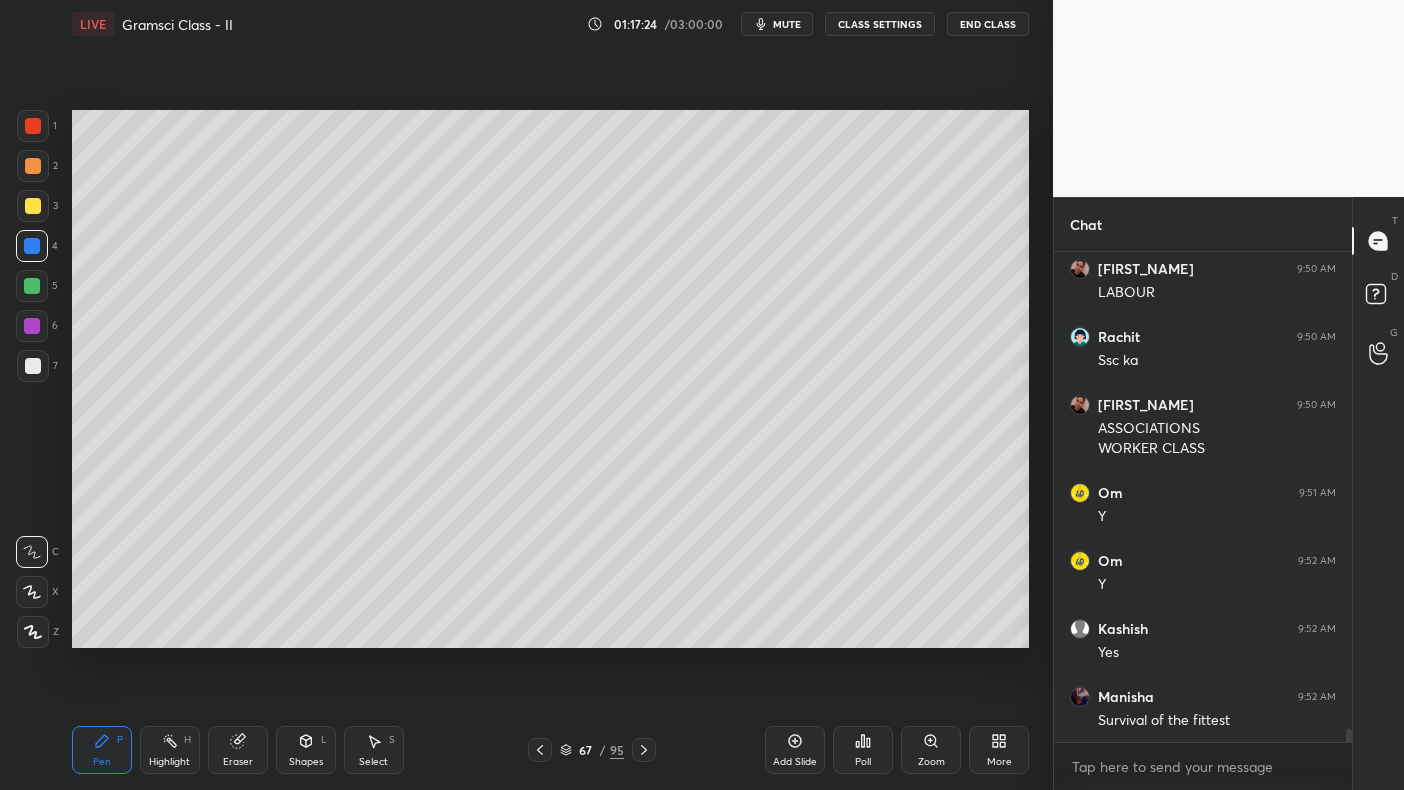 click on "1 2 3 4 5 6 7" at bounding box center [37, 250] 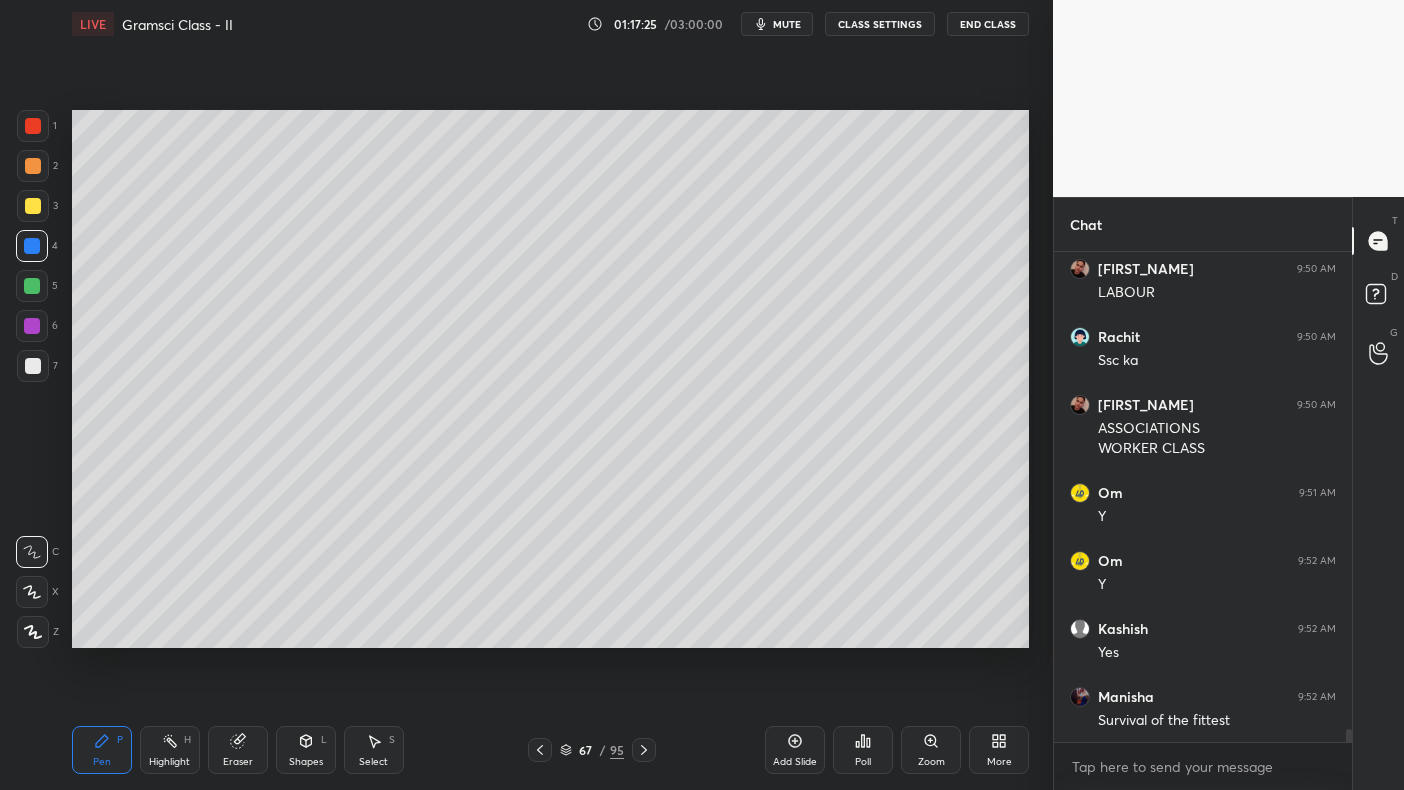 click at bounding box center [33, 126] 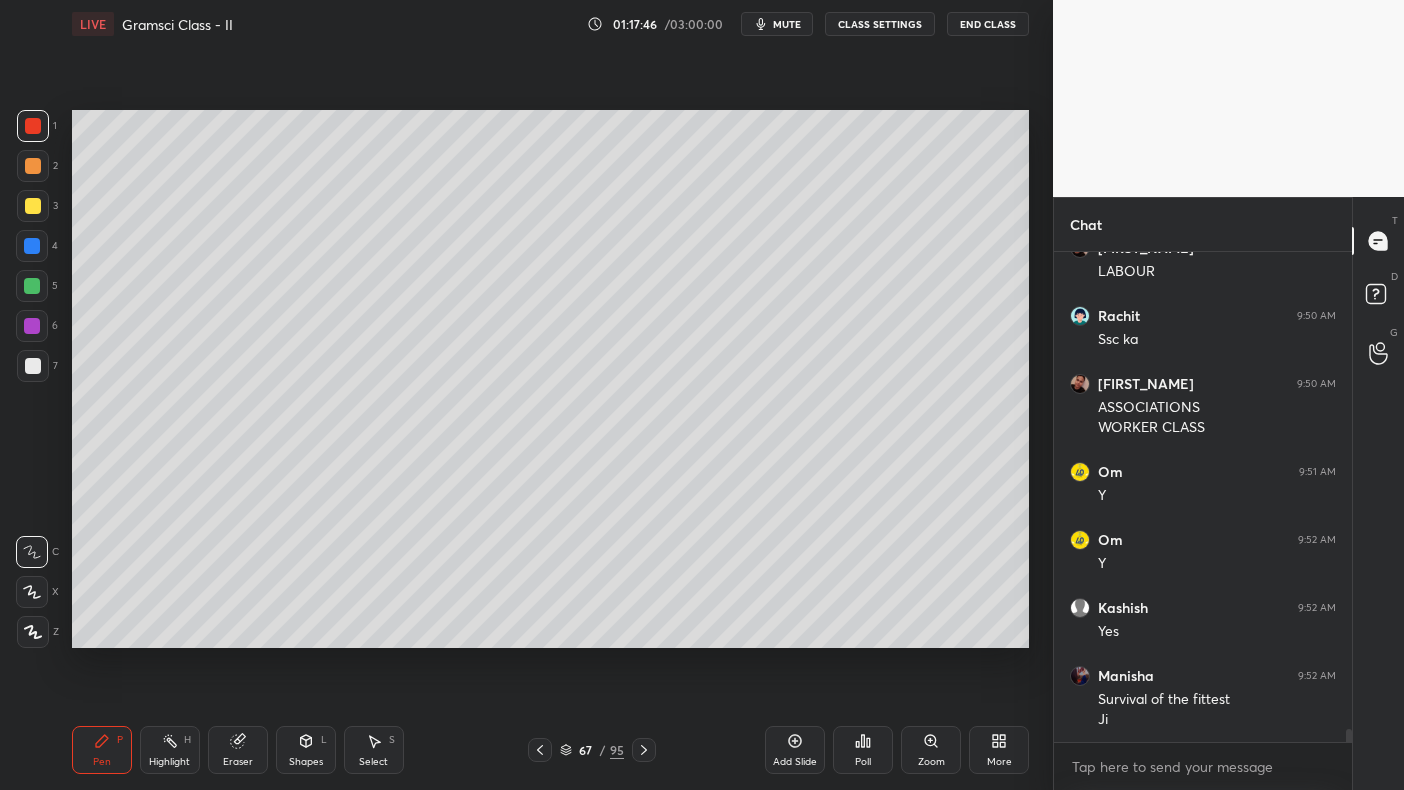 scroll, scrollTop: 18298, scrollLeft: 0, axis: vertical 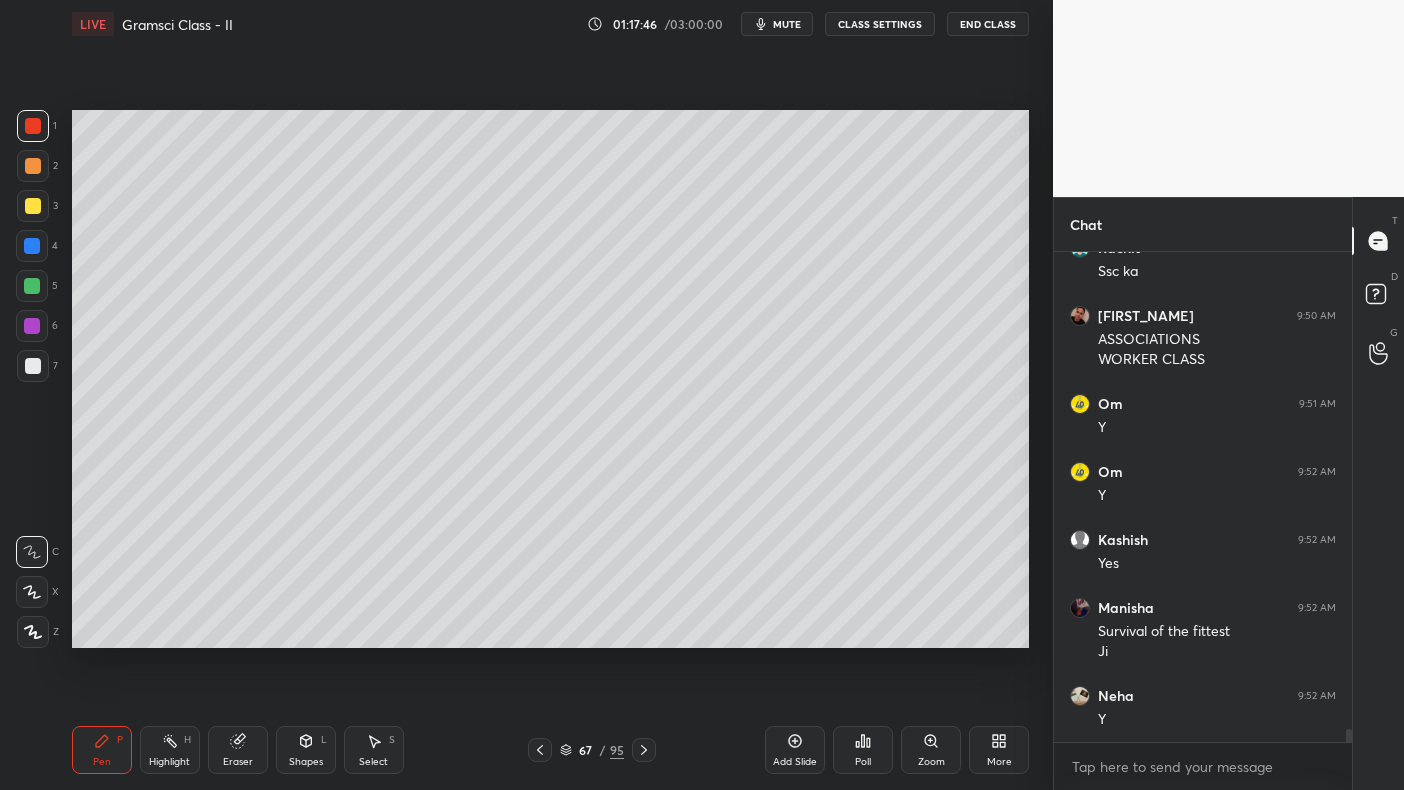 click on "Add Slide" at bounding box center [795, 750] 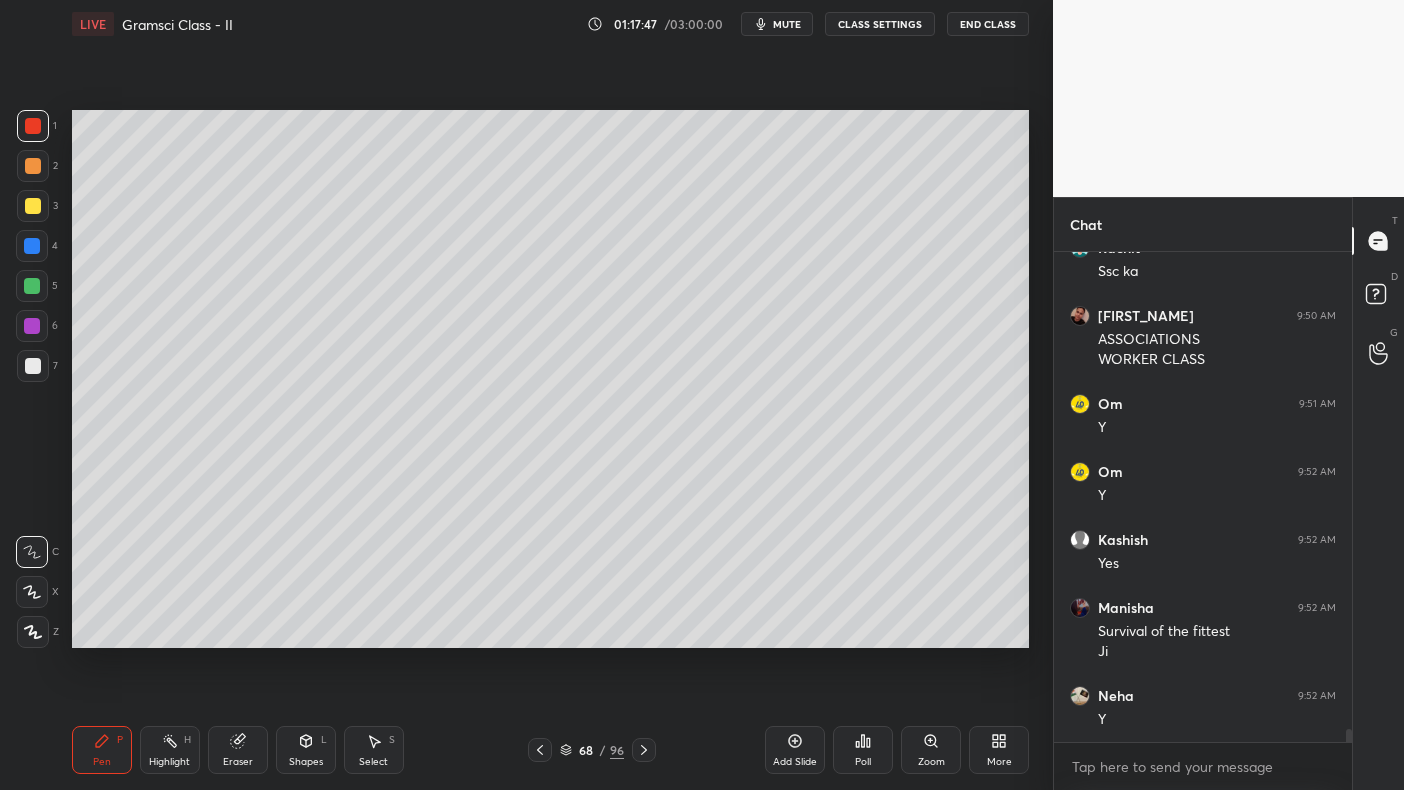 click at bounding box center [33, 206] 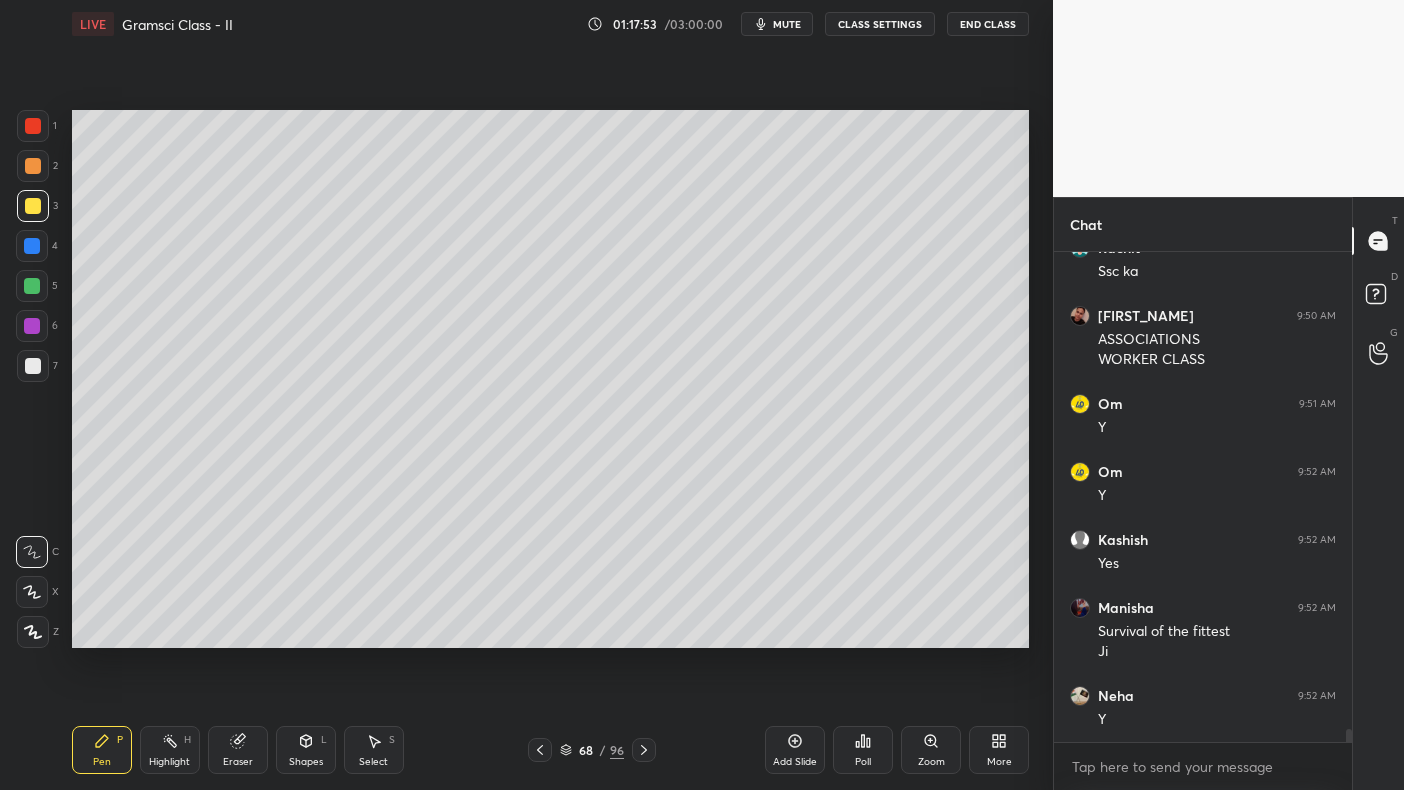 click on "4" at bounding box center [37, 250] 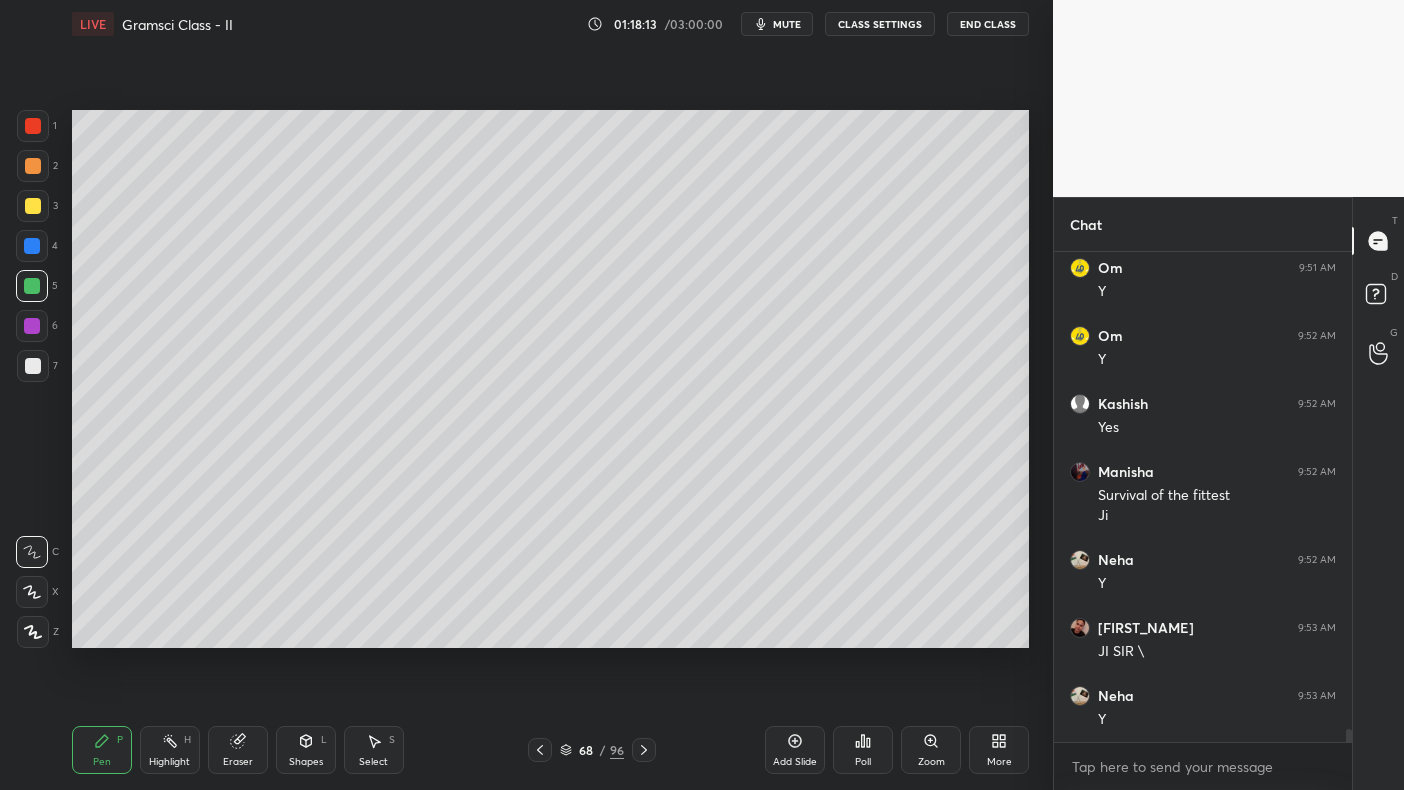 scroll, scrollTop: 18502, scrollLeft: 0, axis: vertical 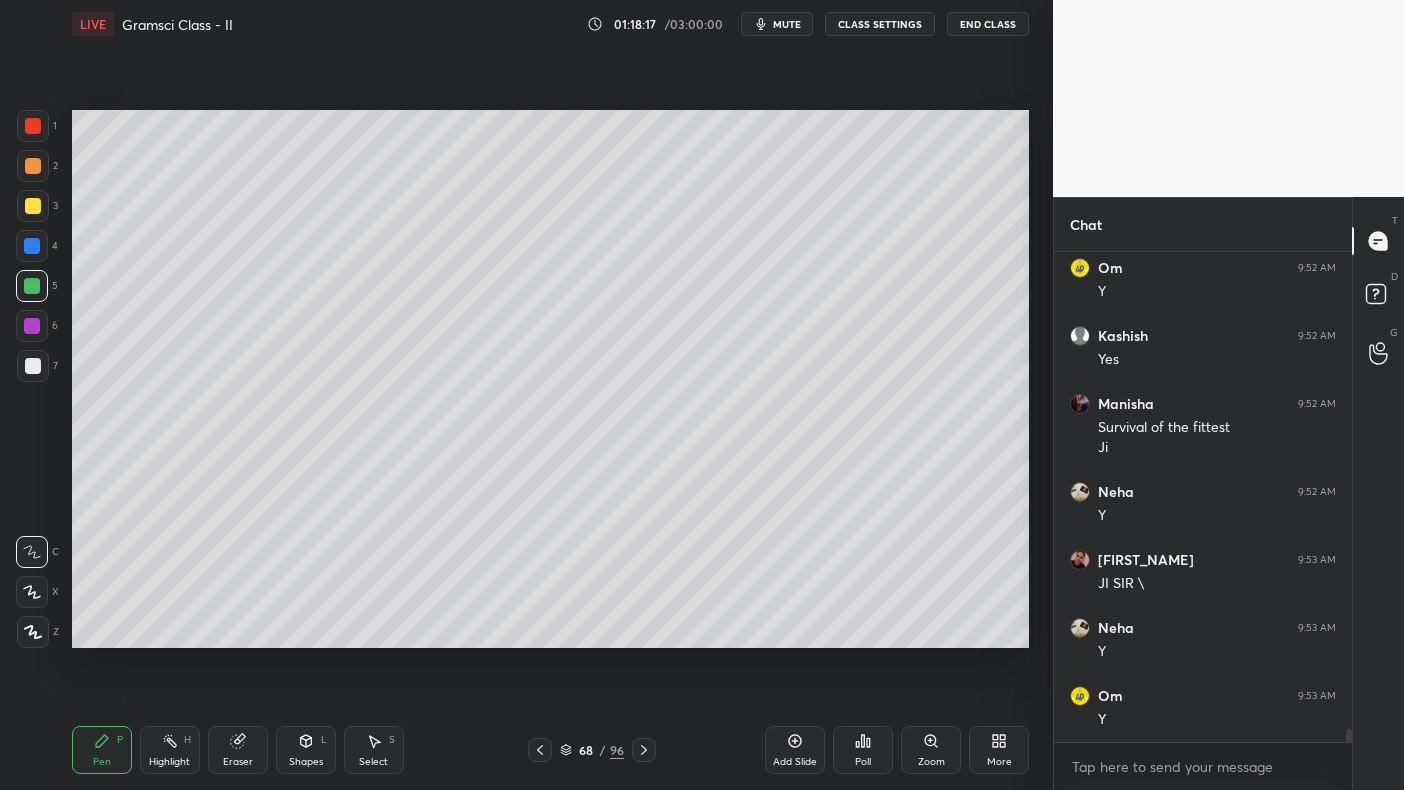 click at bounding box center [32, 246] 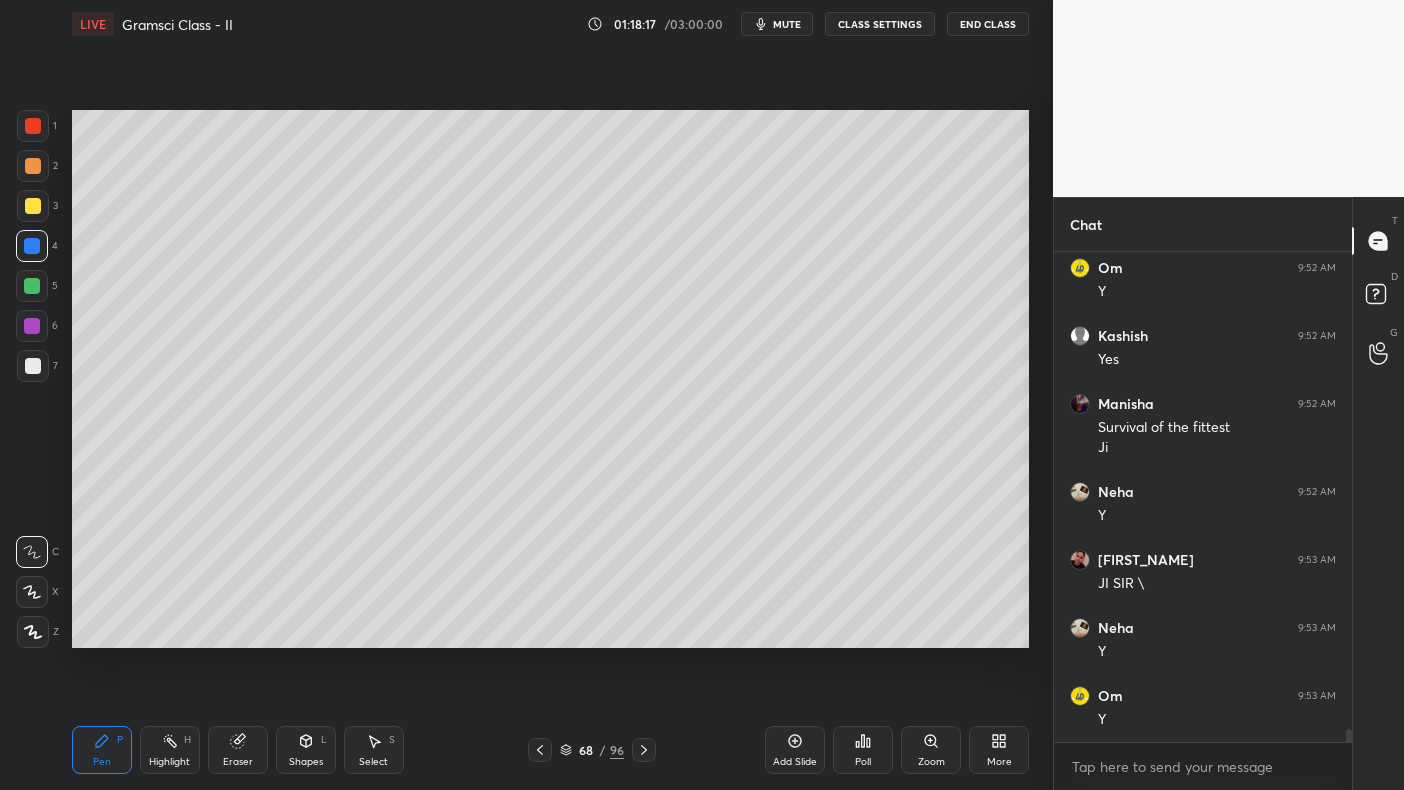 click on "3" at bounding box center [37, 210] 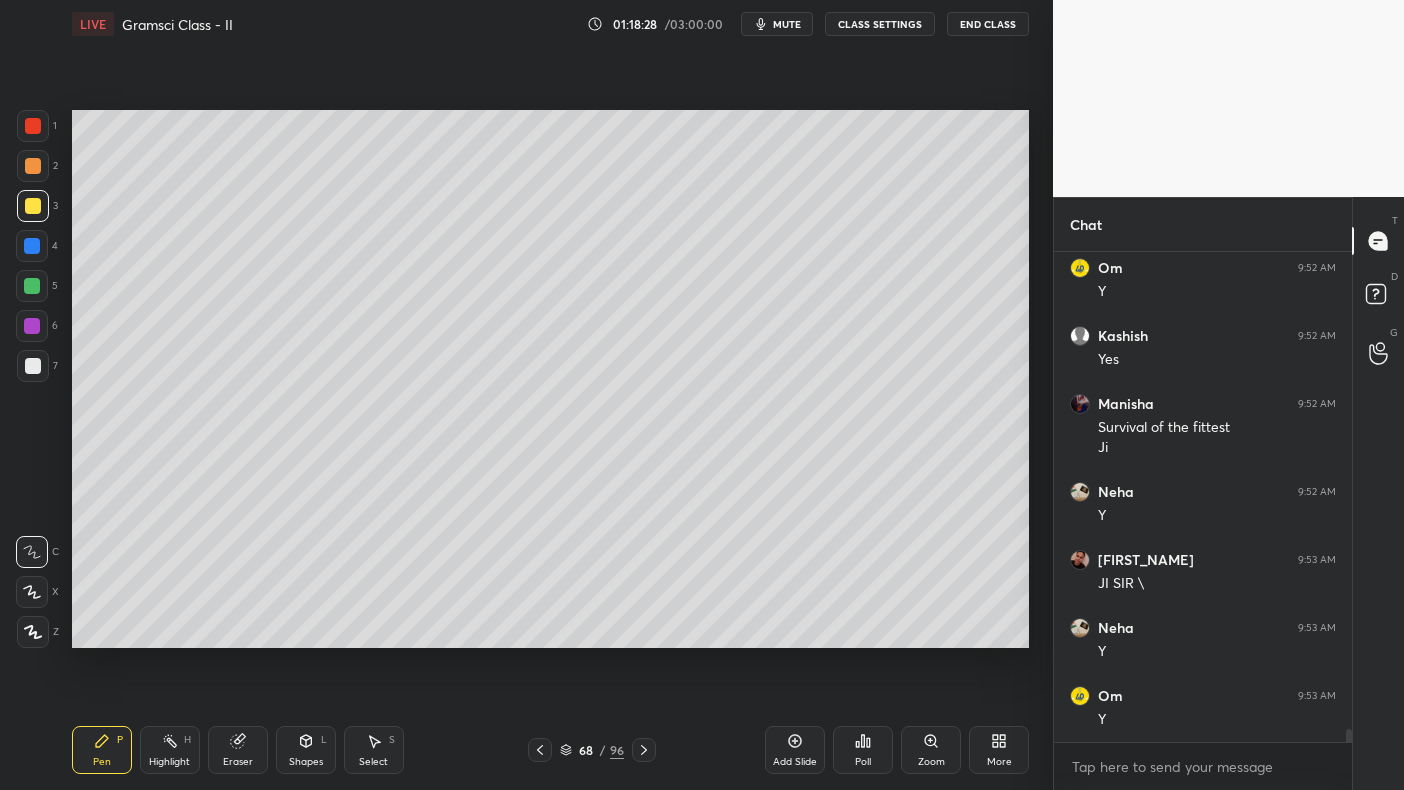 click on "6" at bounding box center [37, 326] 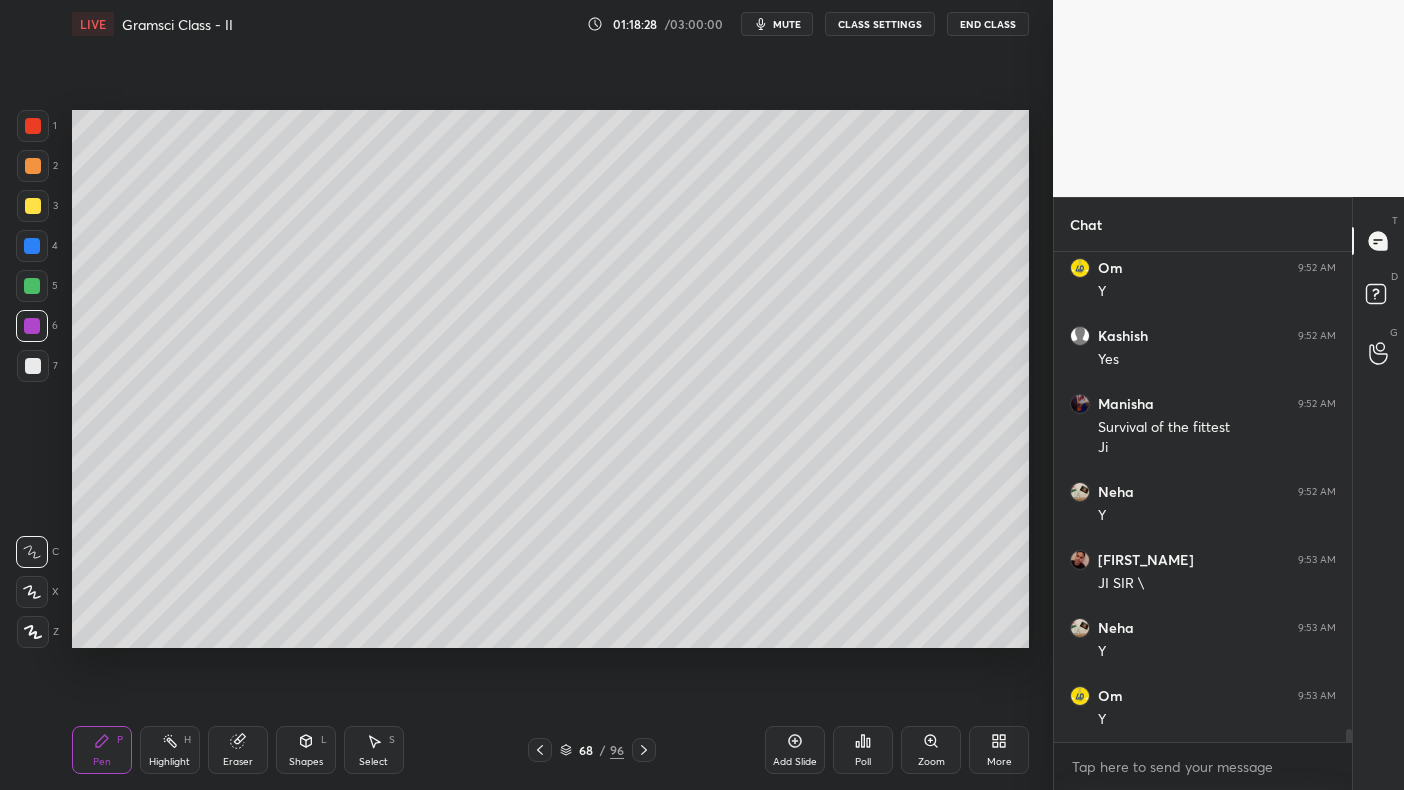 click on "6" at bounding box center [37, 330] 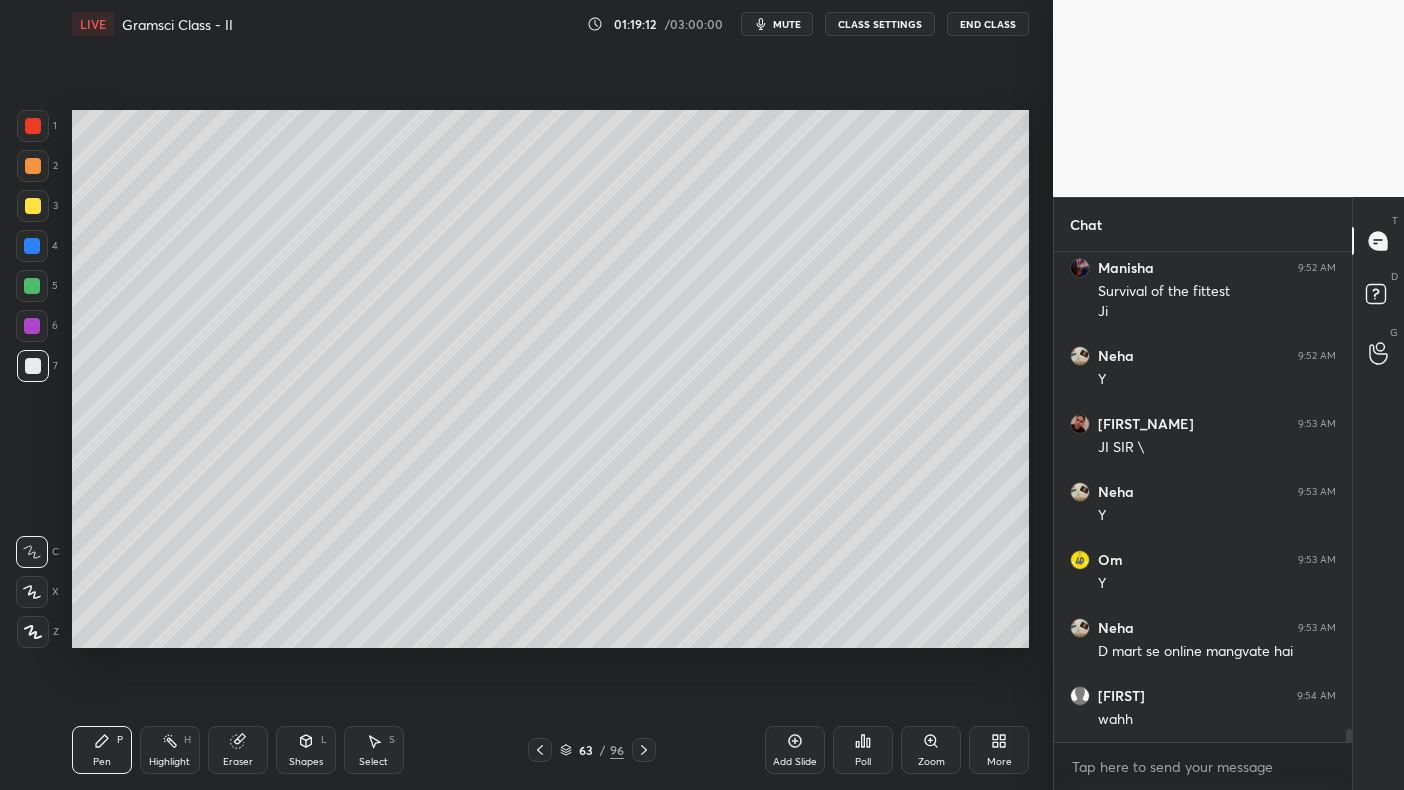 scroll, scrollTop: 18706, scrollLeft: 0, axis: vertical 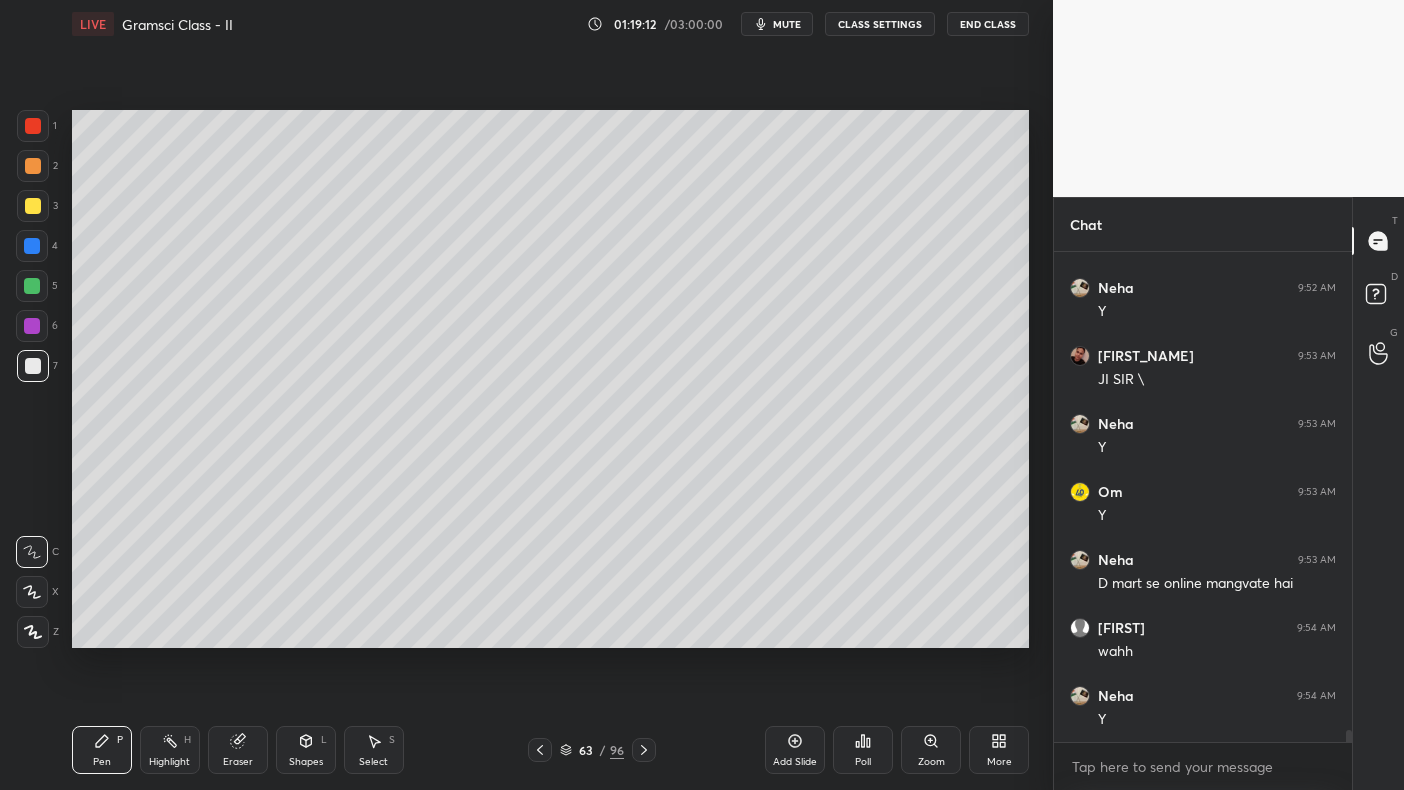 click at bounding box center [33, 206] 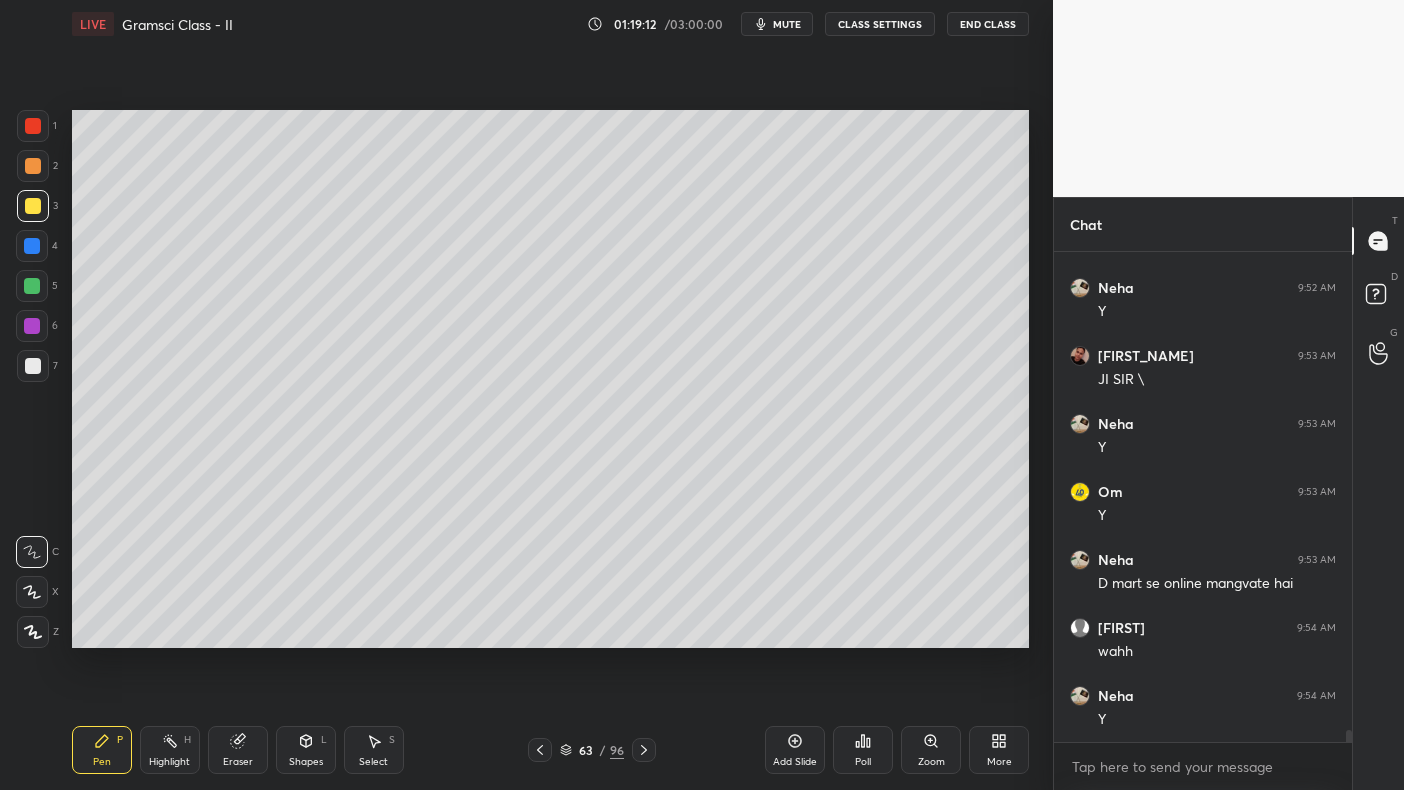 click at bounding box center (33, 206) 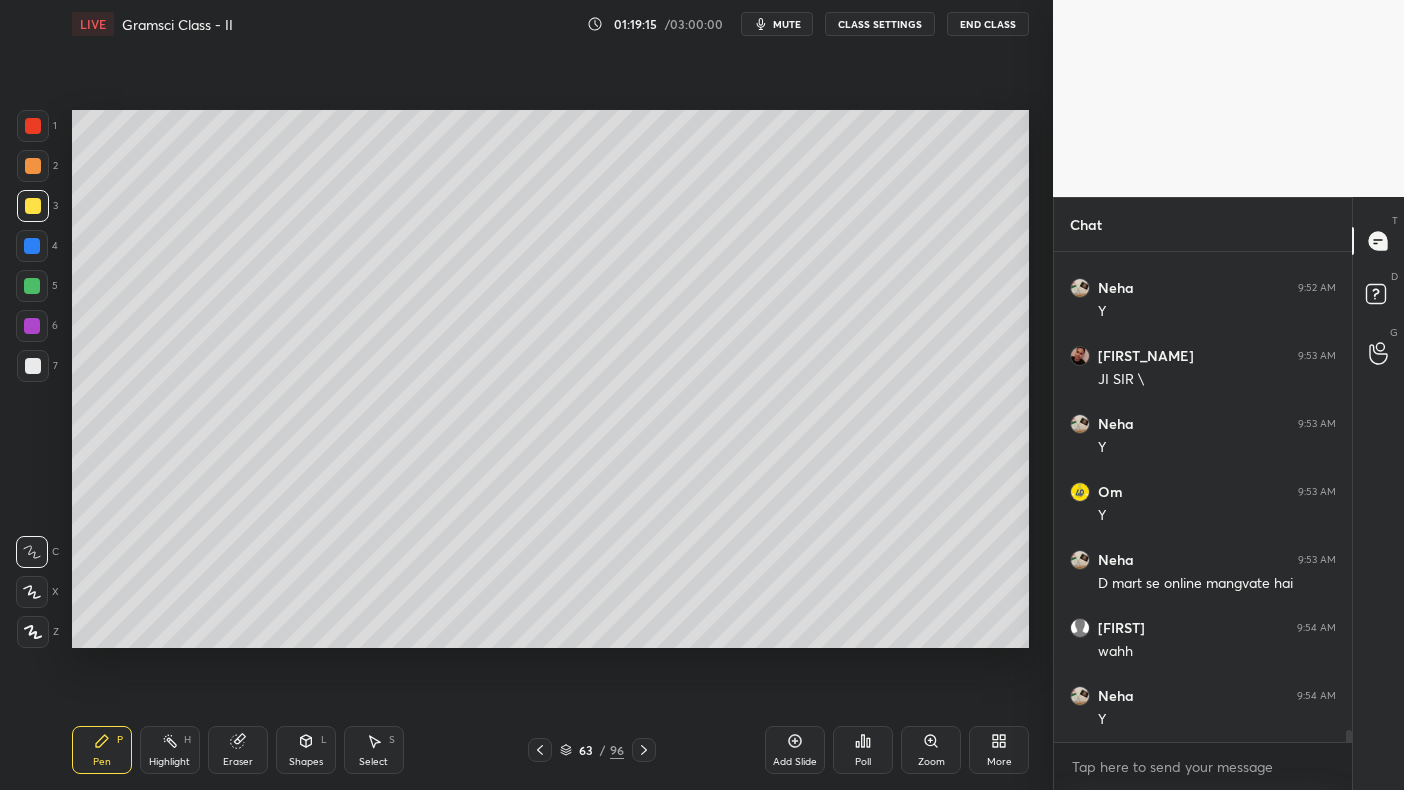 click on "Add Slide" at bounding box center (795, 750) 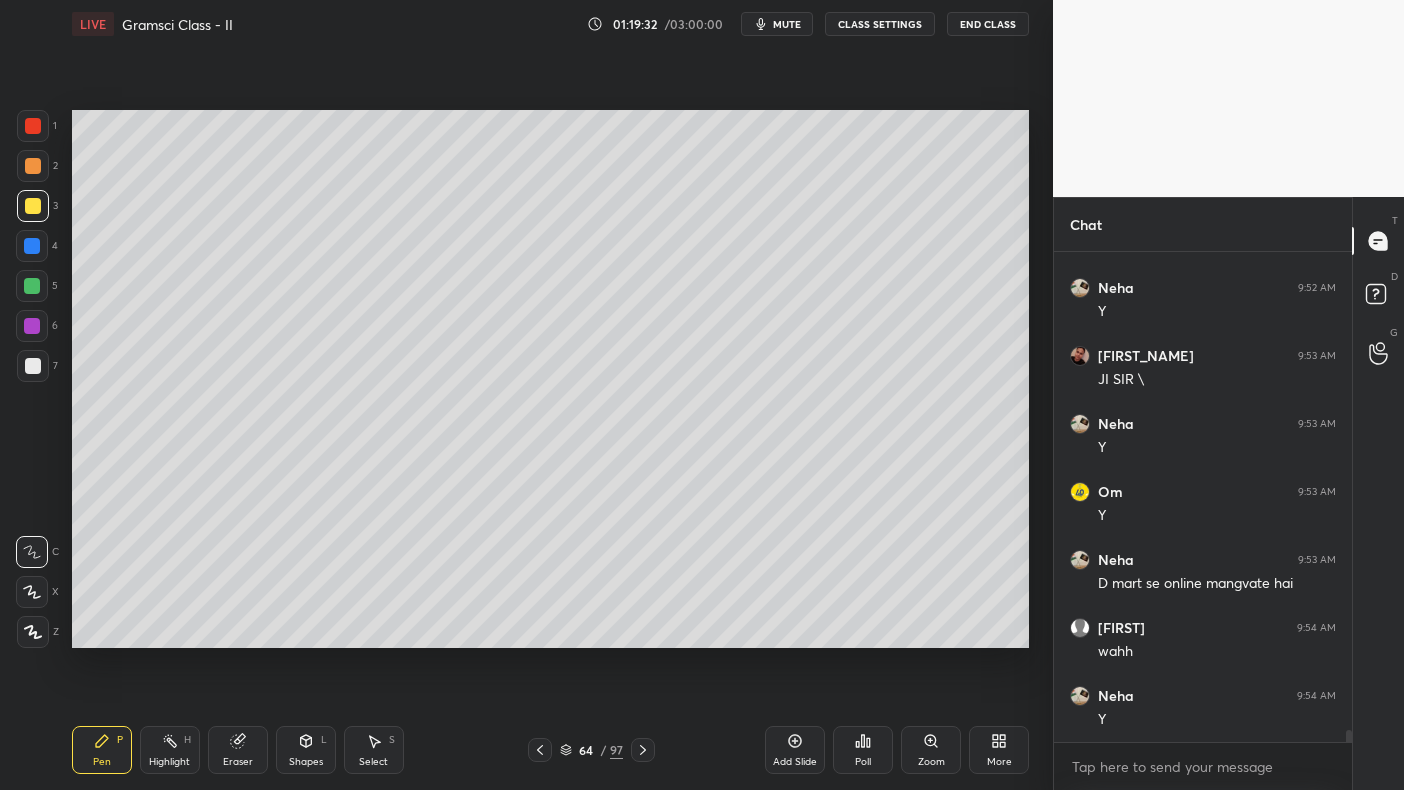 click at bounding box center [32, 326] 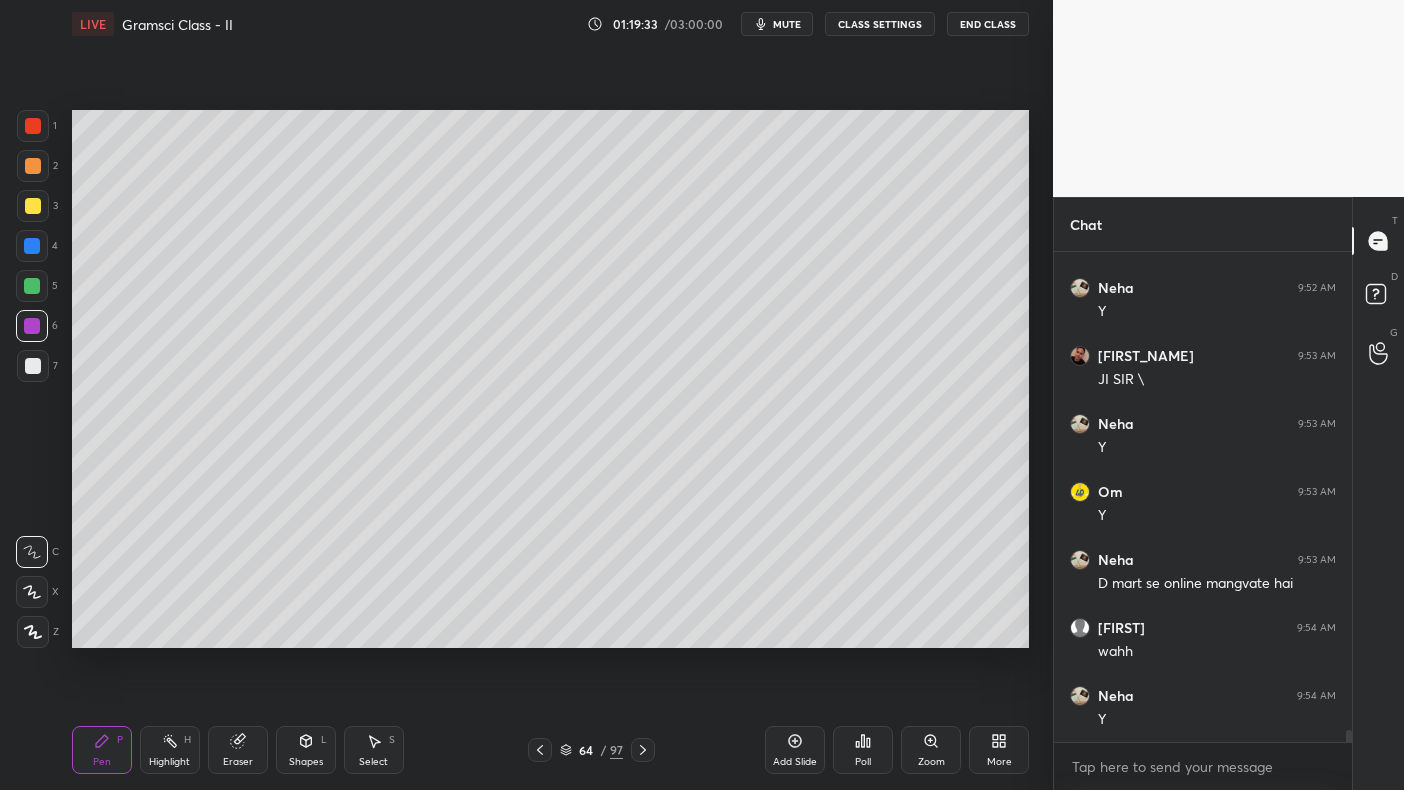 click at bounding box center (32, 326) 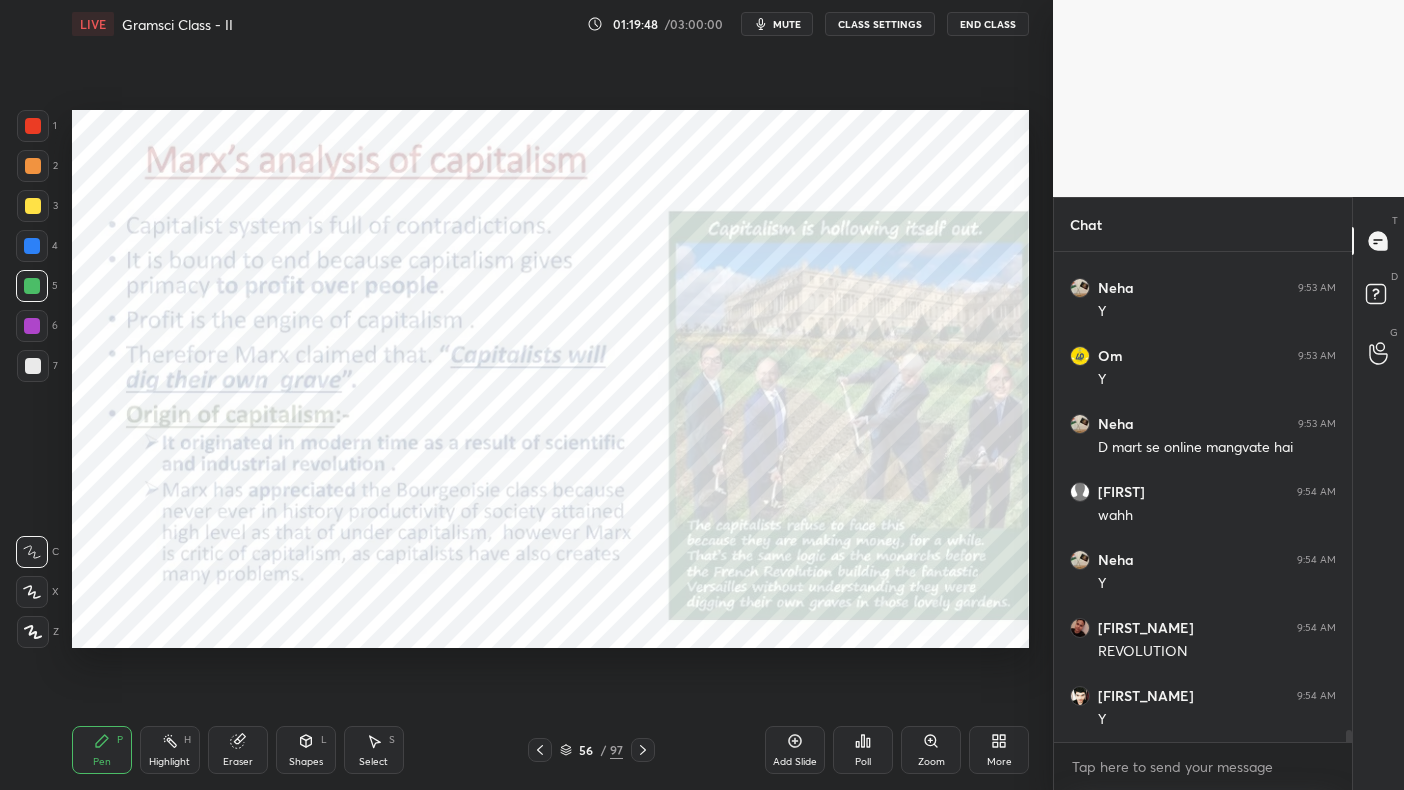 scroll, scrollTop: 18978, scrollLeft: 0, axis: vertical 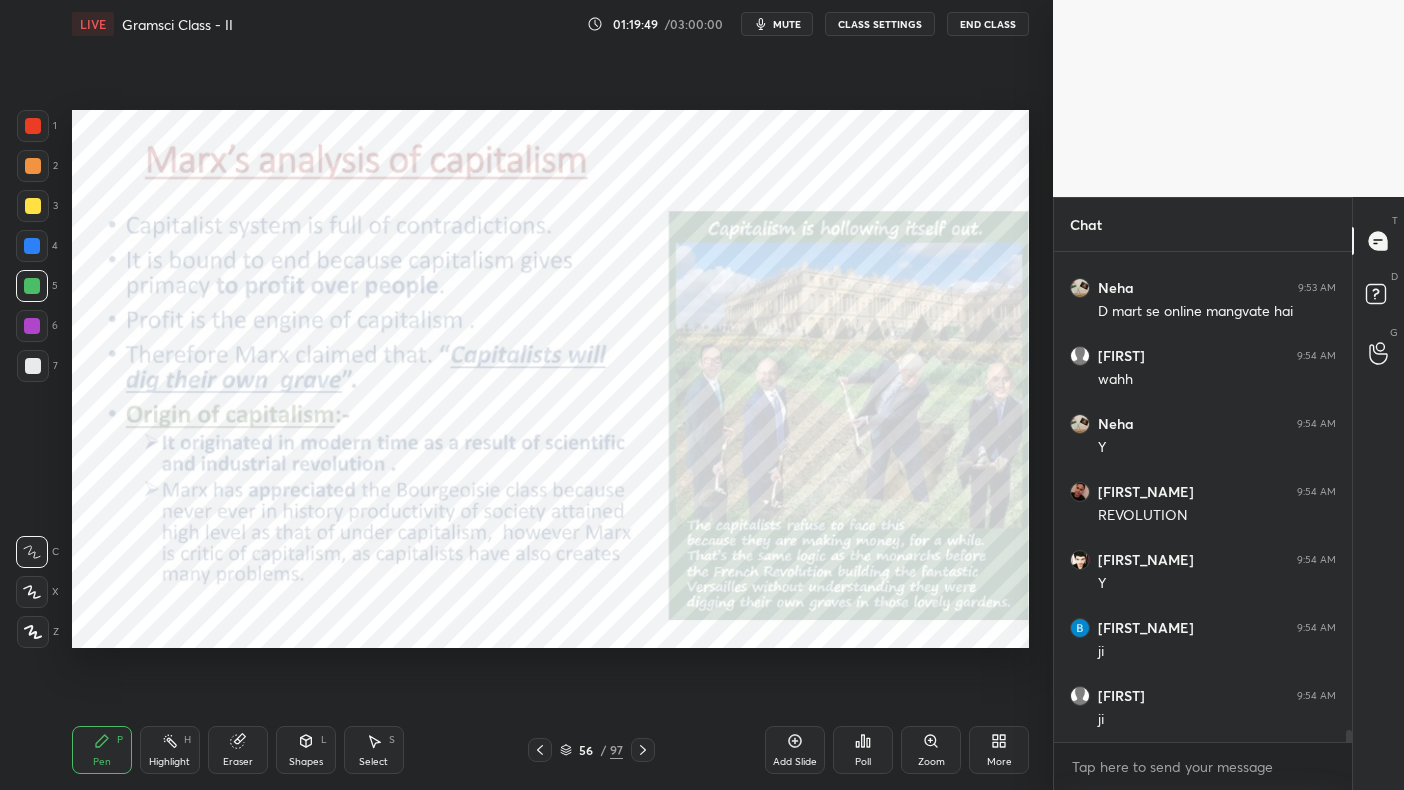 click at bounding box center (33, 126) 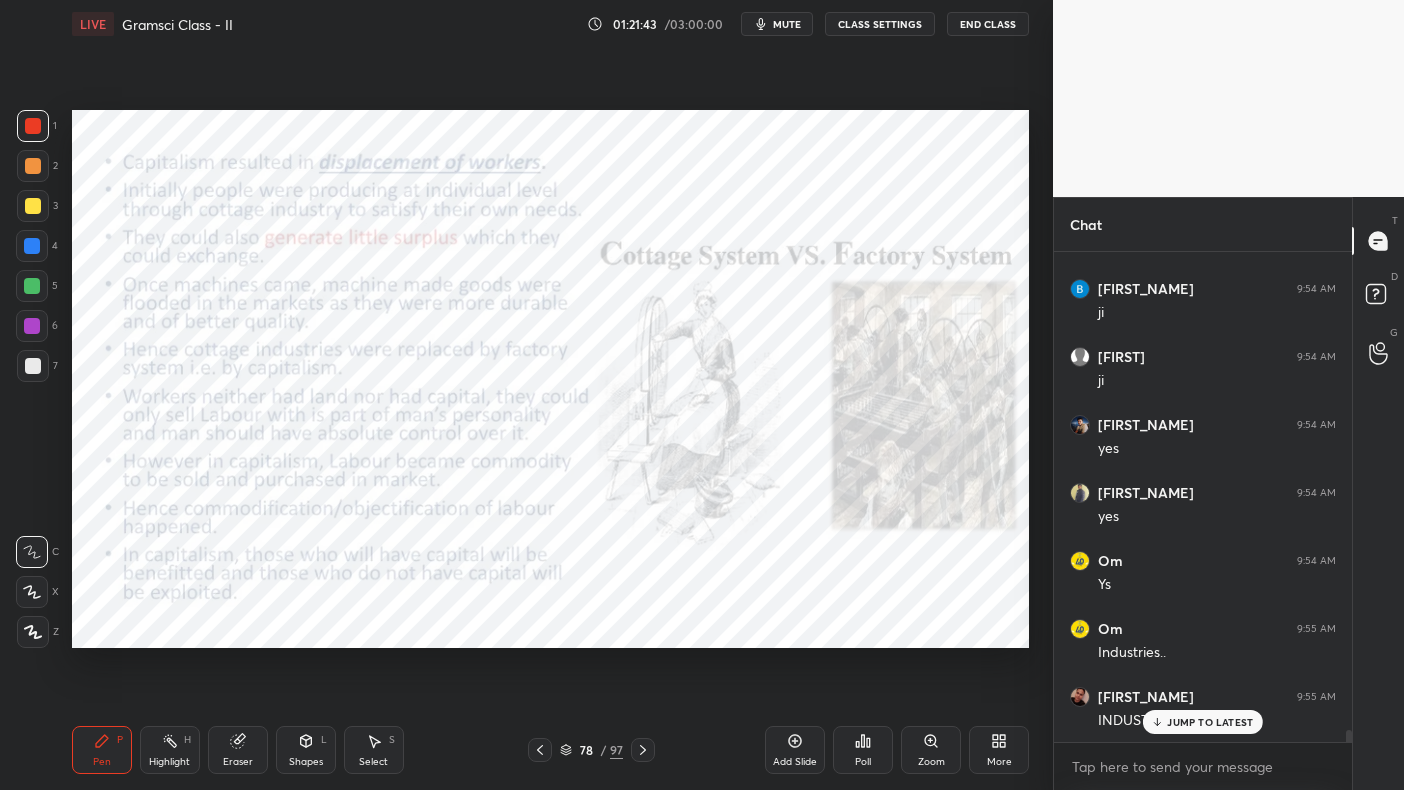 scroll, scrollTop: 19385, scrollLeft: 0, axis: vertical 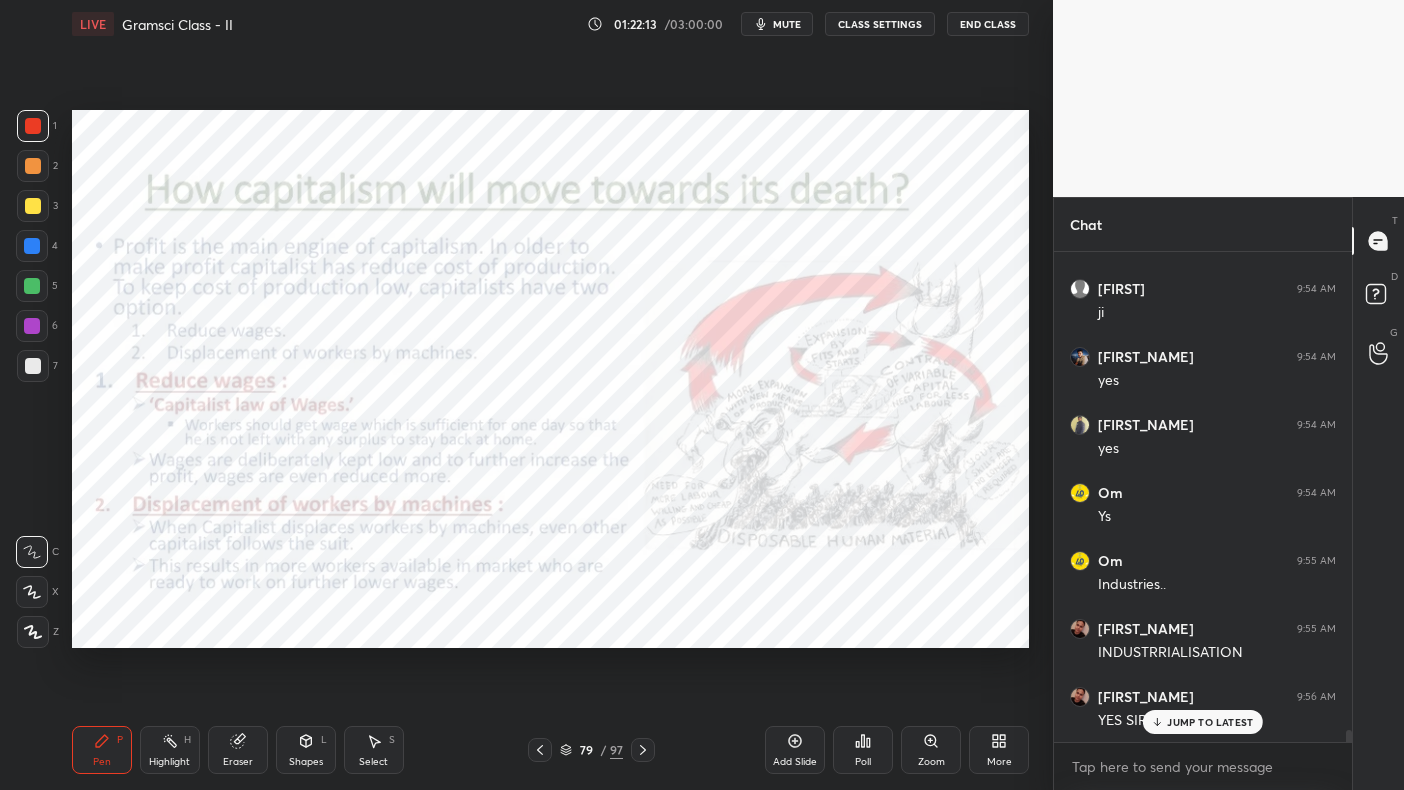 click on "Zoom" at bounding box center (931, 762) 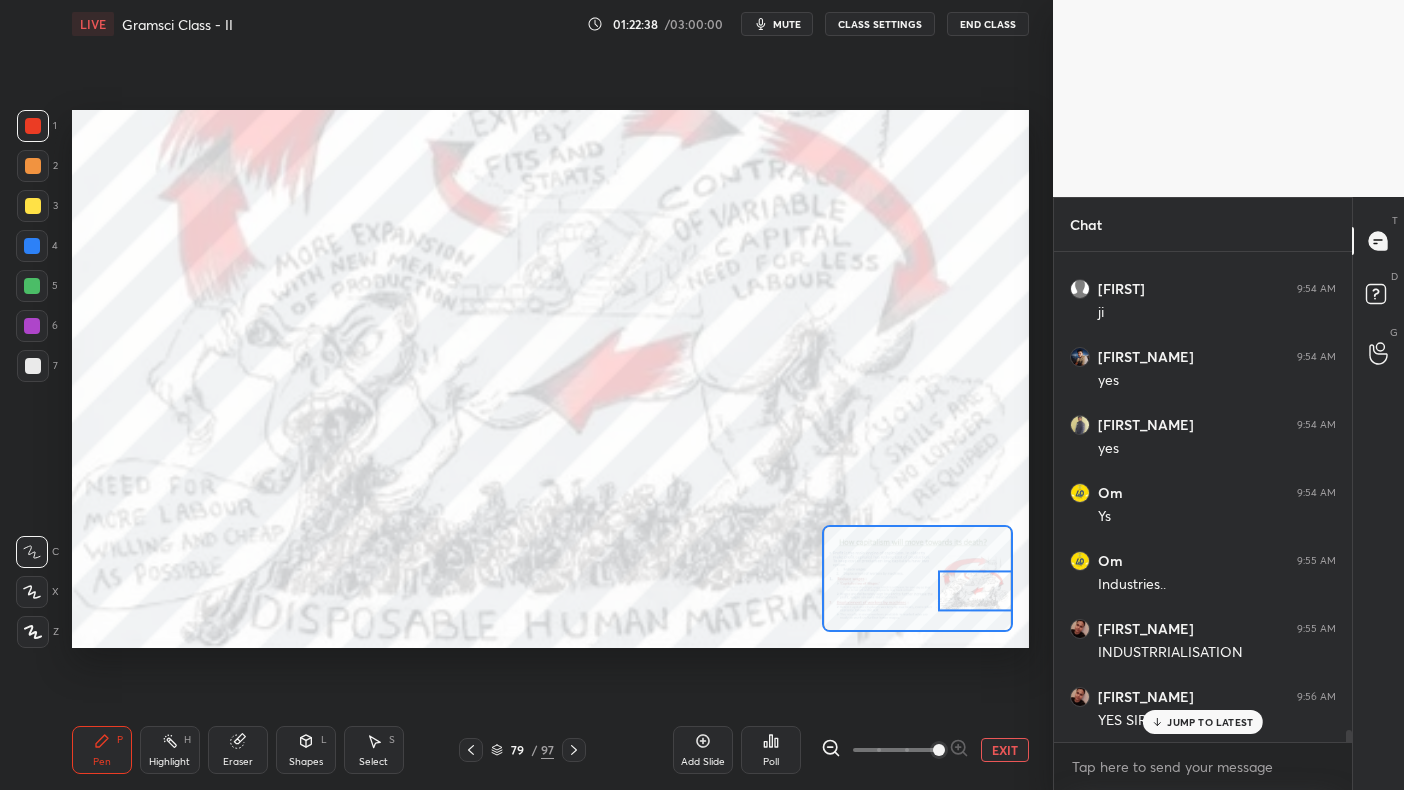 click on "EXIT" at bounding box center (1005, 750) 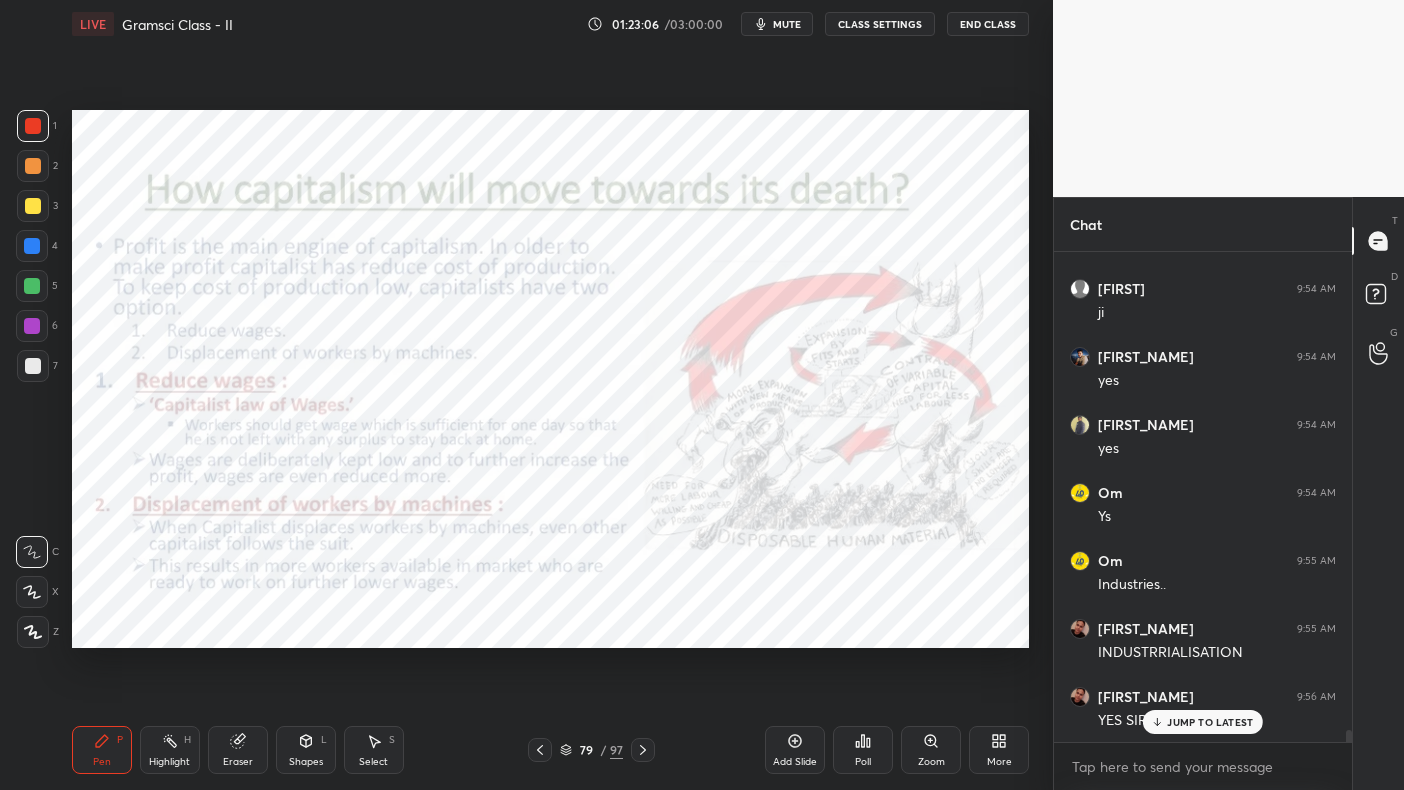 click 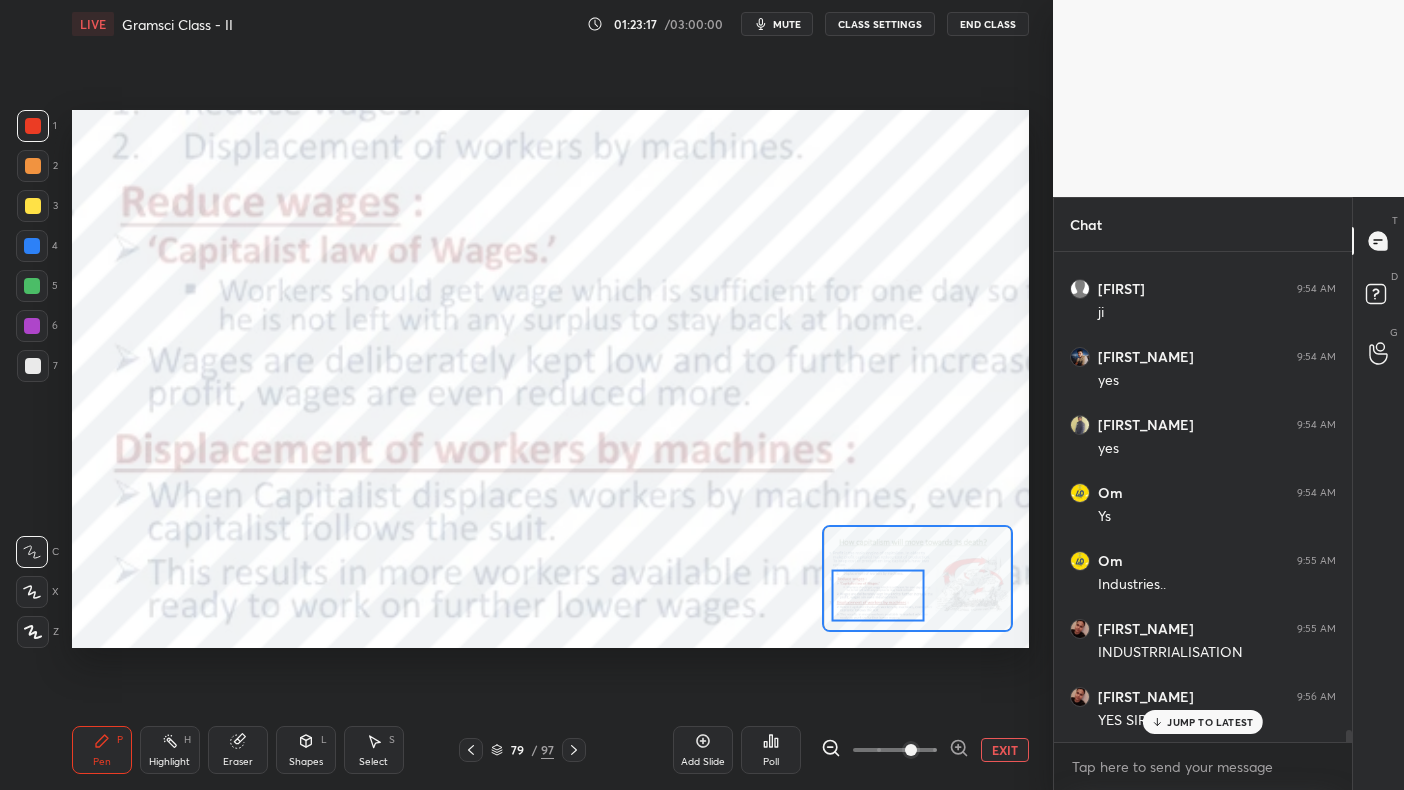 click at bounding box center [878, 596] 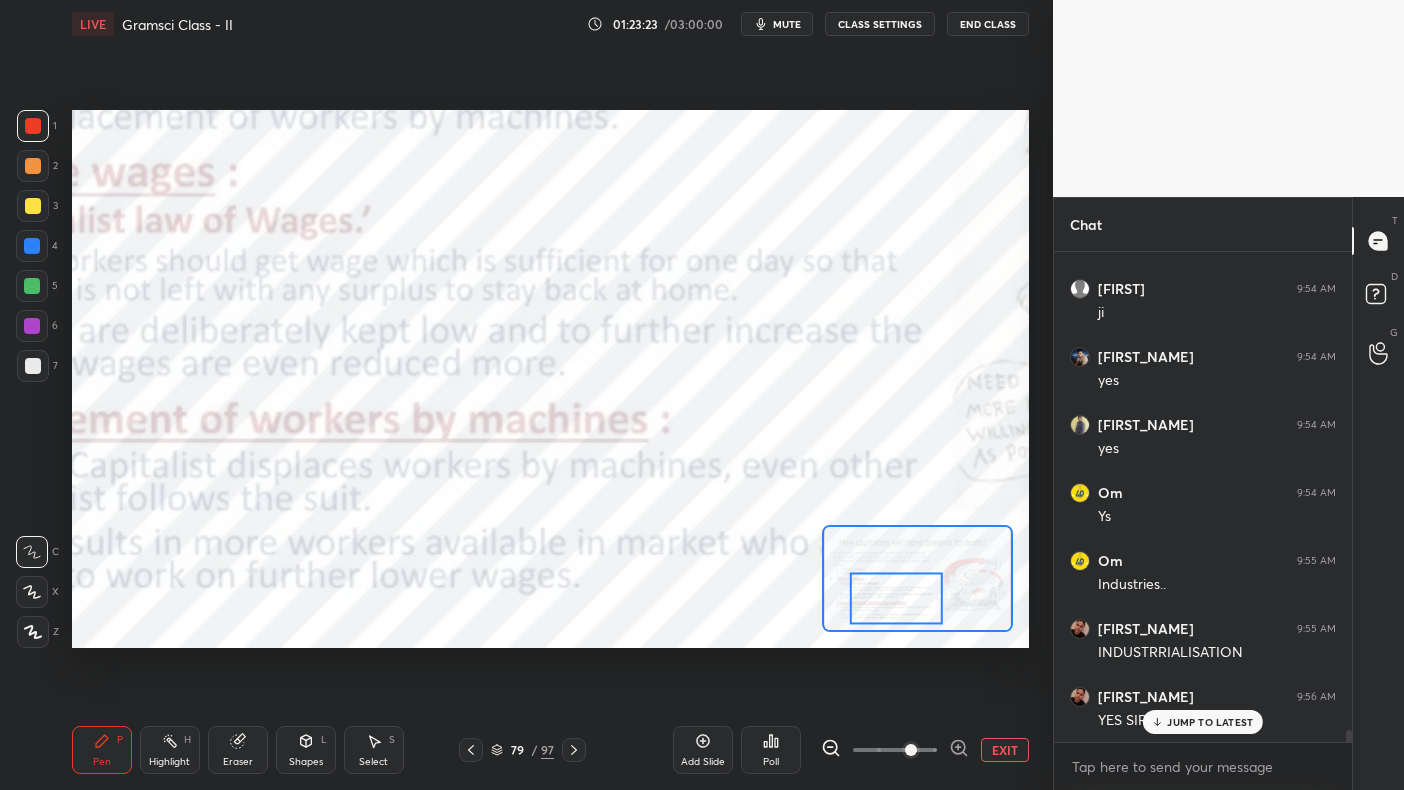 click on "EXIT" at bounding box center (1005, 750) 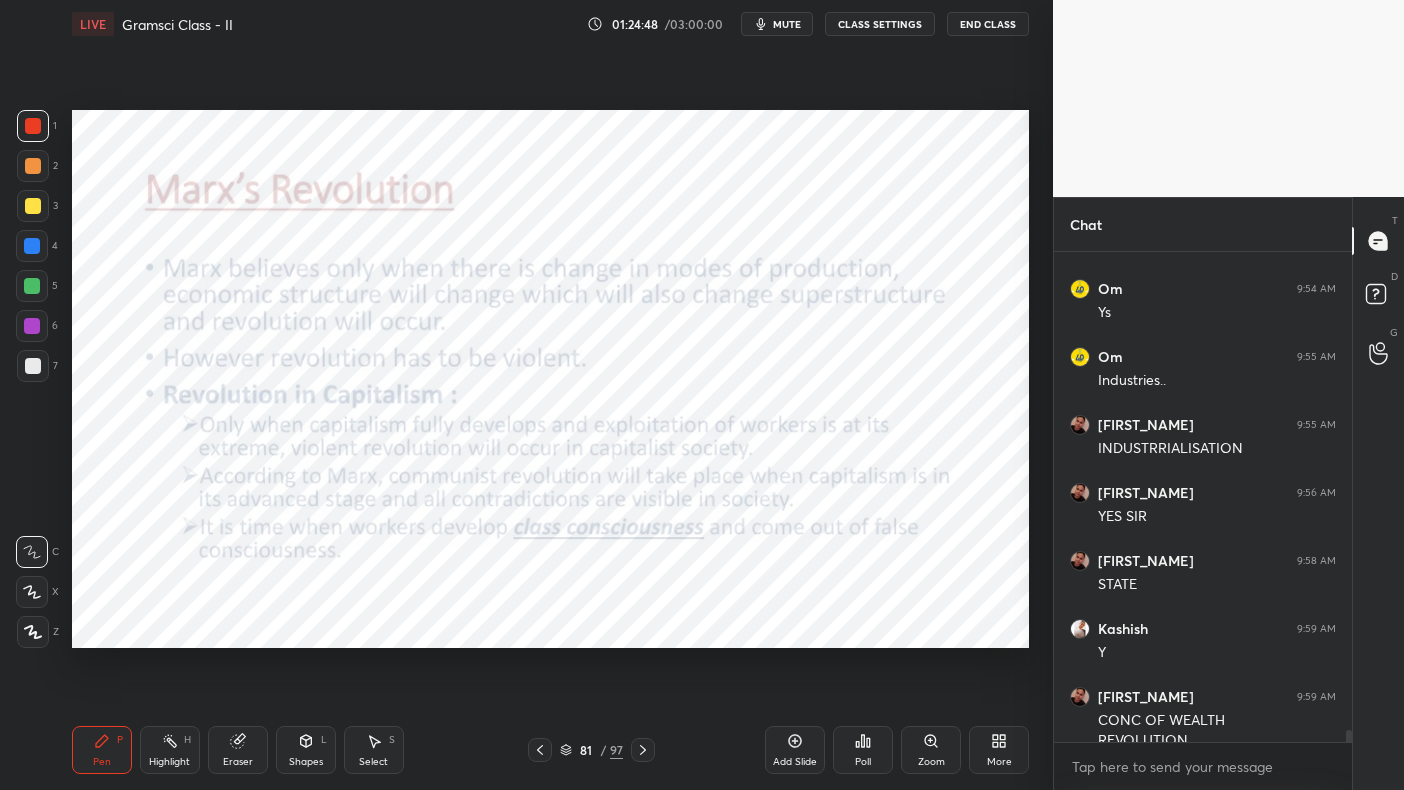 scroll, scrollTop: 19609, scrollLeft: 0, axis: vertical 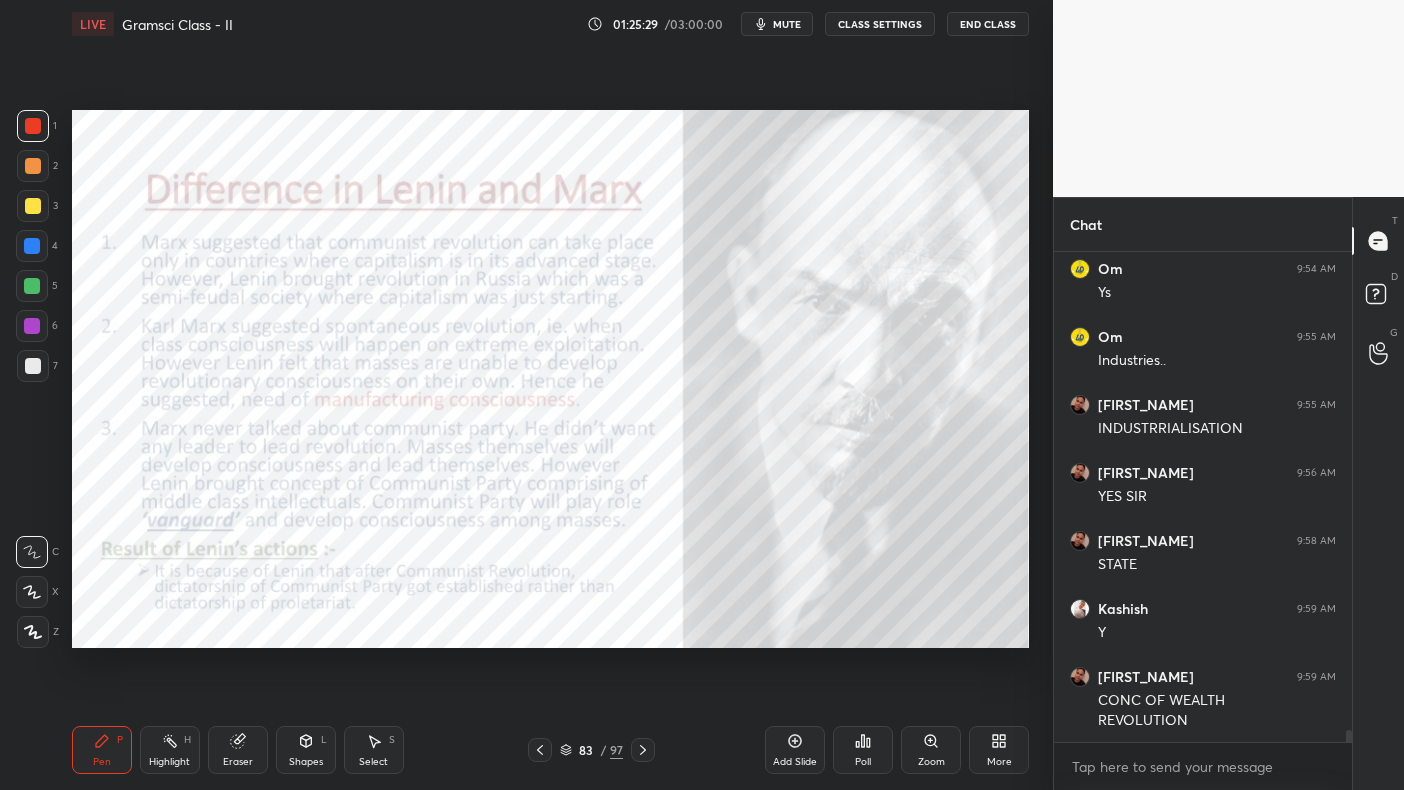click on "End Class" at bounding box center [988, 24] 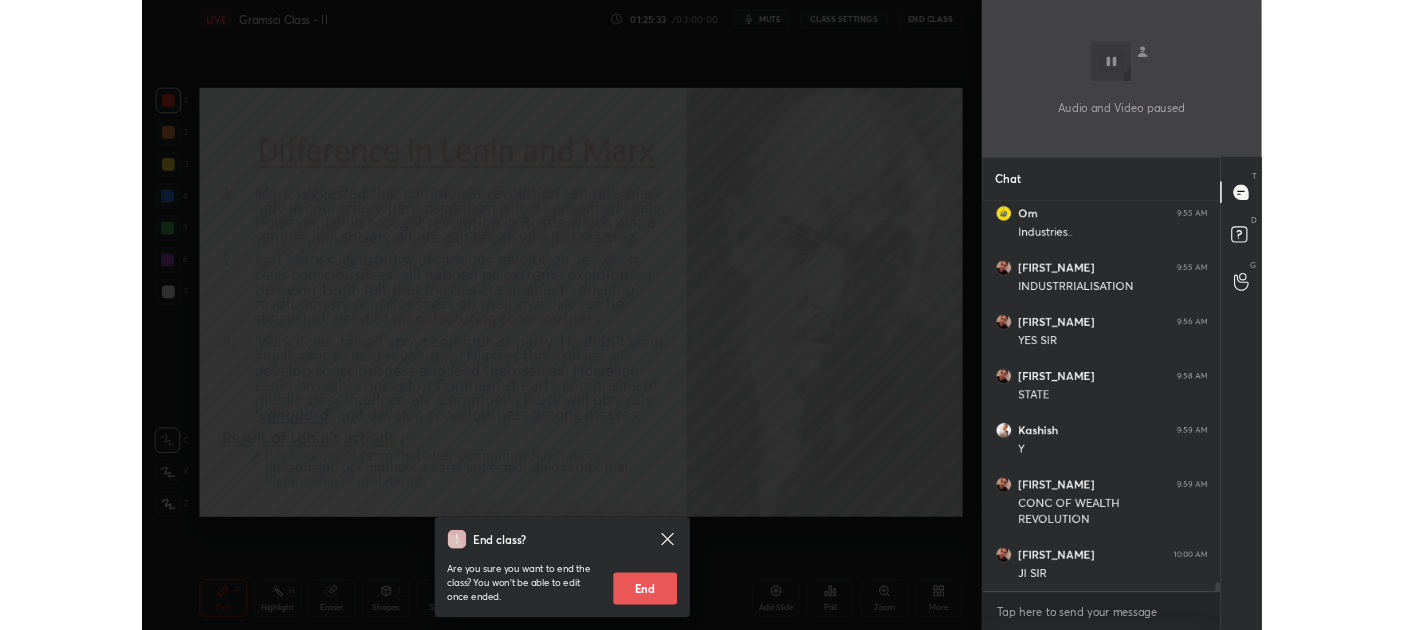 scroll, scrollTop: 19746, scrollLeft: 0, axis: vertical 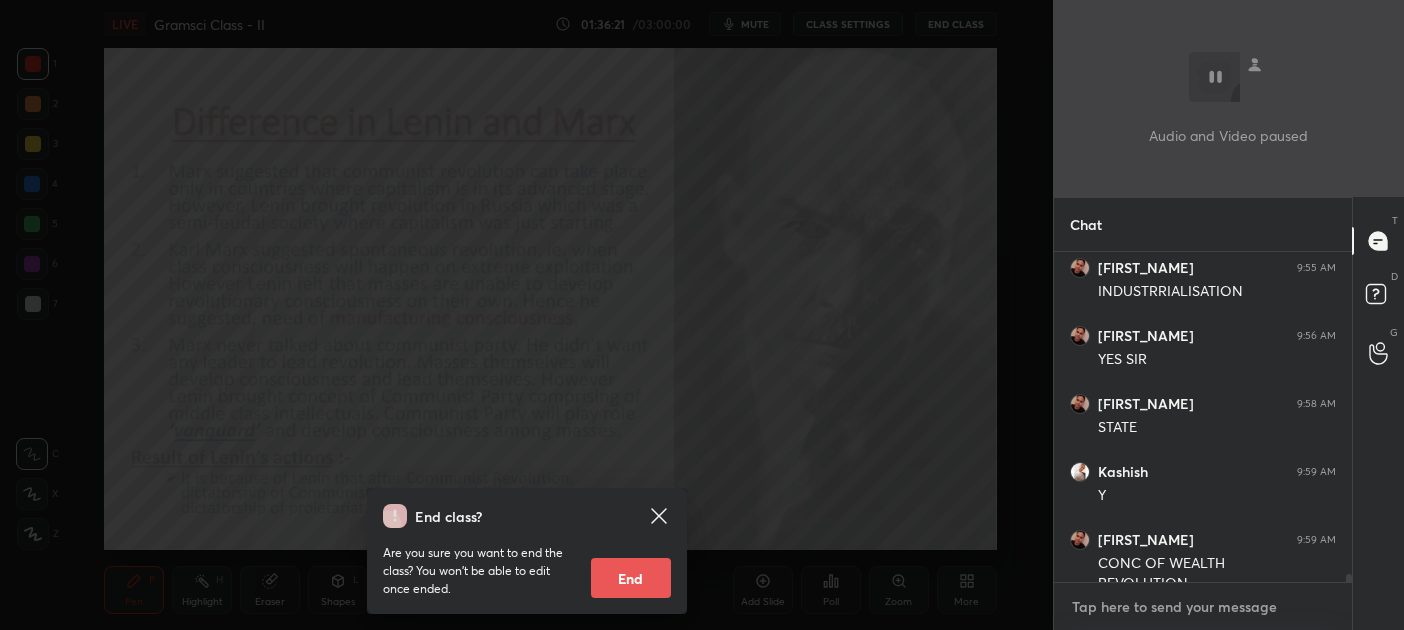 click at bounding box center [1203, 607] 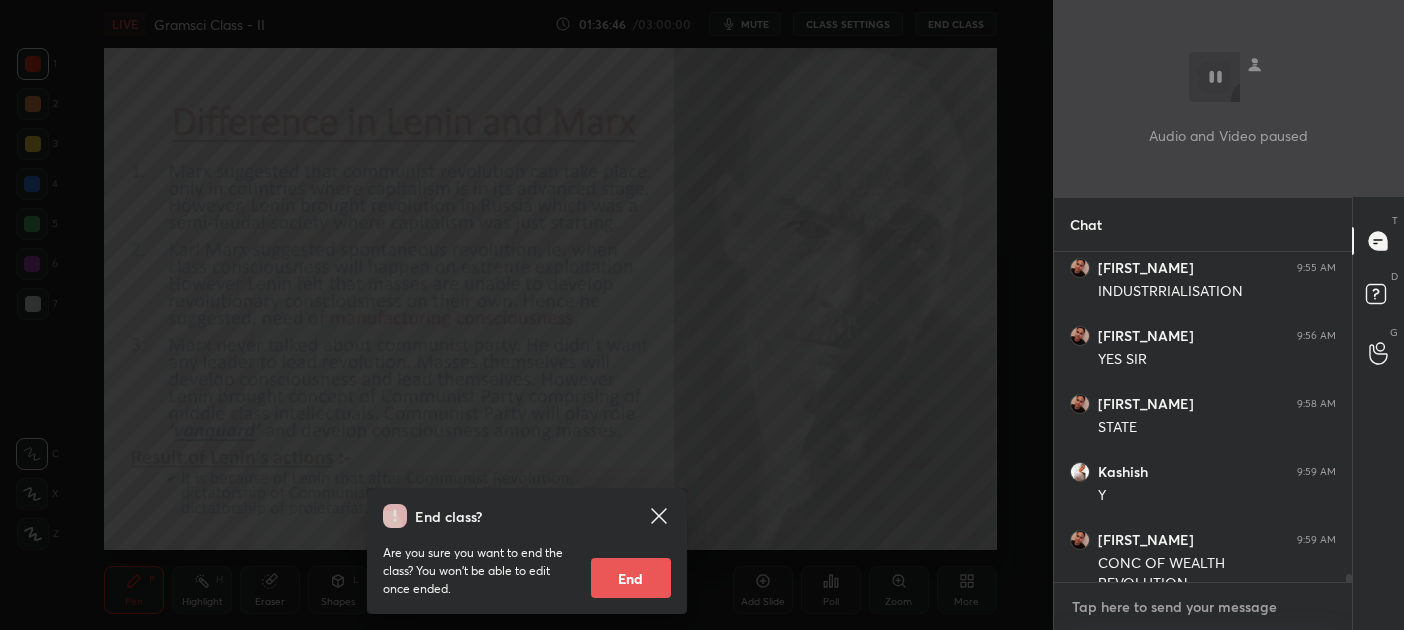 click at bounding box center (1203, 607) 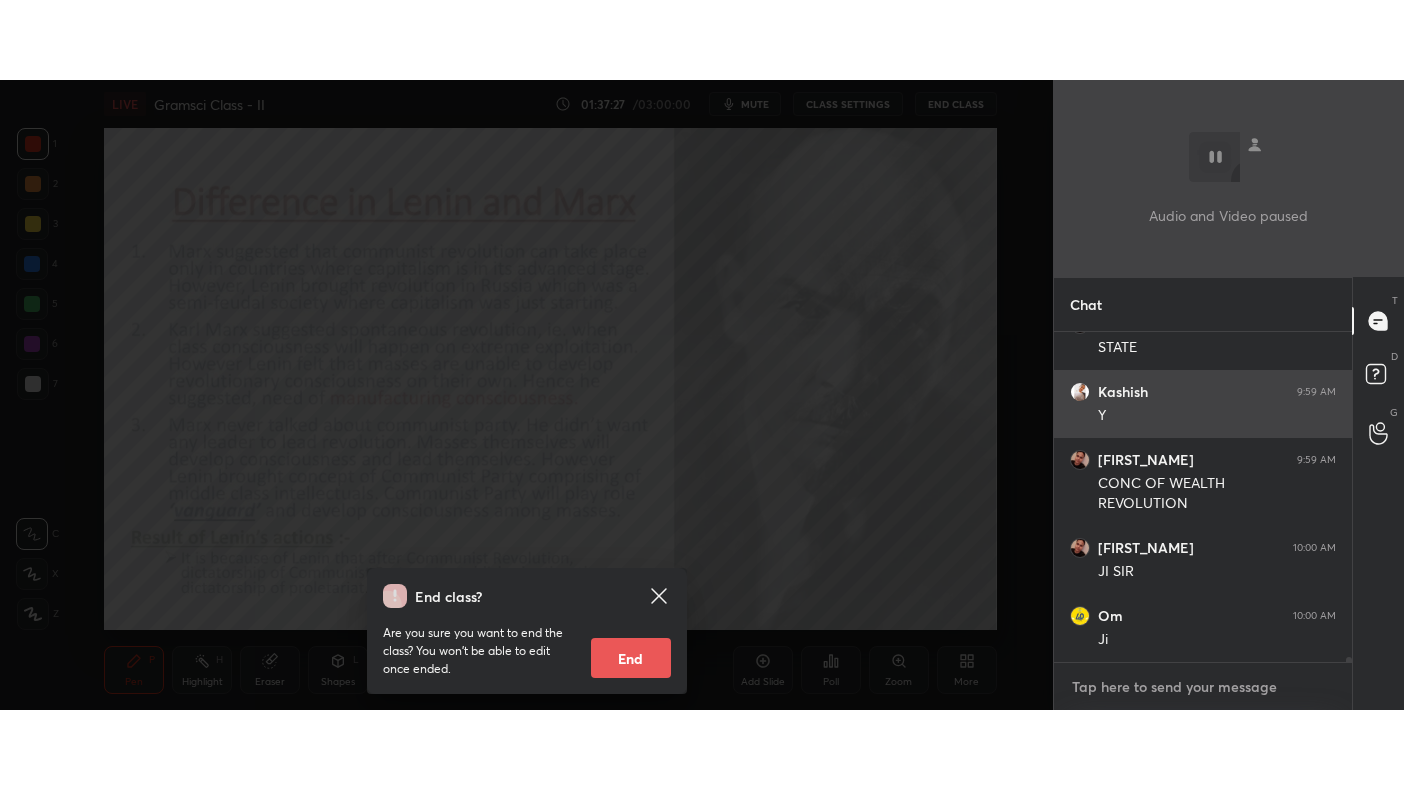 scroll, scrollTop: 19978, scrollLeft: 0, axis: vertical 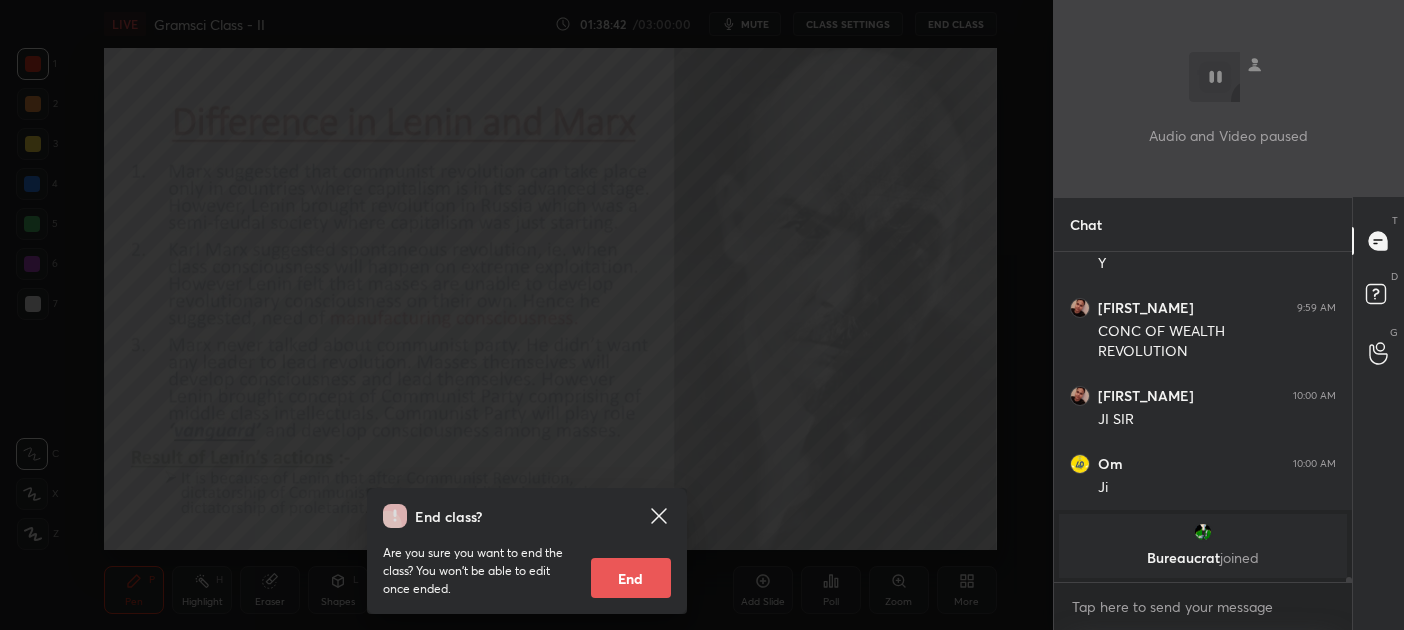 click on "End class? Are you sure you want to end the class? You won’t be able to edit once ended. End" at bounding box center [526, 315] 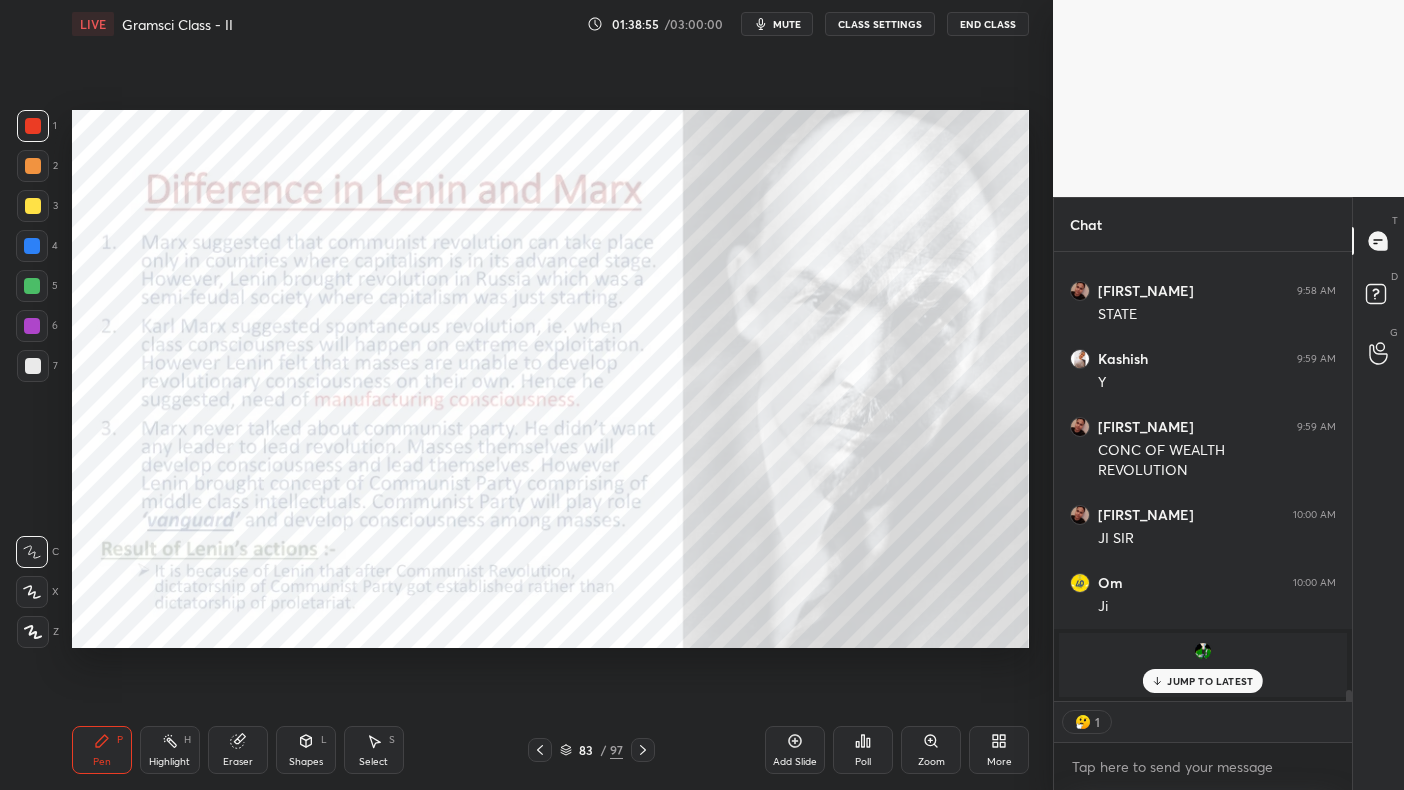 scroll, scrollTop: 99337, scrollLeft: 99027, axis: both 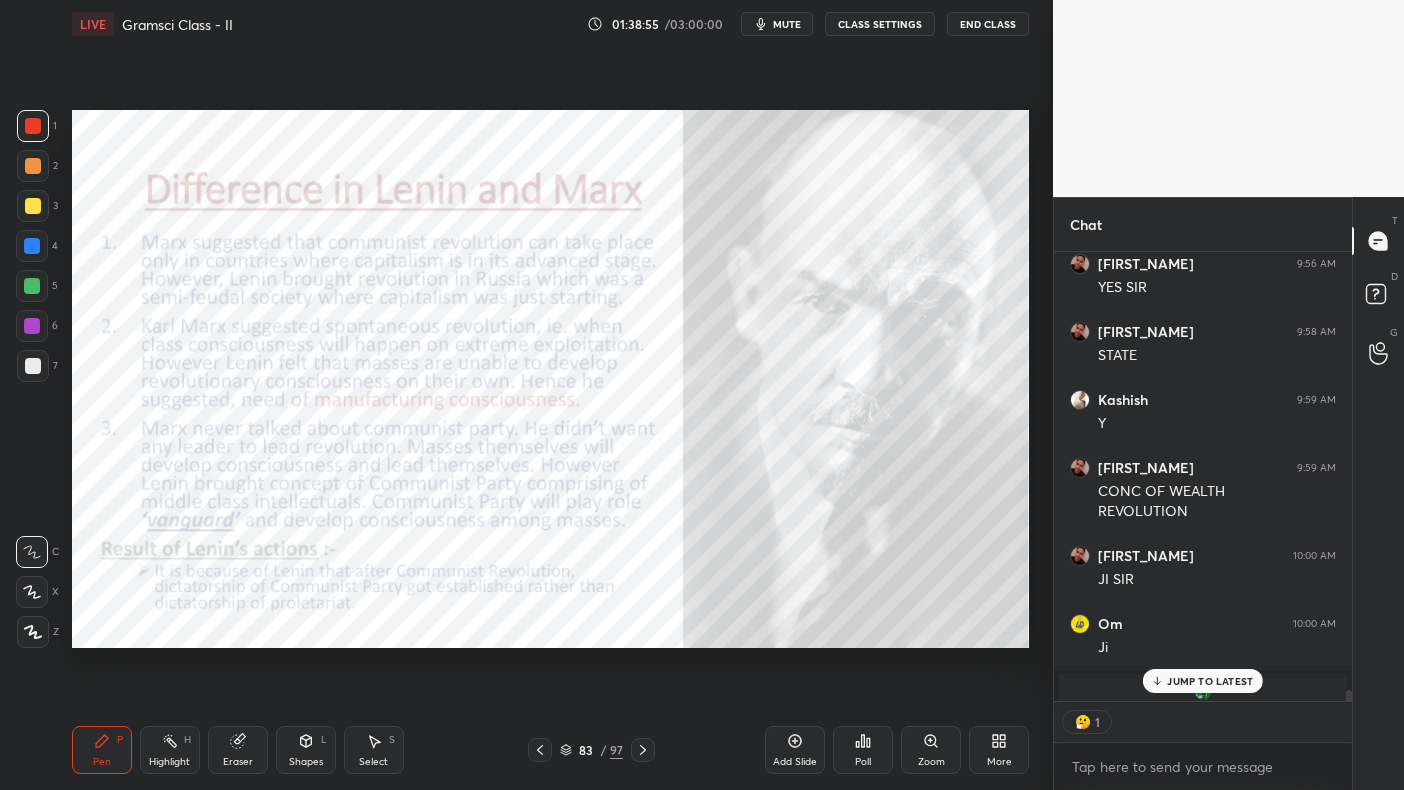 click on "Add Slide" at bounding box center (795, 750) 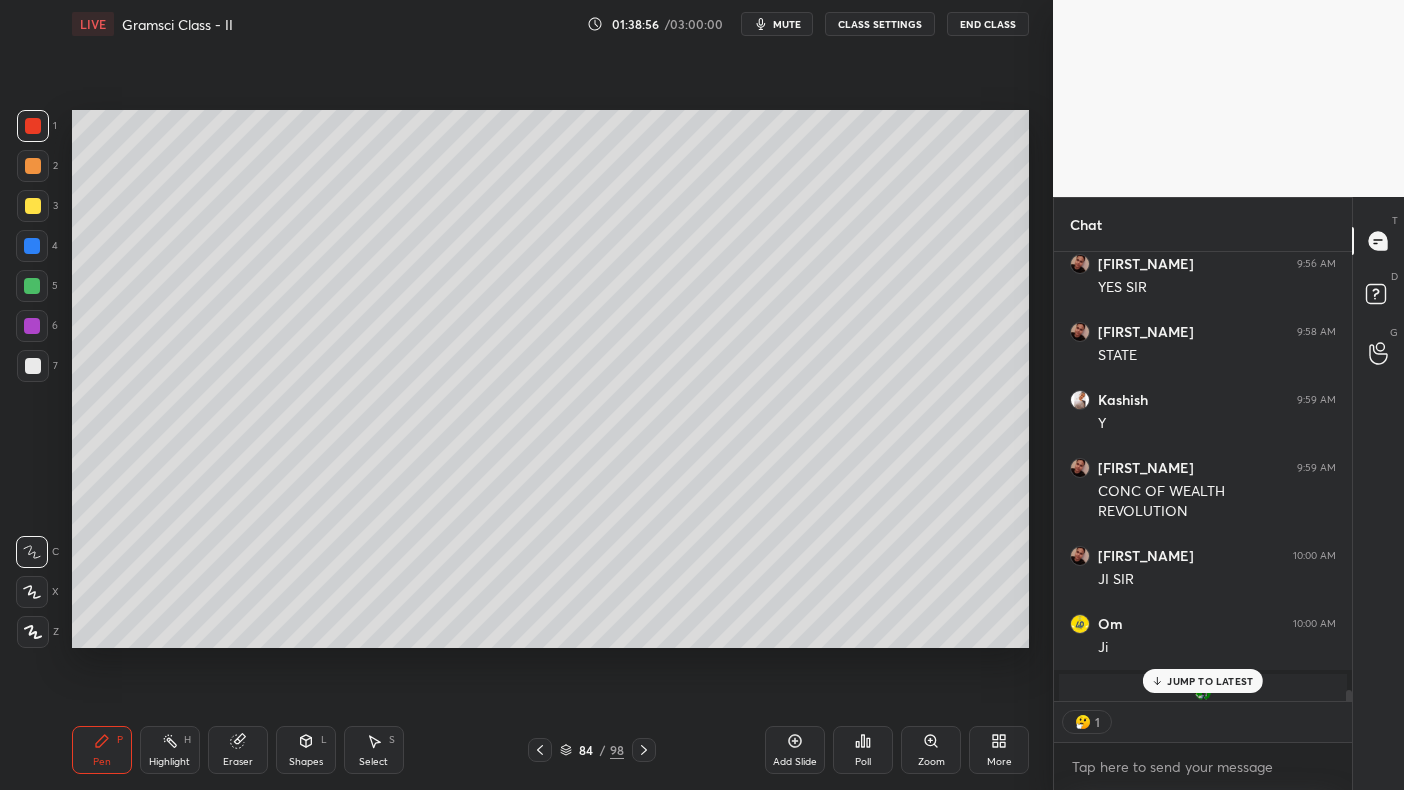 click at bounding box center [33, 206] 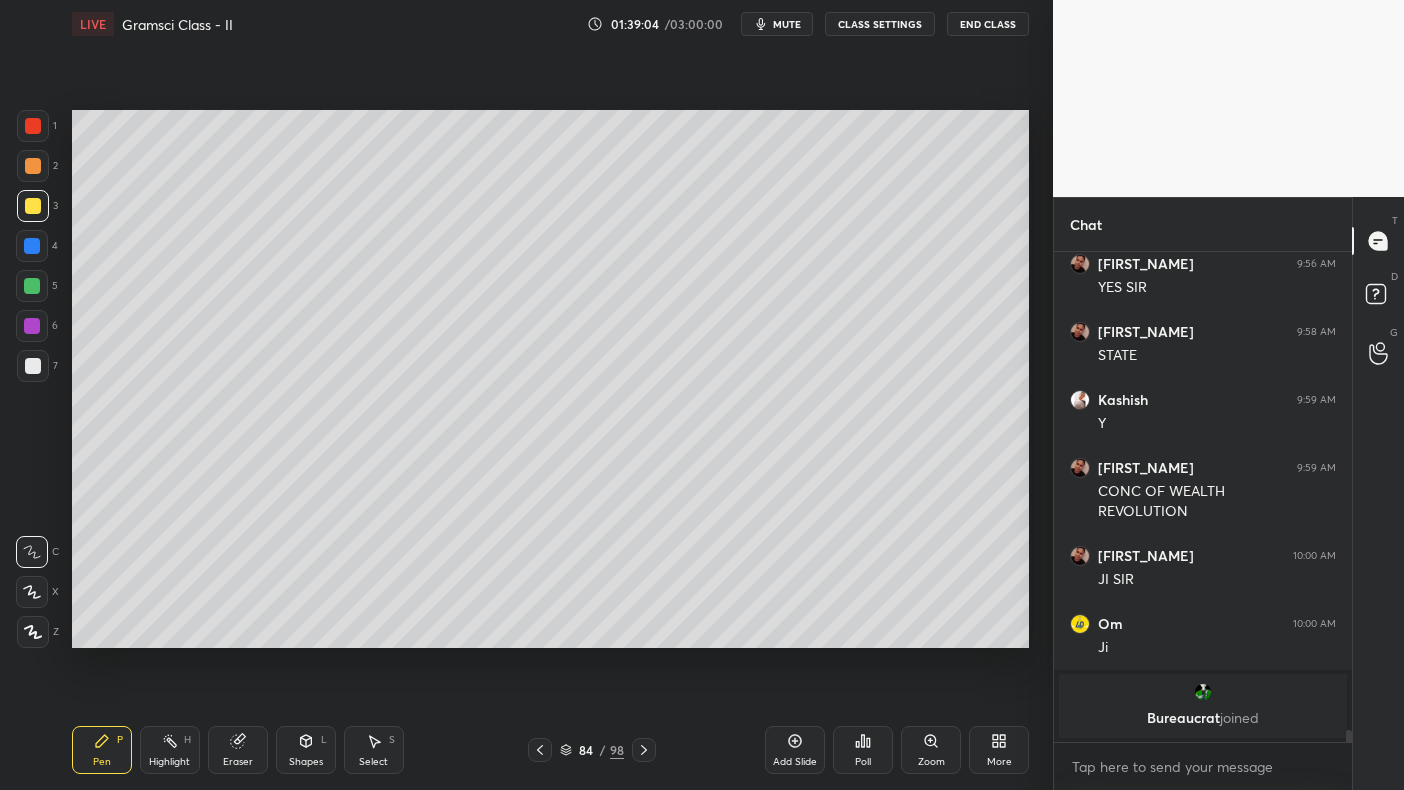 scroll, scrollTop: 7, scrollLeft: 6, axis: both 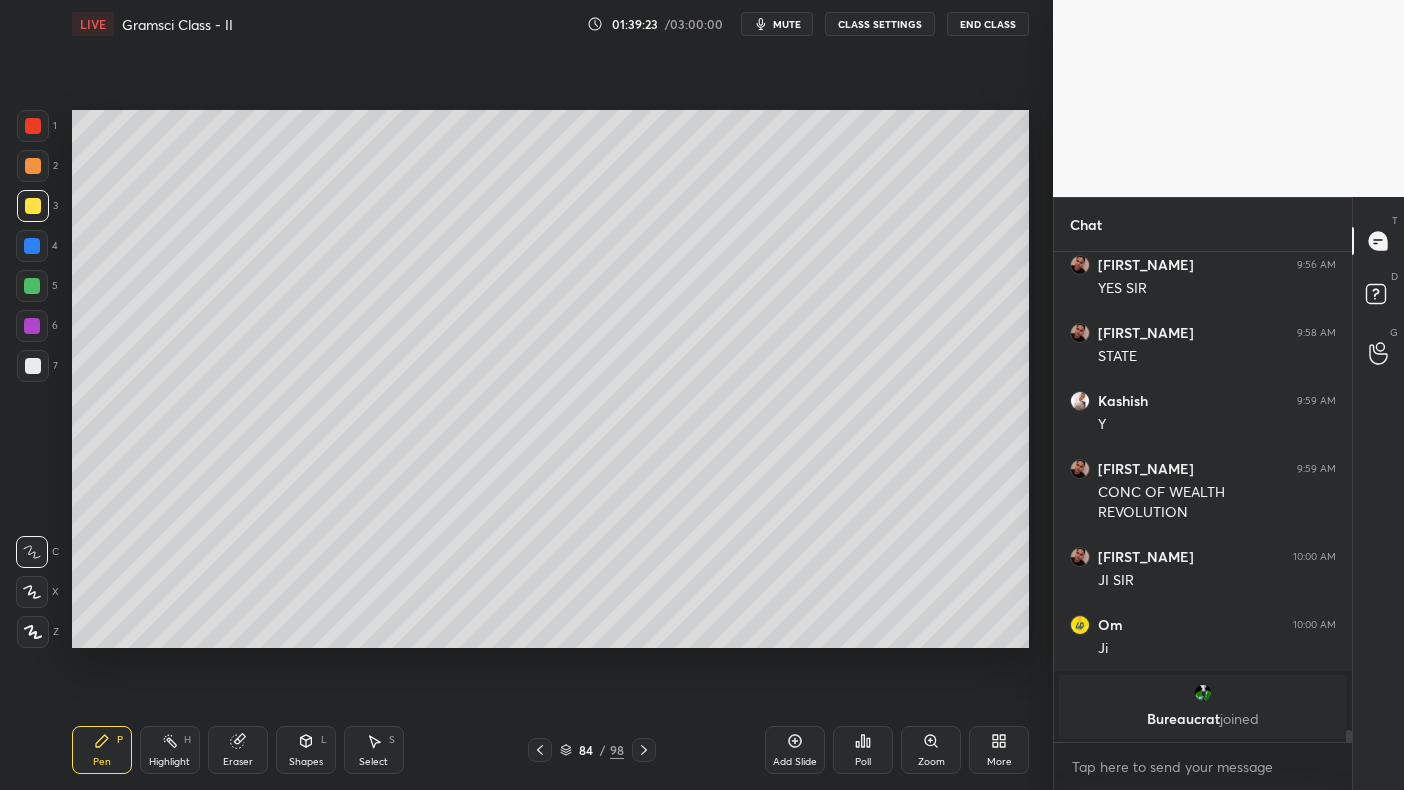 click on "1 2 3 4 5 6 7 C X Z C X Z E E Erase all   H H" at bounding box center (32, 379) 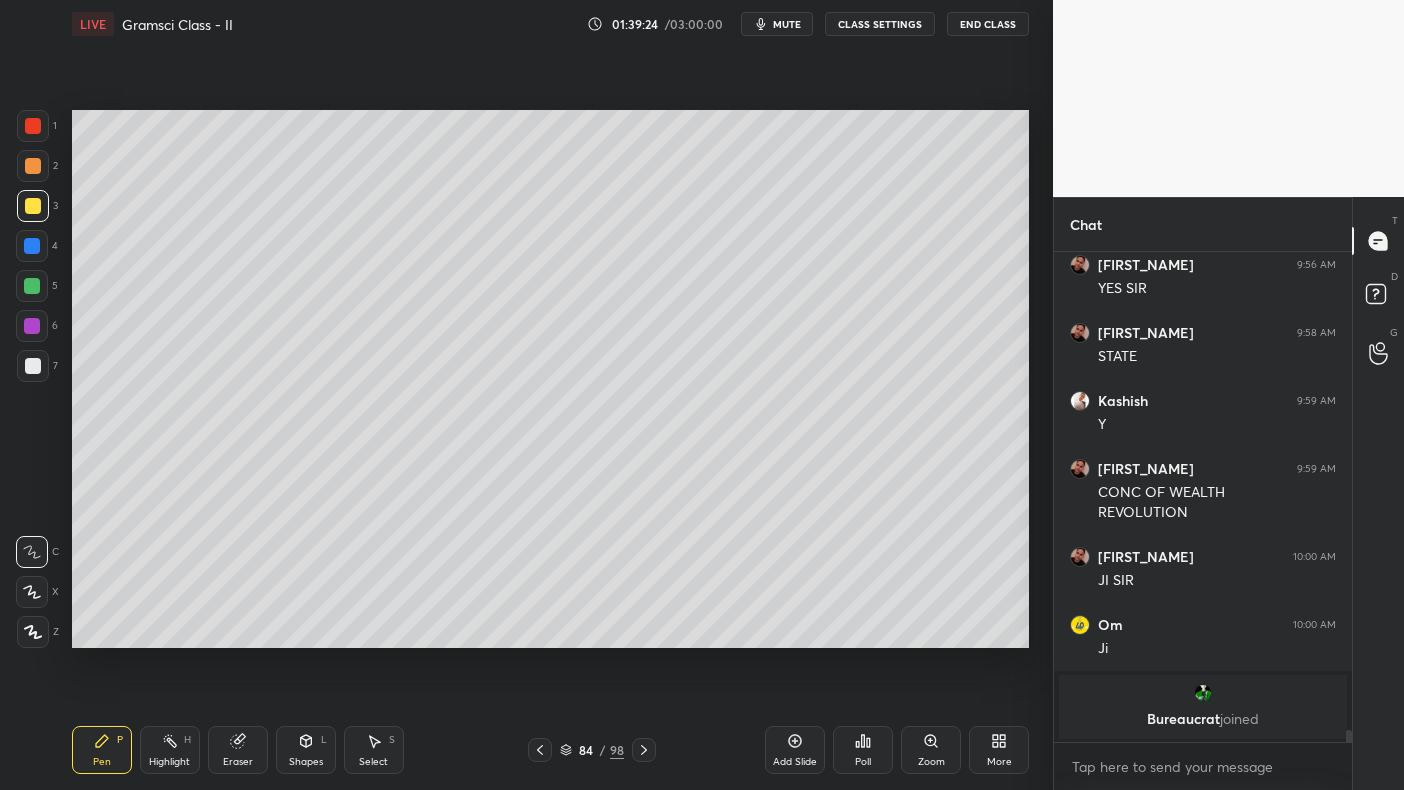 click at bounding box center (32, 326) 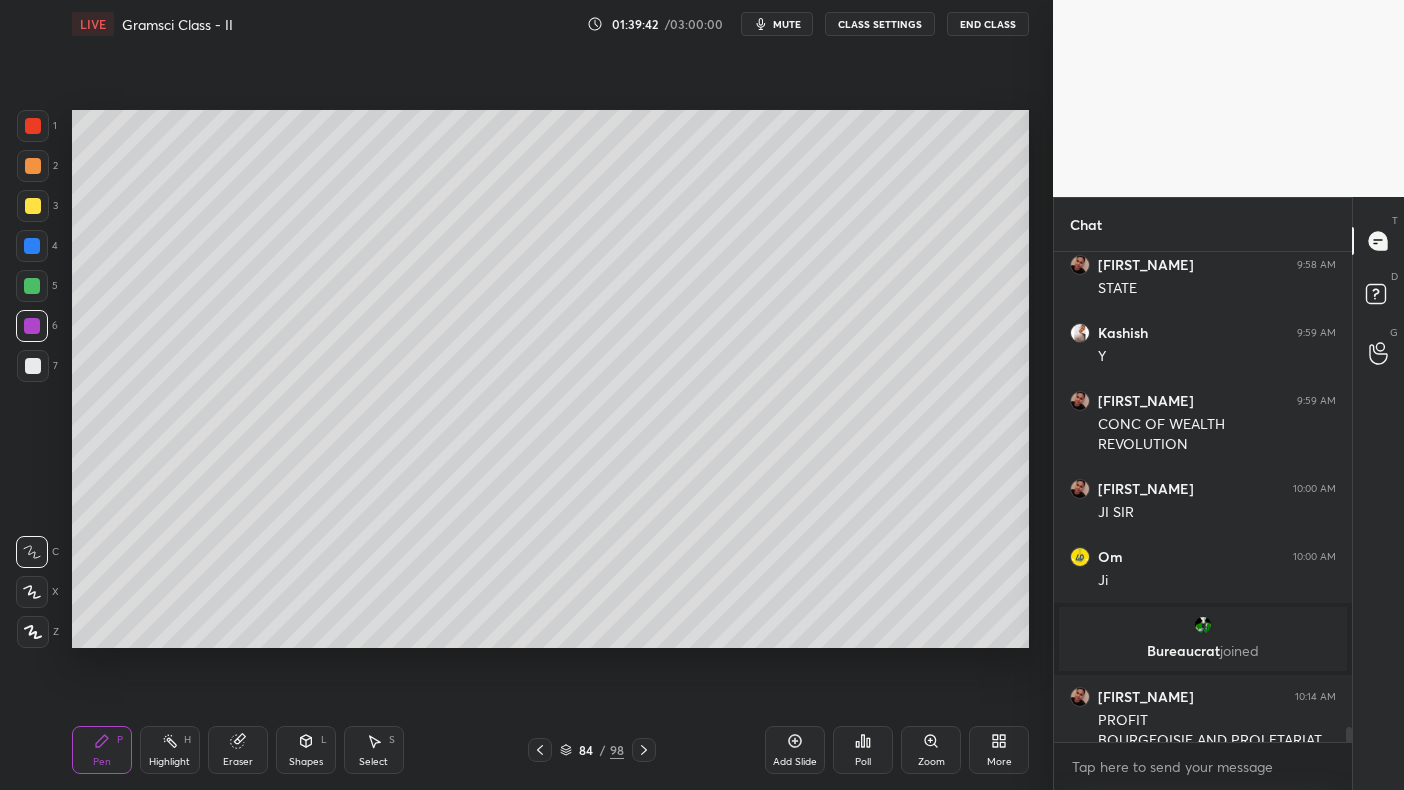 scroll, scrollTop: 15928, scrollLeft: 0, axis: vertical 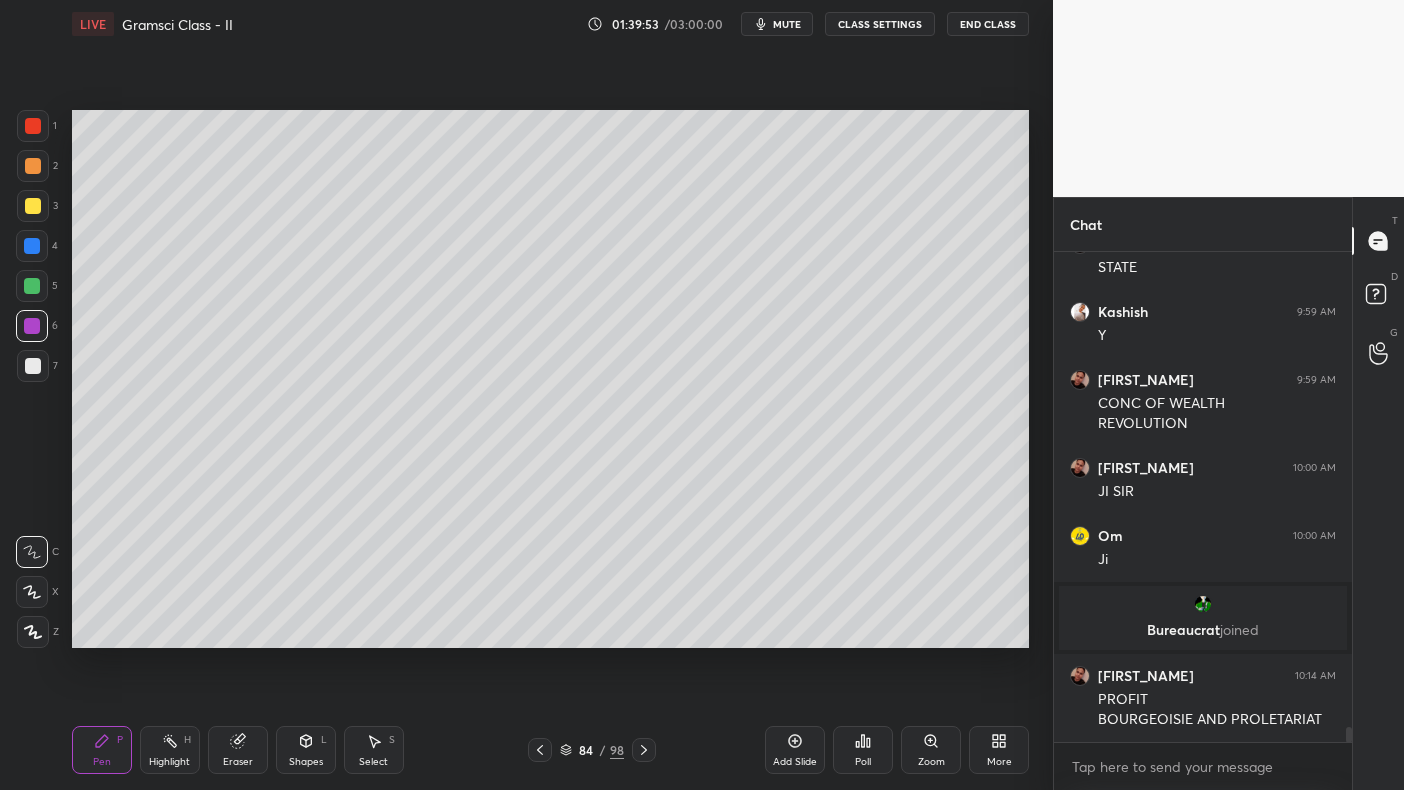 click at bounding box center (33, 126) 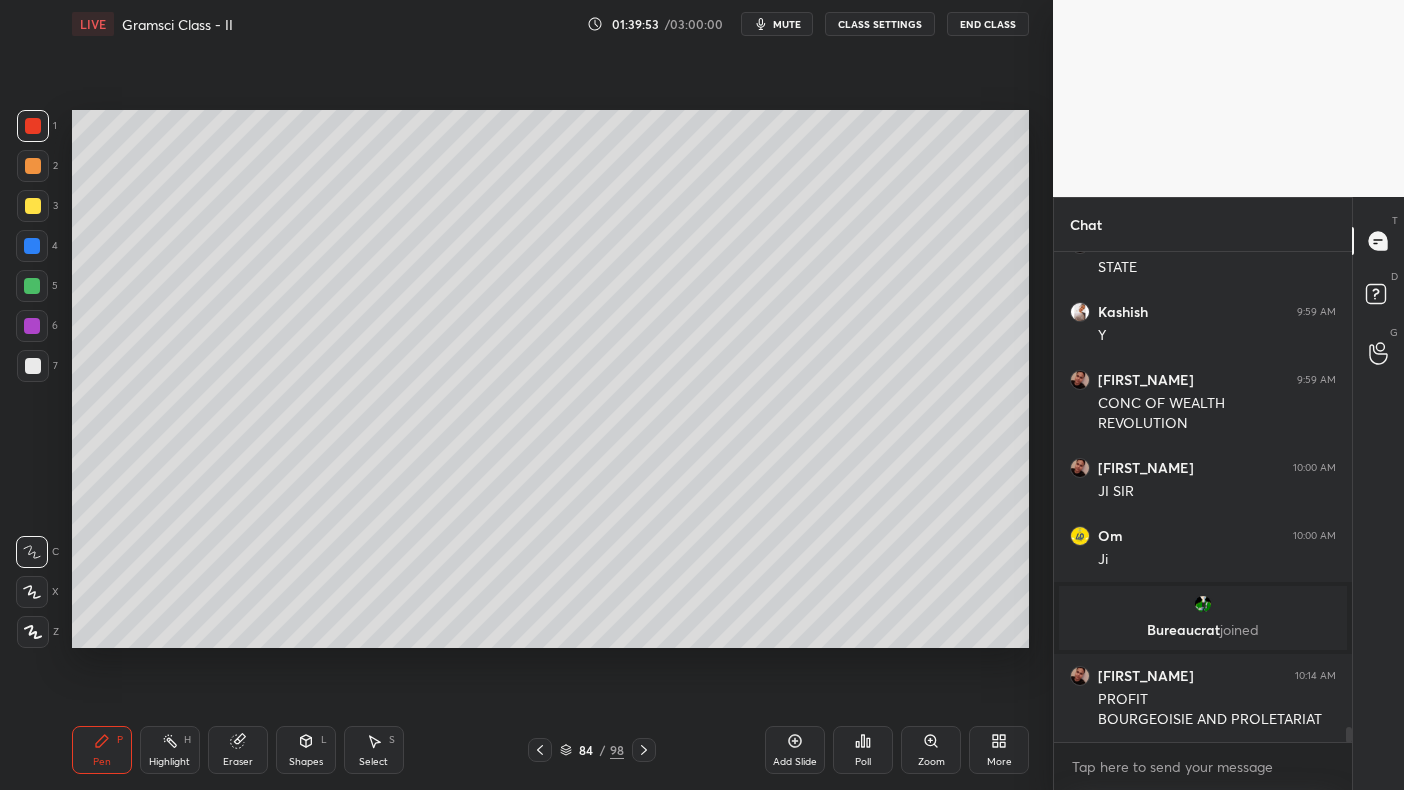 click at bounding box center [33, 126] 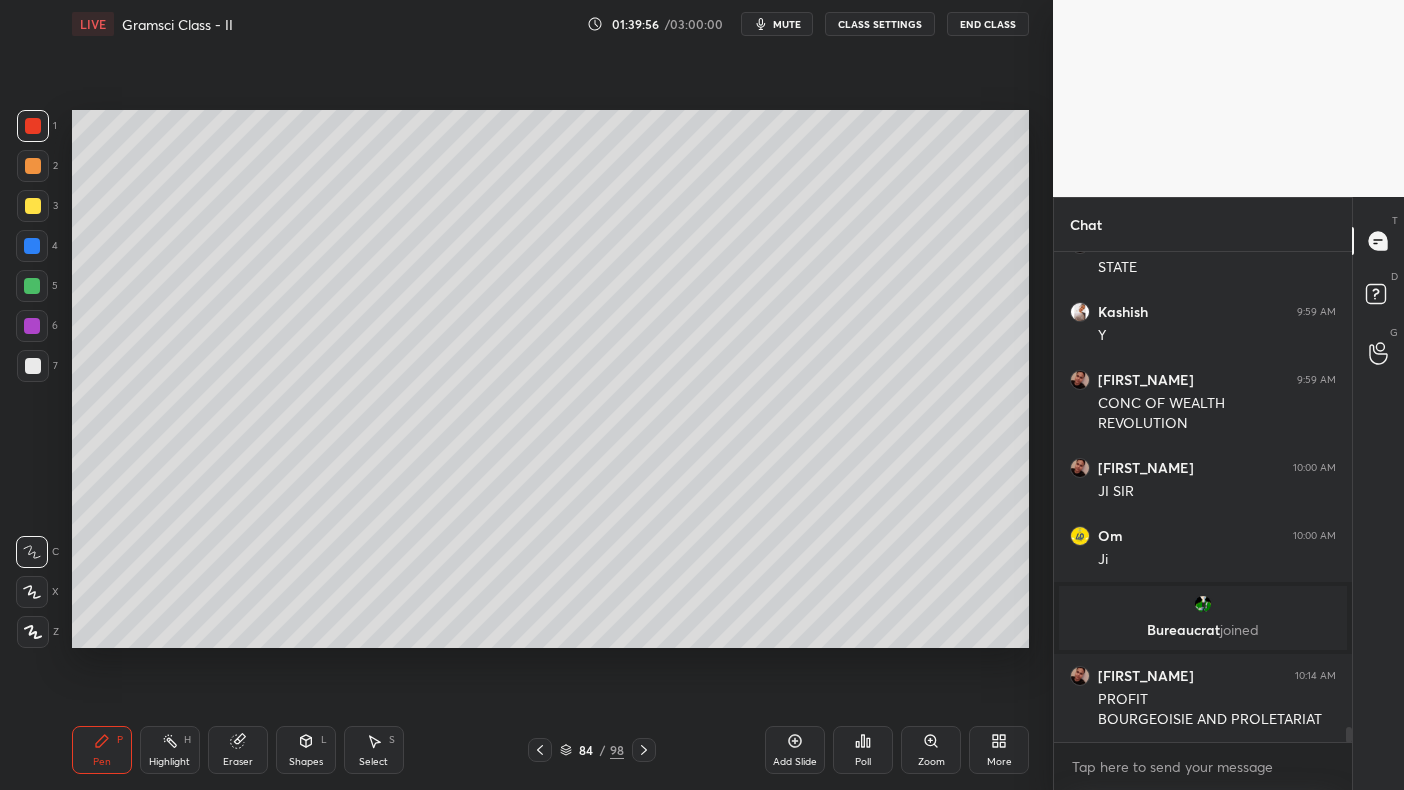 click on "3" at bounding box center (37, 210) 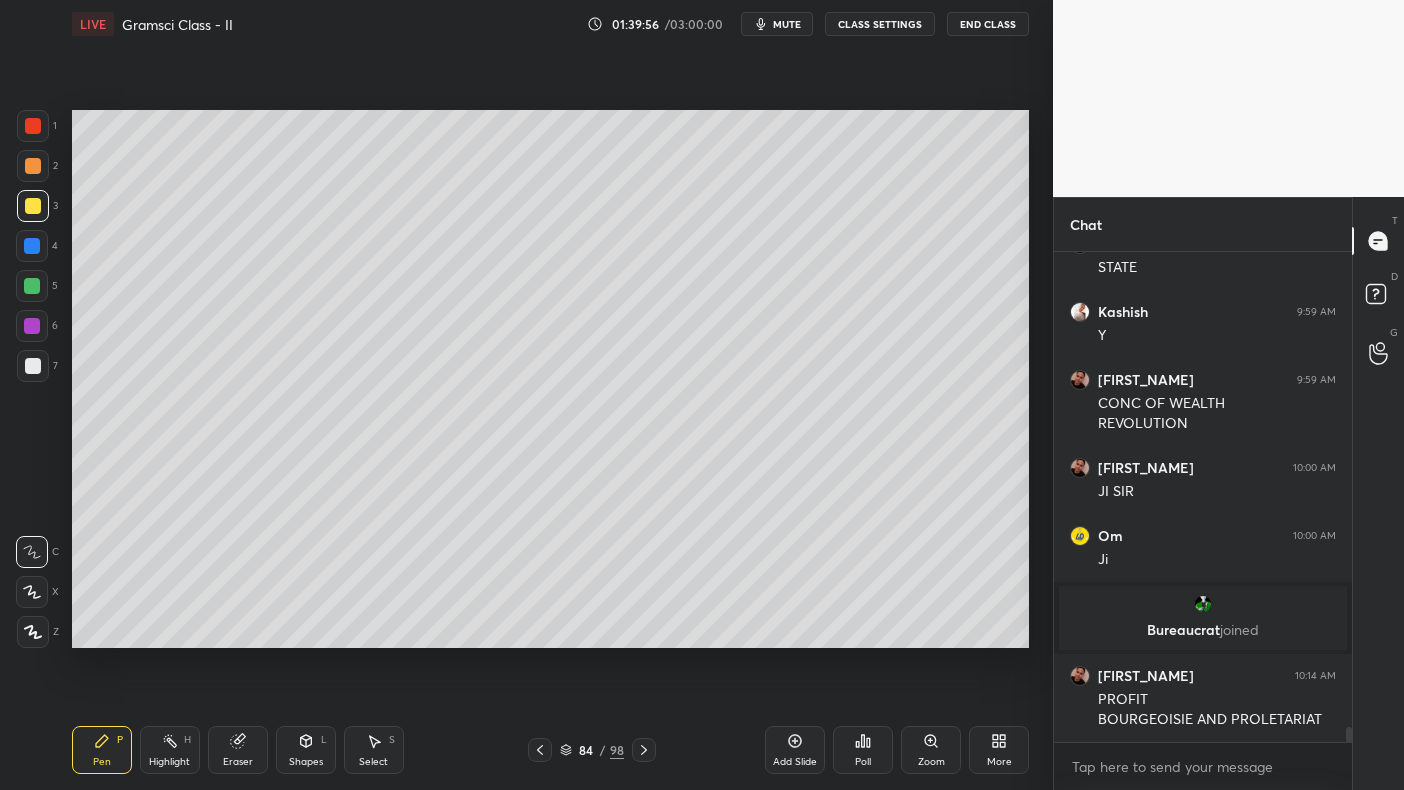 click on "3" at bounding box center (37, 210) 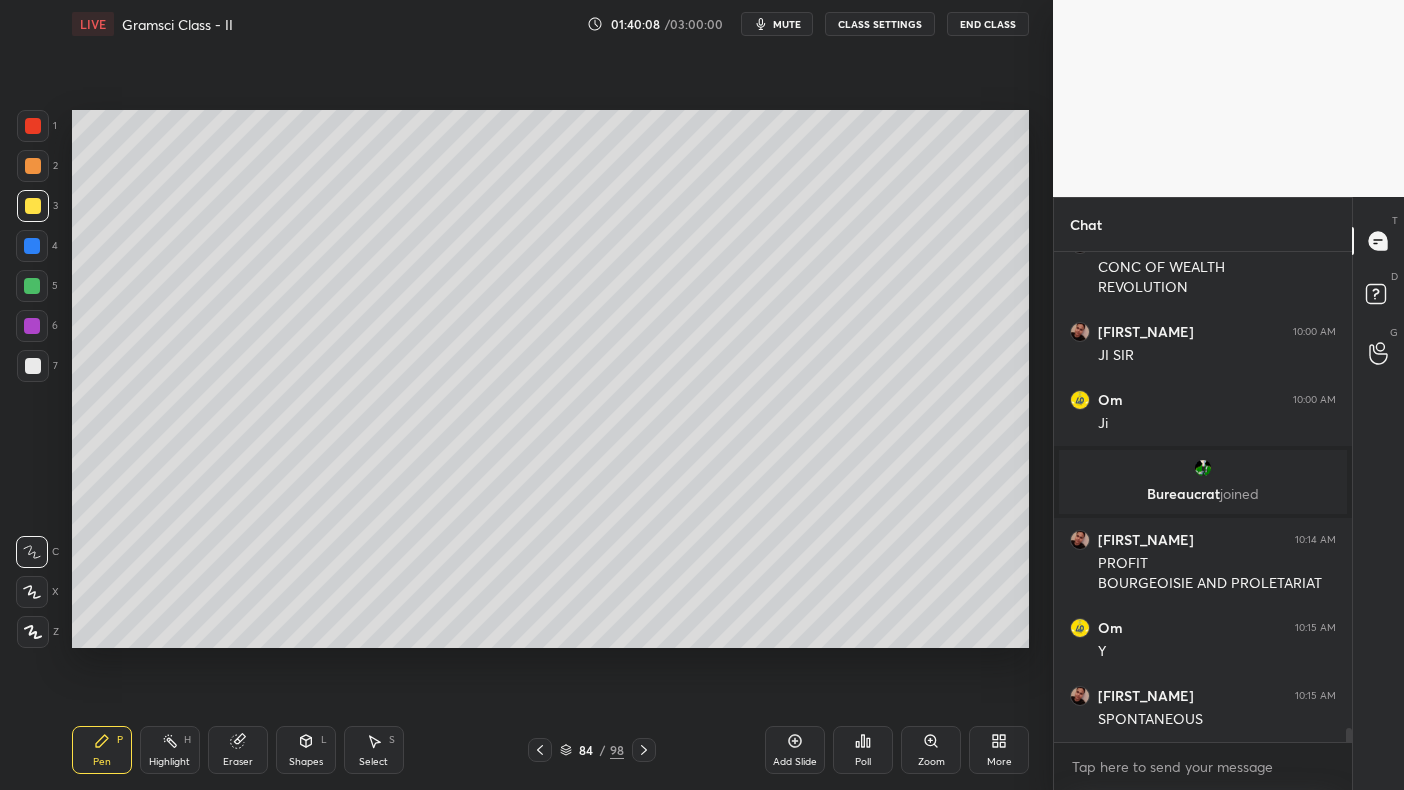 scroll, scrollTop: 16132, scrollLeft: 0, axis: vertical 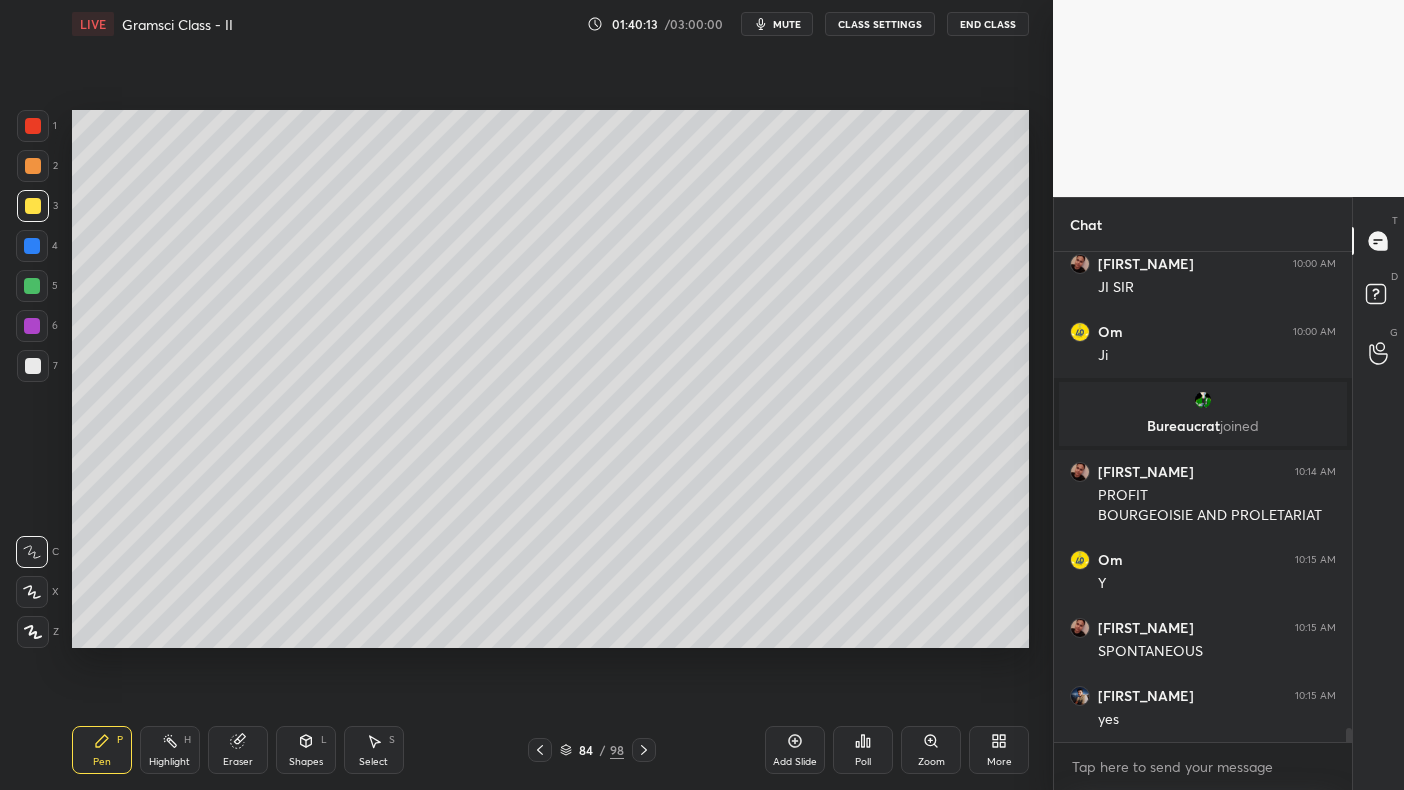 click at bounding box center (33, 166) 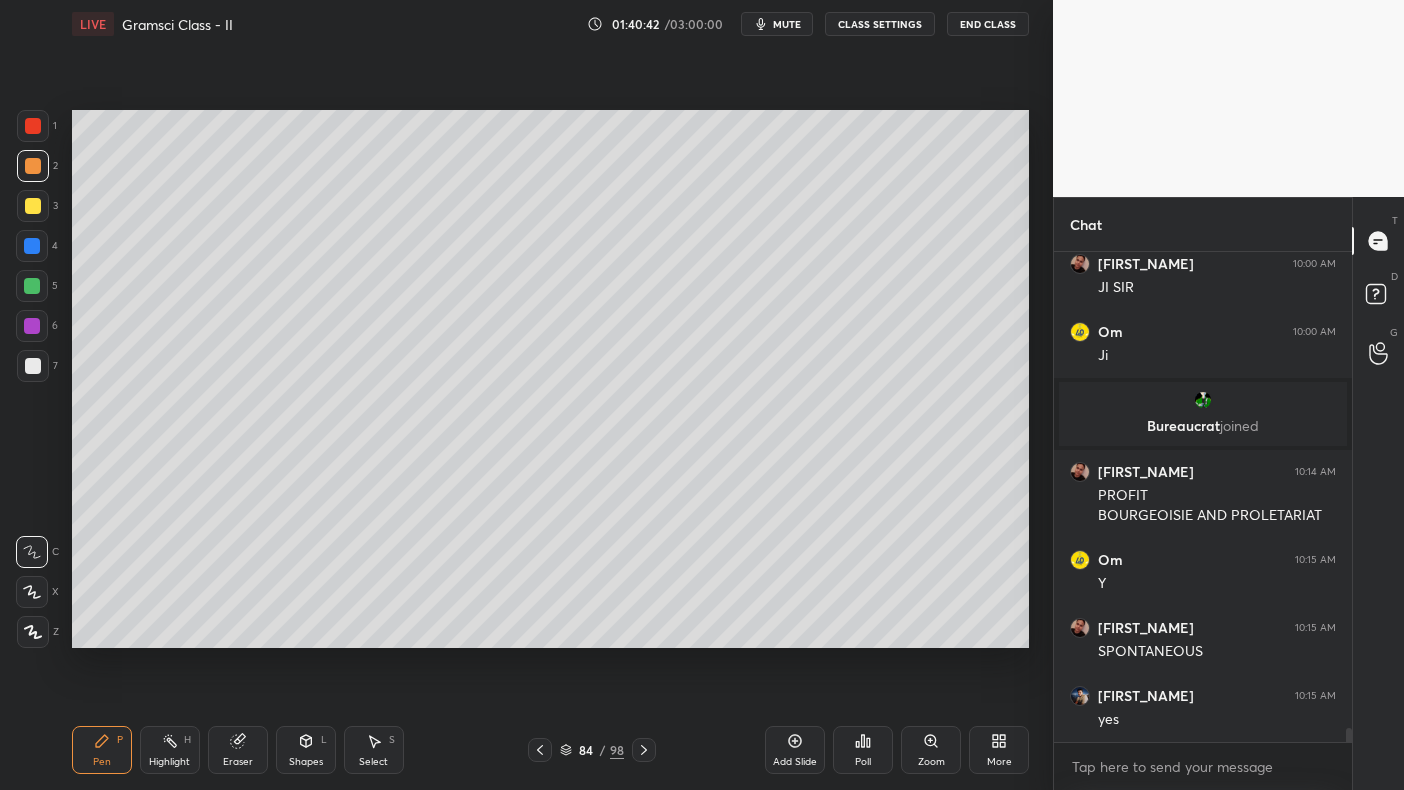 click at bounding box center (32, 246) 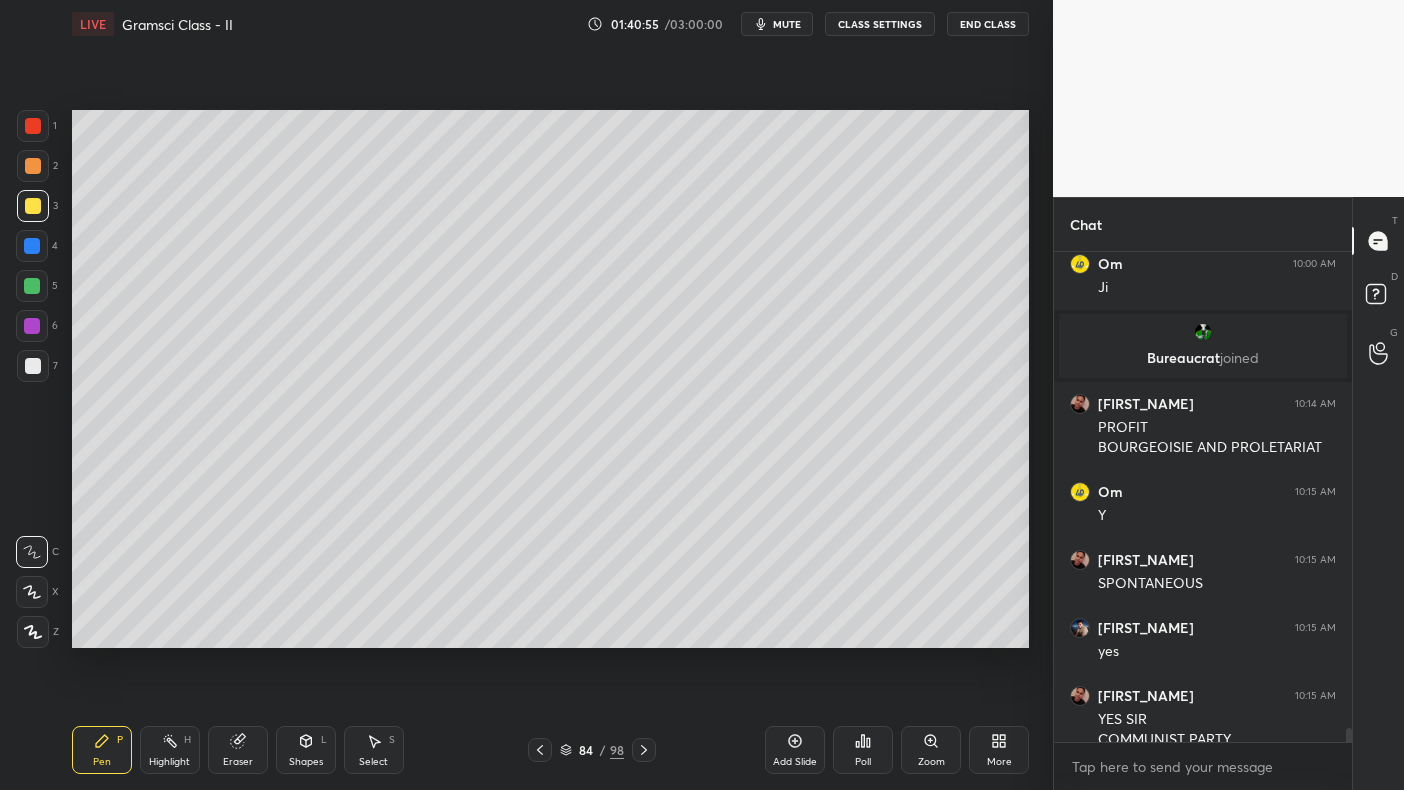 scroll, scrollTop: 16220, scrollLeft: 0, axis: vertical 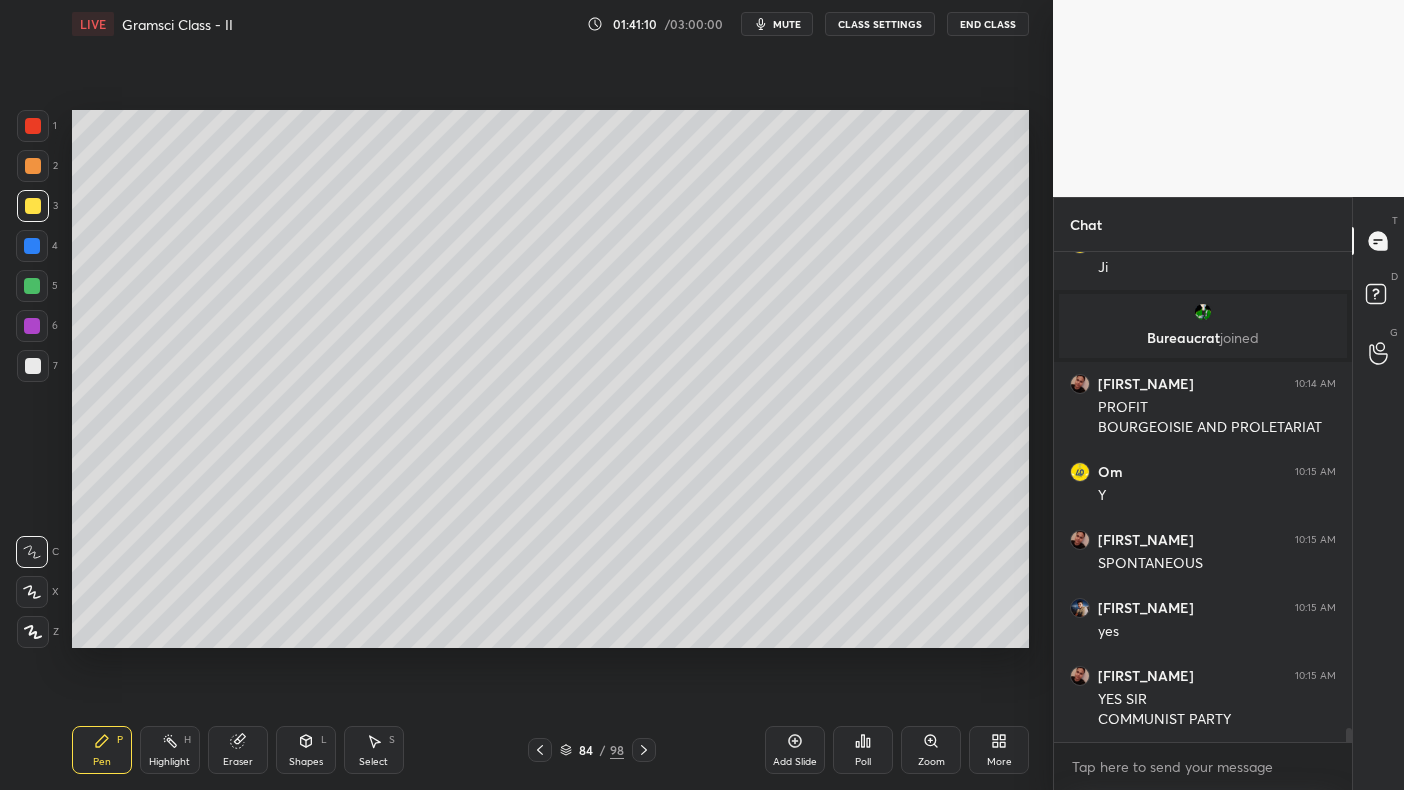 click at bounding box center (32, 246) 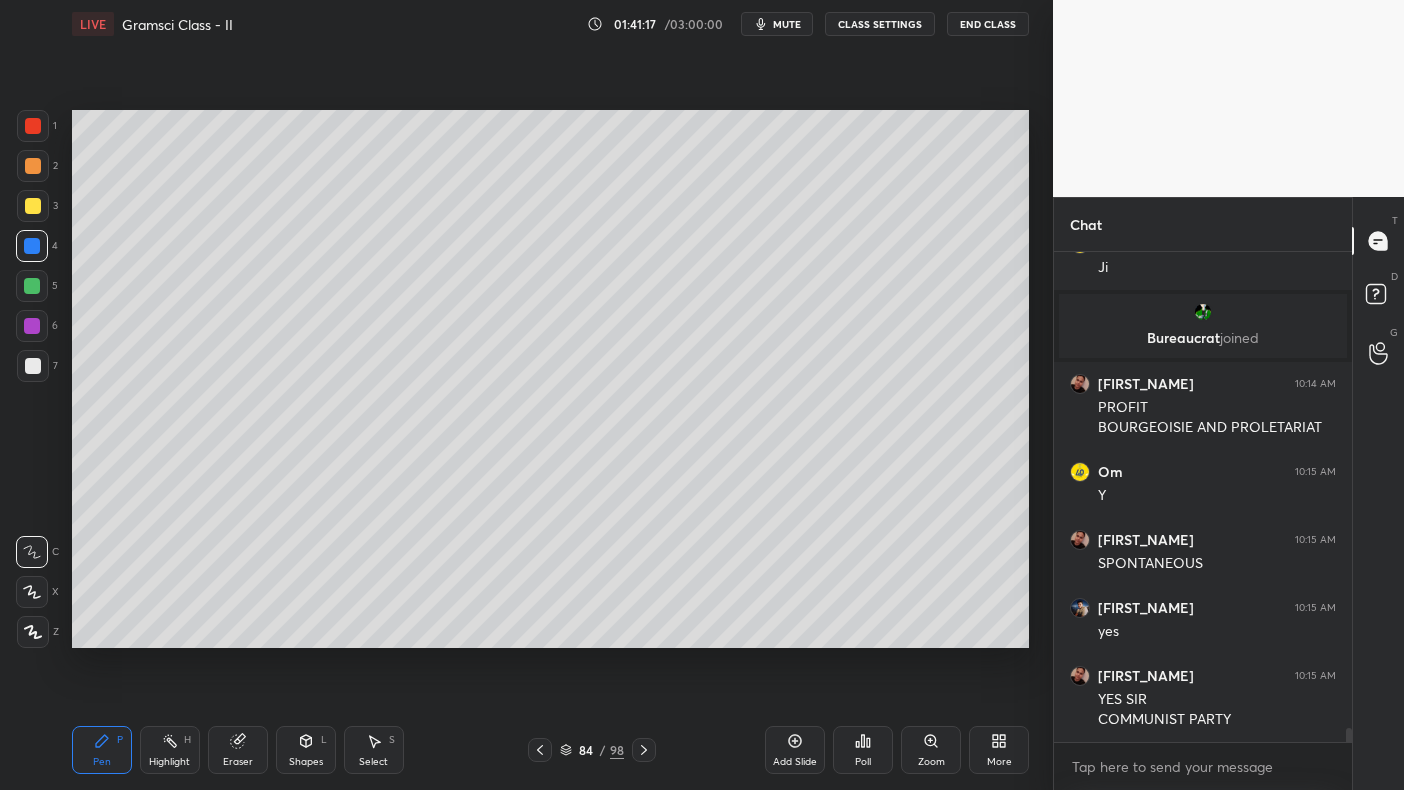 click on "1 2 3 4 5 6 7 C X Z C X Z E E Erase all   H H" at bounding box center (32, 379) 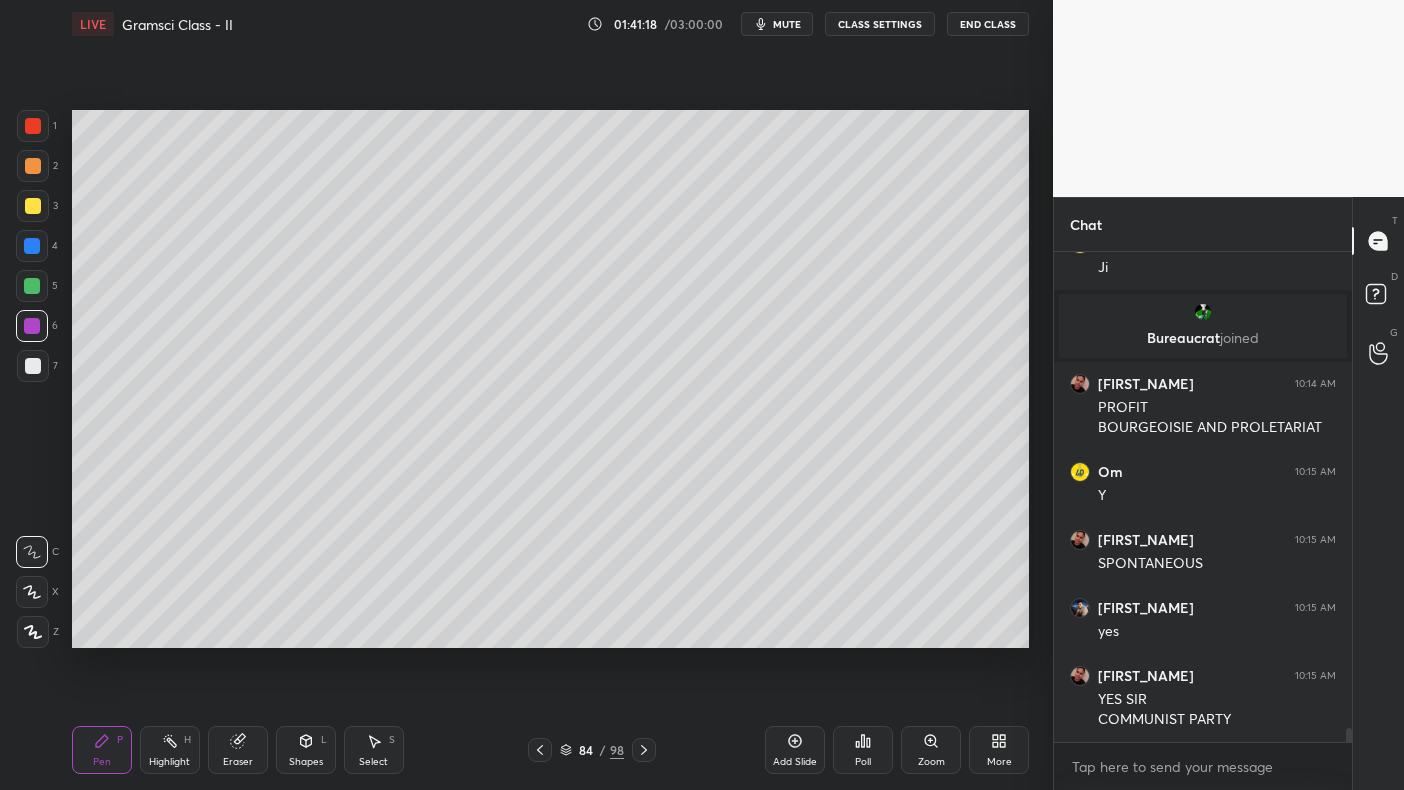 scroll, scrollTop: 16288, scrollLeft: 0, axis: vertical 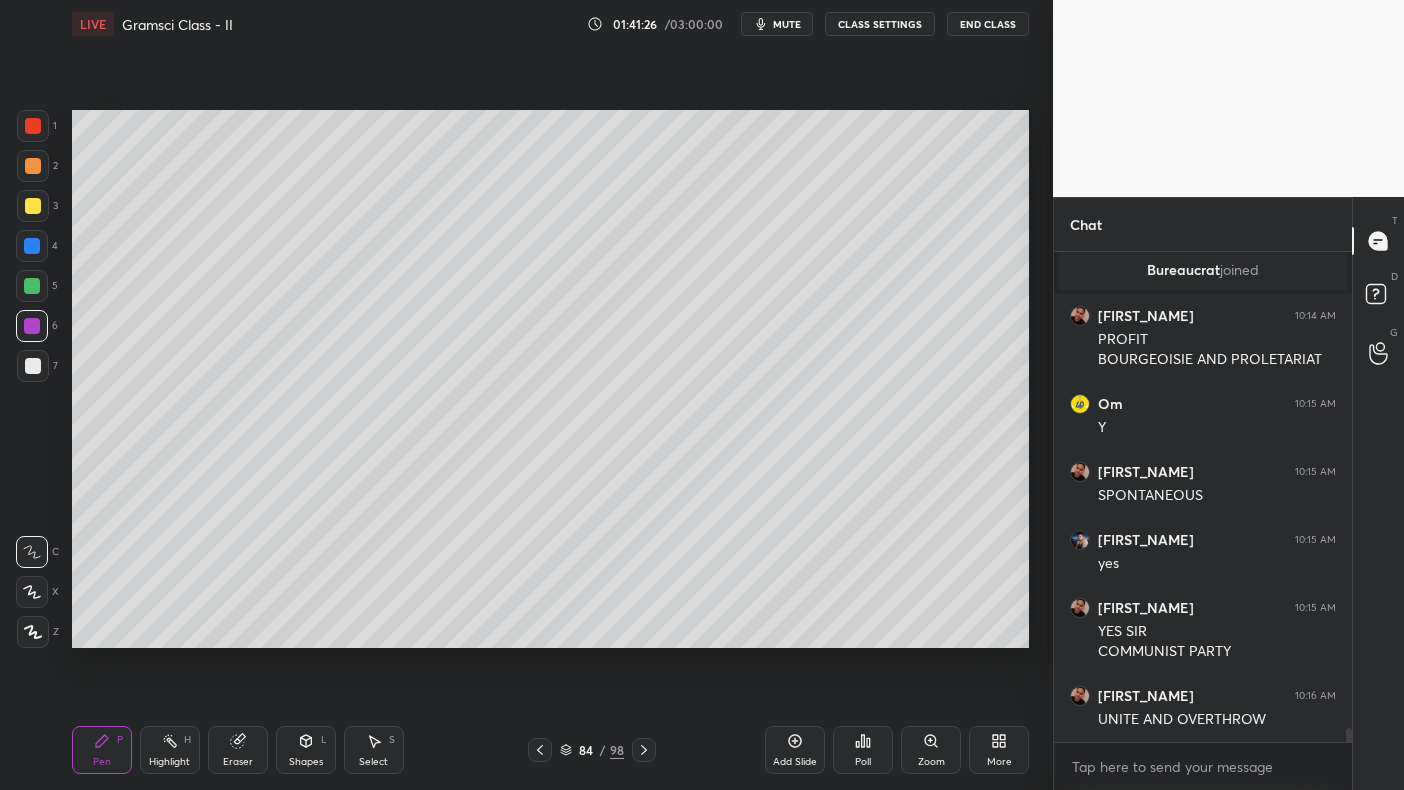 click at bounding box center [33, 166] 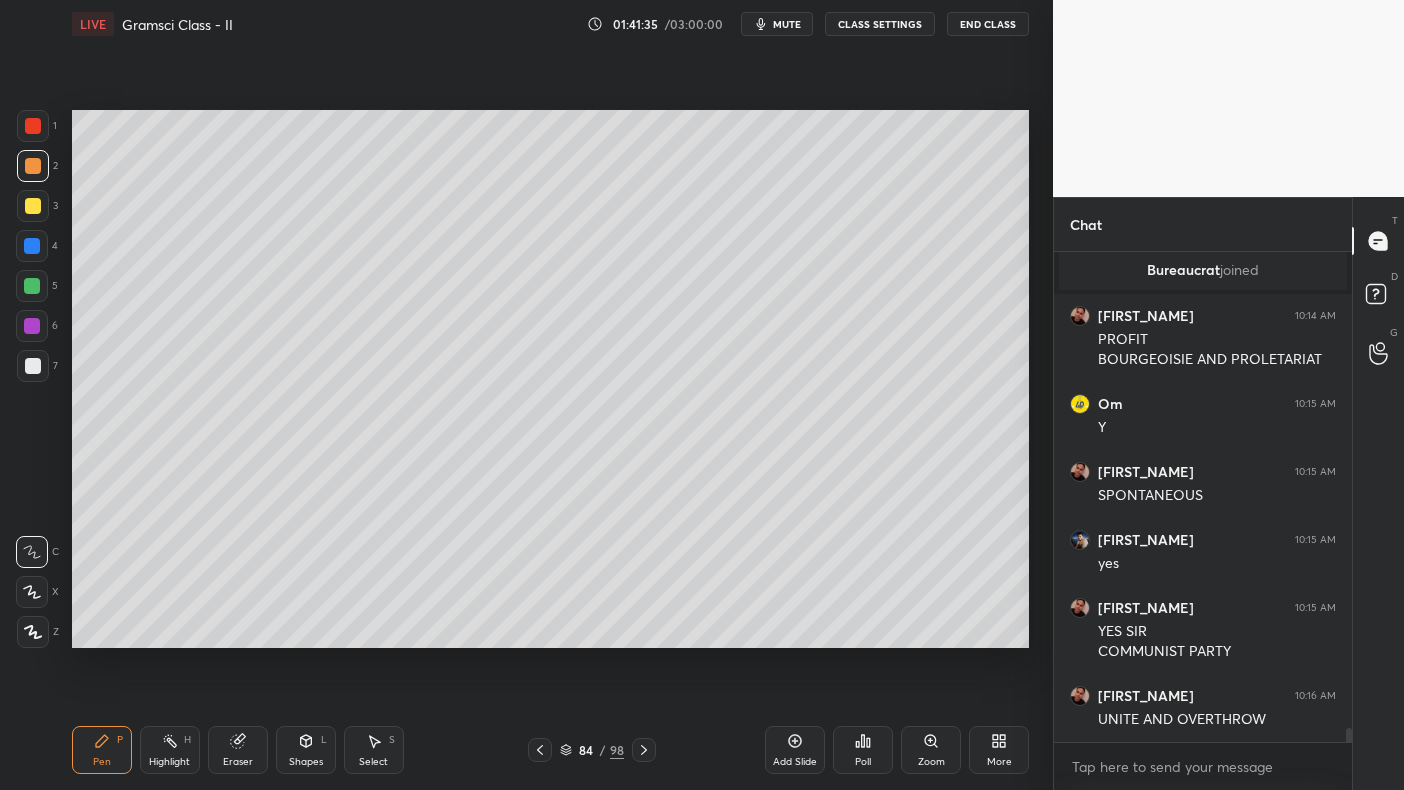 click at bounding box center [32, 246] 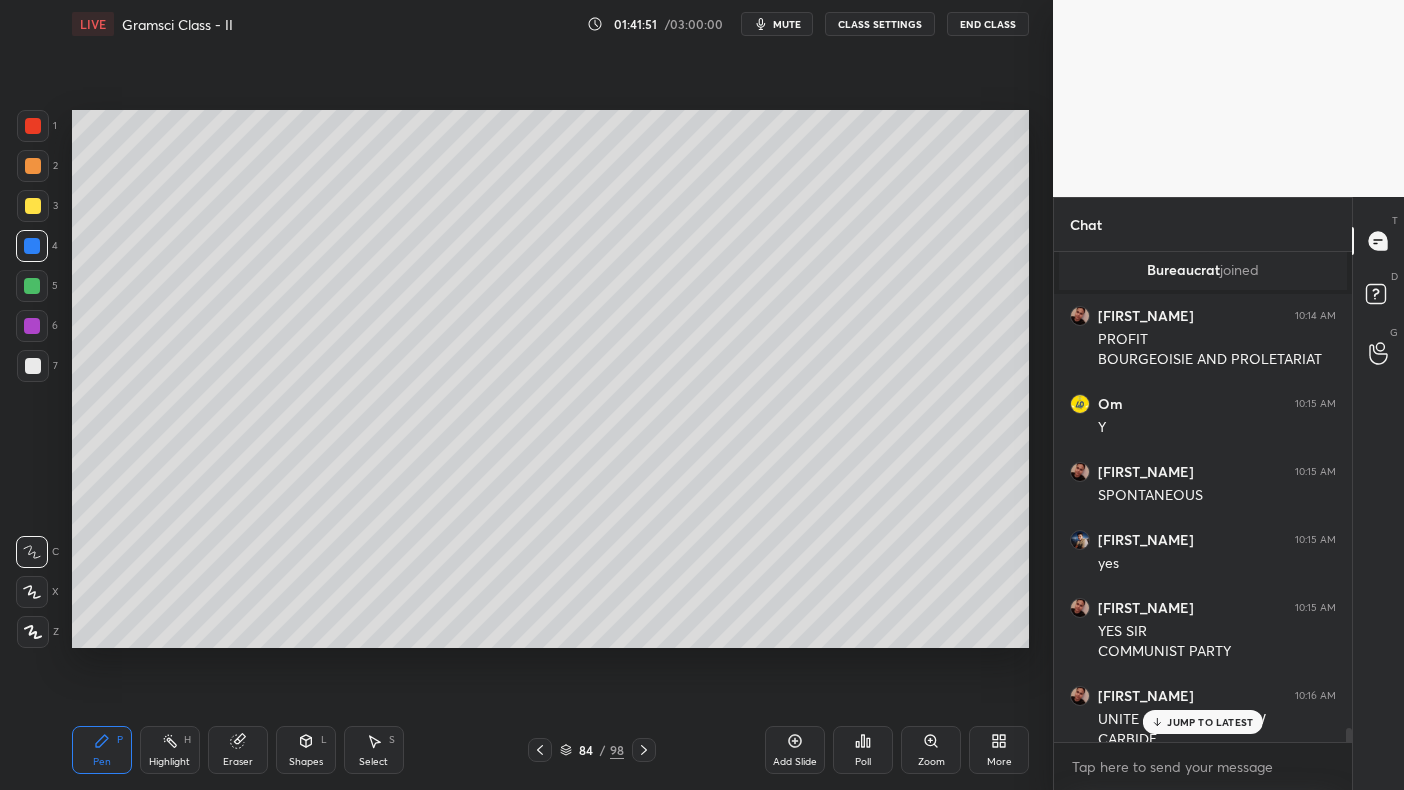 scroll, scrollTop: 16307, scrollLeft: 0, axis: vertical 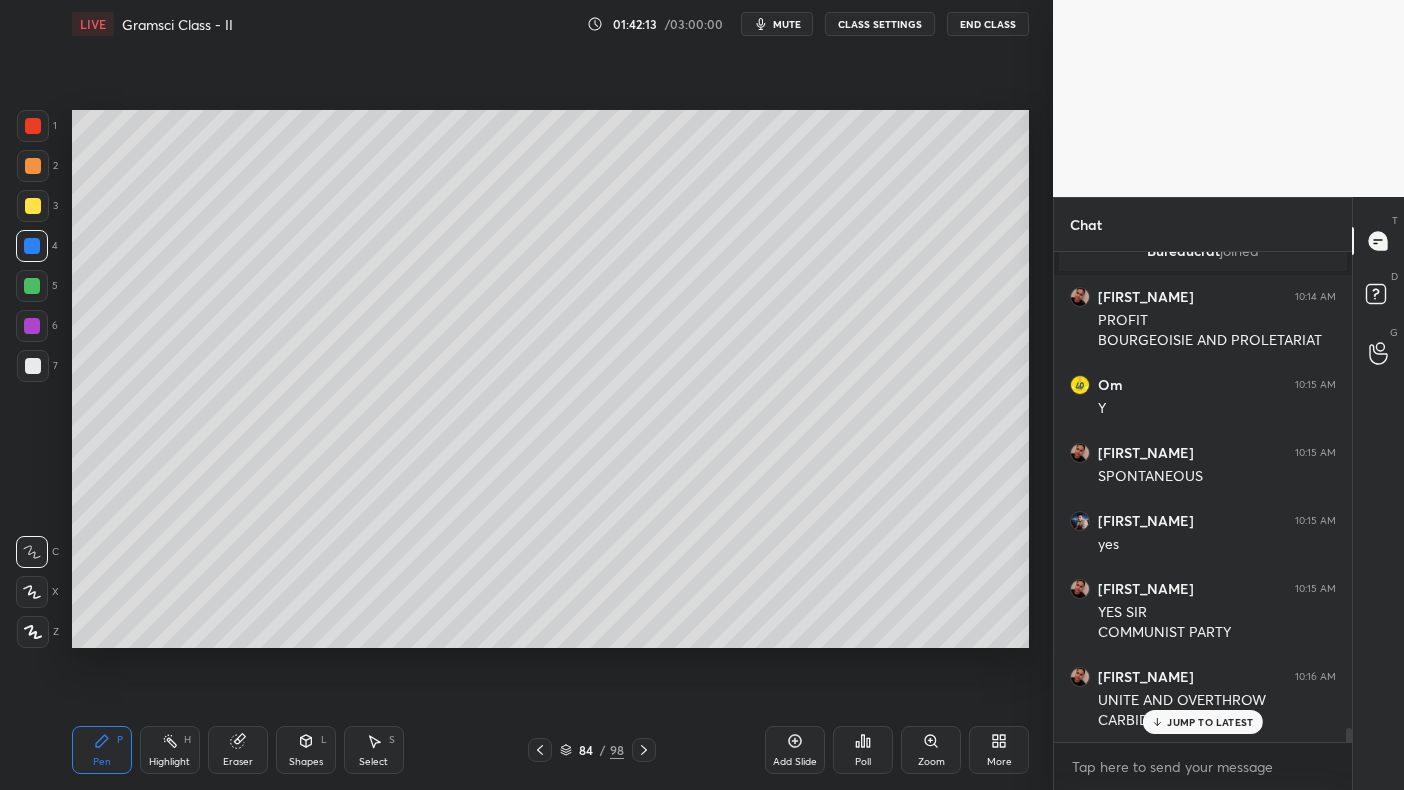 click on "Add Slide" at bounding box center [795, 750] 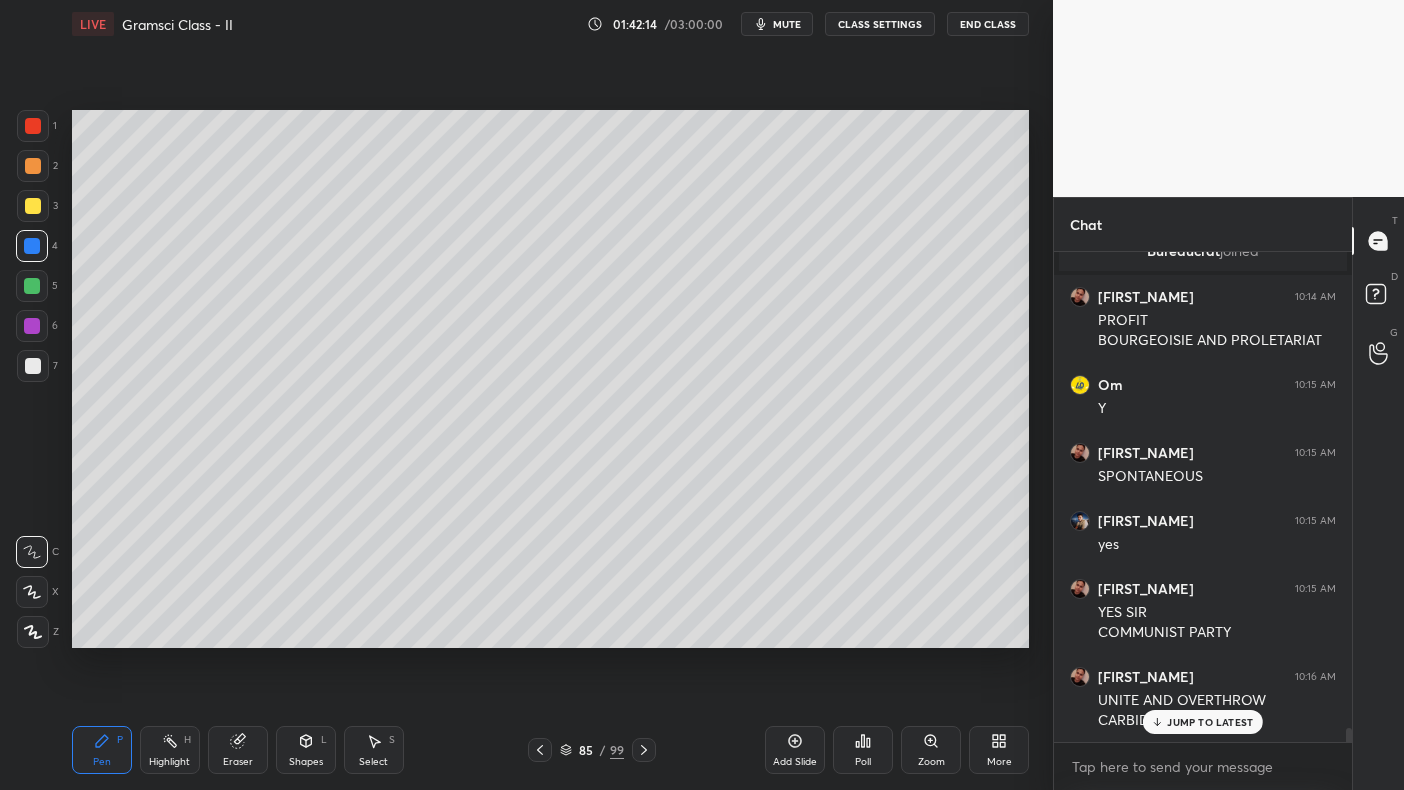 click at bounding box center [33, 206] 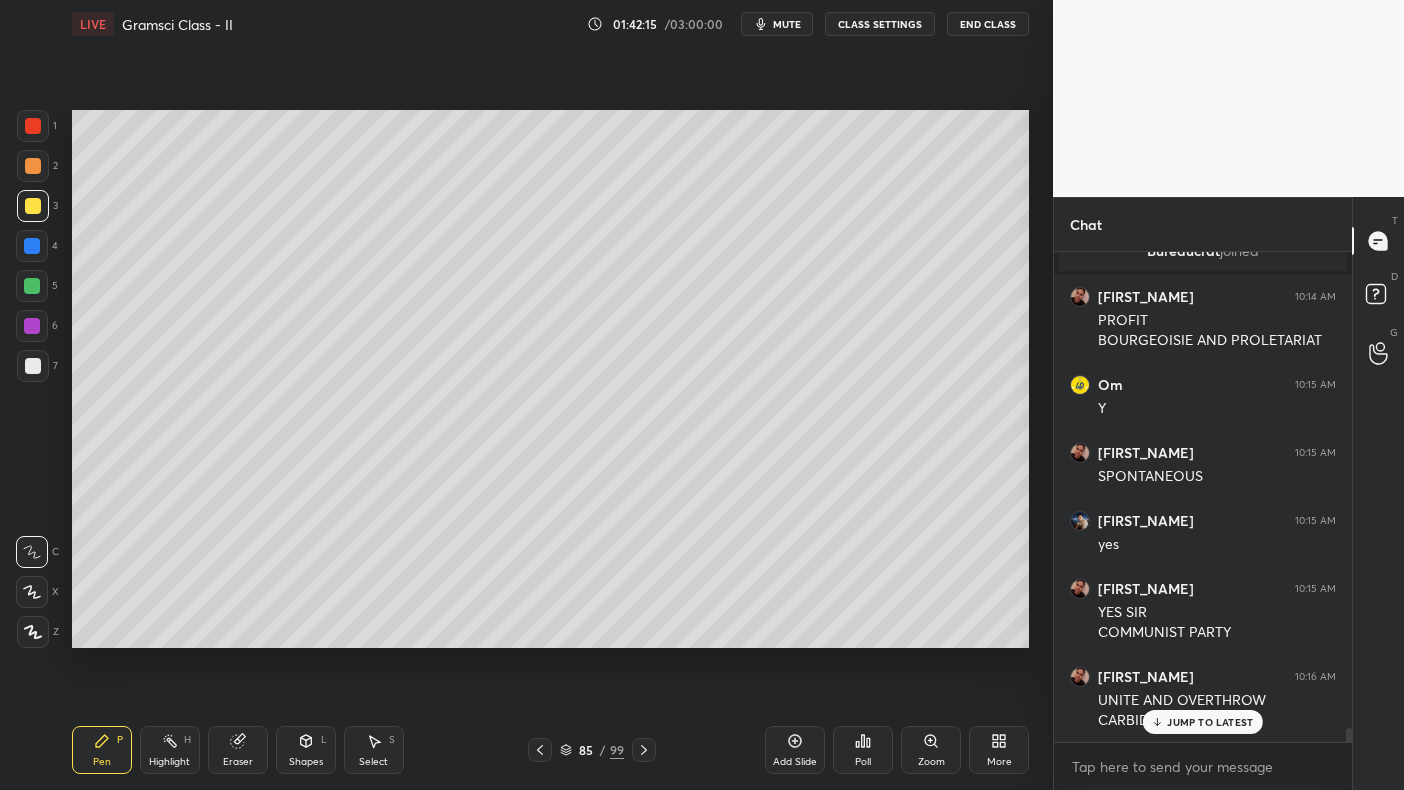 click on "3" at bounding box center [37, 206] 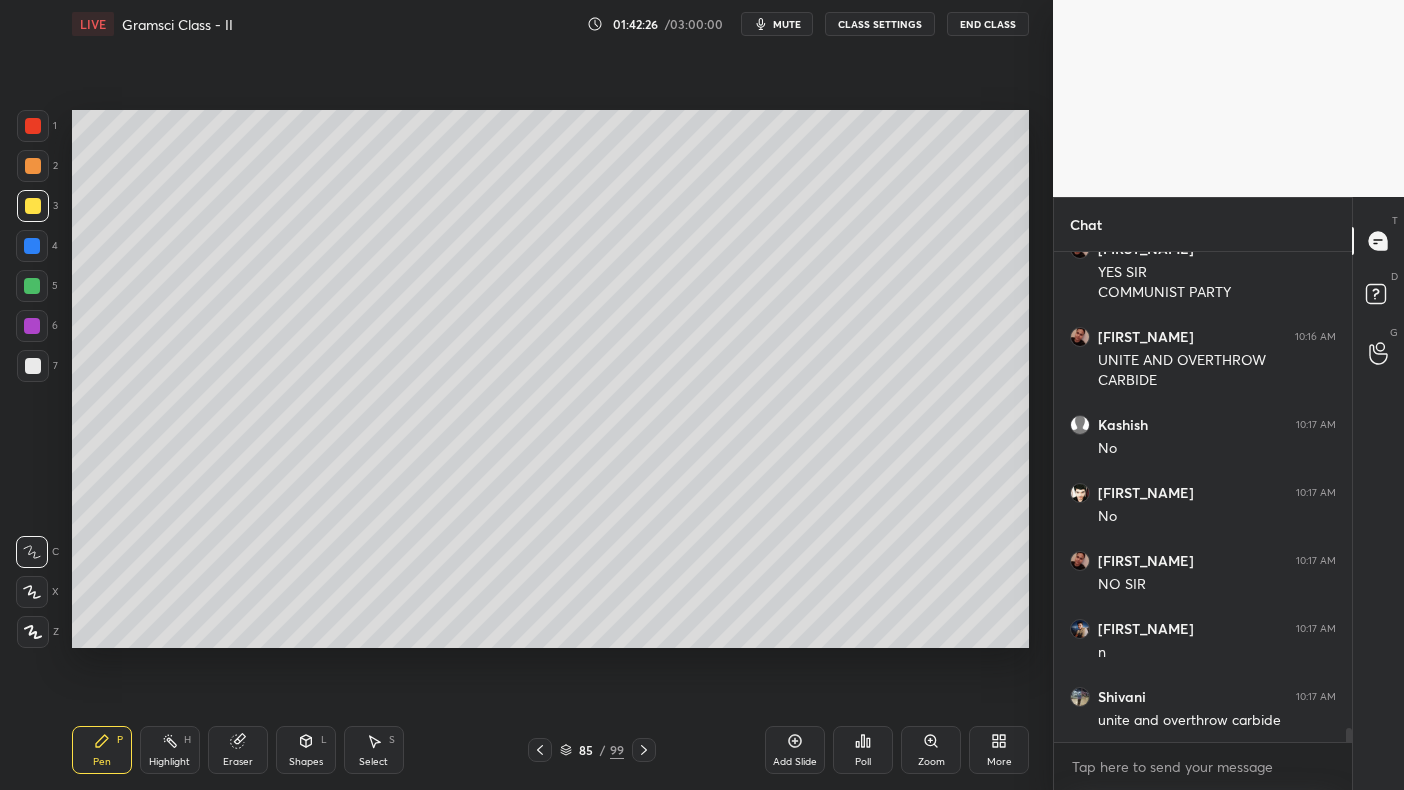 scroll, scrollTop: 16715, scrollLeft: 0, axis: vertical 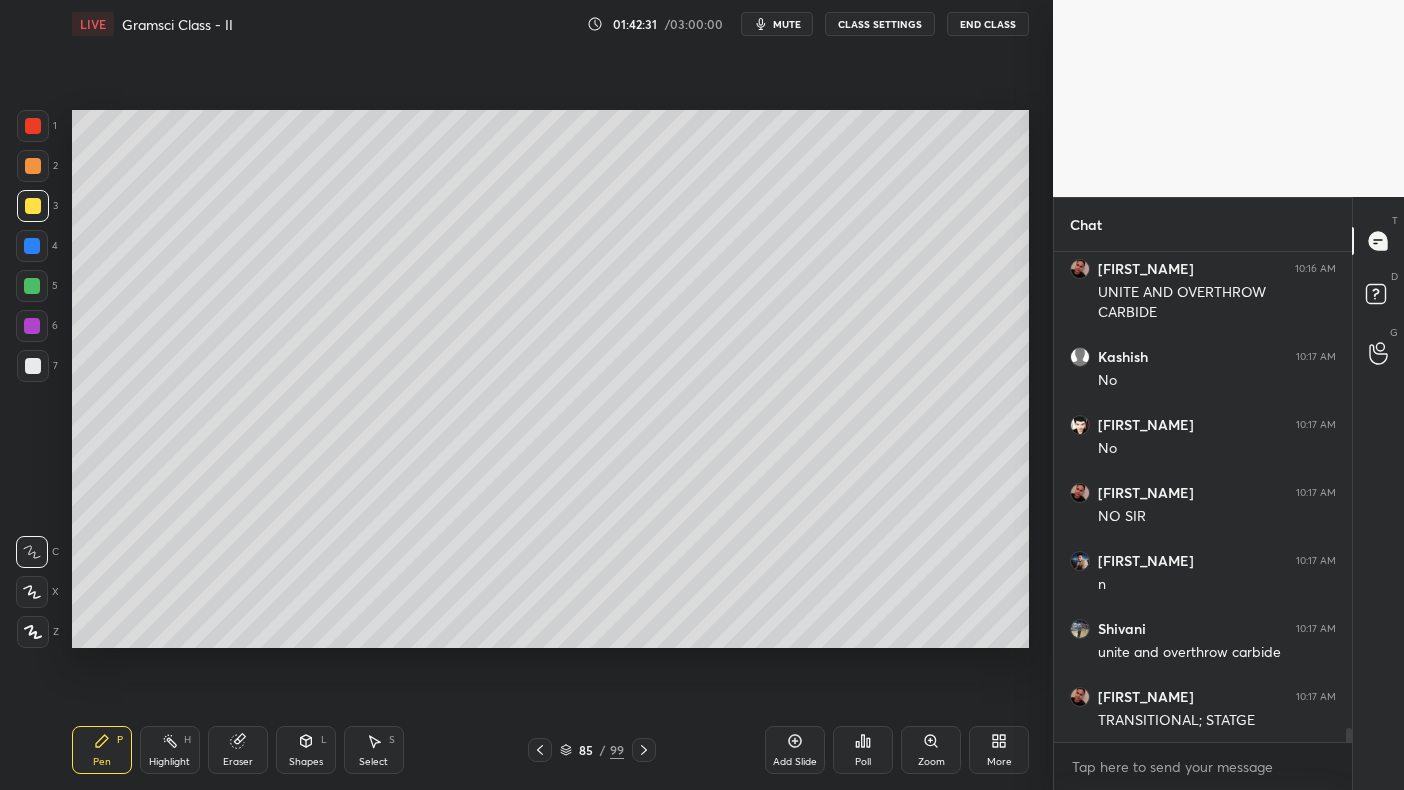 click on "1 2 3 4 5 6 7 C X Z C X Z E E Erase all   H H" at bounding box center (32, 379) 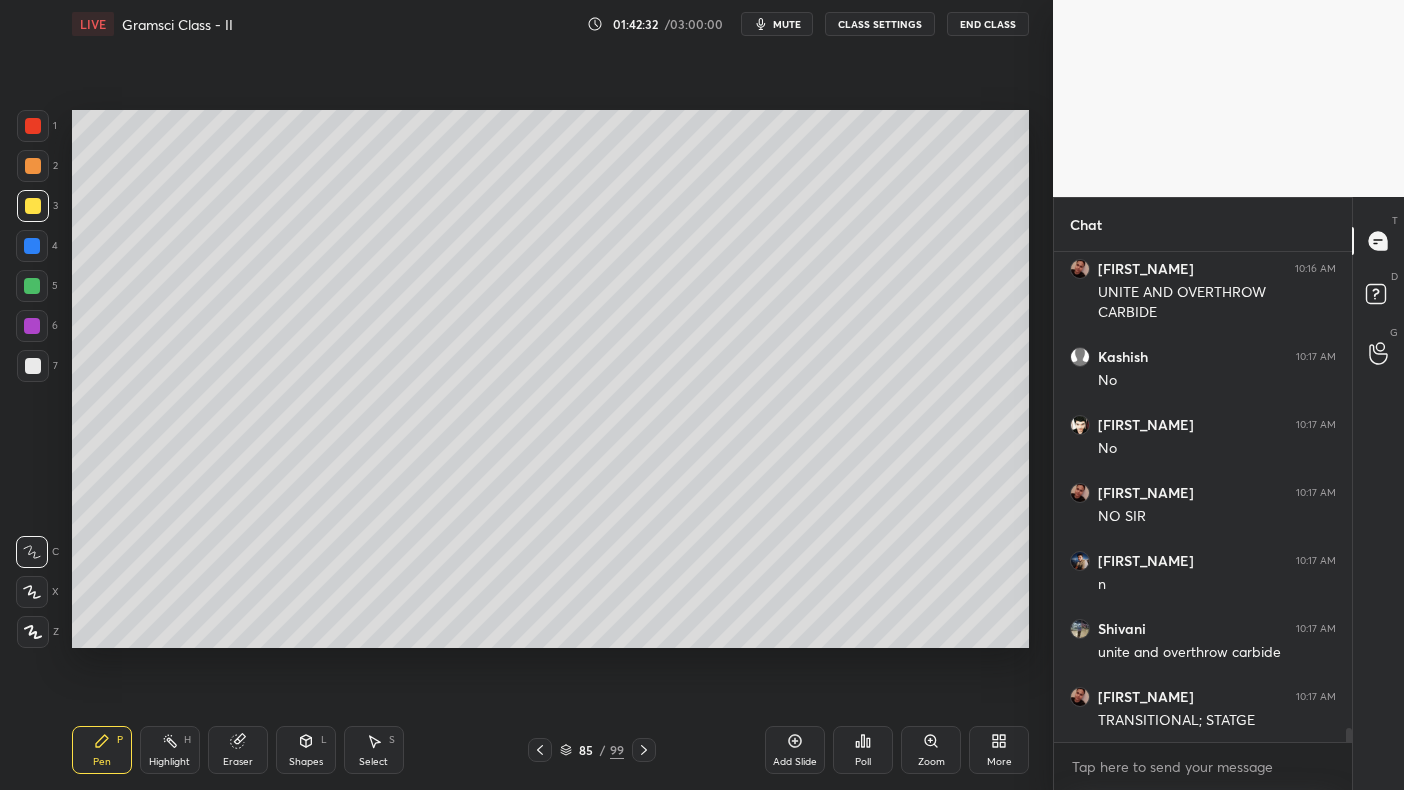 click at bounding box center (32, 286) 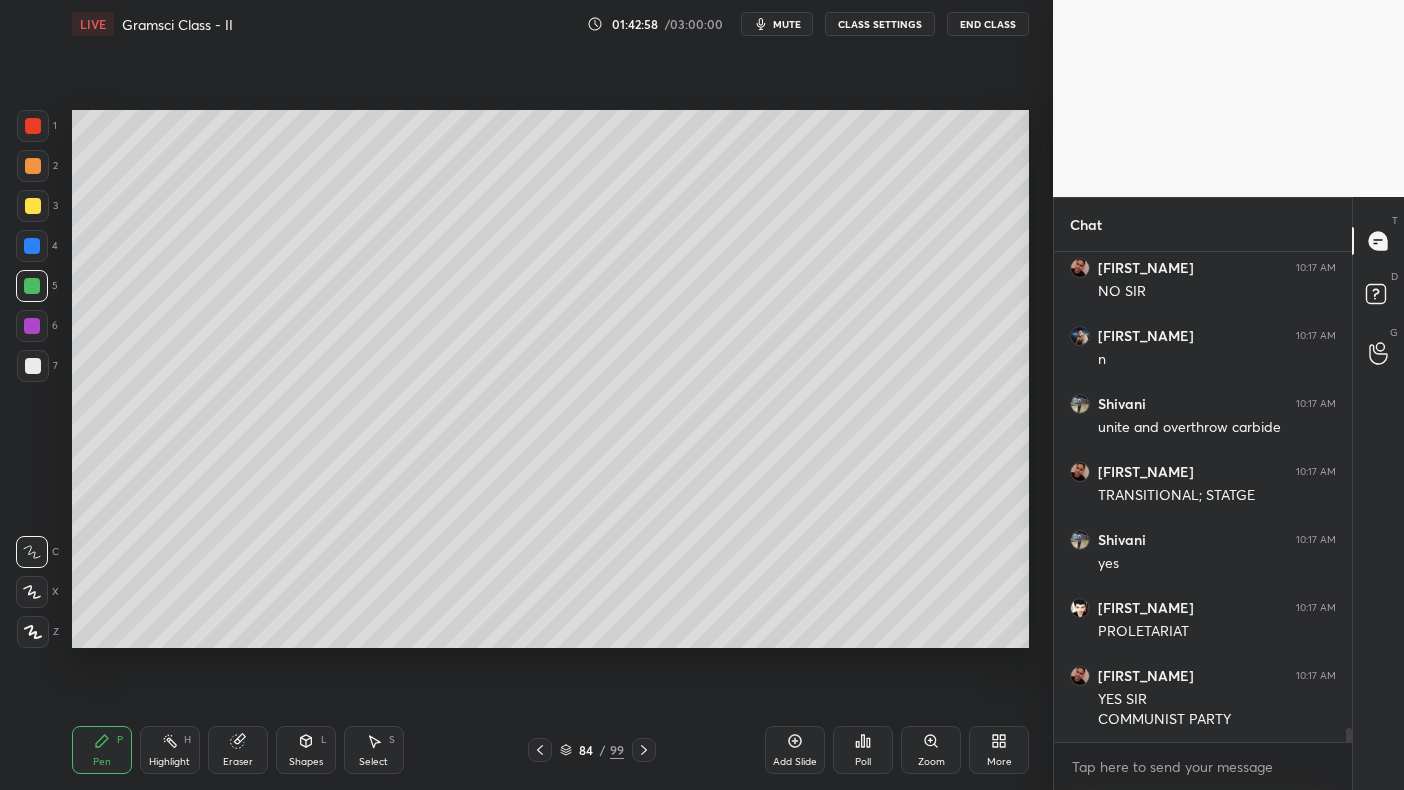 scroll, scrollTop: 17008, scrollLeft: 0, axis: vertical 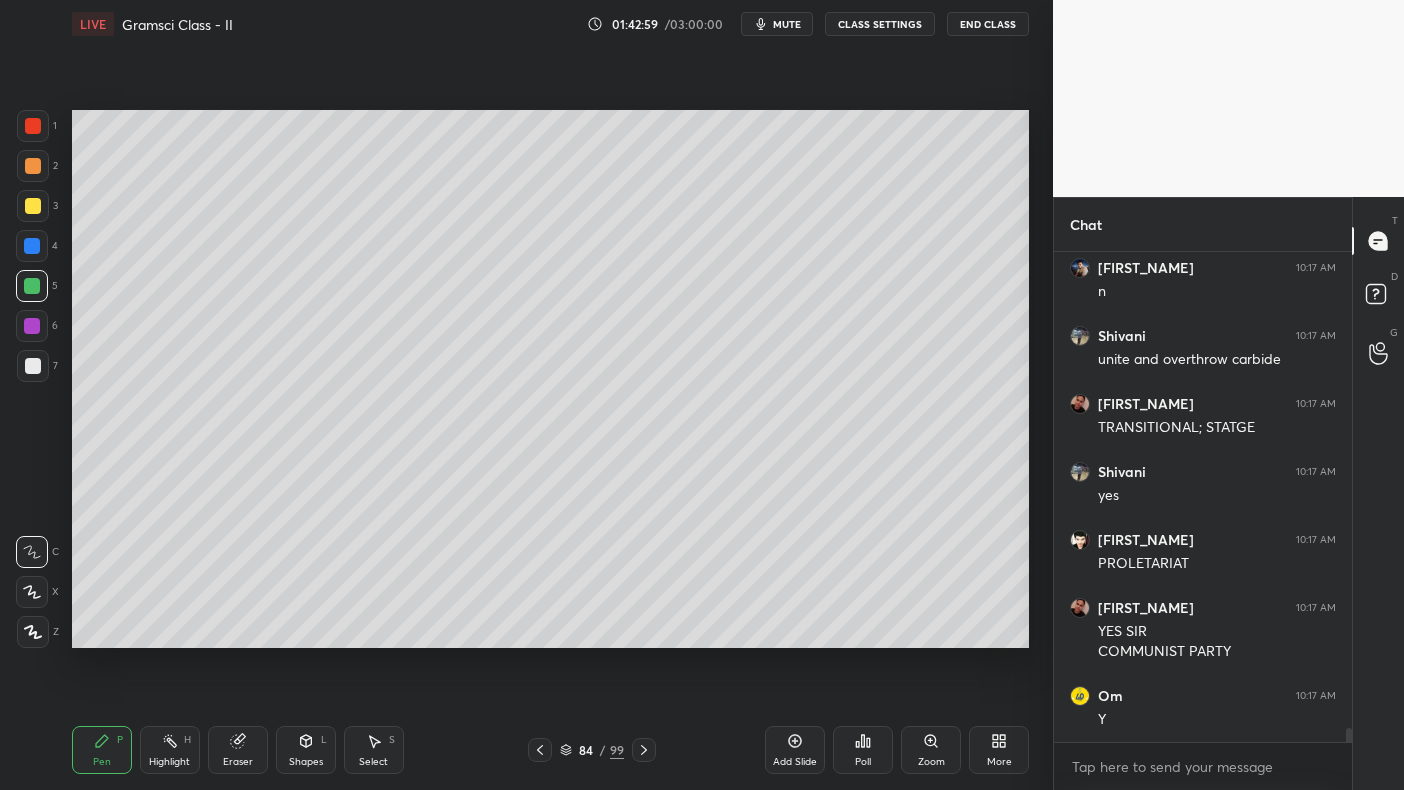 click at bounding box center [33, 166] 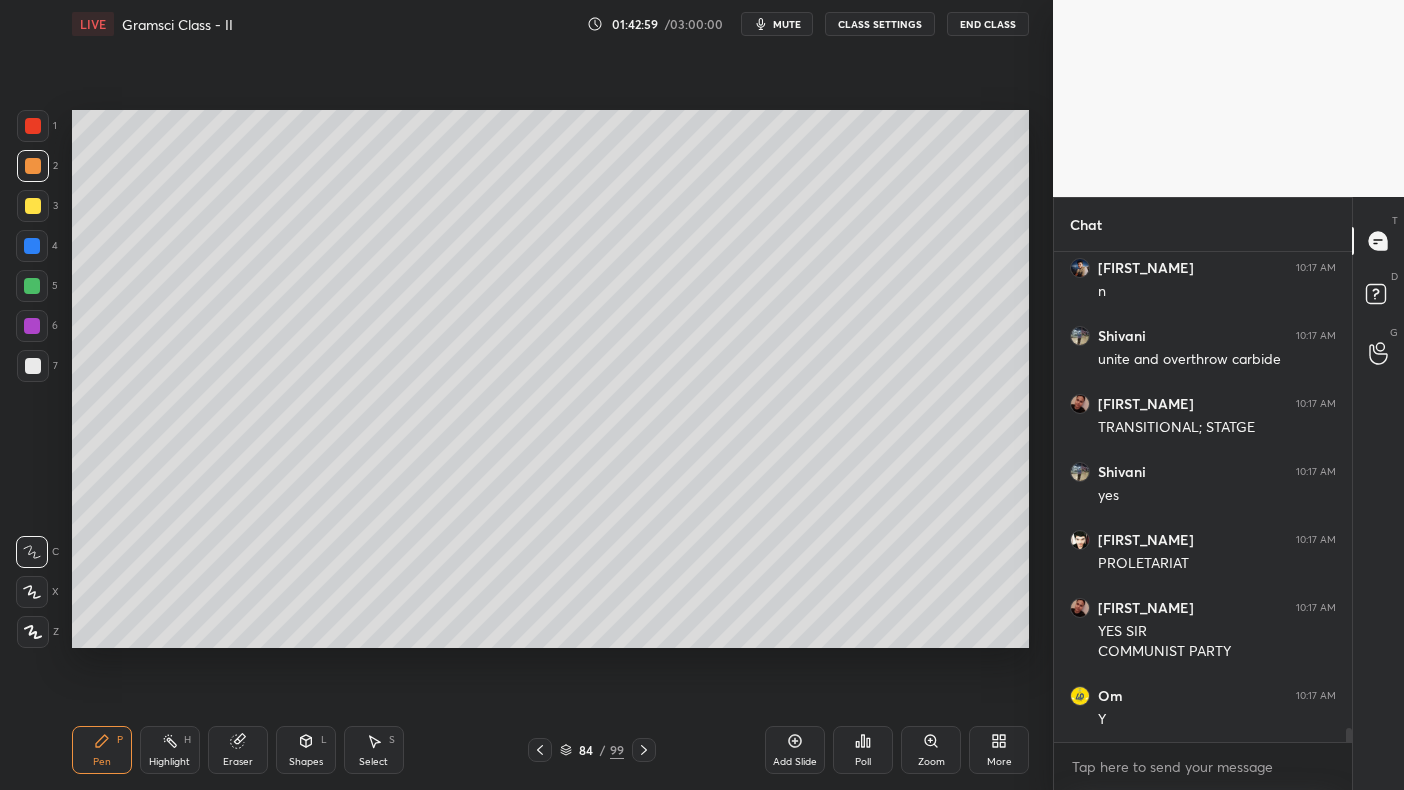 click on "1" at bounding box center (37, 130) 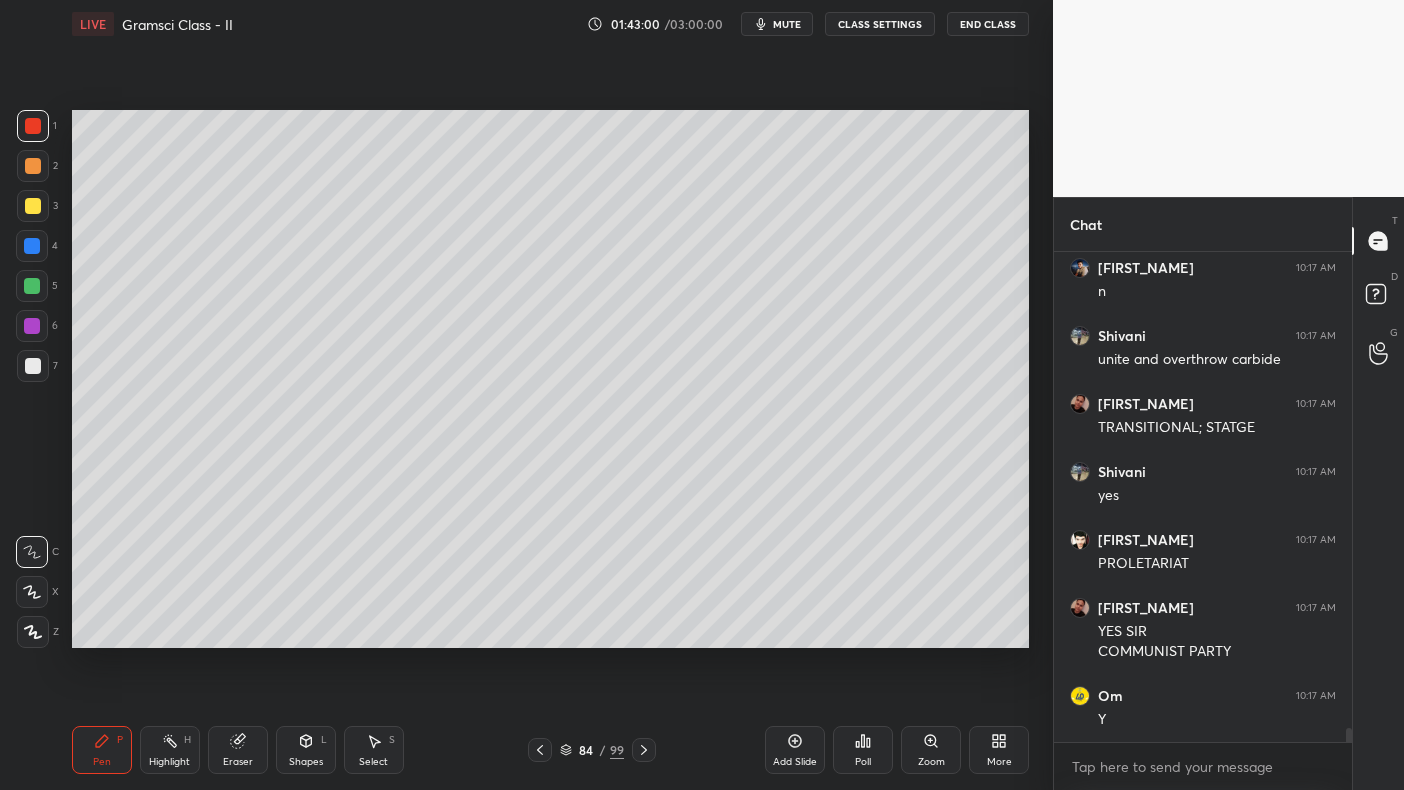 click at bounding box center [33, 126] 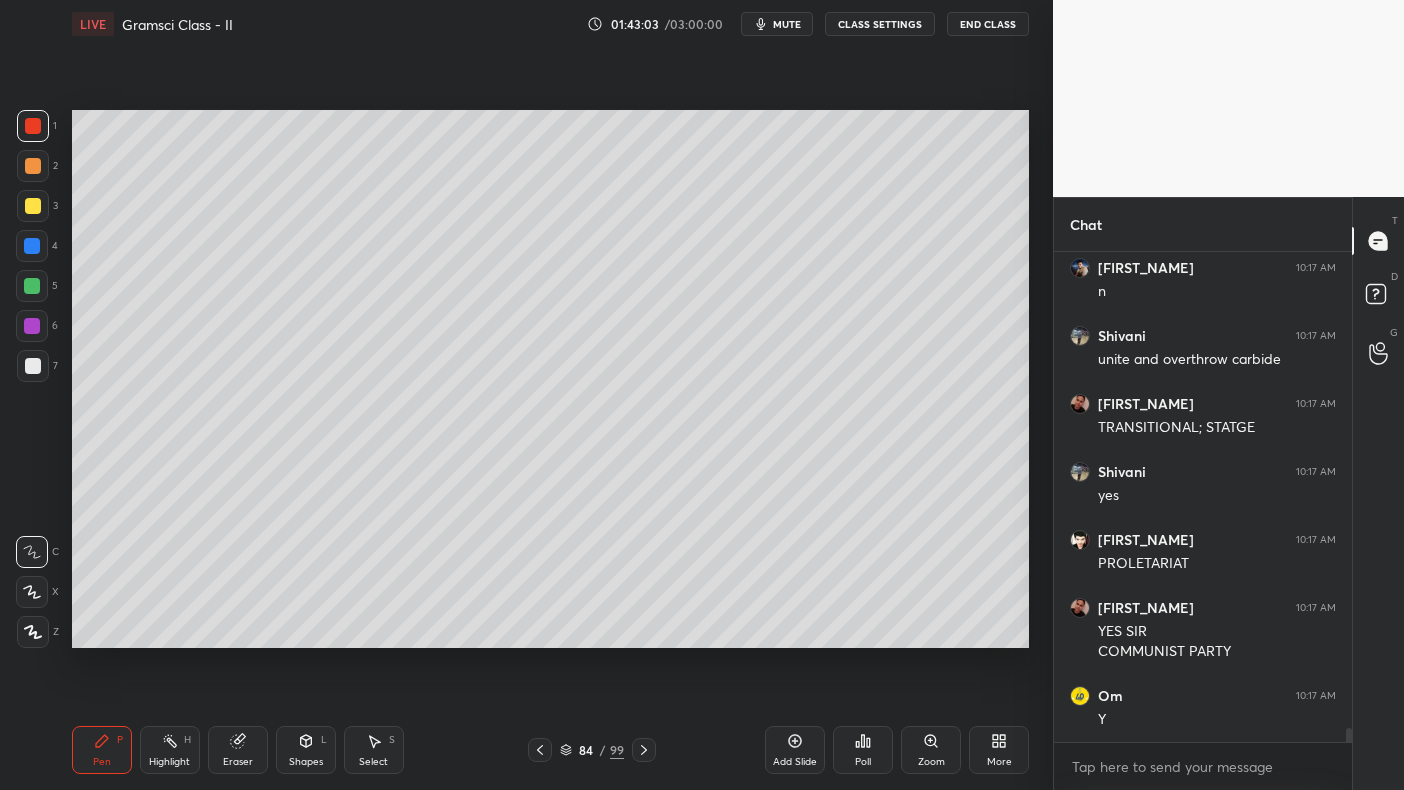 scroll, scrollTop: 17076, scrollLeft: 0, axis: vertical 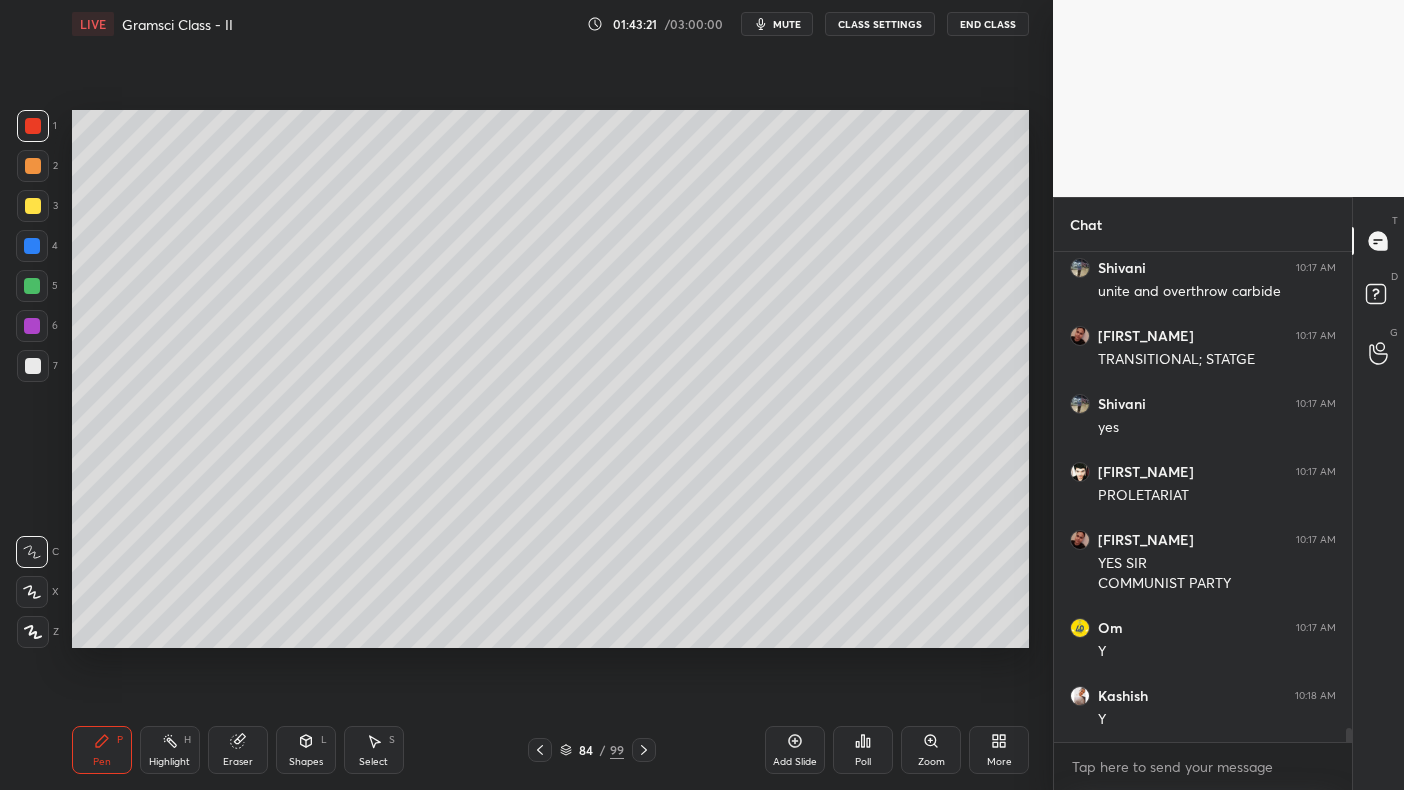 click on "Add Slide" at bounding box center [795, 750] 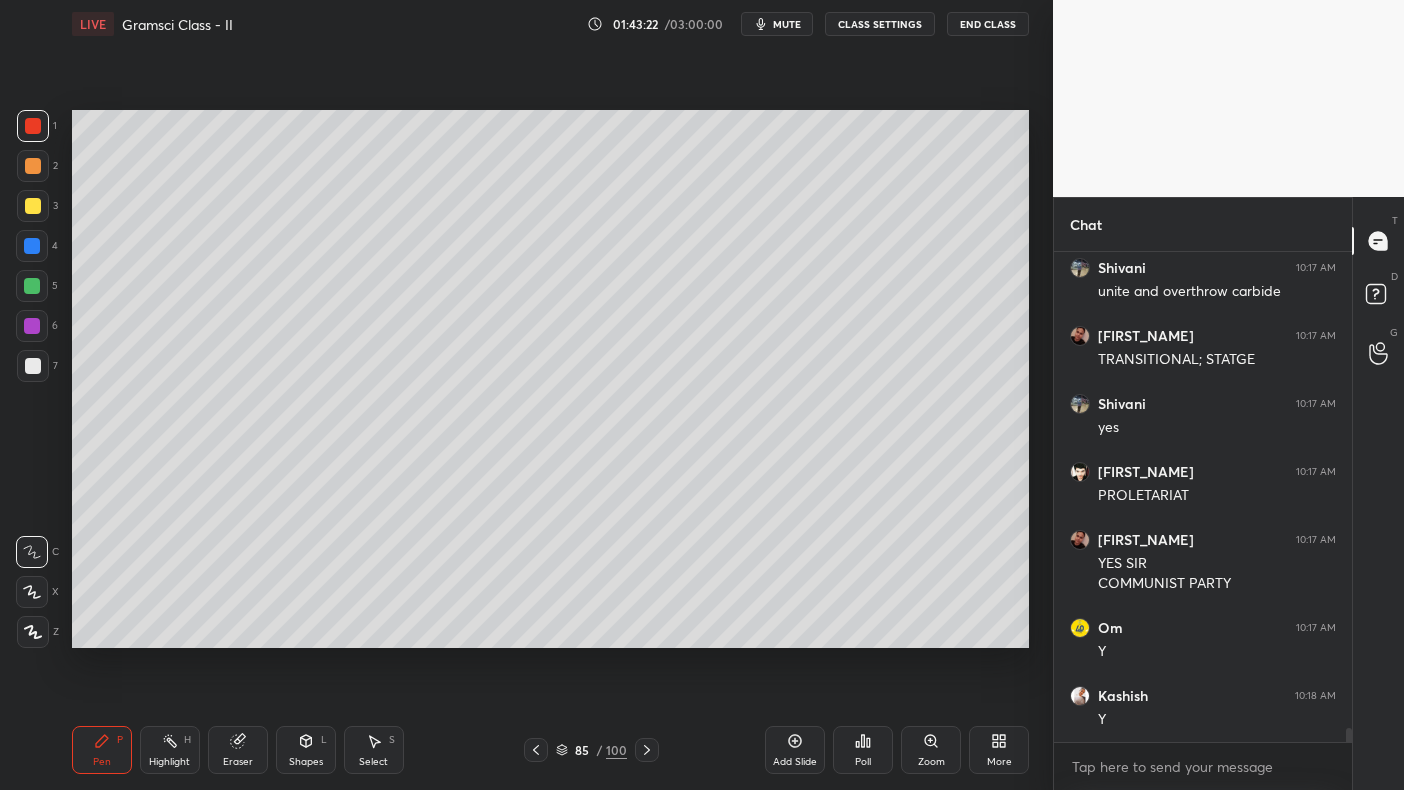 click 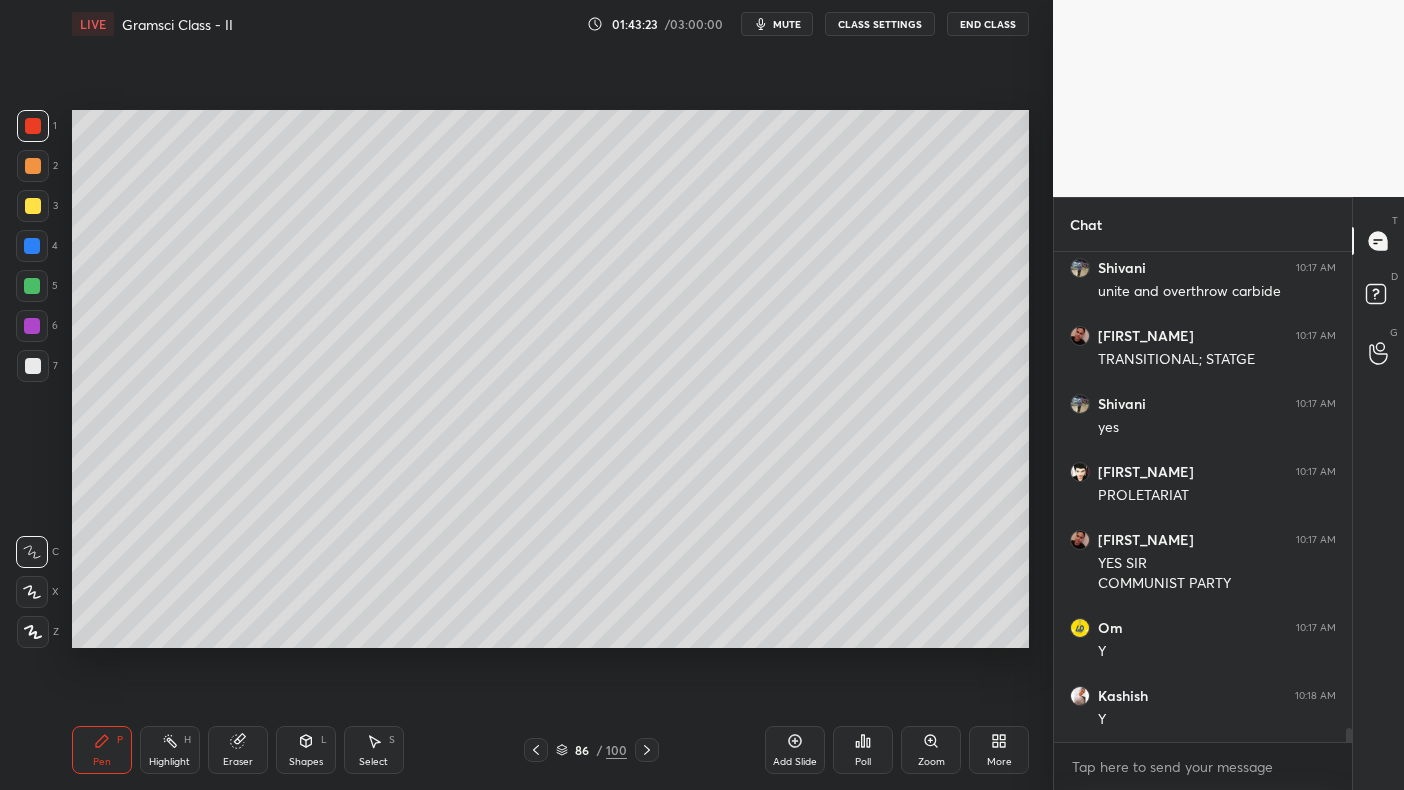 click 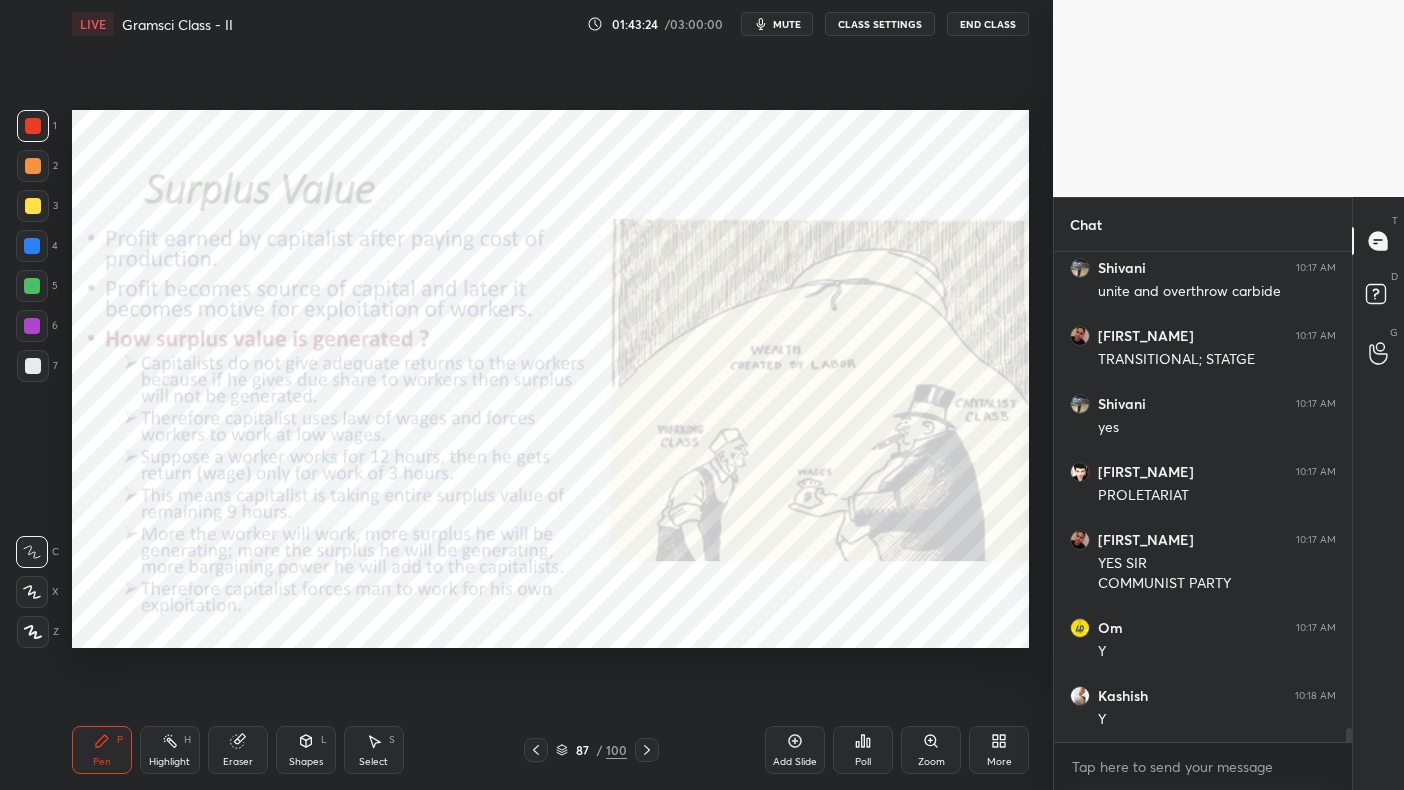 click 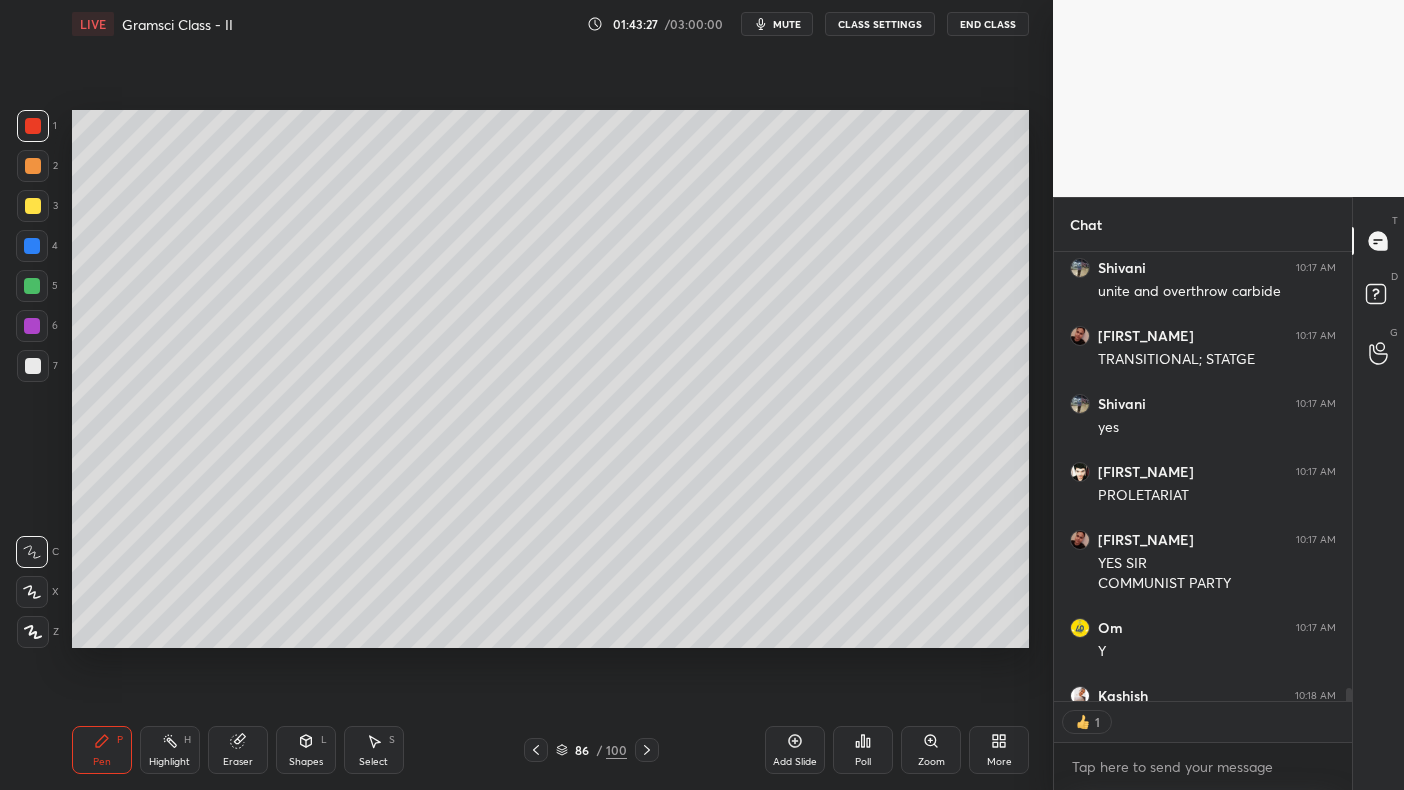 scroll, scrollTop: 443, scrollLeft: 292, axis: both 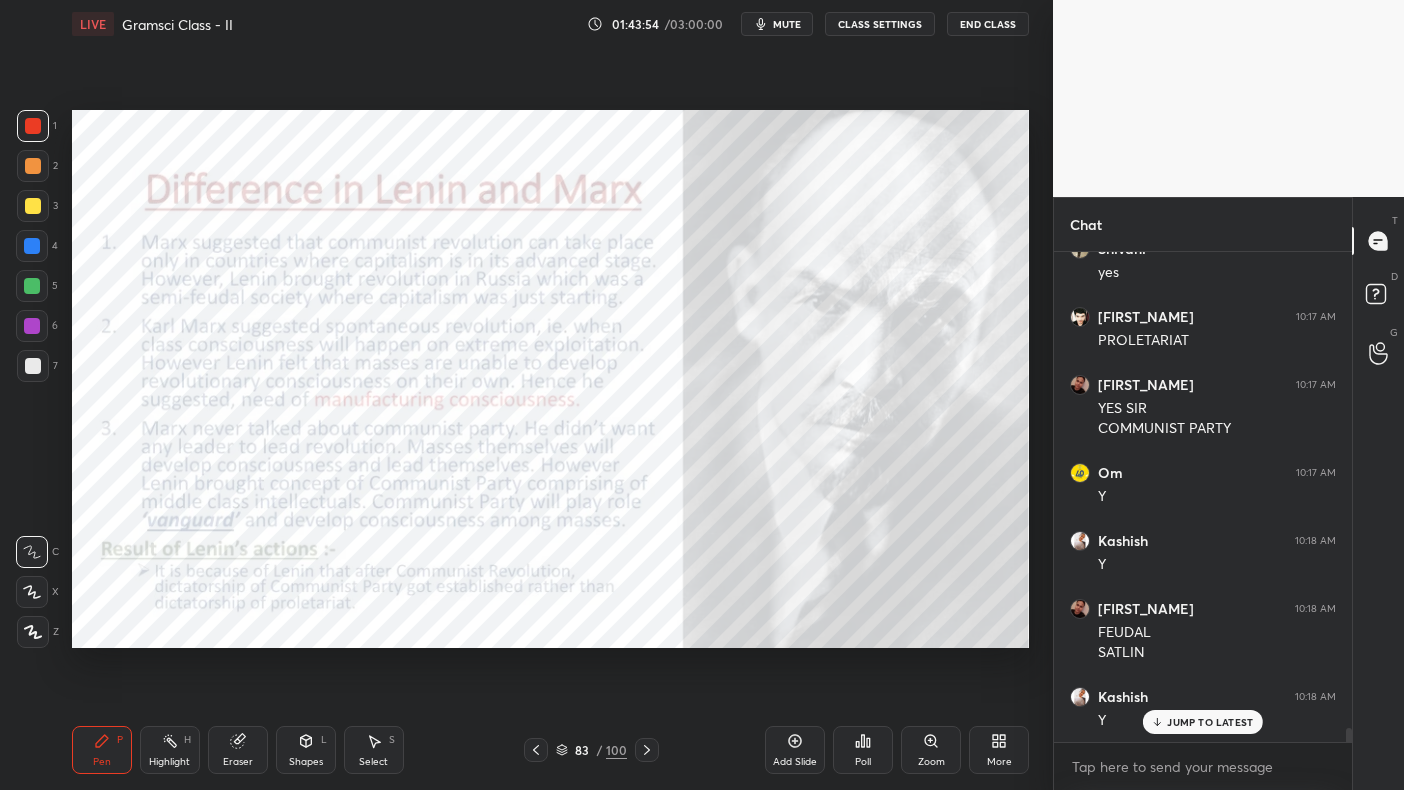 click at bounding box center (33, 126) 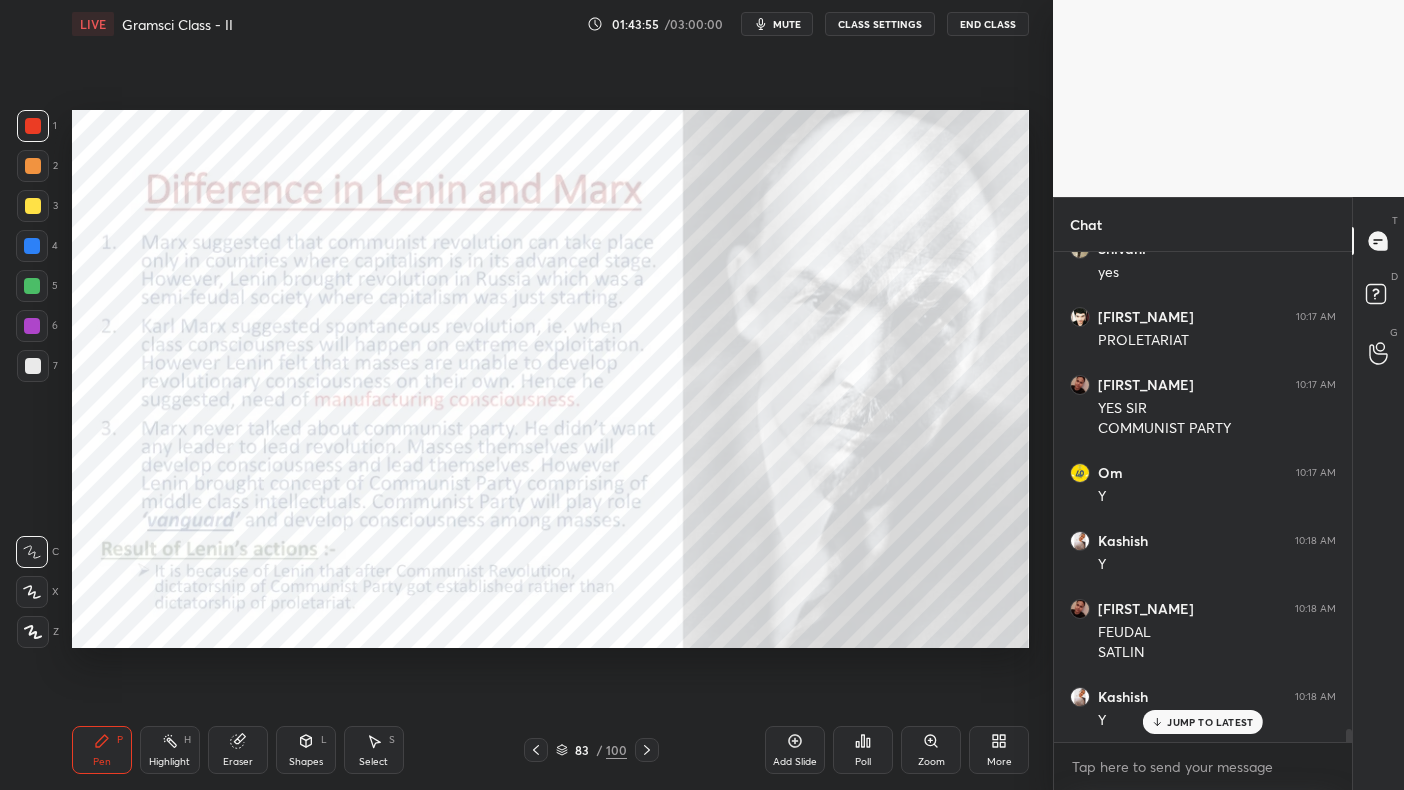 scroll, scrollTop: 17299, scrollLeft: 0, axis: vertical 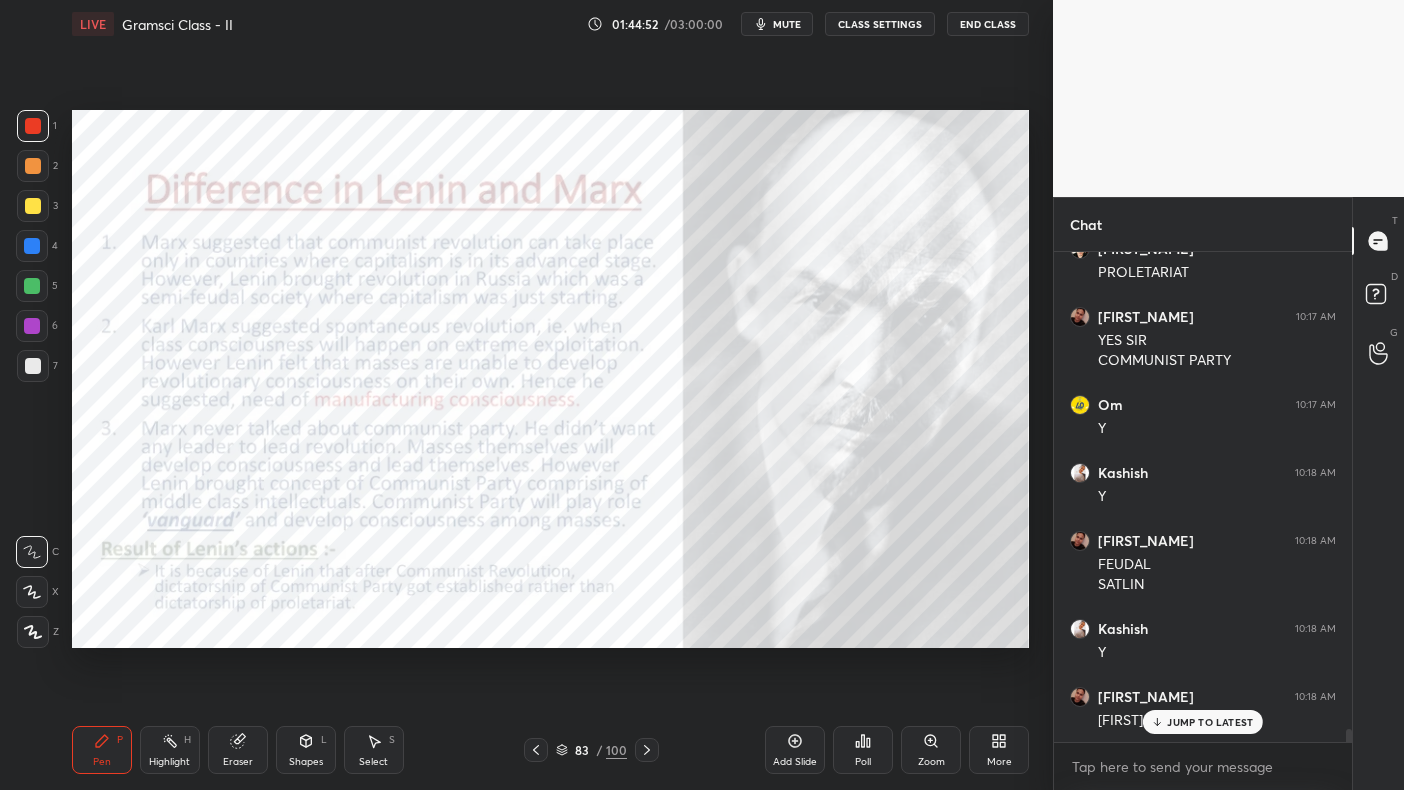click on "Add Slide" at bounding box center [795, 750] 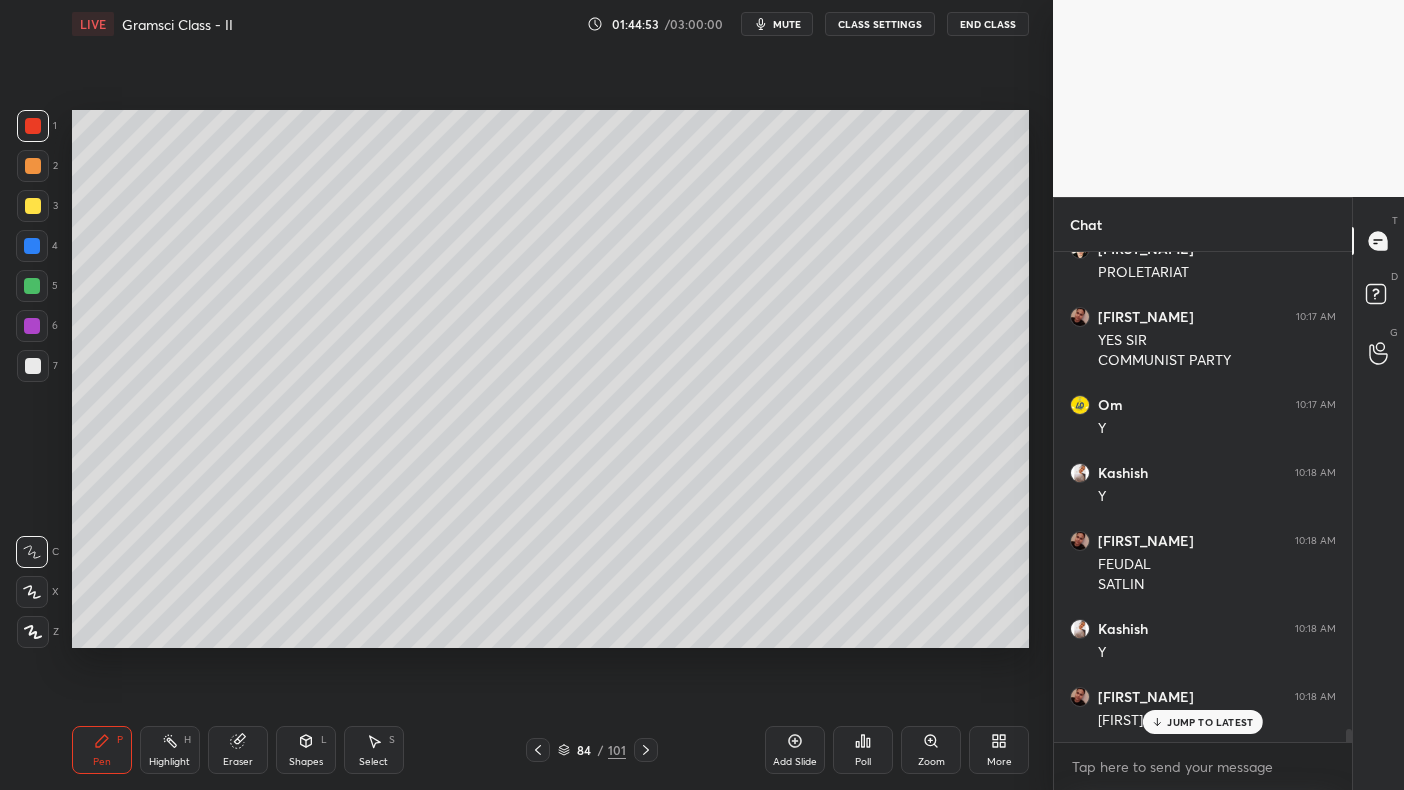 scroll, scrollTop: 17367, scrollLeft: 0, axis: vertical 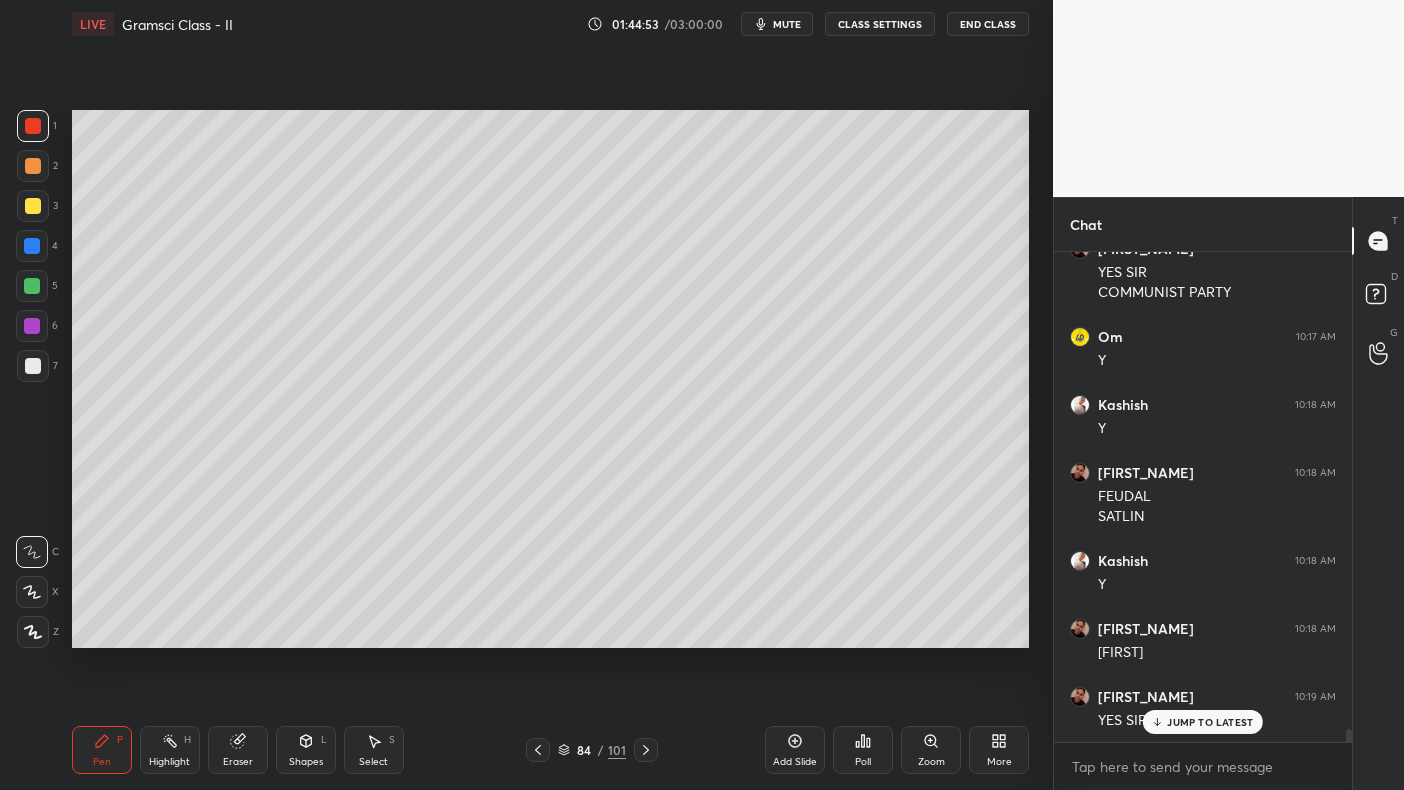 click at bounding box center (32, 246) 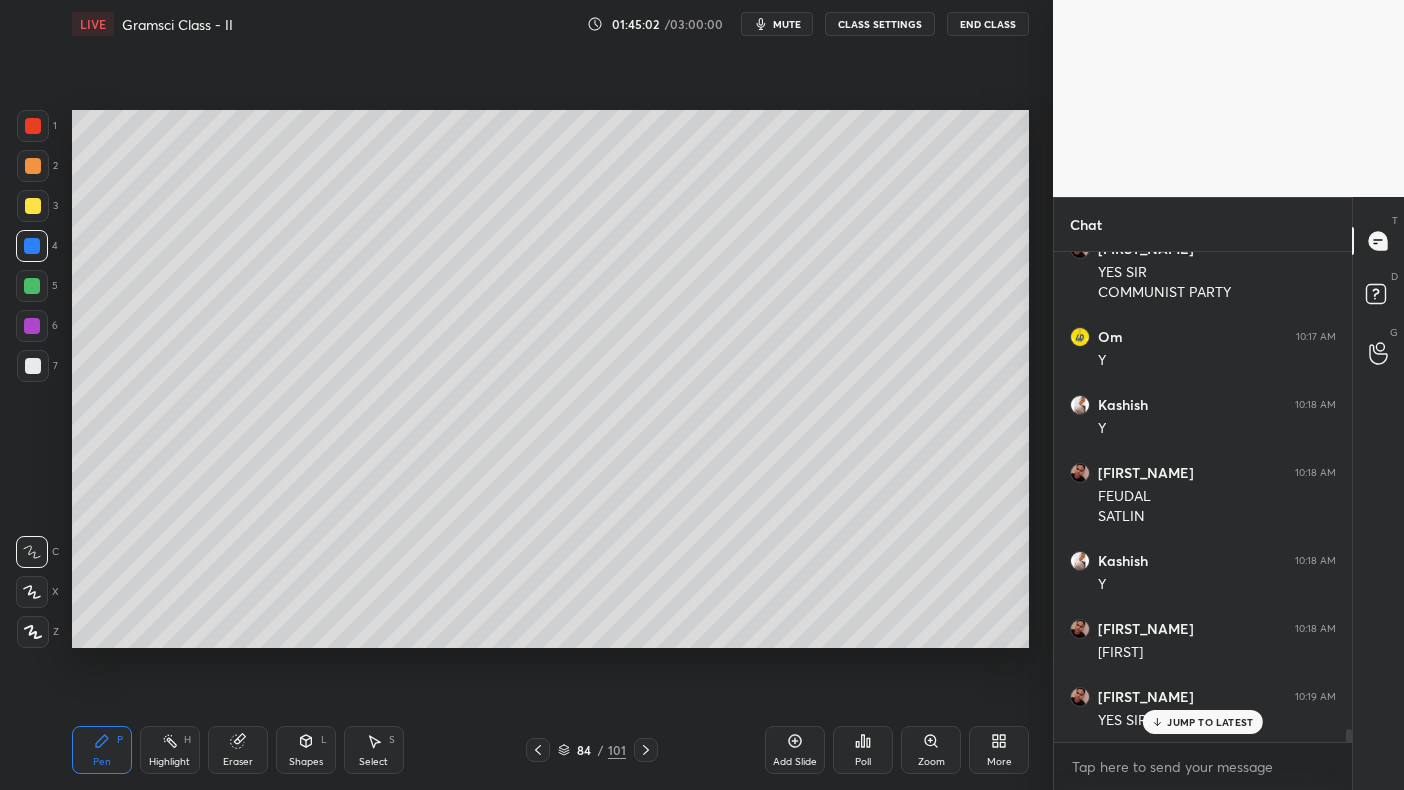 scroll, scrollTop: 17435, scrollLeft: 0, axis: vertical 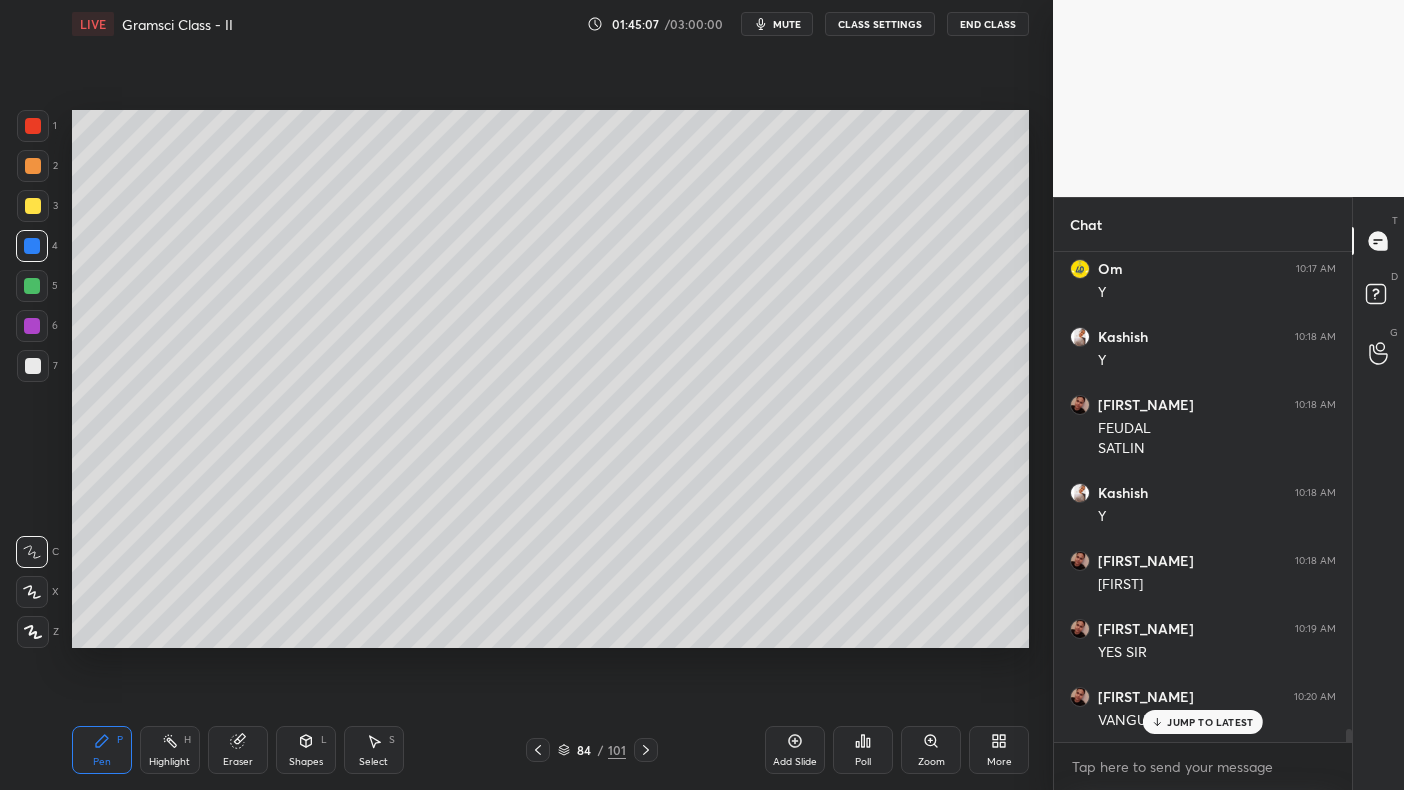 click at bounding box center (33, 366) 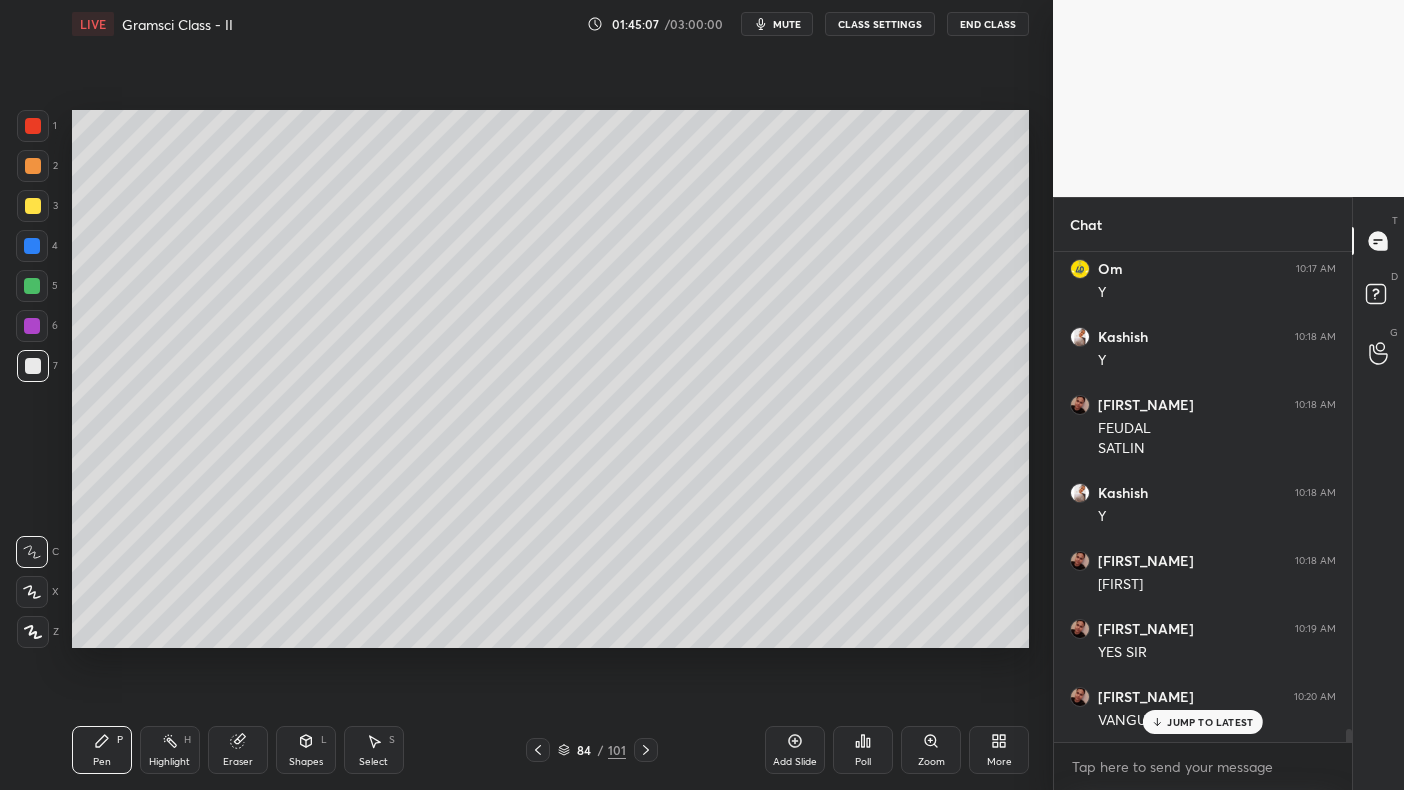 click at bounding box center [33, 366] 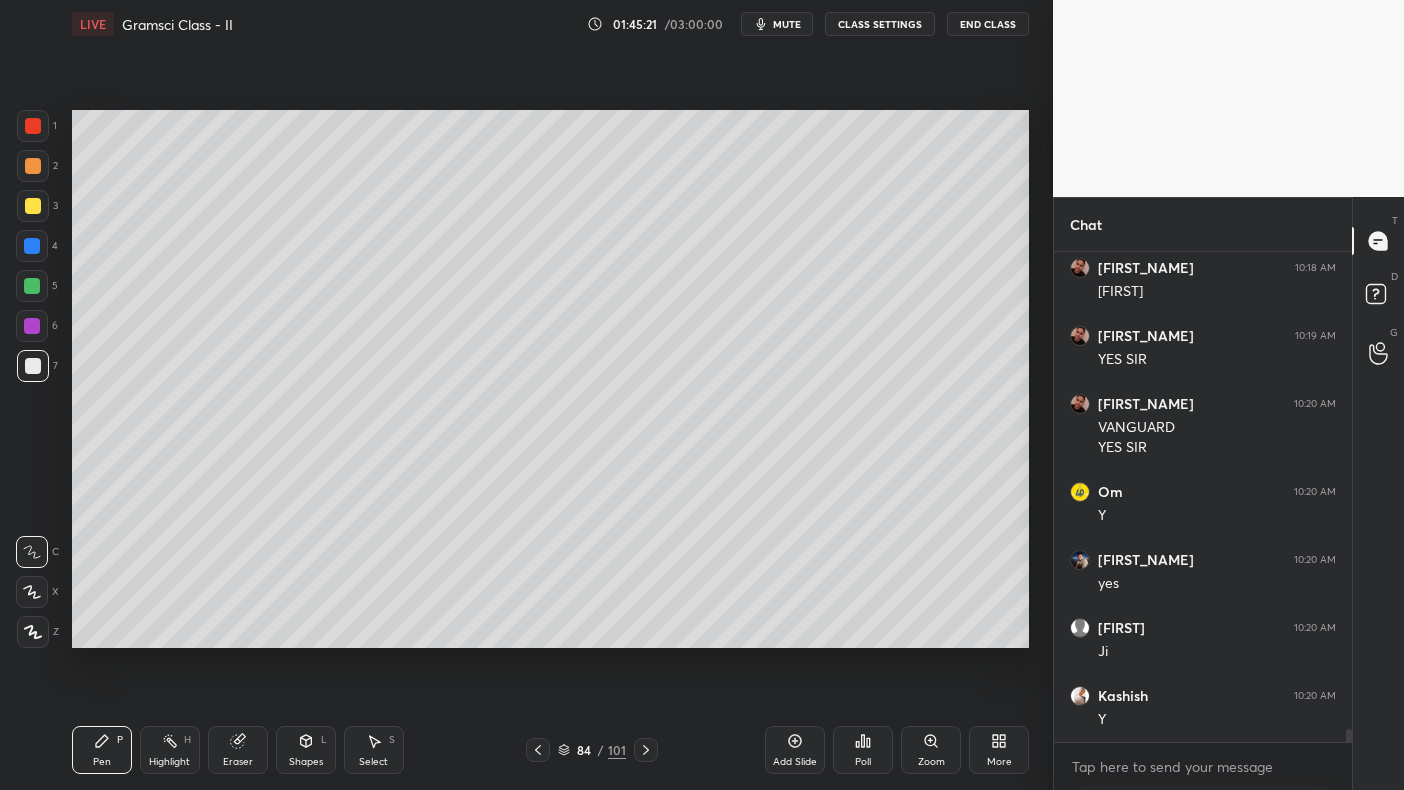 scroll, scrollTop: 17796, scrollLeft: 0, axis: vertical 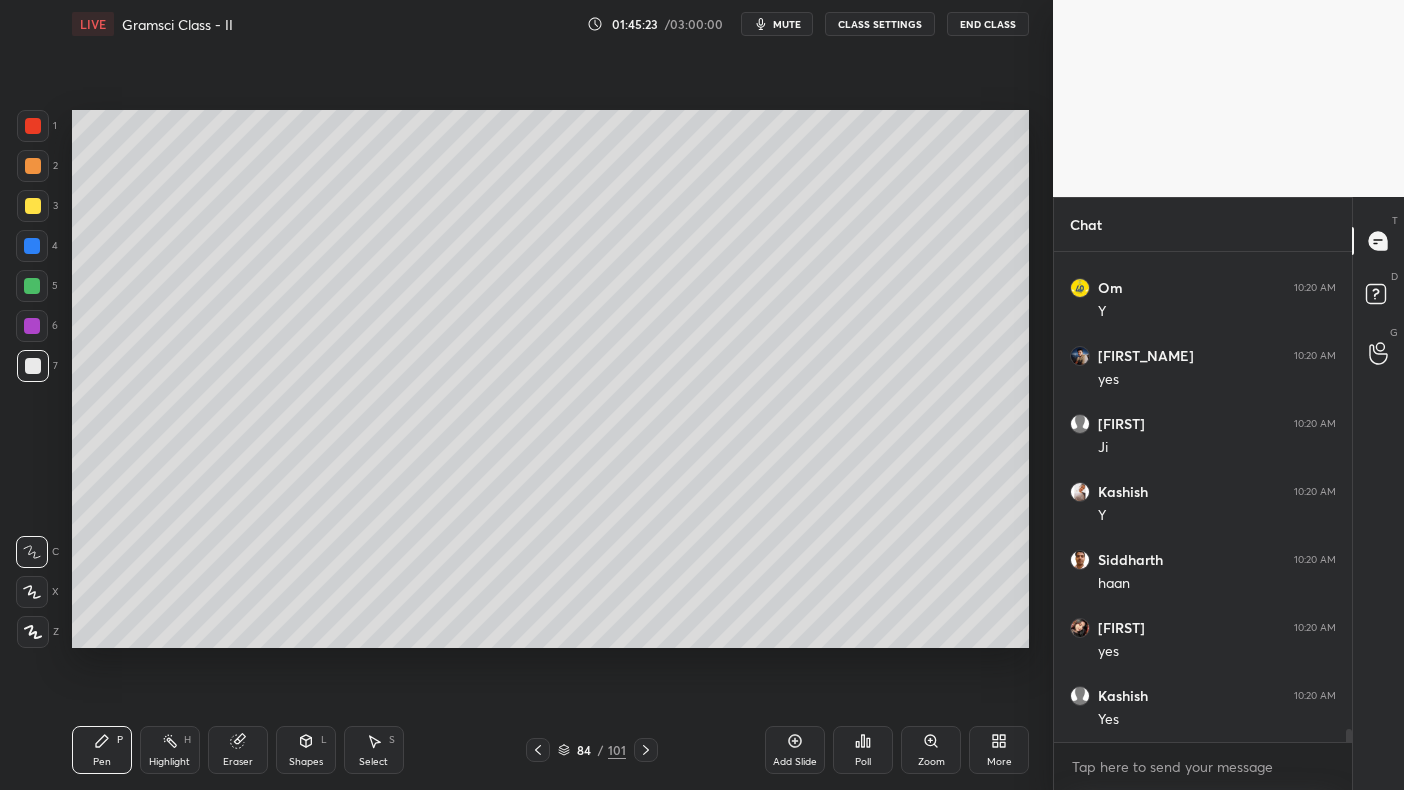 click at bounding box center [32, 326] 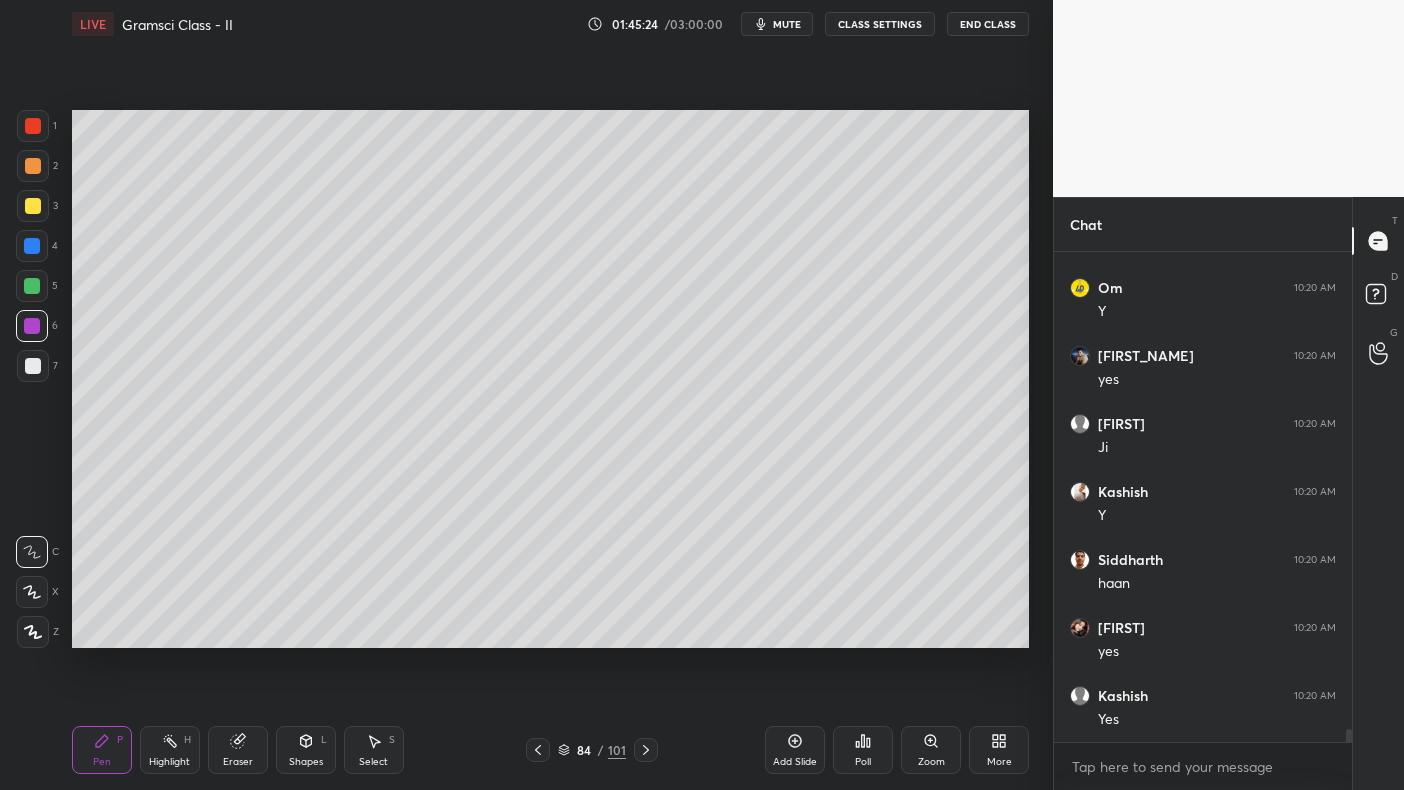 click at bounding box center [32, 326] 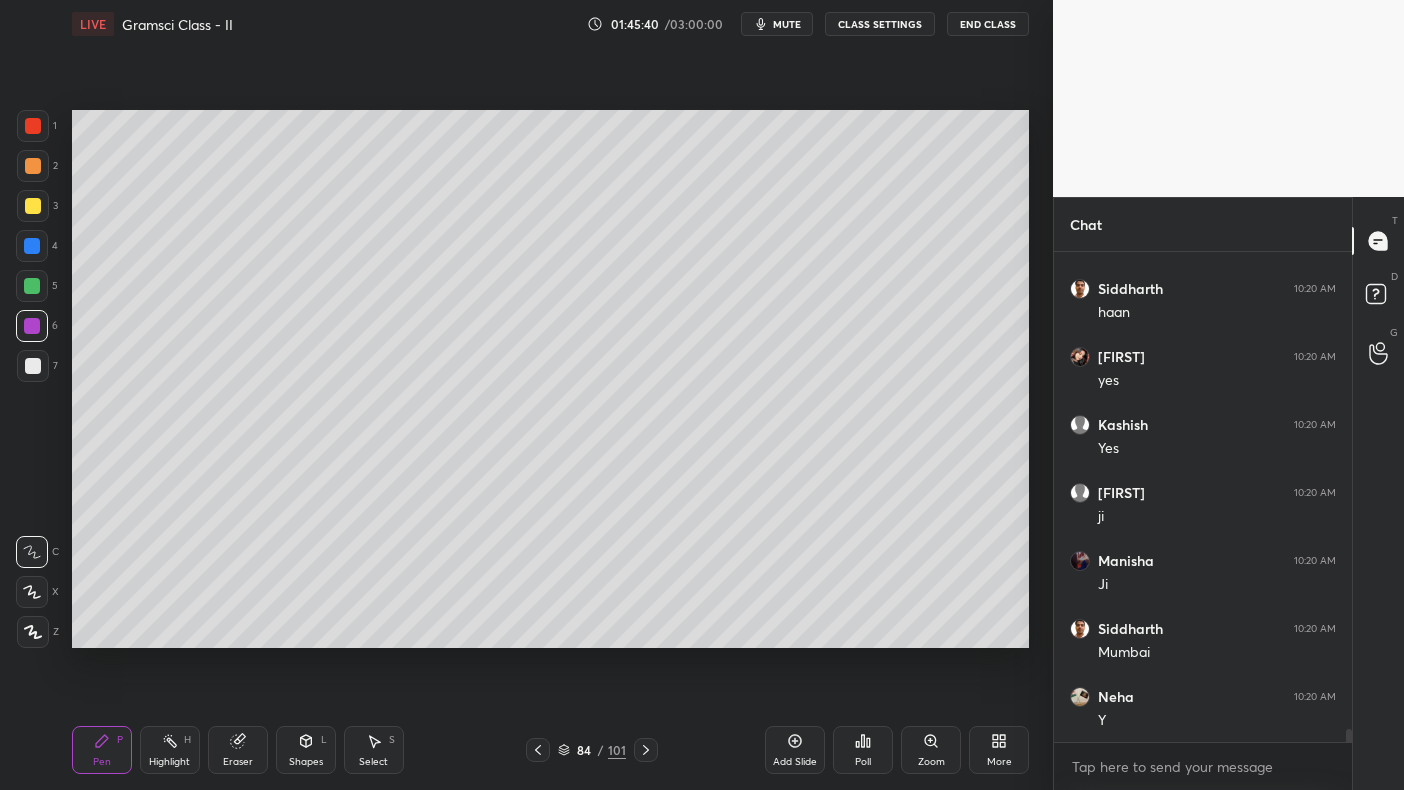 scroll, scrollTop: 18271, scrollLeft: 0, axis: vertical 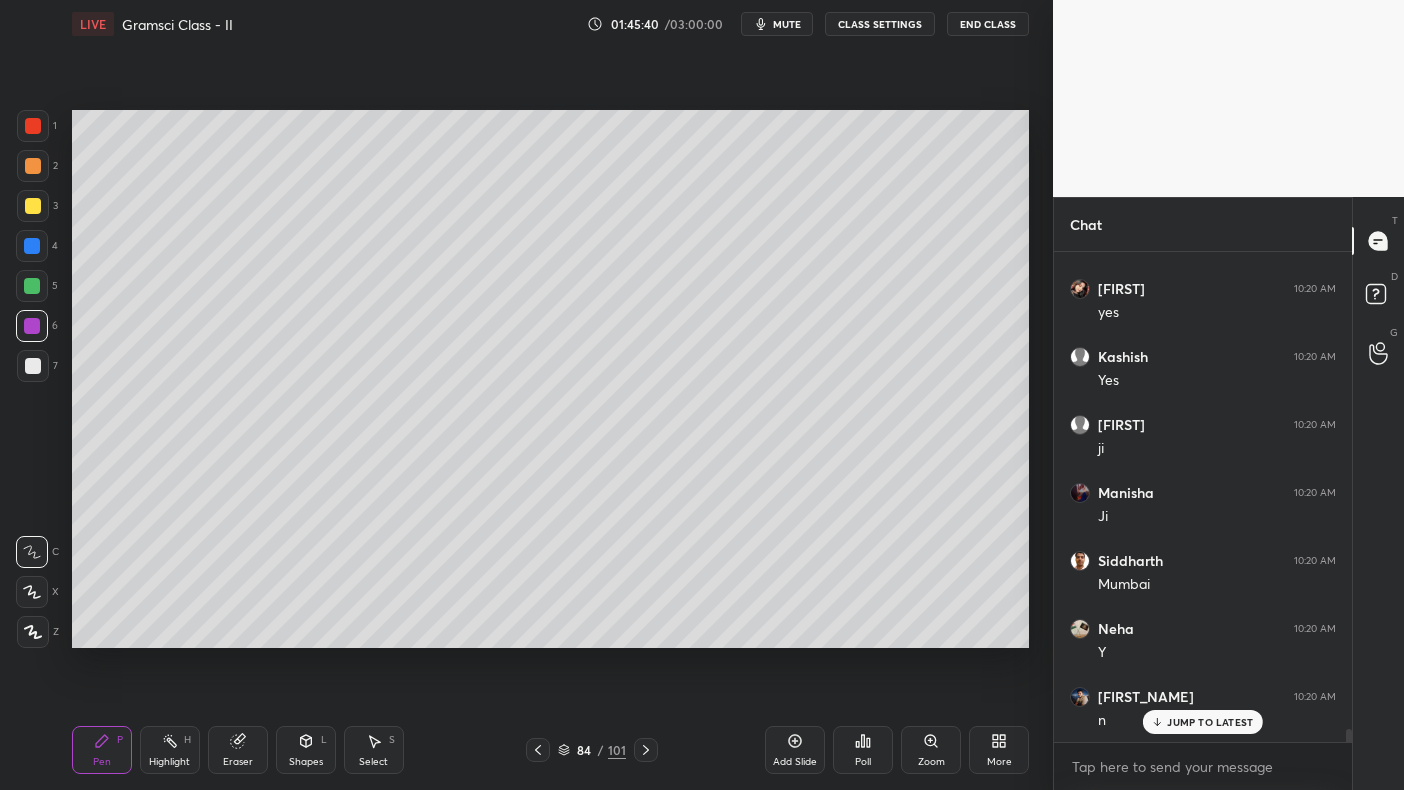 click at bounding box center (33, 206) 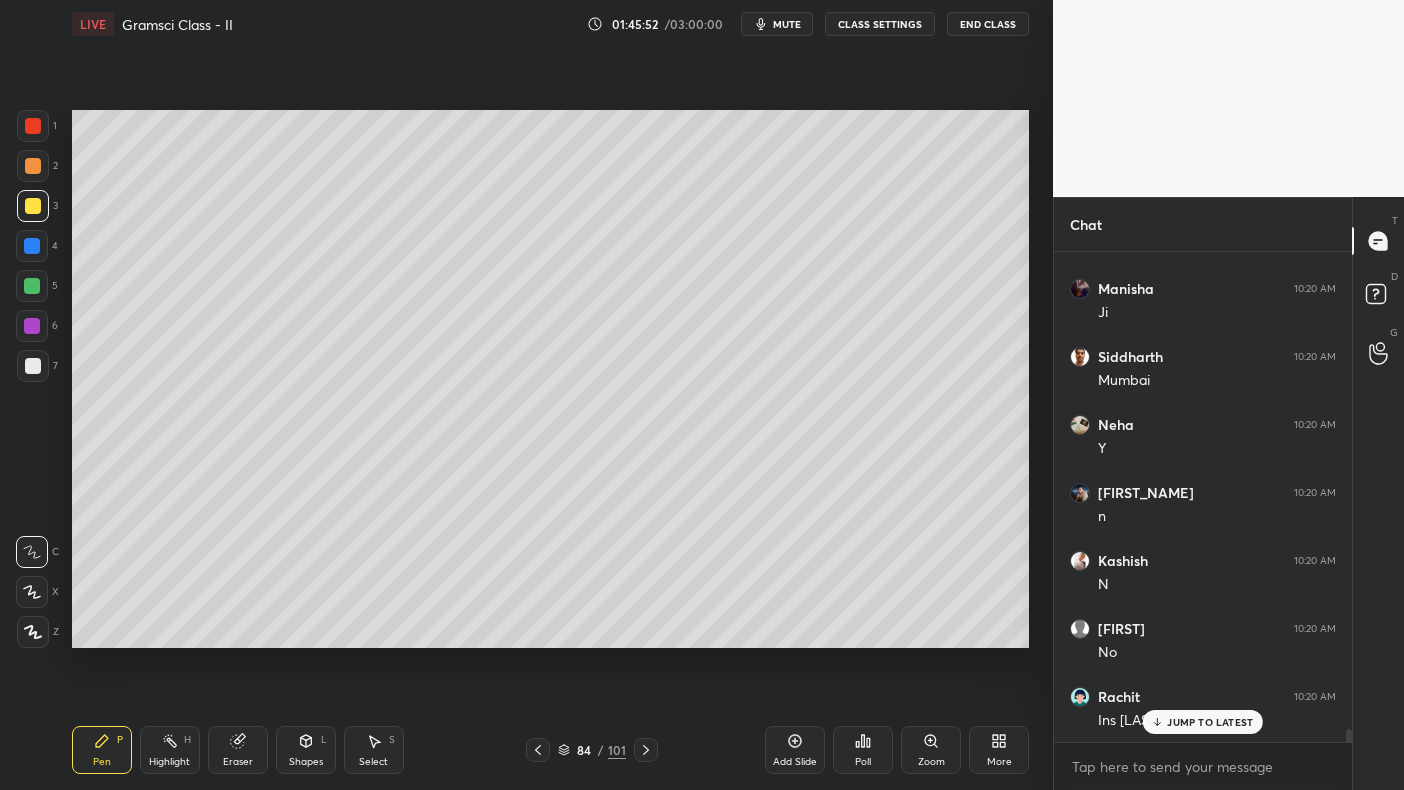 scroll, scrollTop: 18543, scrollLeft: 0, axis: vertical 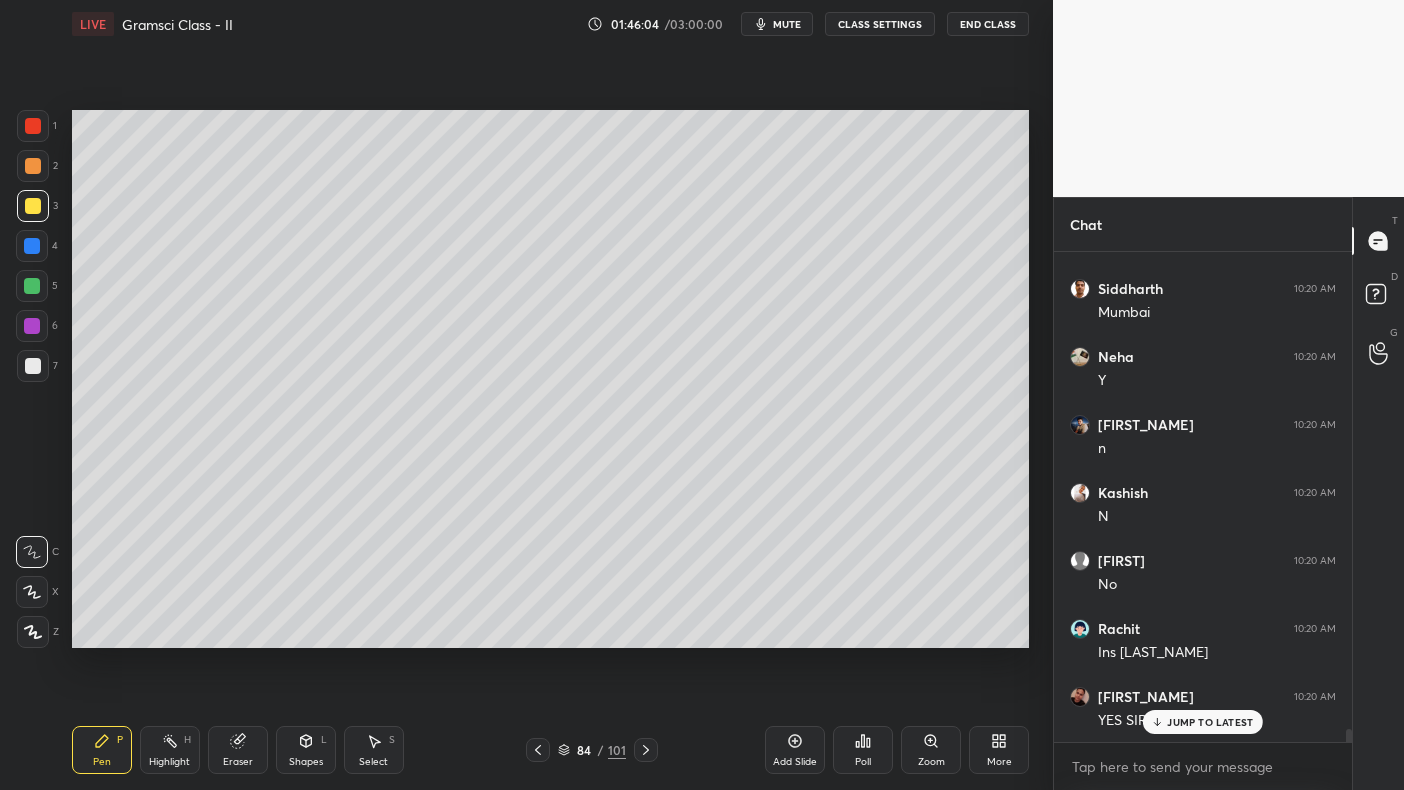 click at bounding box center (33, 166) 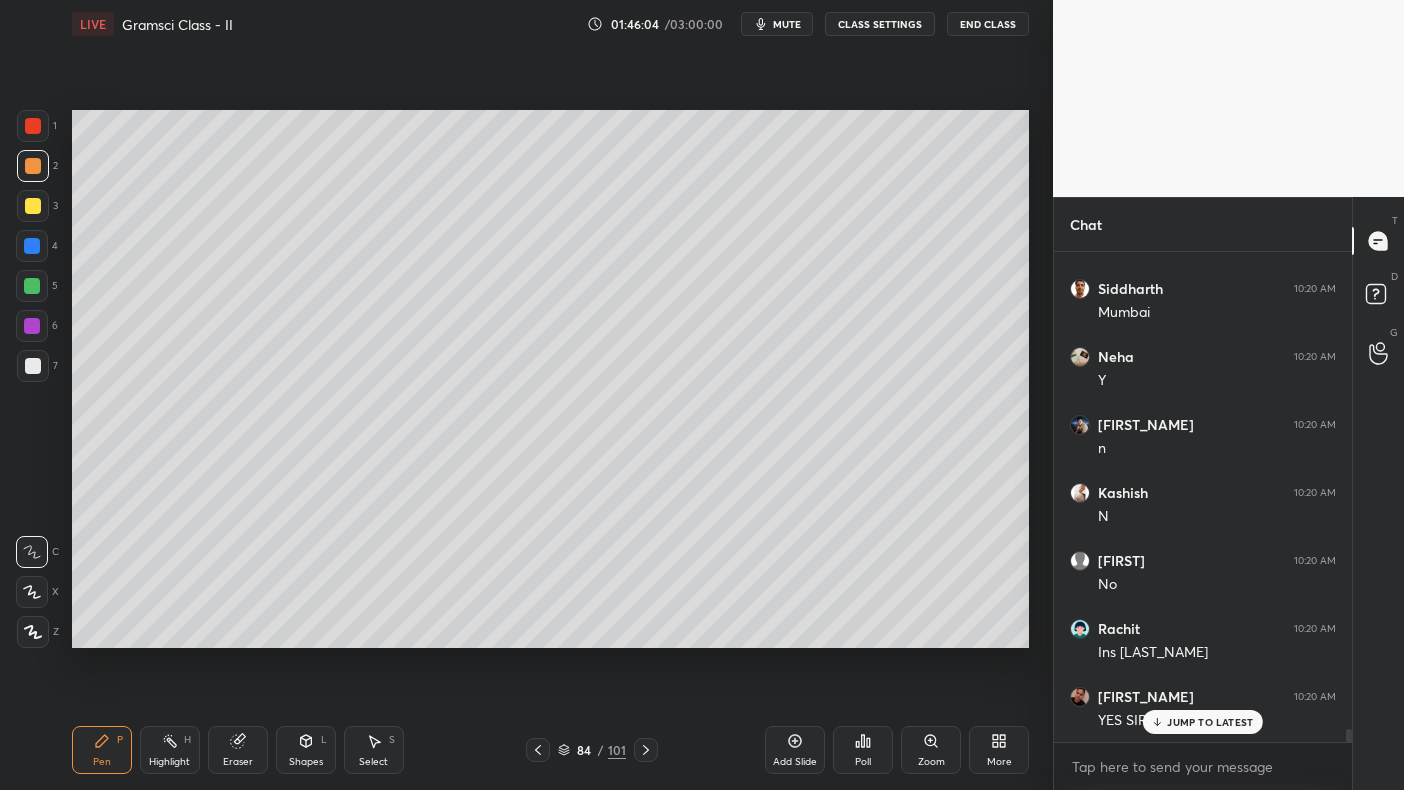 click at bounding box center [33, 166] 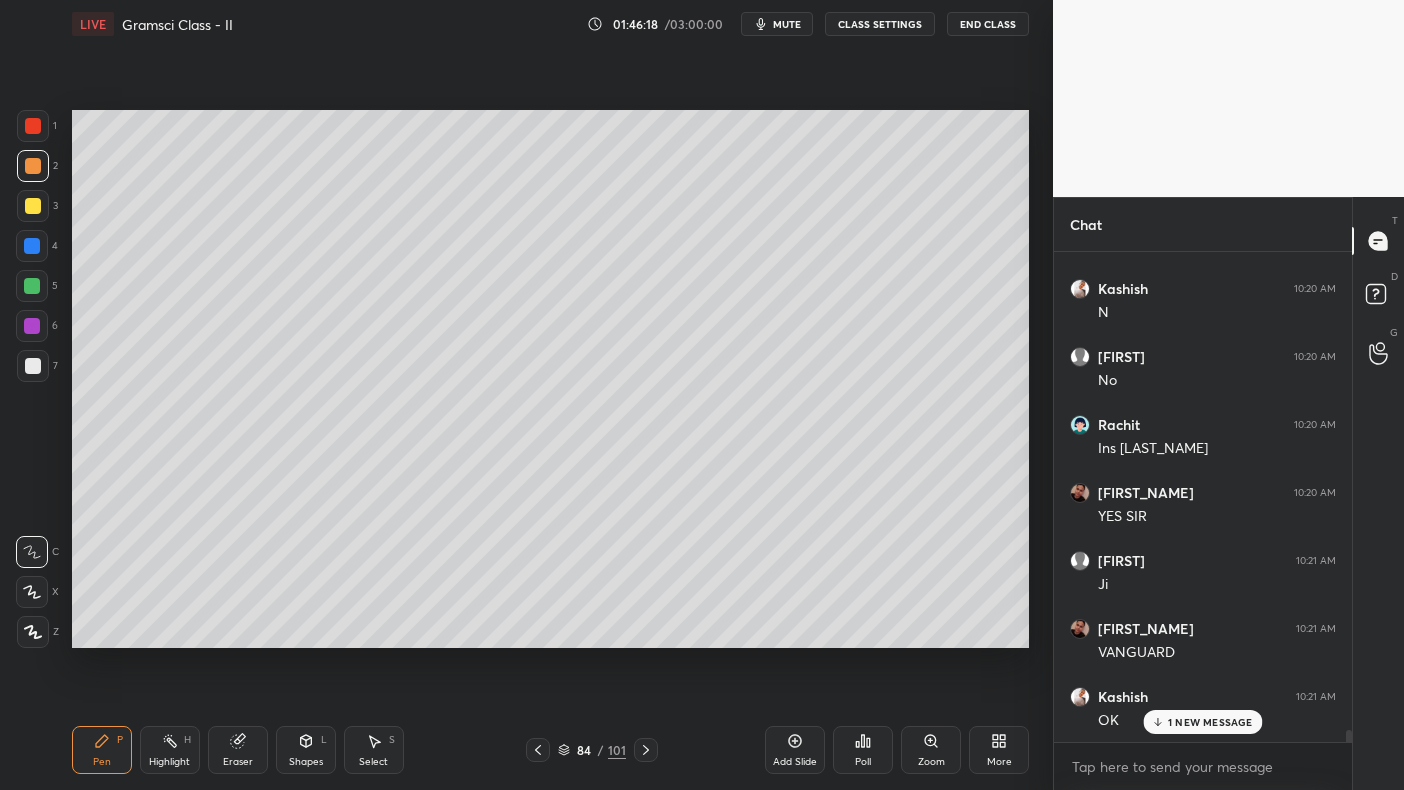 scroll, scrollTop: 18815, scrollLeft: 0, axis: vertical 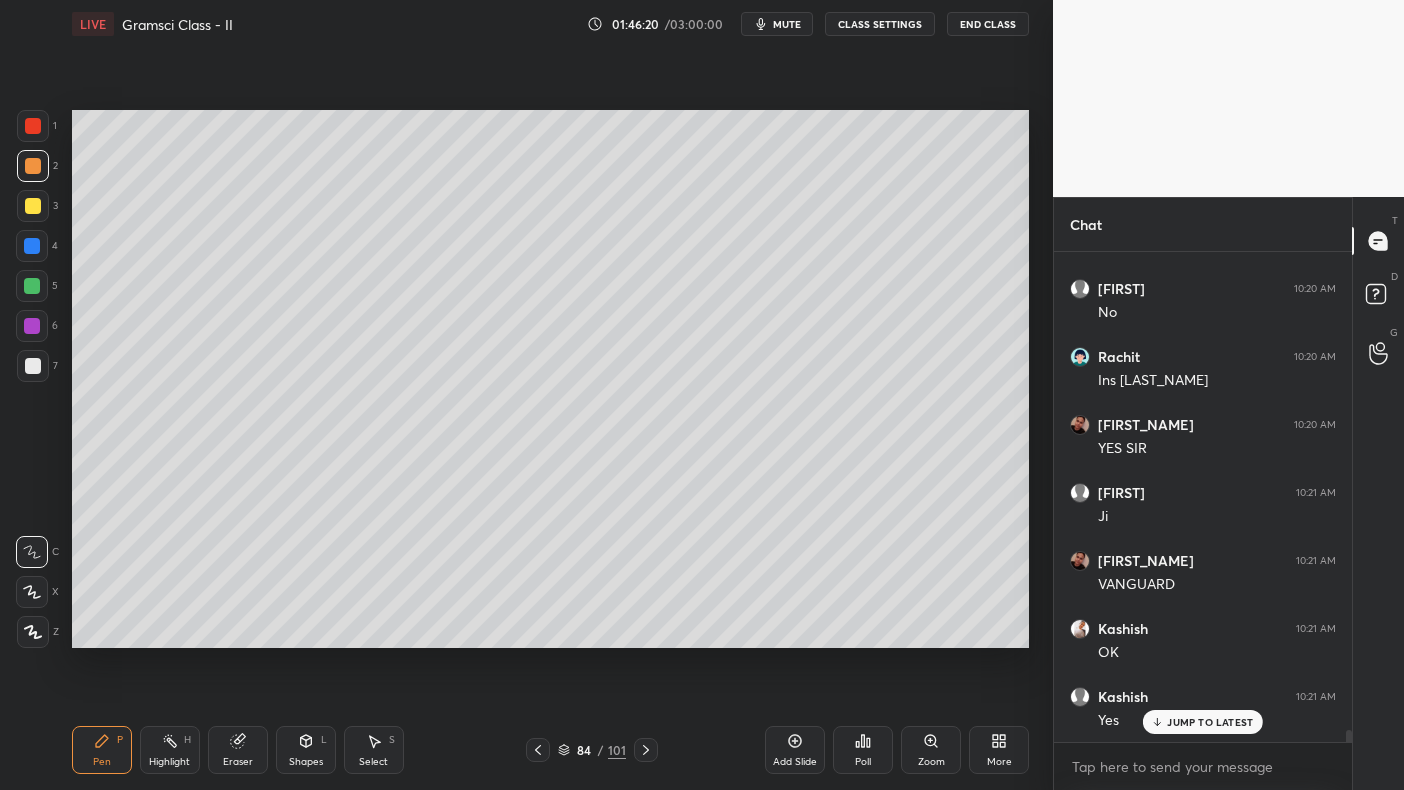click at bounding box center [32, 286] 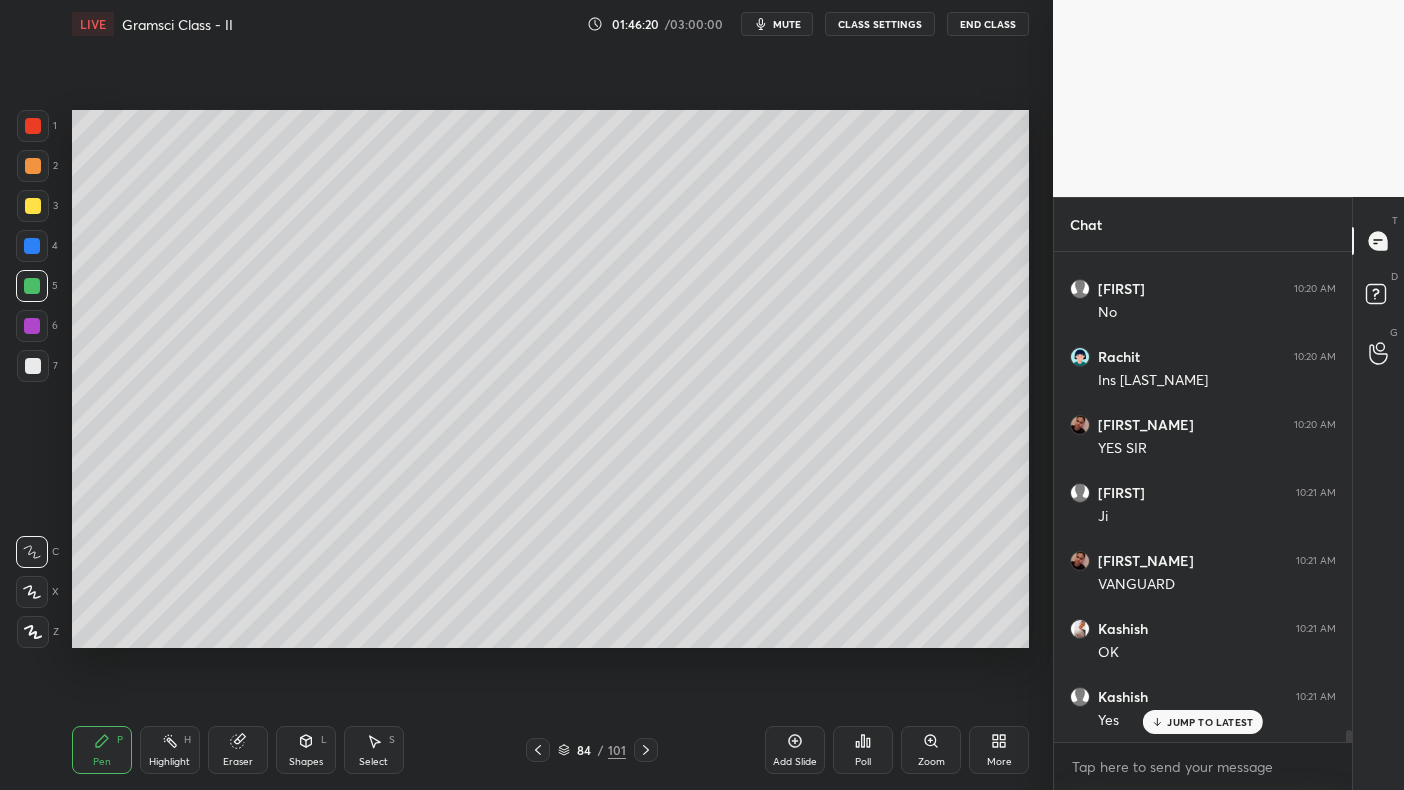 click at bounding box center [32, 286] 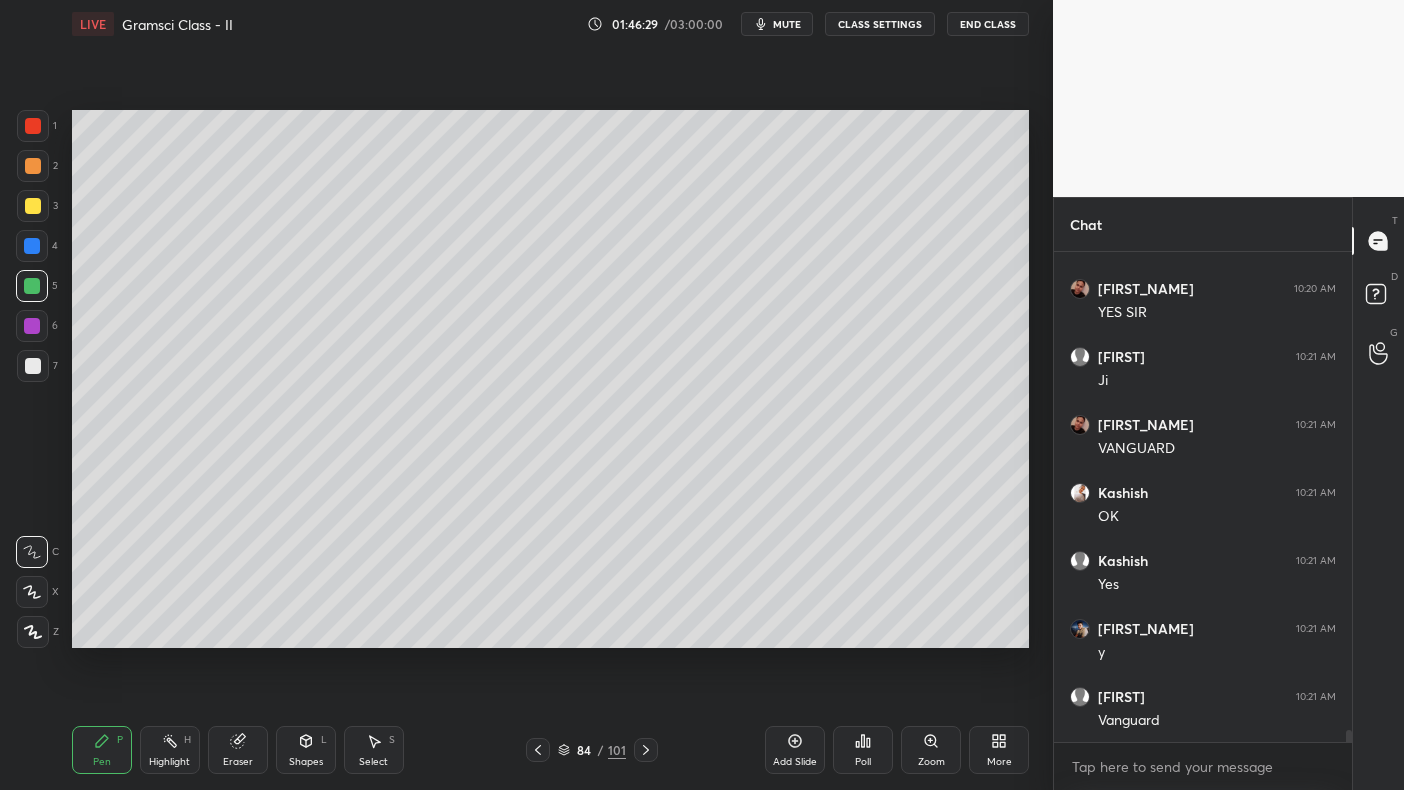 scroll, scrollTop: 19019, scrollLeft: 0, axis: vertical 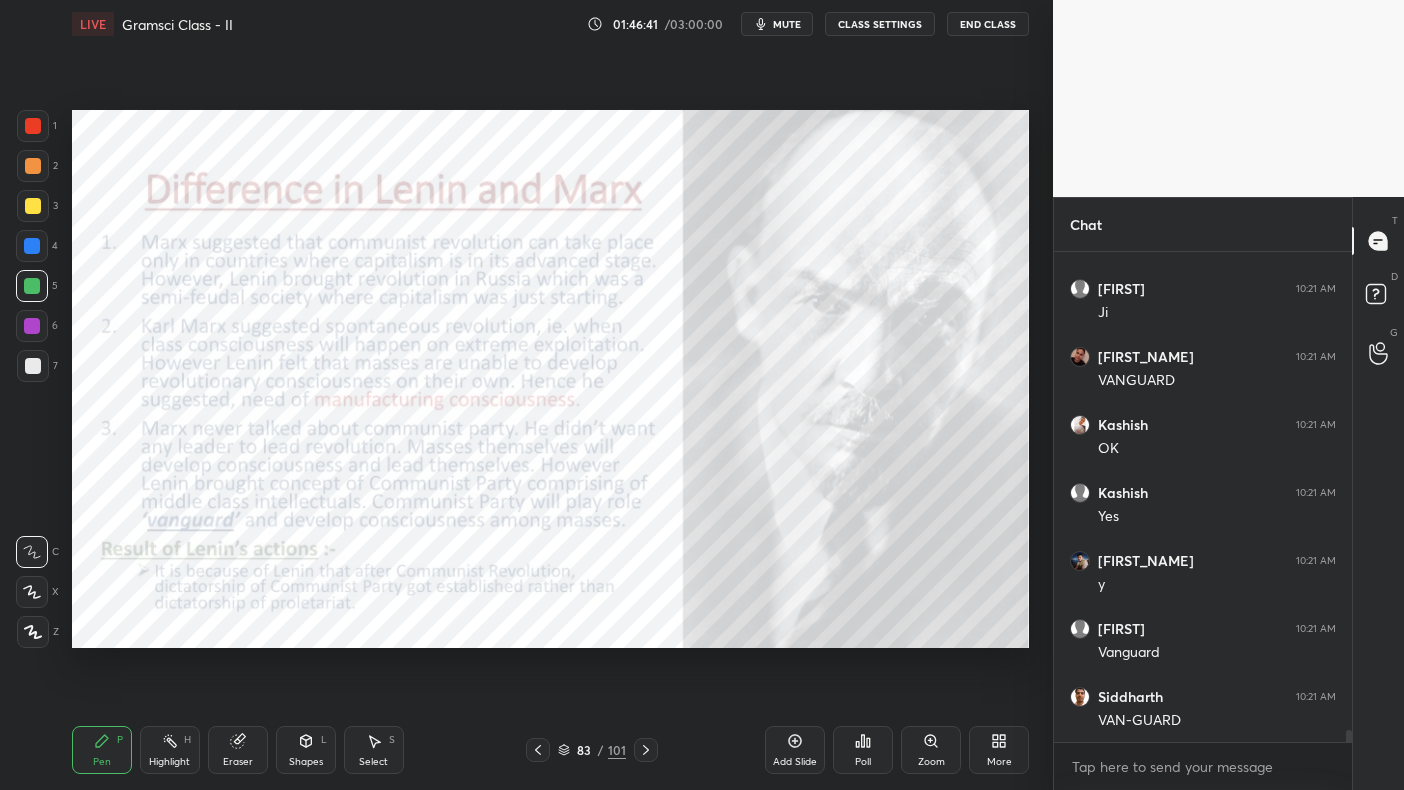 click at bounding box center [33, 126] 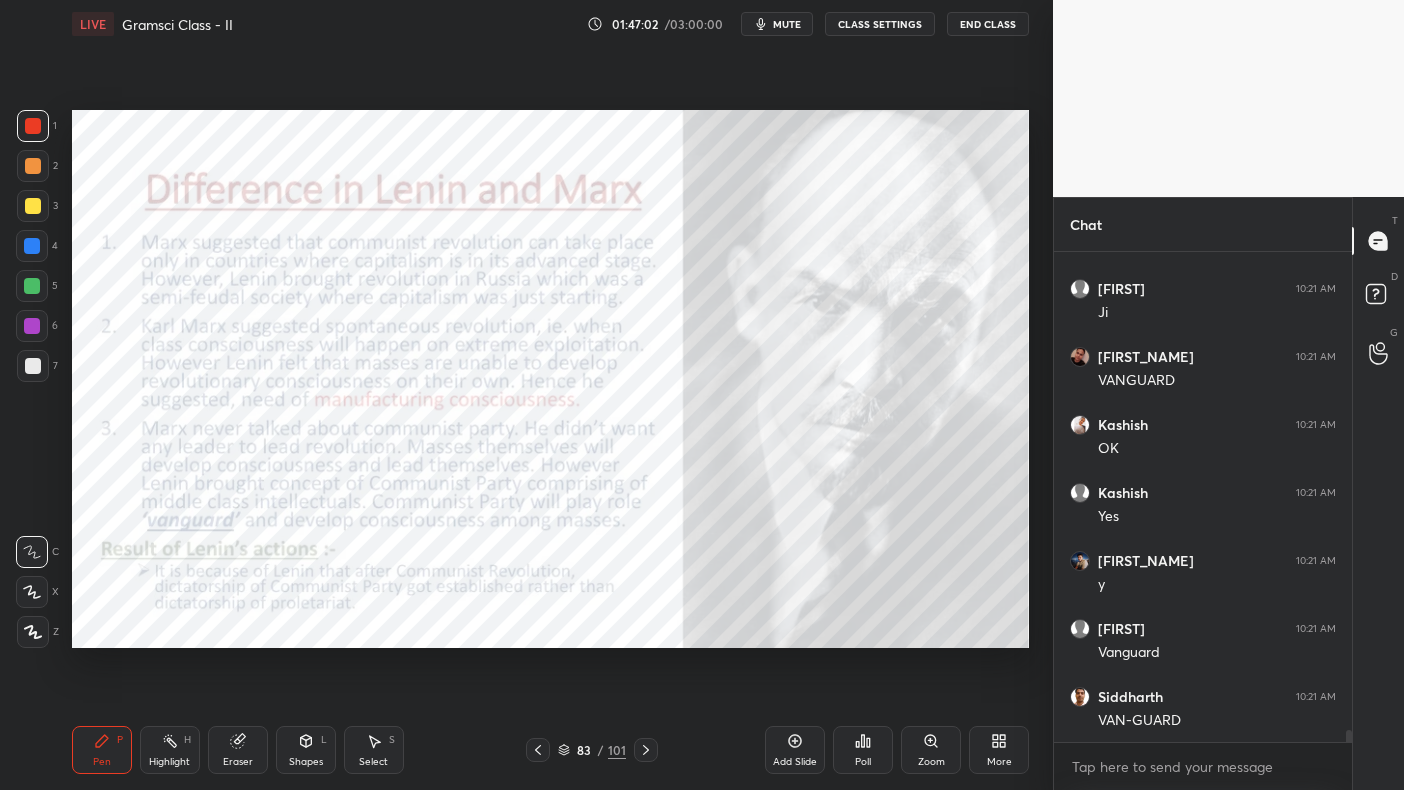 click 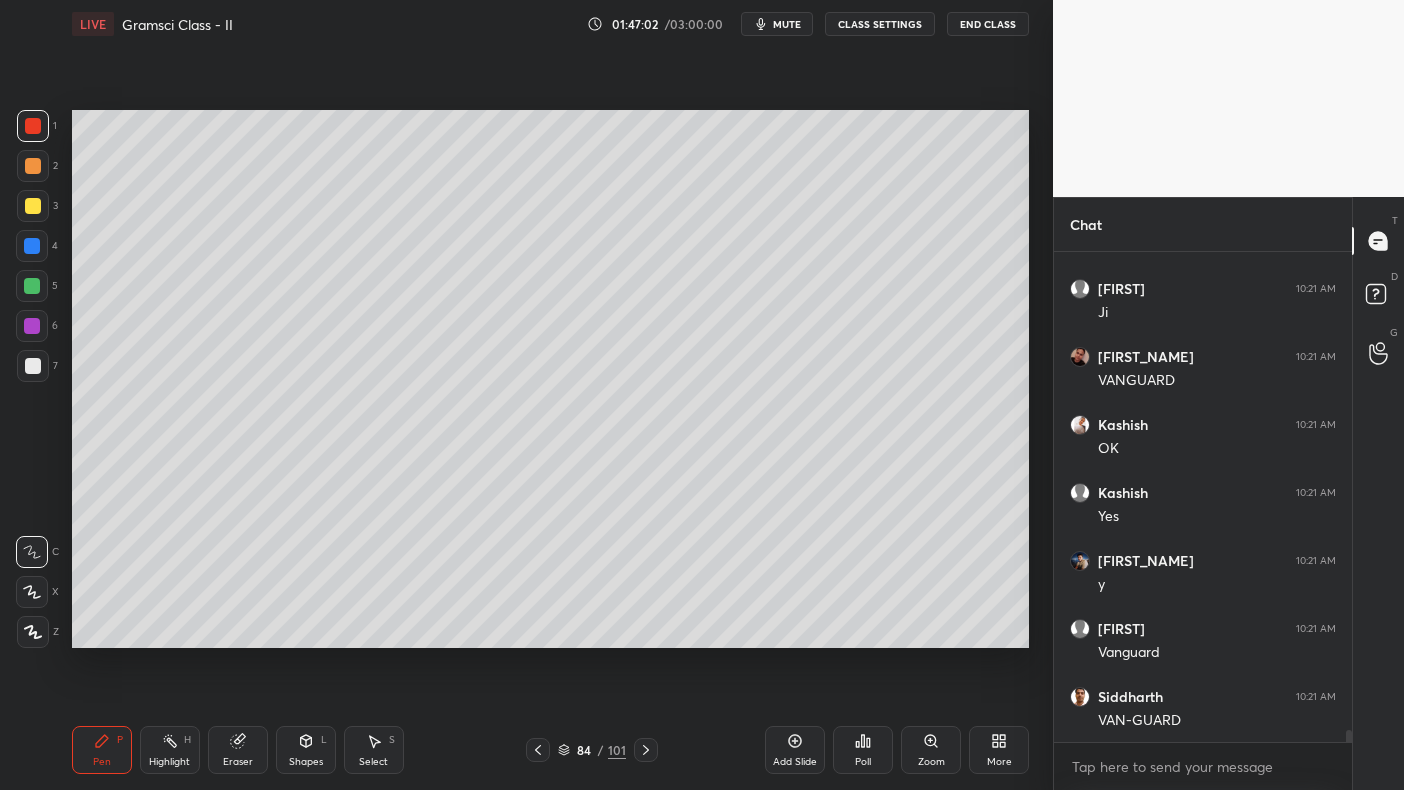 click 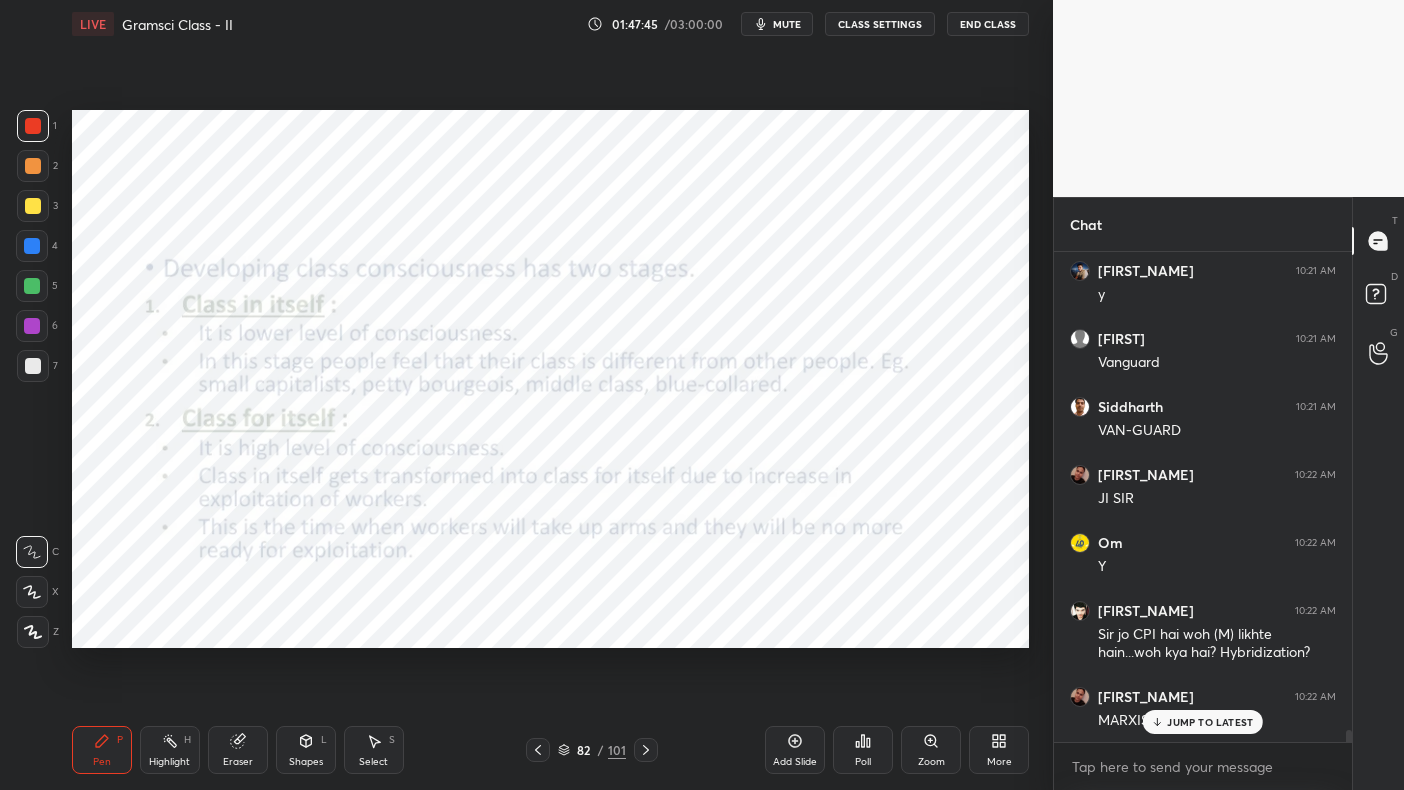scroll, scrollTop: 19377, scrollLeft: 0, axis: vertical 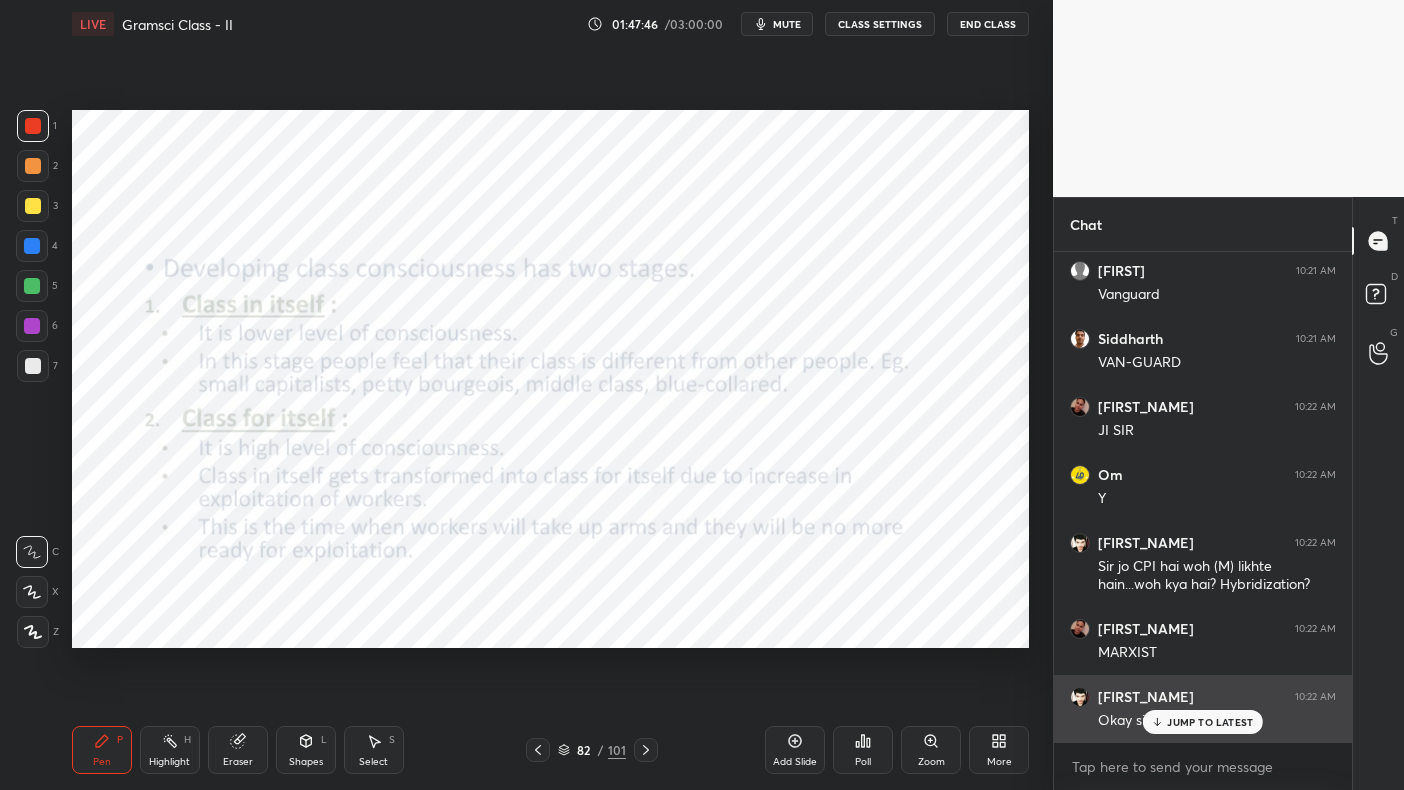 click on "JUMP TO LATEST" at bounding box center (1203, 722) 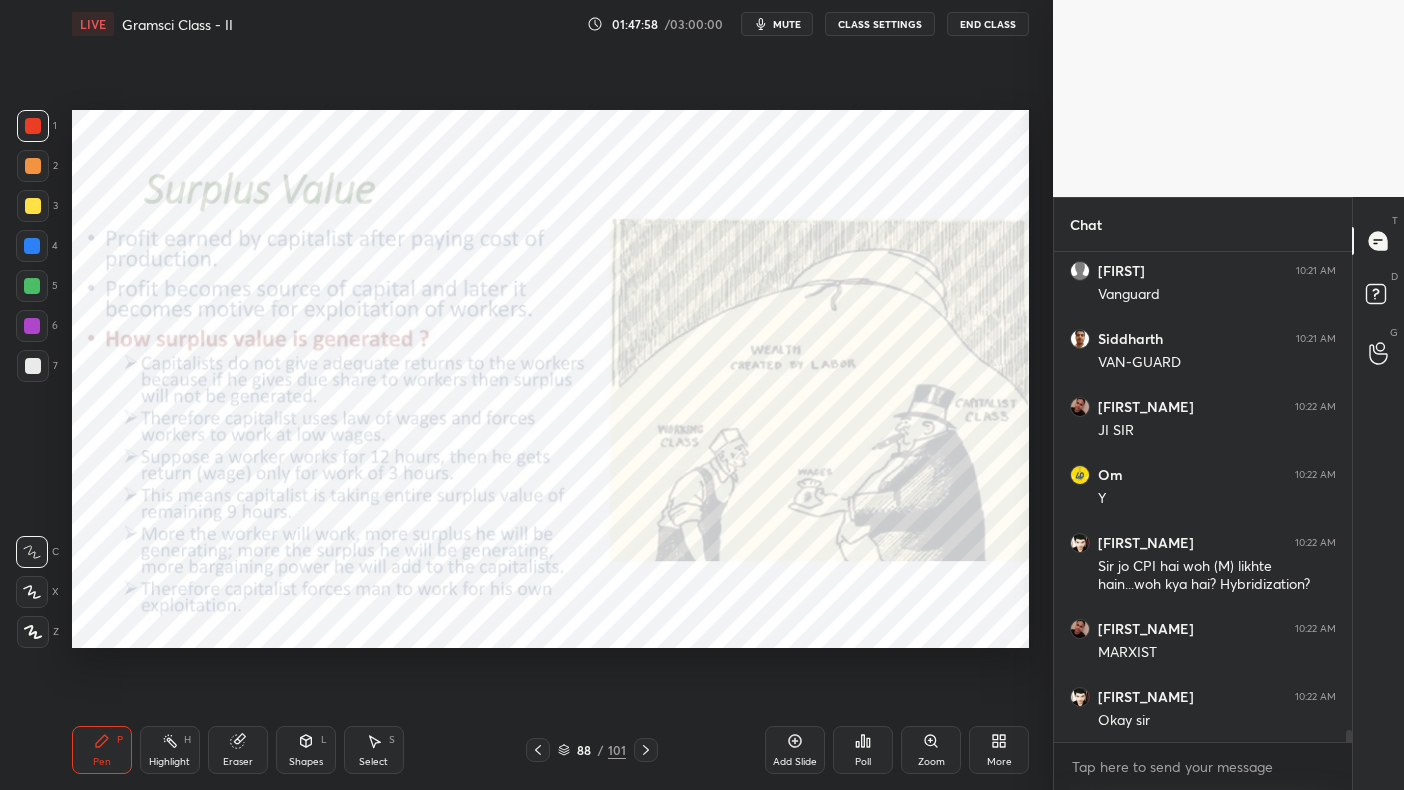 click at bounding box center (33, 126) 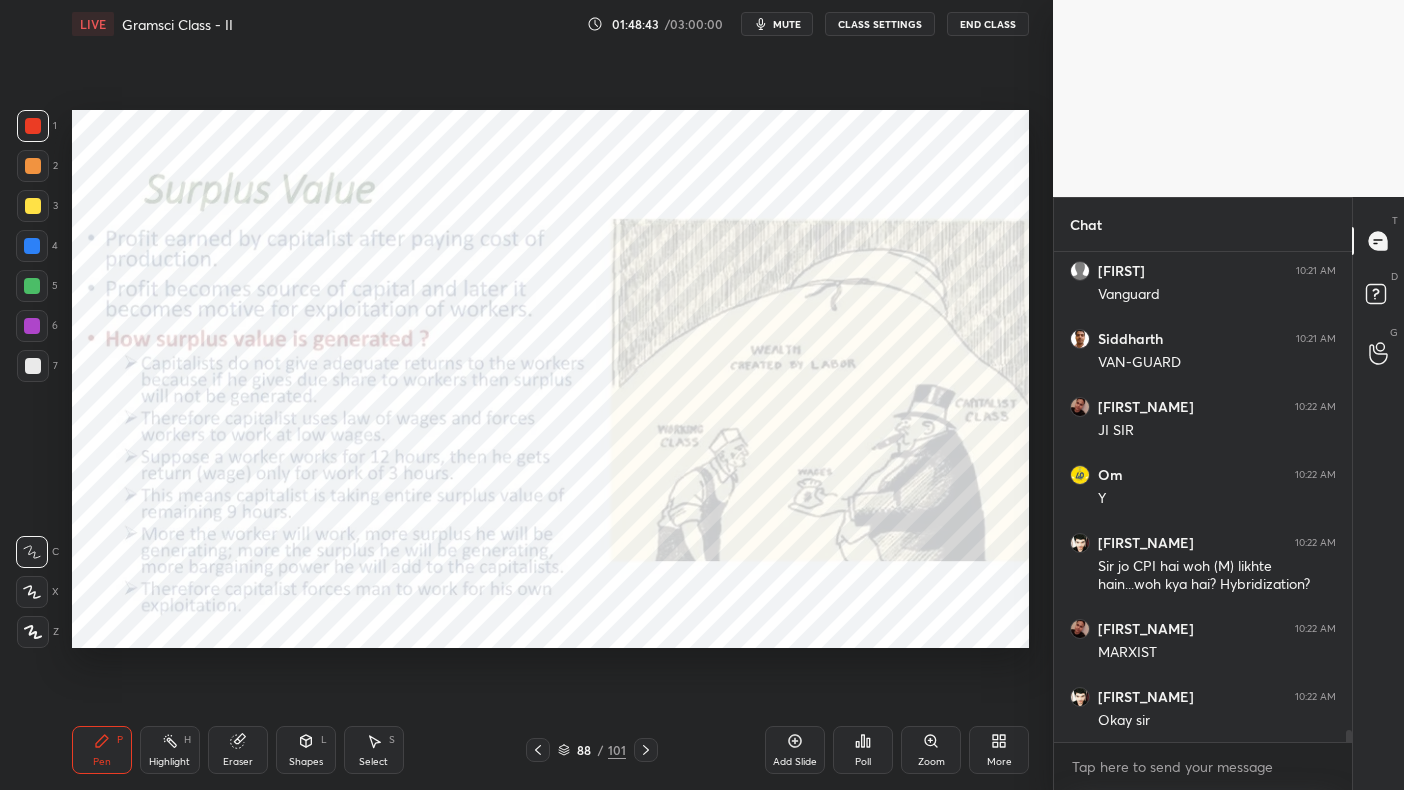 click on "Add Slide" at bounding box center (795, 750) 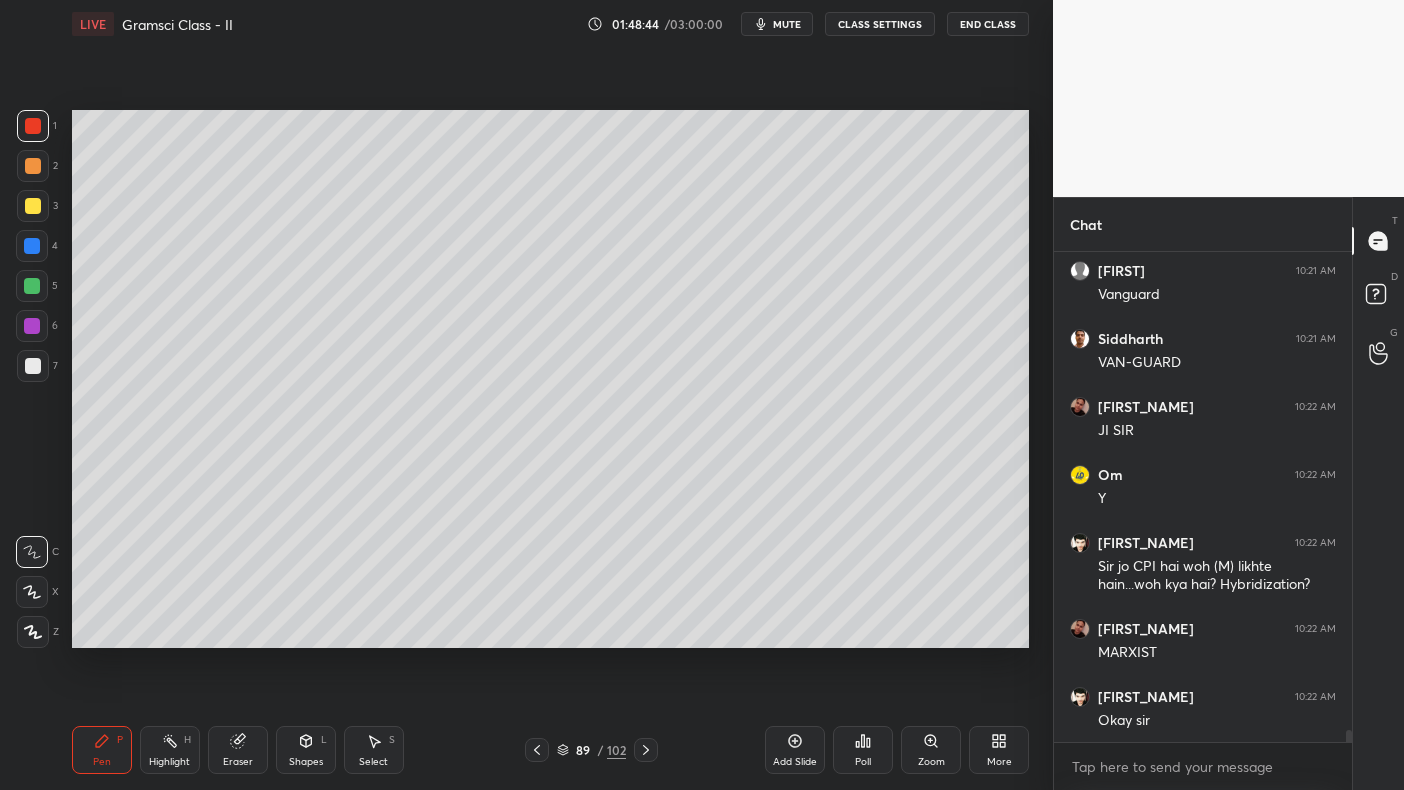 click on "2" at bounding box center (37, 170) 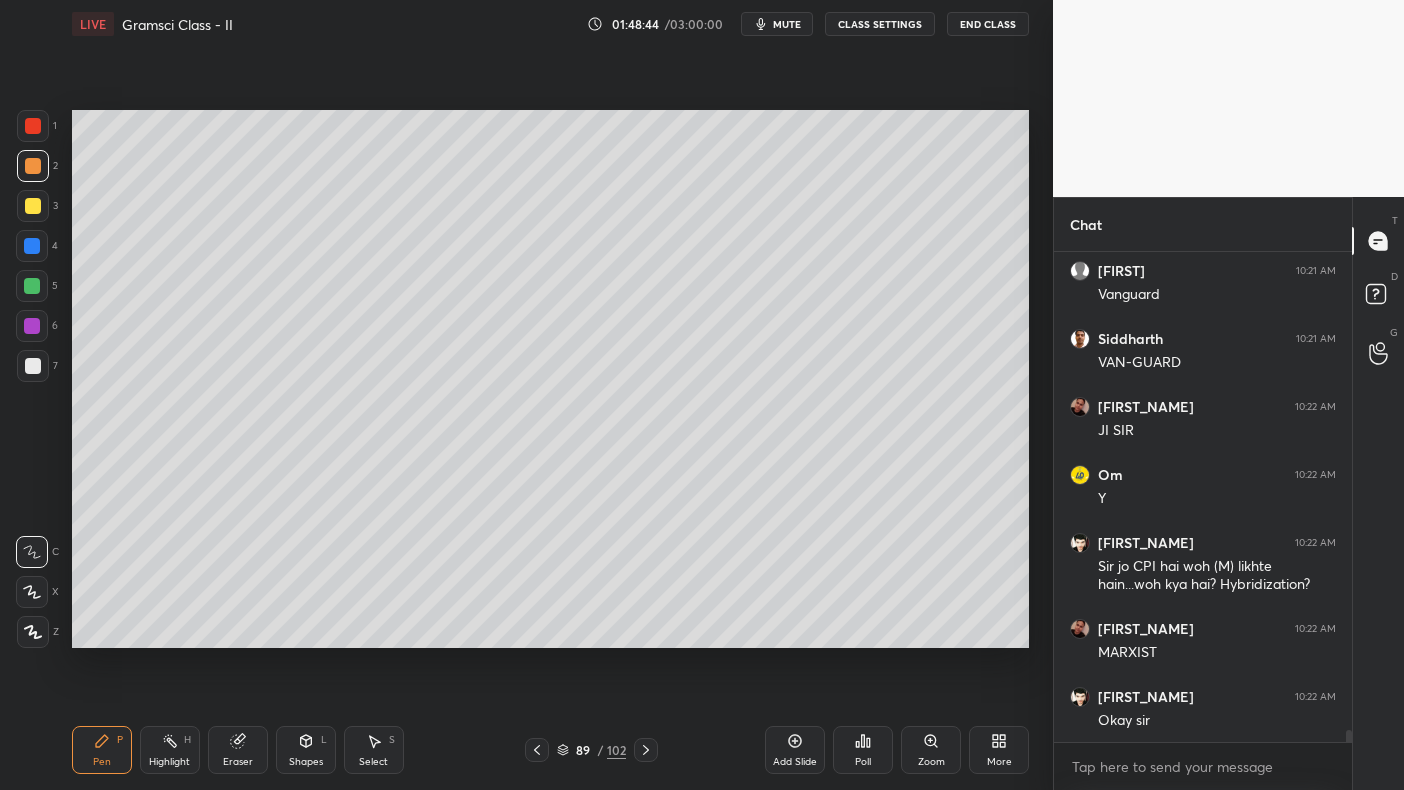 click at bounding box center [33, 206] 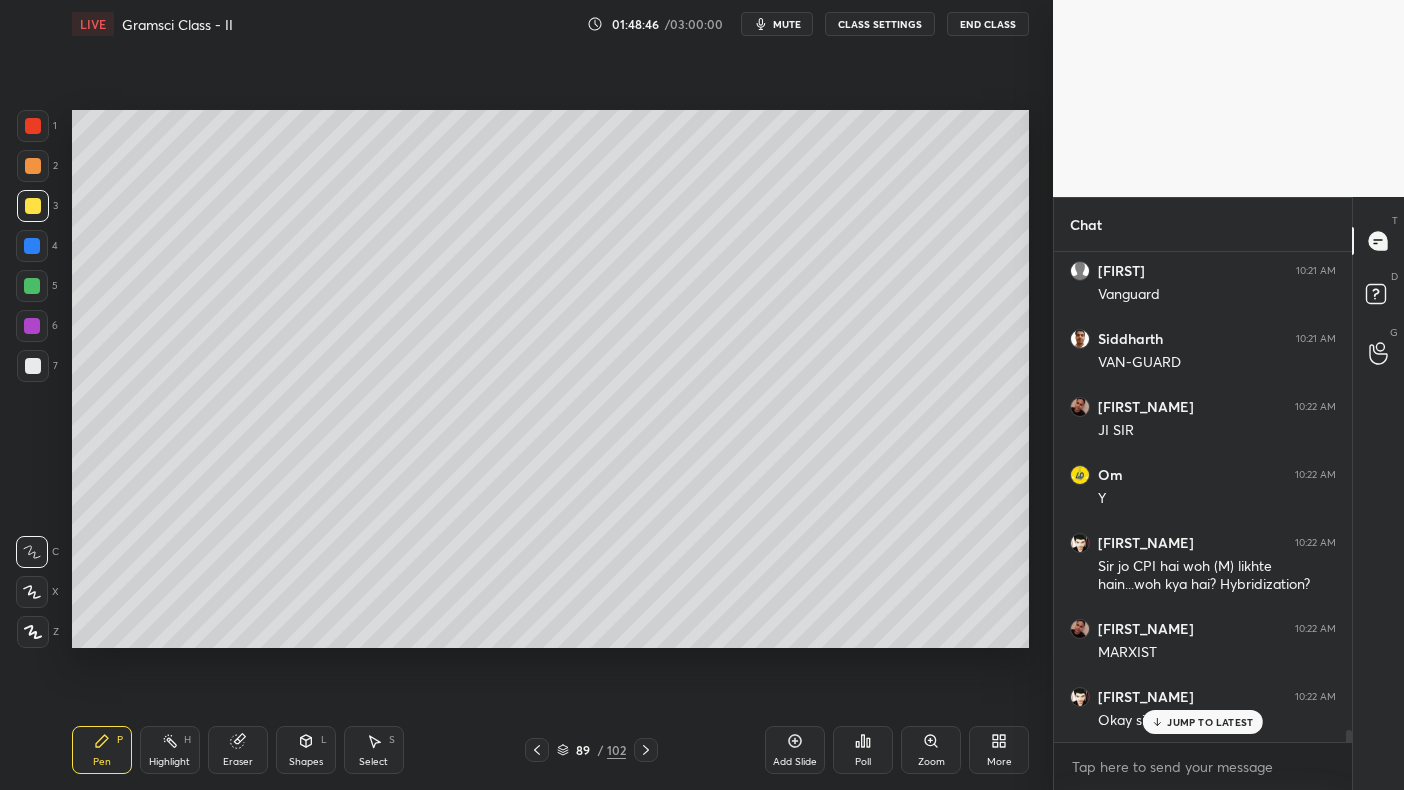 scroll, scrollTop: 19445, scrollLeft: 0, axis: vertical 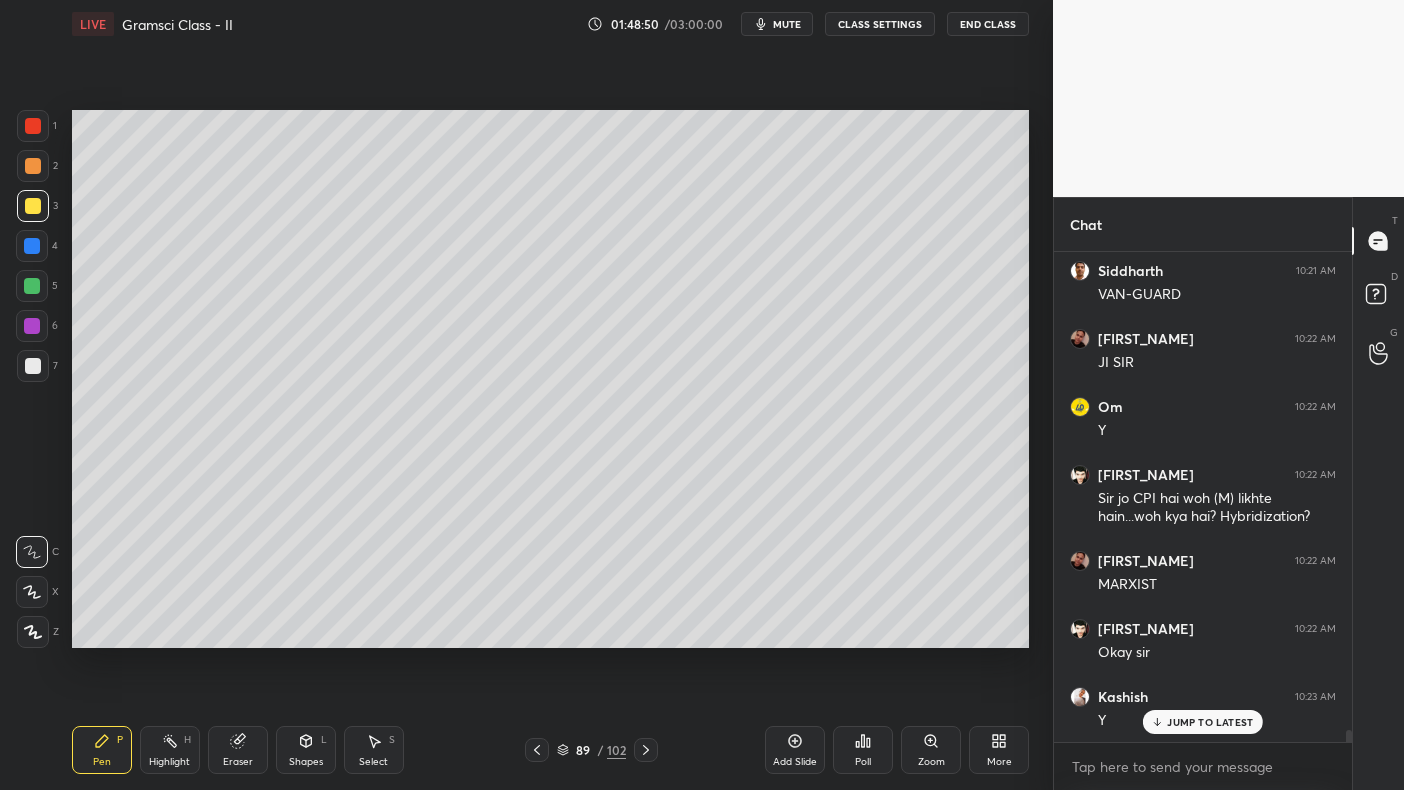click on "1 2 3 4 5 6 7 C X Z C X Z E E Erase all   H H" at bounding box center (32, 379) 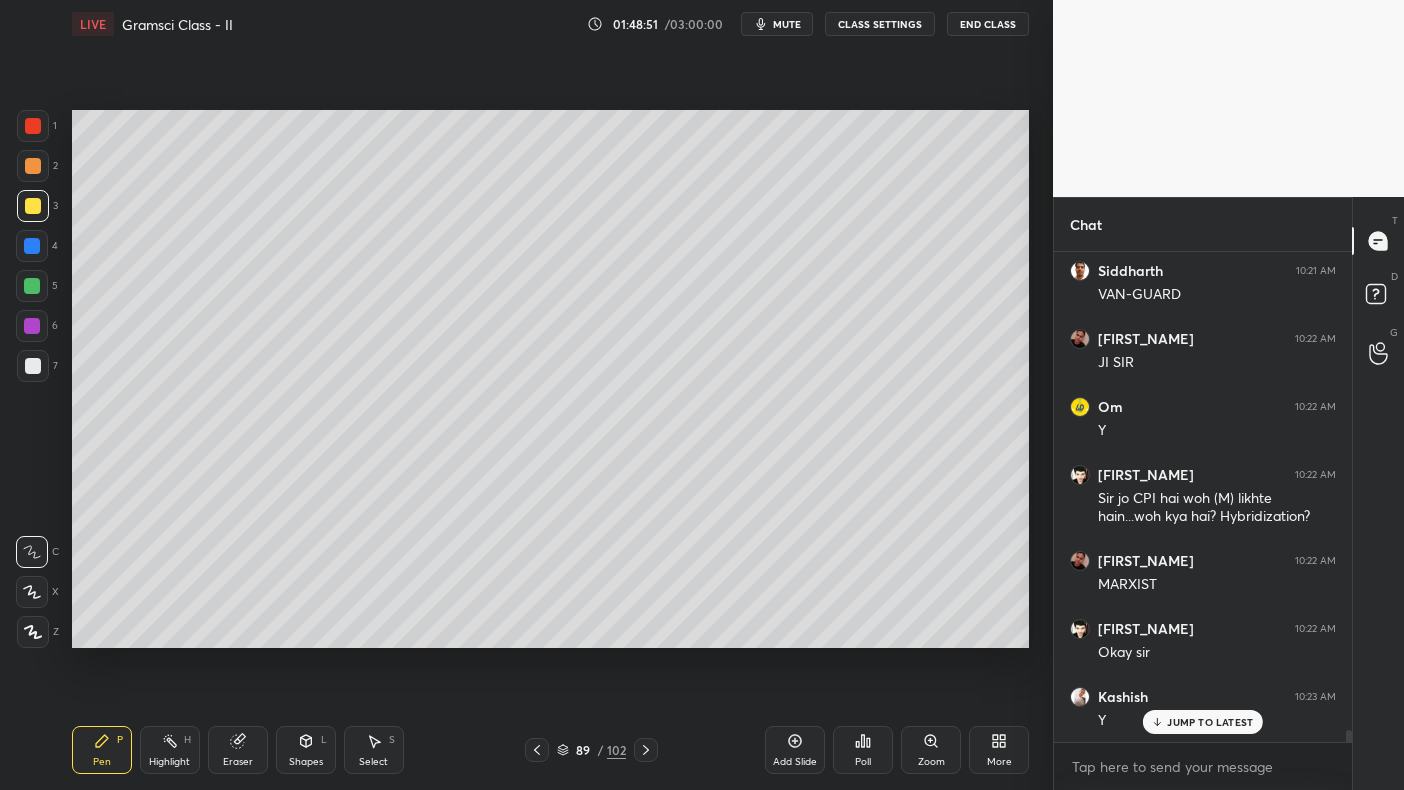 click at bounding box center [32, 246] 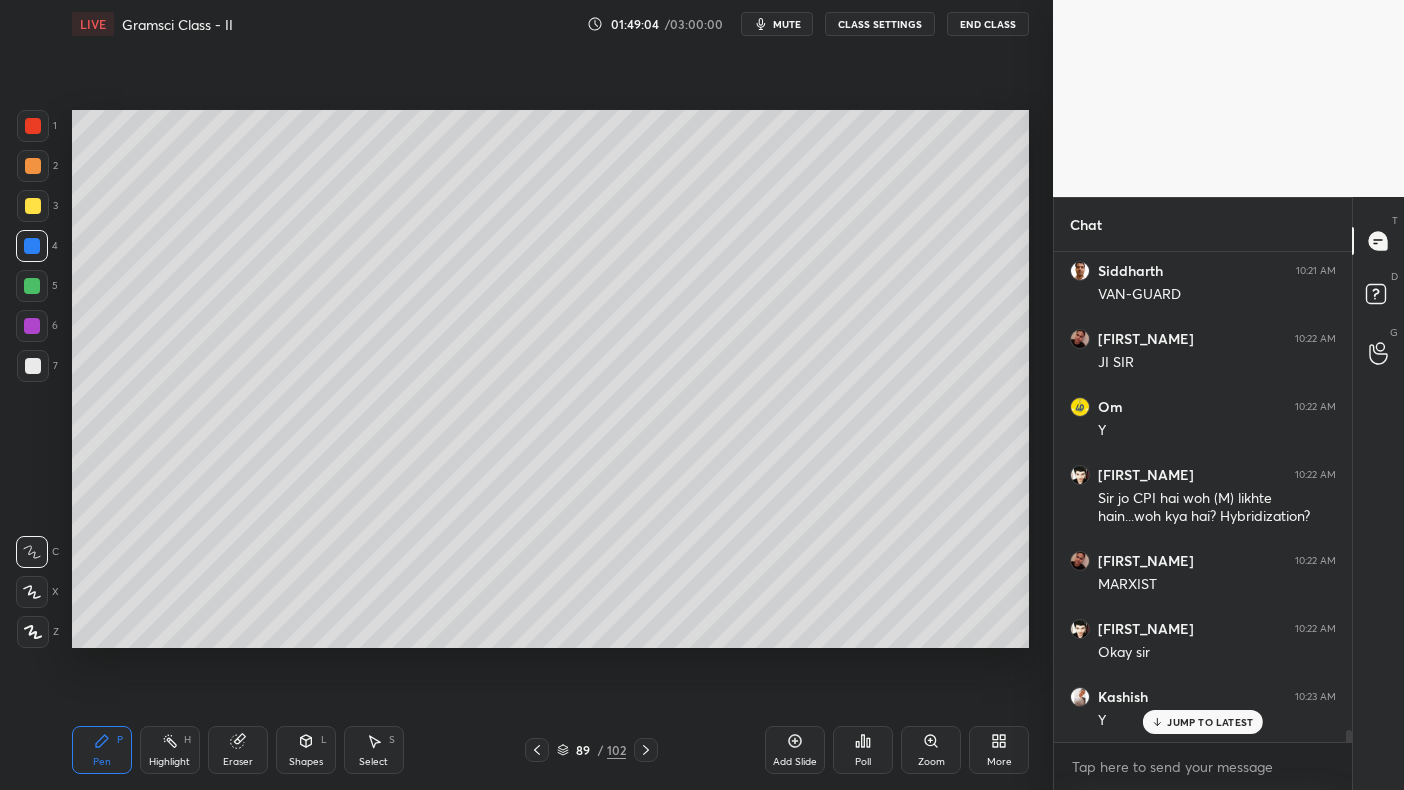 click at bounding box center [33, 206] 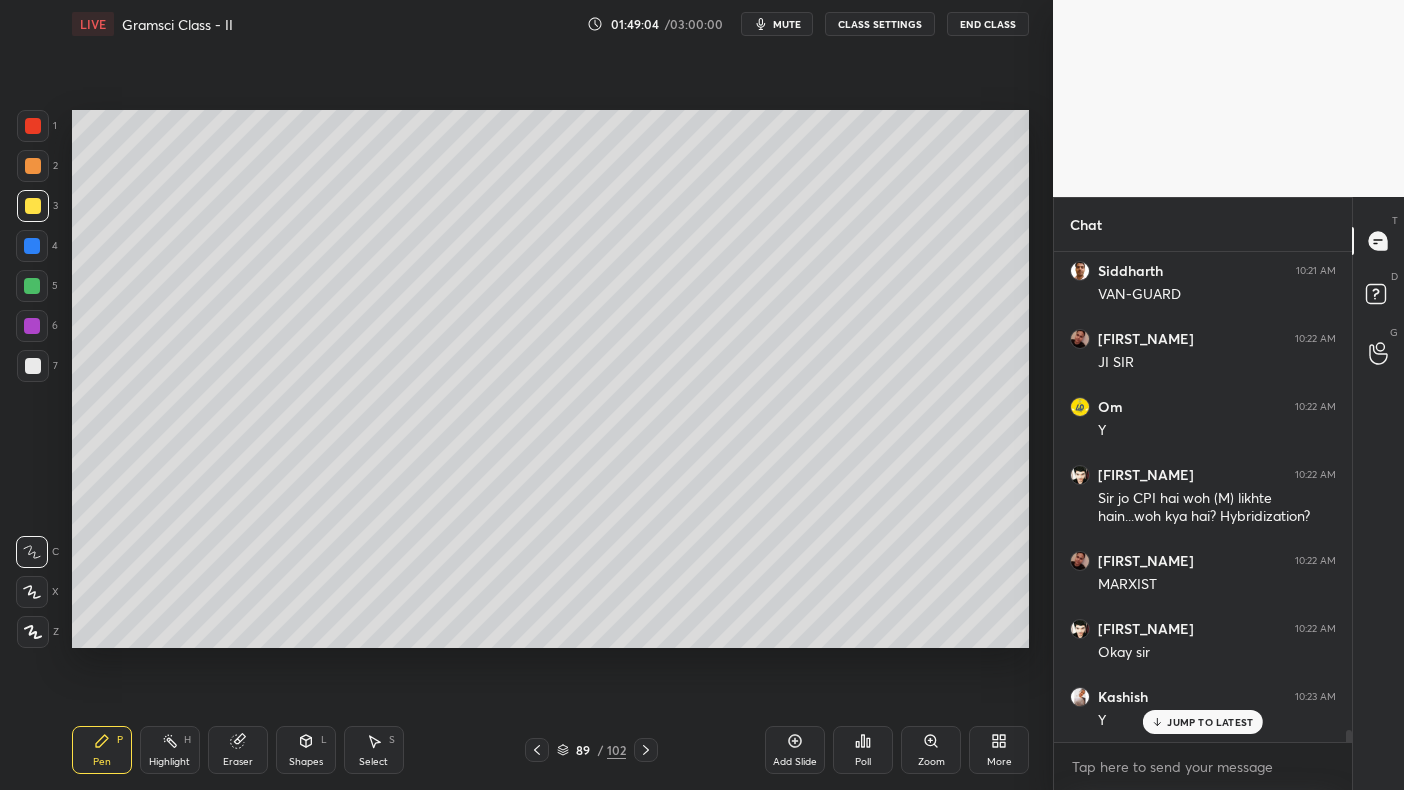 click at bounding box center (33, 166) 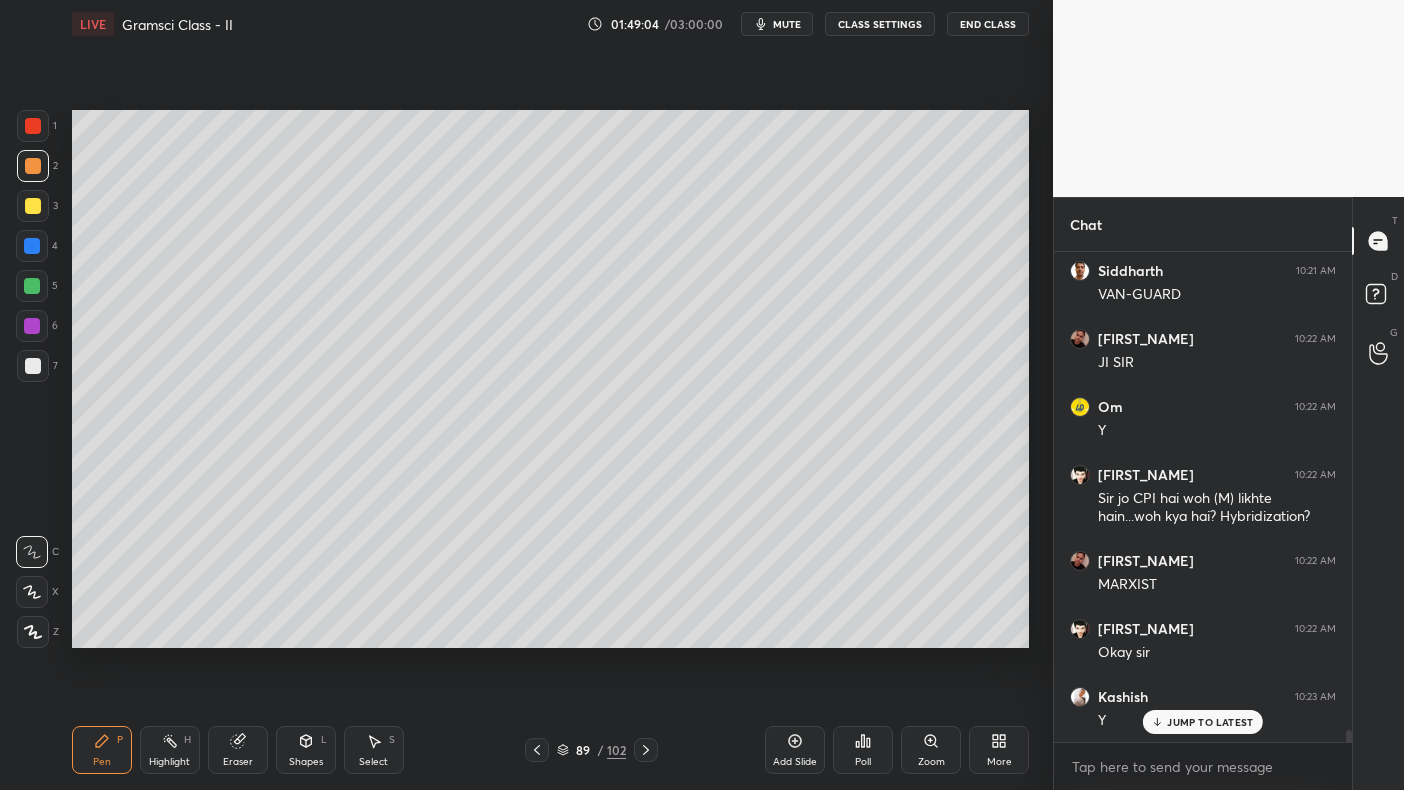 click on "2" at bounding box center (37, 170) 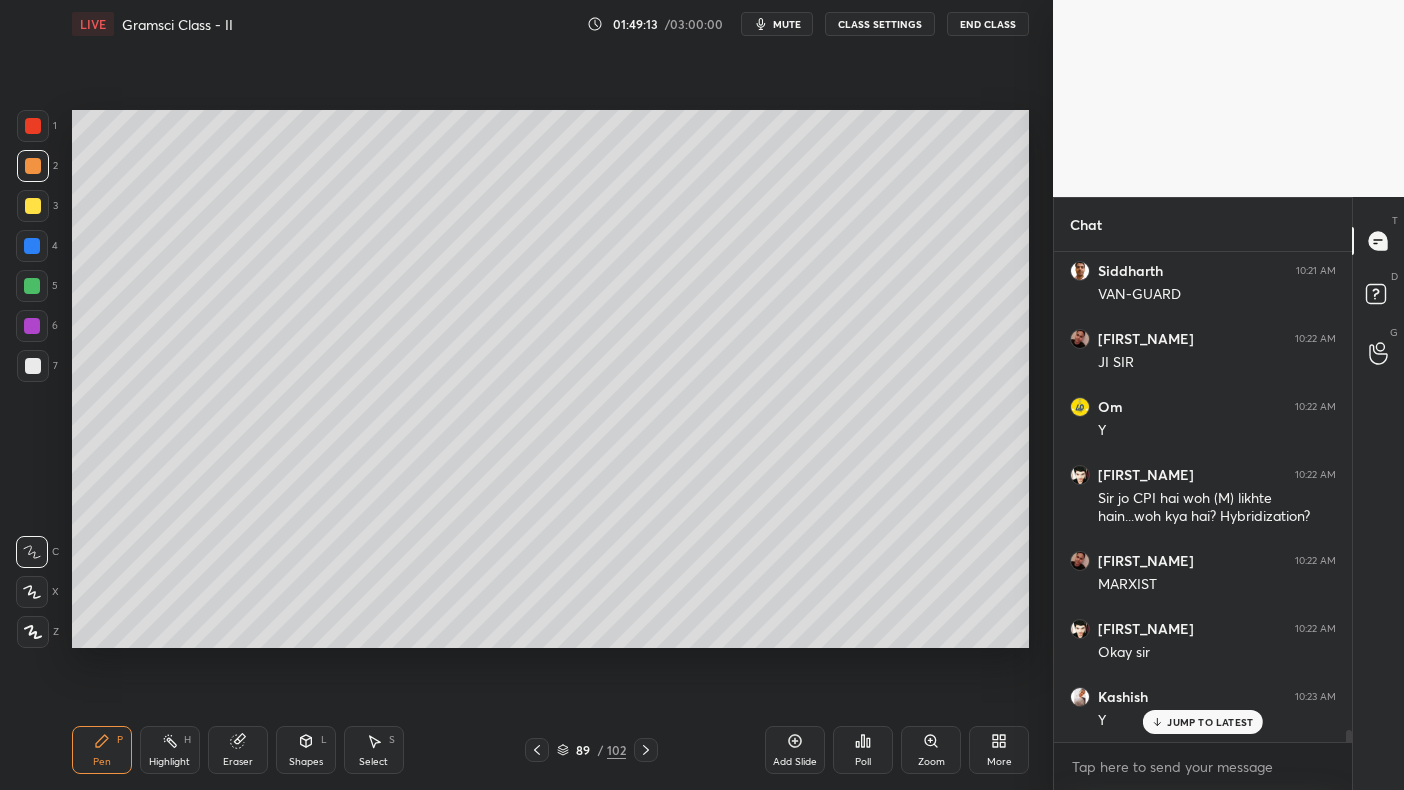 scroll, scrollTop: 19518, scrollLeft: 0, axis: vertical 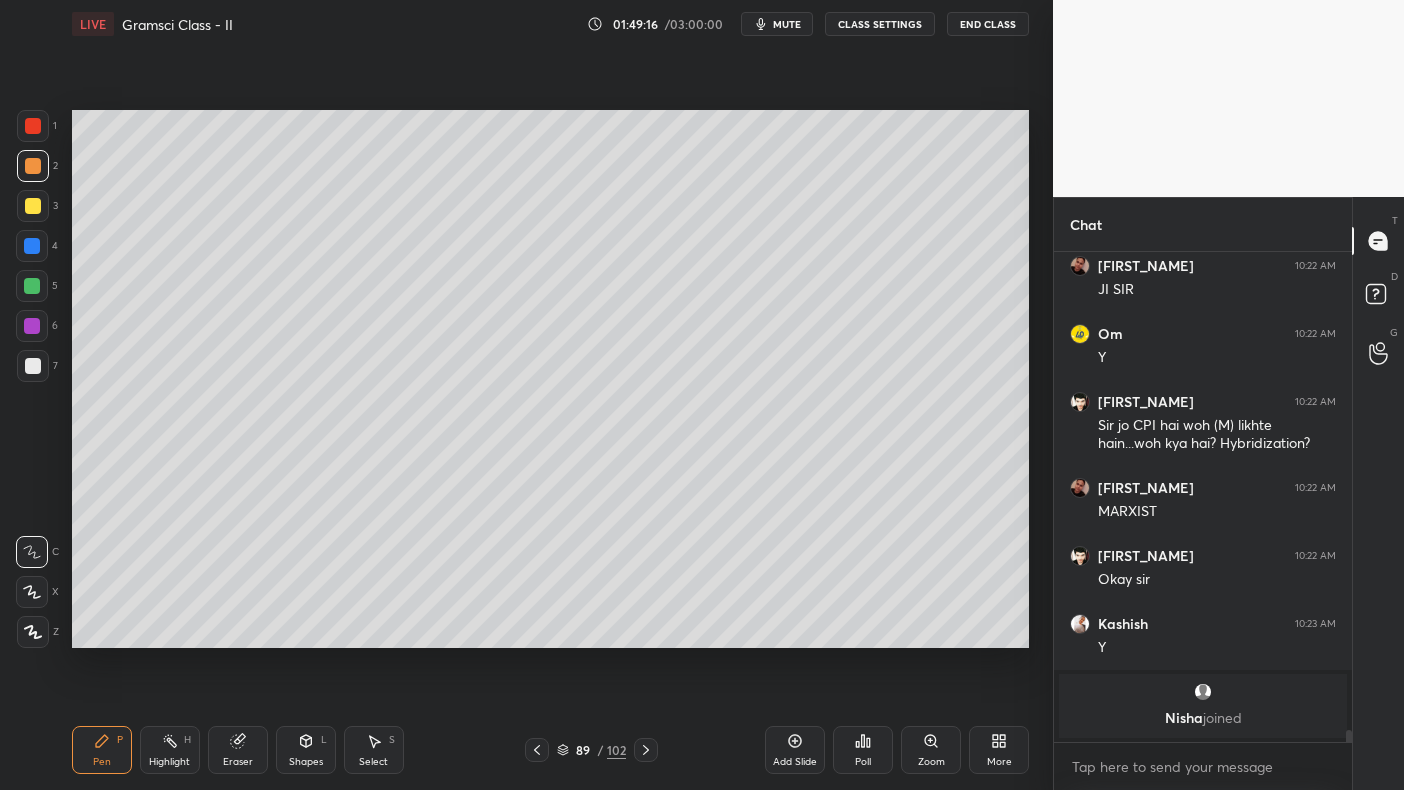 click at bounding box center [32, 286] 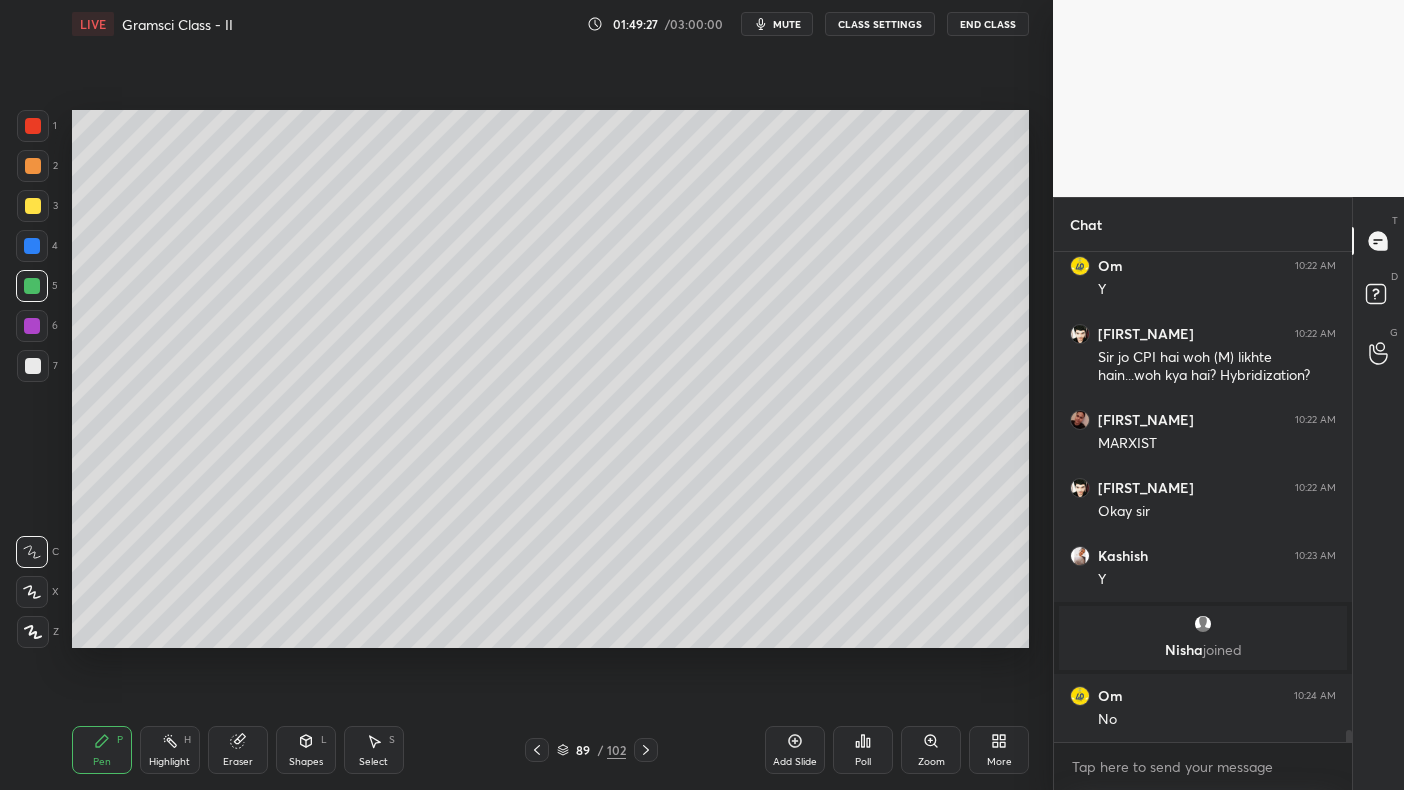 scroll, scrollTop: 19654, scrollLeft: 0, axis: vertical 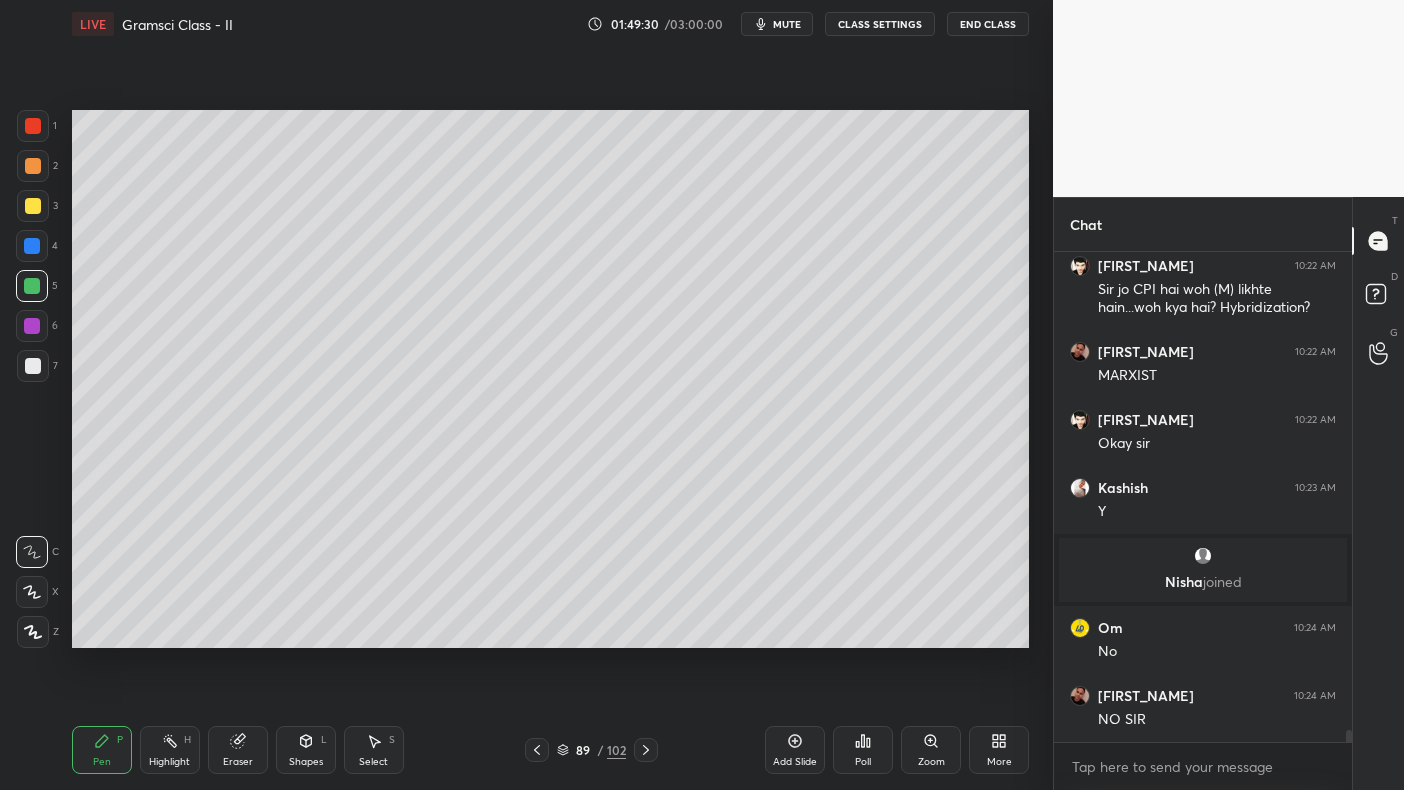 click at bounding box center (33, 206) 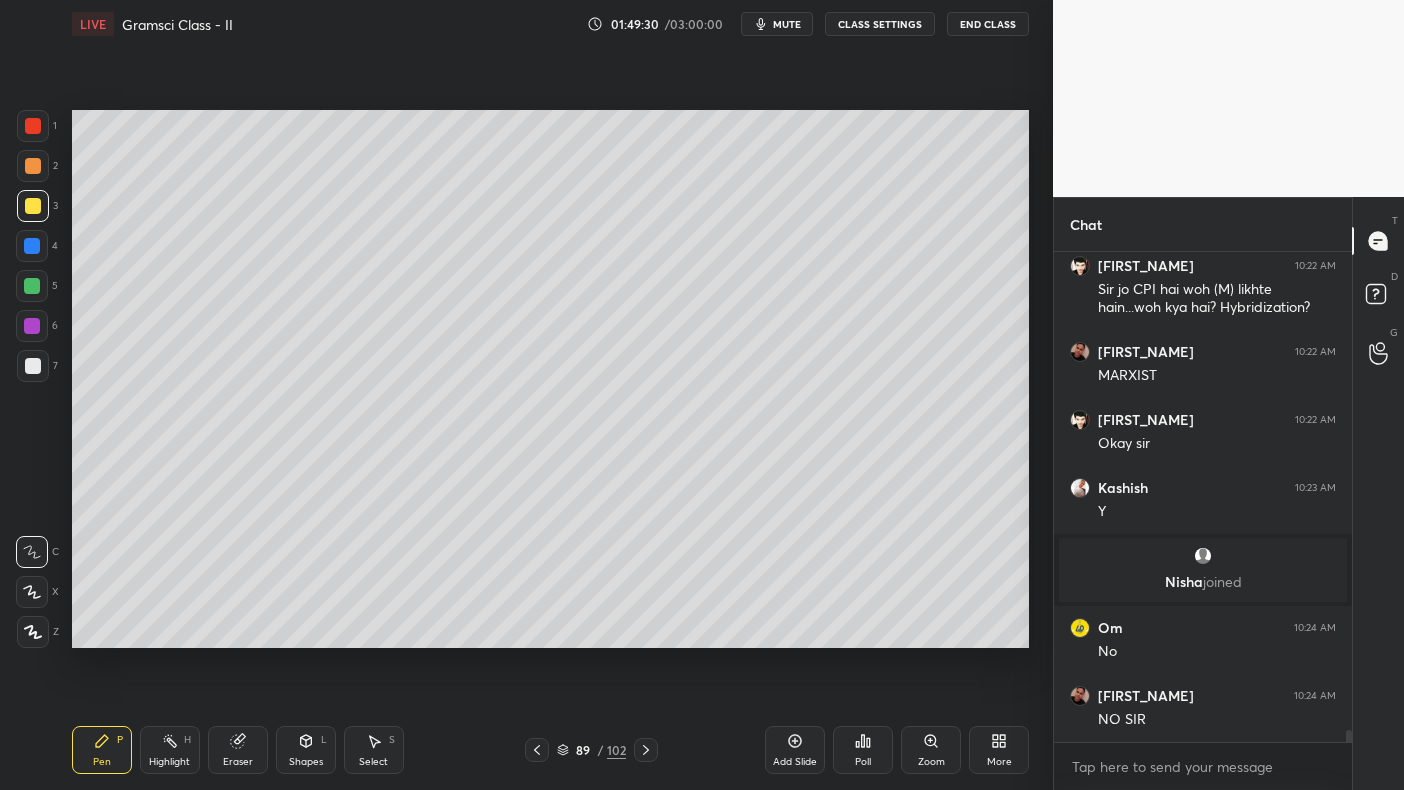 click at bounding box center (33, 206) 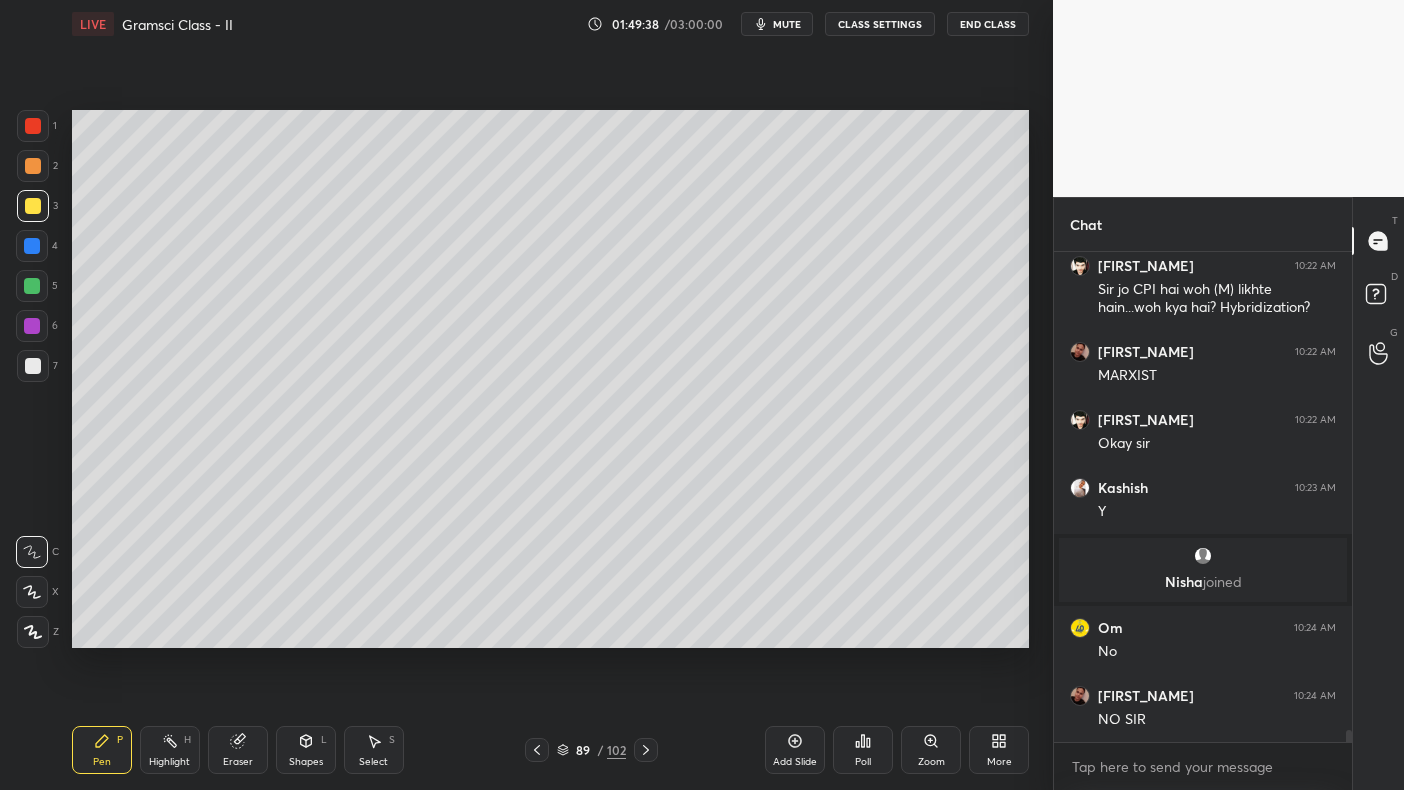 click on "1 2 3 4 5 6 7 C X Z C X Z E E Erase all   H H" at bounding box center (32, 379) 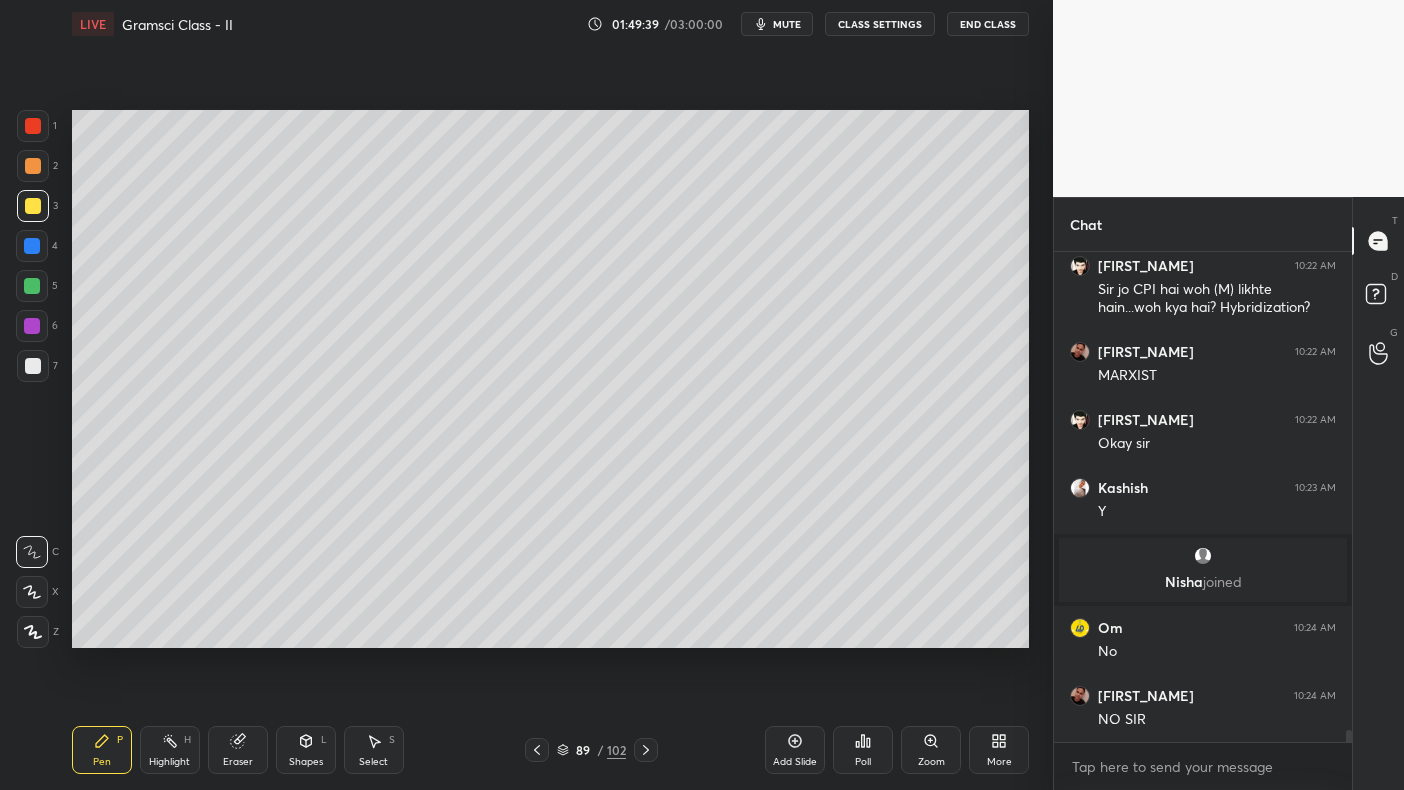 click at bounding box center [33, 206] 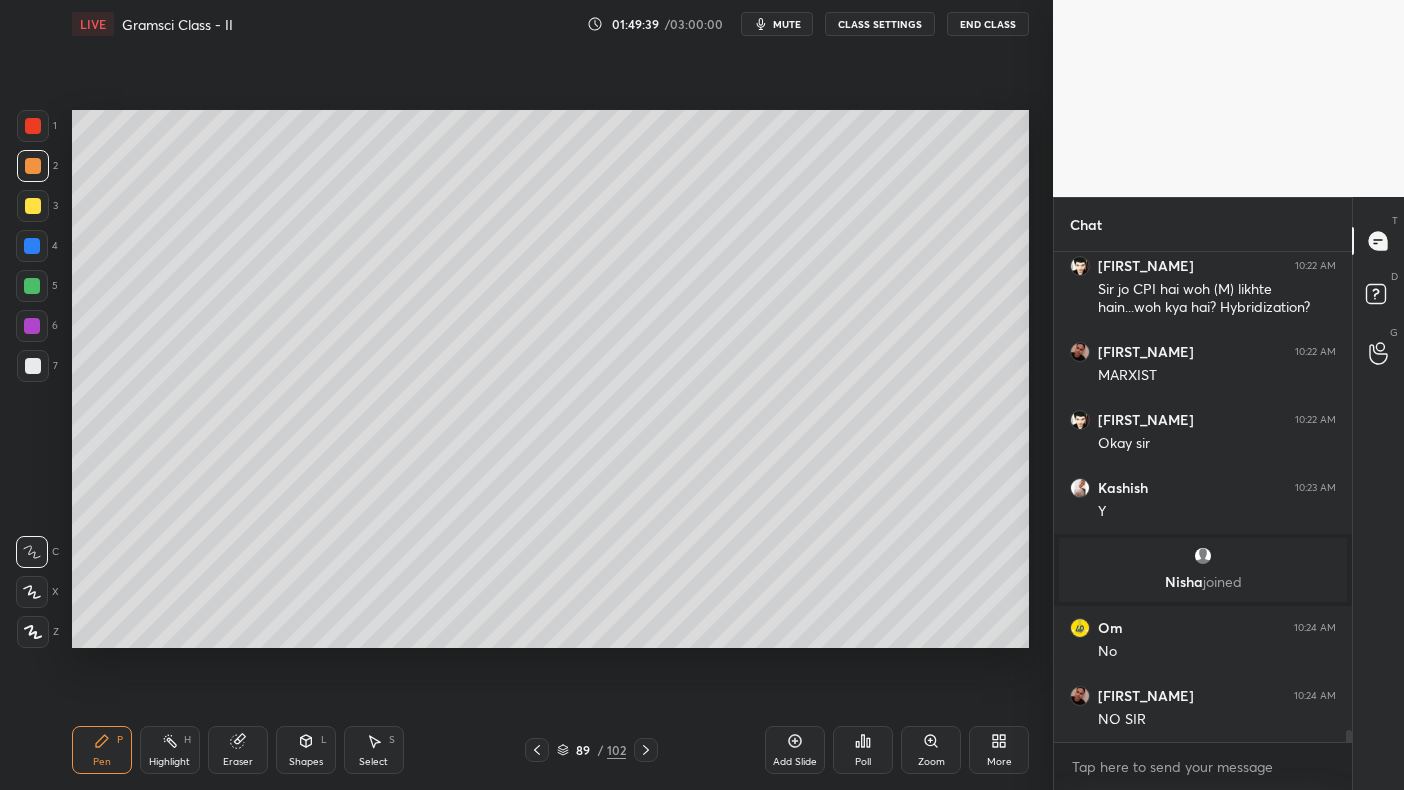 click at bounding box center (33, 166) 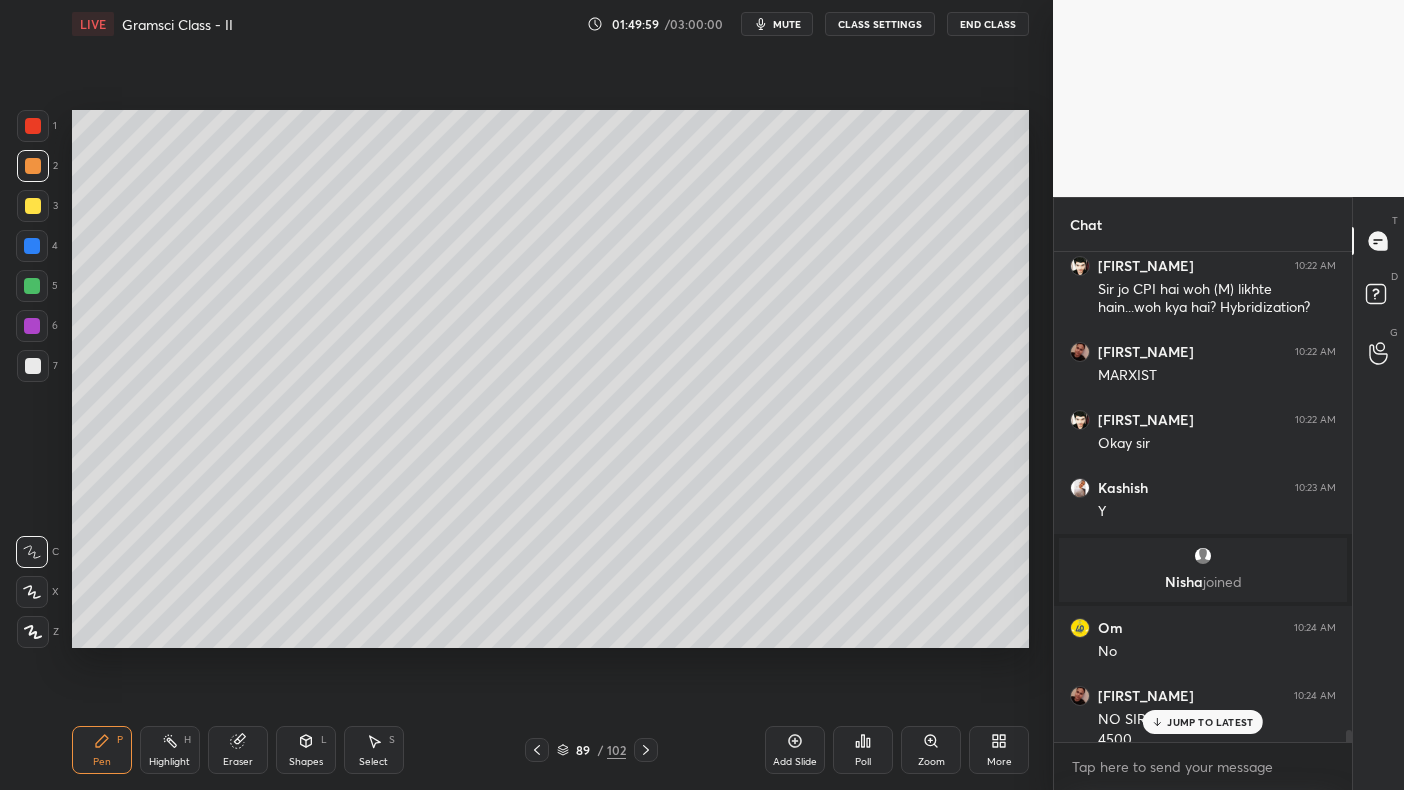 scroll, scrollTop: 19673, scrollLeft: 0, axis: vertical 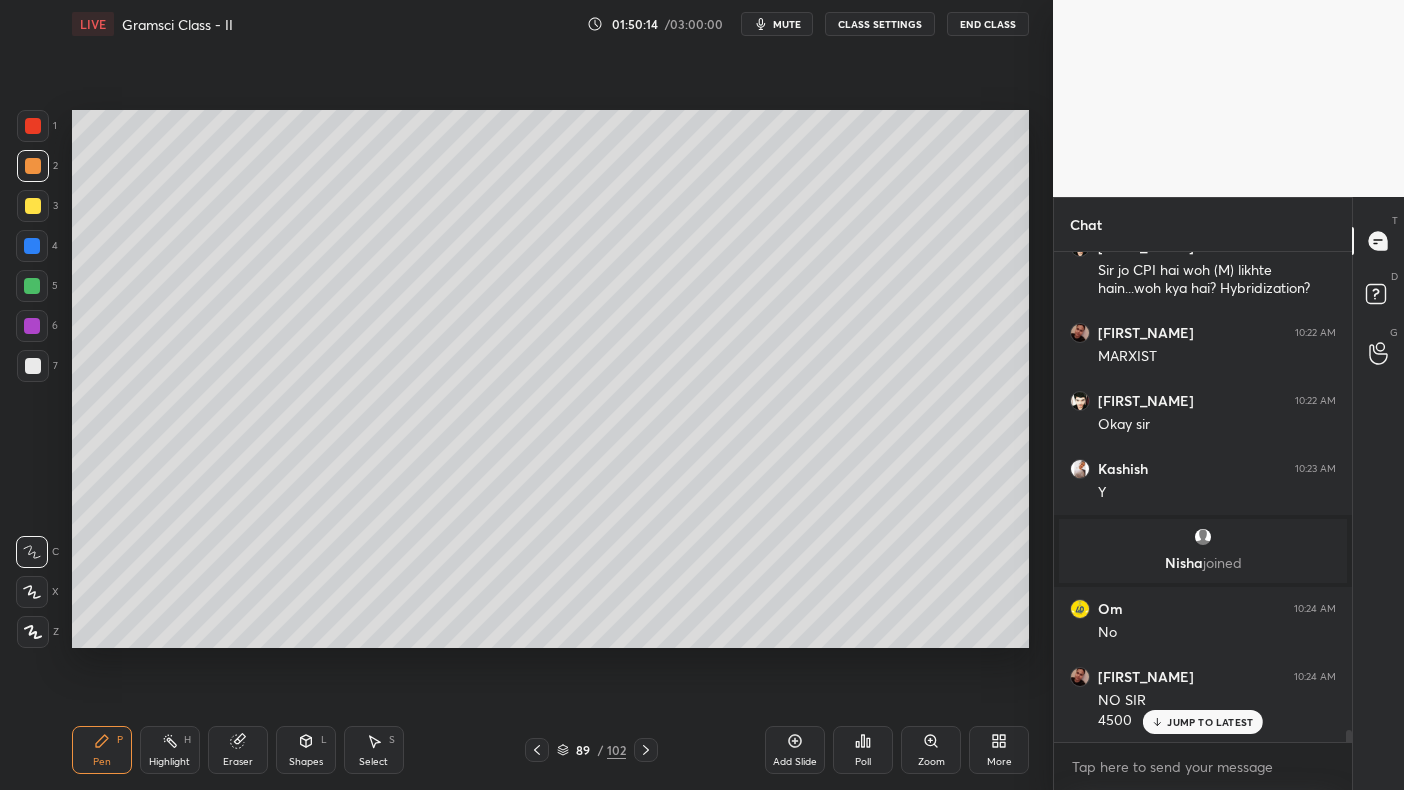 click at bounding box center [32, 246] 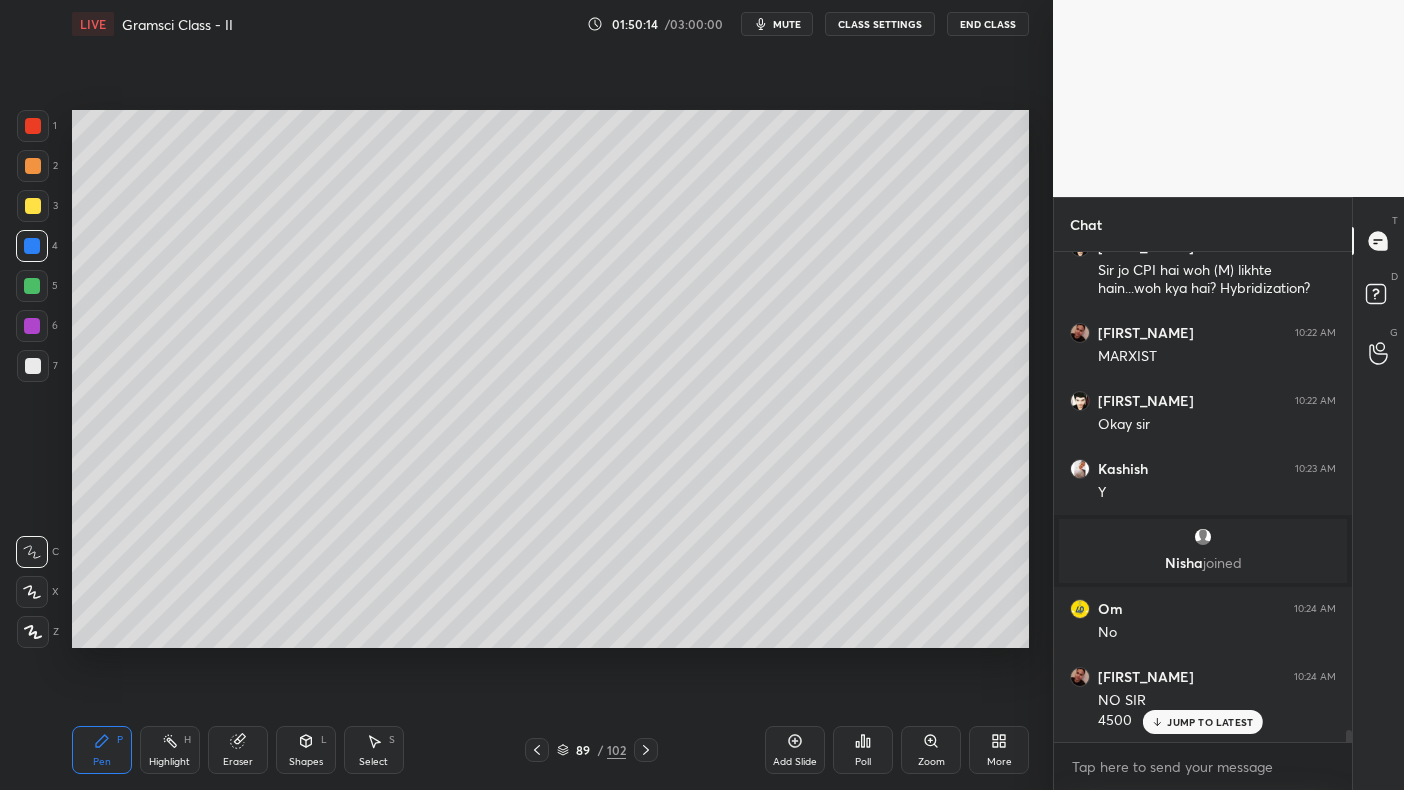 click at bounding box center (32, 246) 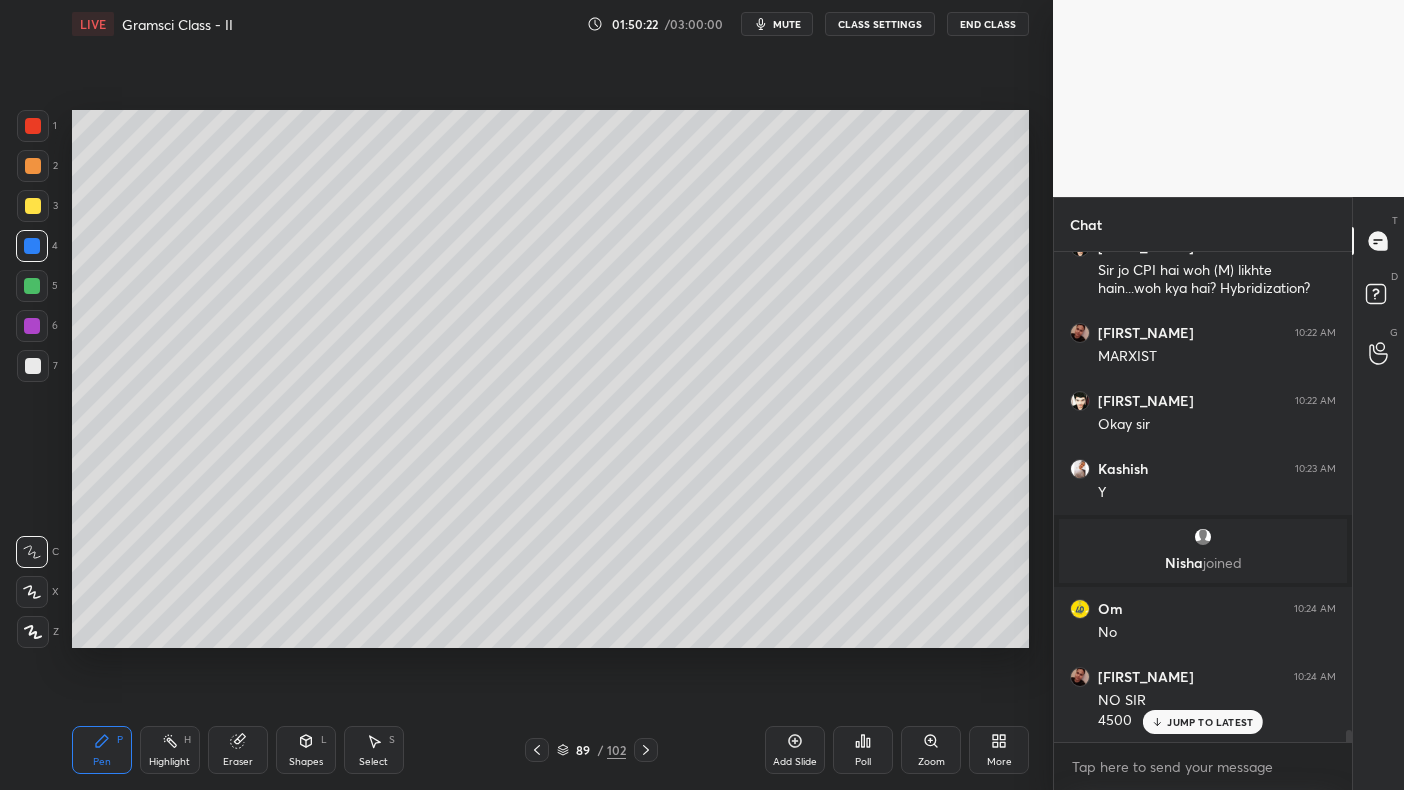 click on "6" at bounding box center [37, 330] 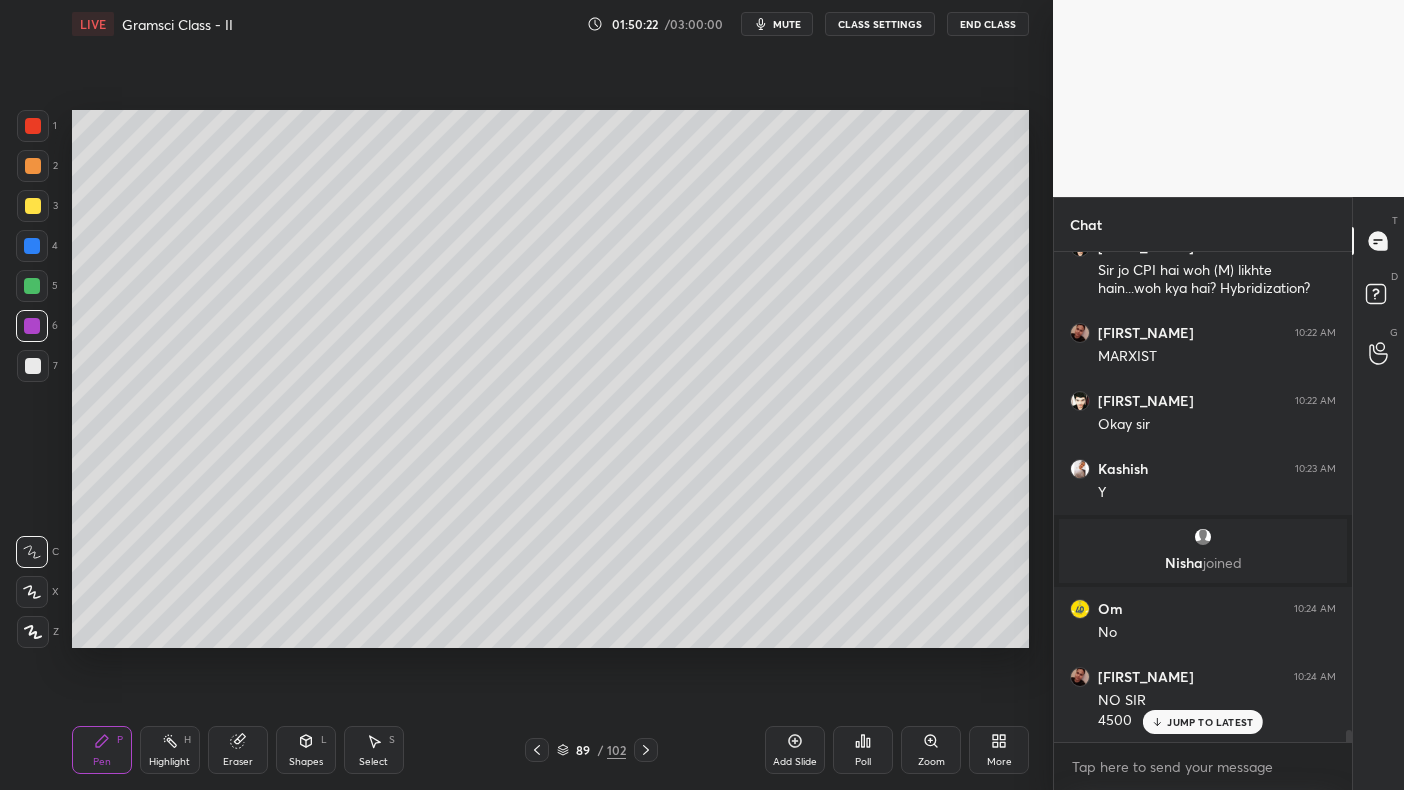 click at bounding box center (32, 326) 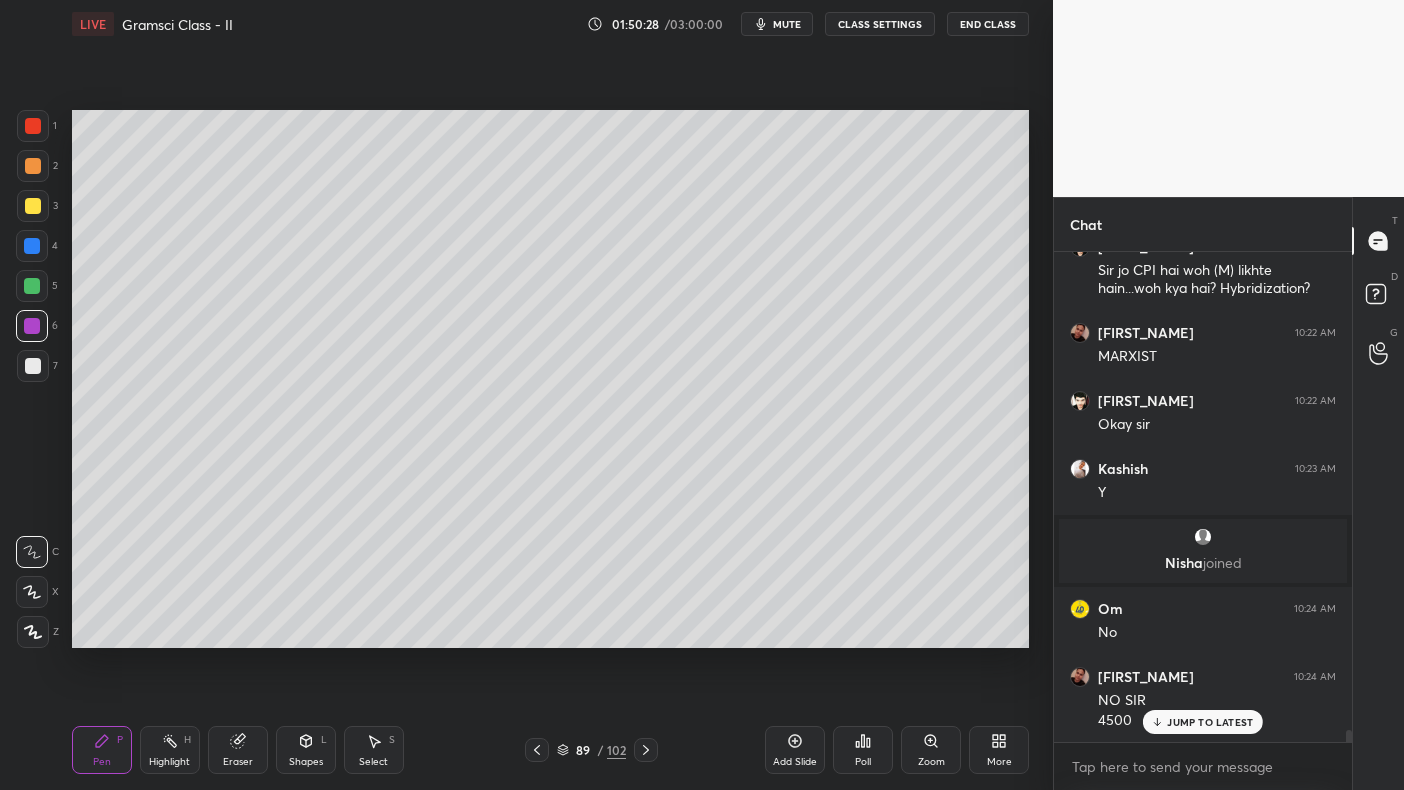 click at bounding box center [32, 326] 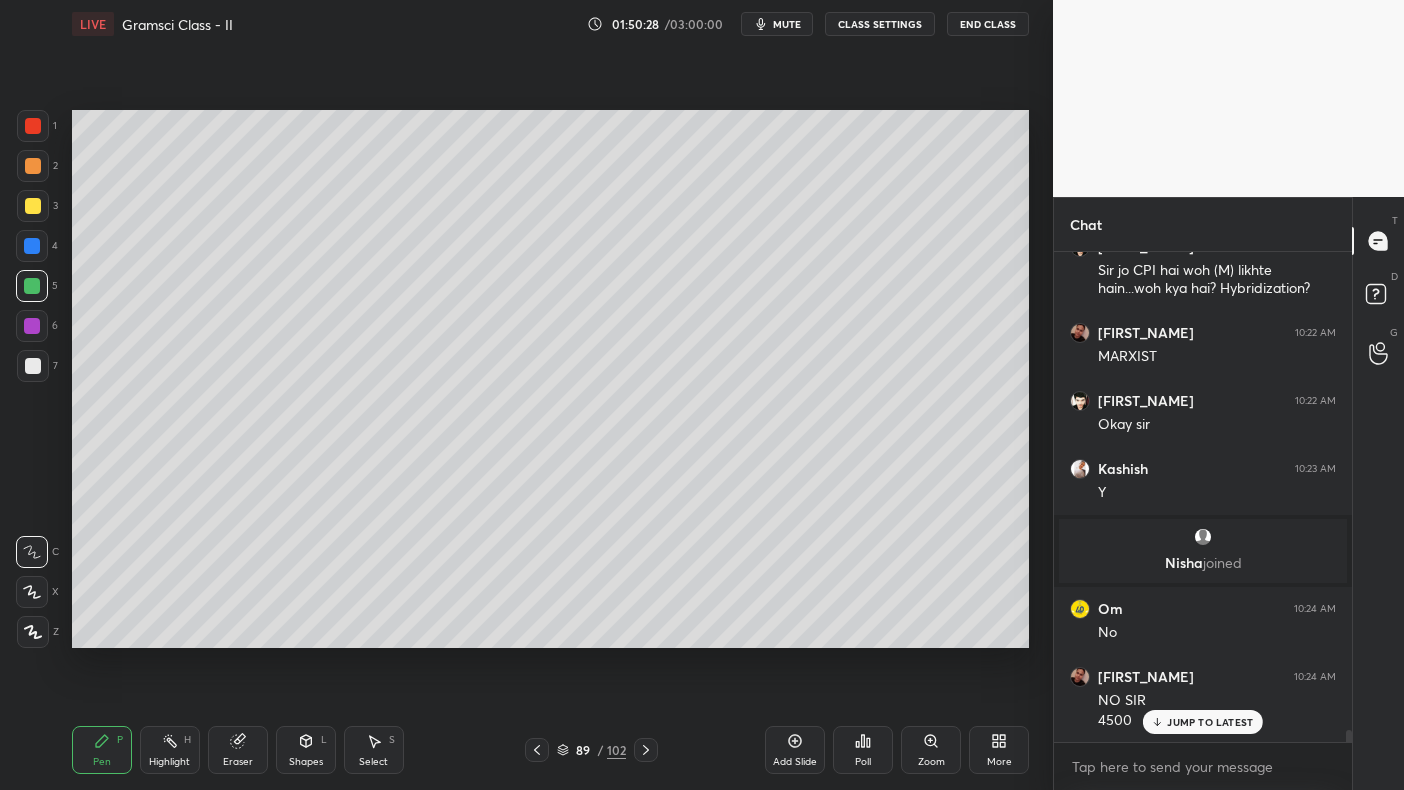 click at bounding box center (32, 286) 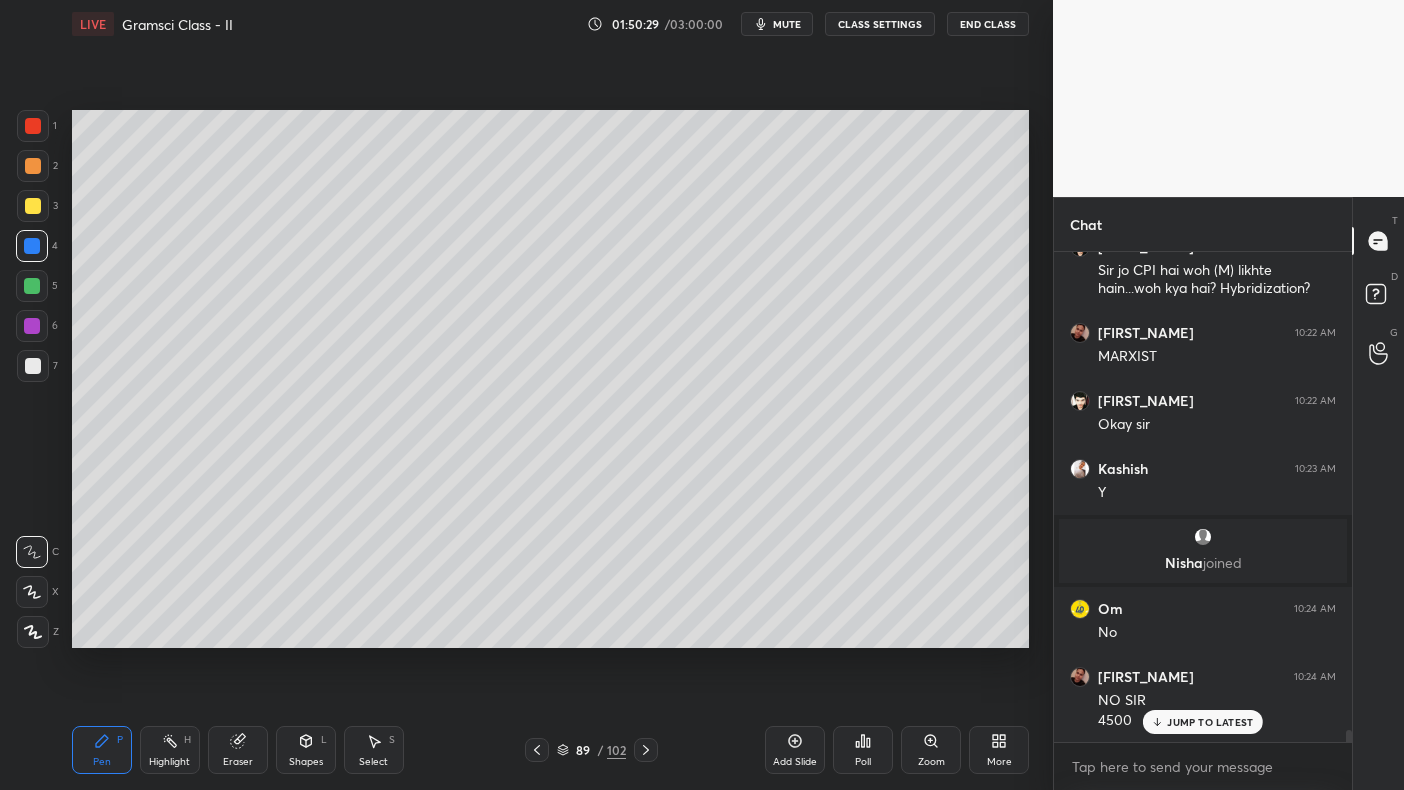 click at bounding box center [32, 246] 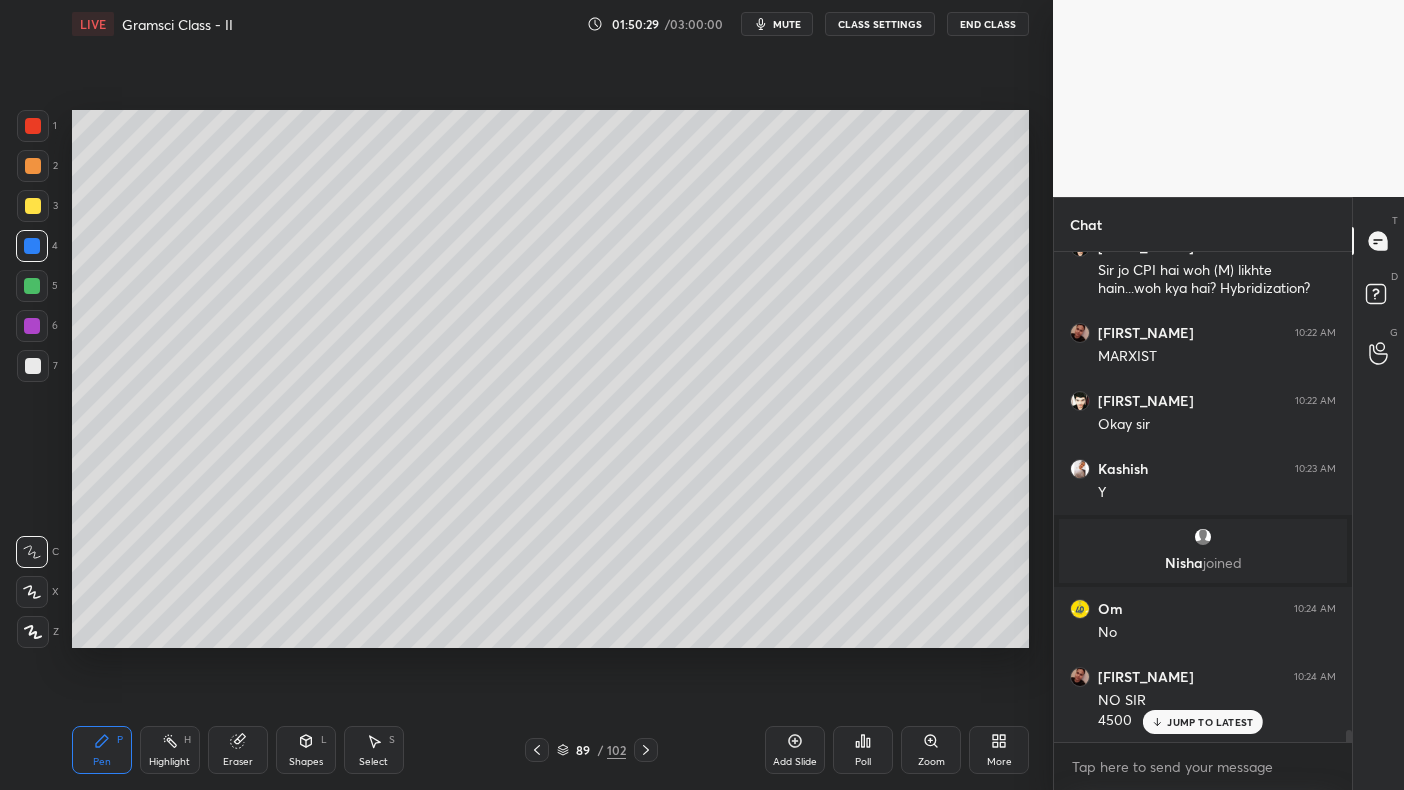 click at bounding box center (33, 206) 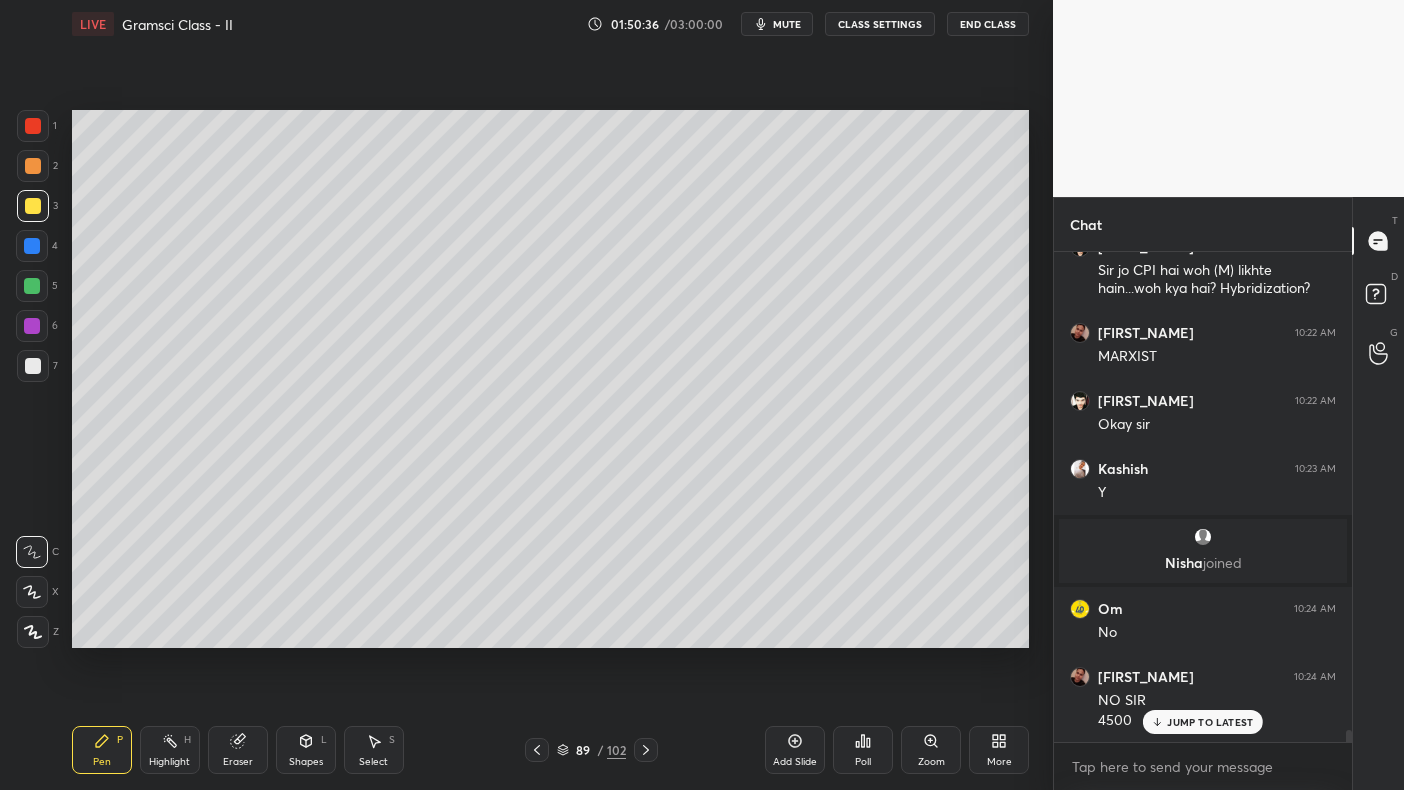 click at bounding box center [33, 206] 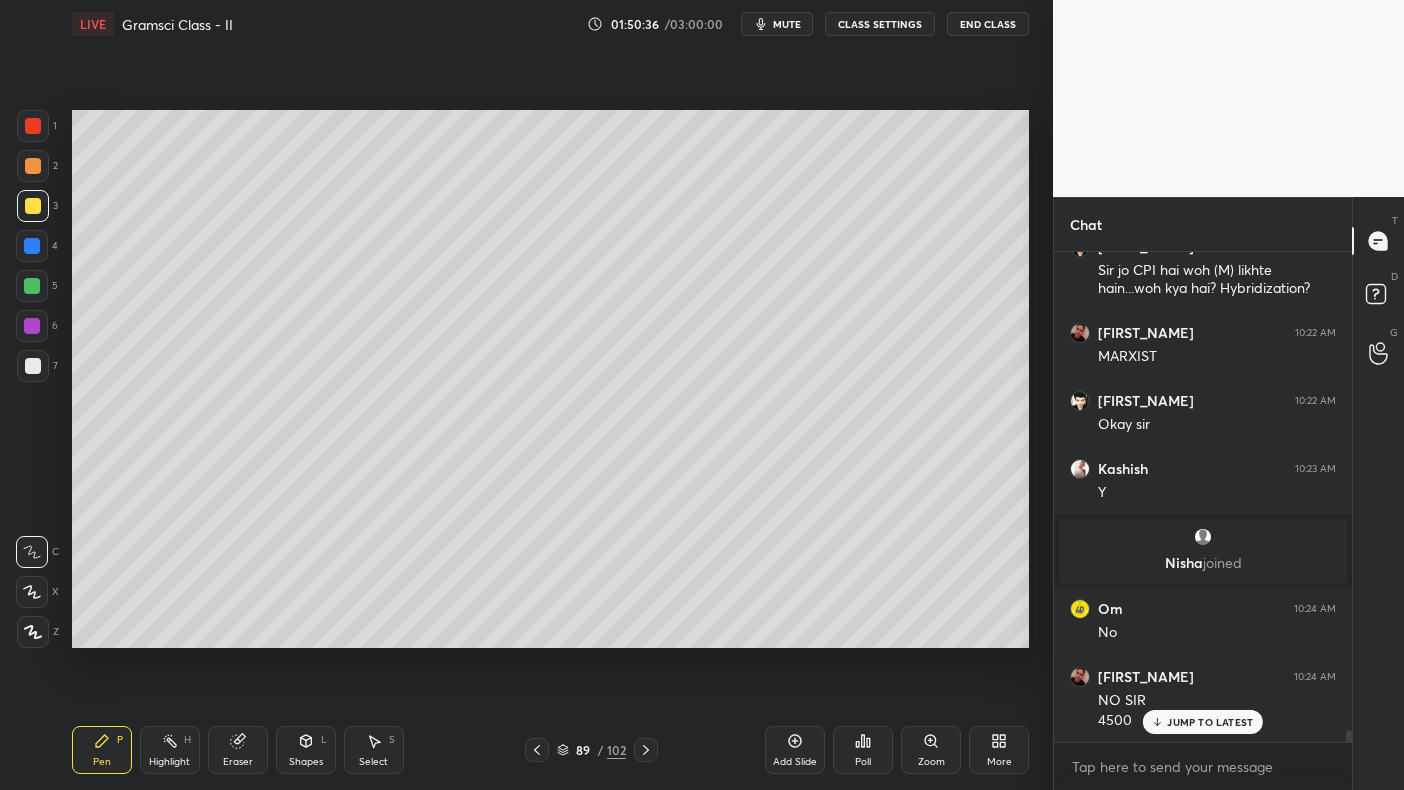 click at bounding box center (32, 246) 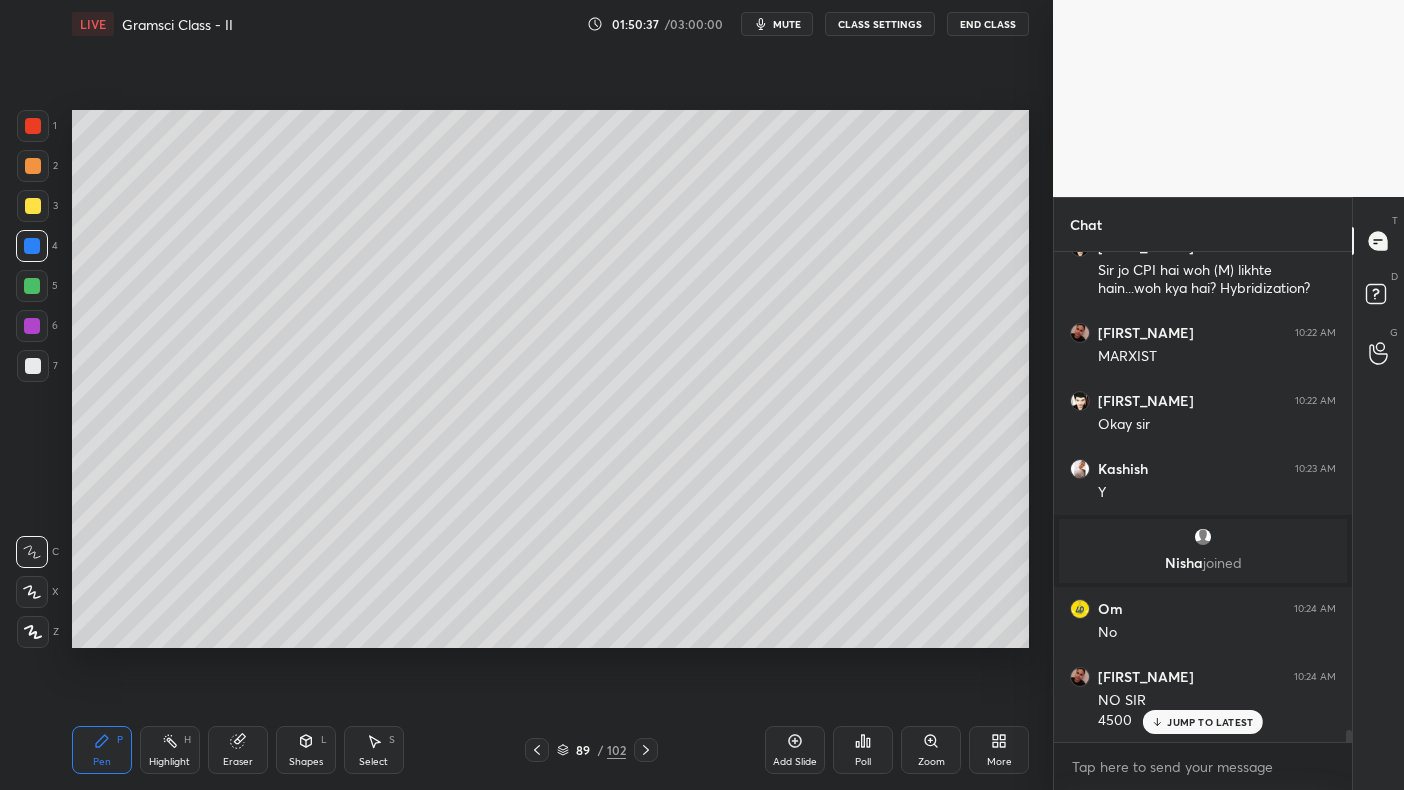 click on "4" at bounding box center [37, 246] 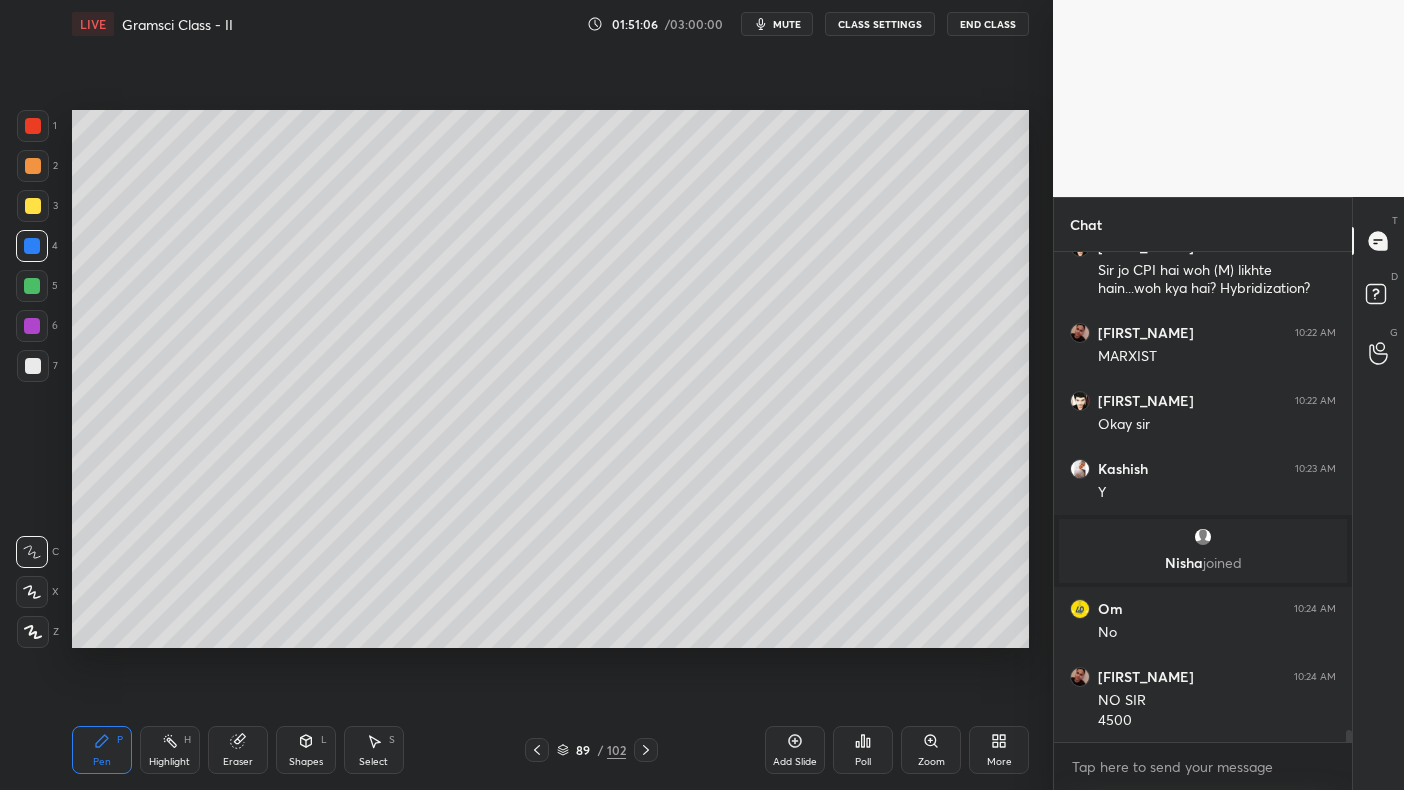scroll, scrollTop: 19746, scrollLeft: 0, axis: vertical 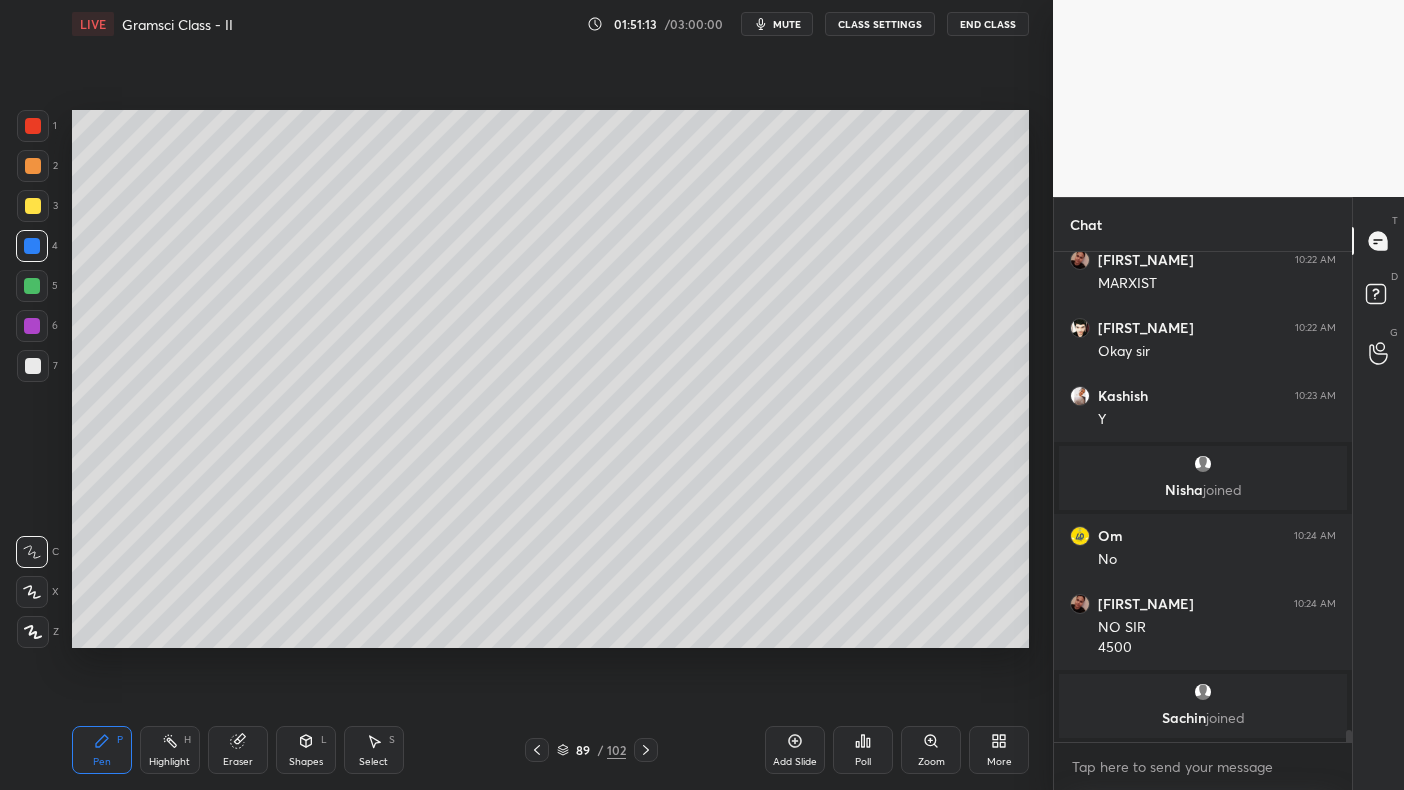 click on "3" at bounding box center (37, 210) 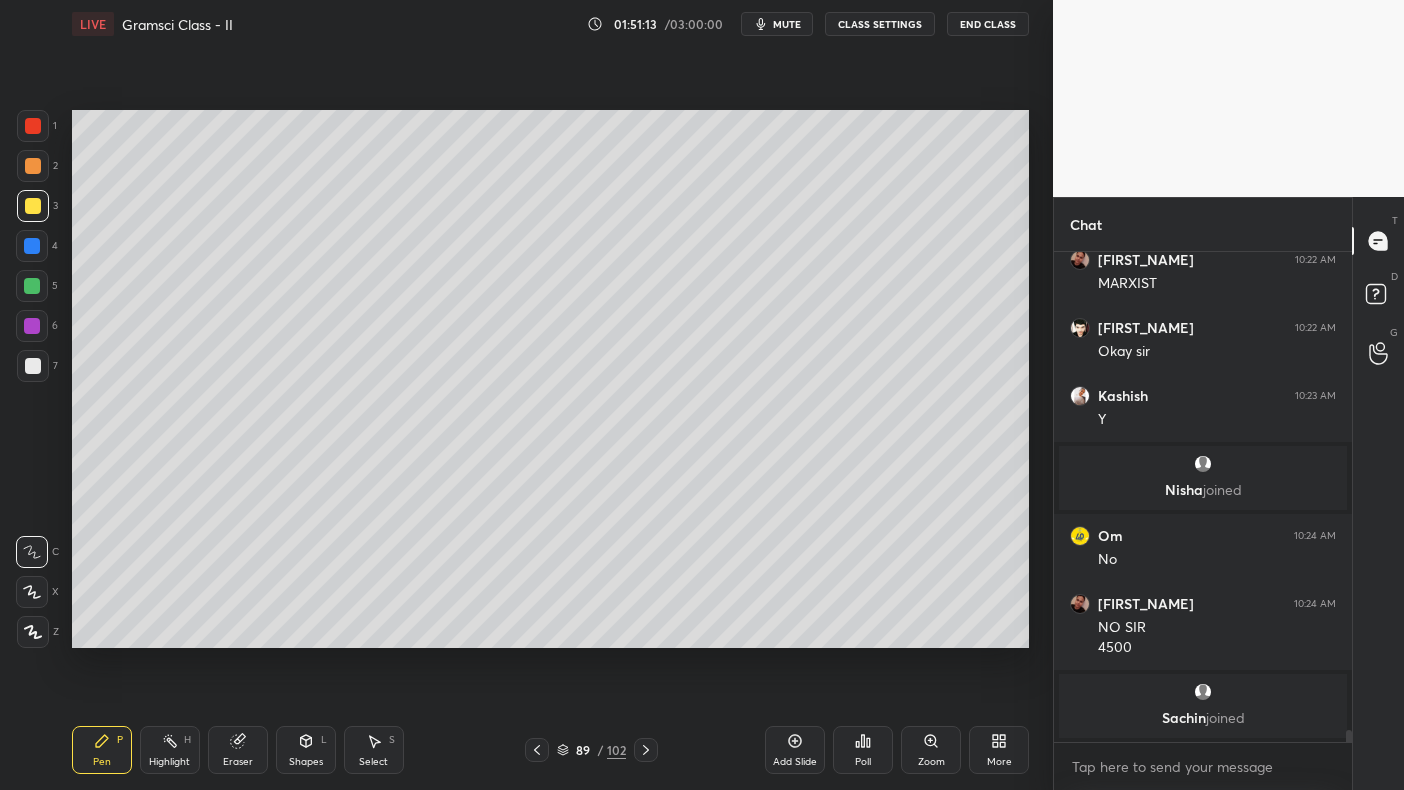 click at bounding box center (33, 206) 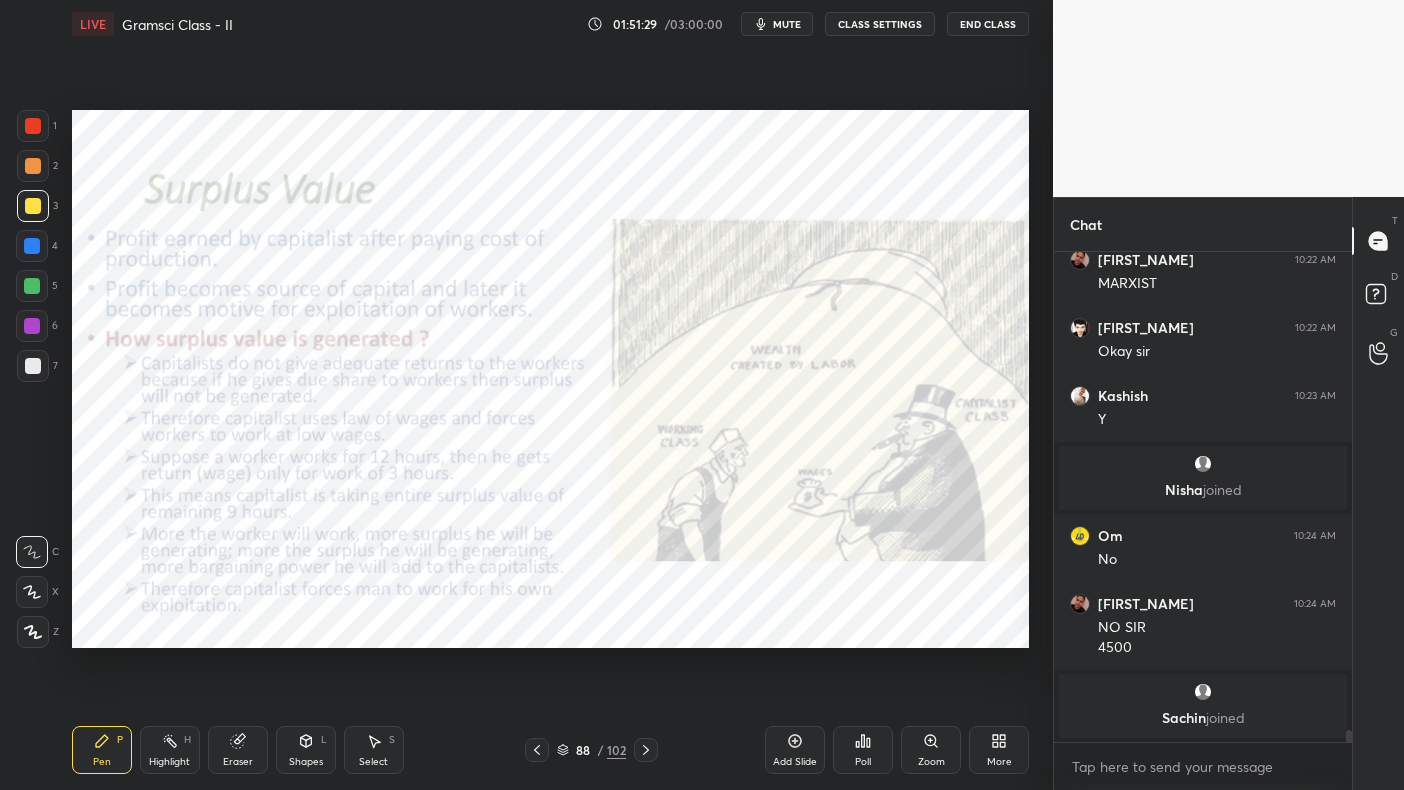 click at bounding box center [33, 126] 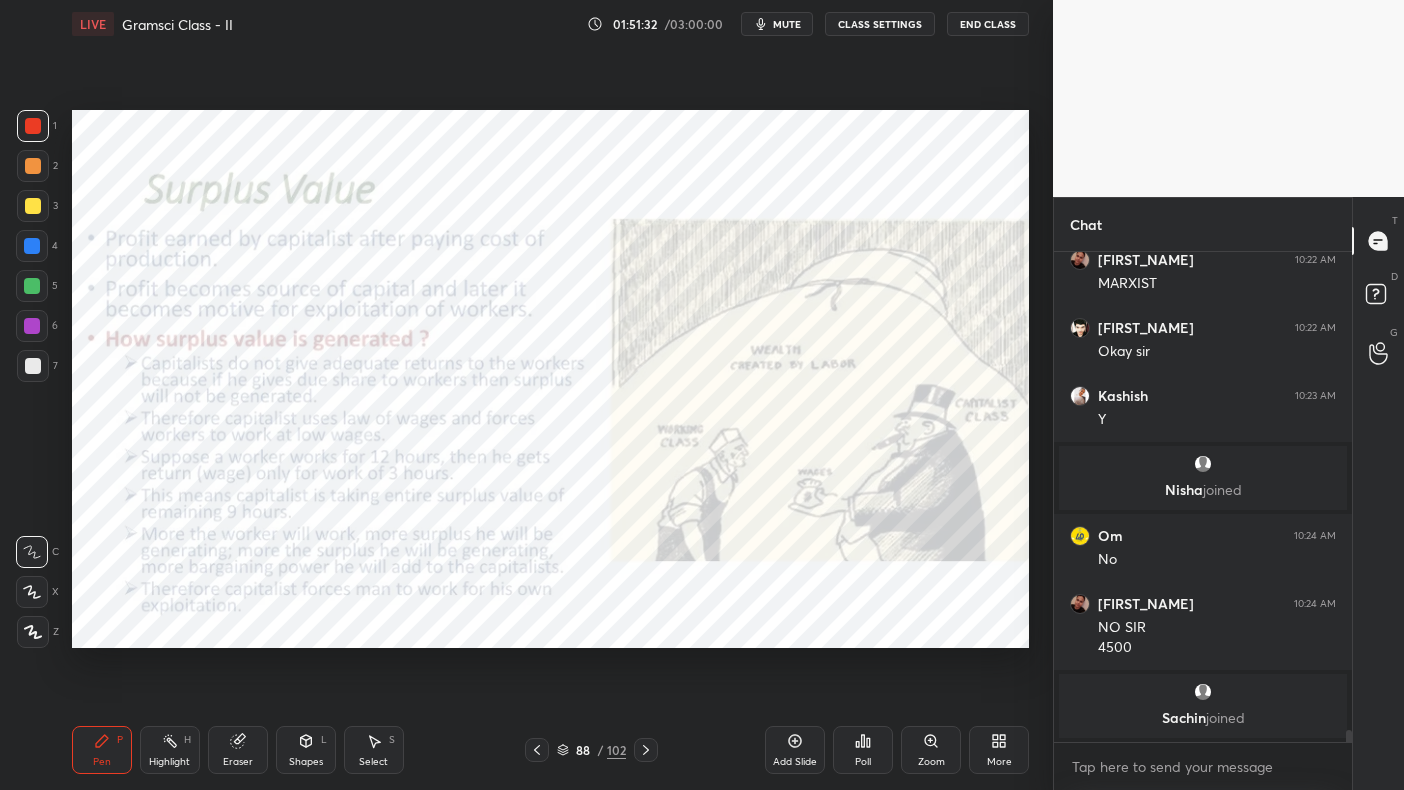 scroll, scrollTop: 19814, scrollLeft: 0, axis: vertical 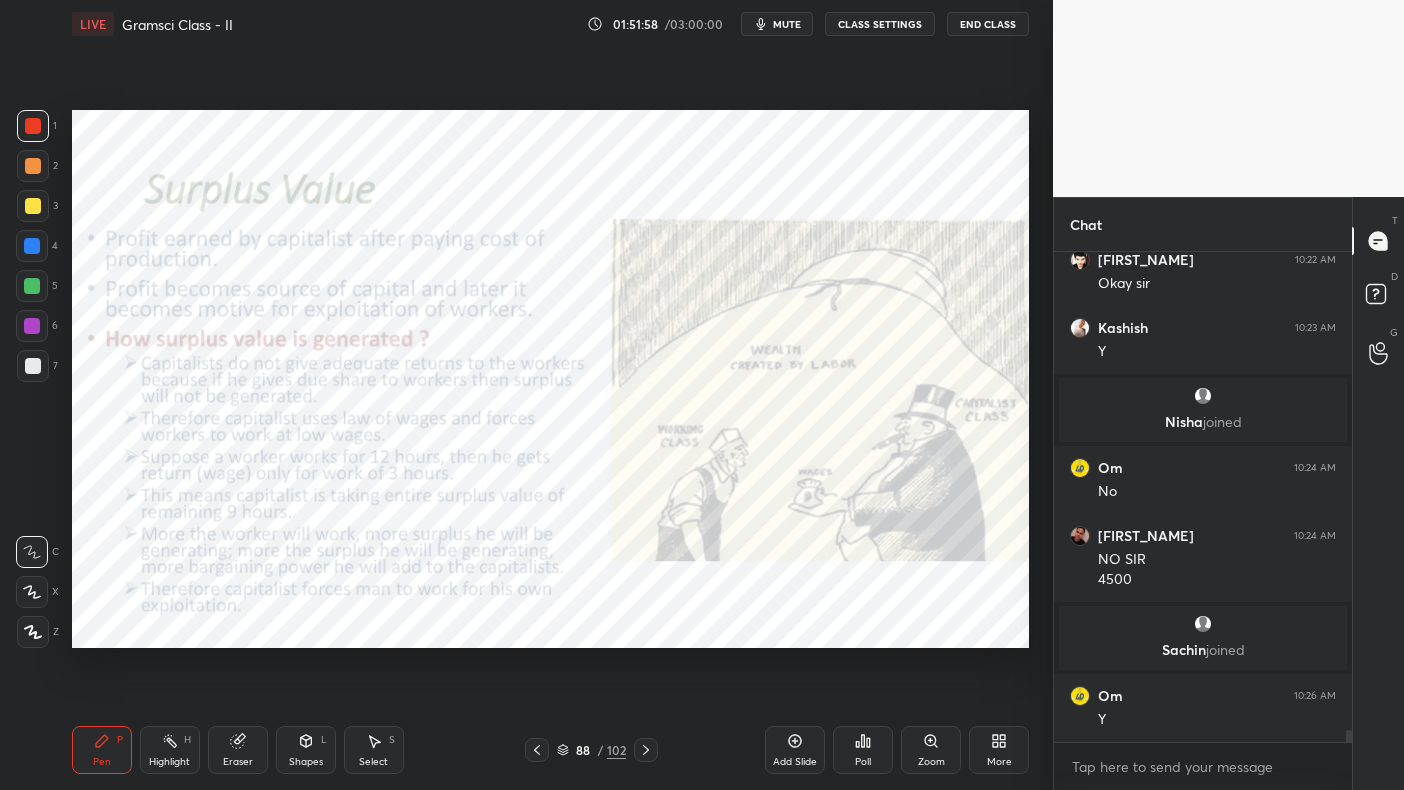 click at bounding box center [646, 750] 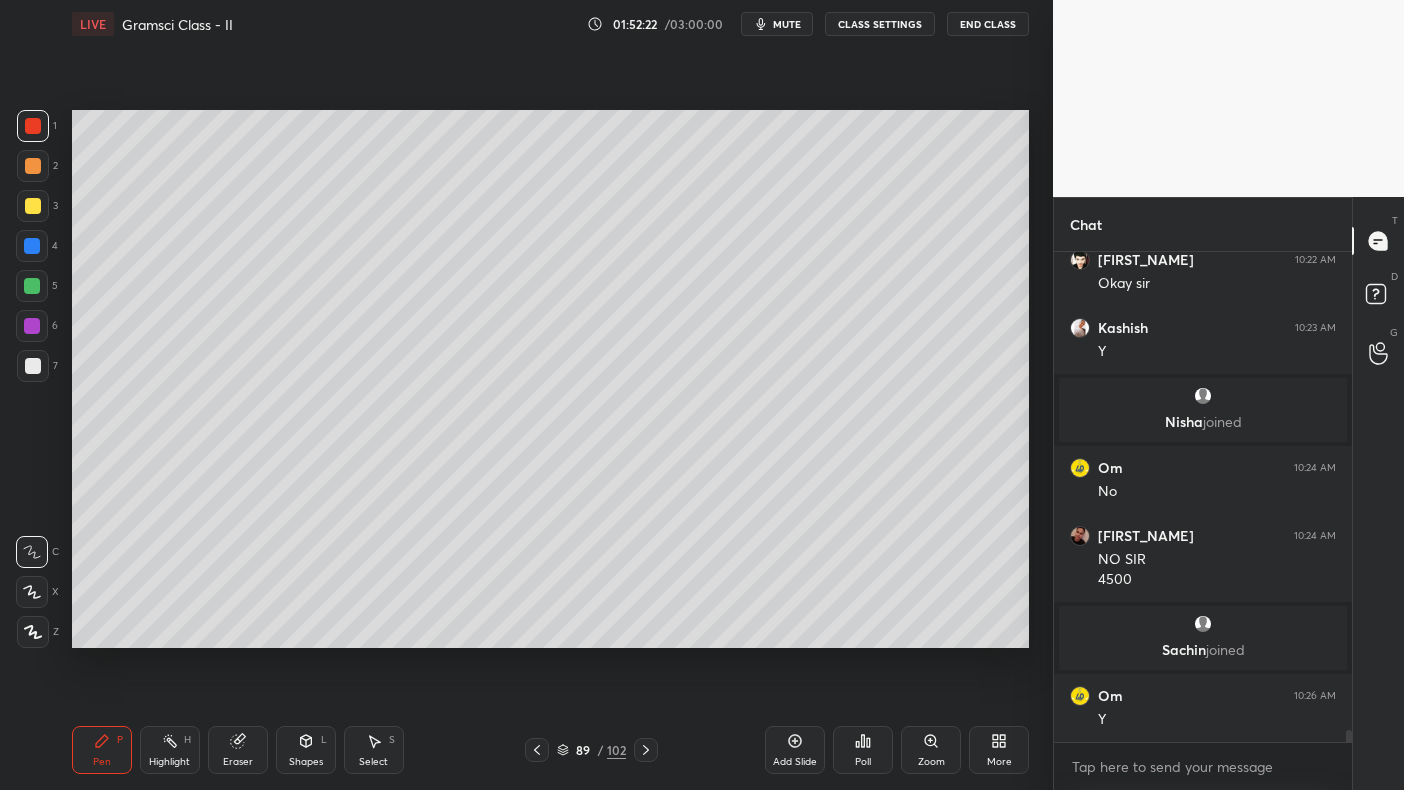 click on "3" at bounding box center (37, 210) 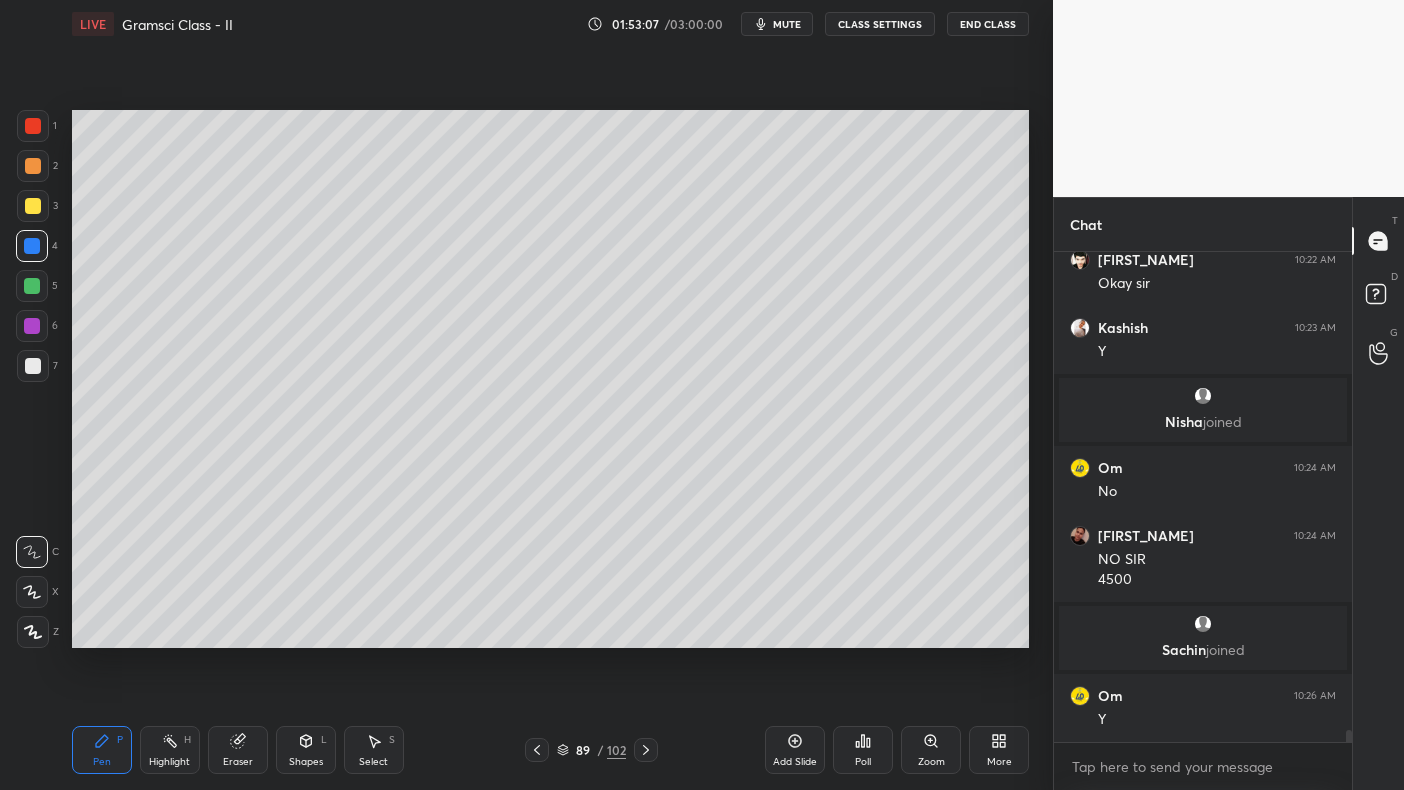 click at bounding box center [33, 366] 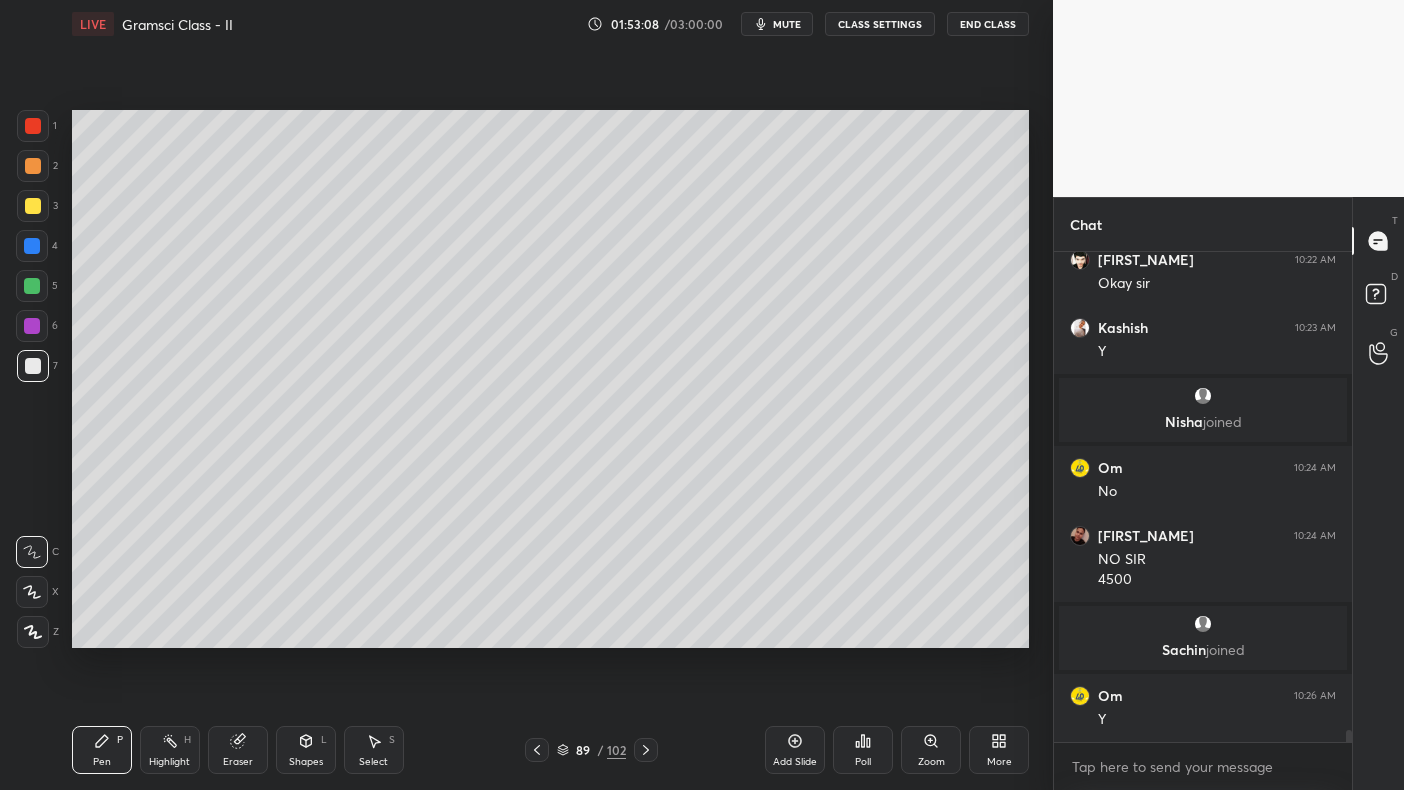 click at bounding box center [32, 326] 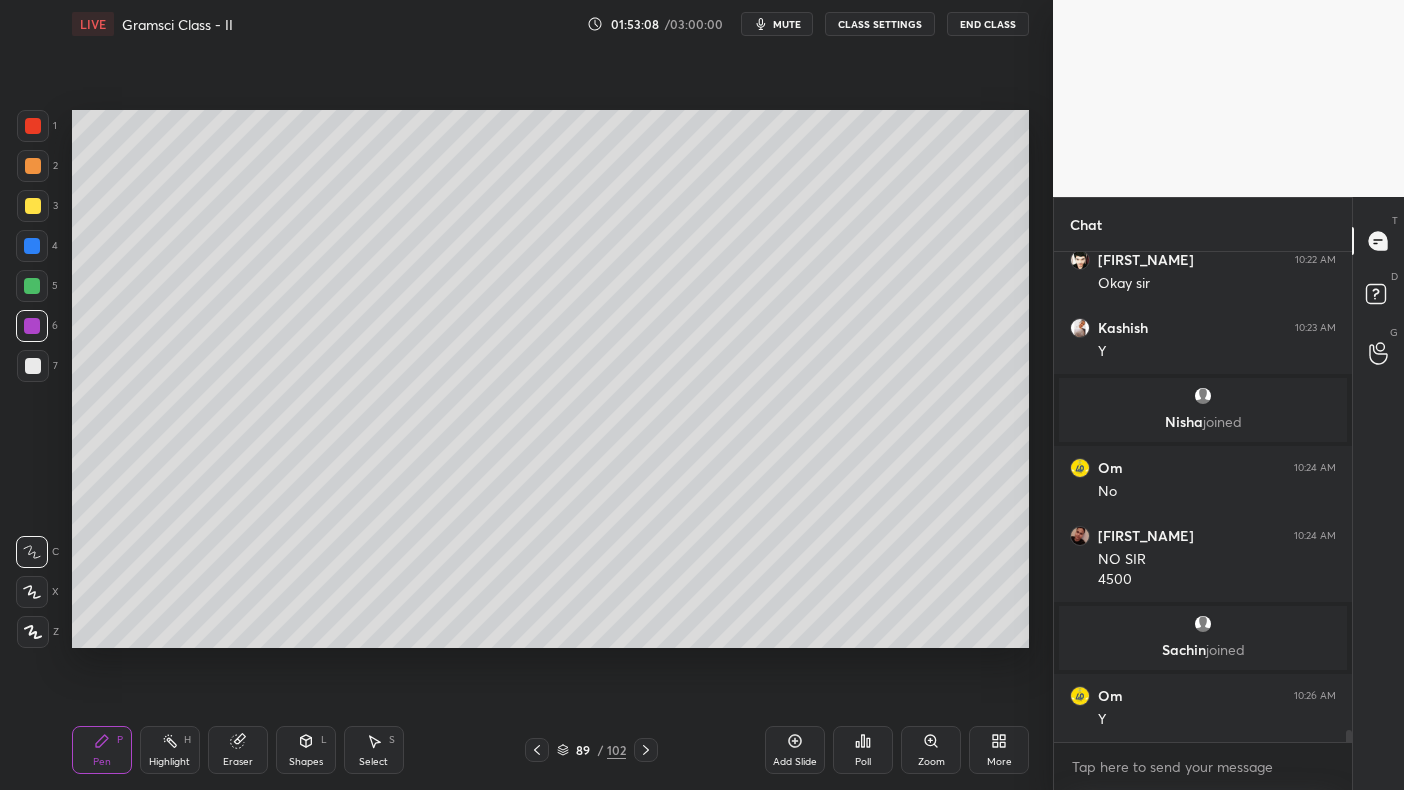 click at bounding box center (32, 326) 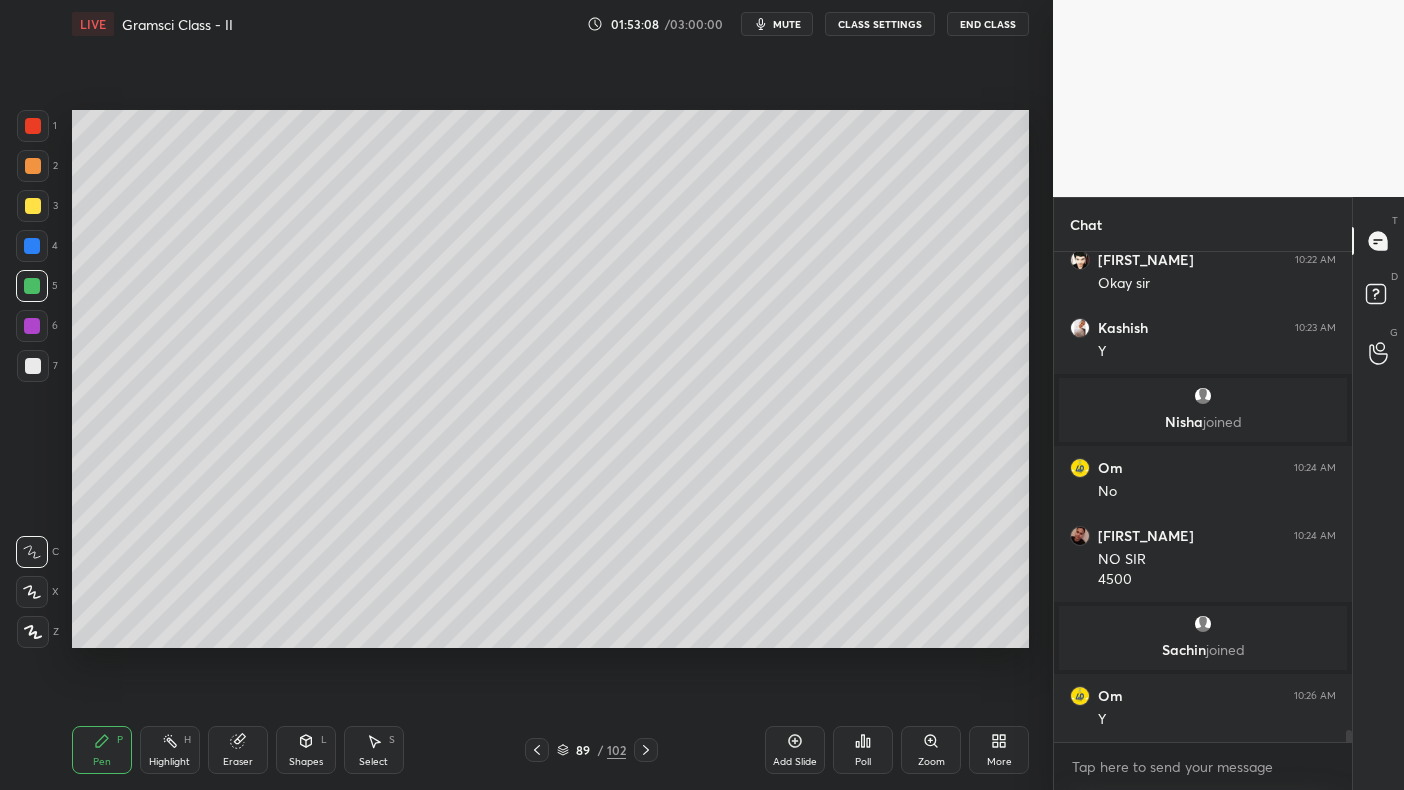 click at bounding box center (32, 246) 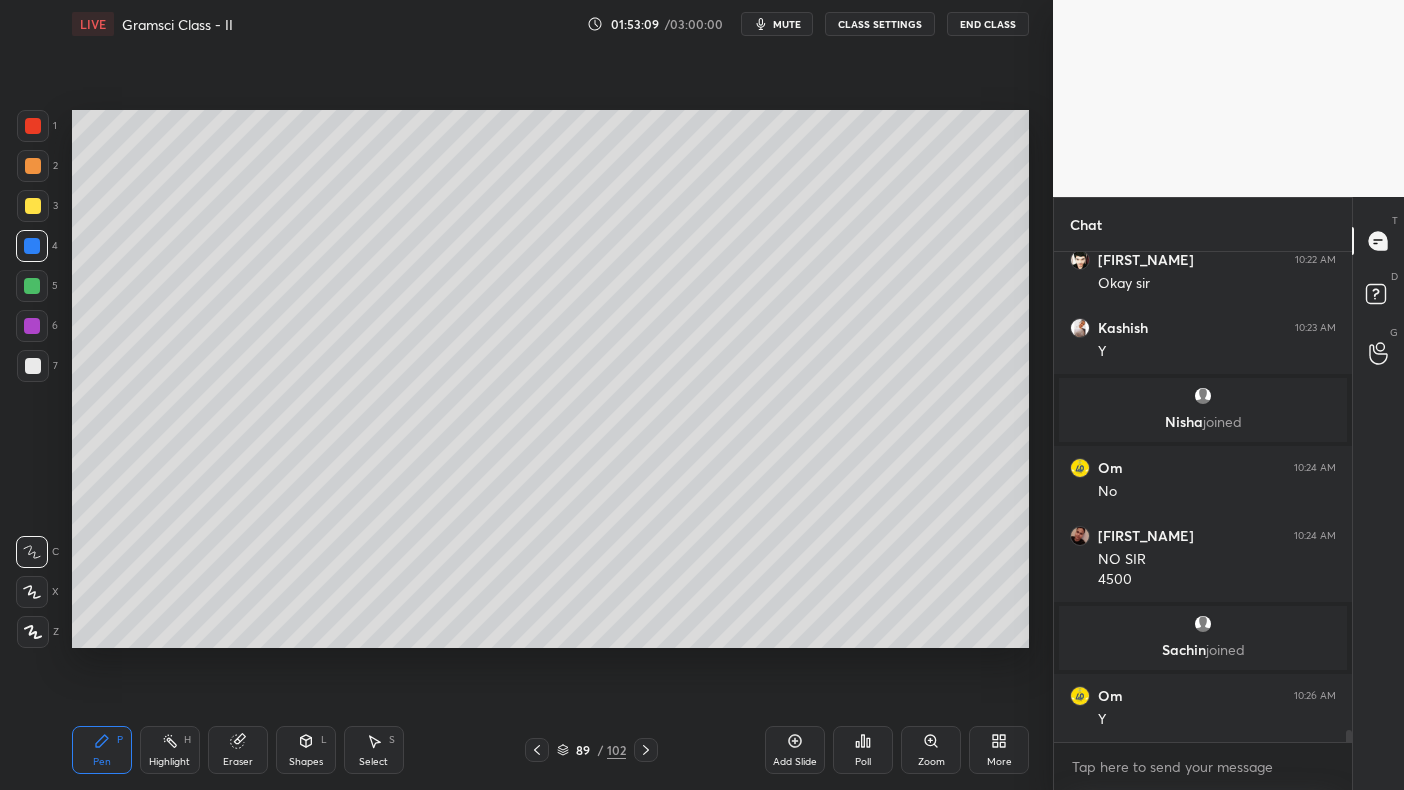 click at bounding box center (32, 246) 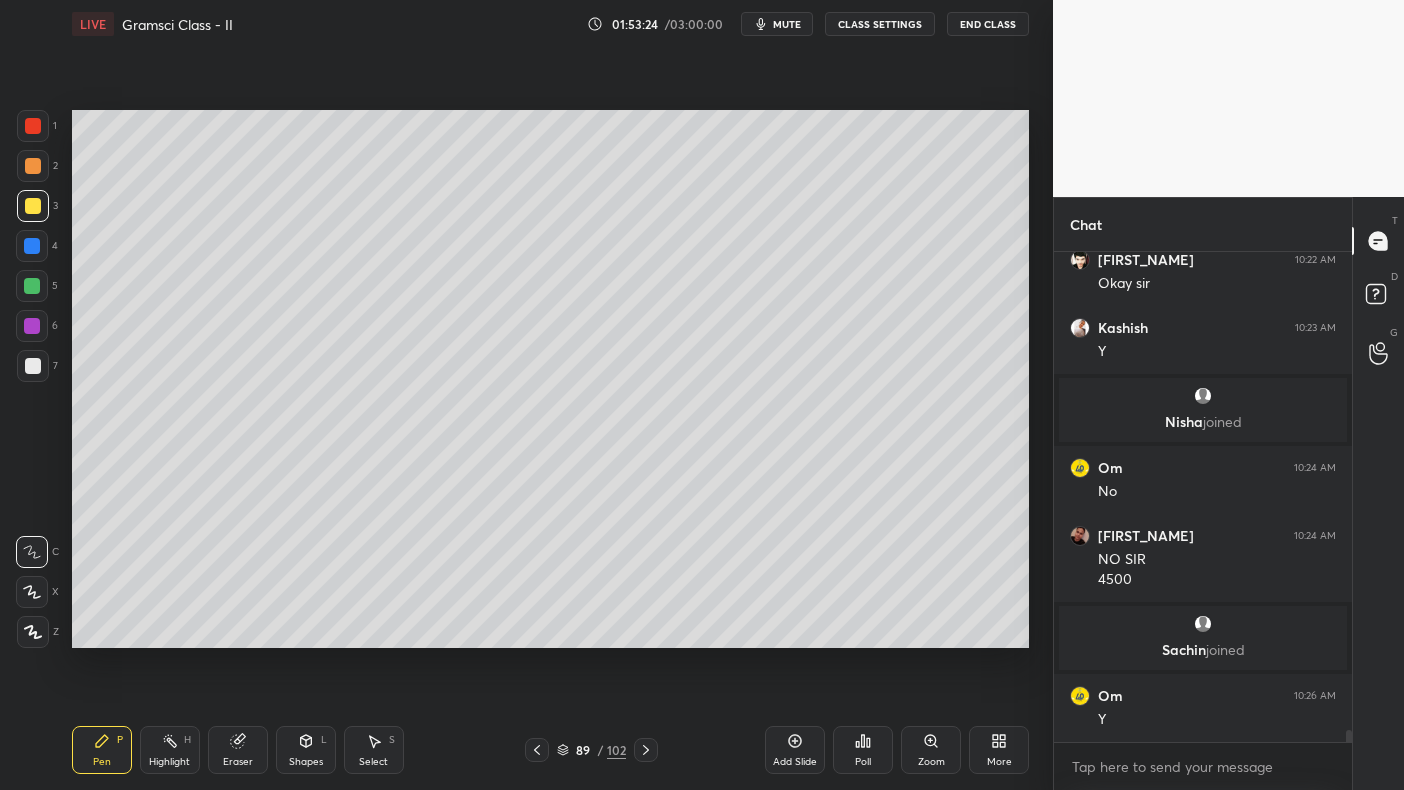 click on "89 / 102" at bounding box center [592, 750] 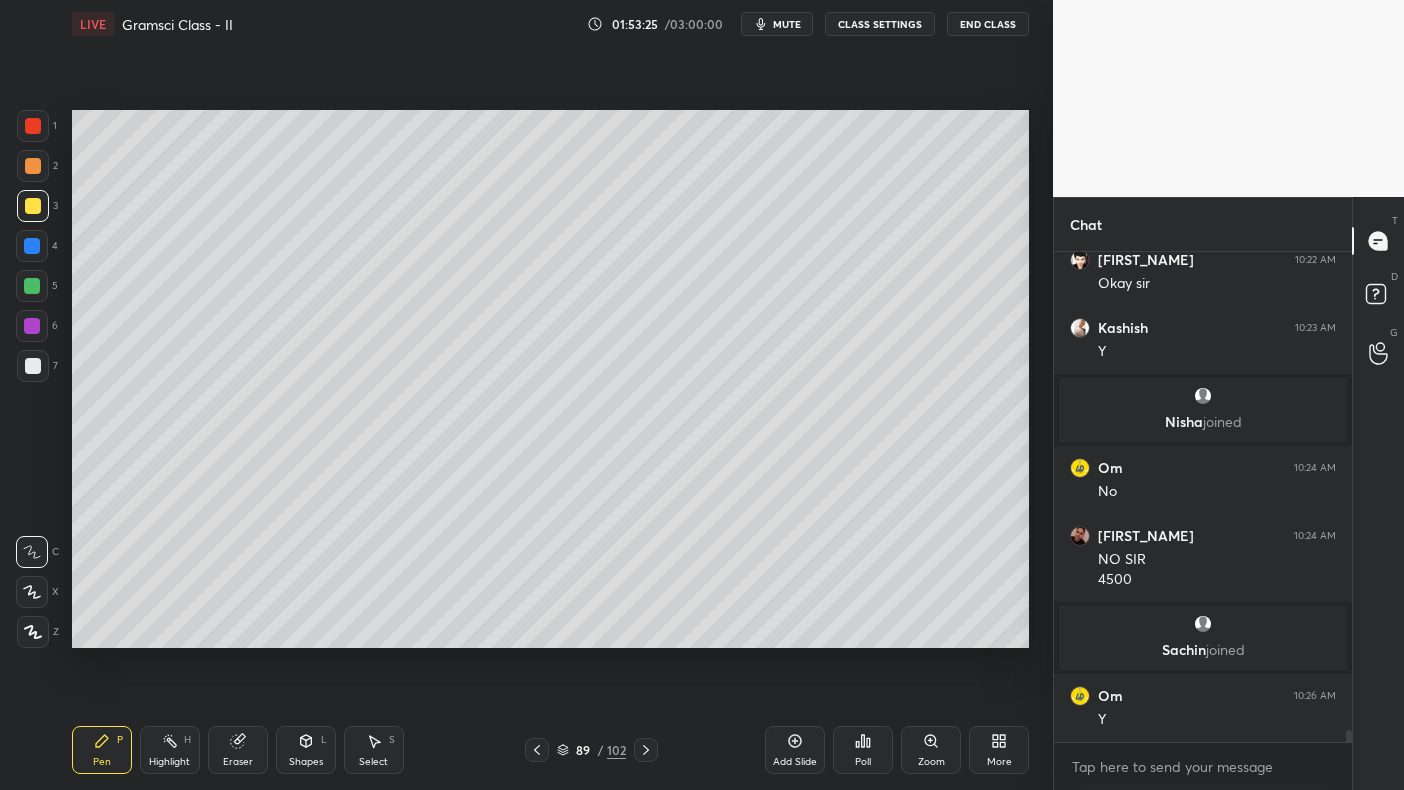 click on "Add Slide" at bounding box center (795, 750) 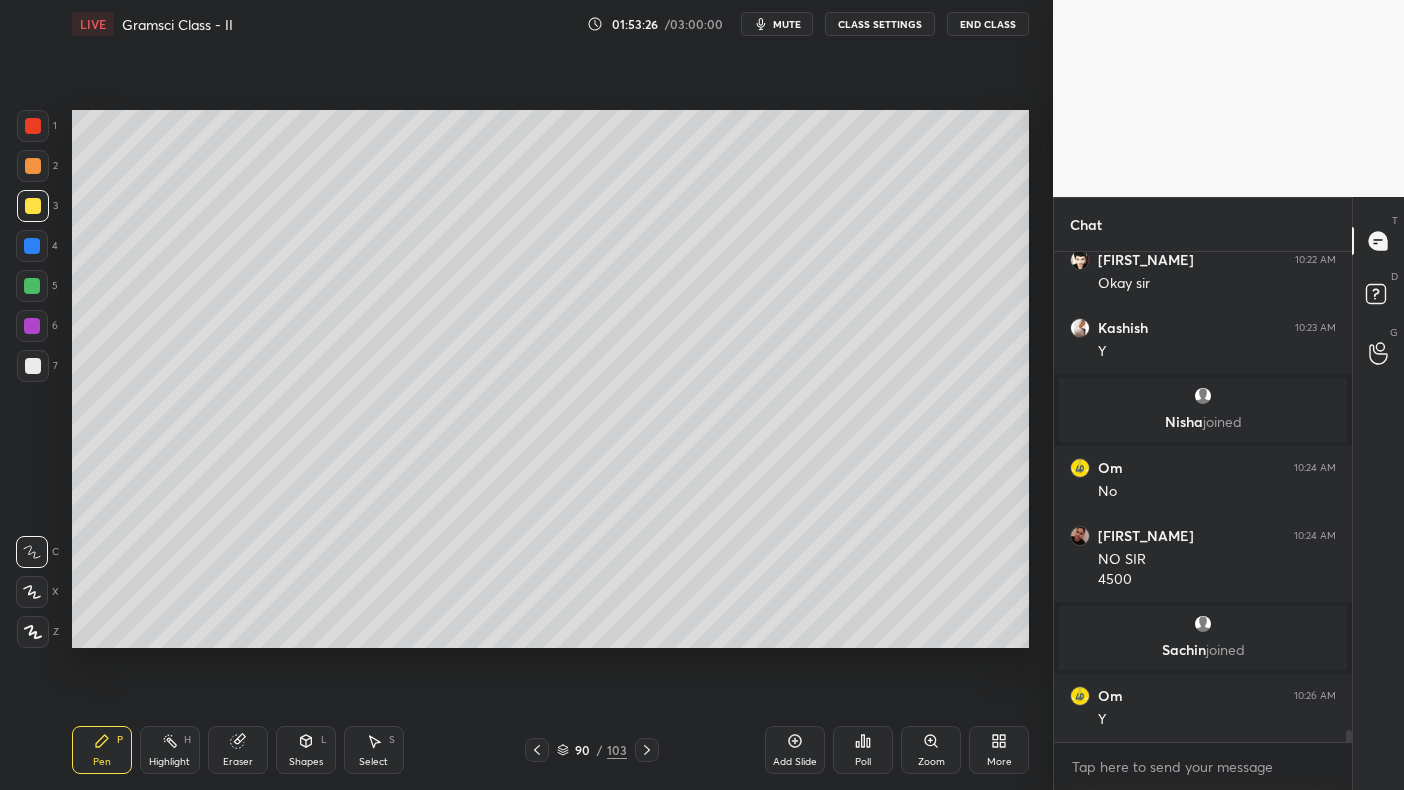 click at bounding box center (32, 246) 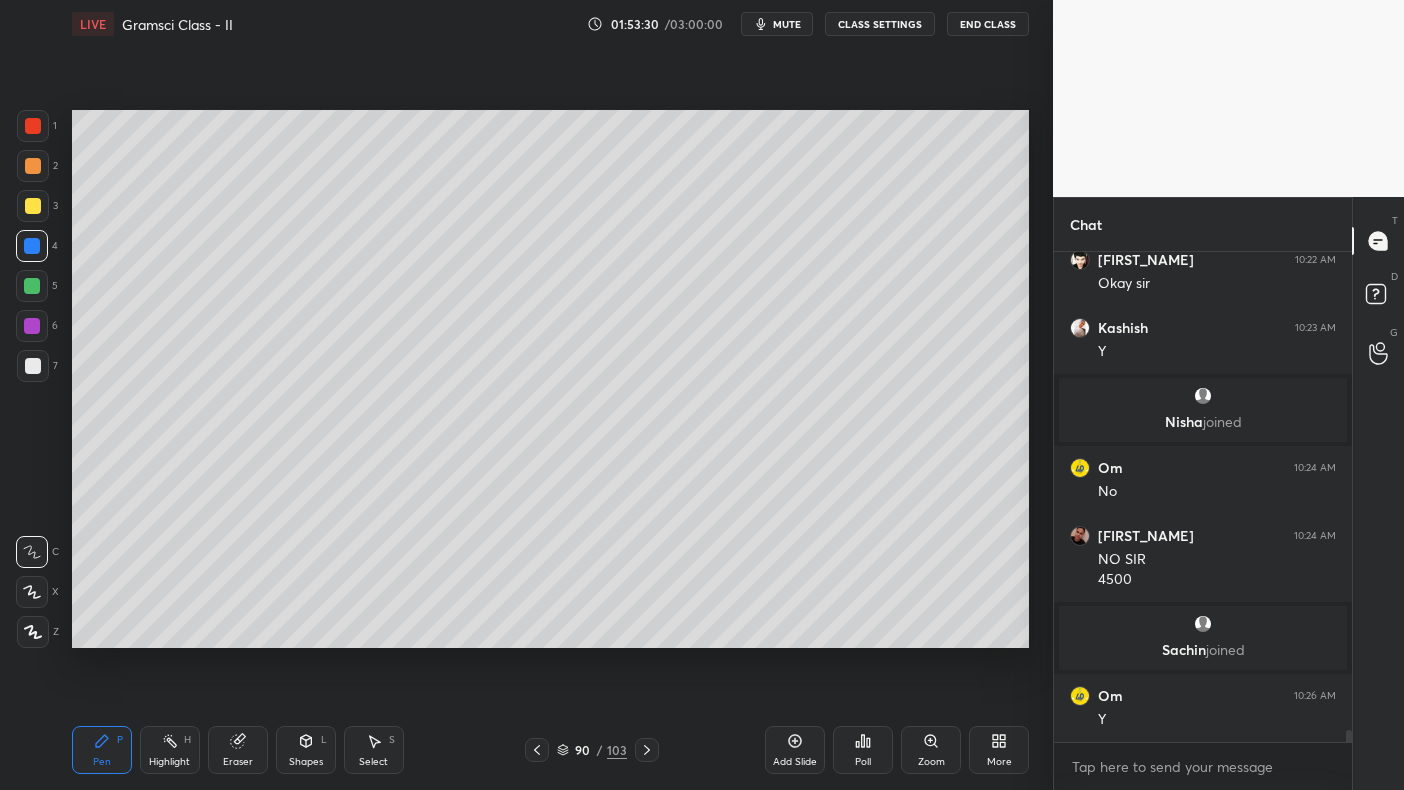 click at bounding box center [33, 166] 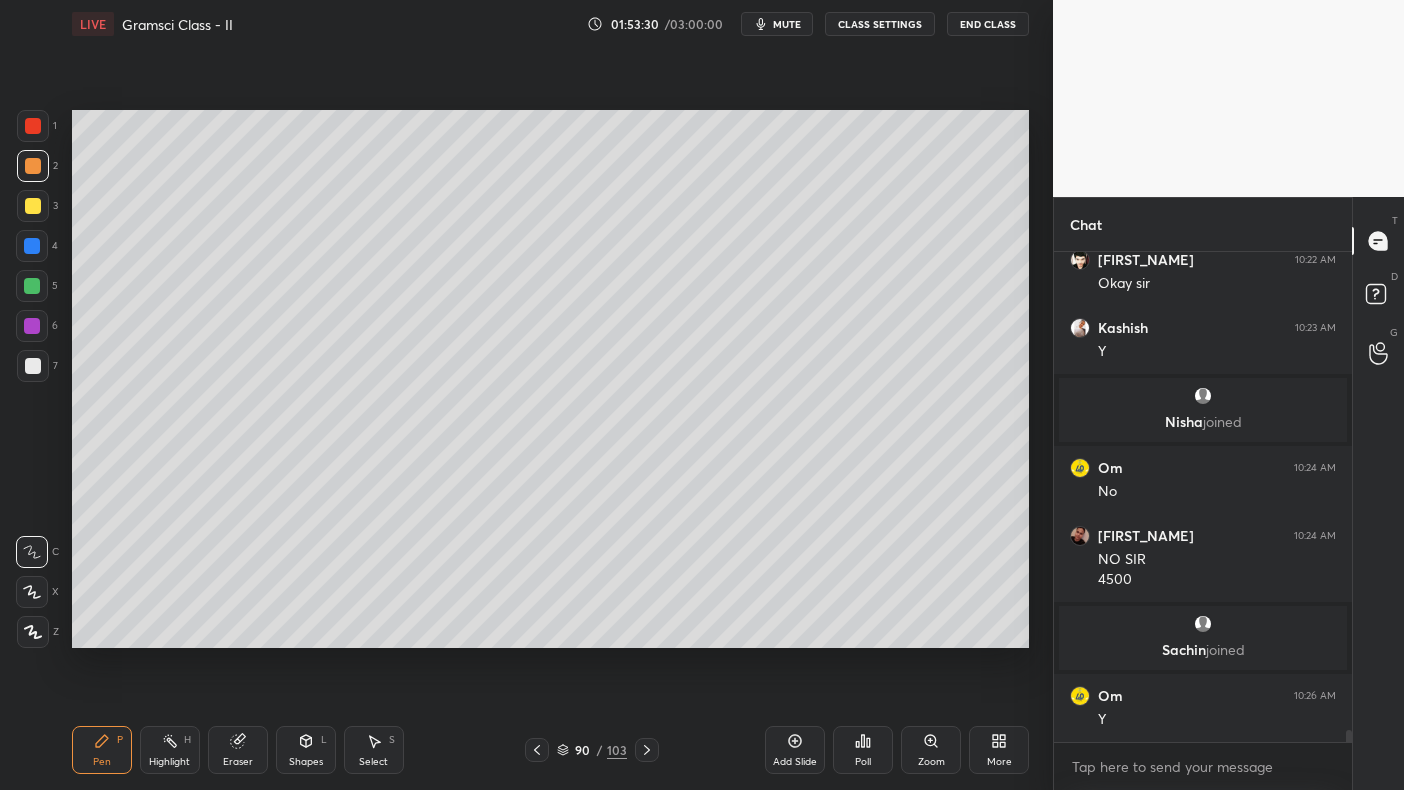 click at bounding box center (33, 166) 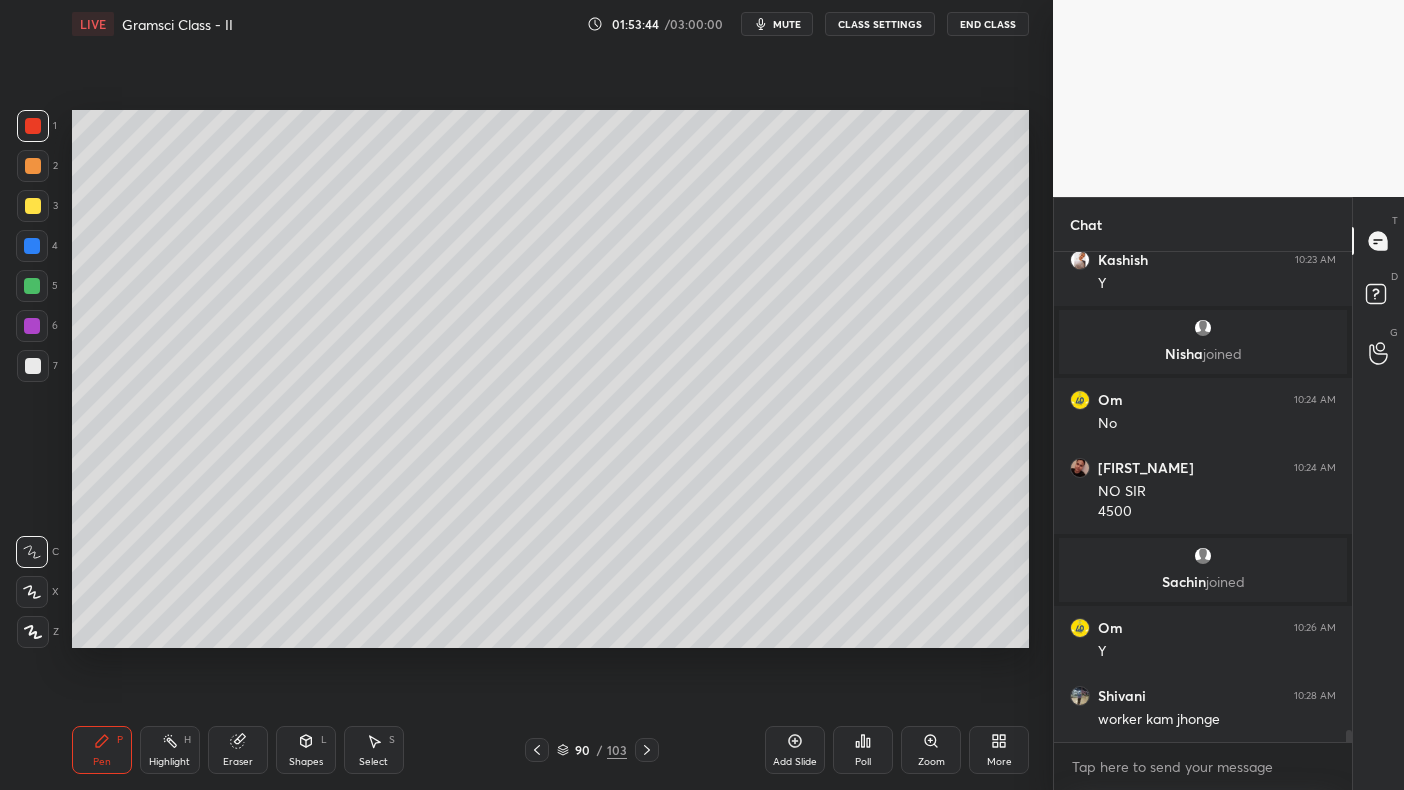 scroll, scrollTop: 19950, scrollLeft: 0, axis: vertical 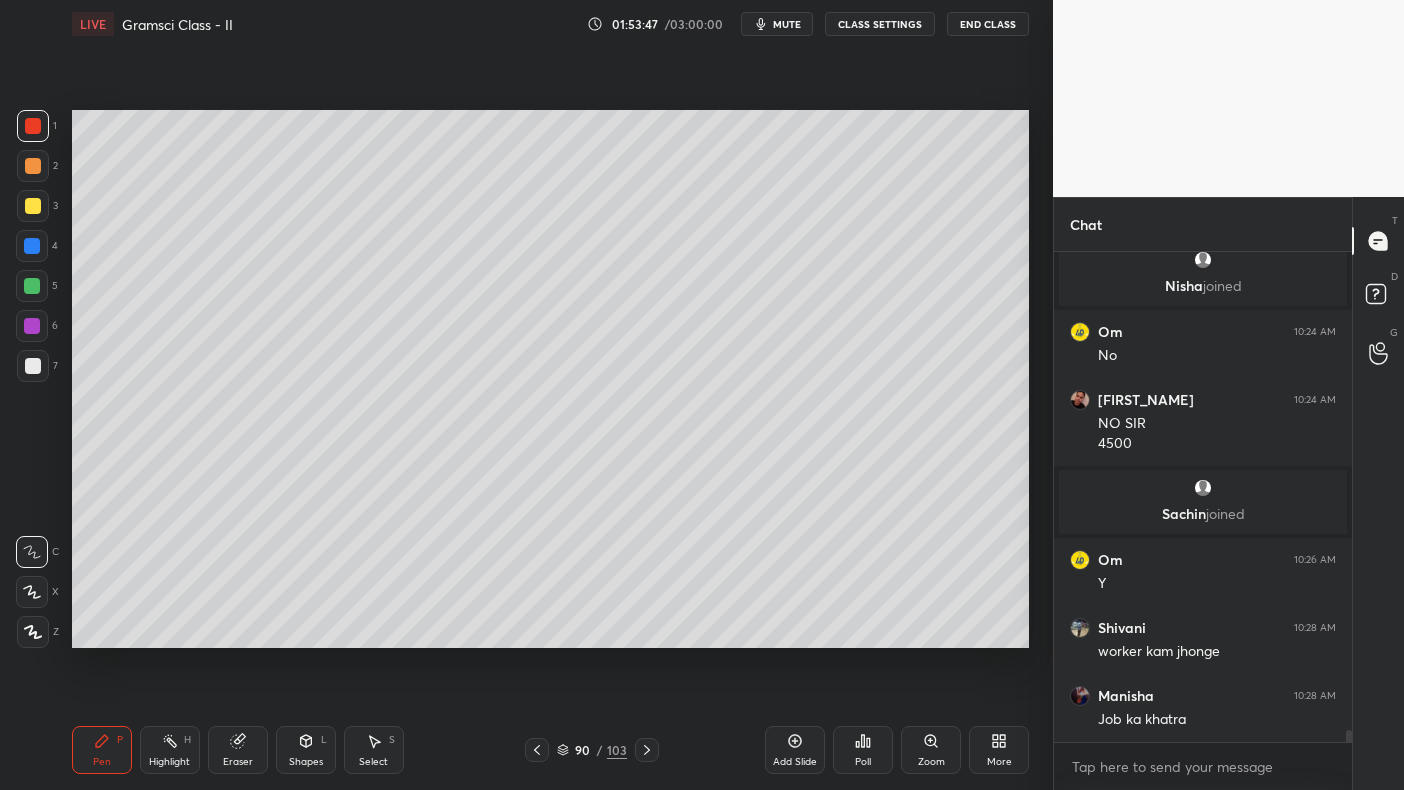 click at bounding box center (32, 326) 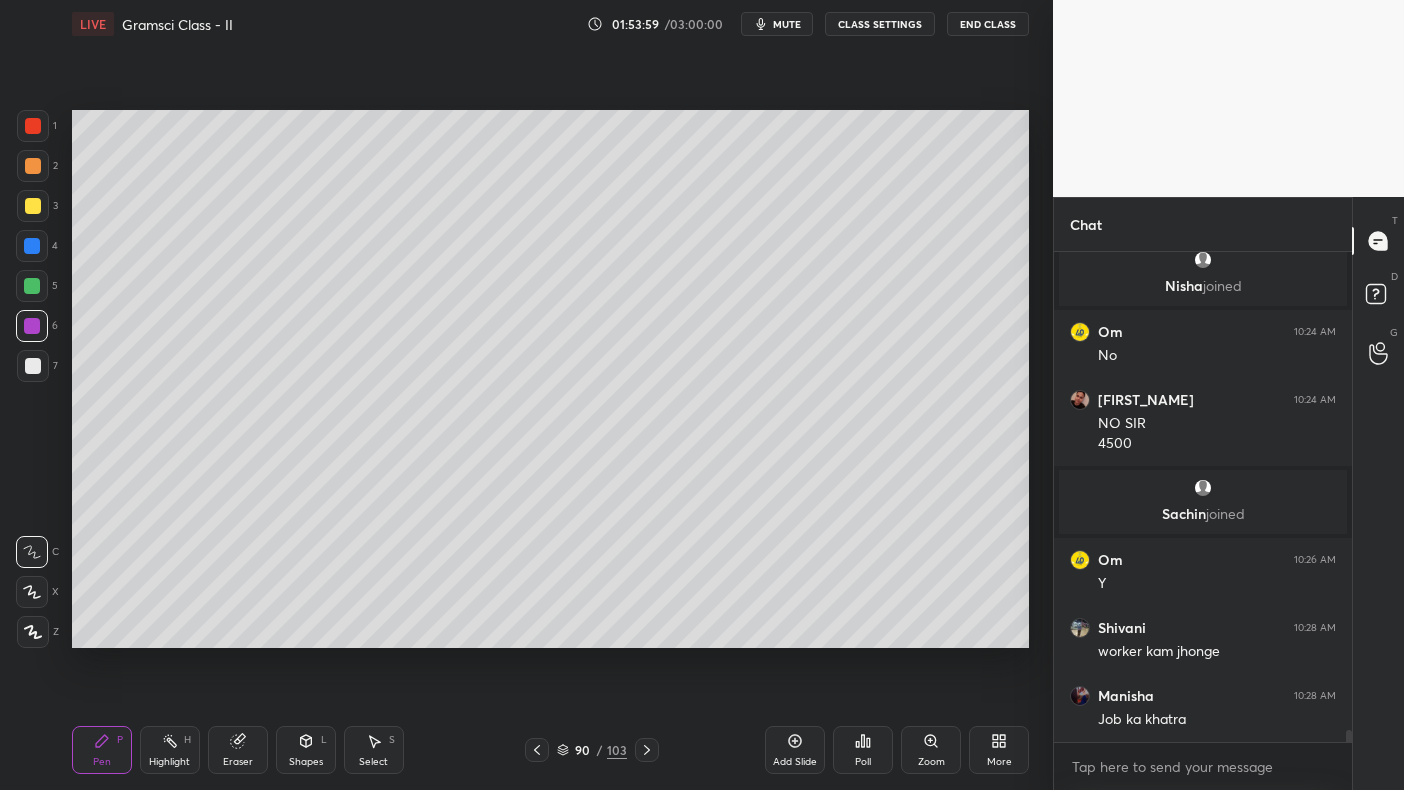 click at bounding box center [33, 206] 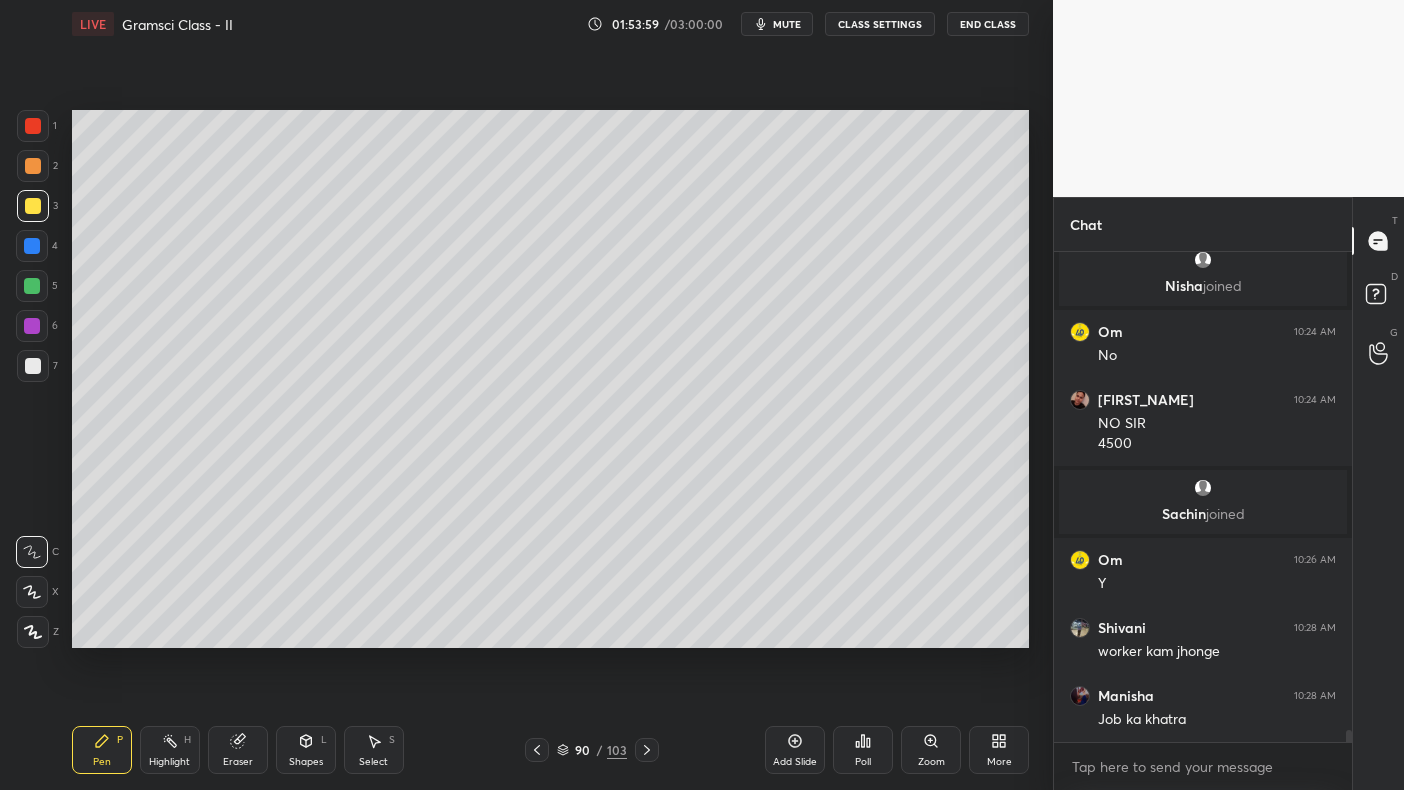 click at bounding box center (33, 206) 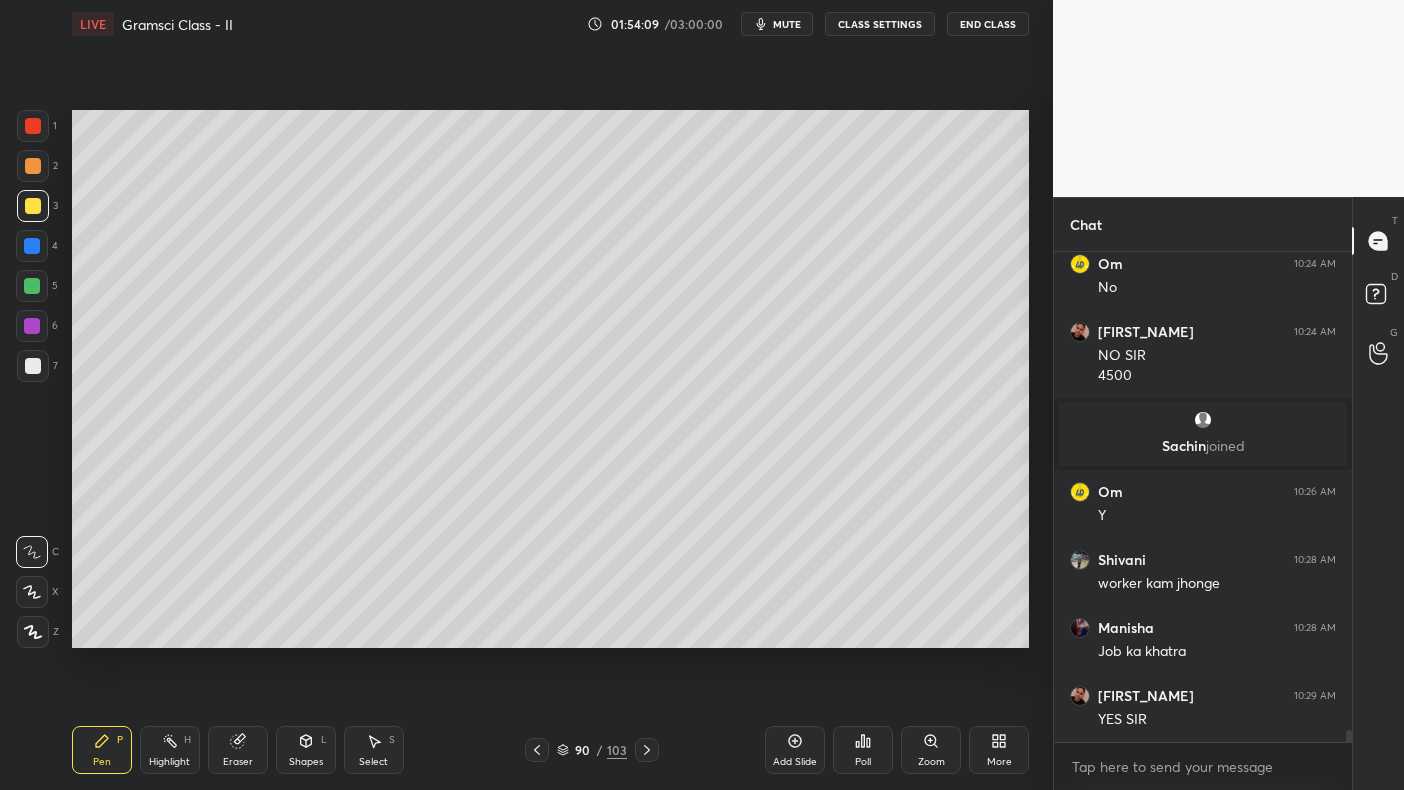 scroll, scrollTop: 20086, scrollLeft: 0, axis: vertical 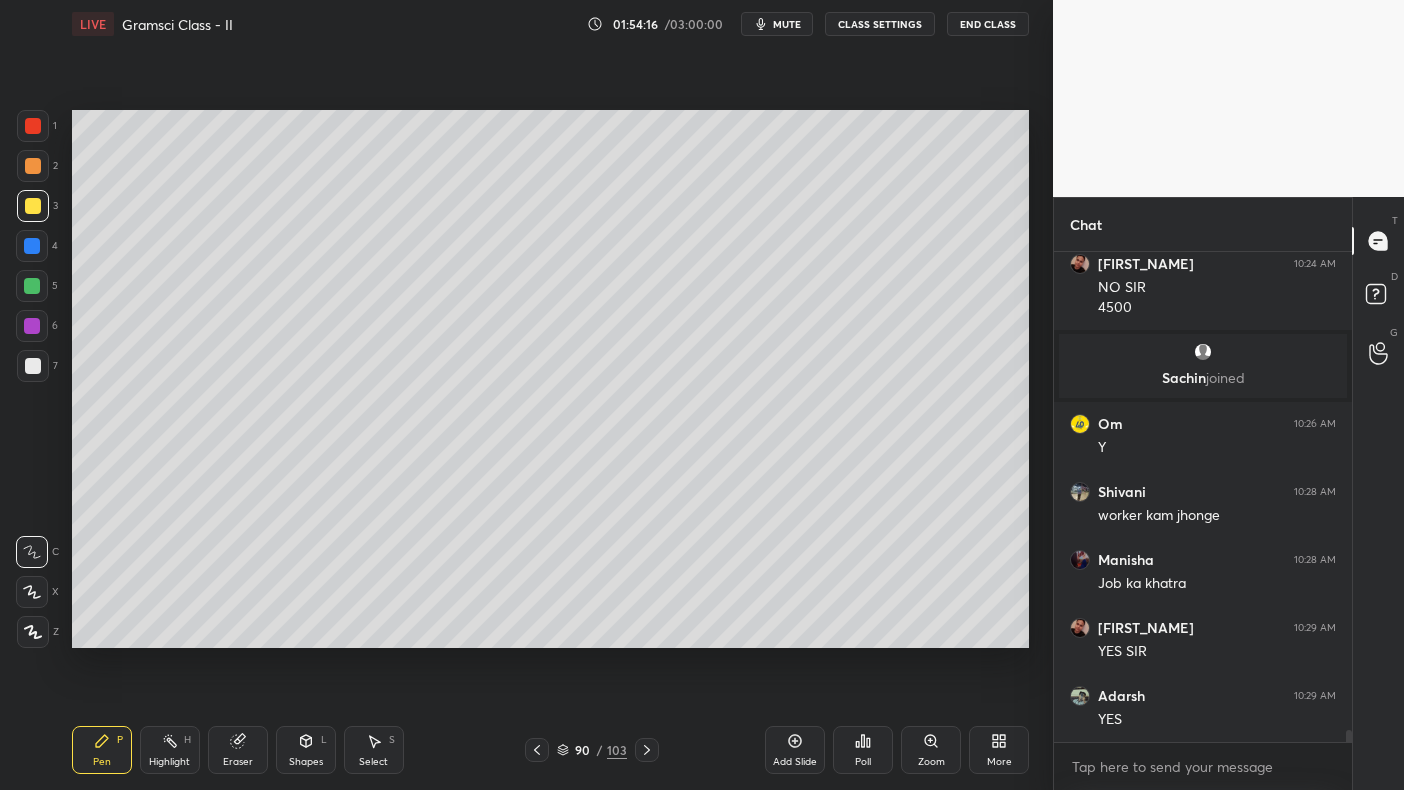 click at bounding box center (32, 246) 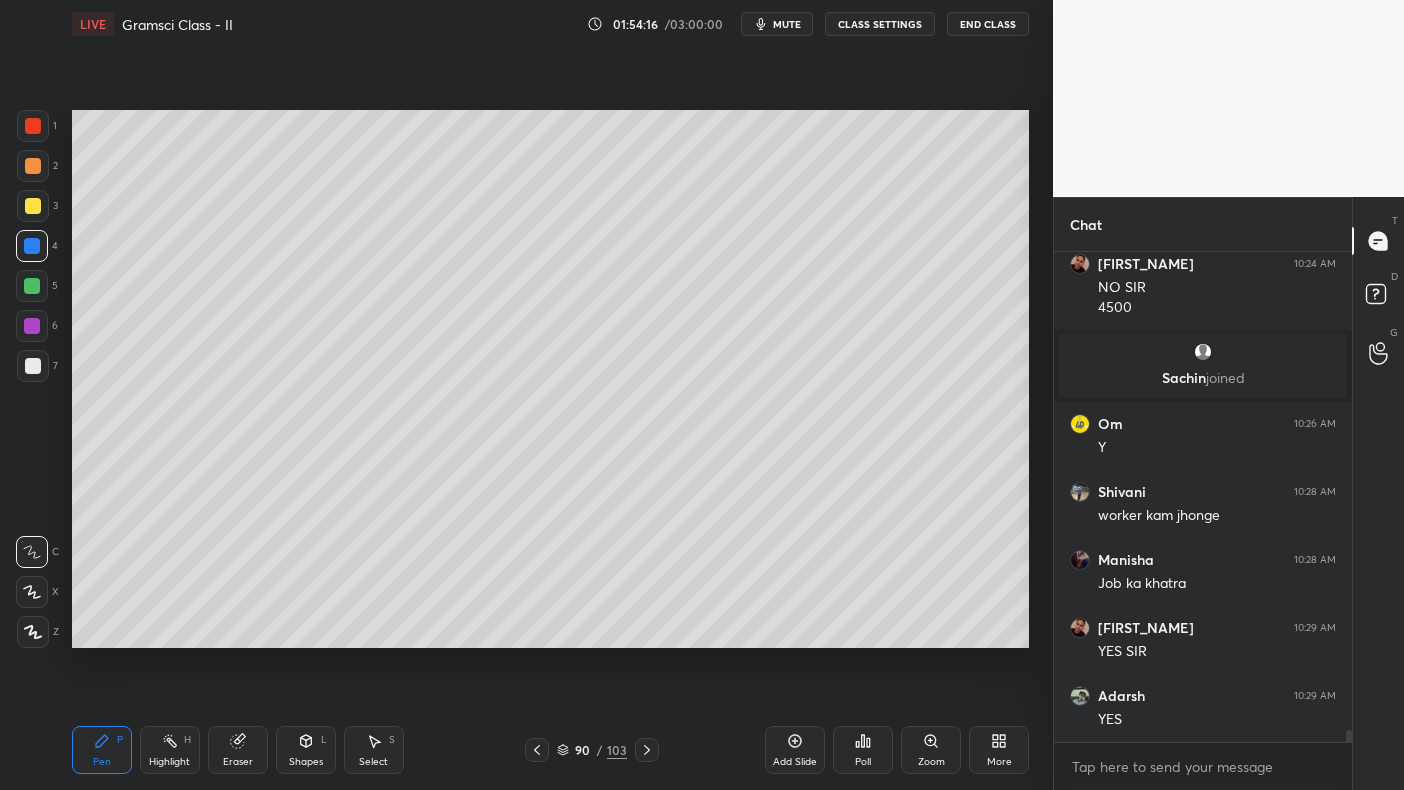 click on "4" at bounding box center (37, 246) 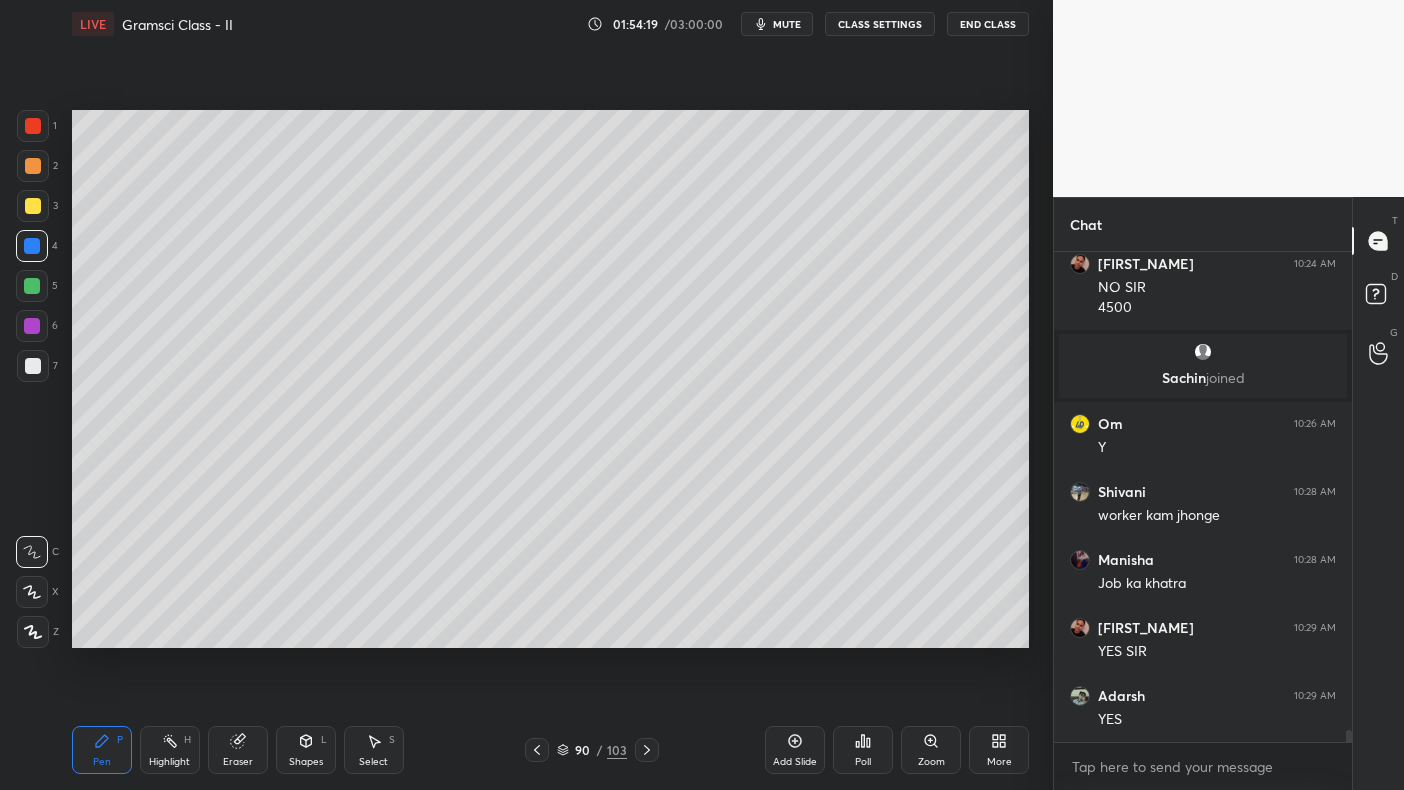 scroll, scrollTop: 20154, scrollLeft: 0, axis: vertical 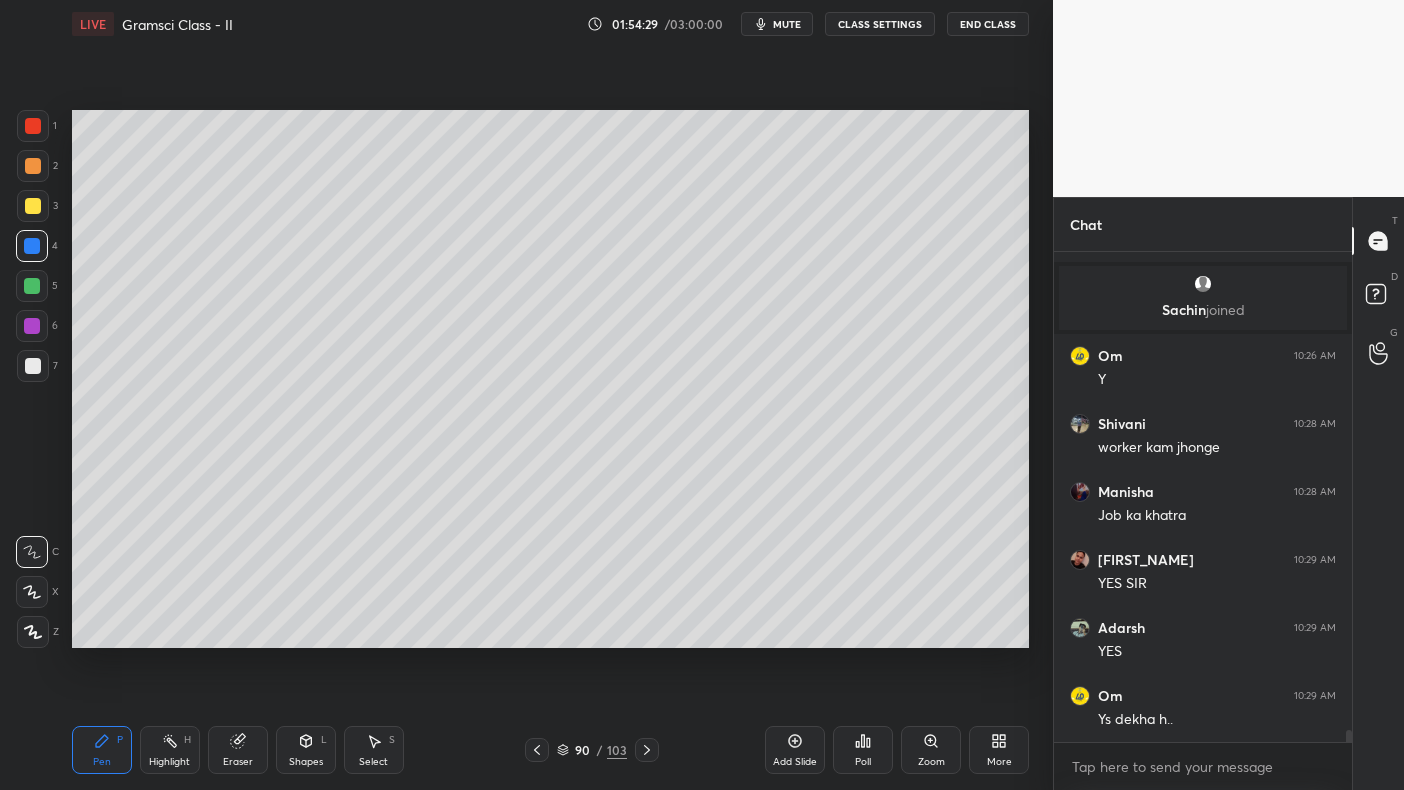 click at bounding box center (32, 286) 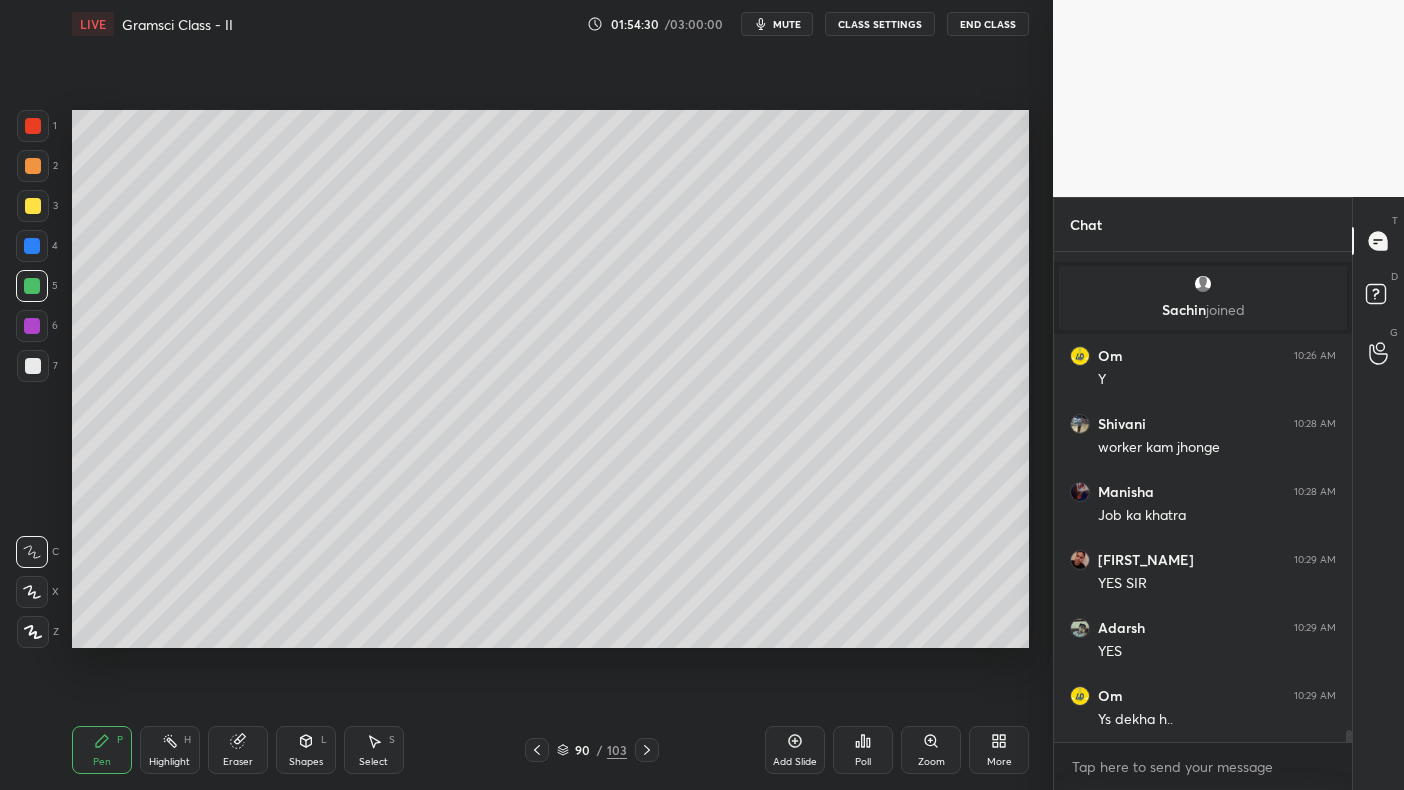 click on "5" at bounding box center [37, 290] 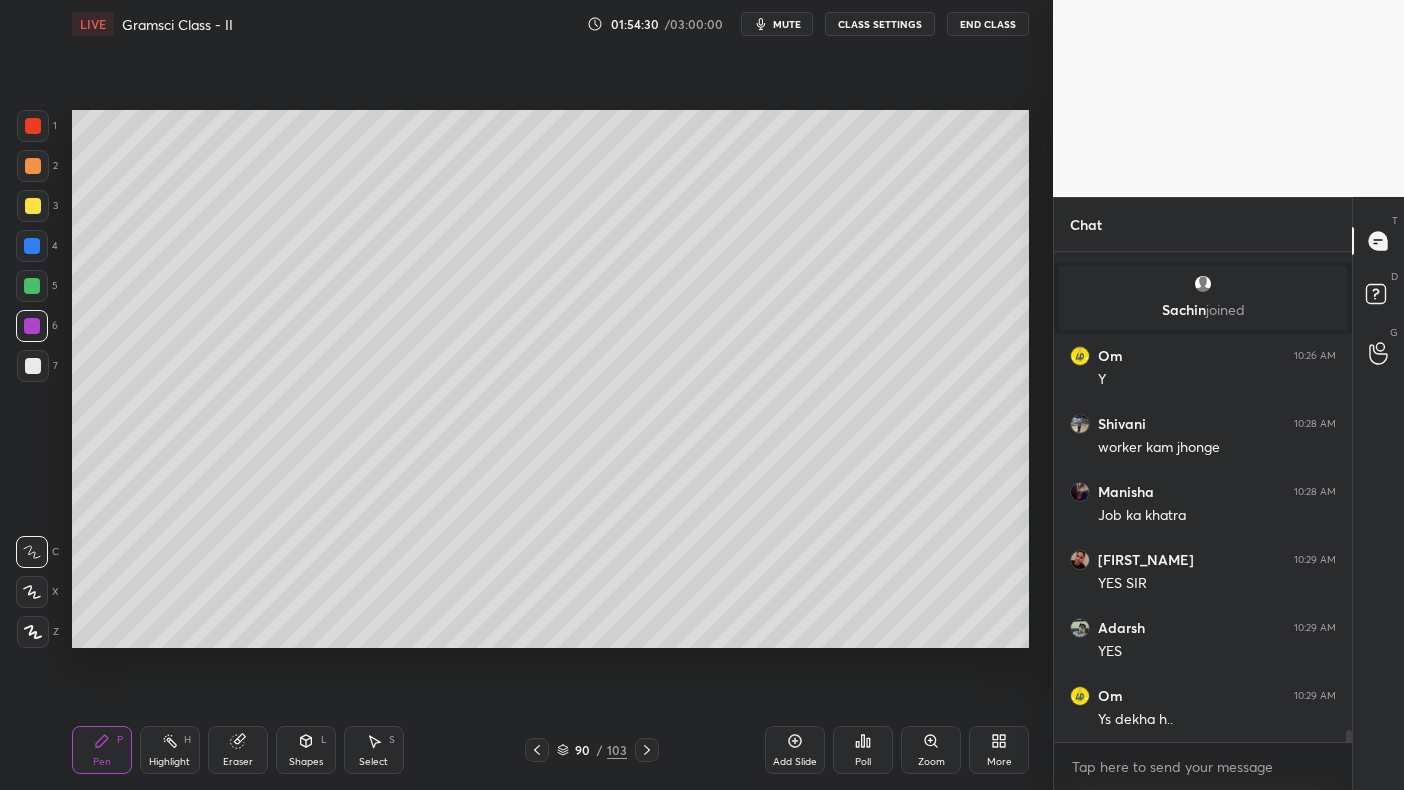 click at bounding box center (33, 366) 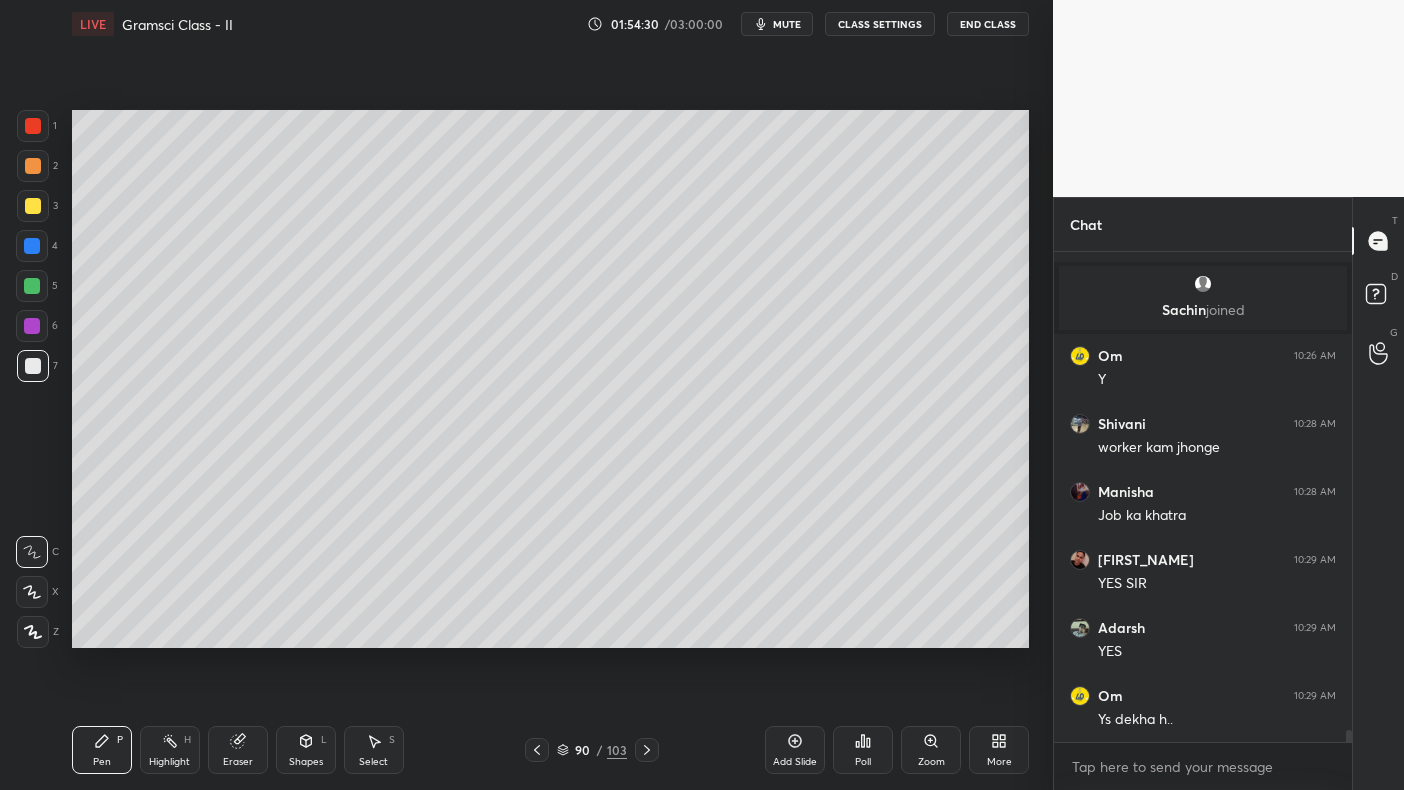 click on "7" at bounding box center (37, 370) 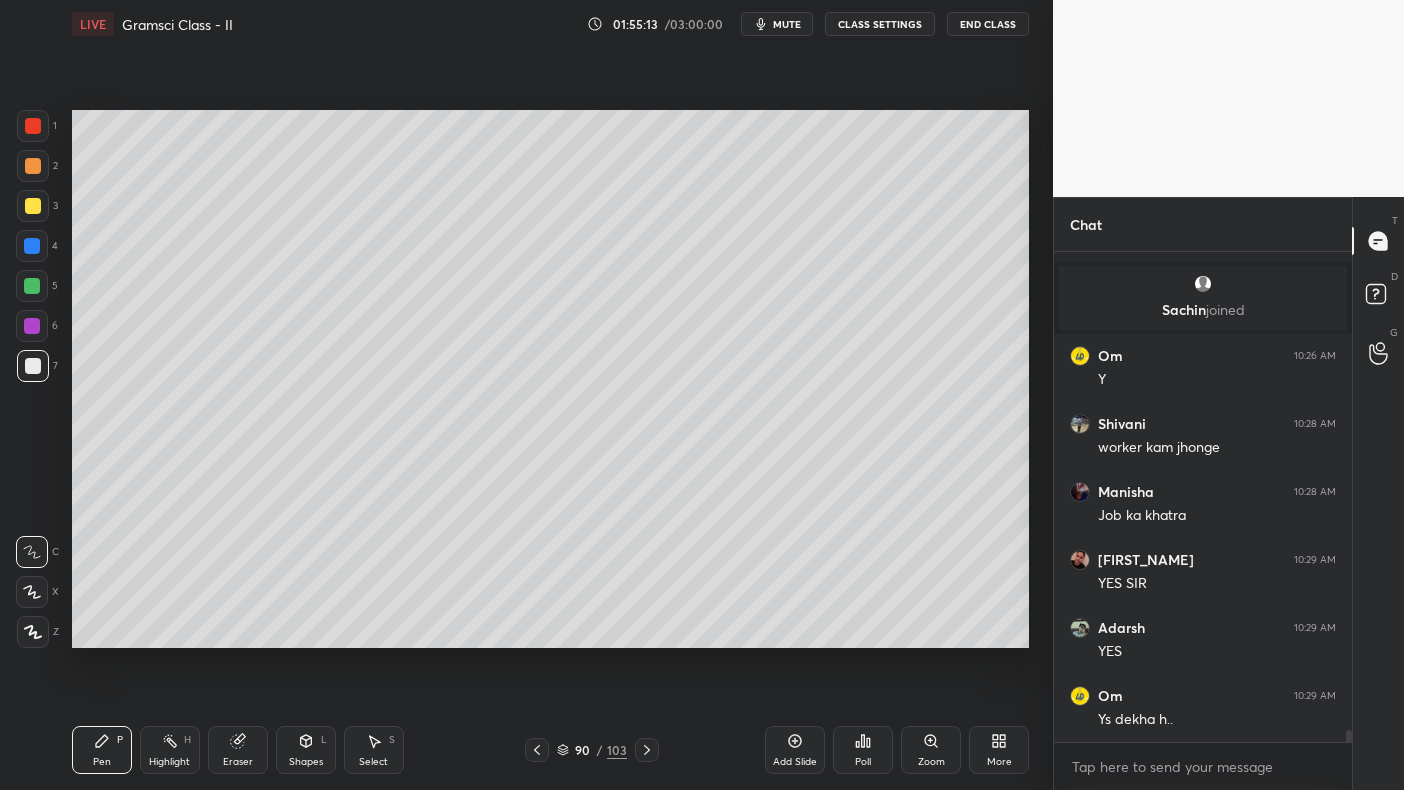 click at bounding box center [32, 286] 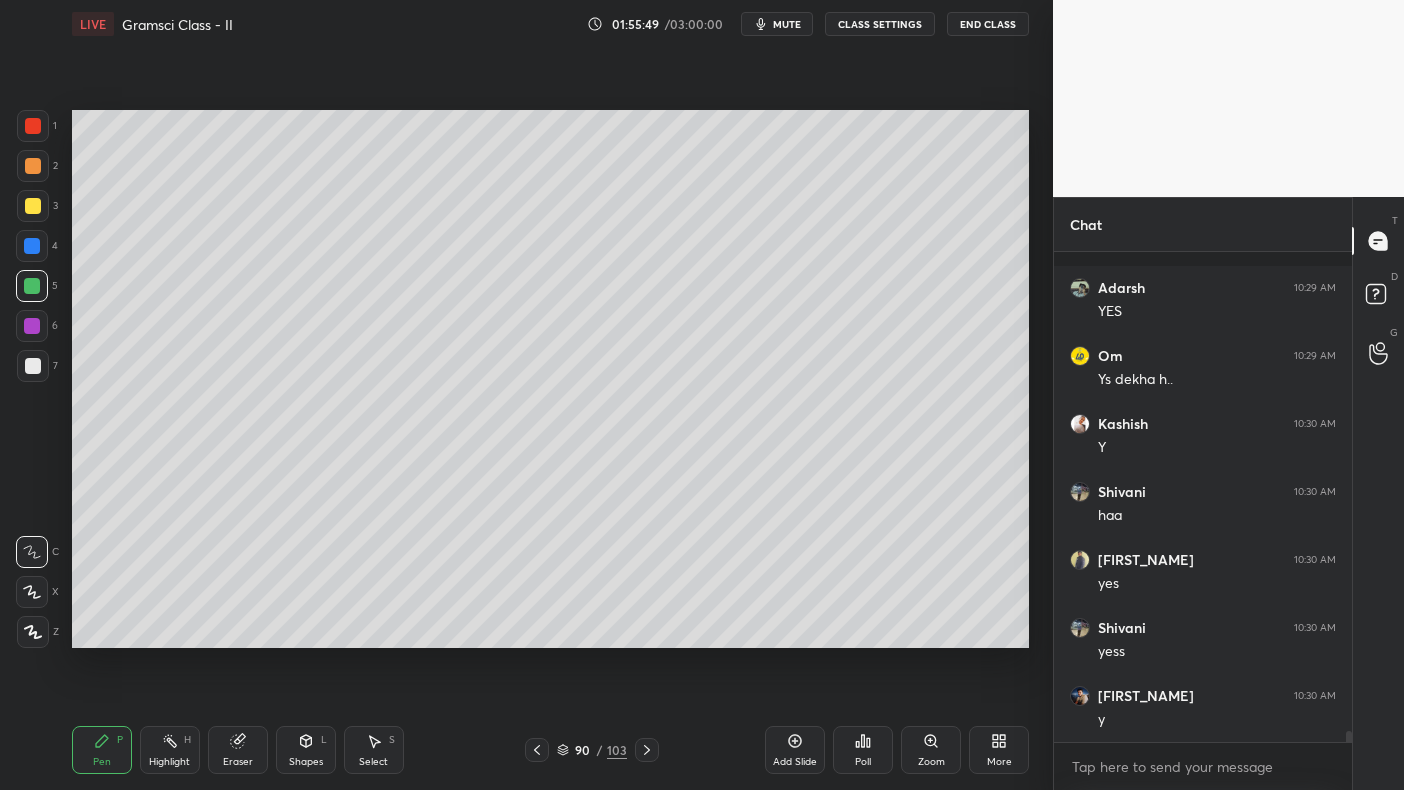 scroll, scrollTop: 20630, scrollLeft: 0, axis: vertical 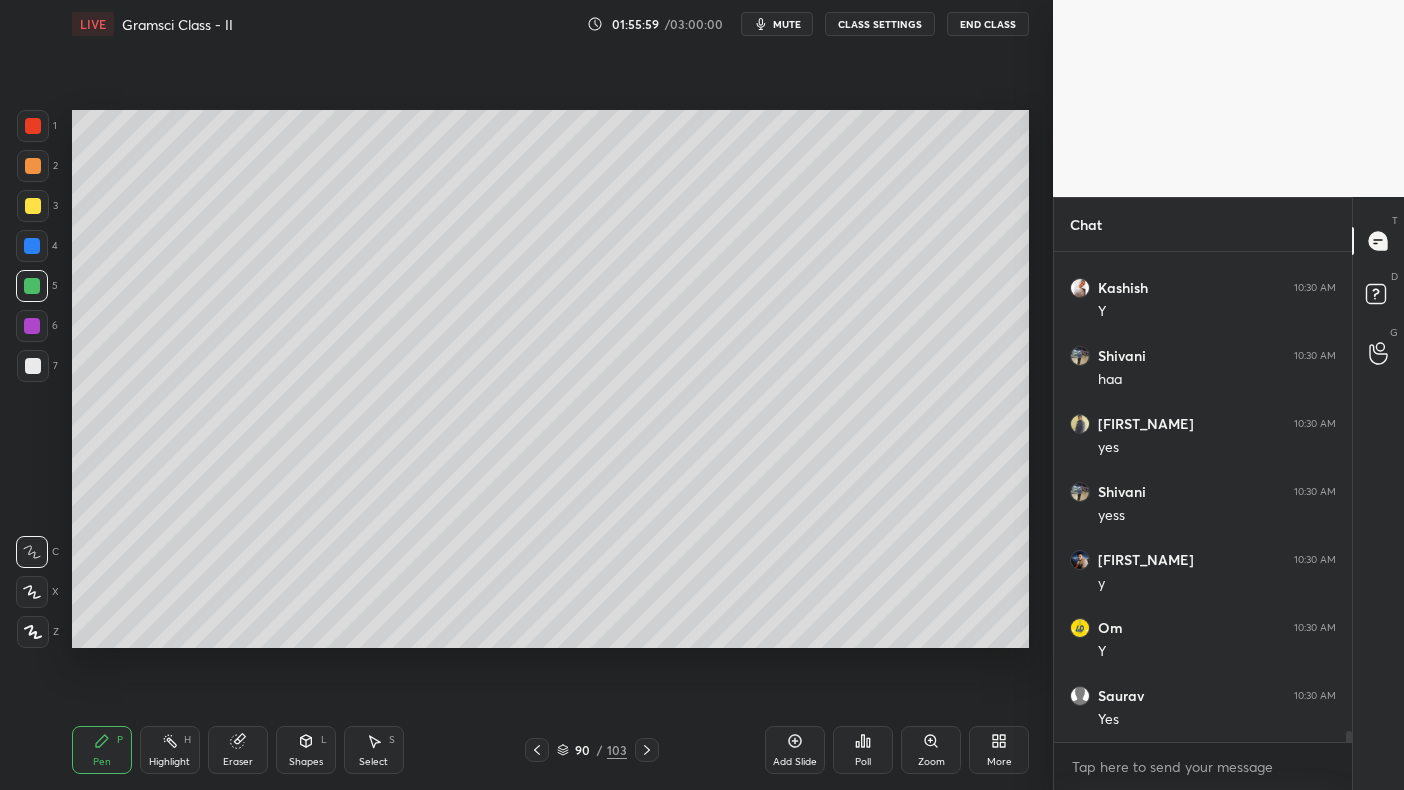 click on "3" at bounding box center [37, 210] 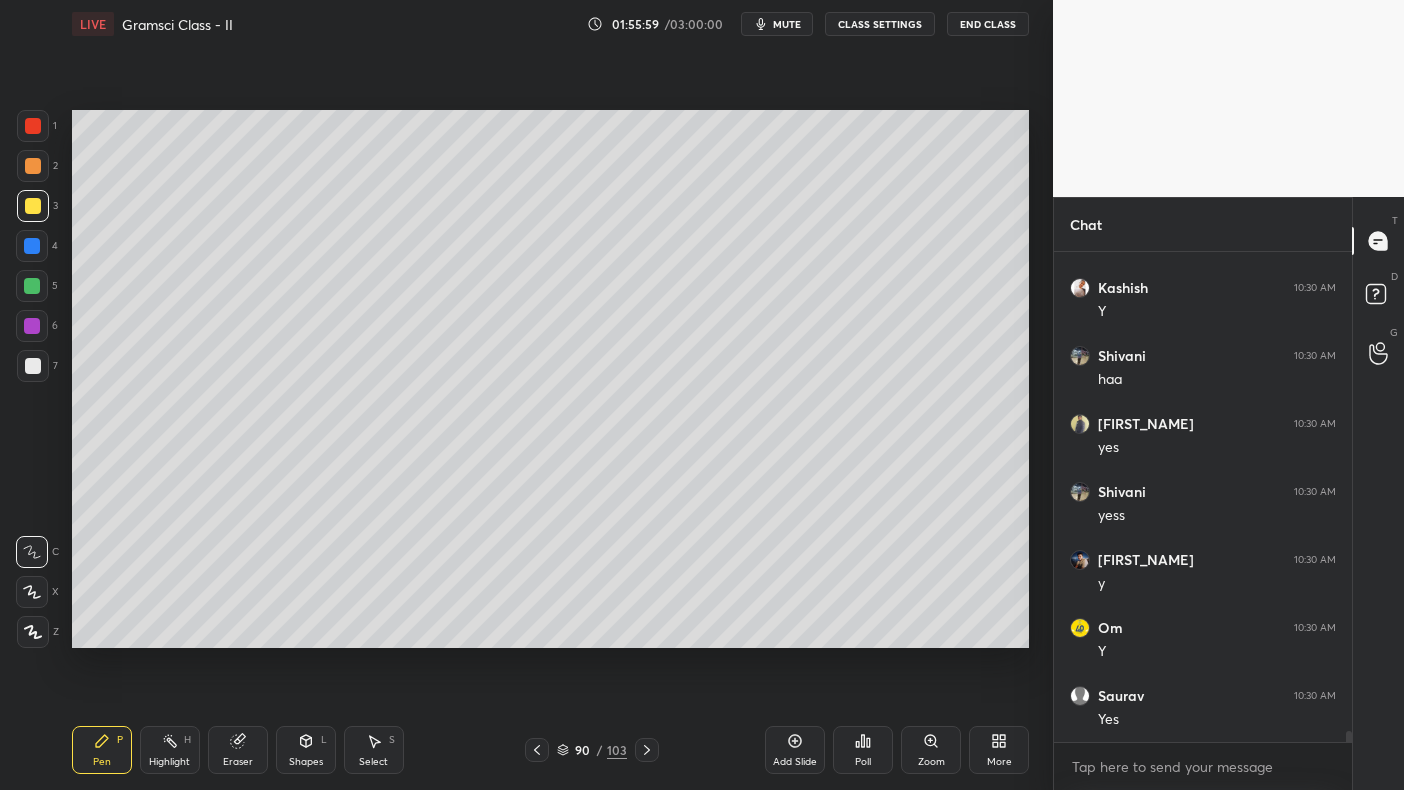 click at bounding box center (33, 206) 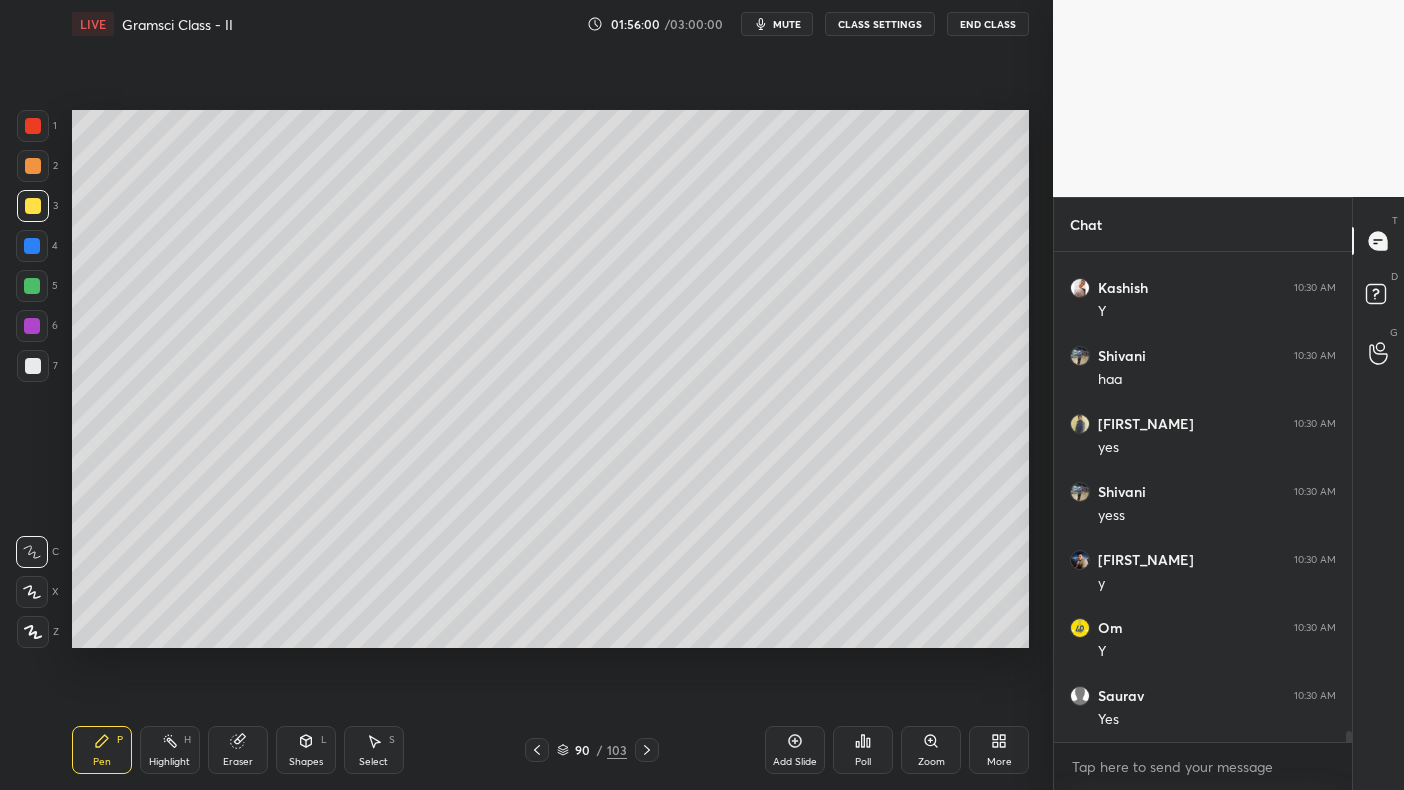 click at bounding box center (33, 206) 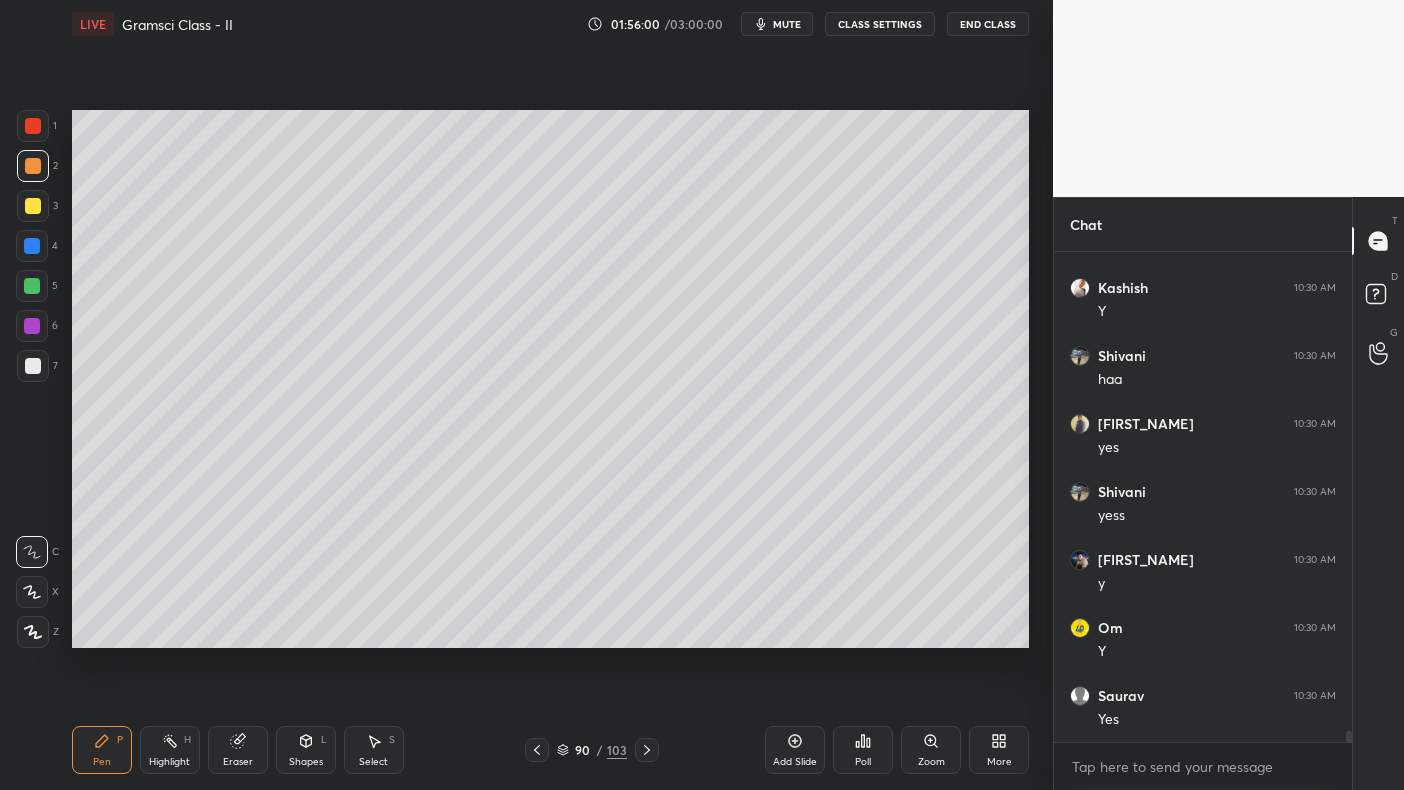 click at bounding box center (33, 126) 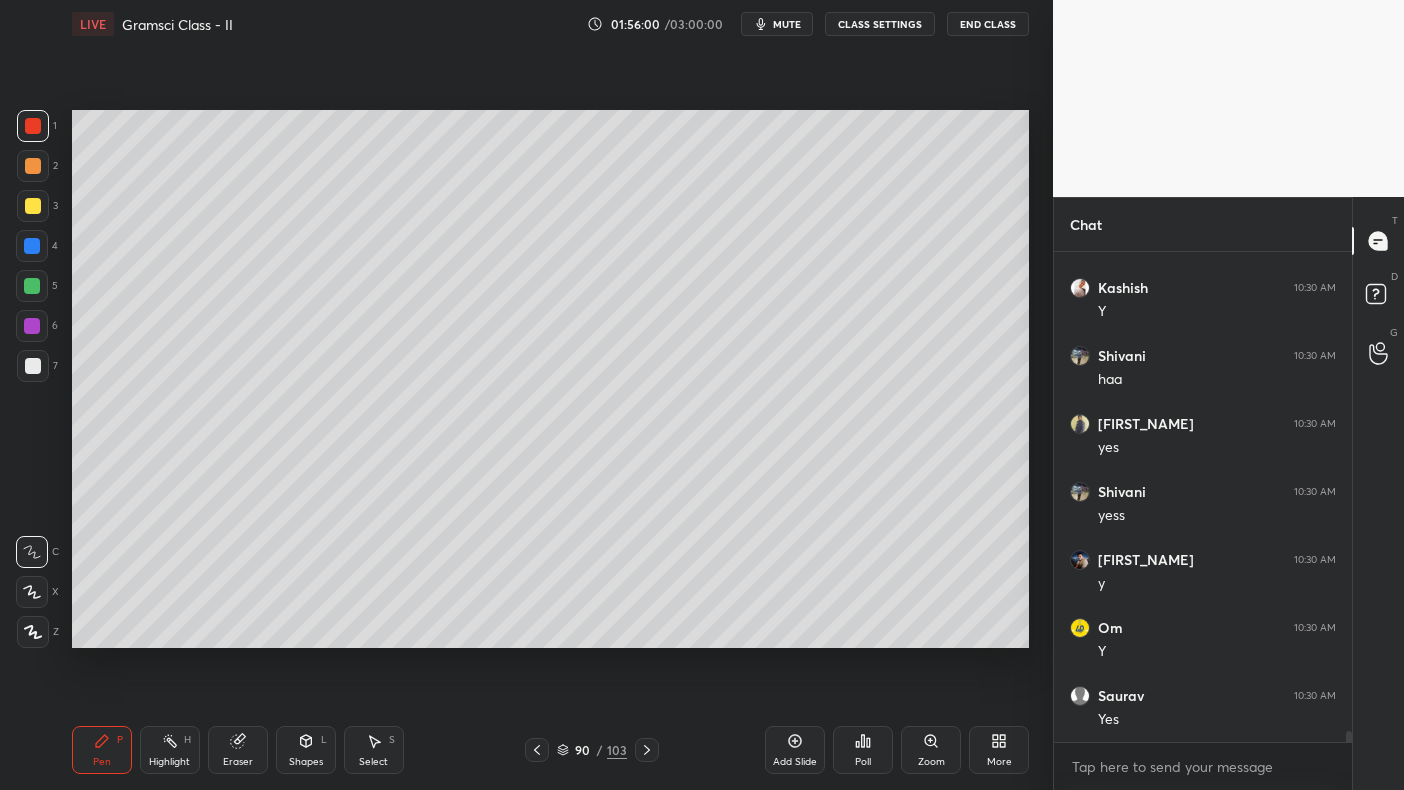click at bounding box center [33, 126] 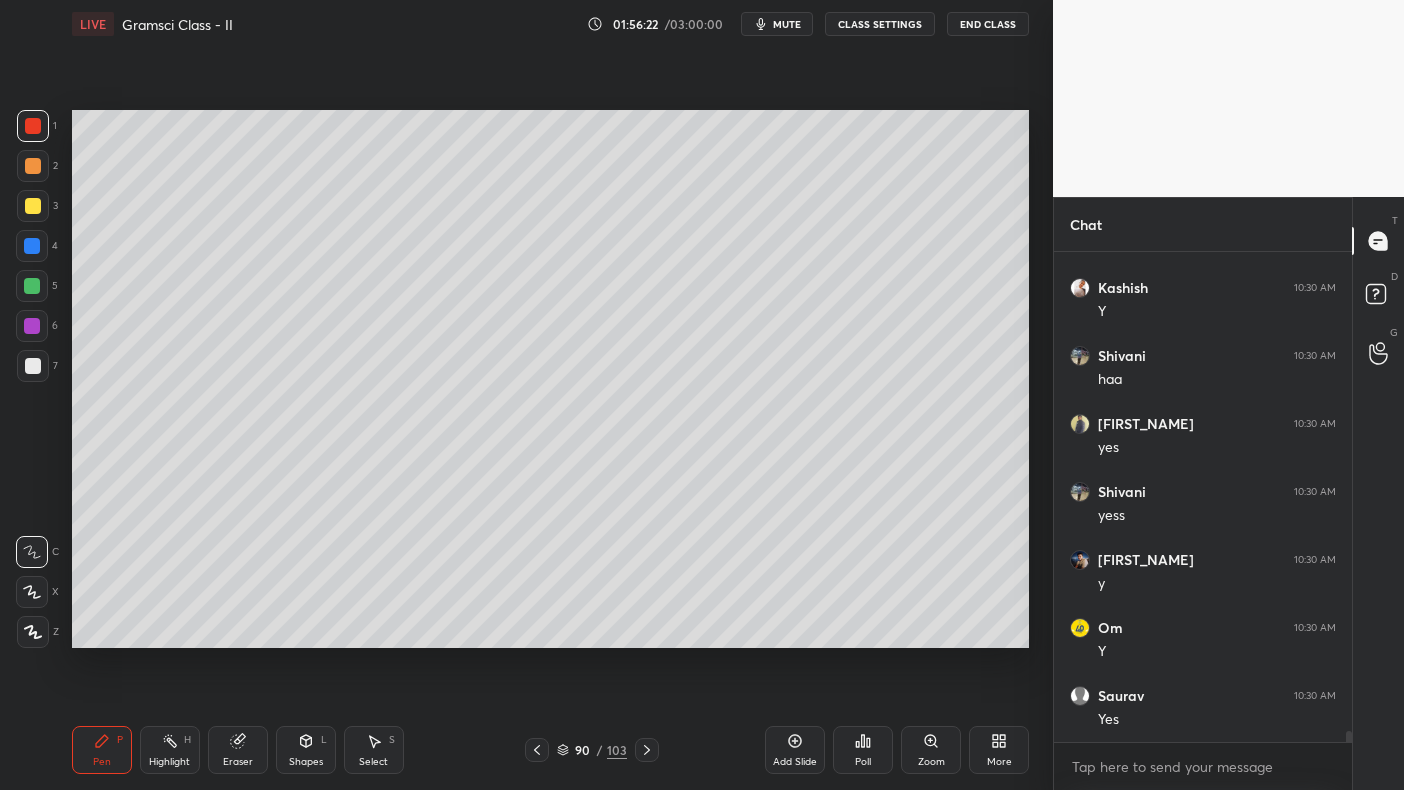 click at bounding box center [33, 206] 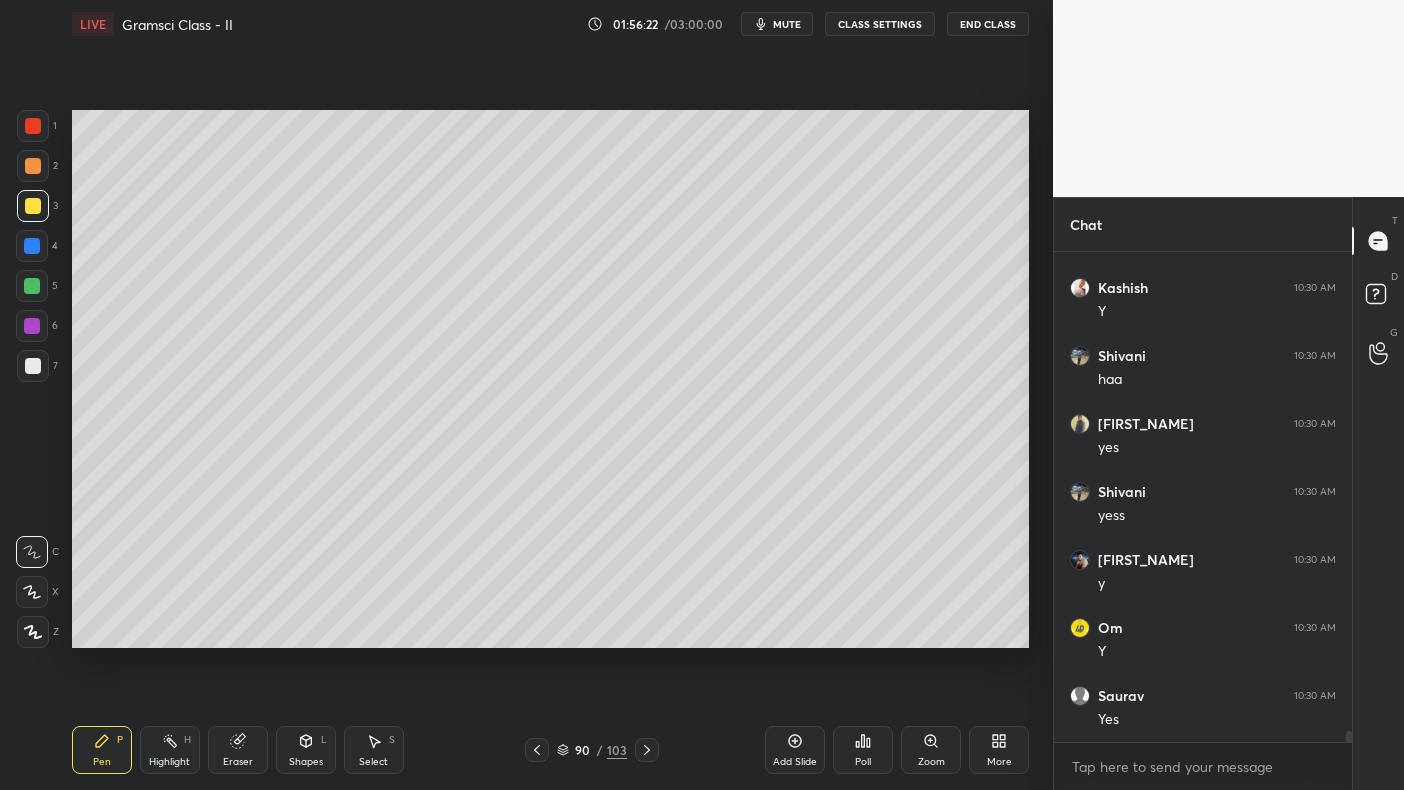 click at bounding box center (33, 206) 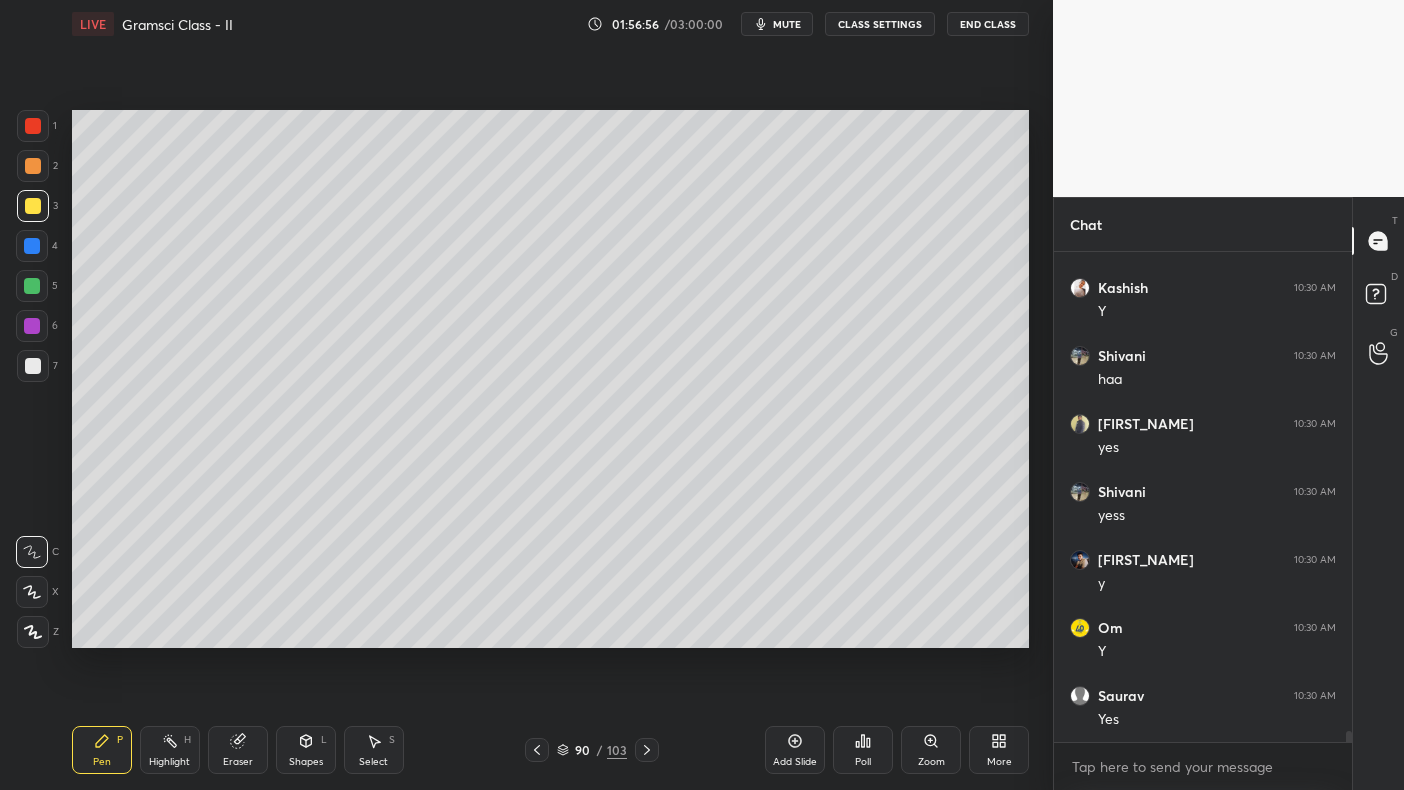 click at bounding box center (33, 366) 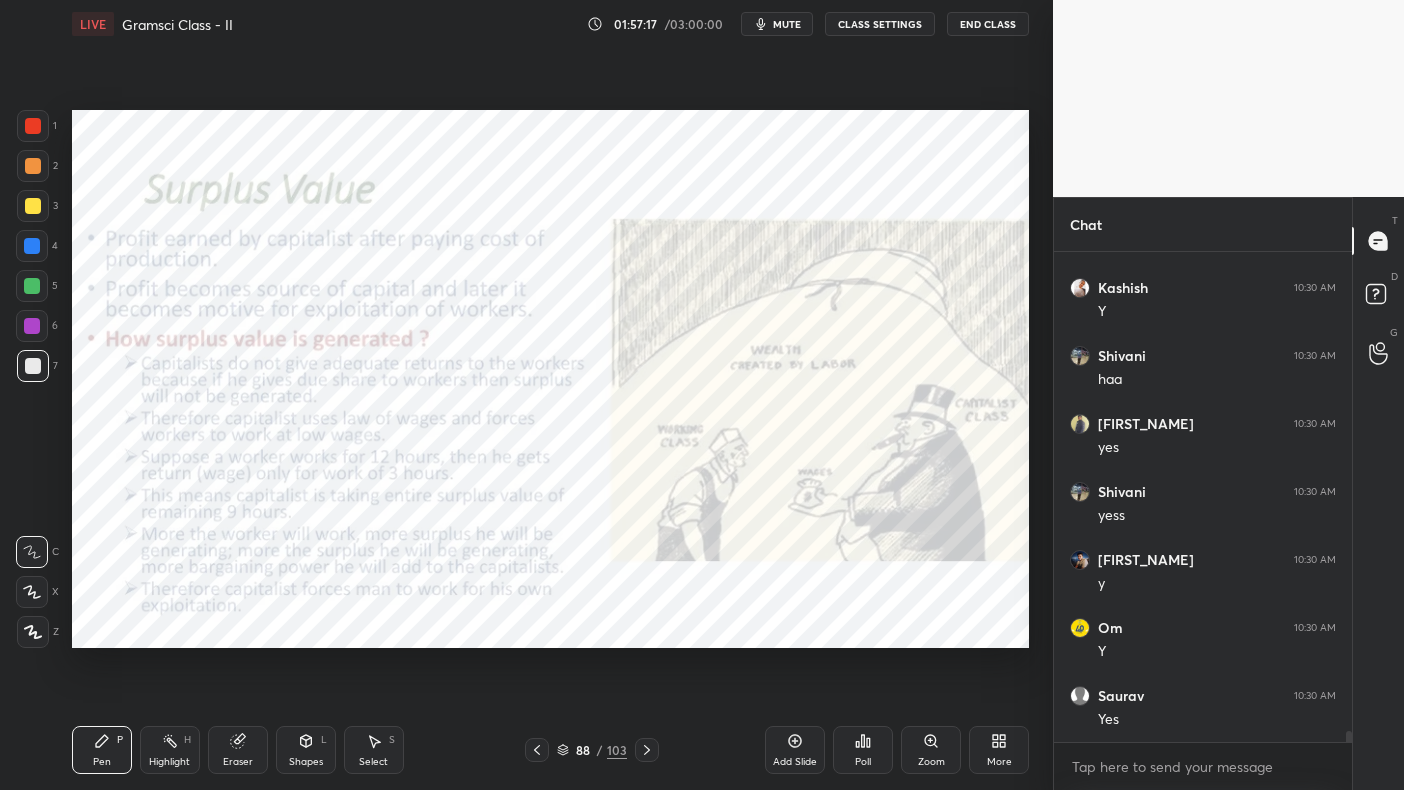 scroll, scrollTop: 20698, scrollLeft: 0, axis: vertical 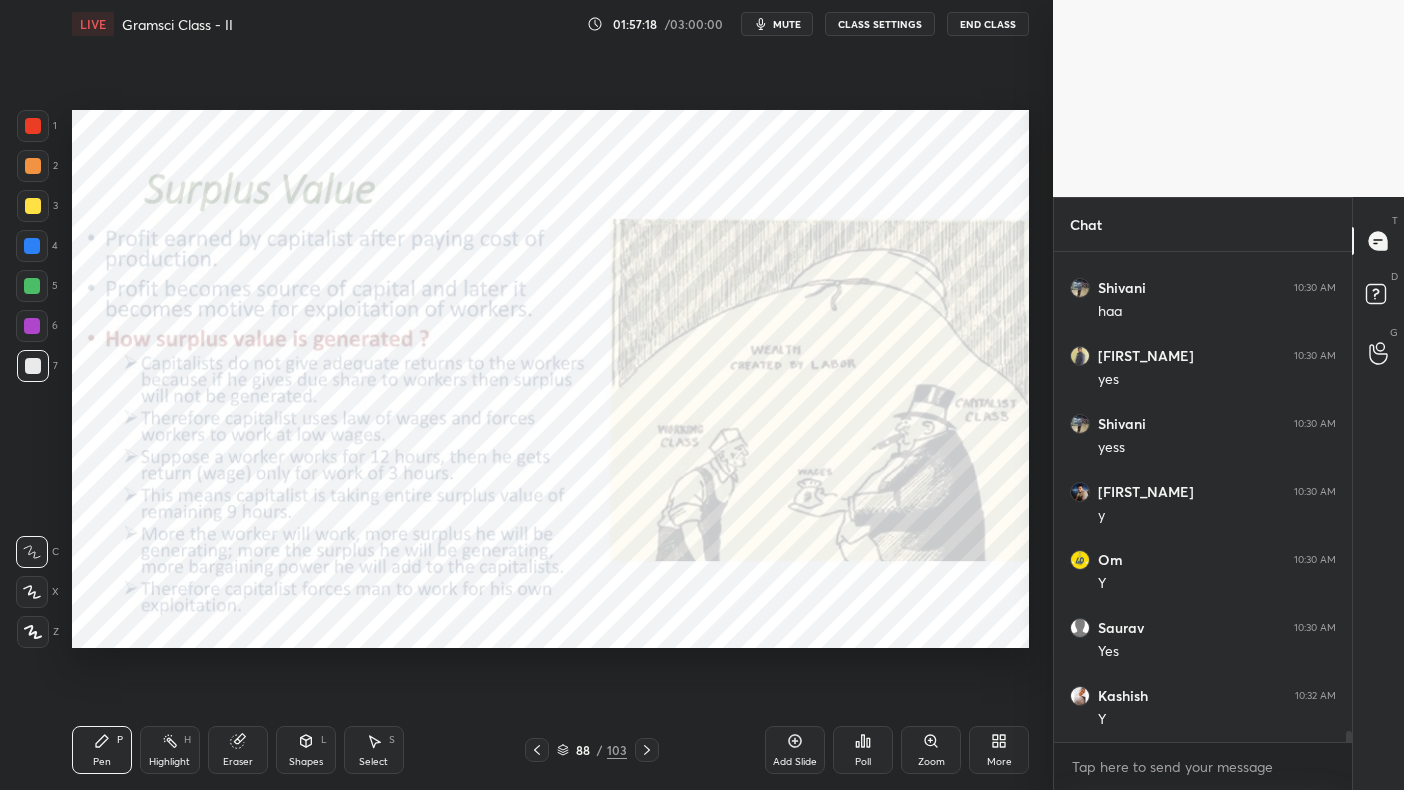 click at bounding box center (33, 126) 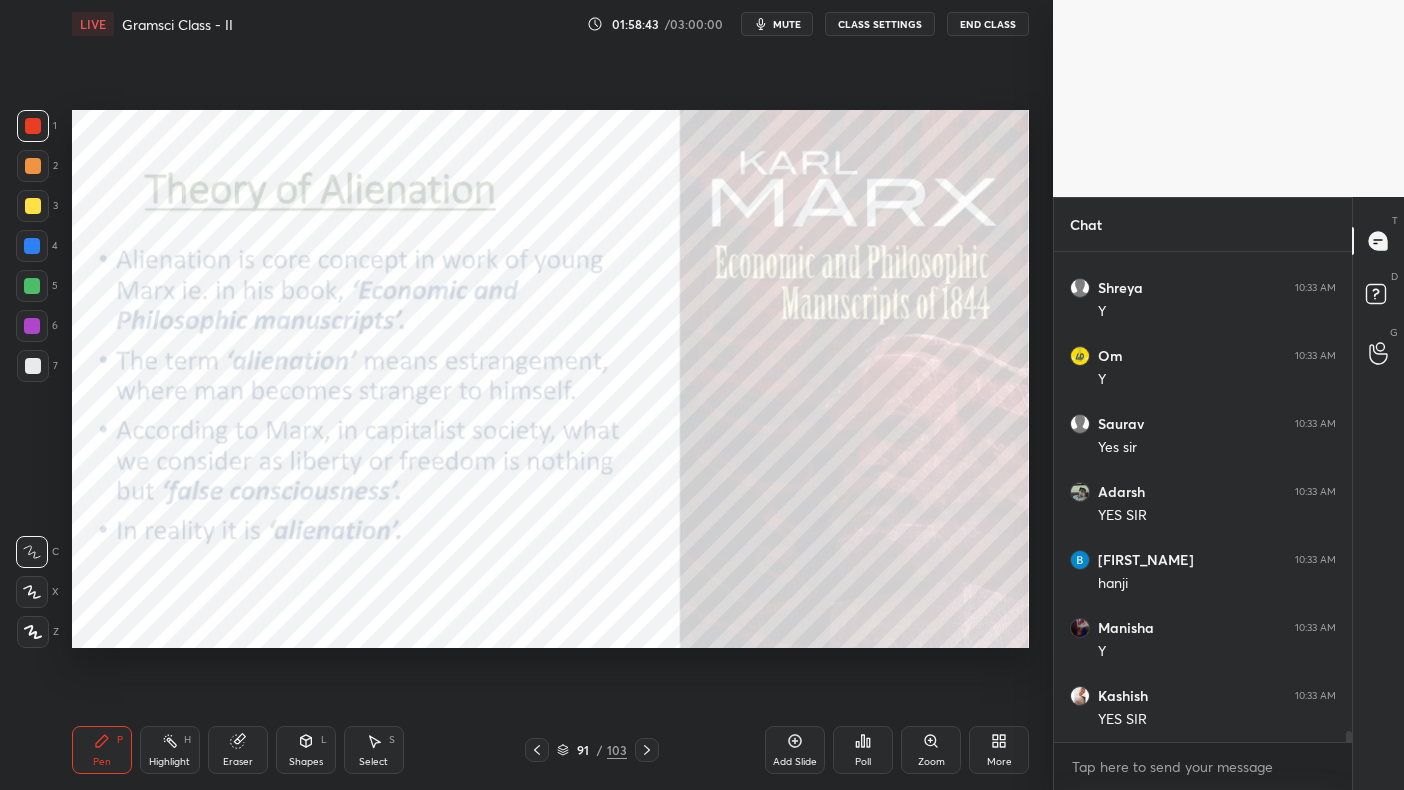 scroll, scrollTop: 20654, scrollLeft: 0, axis: vertical 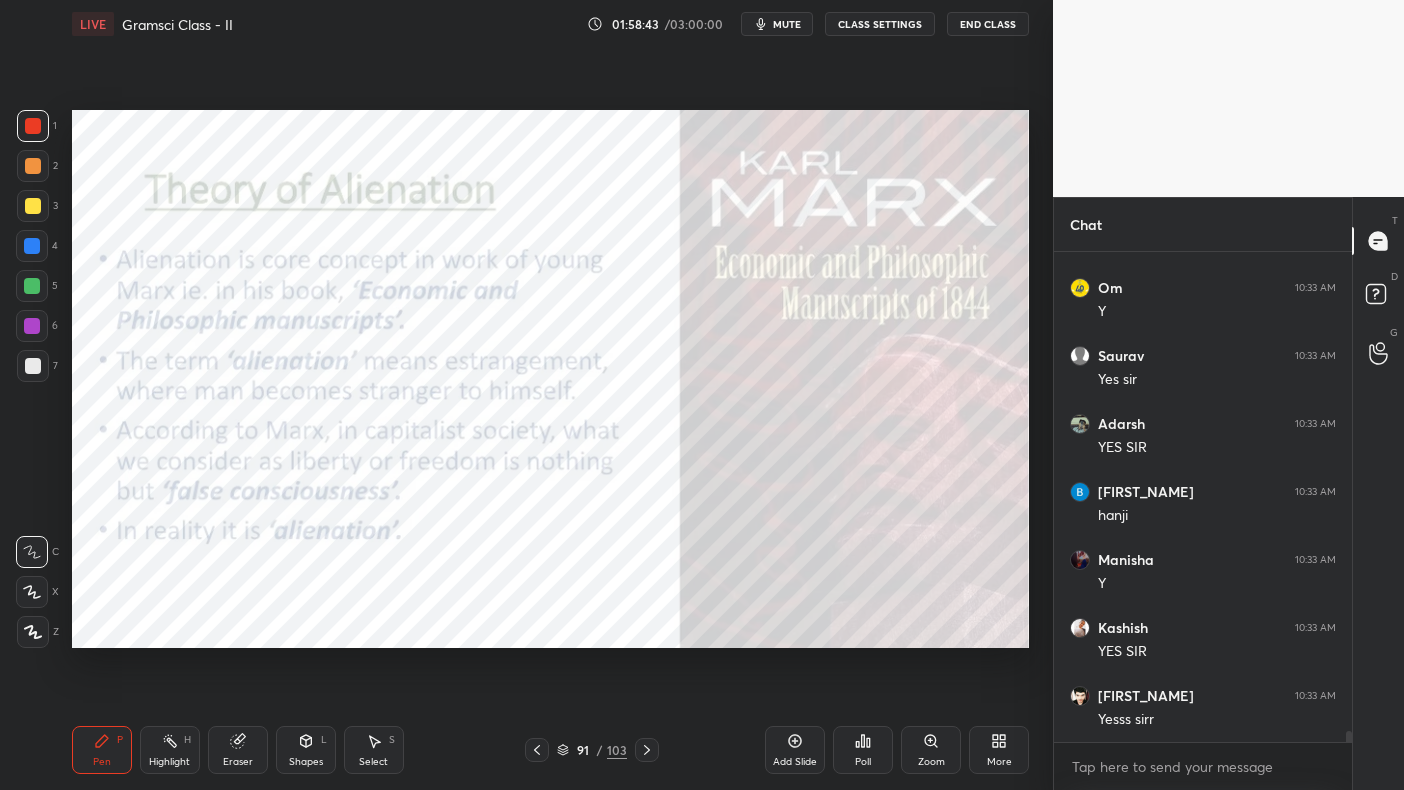 click at bounding box center (33, 126) 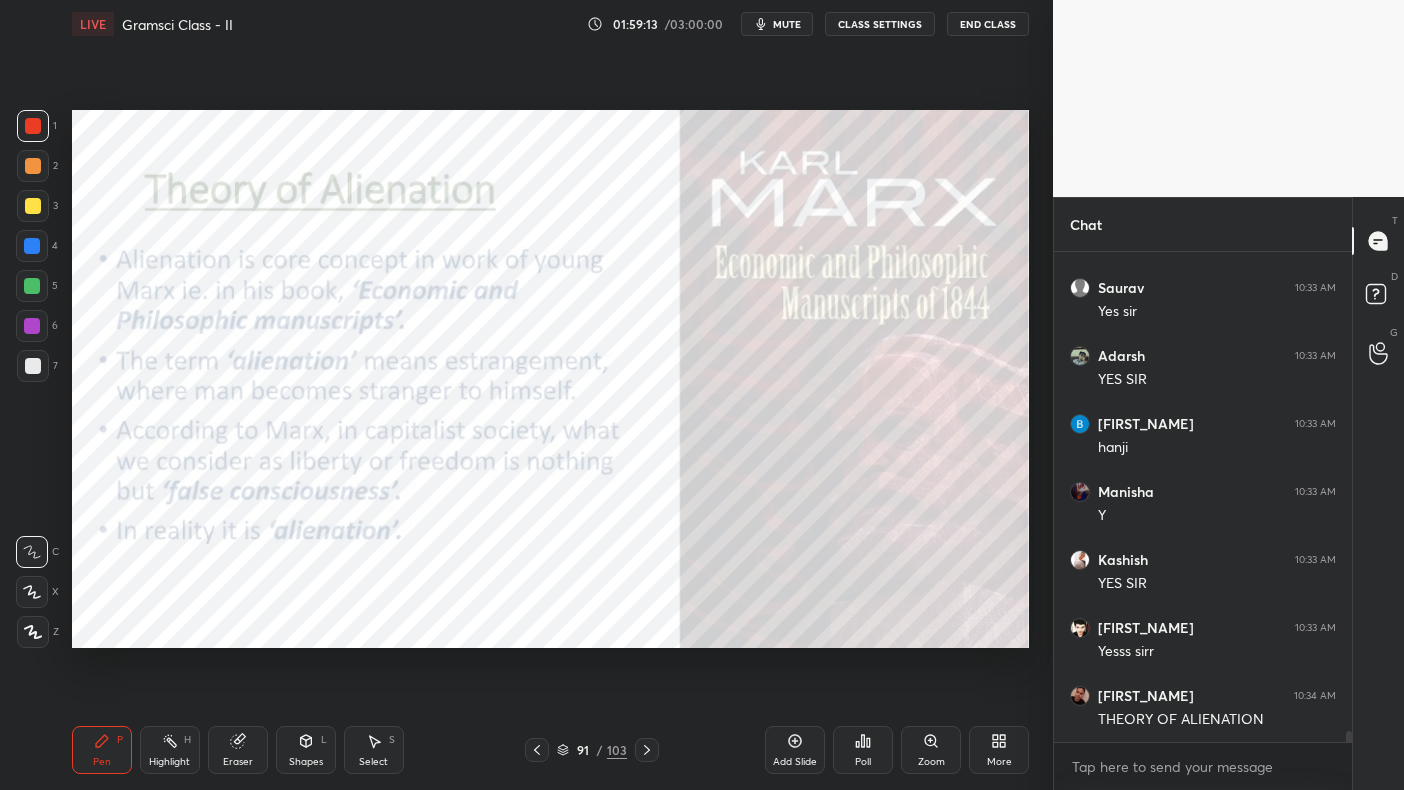 scroll, scrollTop: 20790, scrollLeft: 0, axis: vertical 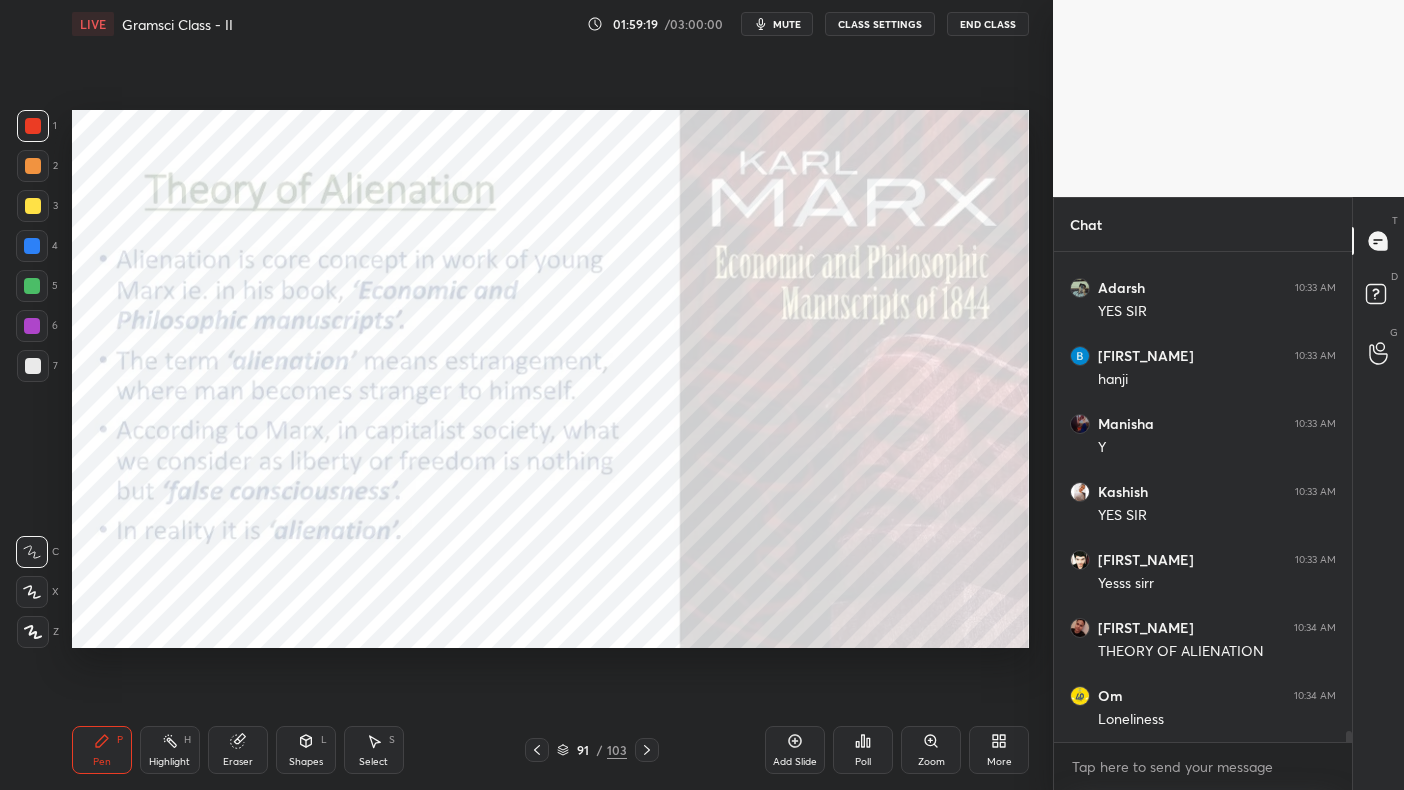 click on "Add Slide" at bounding box center (795, 762) 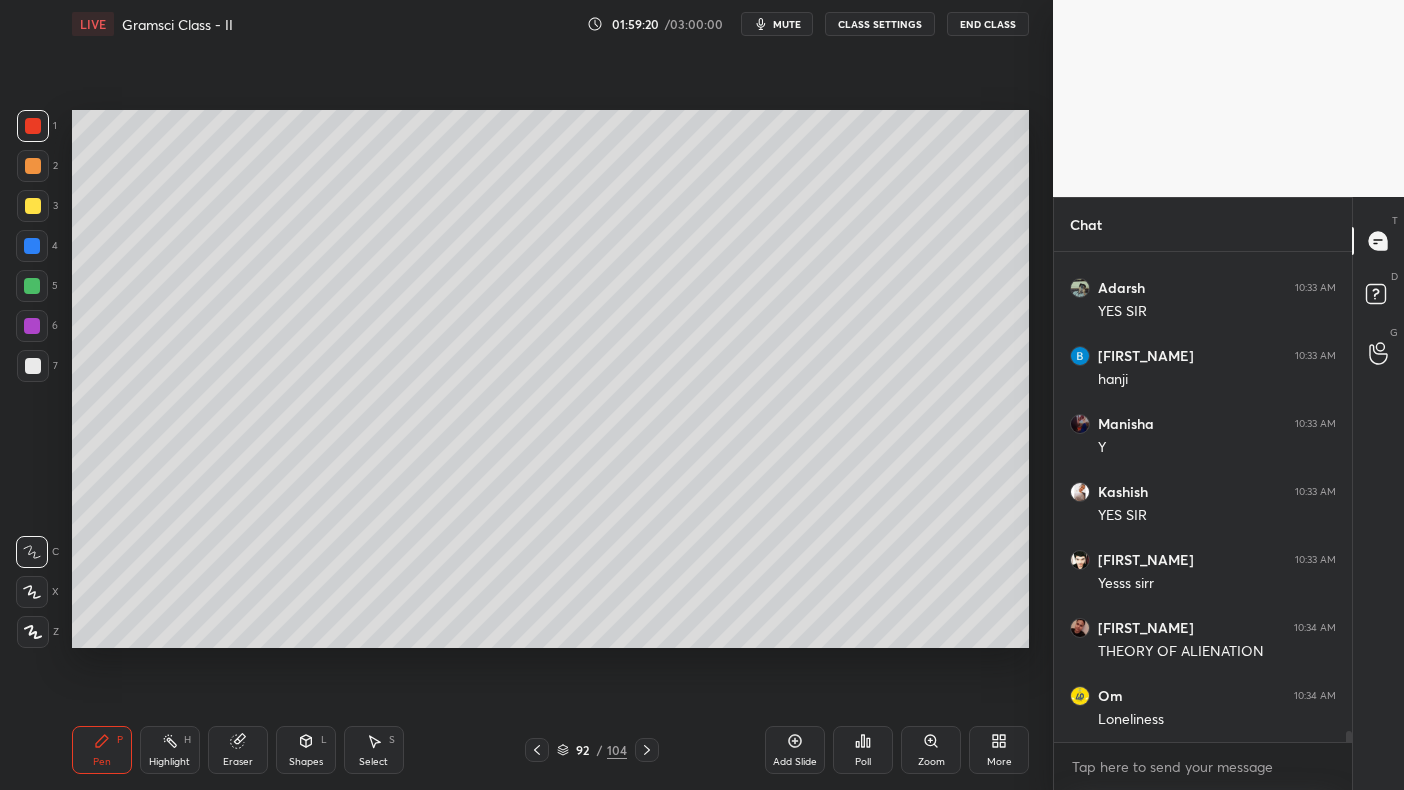 click at bounding box center (32, 286) 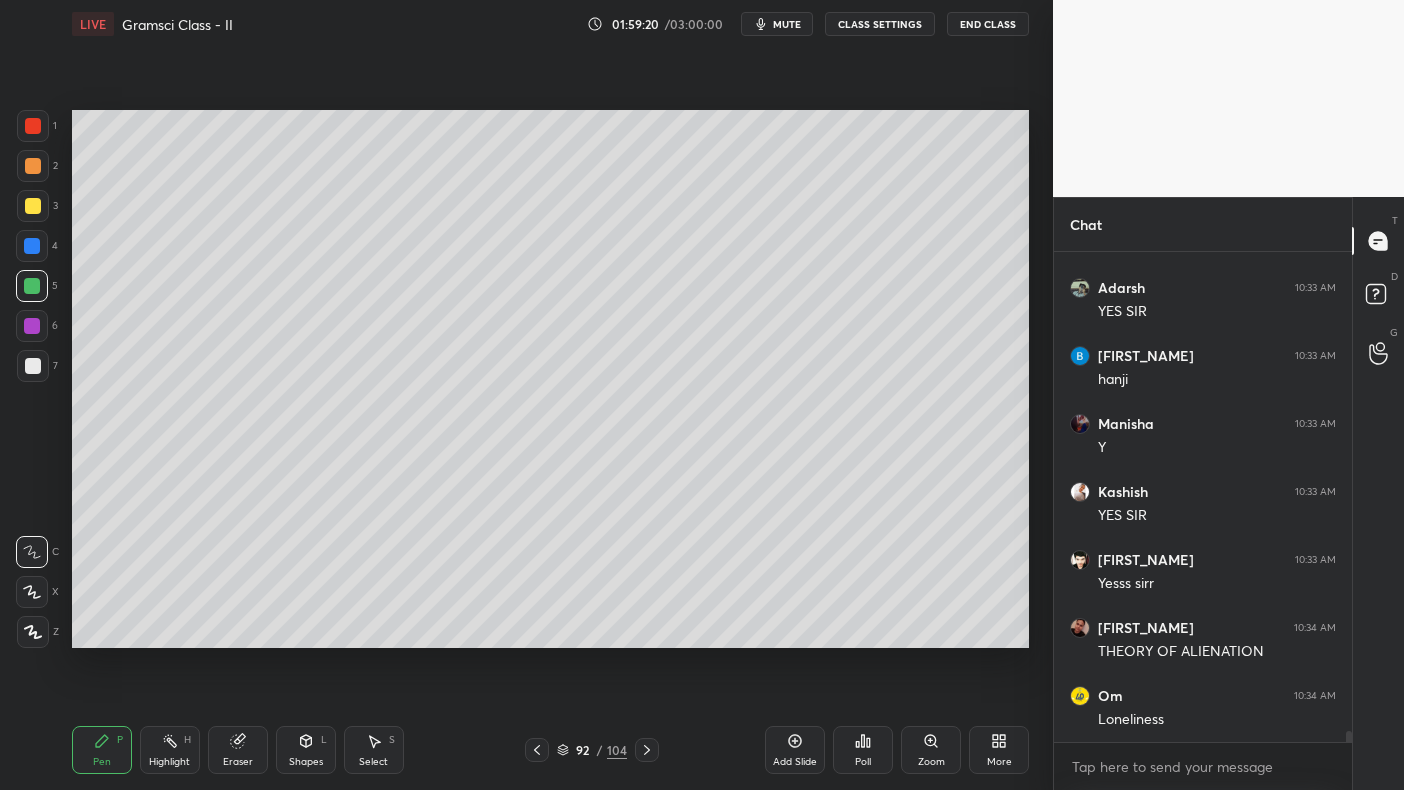 click at bounding box center (32, 286) 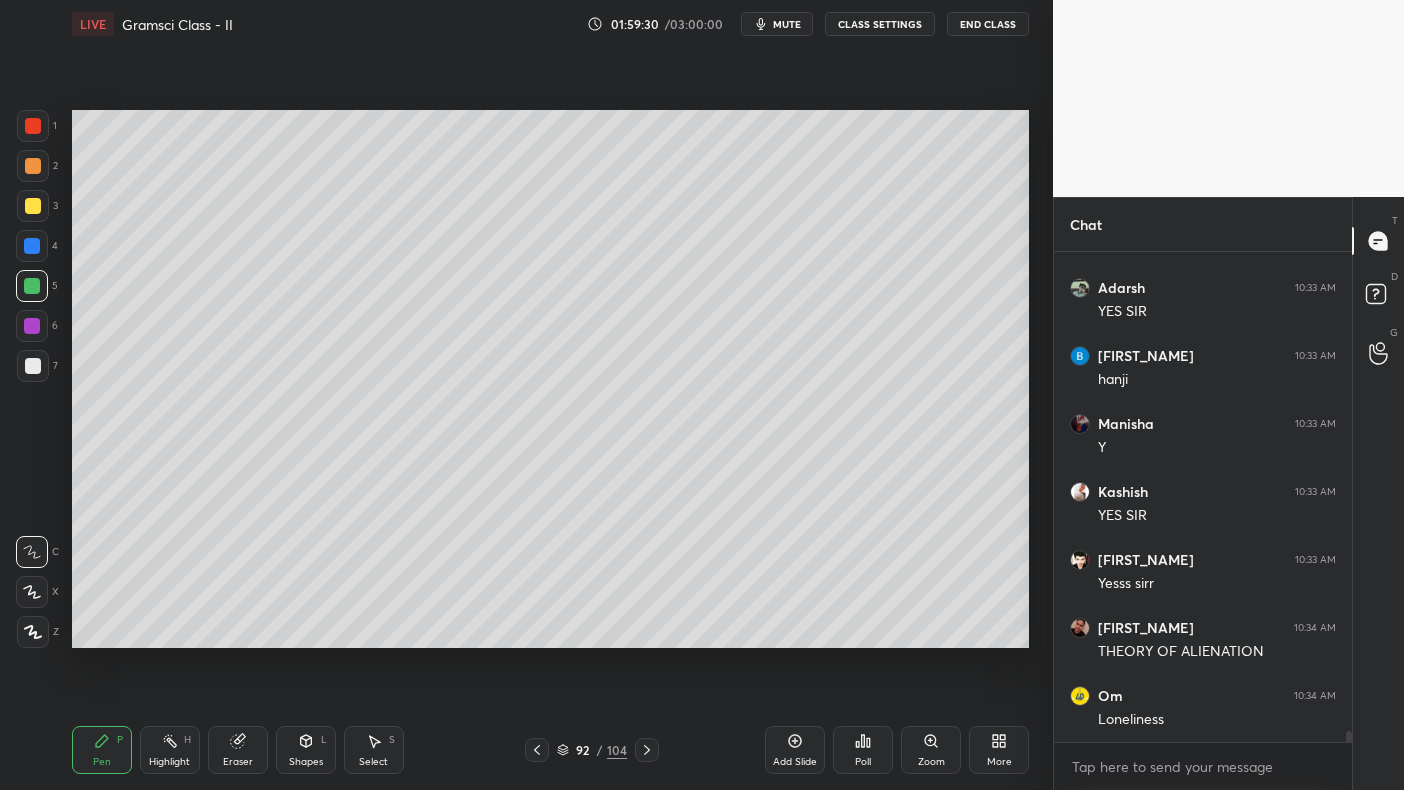 click at bounding box center (32, 246) 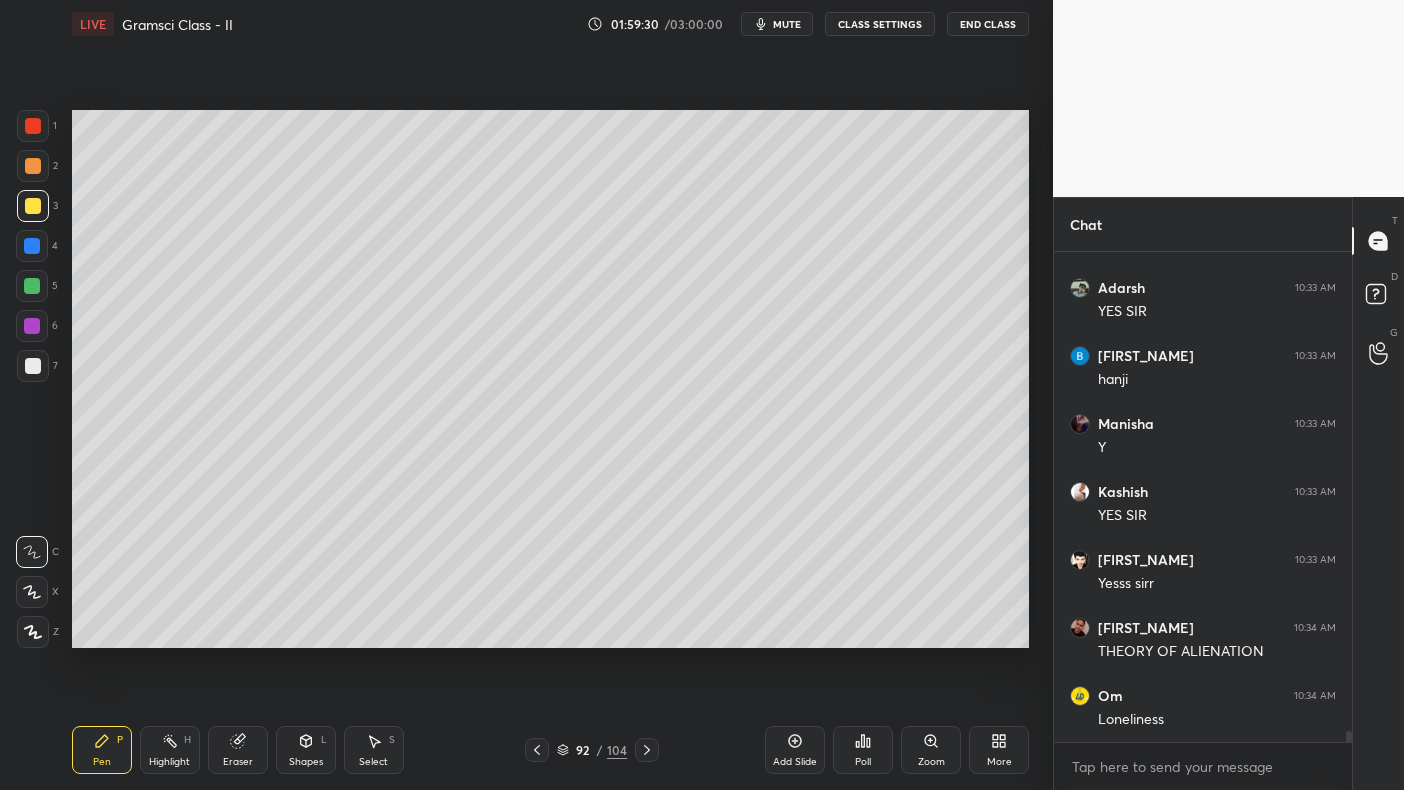 click at bounding box center (33, 206) 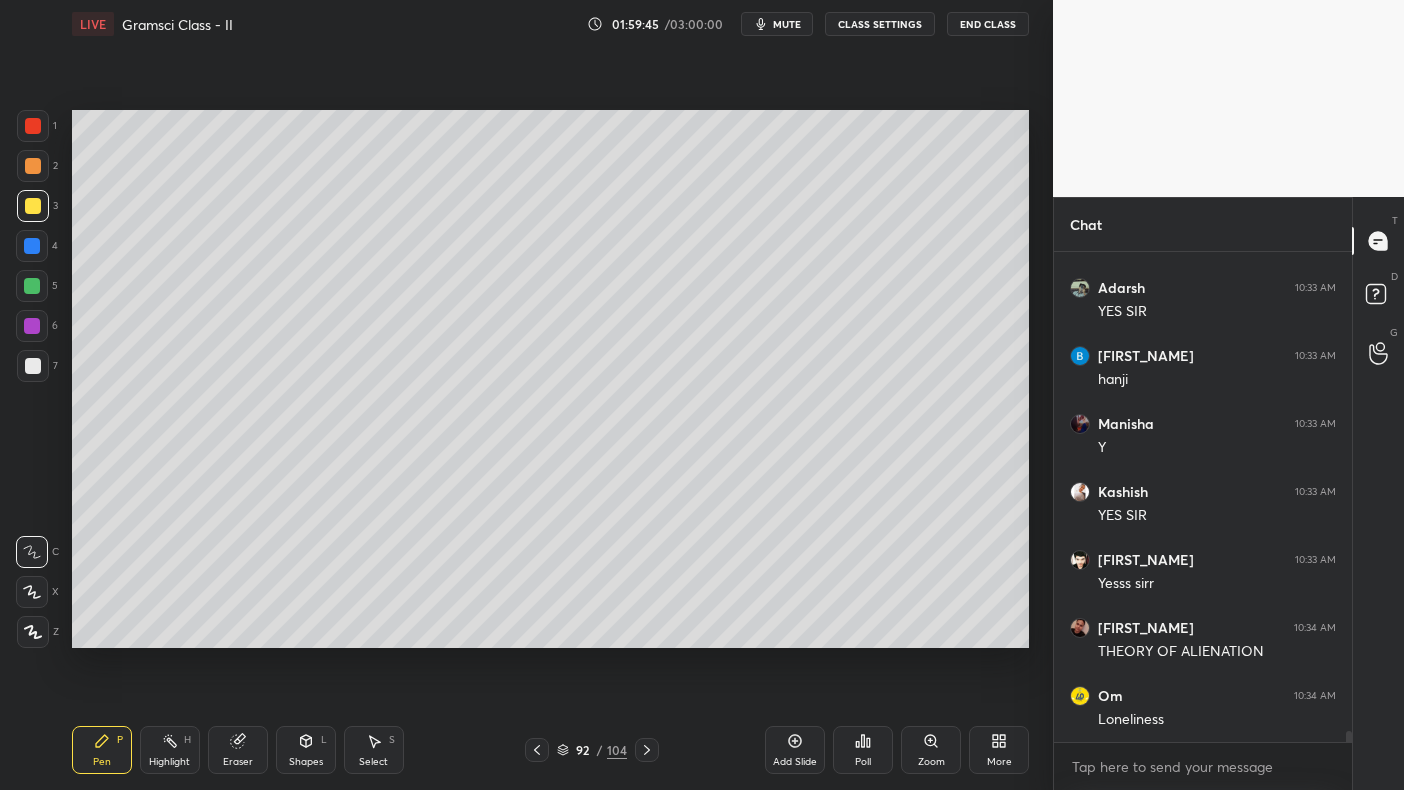 click at bounding box center (32, 326) 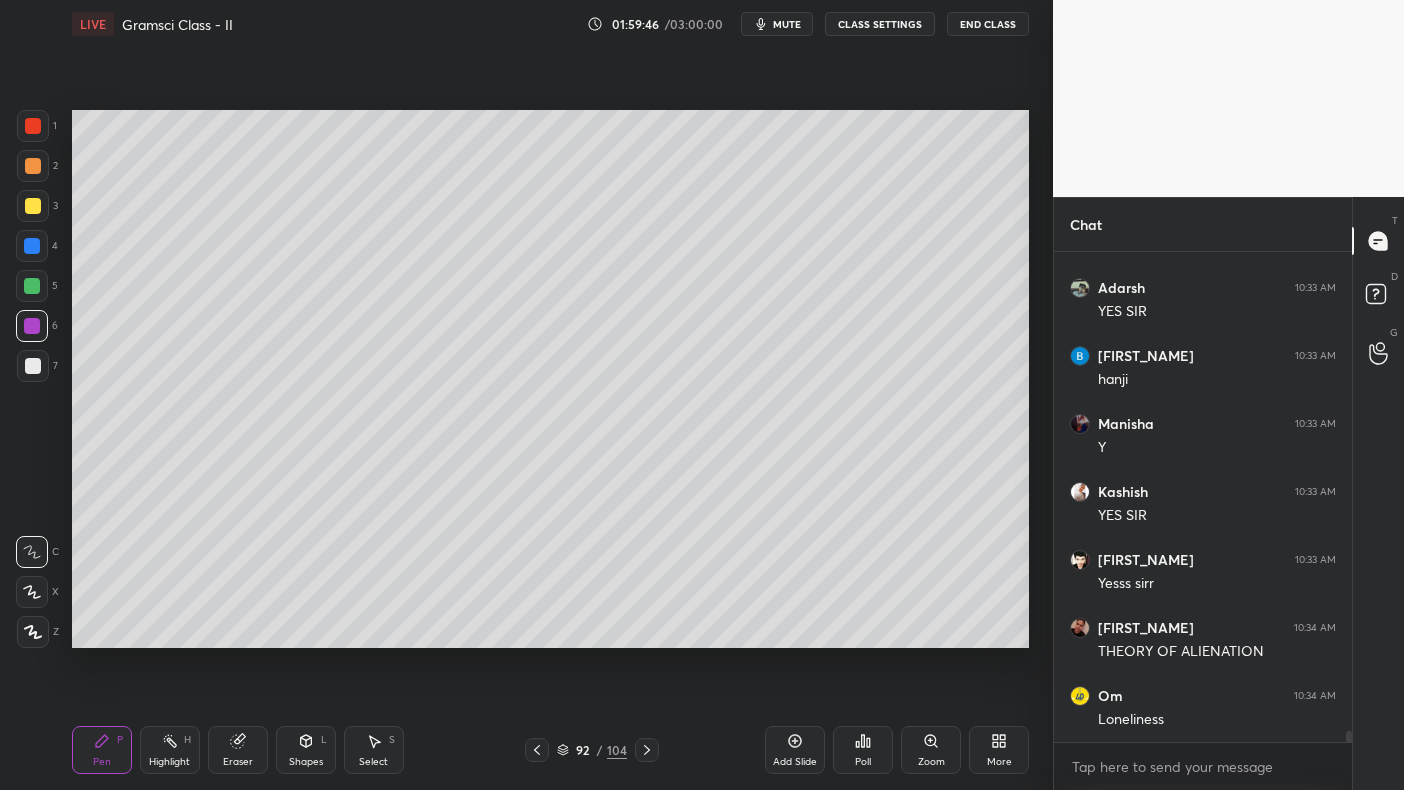 click at bounding box center (32, 286) 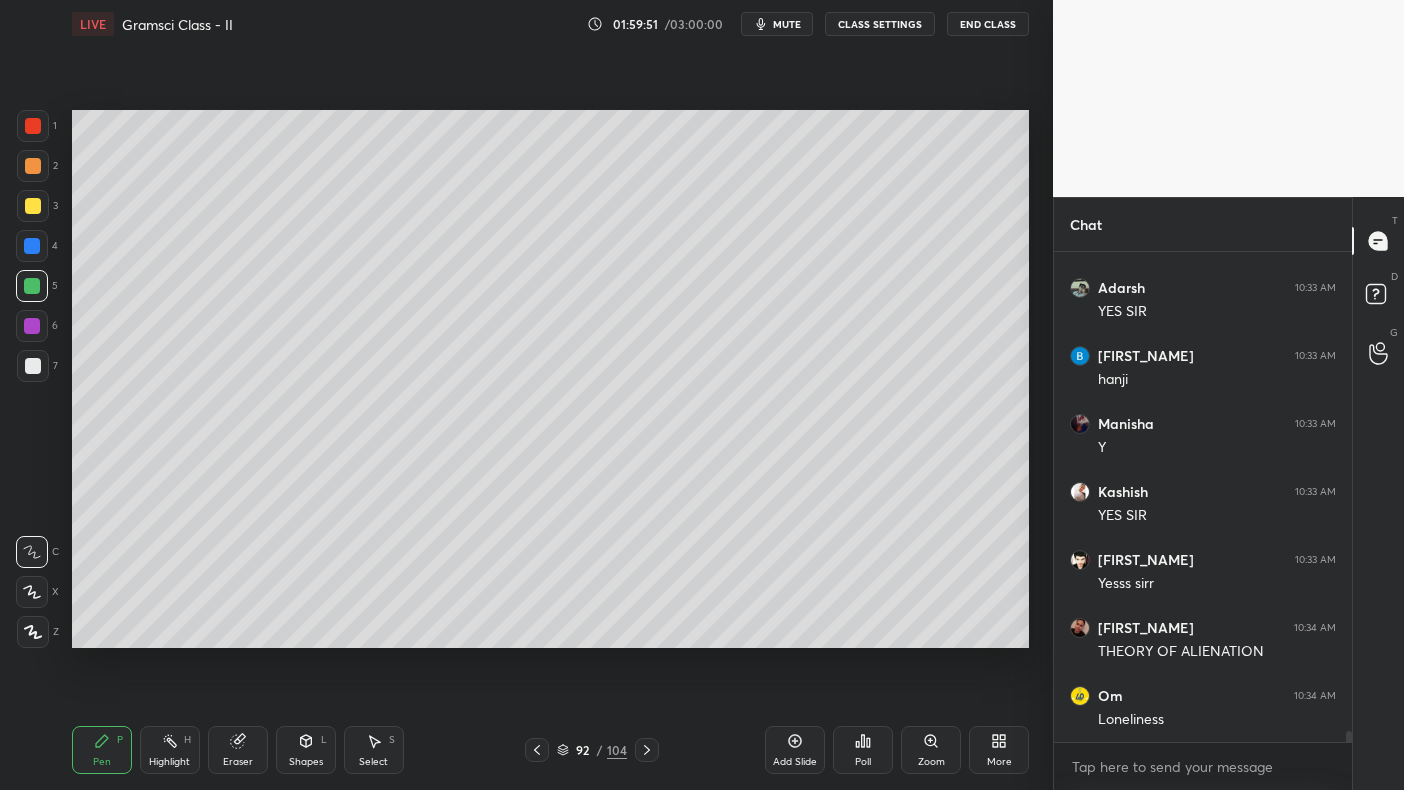 click at bounding box center [33, 166] 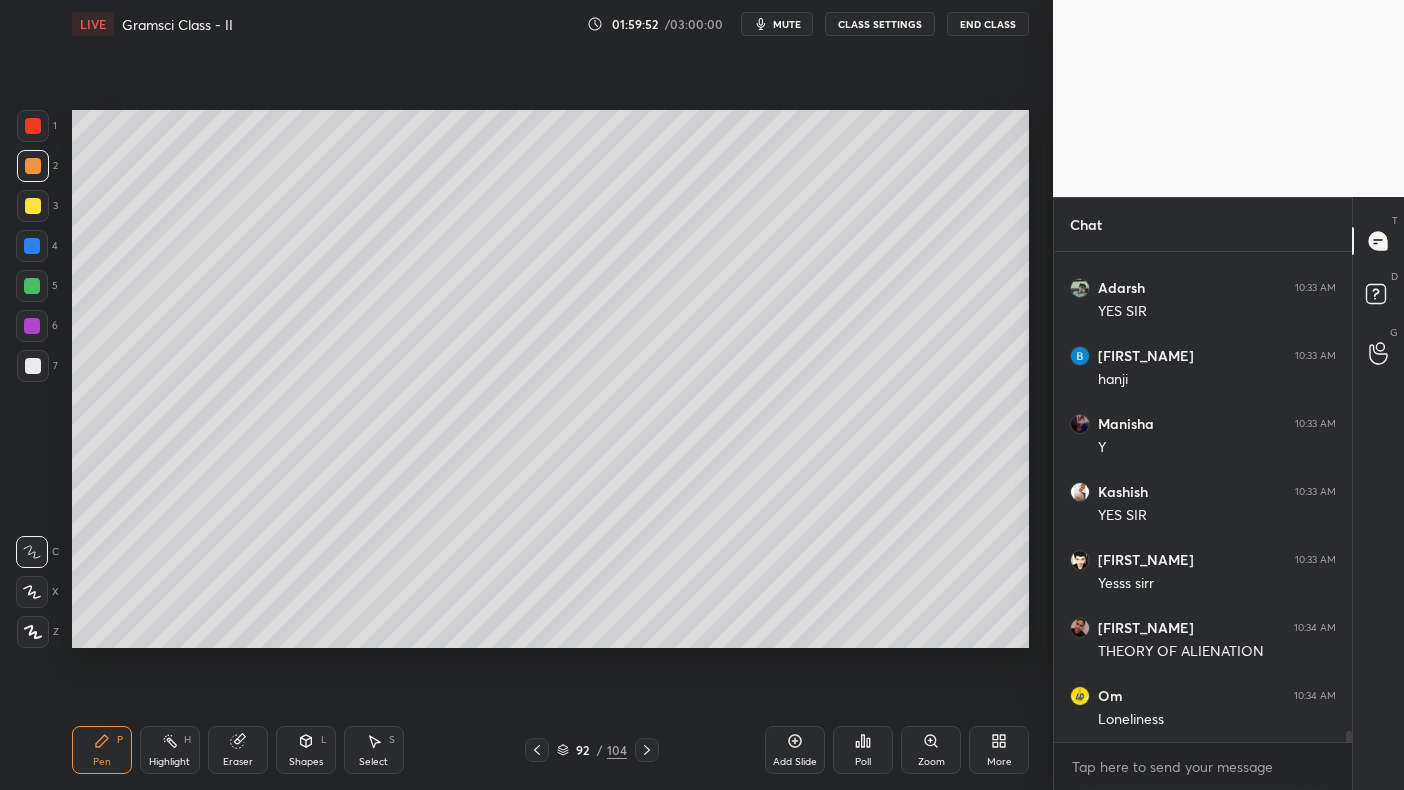 click at bounding box center [33, 166] 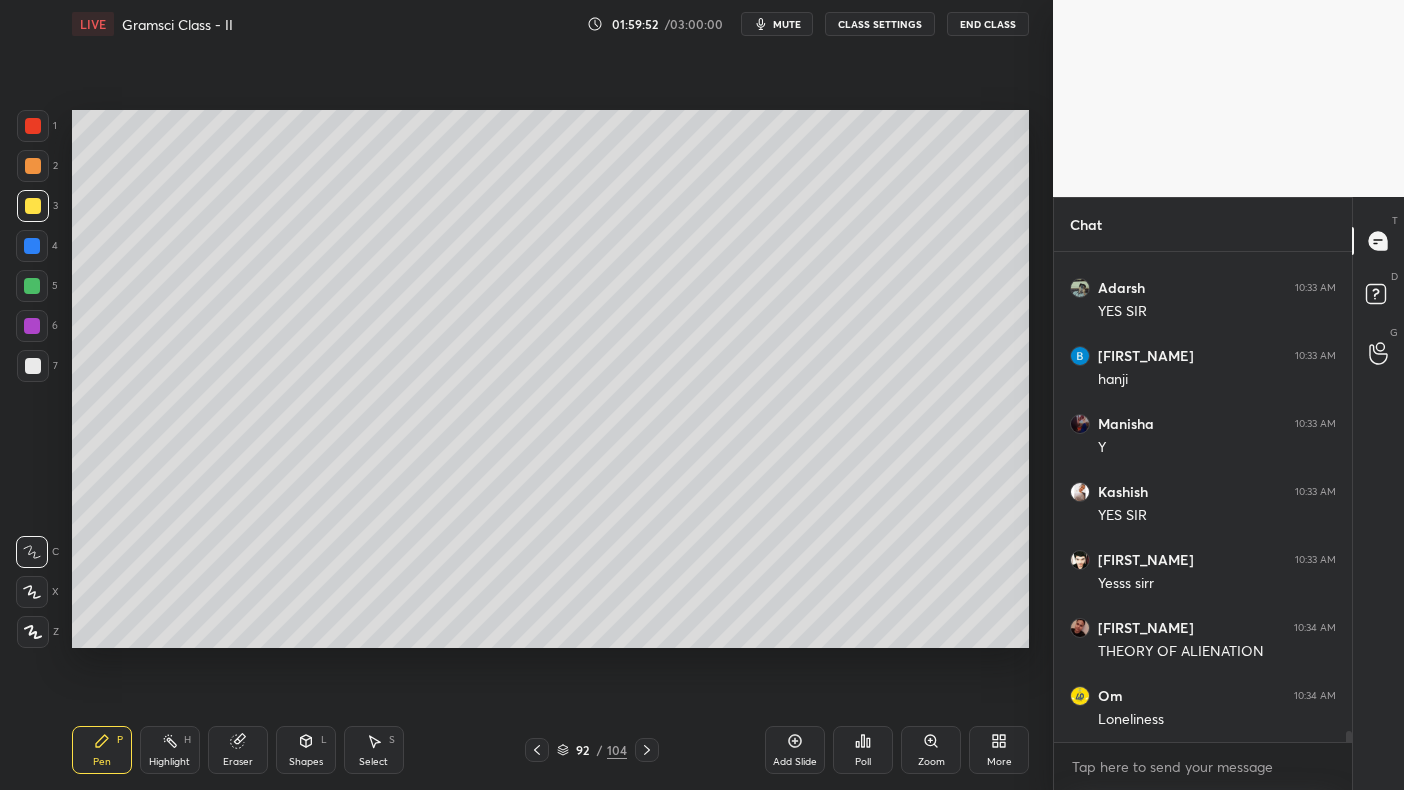 click on "3" at bounding box center [37, 206] 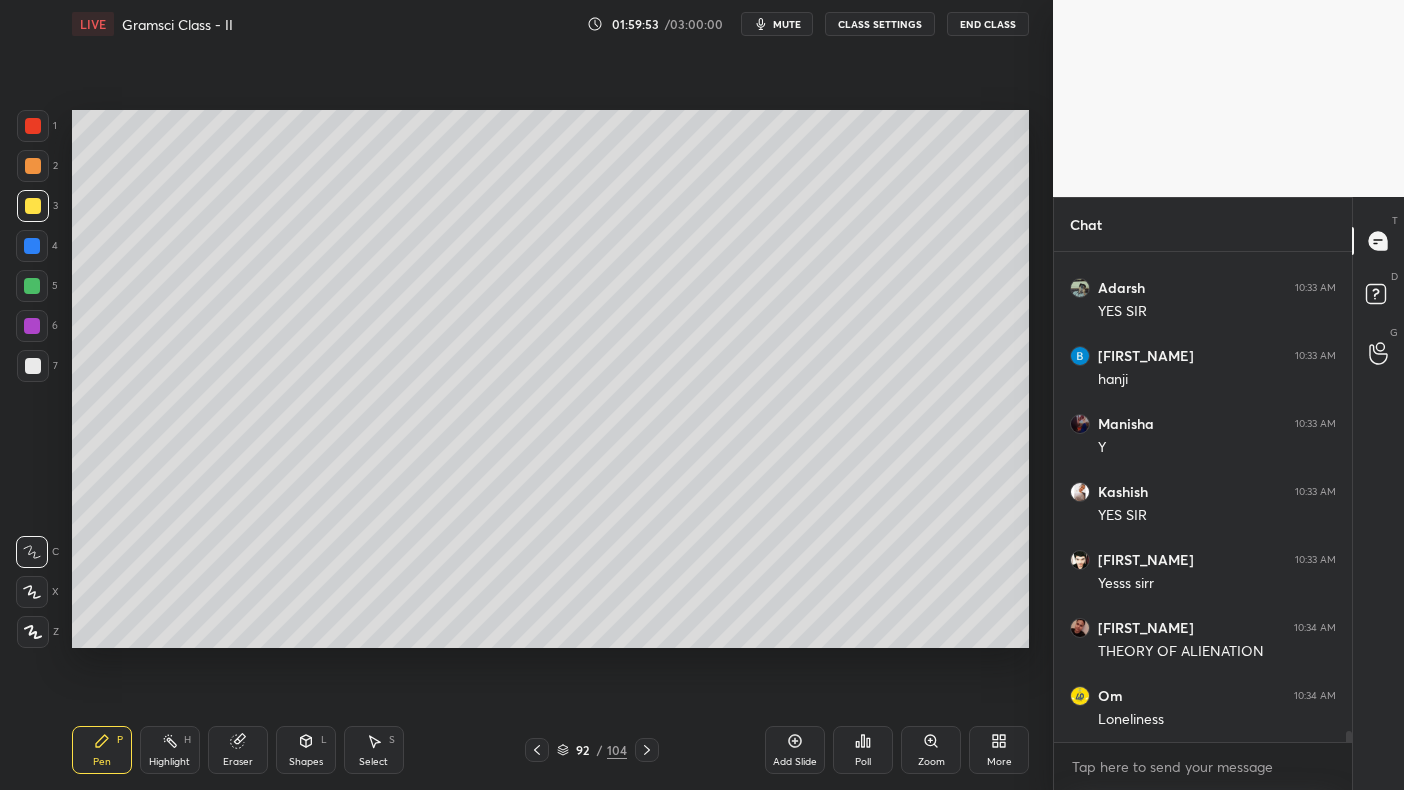 click at bounding box center [33, 166] 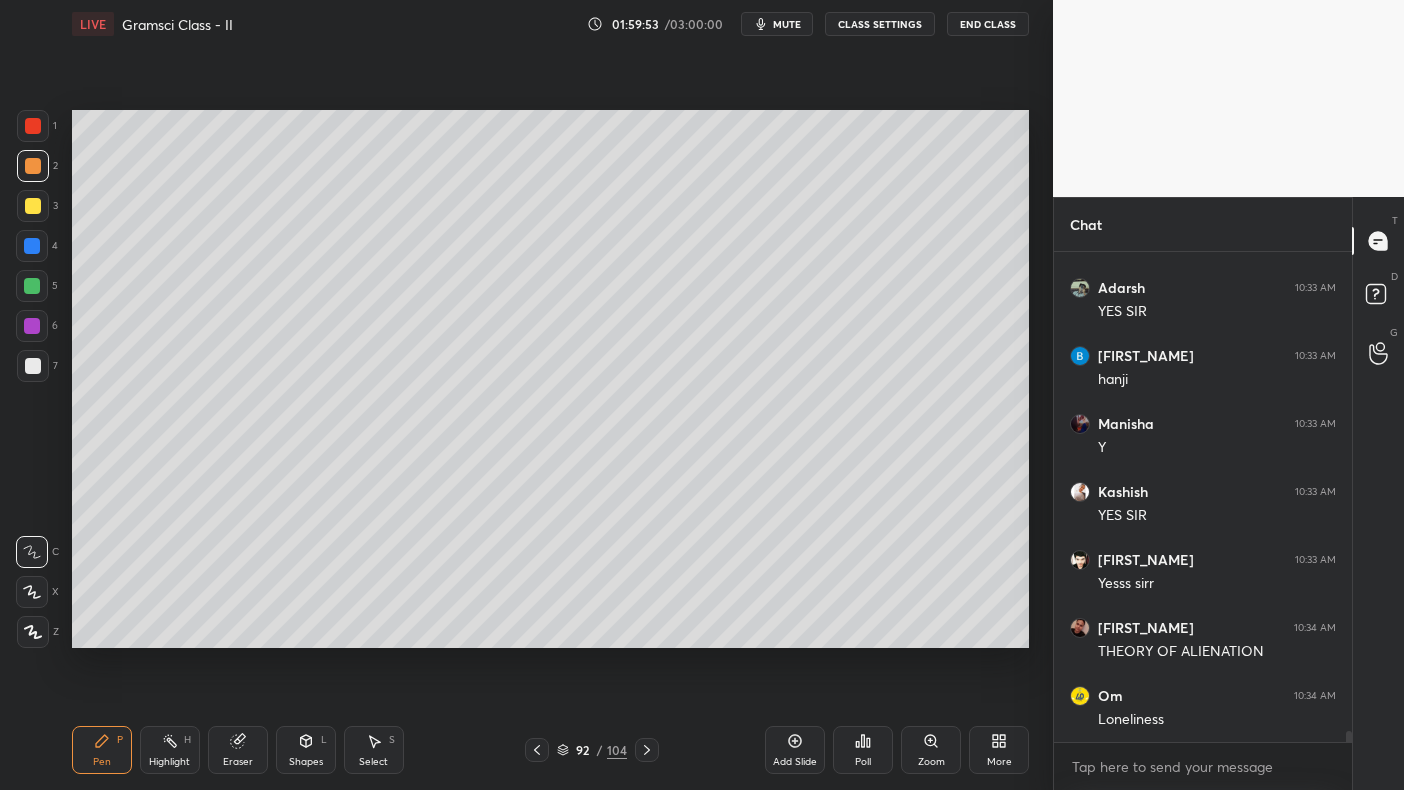 click at bounding box center (33, 166) 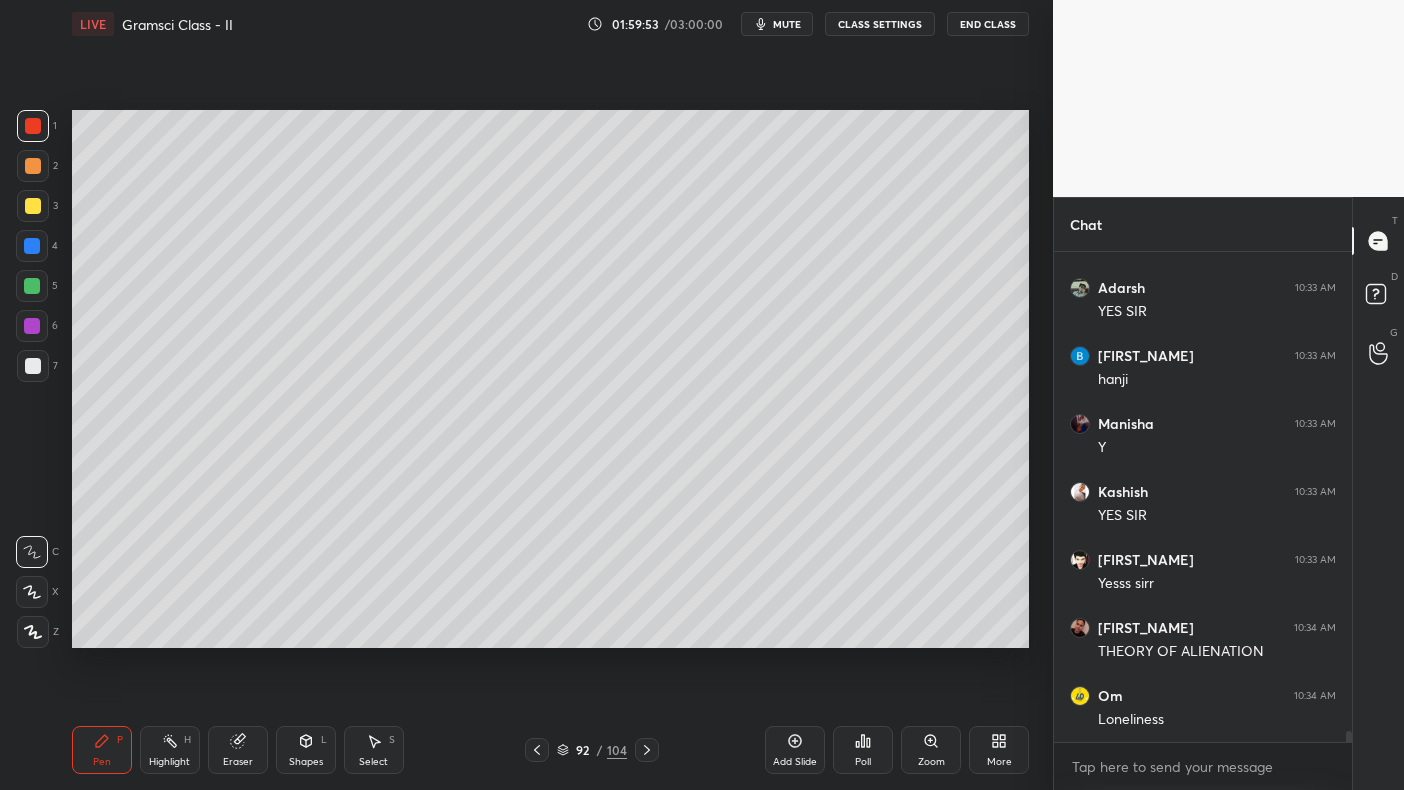 click on "1" at bounding box center [37, 126] 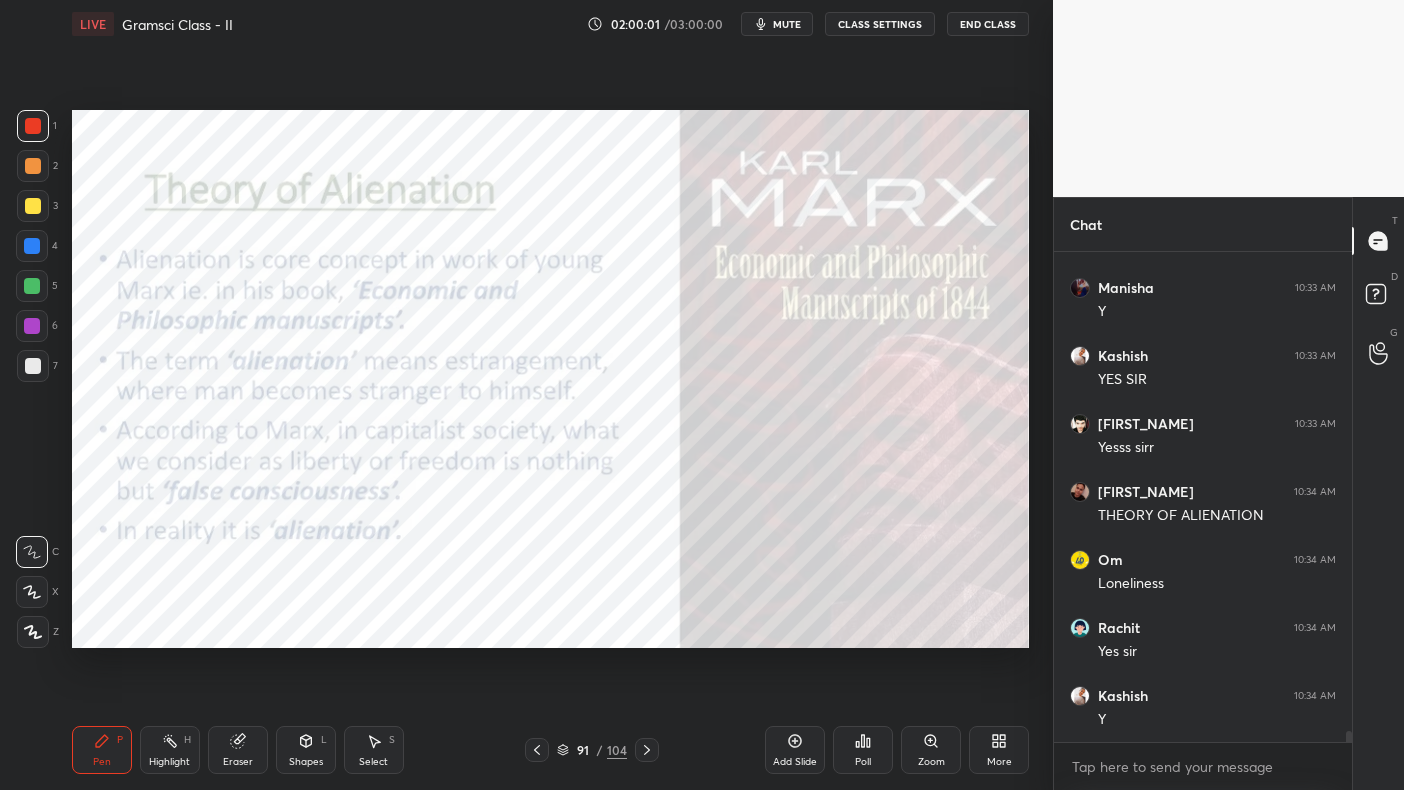 scroll, scrollTop: 20994, scrollLeft: 0, axis: vertical 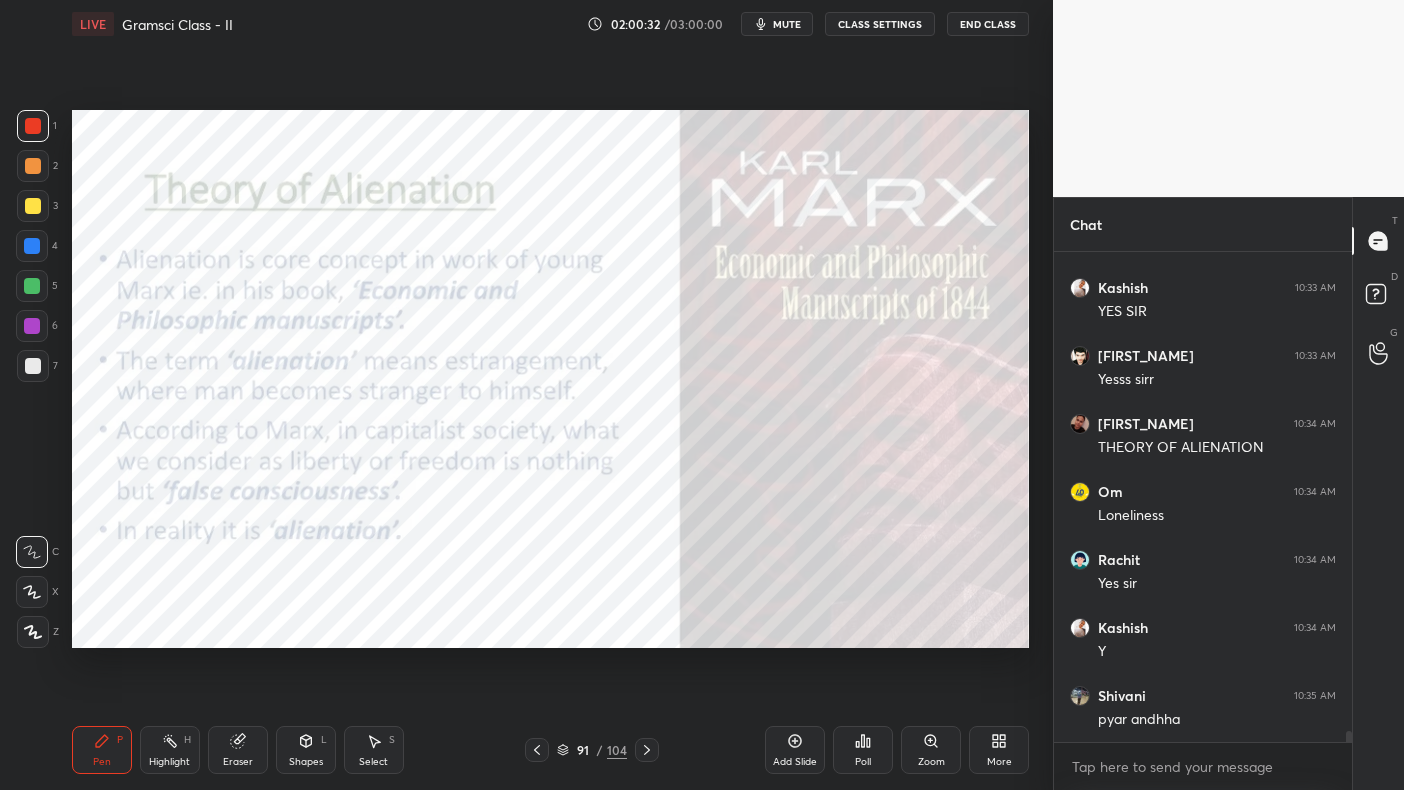 click on "Setting up your live class Poll for   secs No correct answer Start poll" at bounding box center (550, 379) 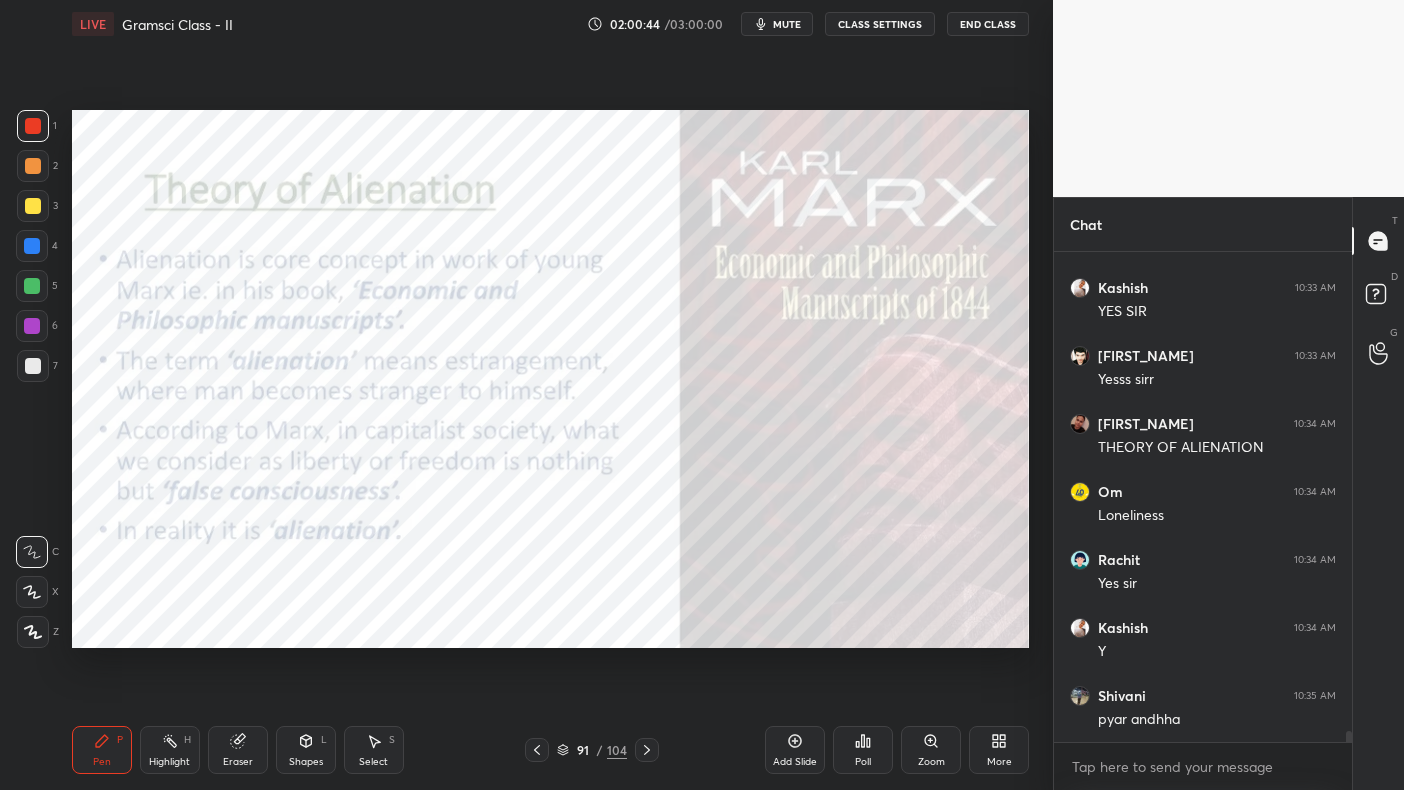 click 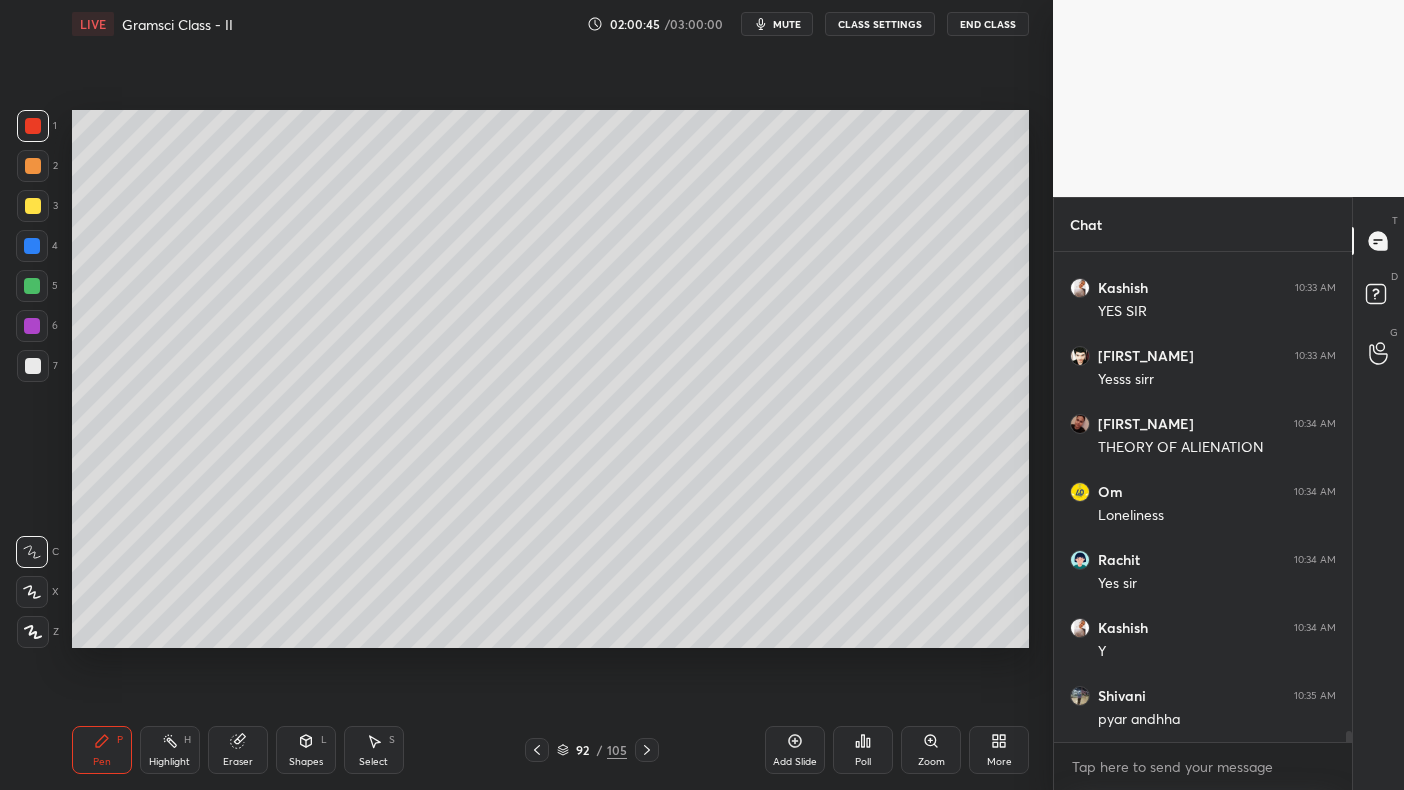 click at bounding box center [33, 206] 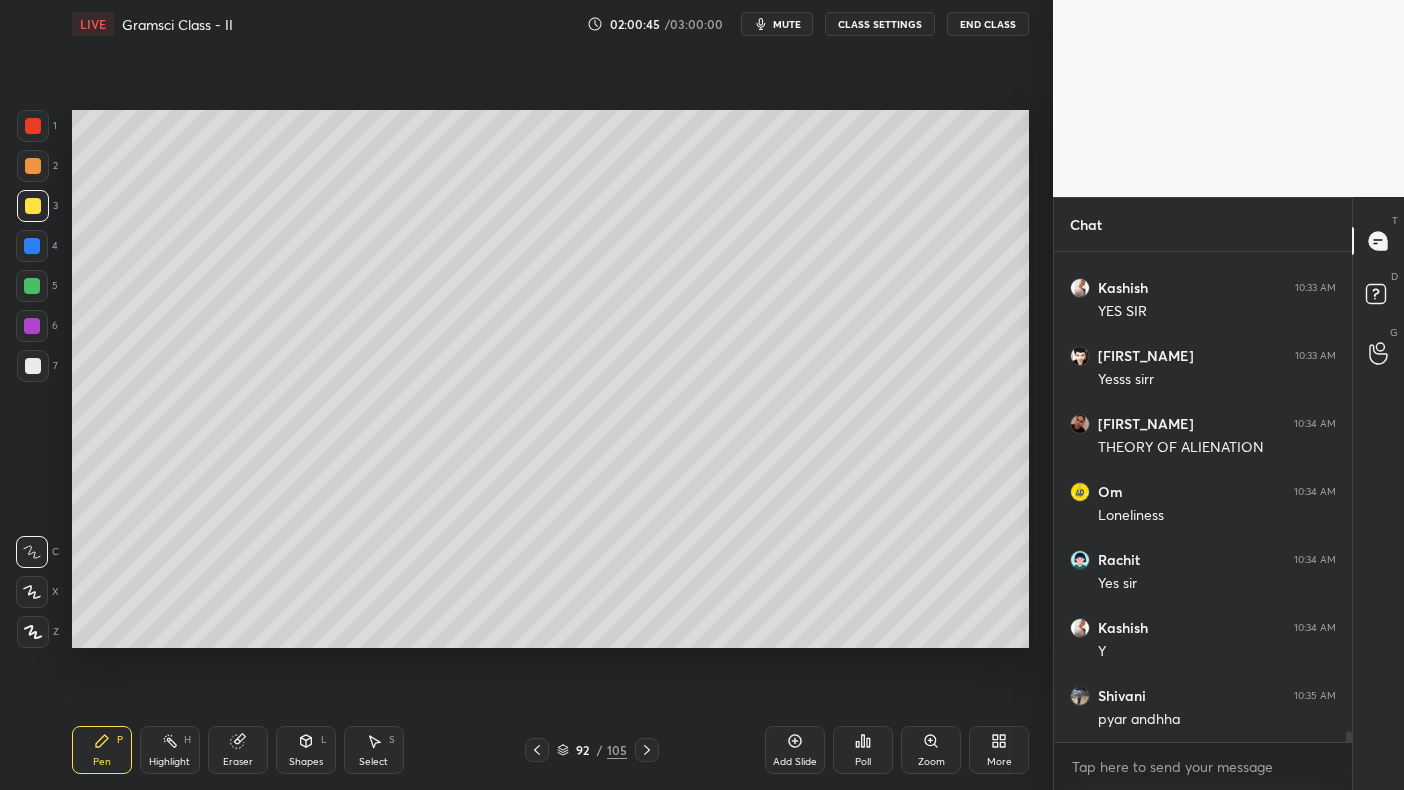 click at bounding box center [33, 206] 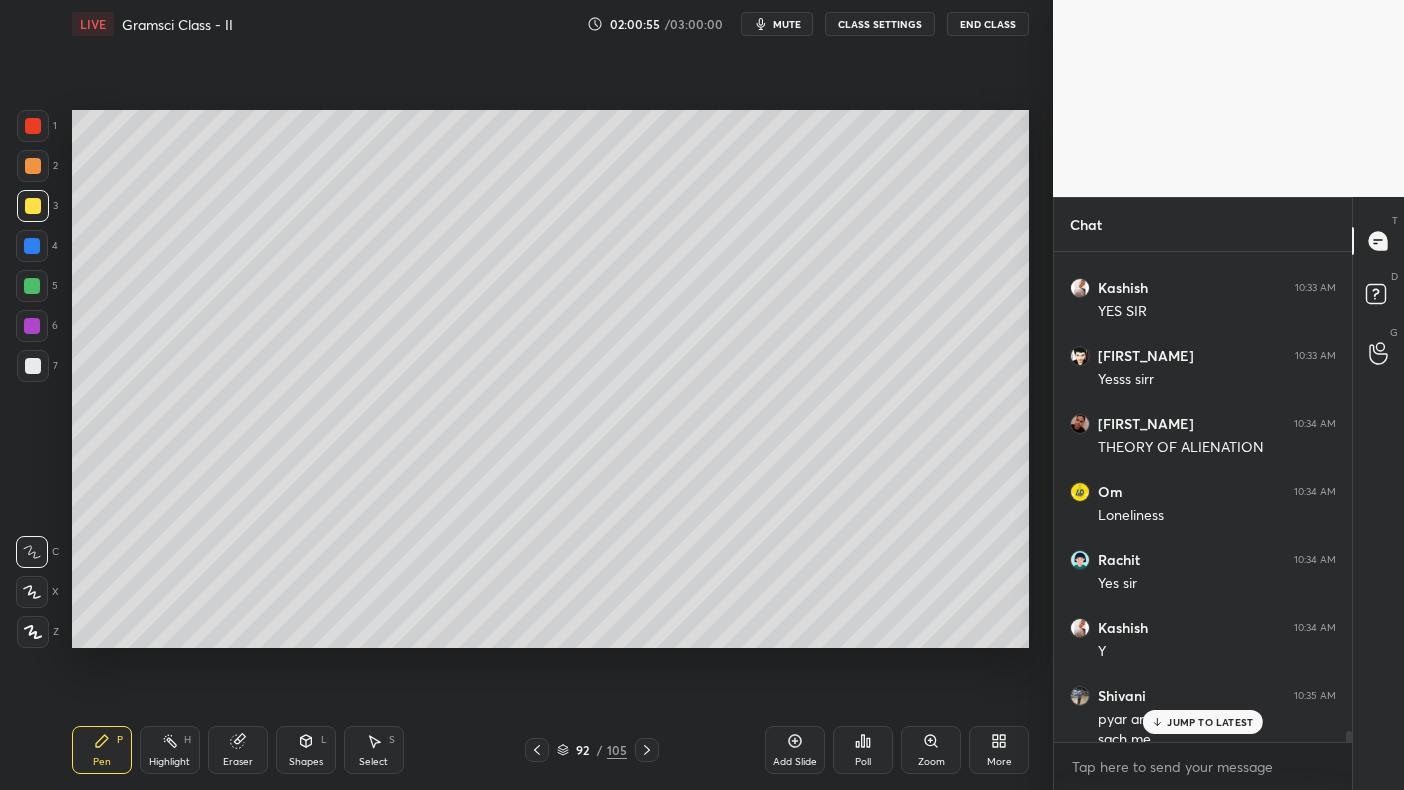 scroll, scrollTop: 21013, scrollLeft: 0, axis: vertical 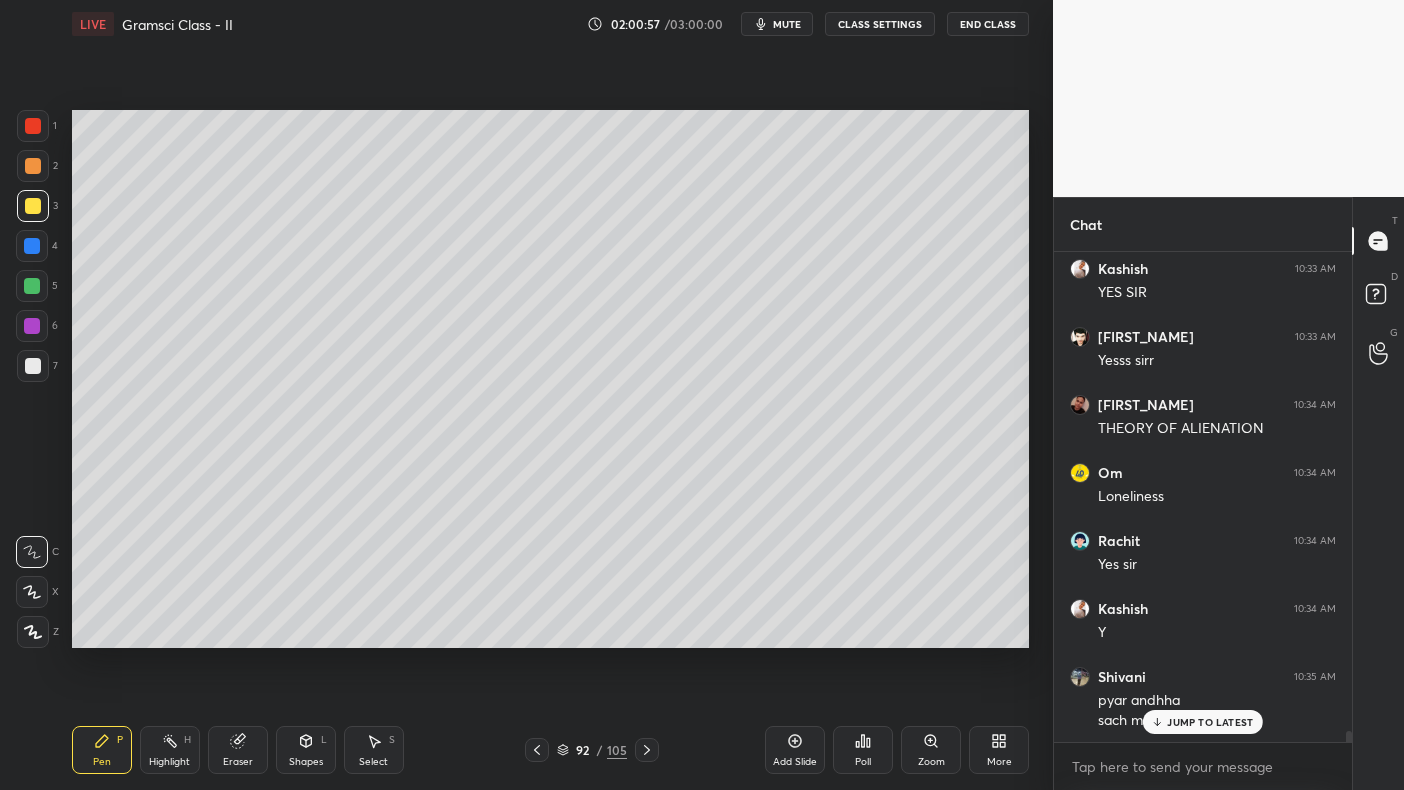 click on "Manisha 10:33 AM Ji Kashish 10:33 AM Yes VAIBHAV 10:33 AM yes Mintu 10:33 AM yes Shreya 10:33 AM Y Om 10:33 AM Y Saurav 10:33 AM Yes sir Adarsh 10:33 AM YES SIR Bhavik 10:33 AM hanji Manisha 10:33 AM Y Kashish 10:33 AM YES SIR DIV 10:33 AM Yesss sirr RISHABH 10:34 AM THEORY OF ALIENATION Om 10:34 AM Loneliness Rachit 10:34 AM Yes sir Kashish 10:34 AM Y Shivani 10:35 AM pyar andhha sach me" at bounding box center [1203, 497] 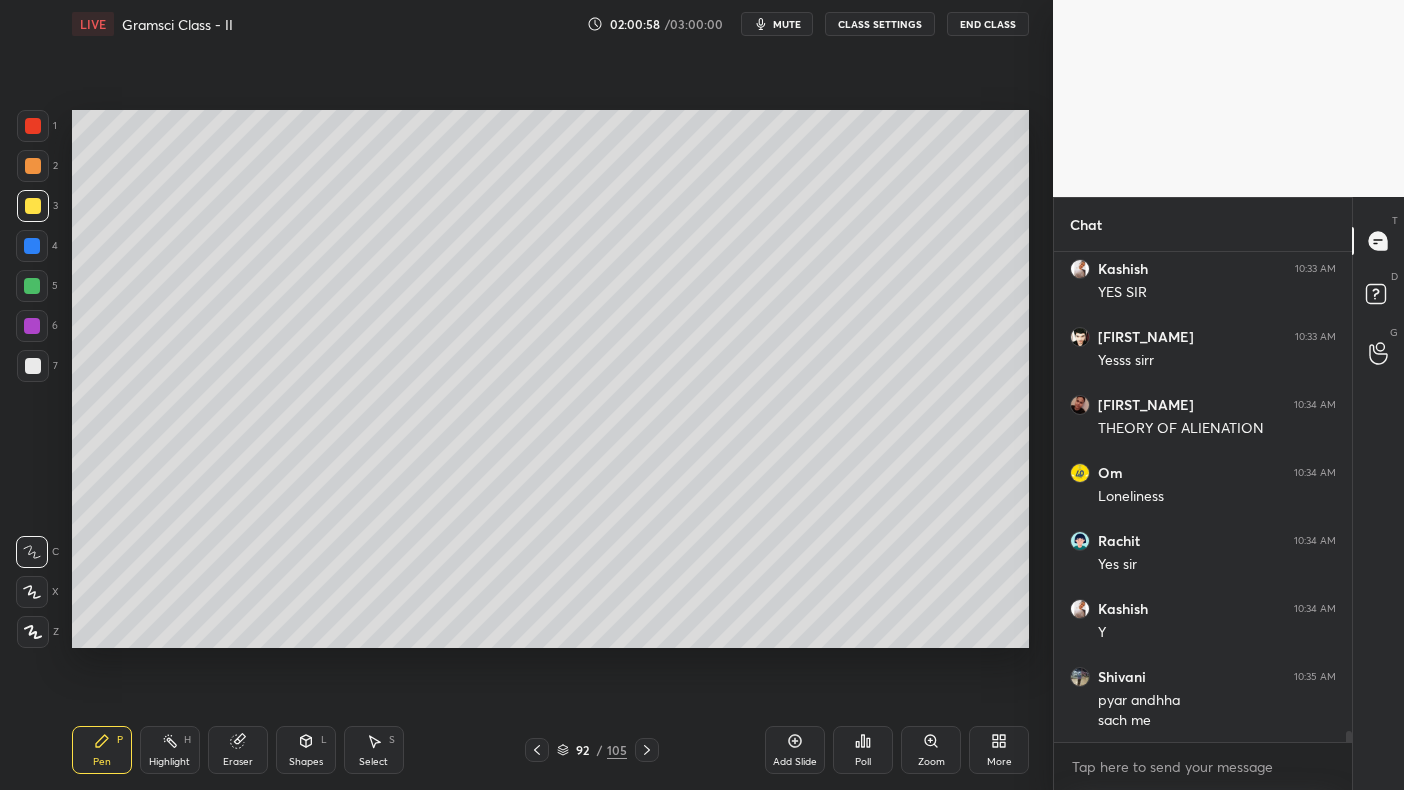 scroll, scrollTop: 21081, scrollLeft: 0, axis: vertical 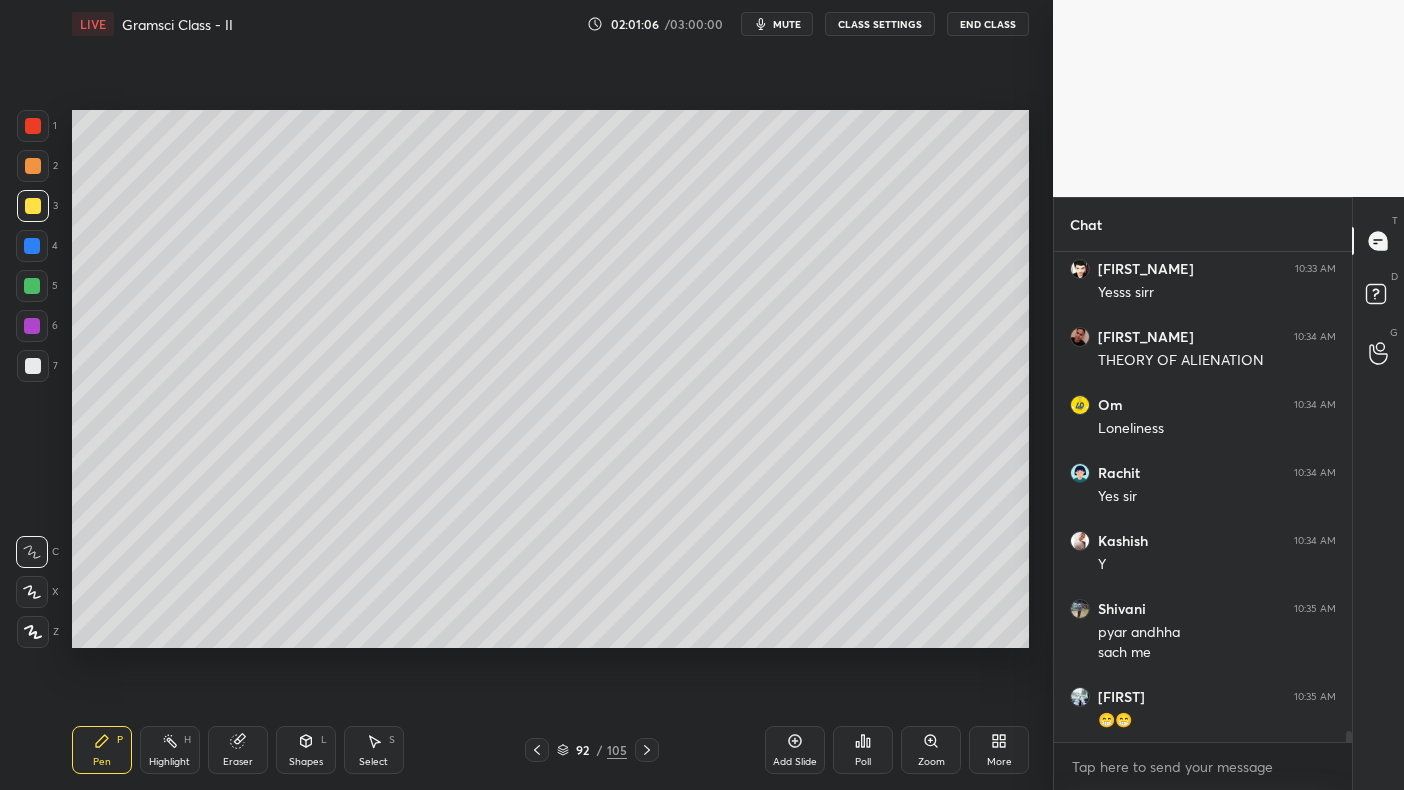 click at bounding box center (33, 166) 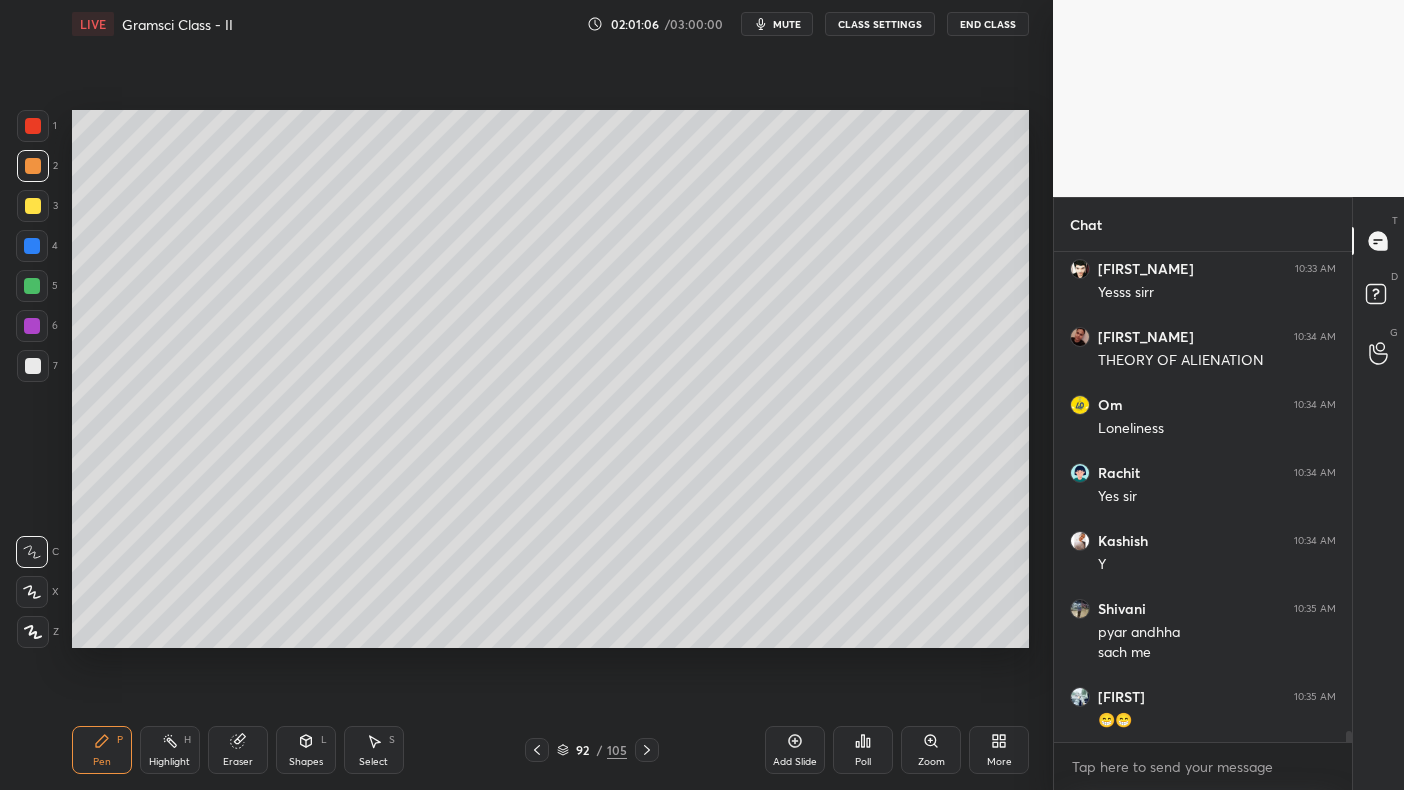 click at bounding box center (33, 166) 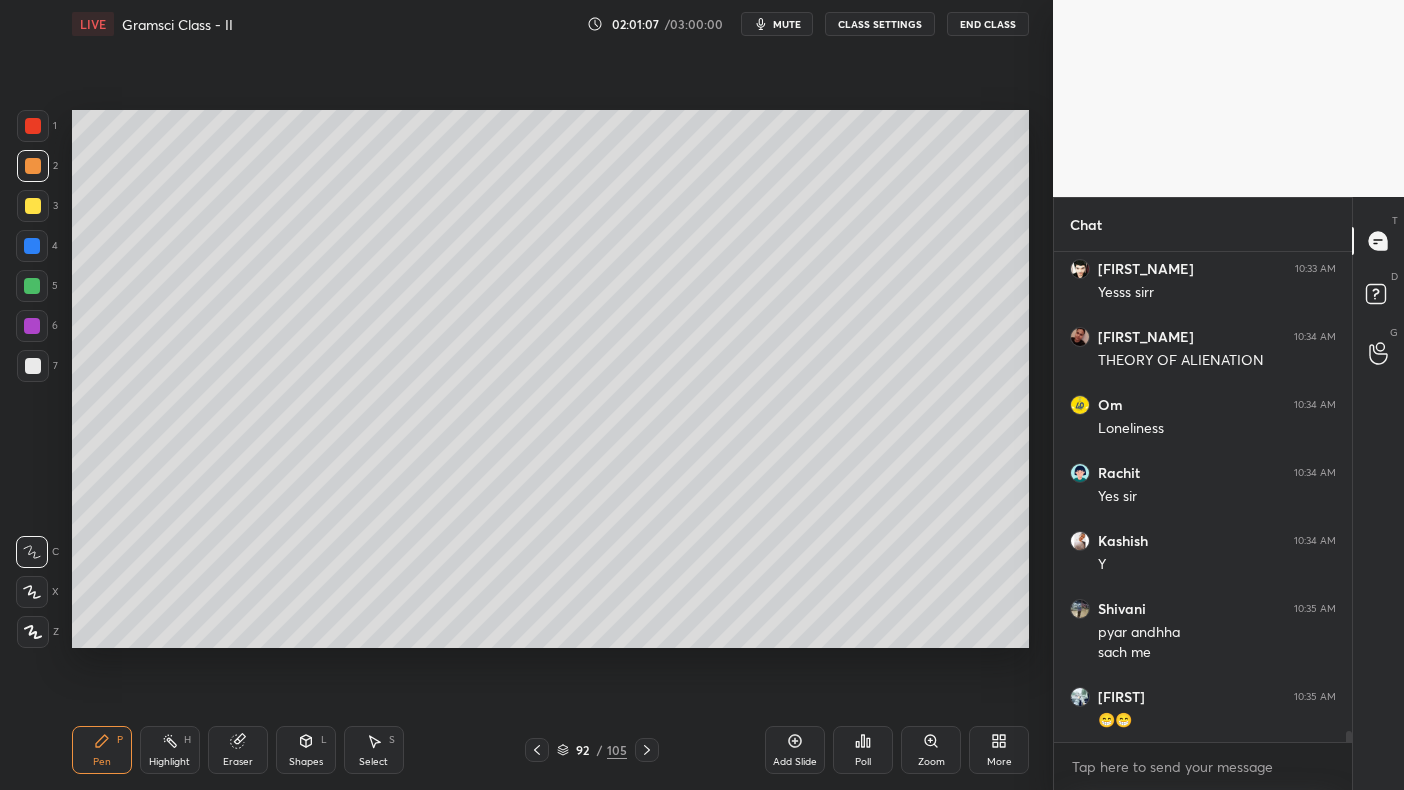 click at bounding box center [33, 126] 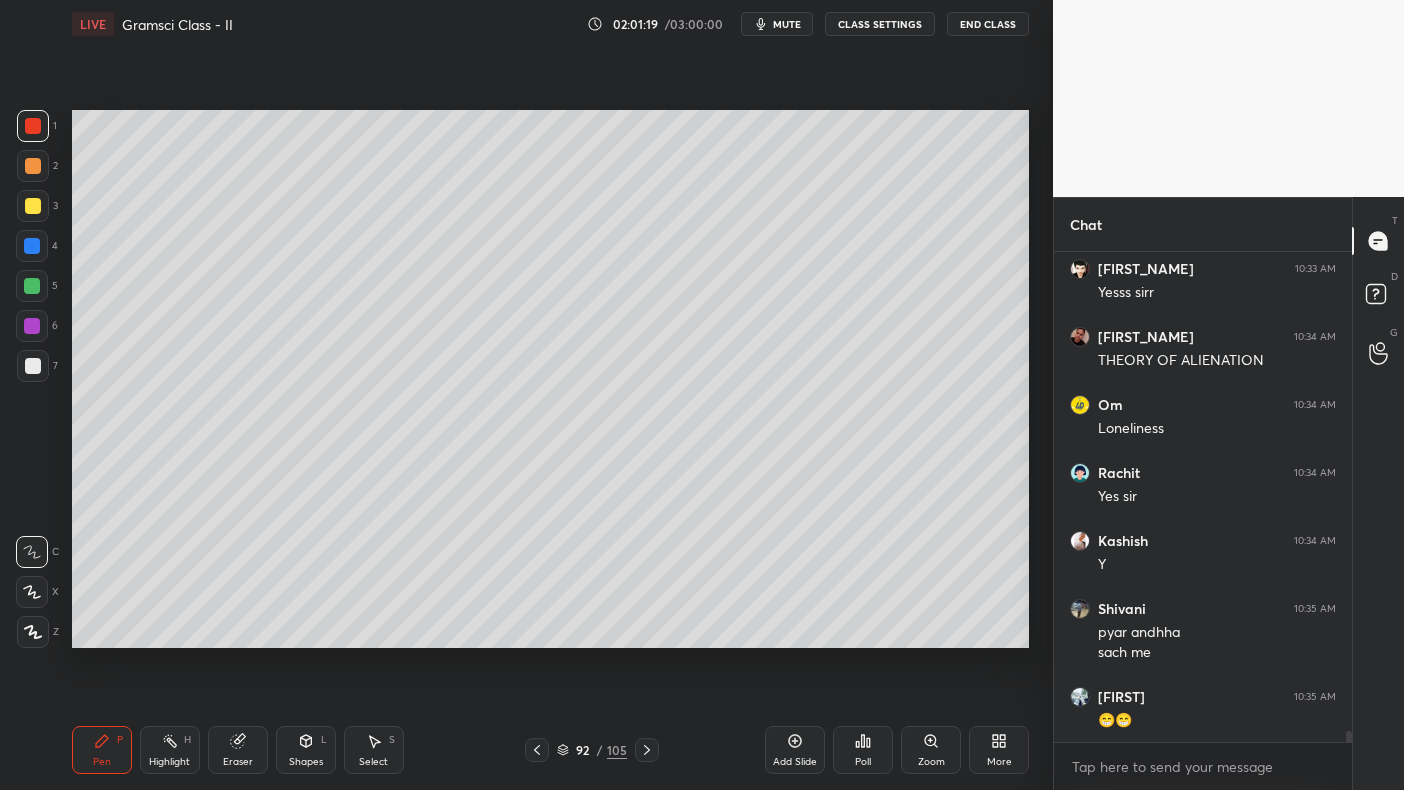 click on "1 2 3 4 5 6 7 C X Z C X Z E E Erase all   H H" at bounding box center (32, 379) 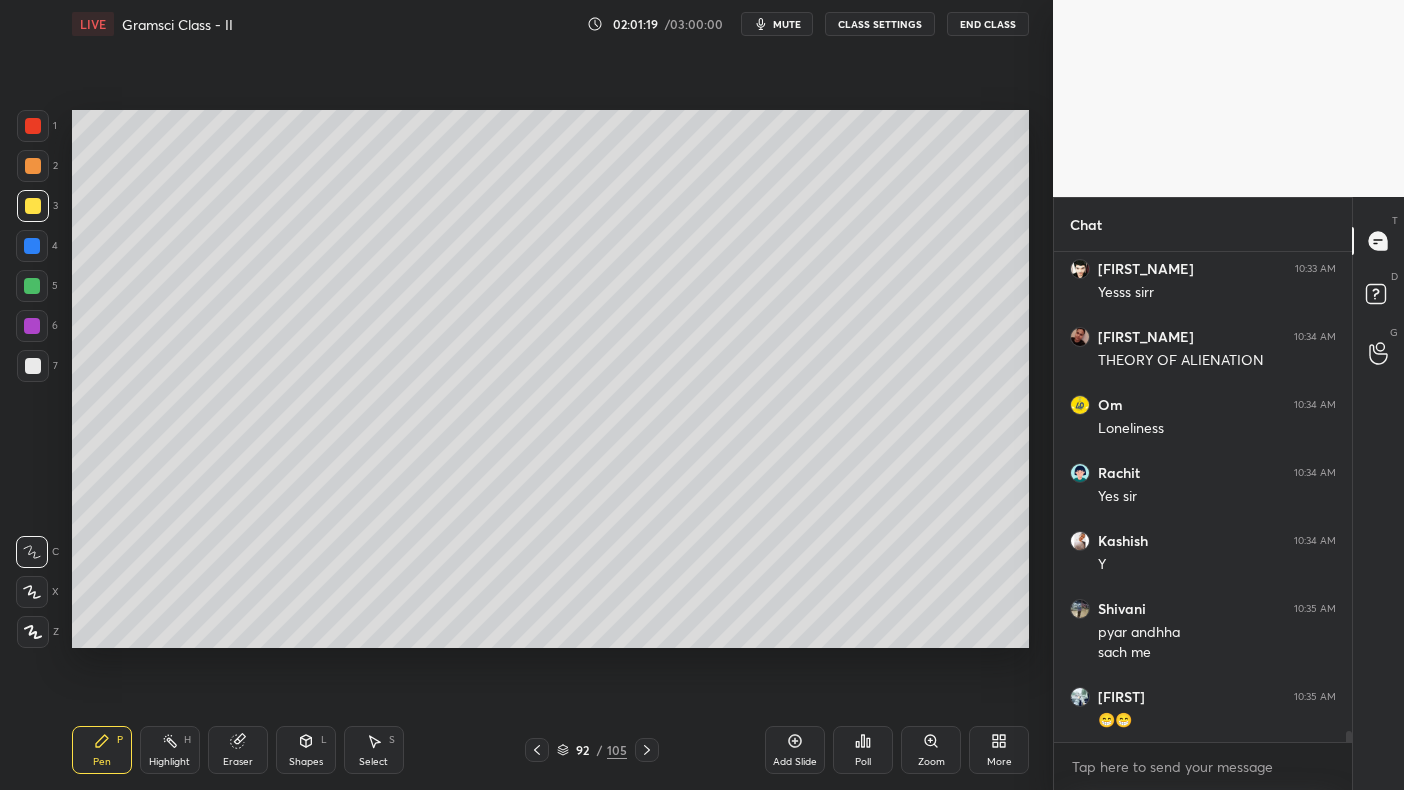 click at bounding box center [33, 206] 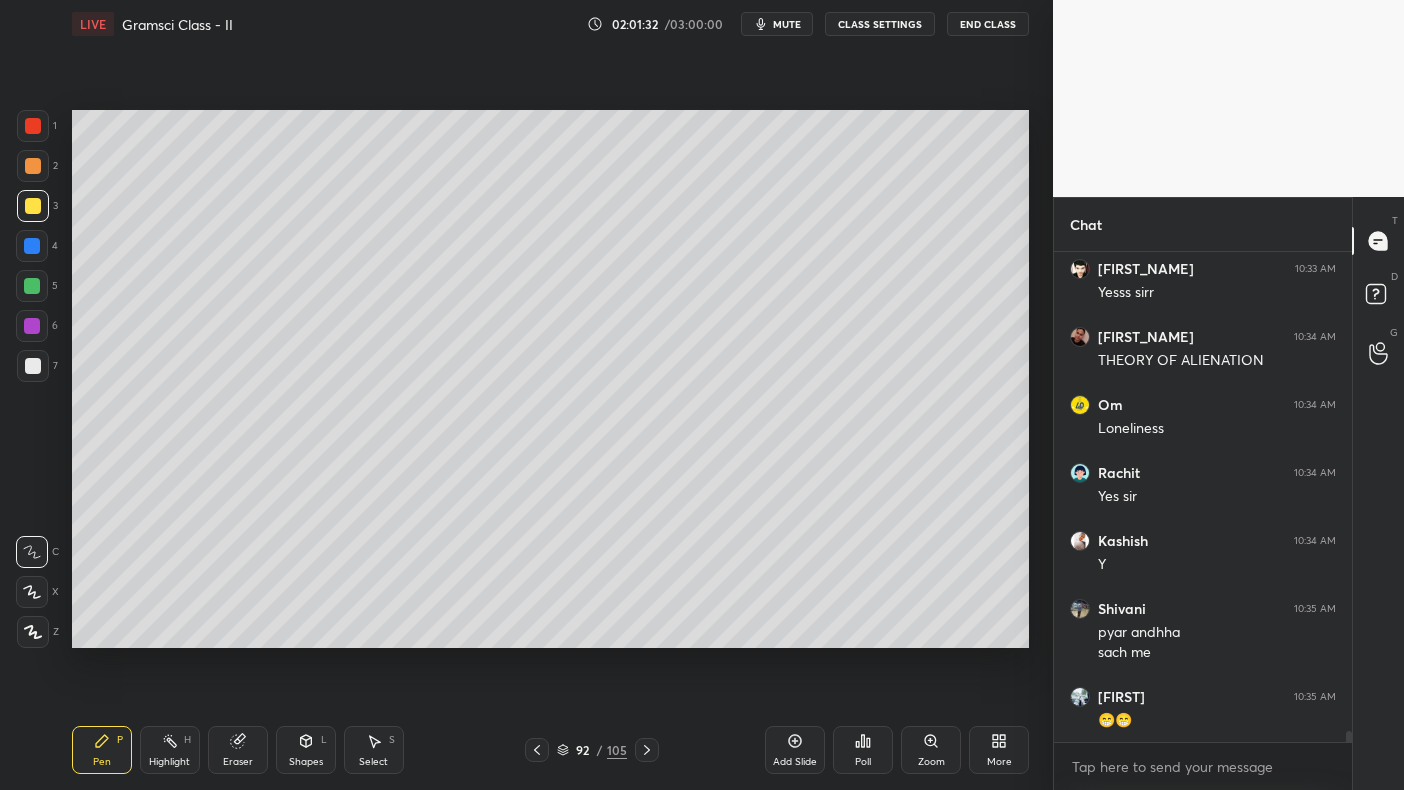 click at bounding box center [33, 206] 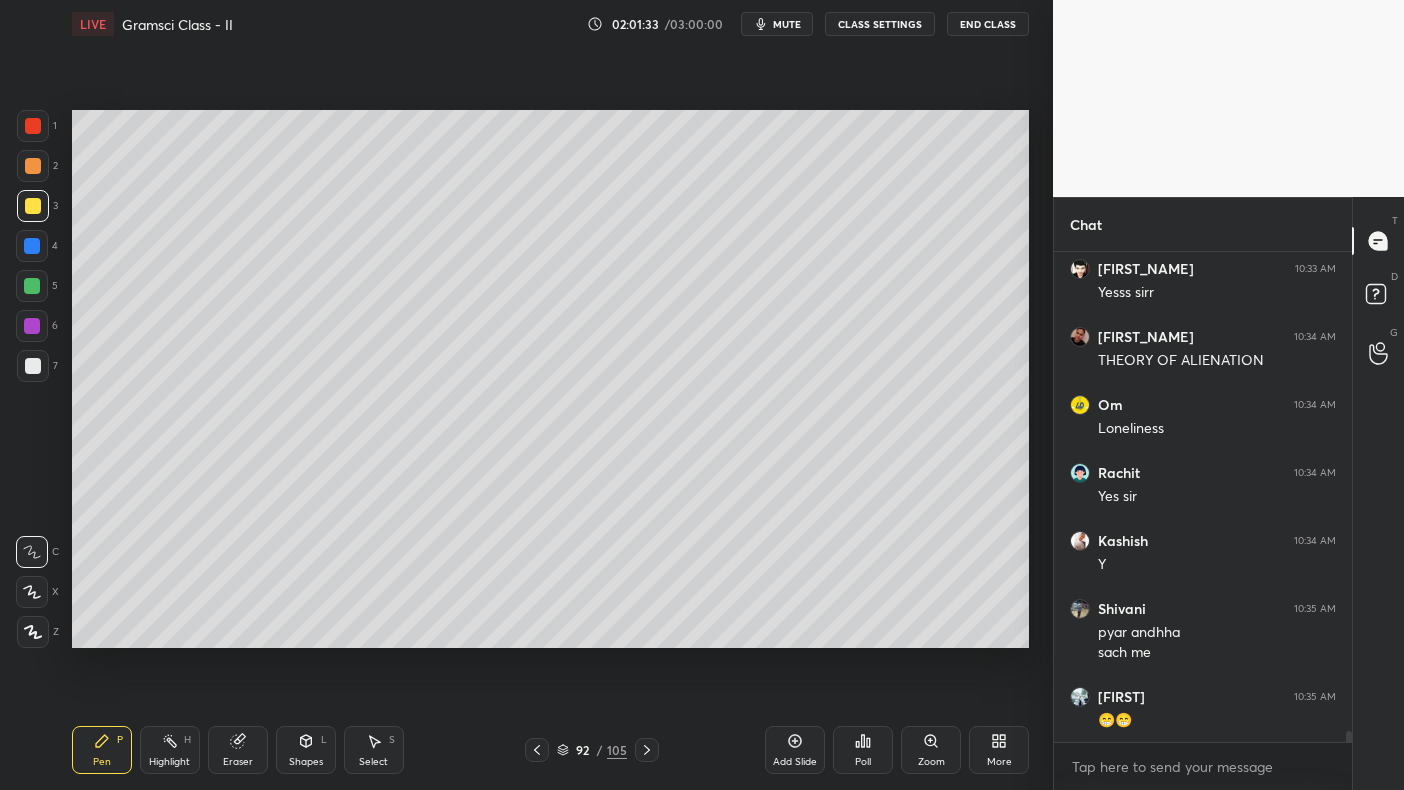 click at bounding box center [33, 166] 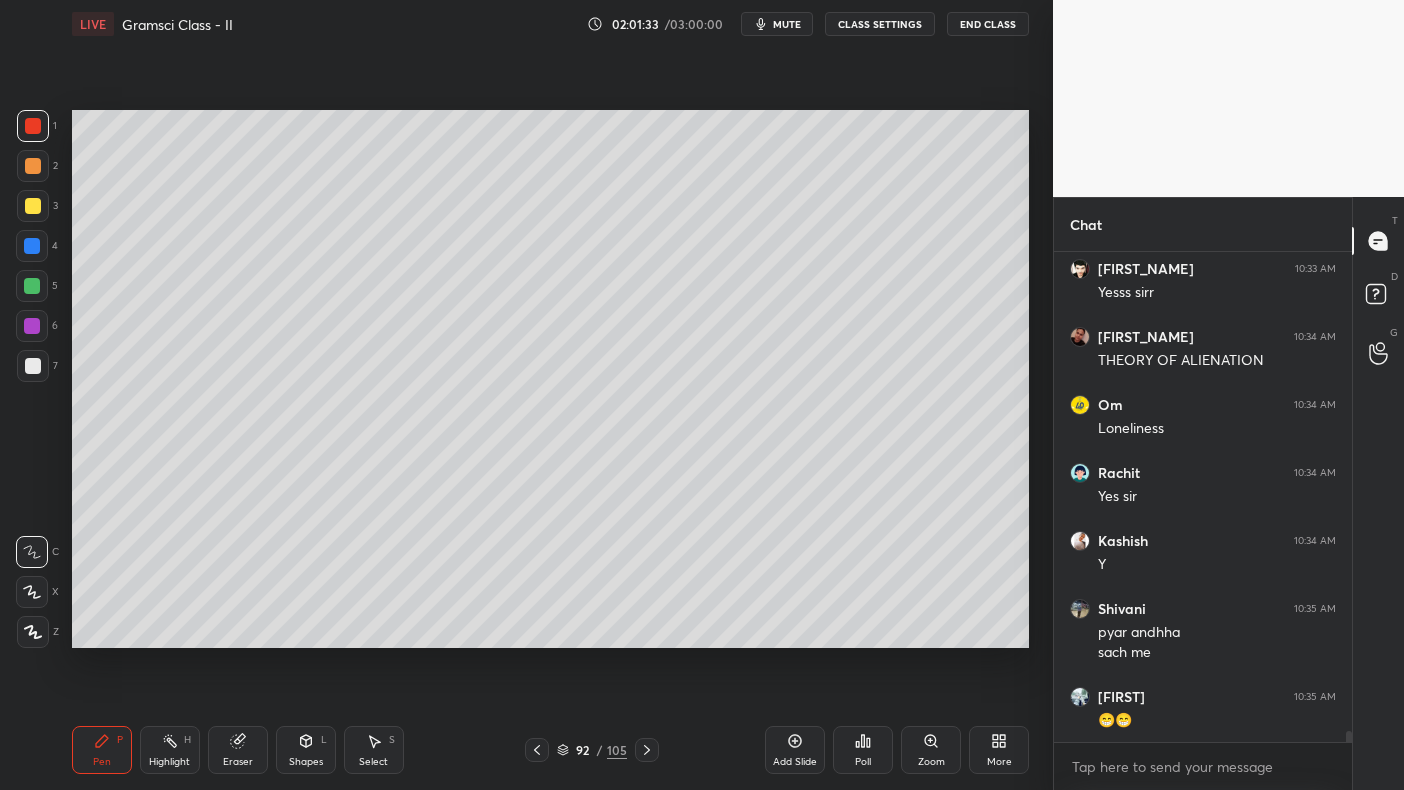 click at bounding box center [33, 126] 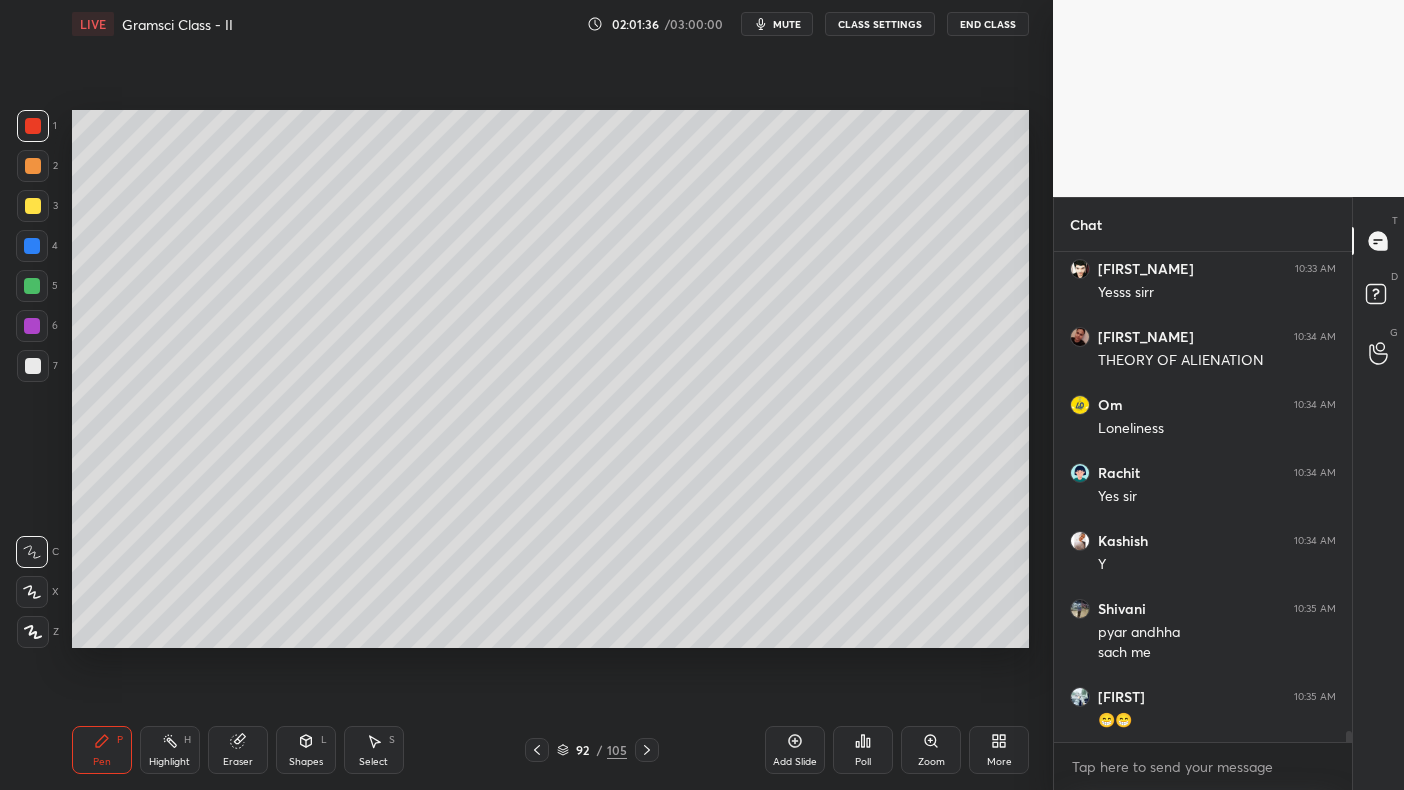 scroll, scrollTop: 21149, scrollLeft: 0, axis: vertical 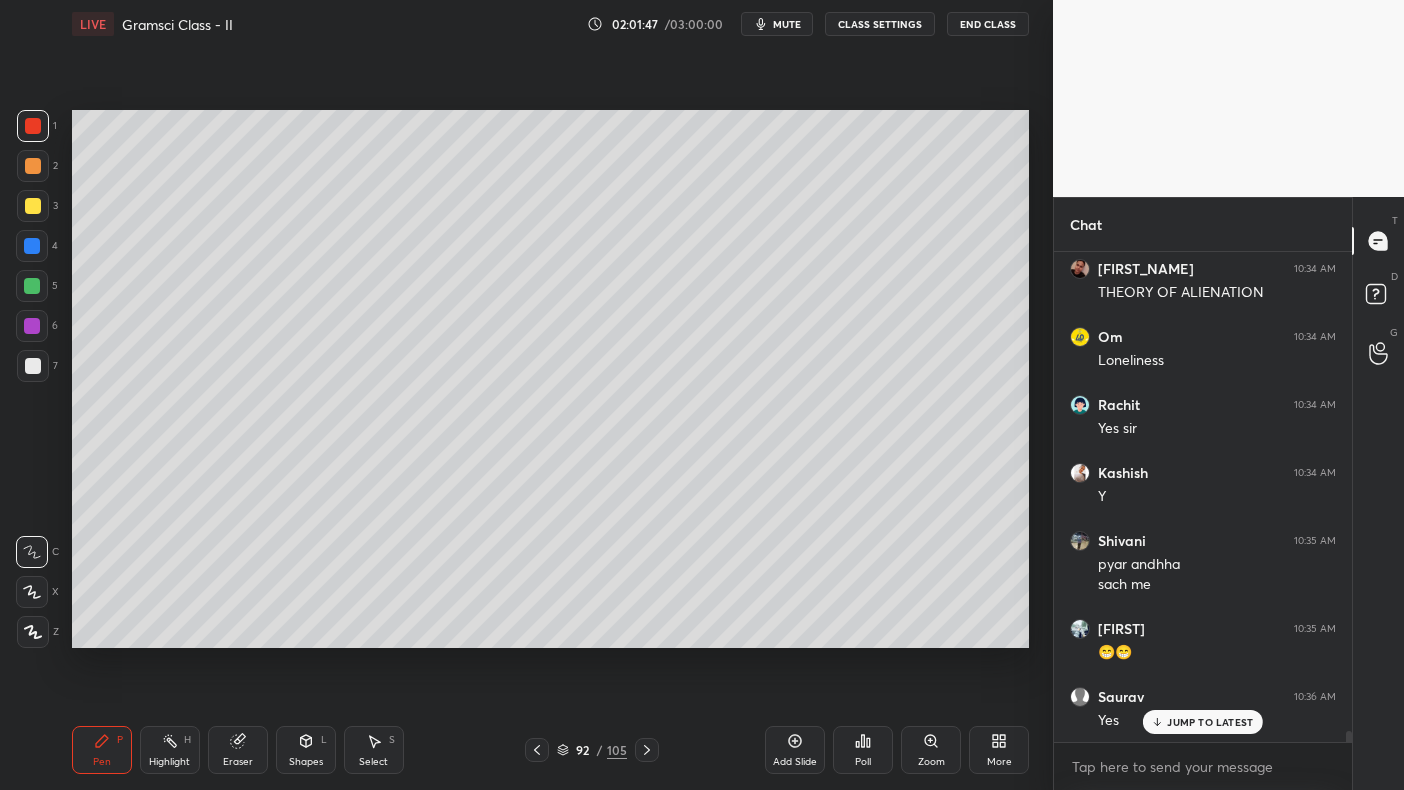 click at bounding box center (32, 286) 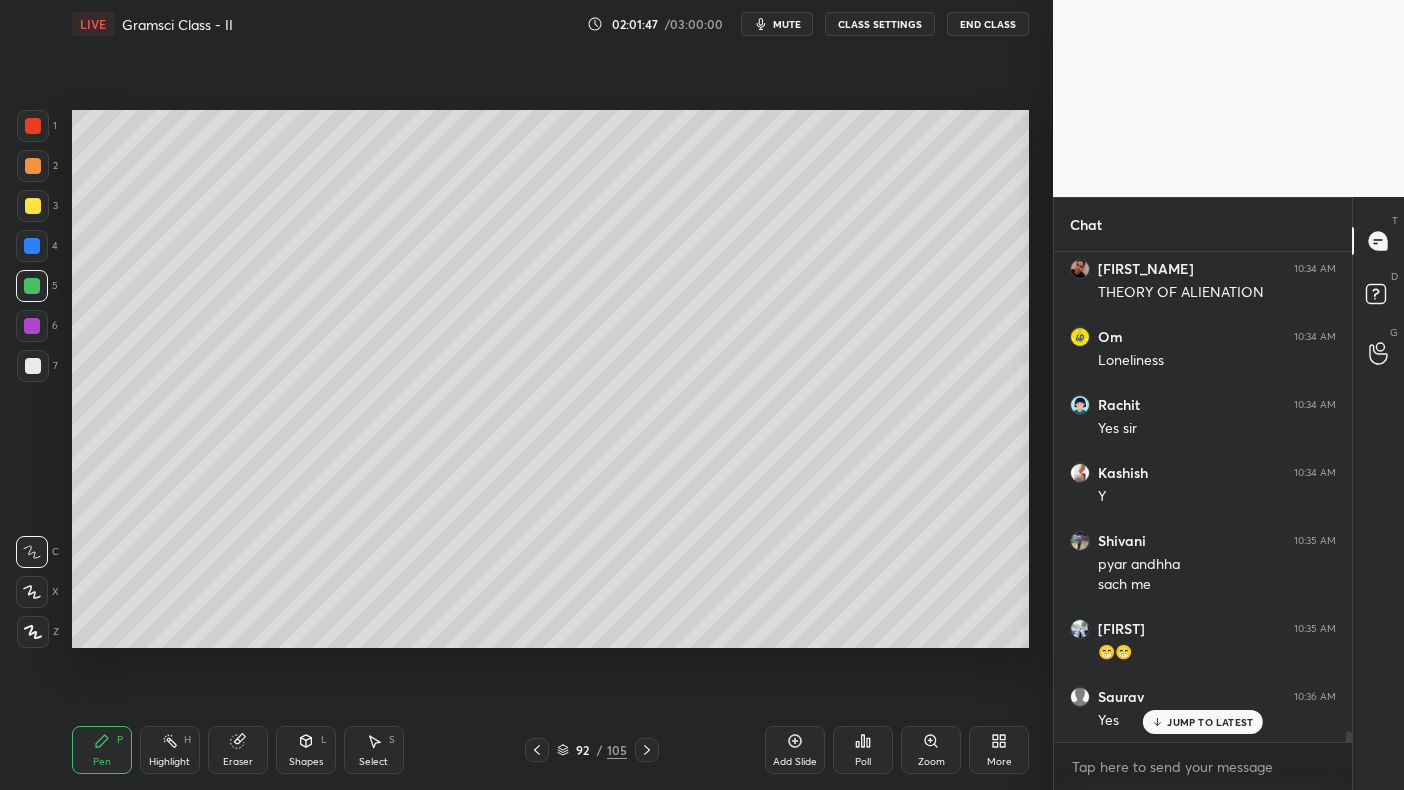 click at bounding box center (32, 286) 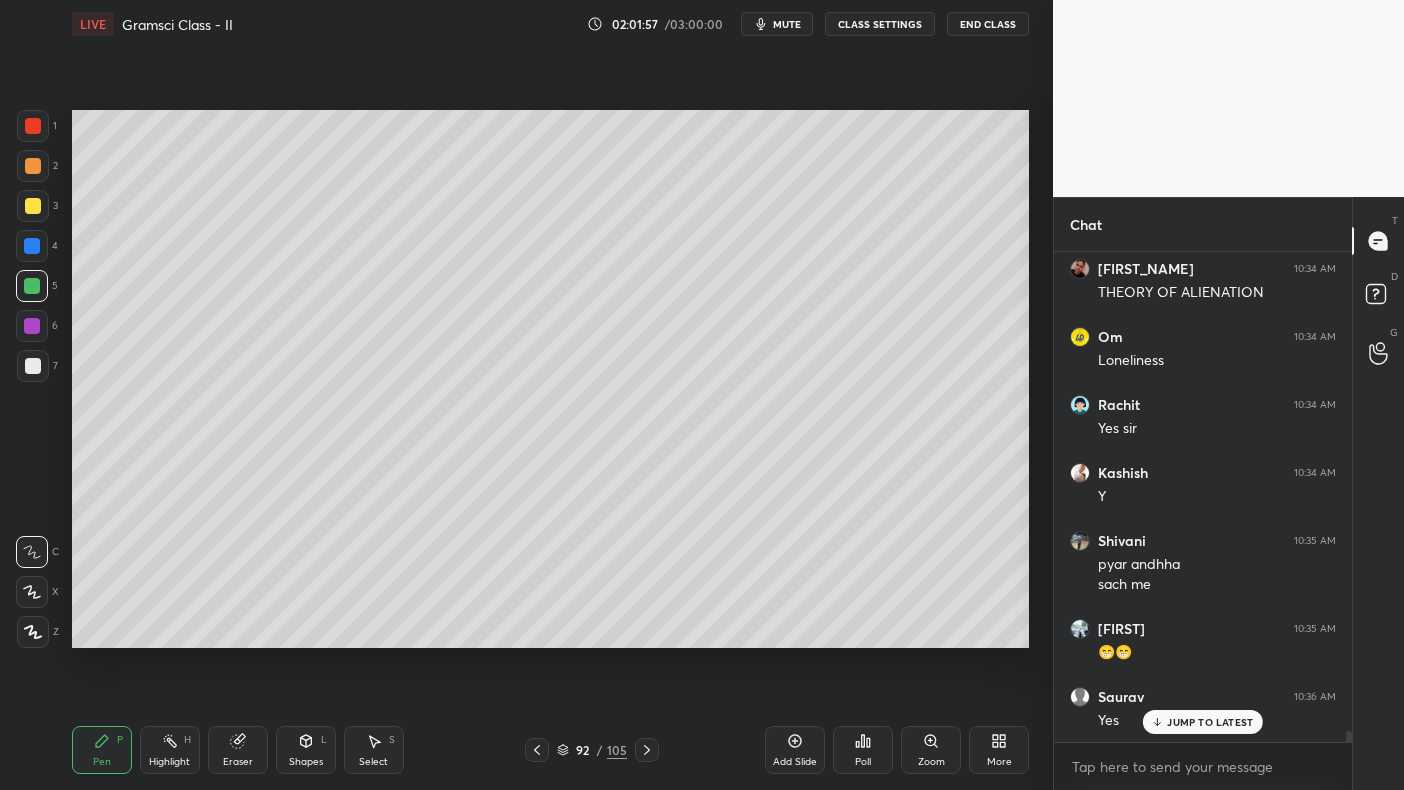 click on "1 2 3 4 5 6 7 C X Z C X Z E E Erase all   H H" at bounding box center (32, 379) 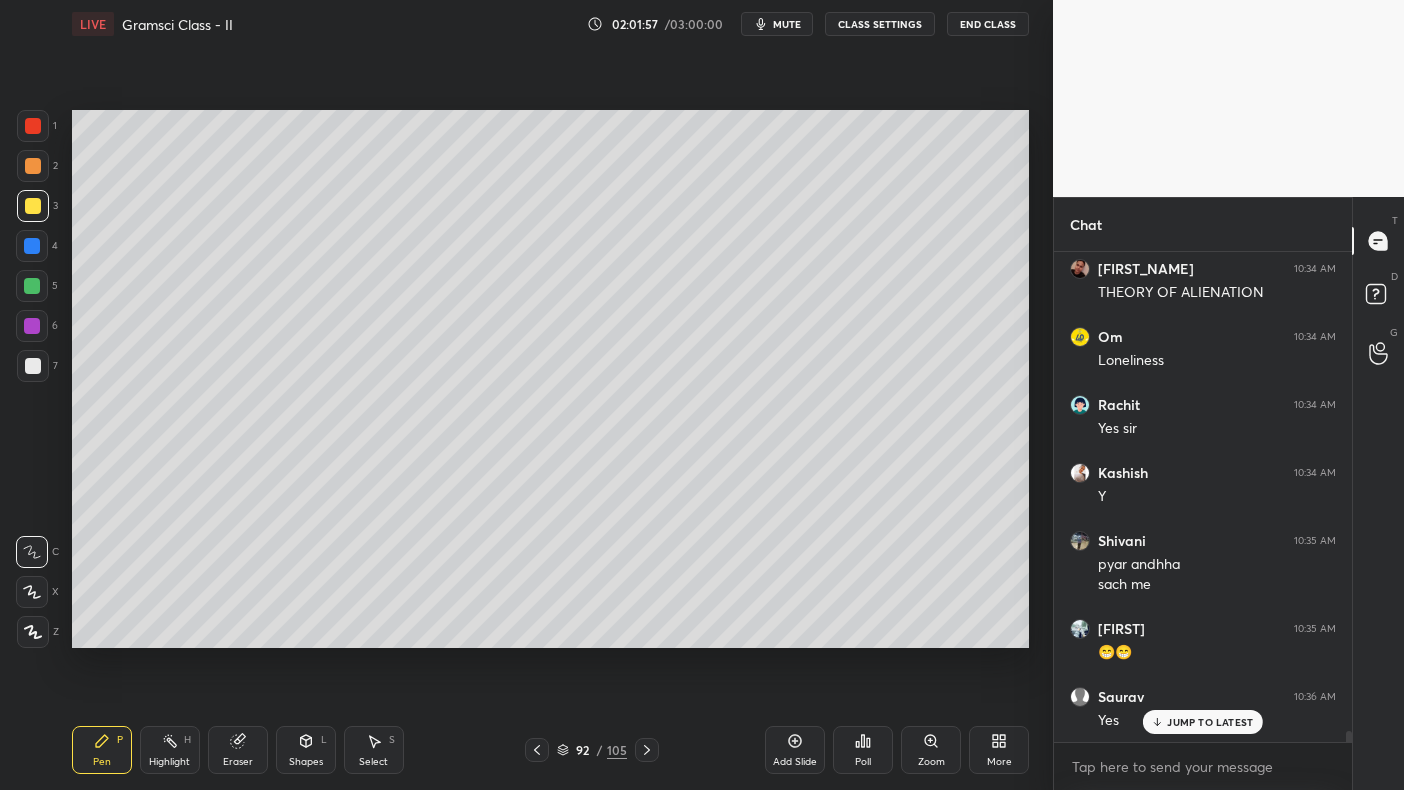 click at bounding box center (33, 206) 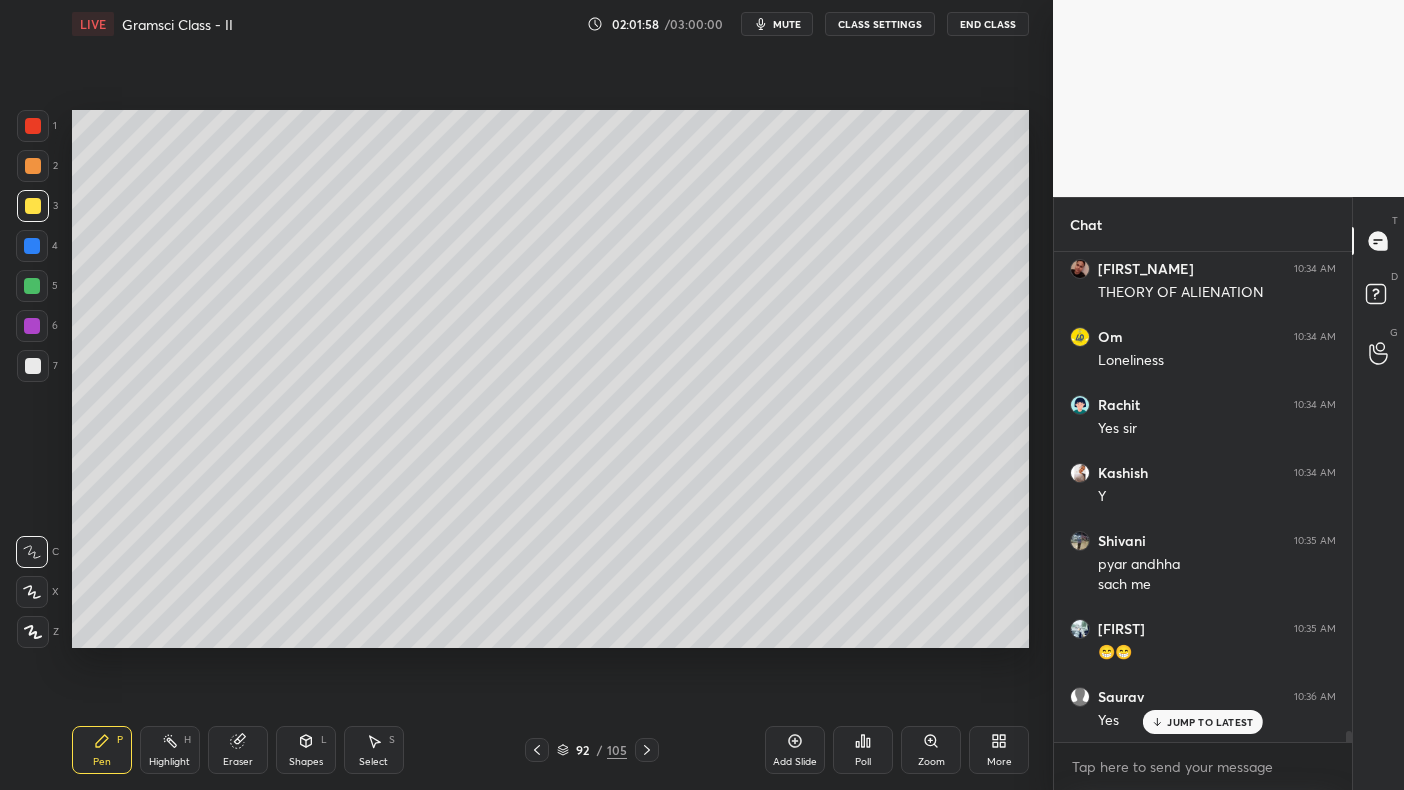click at bounding box center (33, 166) 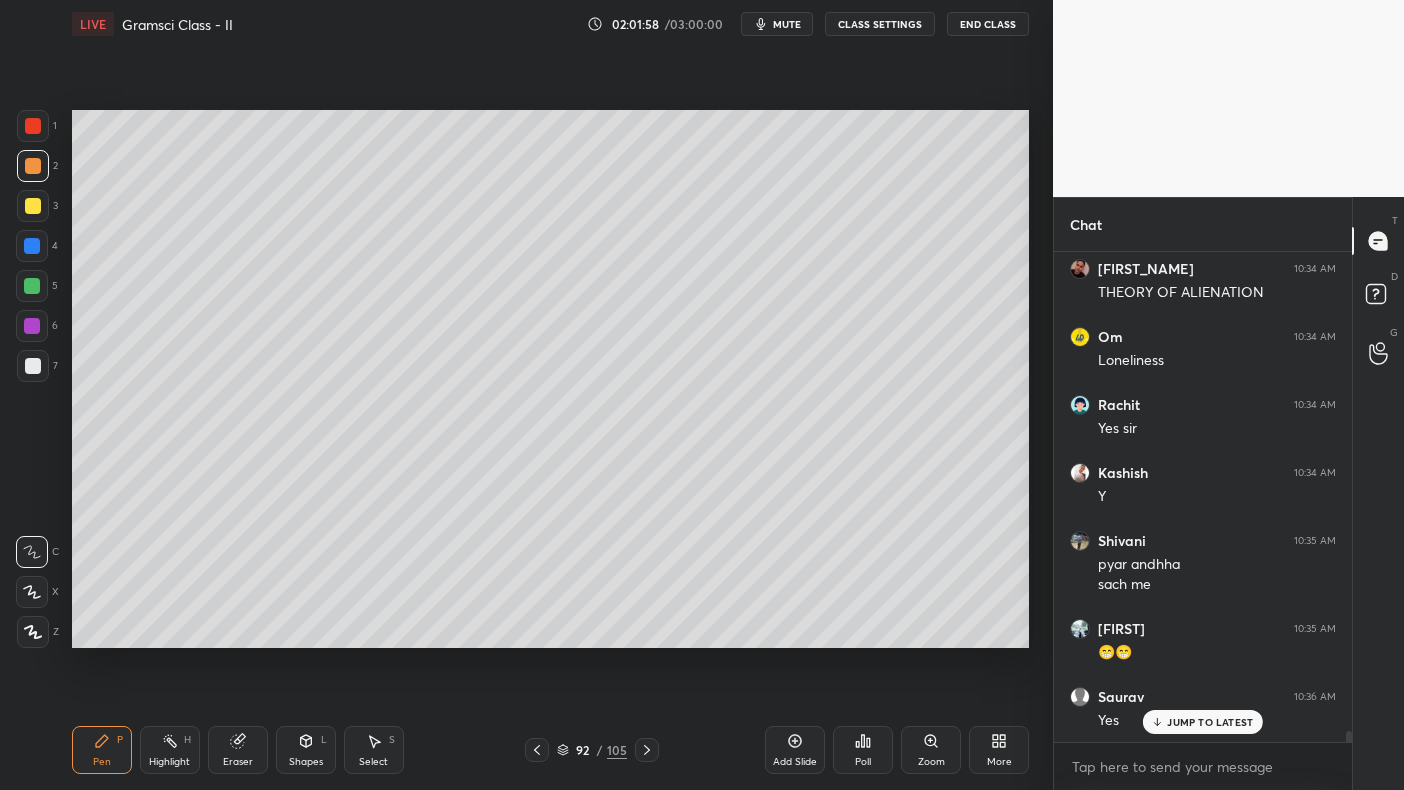 click at bounding box center (33, 166) 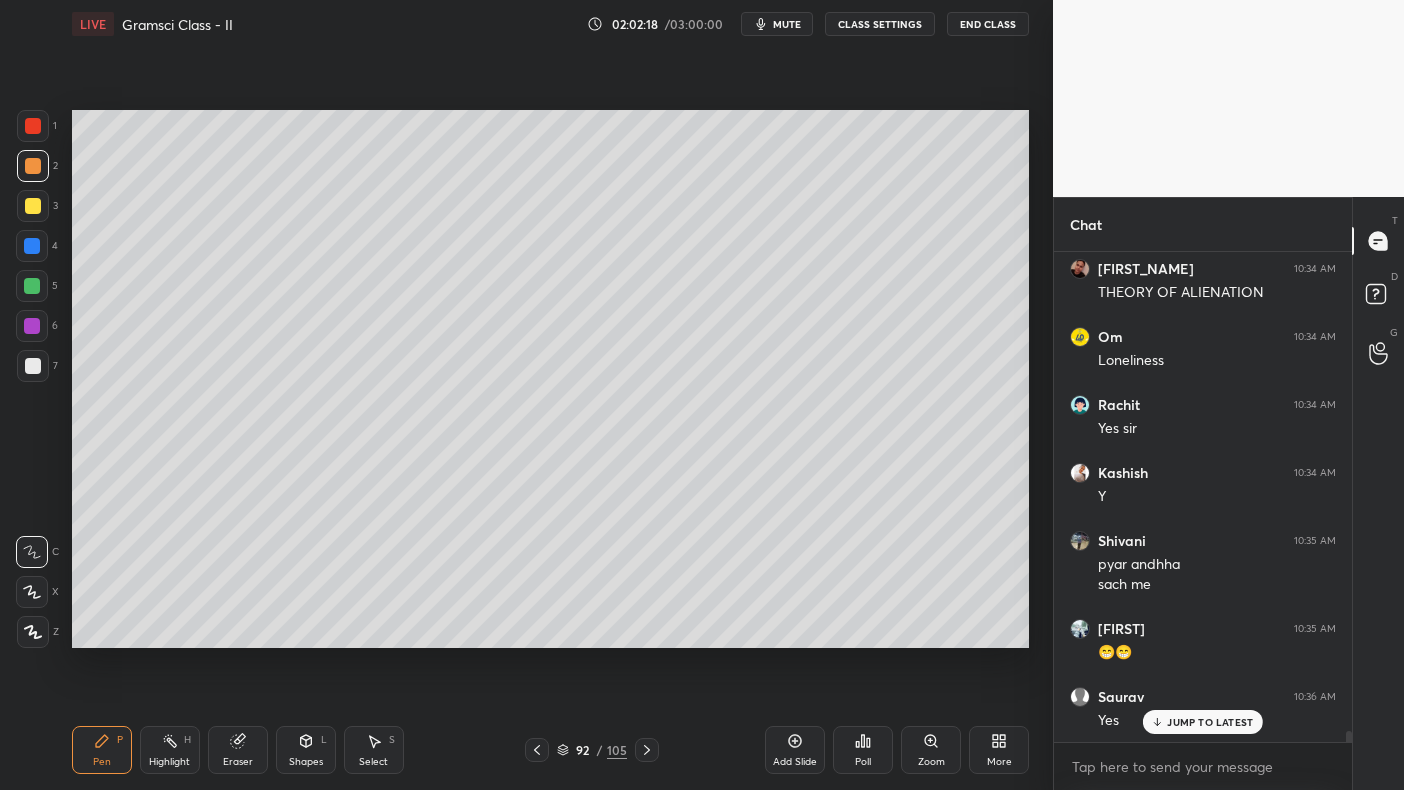 scroll, scrollTop: 21217, scrollLeft: 0, axis: vertical 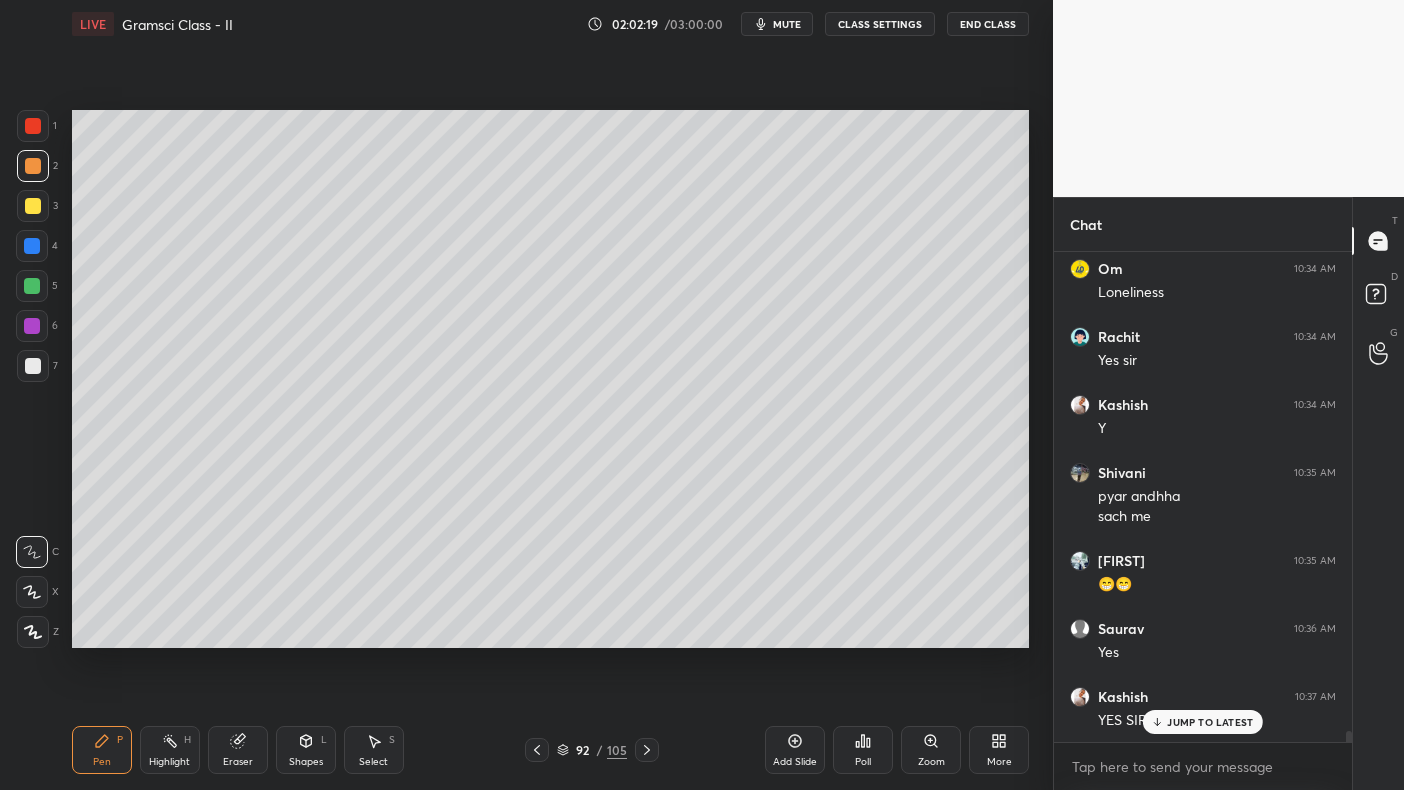 click at bounding box center (32, 246) 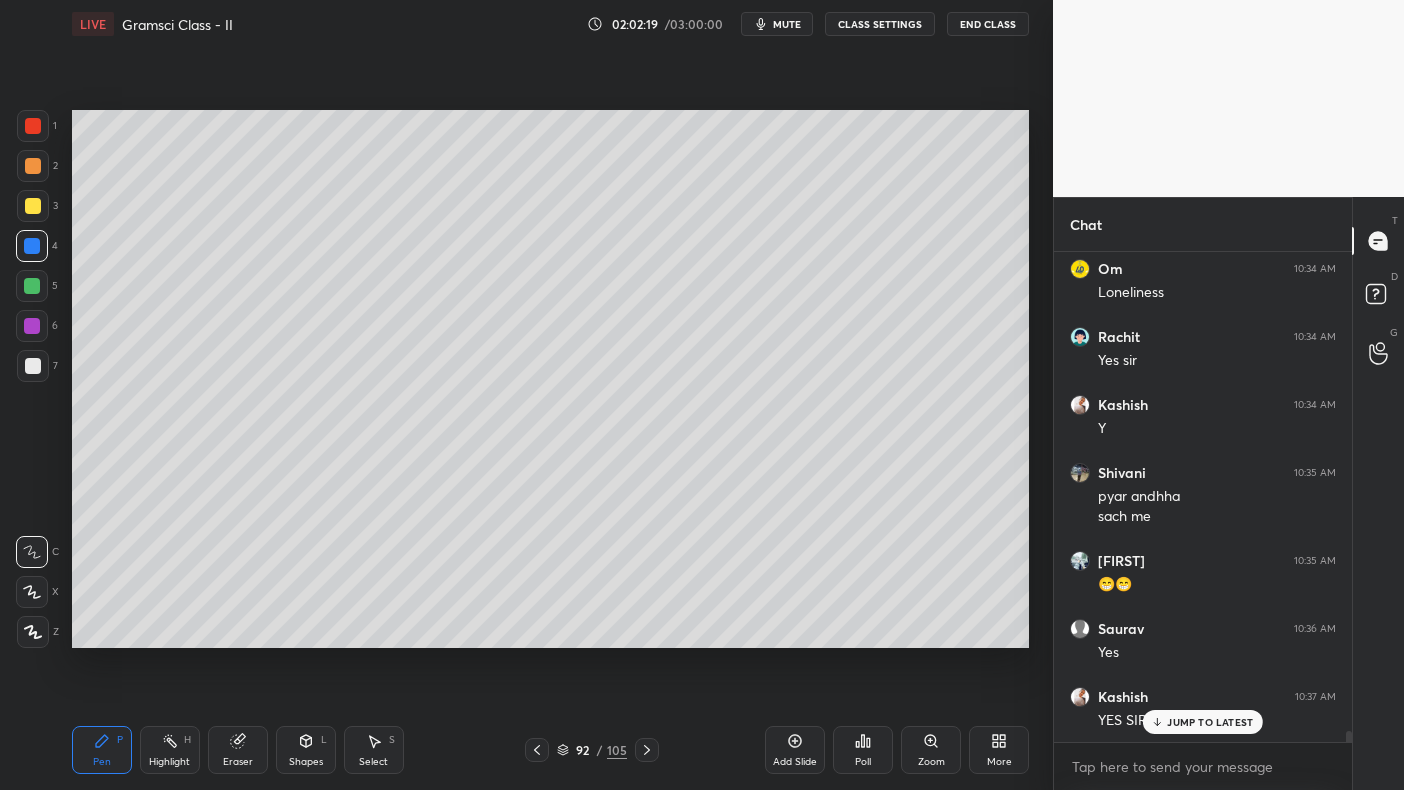 click at bounding box center (32, 246) 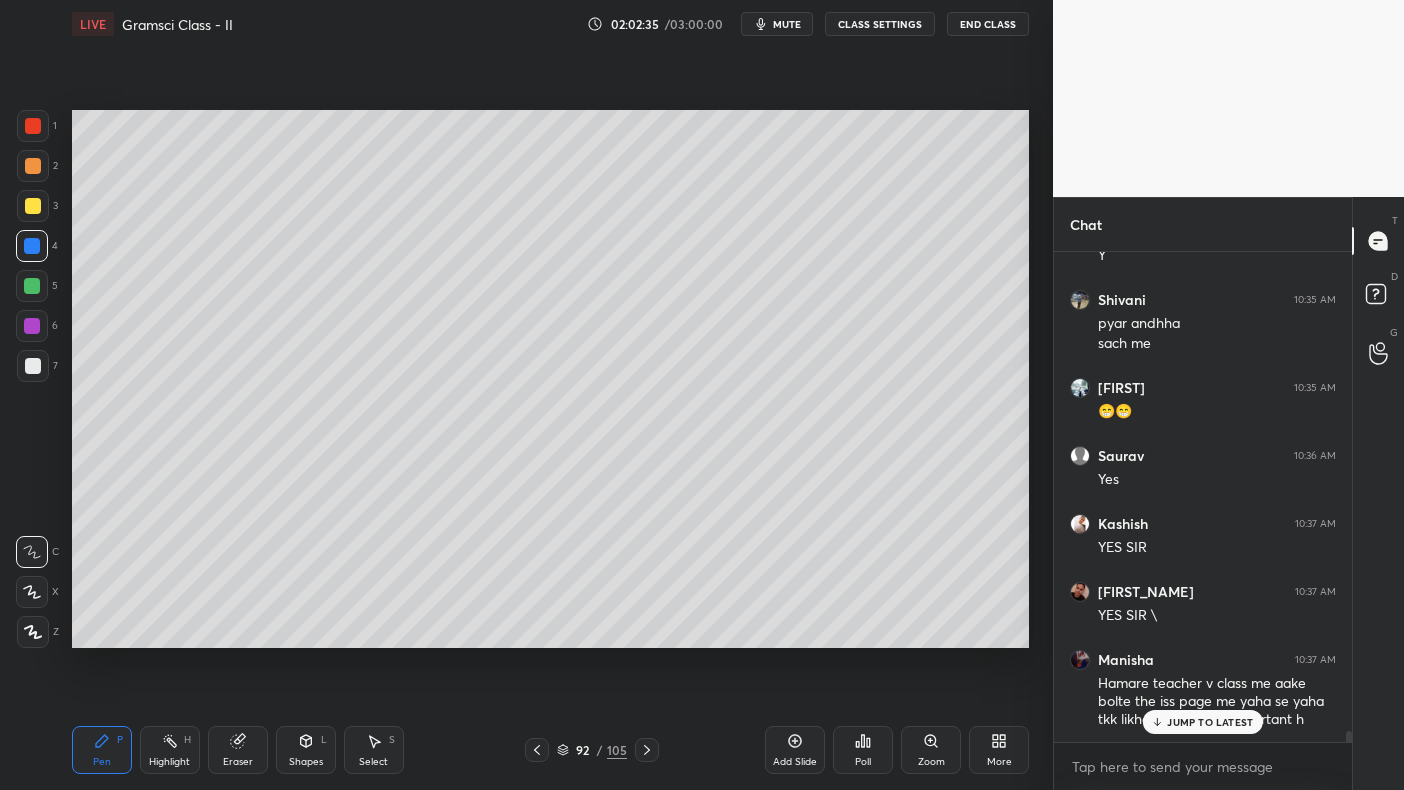 scroll, scrollTop: 21475, scrollLeft: 0, axis: vertical 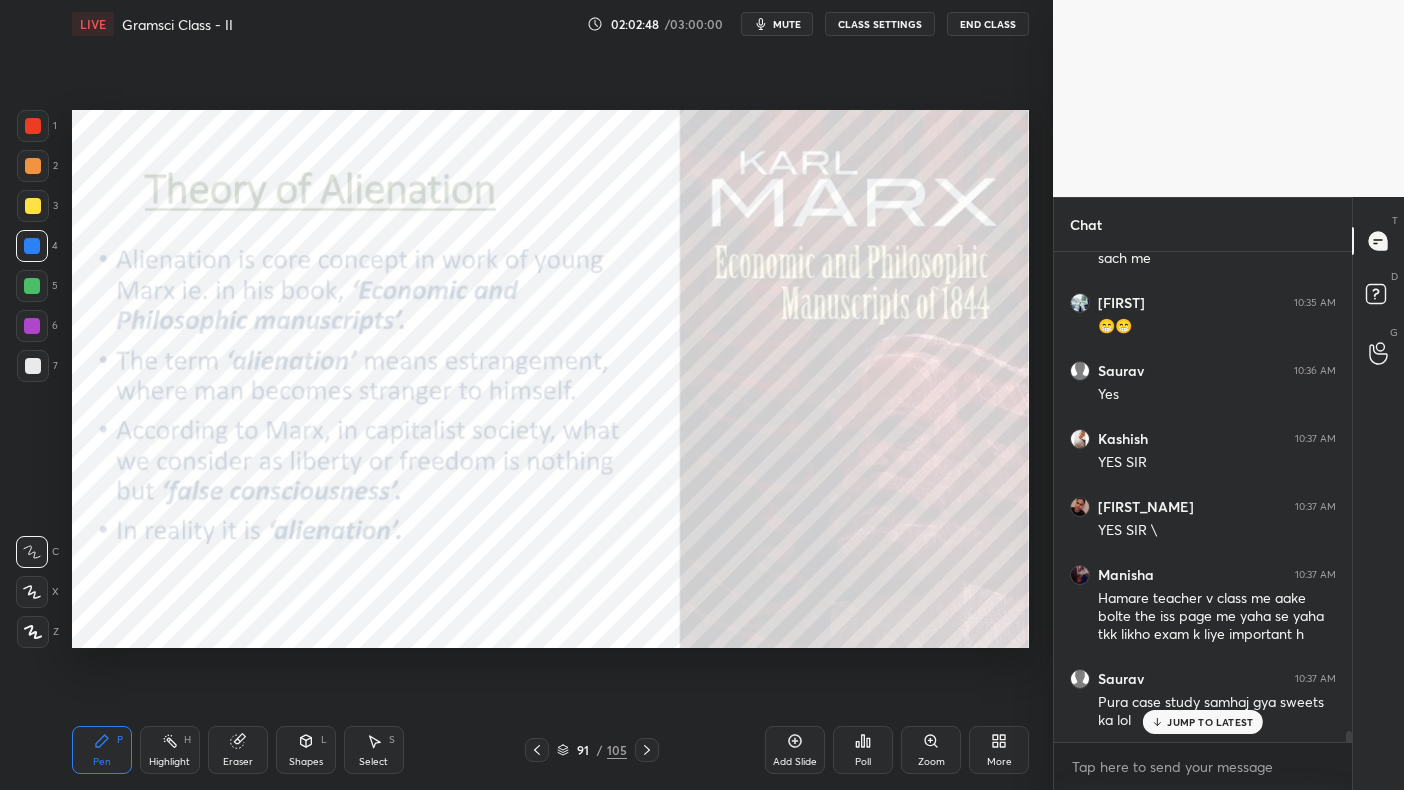 click on "Select" at bounding box center [373, 762] 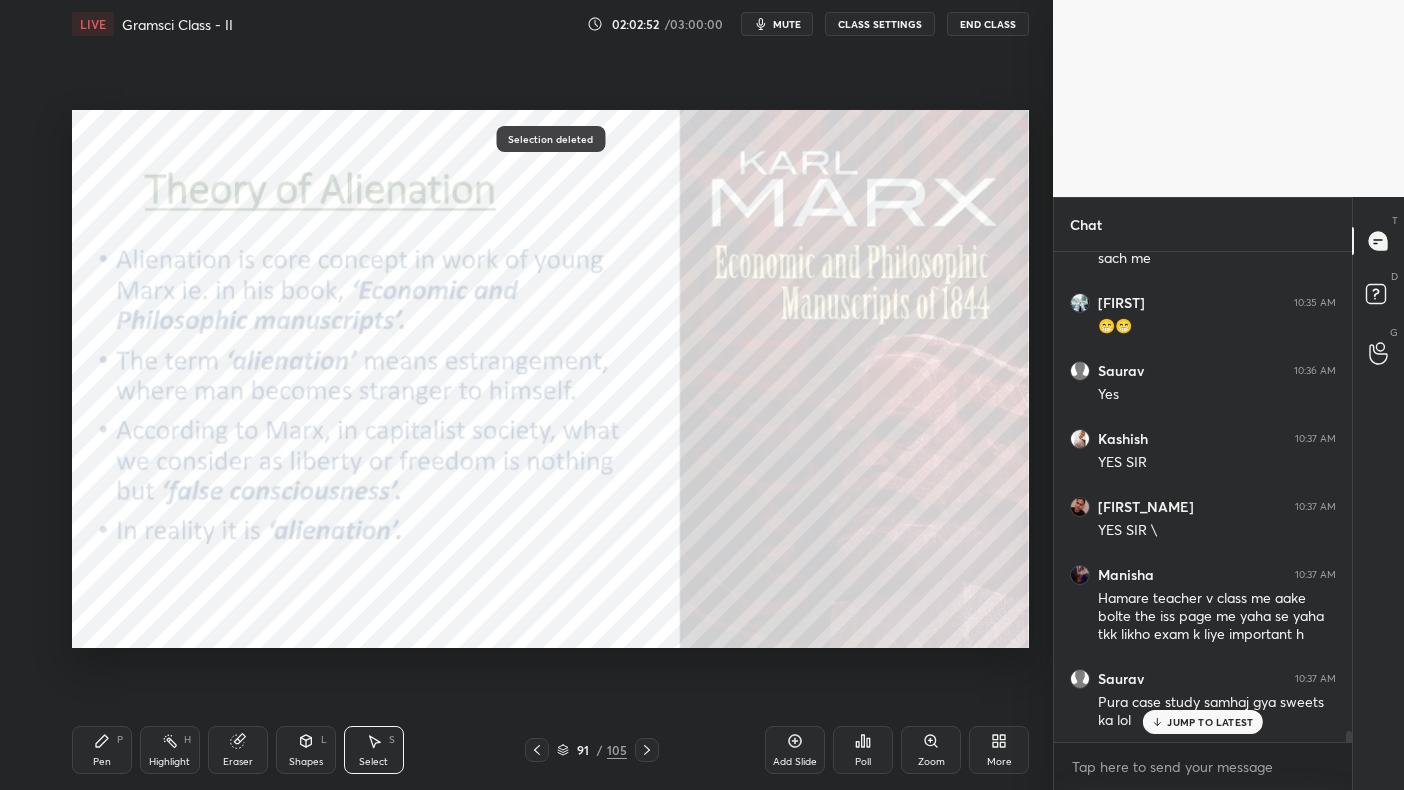 scroll, scrollTop: 21543, scrollLeft: 0, axis: vertical 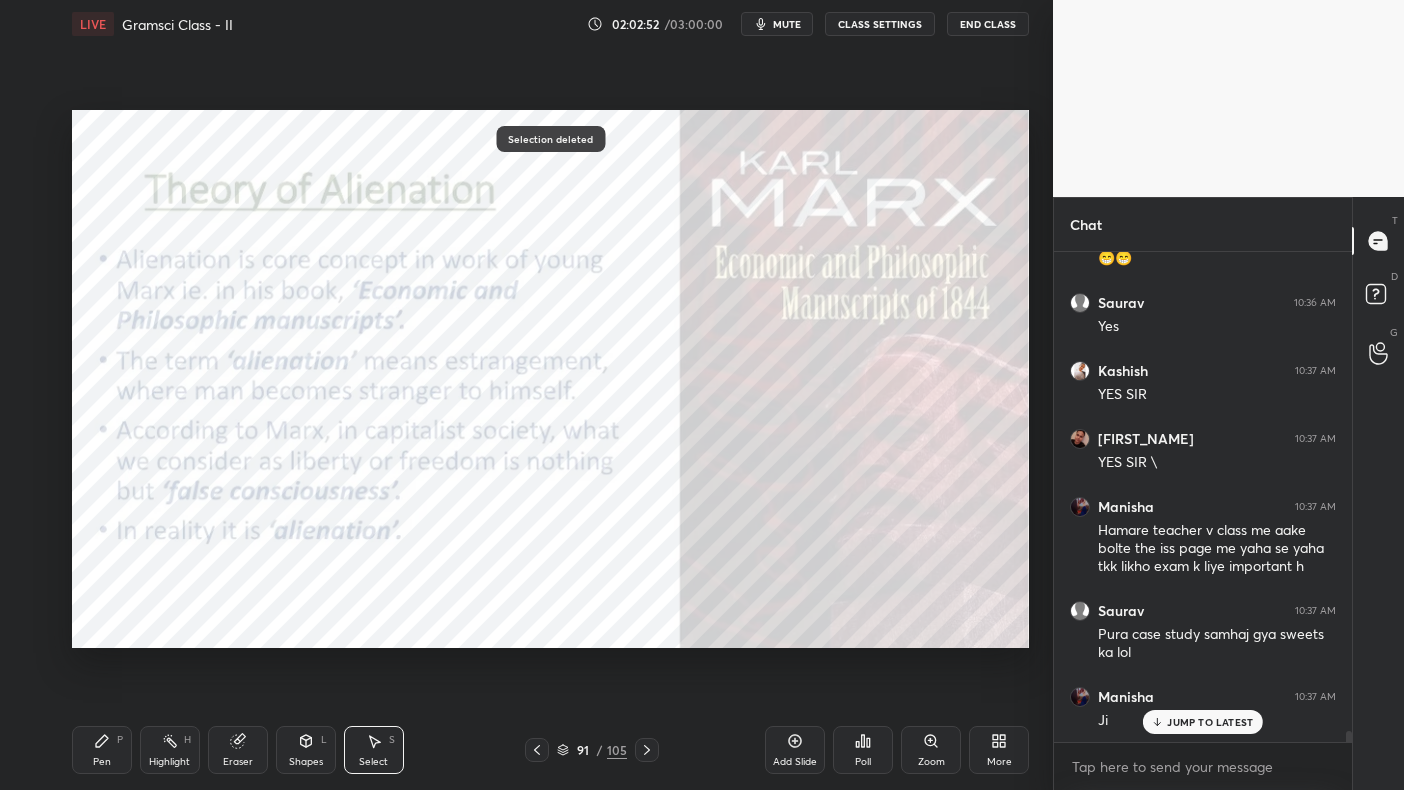 click 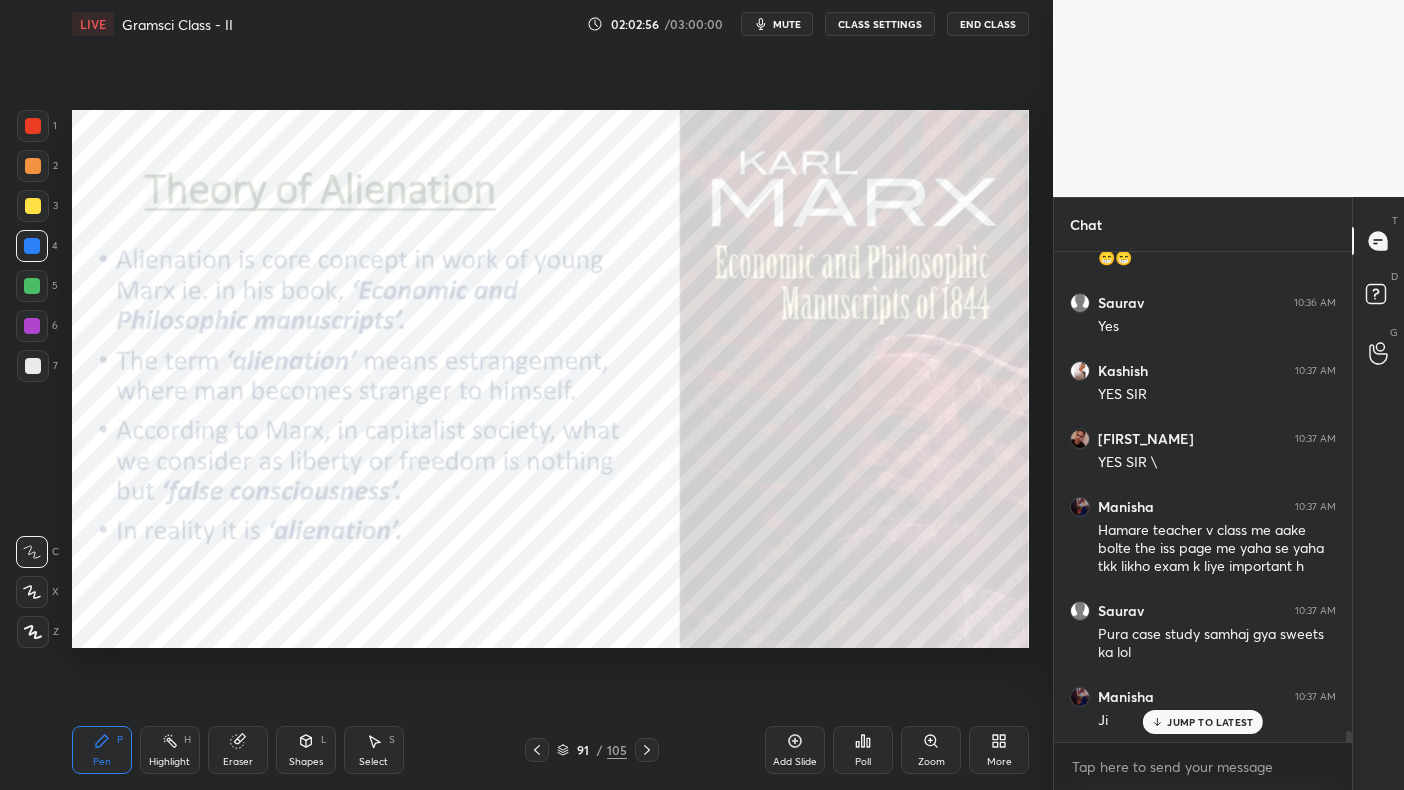 scroll, scrollTop: 21611, scrollLeft: 0, axis: vertical 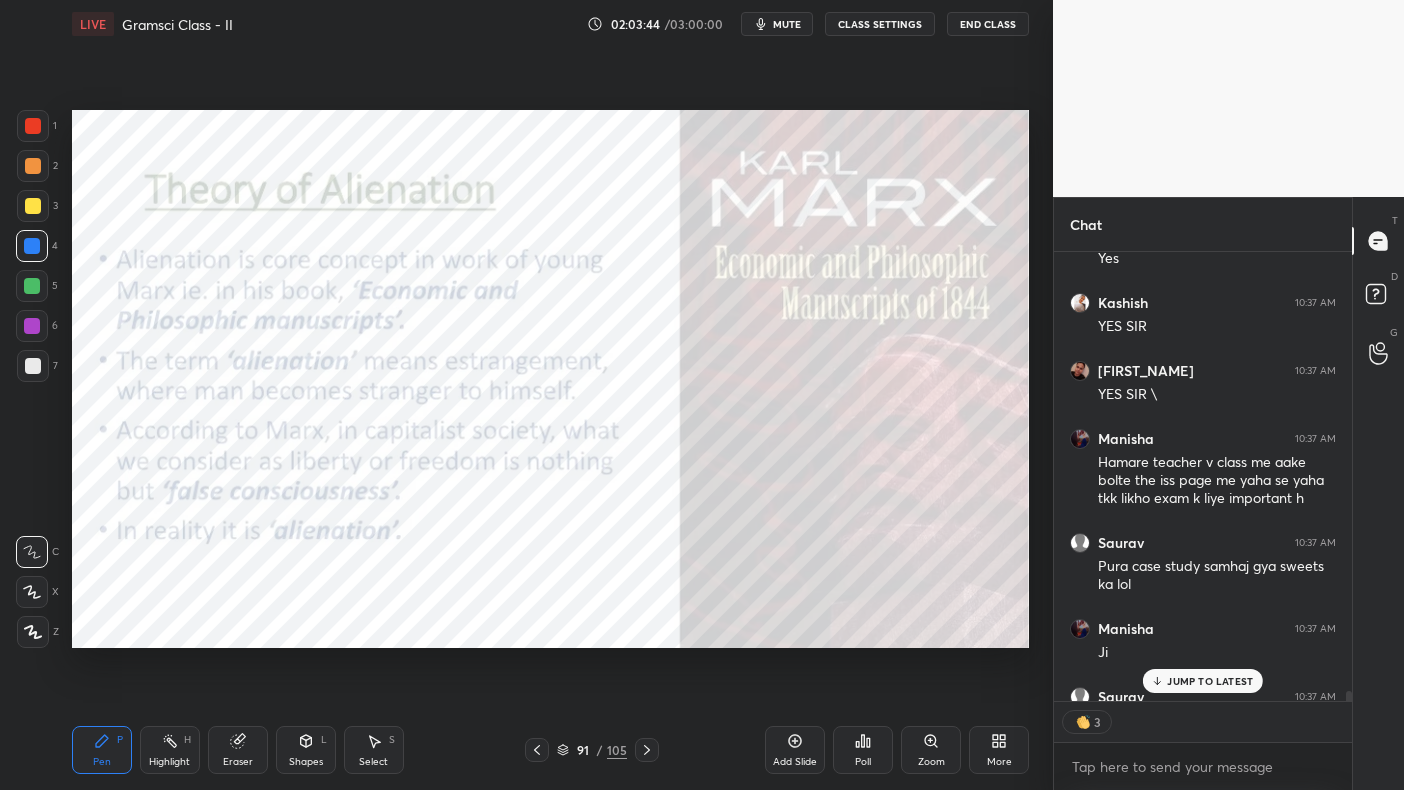 click at bounding box center (33, 126) 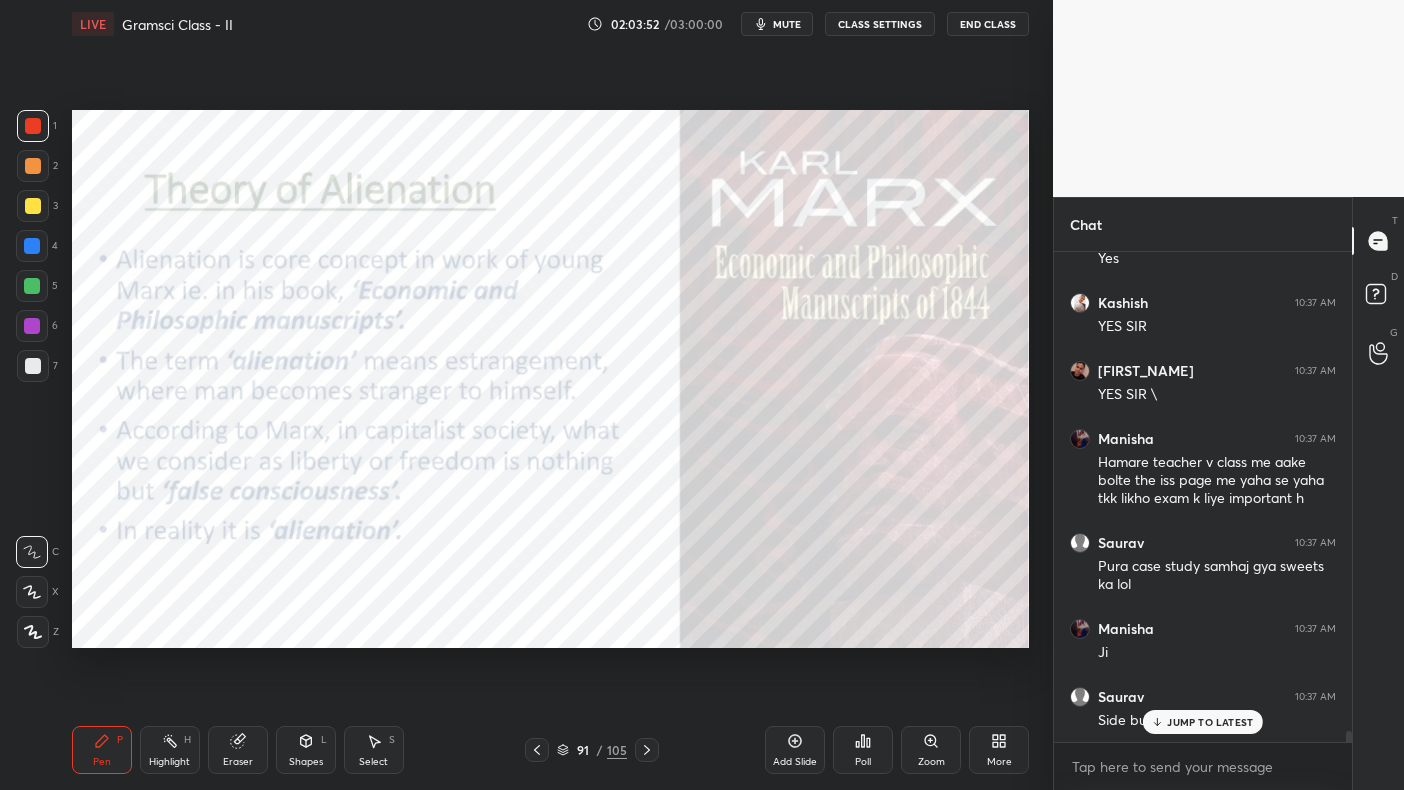 scroll, scrollTop: 7, scrollLeft: 6, axis: both 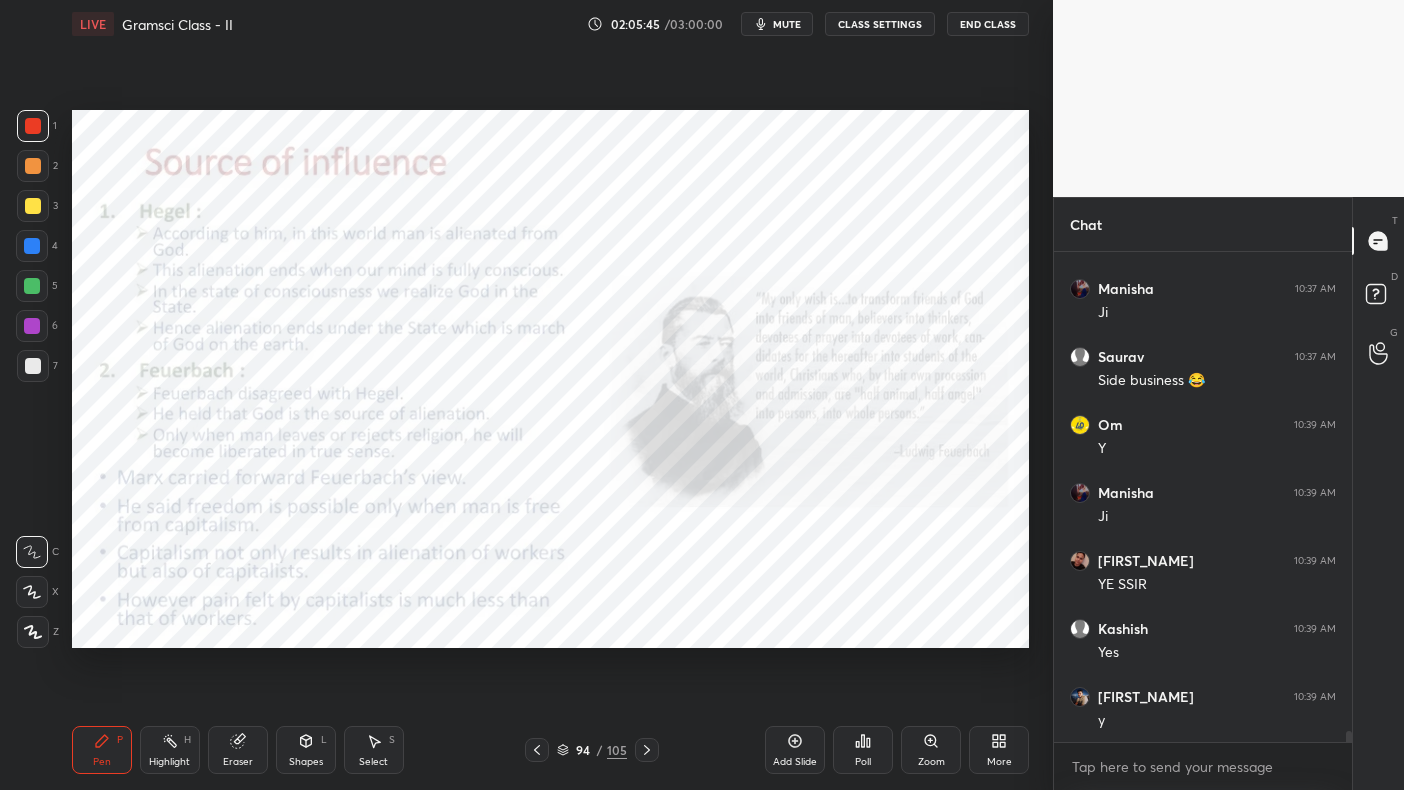 click on "Zoom" at bounding box center [931, 762] 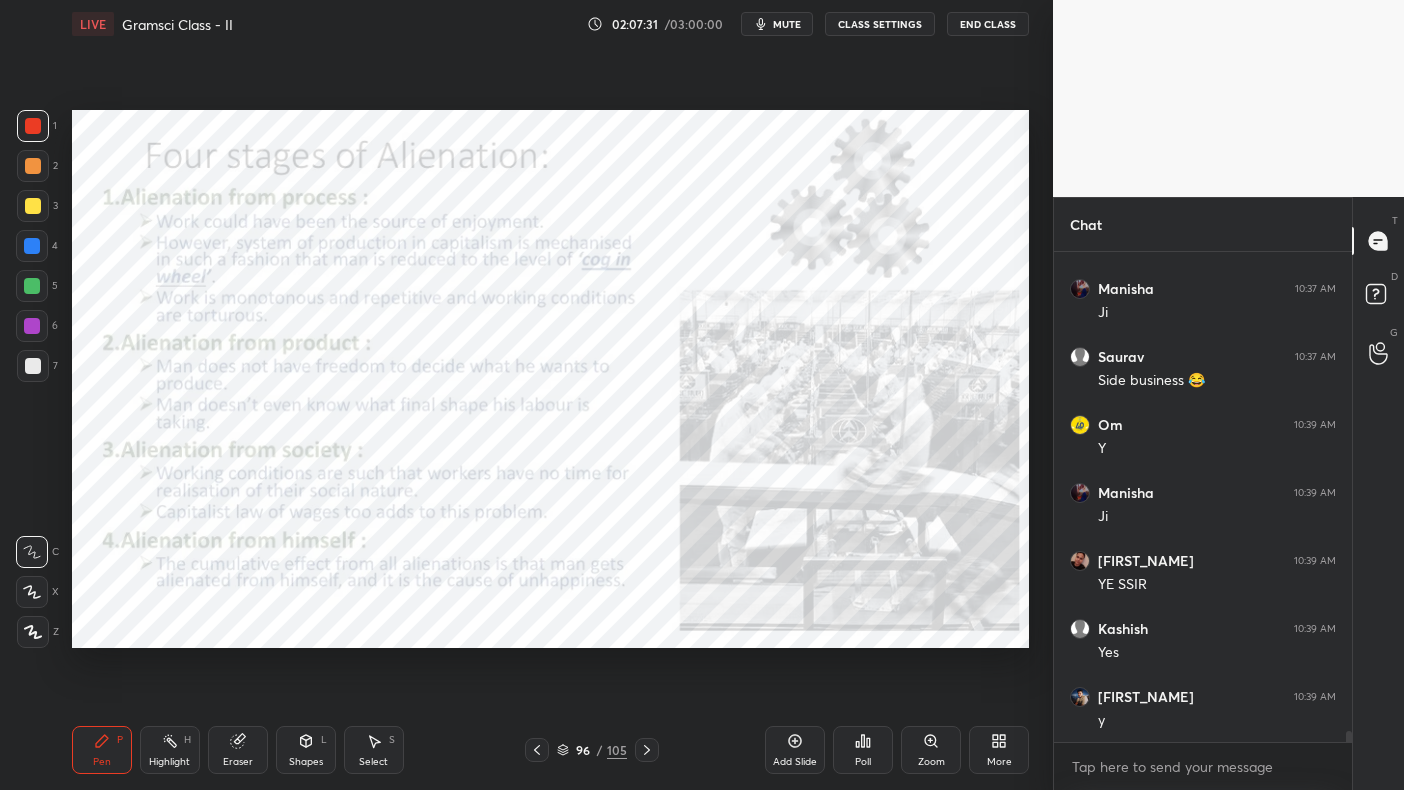 click 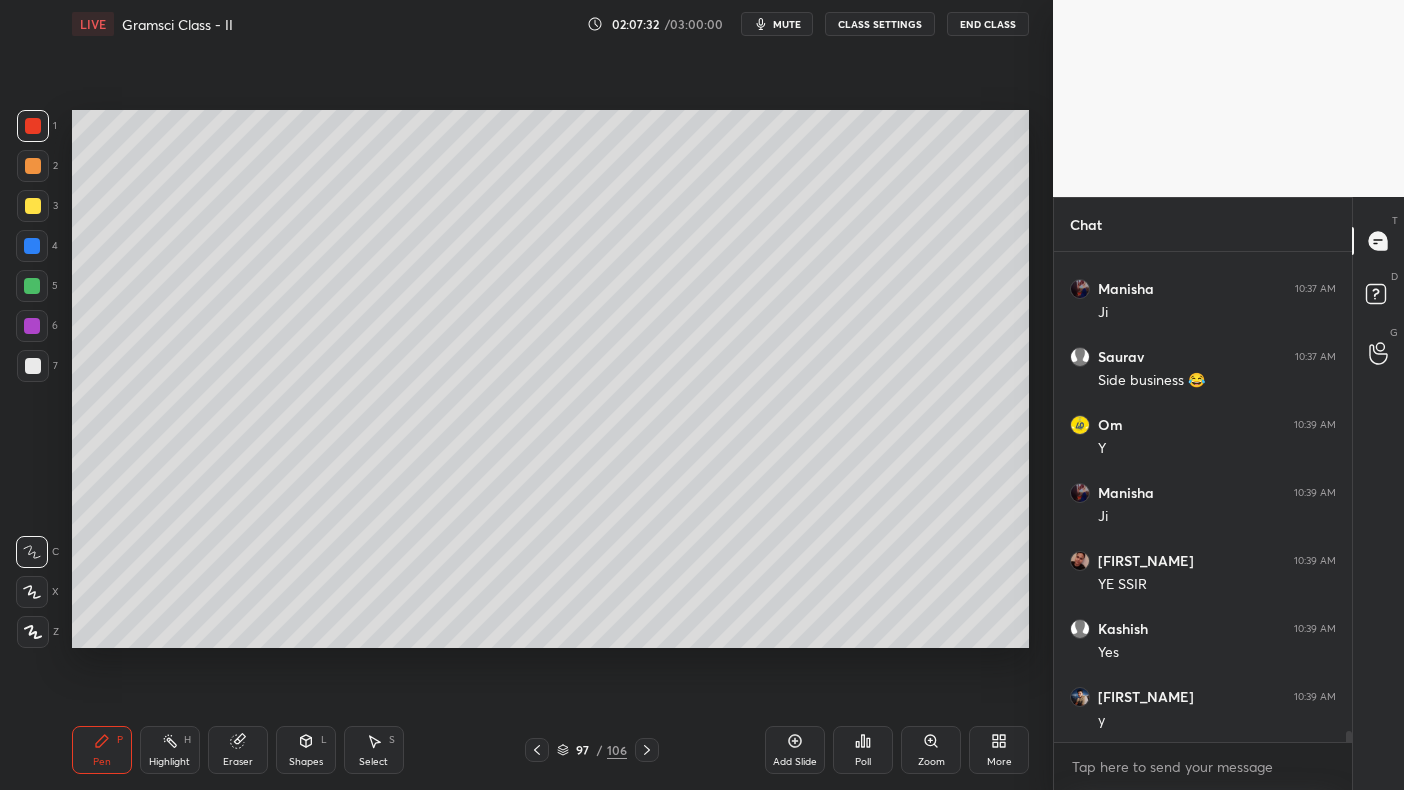 click on "4" at bounding box center [37, 246] 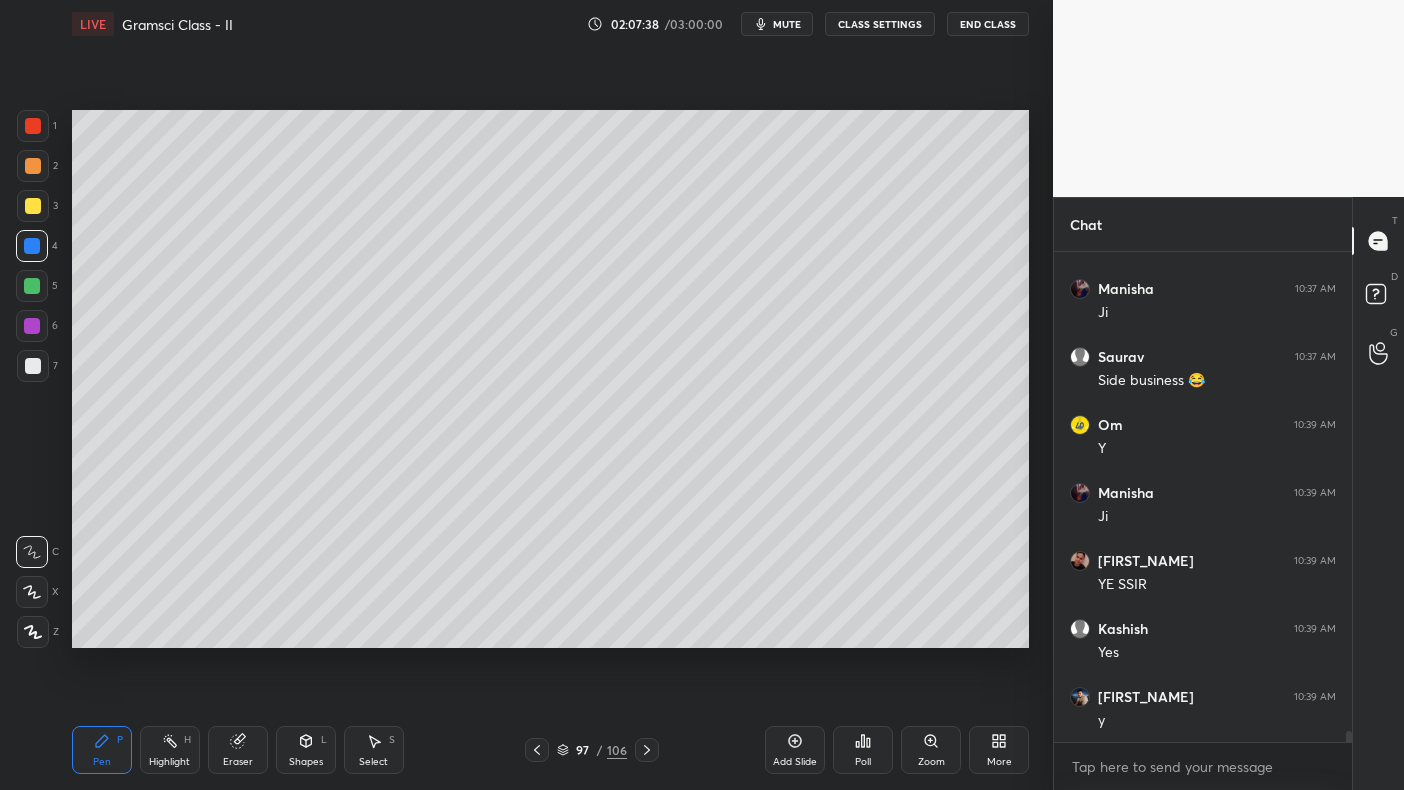 click on "1" at bounding box center [37, 130] 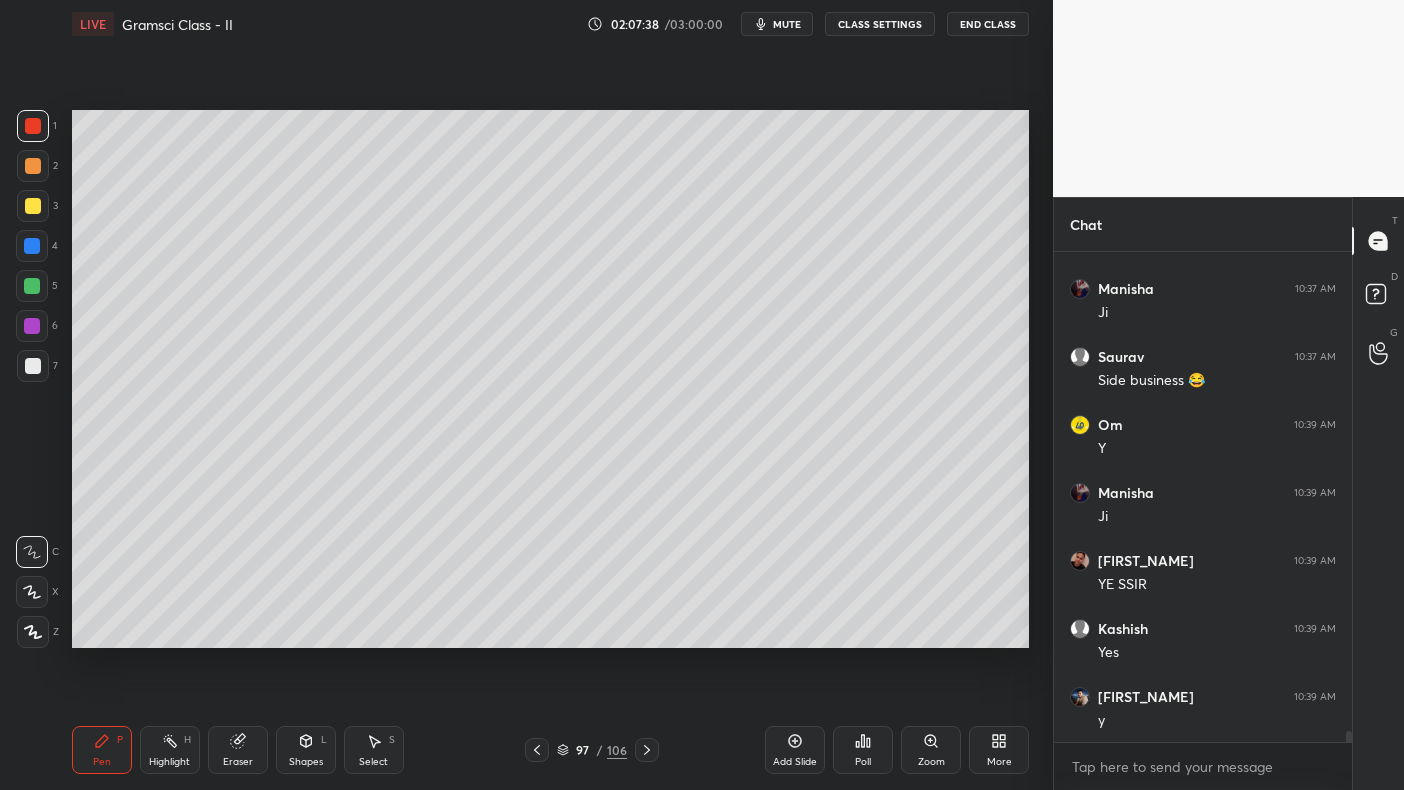 click at bounding box center [33, 126] 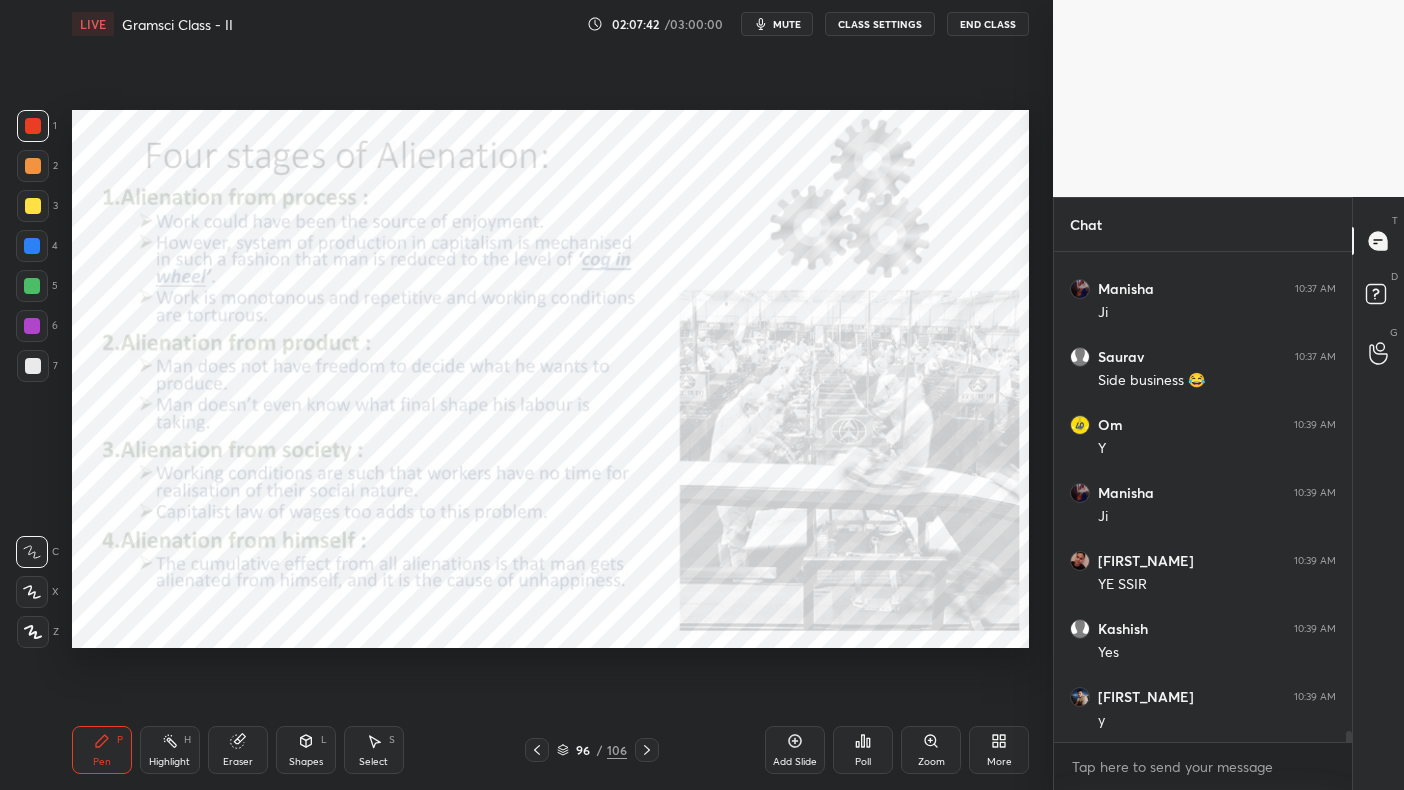 click on "Zoom" at bounding box center (931, 750) 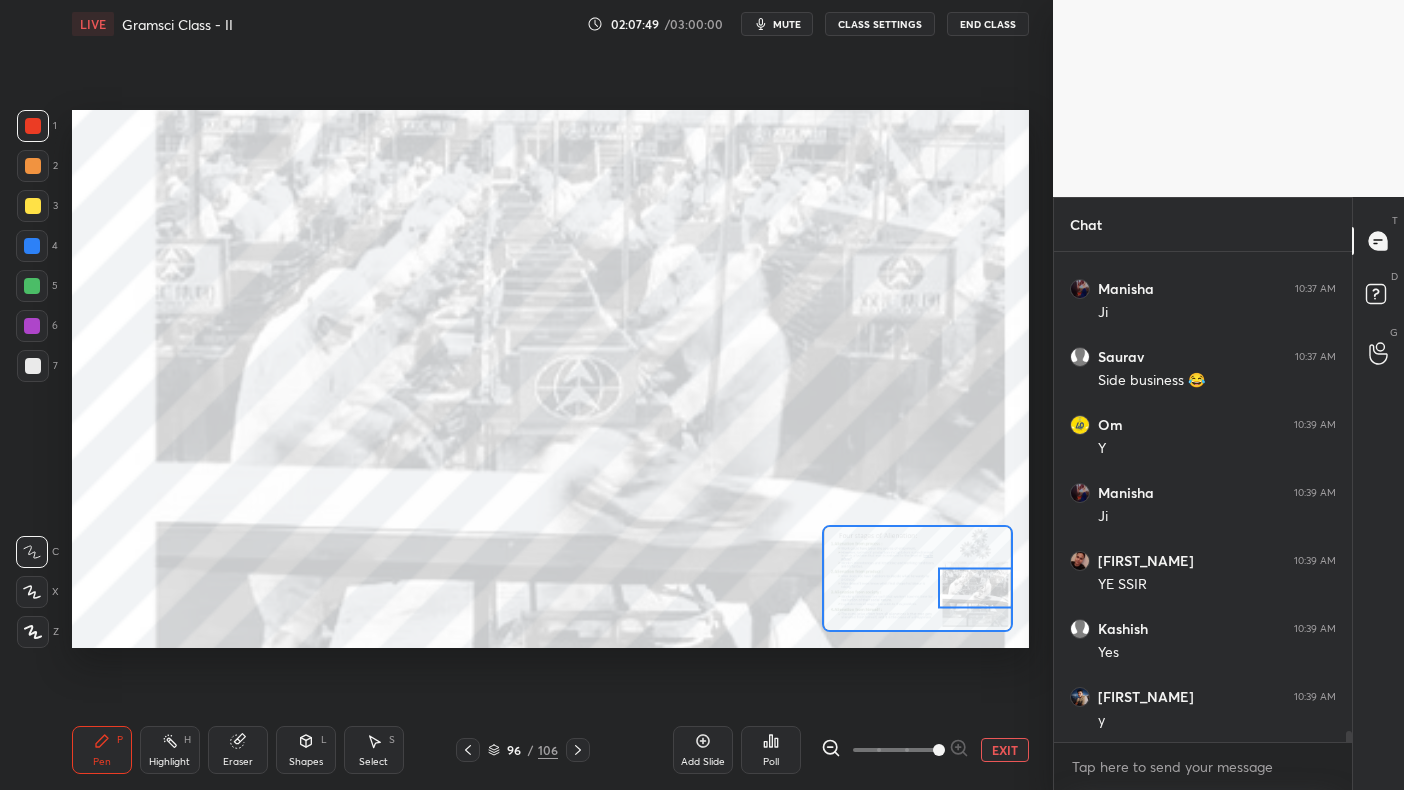 click at bounding box center [33, 126] 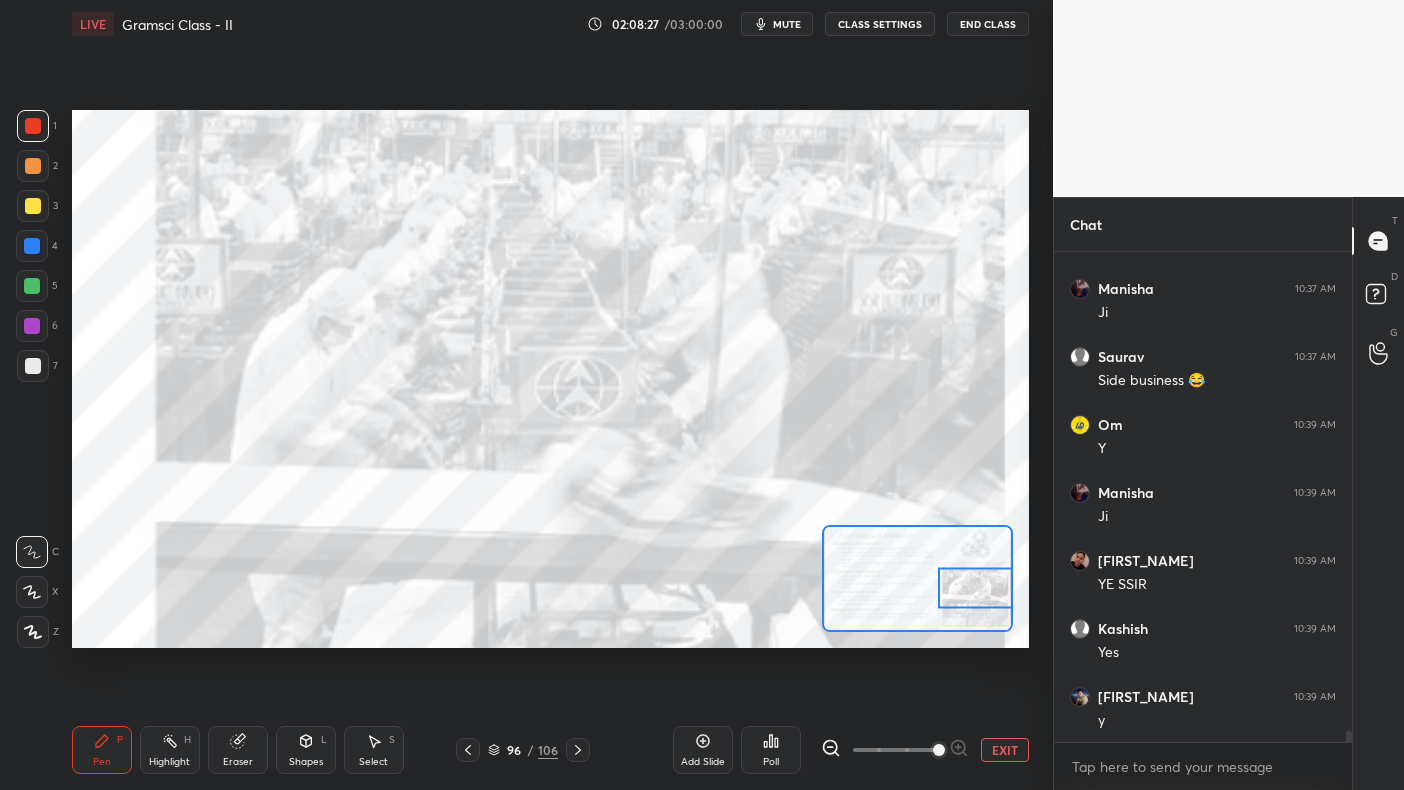 scroll, scrollTop: 443, scrollLeft: 292, axis: both 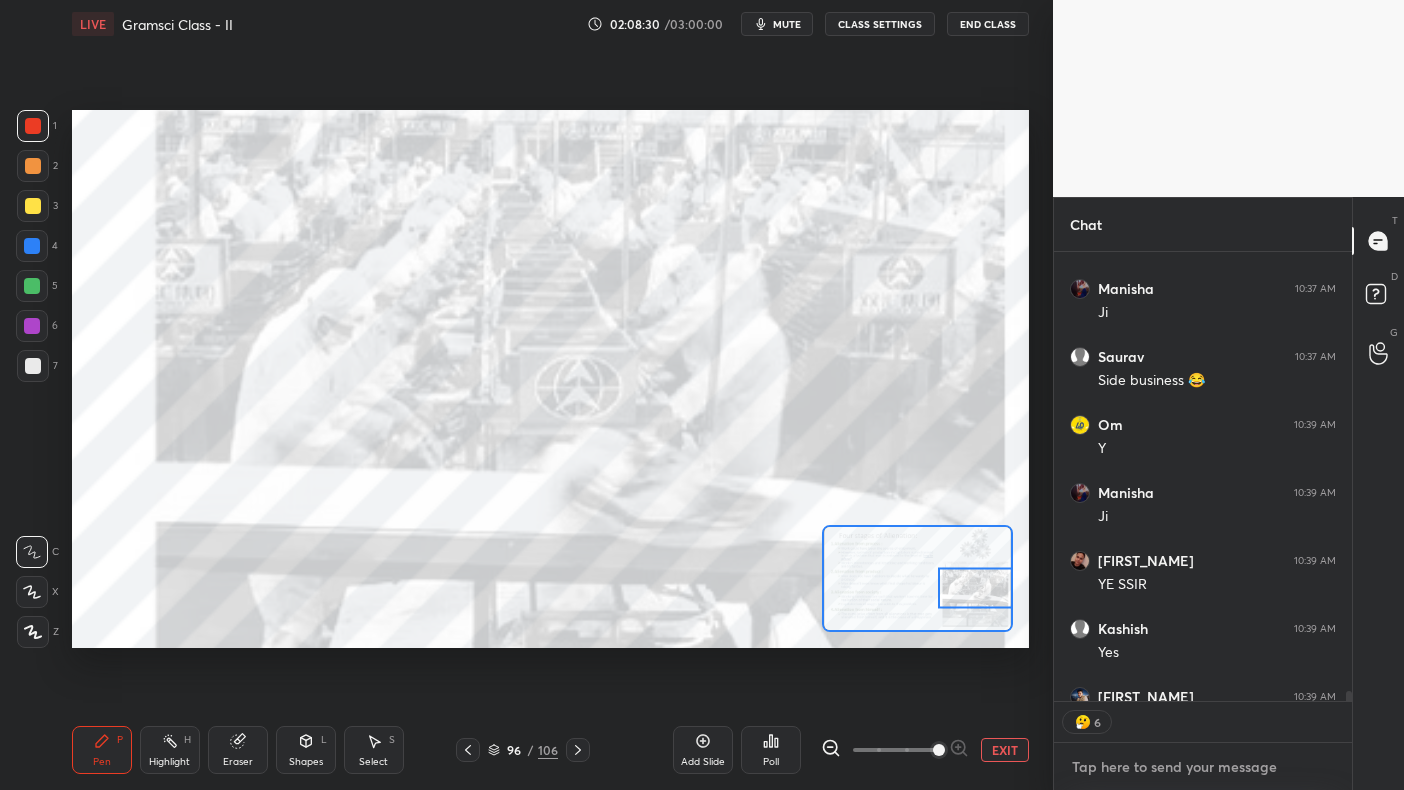 click at bounding box center [1203, 767] 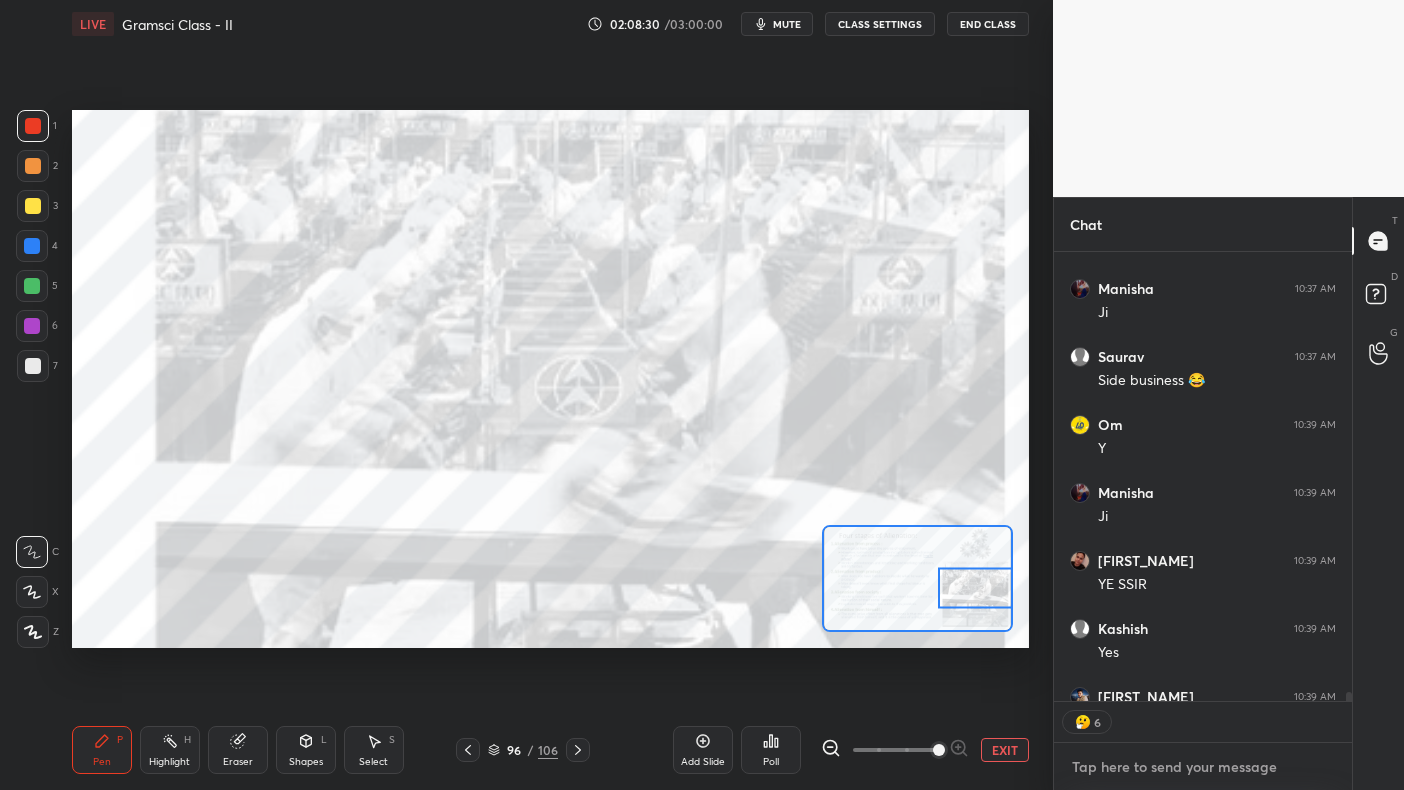 scroll, scrollTop: 21993, scrollLeft: 0, axis: vertical 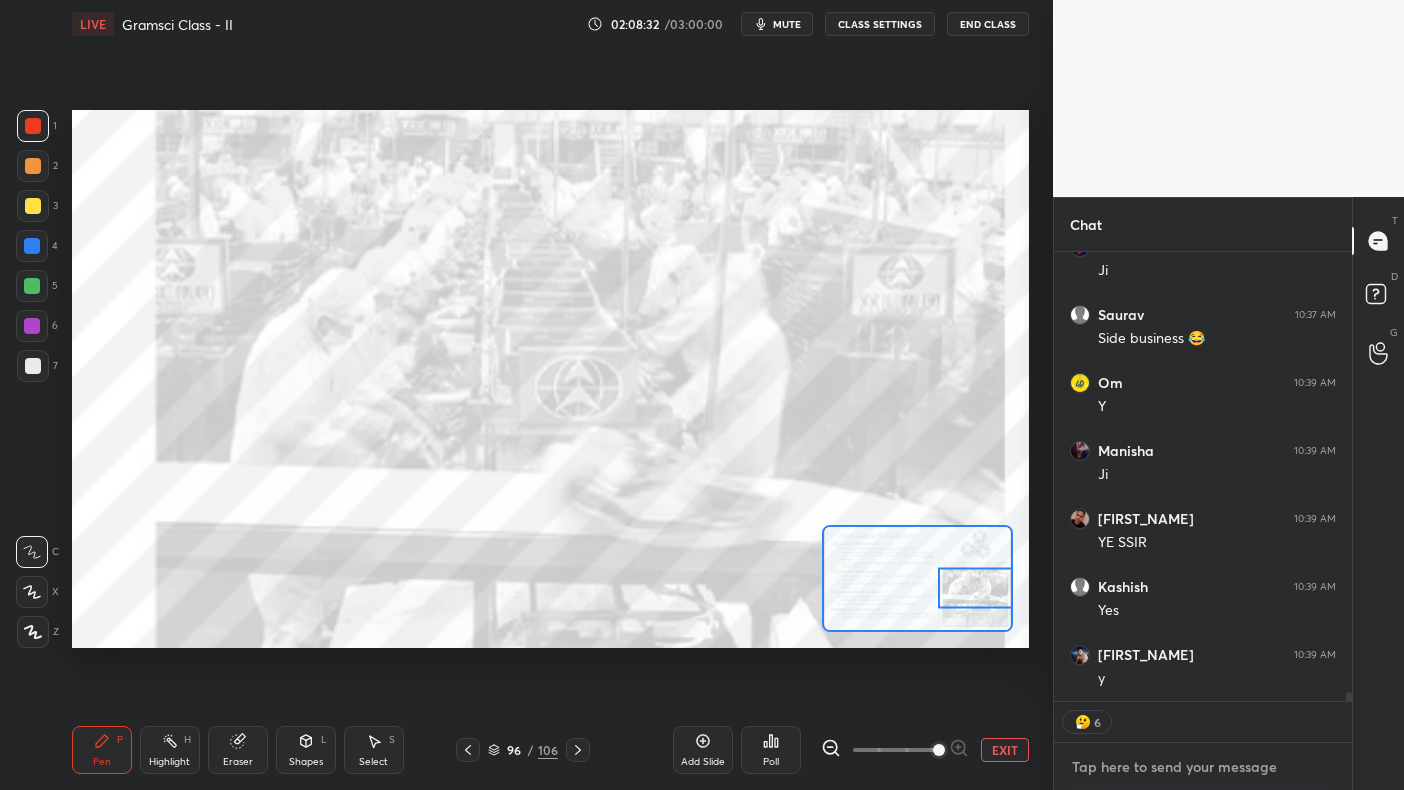 click at bounding box center (1203, 767) 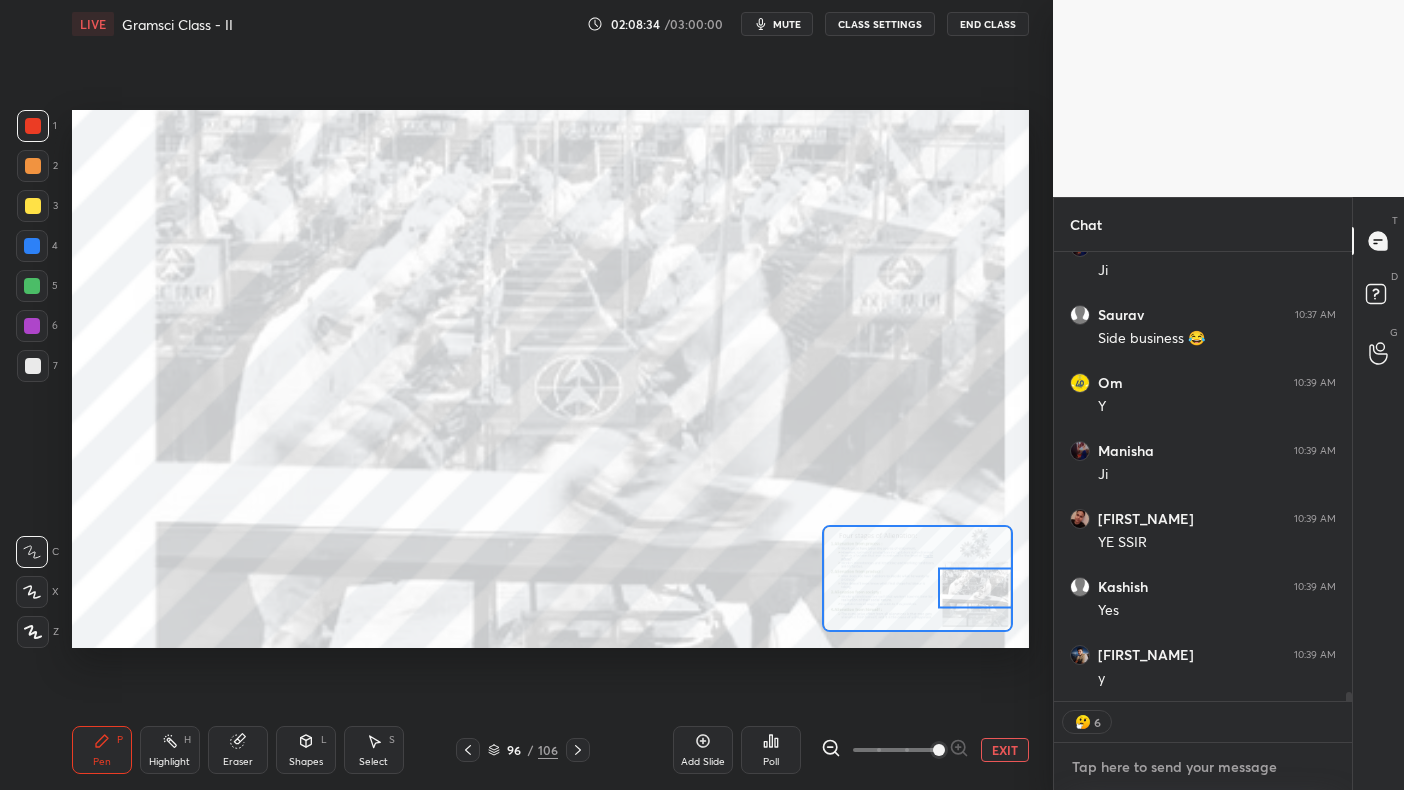 click at bounding box center (1203, 767) 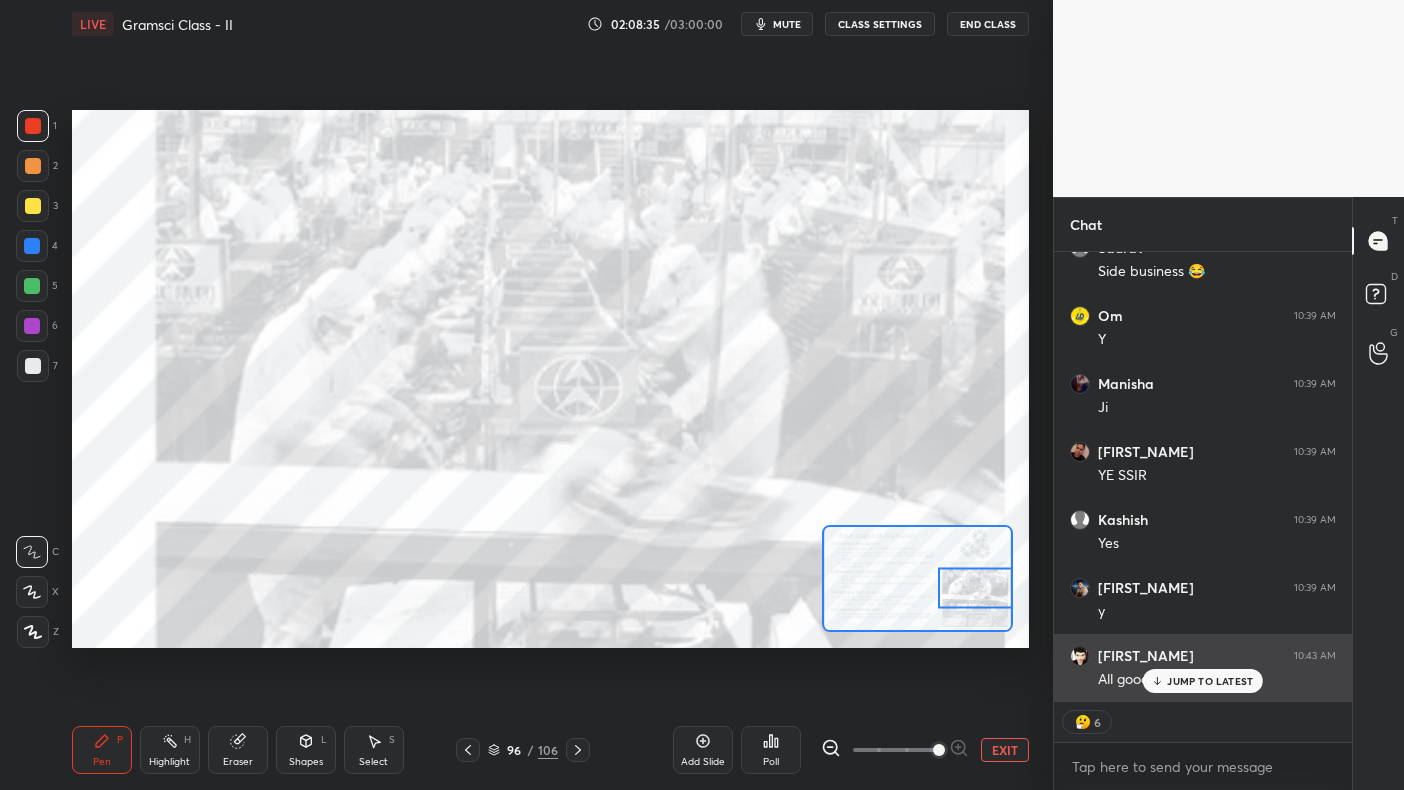click 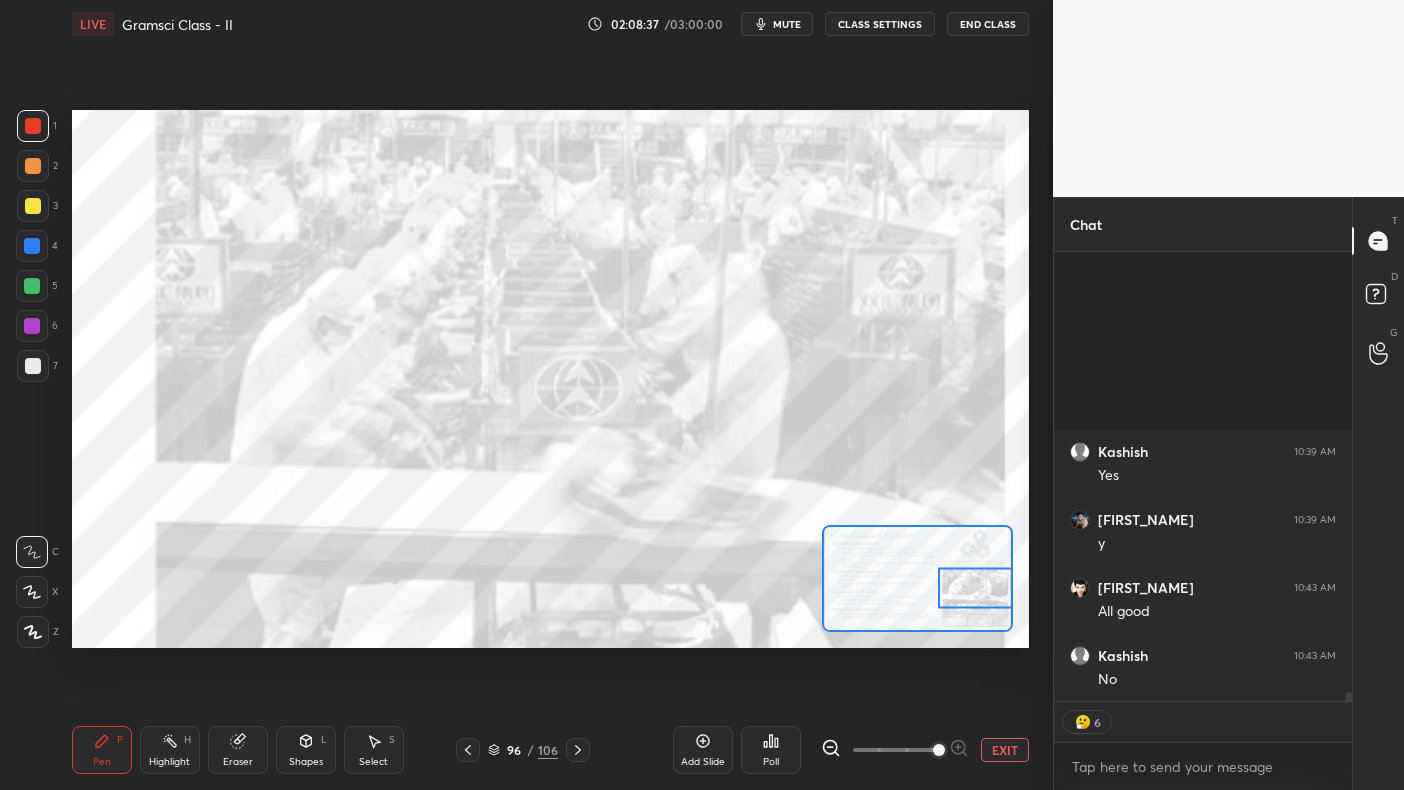 scroll, scrollTop: 22401, scrollLeft: 0, axis: vertical 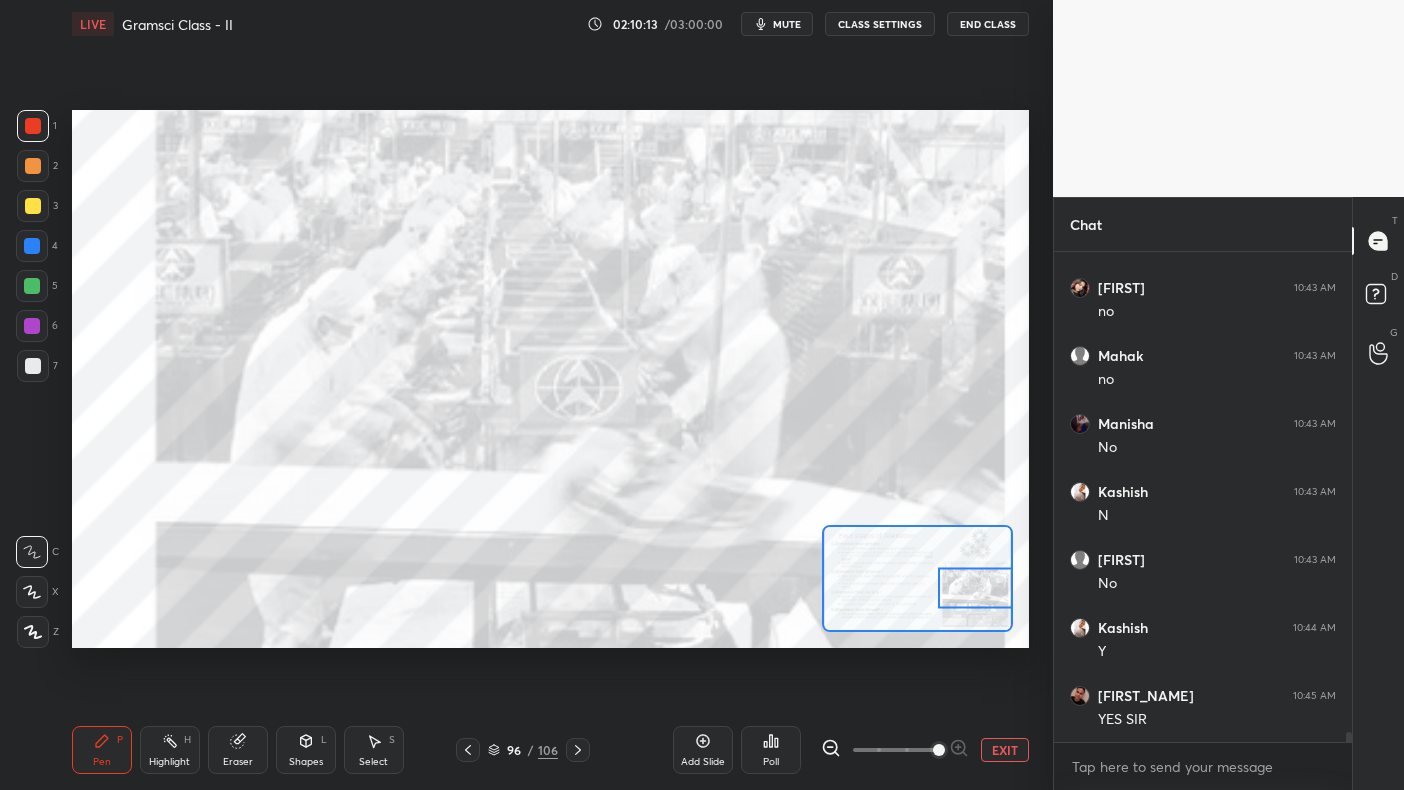 click on "EXIT" at bounding box center (1005, 750) 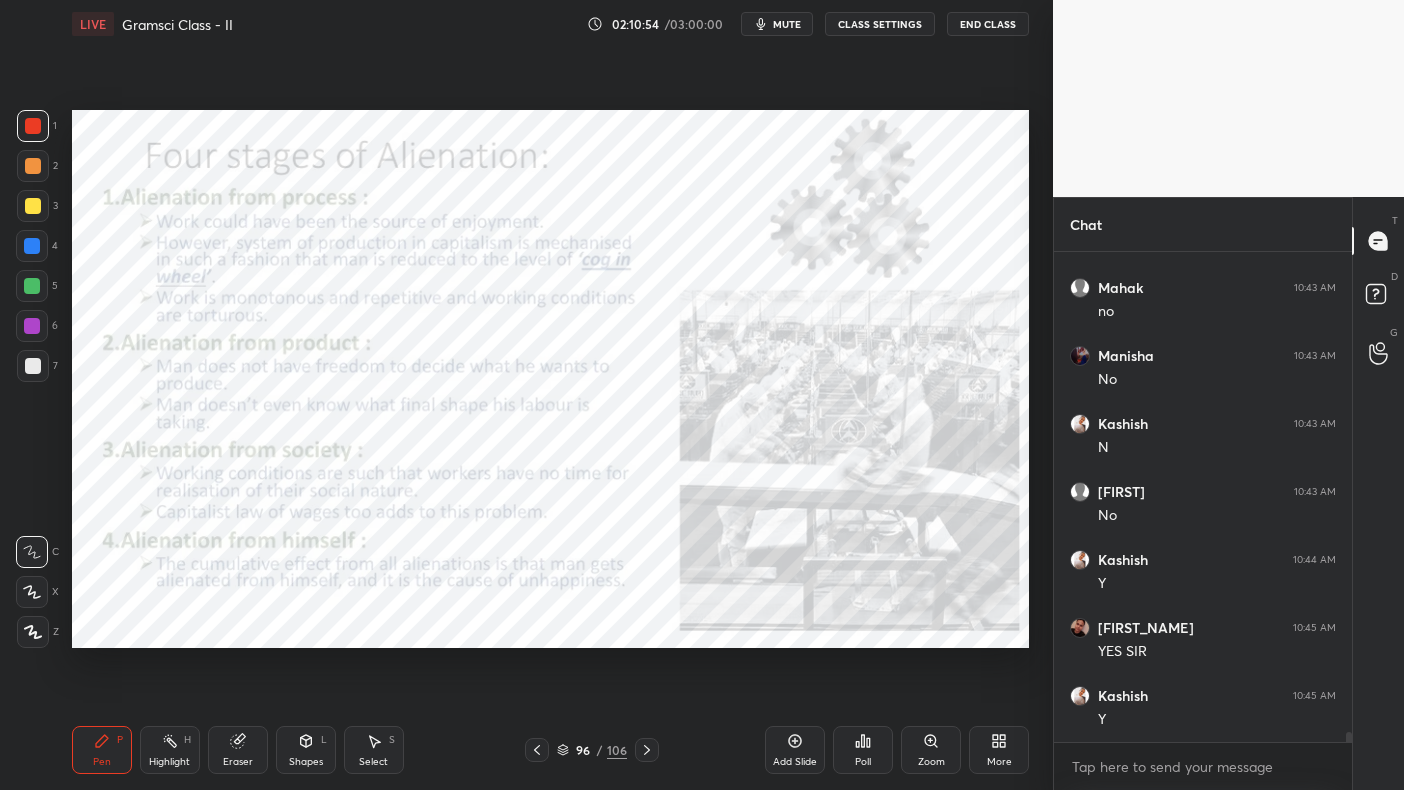 scroll, scrollTop: 23040, scrollLeft: 0, axis: vertical 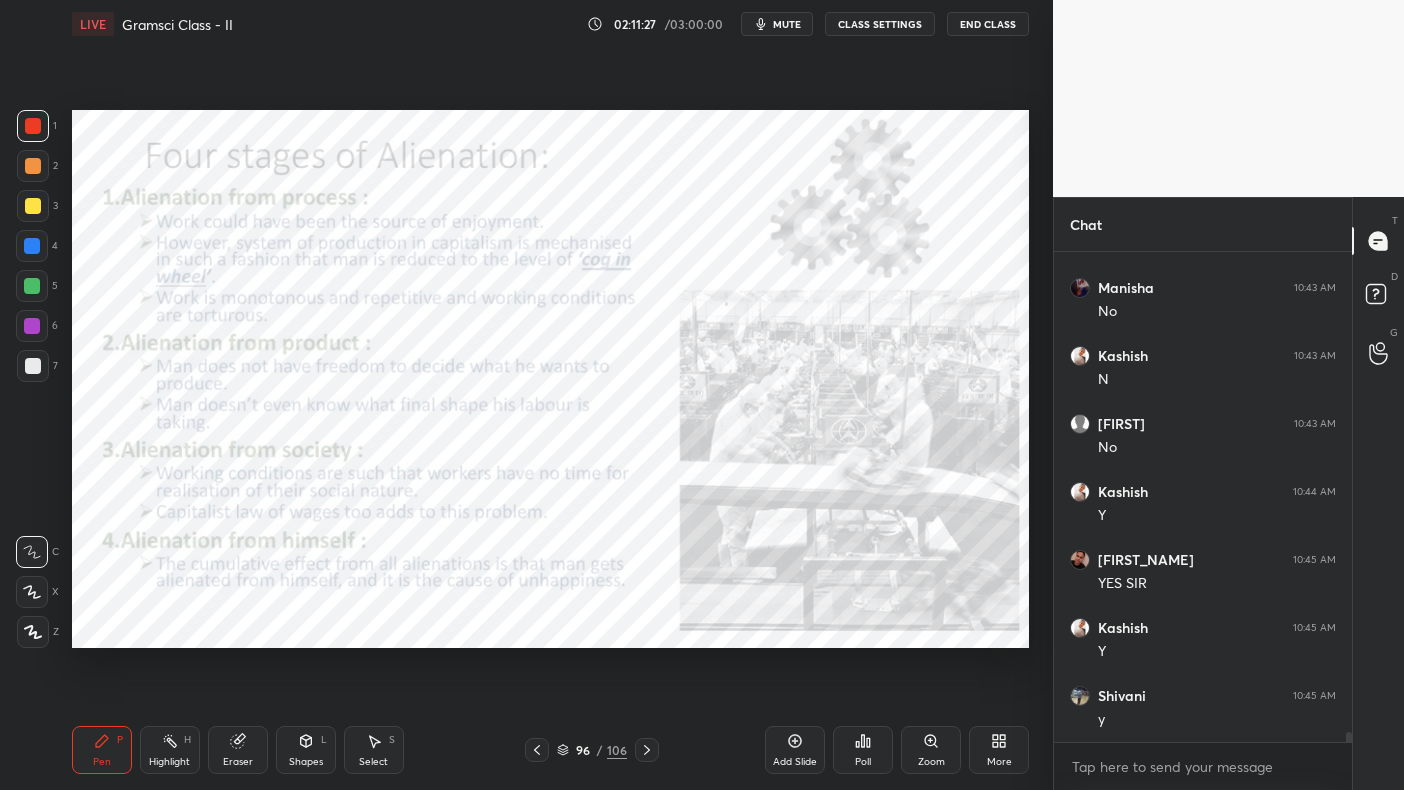 click on "Add Slide" at bounding box center (795, 750) 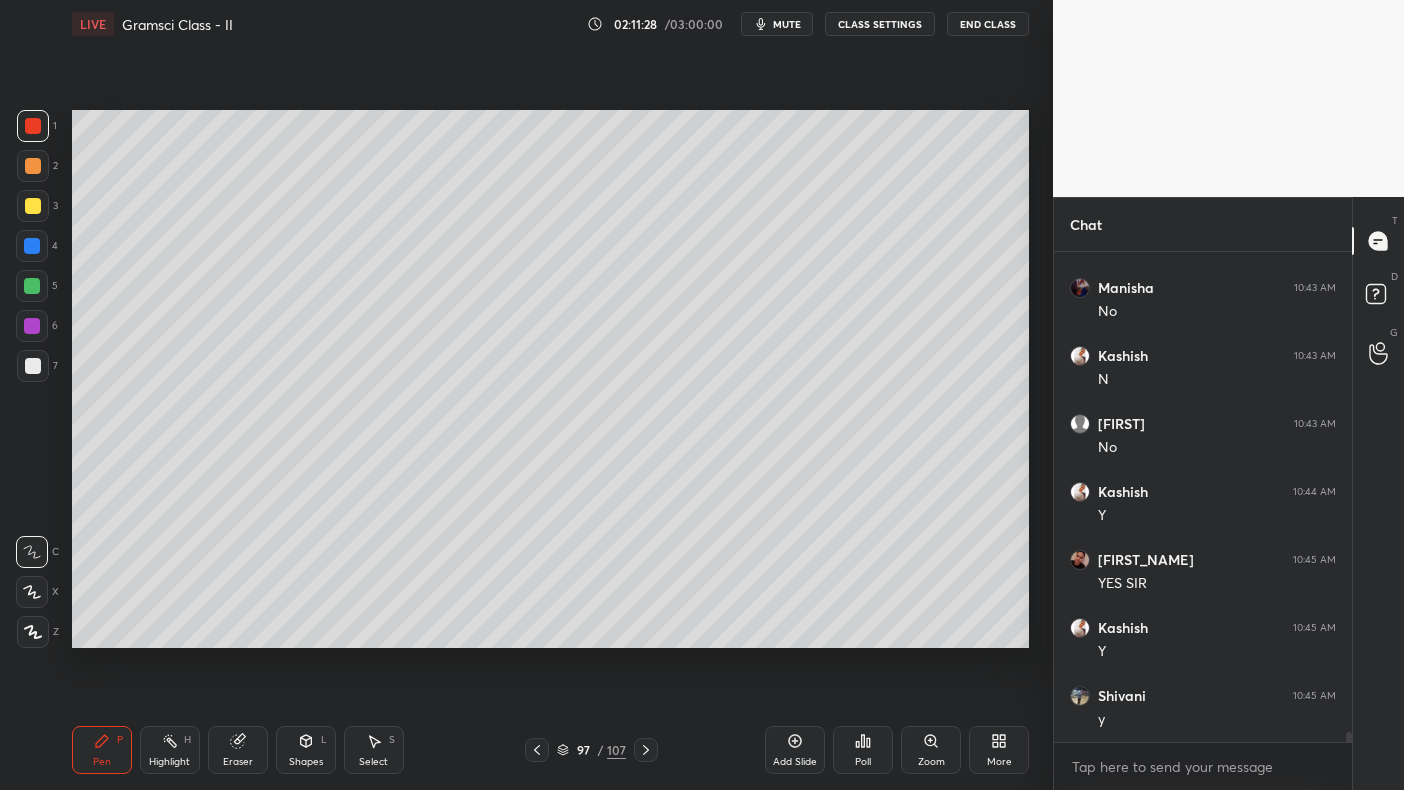 click on "1 2 3 4 5 6 7 C X Z C X Z E E Erase all   H H" at bounding box center [32, 379] 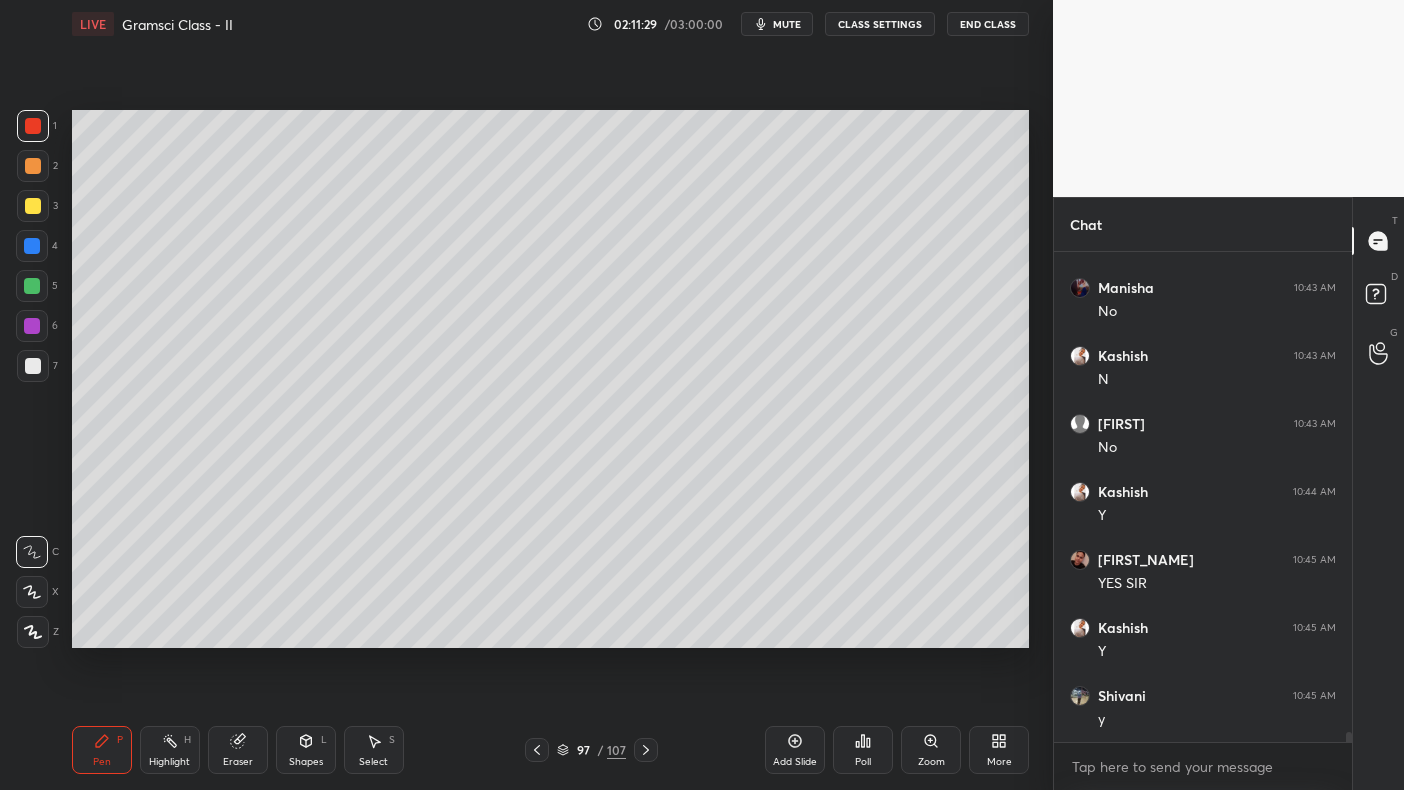 click on "1 2 3 4 5 6 7 C X Z C X Z E E Erase all   H H" at bounding box center (32, 379) 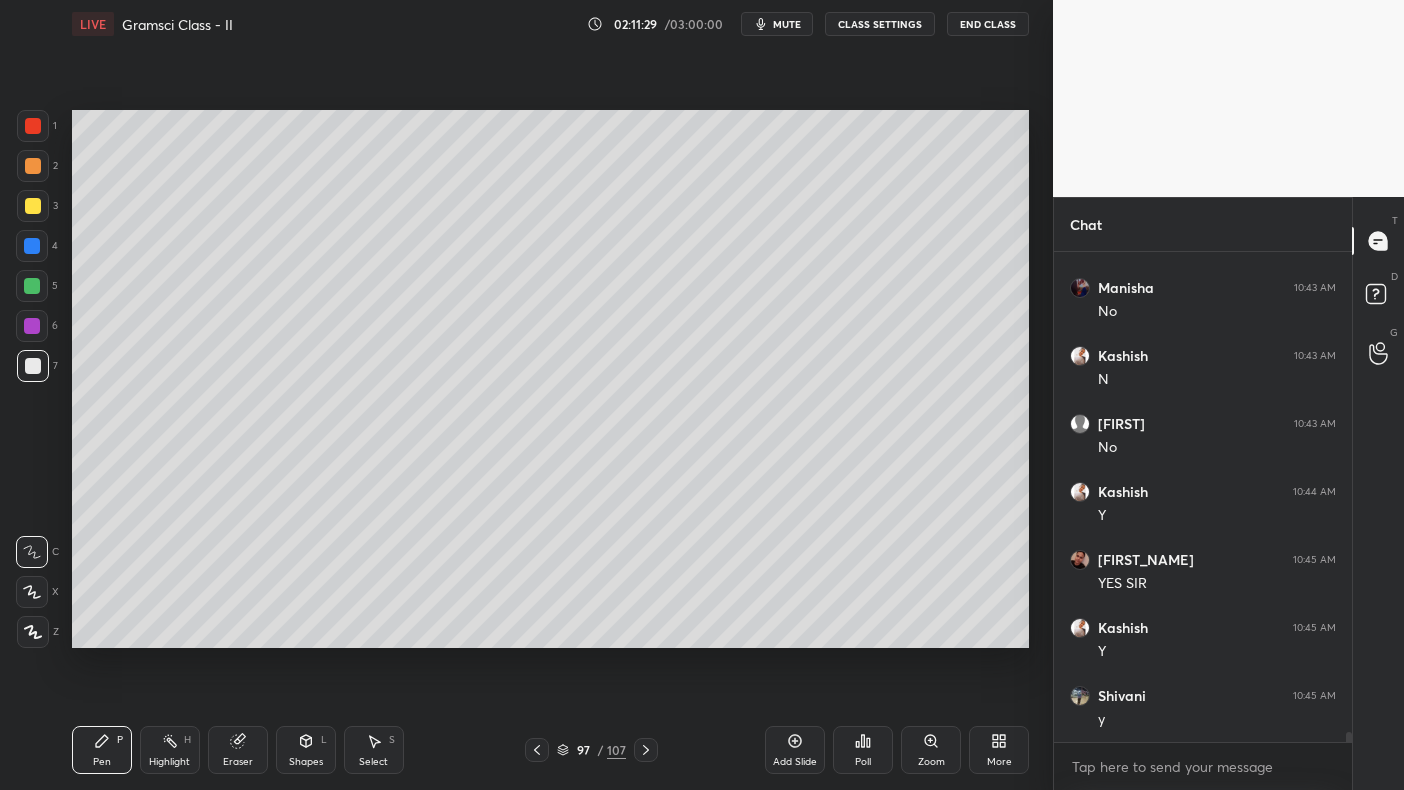 click at bounding box center (33, 366) 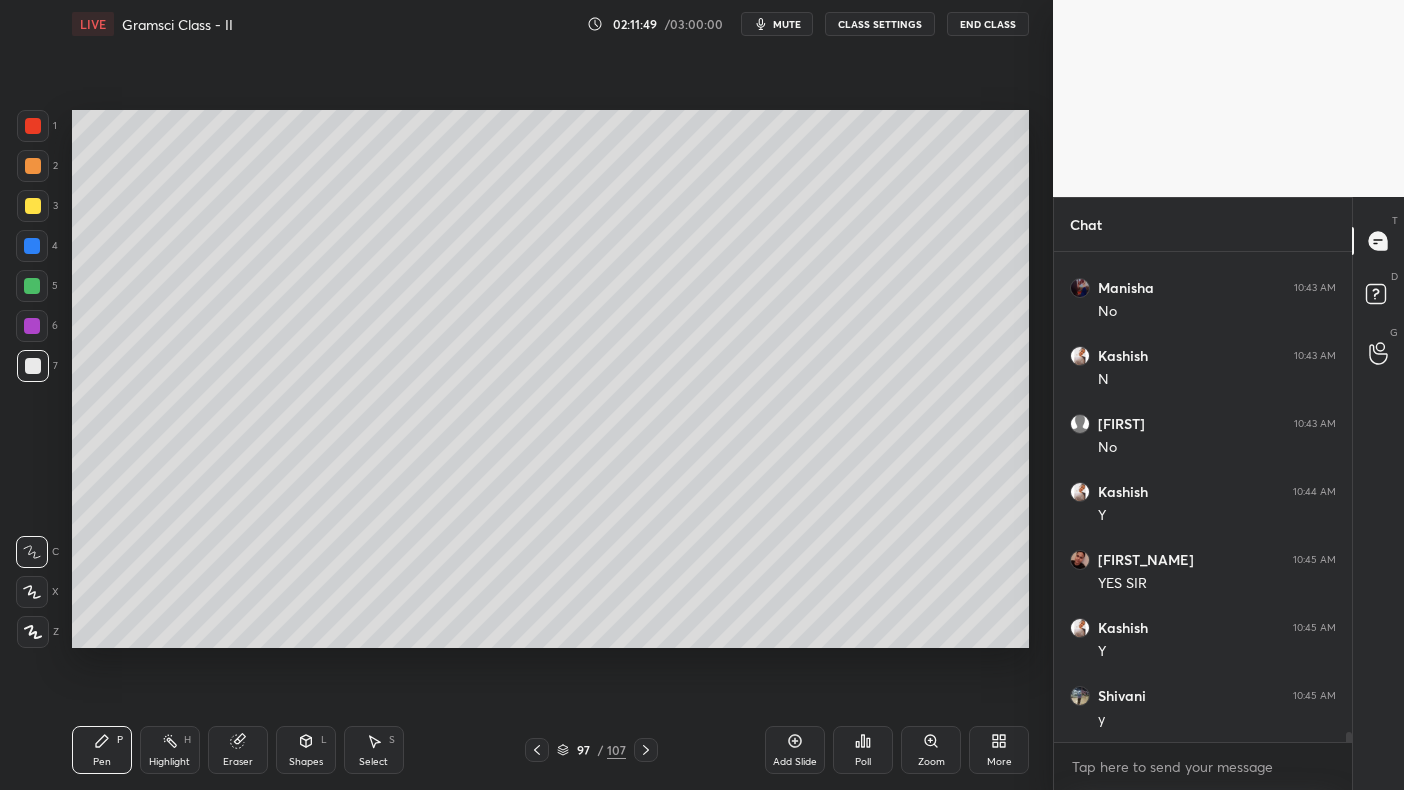 click at bounding box center (32, 286) 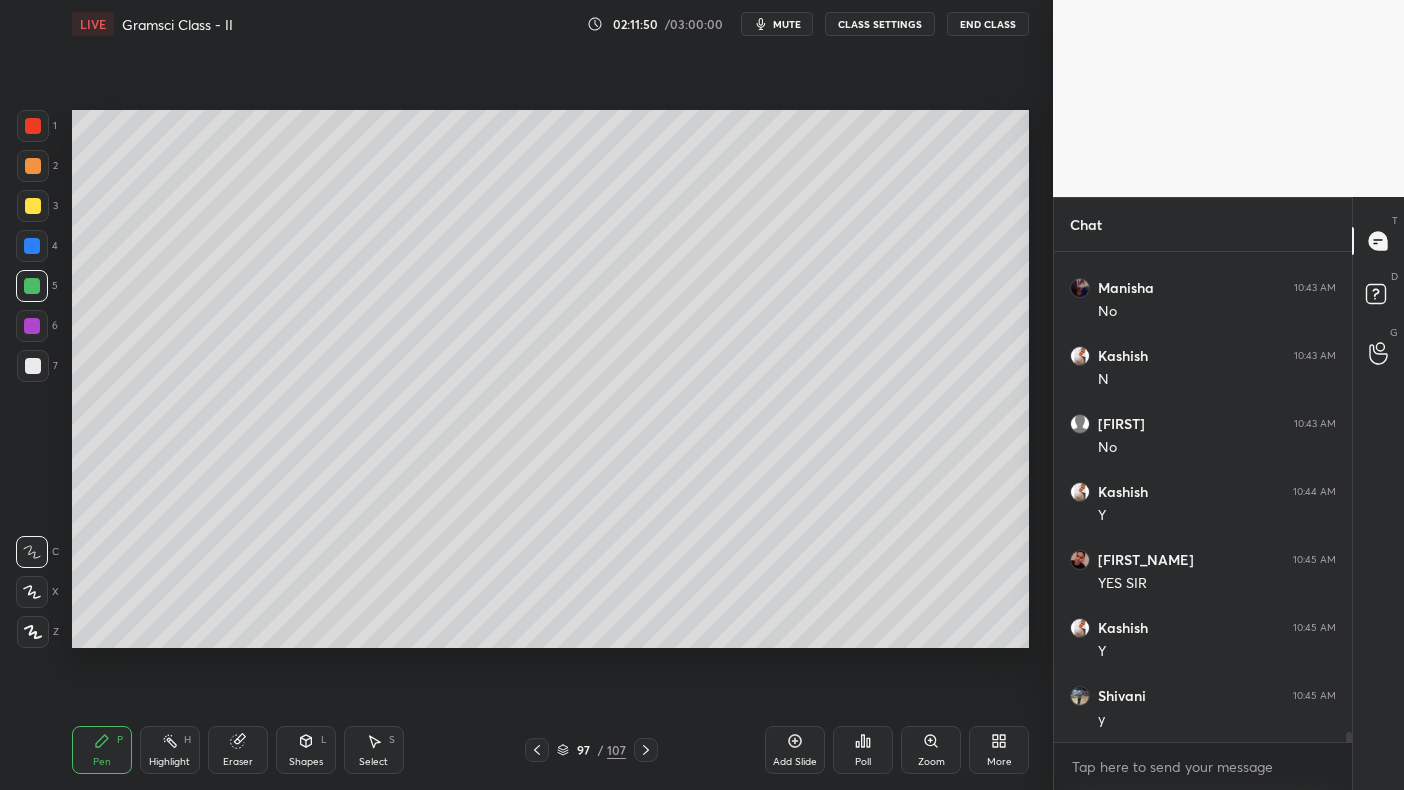 click at bounding box center [32, 286] 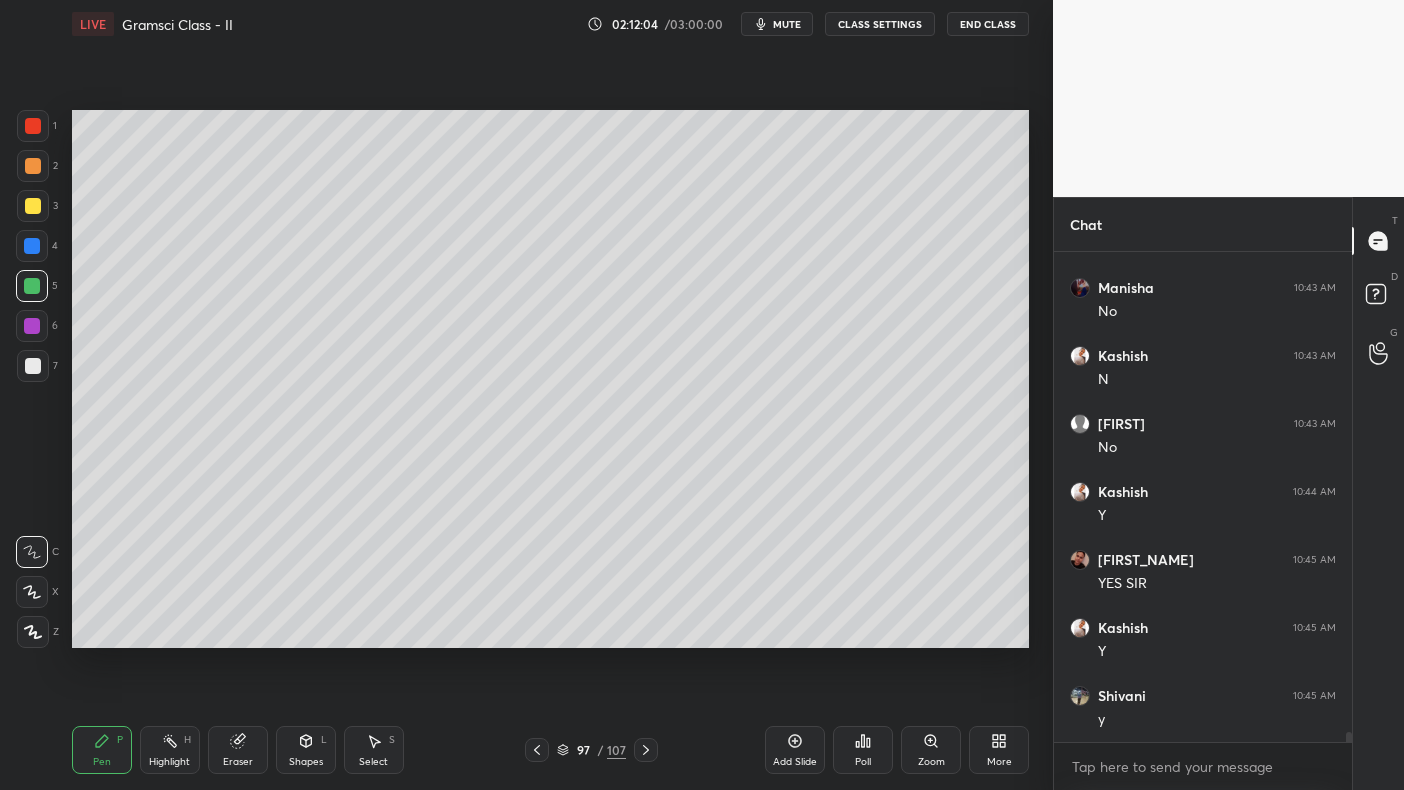 scroll, scrollTop: 23108, scrollLeft: 0, axis: vertical 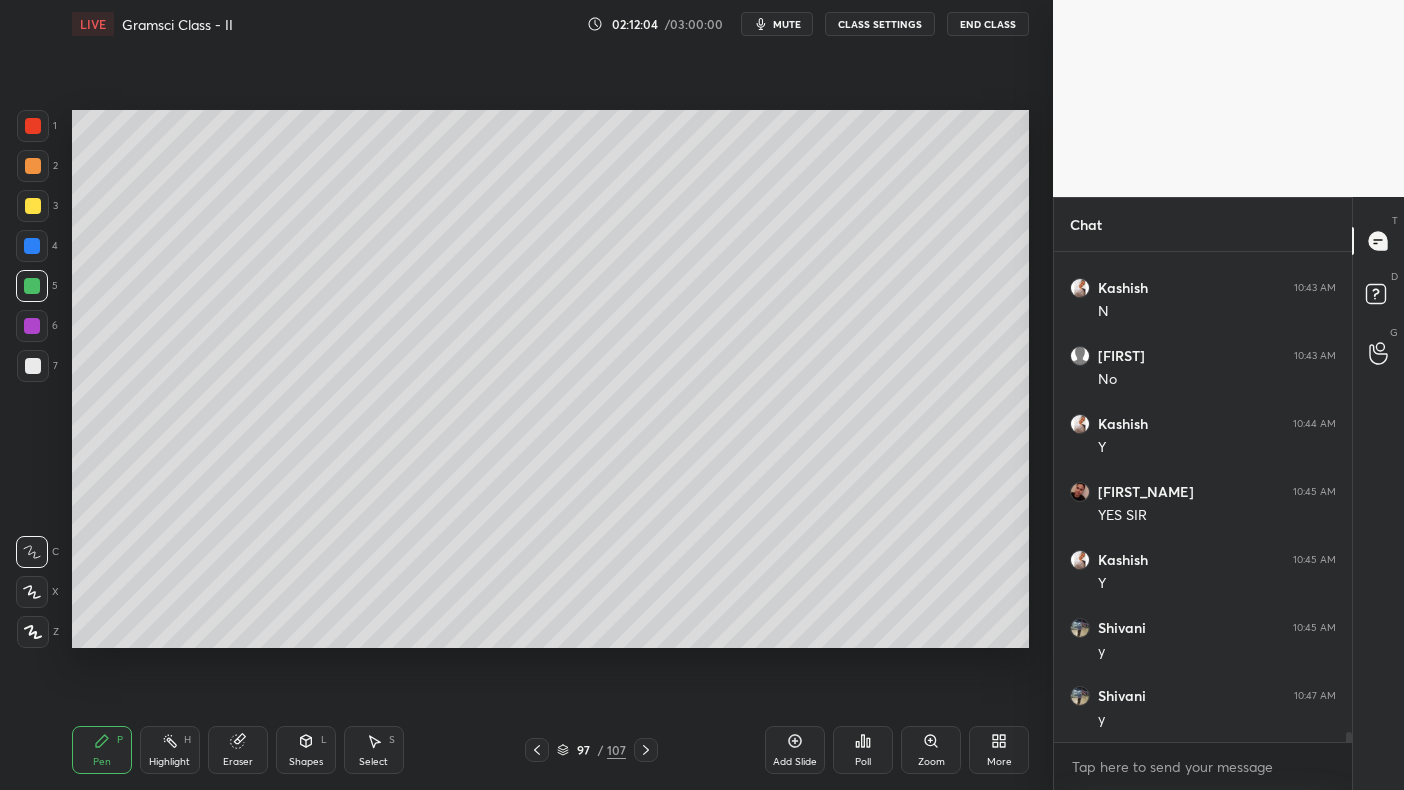 click at bounding box center [33, 126] 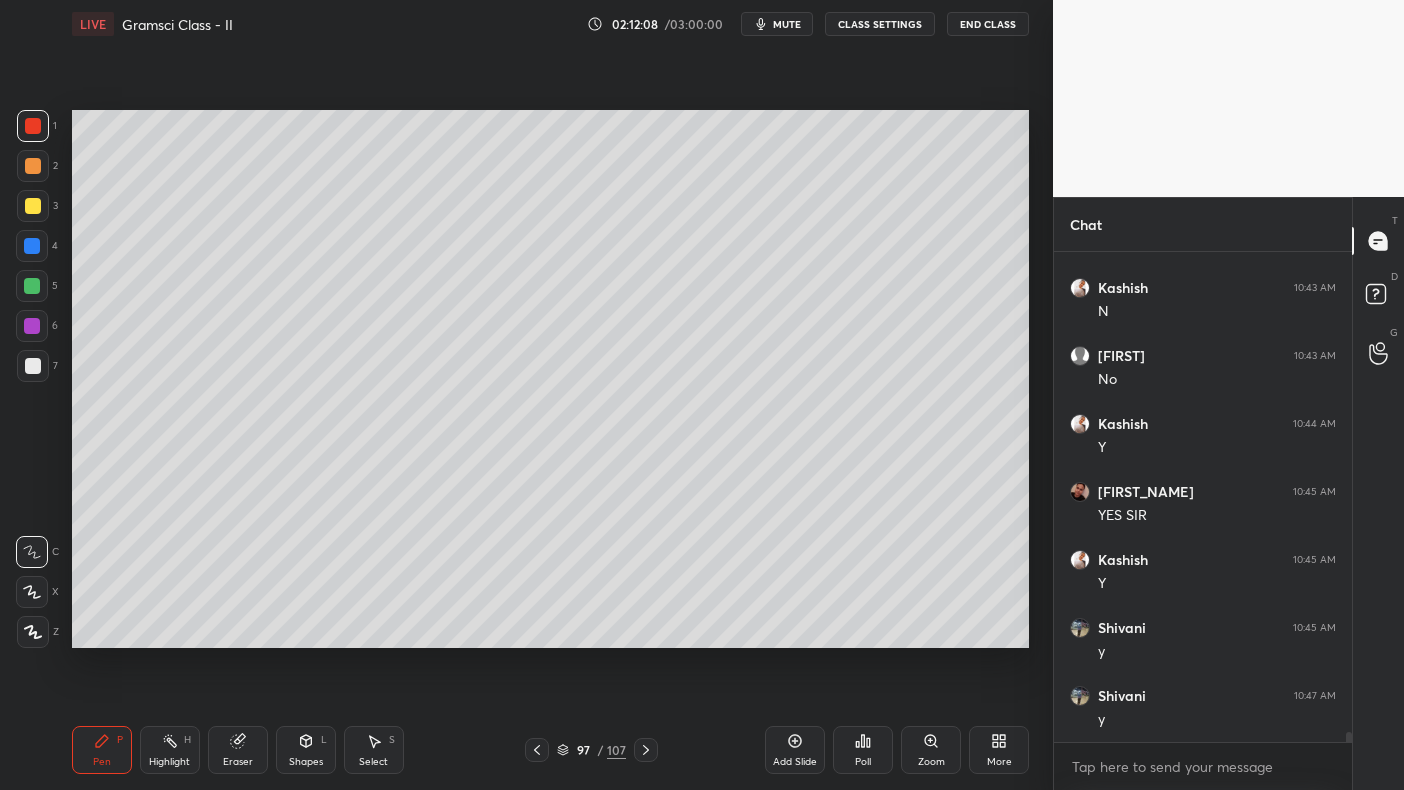 scroll, scrollTop: 23176, scrollLeft: 0, axis: vertical 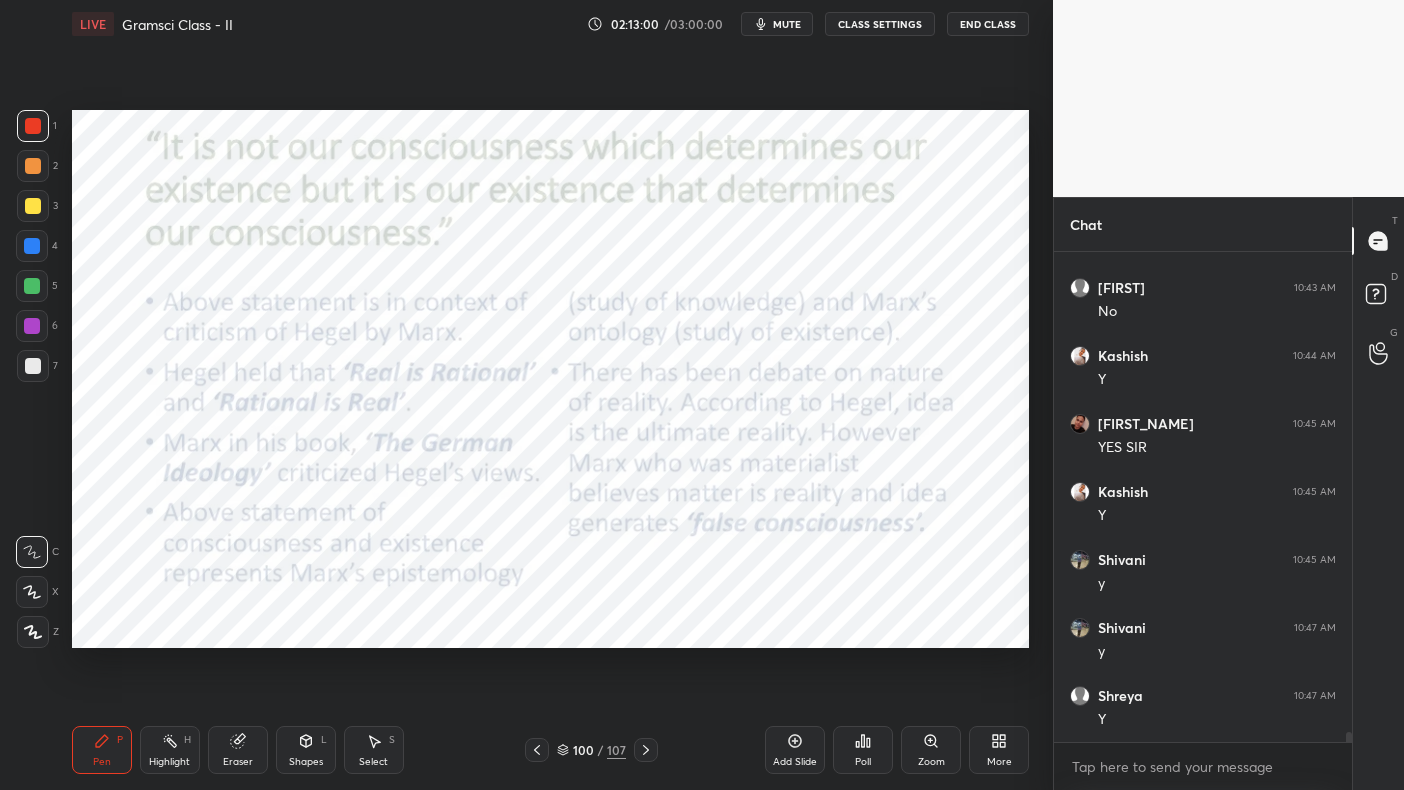 click 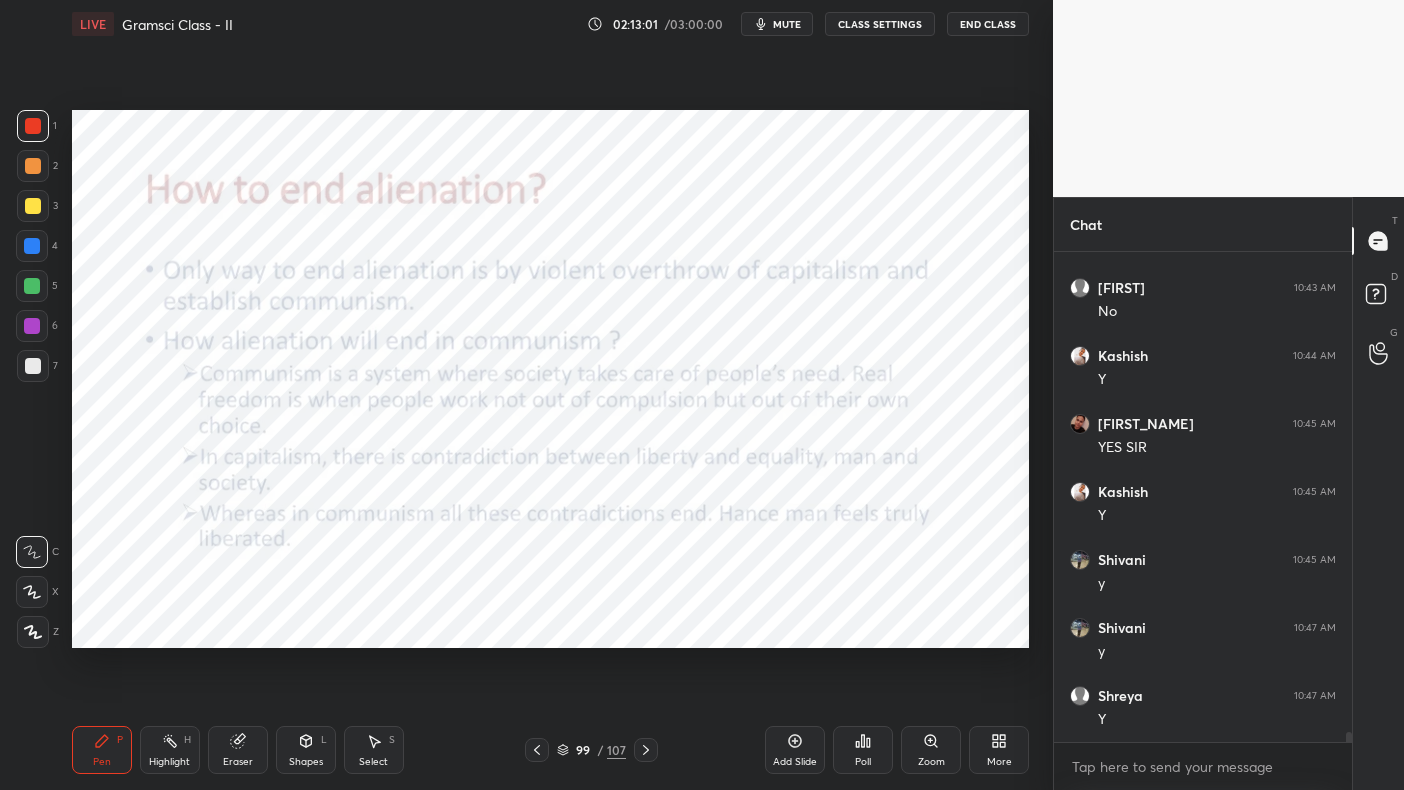 click on "Add Slide" at bounding box center (795, 750) 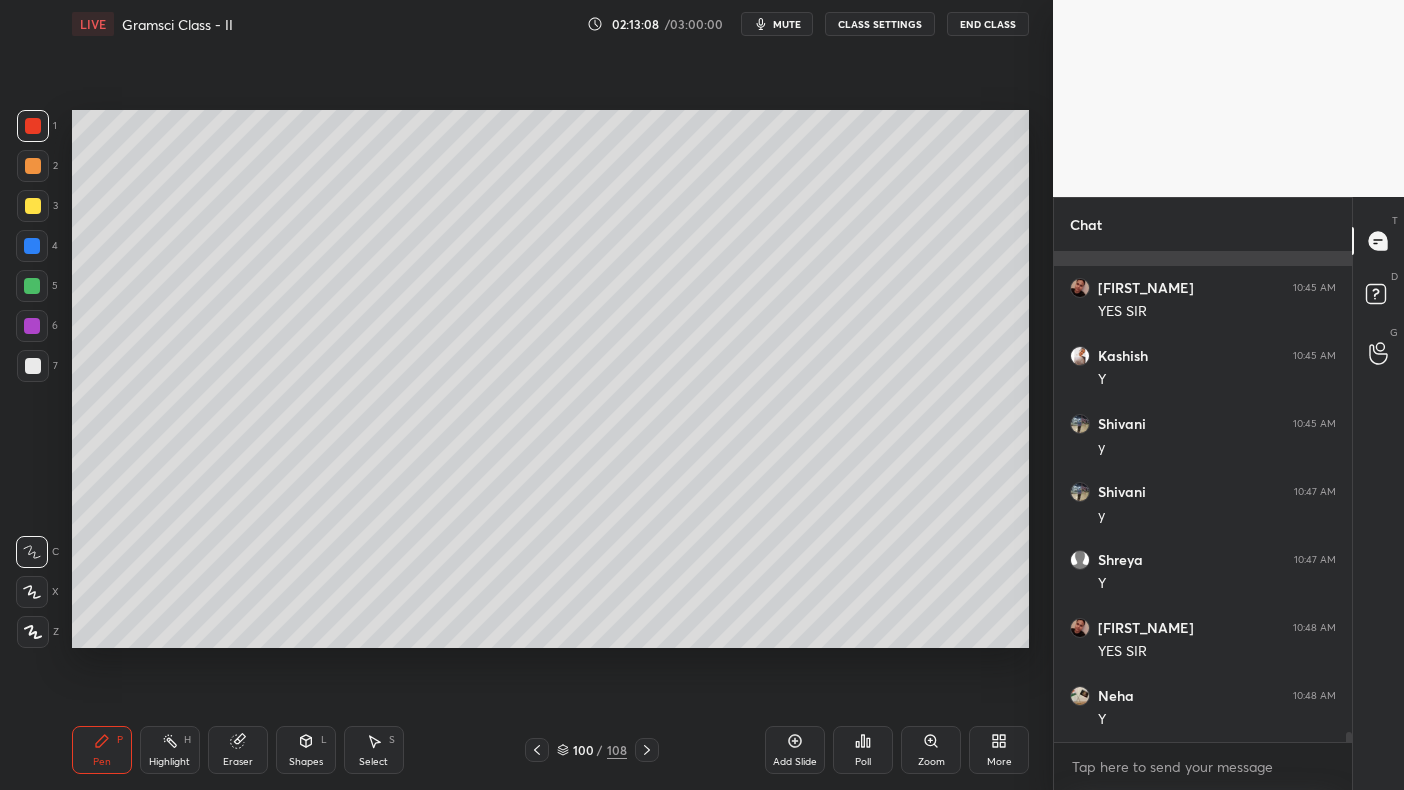 scroll, scrollTop: 23380, scrollLeft: 0, axis: vertical 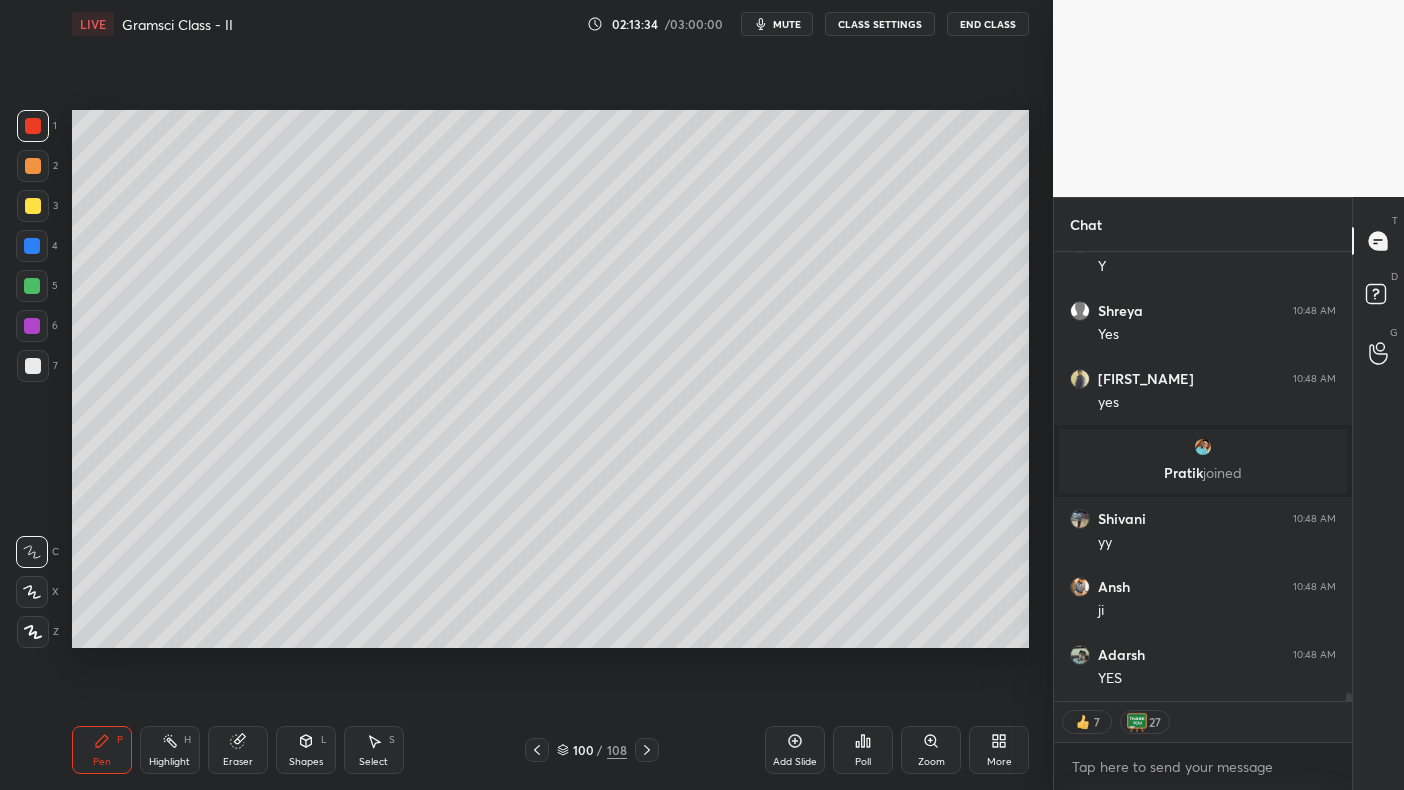 click 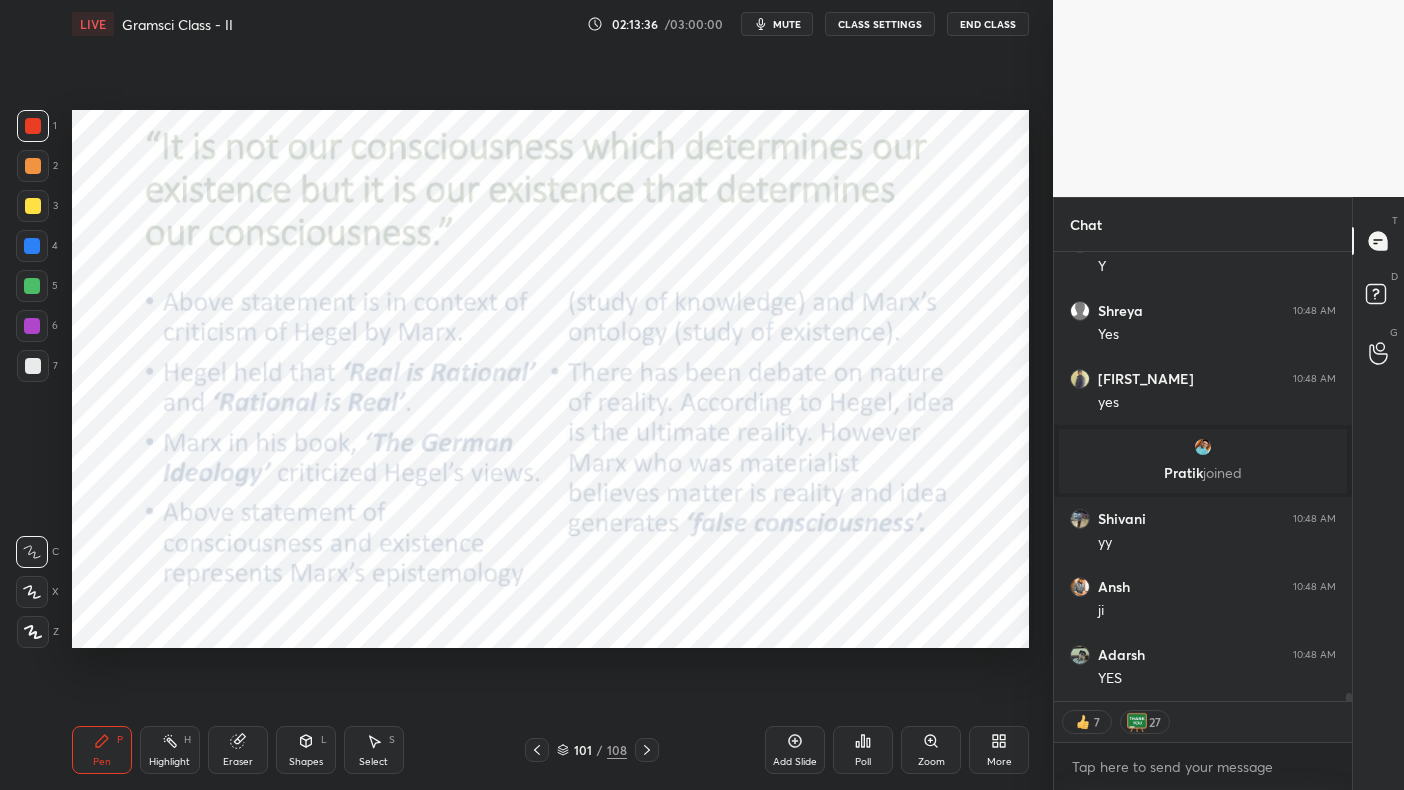 click at bounding box center (33, 126) 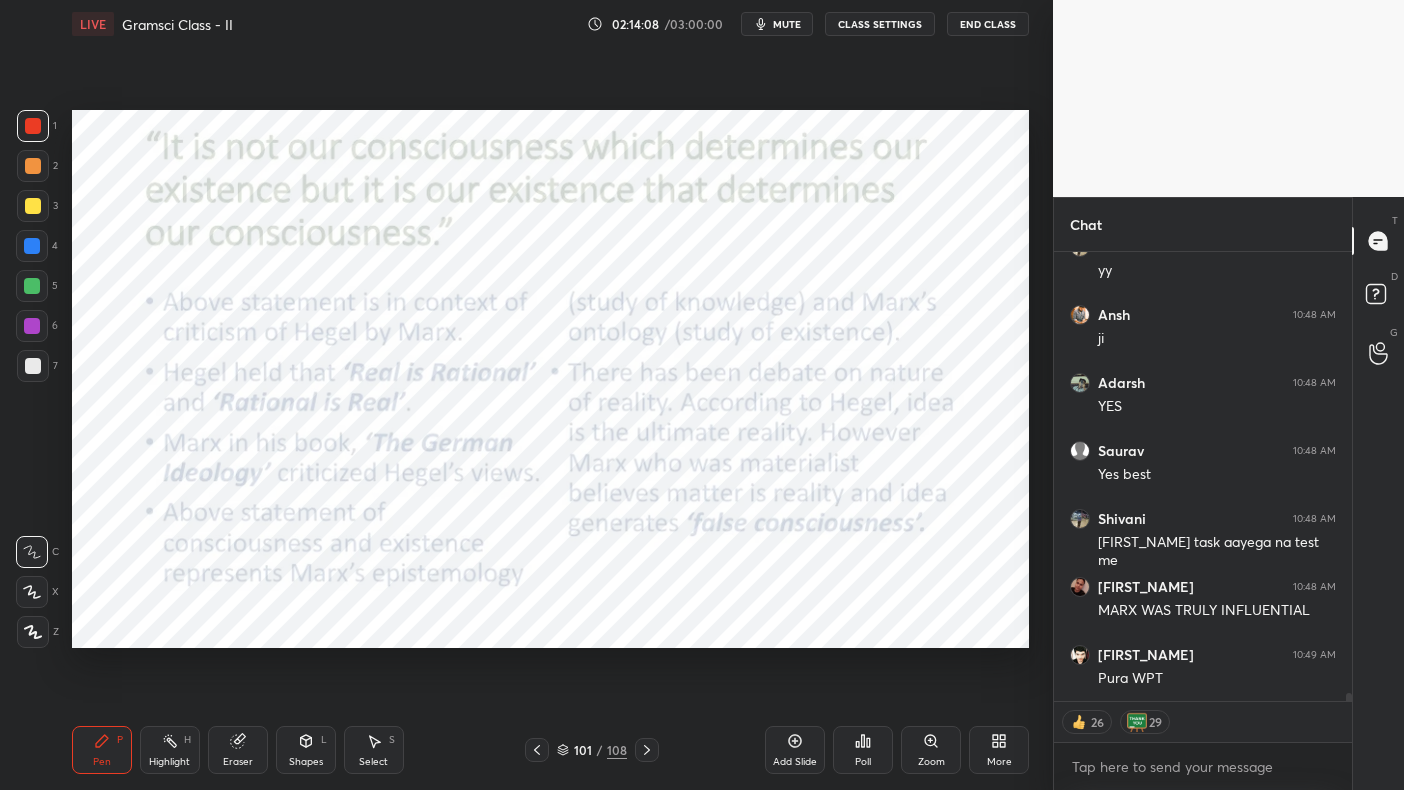 scroll, scrollTop: 24989, scrollLeft: 0, axis: vertical 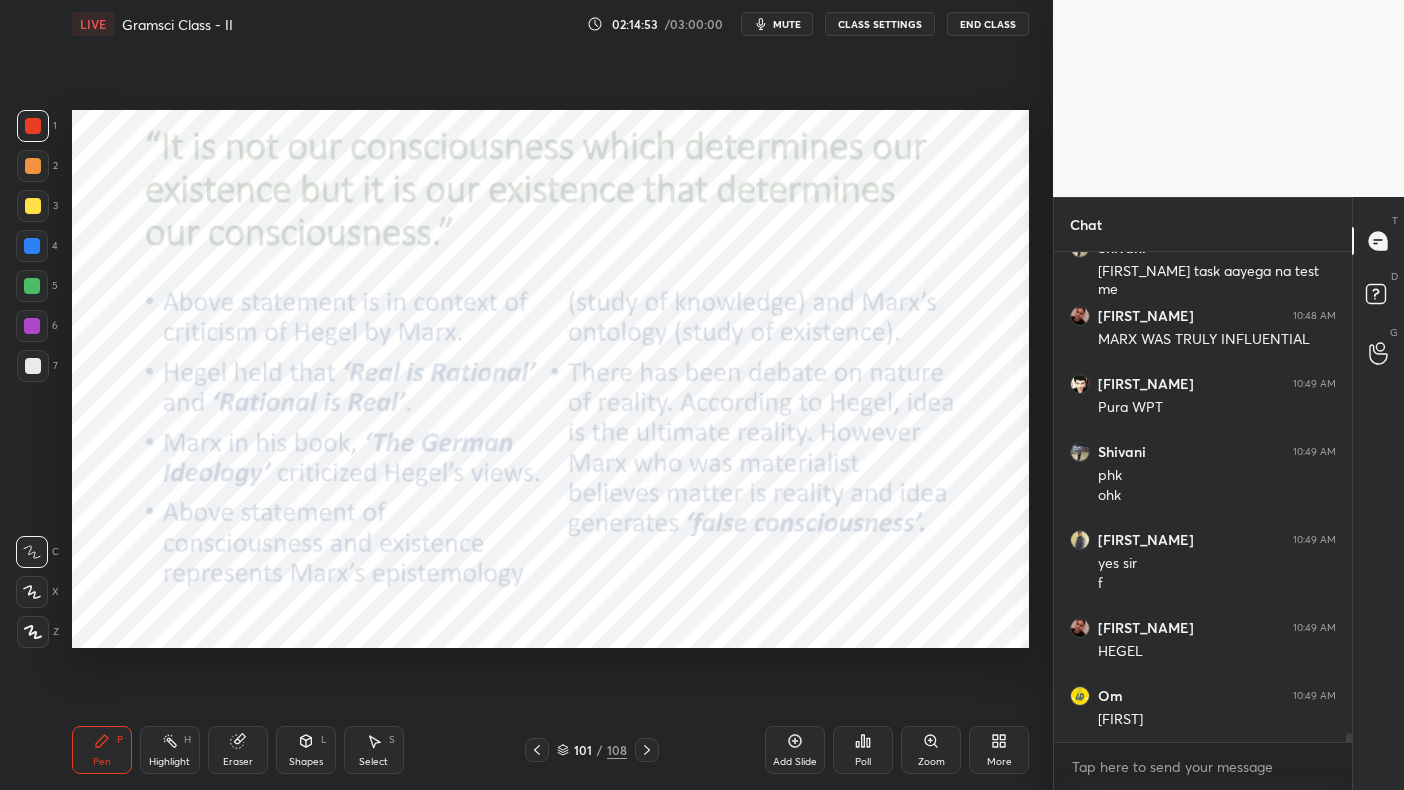click on "Add Slide" at bounding box center [795, 762] 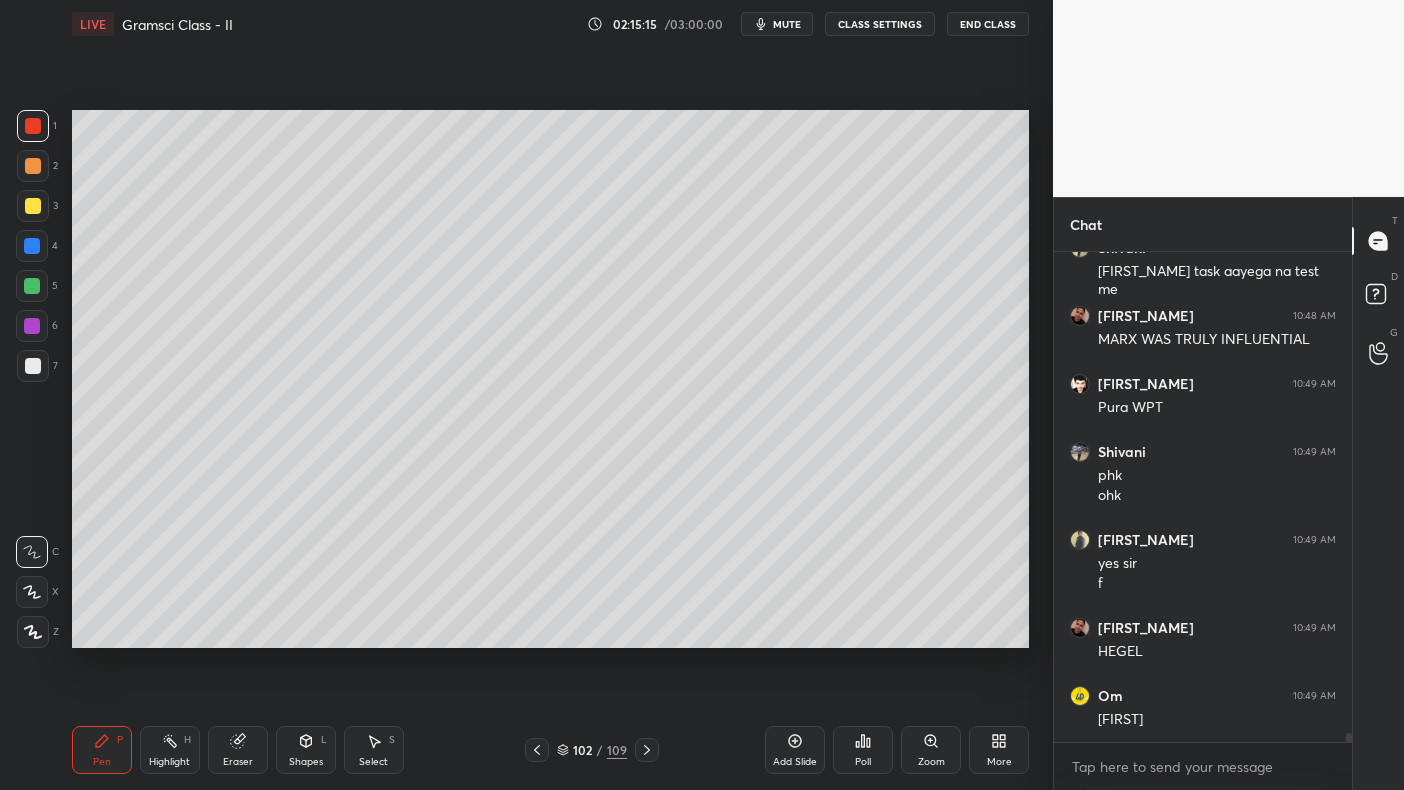 scroll, scrollTop: 25260, scrollLeft: 0, axis: vertical 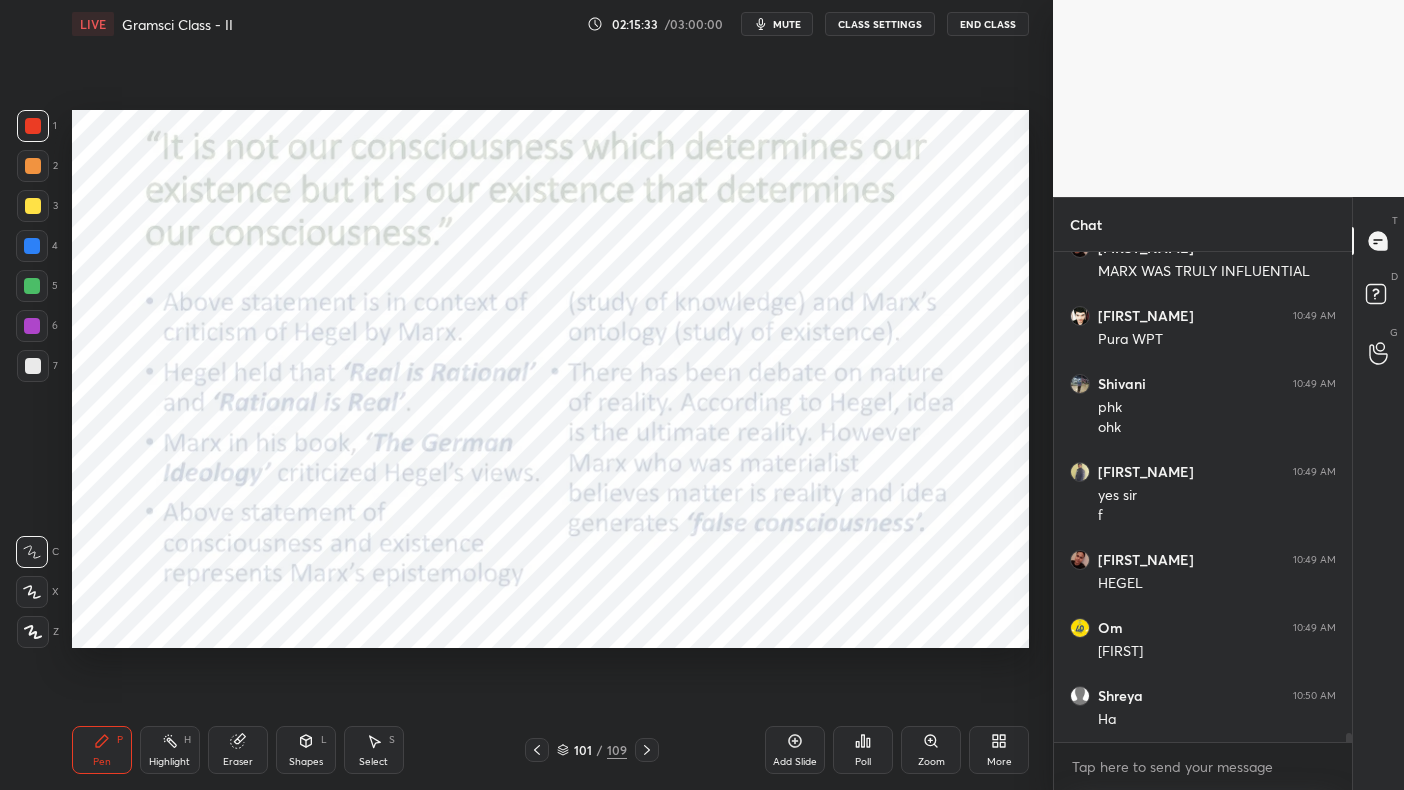 click at bounding box center (33, 126) 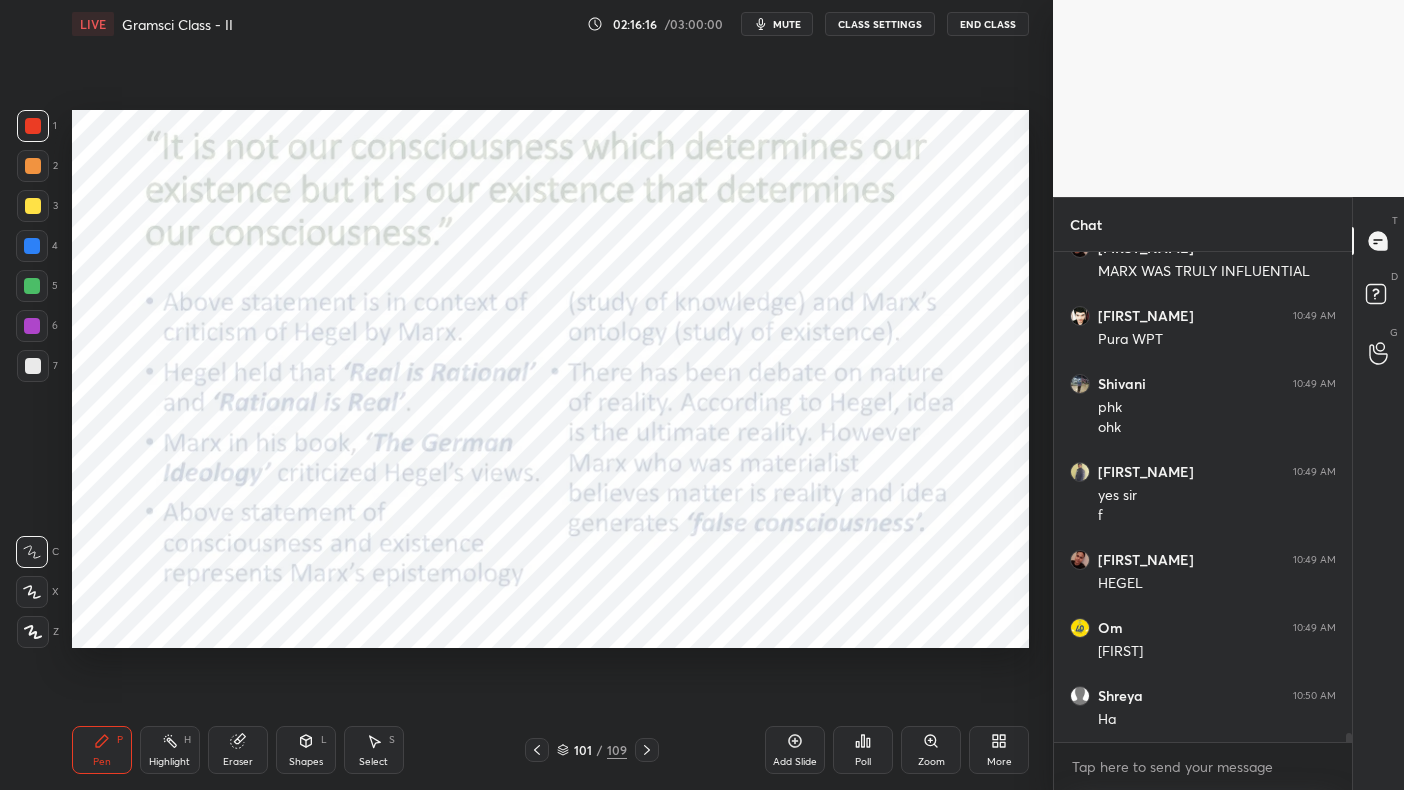 click on "Select S" at bounding box center (374, 750) 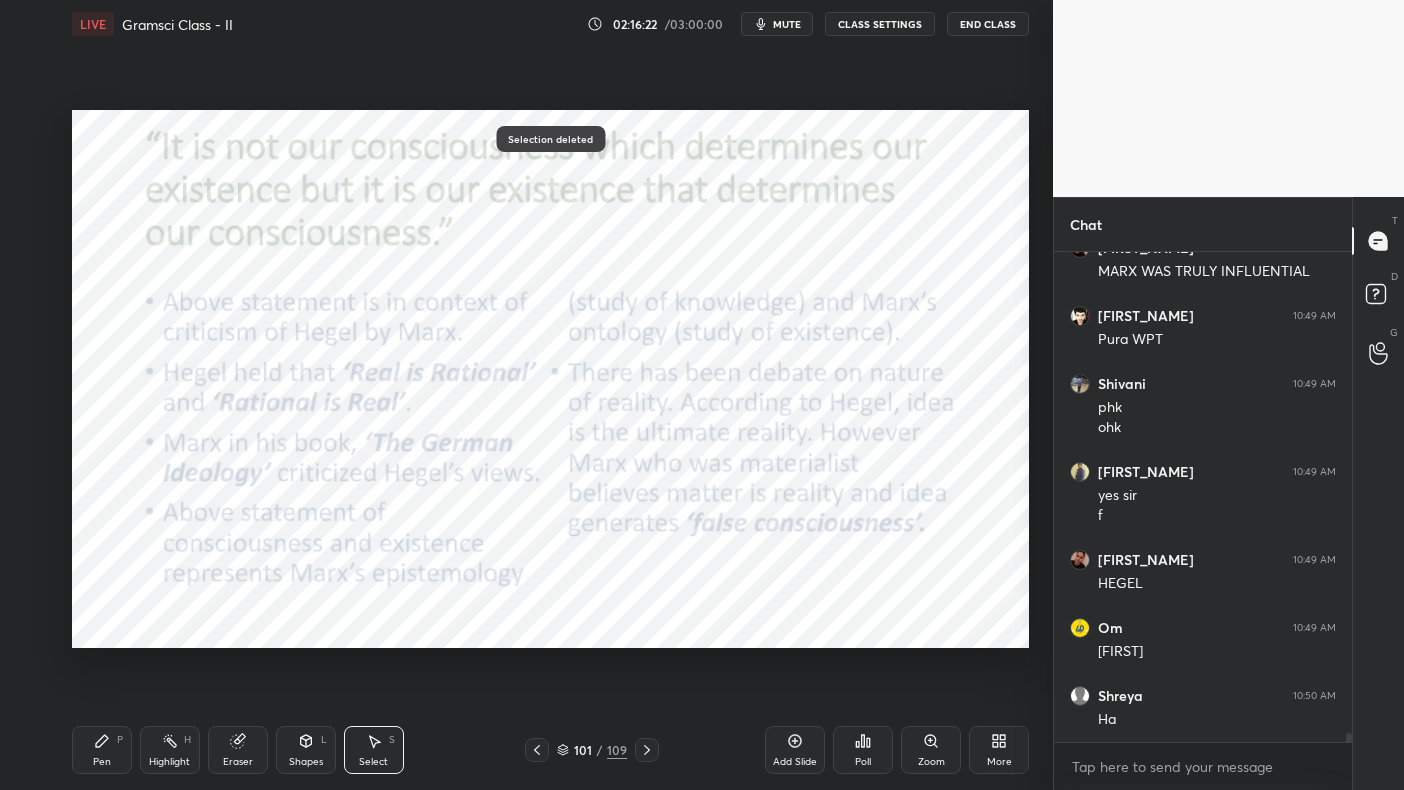 click on "Pen P" at bounding box center [102, 750] 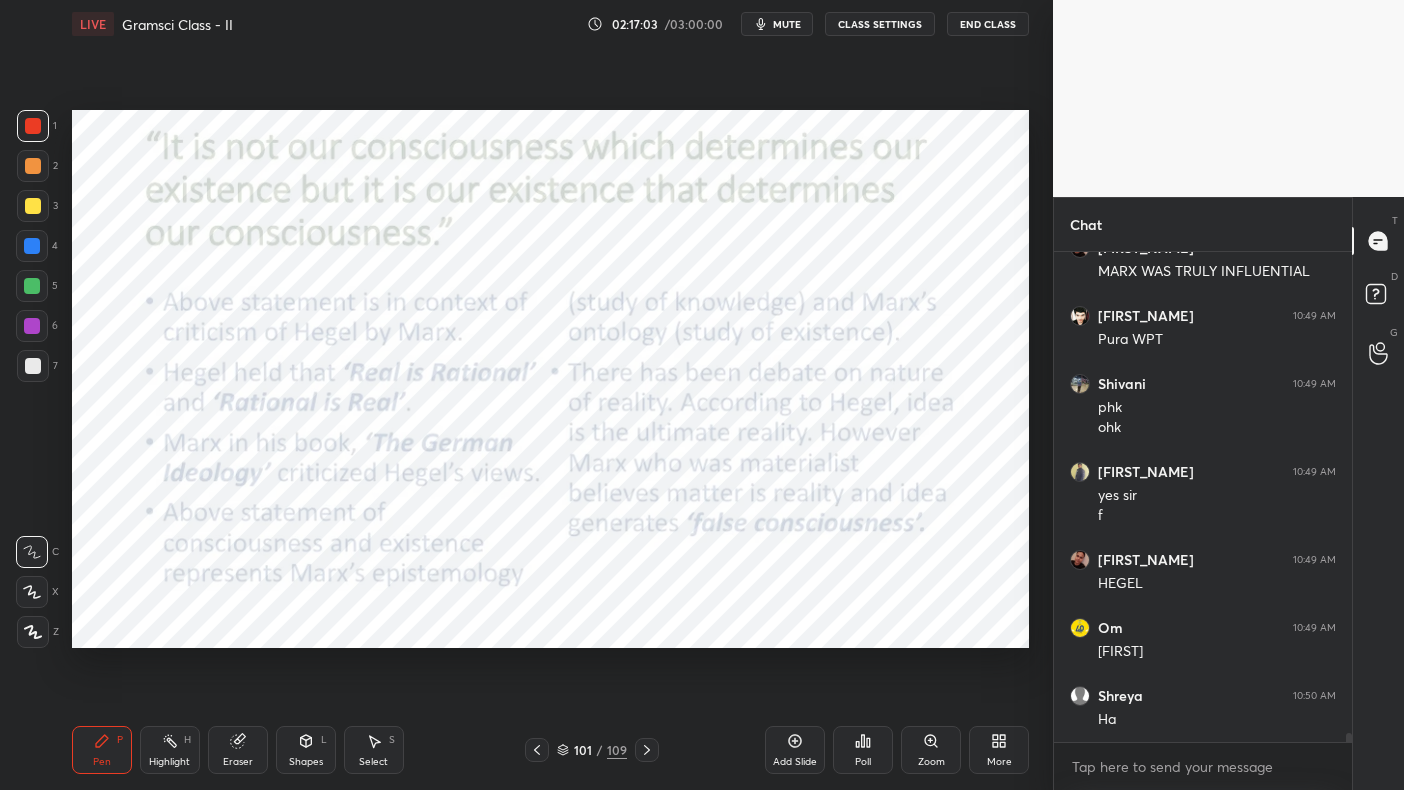 click on "1 2 3 4 5 6 7 C X Z C X Z E E Erase all   H H" at bounding box center (32, 379) 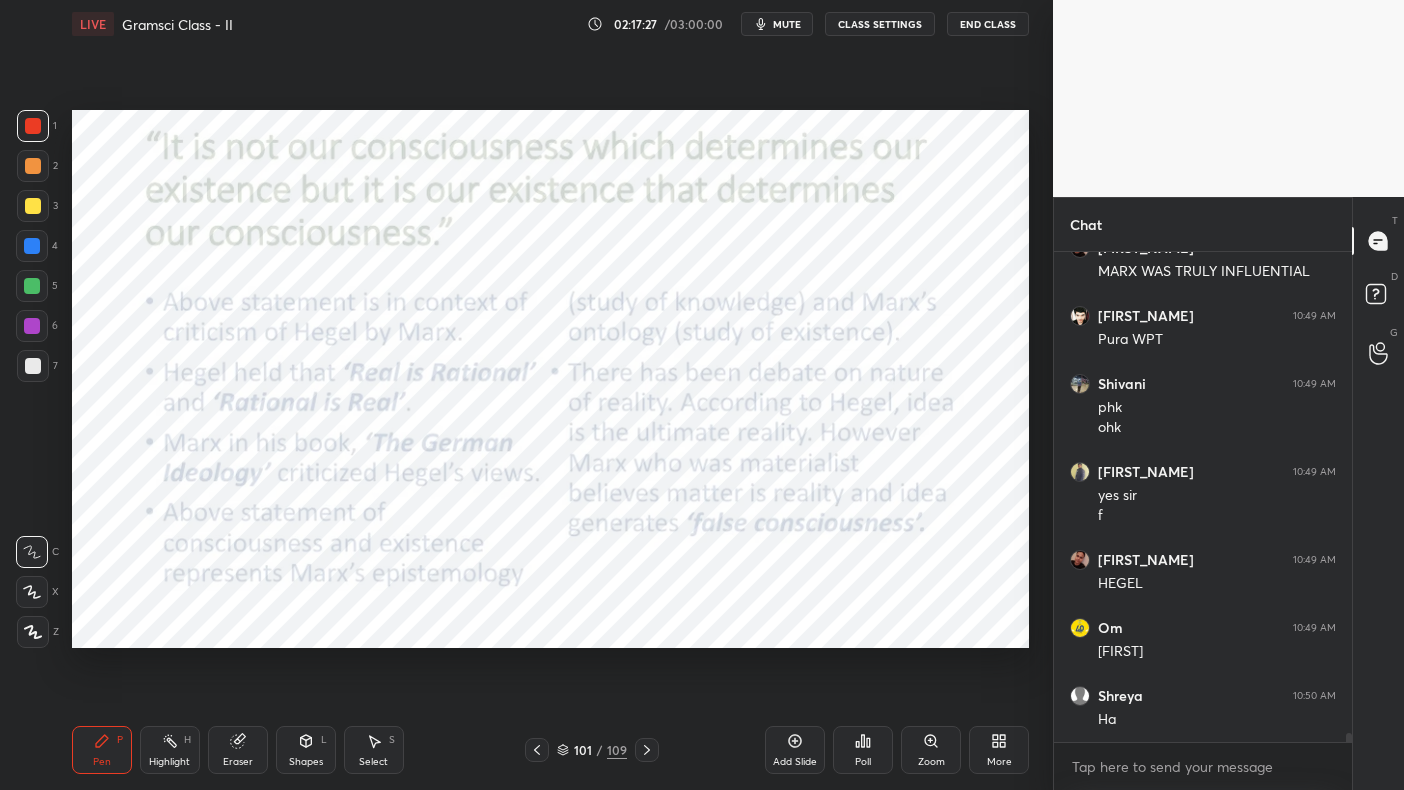 click on "Select S" at bounding box center [374, 750] 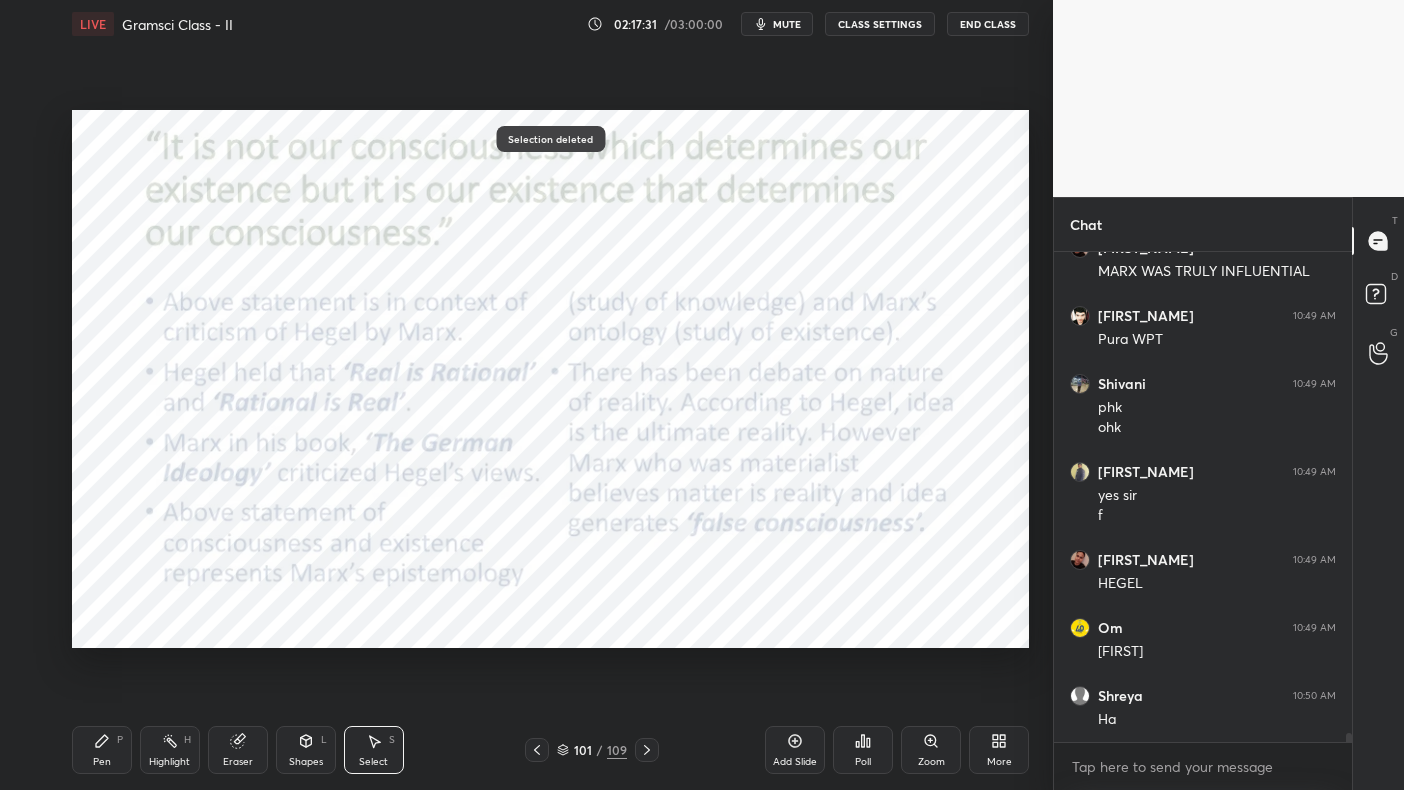 click on "Pen P" at bounding box center (102, 750) 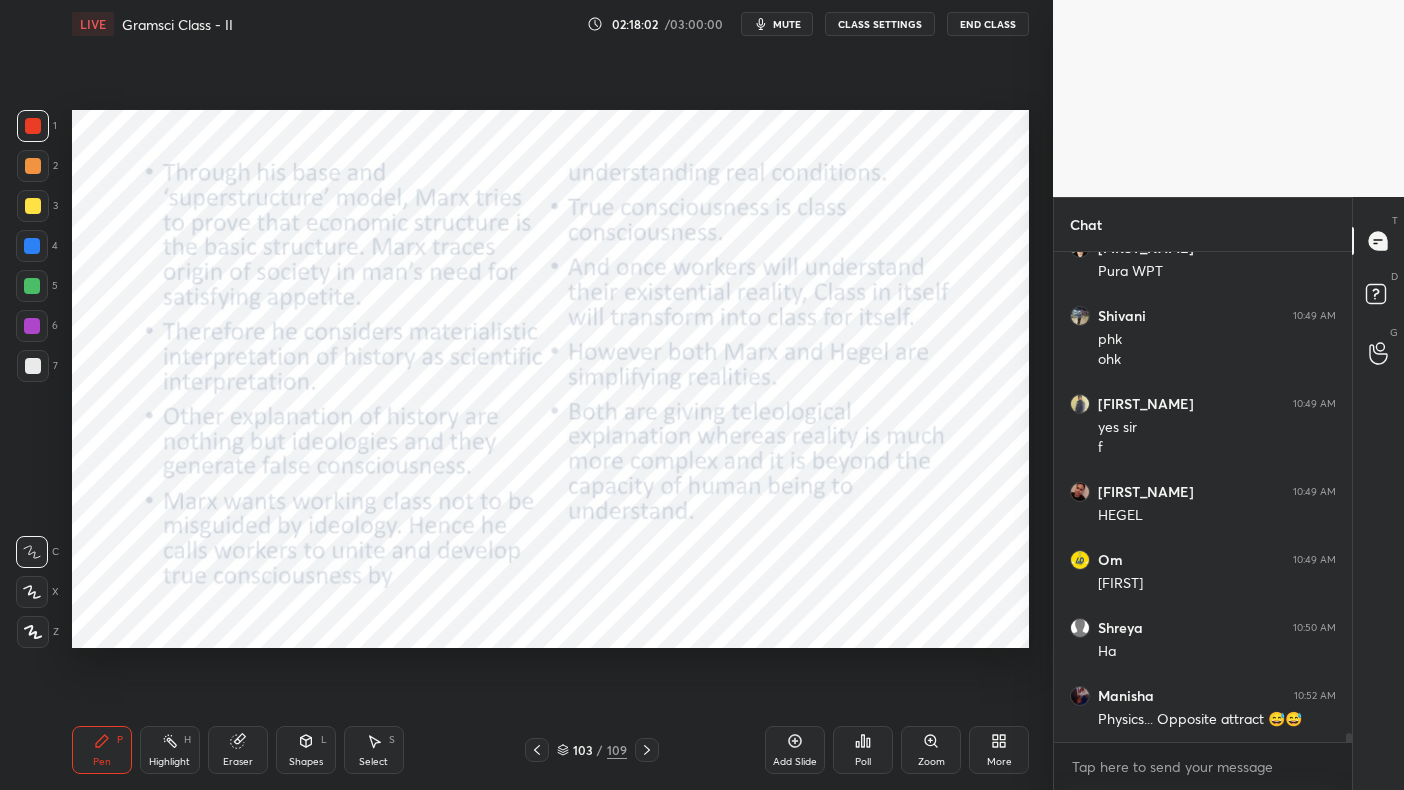 scroll, scrollTop: 25396, scrollLeft: 0, axis: vertical 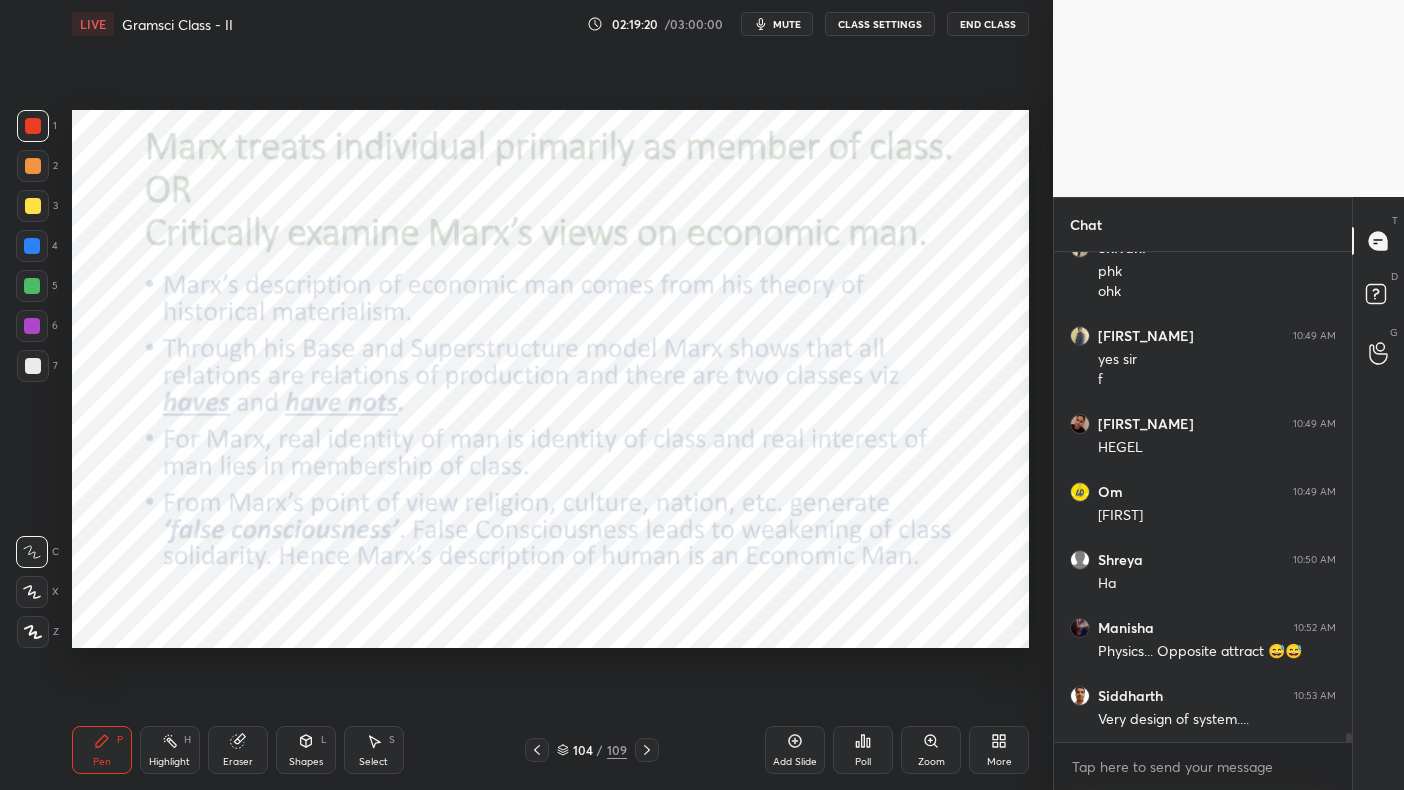 click on "Add Slide" at bounding box center [795, 750] 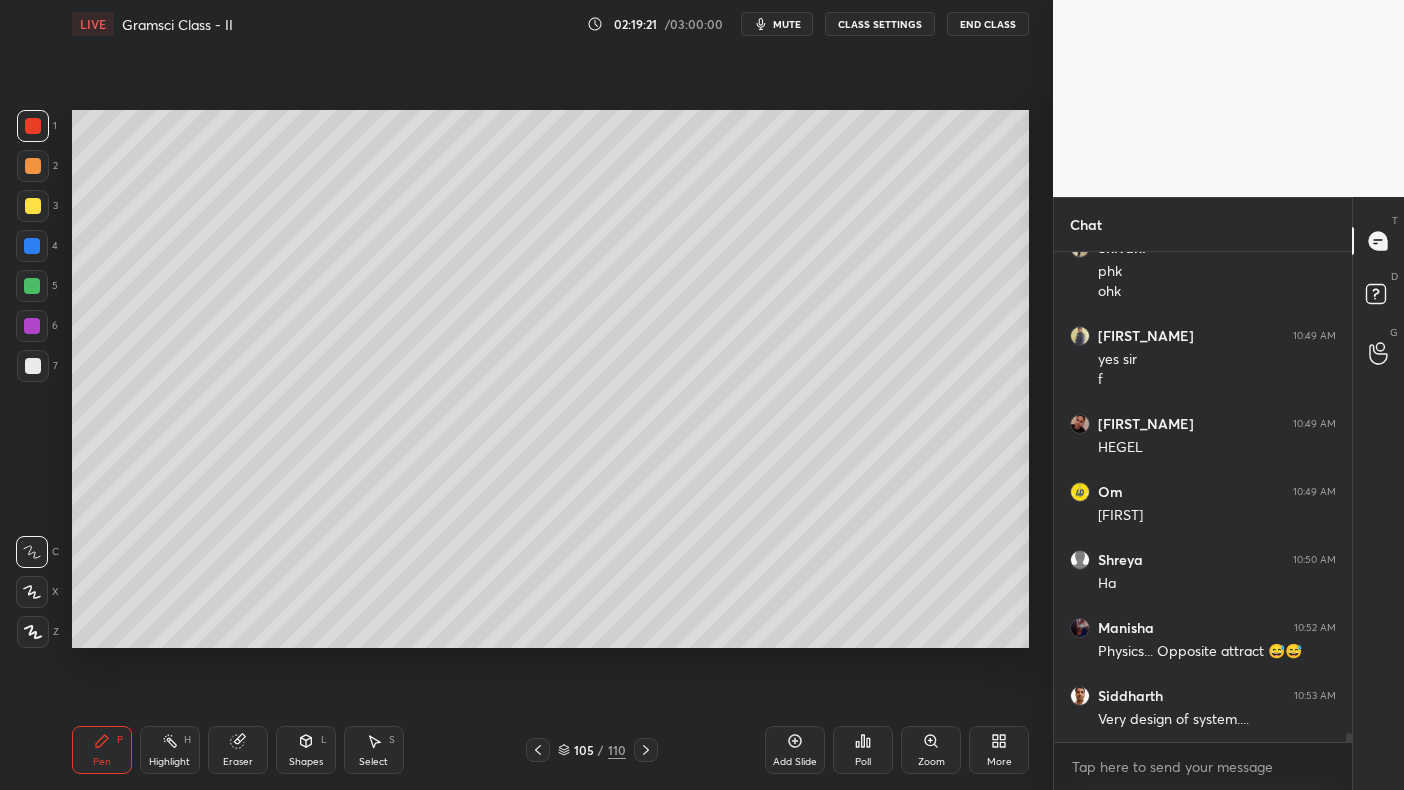 click at bounding box center [33, 206] 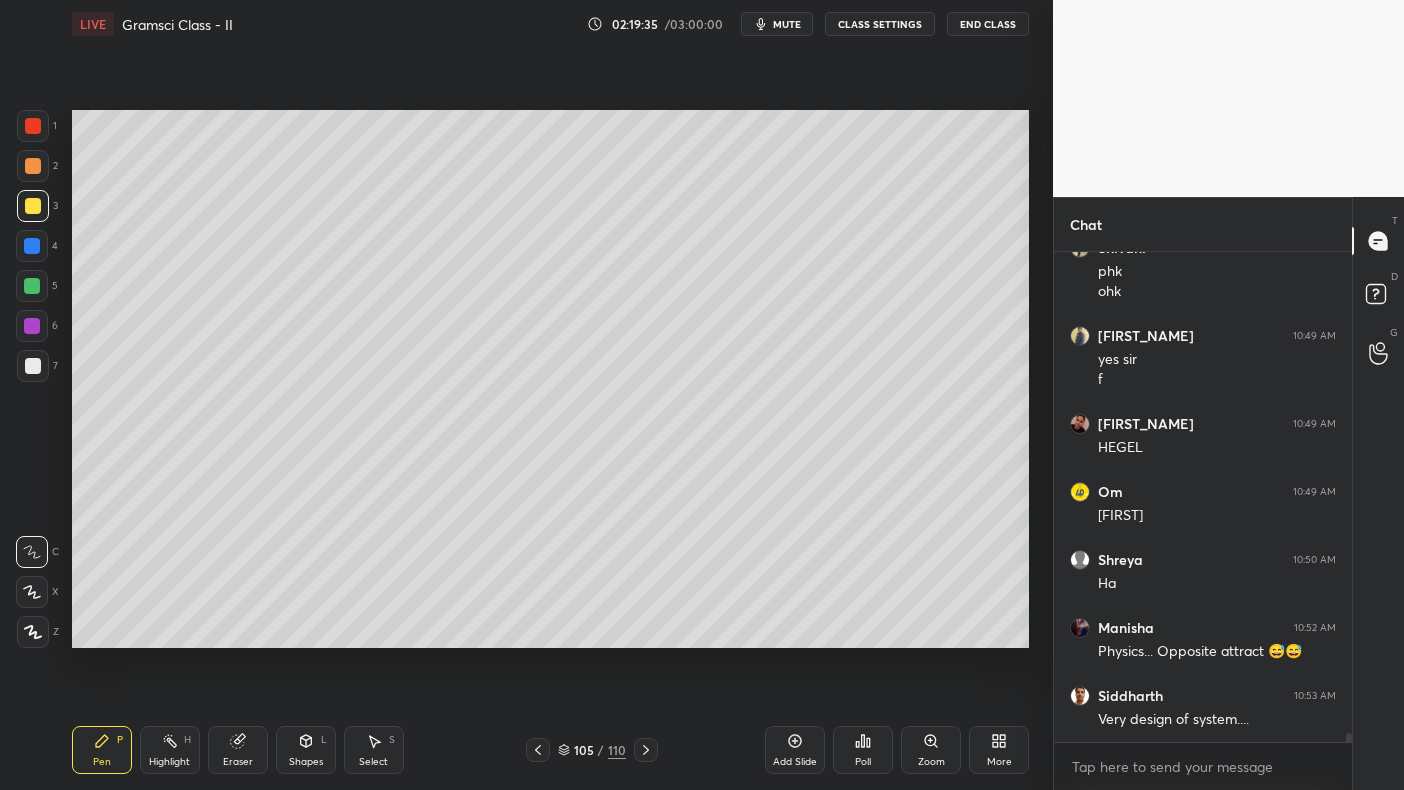 click at bounding box center [32, 286] 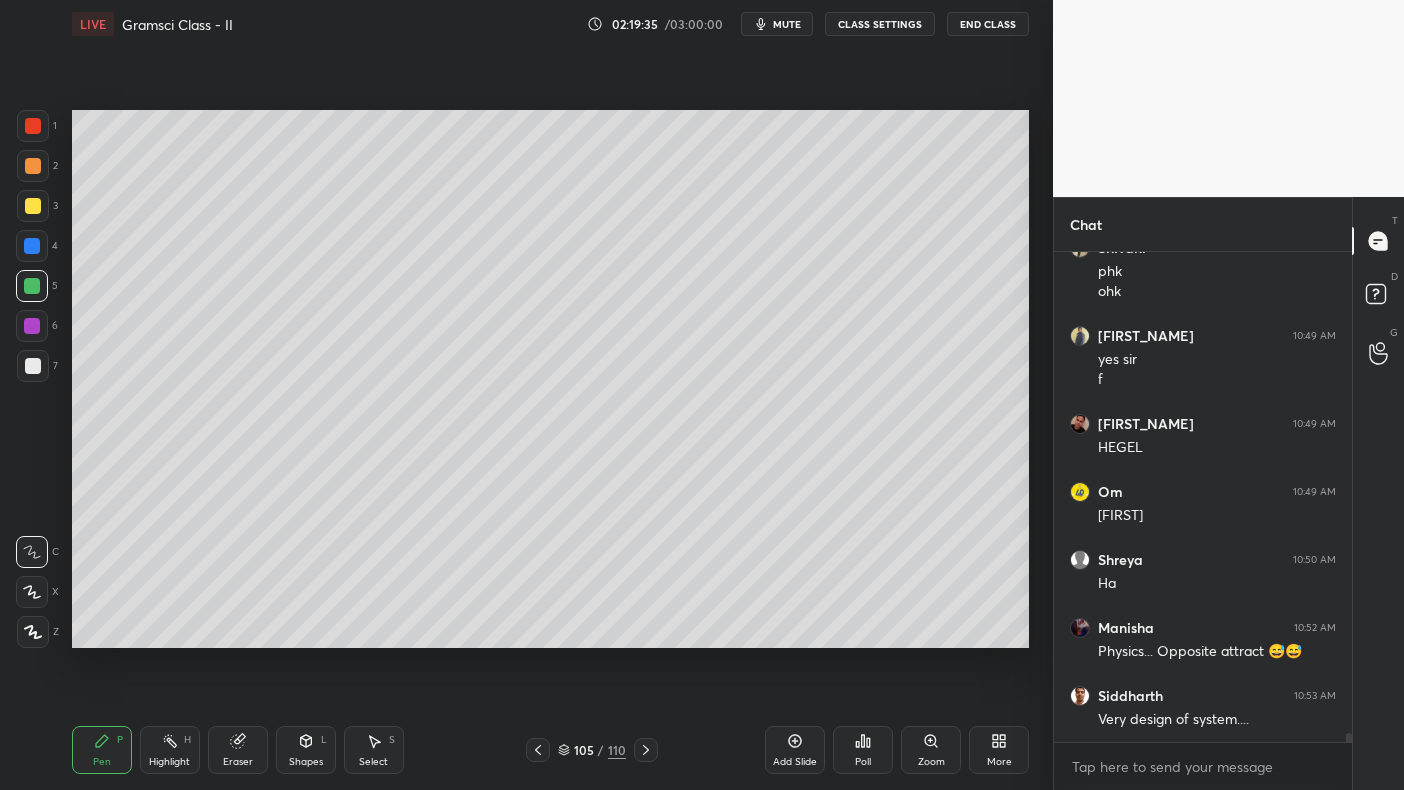 click at bounding box center [32, 286] 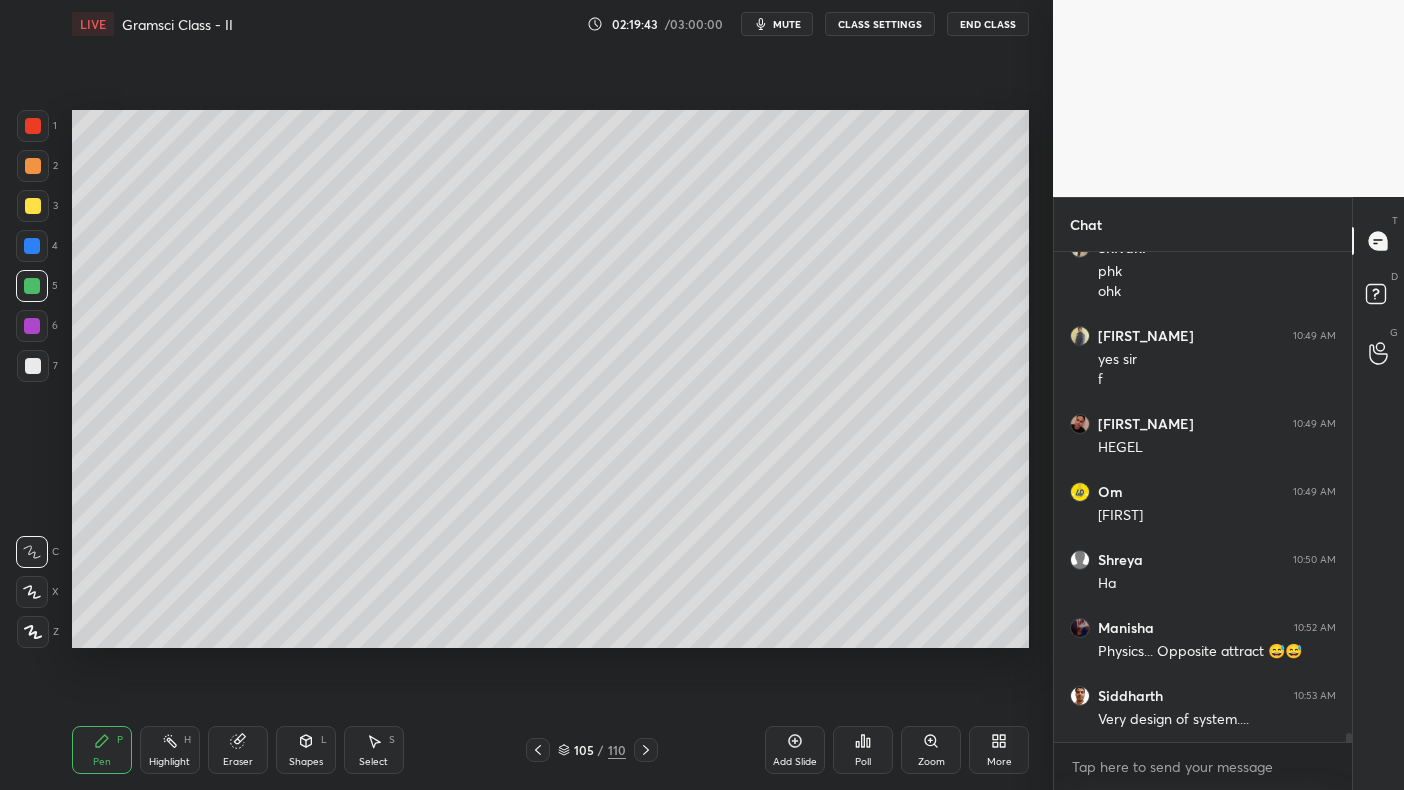 click on "3" at bounding box center (37, 210) 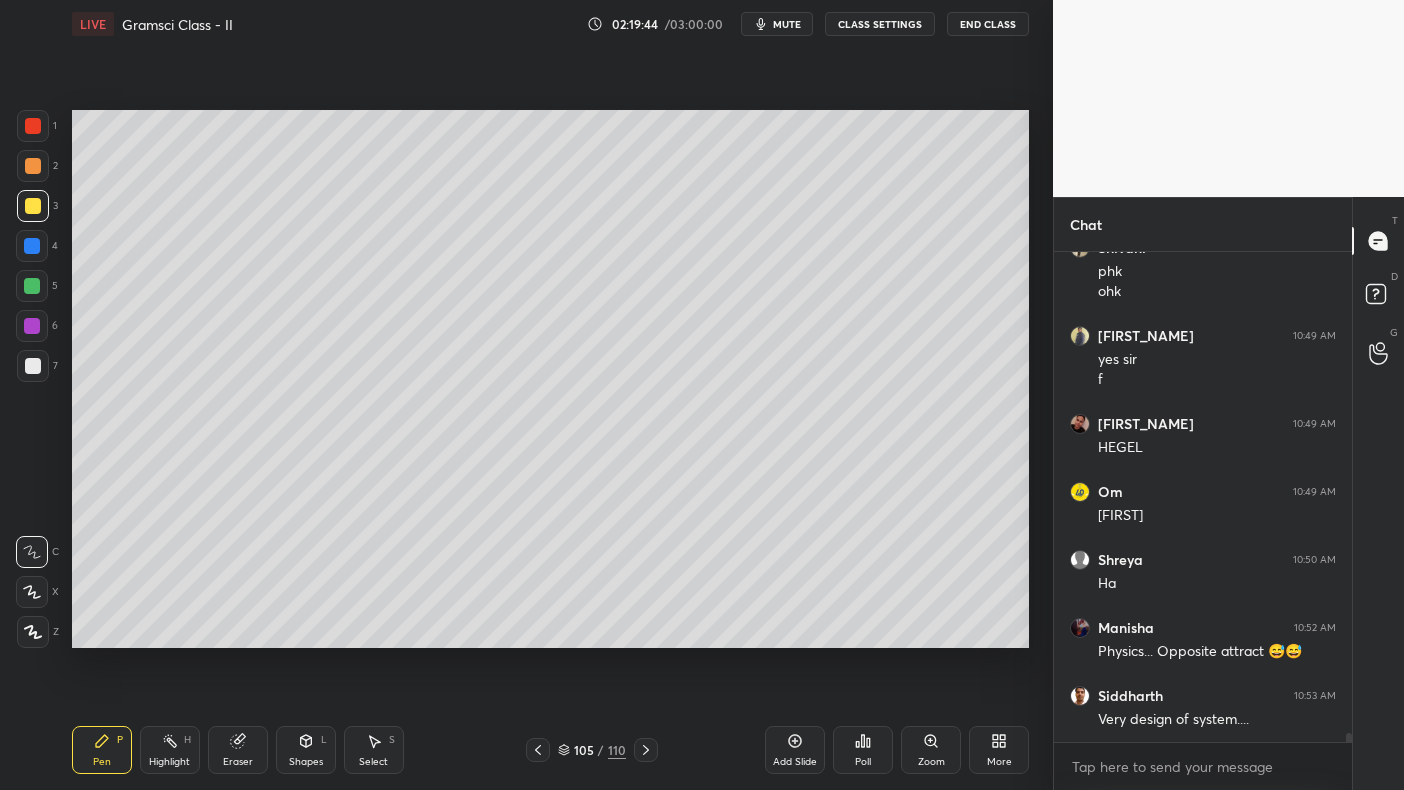 click at bounding box center [33, 206] 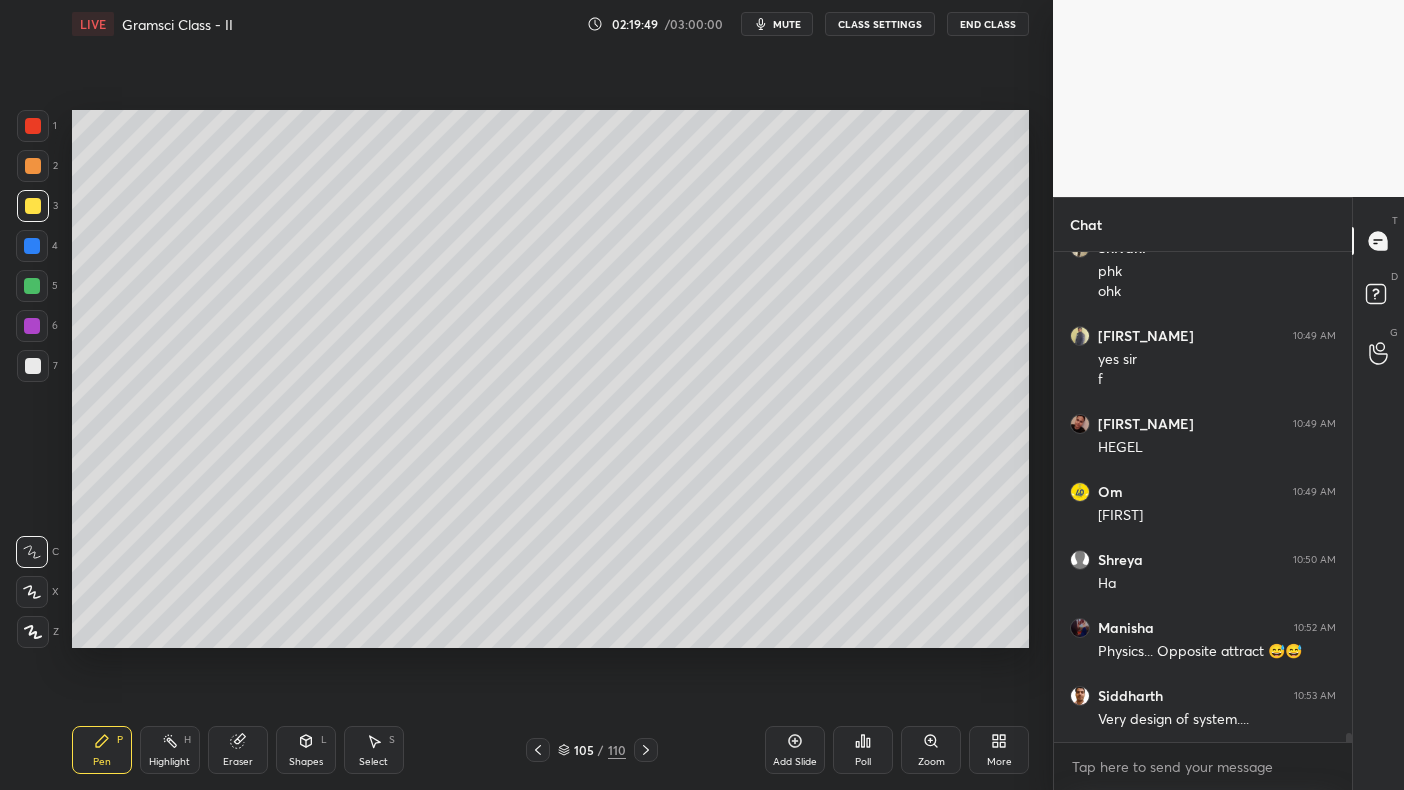 click at bounding box center [32, 286] 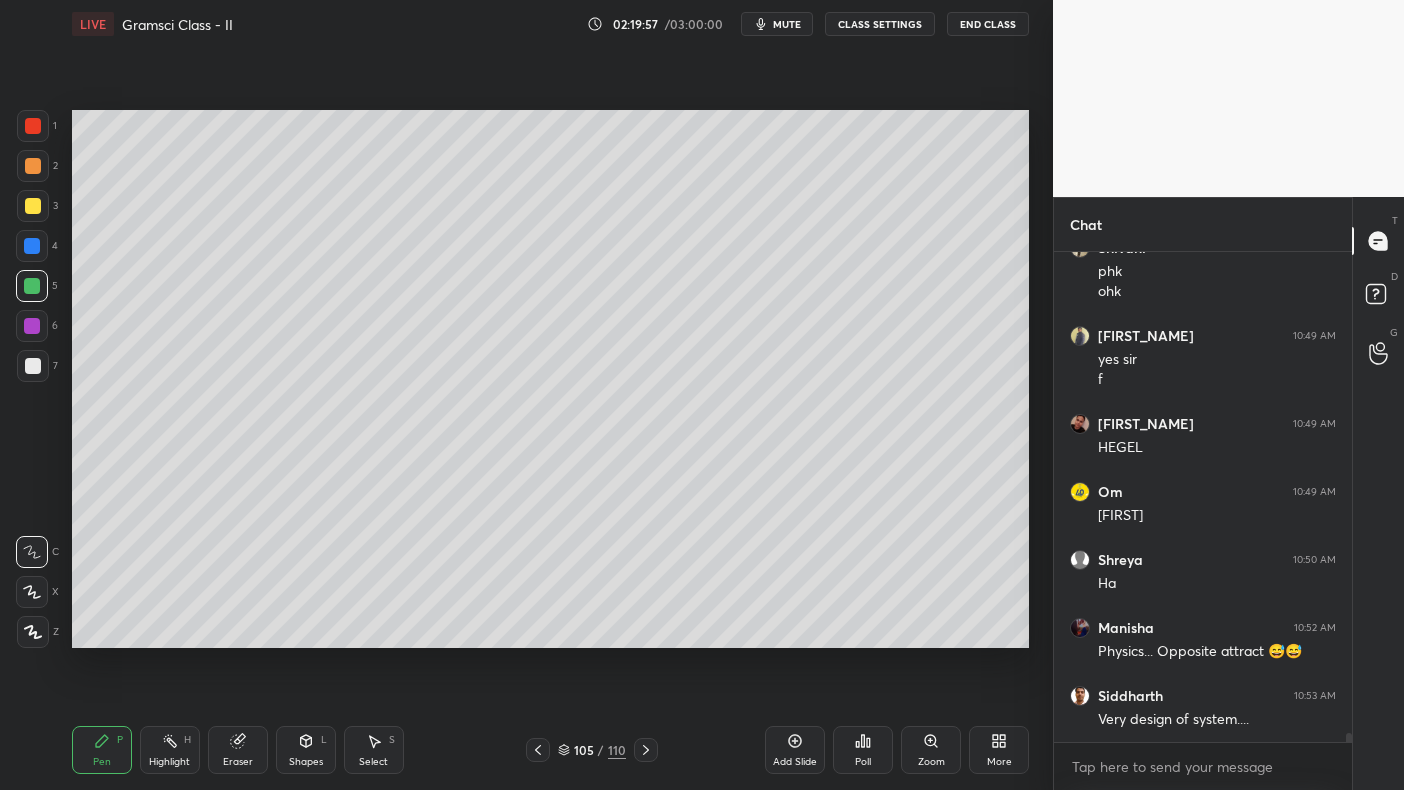 click at bounding box center (33, 206) 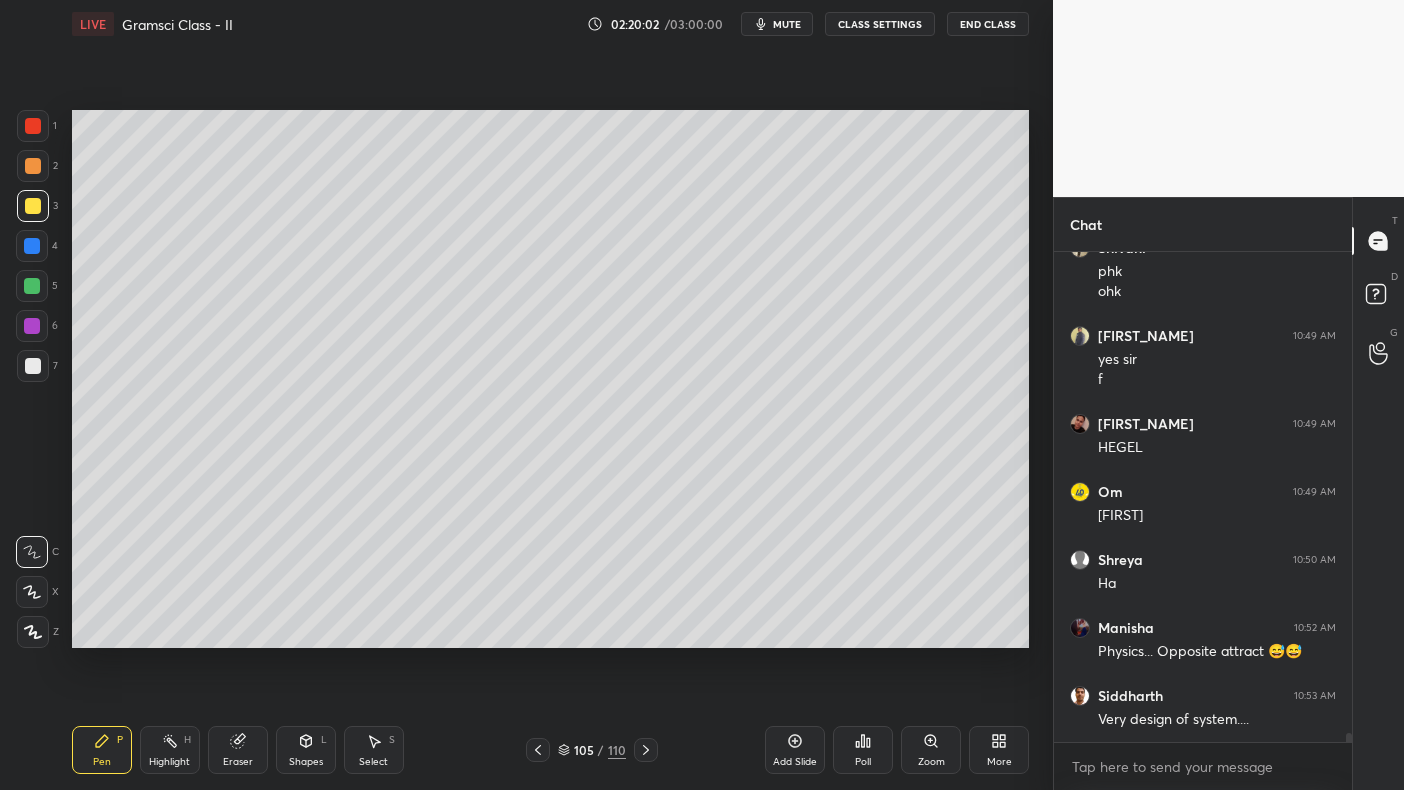 click at bounding box center (32, 286) 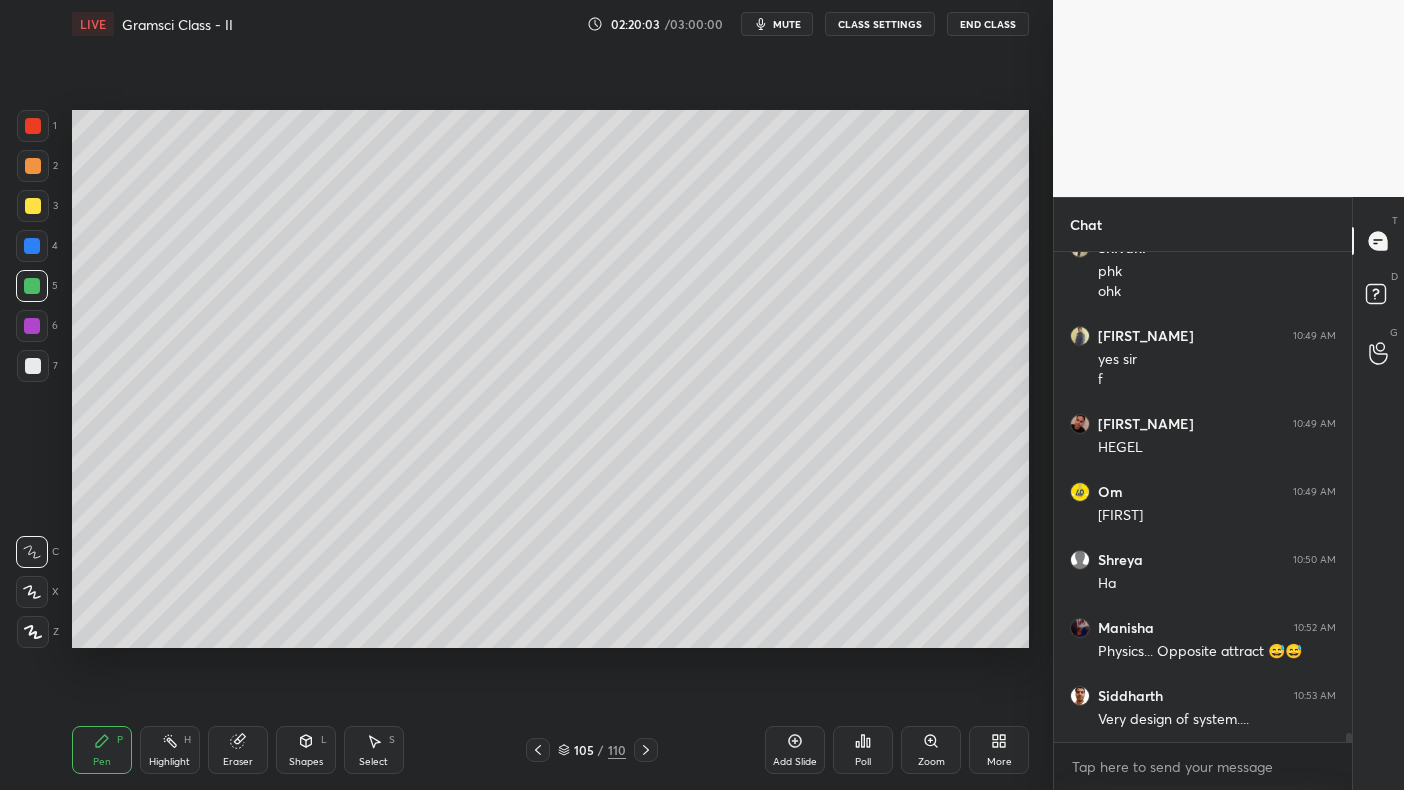 click at bounding box center [32, 286] 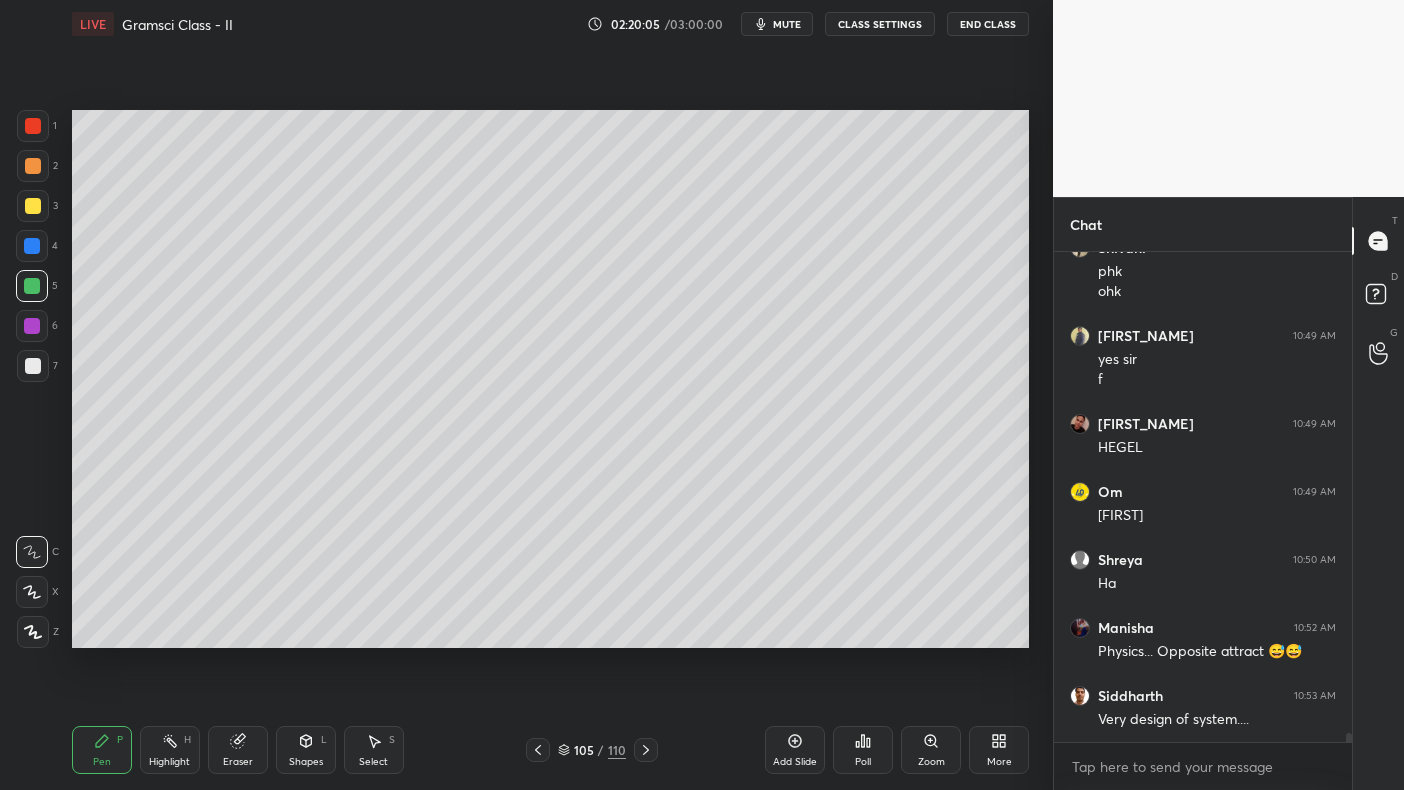 click on "1 2 3 4 5 6 7 C X Z C X Z E E Erase all   H H" at bounding box center (32, 379) 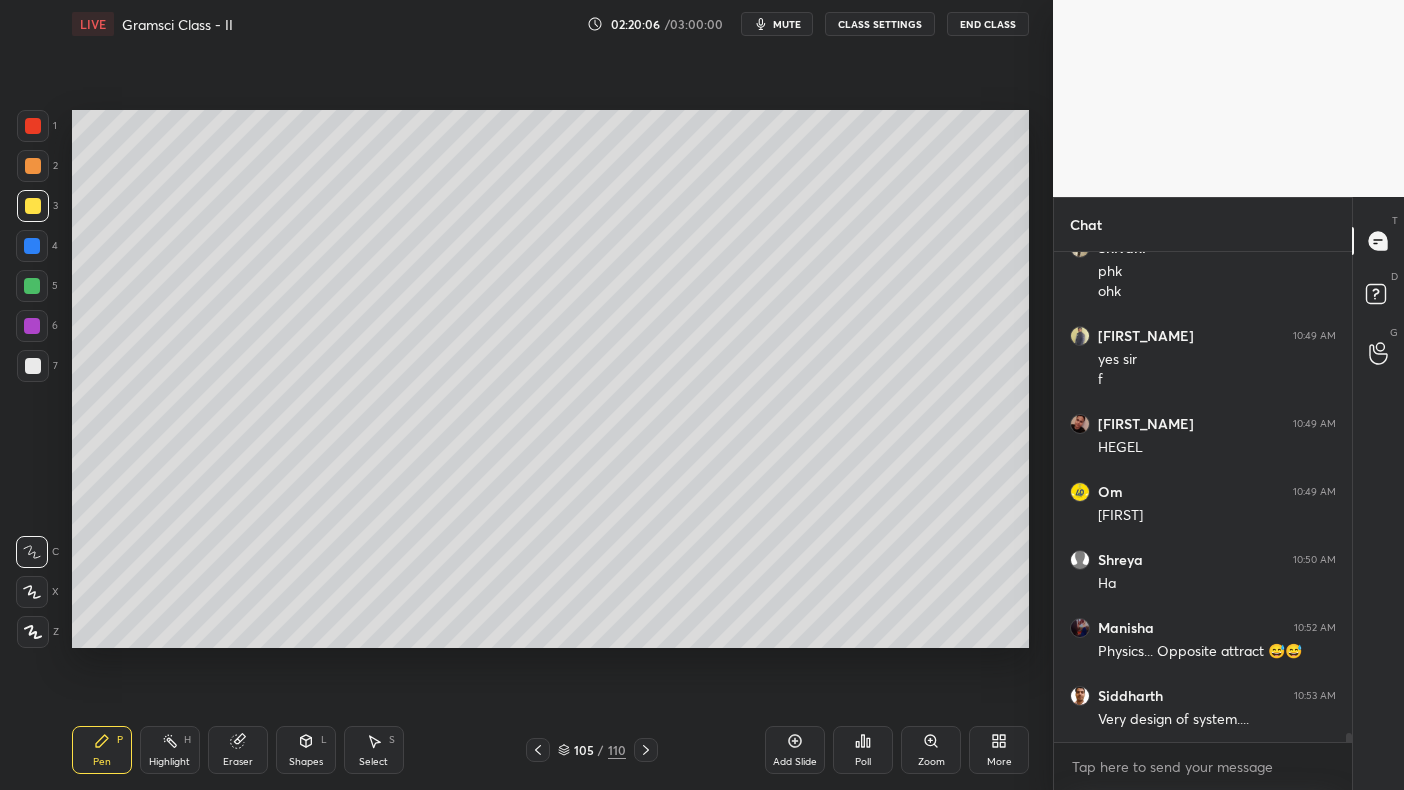 click at bounding box center (33, 206) 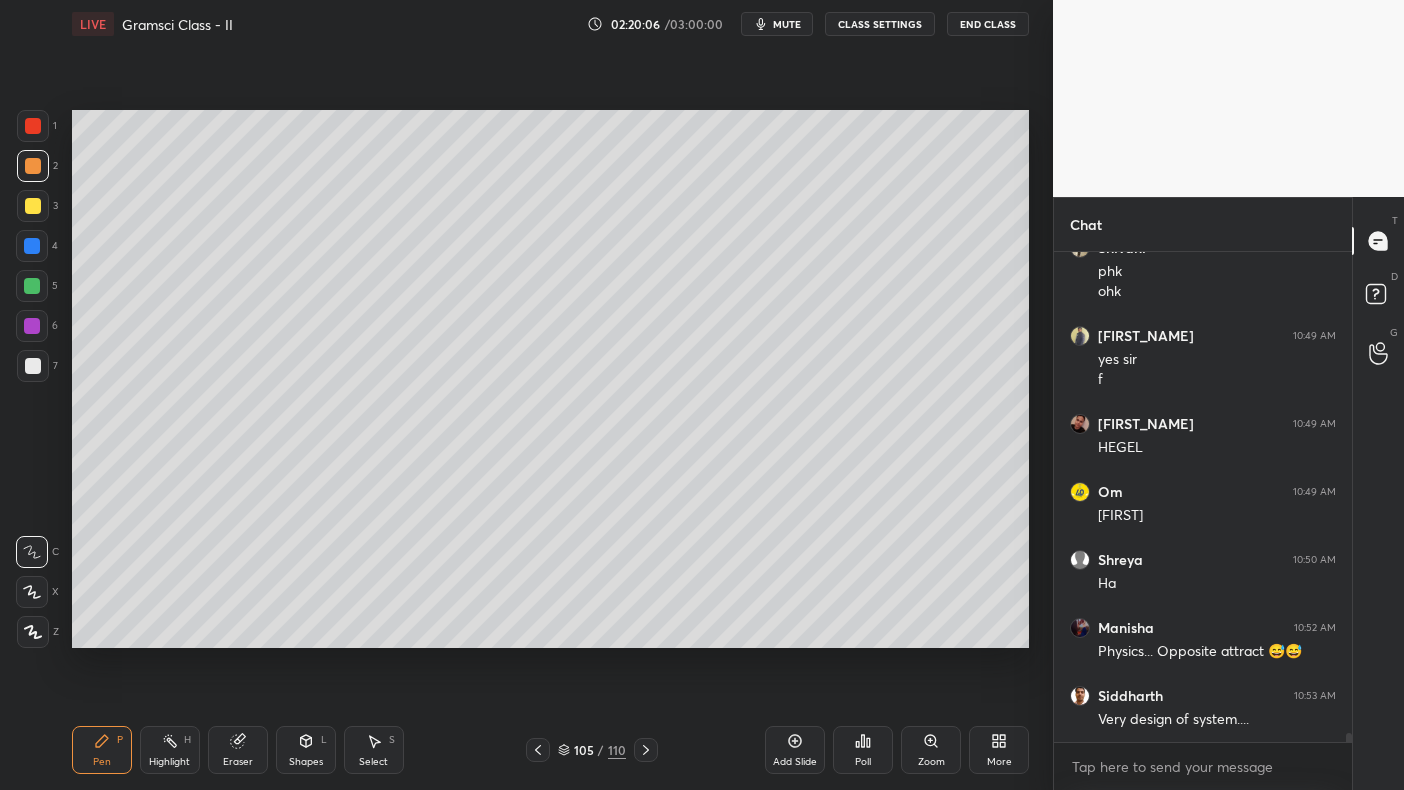 click at bounding box center (33, 166) 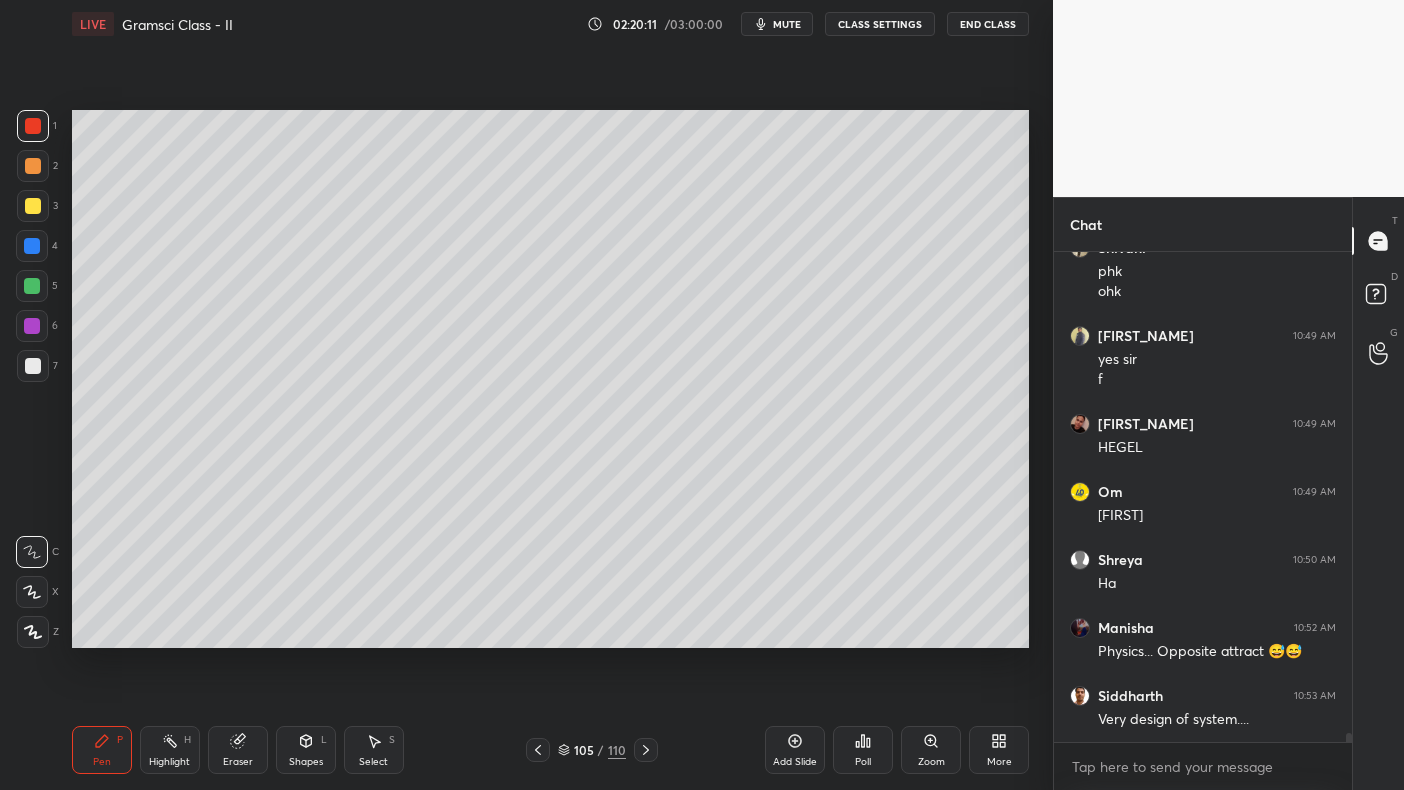 click 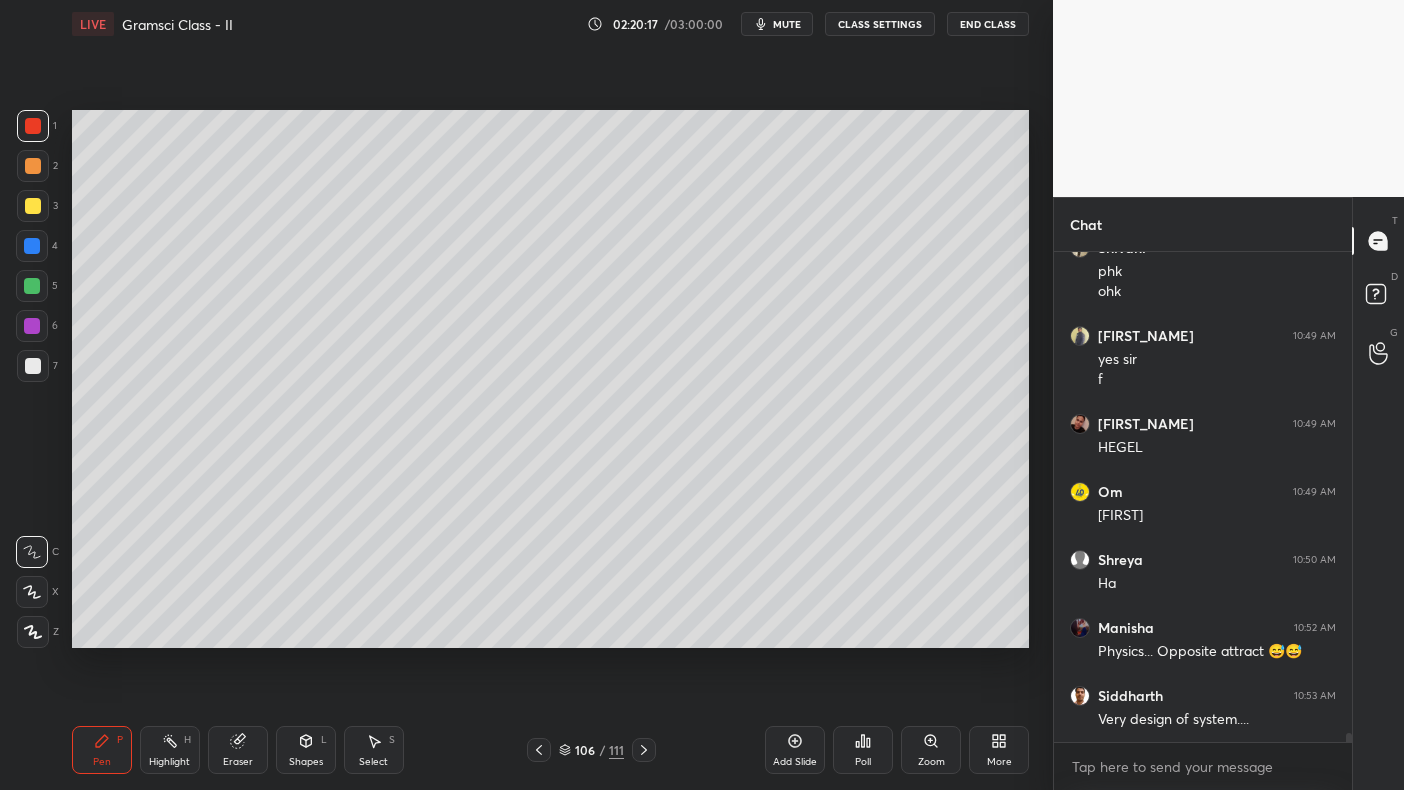 click at bounding box center (32, 246) 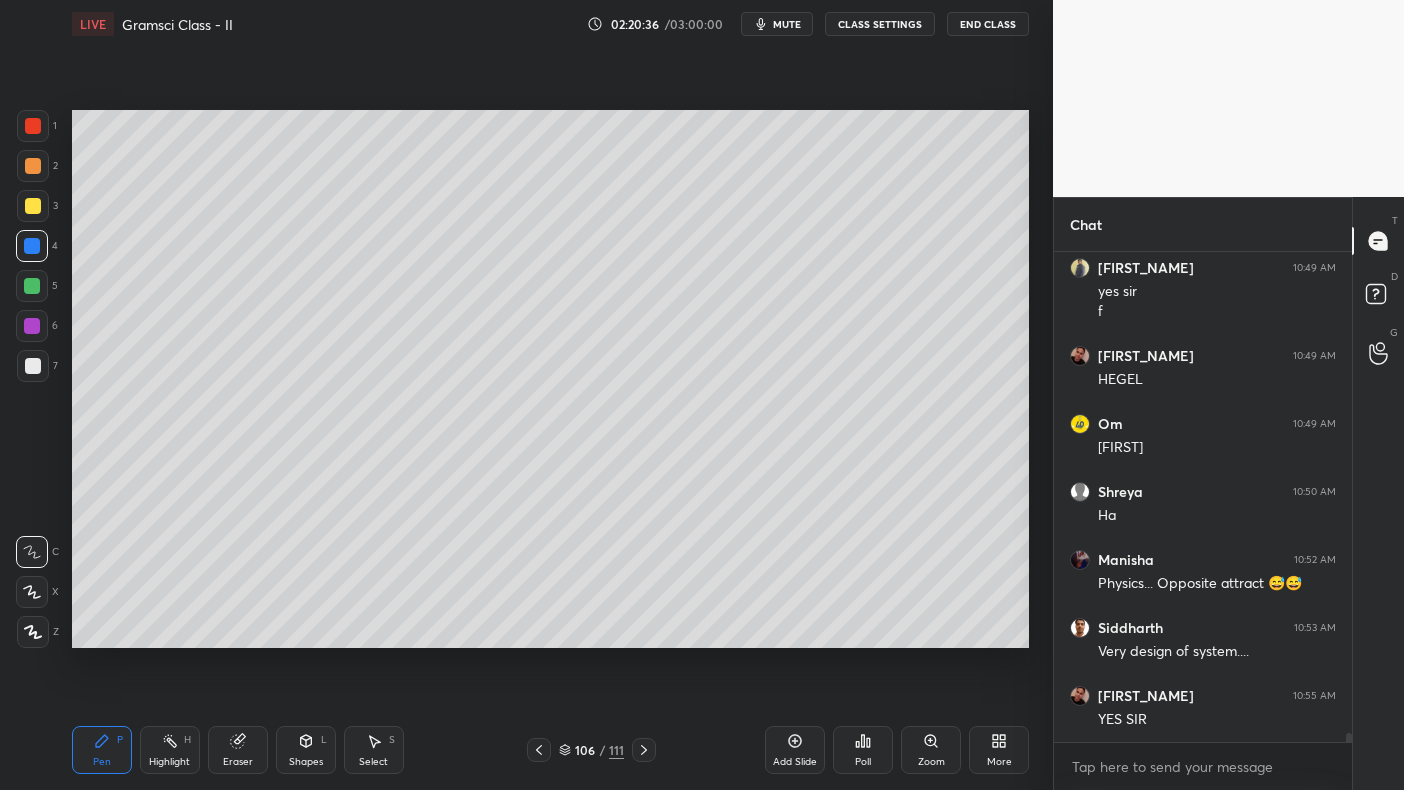scroll, scrollTop: 25532, scrollLeft: 0, axis: vertical 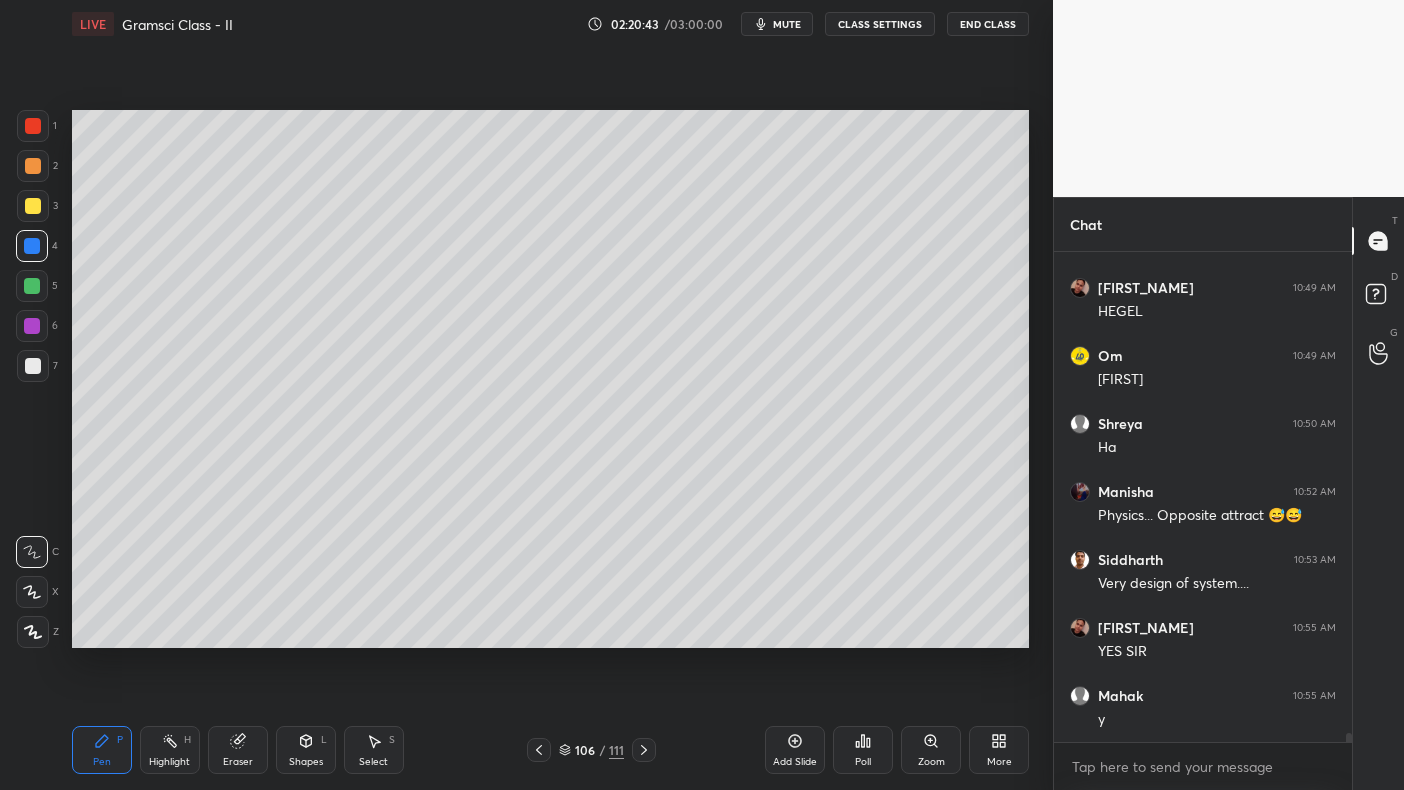 click at bounding box center [33, 206] 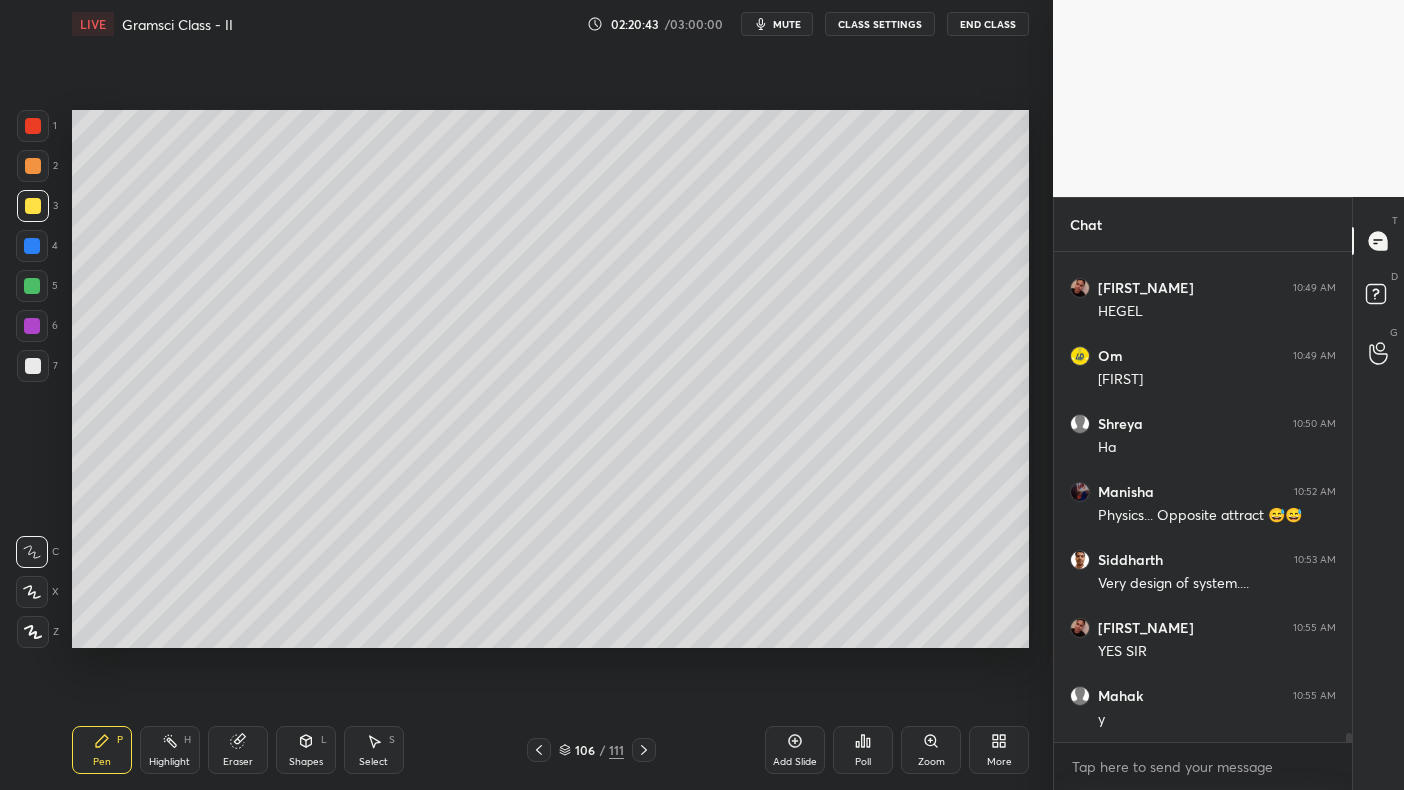 click at bounding box center (33, 206) 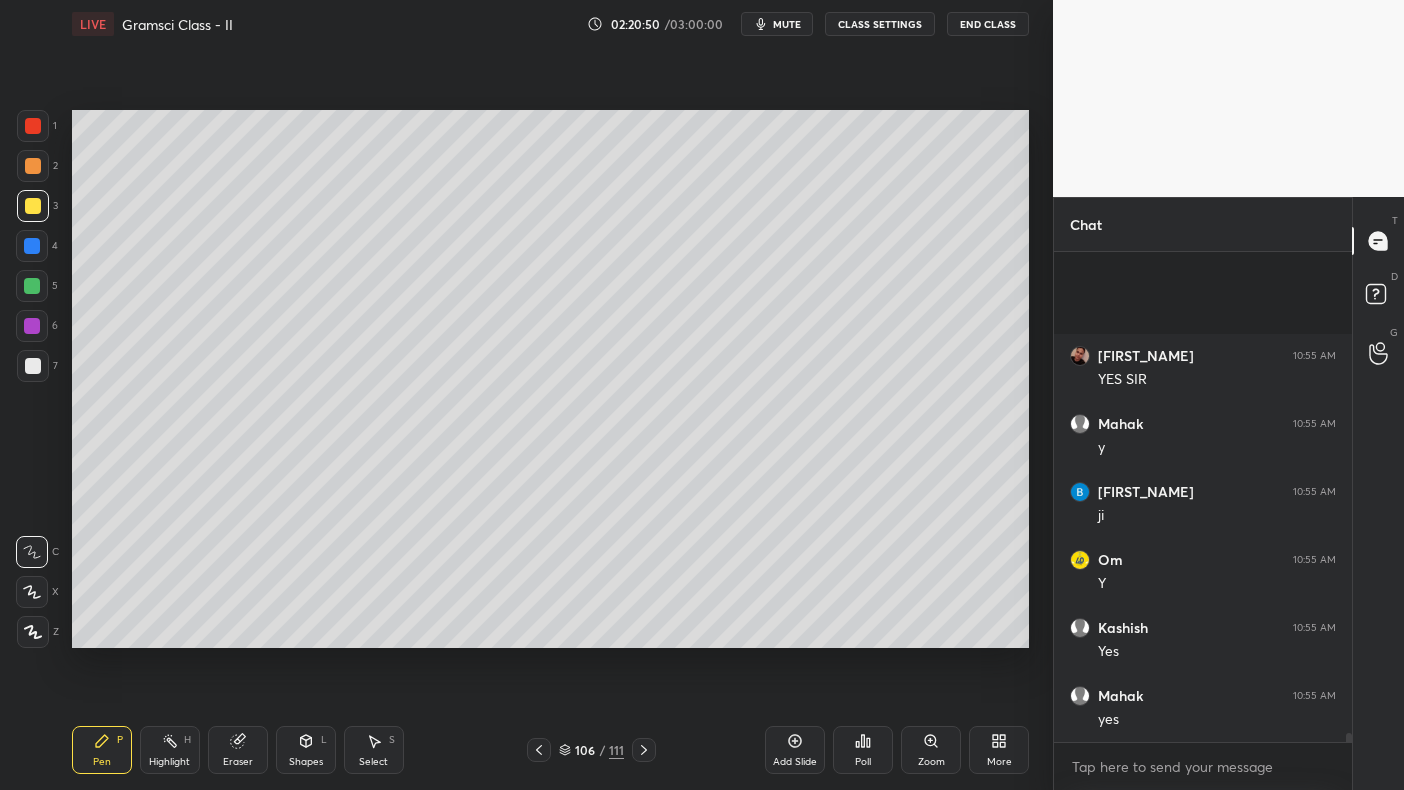 scroll, scrollTop: 26008, scrollLeft: 0, axis: vertical 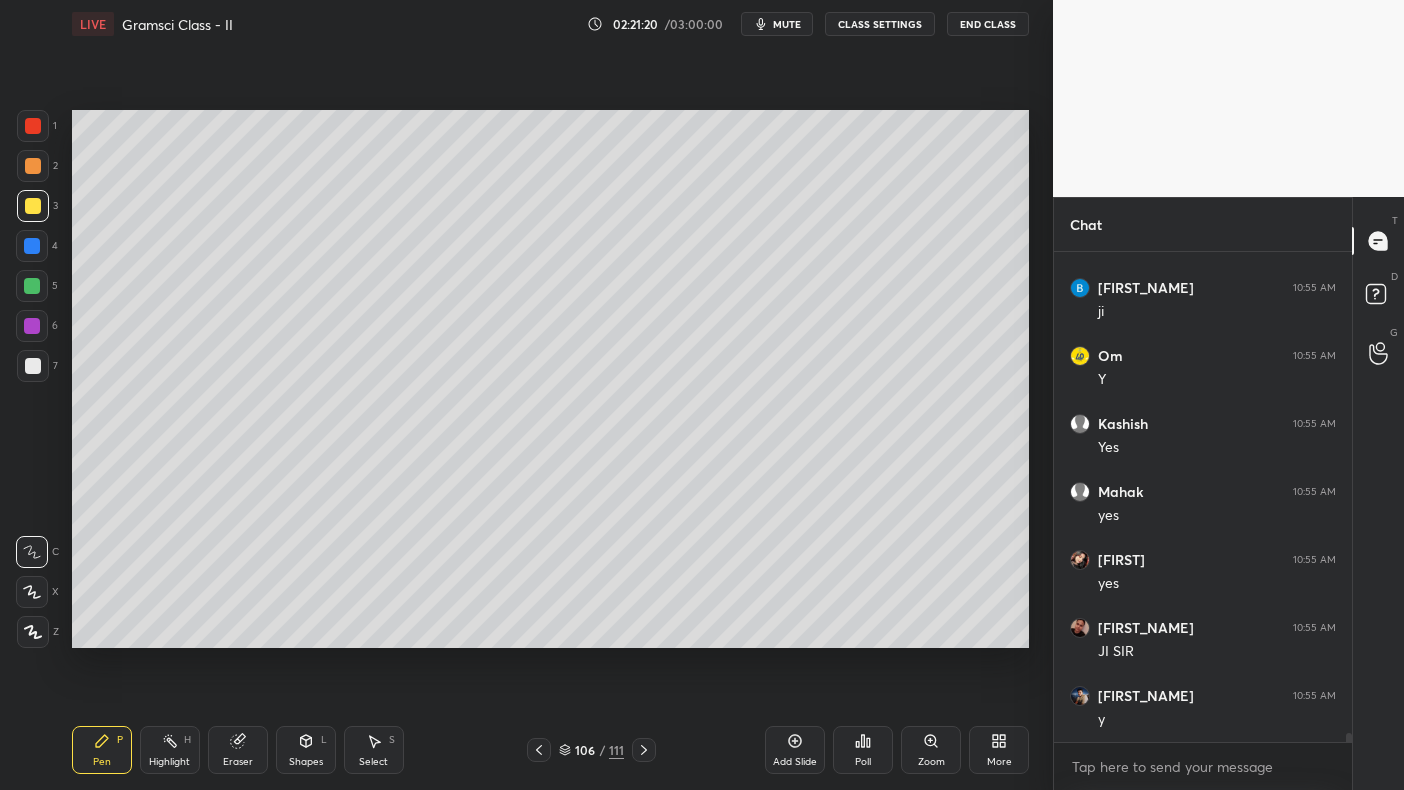 click at bounding box center (32, 246) 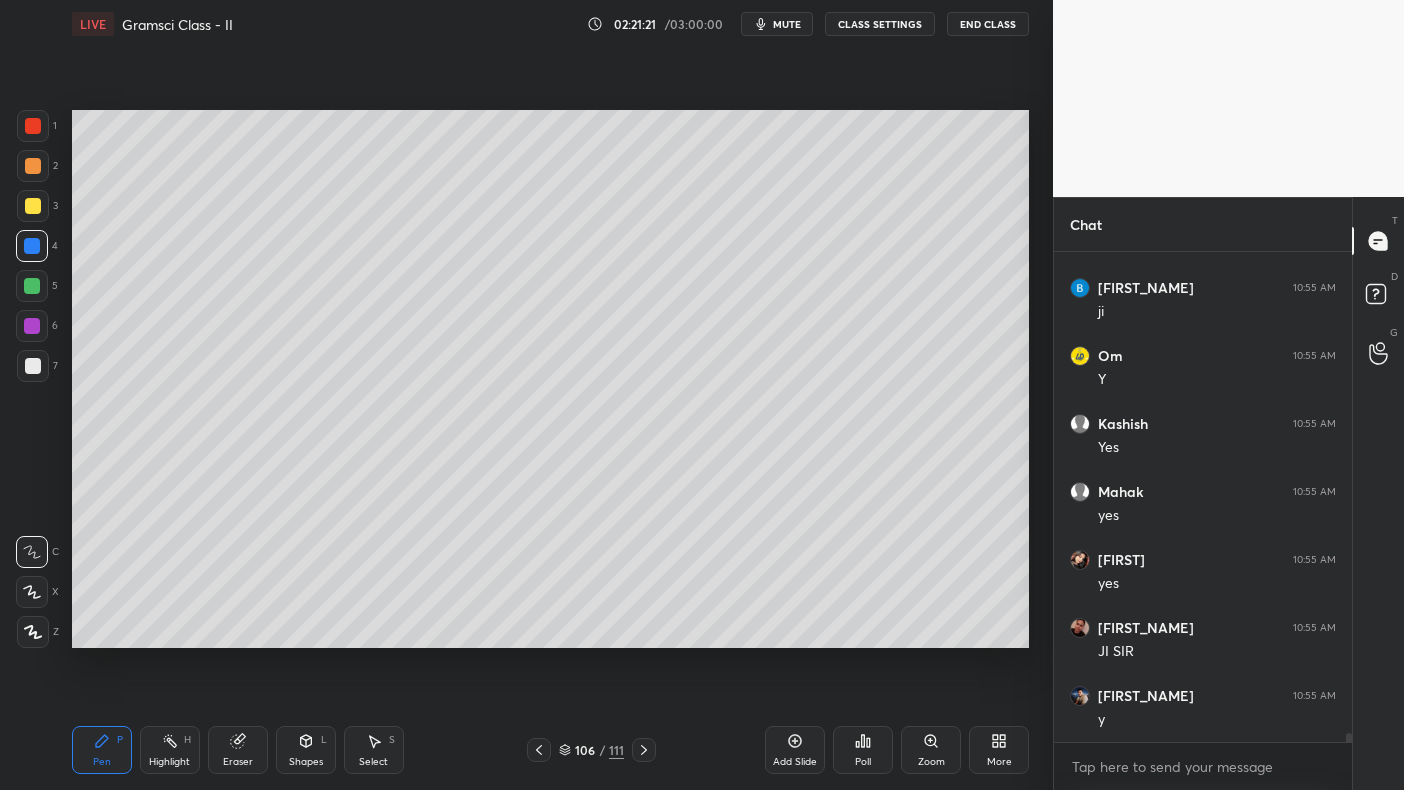 click at bounding box center [32, 246] 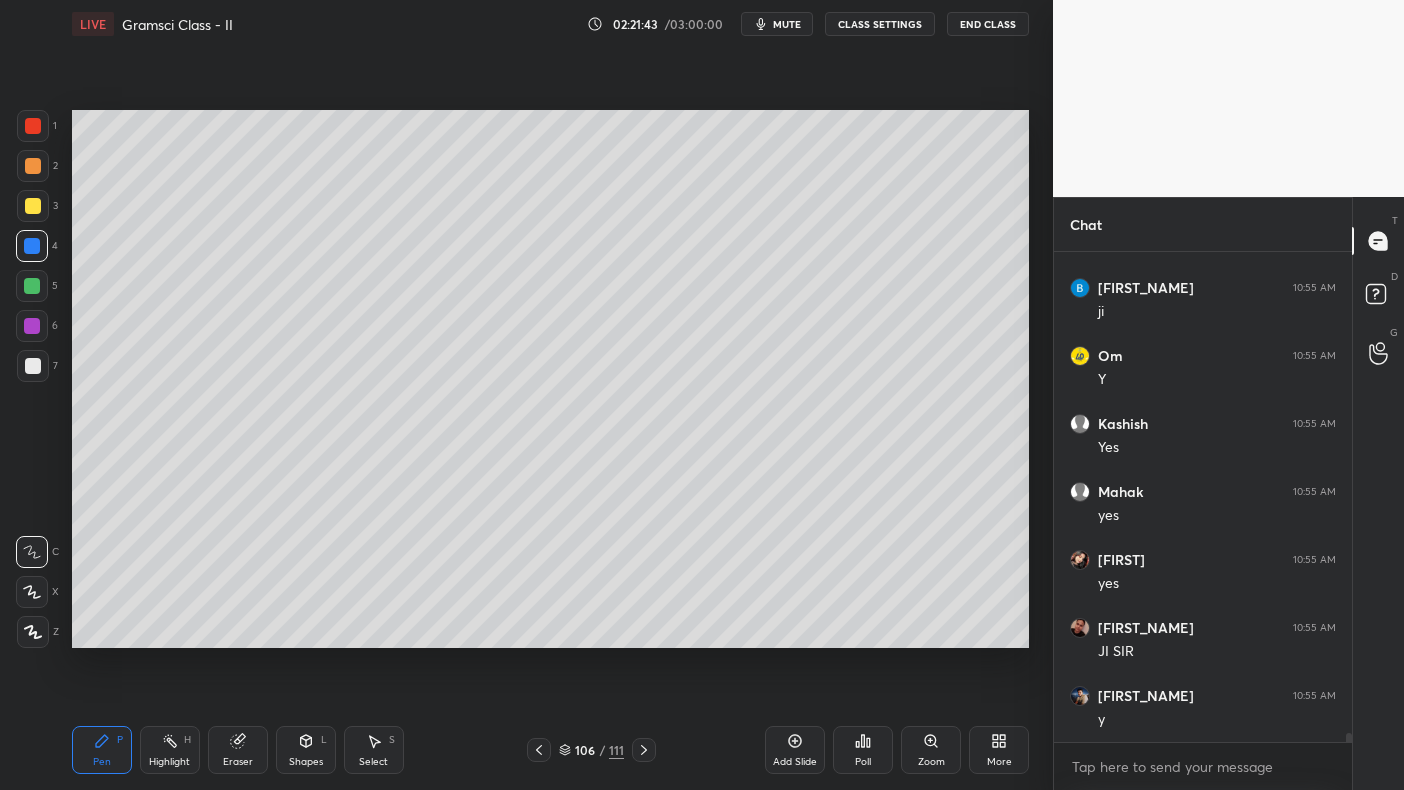 click at bounding box center (33, 126) 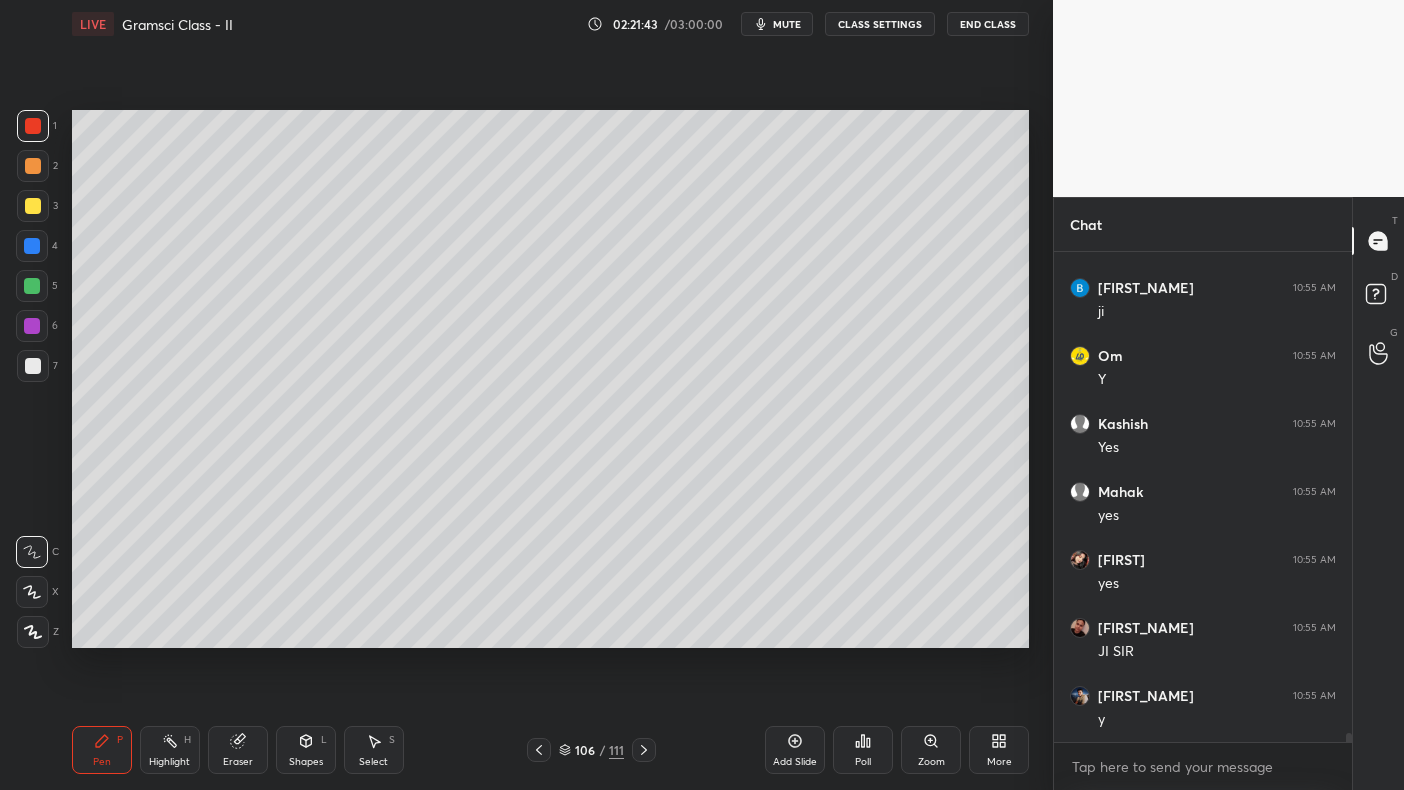 click on "1" at bounding box center (37, 126) 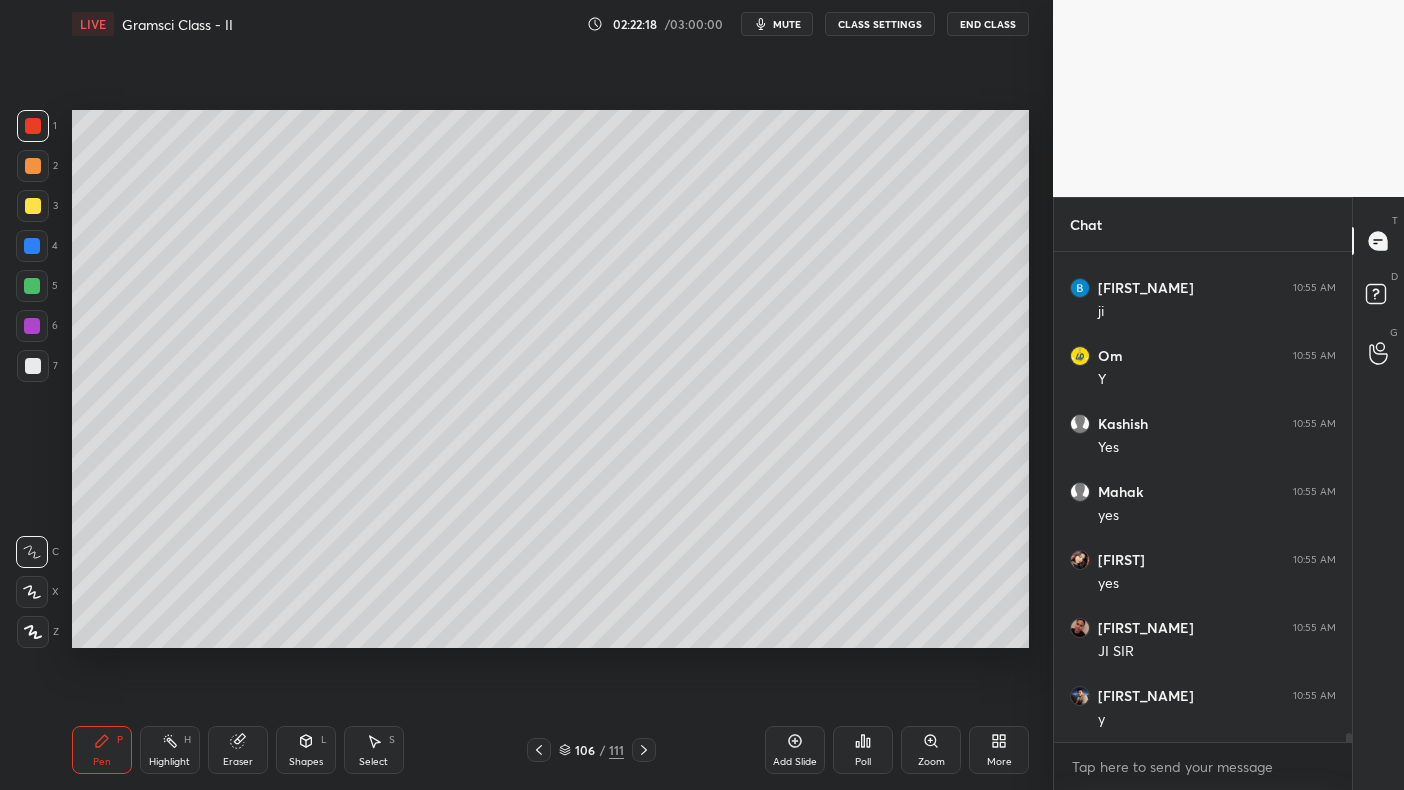 click on "Add Slide" at bounding box center (795, 750) 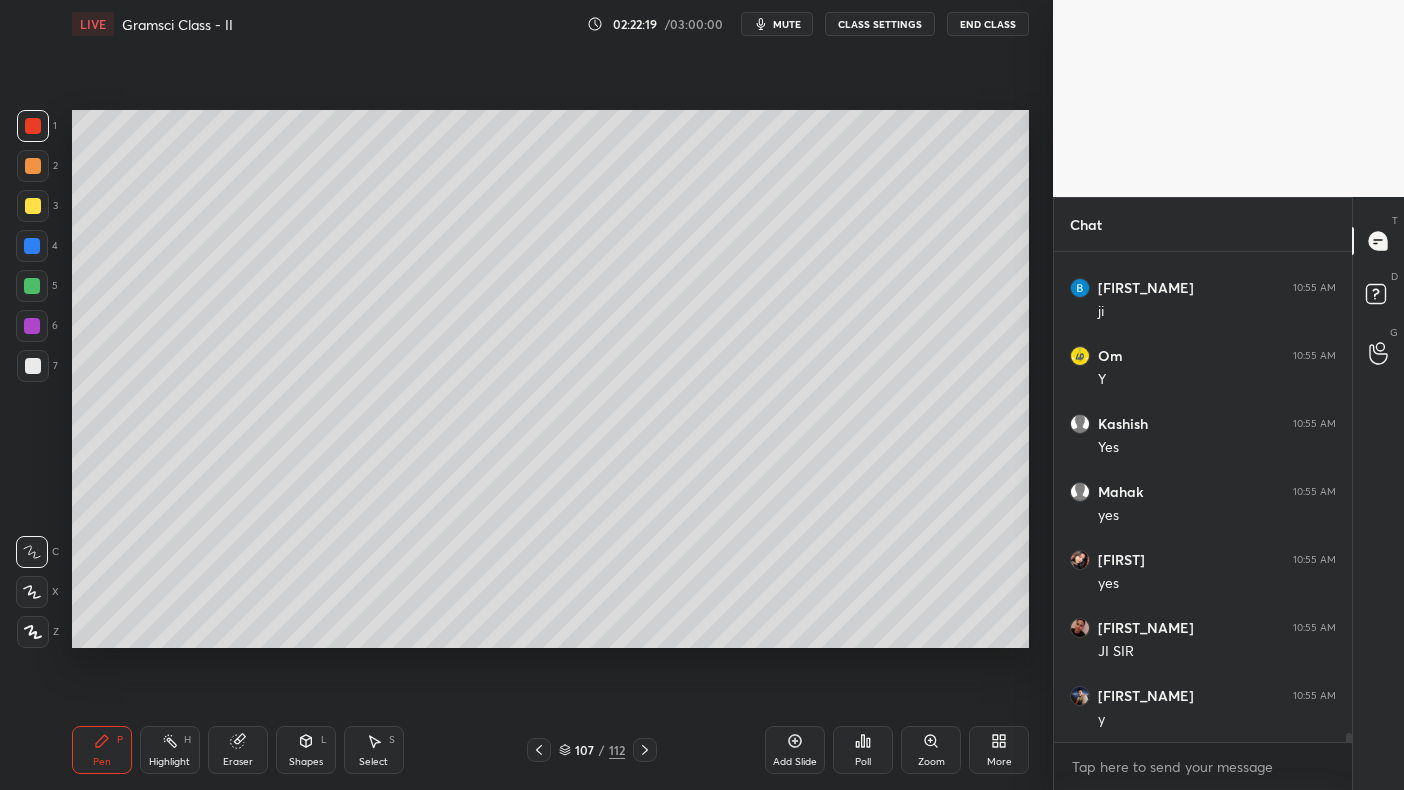 click at bounding box center [33, 206] 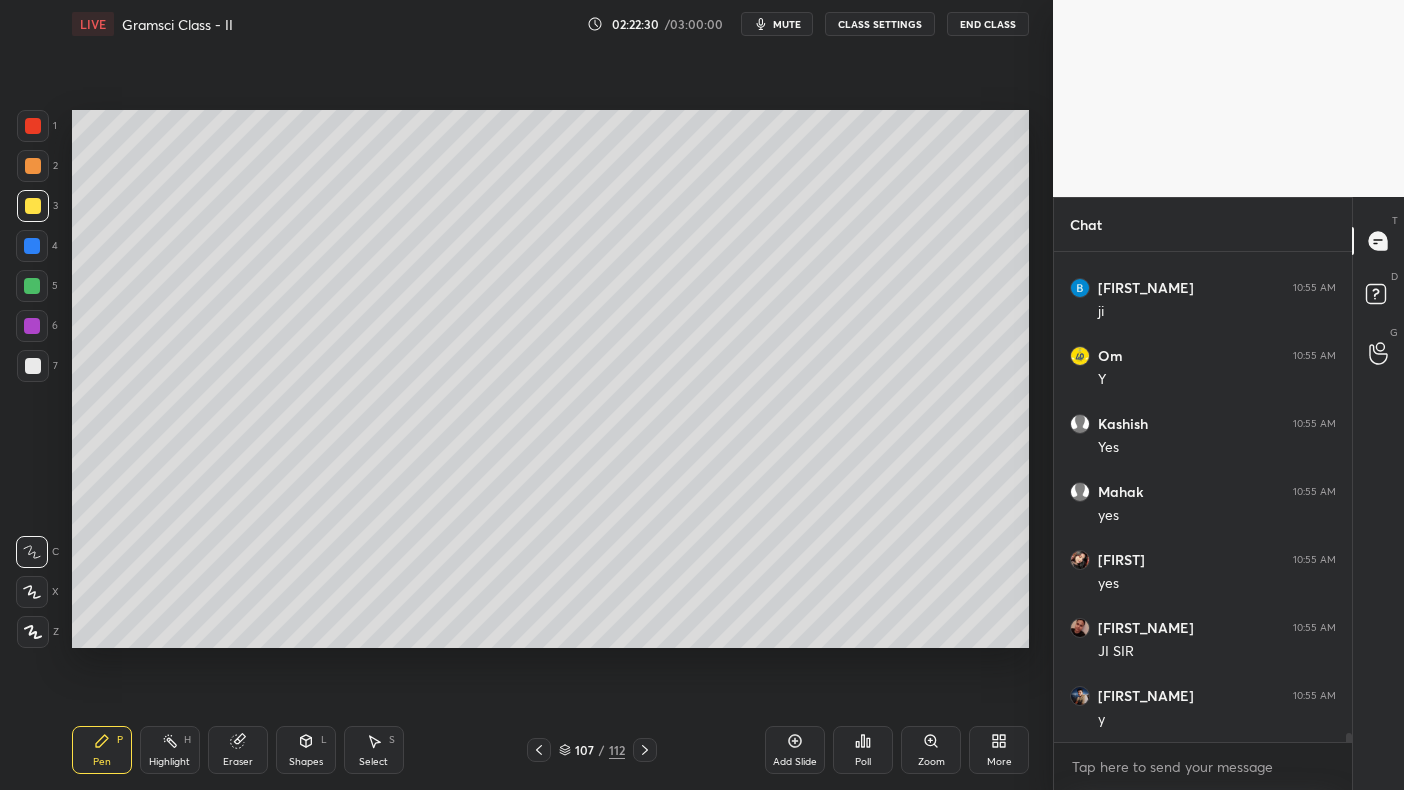click at bounding box center (32, 246) 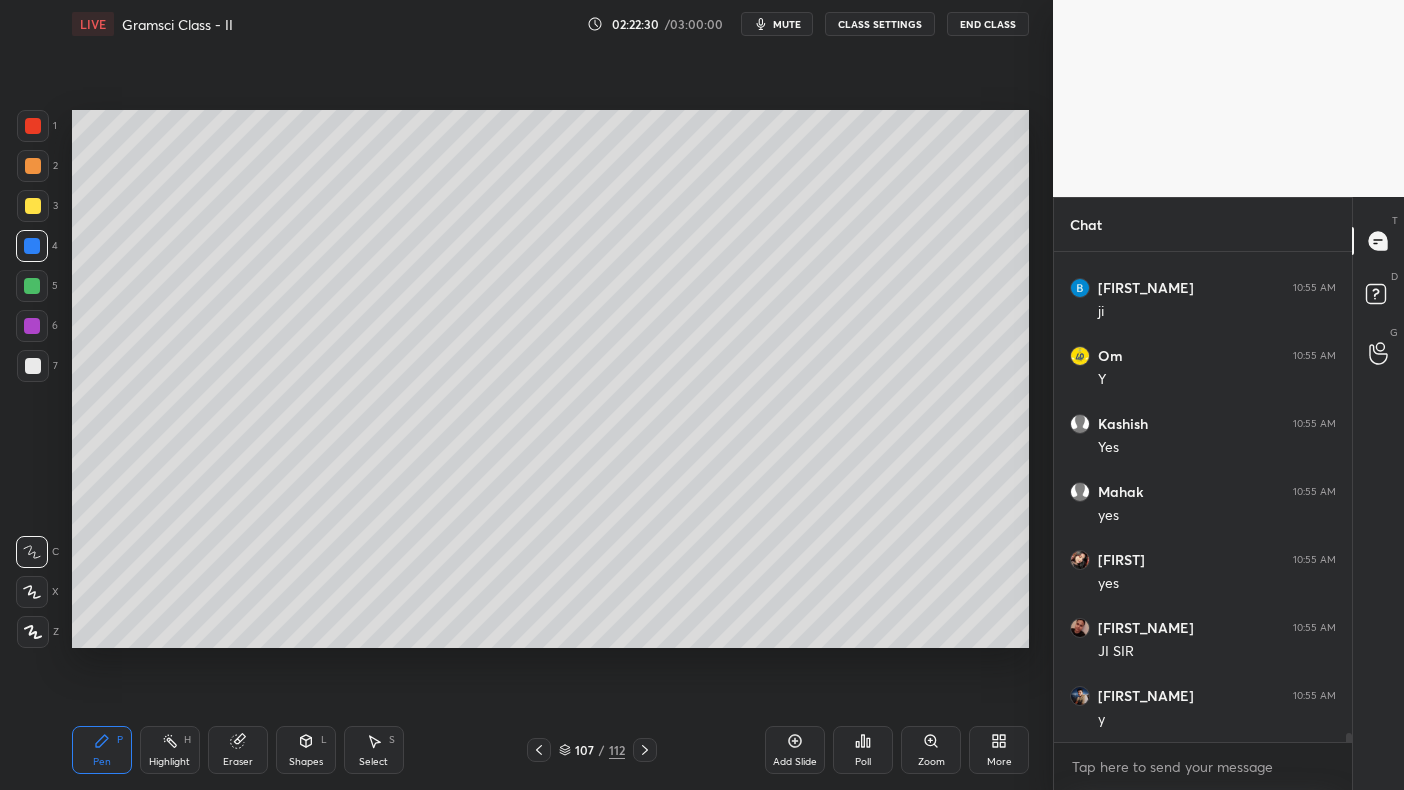 click at bounding box center [32, 246] 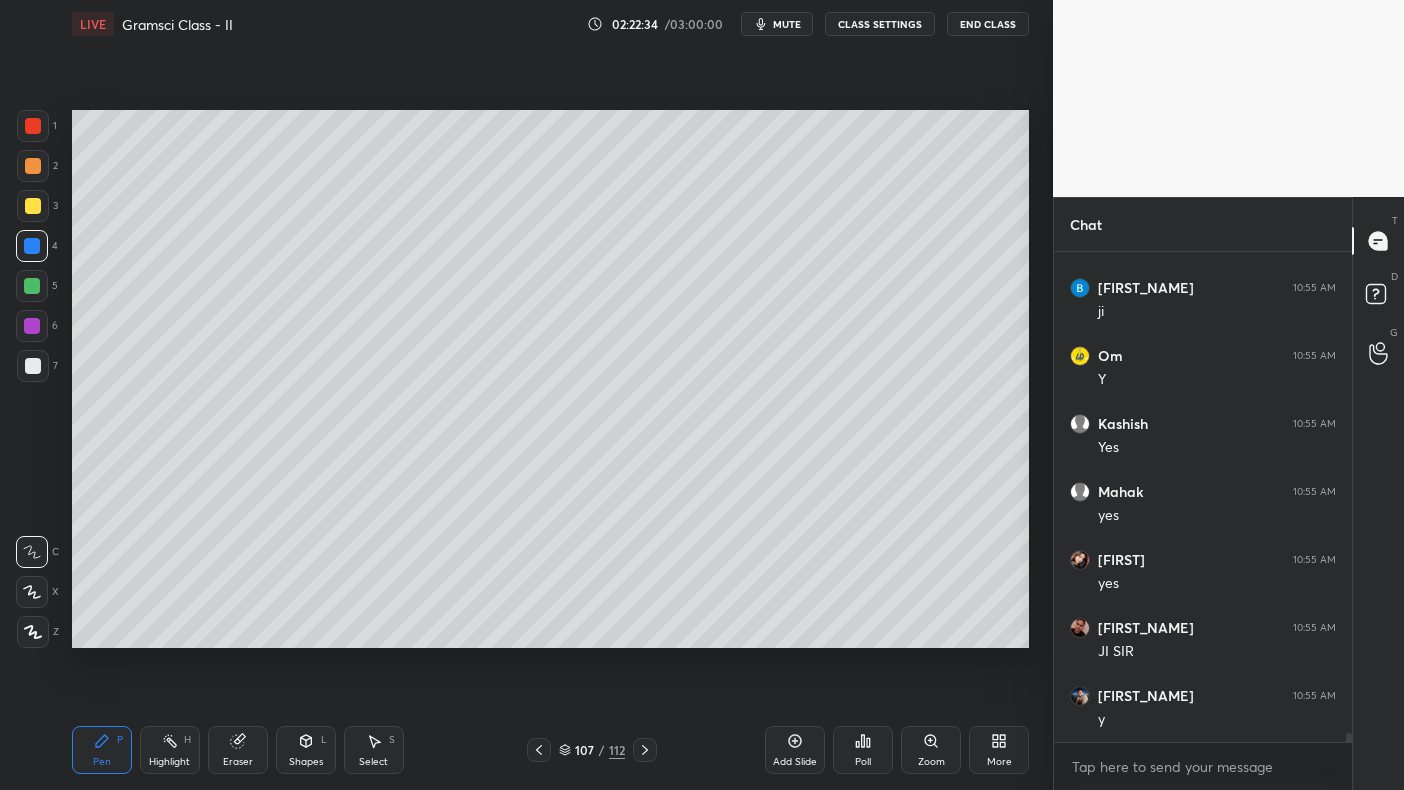click at bounding box center [32, 286] 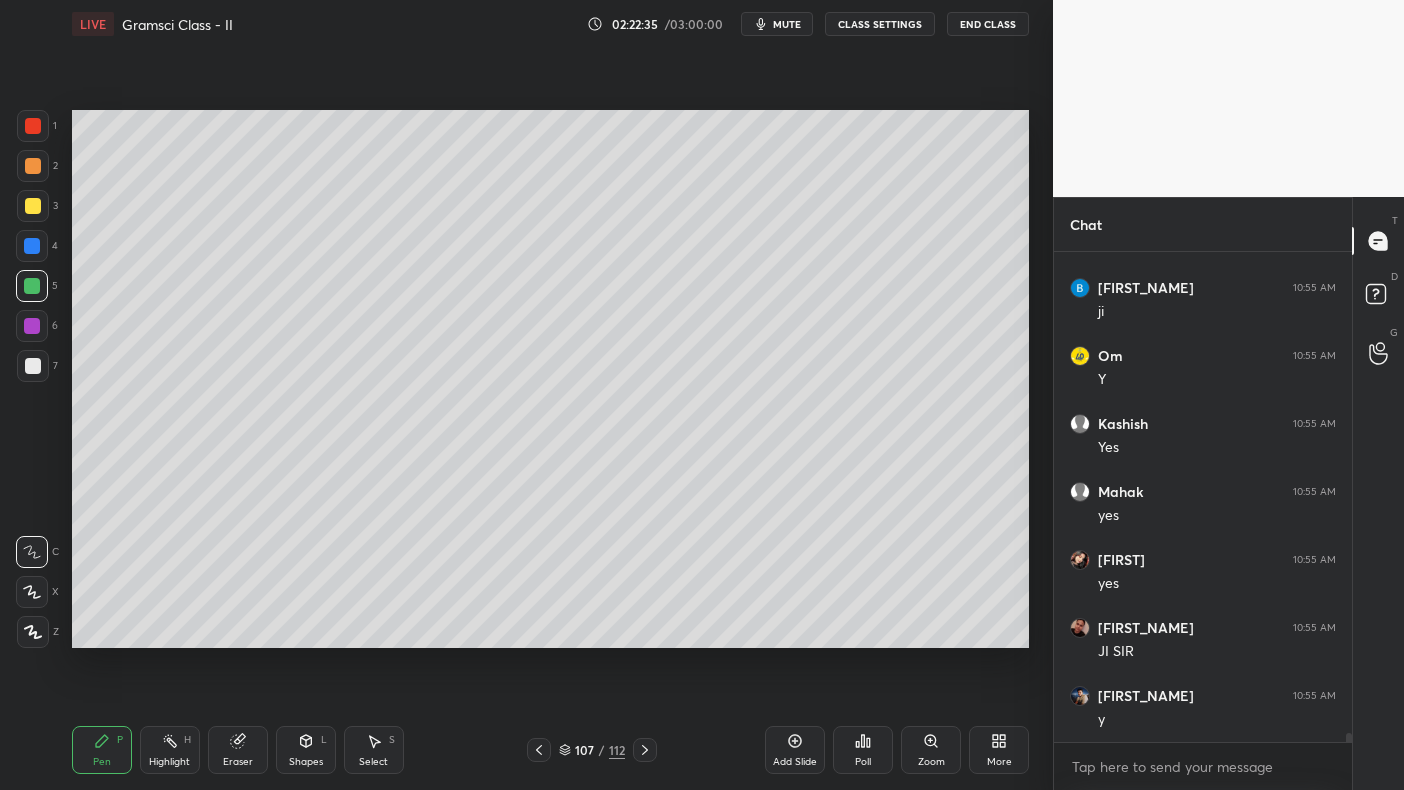 click at bounding box center (32, 286) 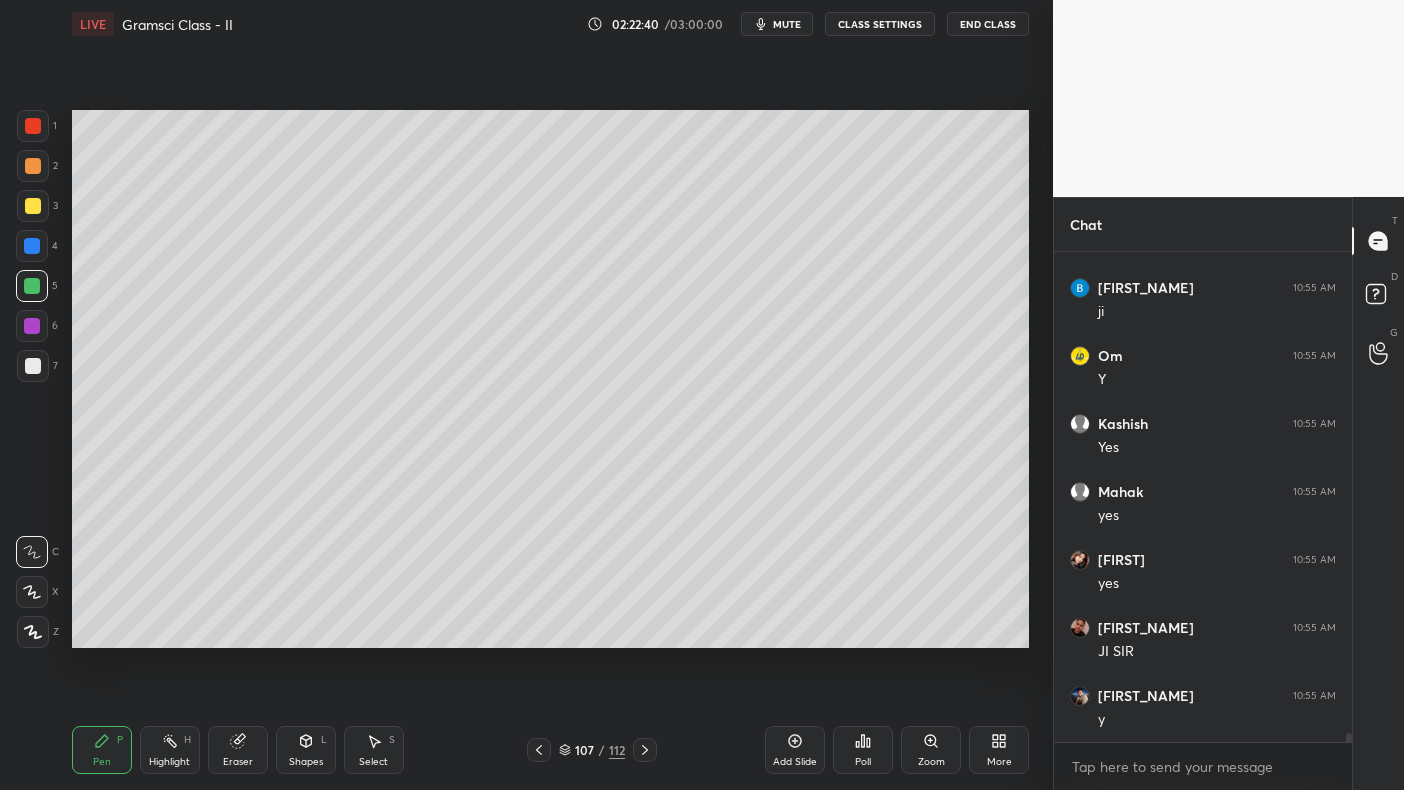 click at bounding box center [33, 366] 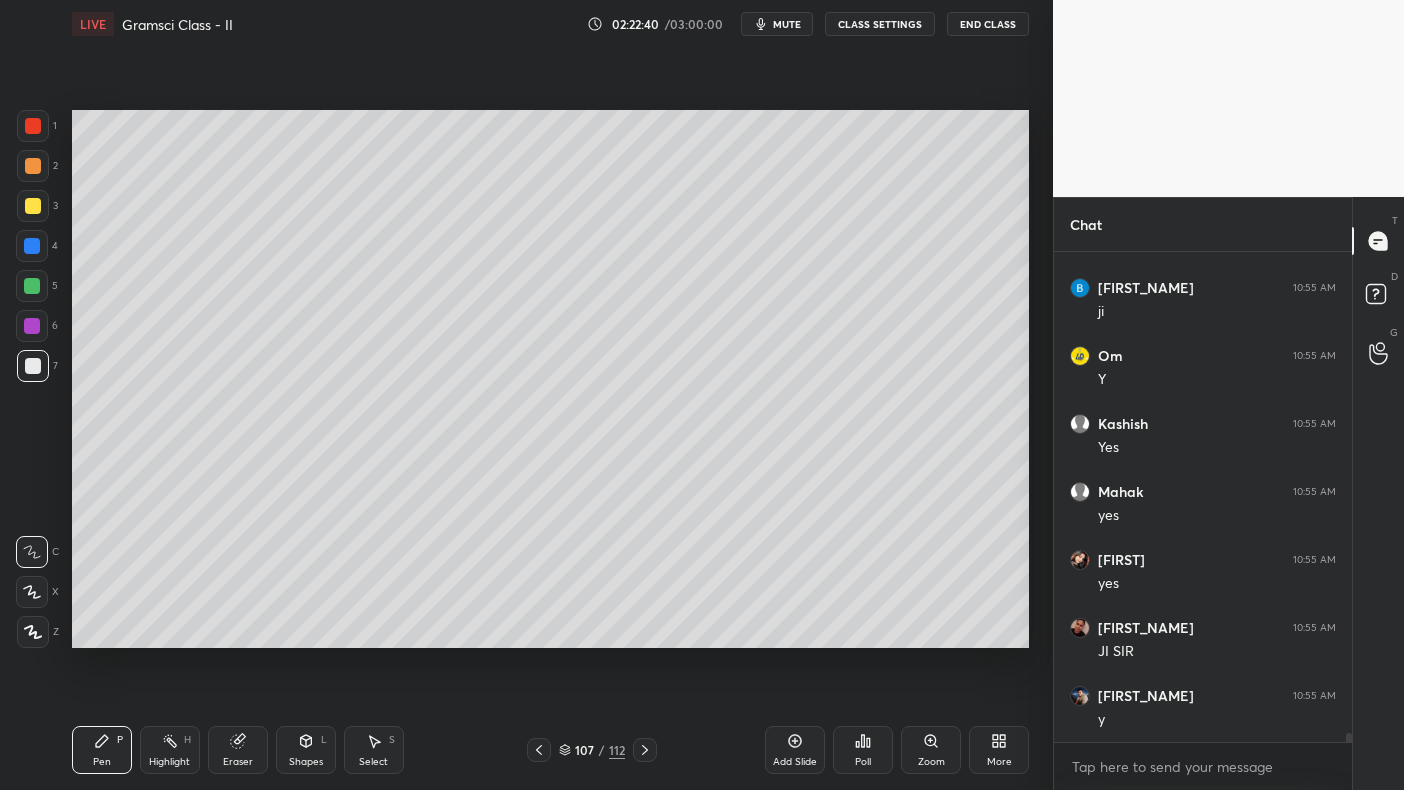 click at bounding box center [33, 366] 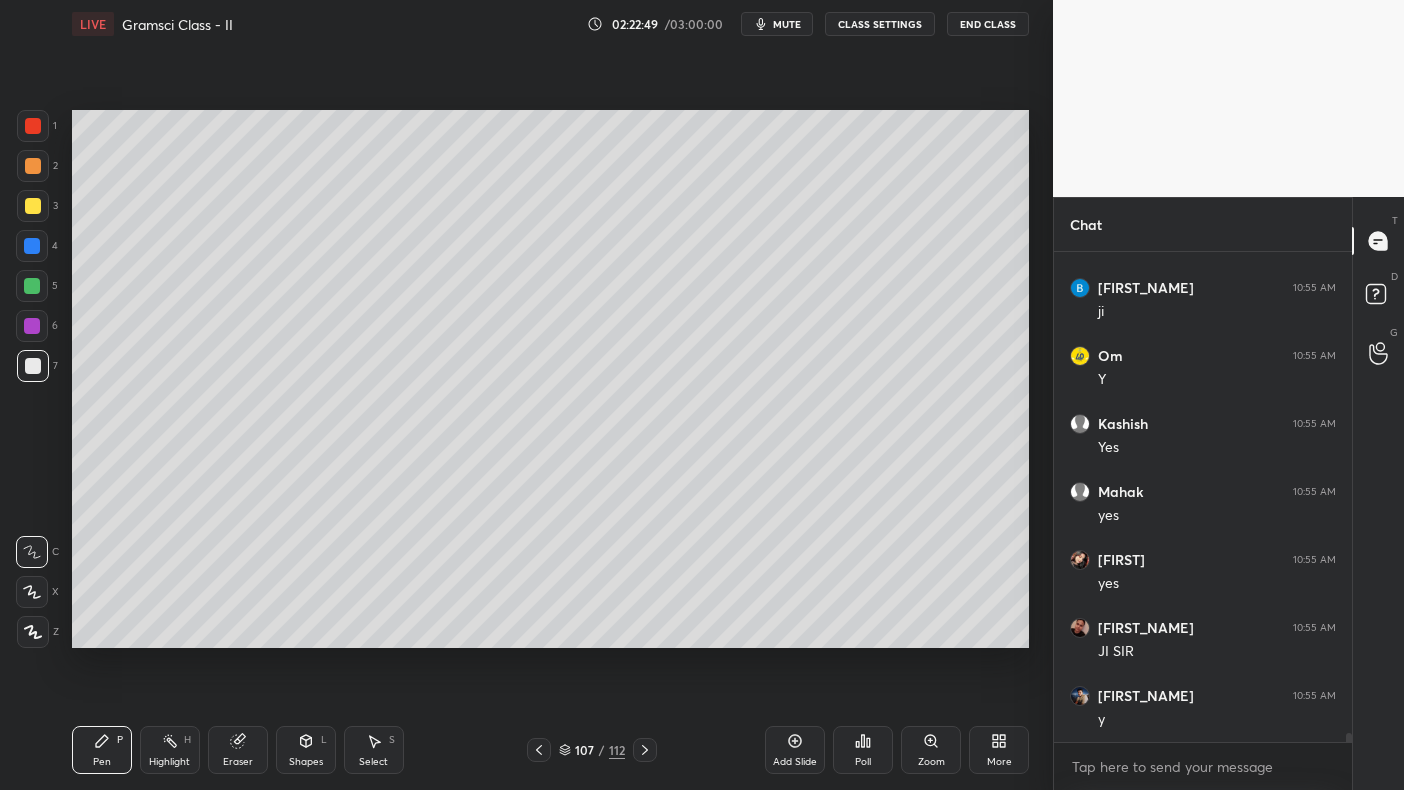 click at bounding box center [32, 326] 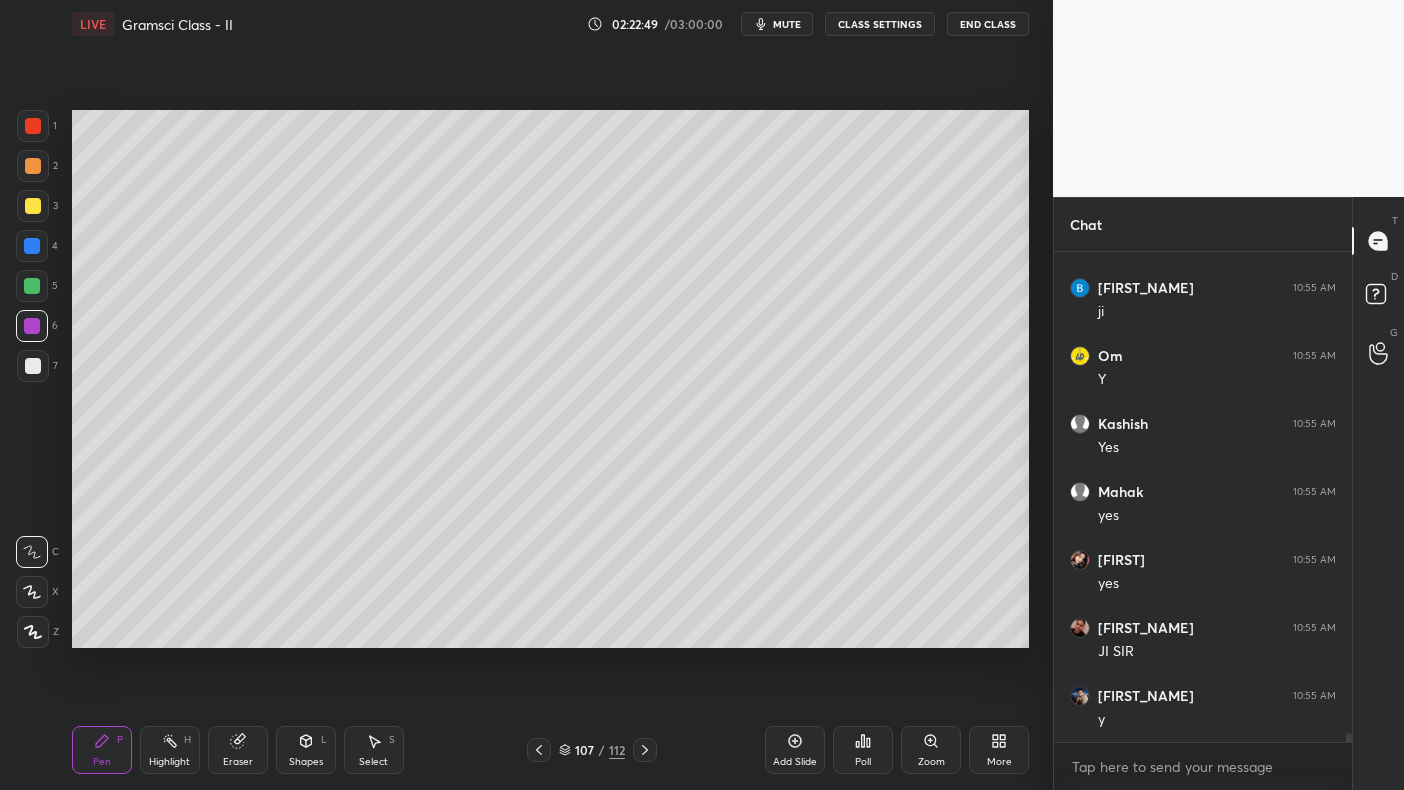 click at bounding box center [32, 286] 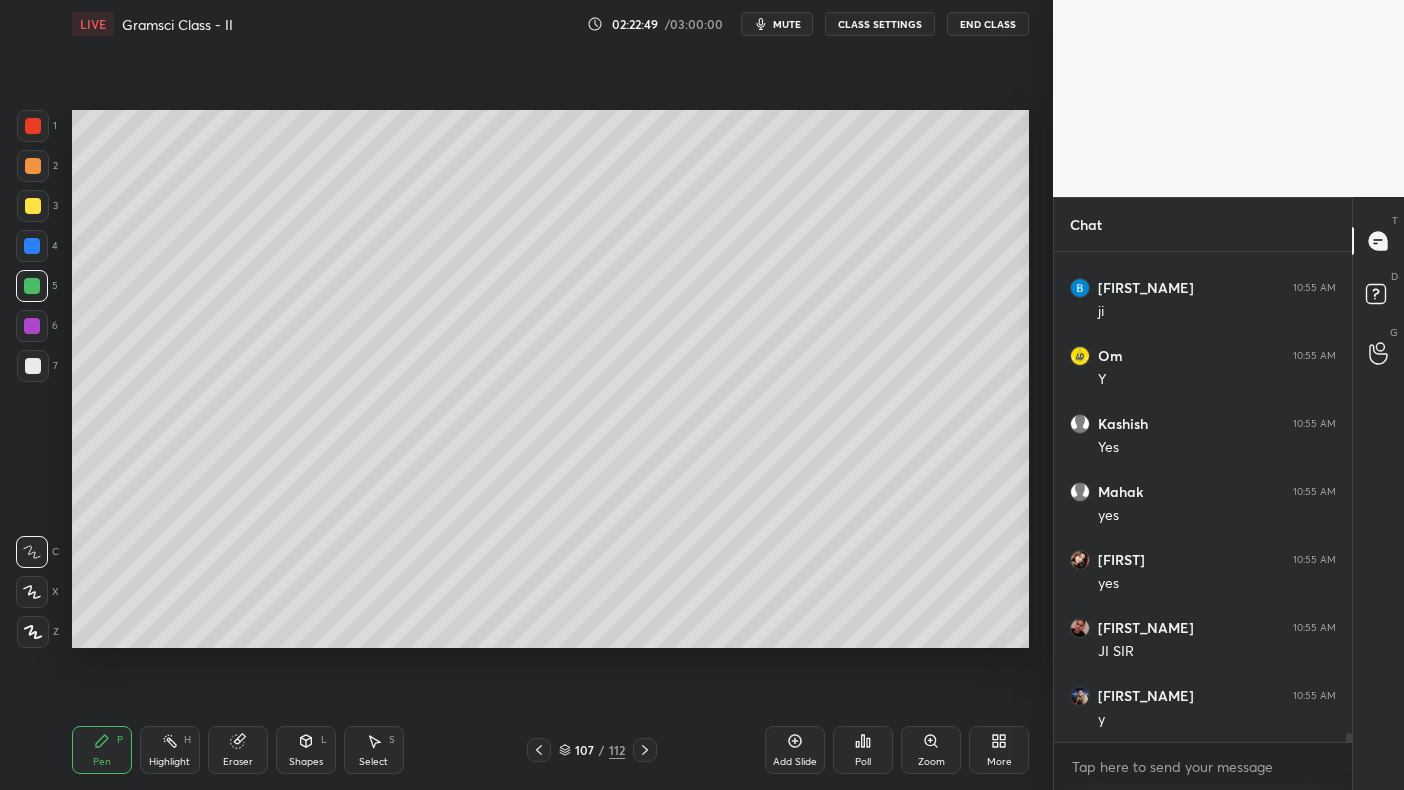 click at bounding box center [32, 286] 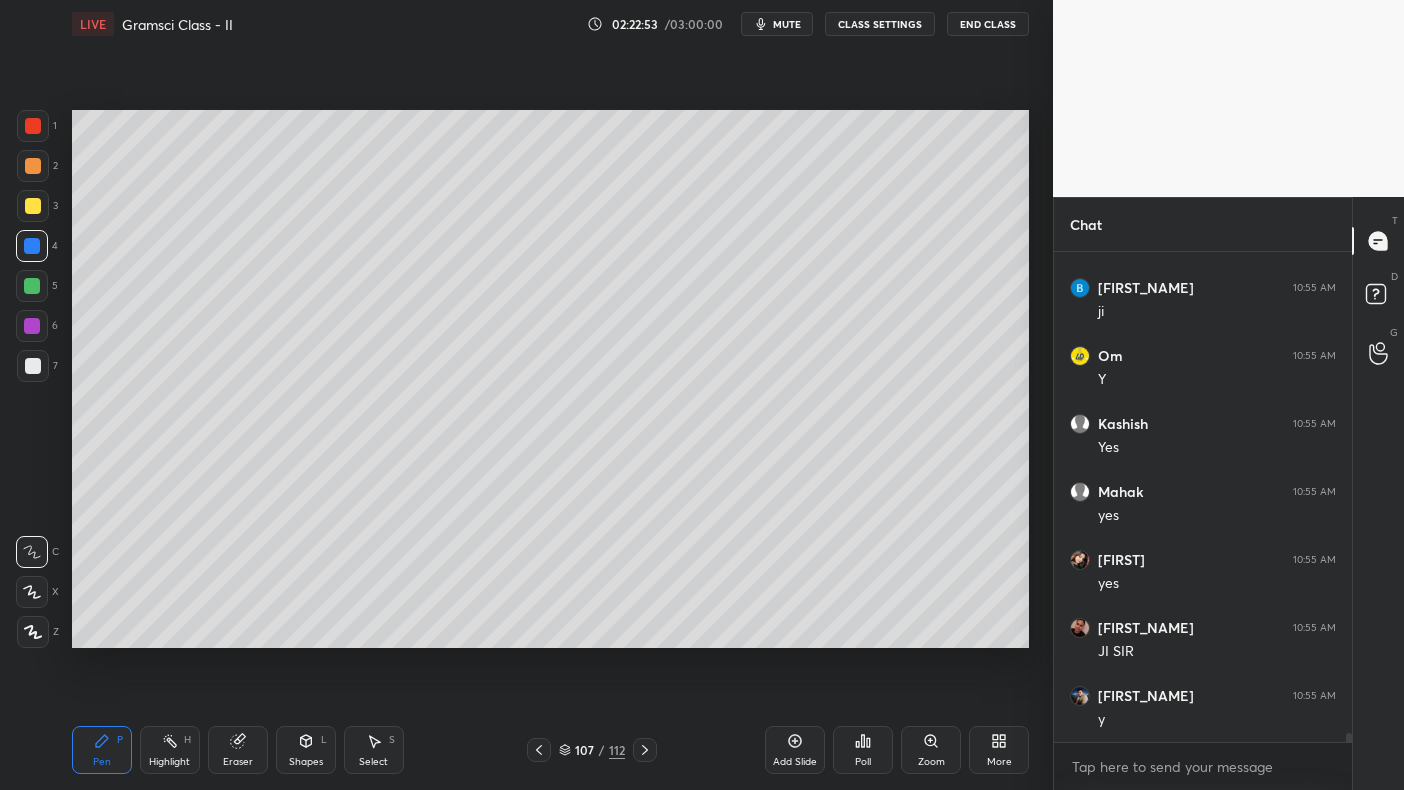 click at bounding box center (33, 366) 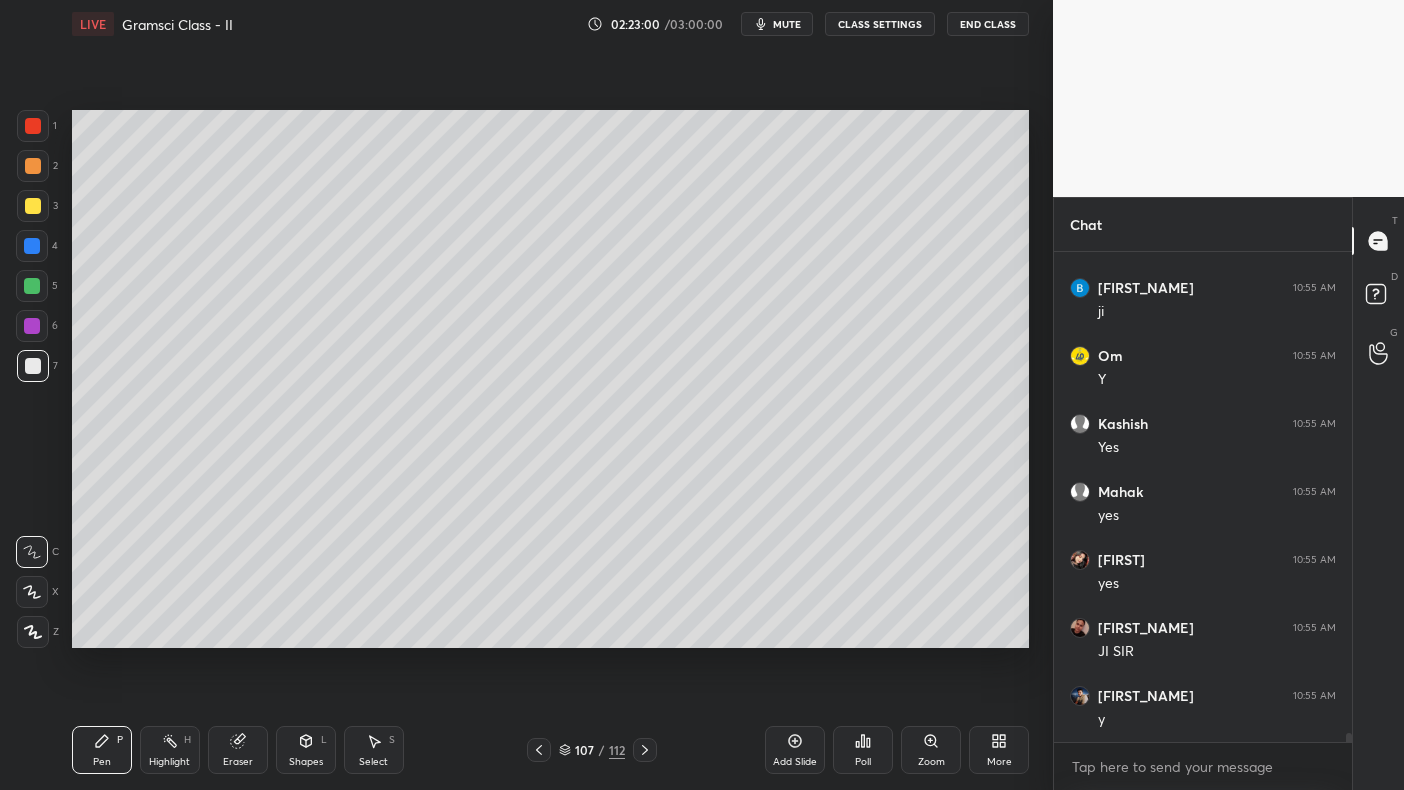click at bounding box center (32, 326) 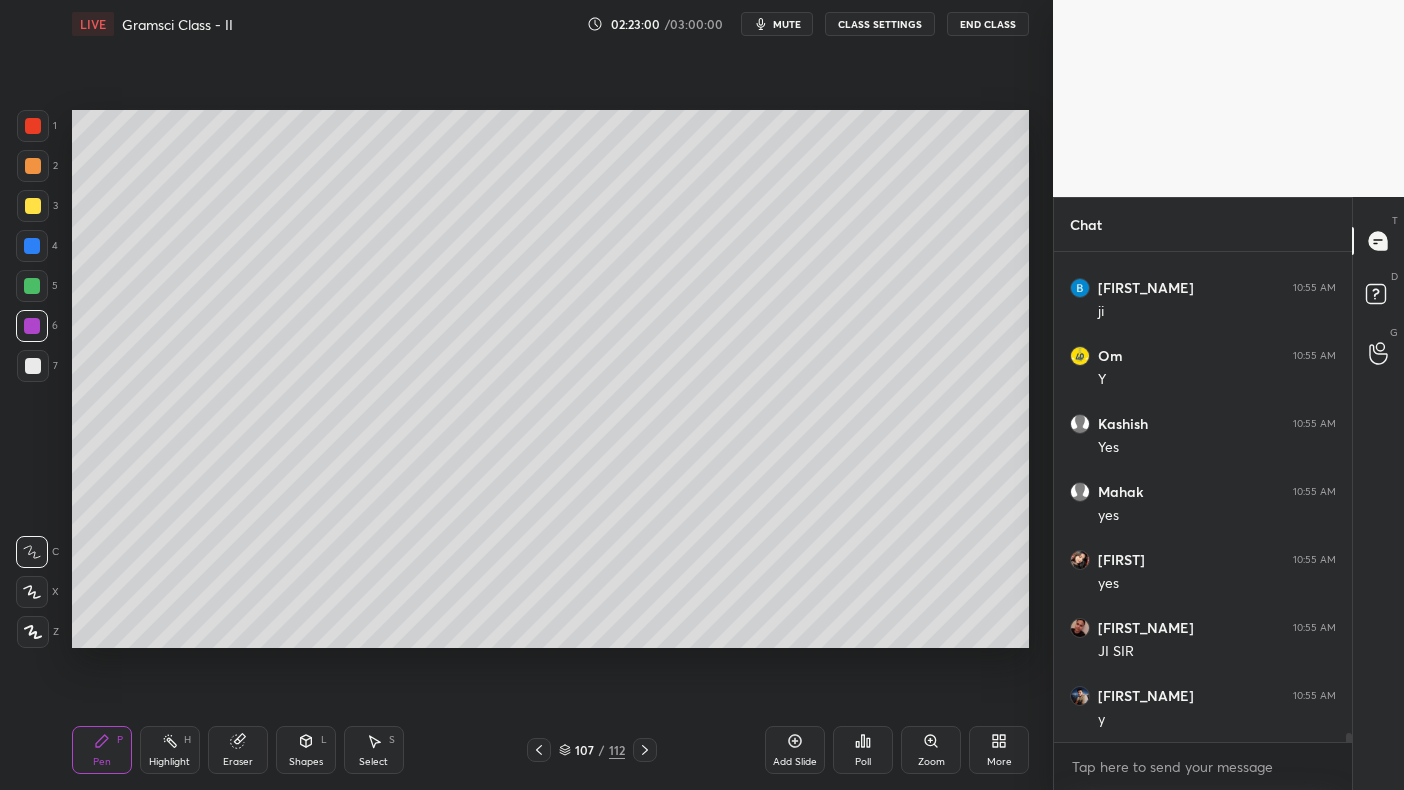 click at bounding box center (32, 326) 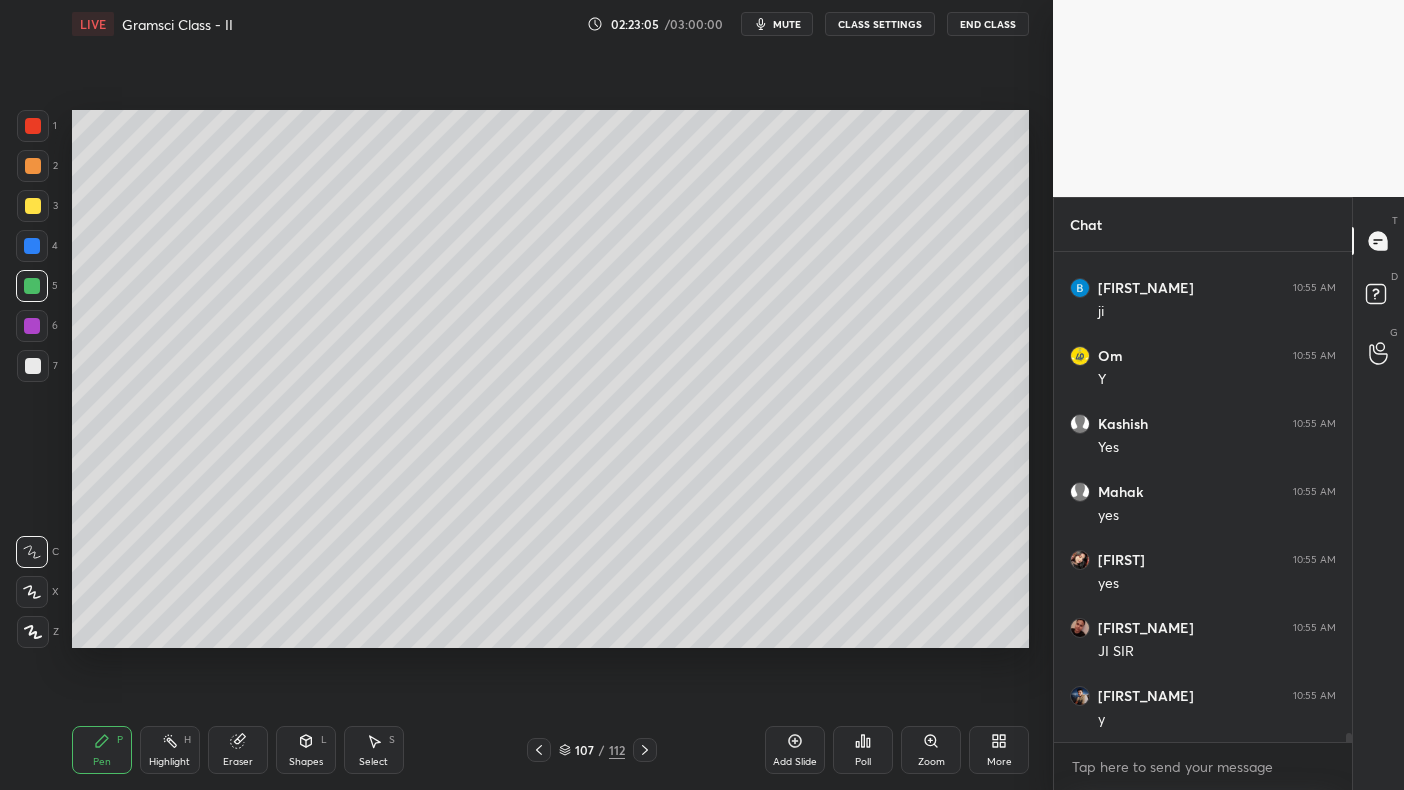 click on "2" at bounding box center (37, 166) 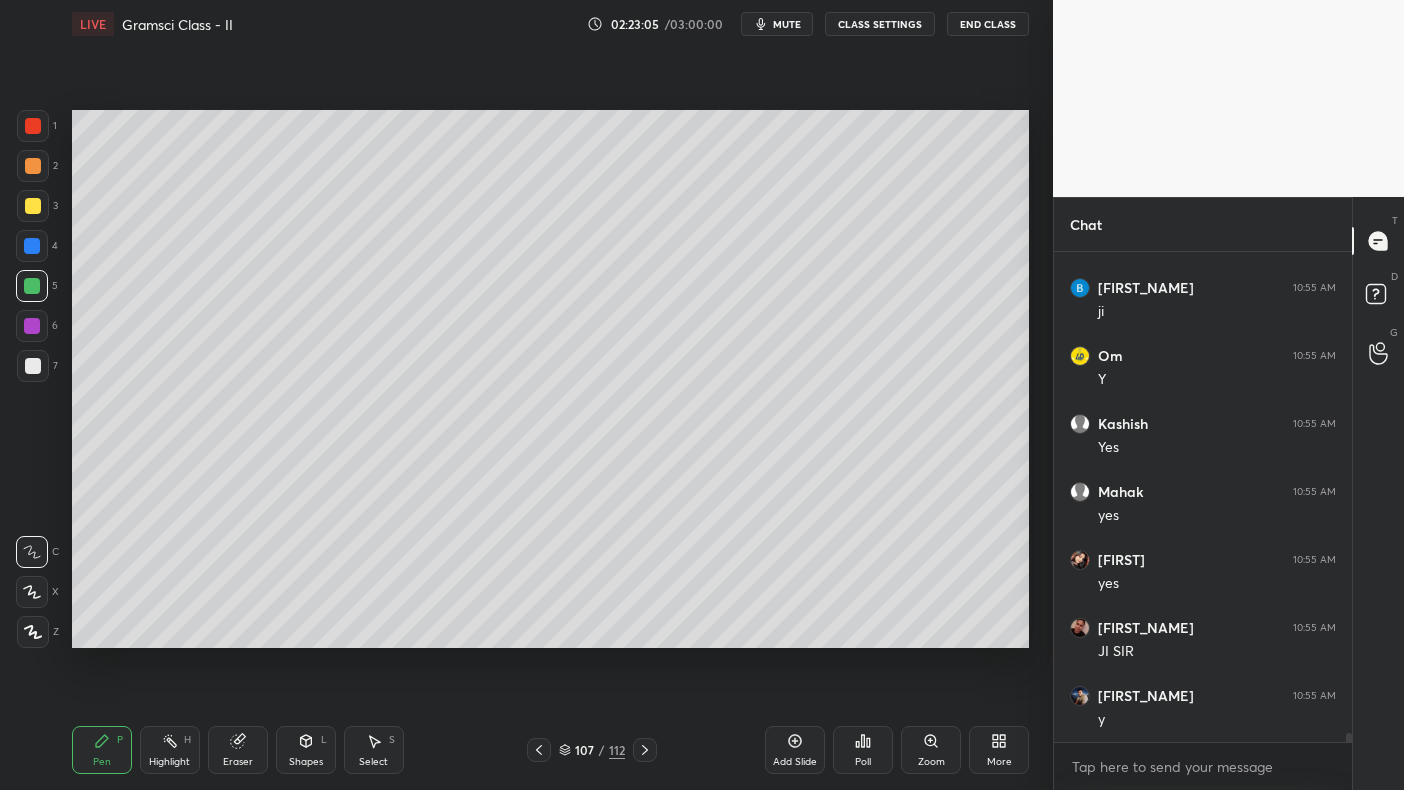 click at bounding box center (33, 166) 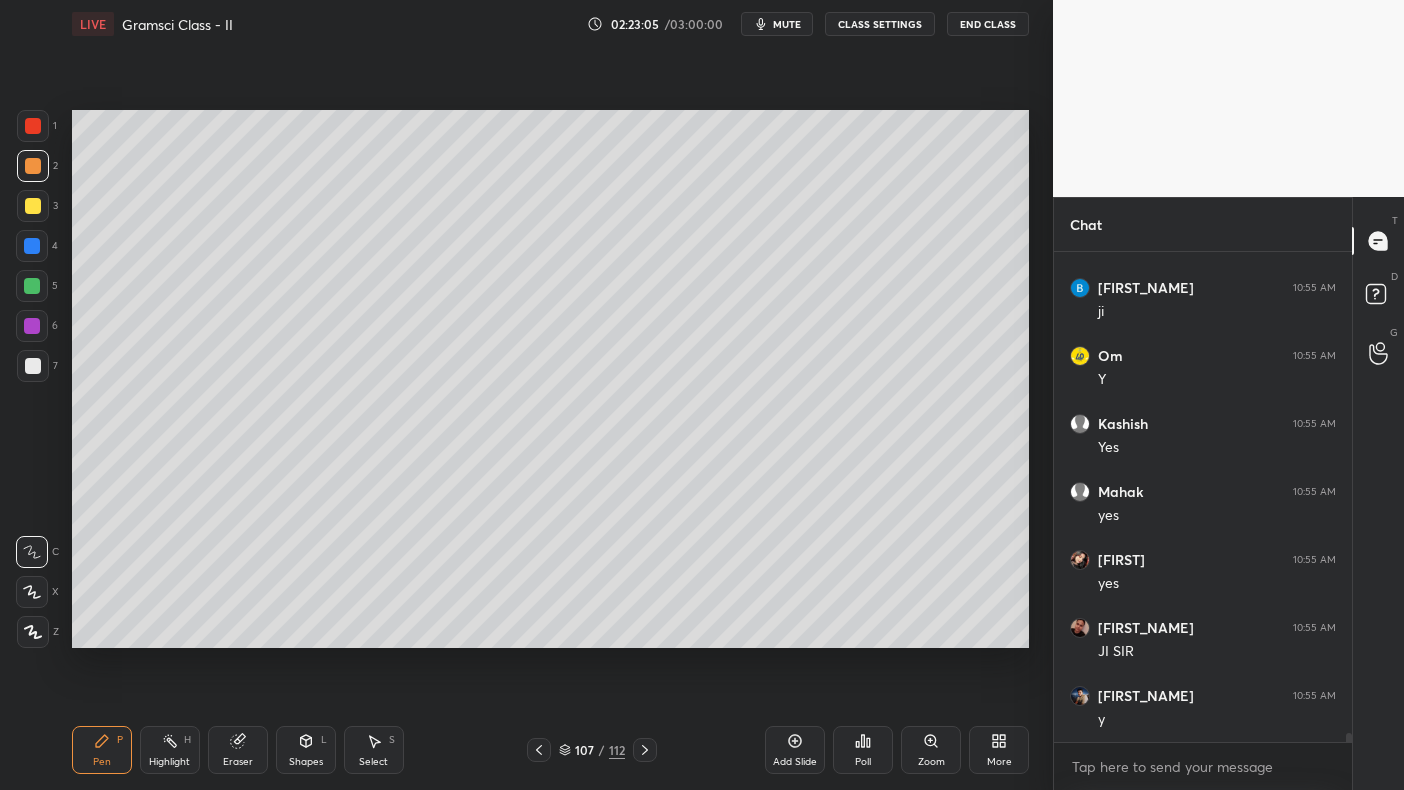 click at bounding box center [33, 126] 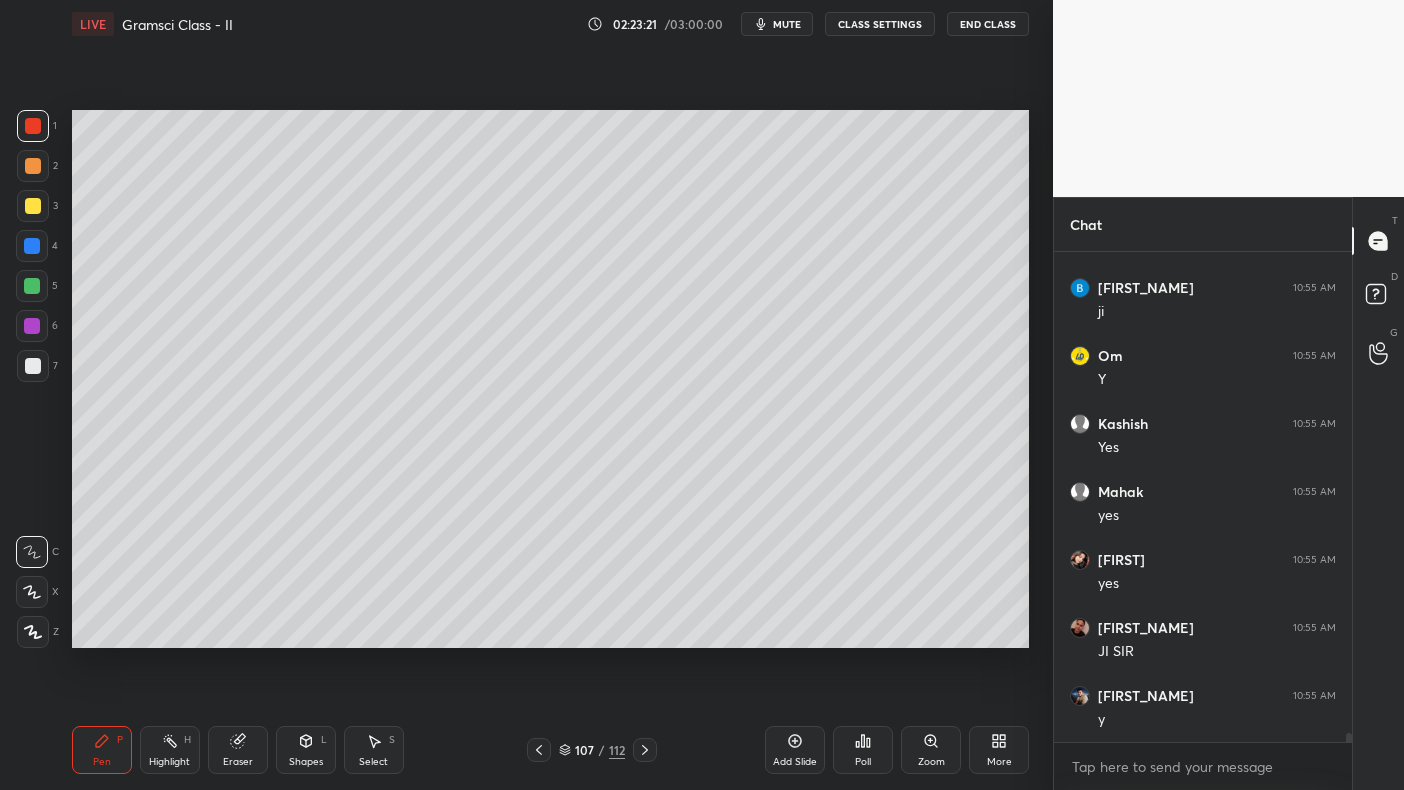 click on "1 2 3 4 5 6 7 C X Z C X Z E E Erase all   H H" at bounding box center (32, 379) 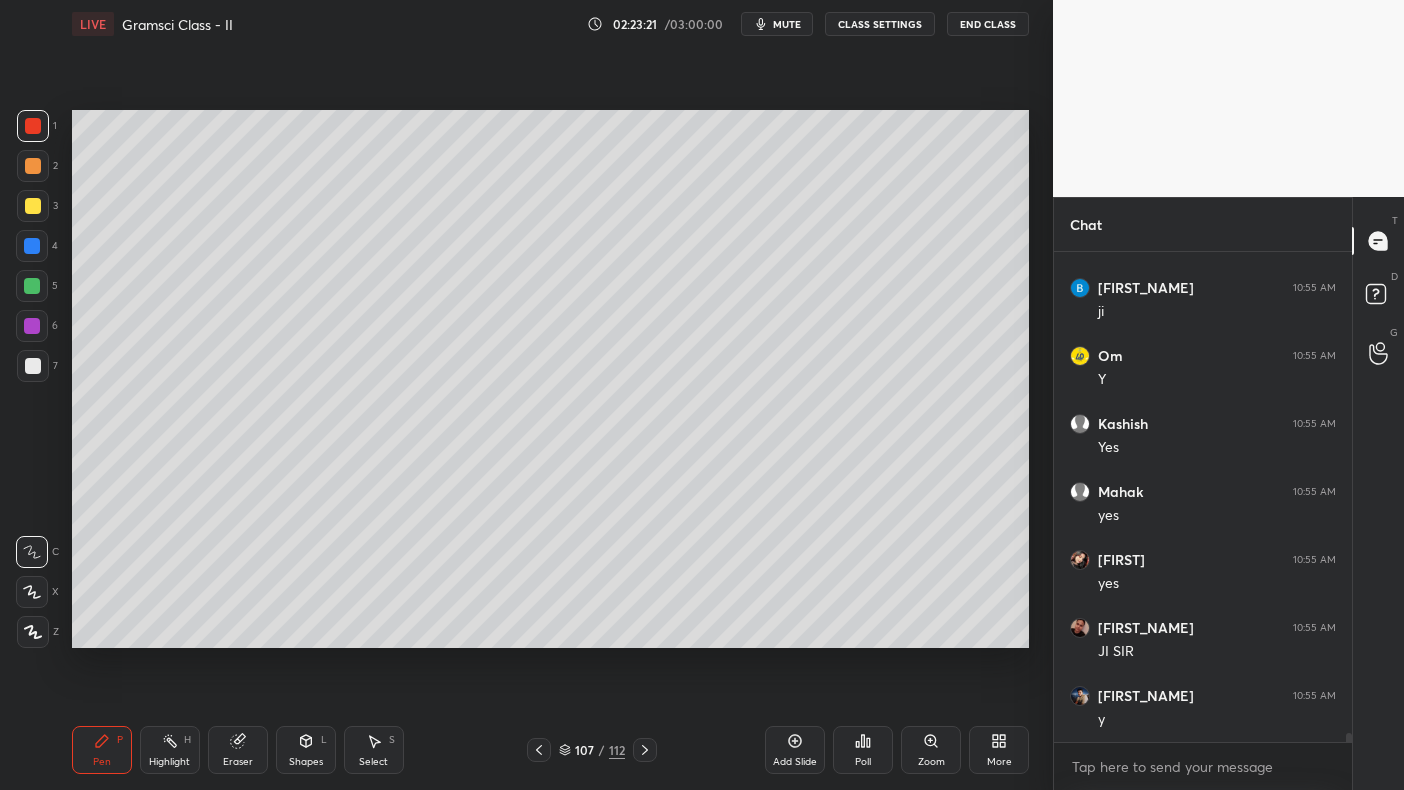 click at bounding box center (33, 206) 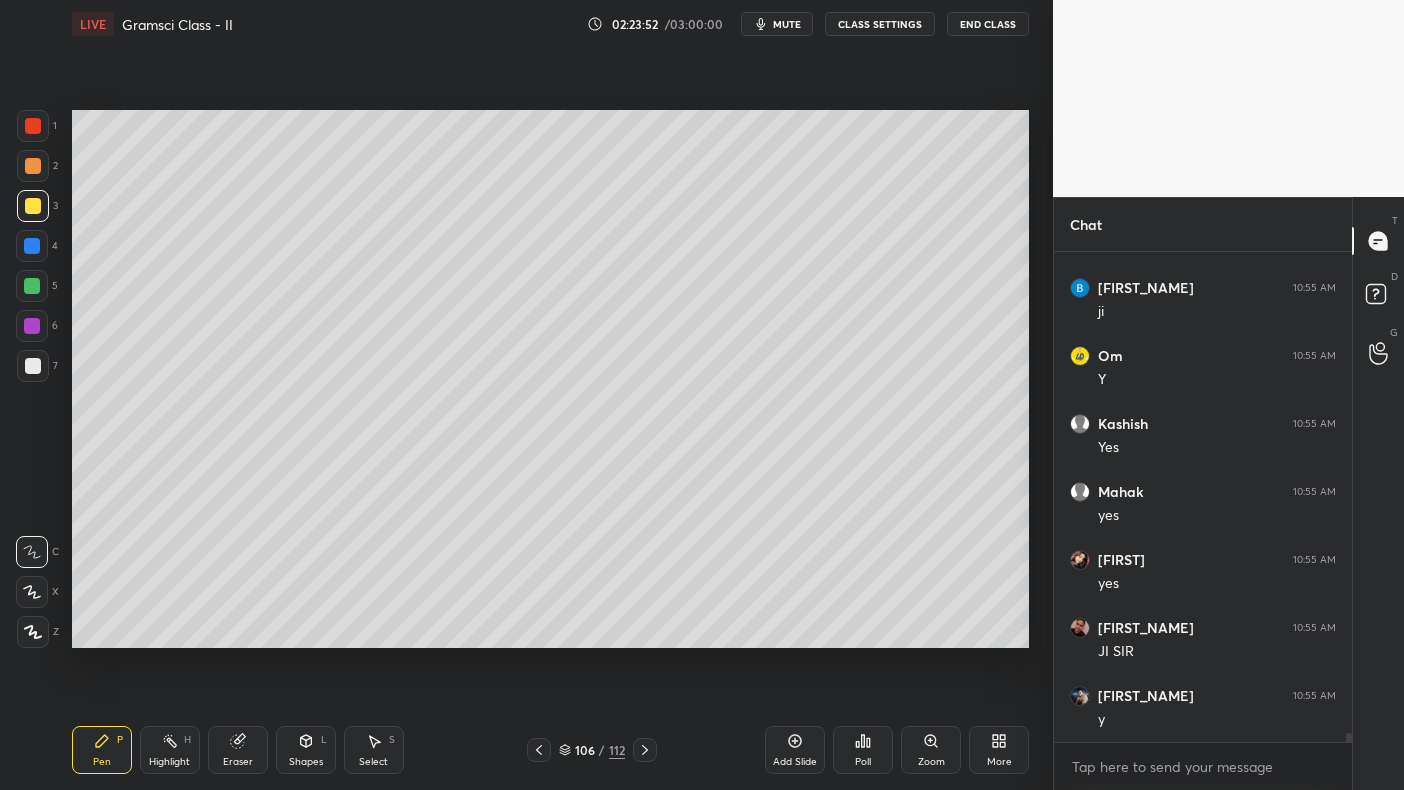 click at bounding box center [33, 126] 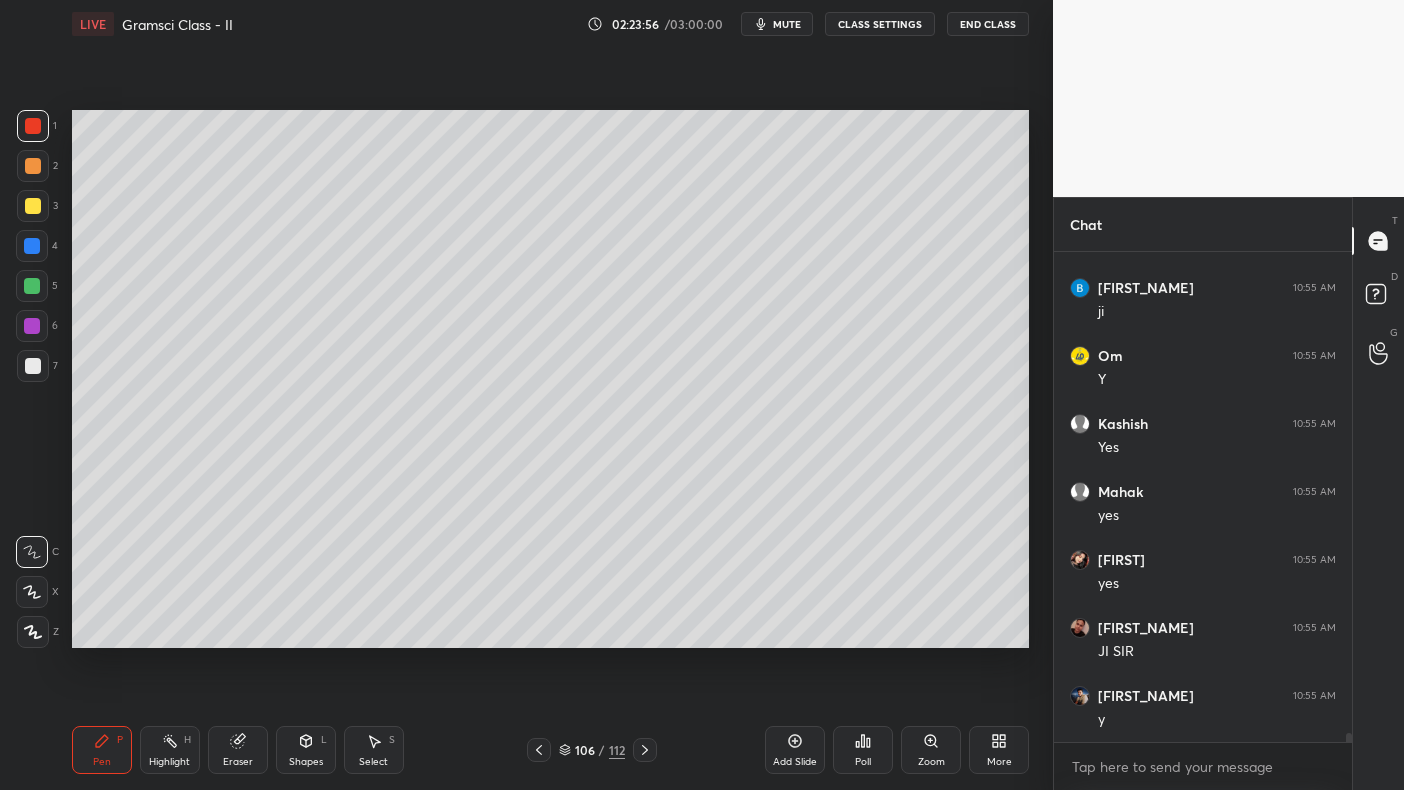 scroll, scrollTop: 26076, scrollLeft: 0, axis: vertical 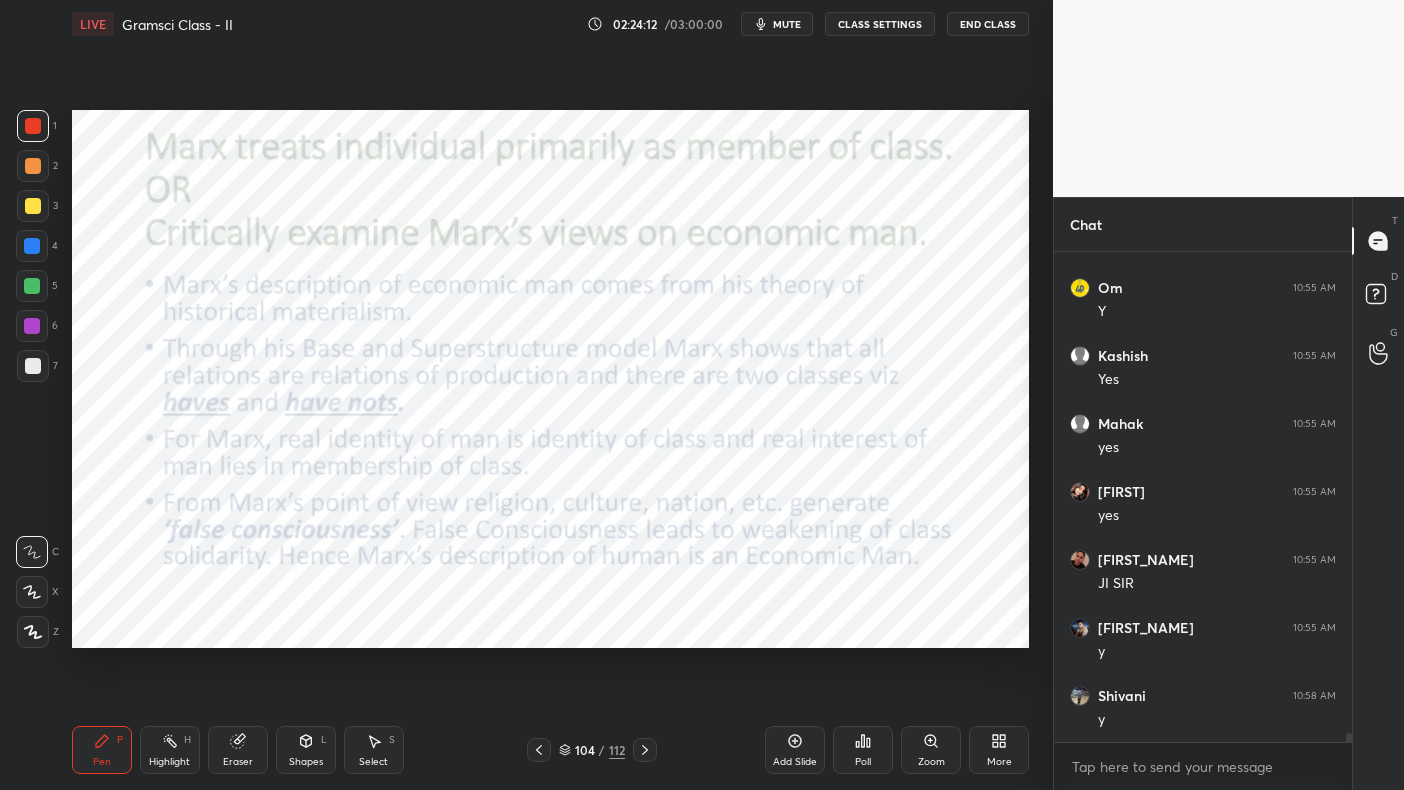 click at bounding box center (33, 126) 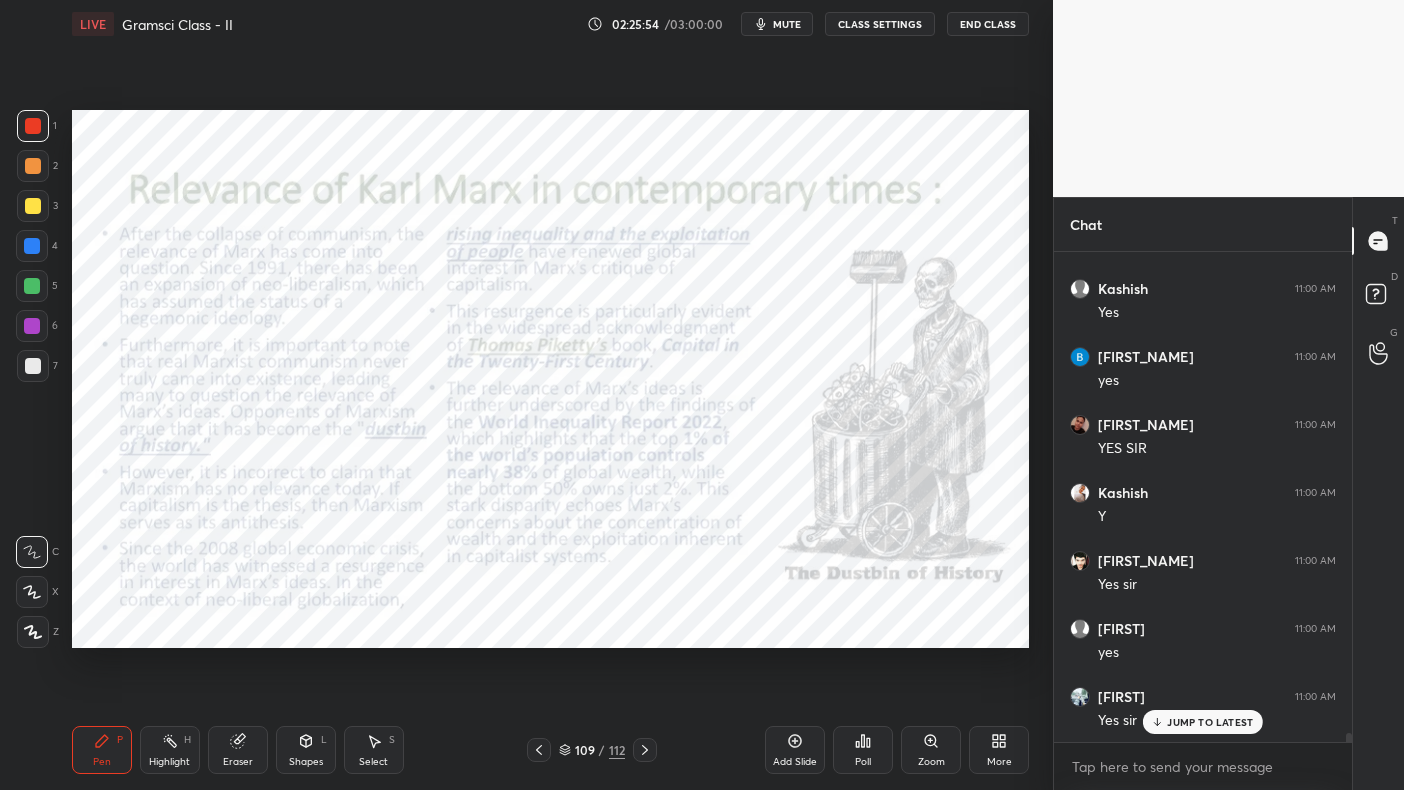 scroll, scrollTop: 26891, scrollLeft: 0, axis: vertical 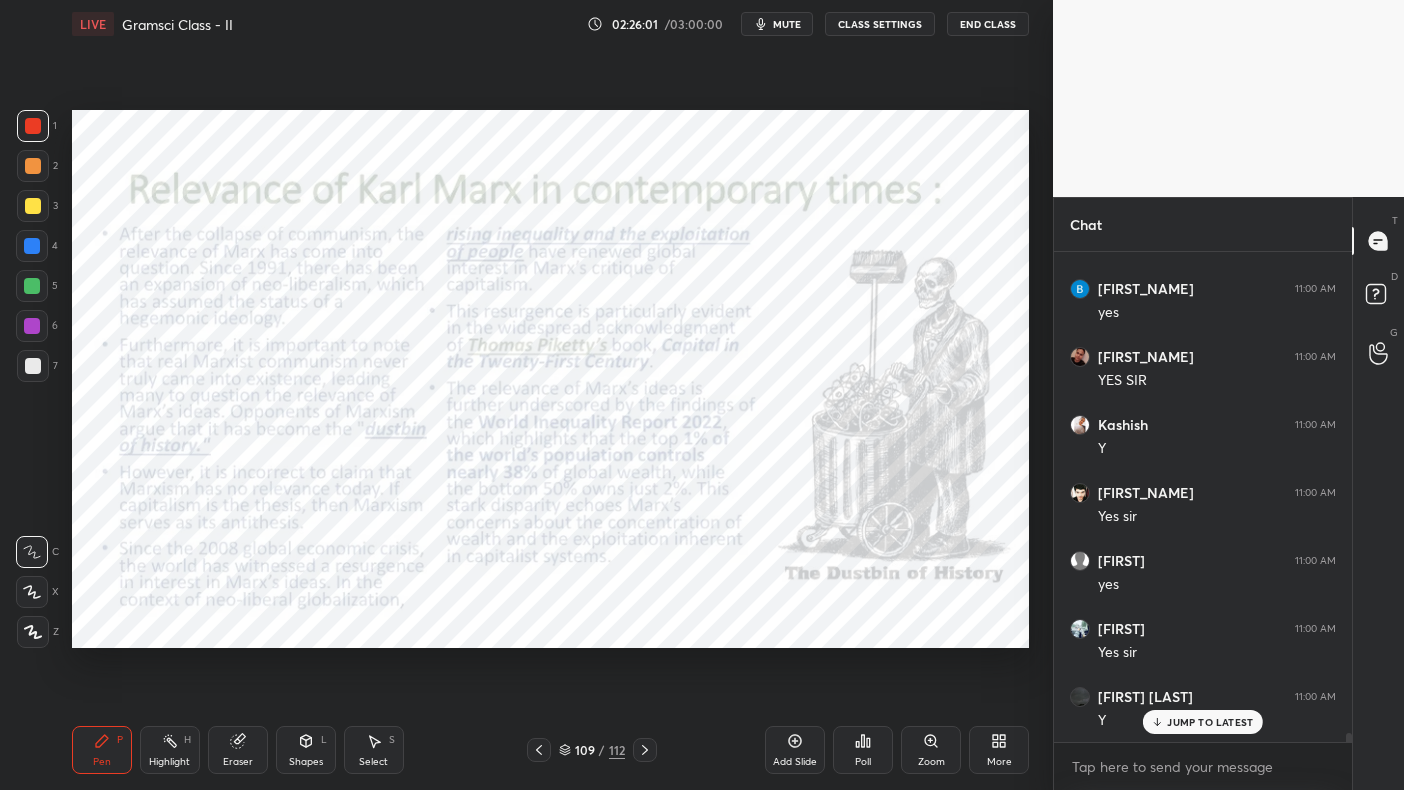 click on "Add Slide" at bounding box center (795, 762) 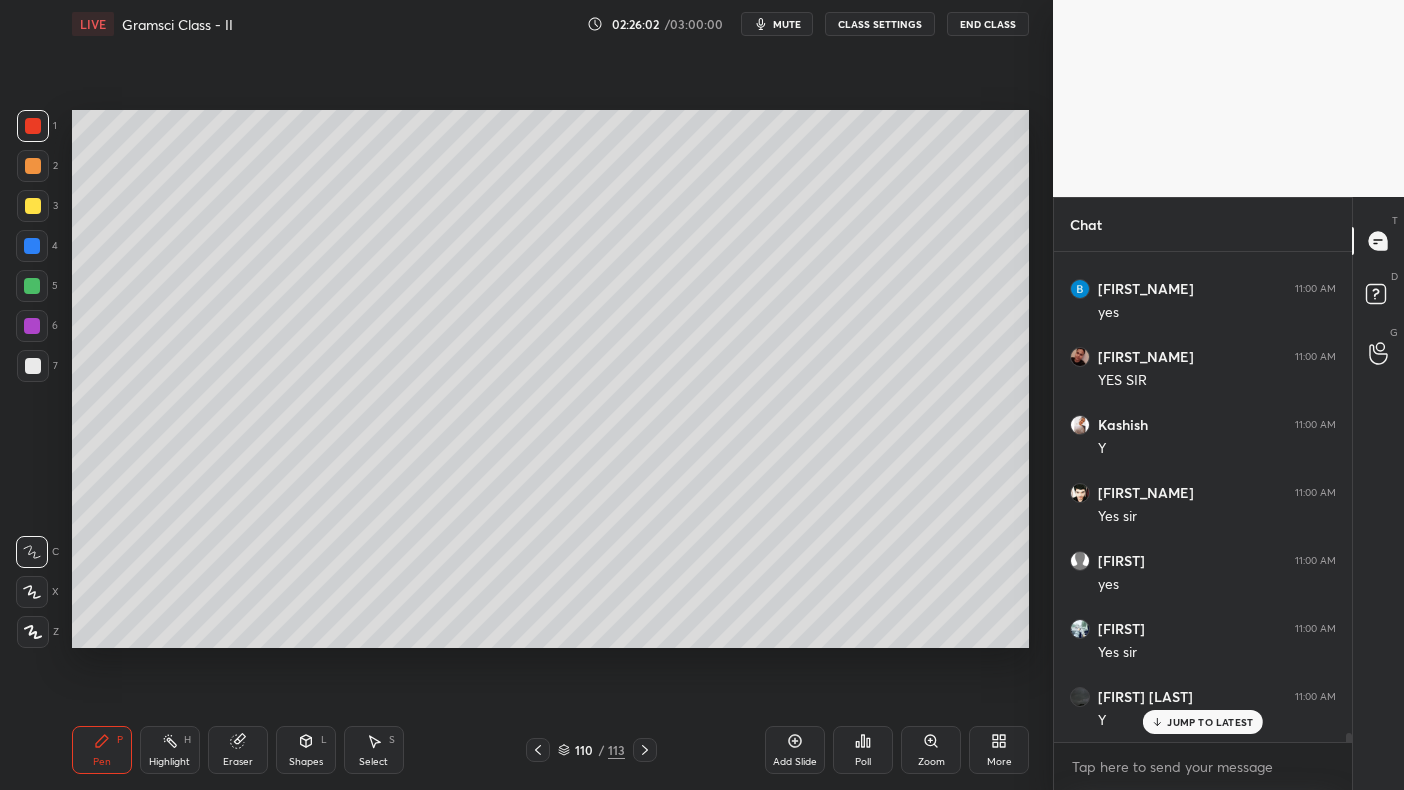 click at bounding box center [33, 206] 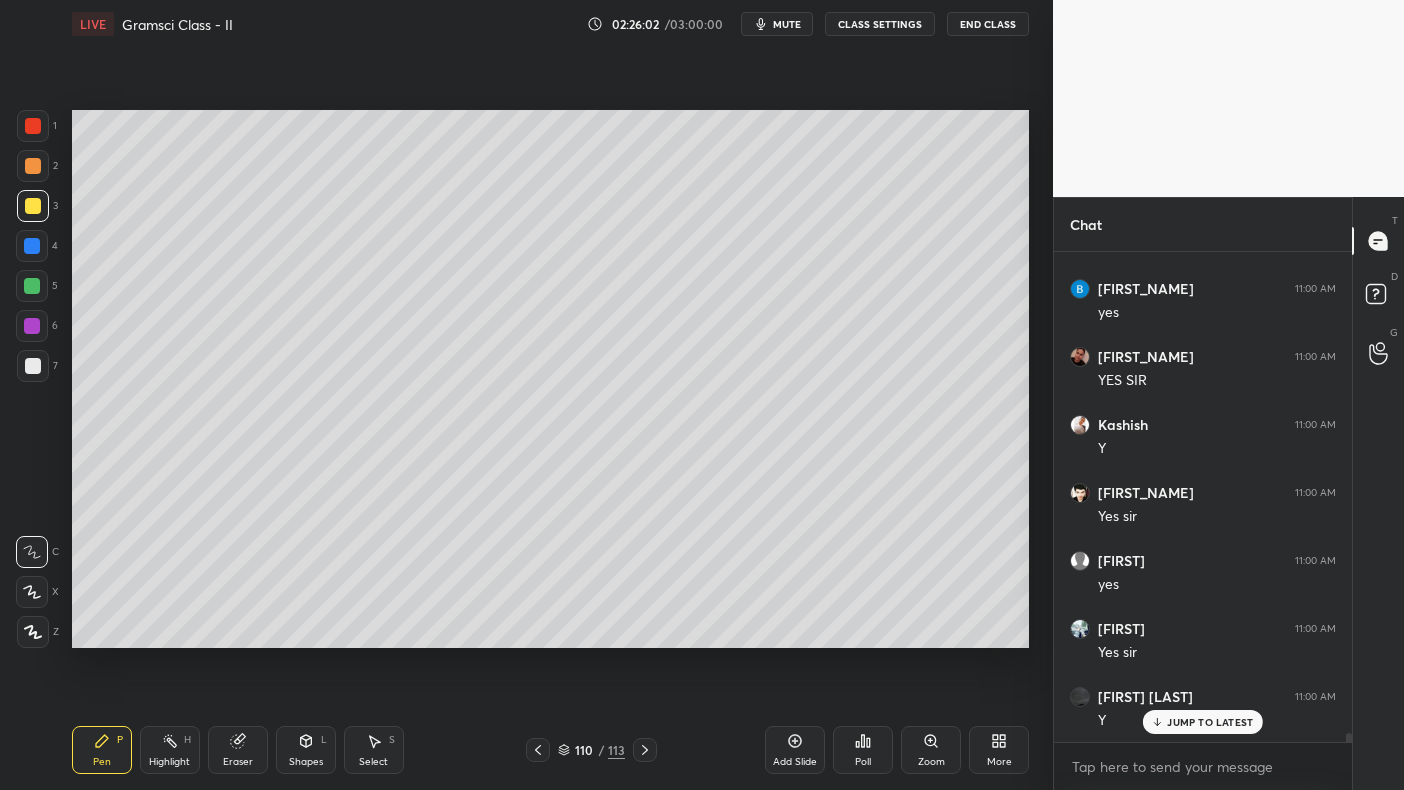 click at bounding box center (33, 206) 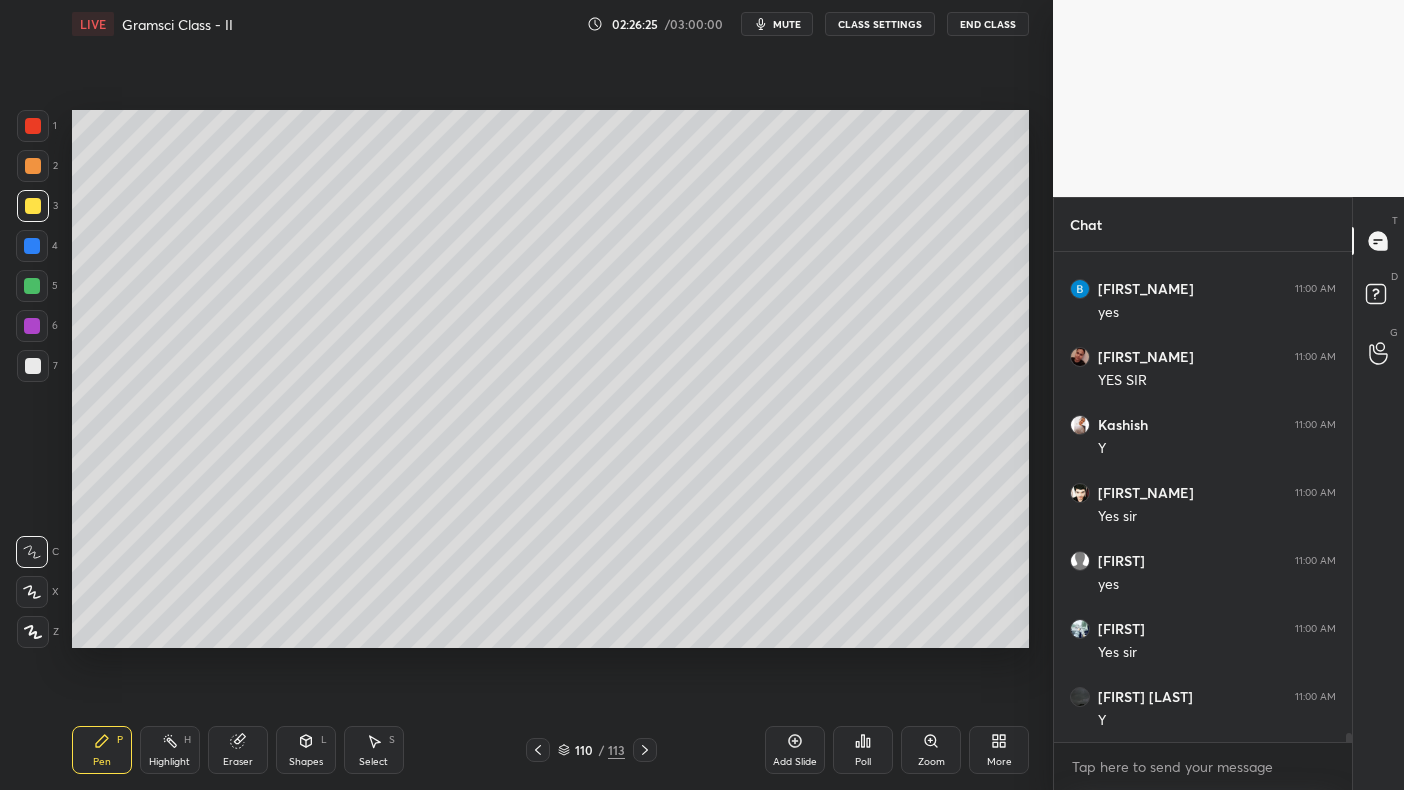 scroll, scrollTop: 26959, scrollLeft: 0, axis: vertical 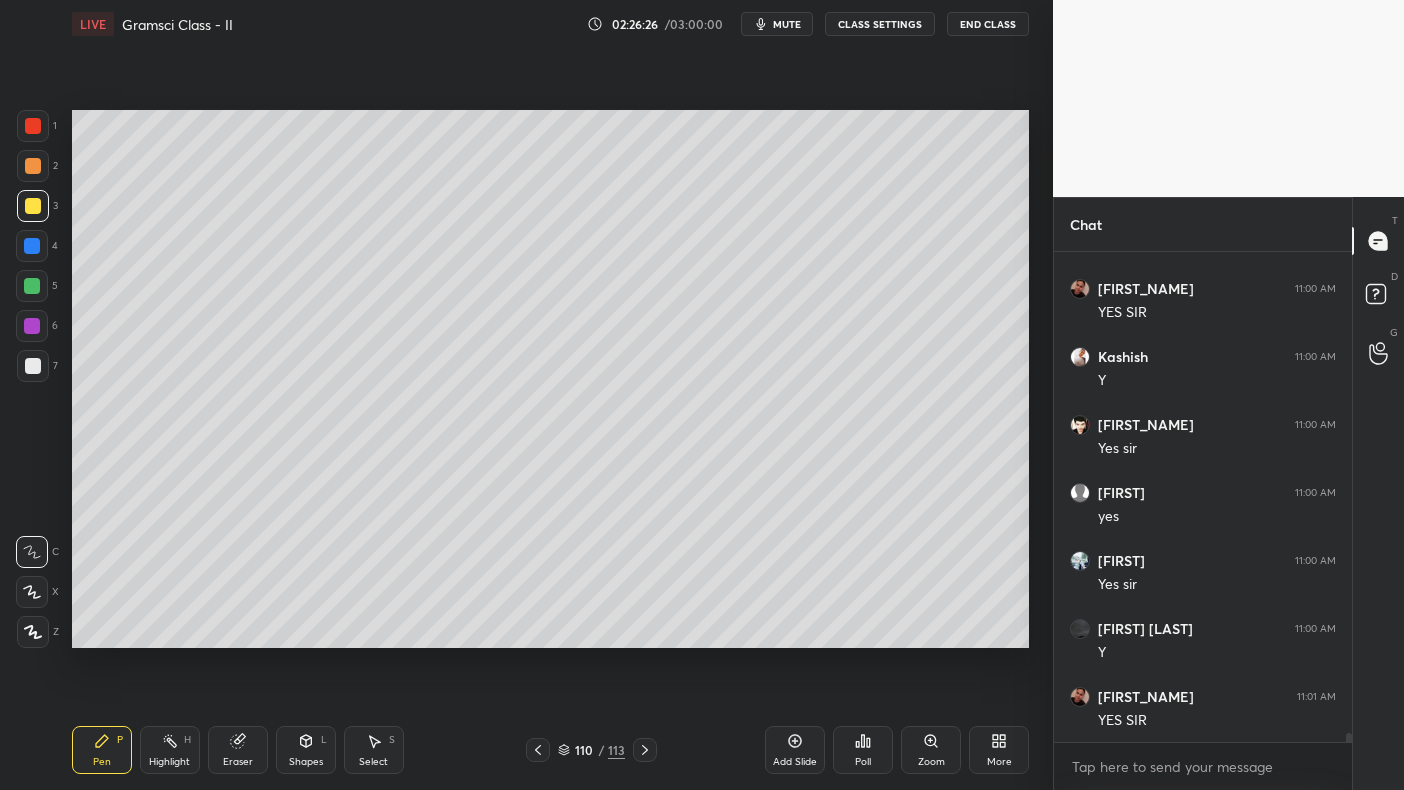 click at bounding box center [33, 206] 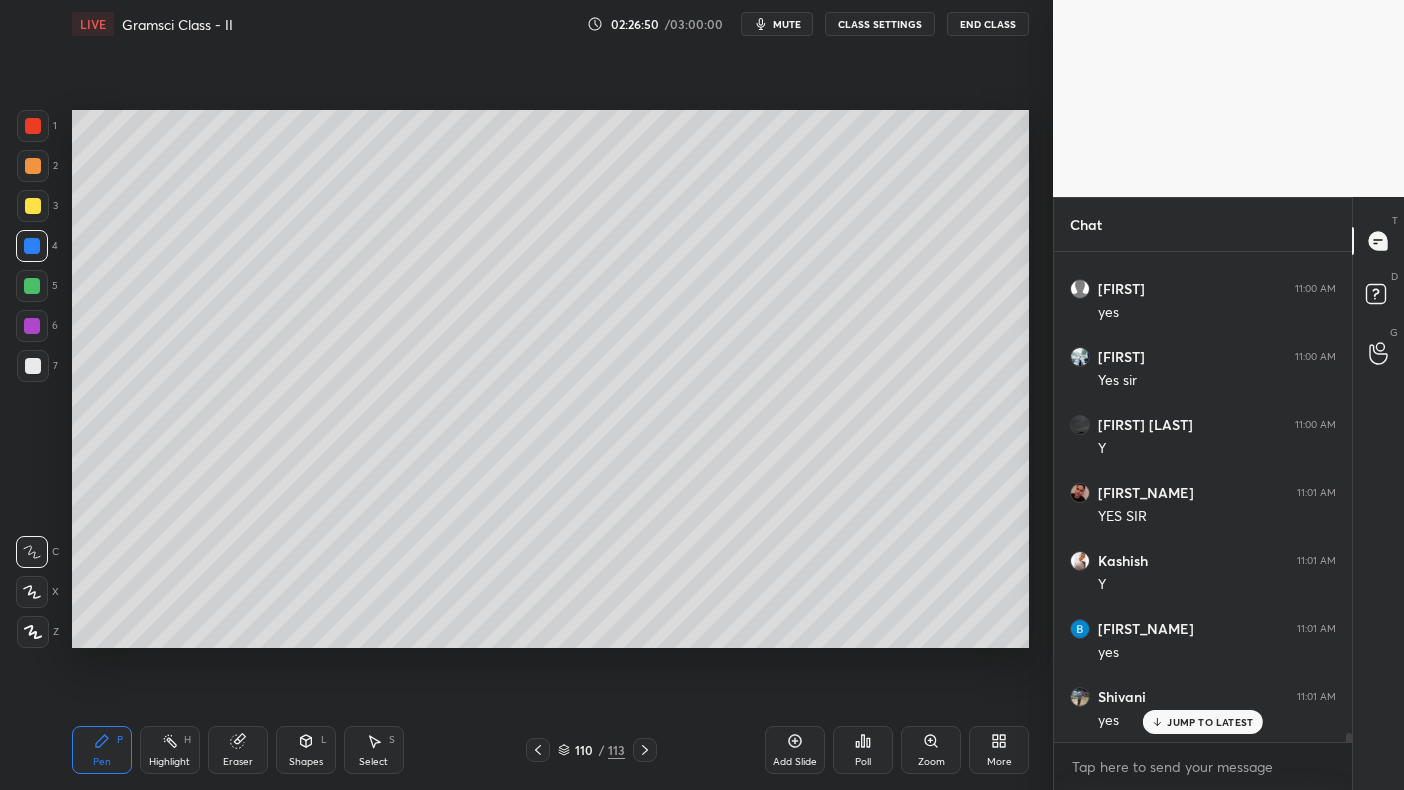 scroll, scrollTop: 27250, scrollLeft: 0, axis: vertical 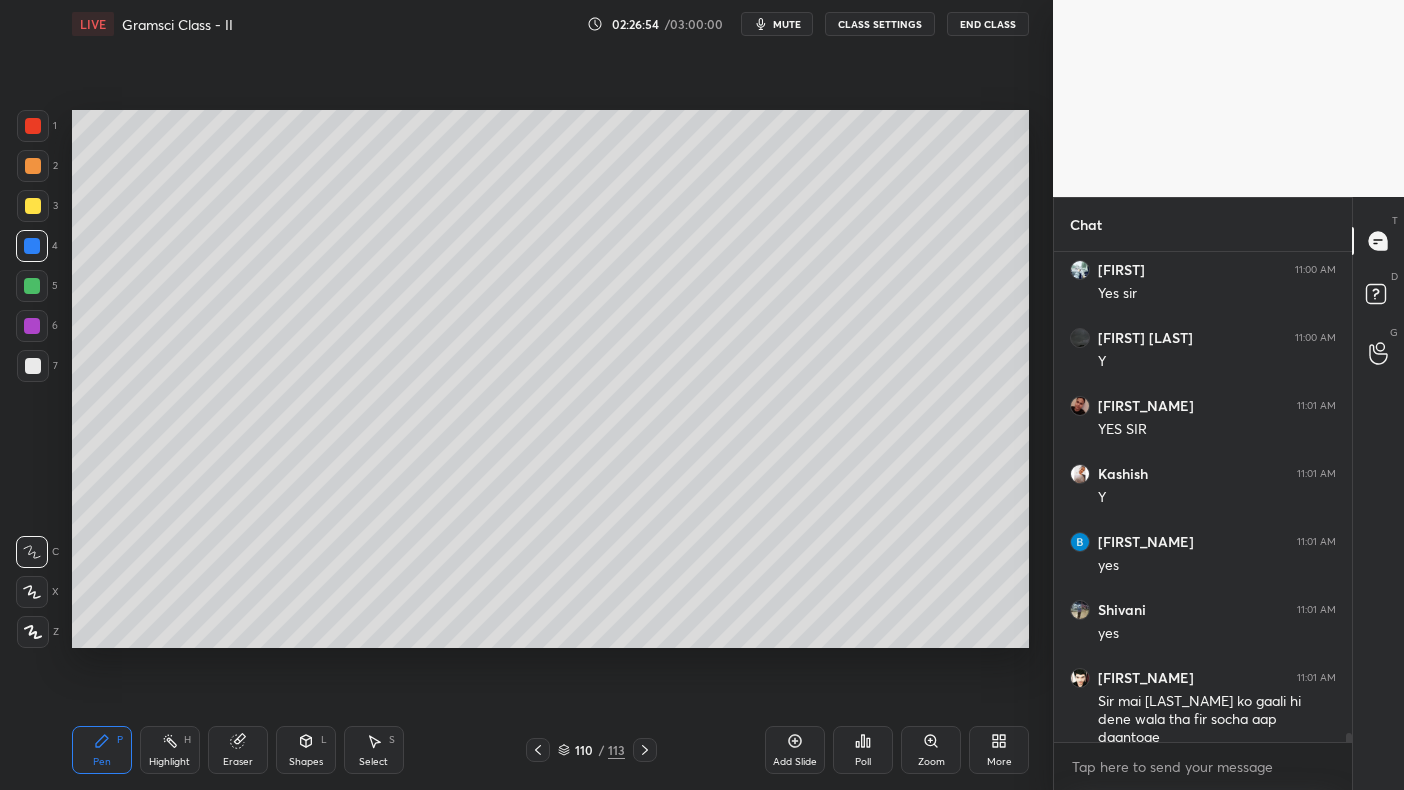 click at bounding box center [32, 286] 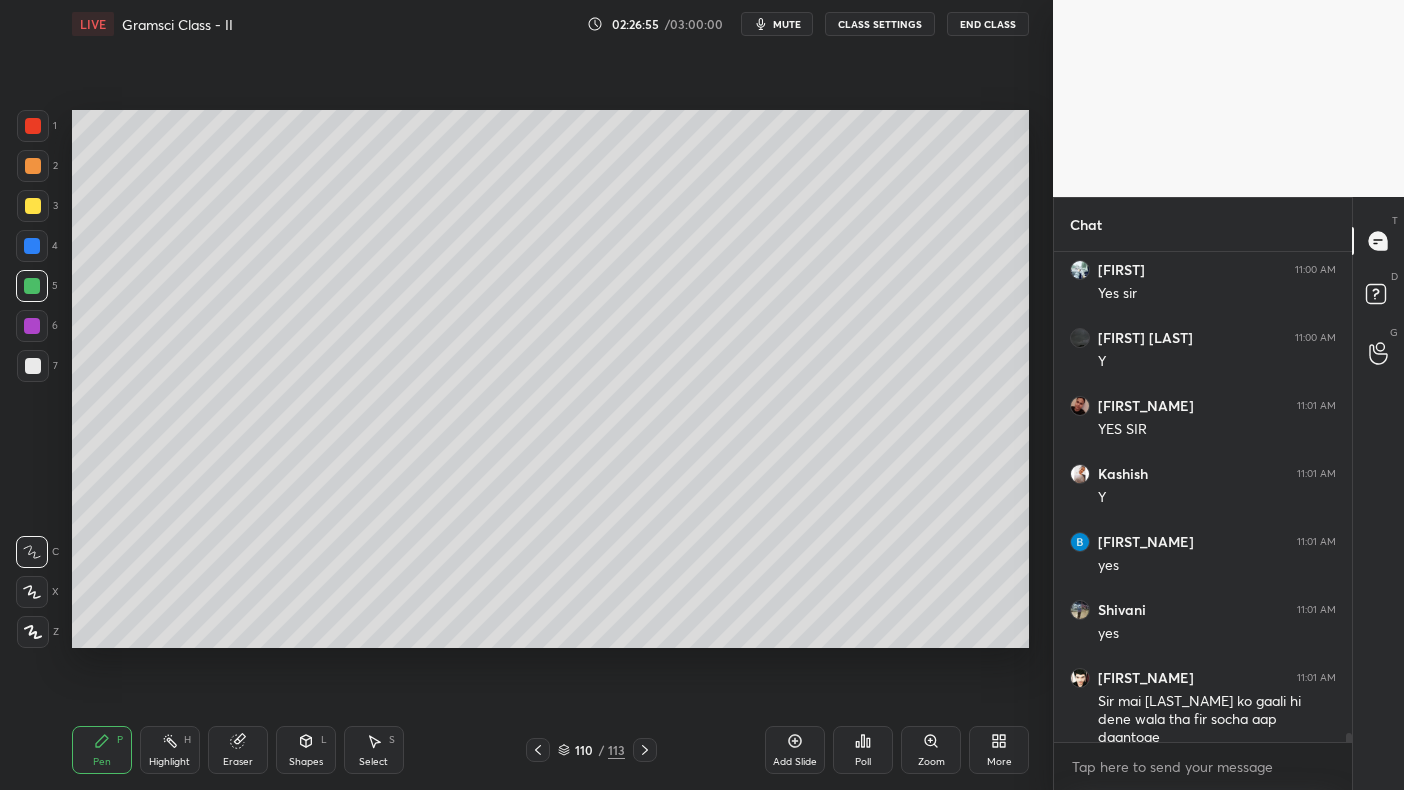 click at bounding box center [32, 286] 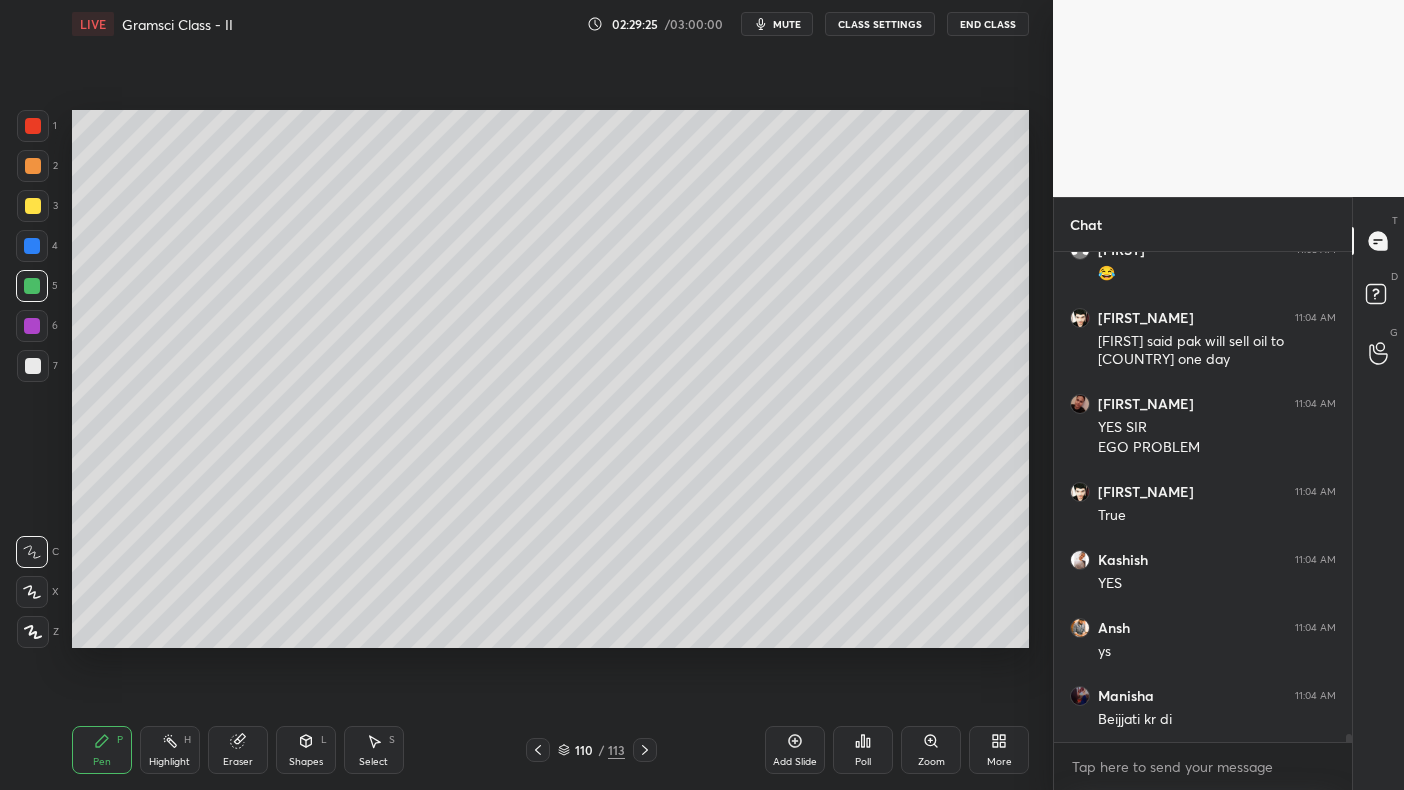 scroll, scrollTop: 28622, scrollLeft: 0, axis: vertical 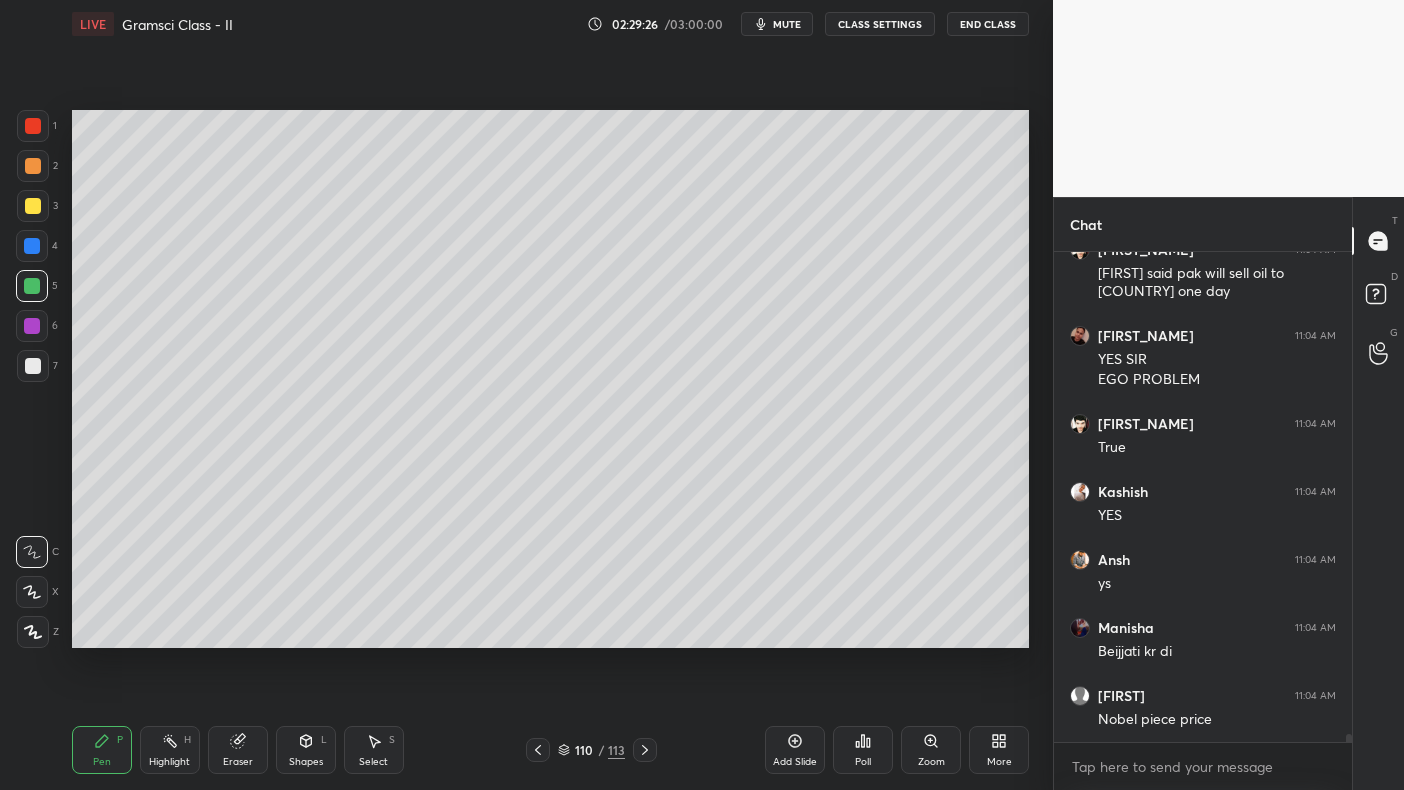click on "Add Slide" at bounding box center (795, 750) 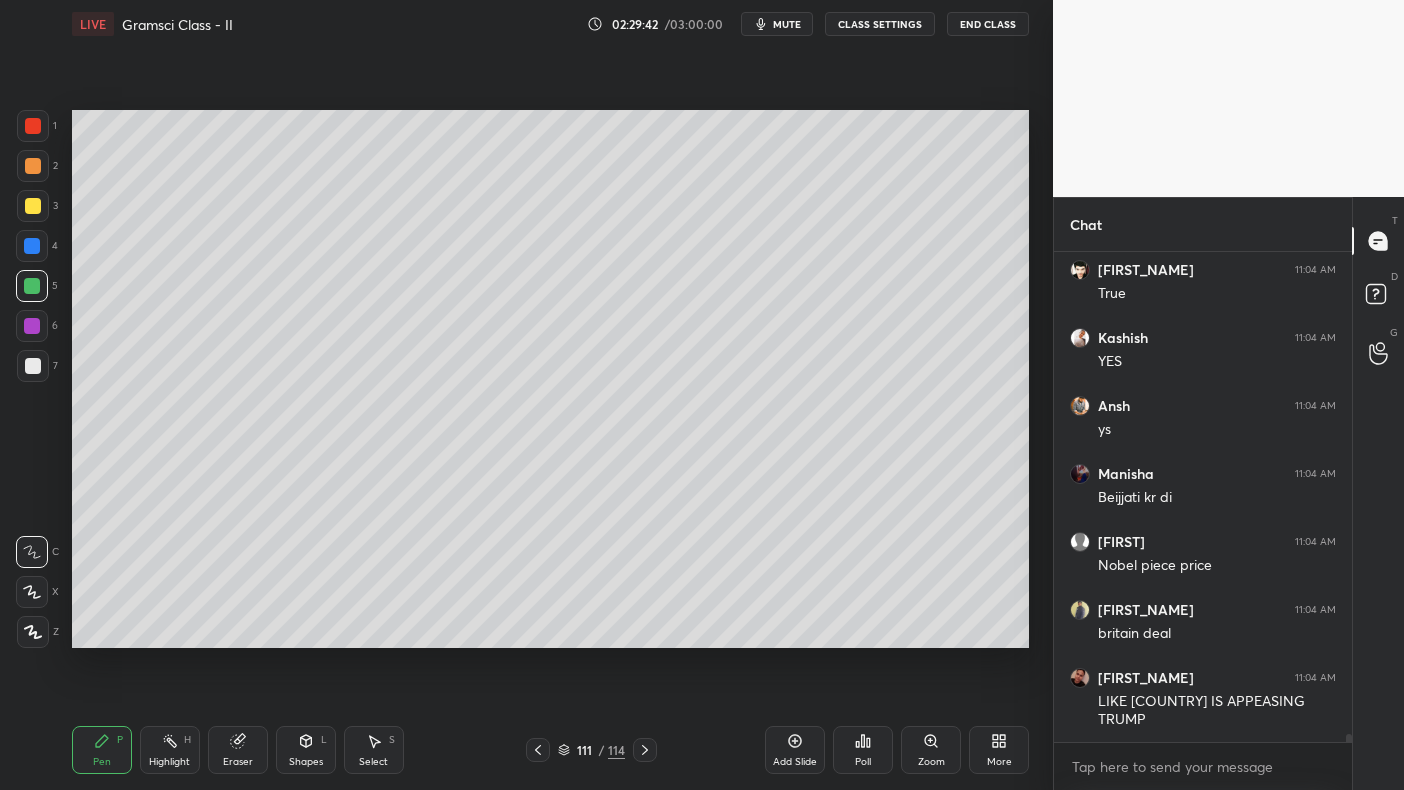scroll, scrollTop: 28844, scrollLeft: 0, axis: vertical 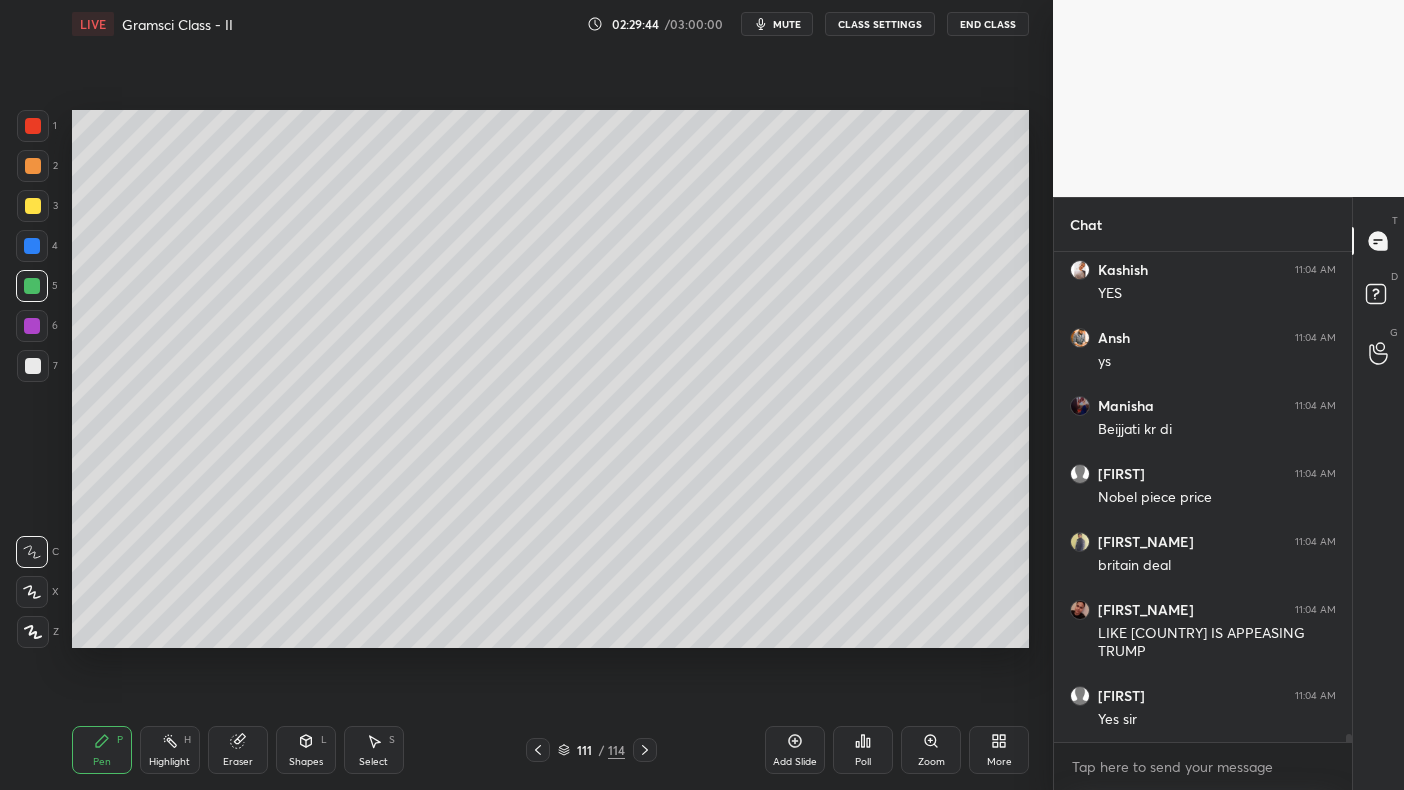 click on "6" at bounding box center (37, 326) 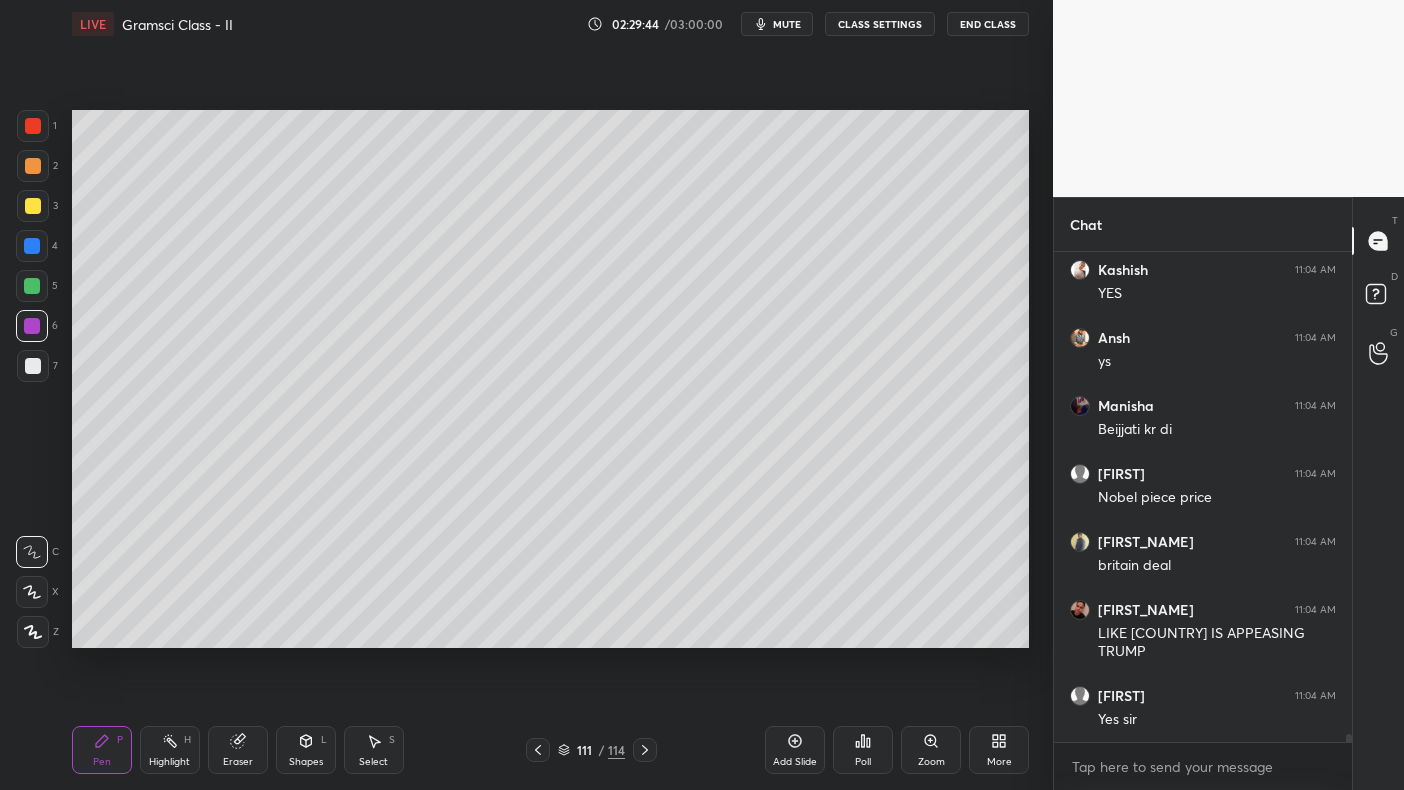 click at bounding box center [32, 326] 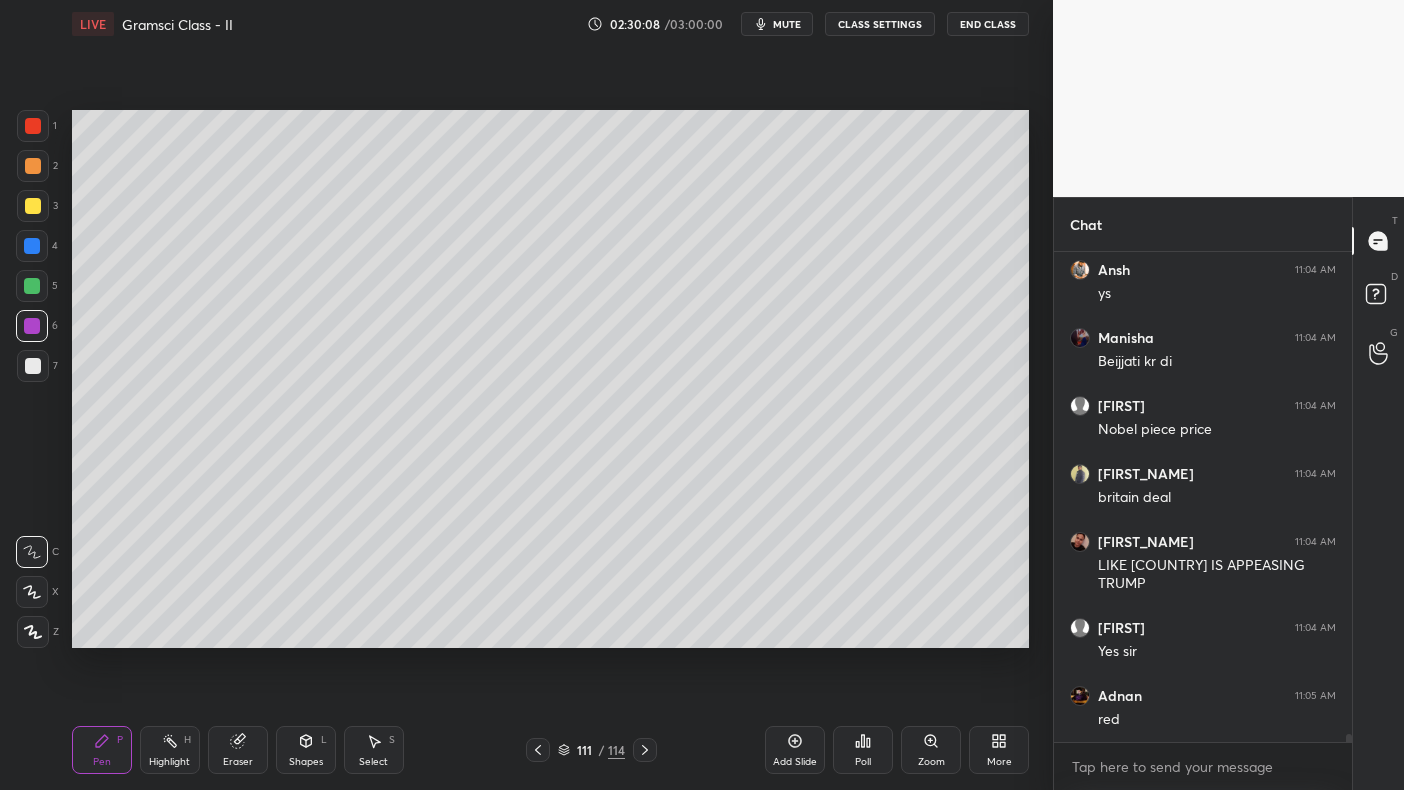 scroll, scrollTop: 28980, scrollLeft: 0, axis: vertical 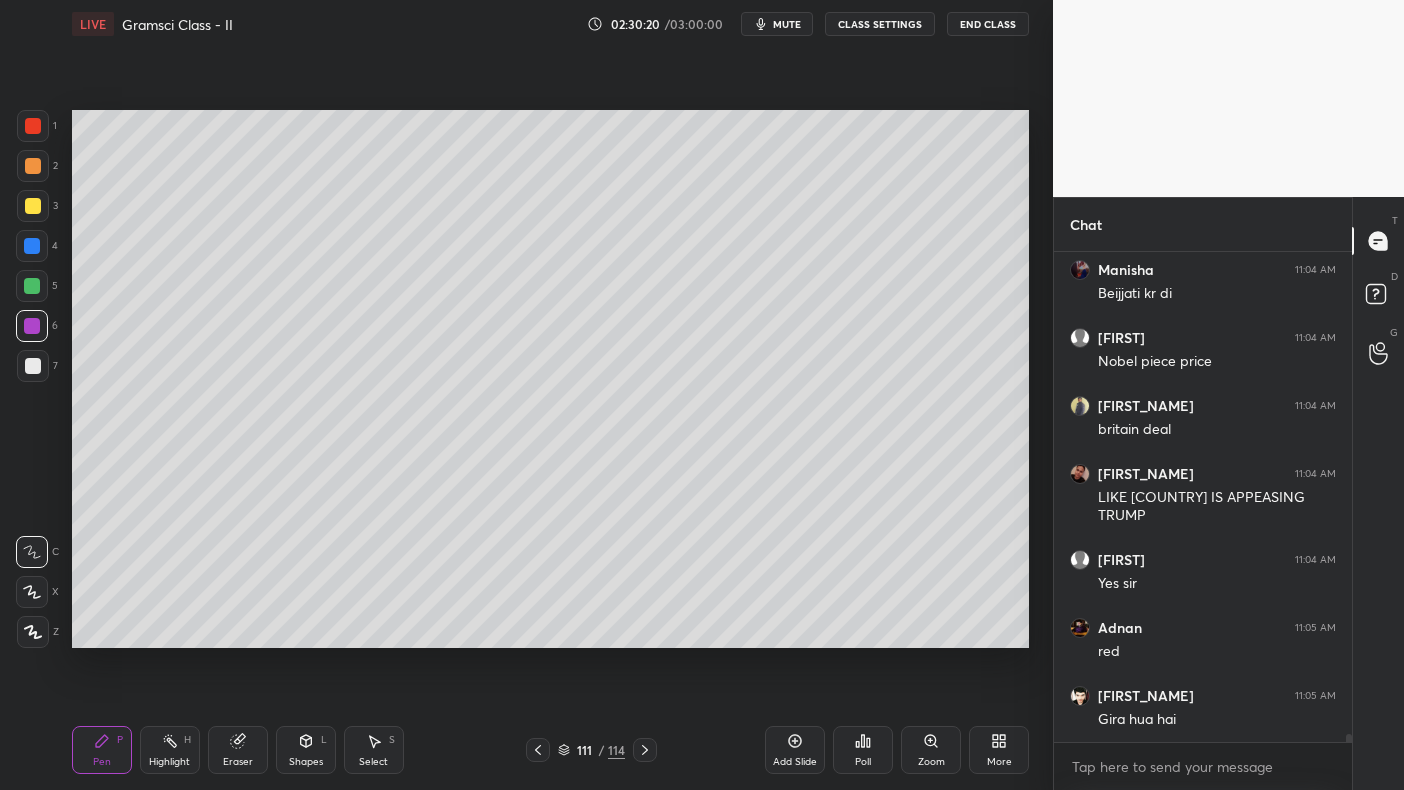 click at bounding box center [32, 286] 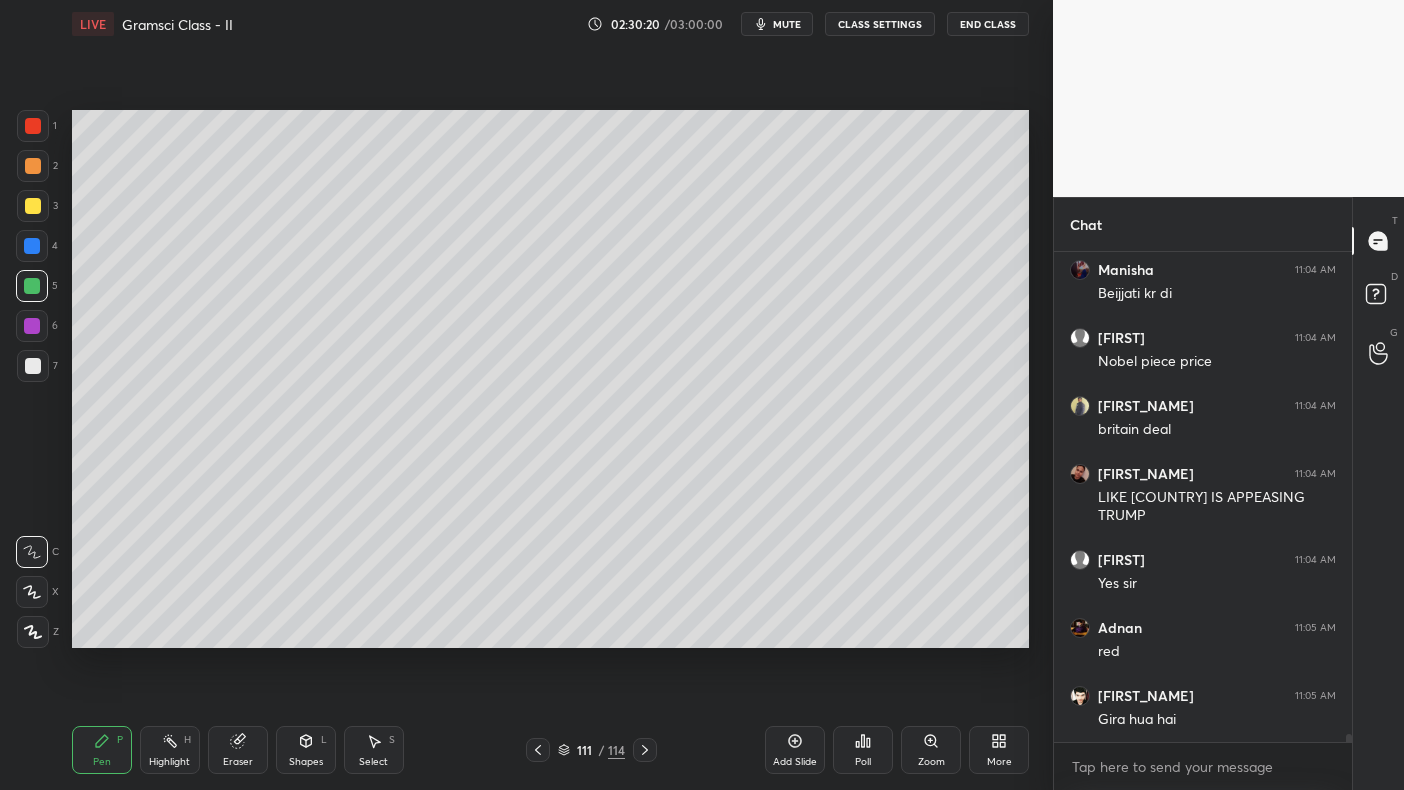 click at bounding box center (32, 286) 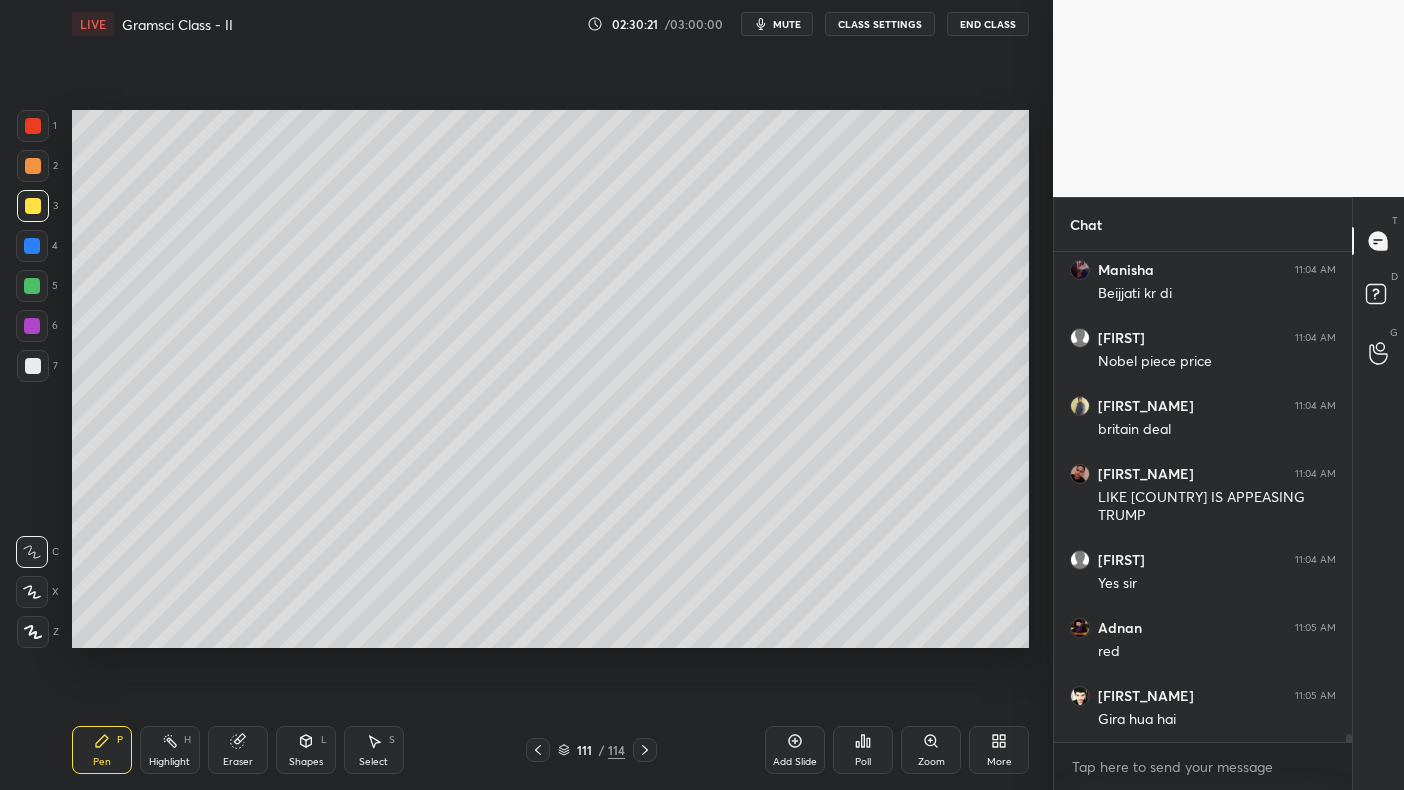 click at bounding box center (33, 166) 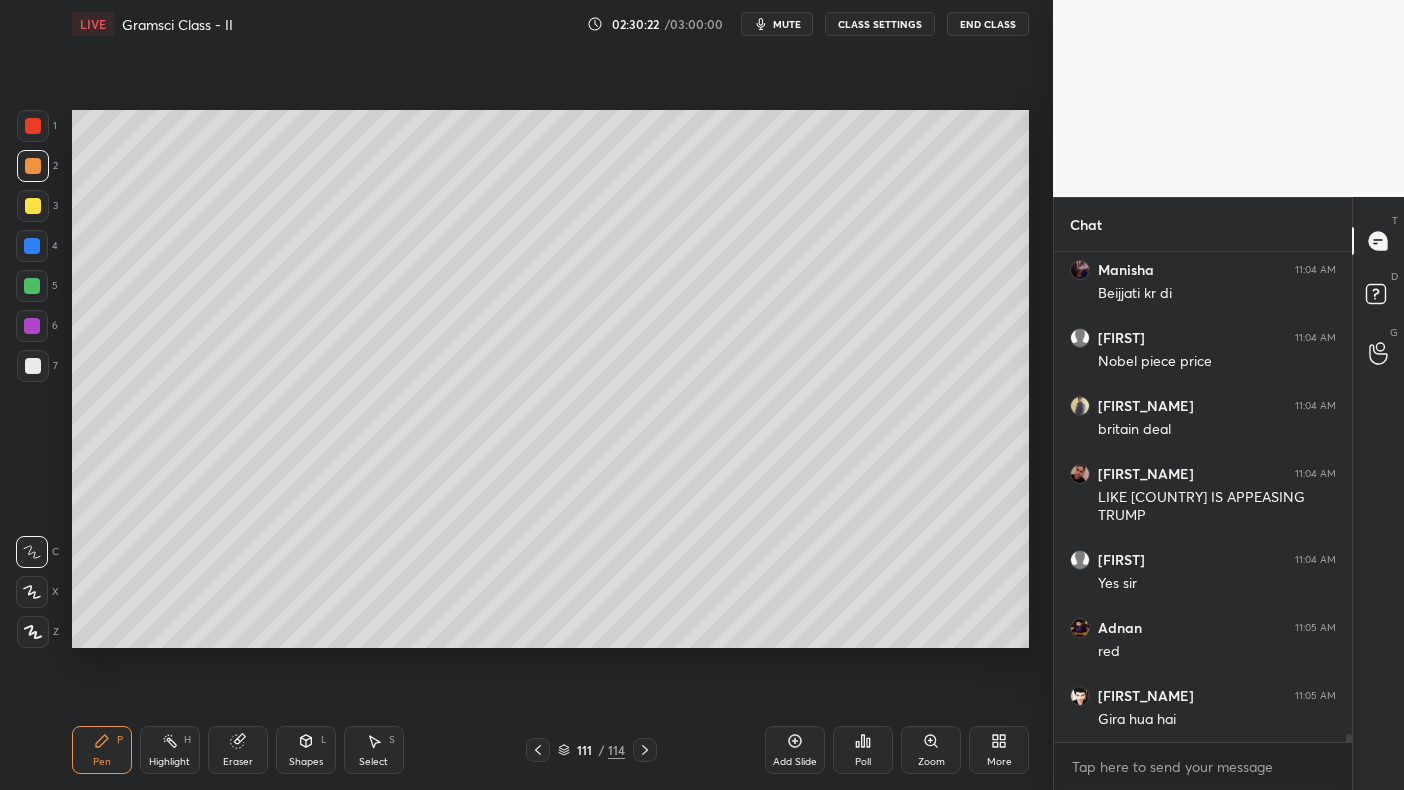 click at bounding box center (33, 126) 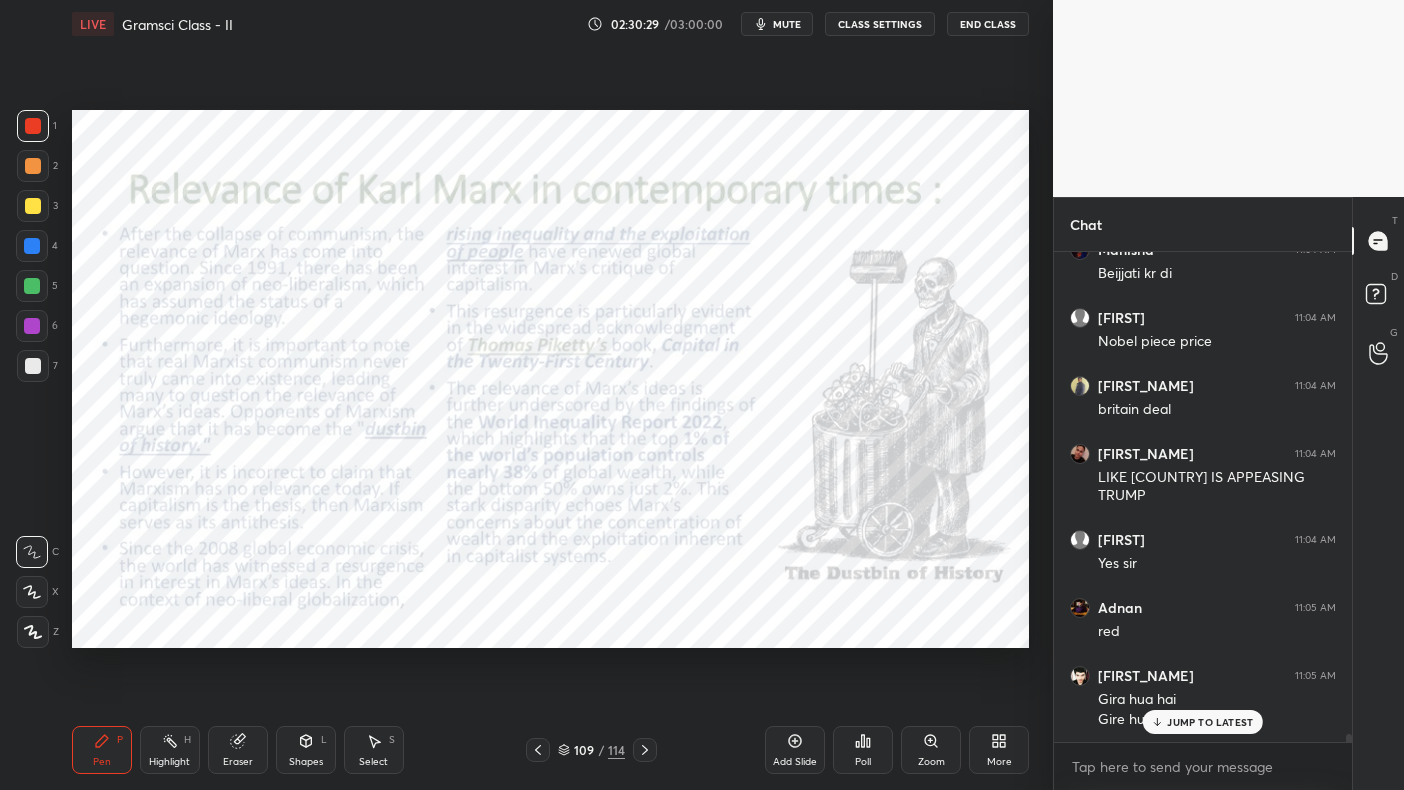 scroll, scrollTop: 29067, scrollLeft: 0, axis: vertical 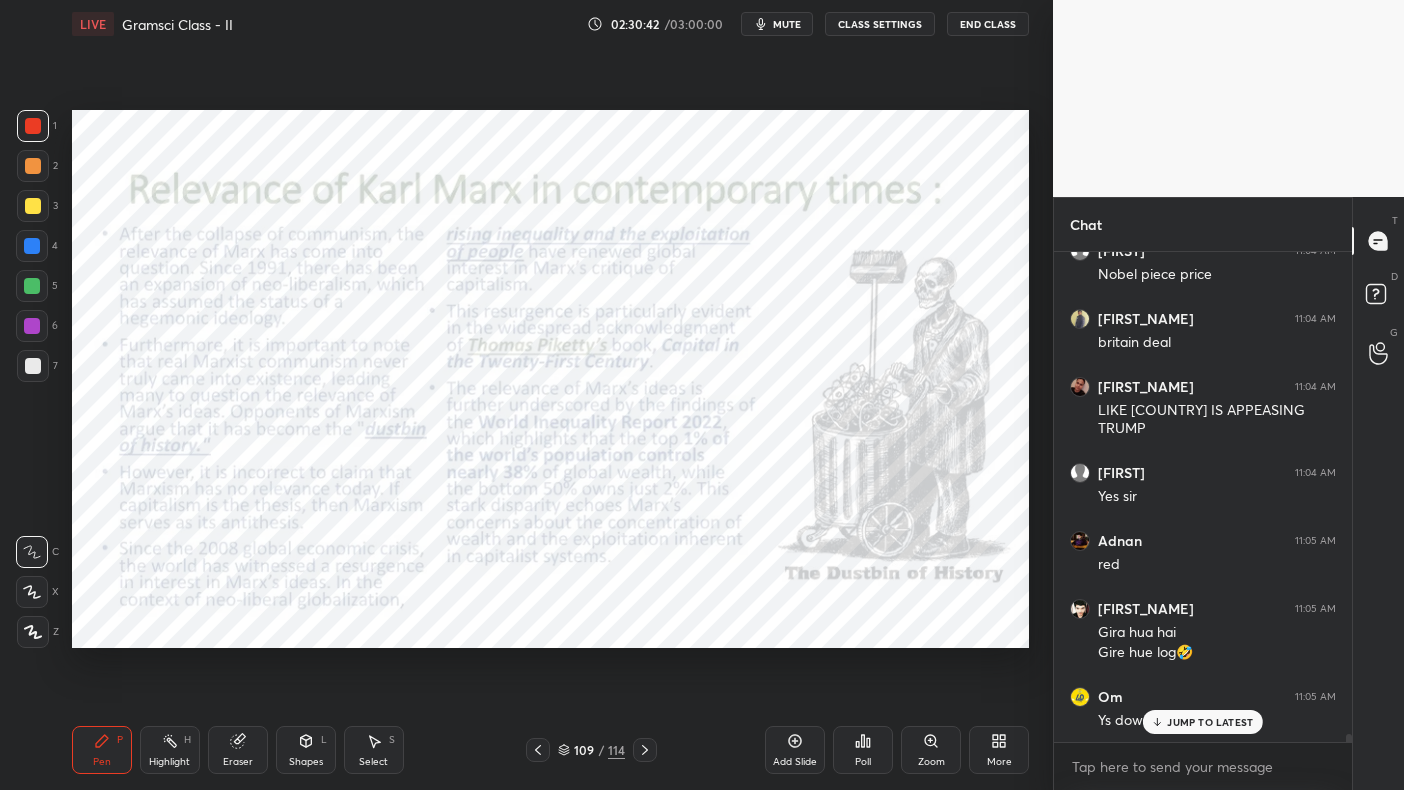 click 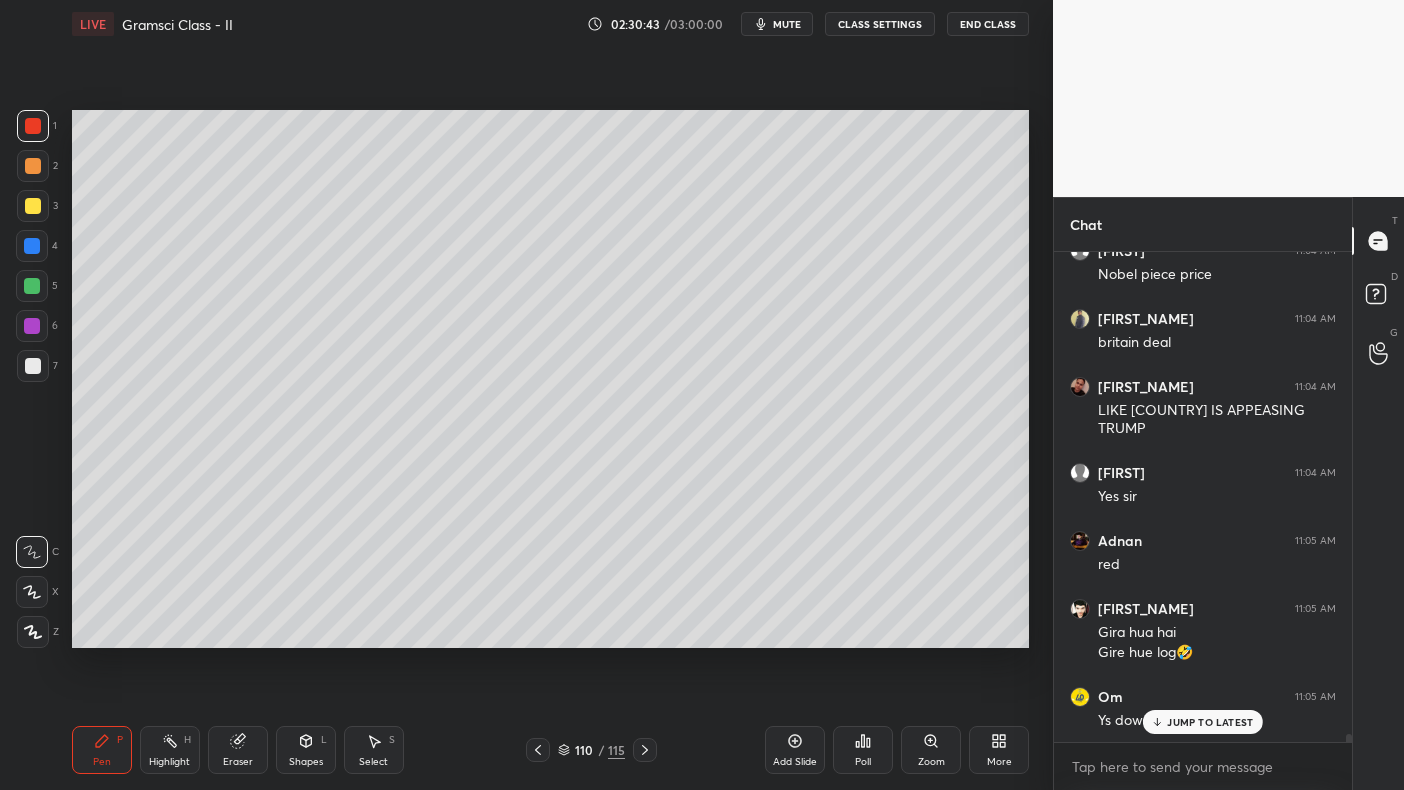 click on "1 2 3 4 5 6 7 C X Z C X Z E E Erase all   H H" at bounding box center [32, 379] 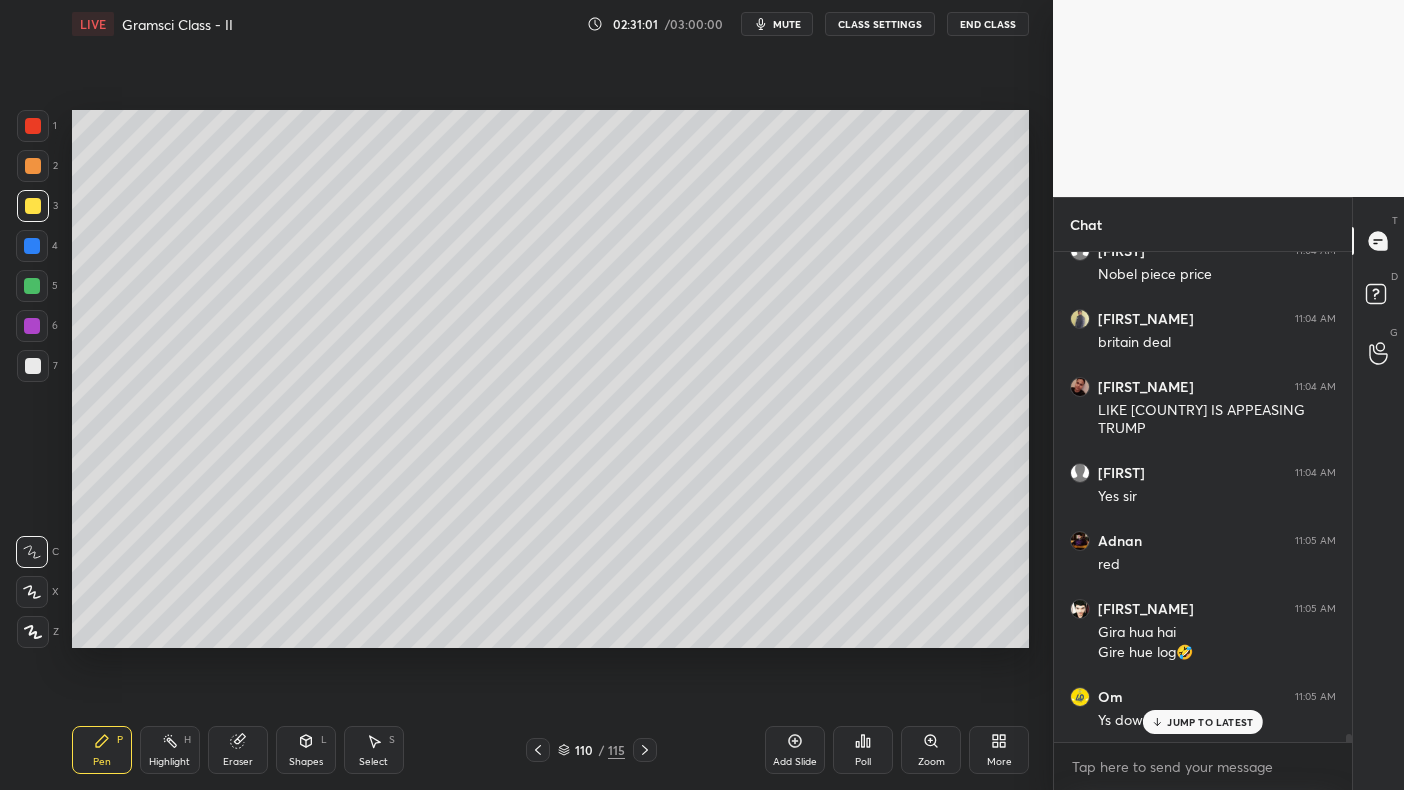 click at bounding box center [32, 286] 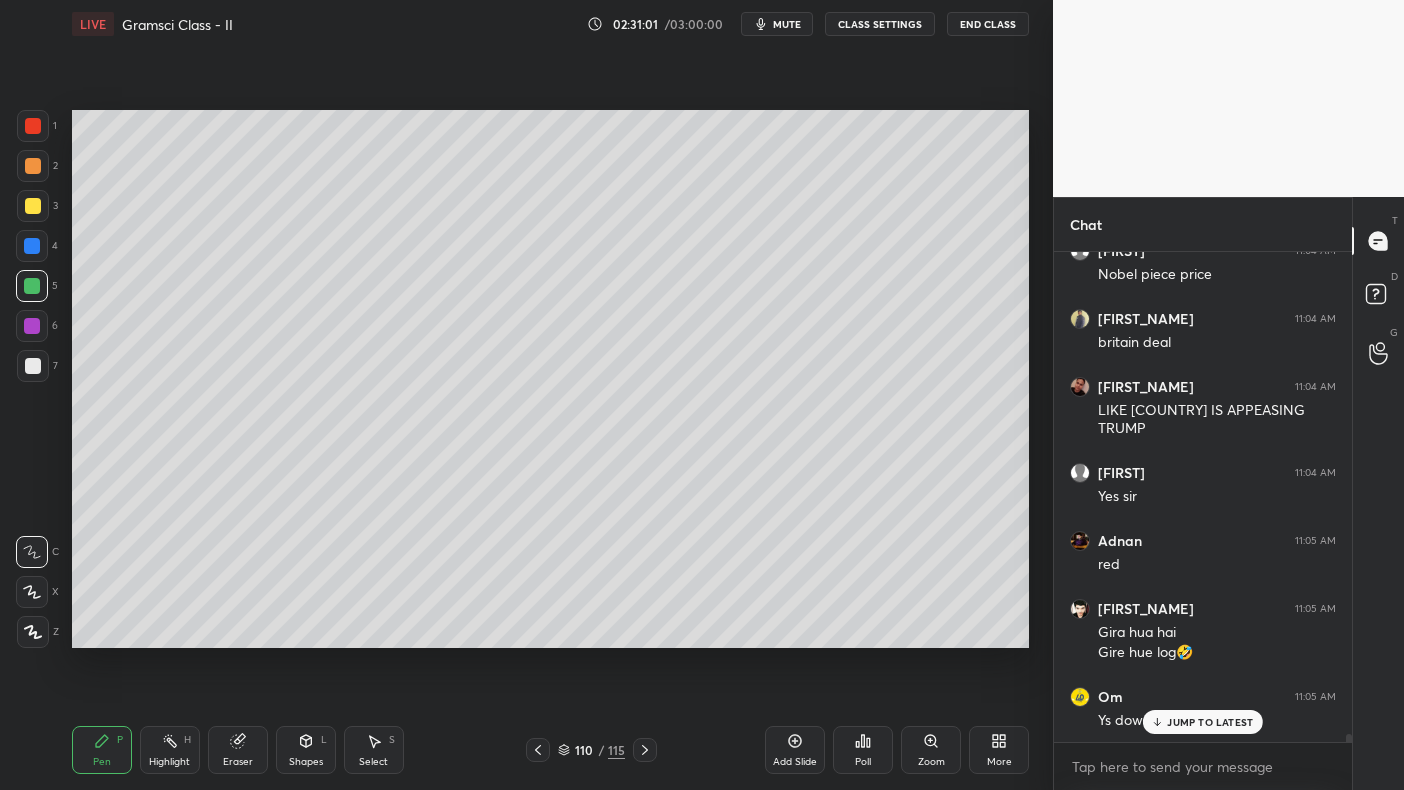 click at bounding box center [32, 286] 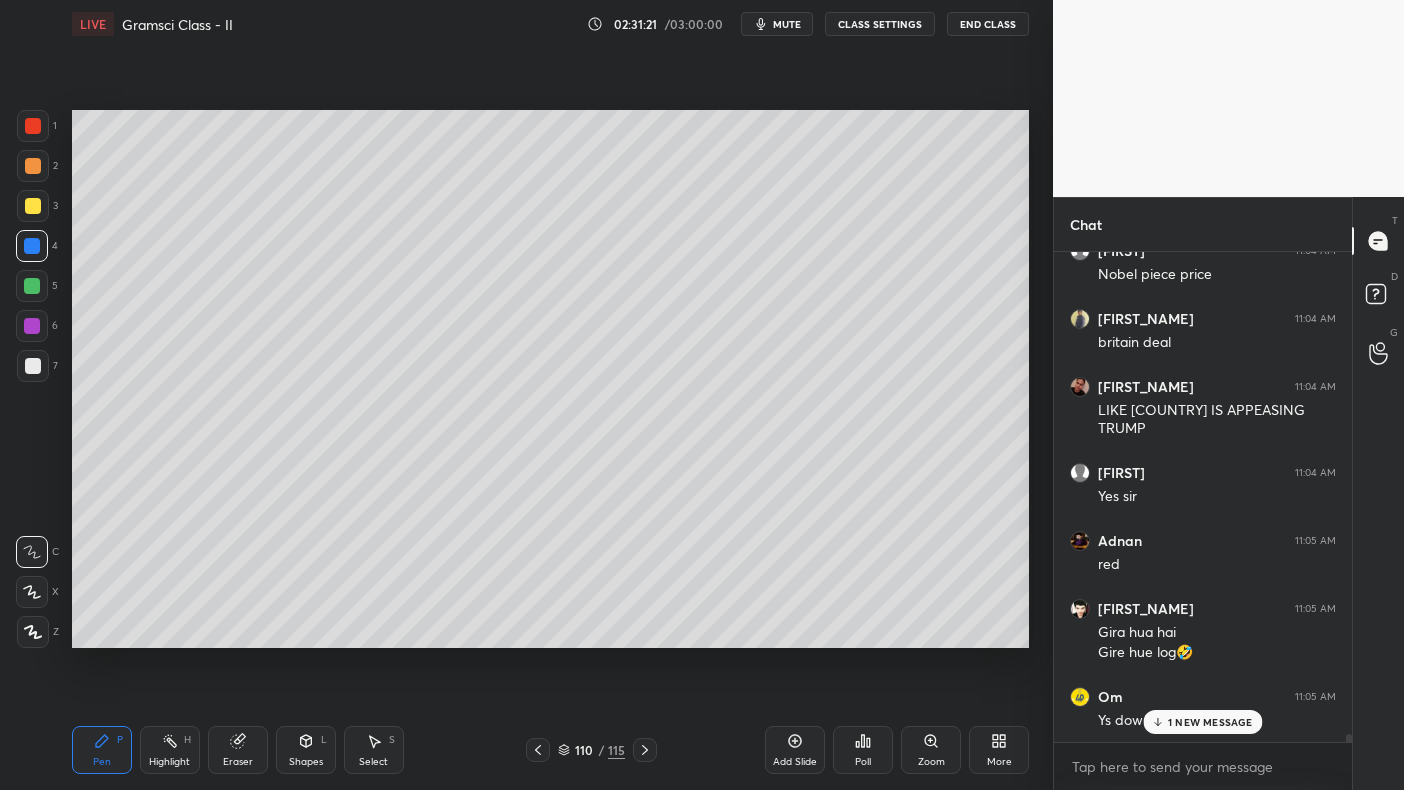 scroll, scrollTop: 29135, scrollLeft: 0, axis: vertical 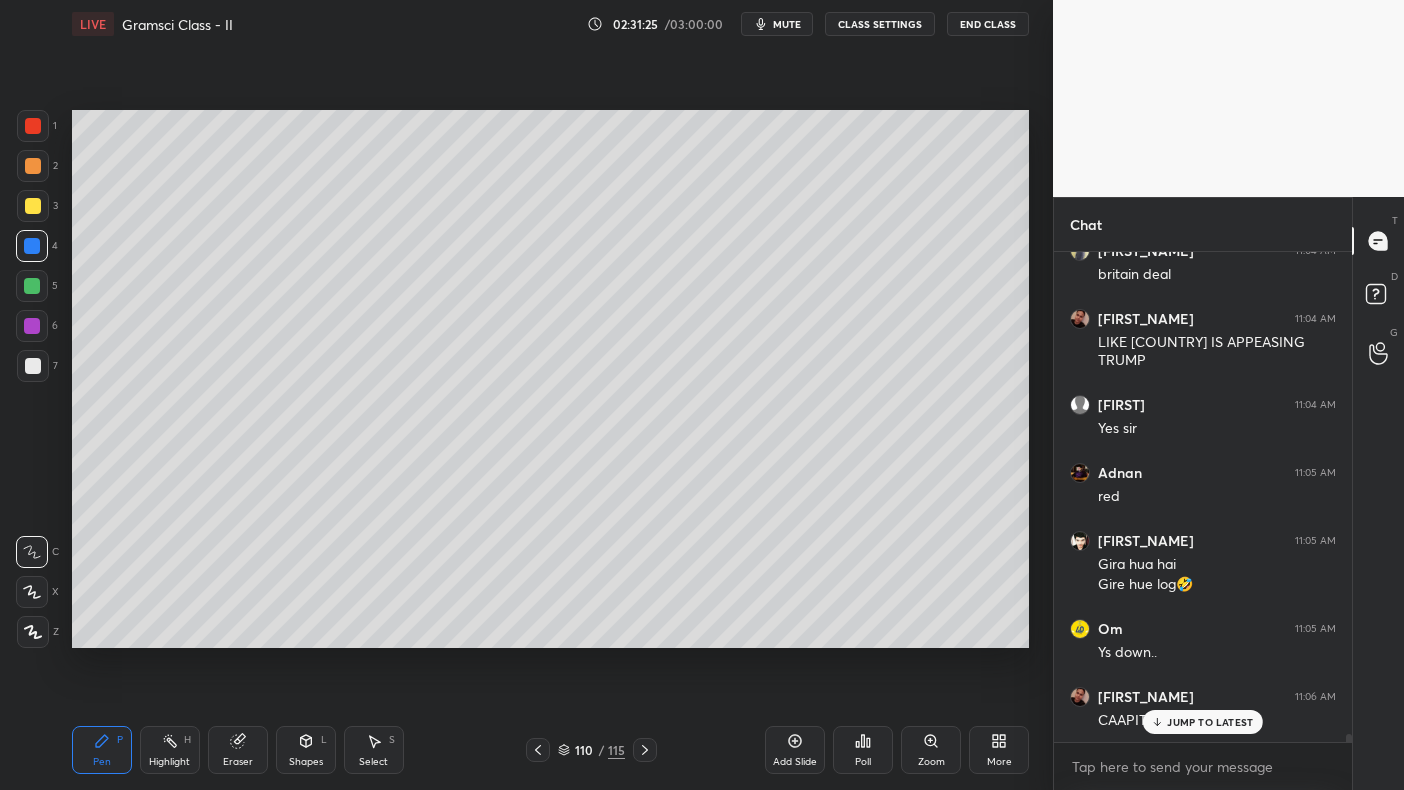 click at bounding box center (32, 286) 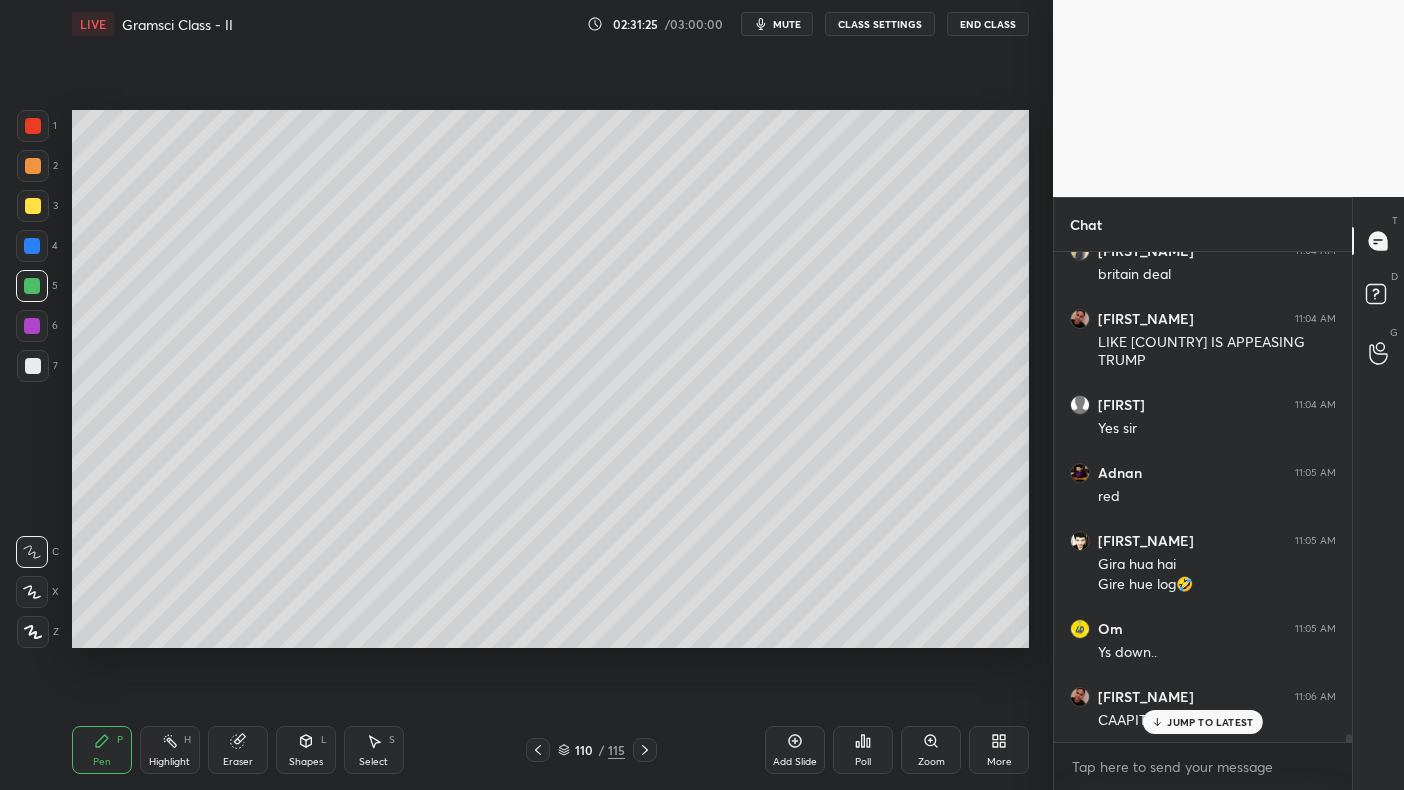 click at bounding box center [33, 206] 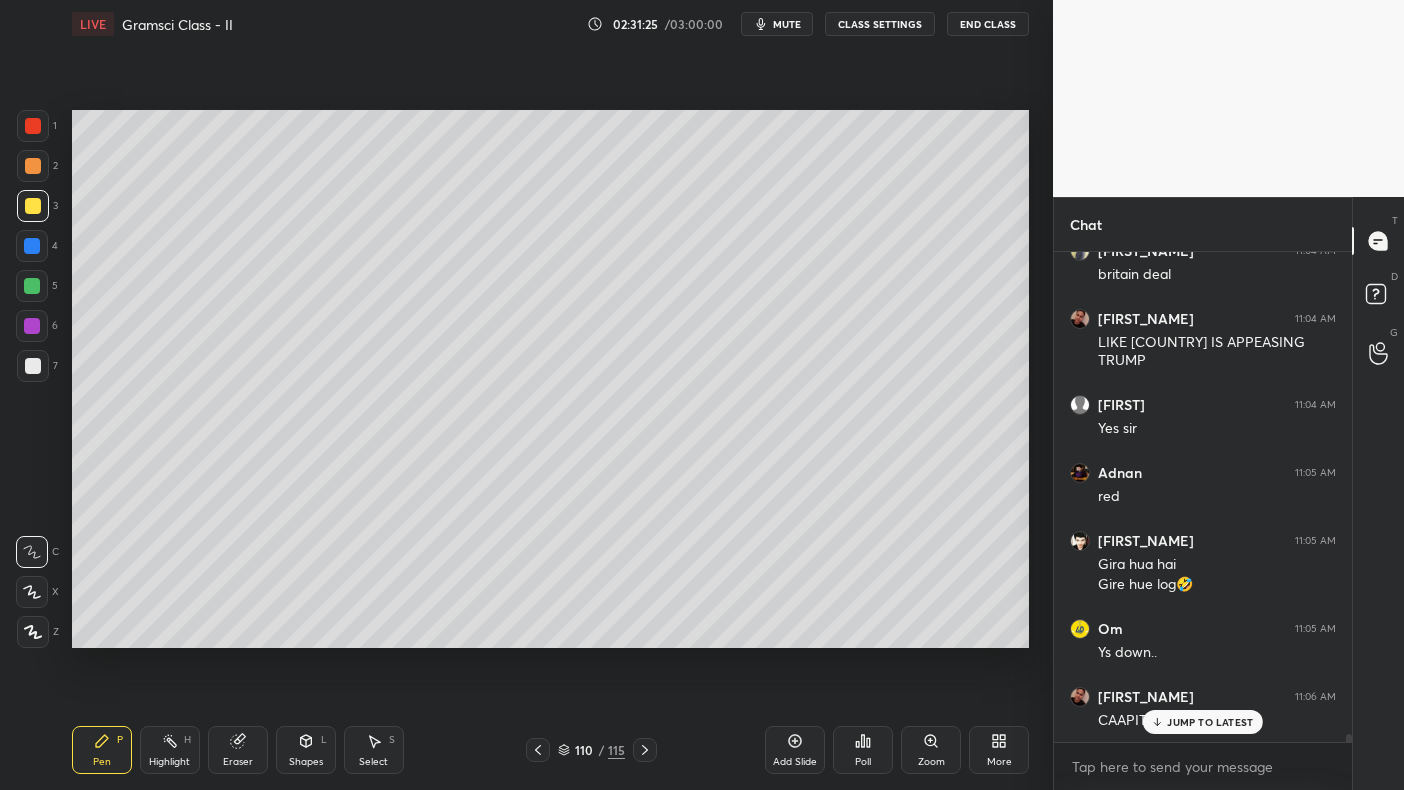 click at bounding box center (33, 206) 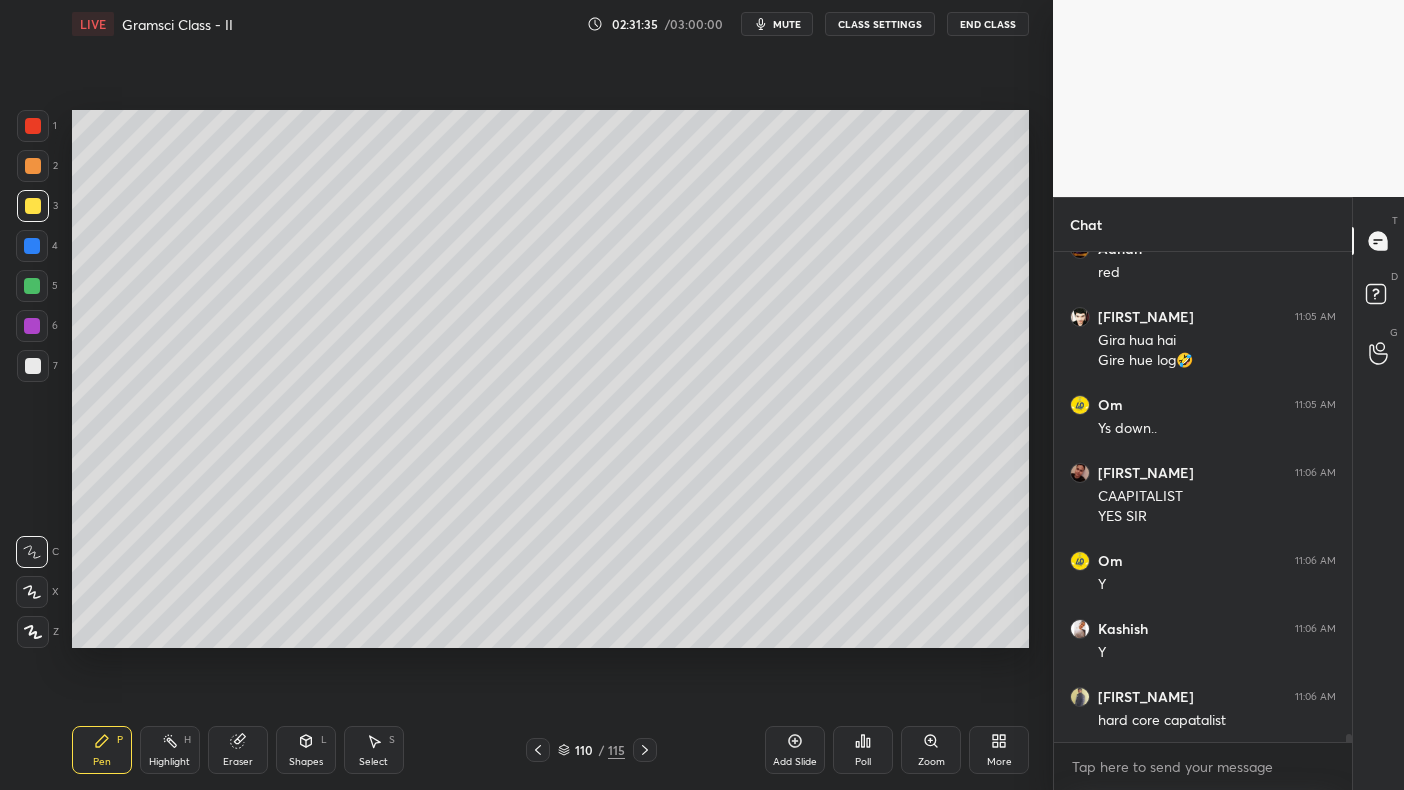 scroll, scrollTop: 29428, scrollLeft: 0, axis: vertical 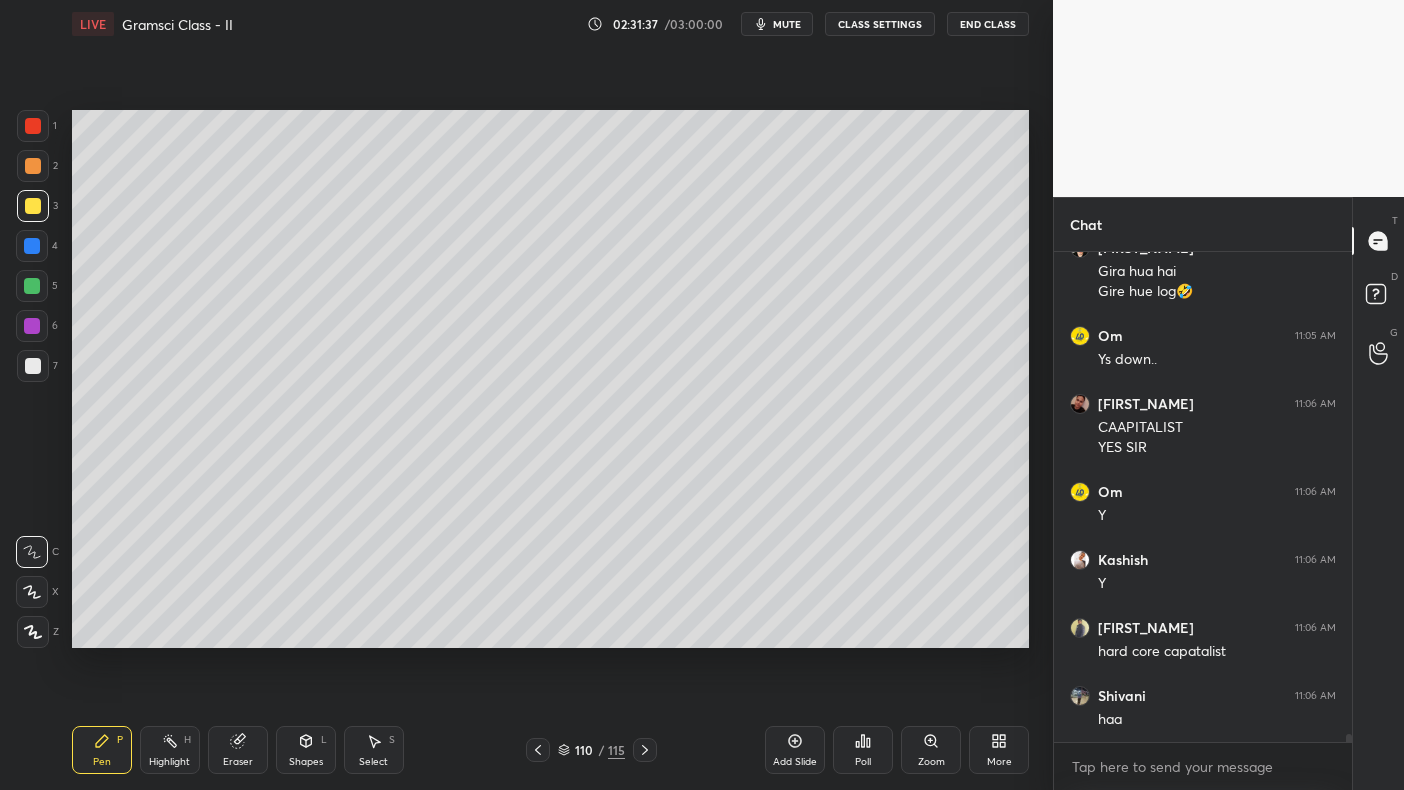 click on "1" at bounding box center (37, 126) 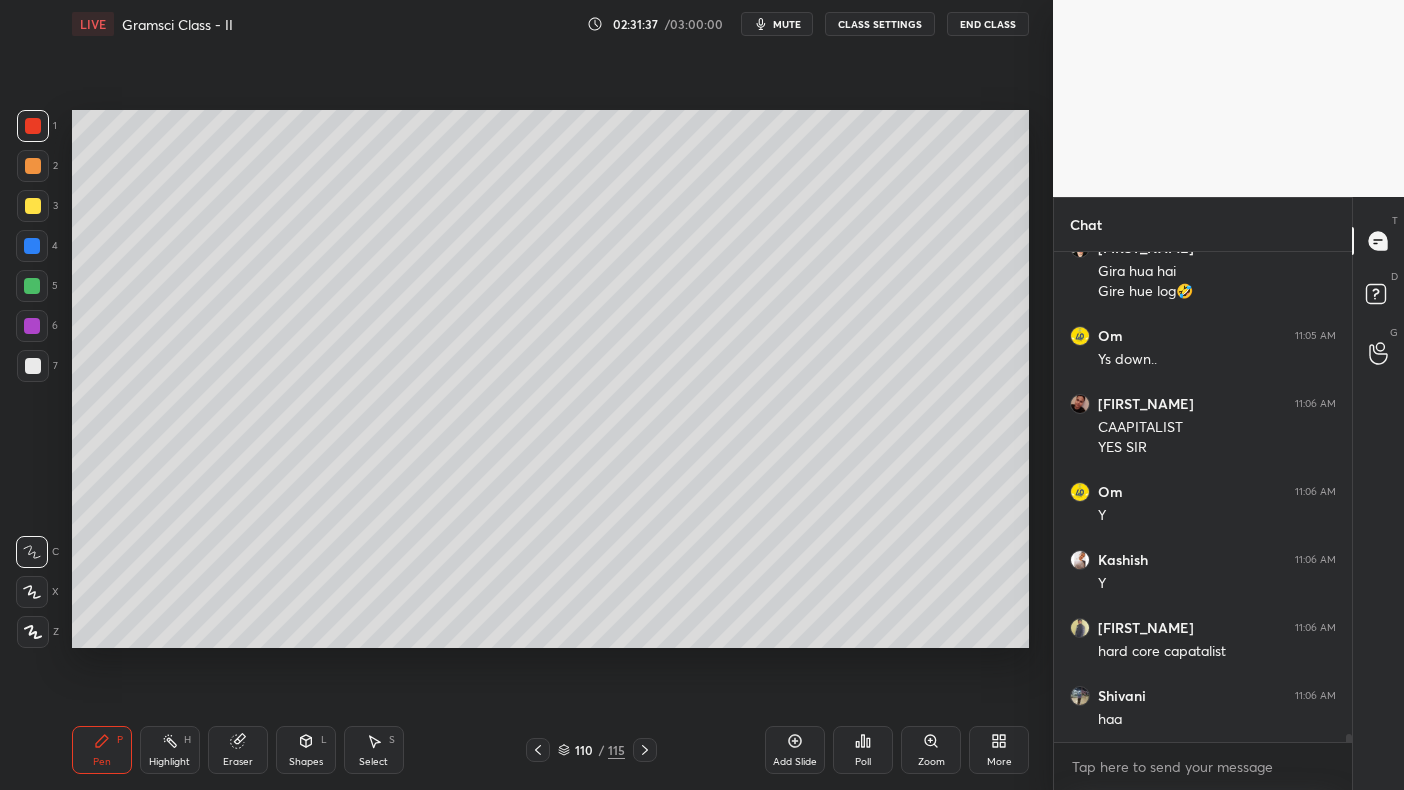 click at bounding box center (33, 126) 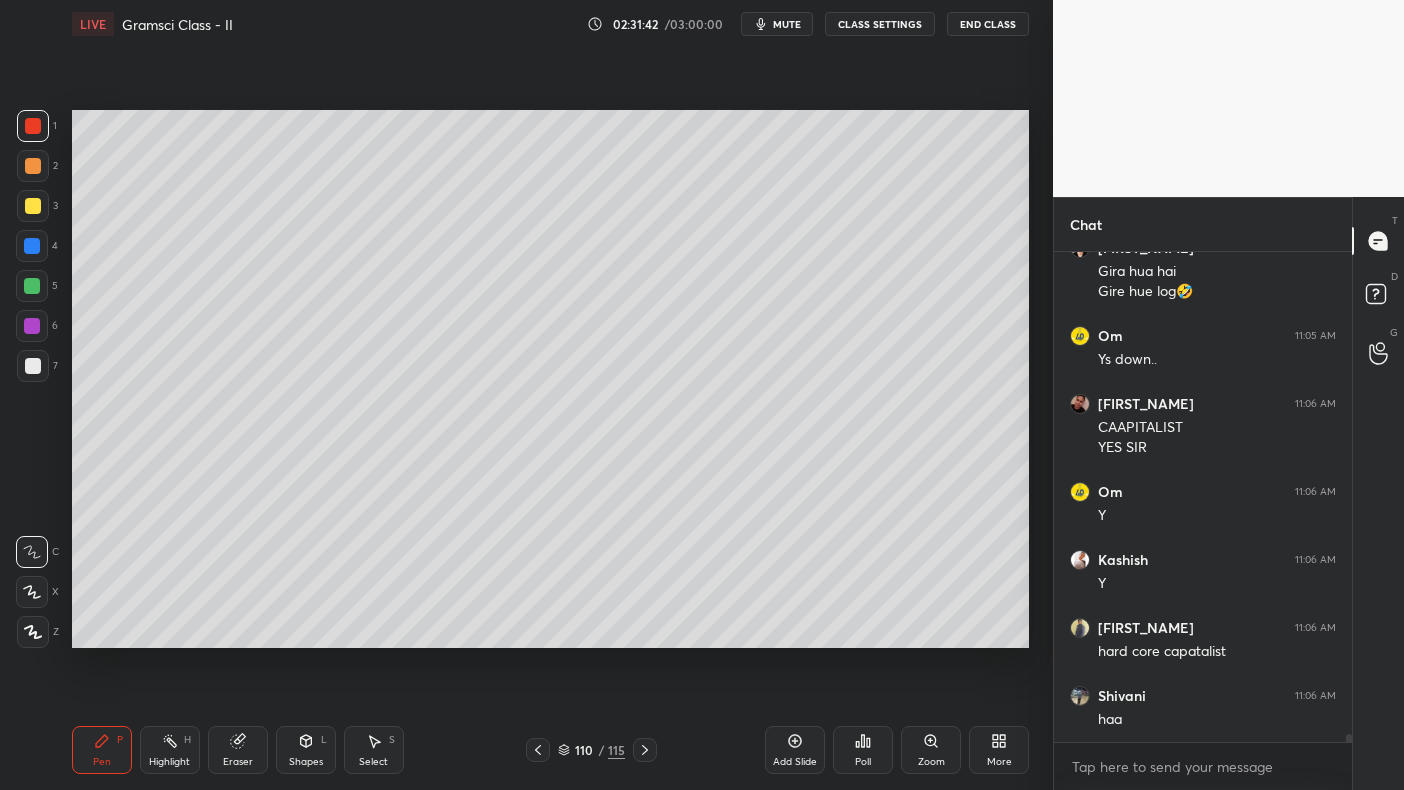 scroll, scrollTop: 29496, scrollLeft: 0, axis: vertical 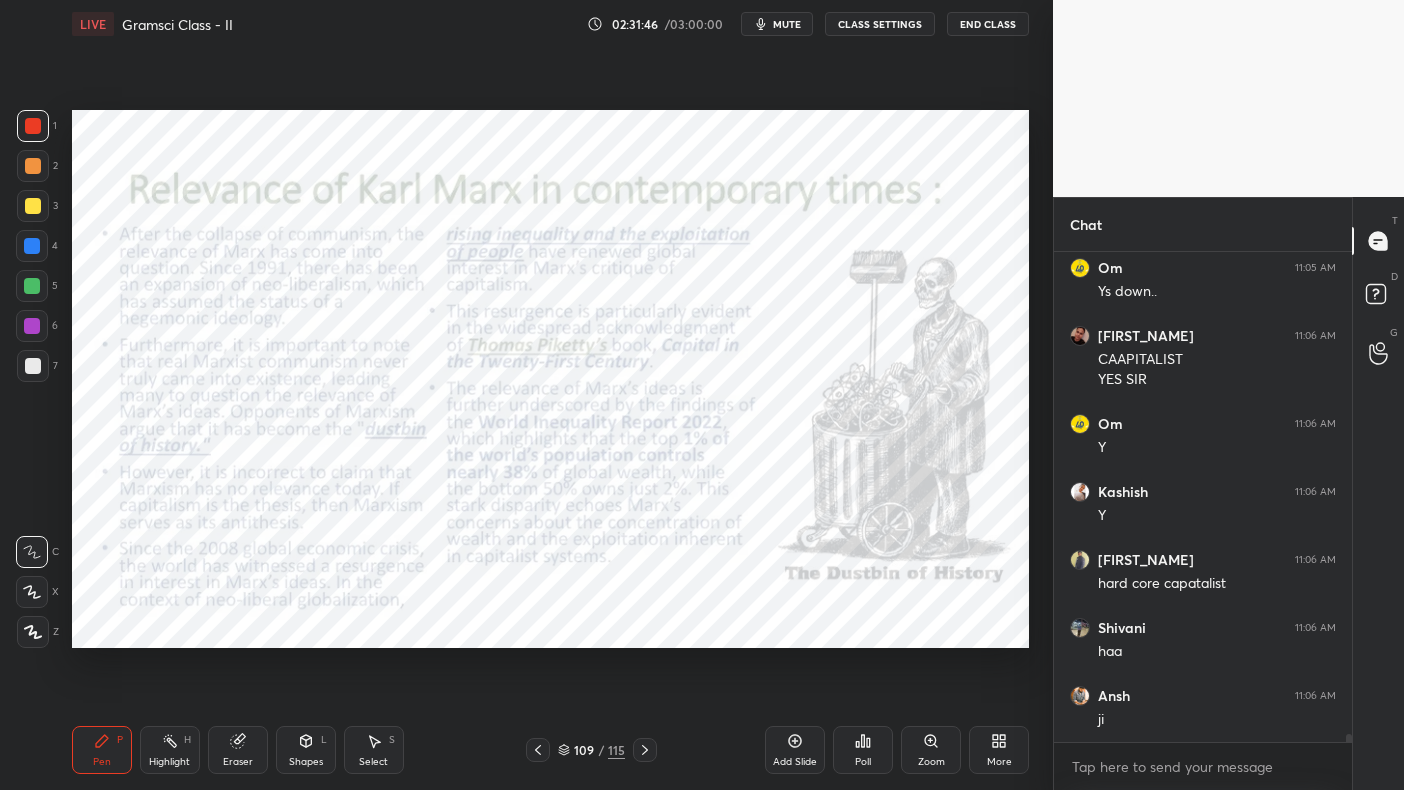 click on "1" at bounding box center (37, 130) 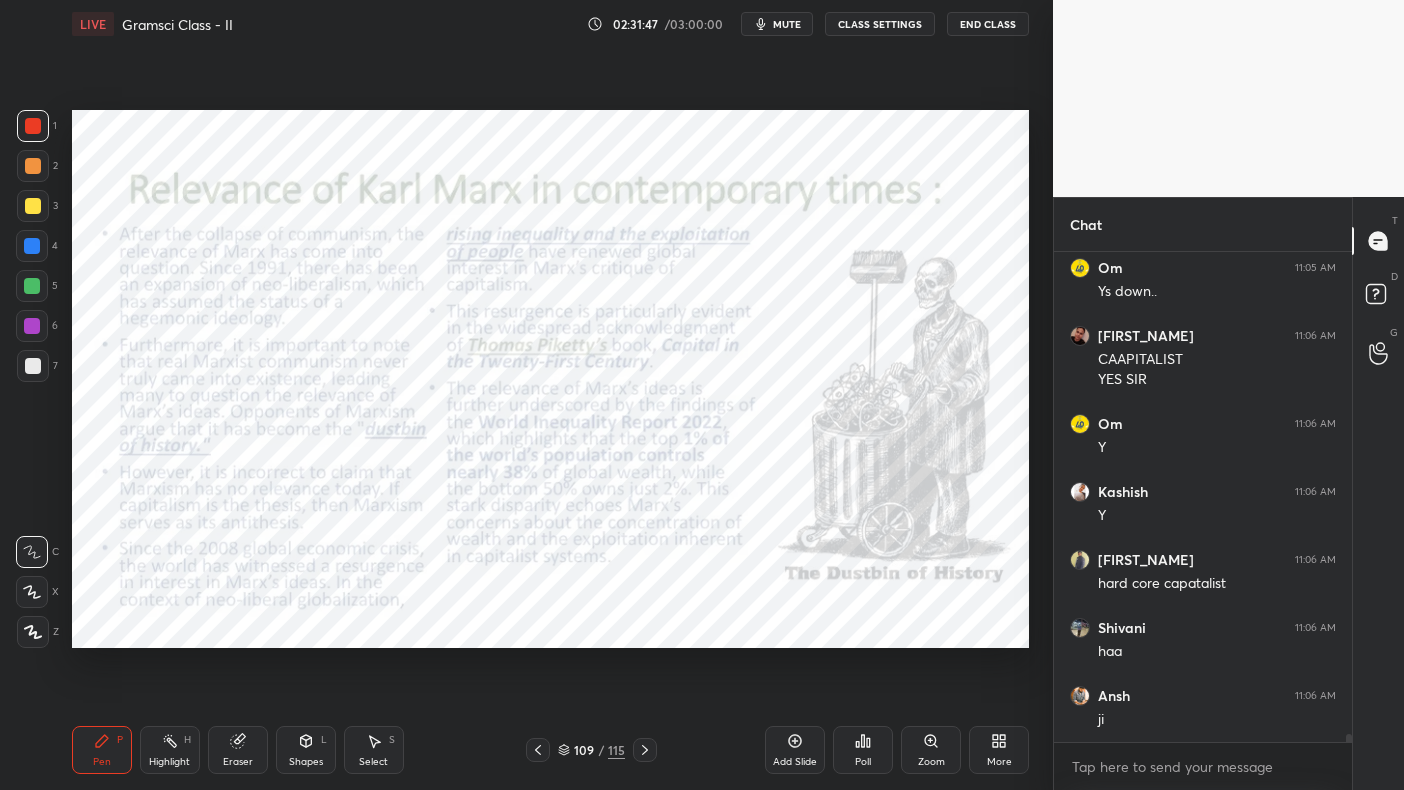 click at bounding box center (33, 126) 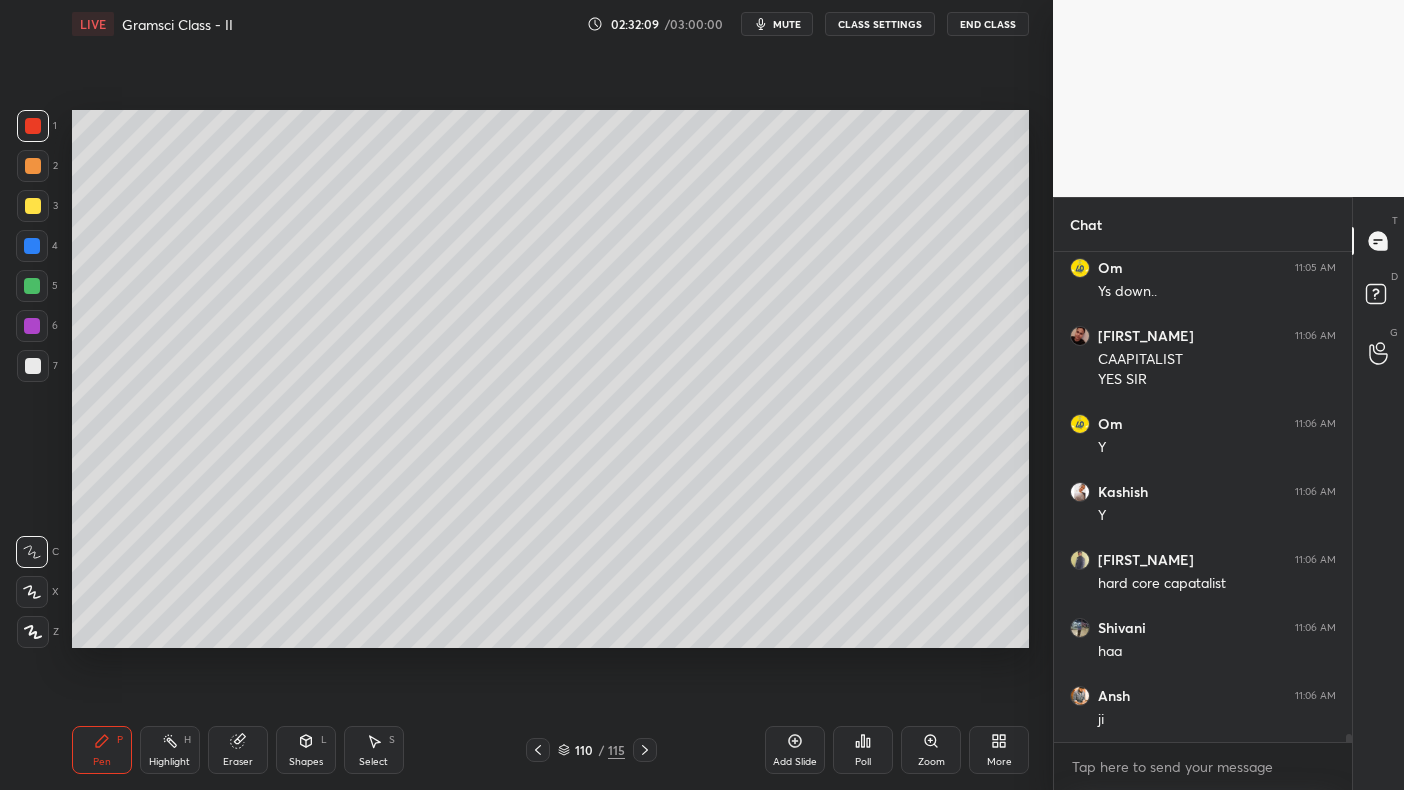 scroll, scrollTop: 29564, scrollLeft: 0, axis: vertical 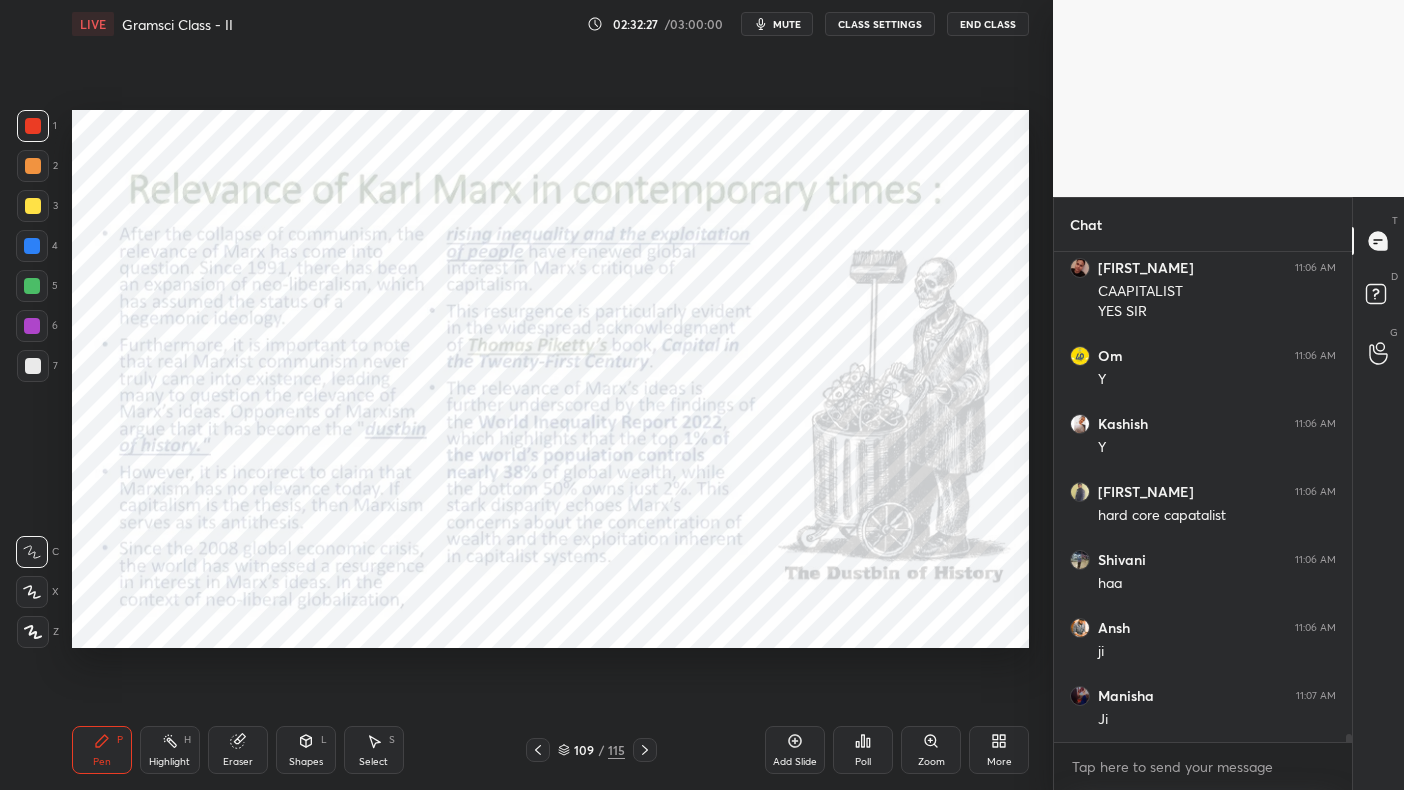 click on "Zoom" at bounding box center [931, 762] 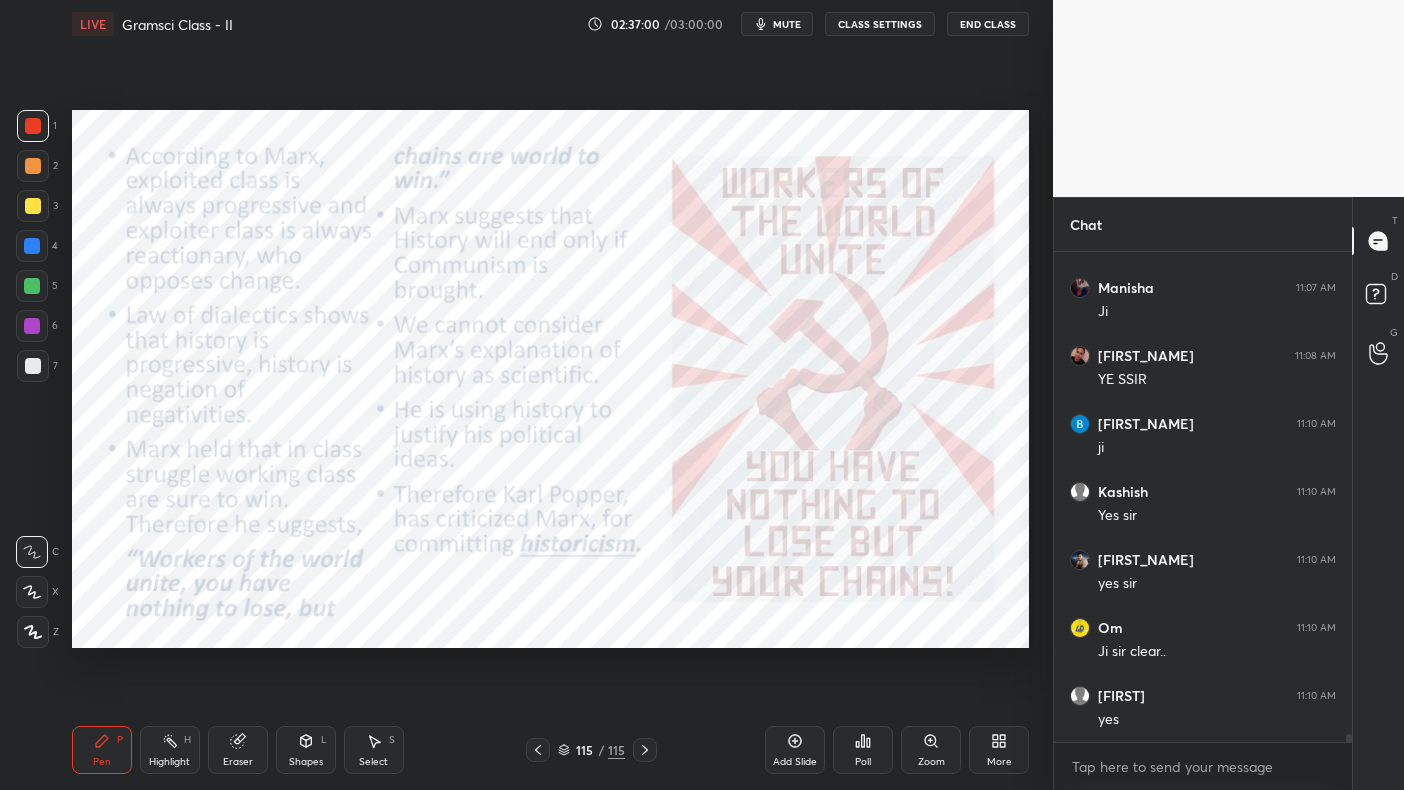 scroll, scrollTop: 30040, scrollLeft: 0, axis: vertical 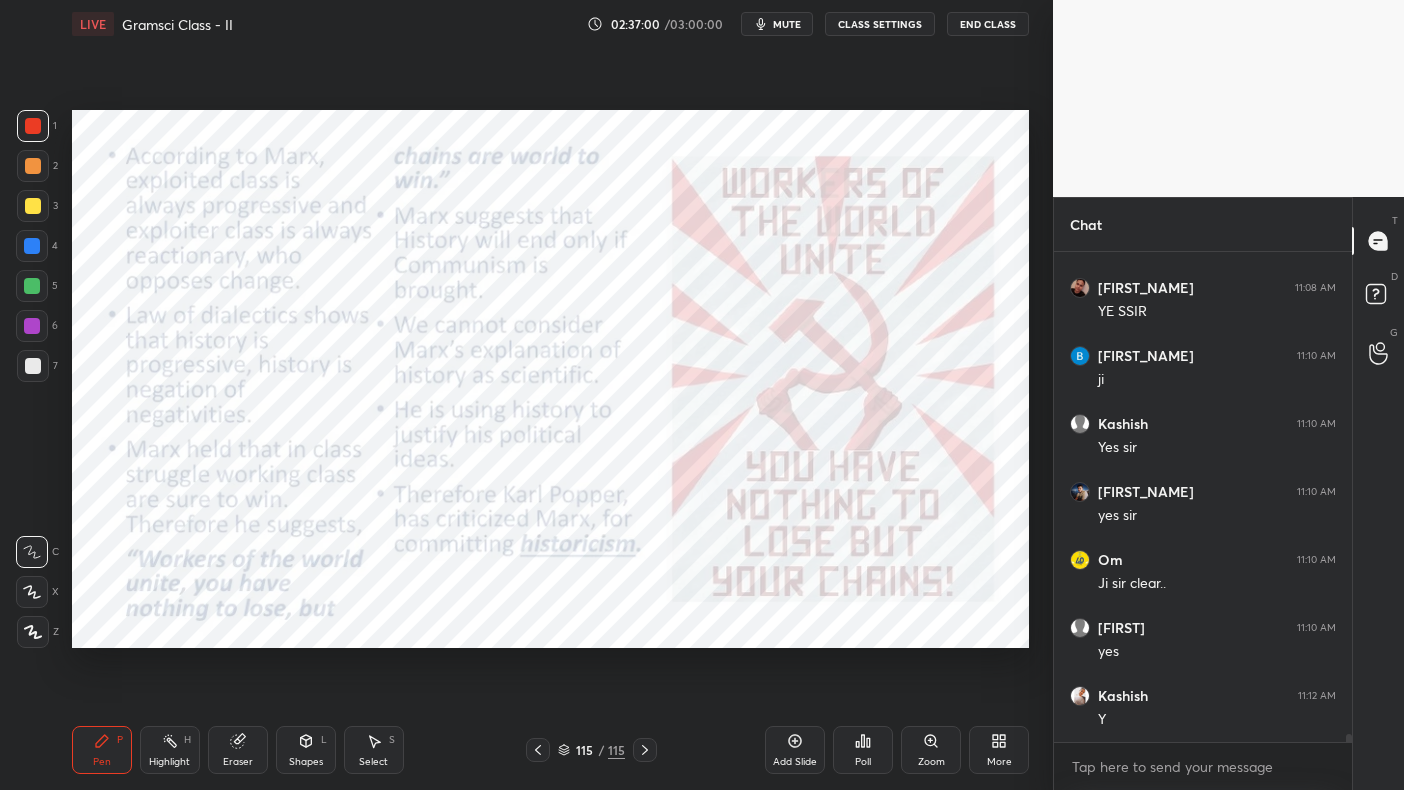 click at bounding box center [645, 750] 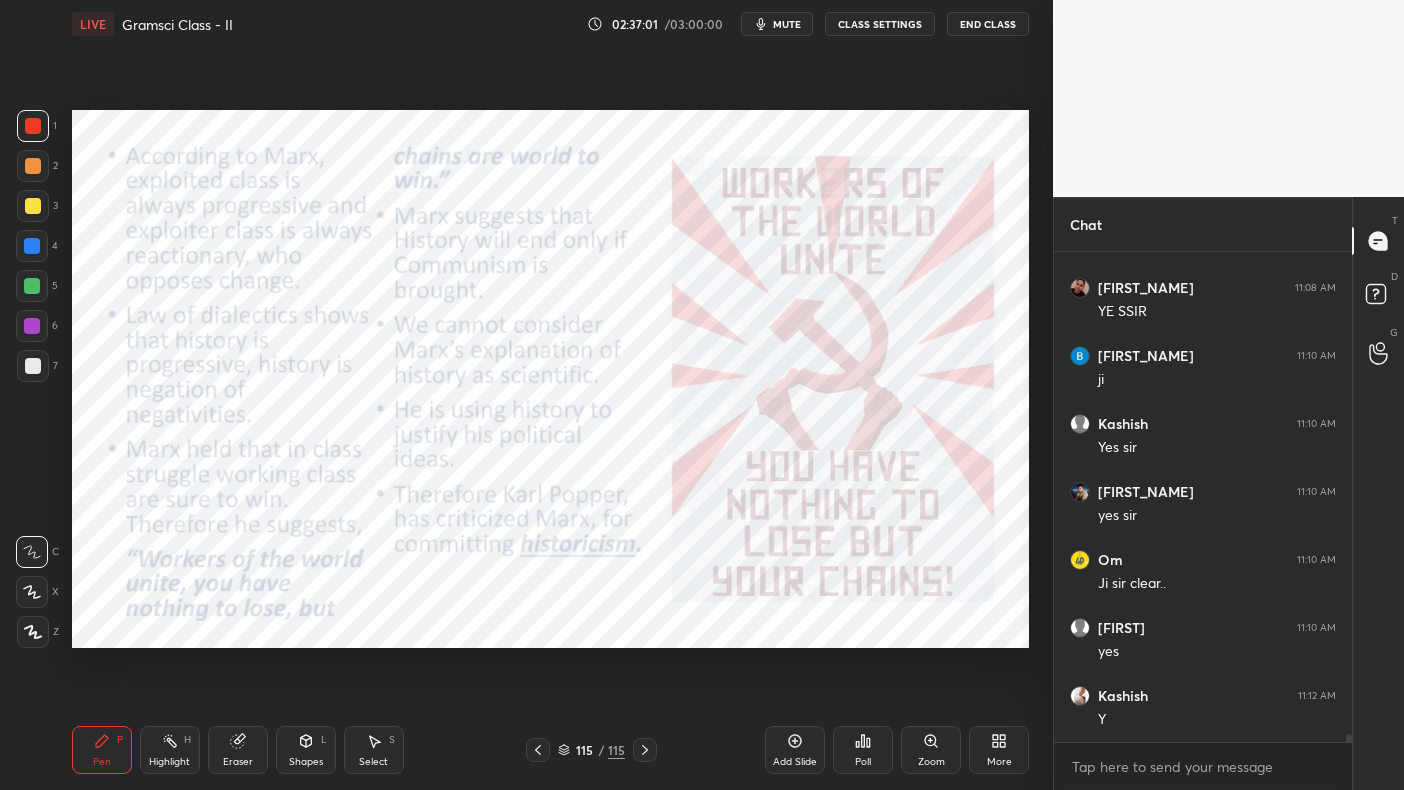 click on "Add Slide" at bounding box center [795, 750] 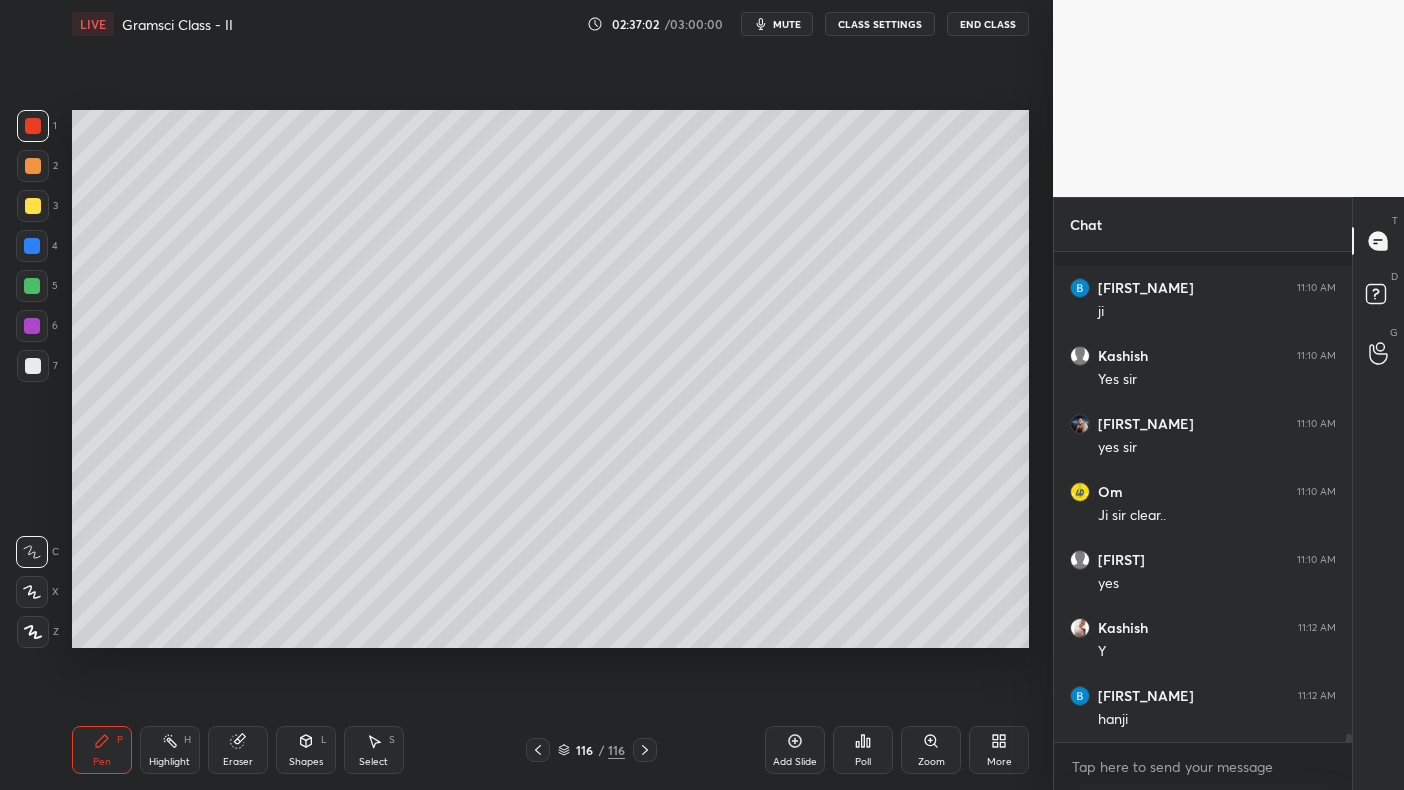 scroll, scrollTop: 30244, scrollLeft: 0, axis: vertical 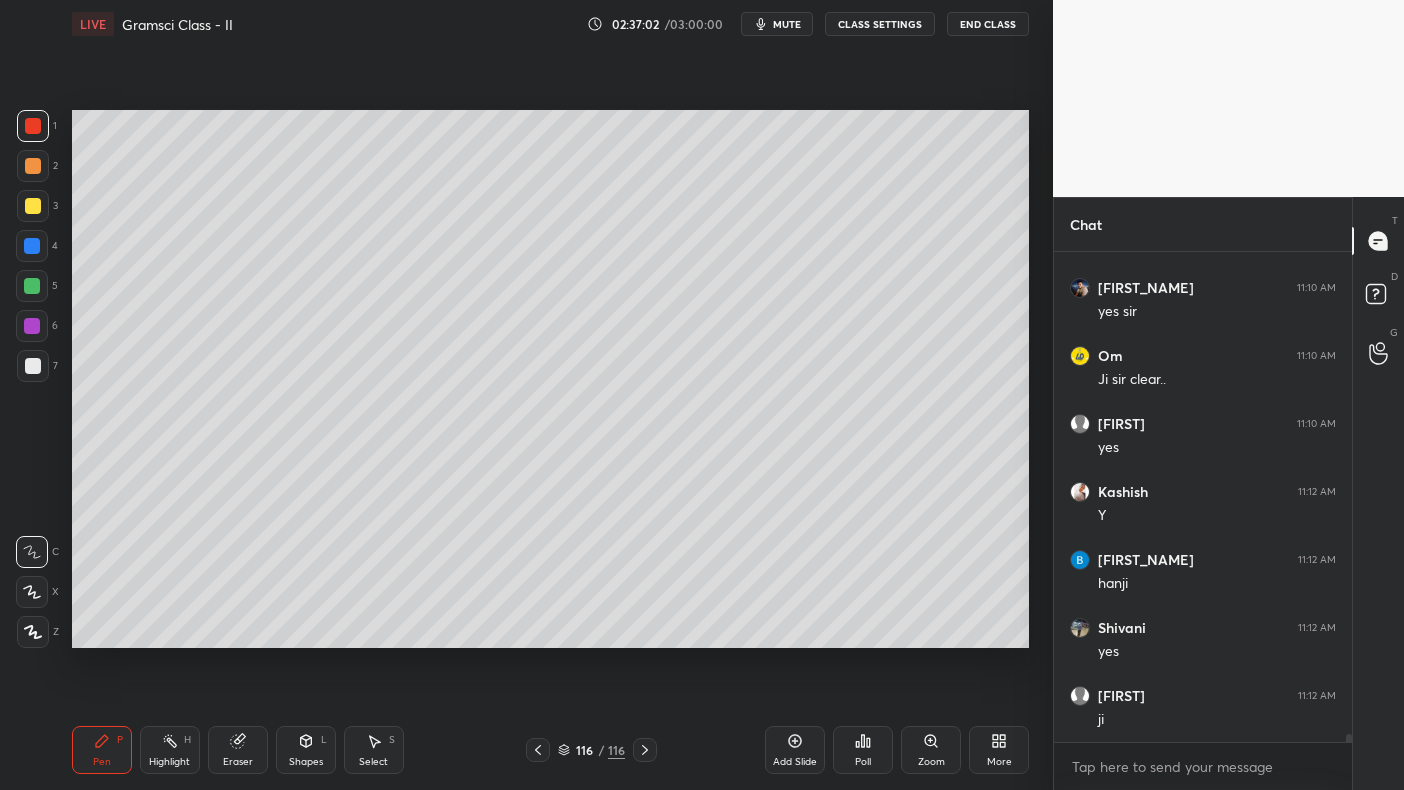 click at bounding box center [32, 246] 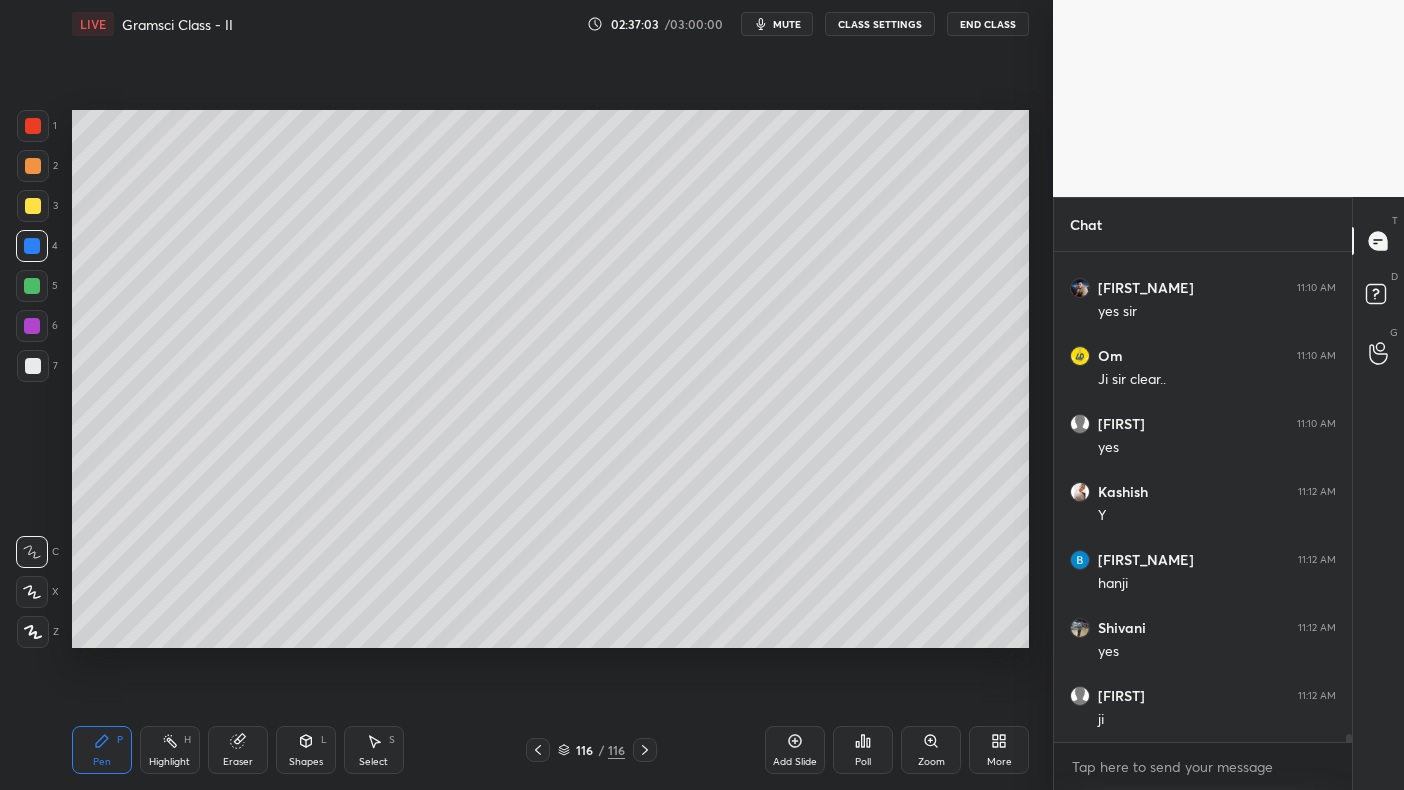 click at bounding box center [32, 246] 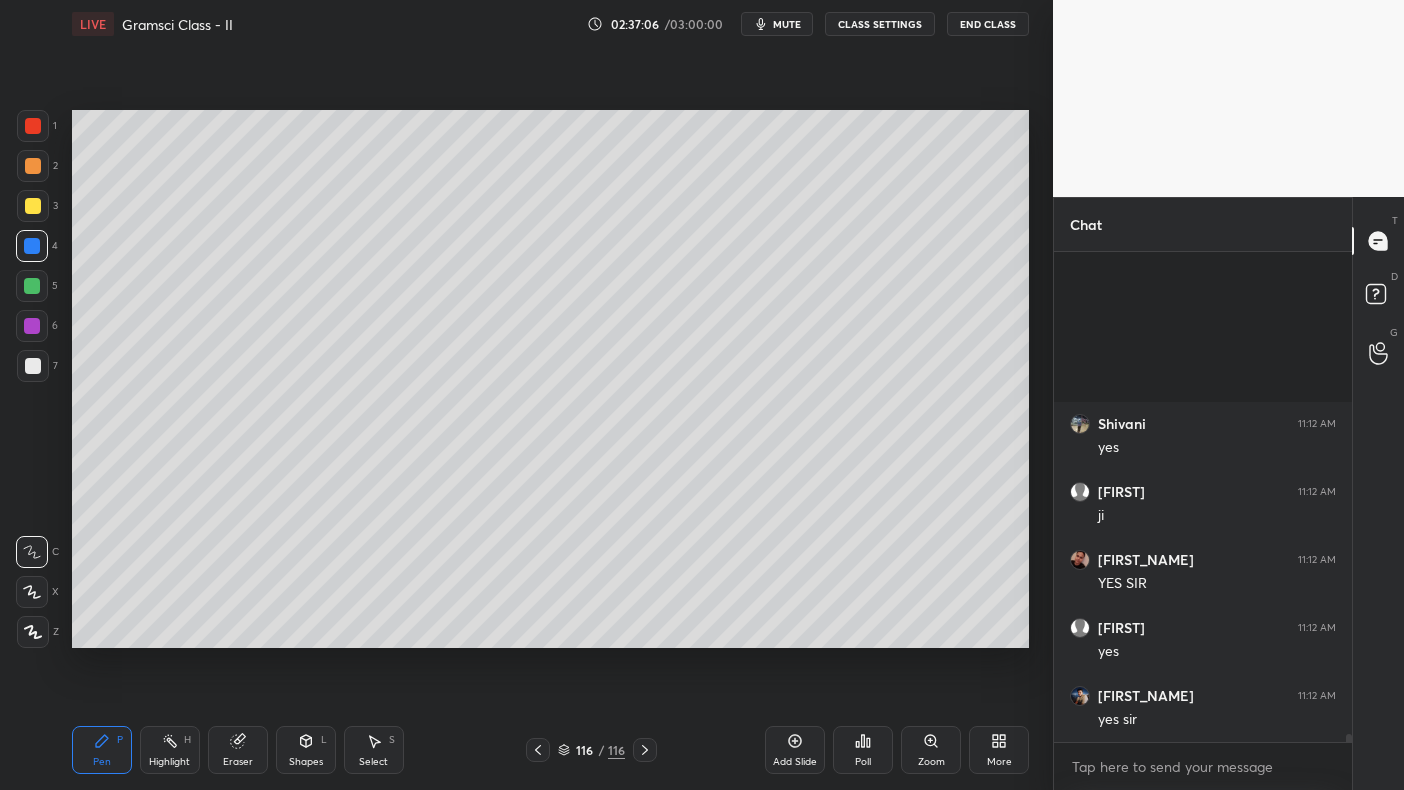 scroll, scrollTop: 30720, scrollLeft: 0, axis: vertical 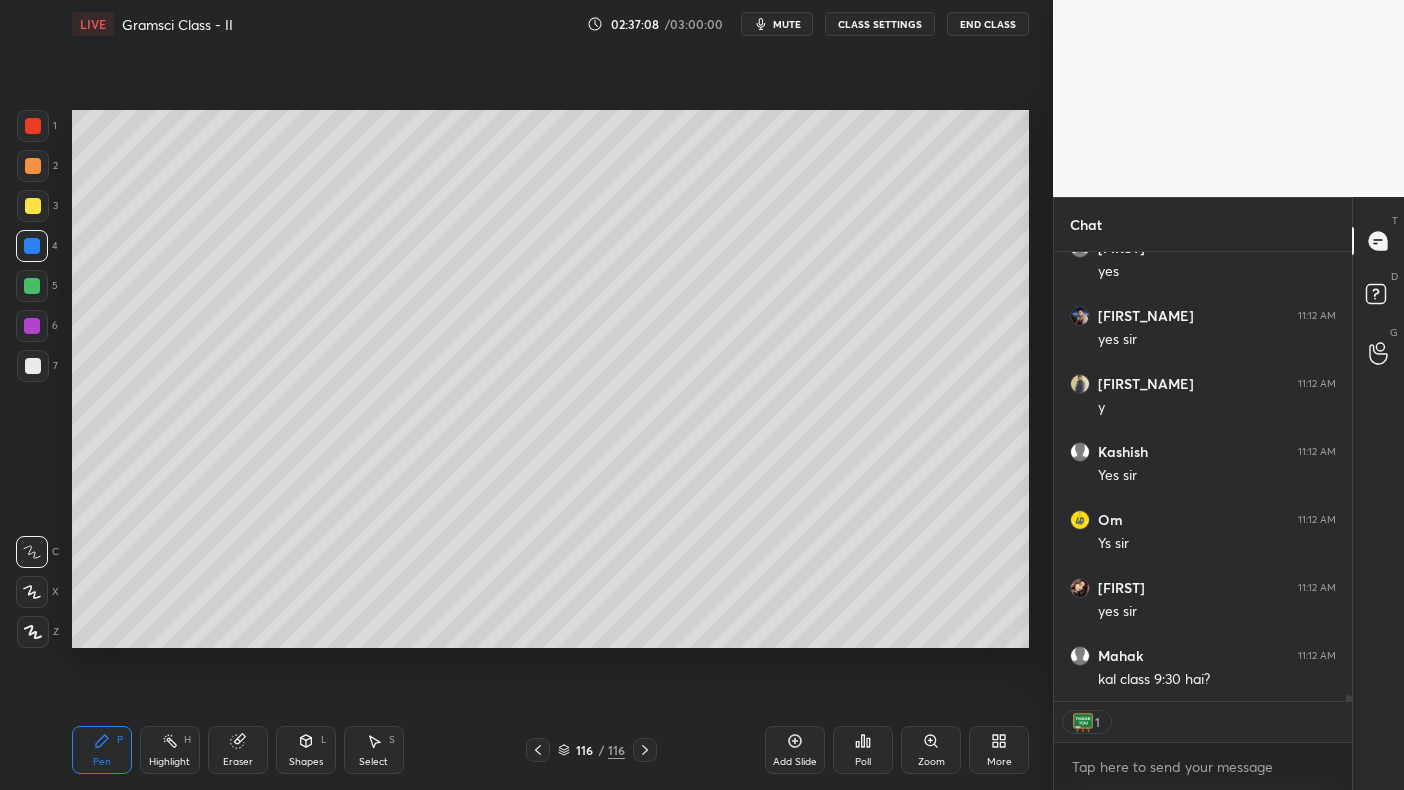click at bounding box center [33, 126] 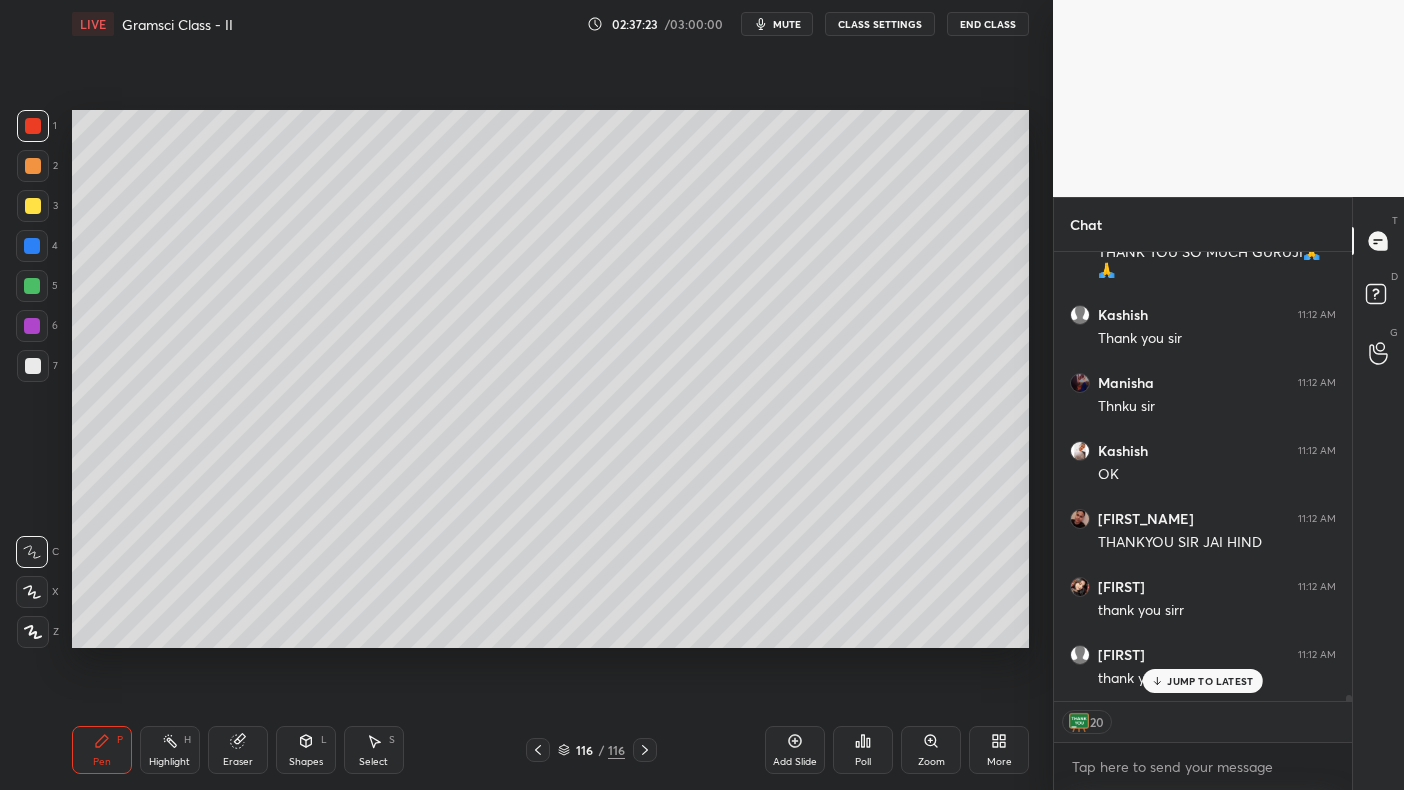 scroll, scrollTop: 31798, scrollLeft: 0, axis: vertical 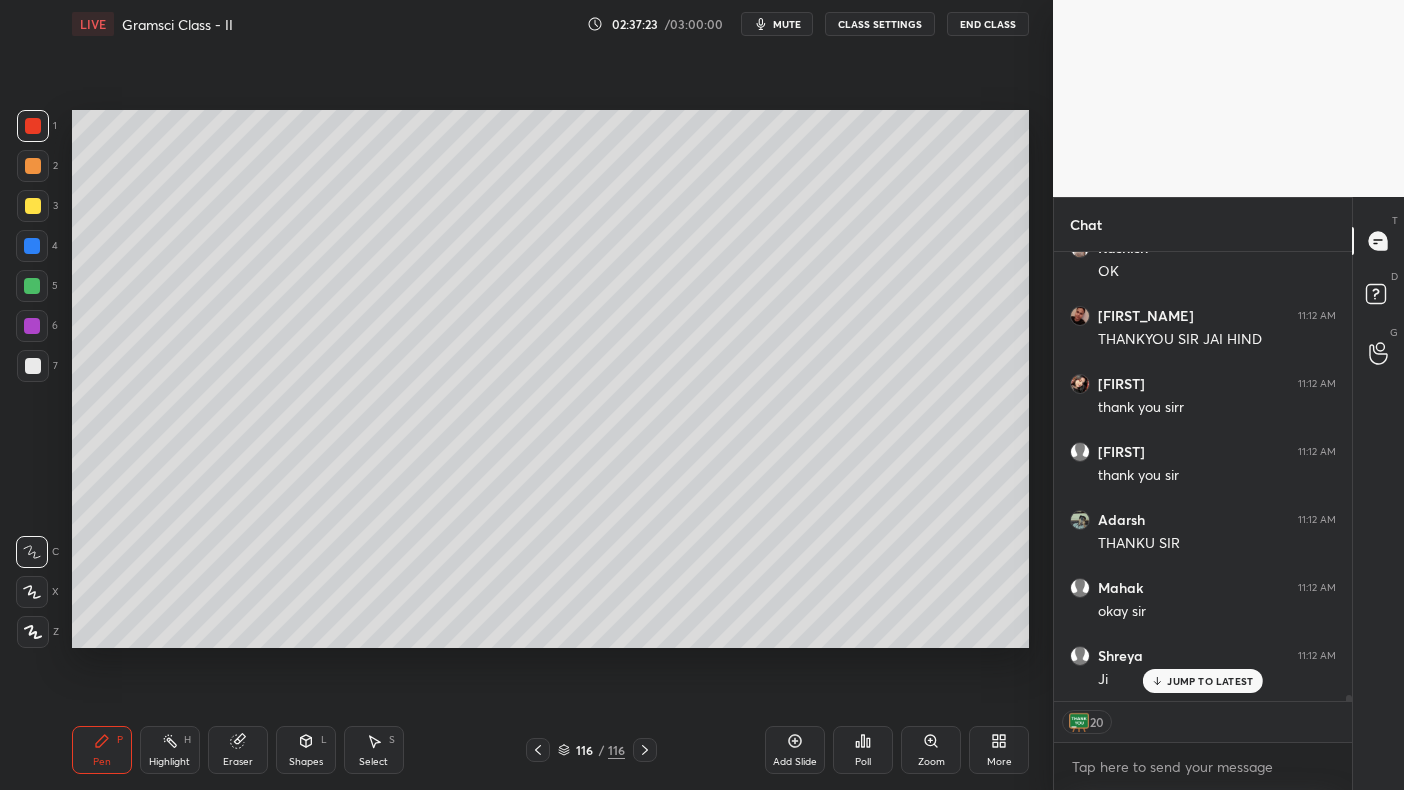 click on "End Class" at bounding box center (988, 24) 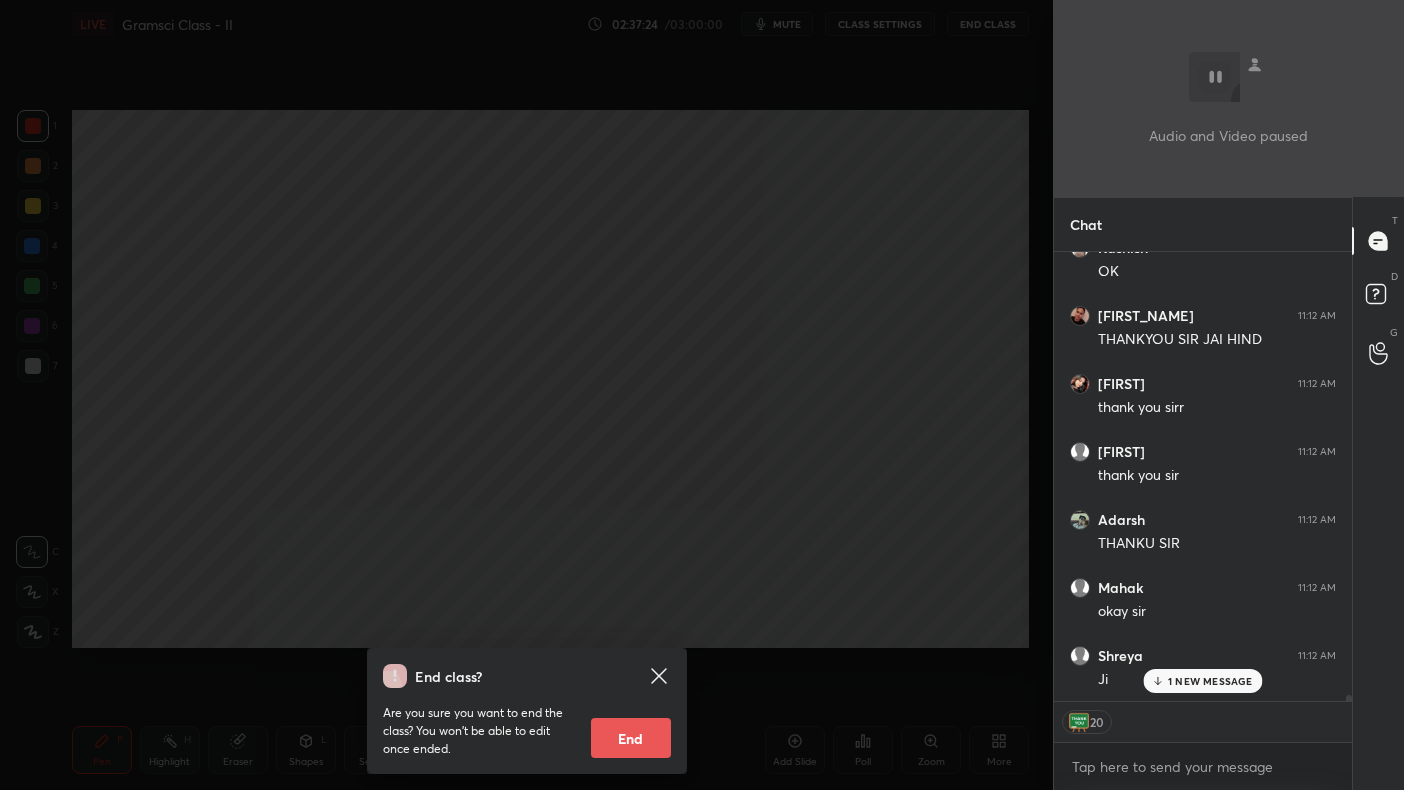 scroll, scrollTop: 31866, scrollLeft: 0, axis: vertical 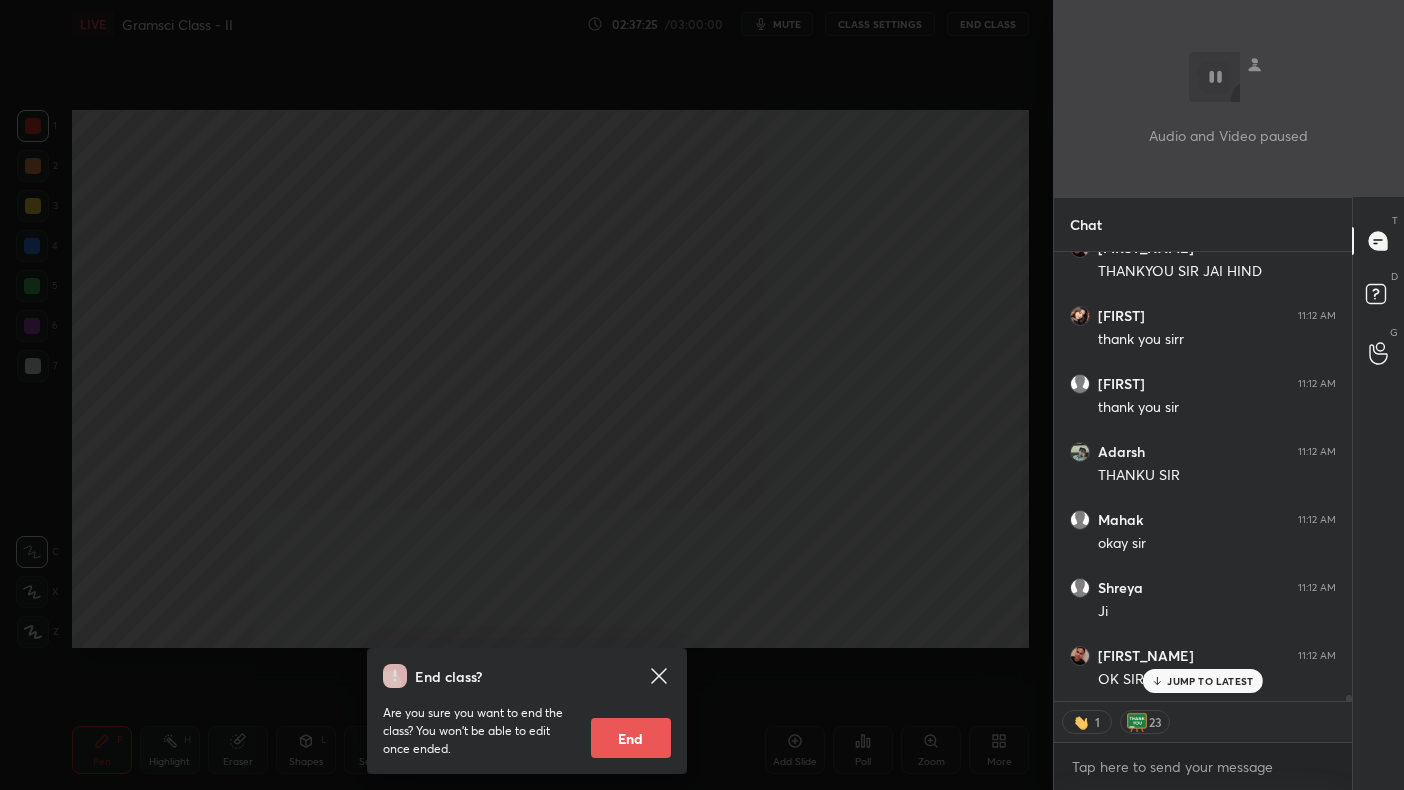 click on "End" at bounding box center [631, 738] 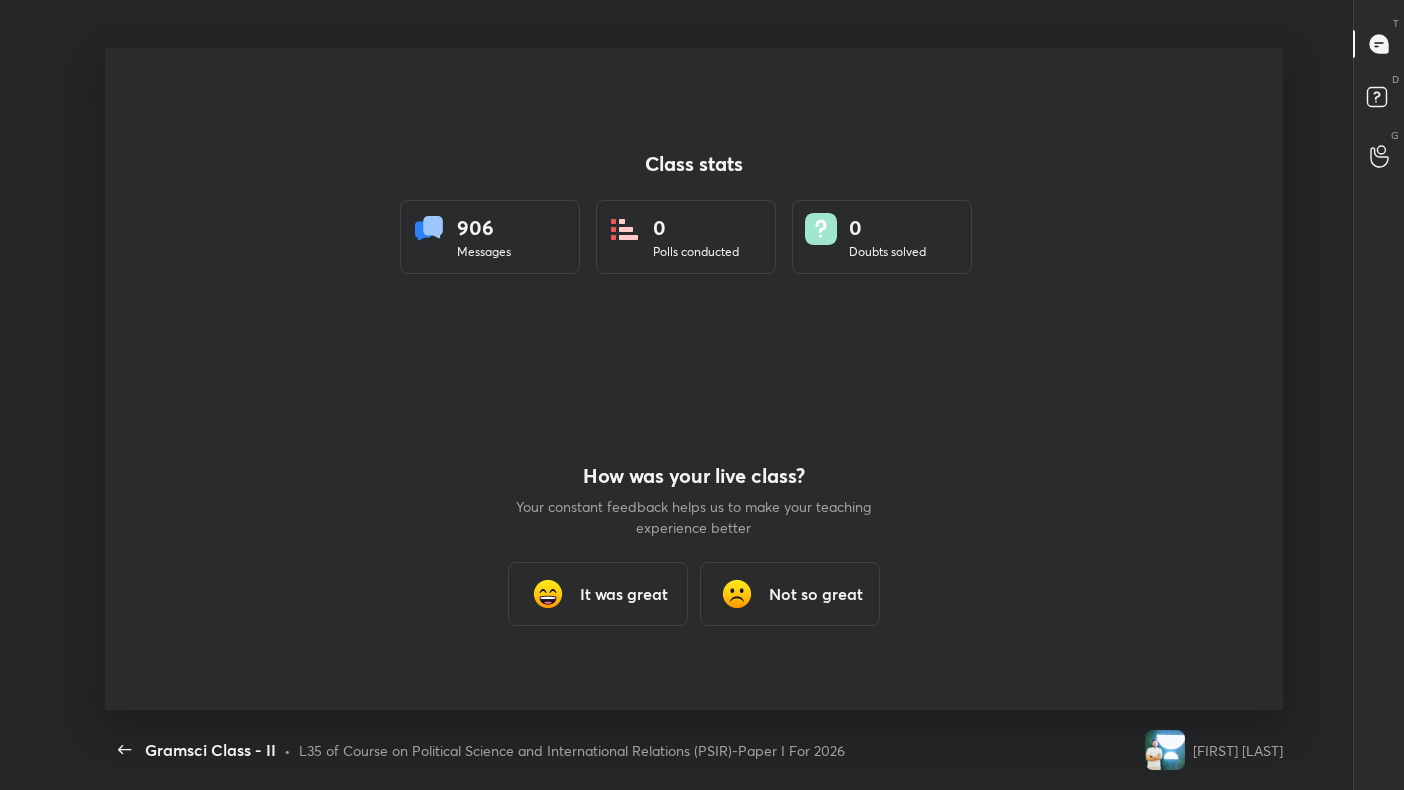 scroll, scrollTop: 99337, scrollLeft: 98611, axis: both 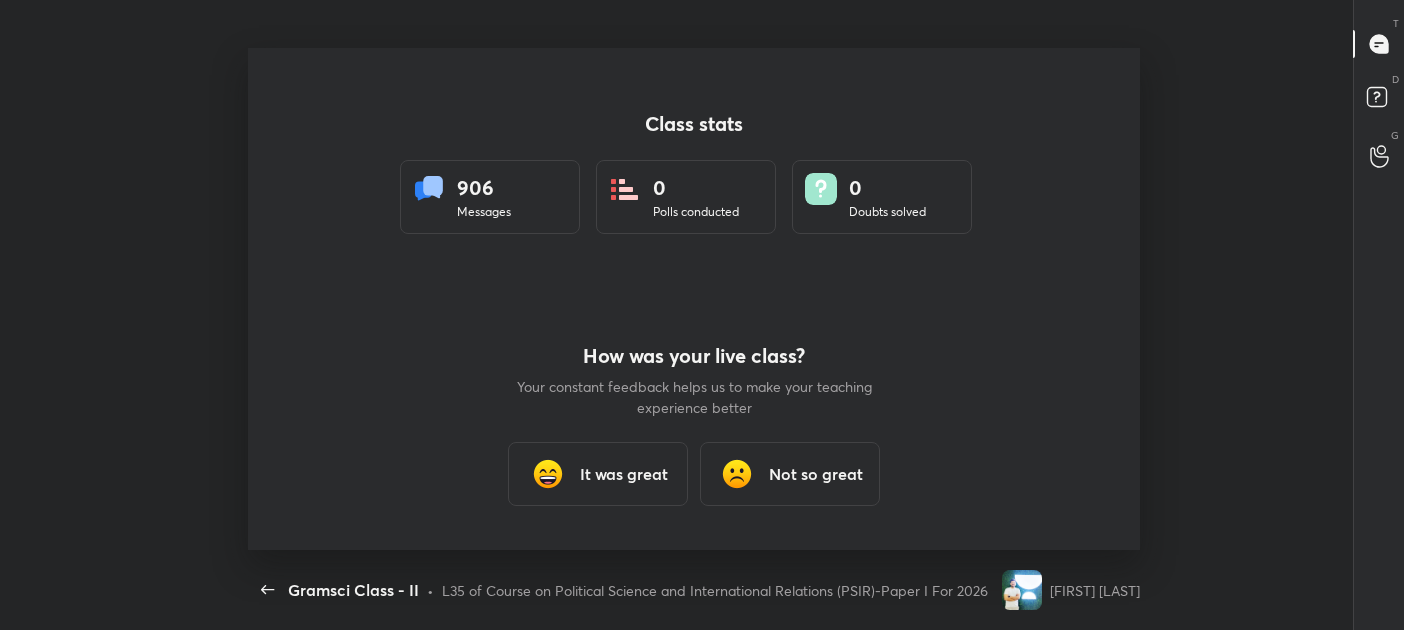 type on "x" 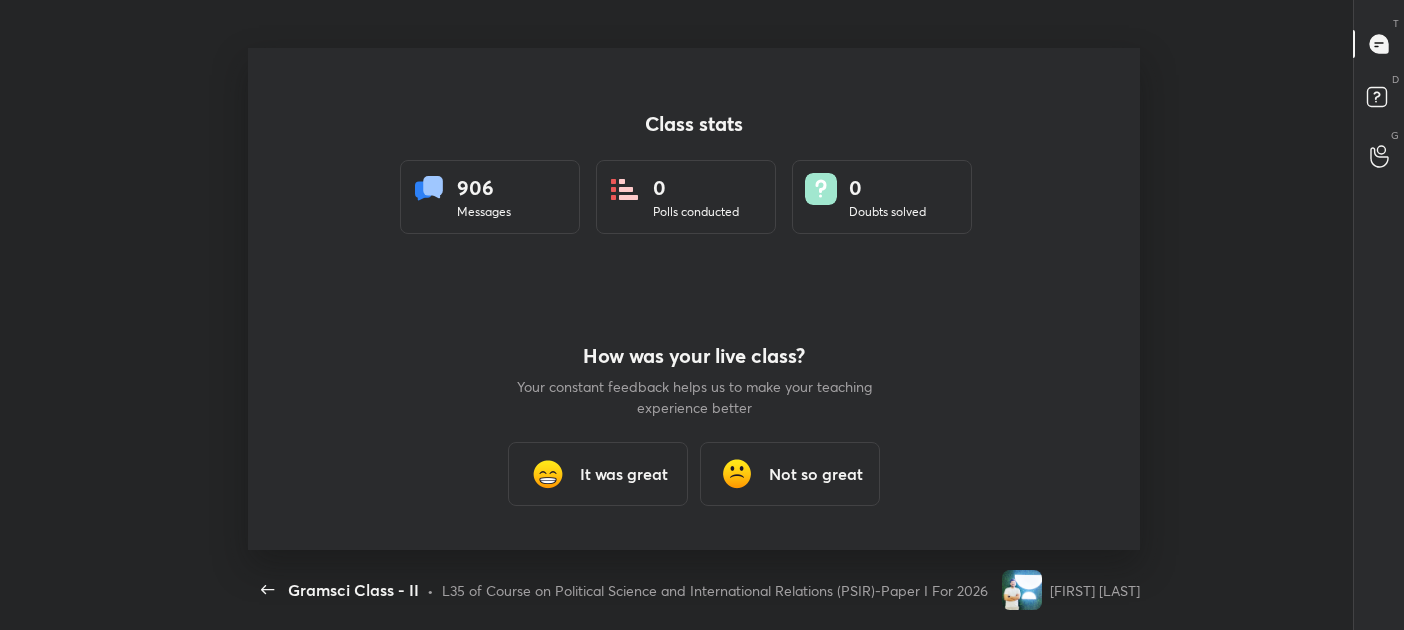 scroll, scrollTop: 99497, scrollLeft: 98611, axis: both 